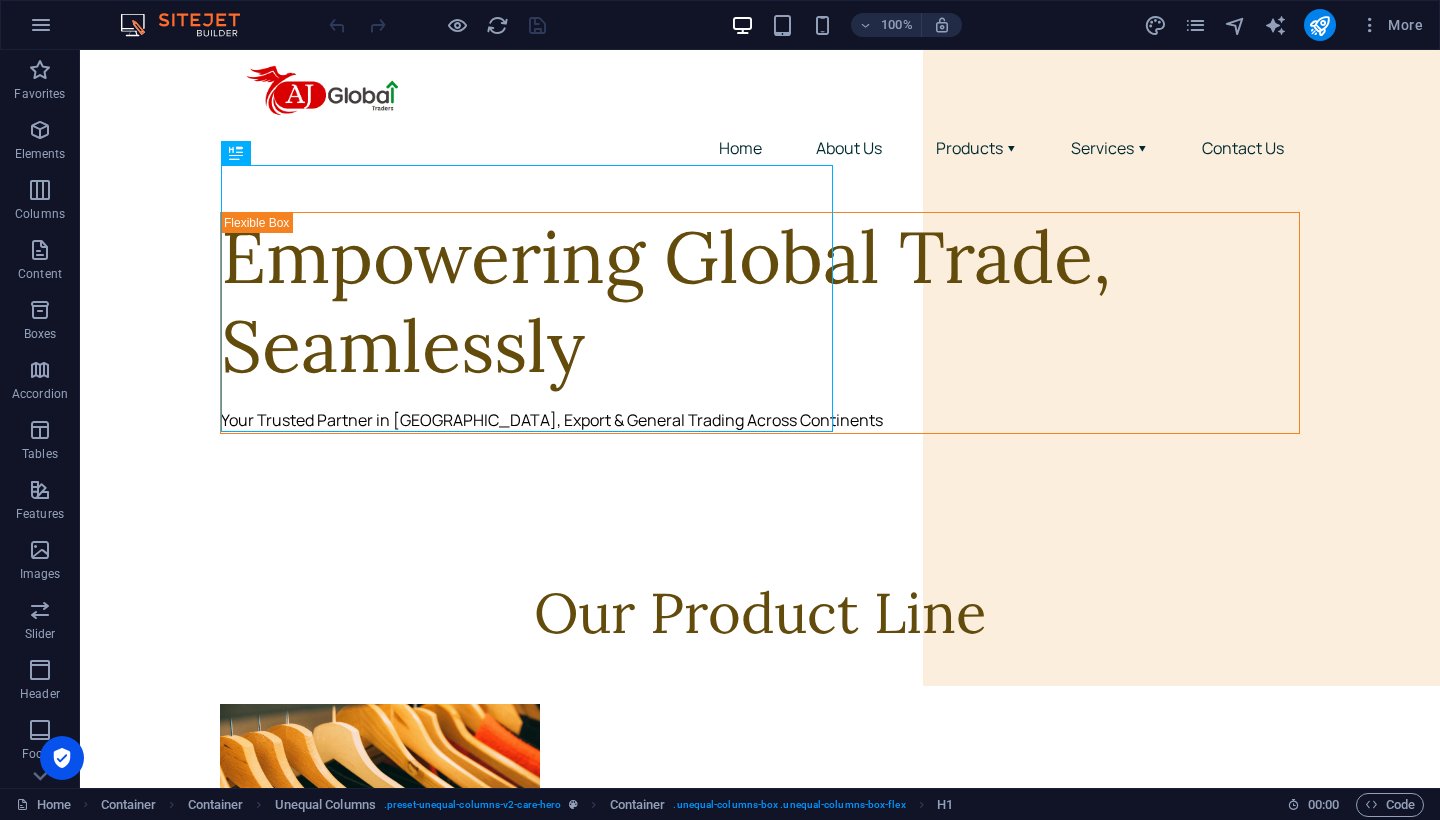 scroll, scrollTop: 0, scrollLeft: 0, axis: both 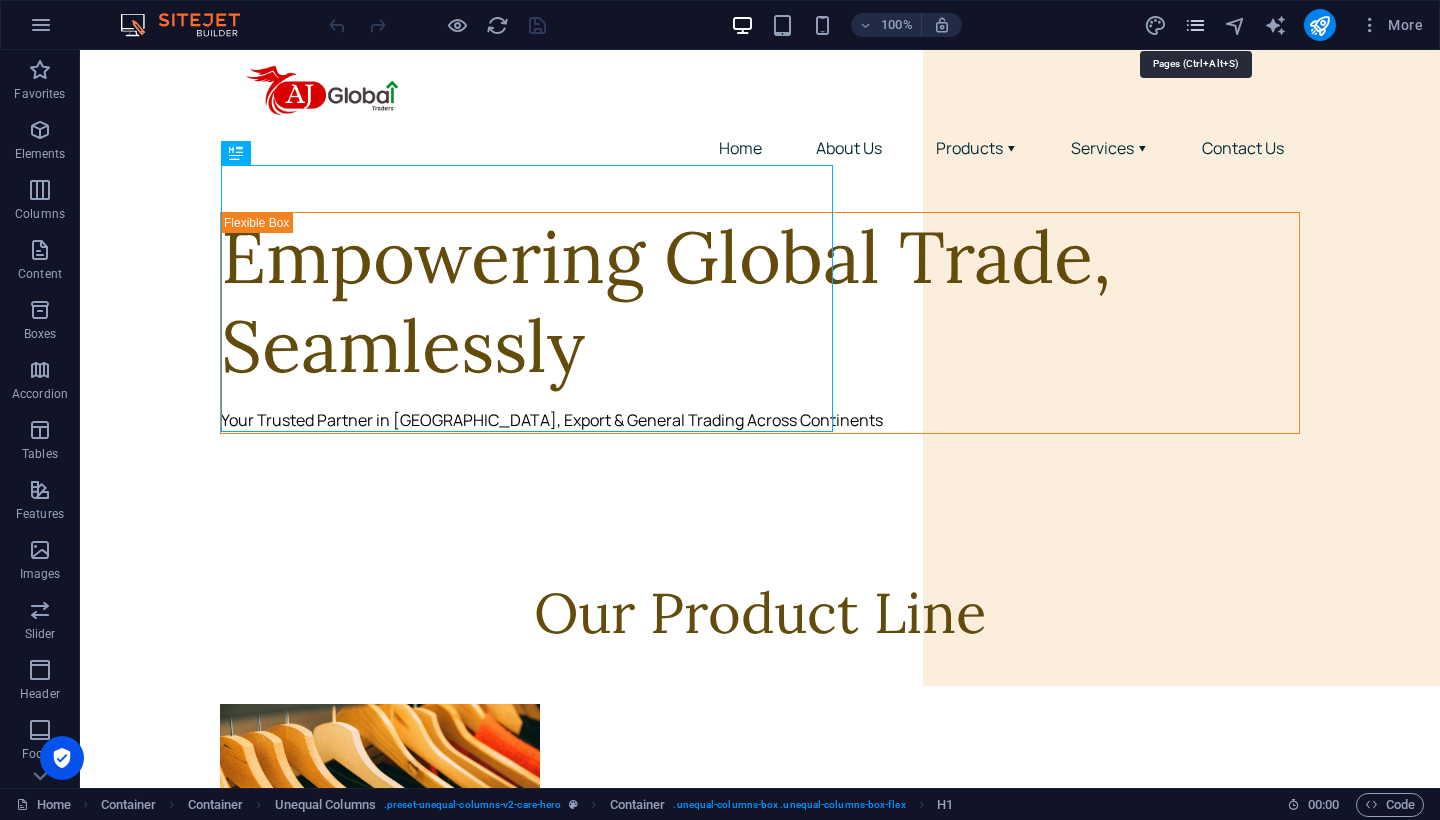 click at bounding box center (1195, 25) 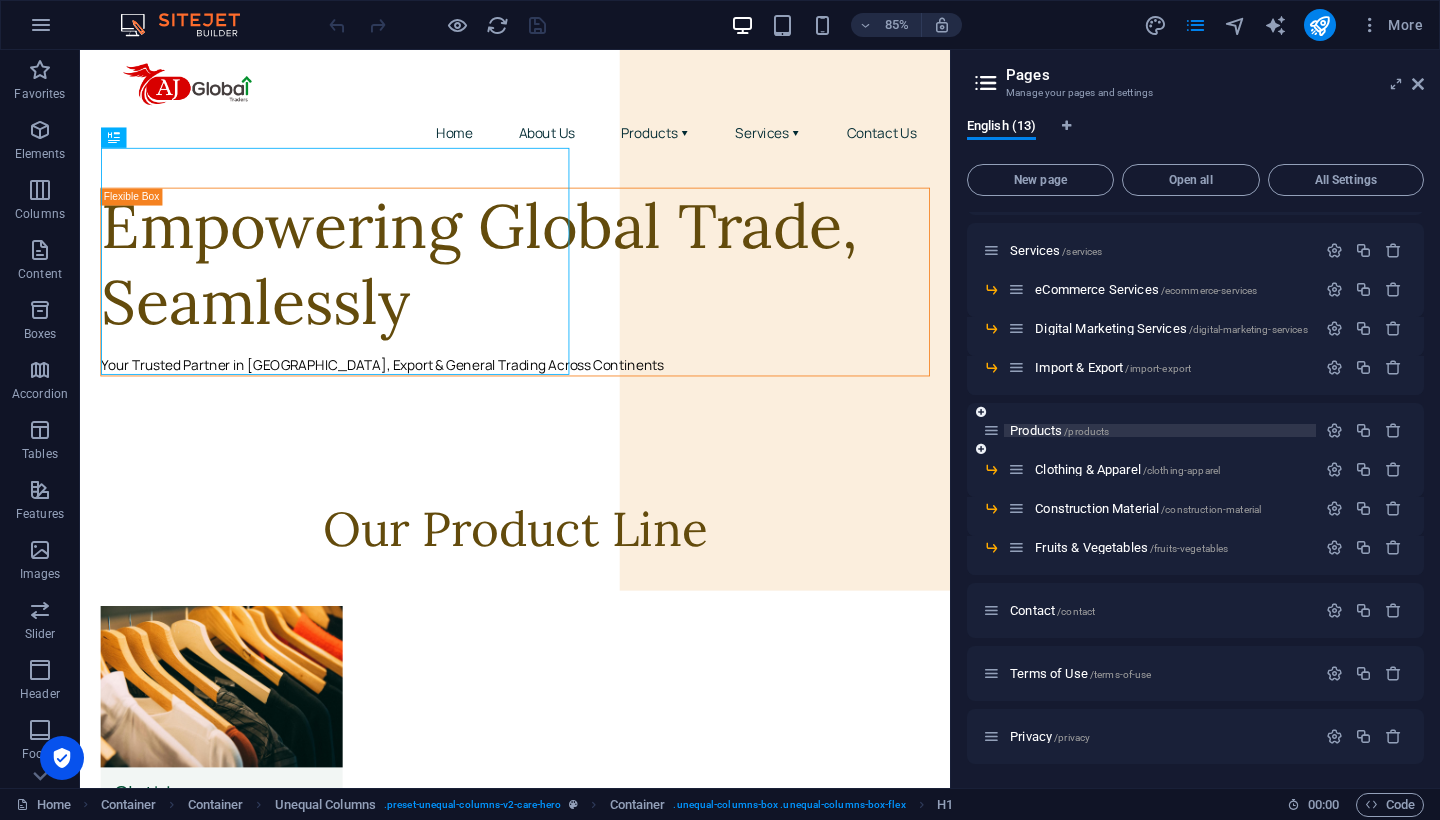scroll, scrollTop: 115, scrollLeft: 0, axis: vertical 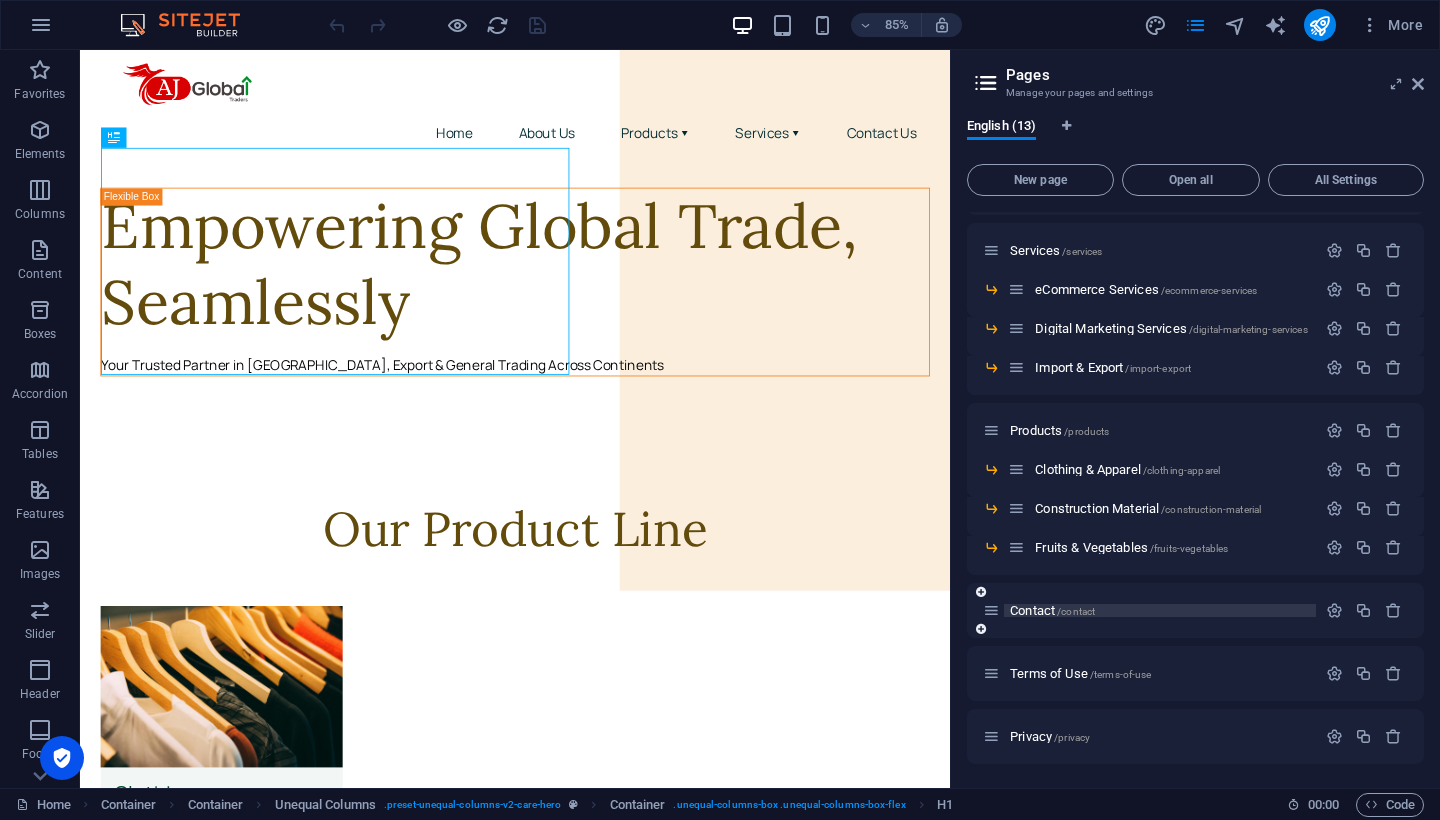 click on "Contact /contact" at bounding box center [1052, 610] 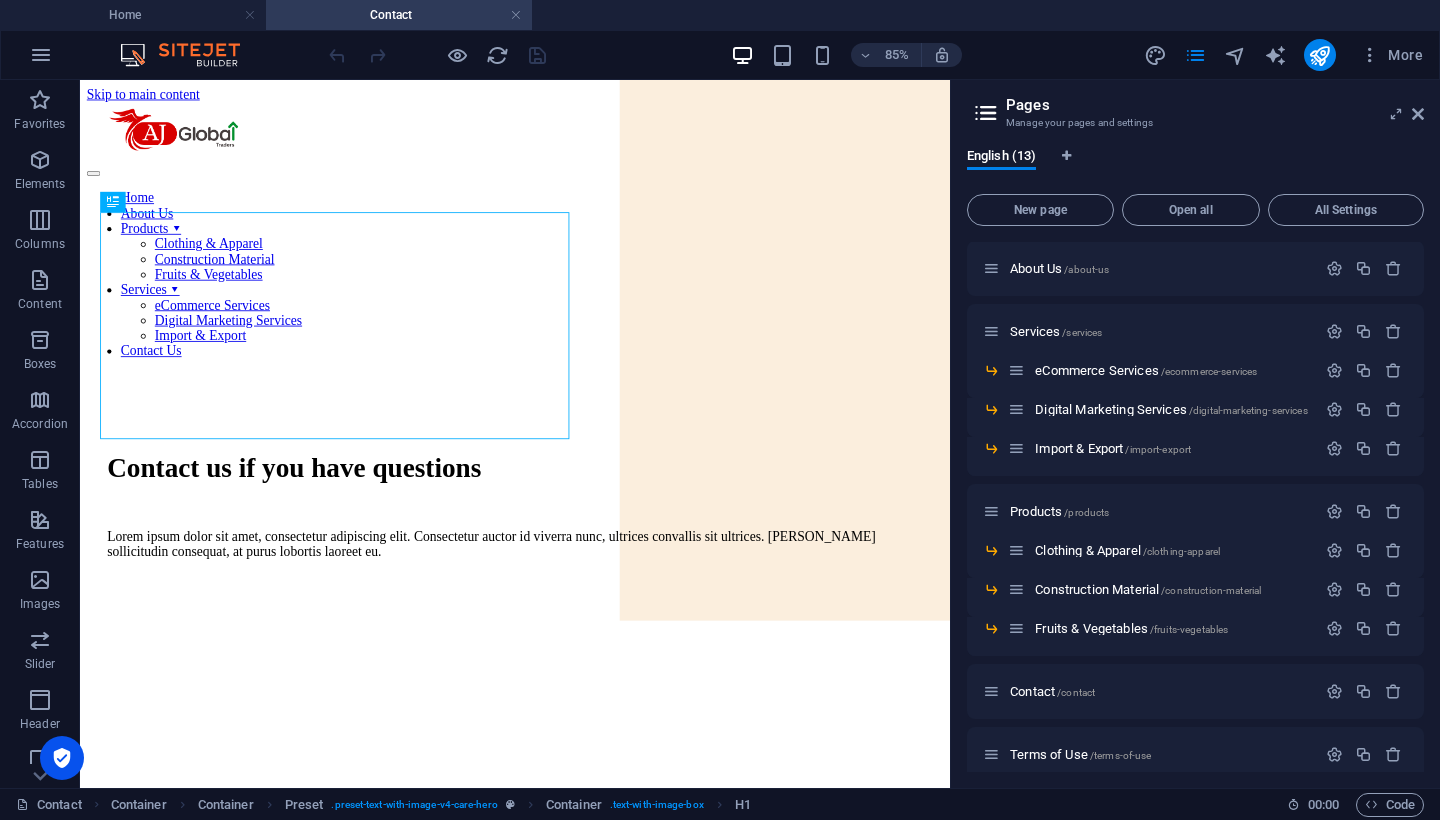 scroll, scrollTop: 0, scrollLeft: 0, axis: both 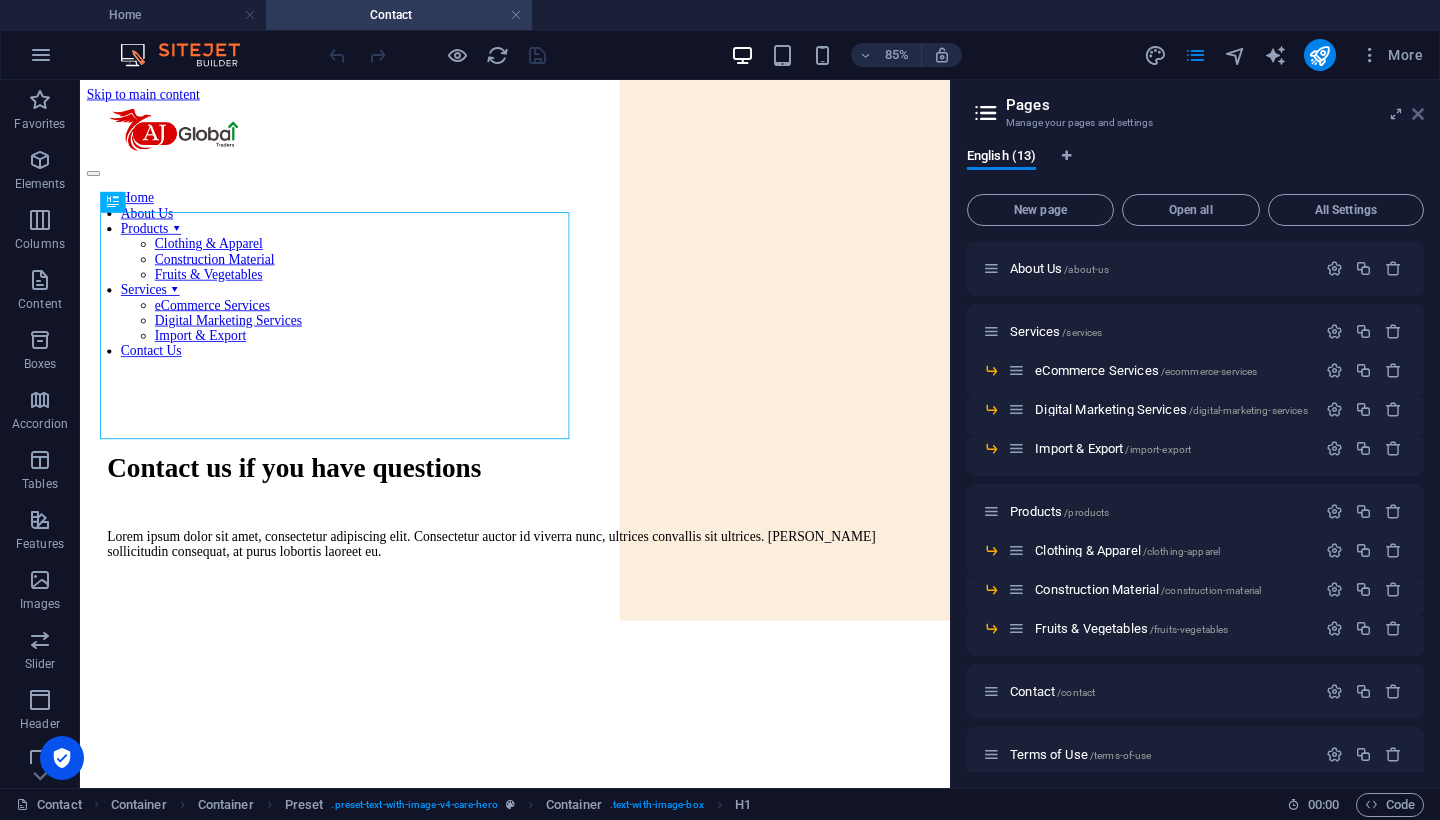 click at bounding box center (1418, 114) 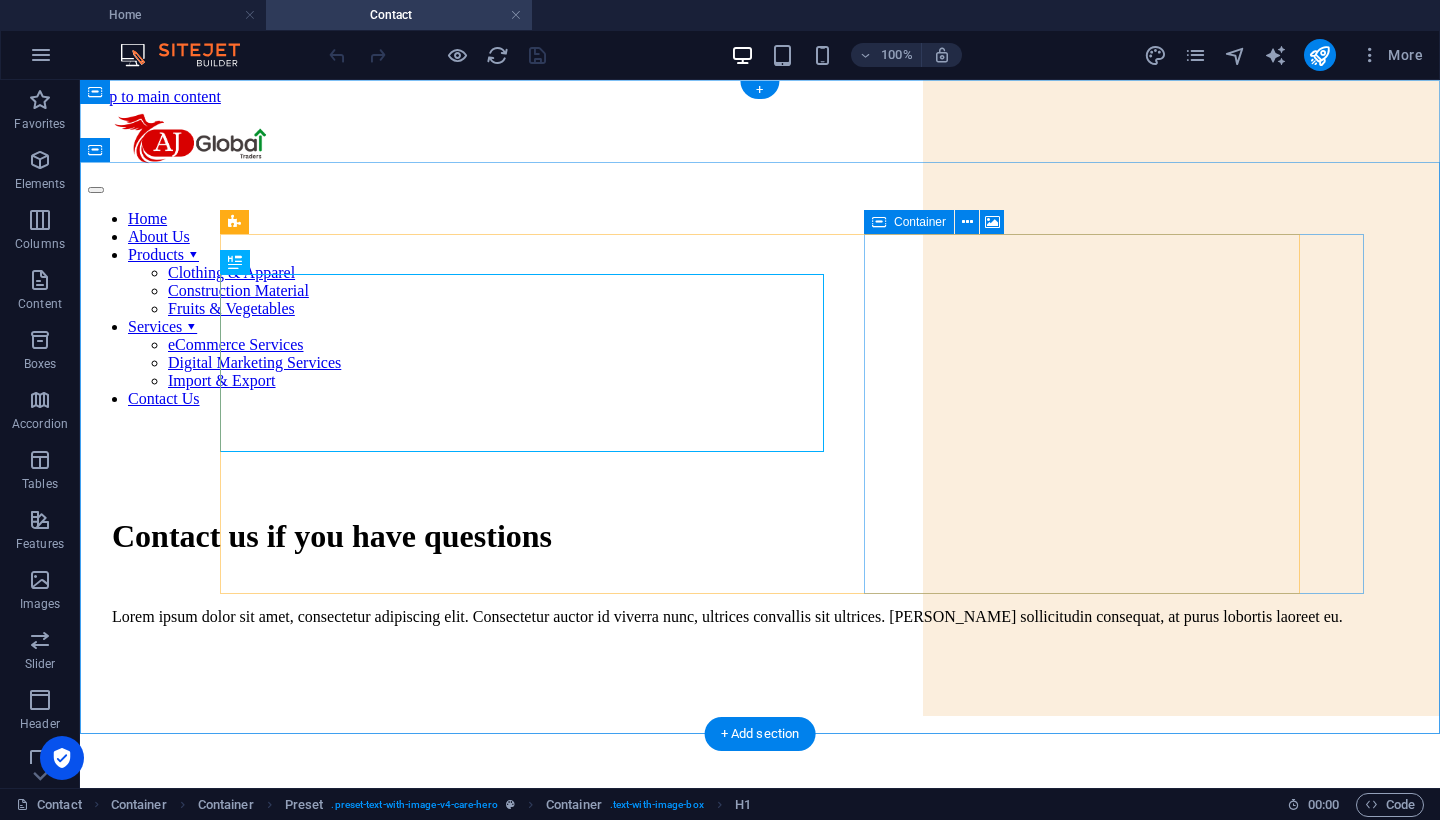 scroll, scrollTop: 0, scrollLeft: 0, axis: both 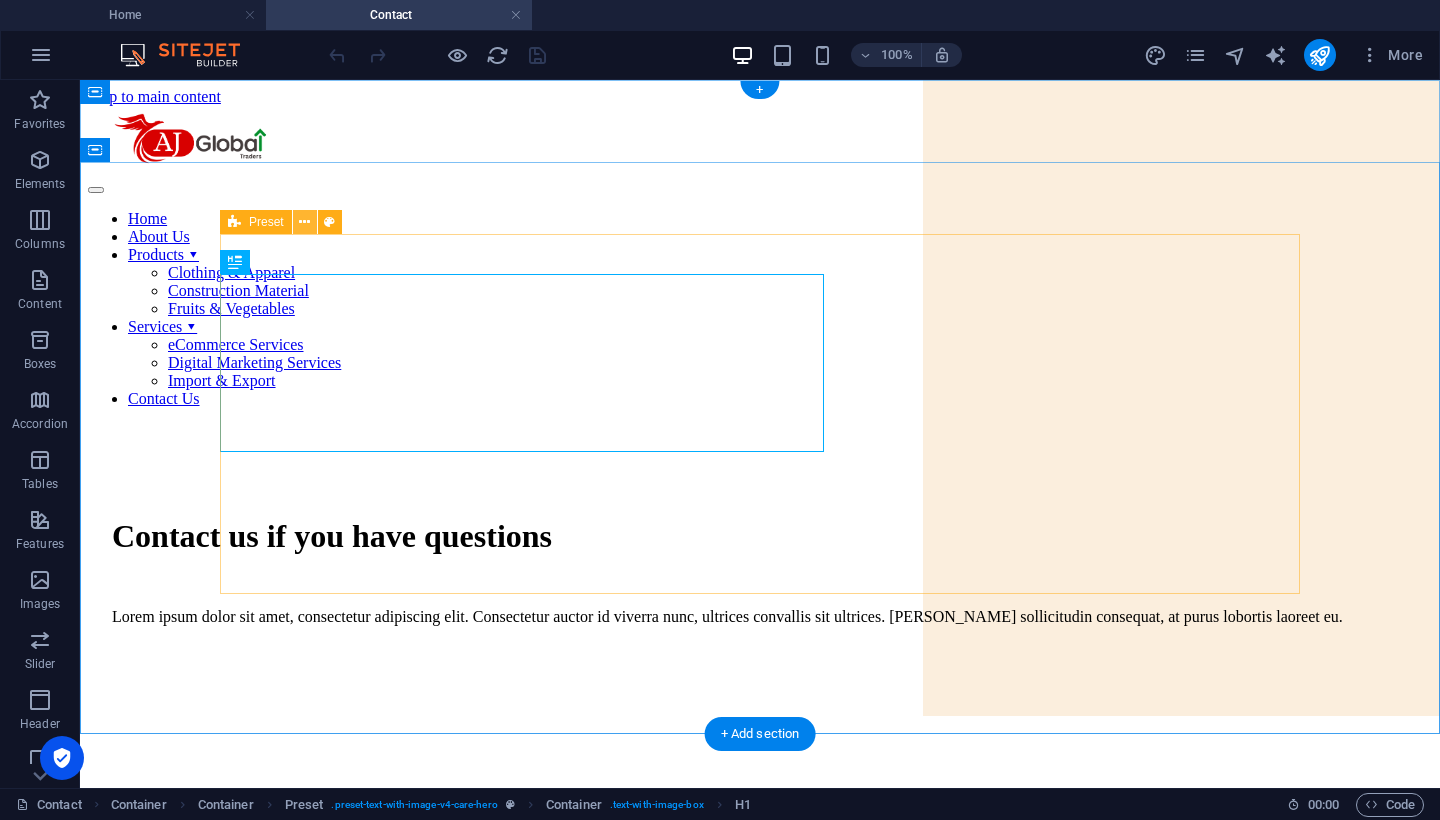 click at bounding box center (304, 222) 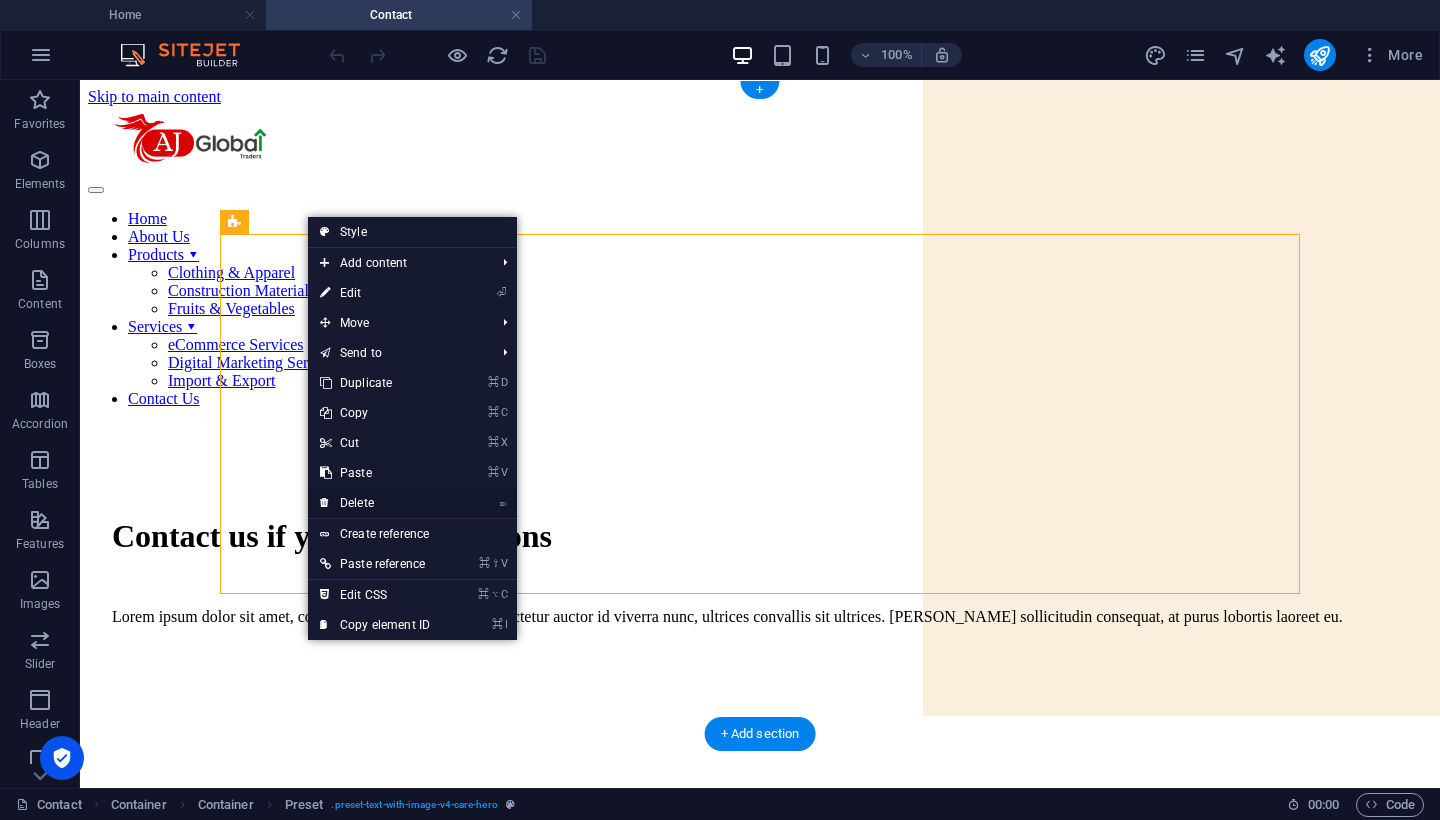 click on "⌦  Delete" at bounding box center (375, 503) 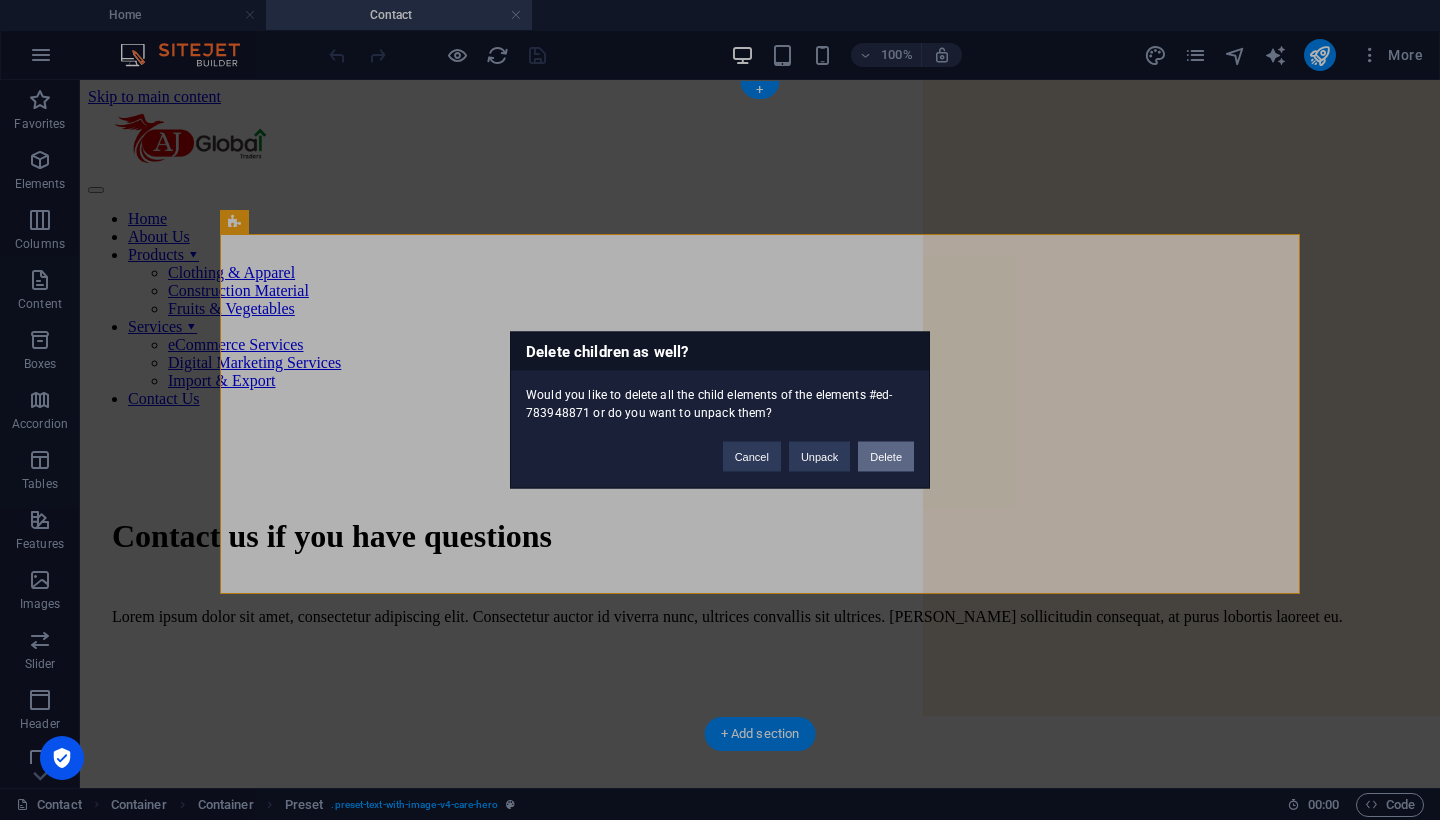 click on "Delete" at bounding box center (886, 457) 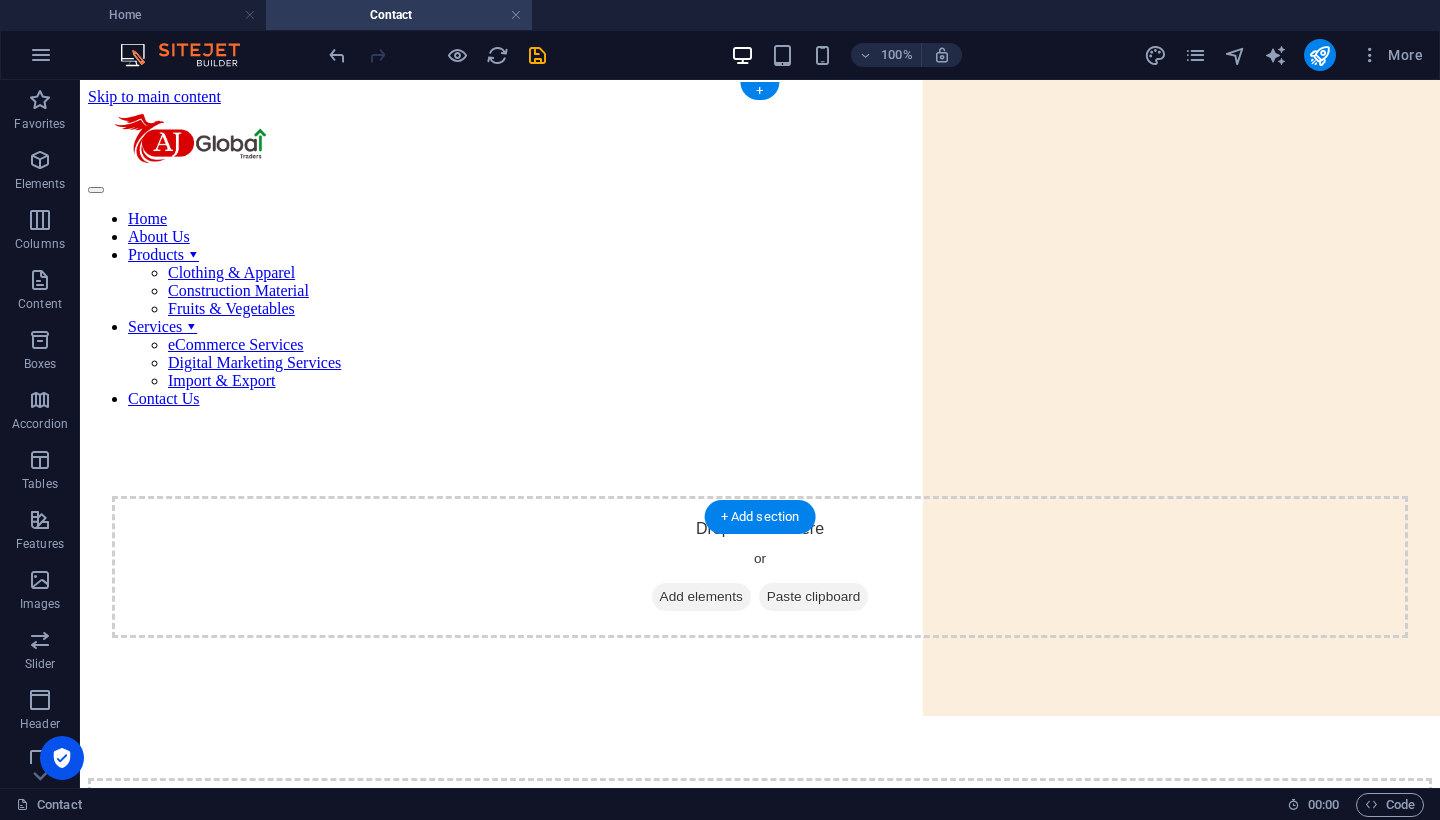 scroll, scrollTop: 0, scrollLeft: 0, axis: both 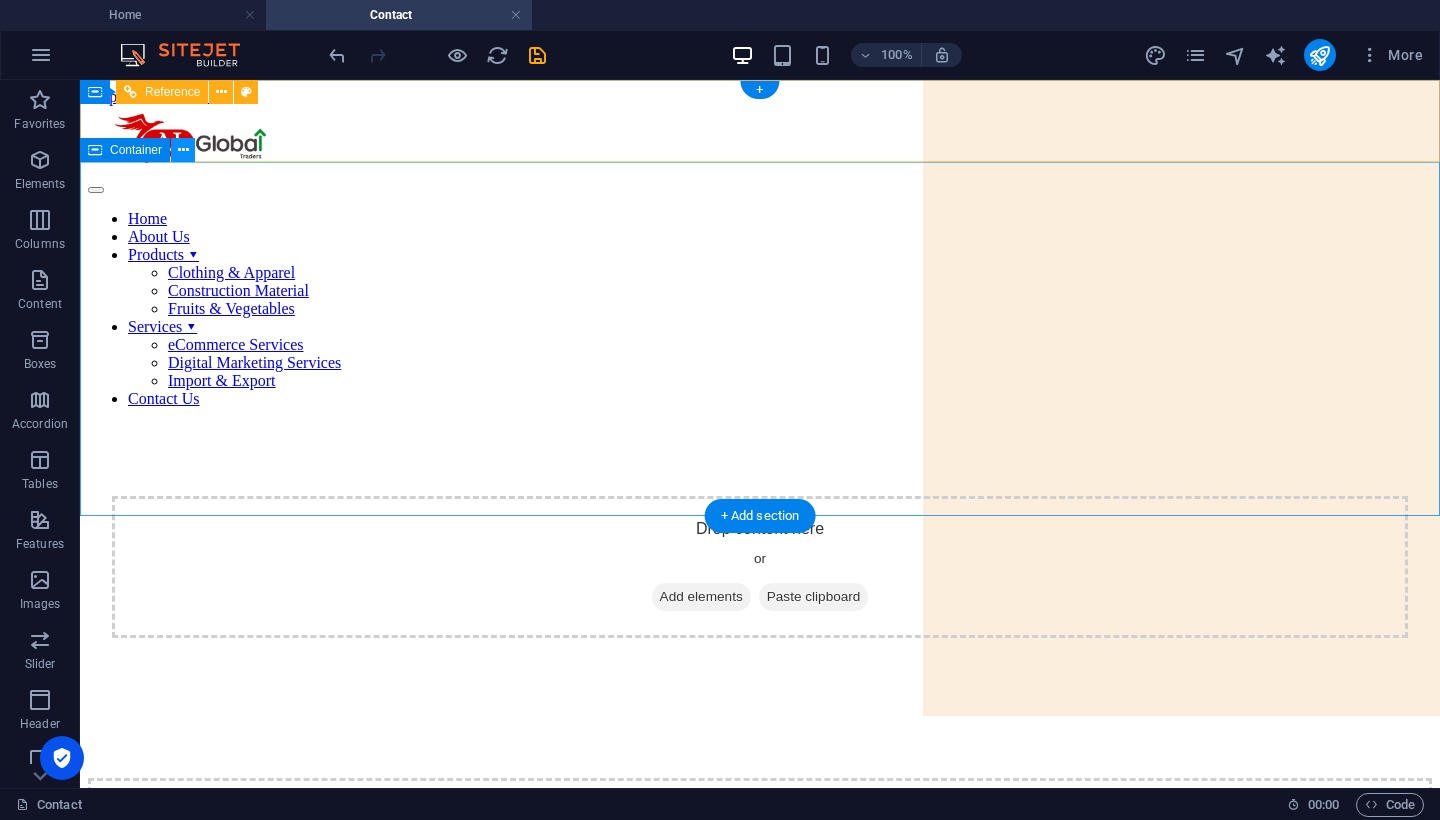 click at bounding box center [183, 150] 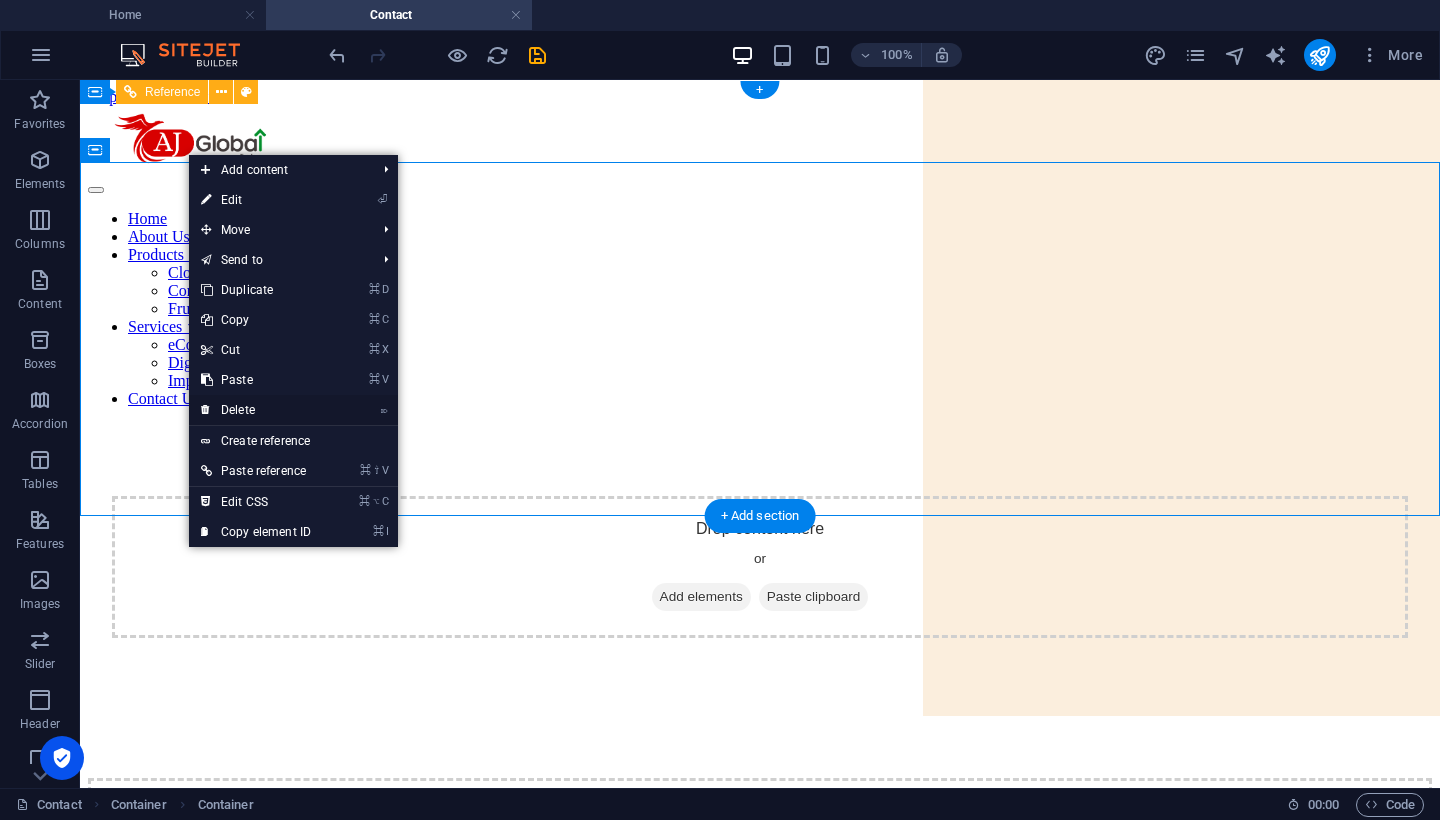 click on "⌦  Delete" at bounding box center (256, 410) 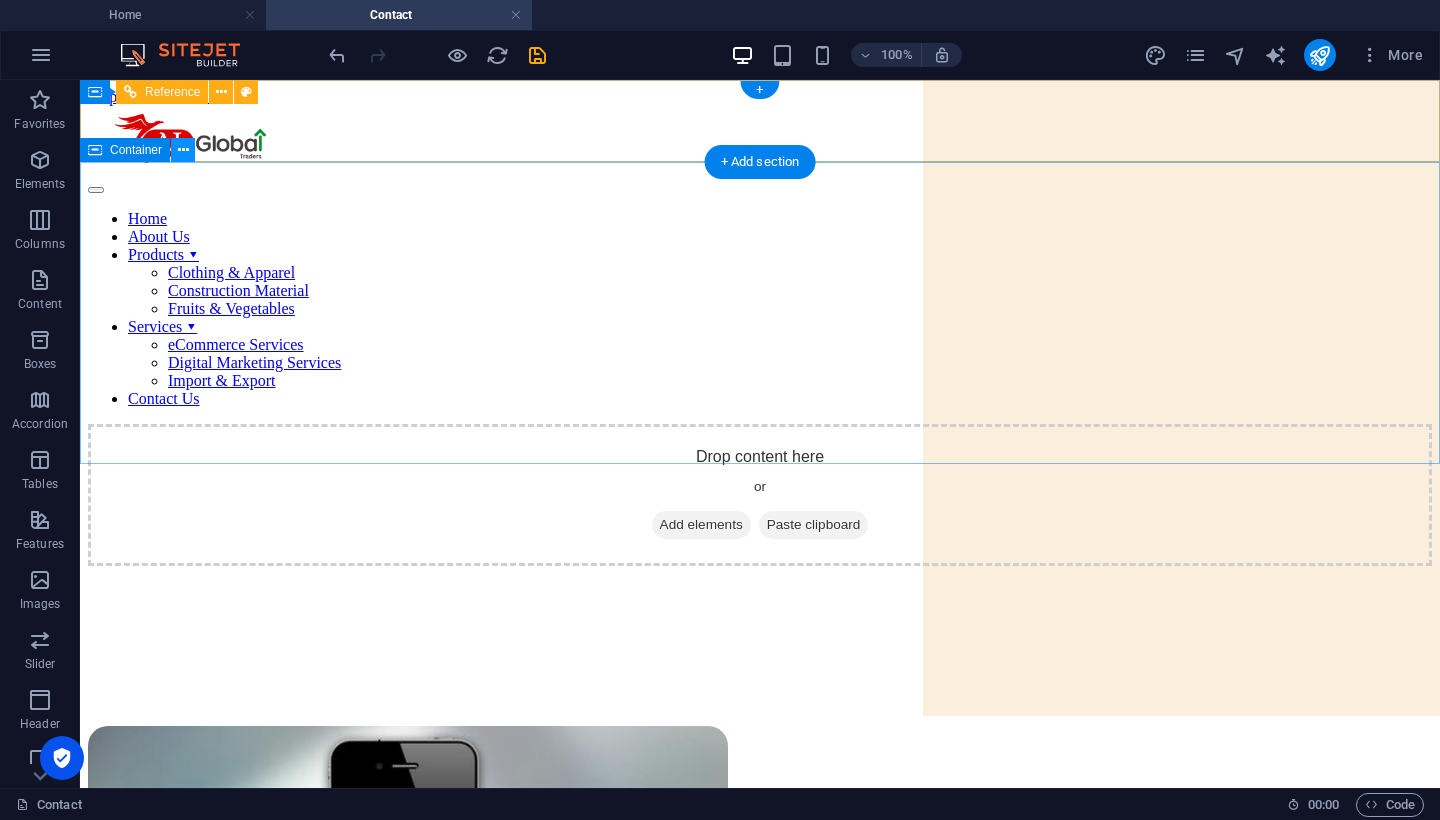 click at bounding box center [183, 150] 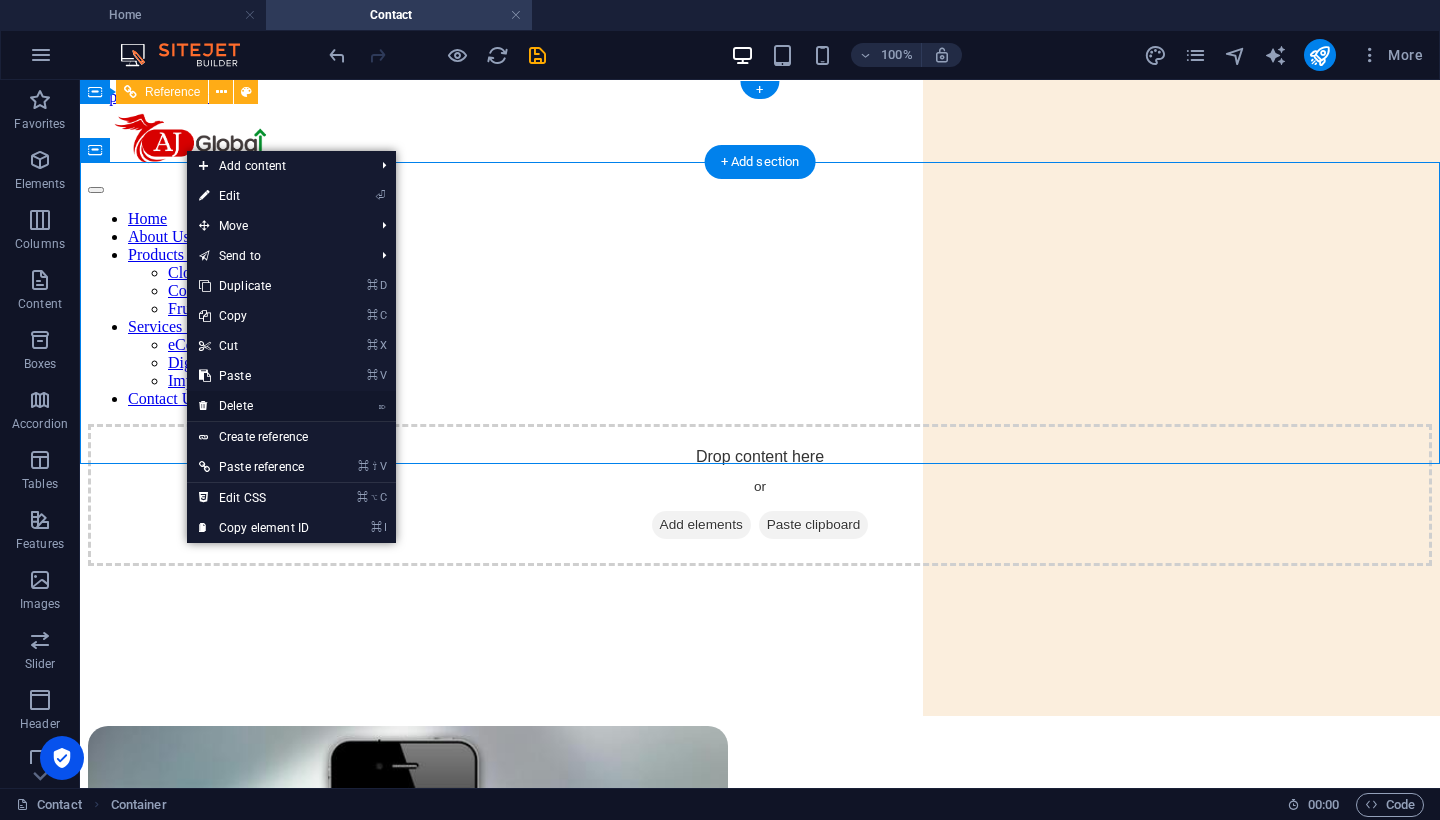 click on "⌦  Delete" at bounding box center [254, 406] 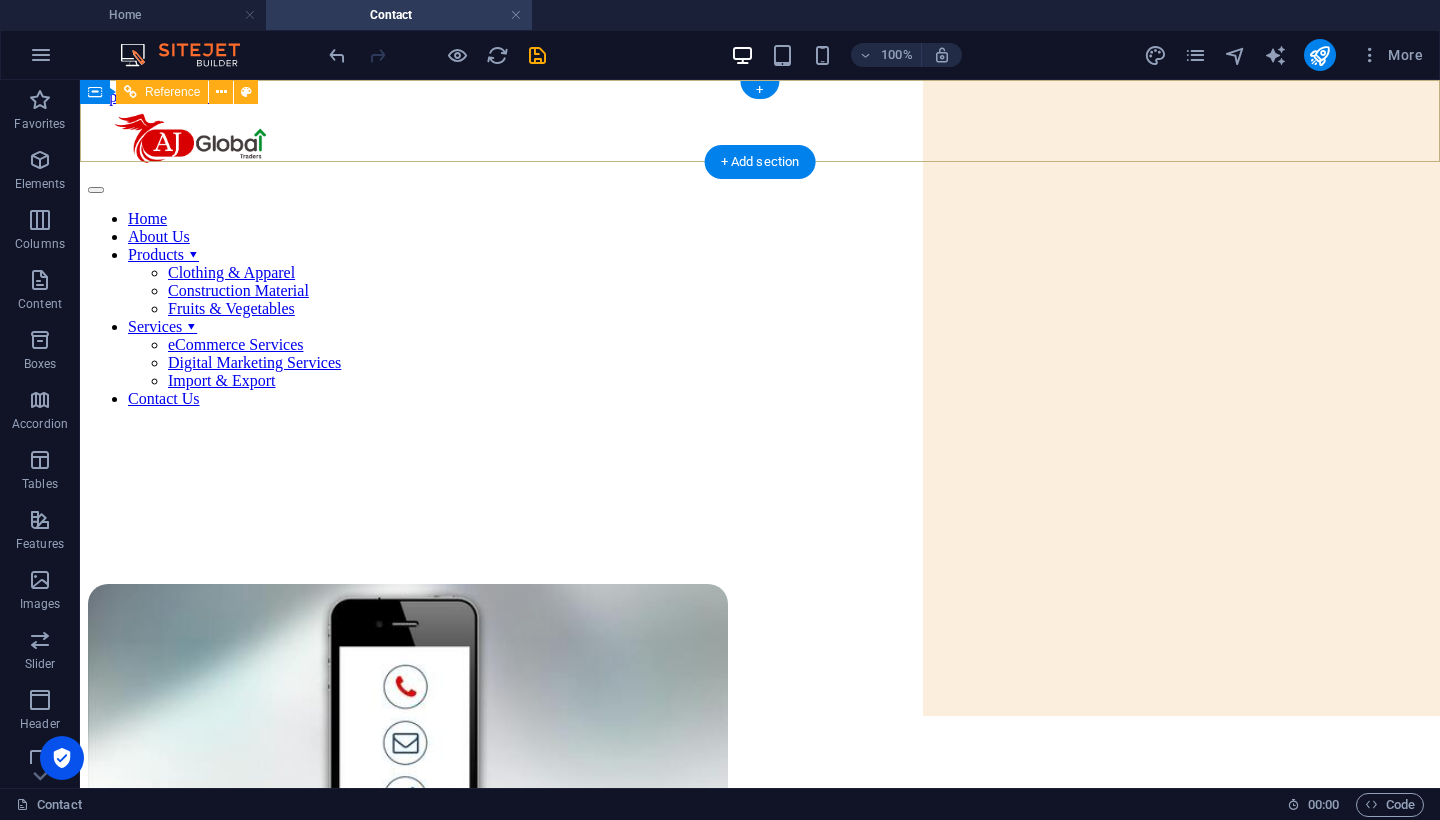 scroll, scrollTop: 0, scrollLeft: 0, axis: both 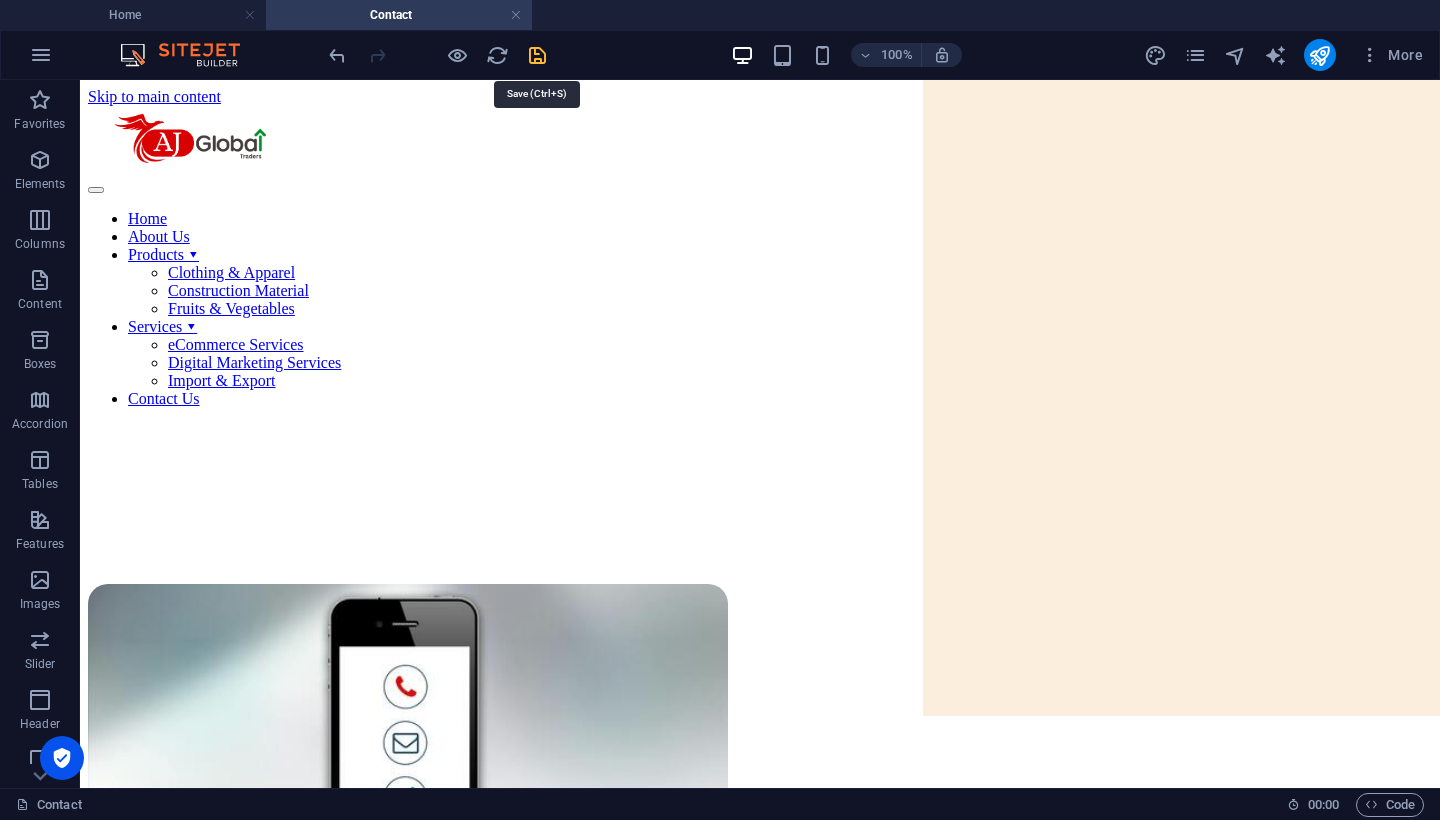 click at bounding box center [537, 55] 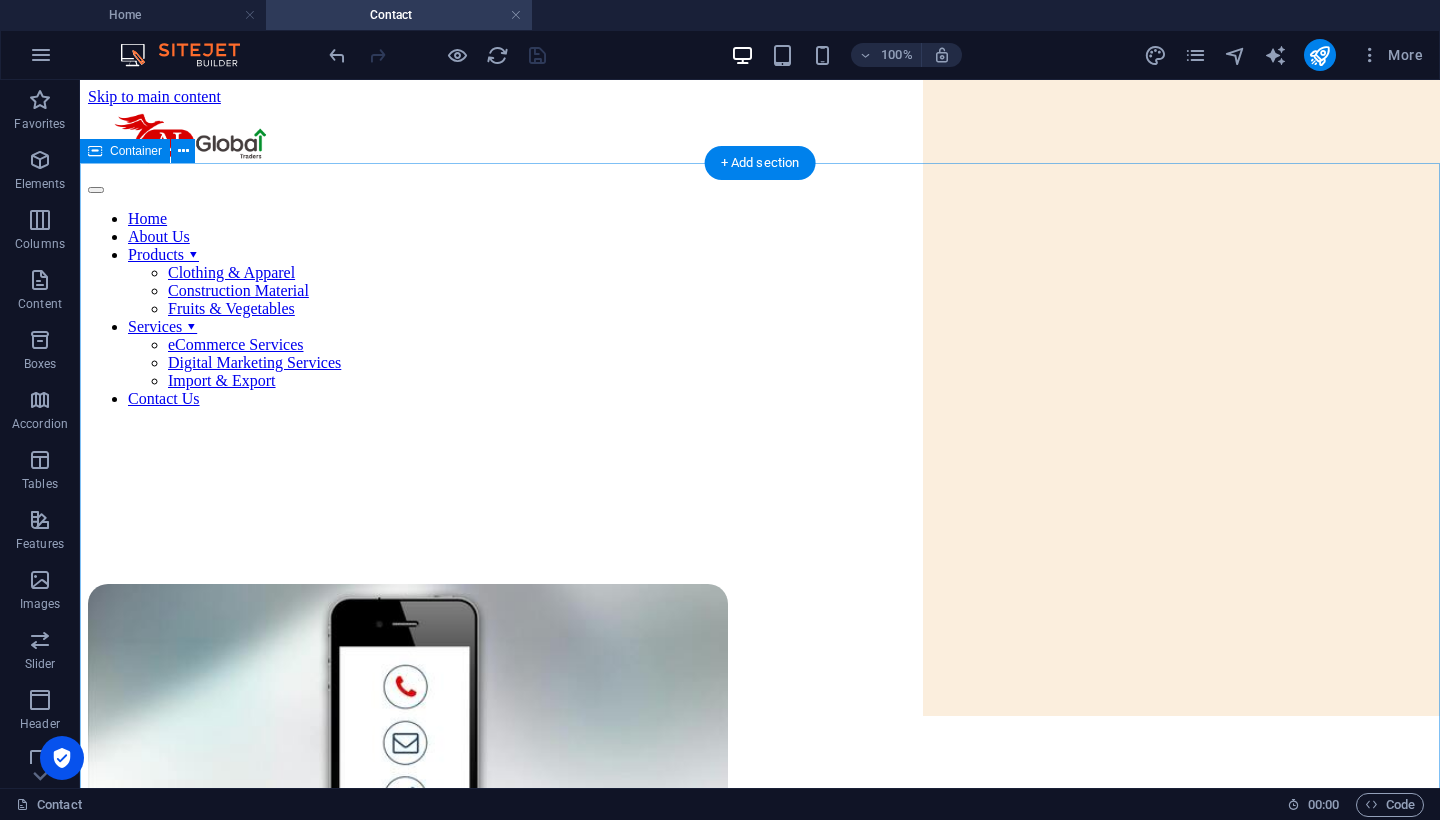 scroll, scrollTop: 0, scrollLeft: 0, axis: both 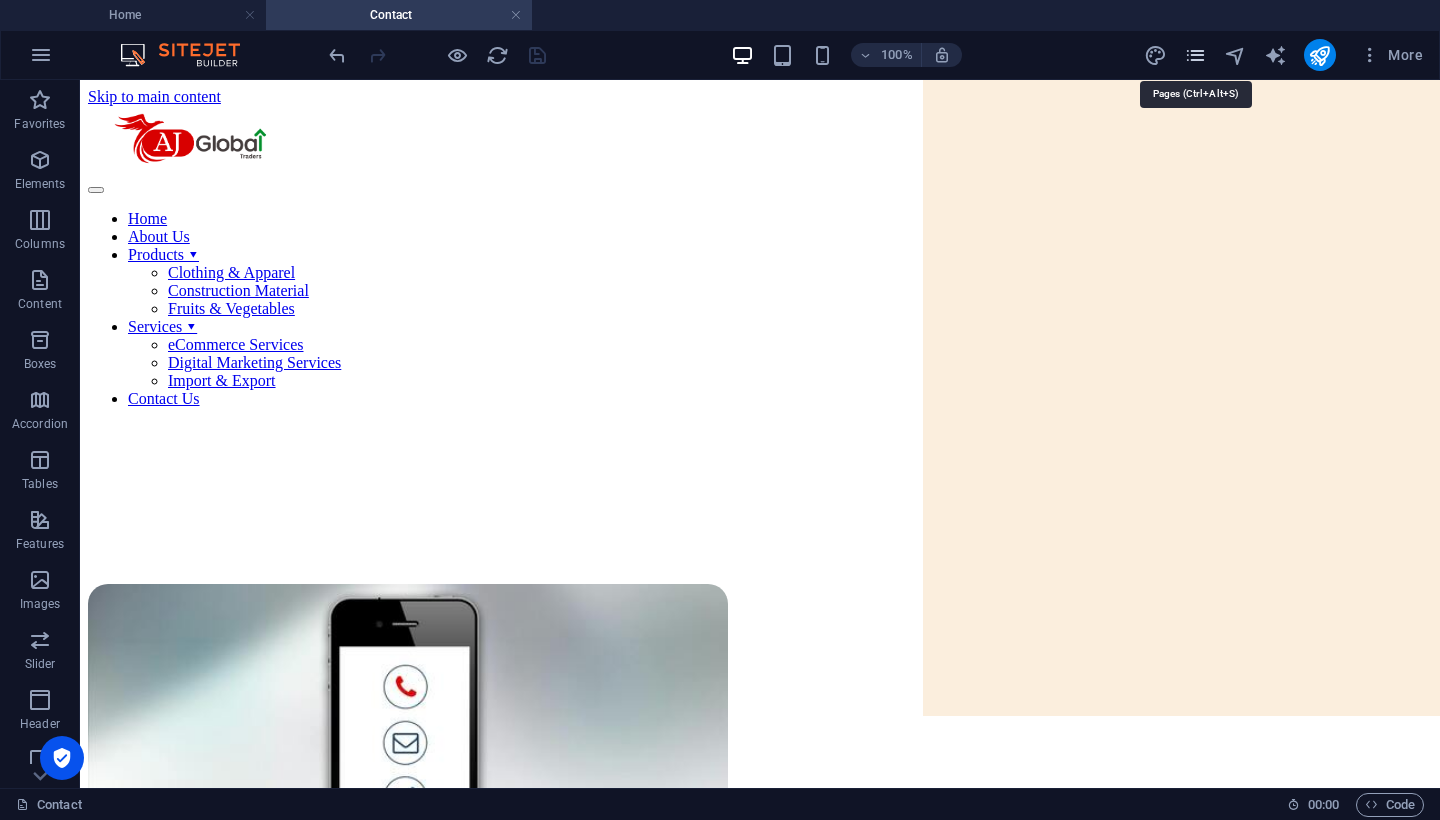 click at bounding box center [1195, 55] 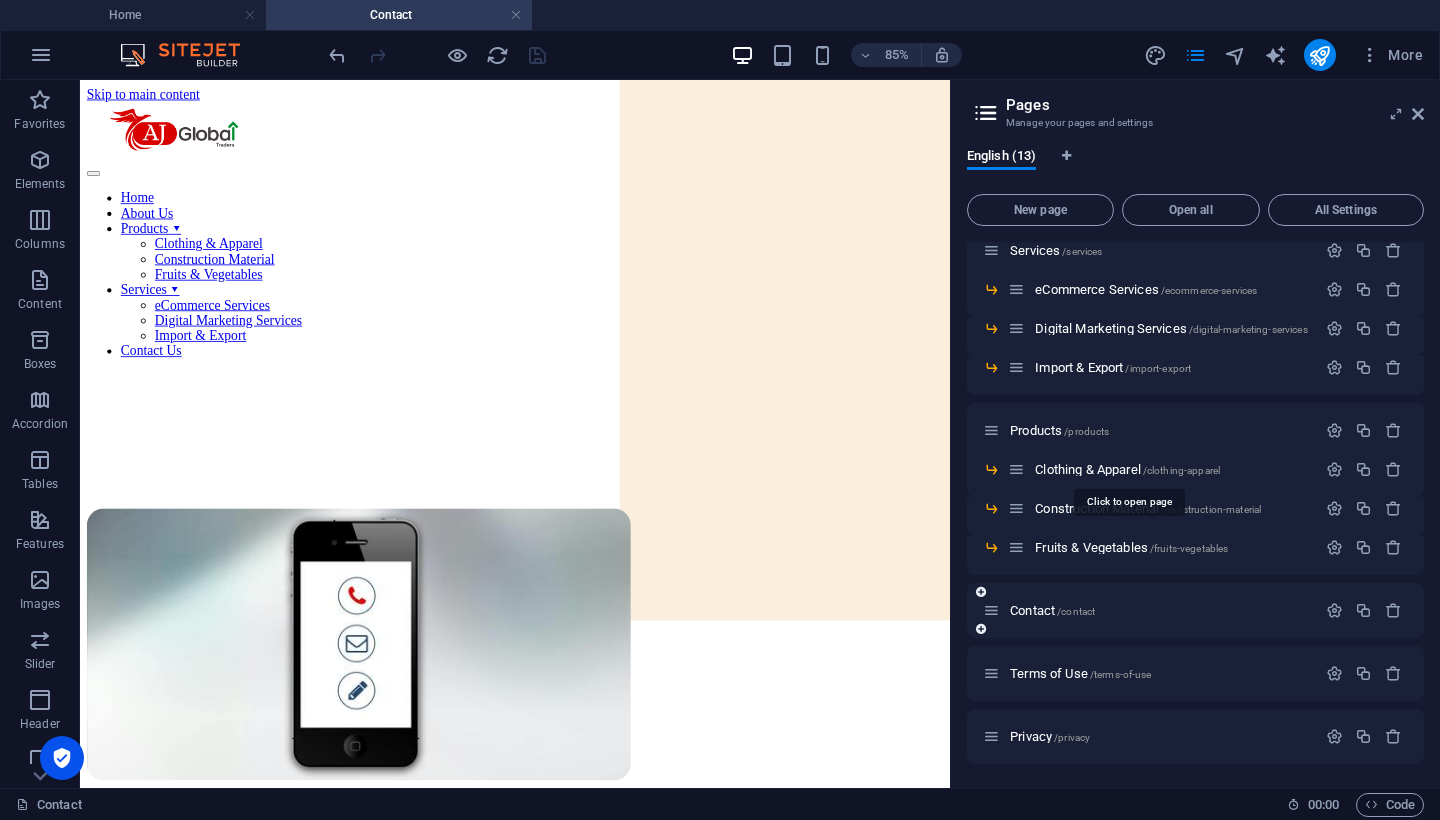 scroll, scrollTop: 145, scrollLeft: 0, axis: vertical 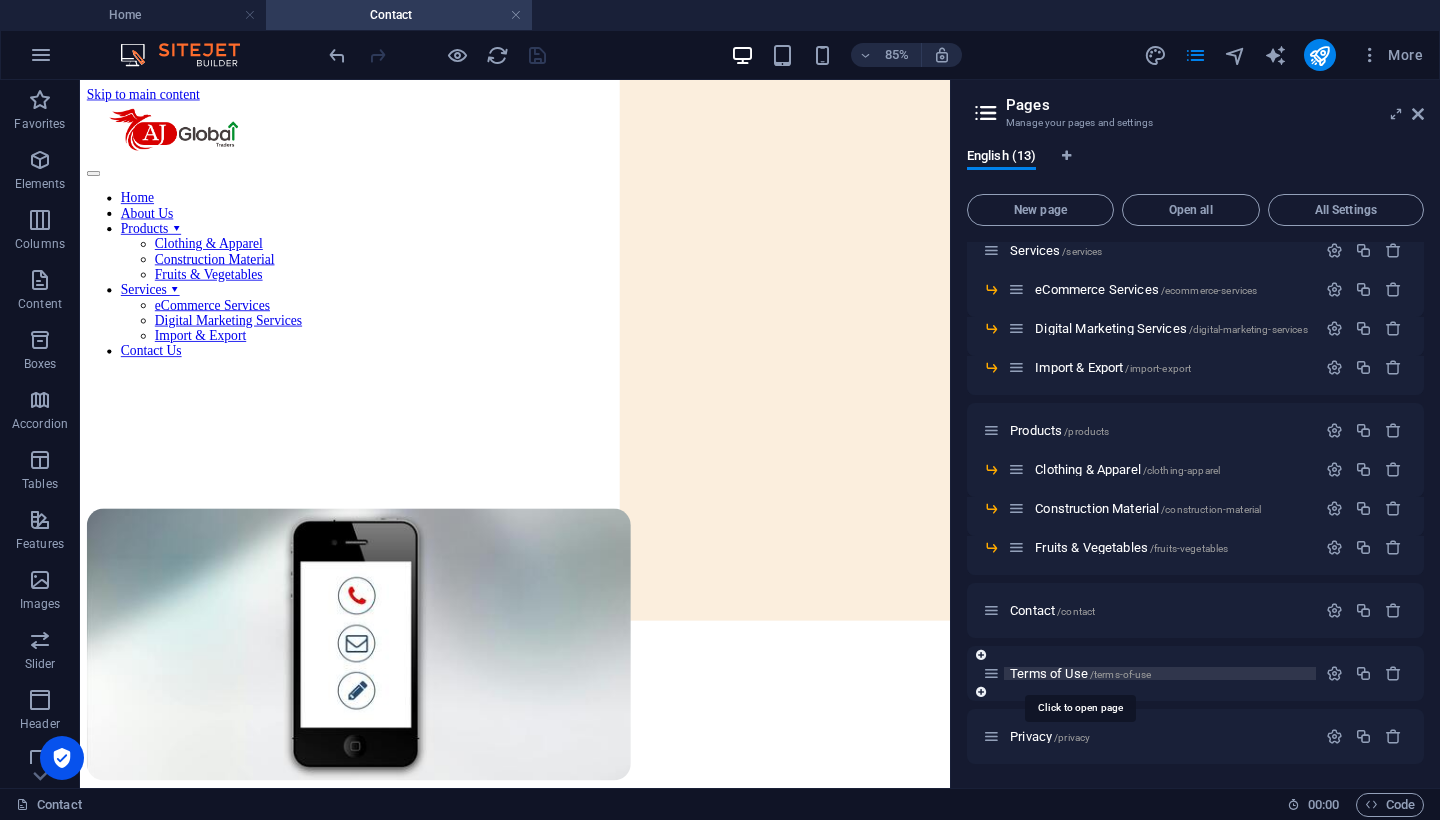 click on "Terms of Use /terms-of-use" at bounding box center [1080, 673] 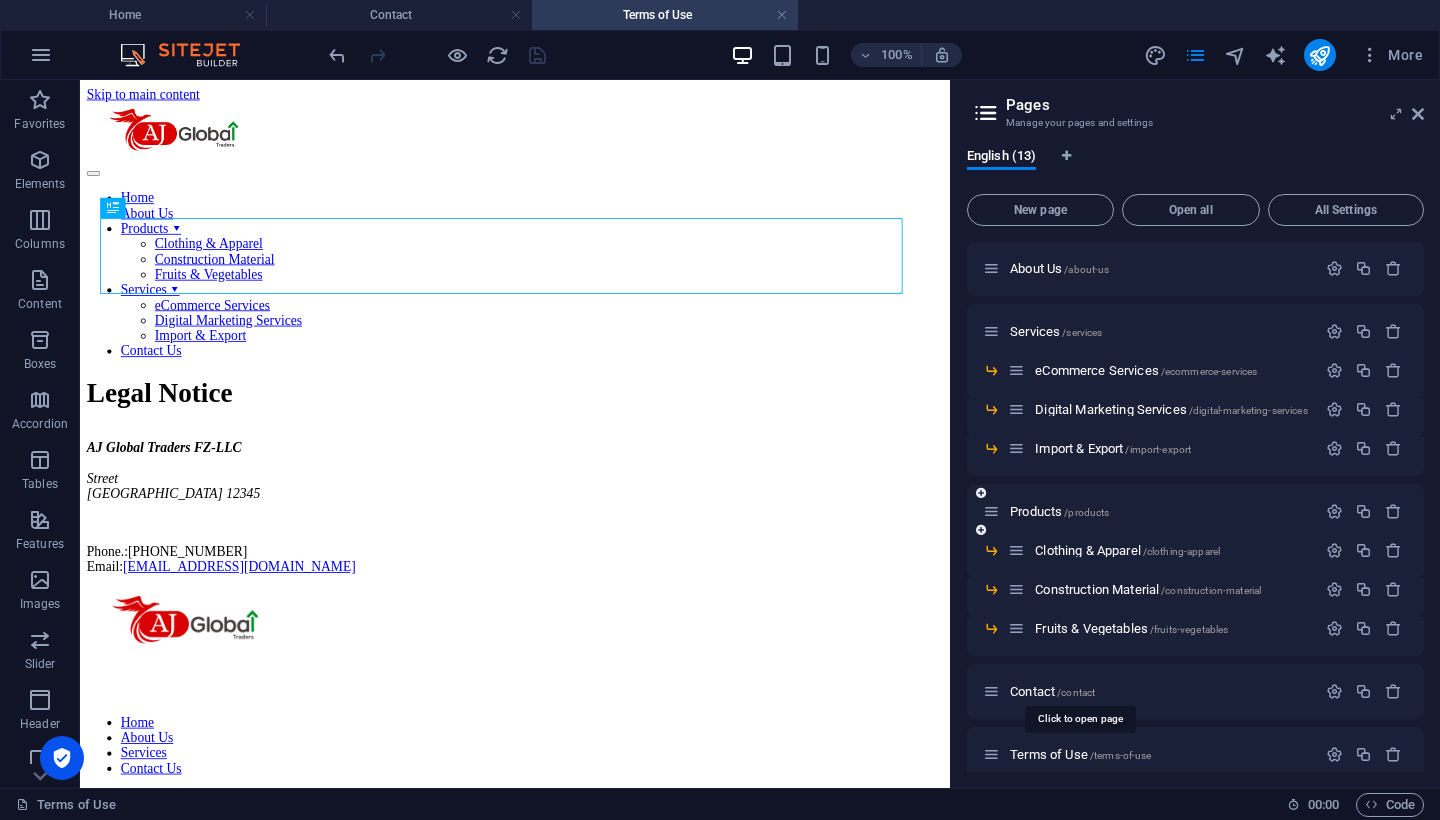 scroll, scrollTop: 0, scrollLeft: 0, axis: both 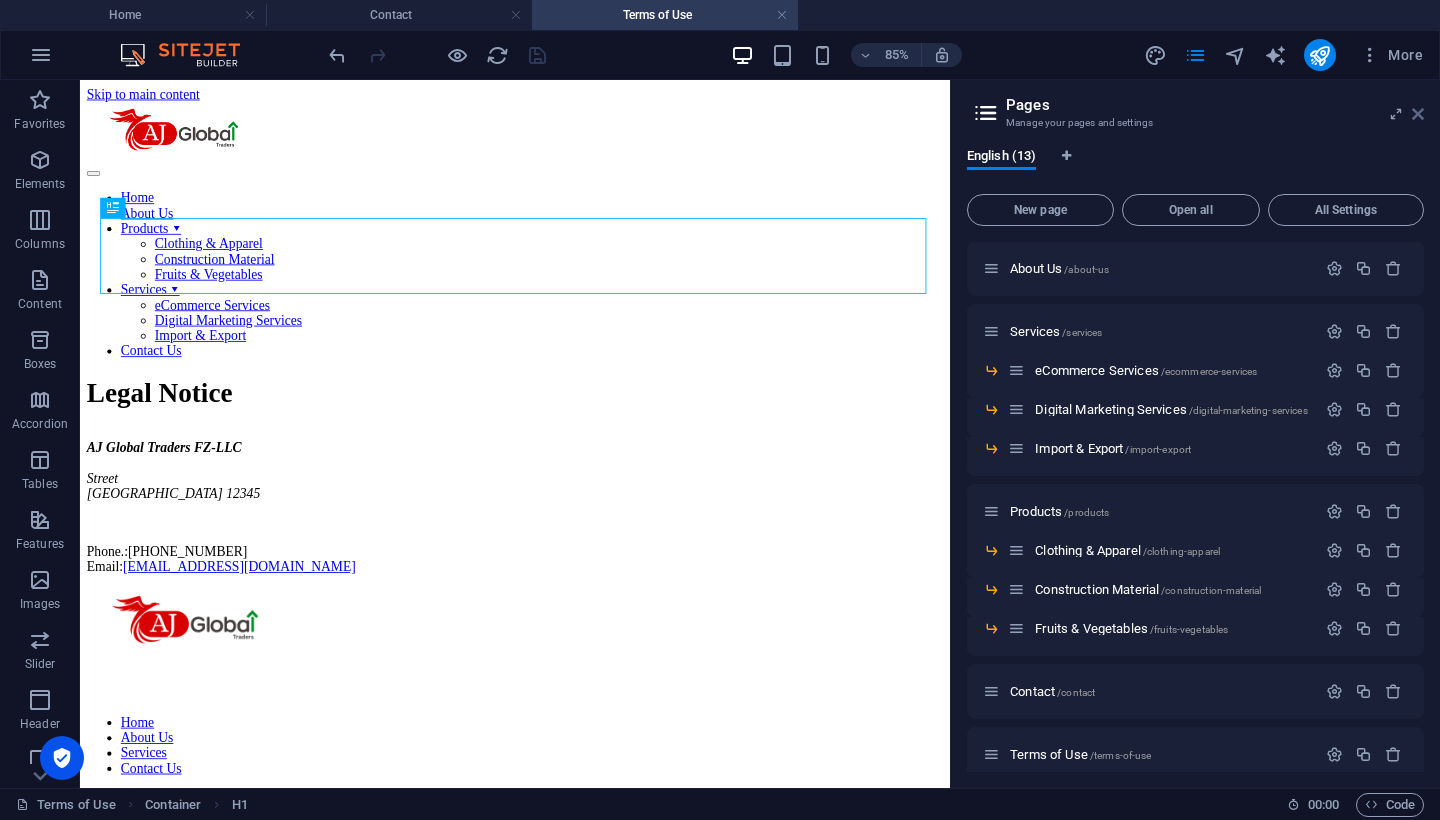 click at bounding box center (1418, 114) 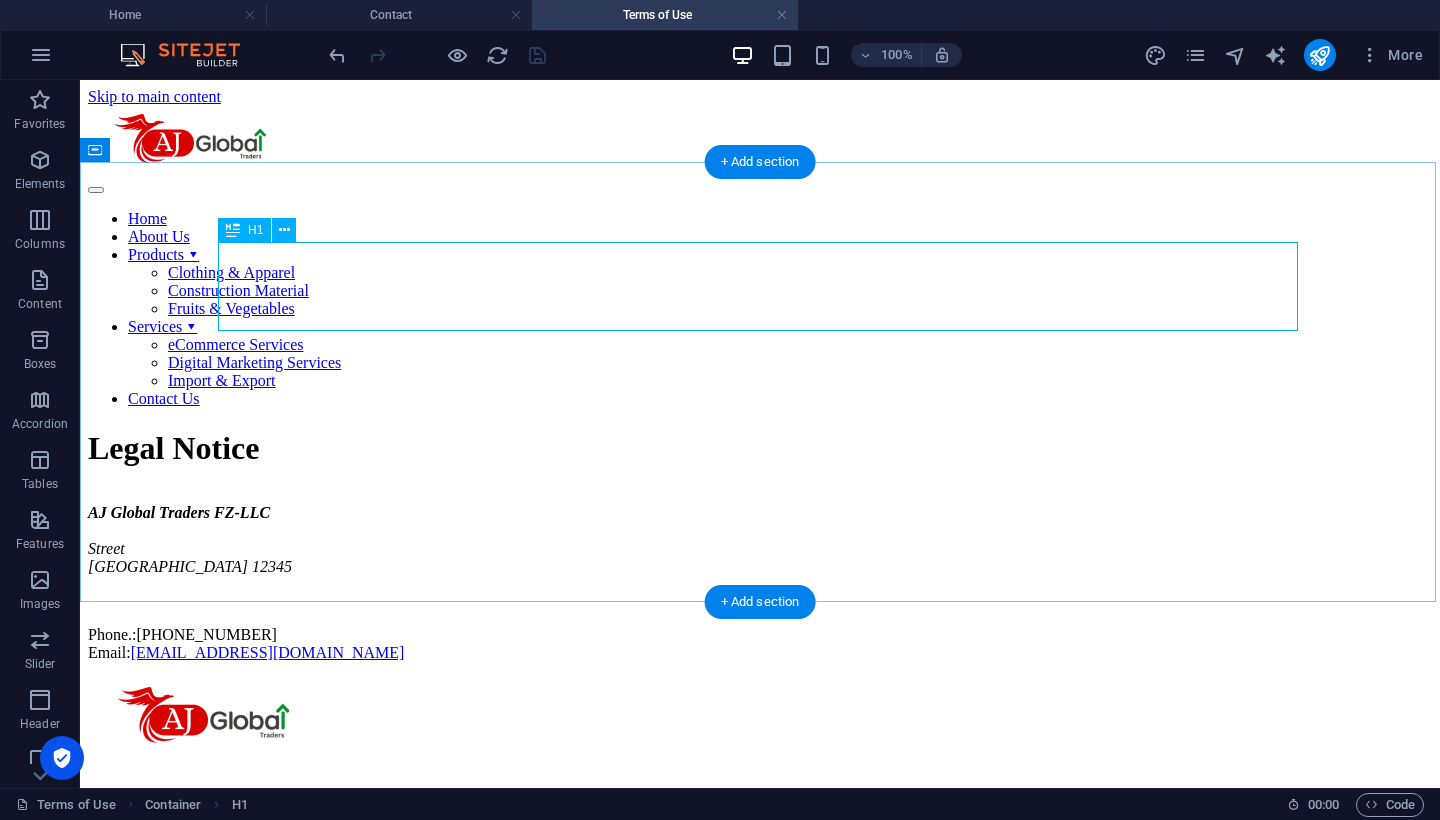click on "Legal Notice" at bounding box center [760, 448] 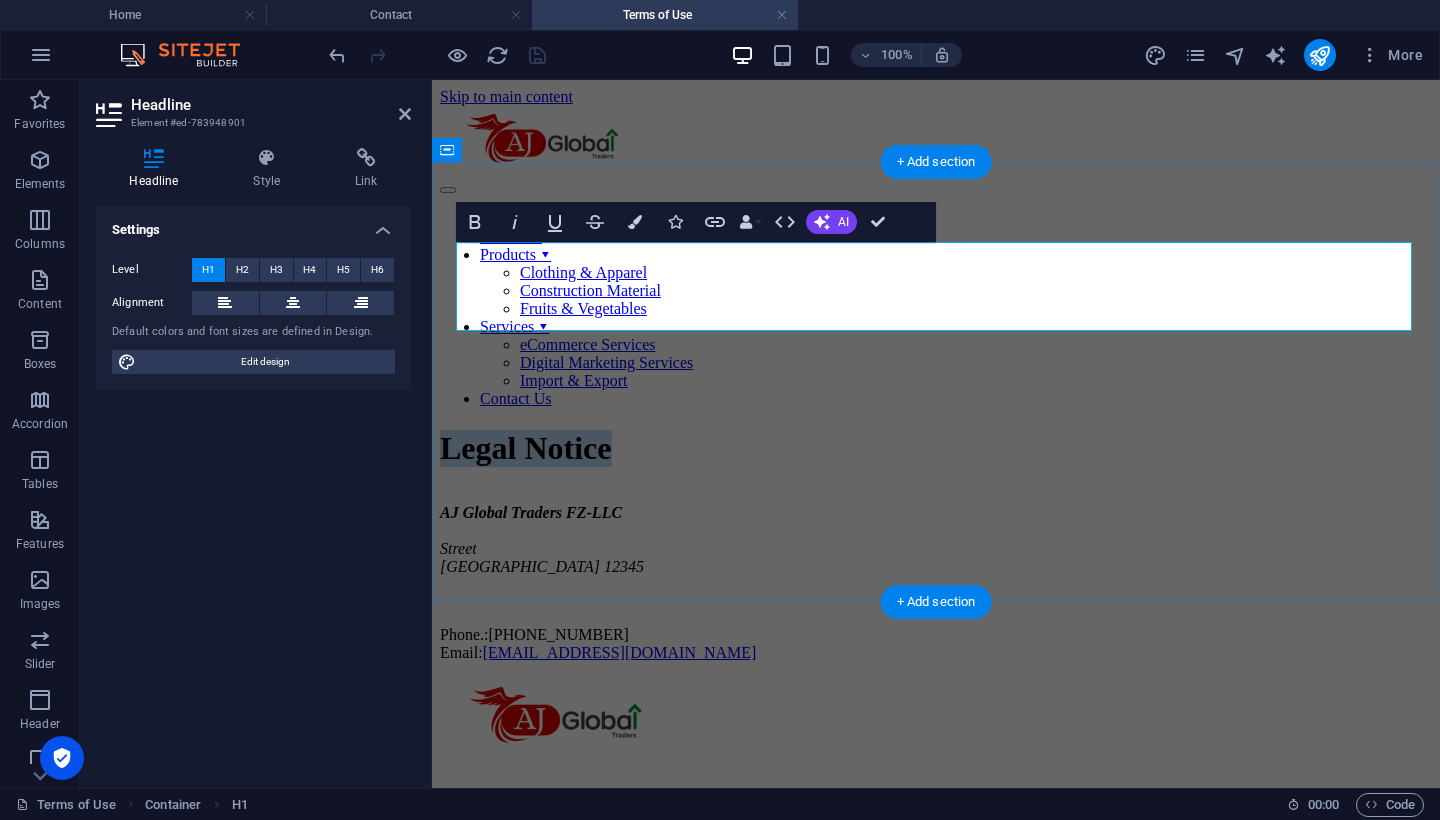 type 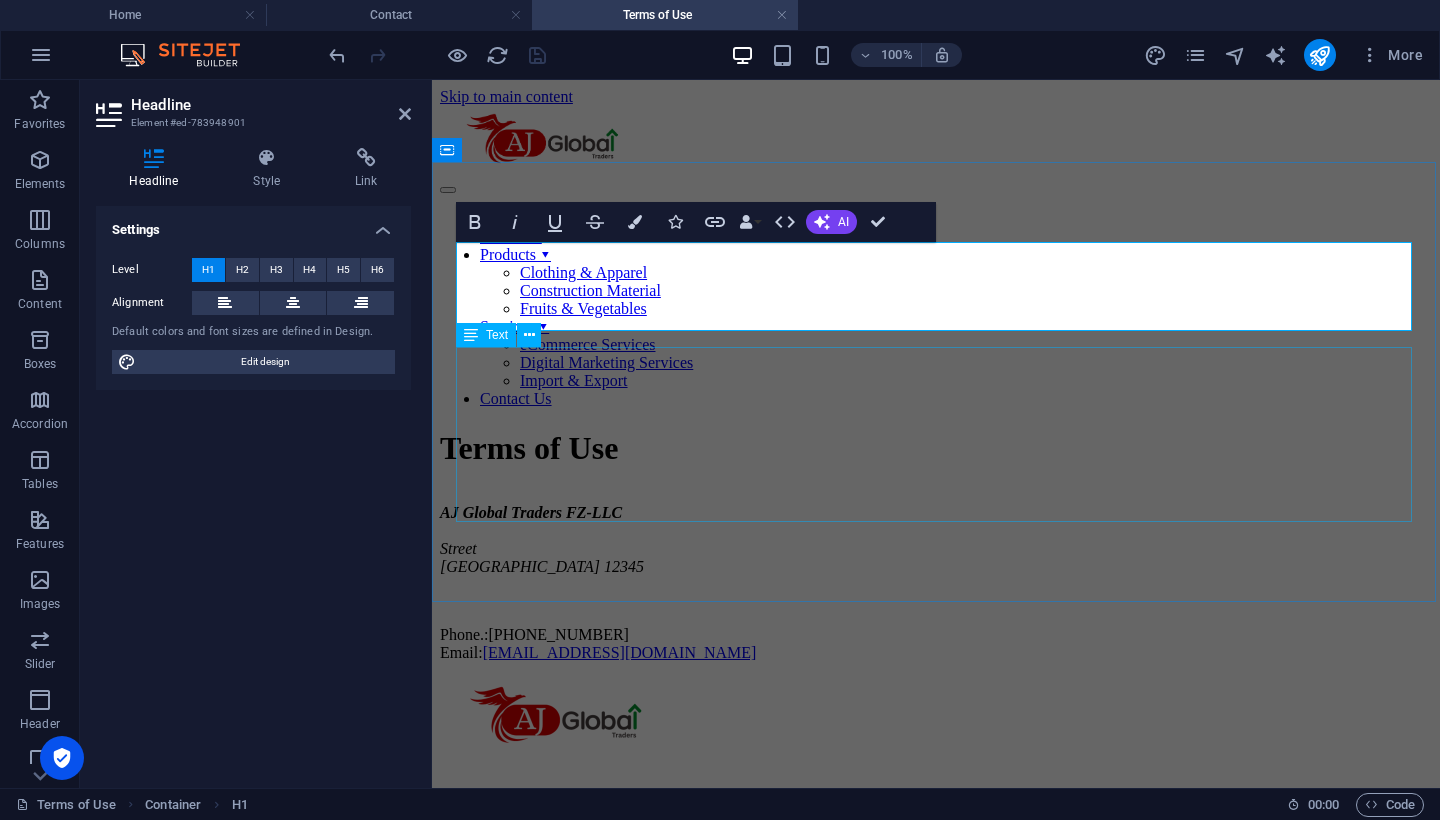 click on "AJ Global Traders FZ-LLC   [GEOGRAPHIC_DATA]   12345
Phone.:  [PHONE_NUMBER] Email:  [EMAIL_ADDRESS][DOMAIN_NAME]" at bounding box center [936, 583] 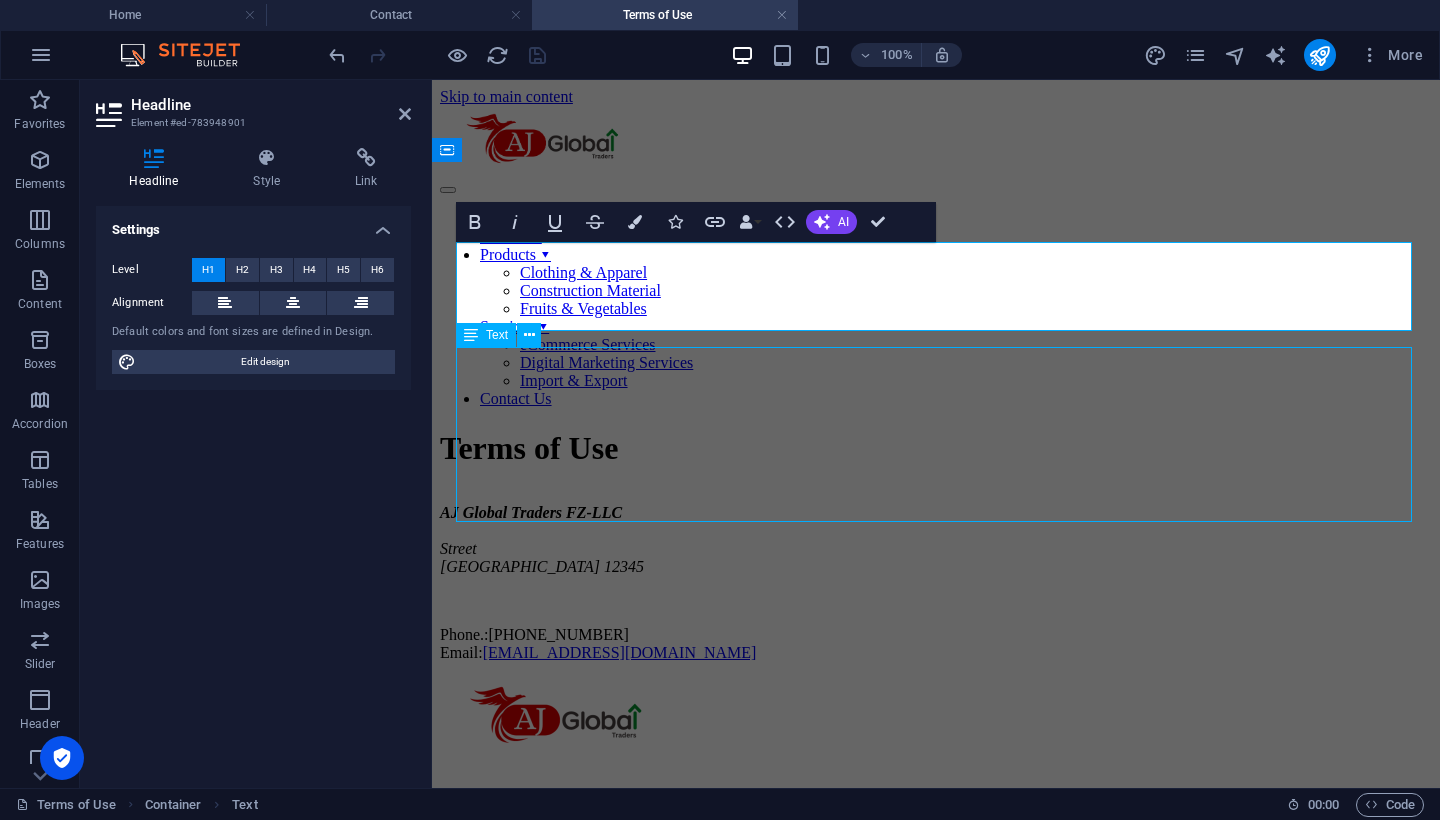 click on "AJ Global Traders FZ-LLC   [GEOGRAPHIC_DATA]   12345
Phone.:  [PHONE_NUMBER] Email:  [EMAIL_ADDRESS][DOMAIN_NAME]" at bounding box center (936, 583) 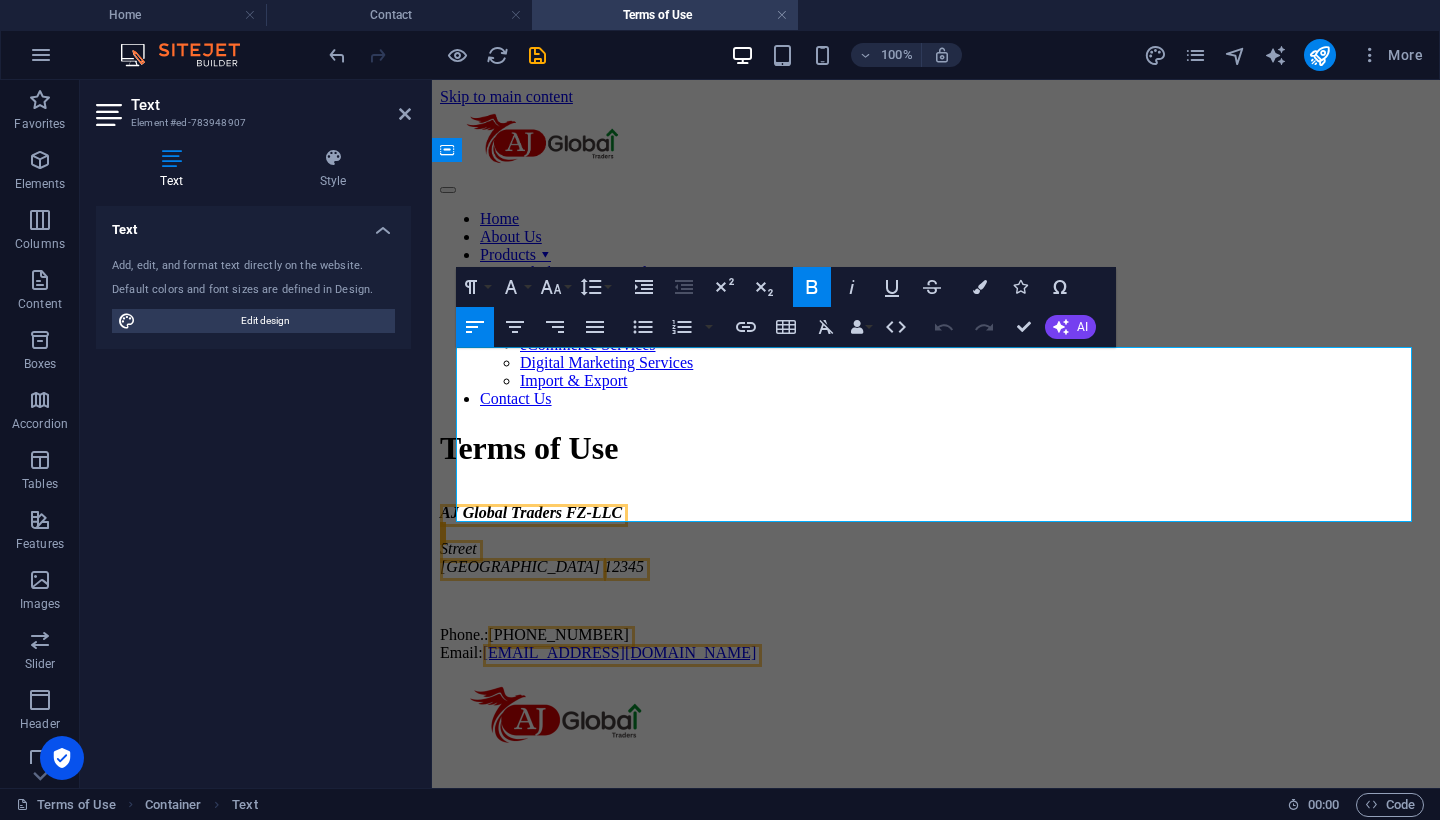 click on "Phone.:  [PHONE_NUMBER] Email:  [EMAIL_ADDRESS][DOMAIN_NAME]" at bounding box center (936, 644) 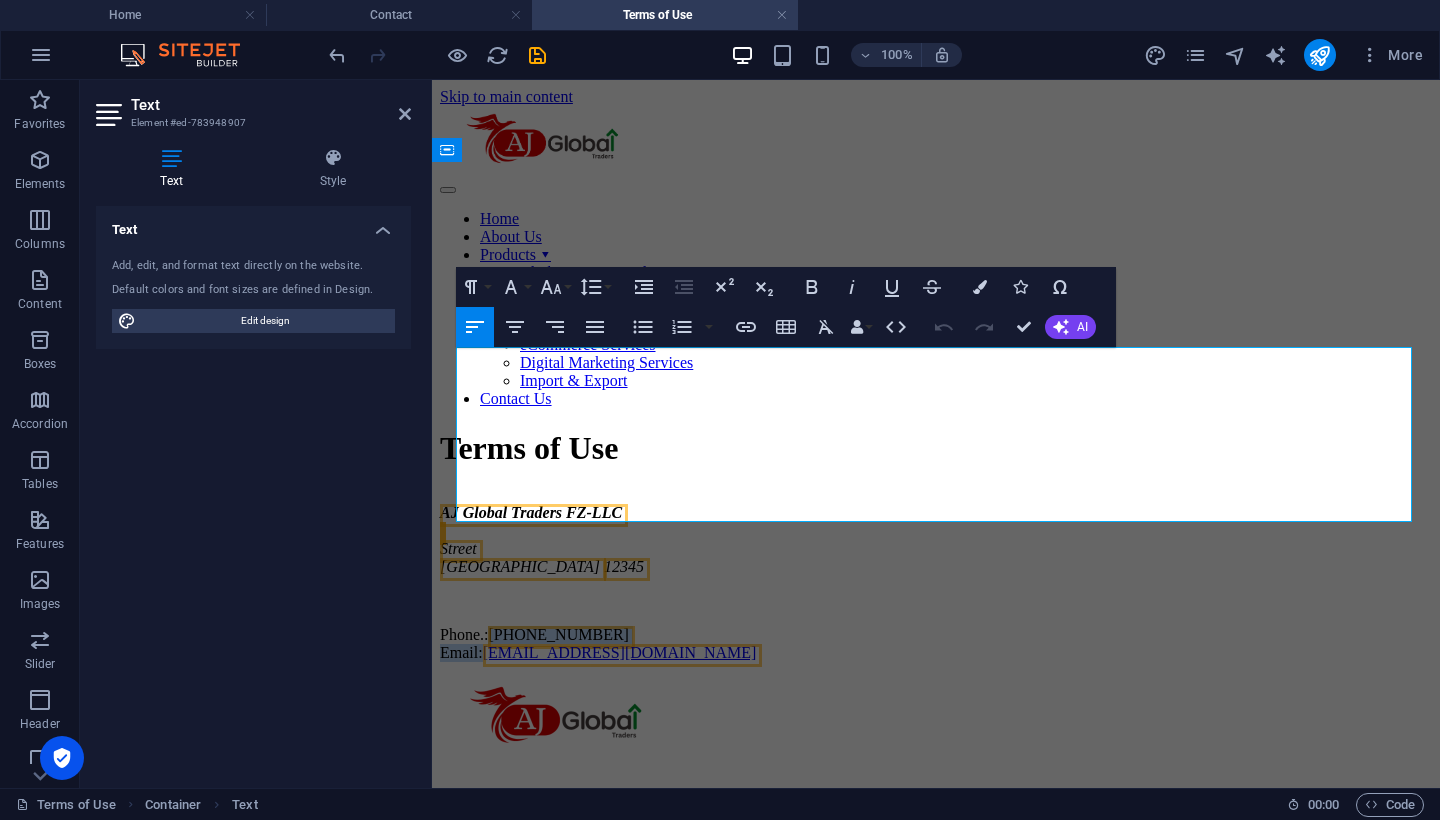 drag, startPoint x: 729, startPoint y: 506, endPoint x: 650, endPoint y: 491, distance: 80.411446 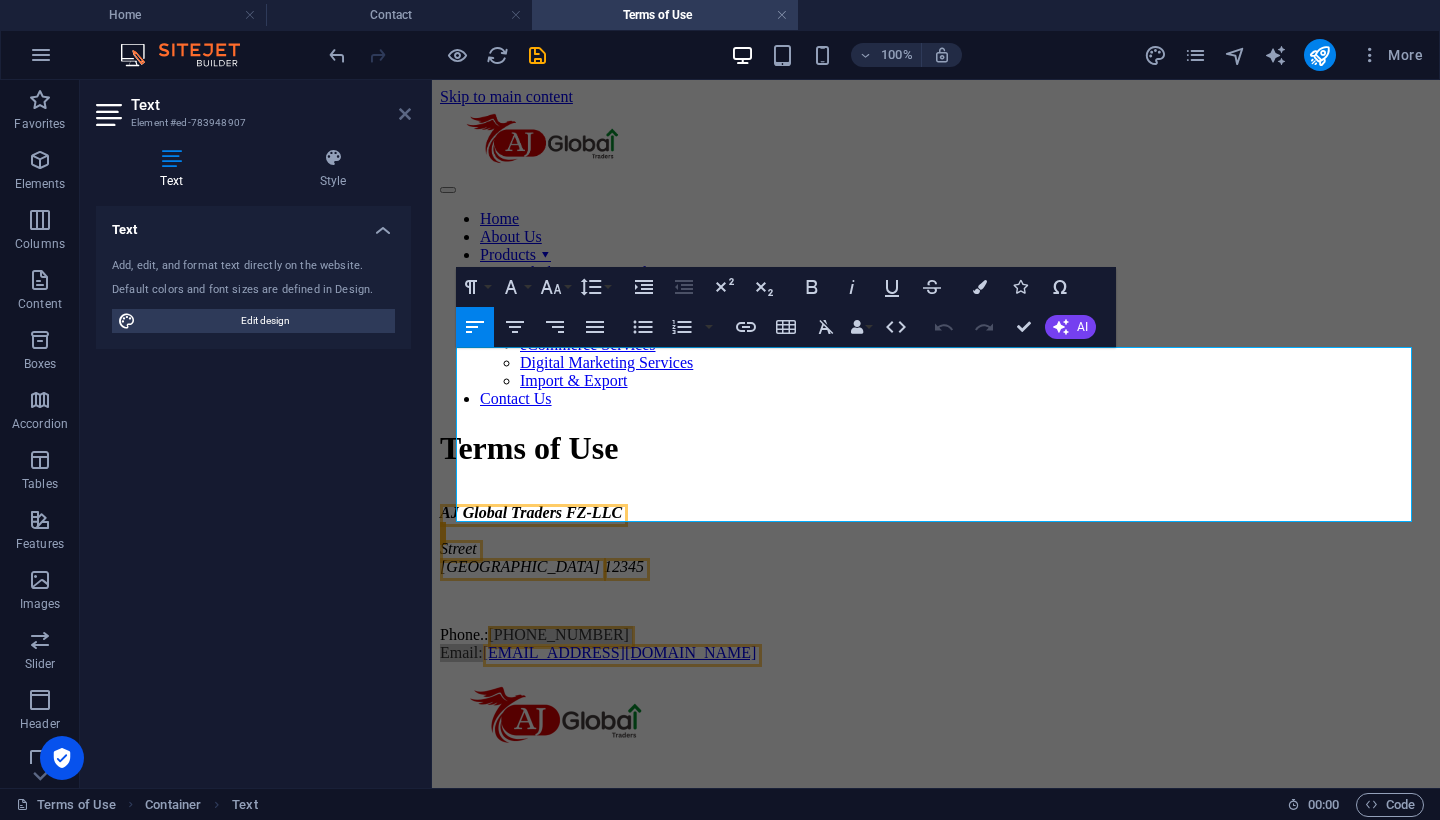click at bounding box center (405, 114) 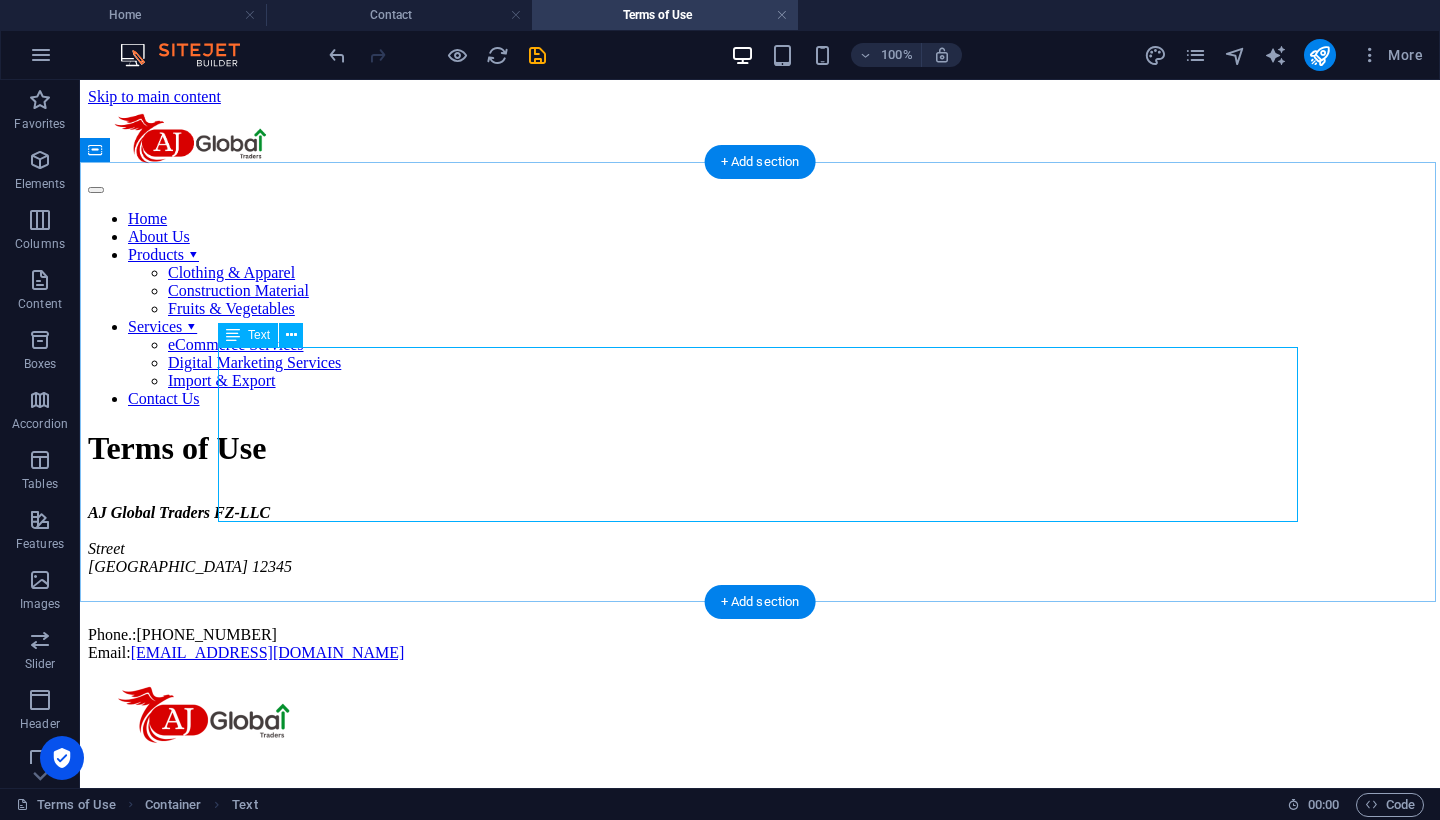click on "AJ Global Traders FZ-LLC   [GEOGRAPHIC_DATA]   12345
Phone.:  [PHONE_NUMBER] Email:  [EMAIL_ADDRESS][DOMAIN_NAME]" at bounding box center [760, 583] 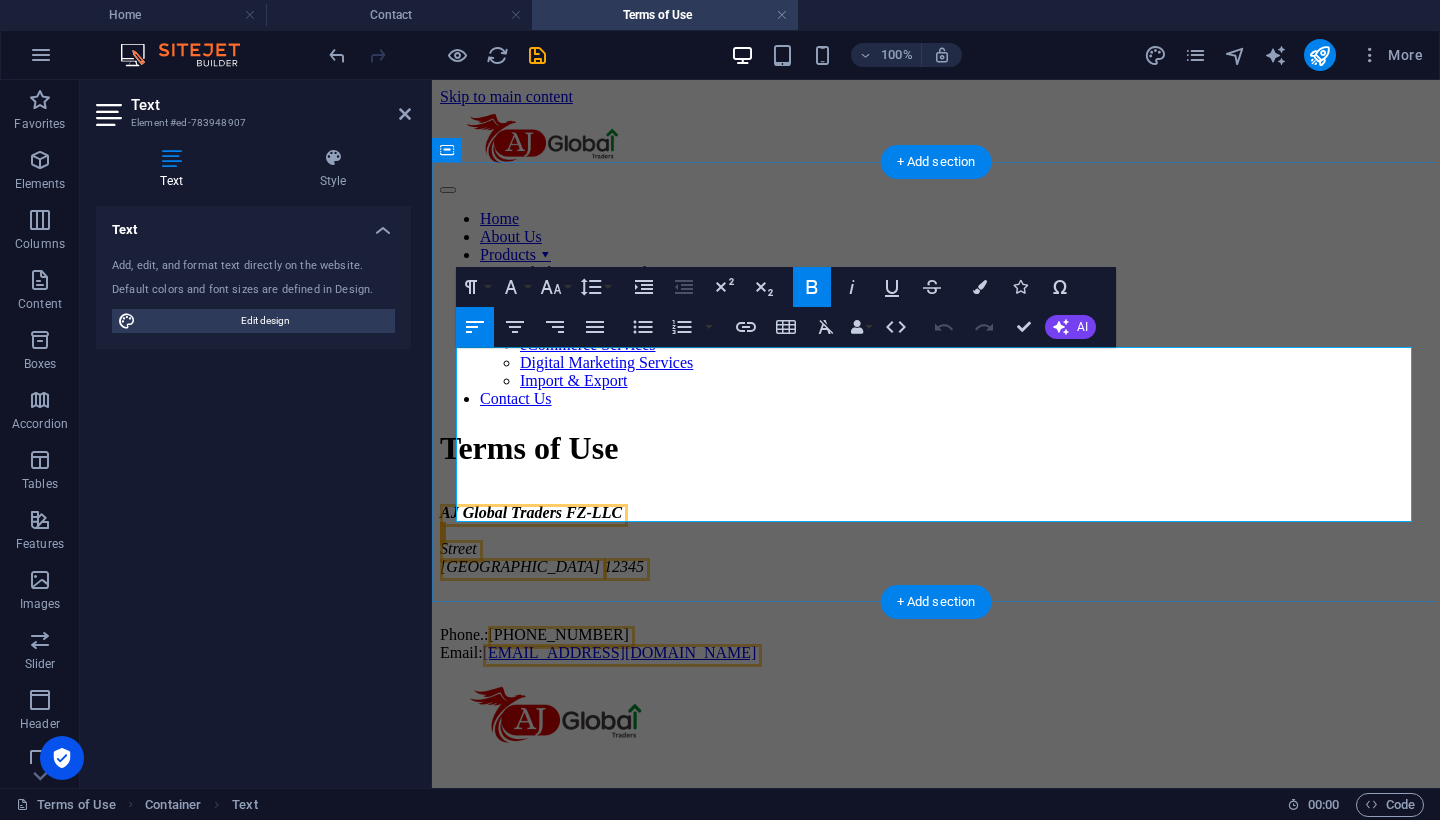 click on "Phone.:  [PHONE_NUMBER] Email:  [EMAIL_ADDRESS][DOMAIN_NAME]" at bounding box center [936, 644] 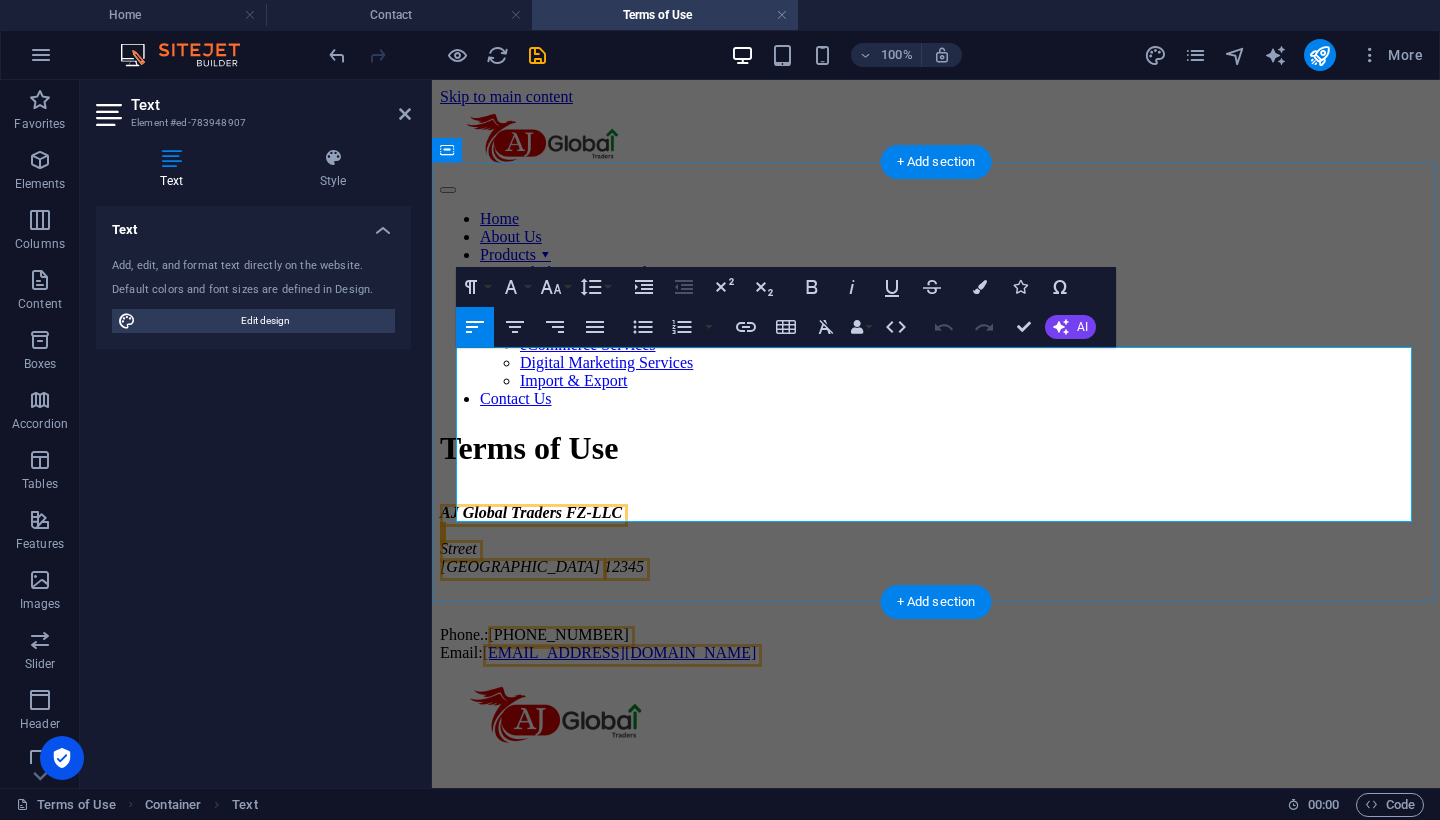 click on "AJ Global Traders FZ-LLC   [GEOGRAPHIC_DATA]   12345" at bounding box center [936, 540] 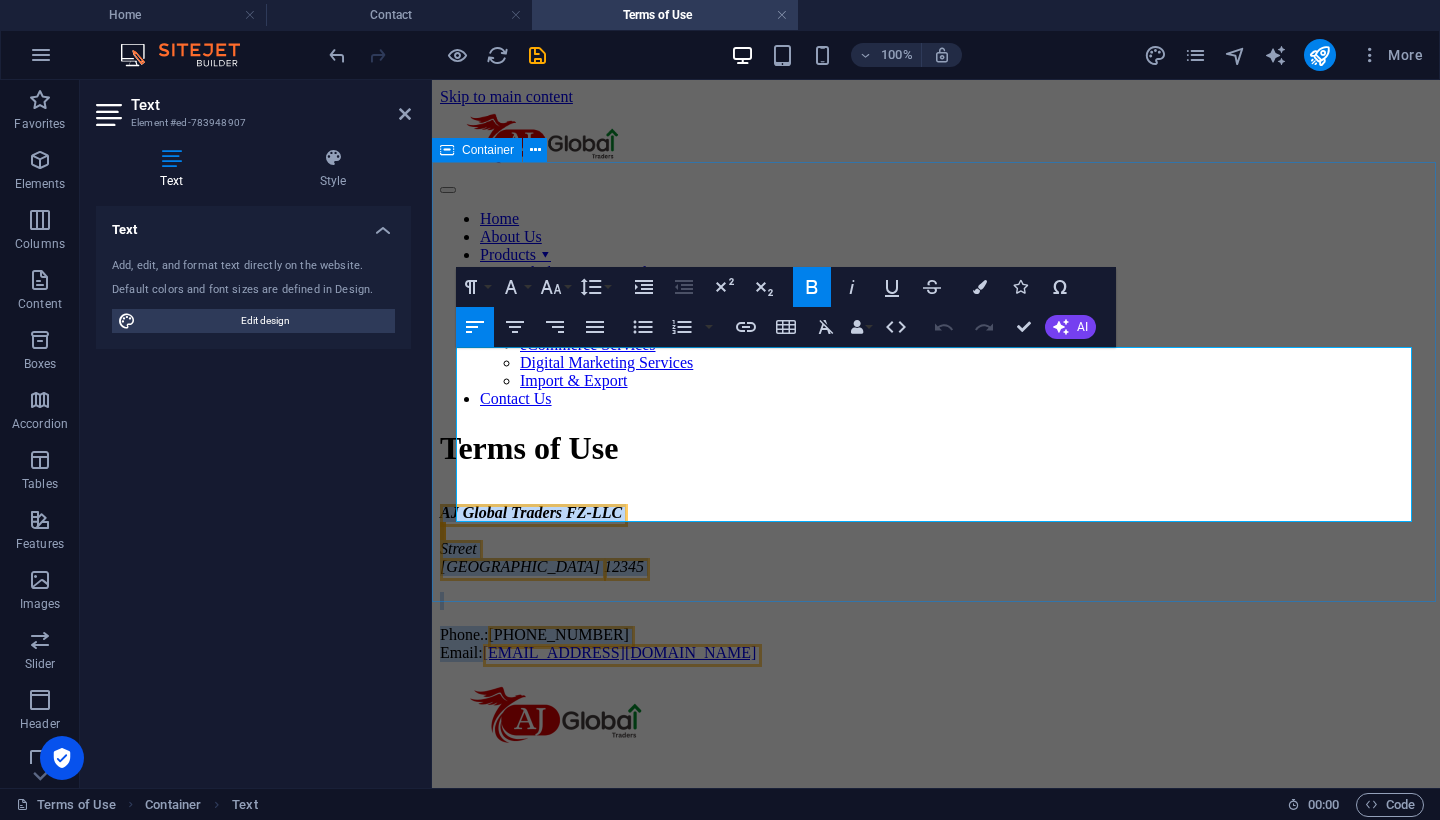 drag, startPoint x: 726, startPoint y: 504, endPoint x: 455, endPoint y: 356, distance: 308.77985 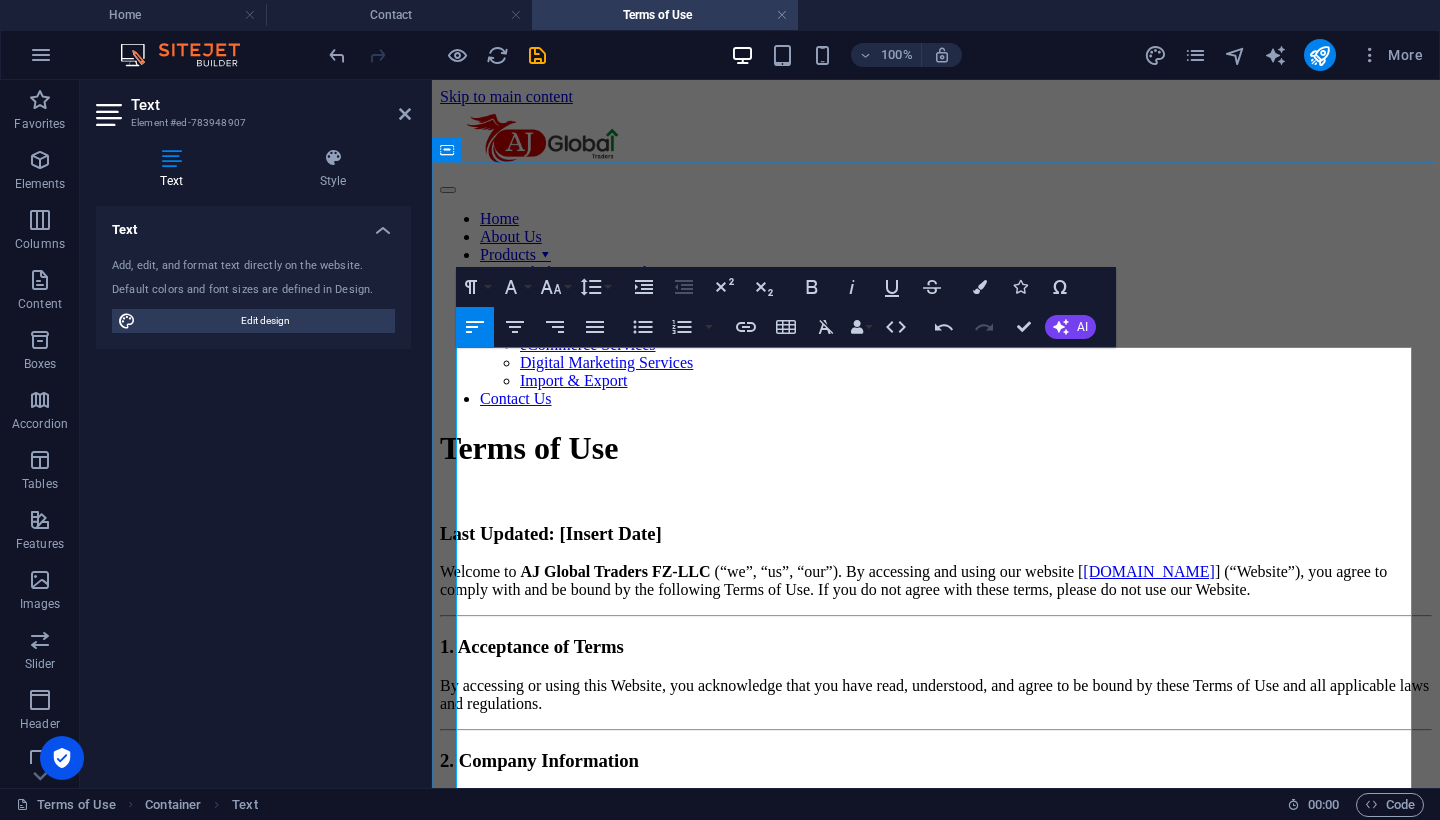 click on "Last Updated: [Insert Date]" at bounding box center [936, 534] 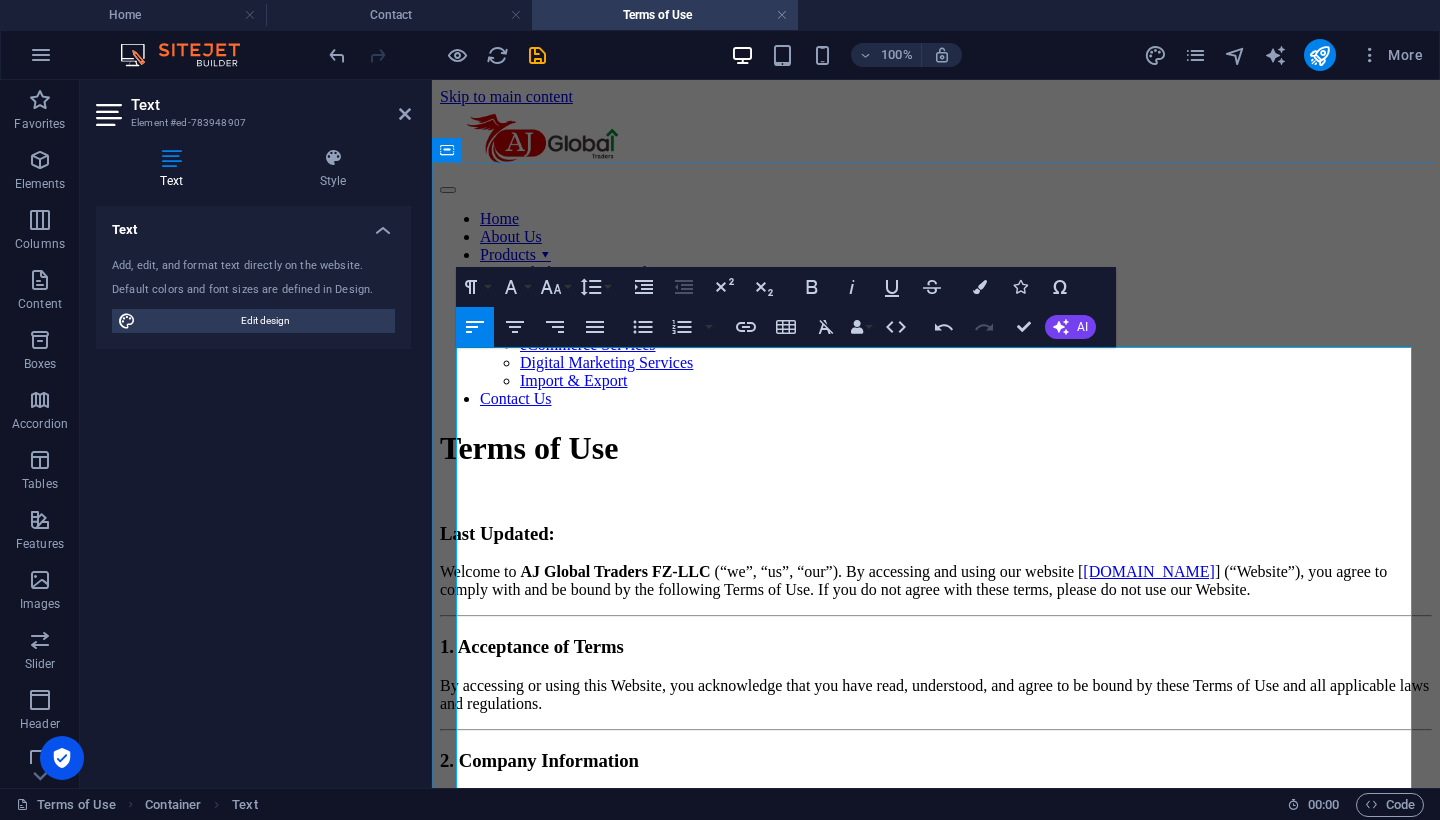 type 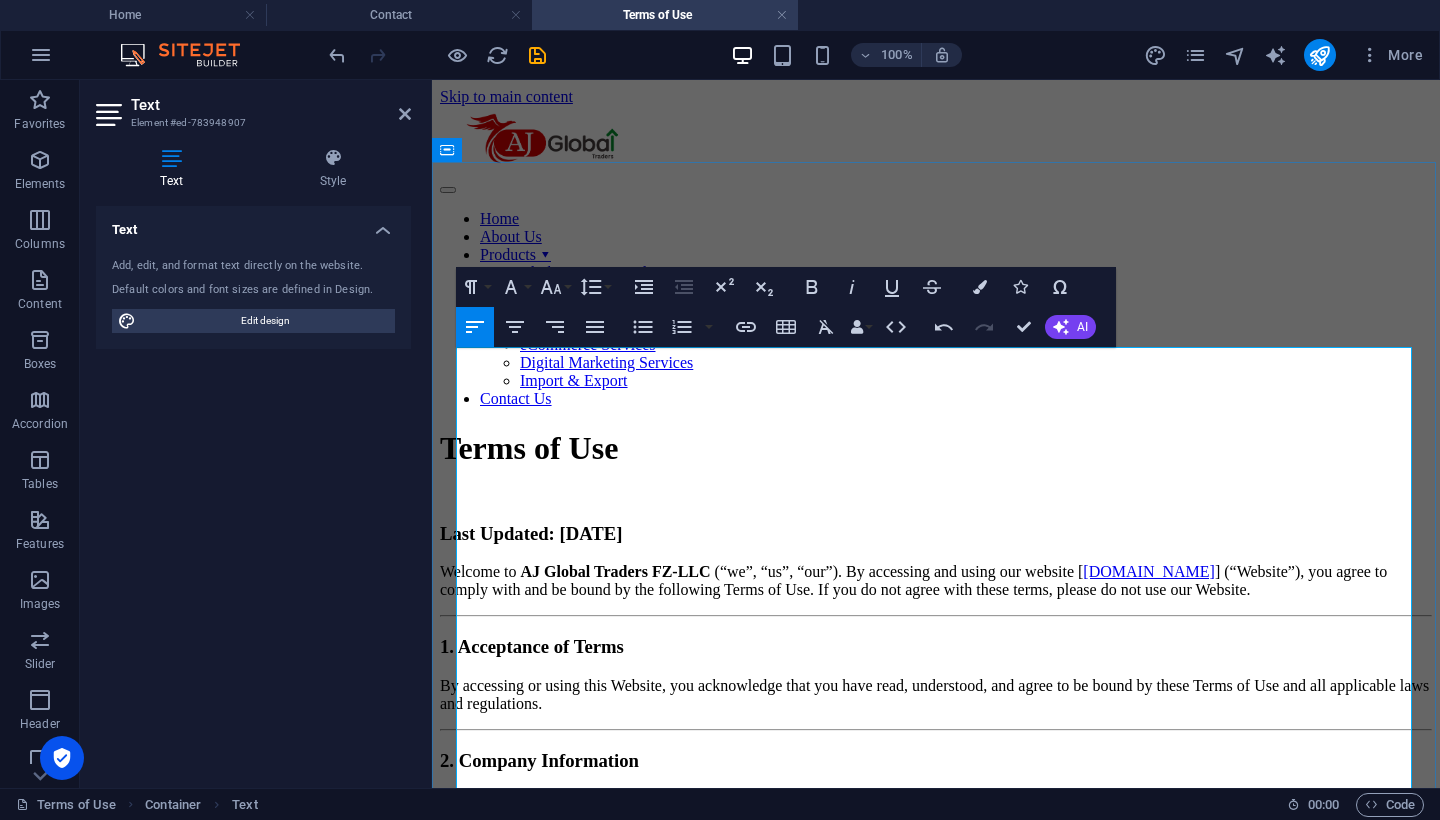 click on "Welcome to   AJ Global Traders FZ-LLC   (“we”, “us”, “our”). By accessing and using our website [ [DOMAIN_NAME] ] (“Website”), you agree to comply with and be bound by the following Terms of Use. If you do not agree with these terms, please do not use our Website." at bounding box center (936, 581) 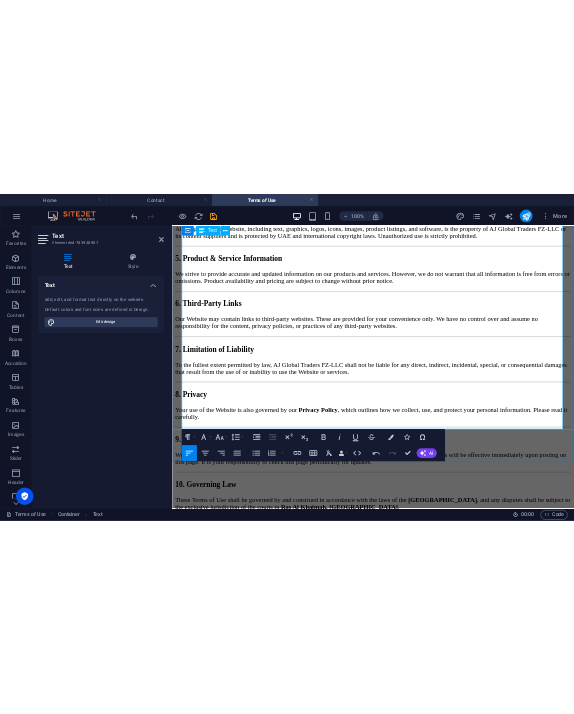 scroll, scrollTop: 1047, scrollLeft: 0, axis: vertical 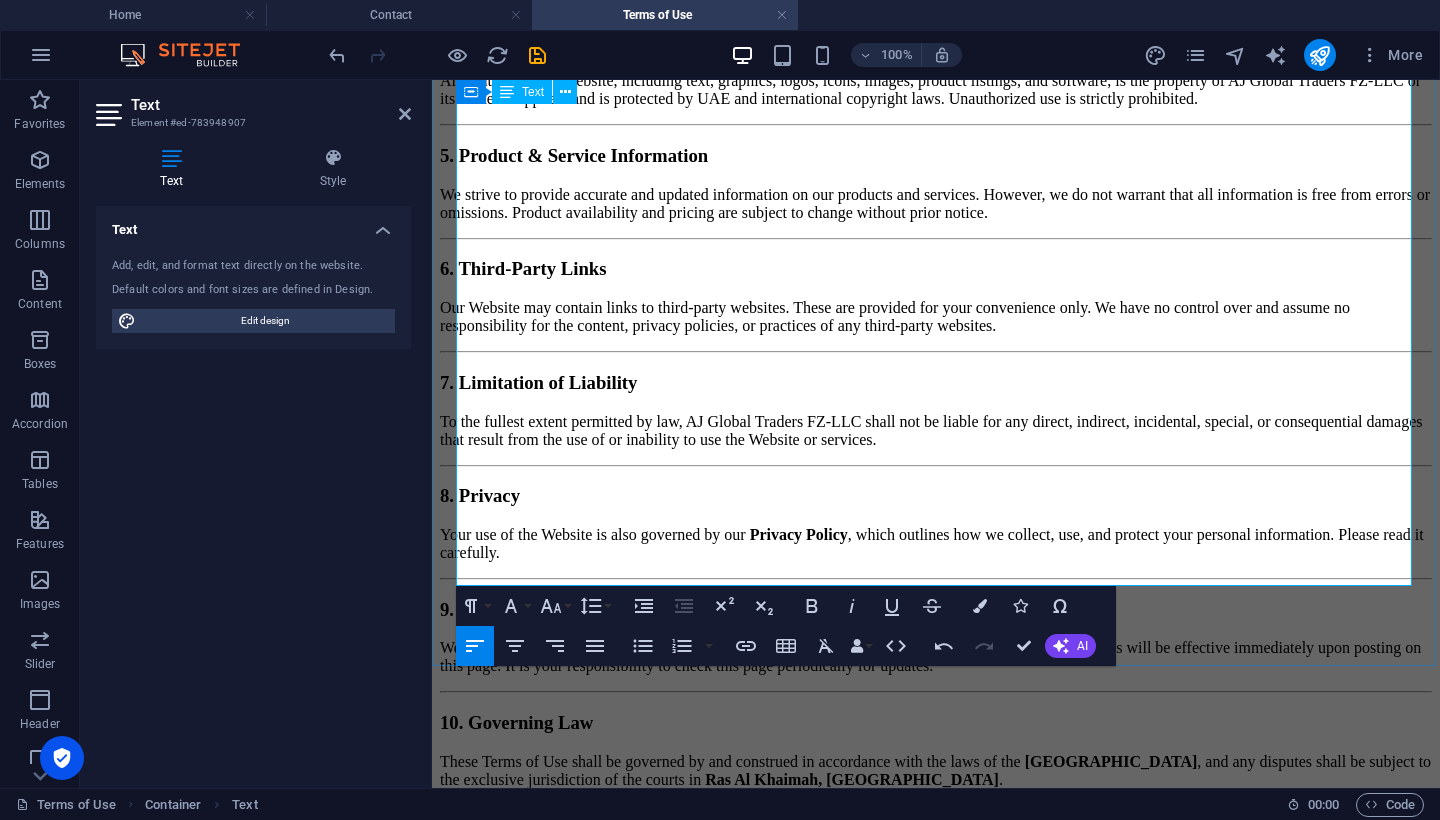 drag, startPoint x: 614, startPoint y: 523, endPoint x: 529, endPoint y: 524, distance: 85.00588 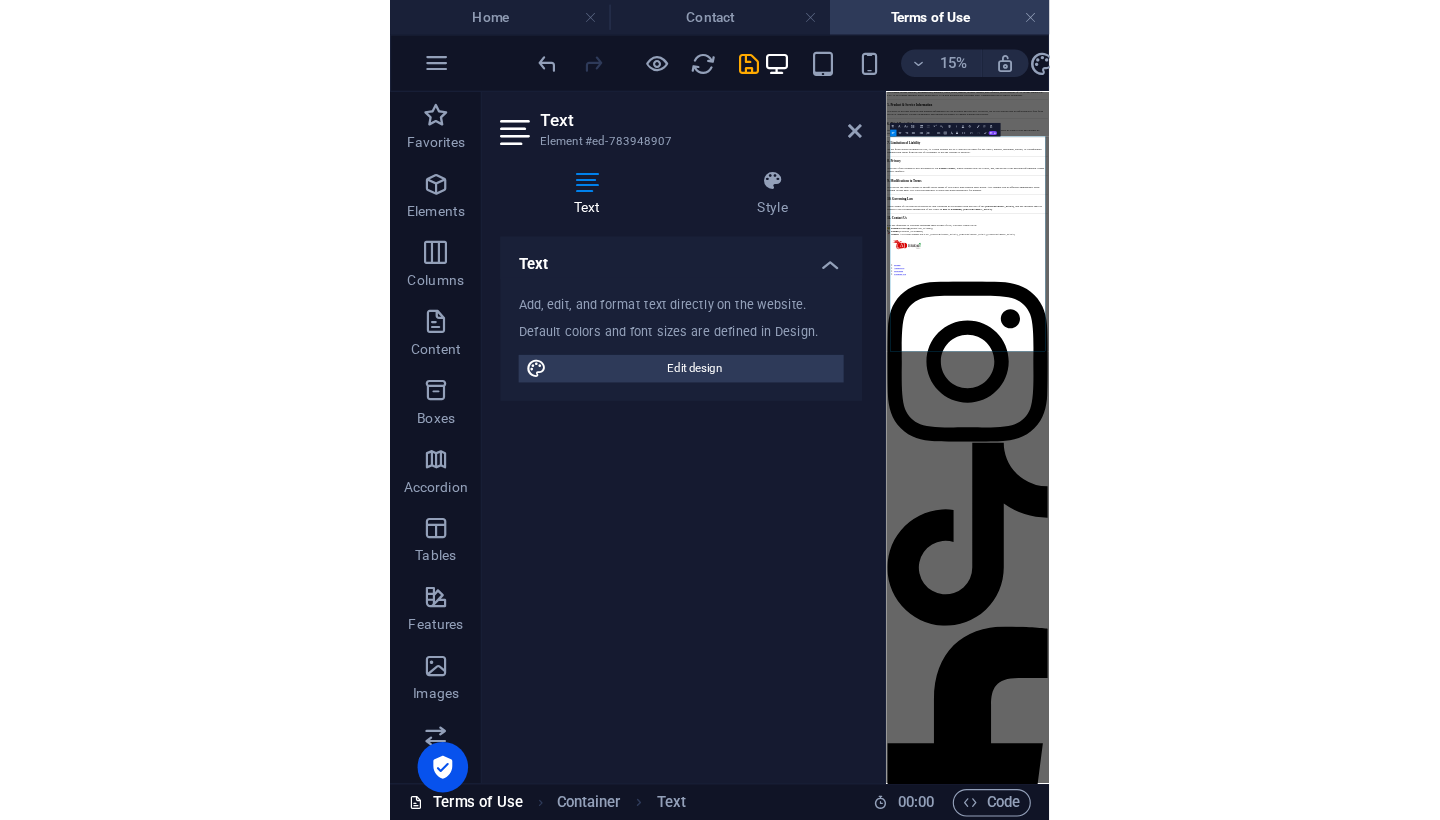 scroll, scrollTop: 0, scrollLeft: 0, axis: both 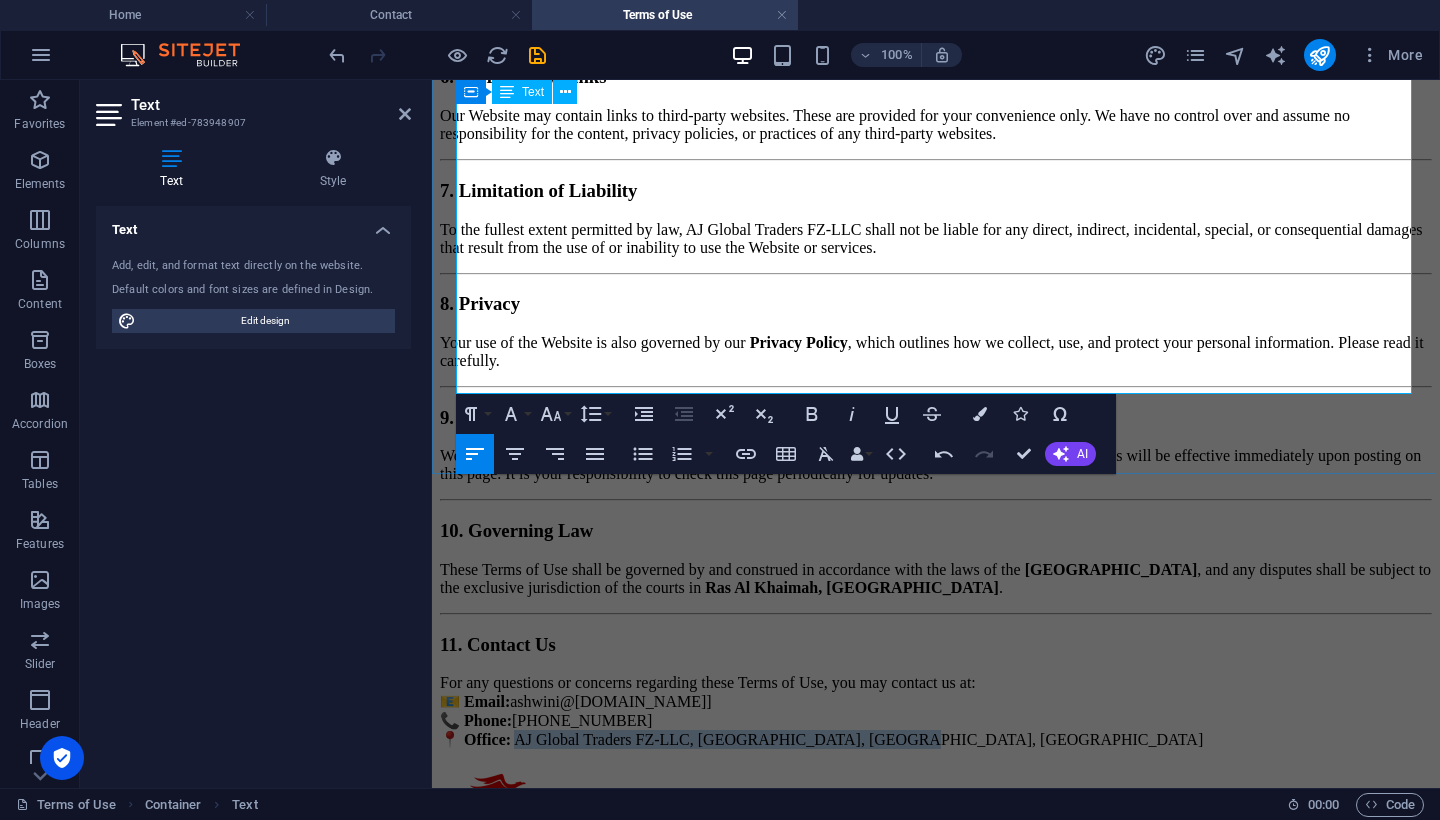 drag, startPoint x: 939, startPoint y: 379, endPoint x: 538, endPoint y: 380, distance: 401.00125 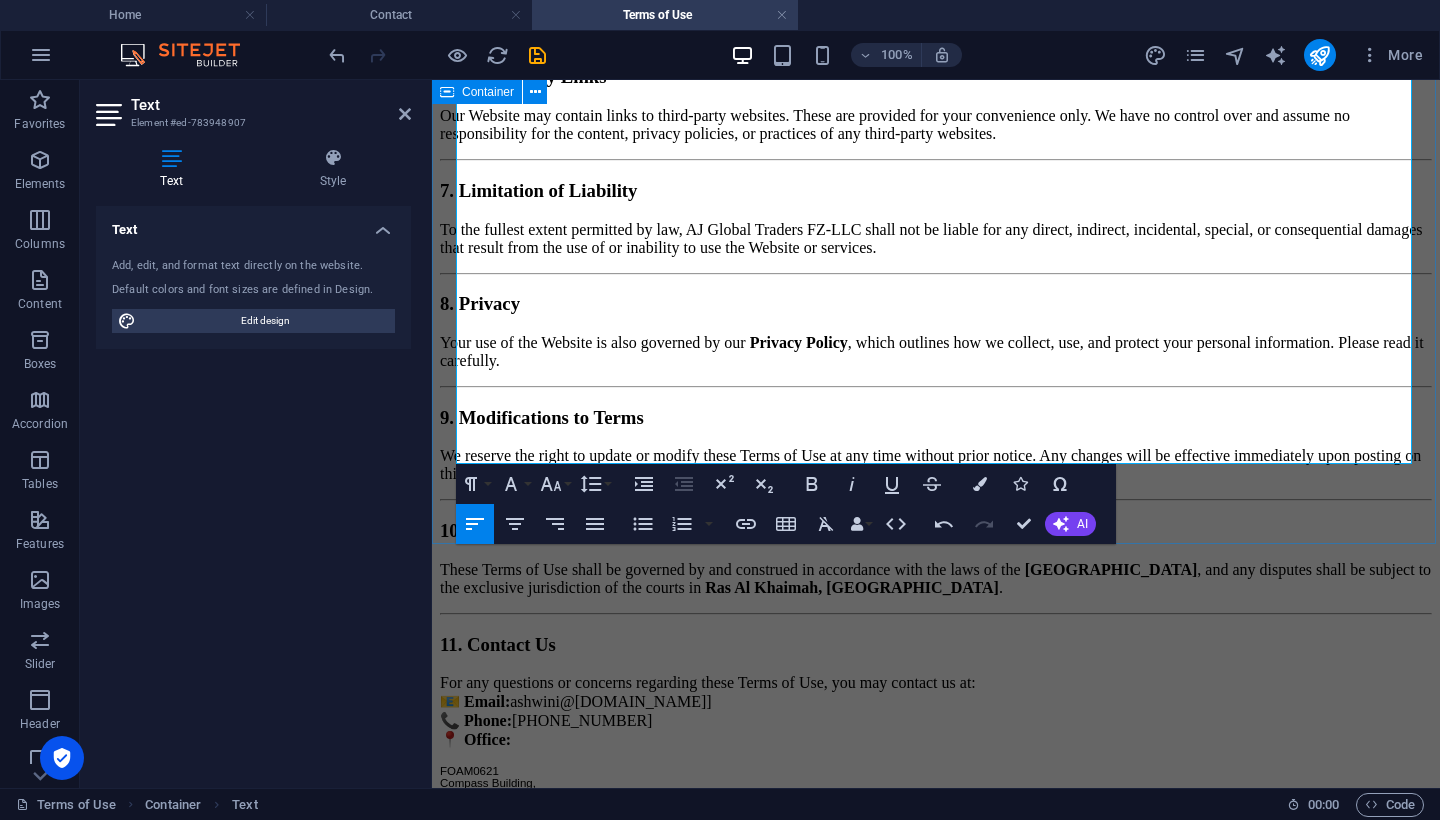 drag, startPoint x: 668, startPoint y: 453, endPoint x: 450, endPoint y: 402, distance: 223.88614 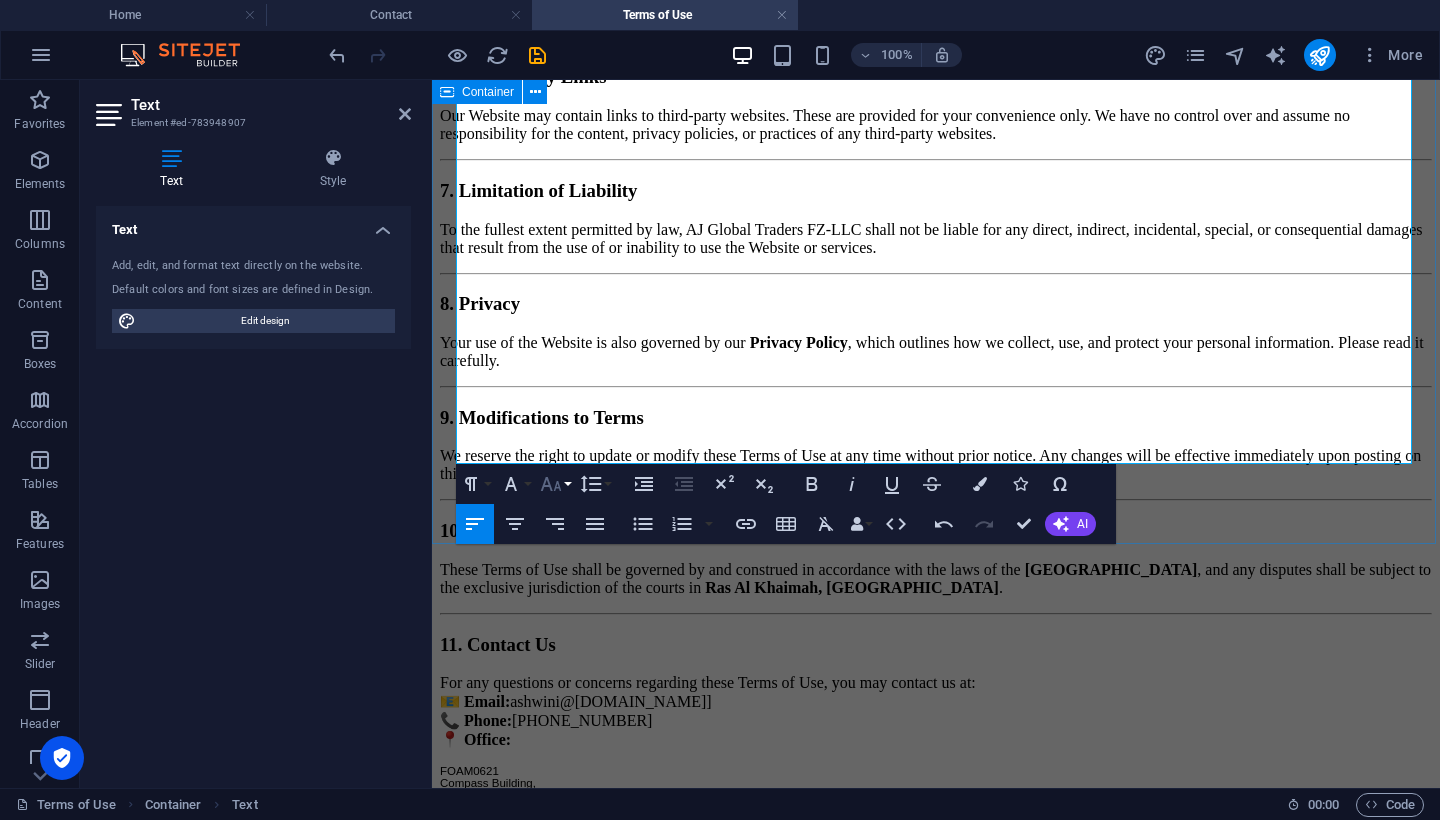 click 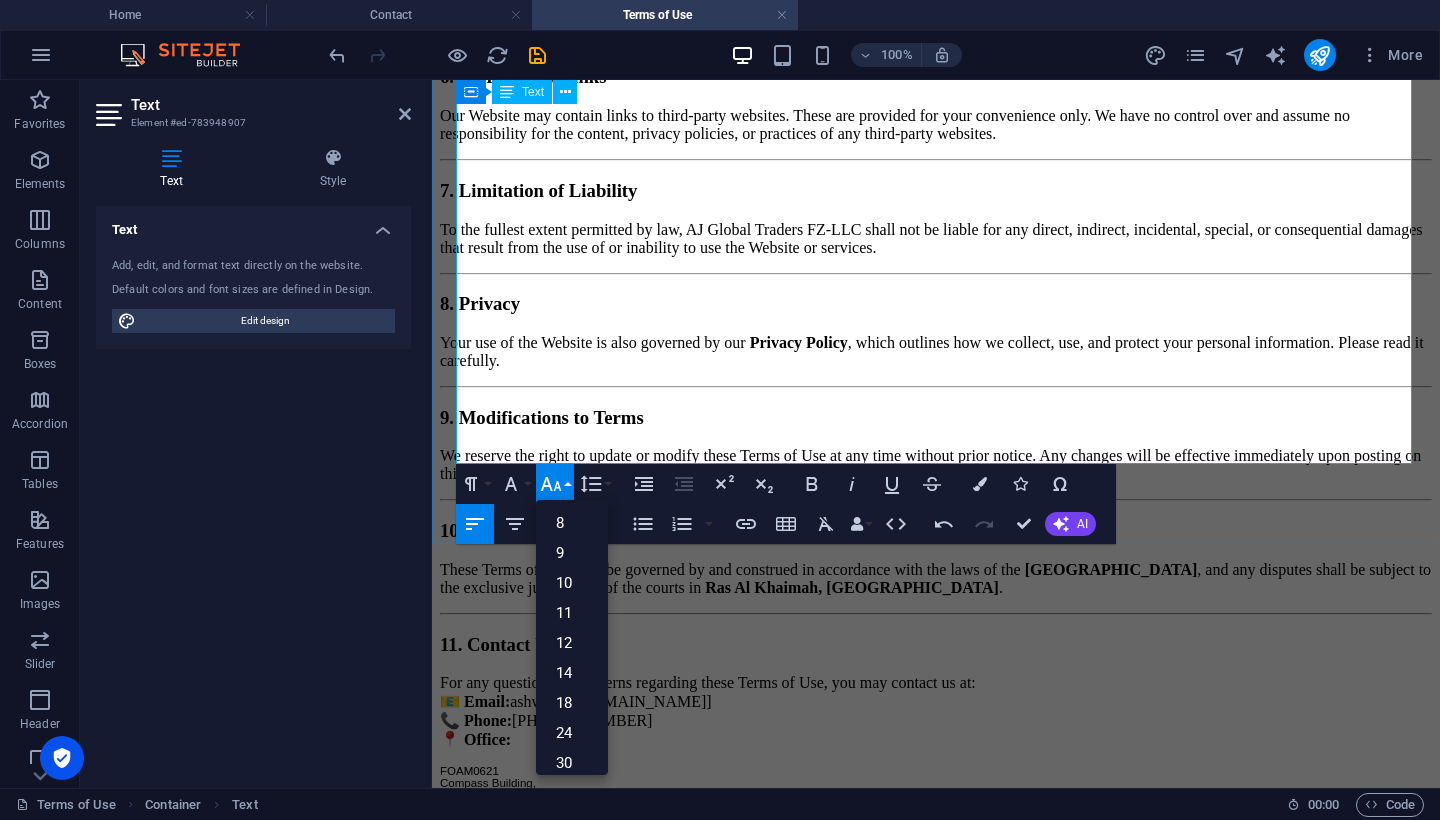 click on "@[DOMAIN_NAME]" at bounding box center (633, 701) 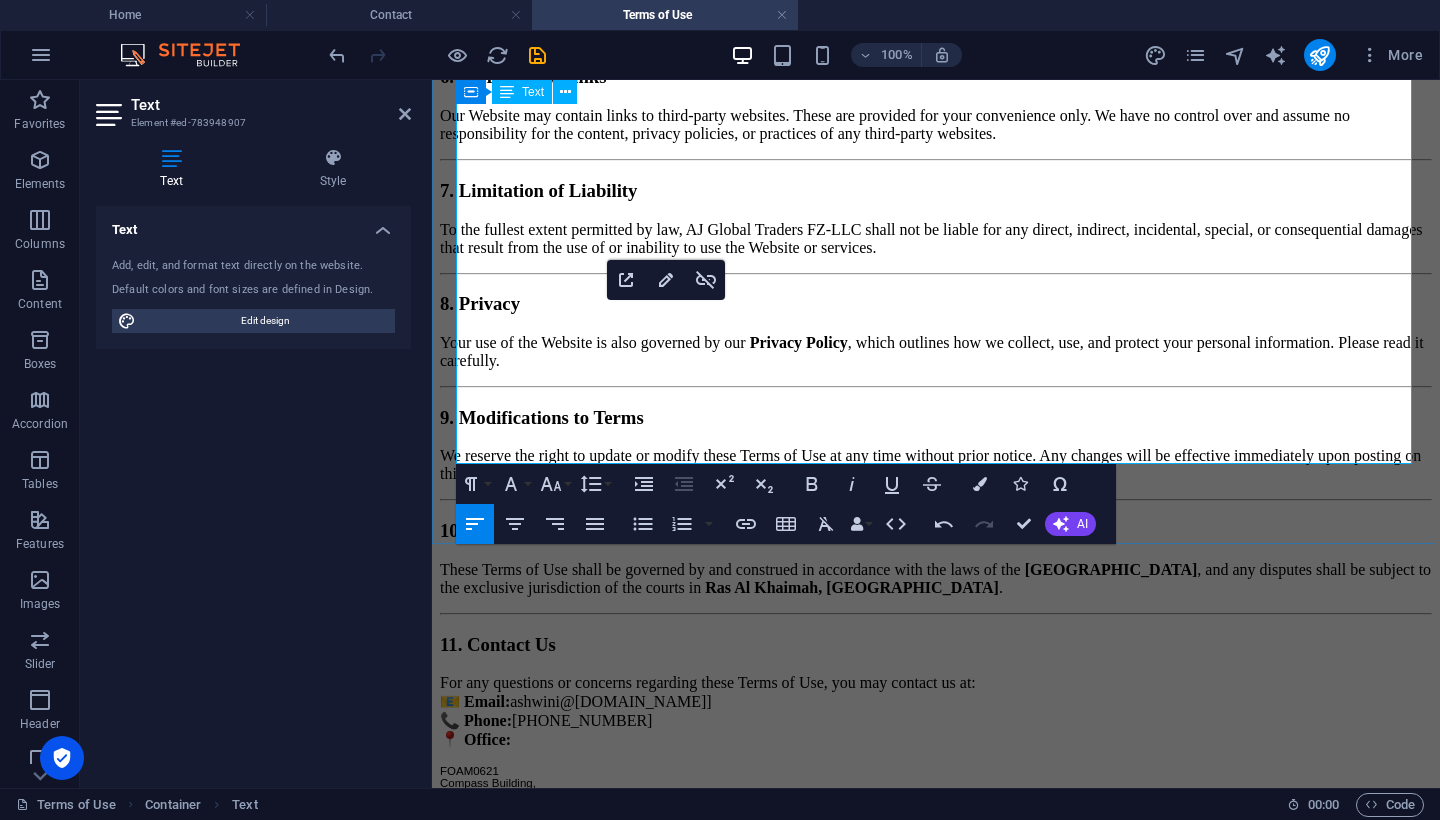 click on "@[DOMAIN_NAME]" at bounding box center [633, 701] 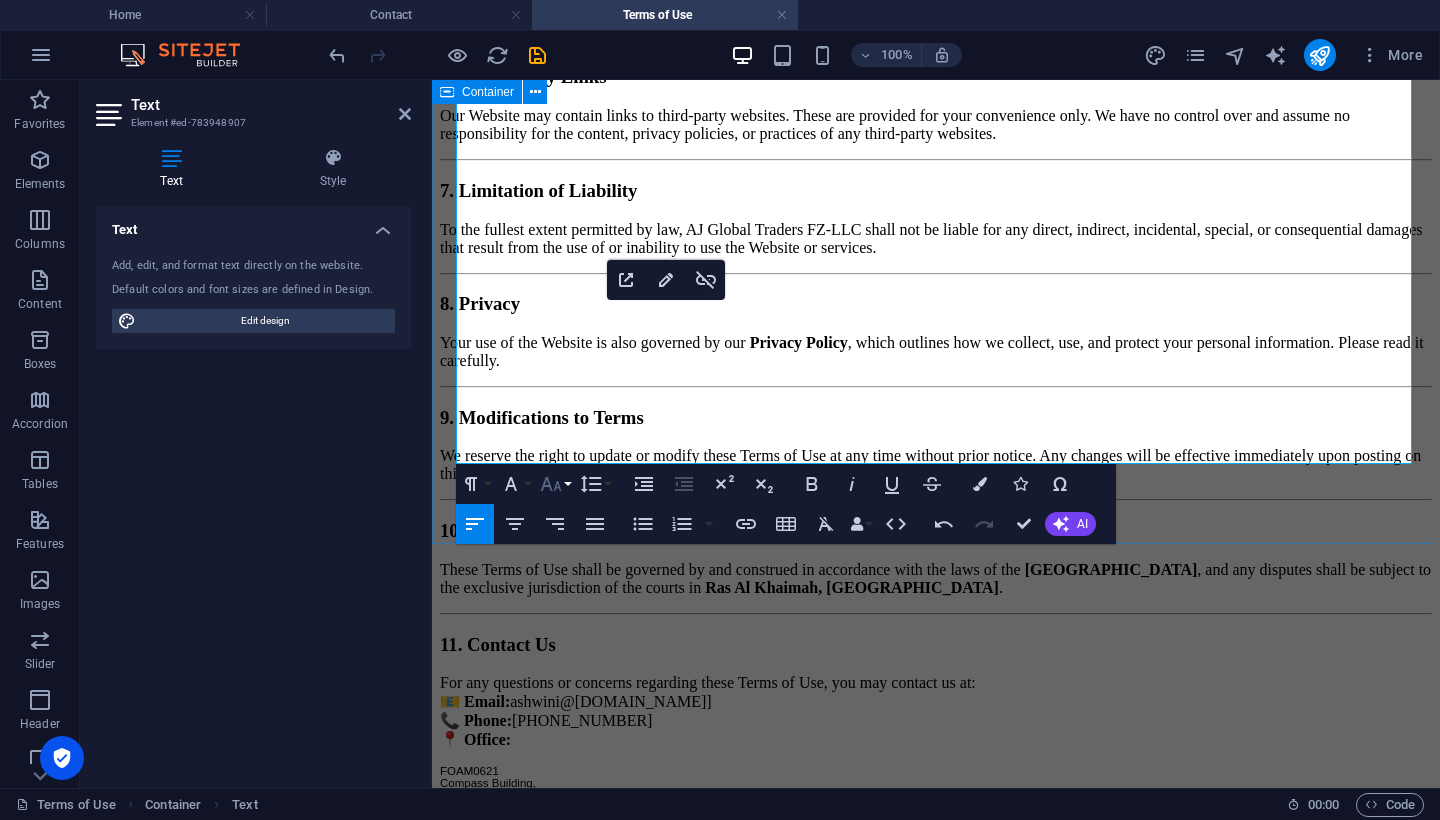 click 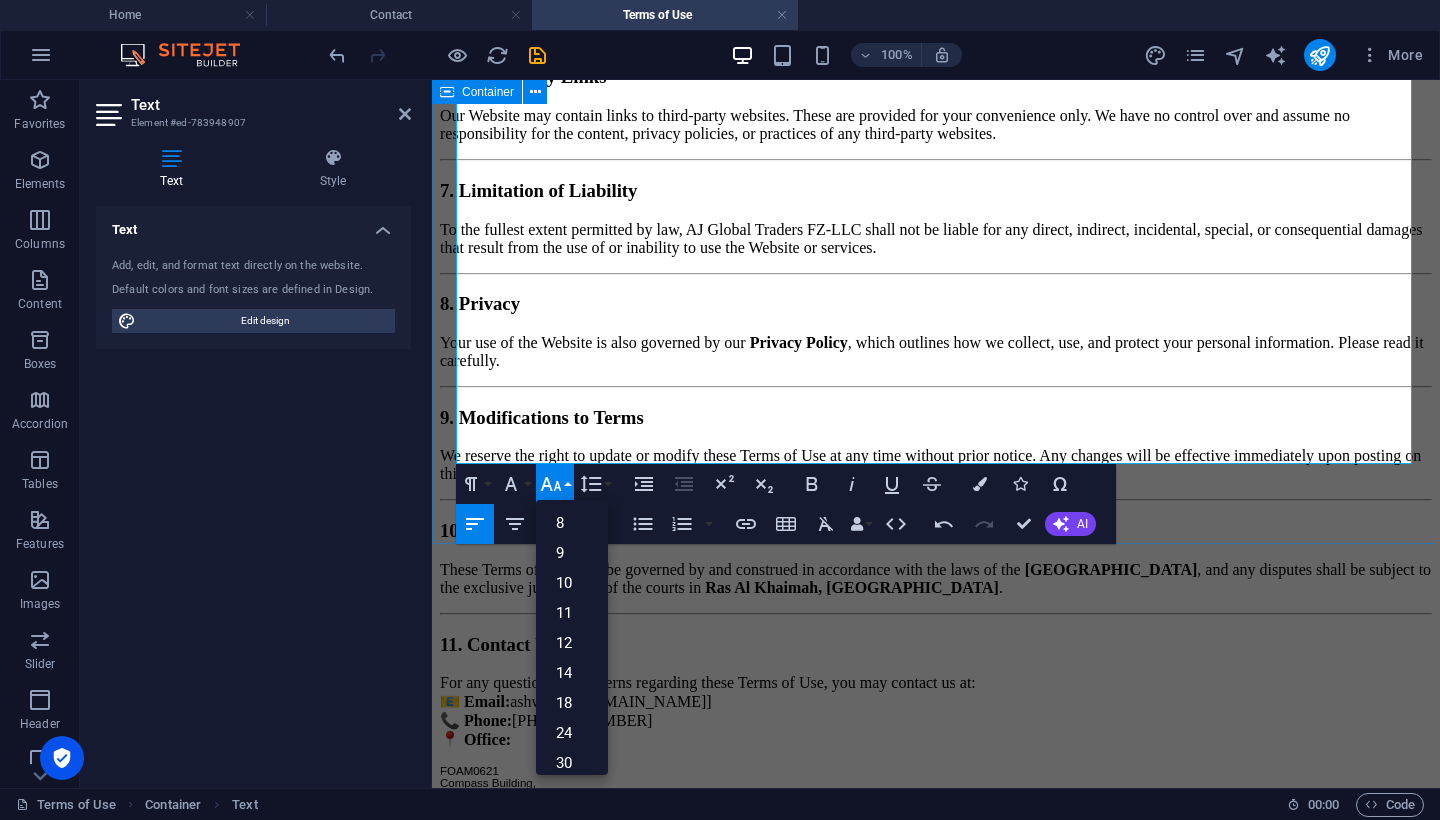 click 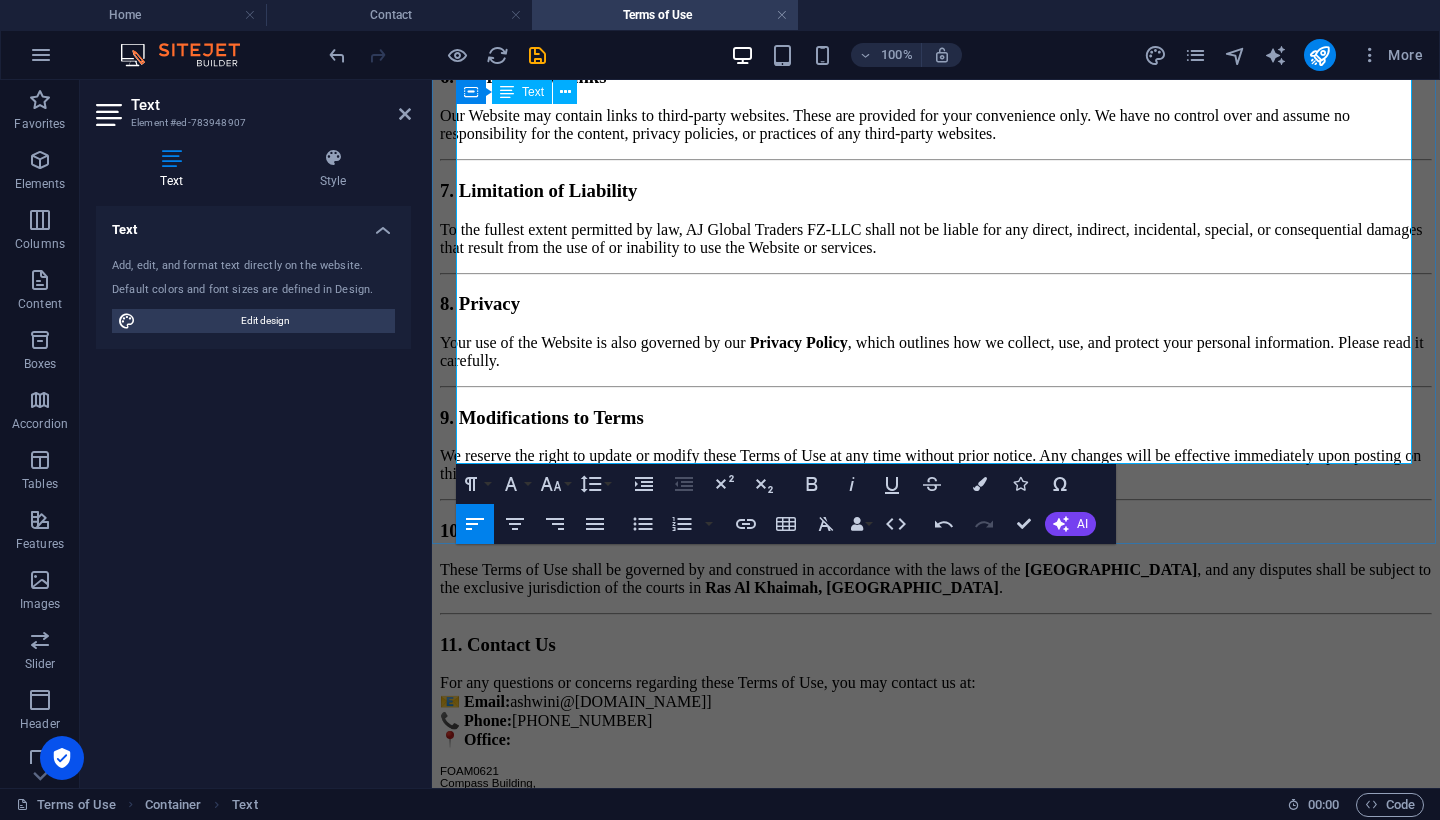 drag, startPoint x: 668, startPoint y: 451, endPoint x: 640, endPoint y: 447, distance: 28.284271 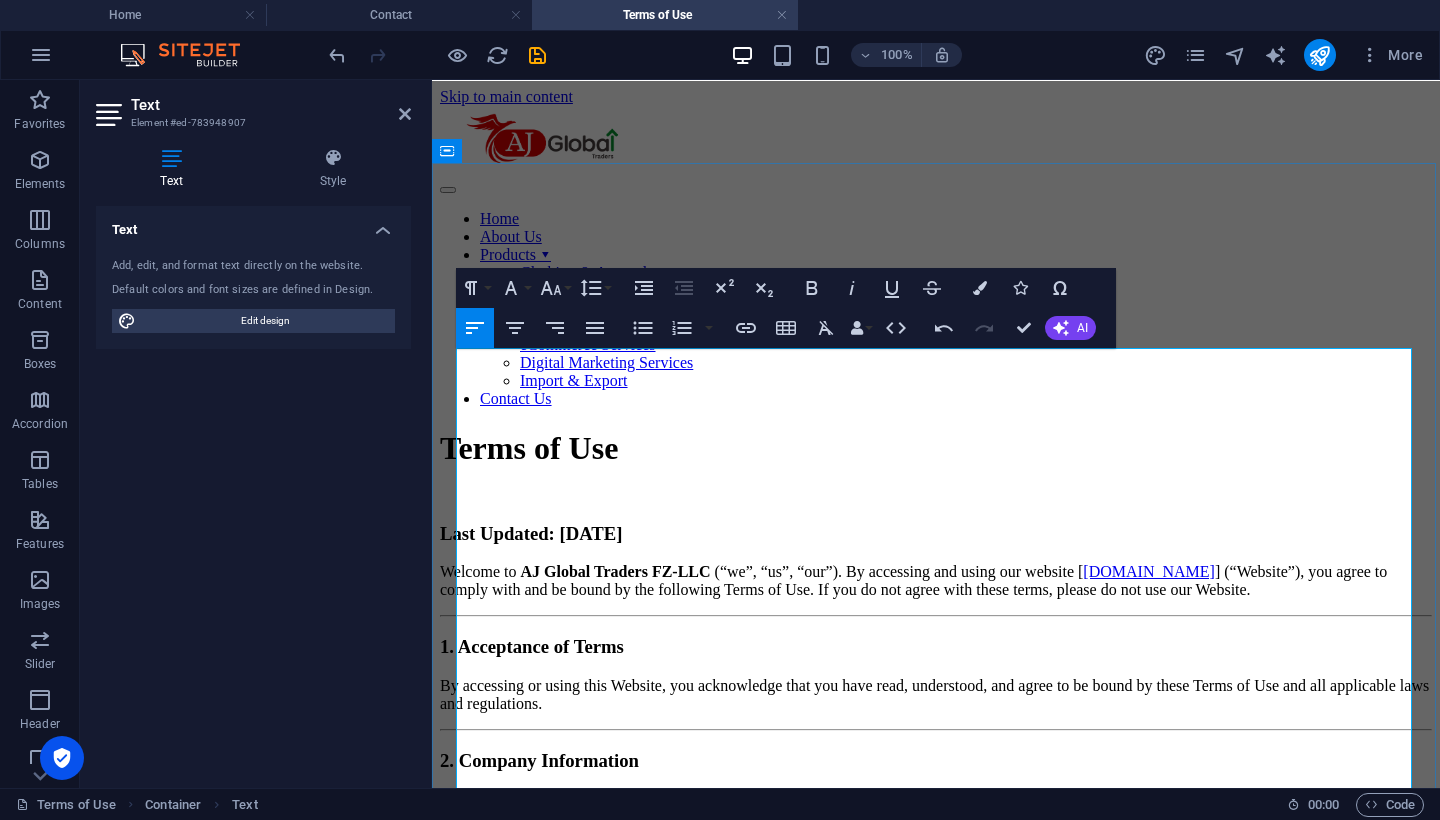 scroll, scrollTop: 0, scrollLeft: 0, axis: both 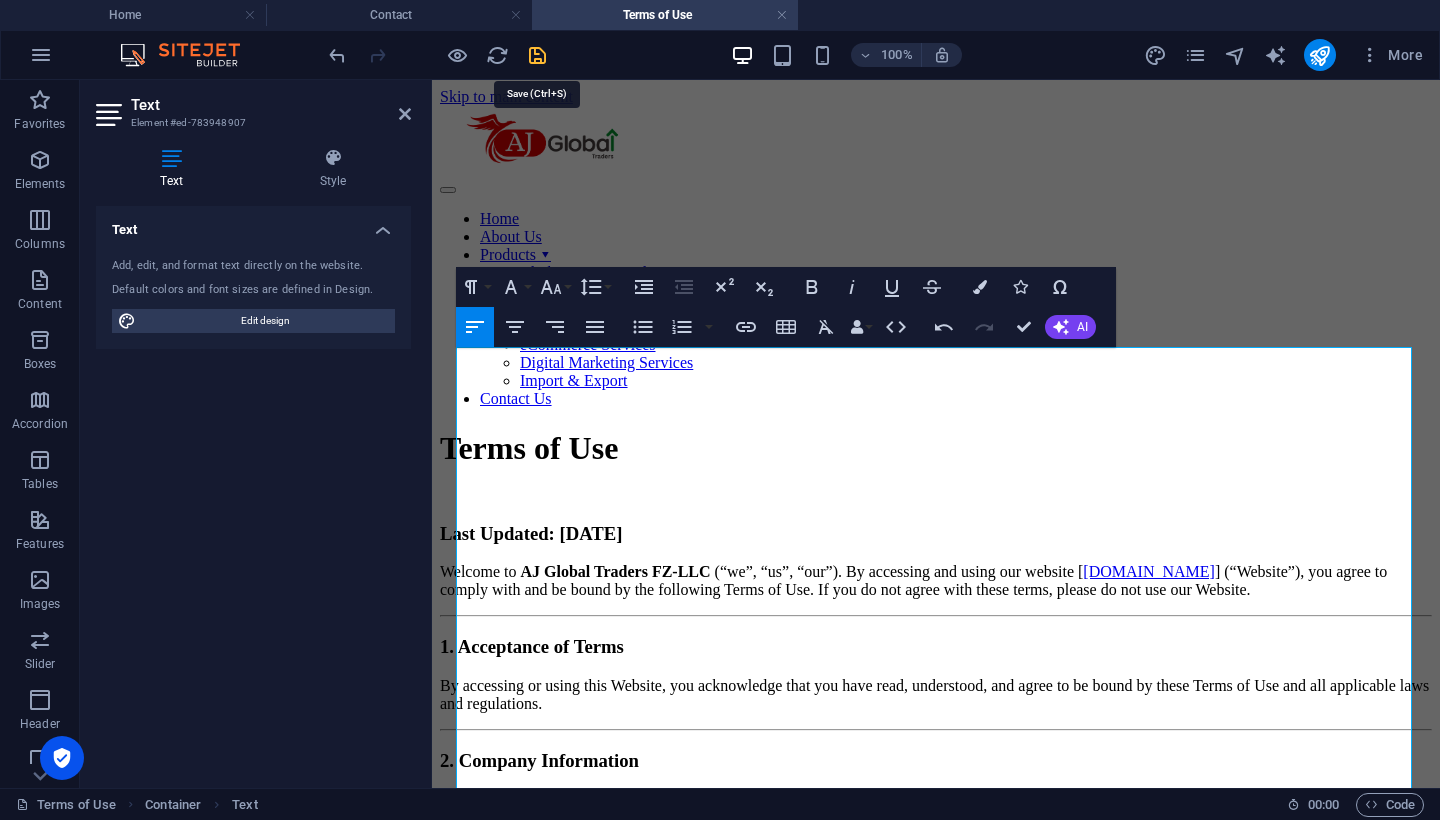 click at bounding box center [537, 55] 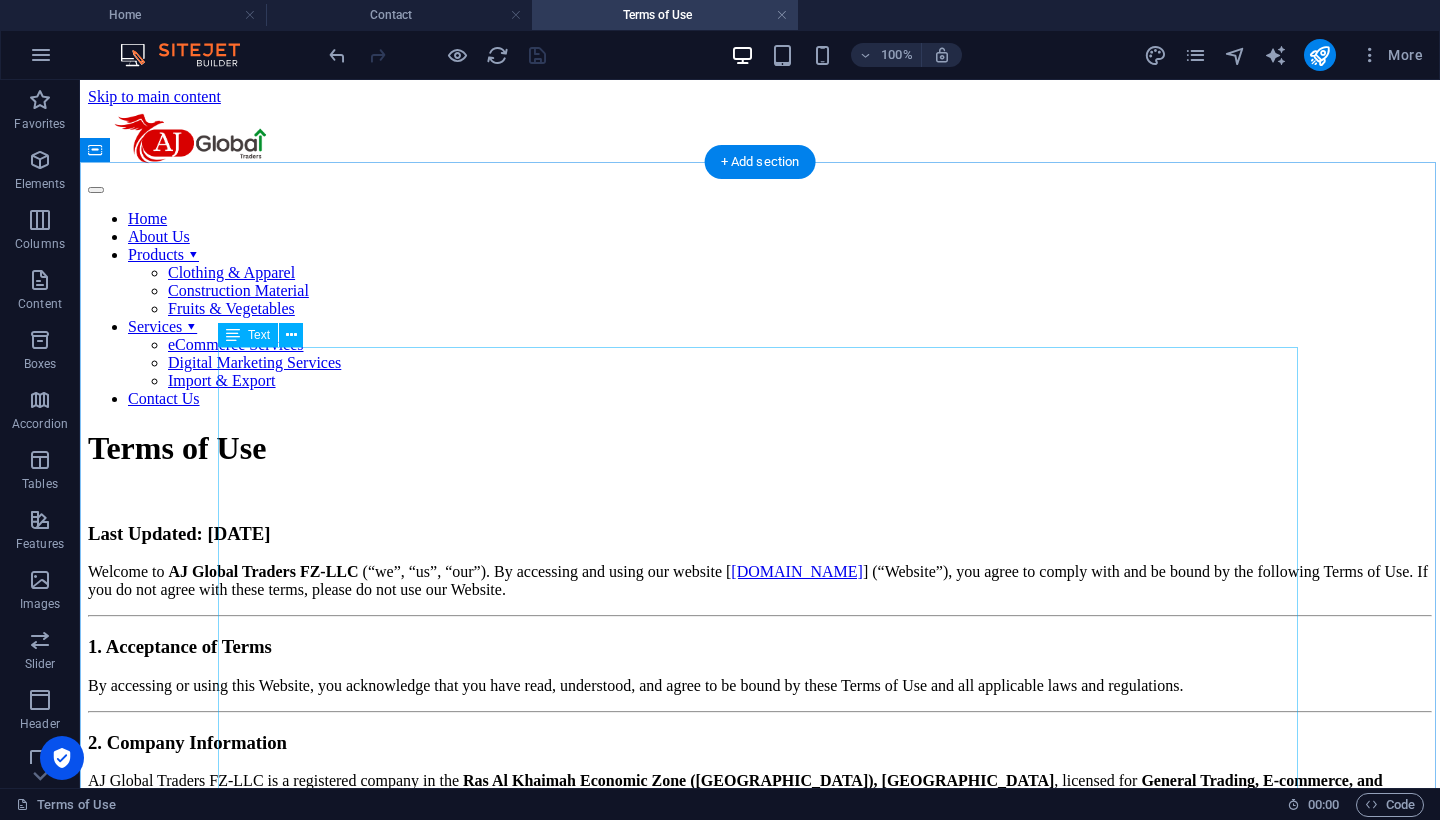 scroll, scrollTop: 0, scrollLeft: 0, axis: both 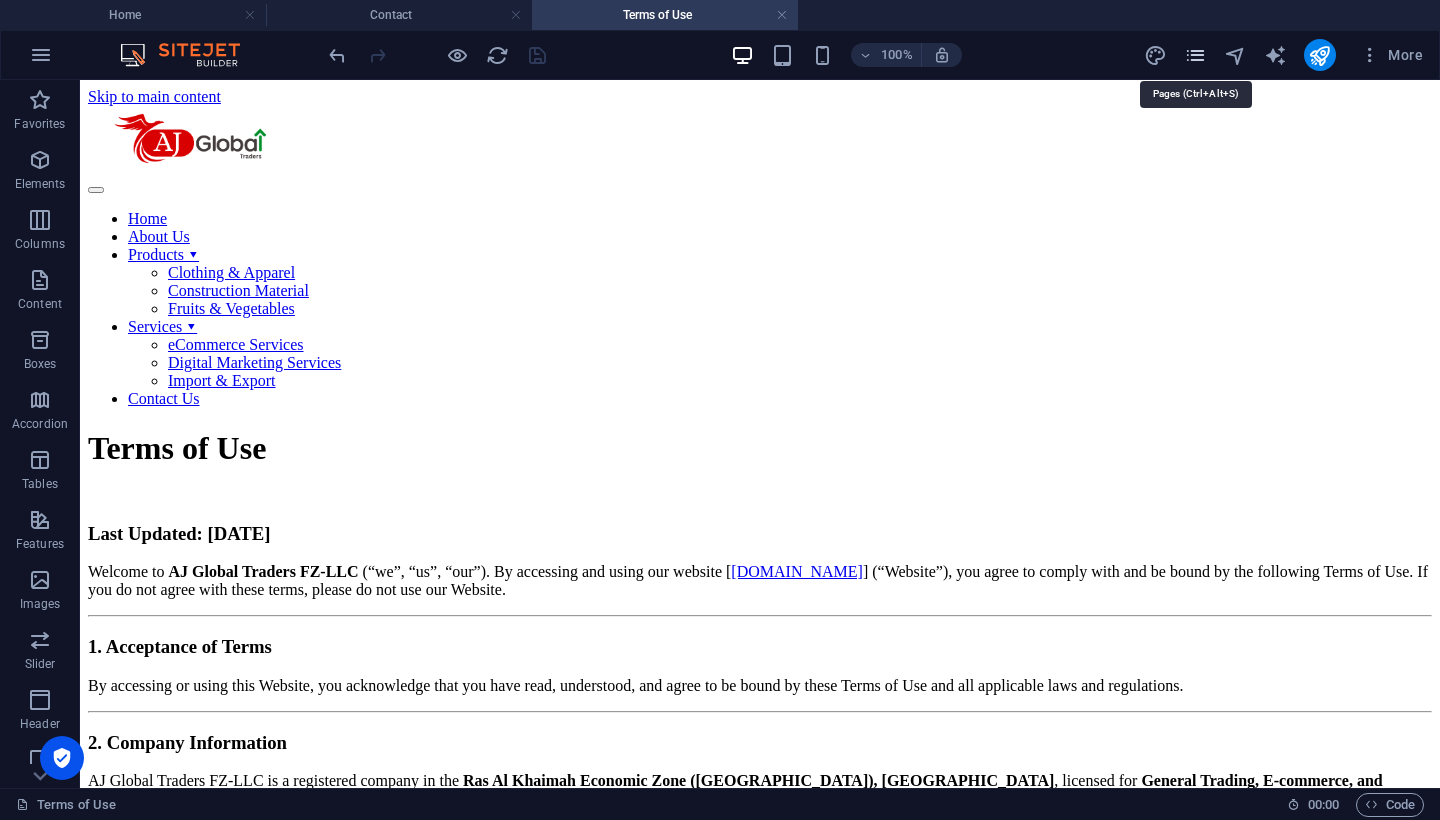 click at bounding box center (1195, 55) 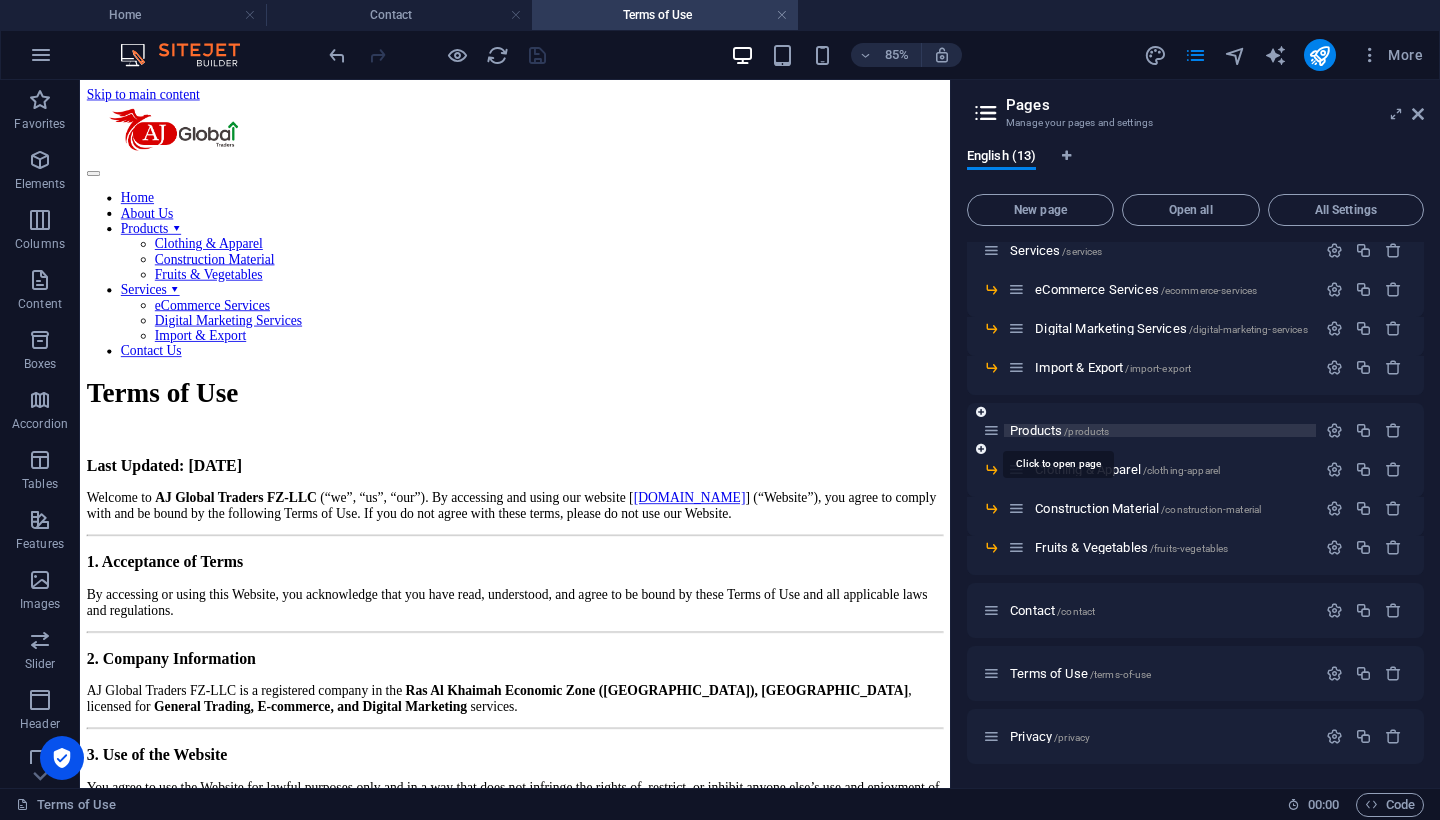 scroll, scrollTop: 145, scrollLeft: 0, axis: vertical 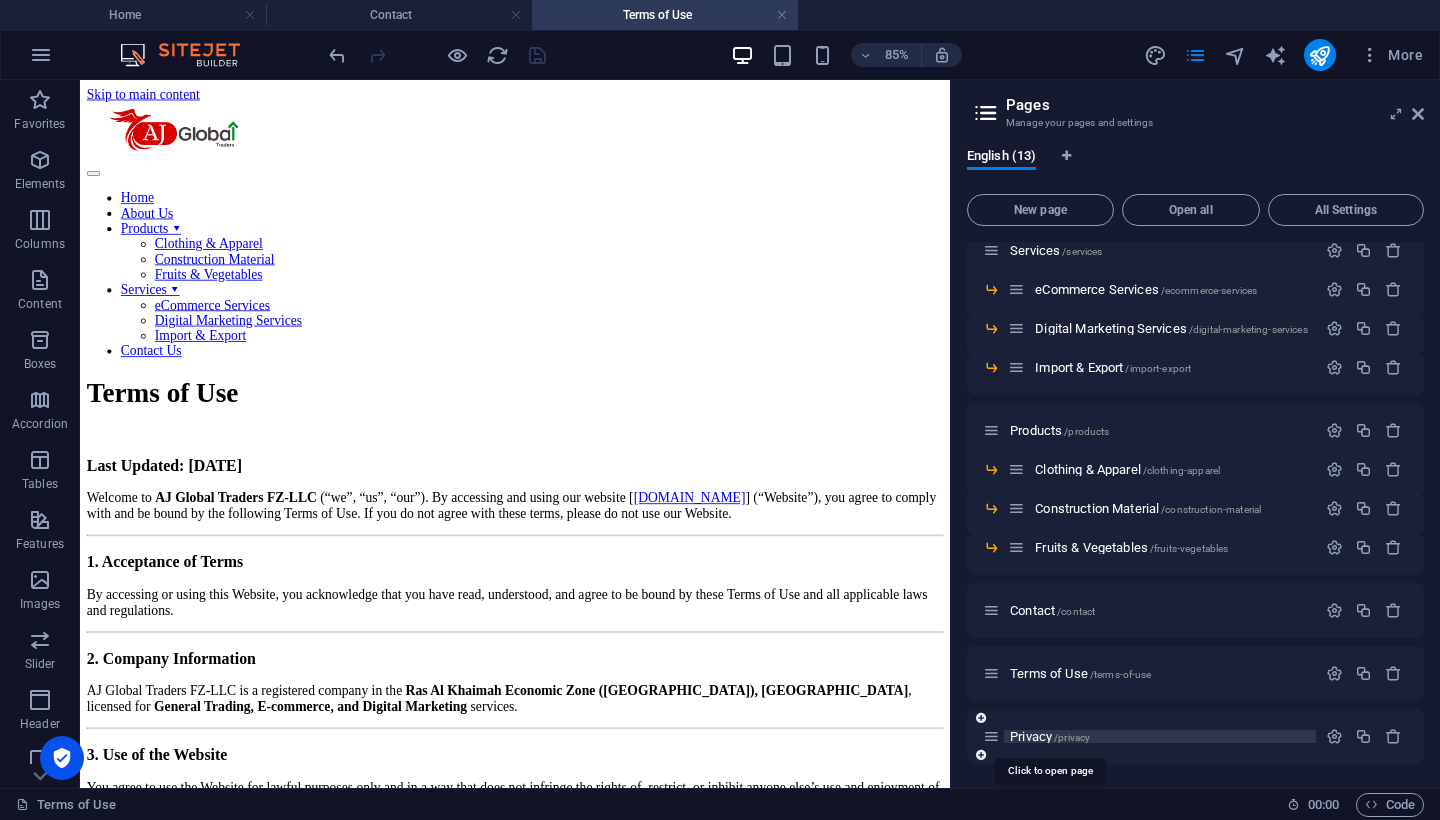 click on "Privacy /privacy" at bounding box center (1050, 736) 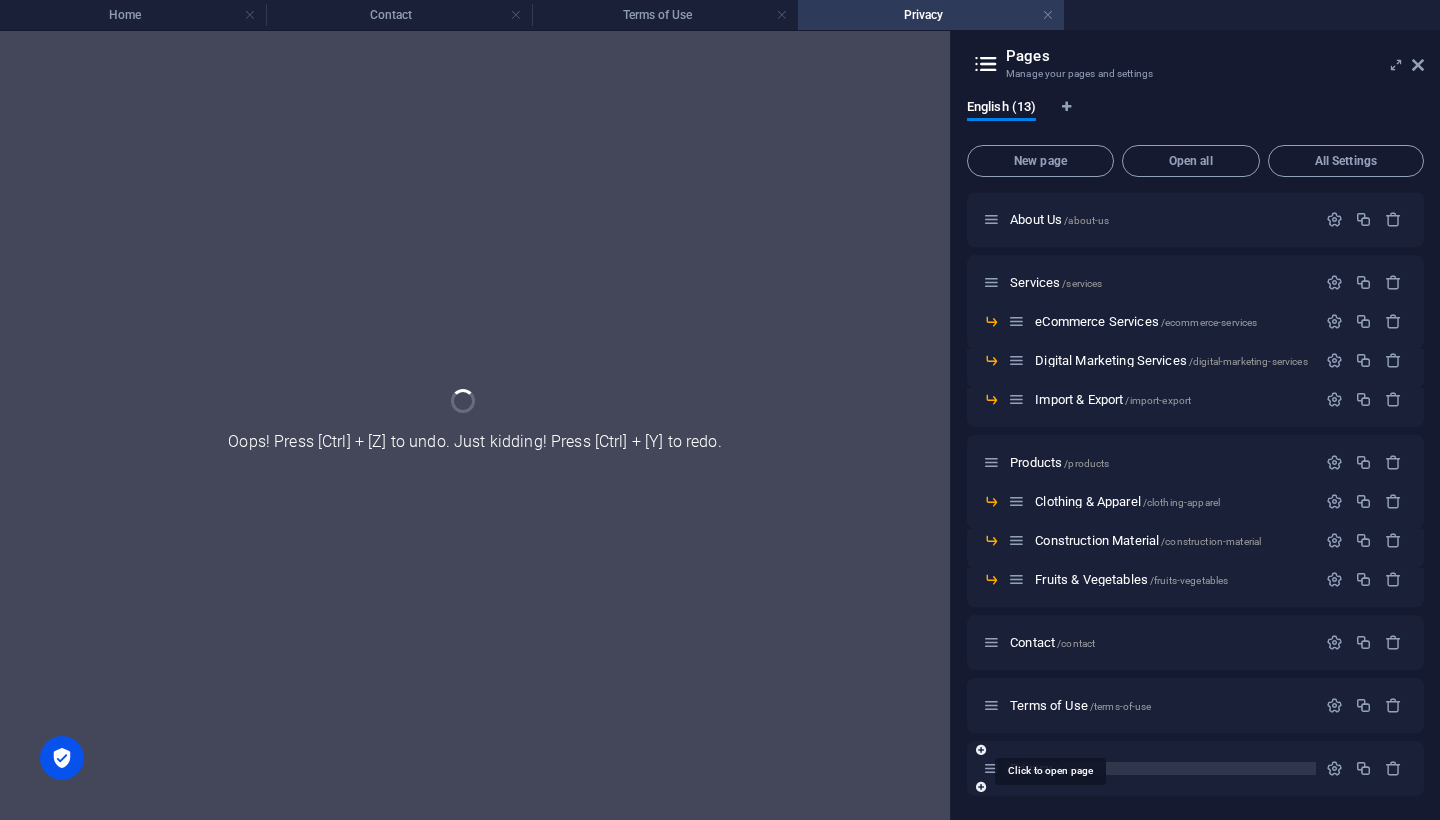 scroll, scrollTop: 64, scrollLeft: 0, axis: vertical 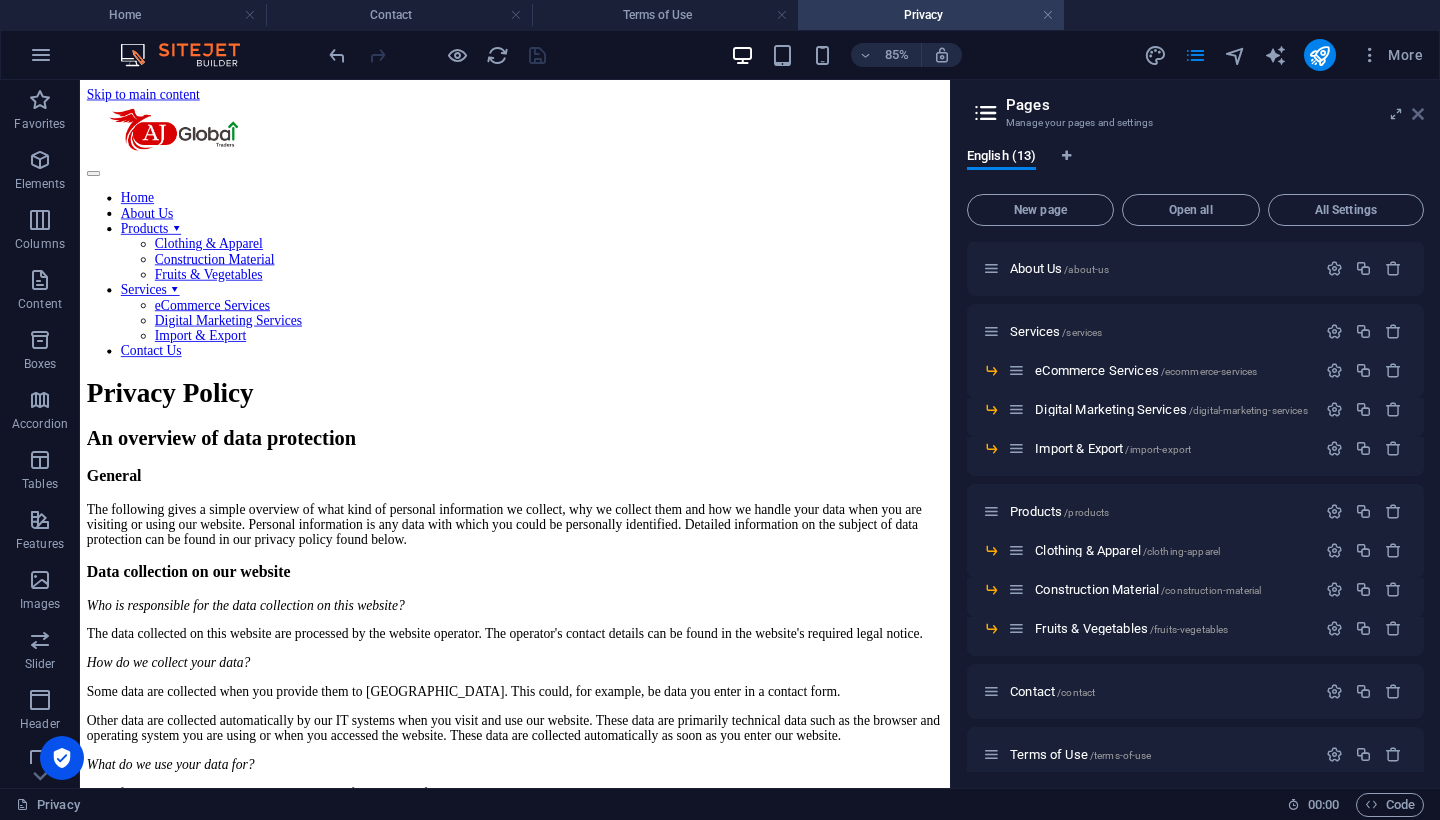 click at bounding box center [1418, 114] 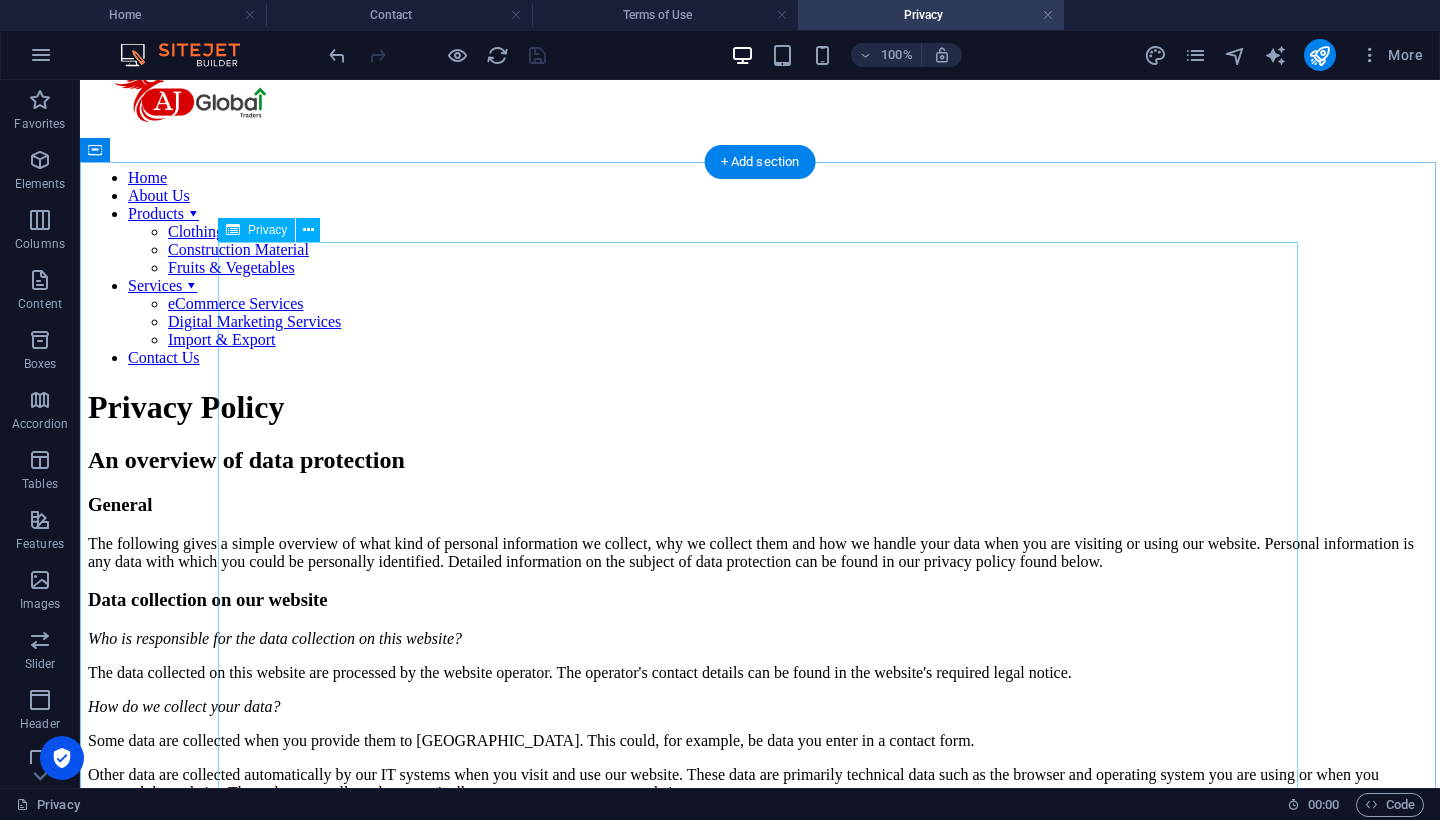 scroll, scrollTop: 51, scrollLeft: 0, axis: vertical 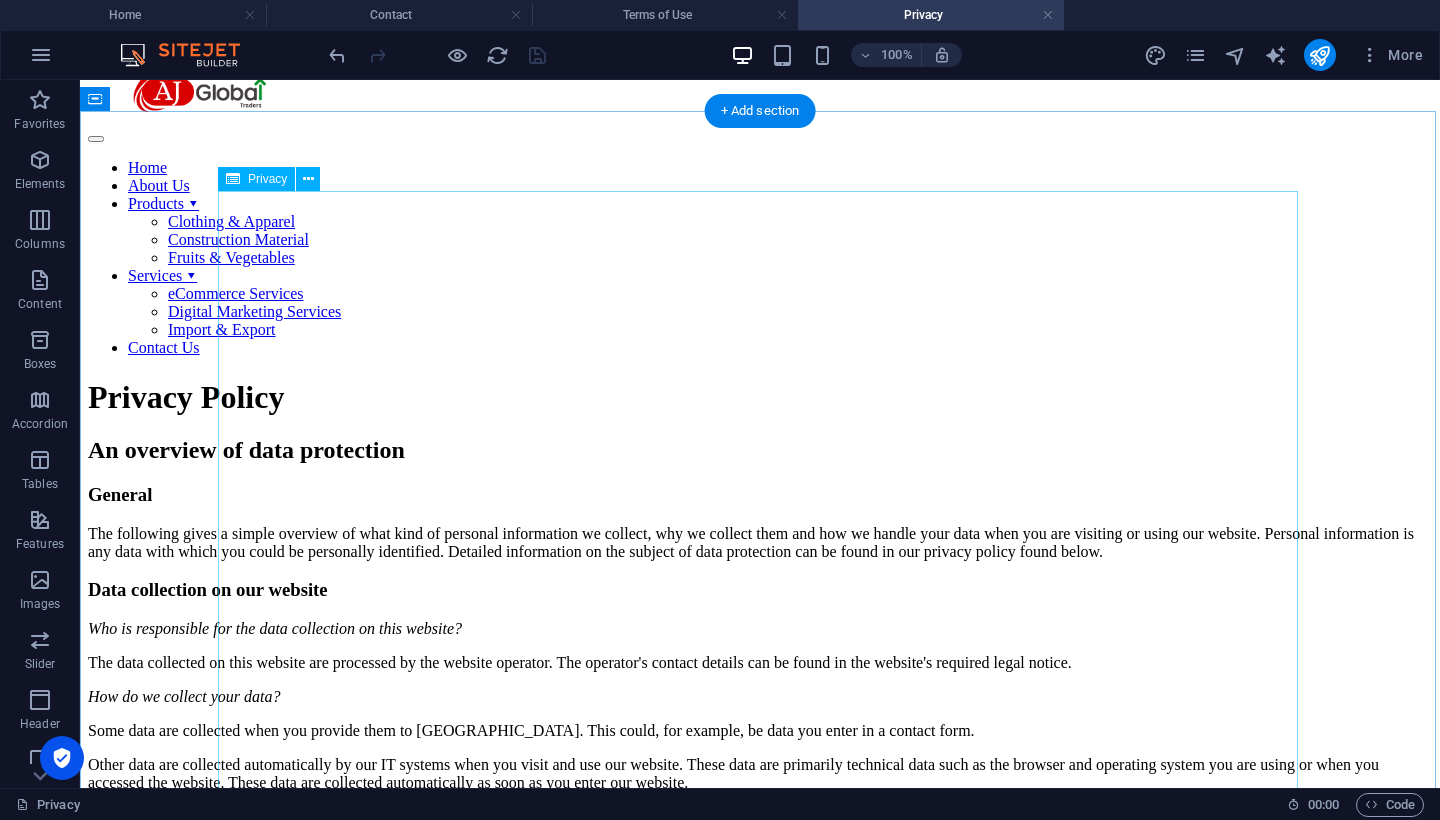 click on "Privacy Policy
An overview of data protection
General
The following gives a simple overview of what kind of personal information we collect, why we collect them and how we handle your data when you are visiting or using our website. Personal information is any data with which you could be personally identified. Detailed information on the subject of data protection can be found in our privacy policy found below.
Data collection on our website
Who is responsible for the data collection on this website?
The data collected on this website are processed by the website operator. The operator's contact details can be found in the website's required legal notice.
How do we collect your data?
Some data are collected when you provide them to us. This could, for example, be data you enter in a contact form.
What do we use your data for?
Part of the data is collected to ensure the proper functioning of the website. Other data can be used to analyze how visitors use the site." at bounding box center (760, 2239) 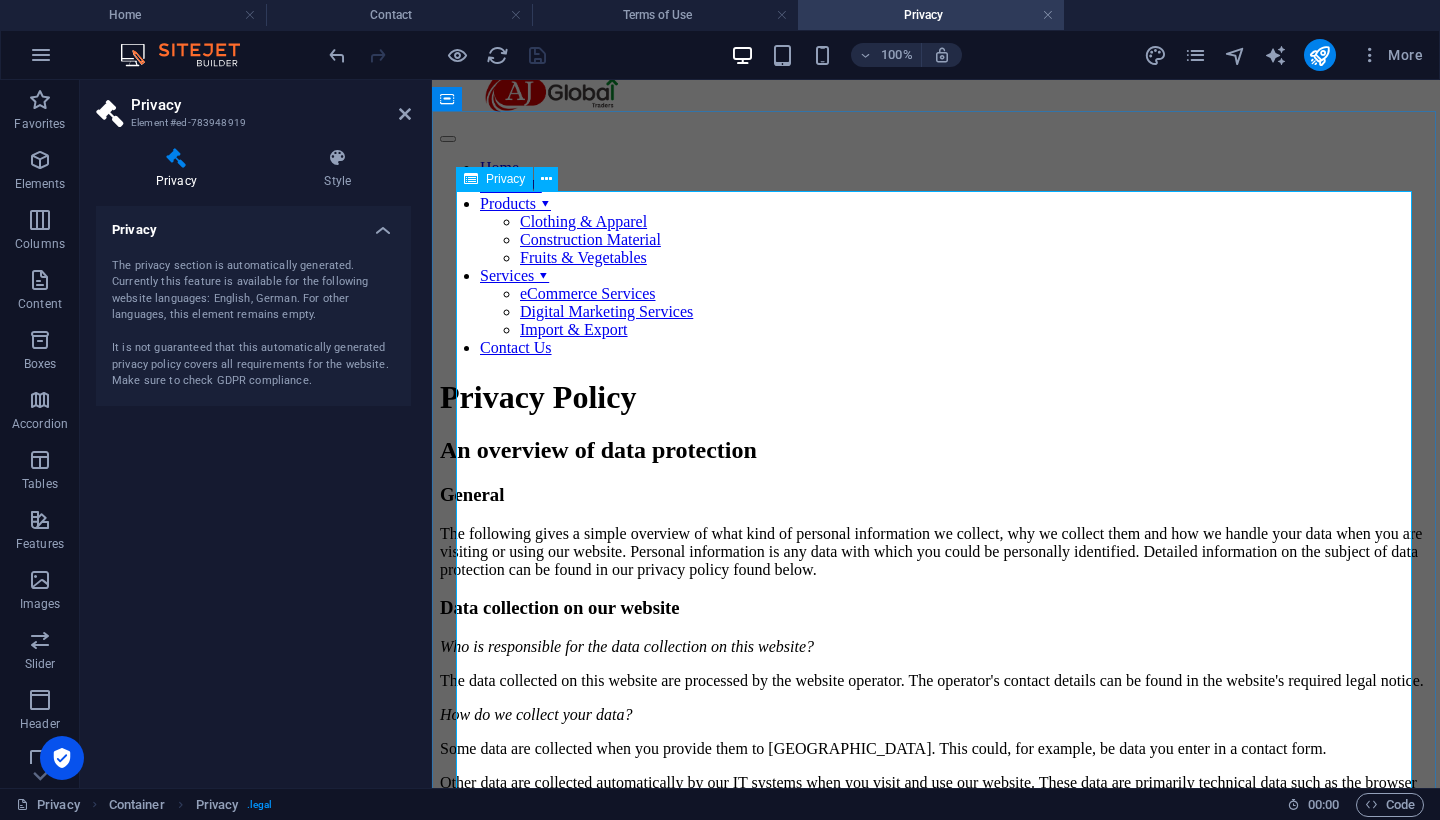 click on "Privacy Policy
An overview of data protection
General
The following gives a simple overview of what kind of personal information we collect, why we collect them and how we handle your data when you are visiting or using our website. Personal information is any data with which you could be personally identified. Detailed information on the subject of data protection can be found in our privacy policy found below.
Data collection on our website
Who is responsible for the data collection on this website?
The data collected on this website are processed by the website operator. The operator's contact details can be found in the website's required legal notice.
How do we collect your data?
Some data are collected when you provide them to us. This could, for example, be data you enter in a contact form.
What do we use your data for?
Part of the data is collected to ensure the proper functioning of the website. Other data can be used to analyze how visitors use the site." at bounding box center (936, 2437) 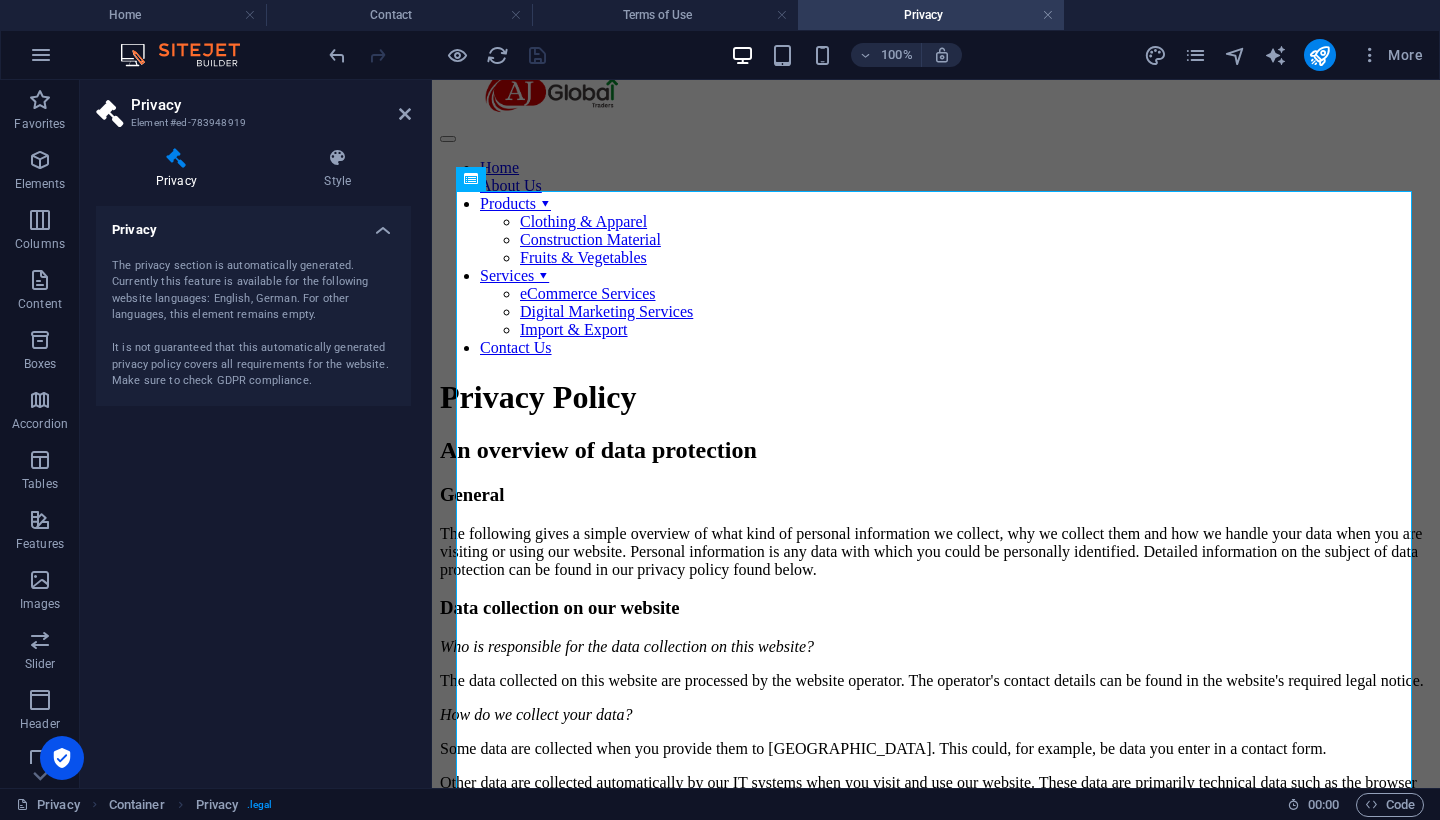 click on "The privacy section is automatically generated. Currently this feature is available for the following website languages: English, German. For other languages, this element remains empty. It is not guaranteed that this automatically generated privacy policy covers all requirements for the website. Make sure to check GDPR compliance." at bounding box center [253, 324] 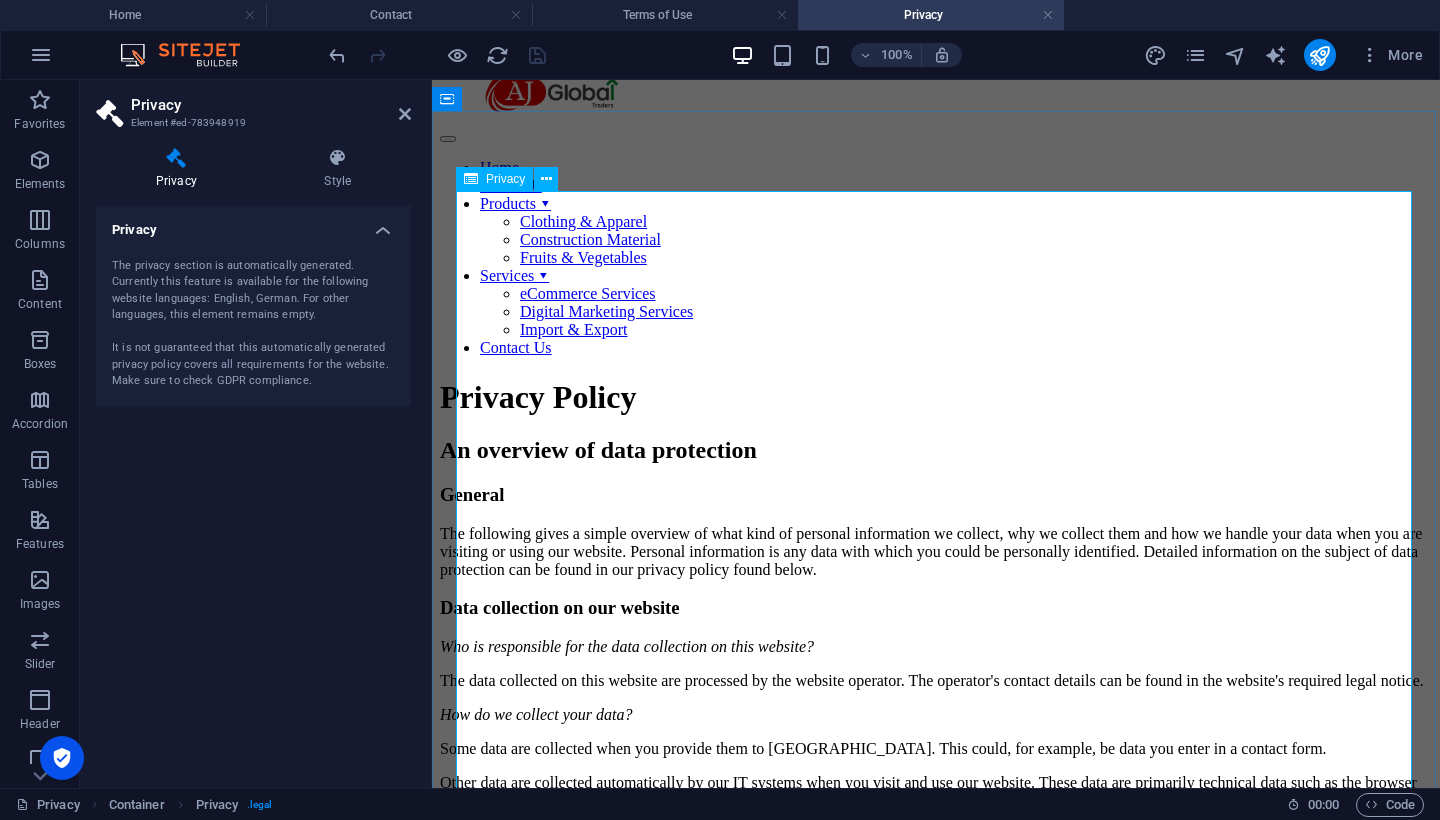 click on "Privacy Policy
An overview of data protection
General
The following gives a simple overview of what kind of personal information we collect, why we collect them and how we handle your data when you are visiting or using our website. Personal information is any data with which you could be personally identified. Detailed information on the subject of data protection can be found in our privacy policy found below.
Data collection on our website
Who is responsible for the data collection on this website?
The data collected on this website are processed by the website operator. The operator's contact details can be found in the website's required legal notice.
How do we collect your data?
Some data are collected when you provide them to us. This could, for example, be data you enter in a contact form.
What do we use your data for?
Part of the data is collected to ensure the proper functioning of the website. Other data can be used to analyze how visitors use the site." at bounding box center (936, 2437) 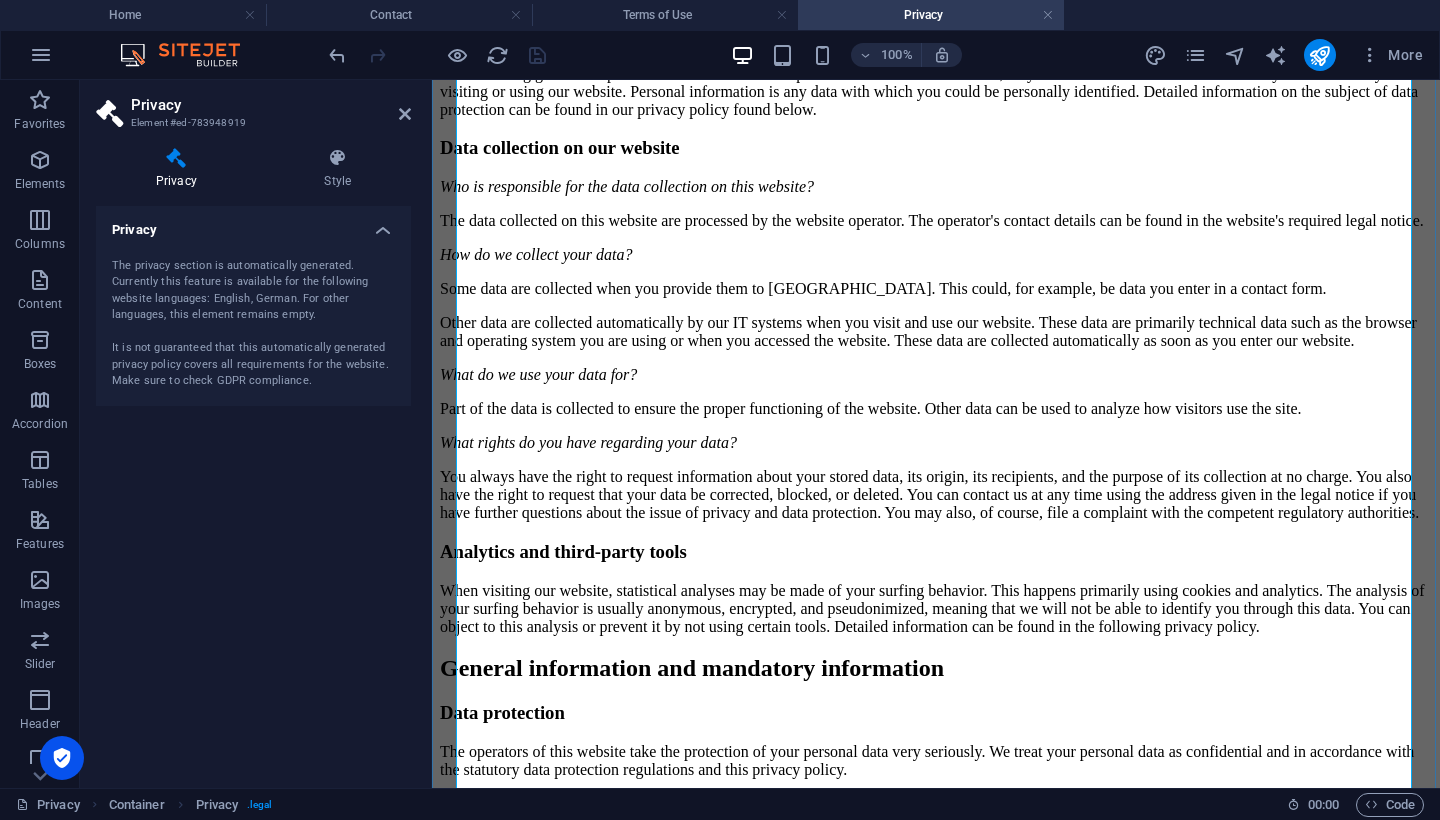 scroll, scrollTop: 547, scrollLeft: 0, axis: vertical 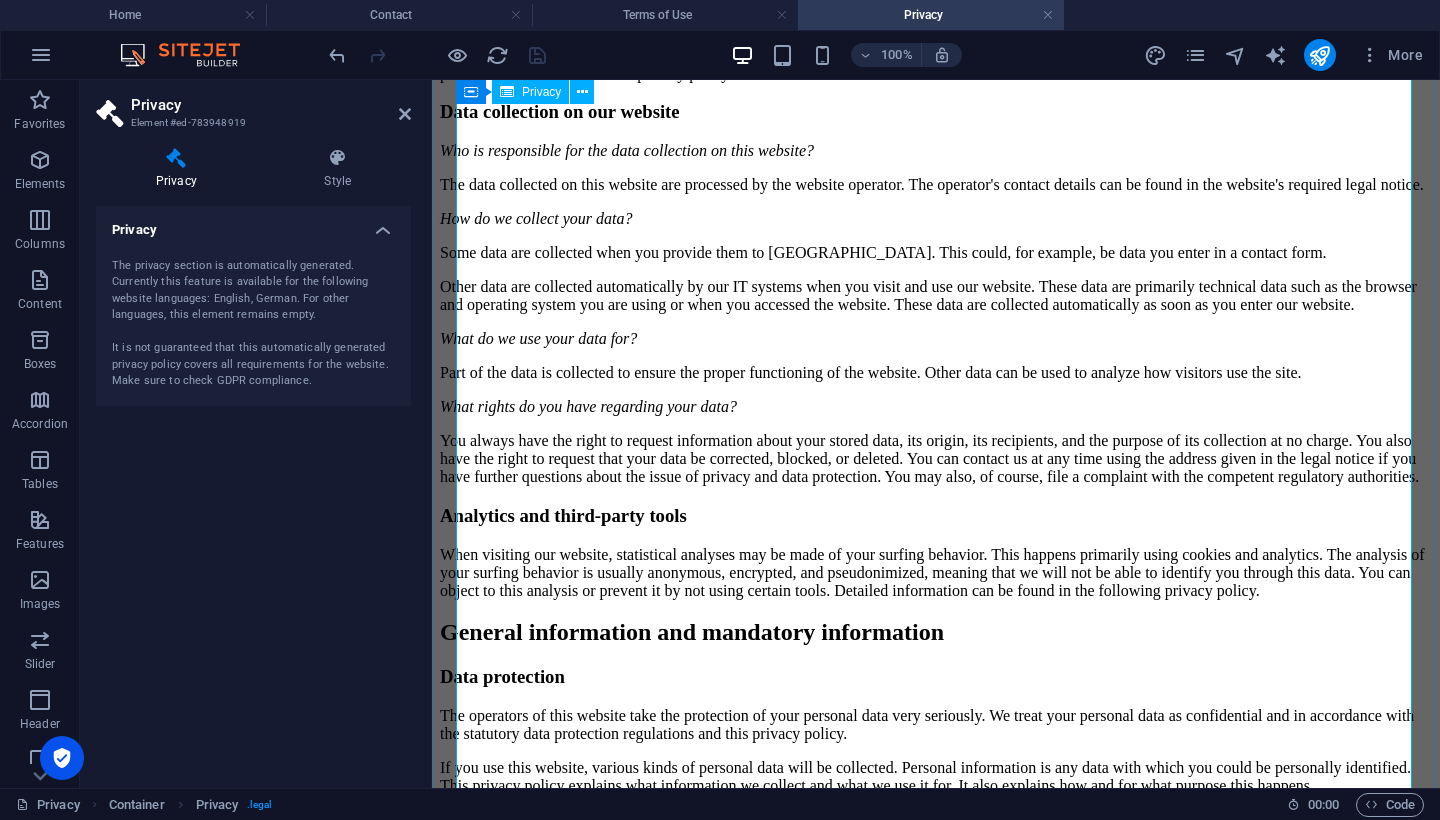 click on "Privacy Policy
An overview of data protection
General
The following gives a simple overview of what kind of personal information we collect, why we collect them and how we handle your data when you are visiting or using our website. Personal information is any data with which you could be personally identified. Detailed information on the subject of data protection can be found in our privacy policy found below.
Data collection on our website
Who is responsible for the data collection on this website?
The data collected on this website are processed by the website operator. The operator's contact details can be found in the website's required legal notice.
How do we collect your data?
Some data are collected when you provide them to us. This could, for example, be data you enter in a contact form.
What do we use your data for?
Part of the data is collected to ensure the proper functioning of the website. Other data can be used to analyze how visitors use the site." at bounding box center [936, 1941] 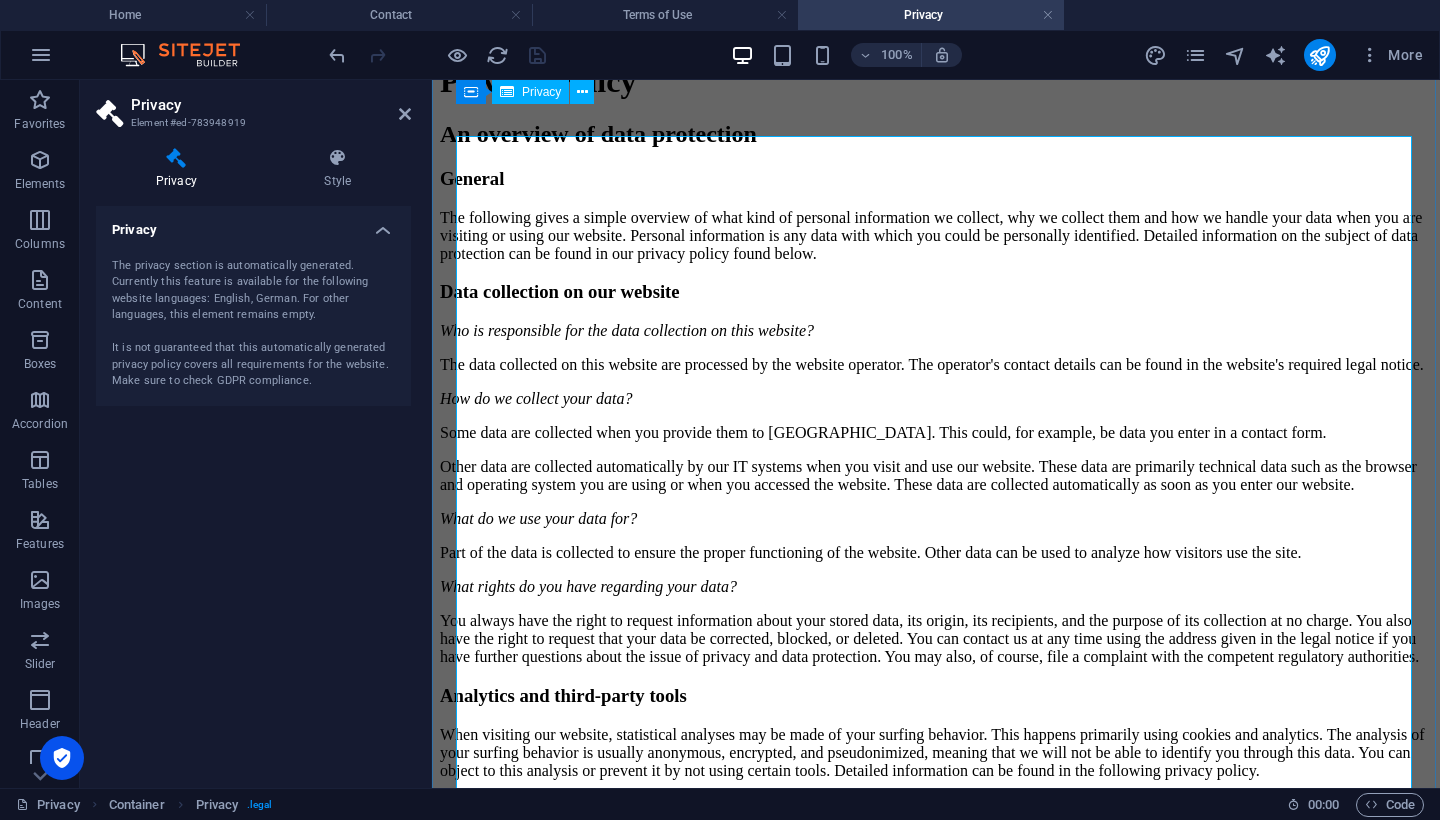 scroll, scrollTop: 69, scrollLeft: 0, axis: vertical 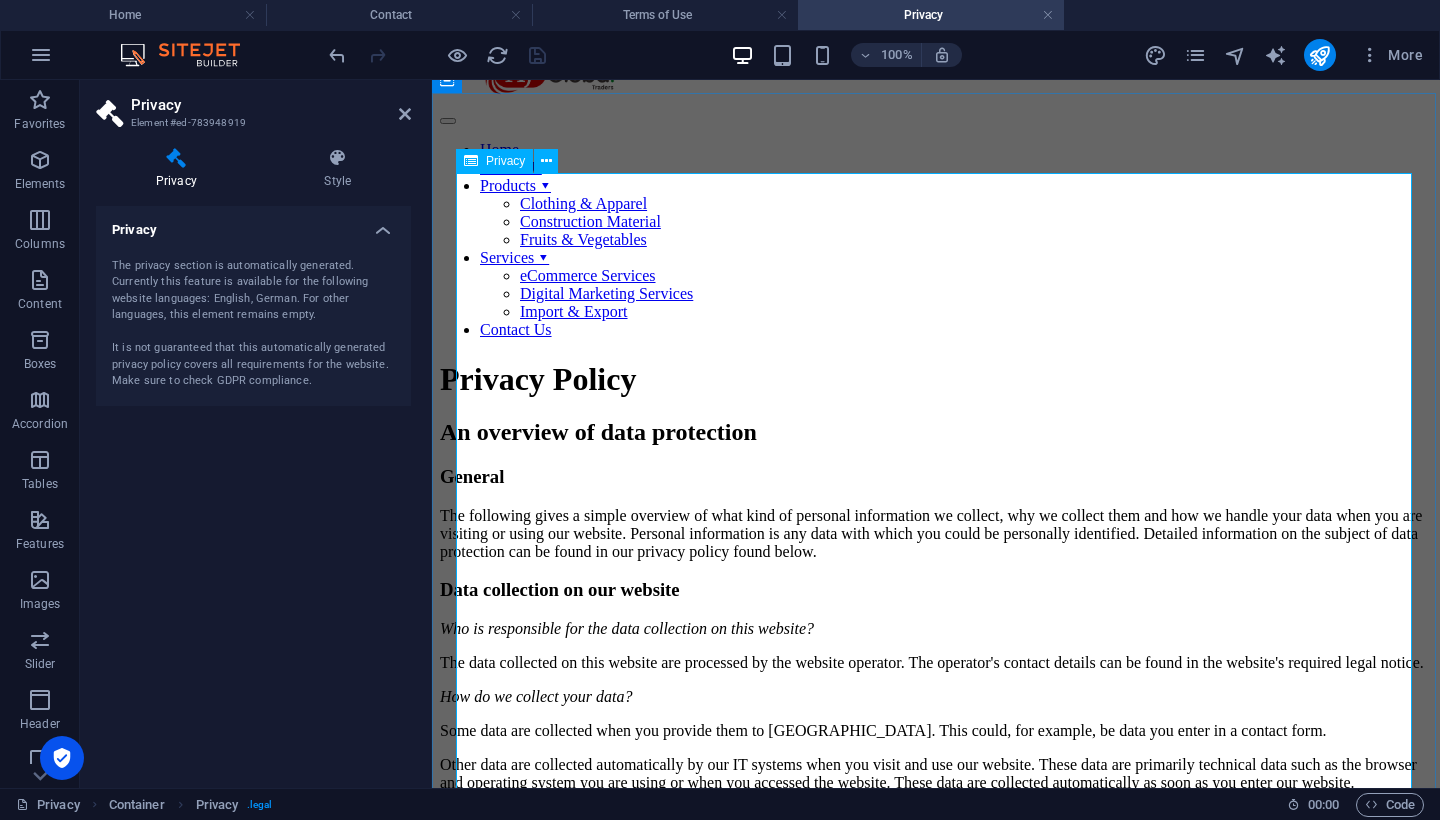 click on "Privacy" at bounding box center (505, 161) 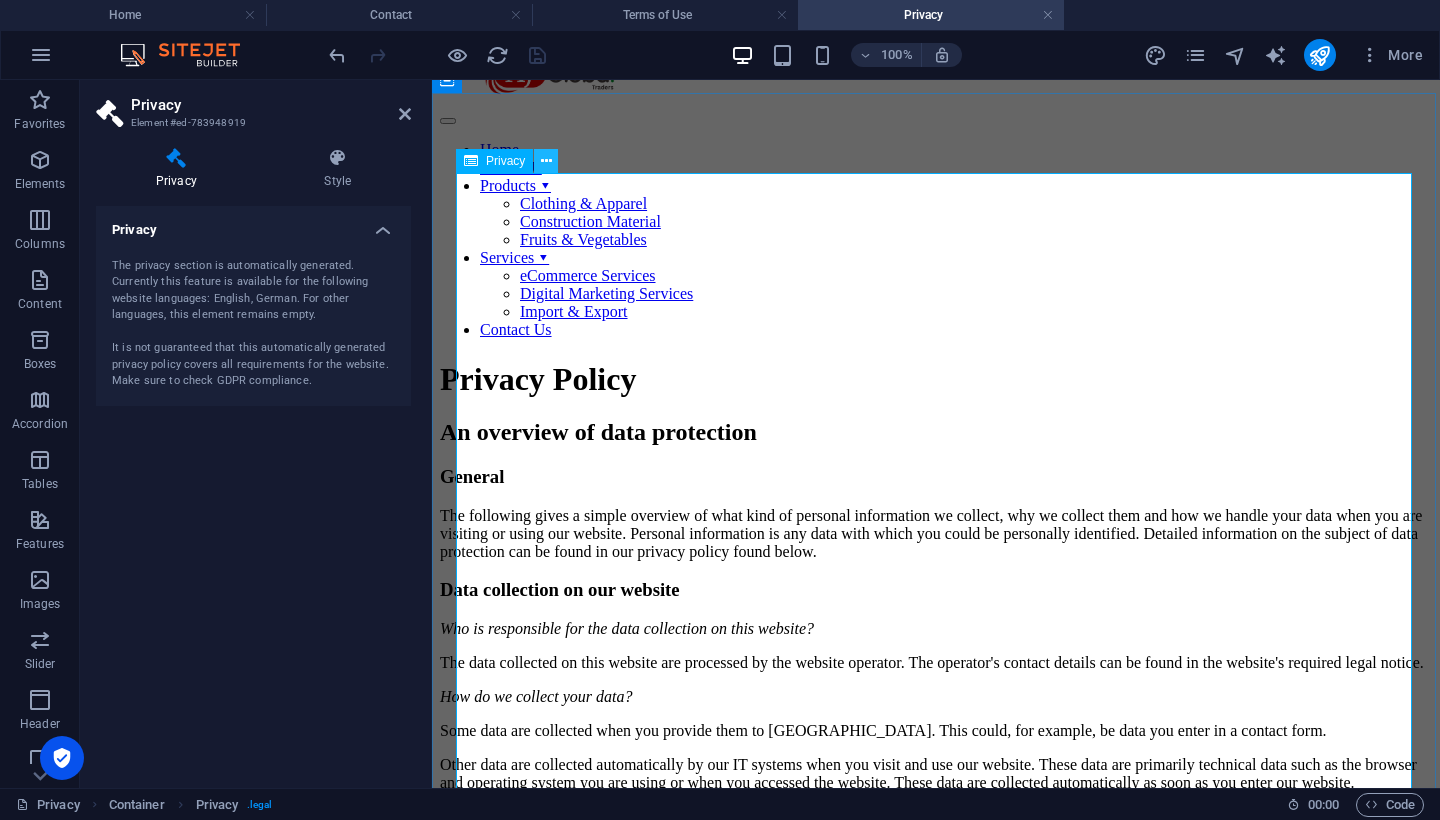 click at bounding box center [546, 161] 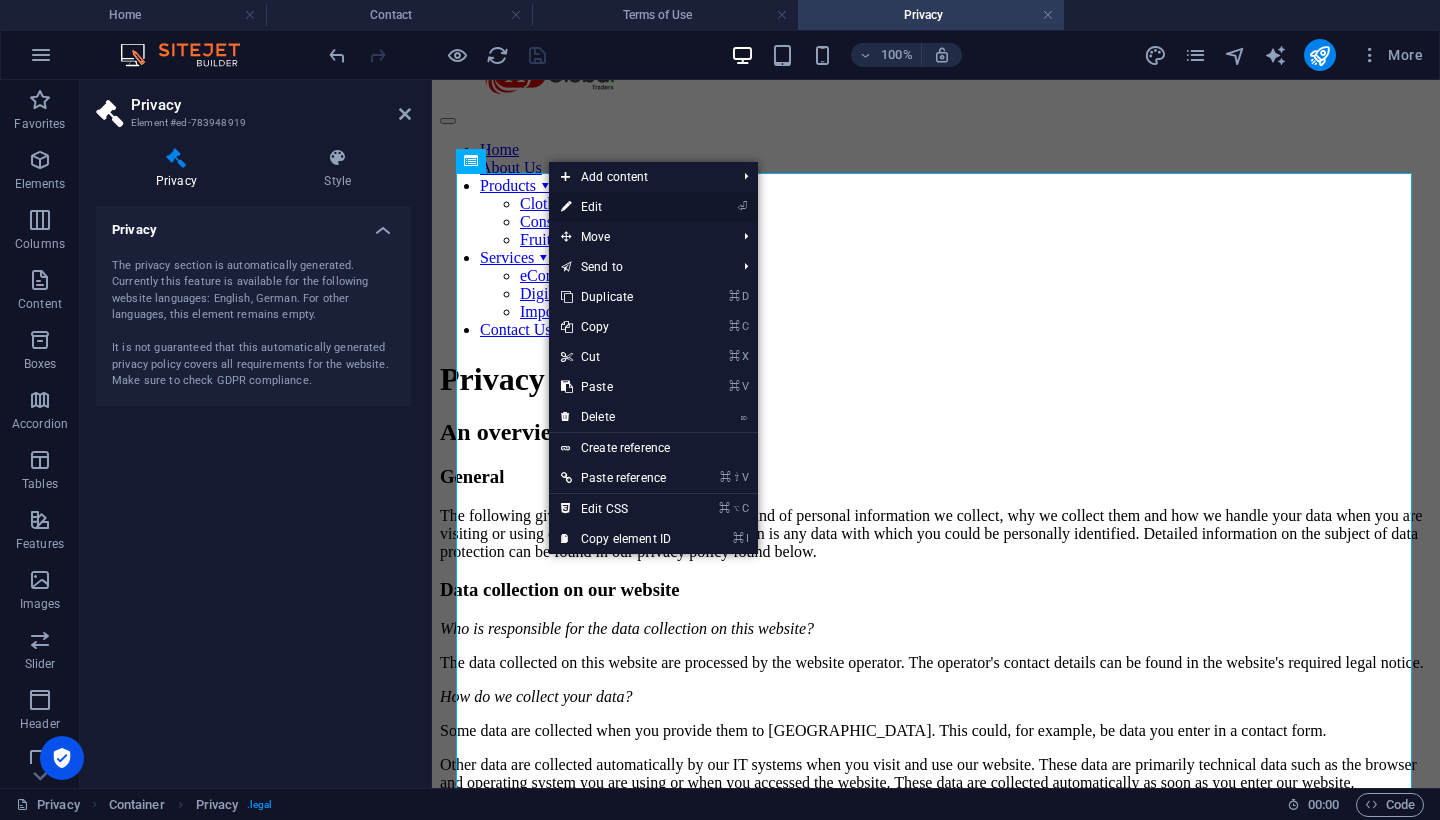 click on "⏎  Edit" at bounding box center [616, 207] 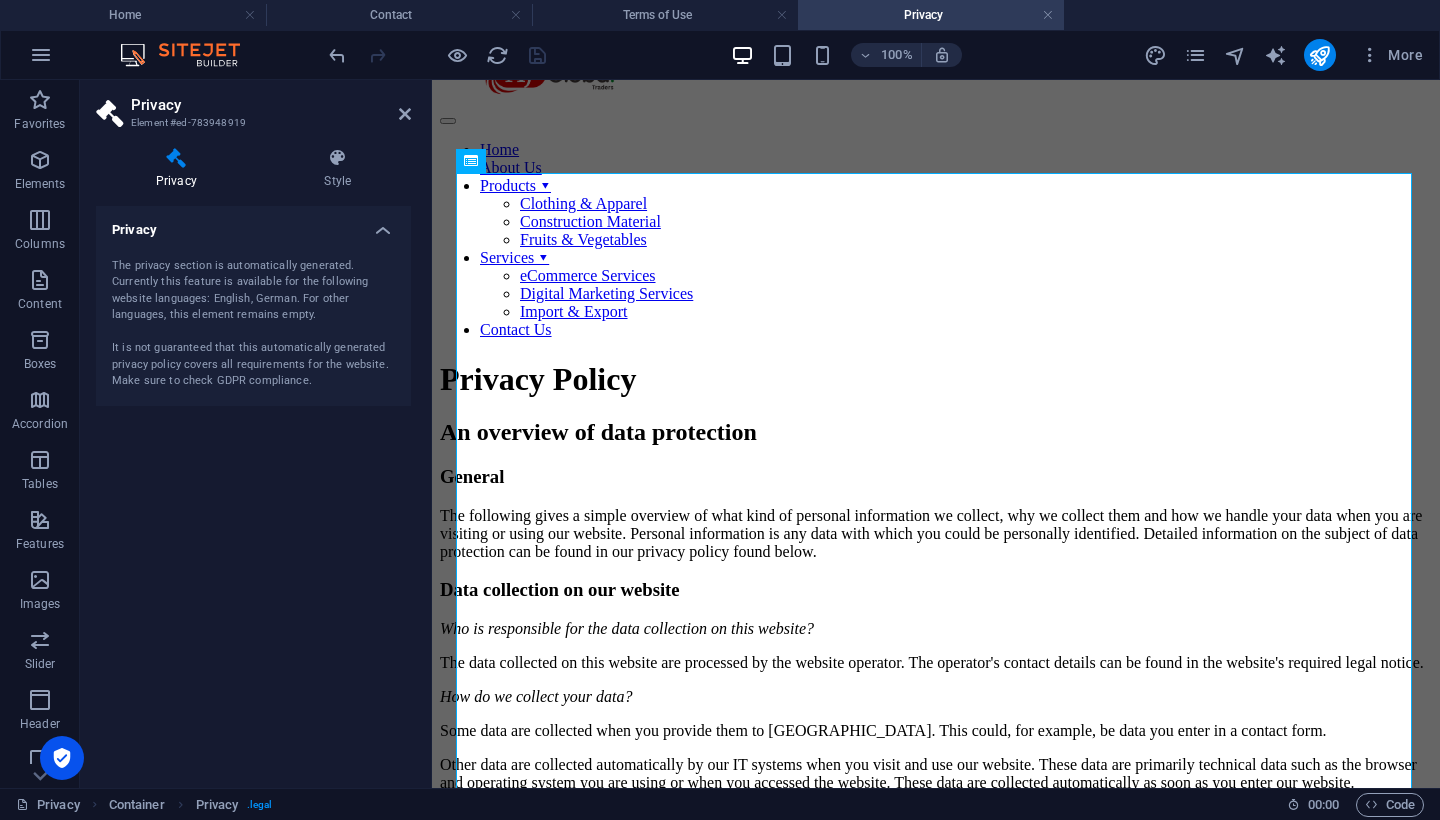 click on "The privacy section is automatically generated. Currently this feature is available for the following website languages: English, German. For other languages, this element remains empty. It is not guaranteed that this automatically generated privacy policy covers all requirements for the website. Make sure to check GDPR compliance." at bounding box center [253, 324] 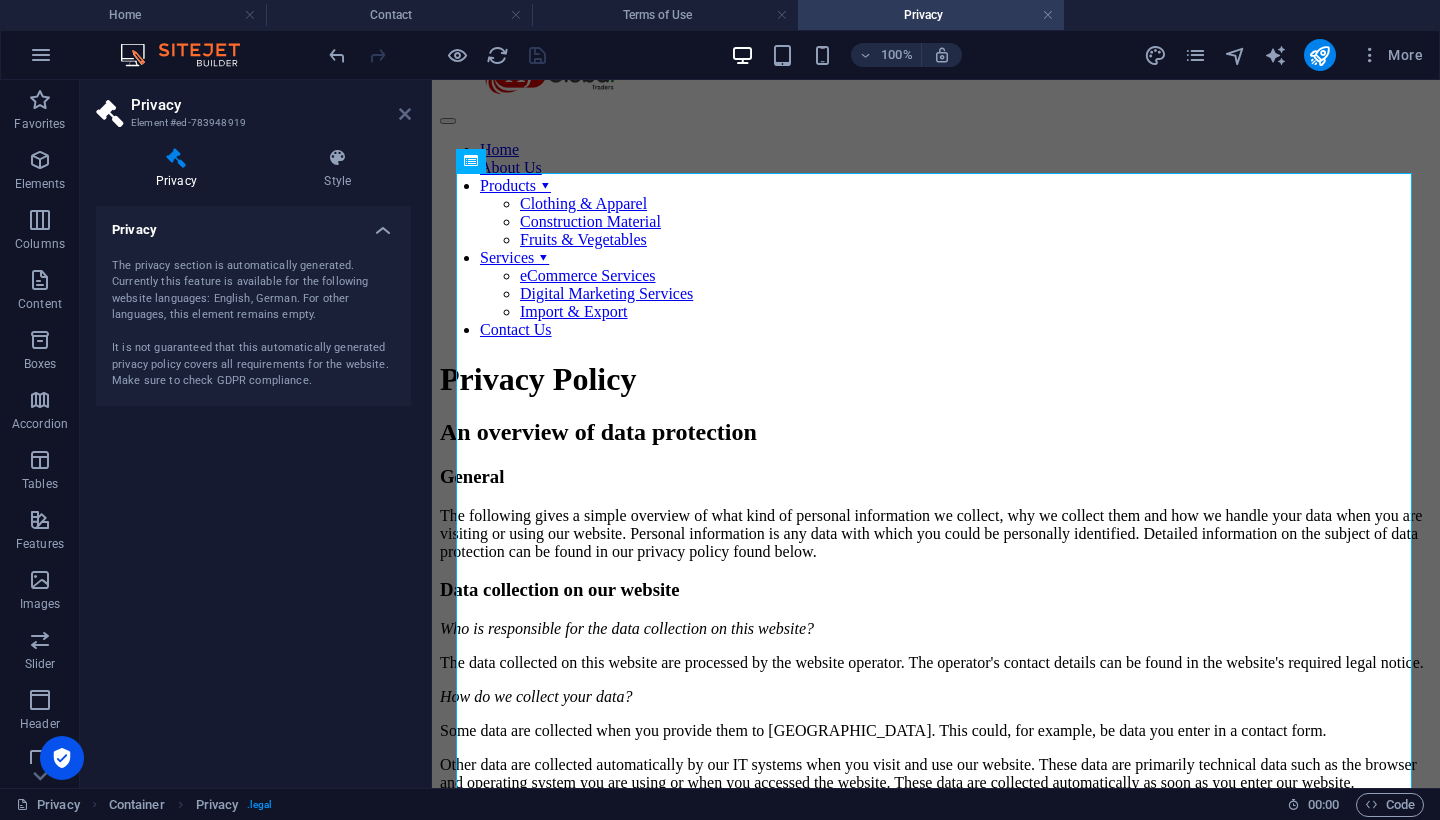 click at bounding box center [405, 114] 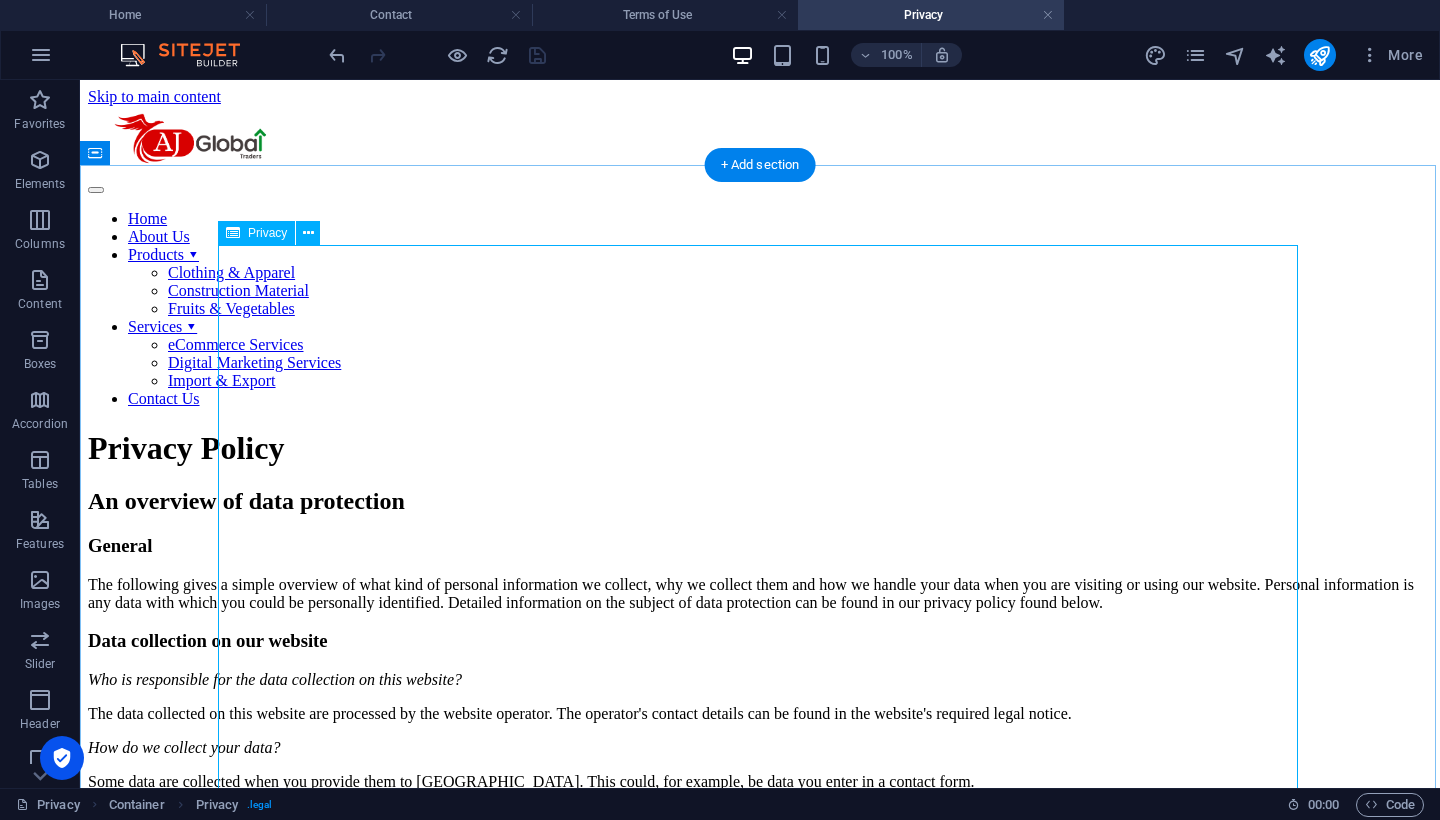 scroll, scrollTop: 0, scrollLeft: 0, axis: both 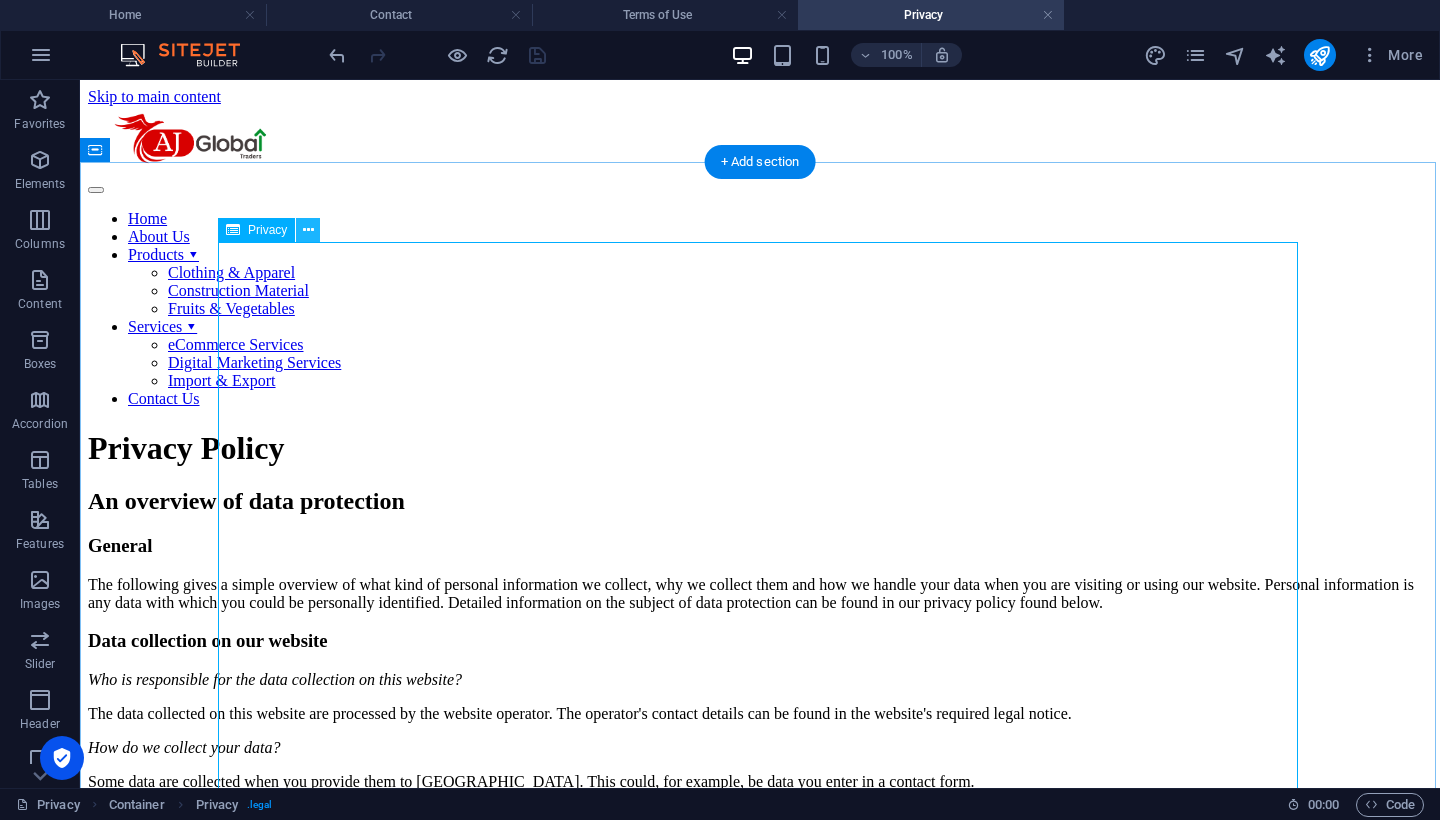 click at bounding box center (308, 230) 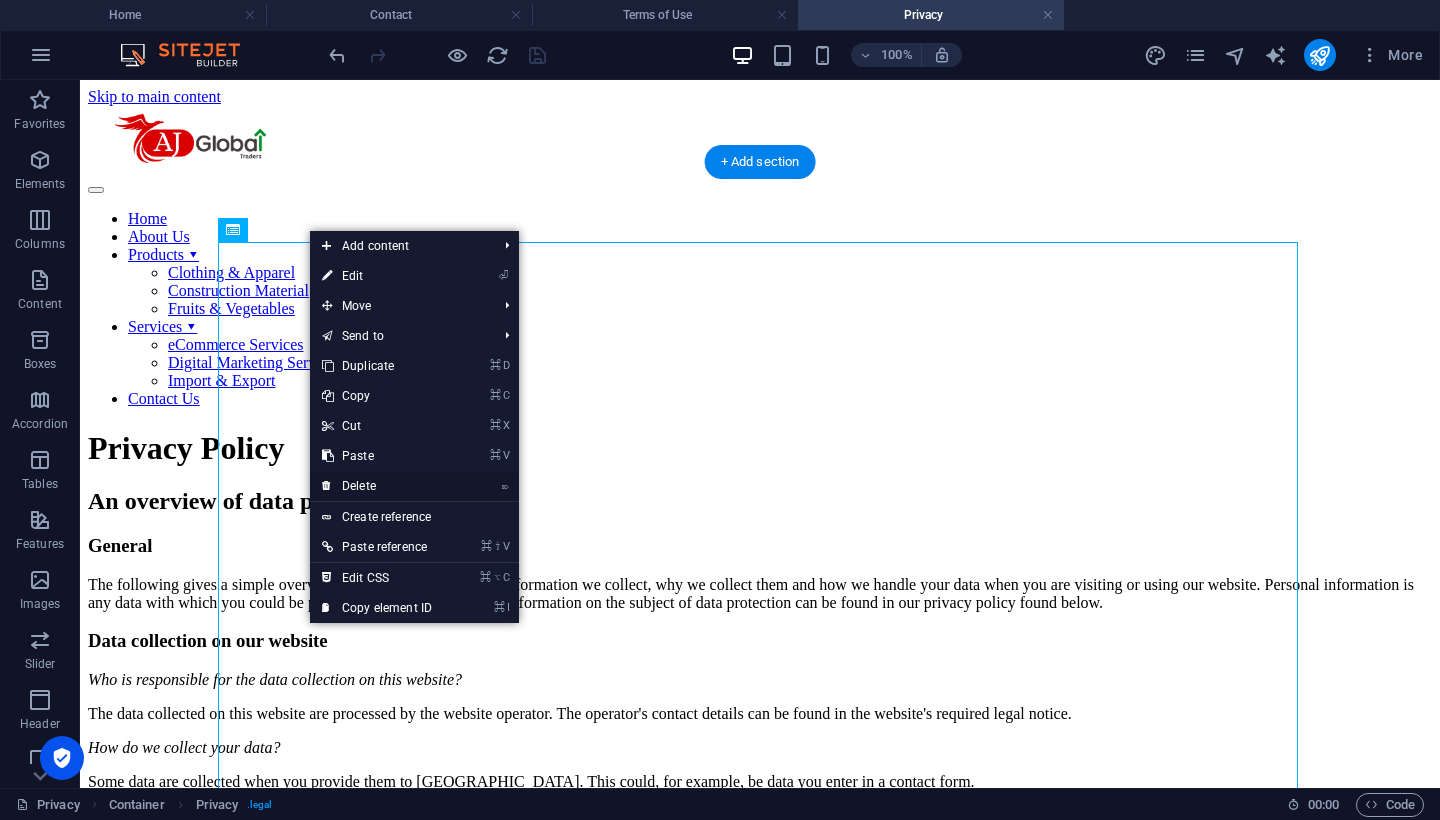 click on "⌦  Delete" at bounding box center [377, 486] 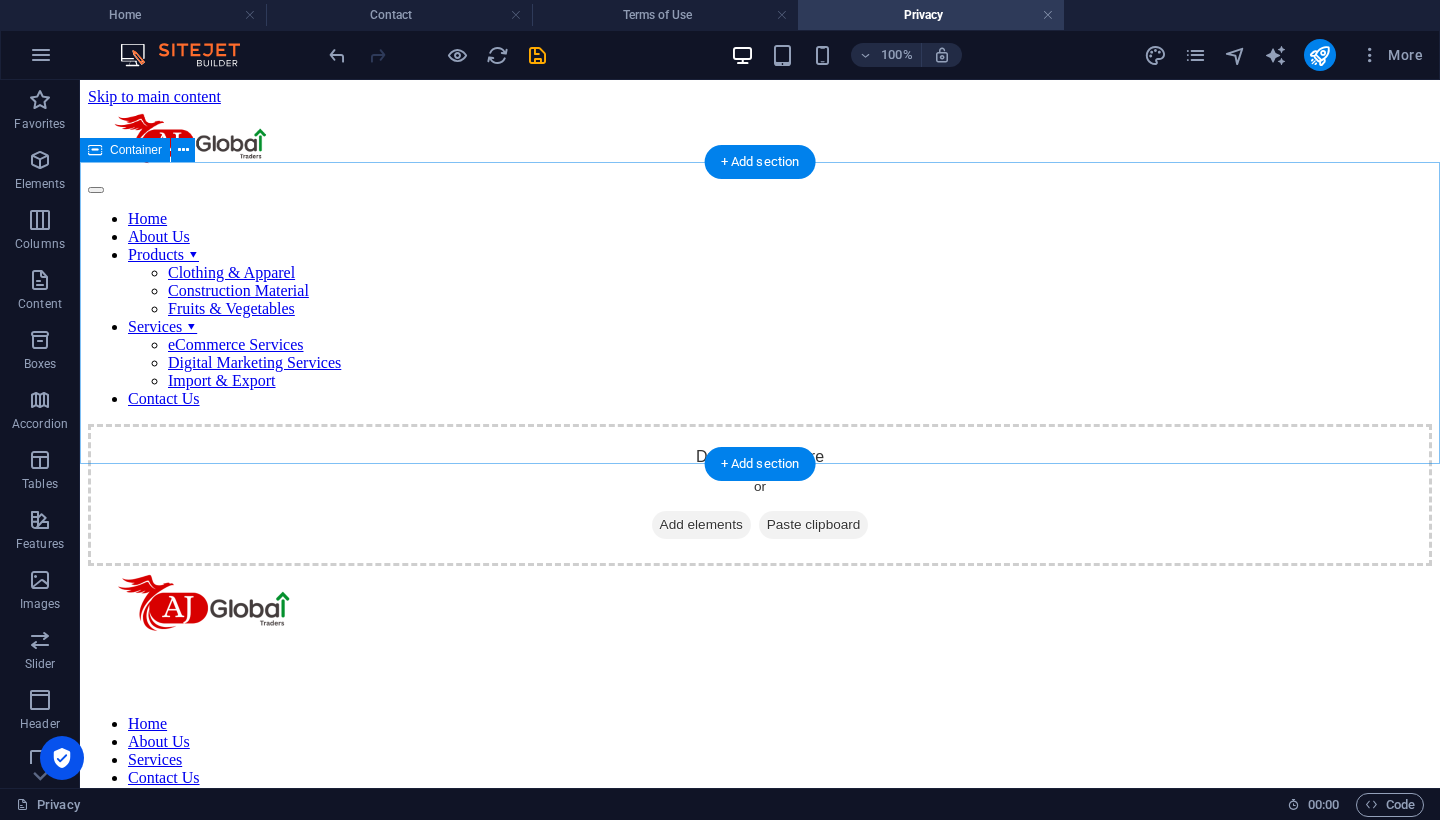 click on "Add elements" at bounding box center (701, 525) 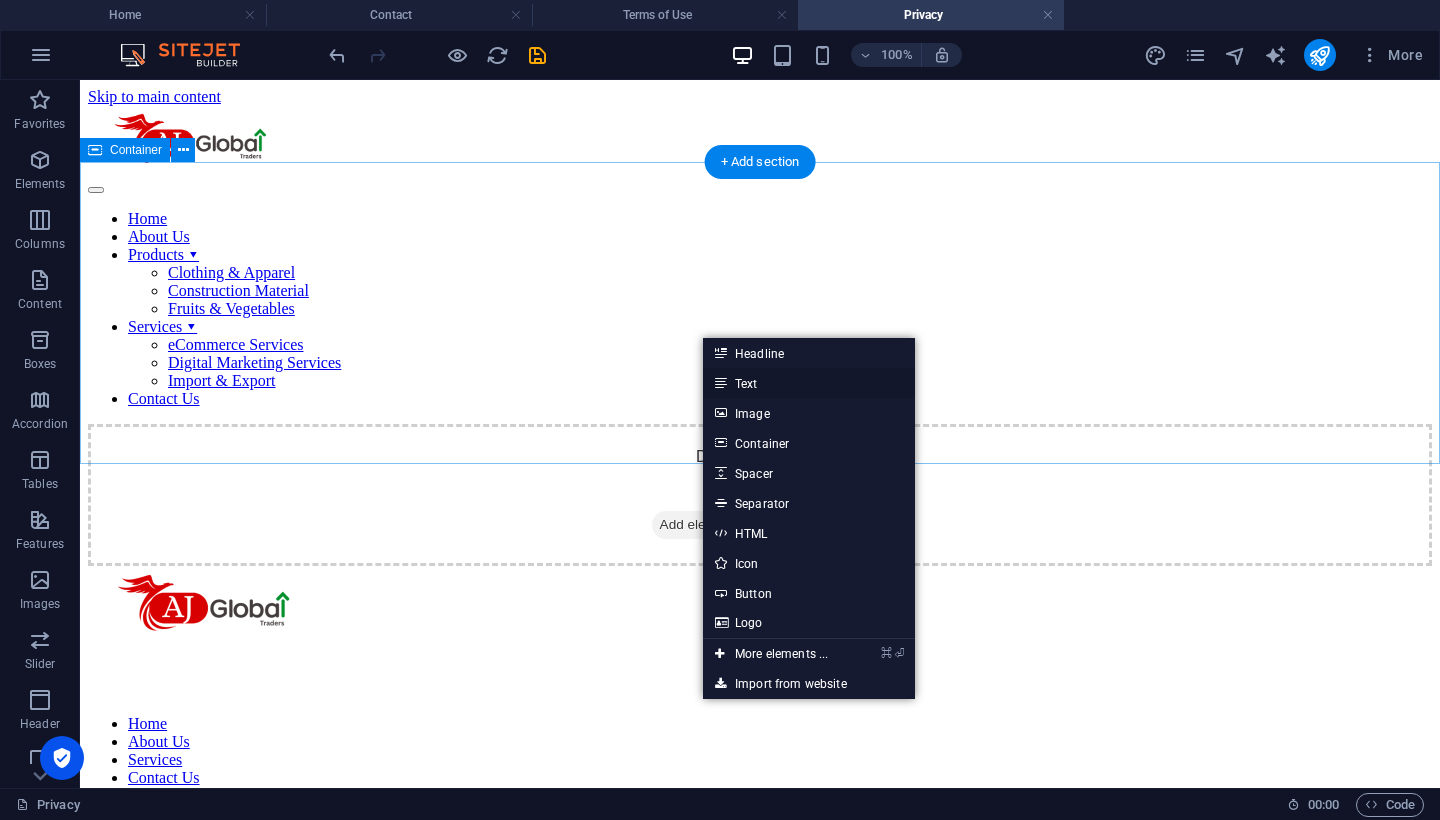 click on "Text" at bounding box center [809, 383] 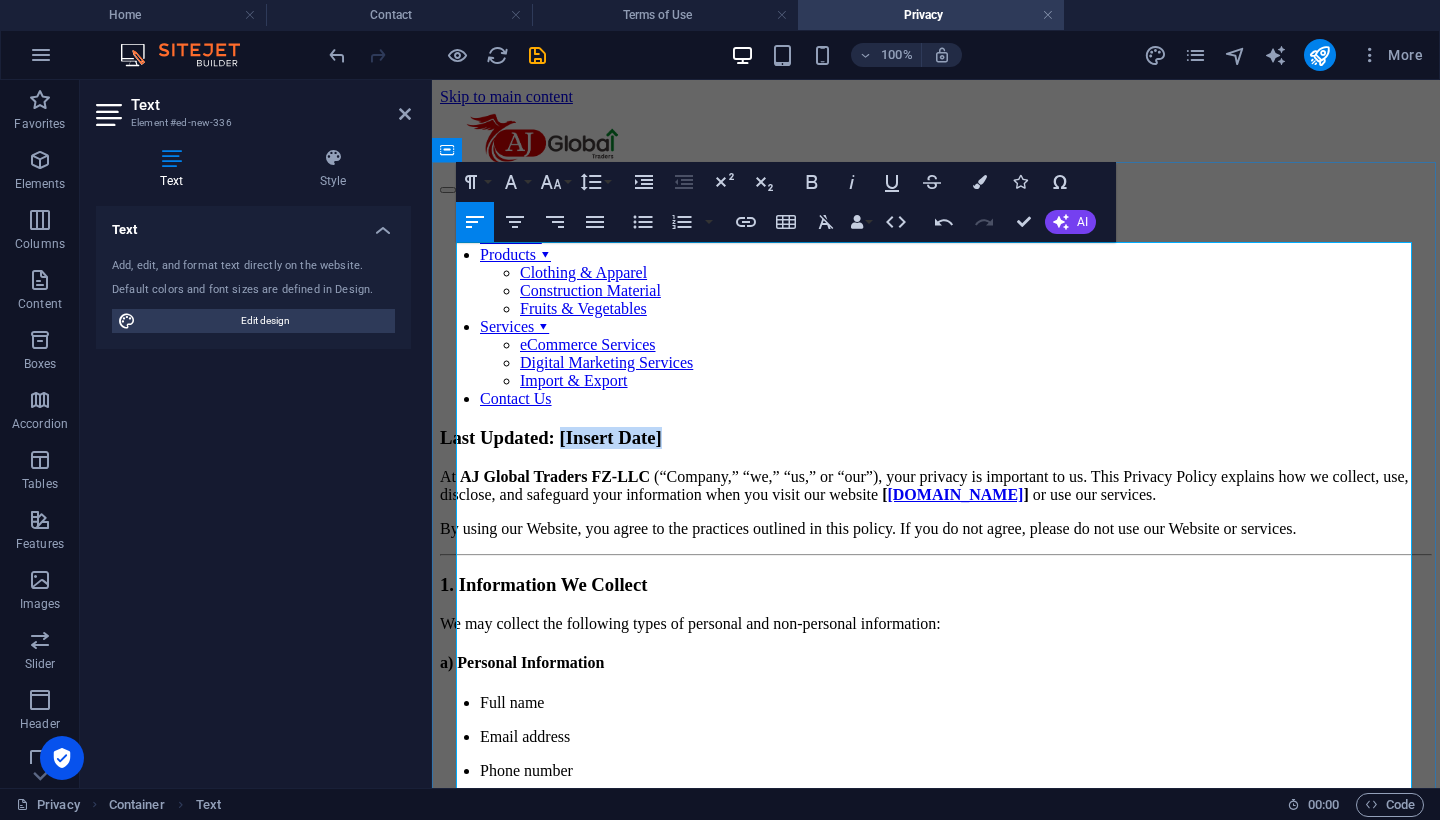 drag, startPoint x: 761, startPoint y: 258, endPoint x: 618, endPoint y: 259, distance: 143.0035 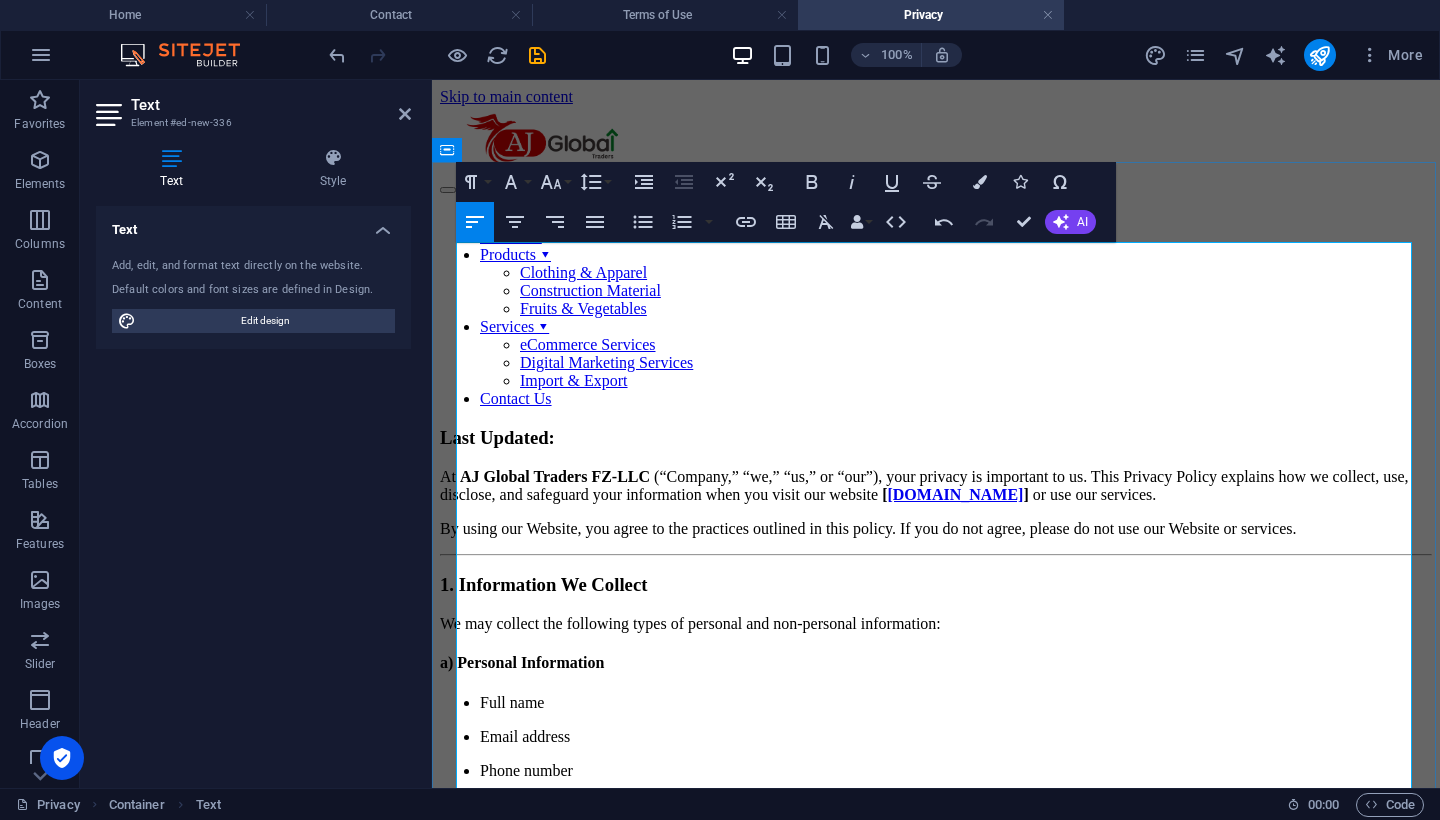 type 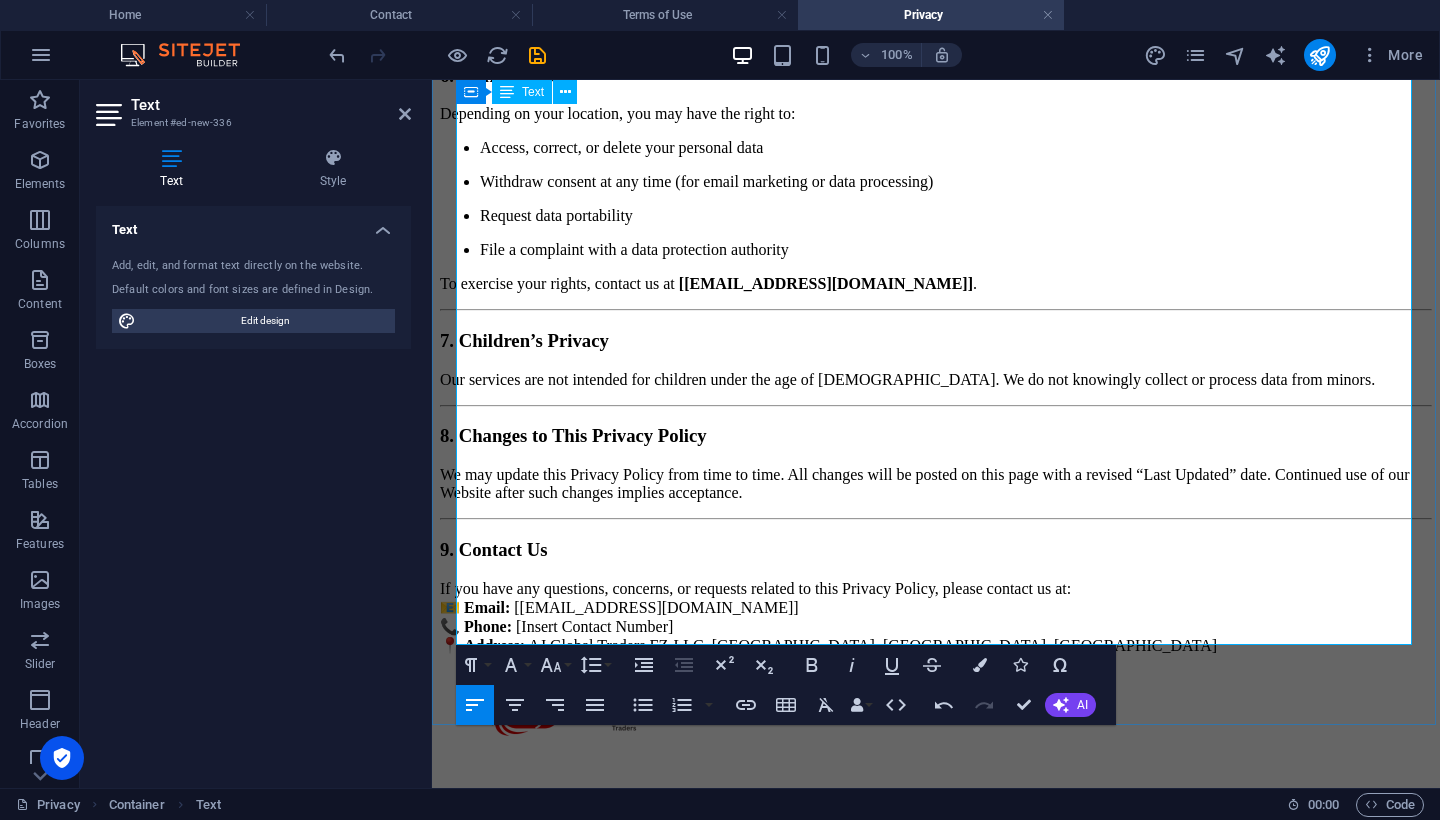 scroll, scrollTop: 1963, scrollLeft: 0, axis: vertical 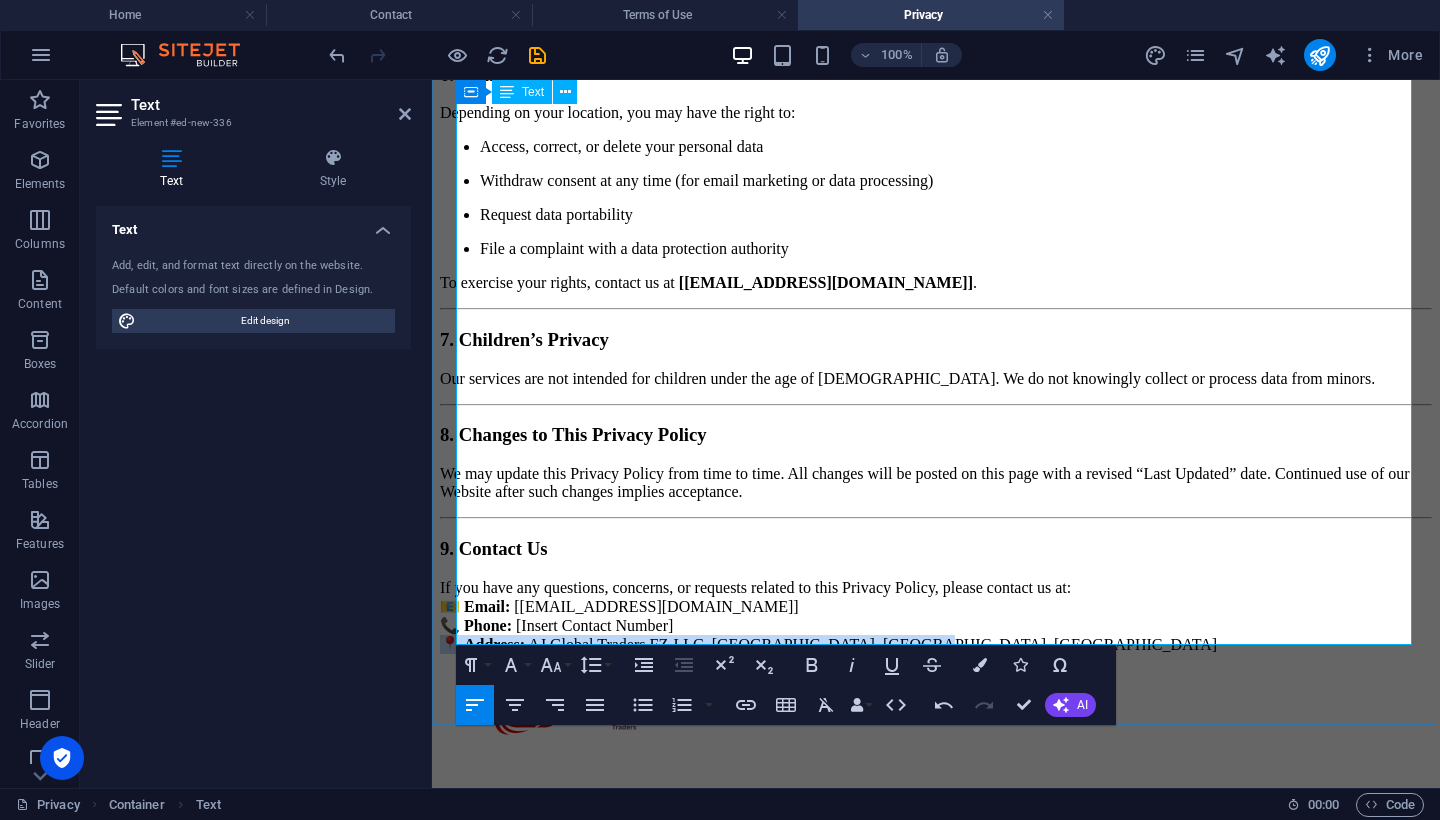drag, startPoint x: 954, startPoint y: 626, endPoint x: 463, endPoint y: 624, distance: 491.00406 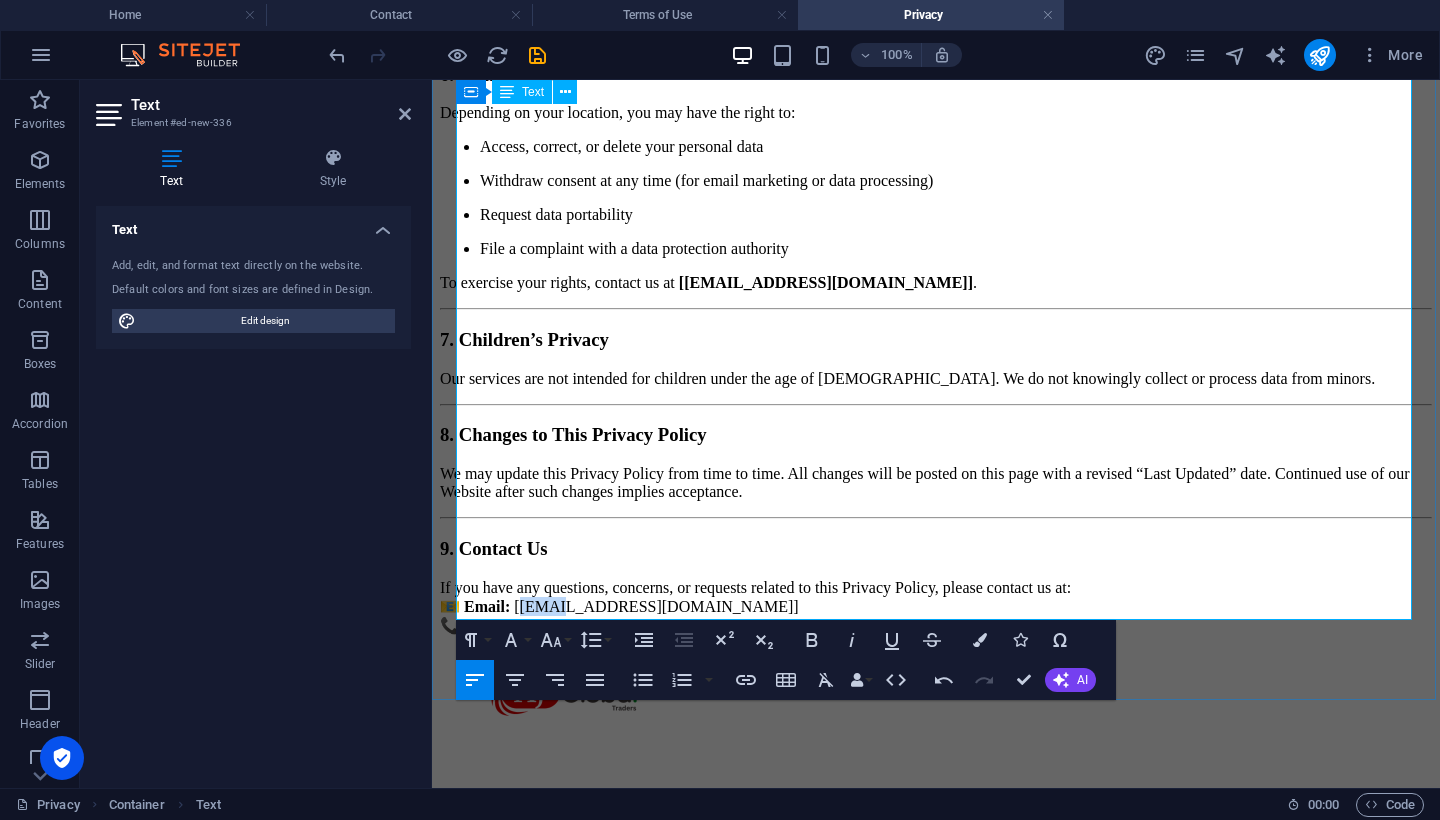 drag, startPoint x: 578, startPoint y: 582, endPoint x: 534, endPoint y: 579, distance: 44.102154 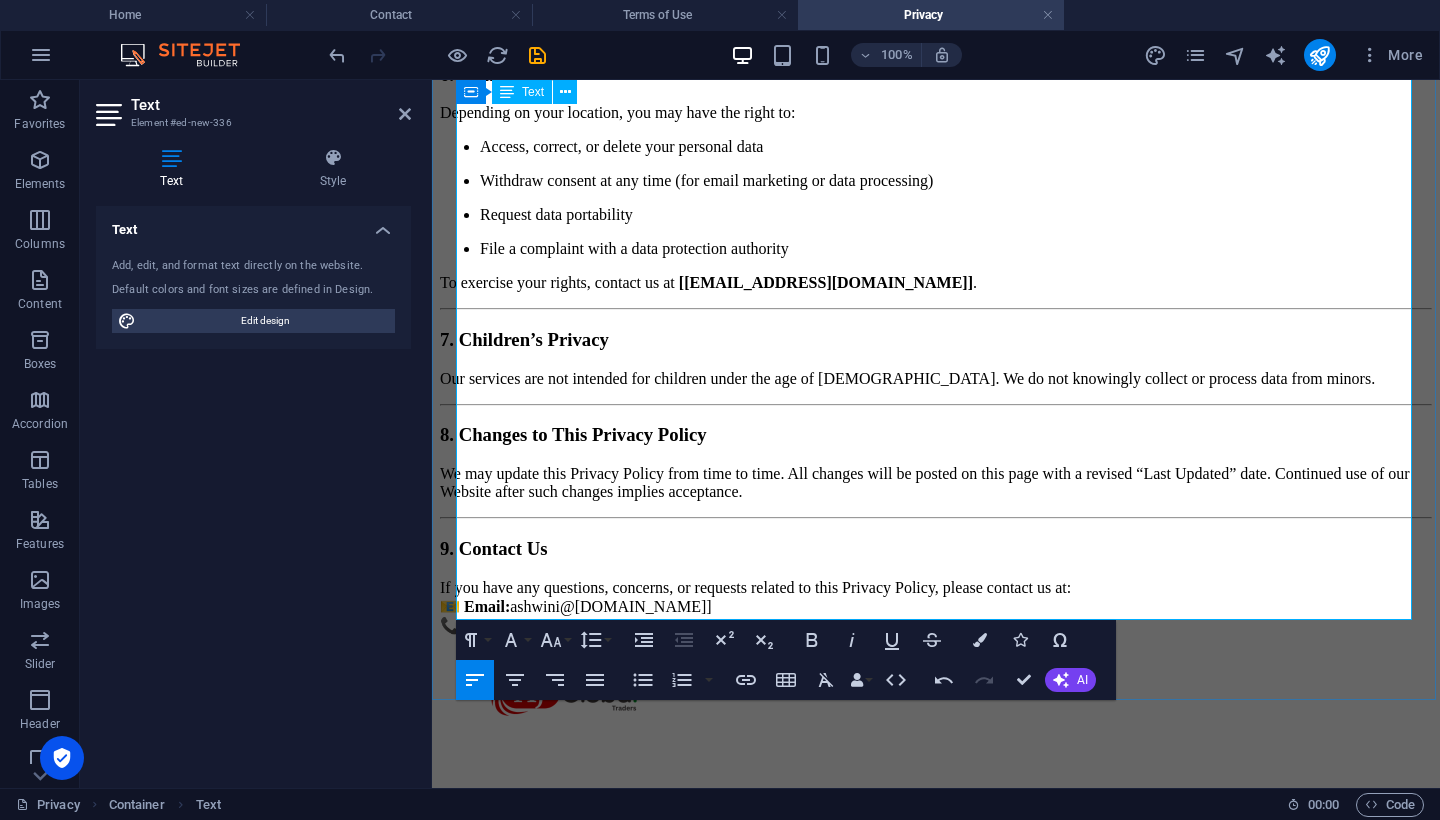 click on "If you have any questions, concerns, or requests related to this Privacy Policy, please contact us at: 📧   Email:  ashwini @[DOMAIN_NAME] ] 📞   Phone:  [PHONE_NUMBER]" at bounding box center [936, 607] 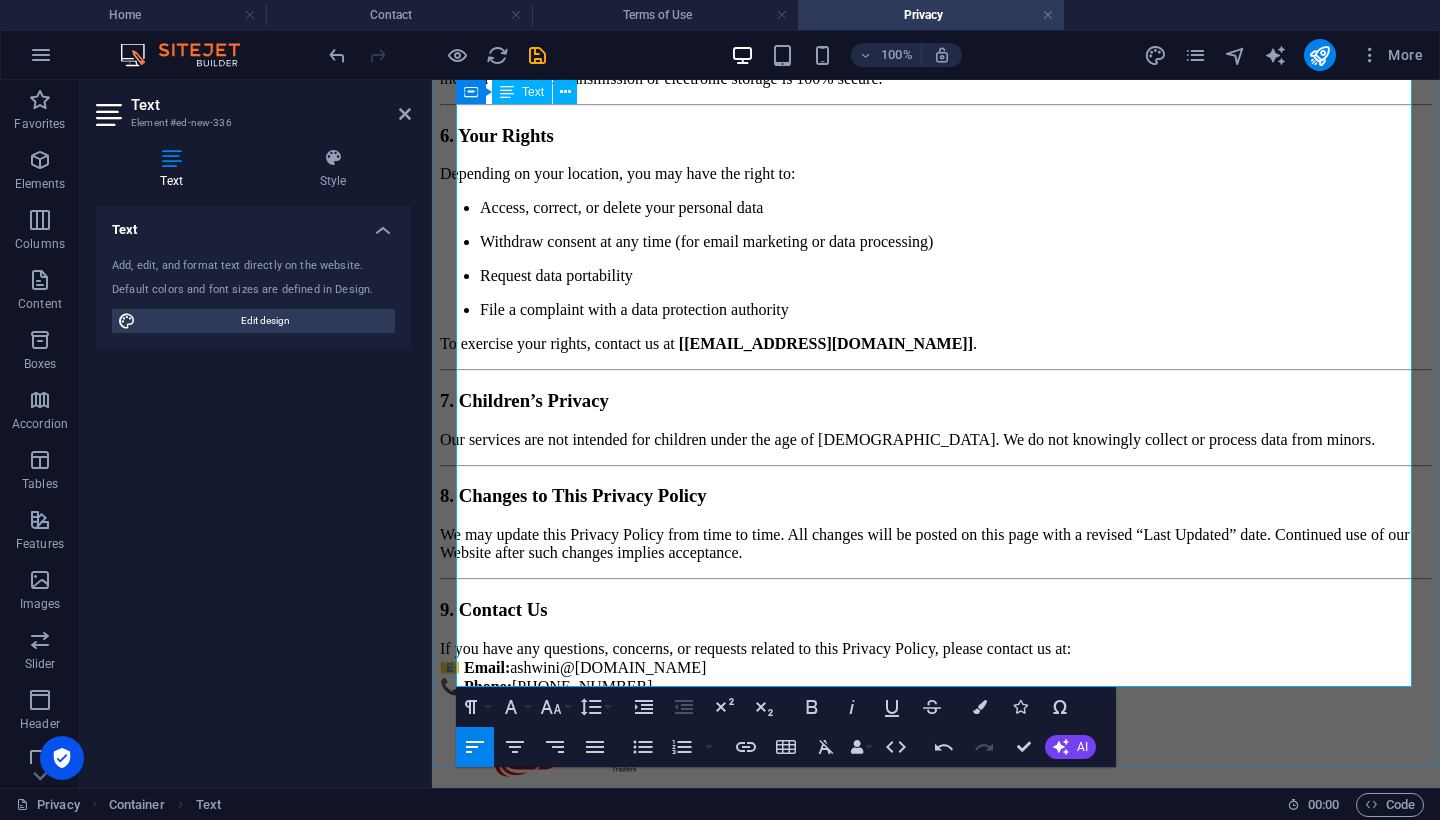 scroll, scrollTop: 1895, scrollLeft: 0, axis: vertical 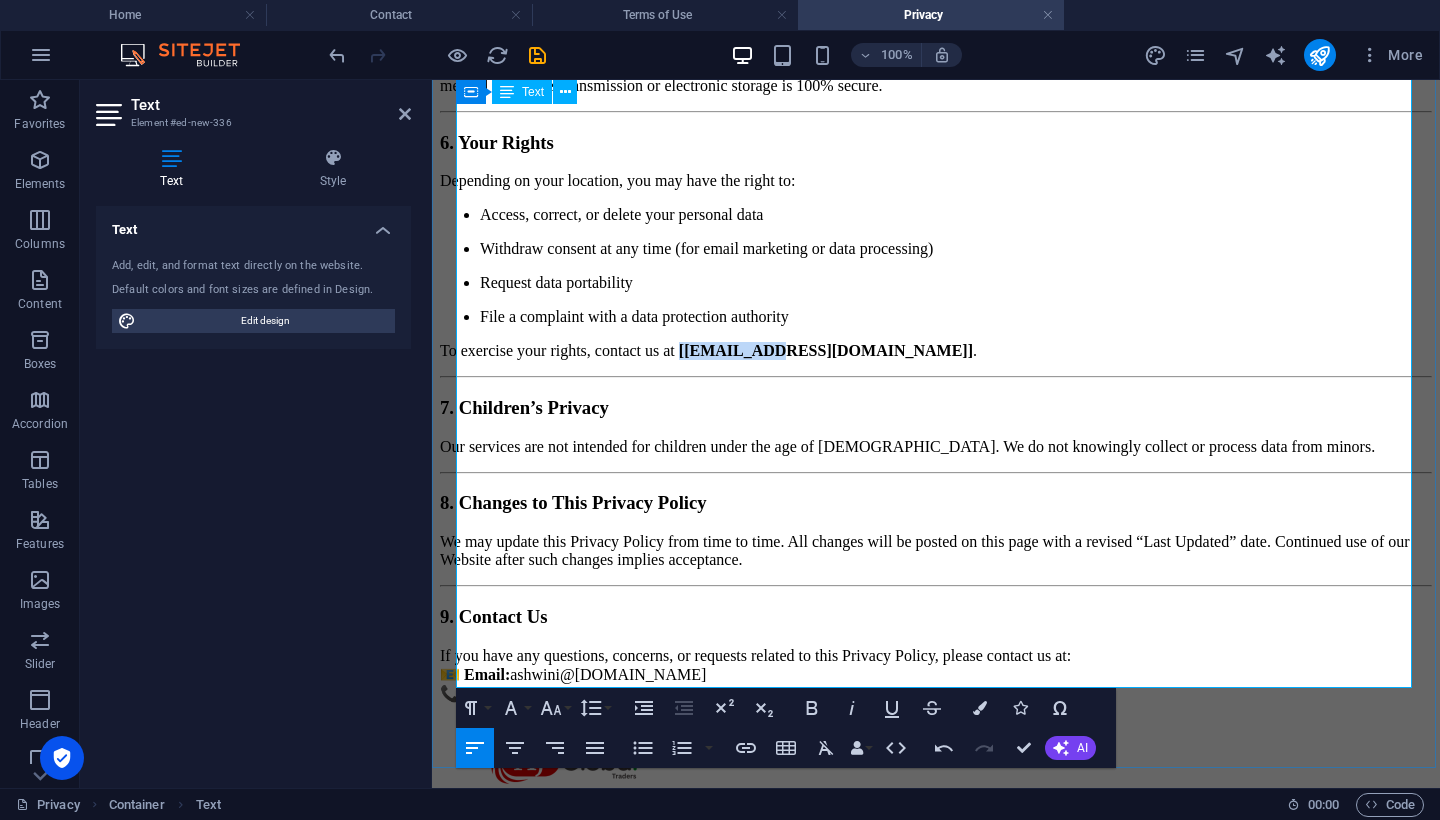 drag, startPoint x: 822, startPoint y: 415, endPoint x: 732, endPoint y: 414, distance: 90.005554 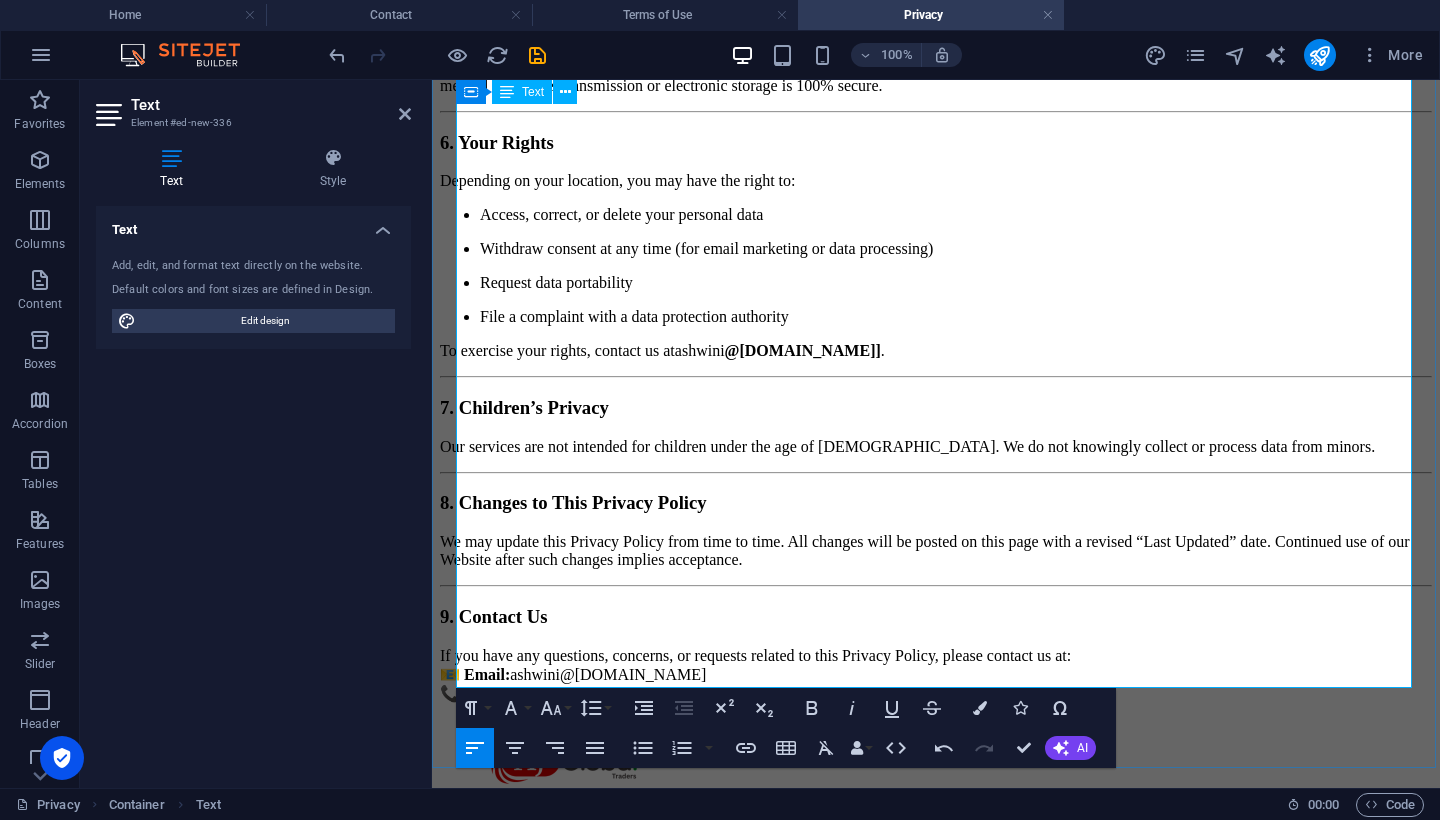 click on "To exercise your rights, contact us at  ashwini @[DOMAIN_NAME] ] ." at bounding box center (936, 351) 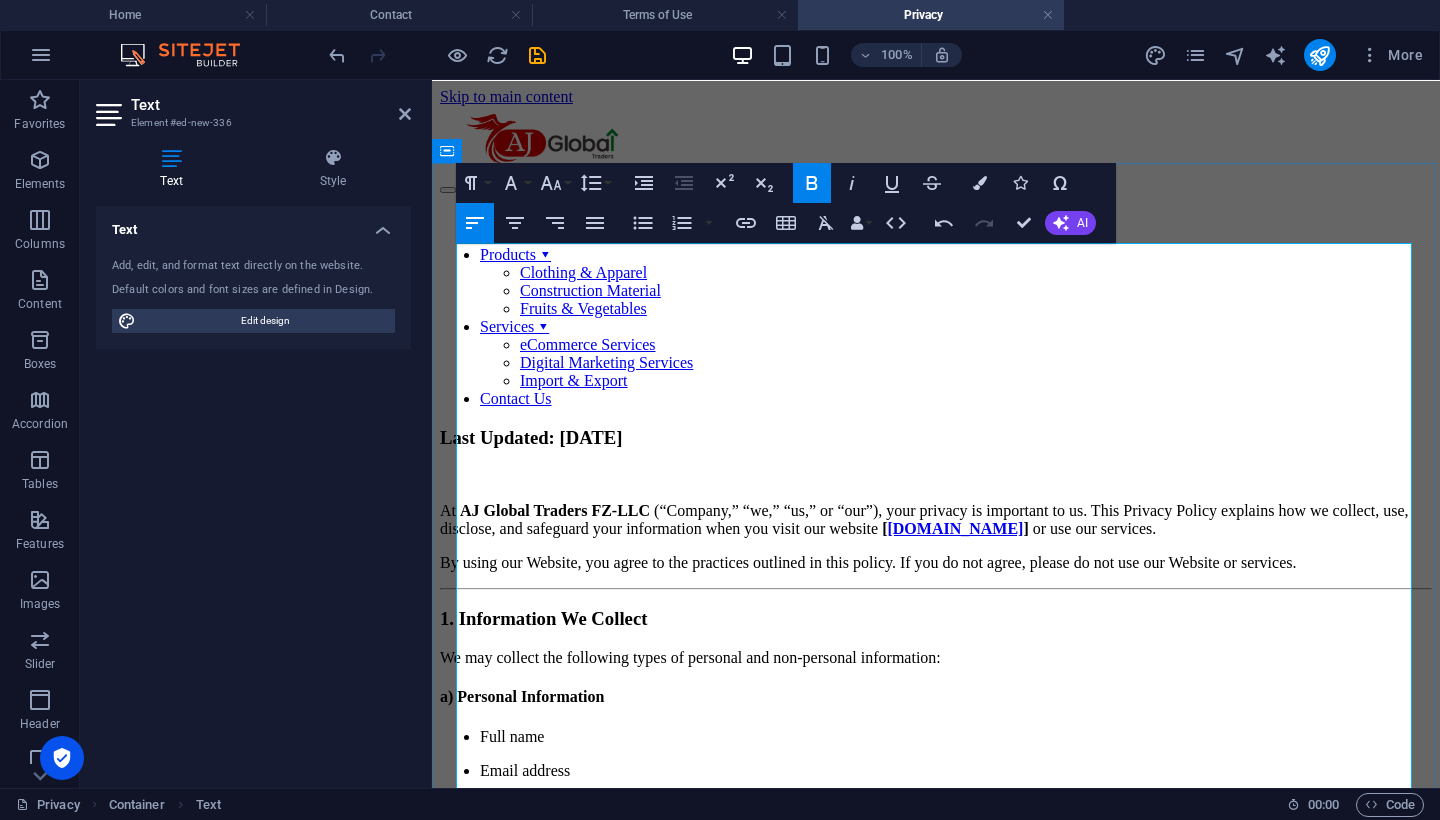 scroll, scrollTop: 0, scrollLeft: 0, axis: both 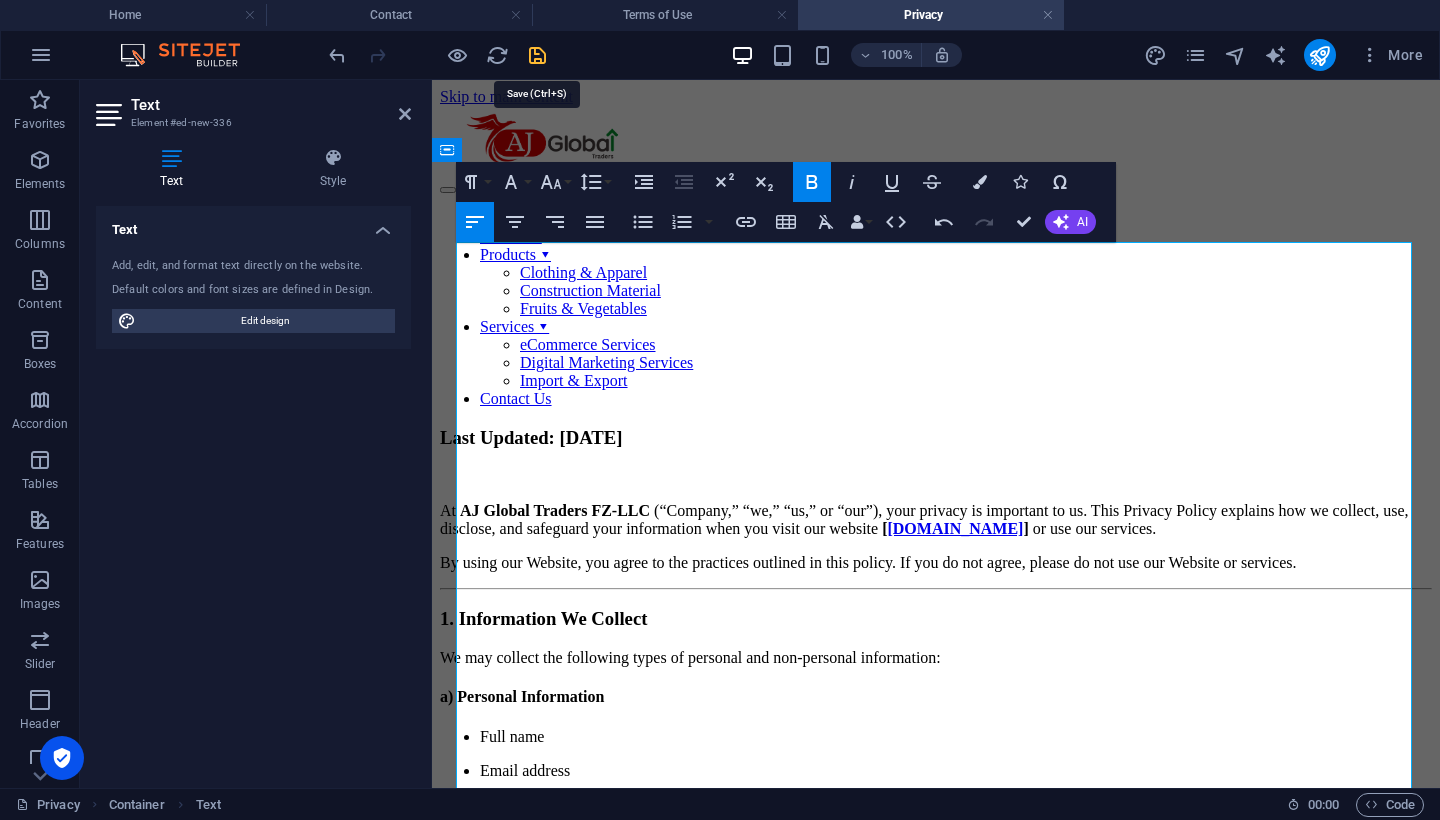 click at bounding box center [537, 55] 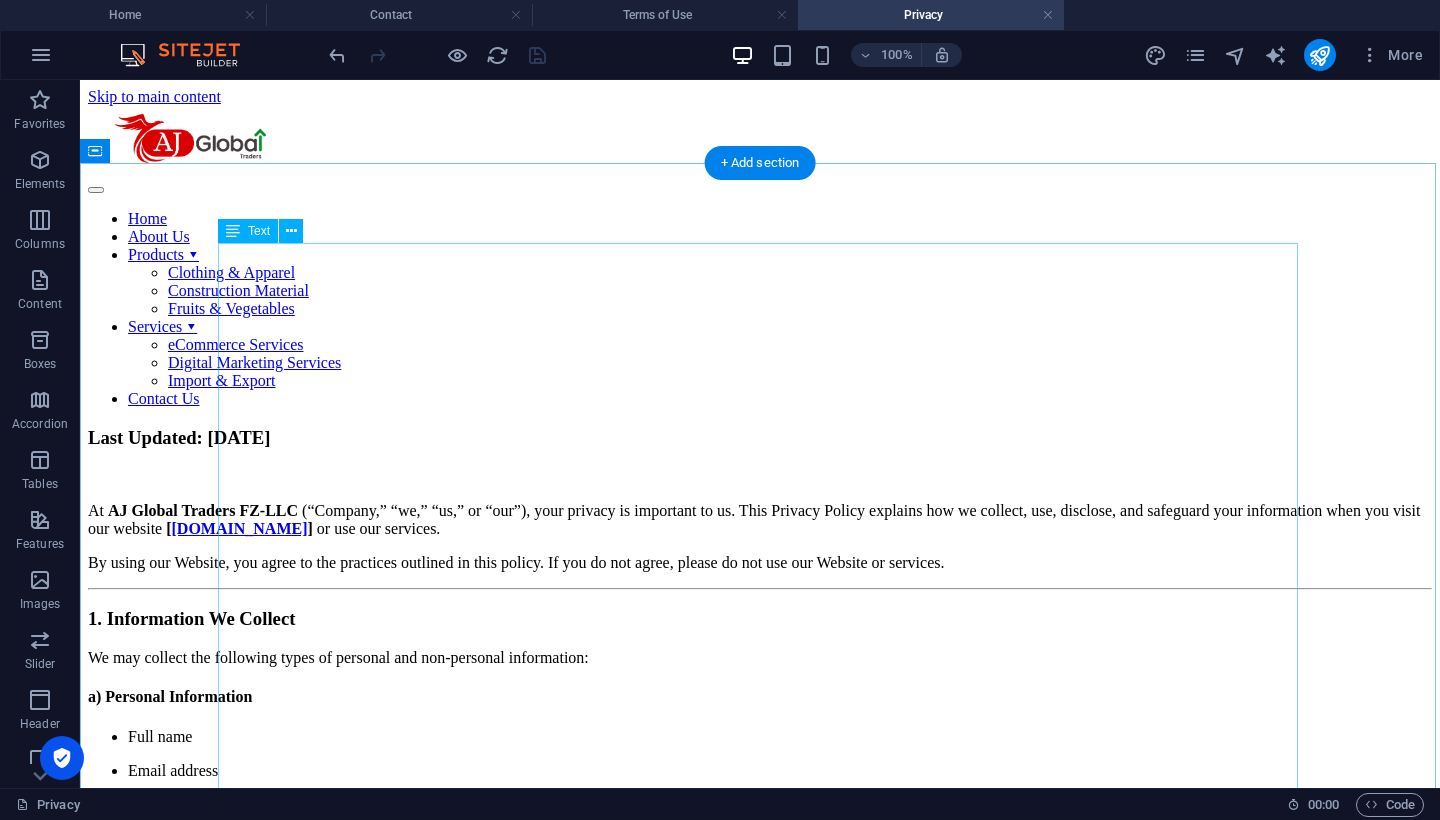 scroll, scrollTop: 0, scrollLeft: 0, axis: both 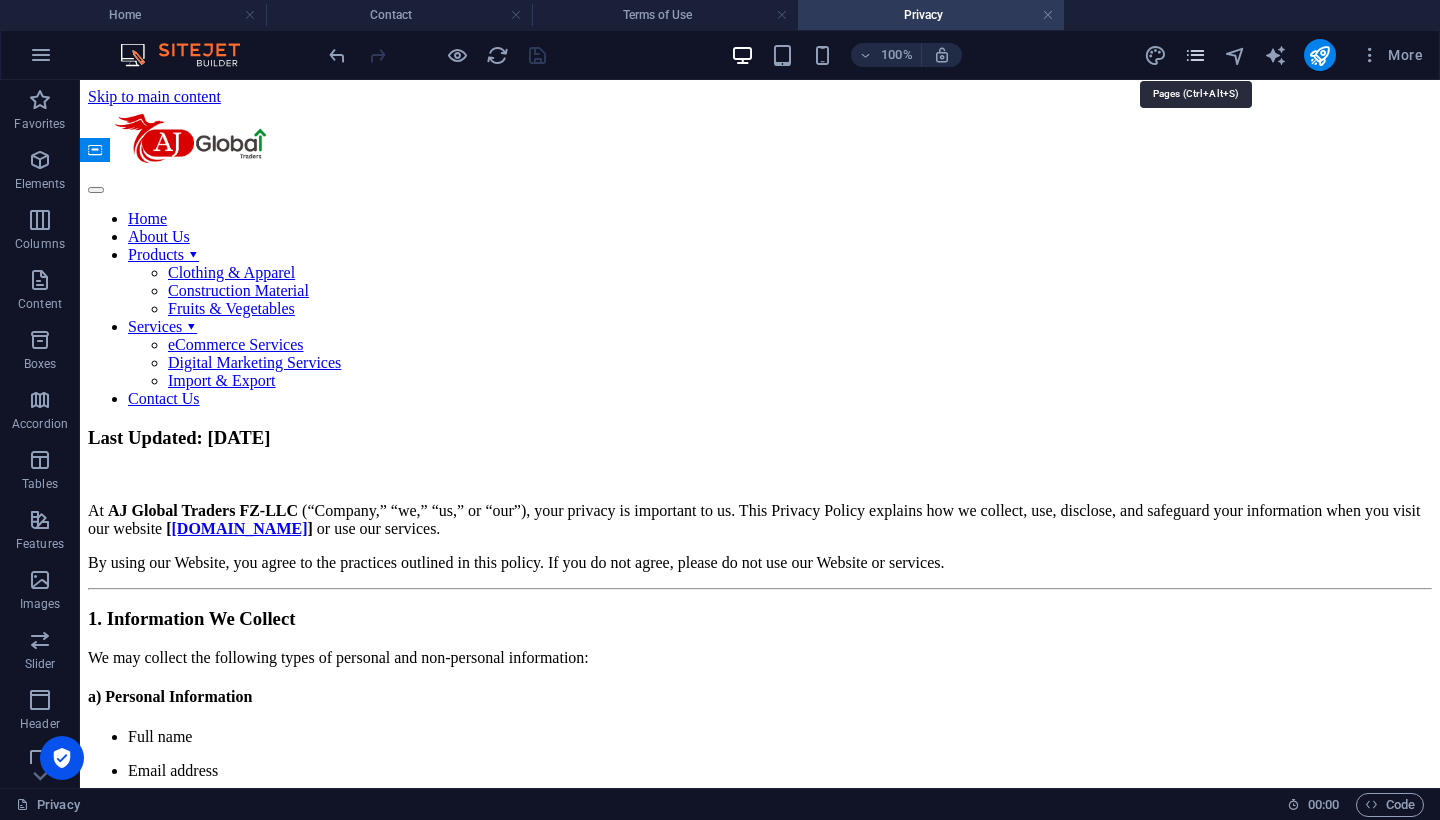 click at bounding box center [1195, 55] 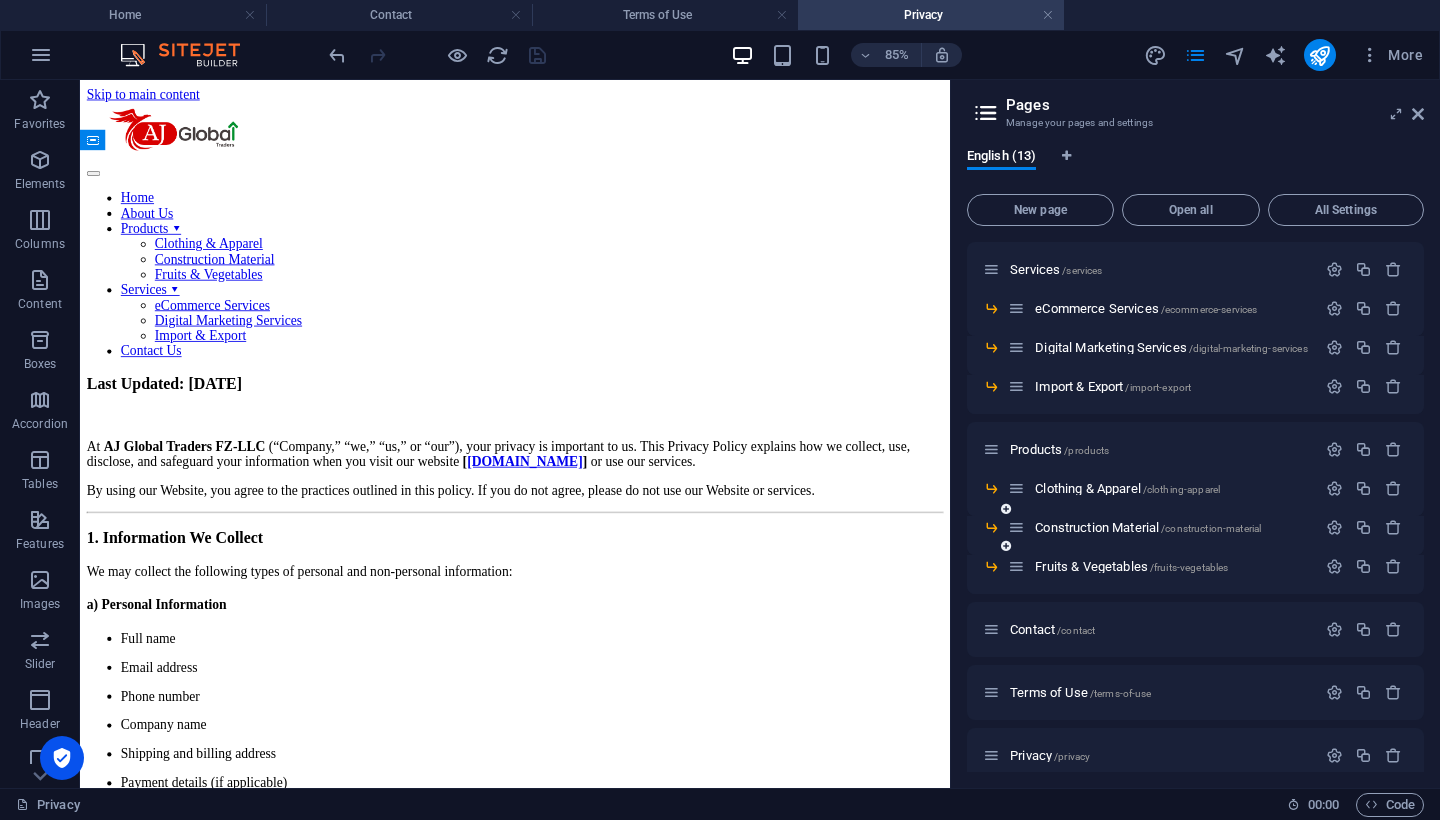 scroll, scrollTop: 112, scrollLeft: 0, axis: vertical 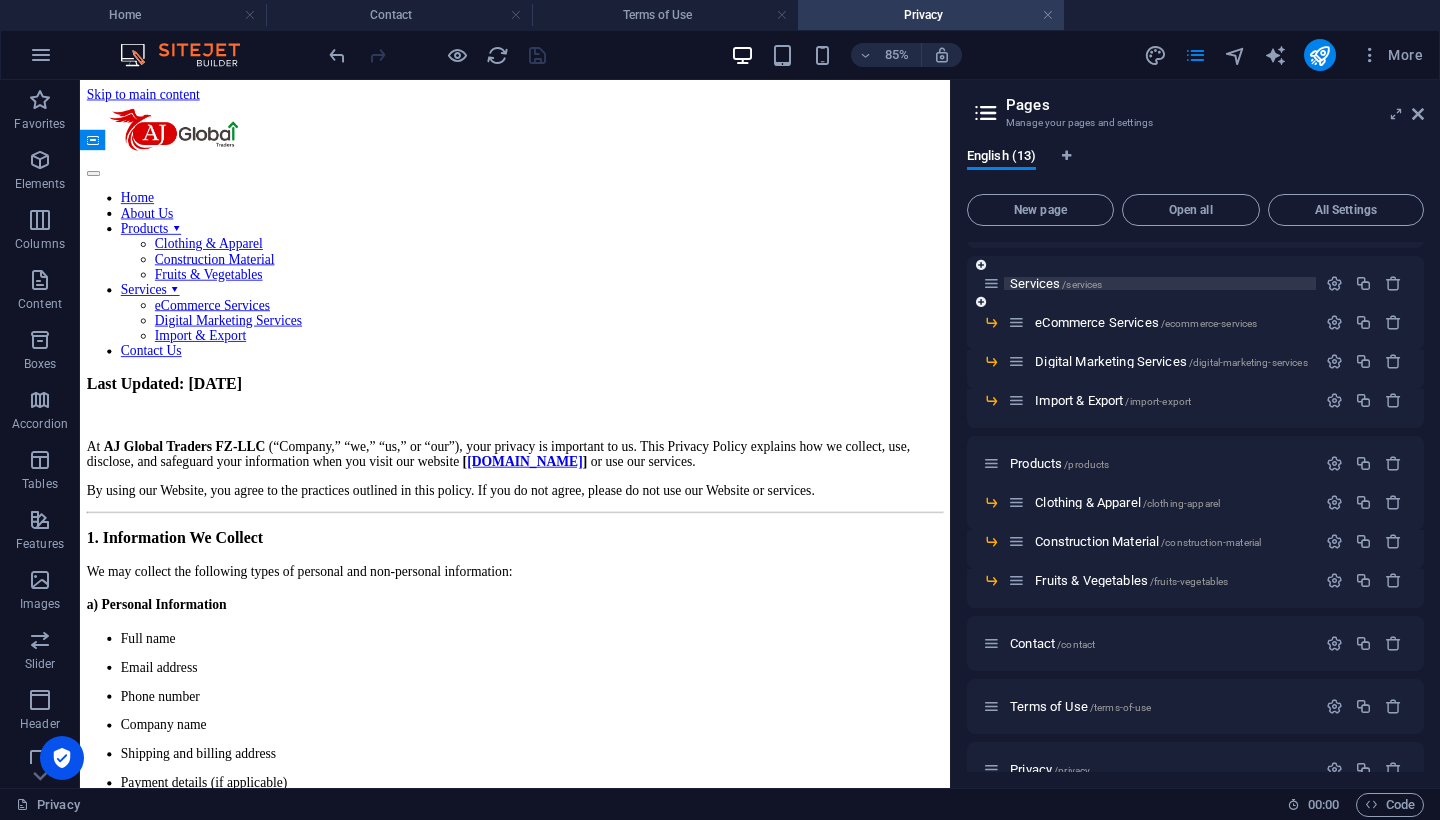 click on "Services /services" at bounding box center (1056, 283) 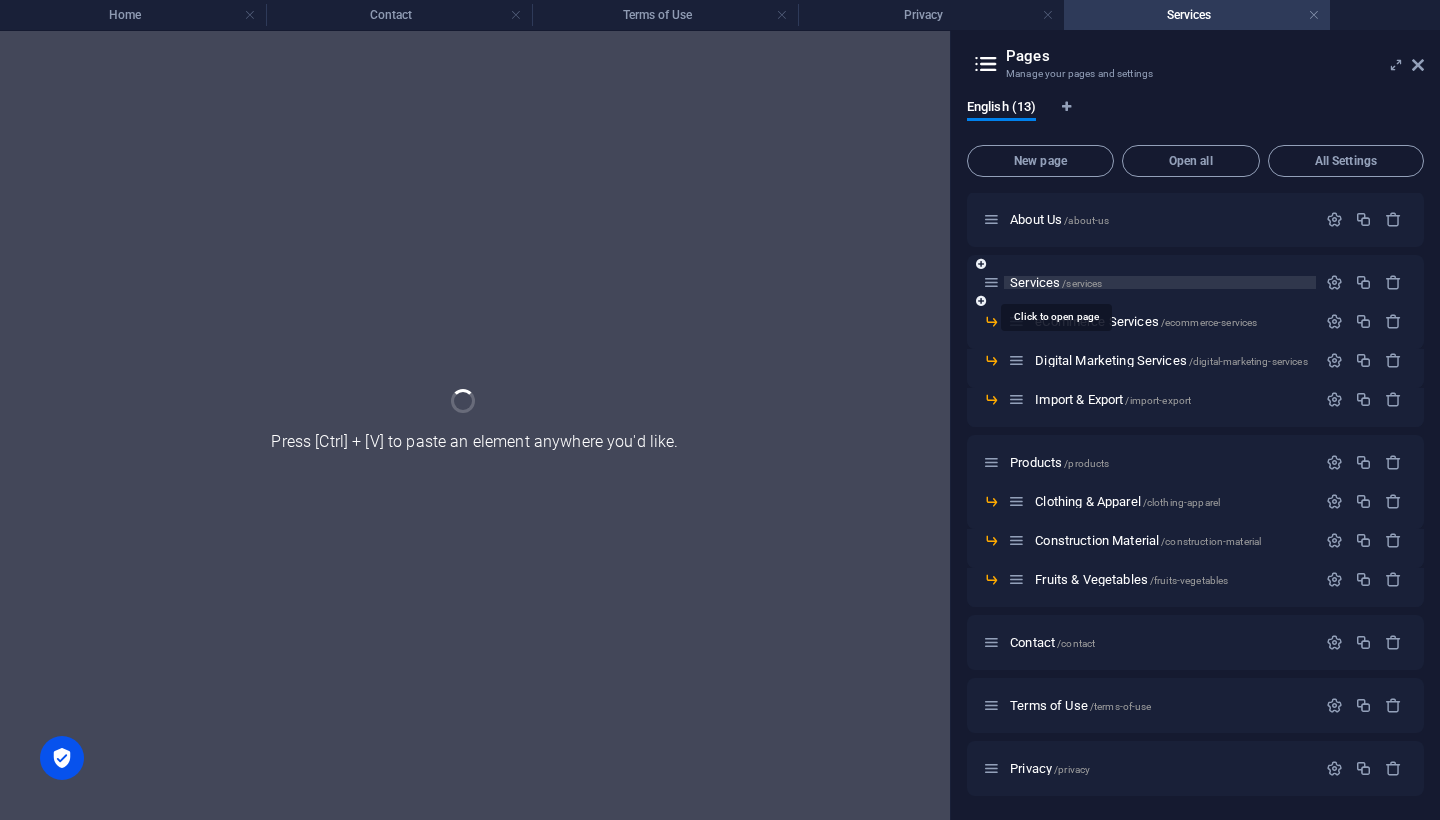 scroll, scrollTop: 64, scrollLeft: 0, axis: vertical 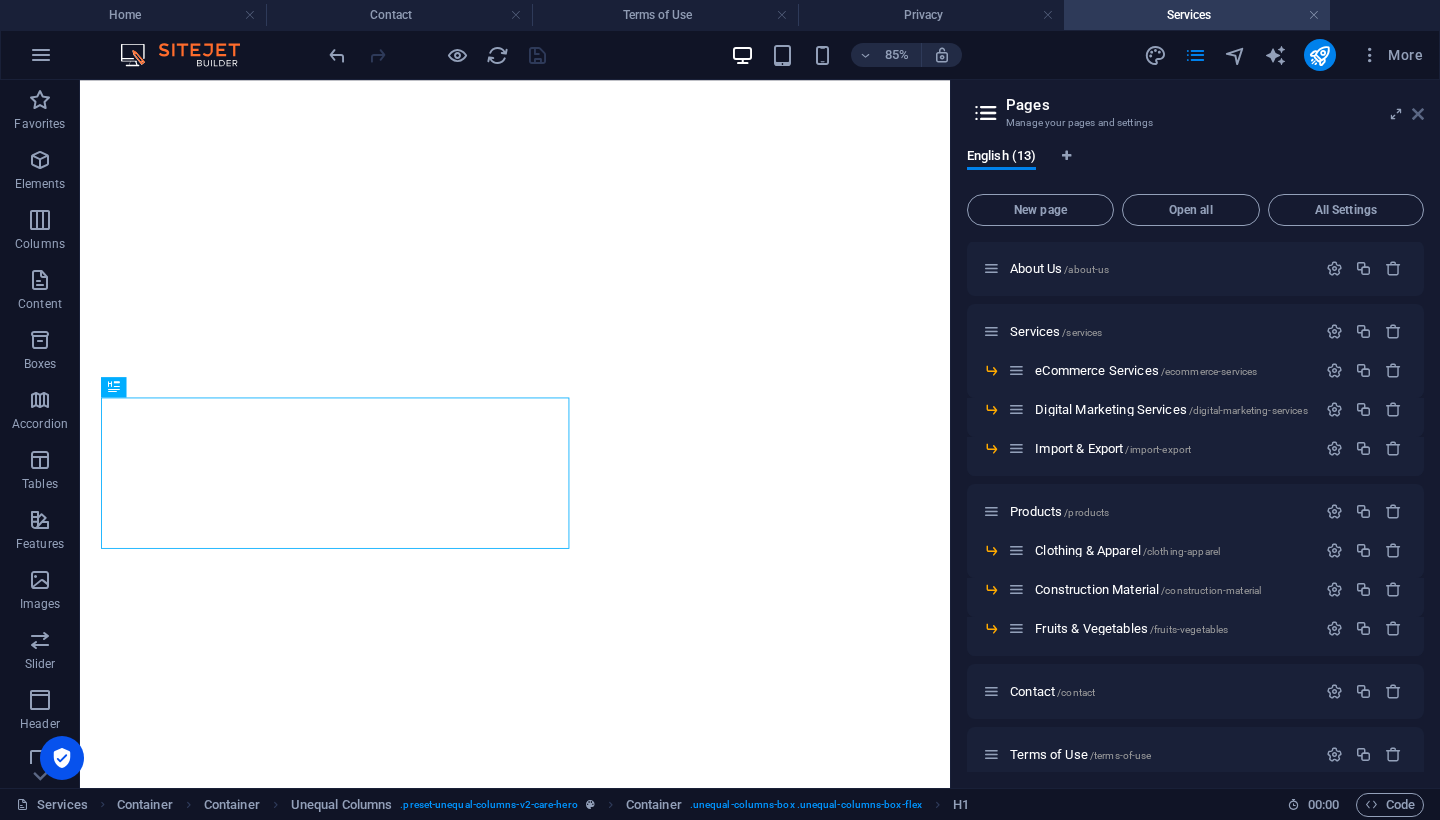 click at bounding box center [1418, 114] 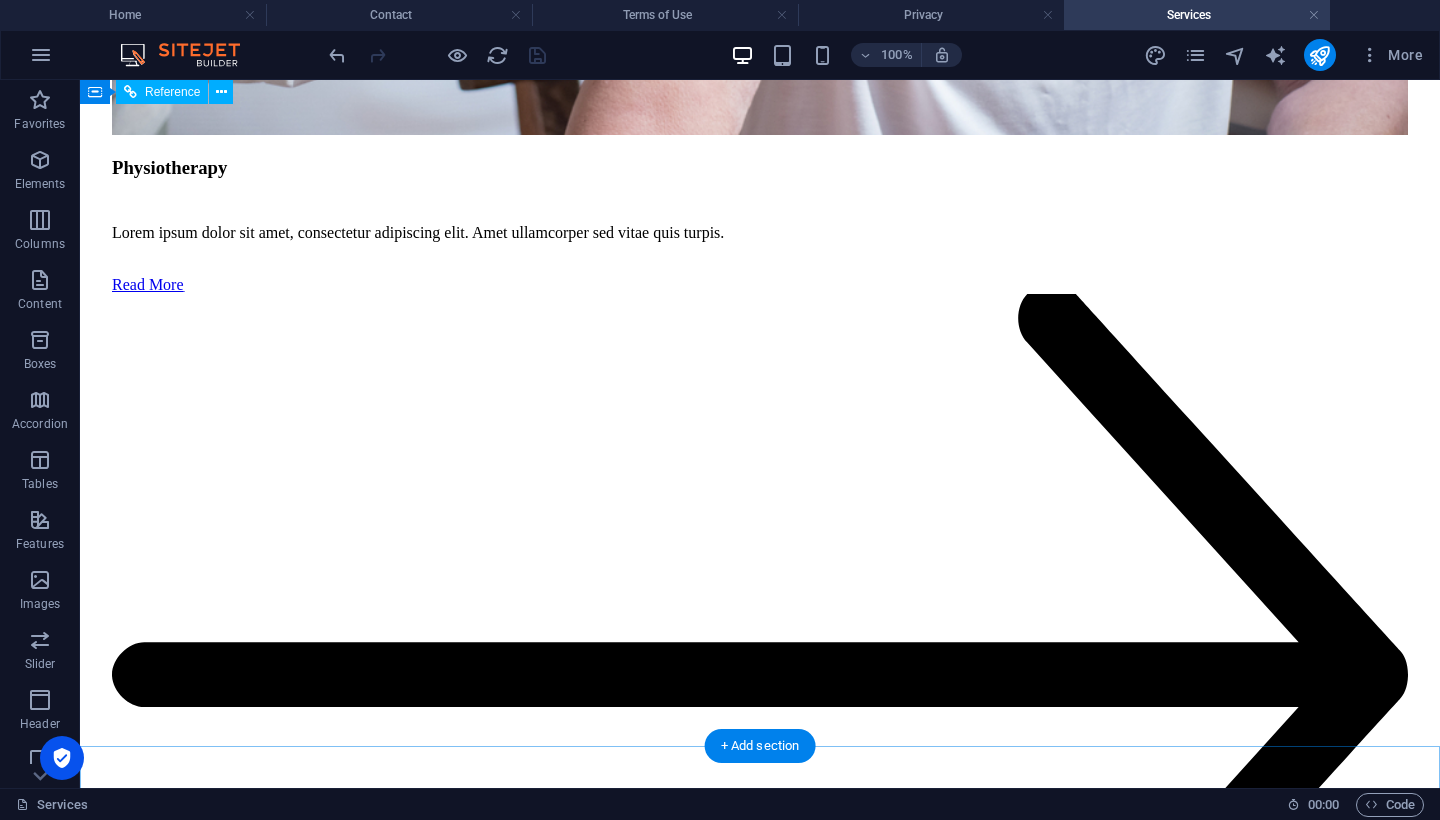 scroll, scrollTop: 6050, scrollLeft: 0, axis: vertical 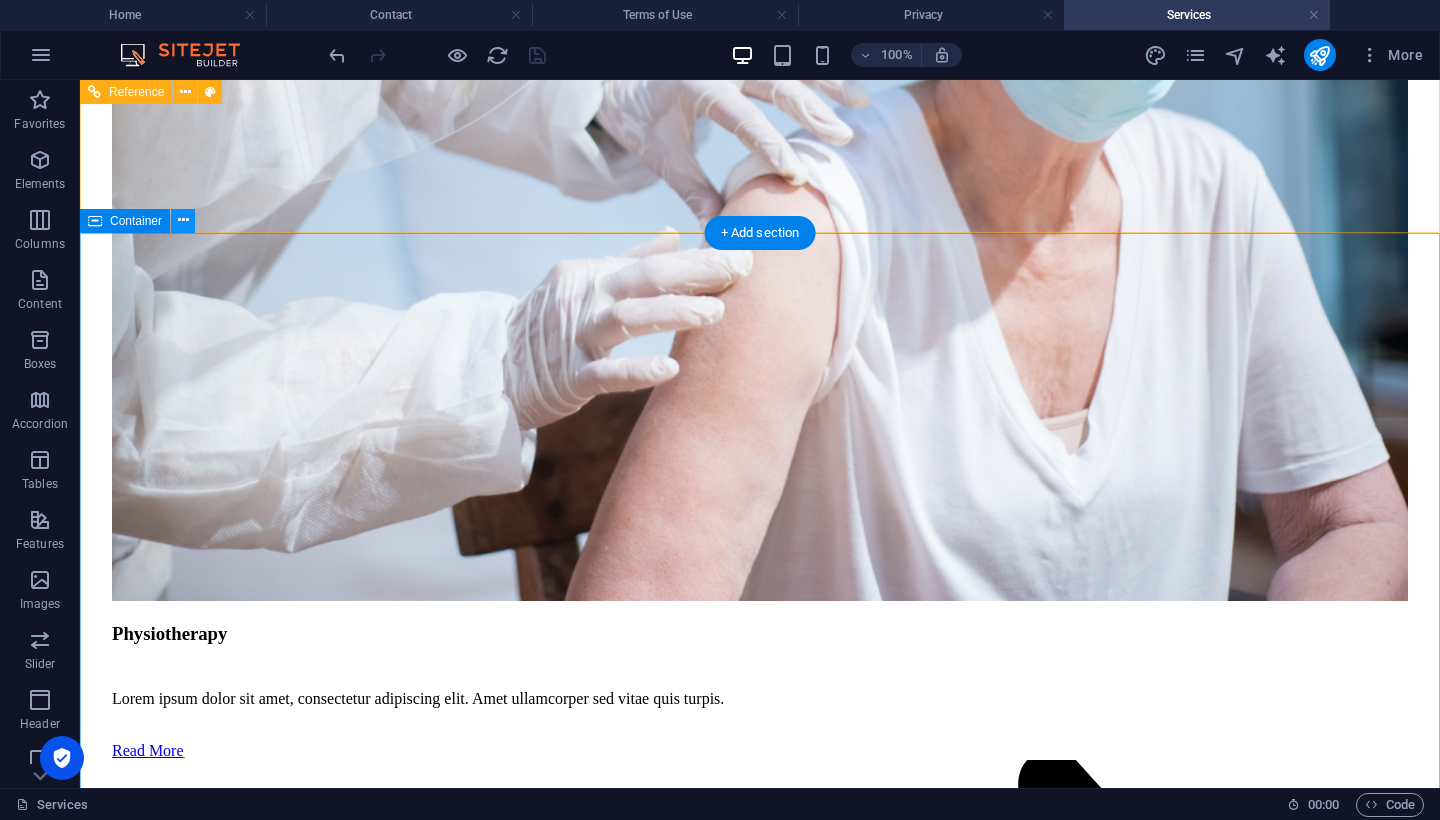 click at bounding box center (183, 220) 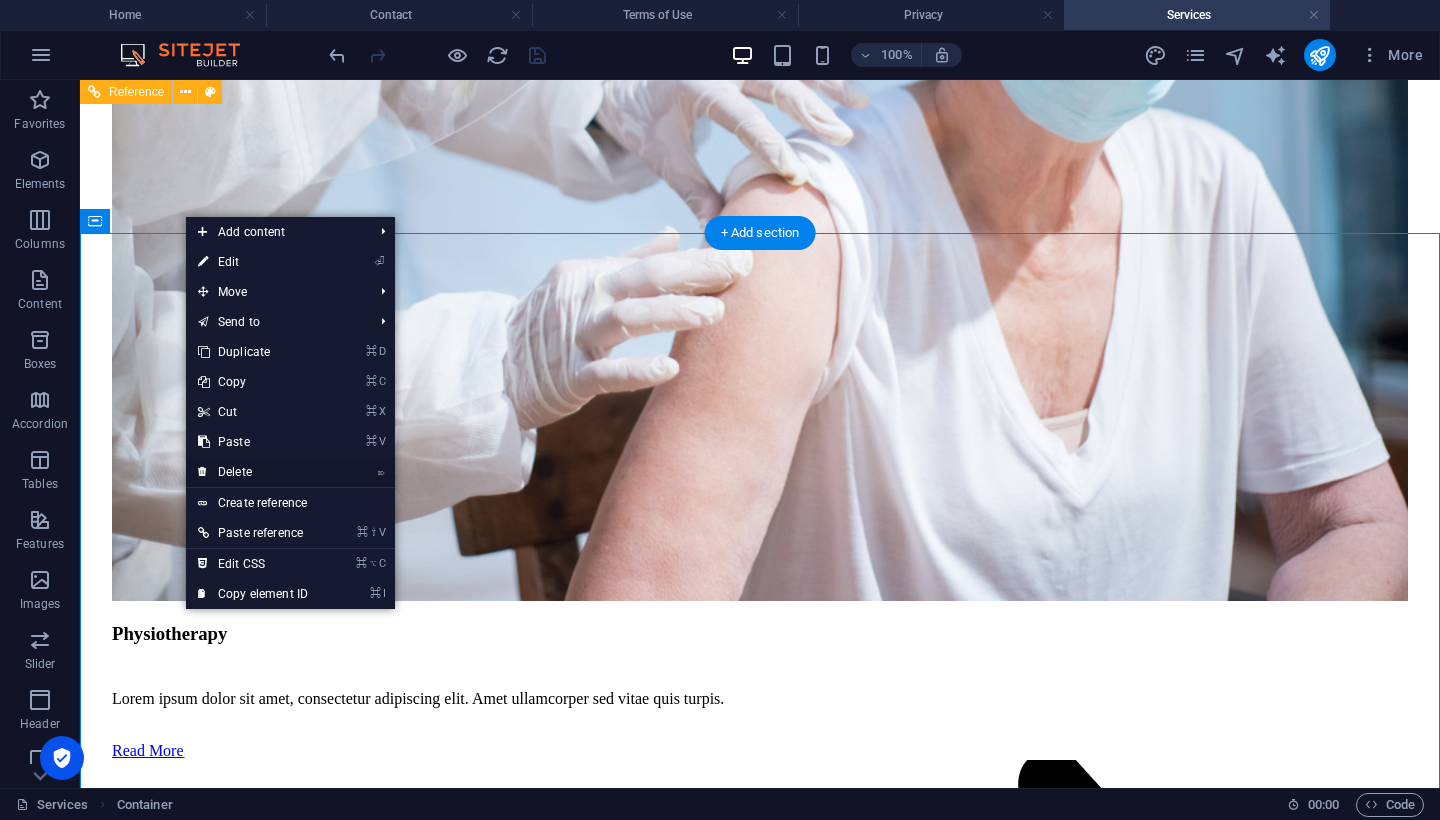 click on "⌦  Delete" at bounding box center [253, 472] 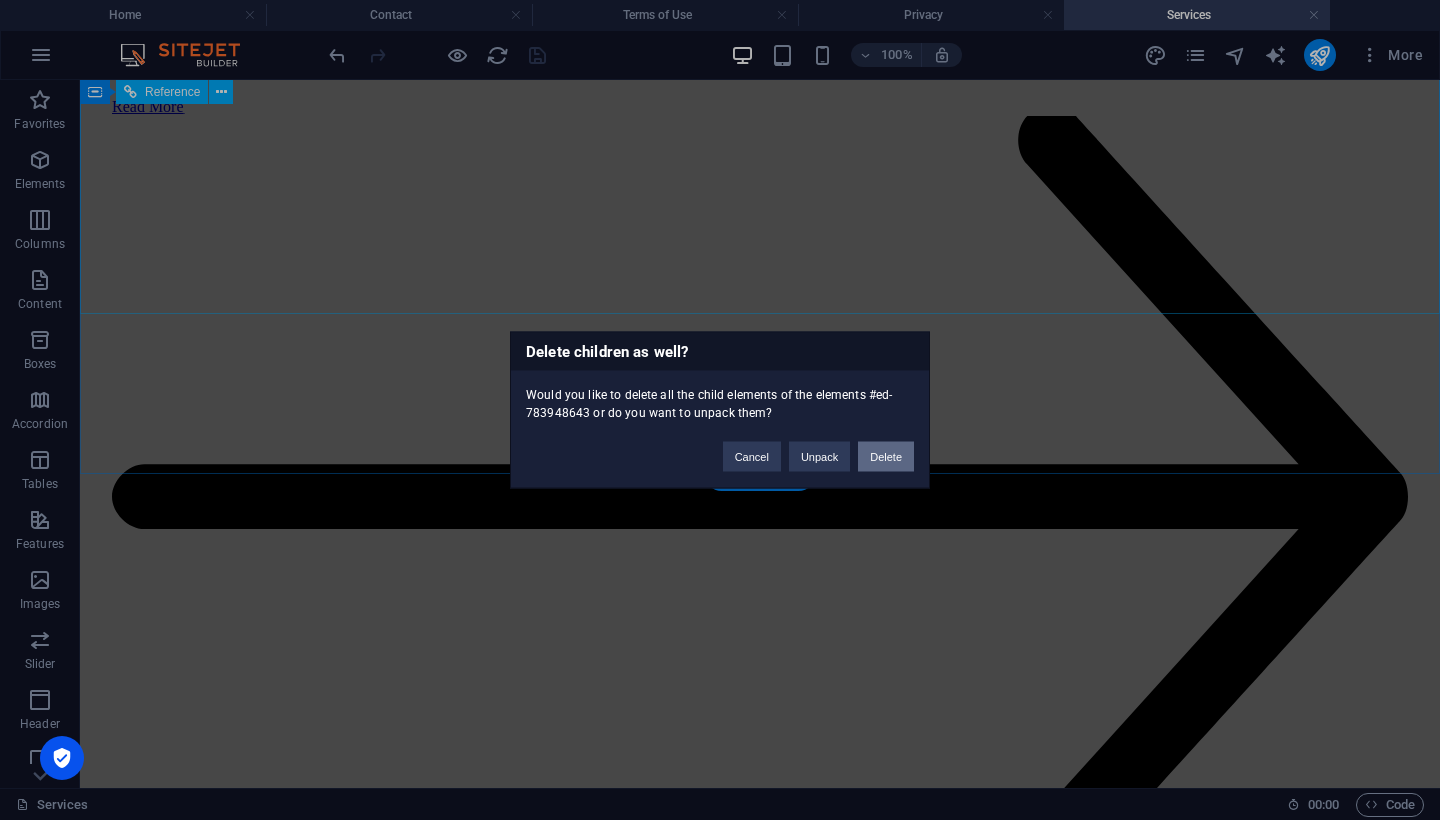 click on "Delete" at bounding box center (886, 457) 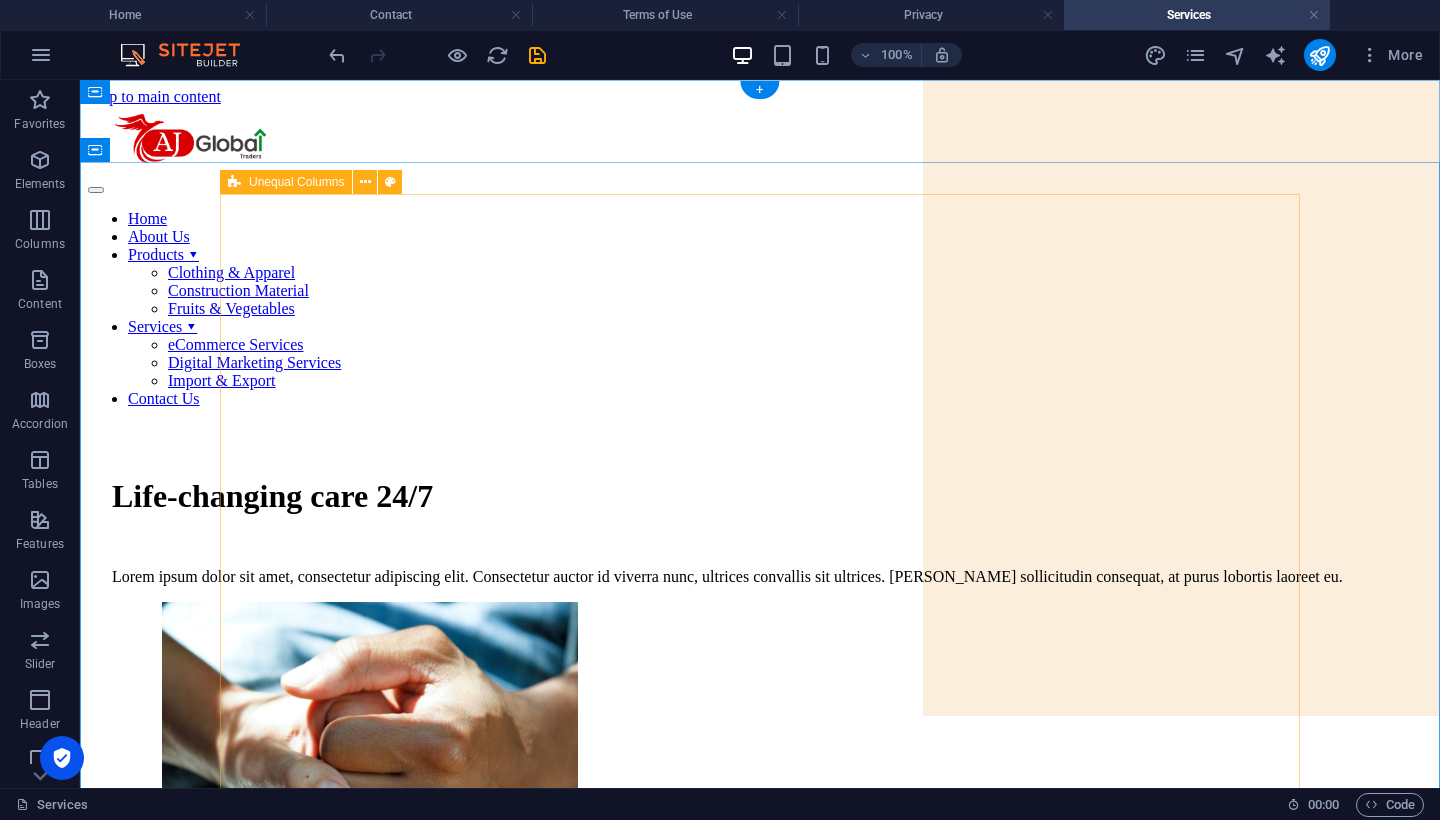 scroll, scrollTop: 0, scrollLeft: 0, axis: both 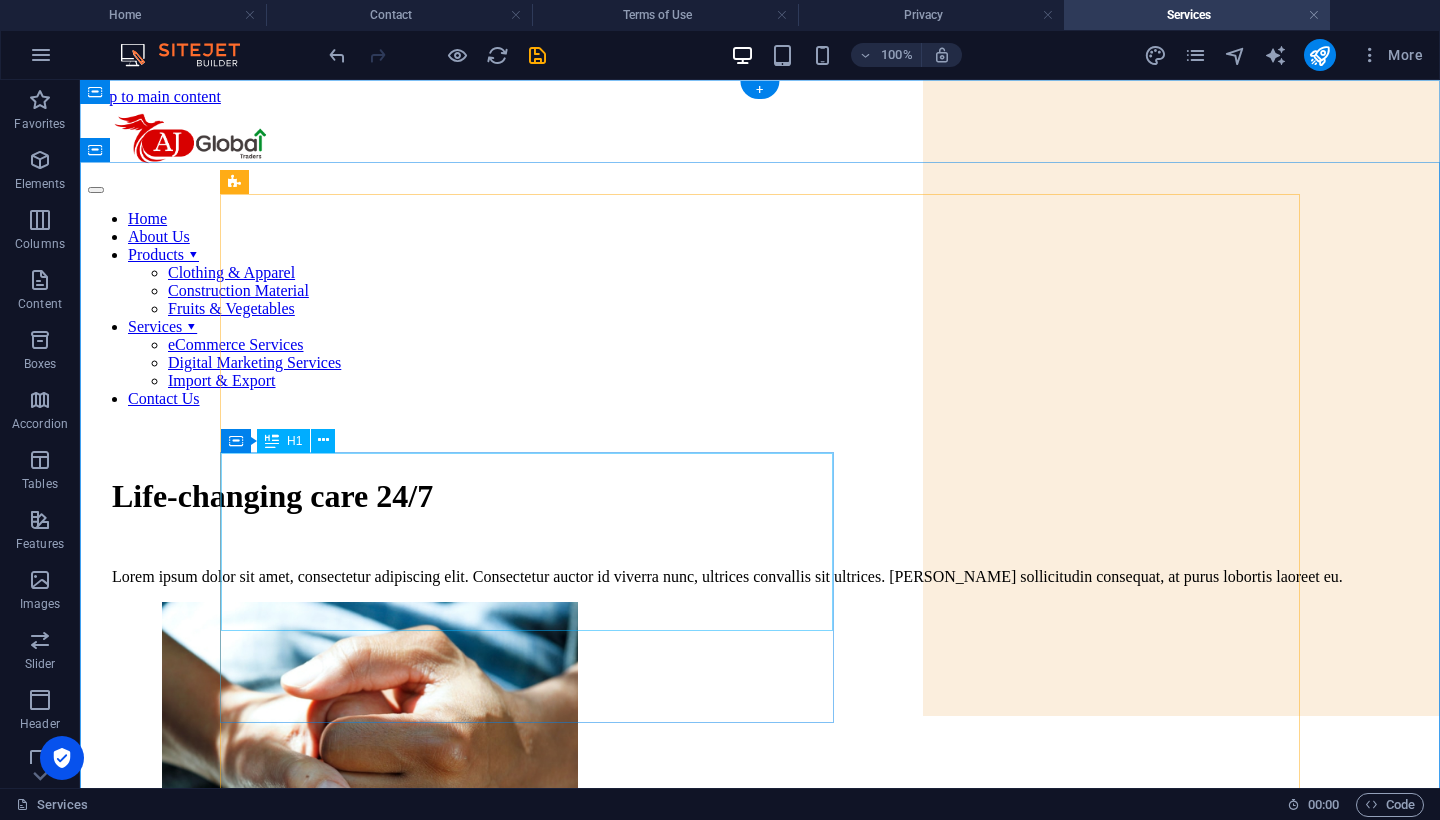 click on "Life-changing care 24/7" at bounding box center (760, 496) 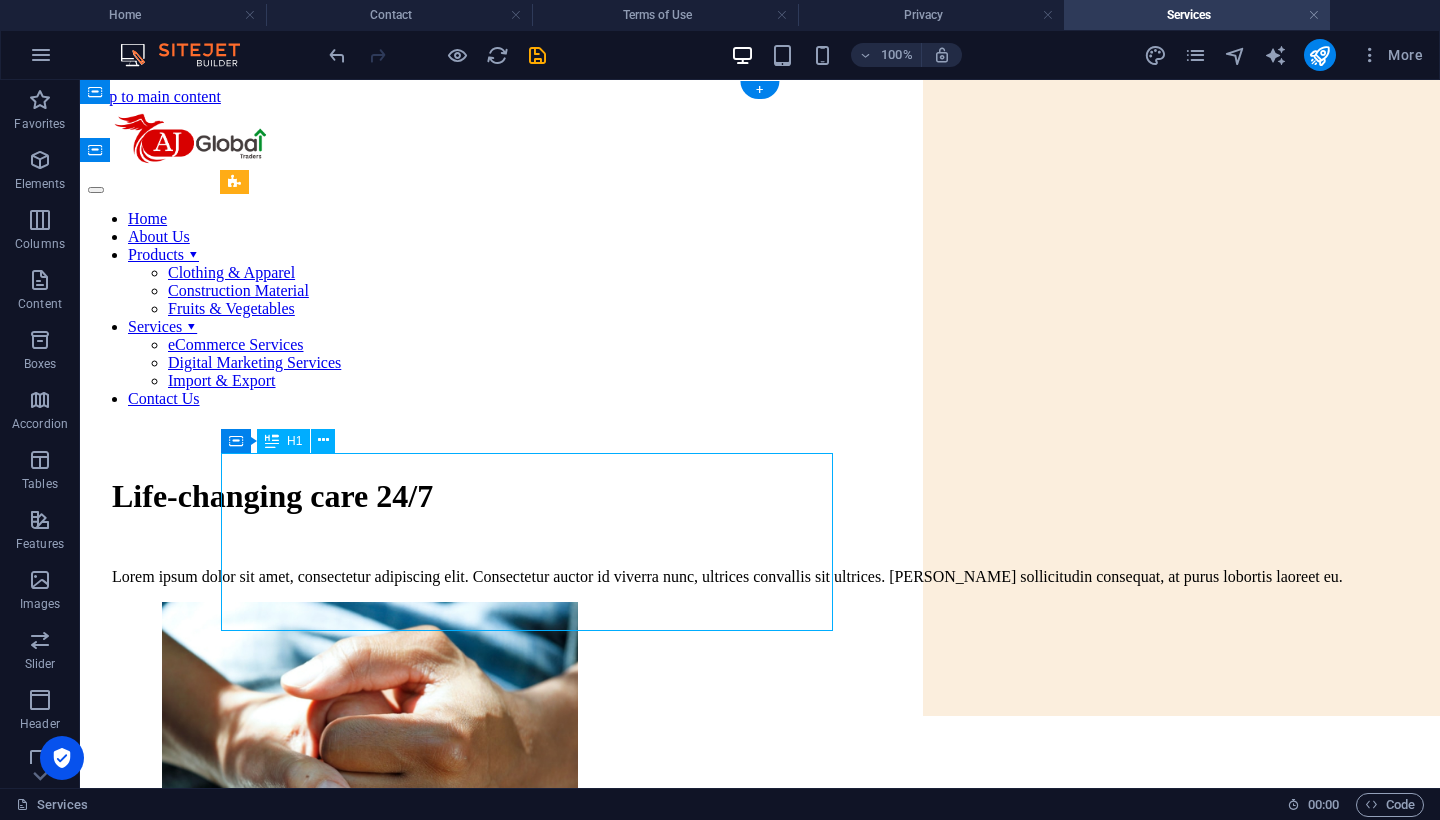 click on "Life-changing care 24/7" at bounding box center (760, 496) 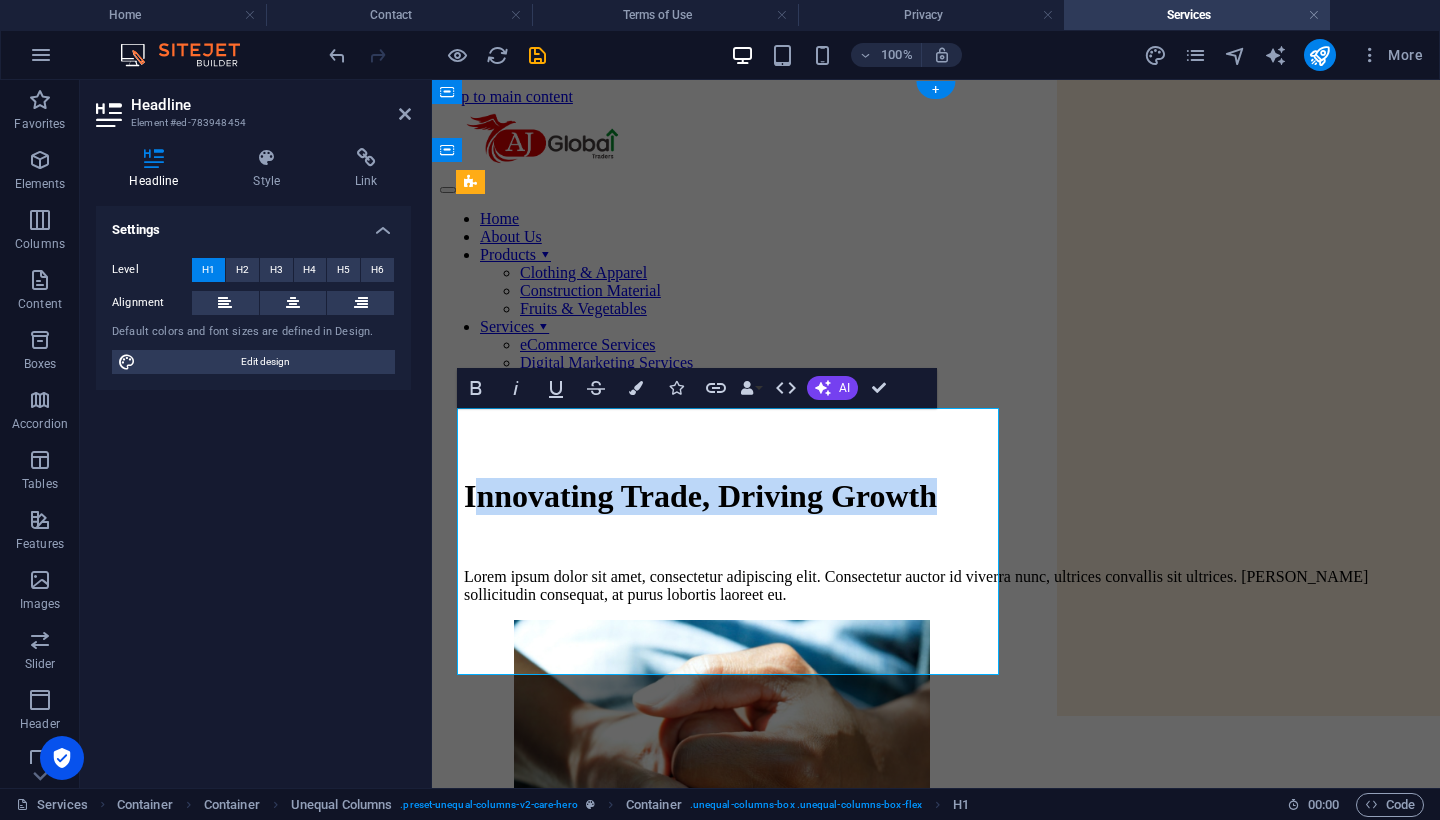 drag, startPoint x: 764, startPoint y: 641, endPoint x: 469, endPoint y: 446, distance: 353.62408 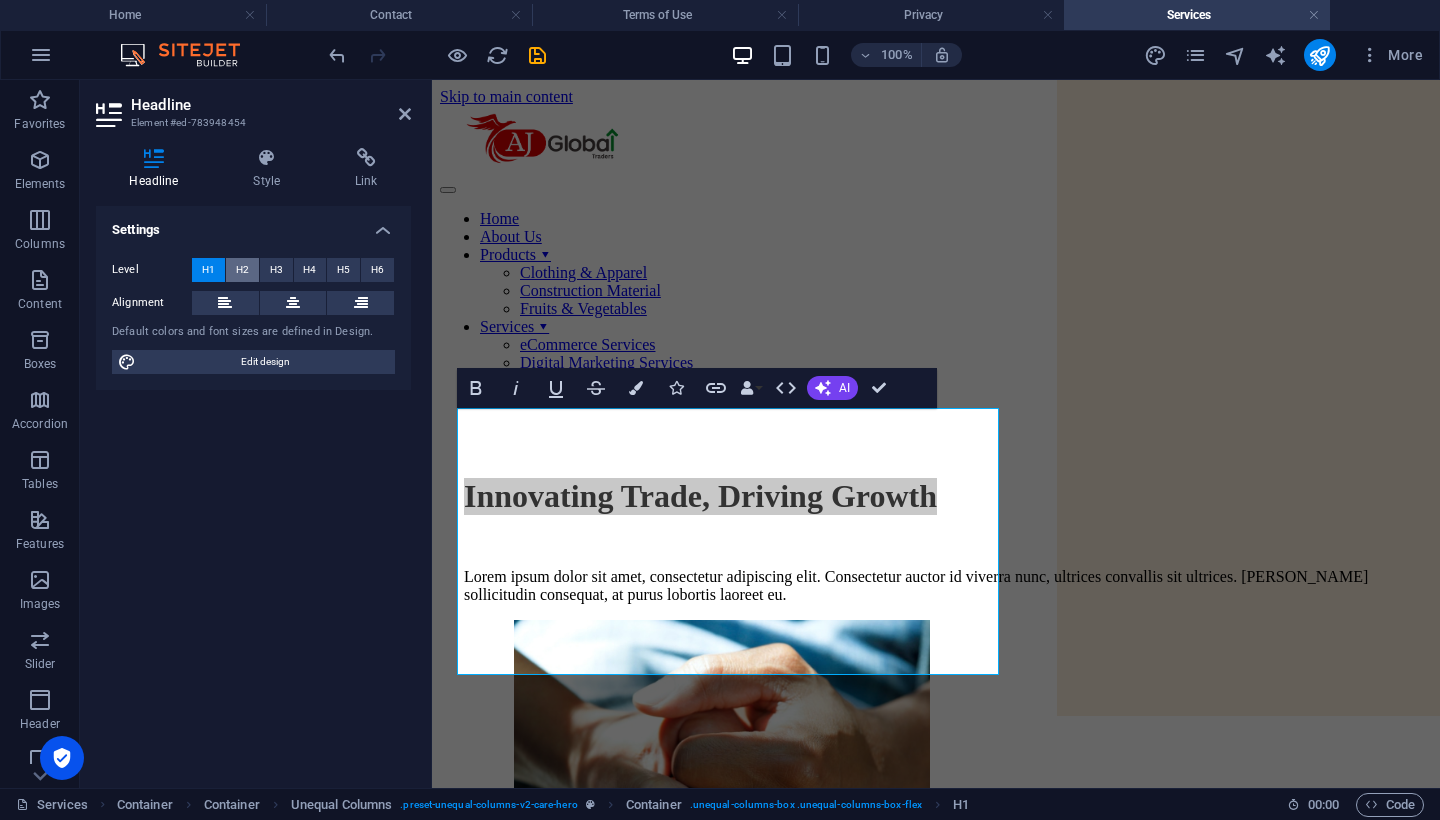click on "H2" at bounding box center [242, 270] 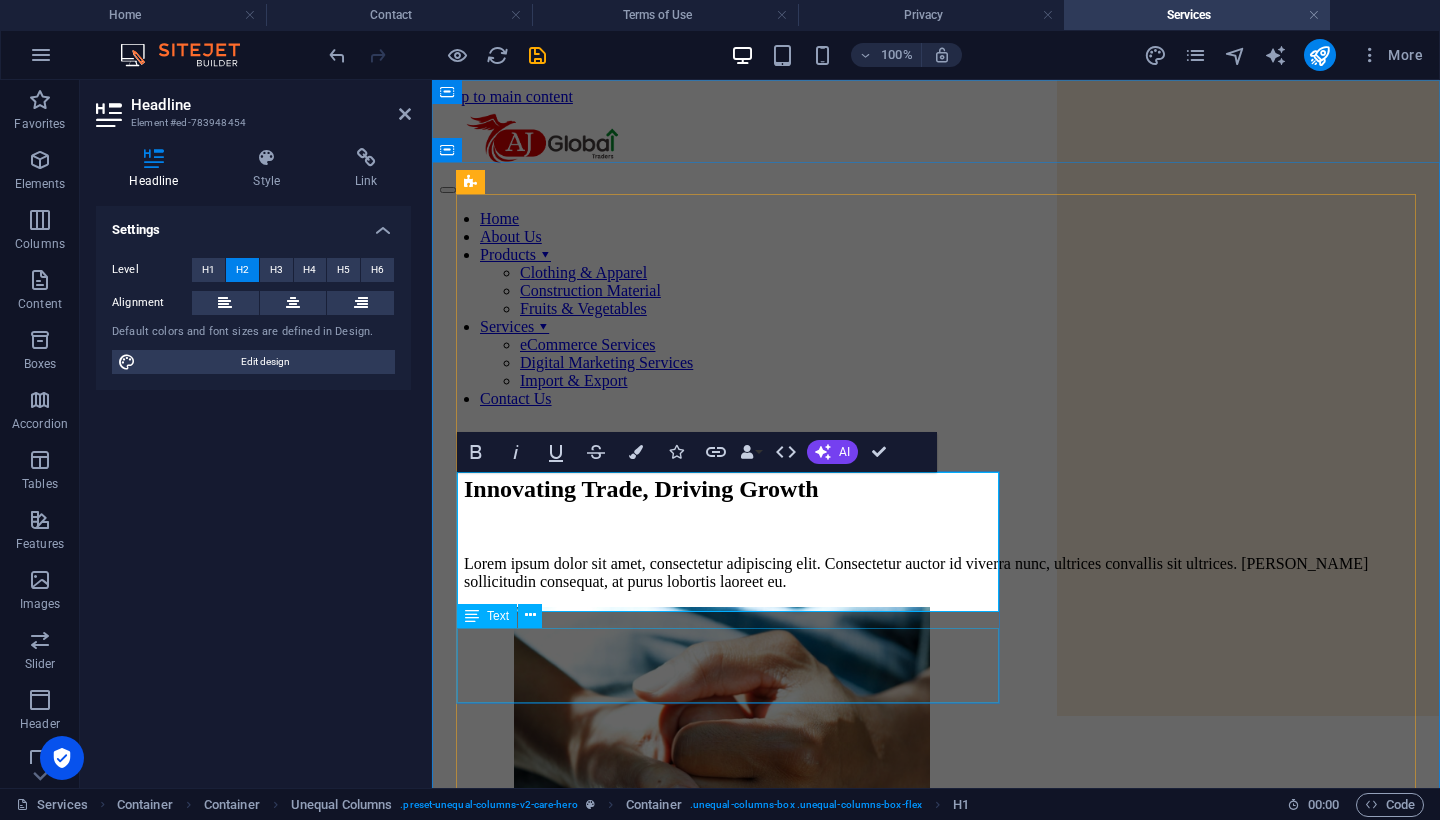 click on "Lorem ipsum dolor sit amet, consectetur adipiscing elit. Consectetur auctor id viverra nunc, ultrices convallis sit ultrices. [PERSON_NAME] sollicitudin consequat, at purus lobortis laoreet eu." at bounding box center (936, 573) 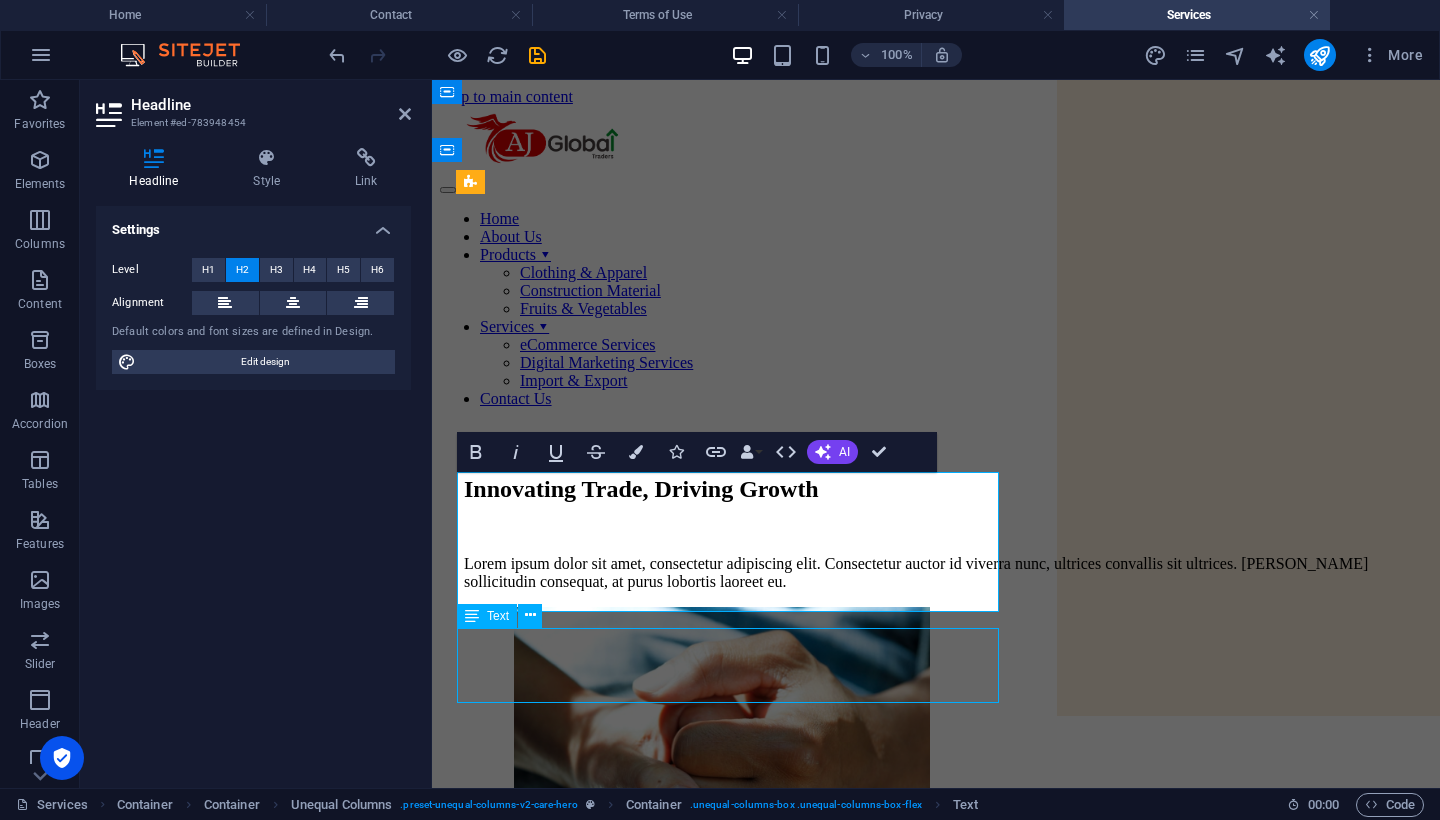 click on "Lorem ipsum dolor sit amet, consectetur adipiscing elit. Consectetur auctor id viverra nunc, ultrices convallis sit ultrices. [PERSON_NAME] sollicitudin consequat, at purus lobortis laoreet eu." at bounding box center (936, 573) 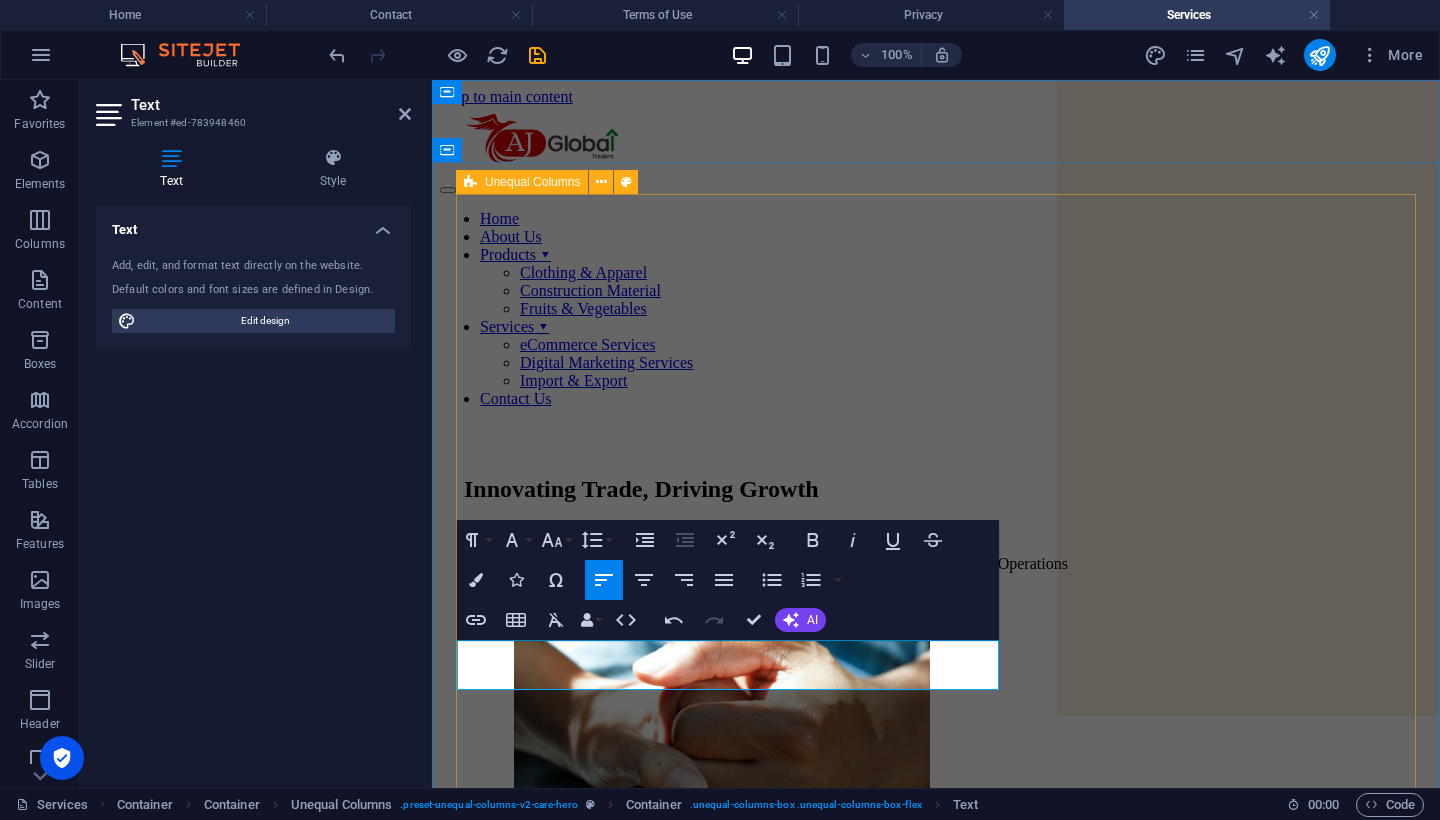 click on "Innovating Trade, Driving Growth Explore our expert solutions in E-Commerce, Digital Marketing, and Global Trade Operations" at bounding box center [936, 1004] 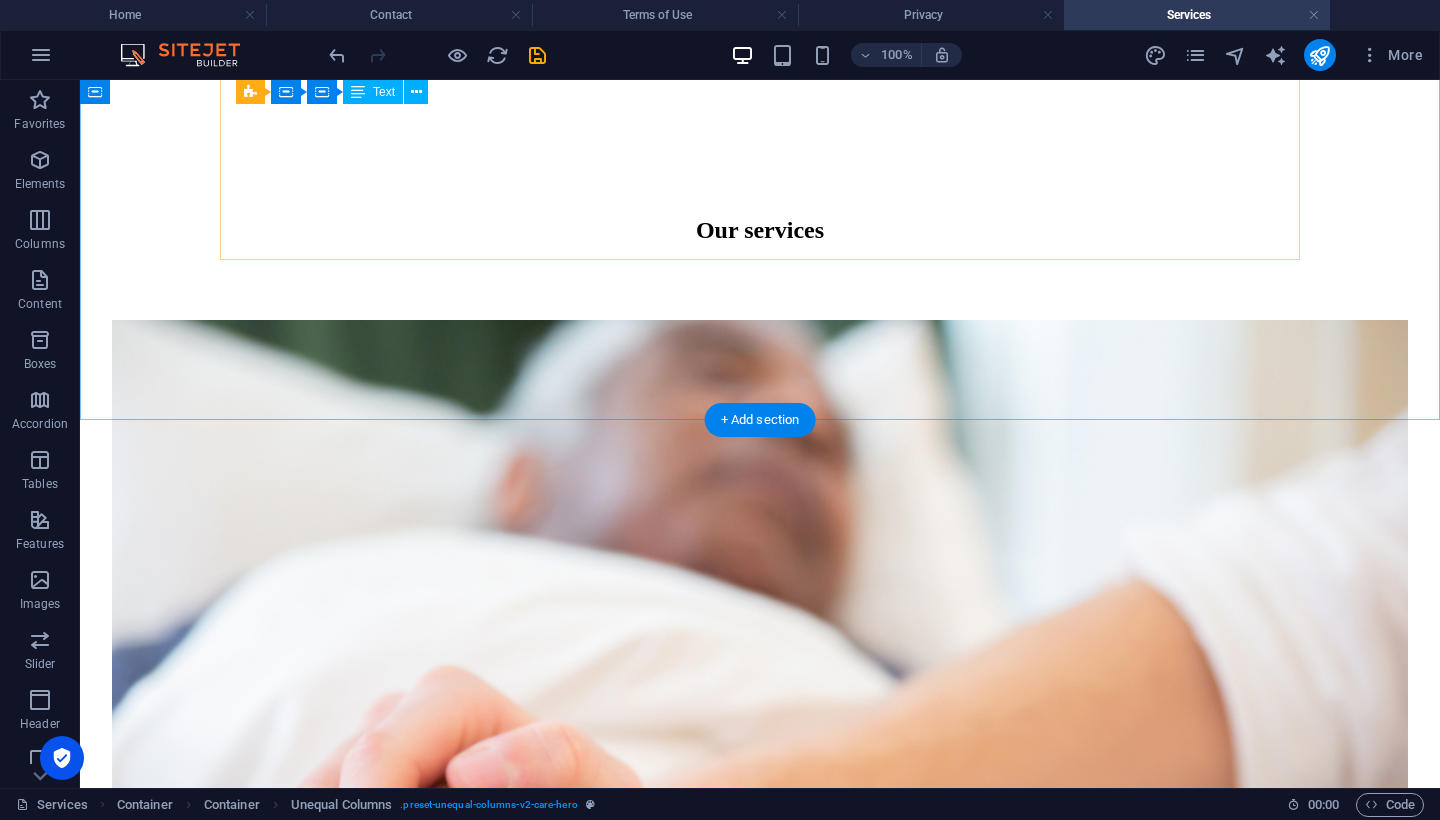 scroll, scrollTop: 1503, scrollLeft: 0, axis: vertical 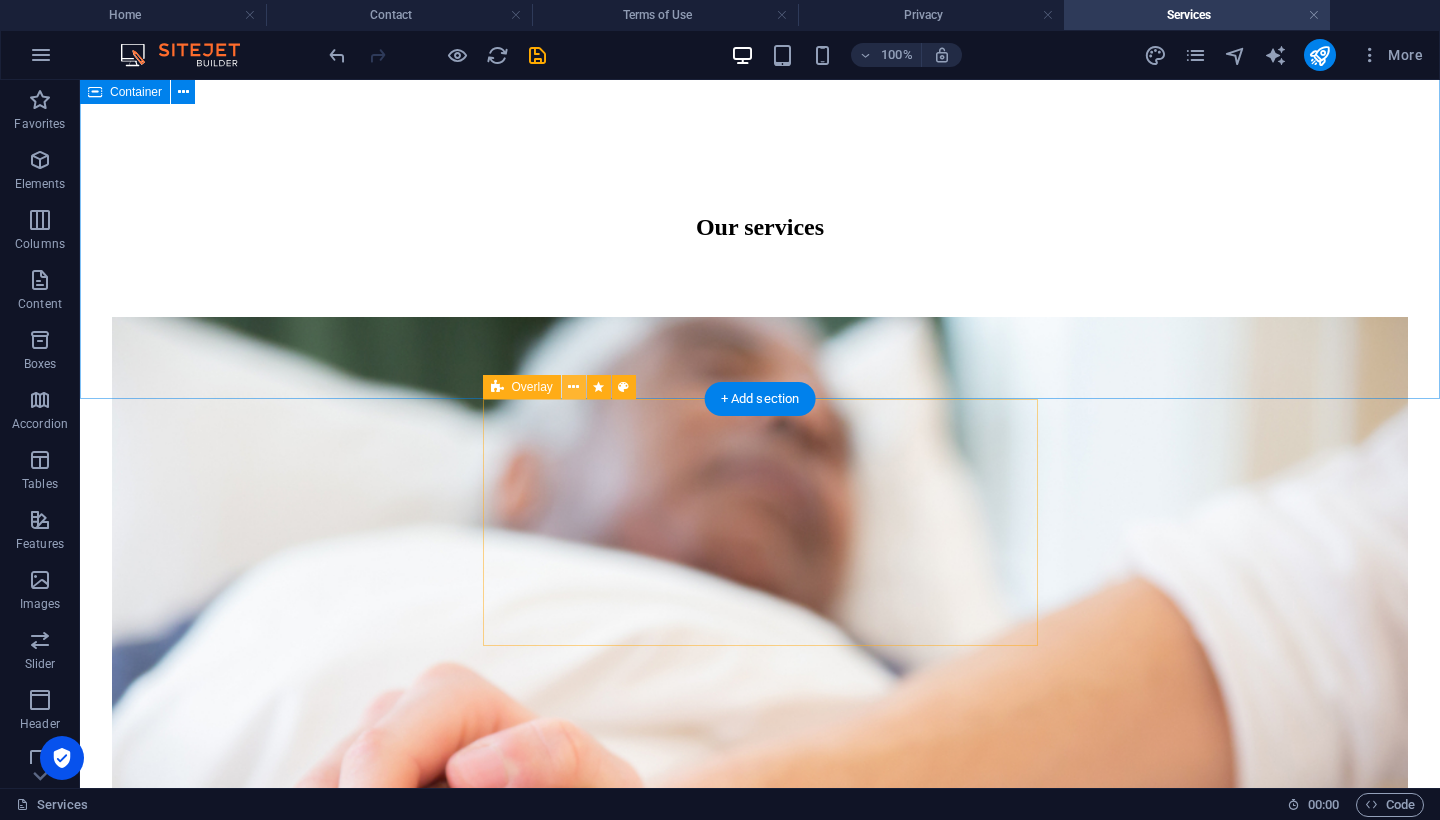 click at bounding box center [573, 387] 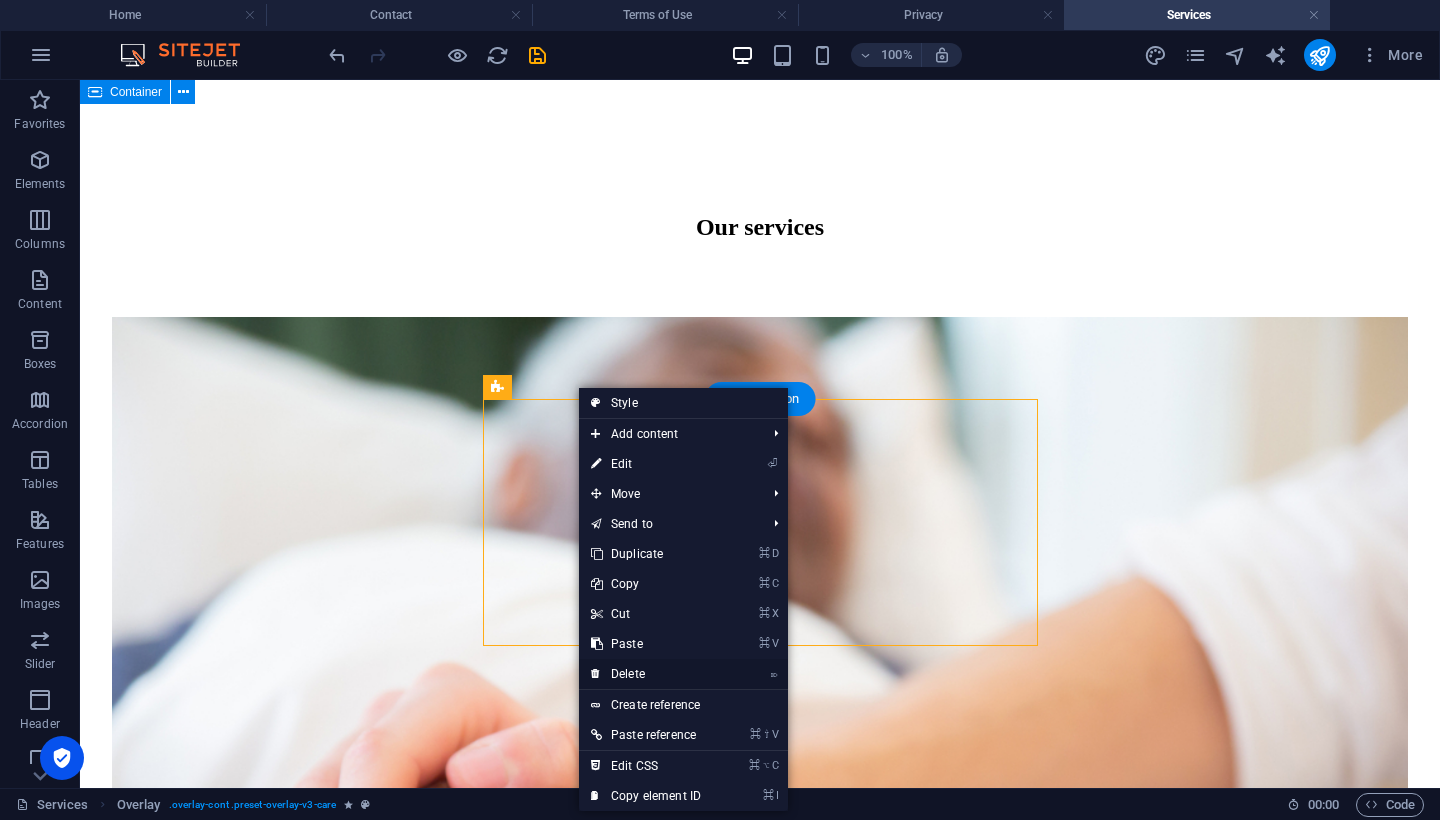 click on "⌦  Delete" at bounding box center (646, 674) 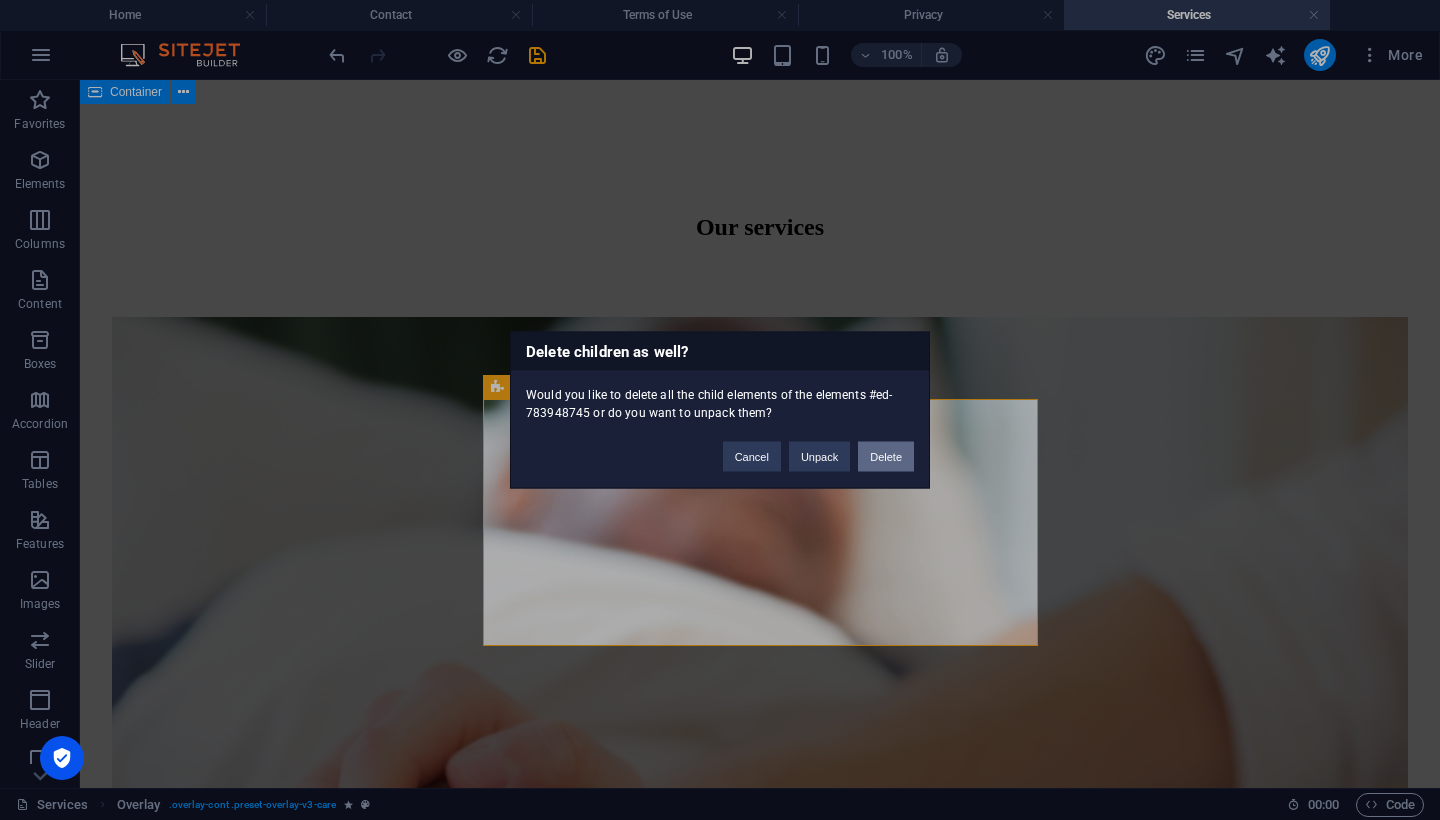 click on "Delete" at bounding box center (886, 457) 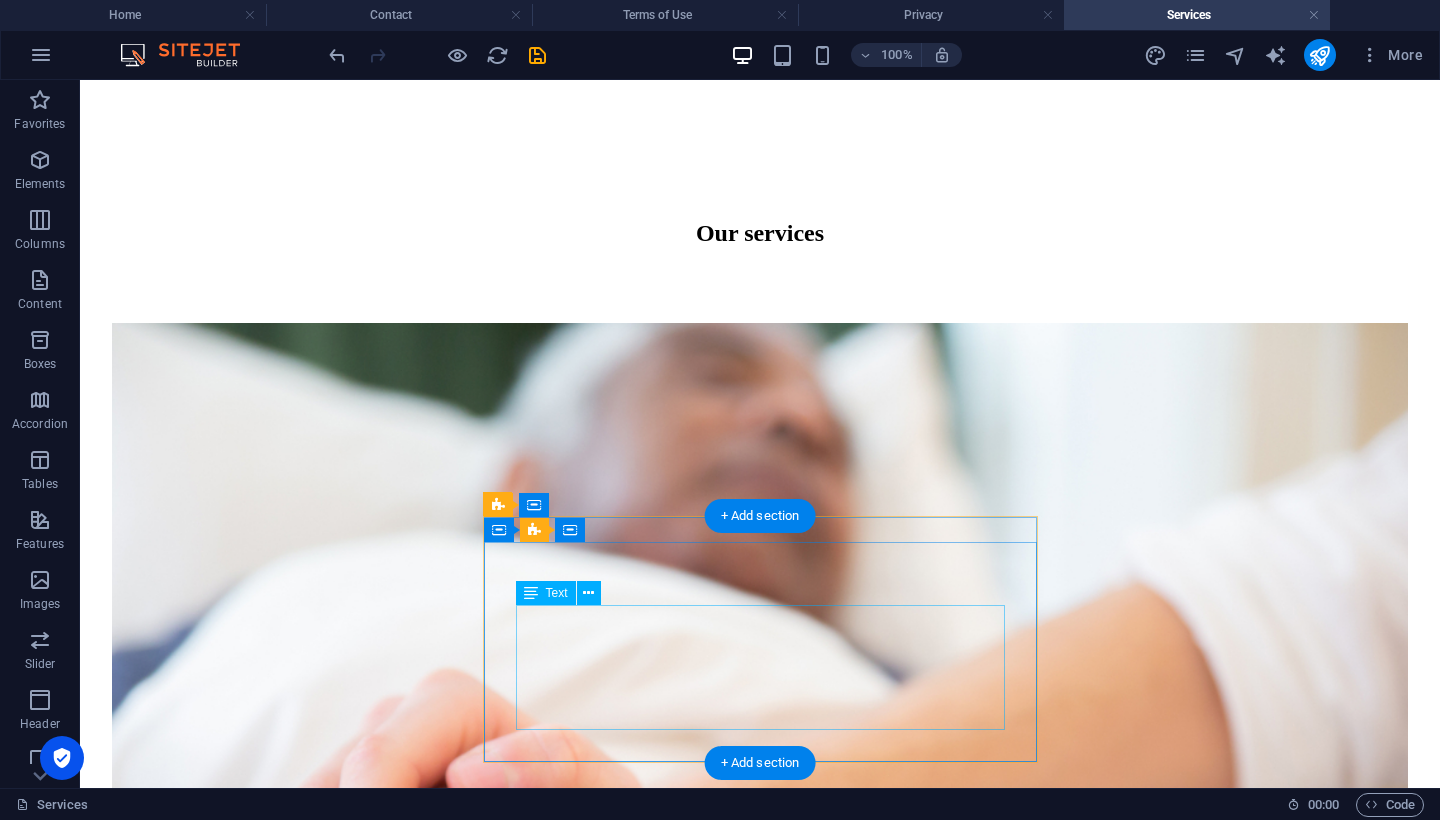 scroll, scrollTop: 1386, scrollLeft: 0, axis: vertical 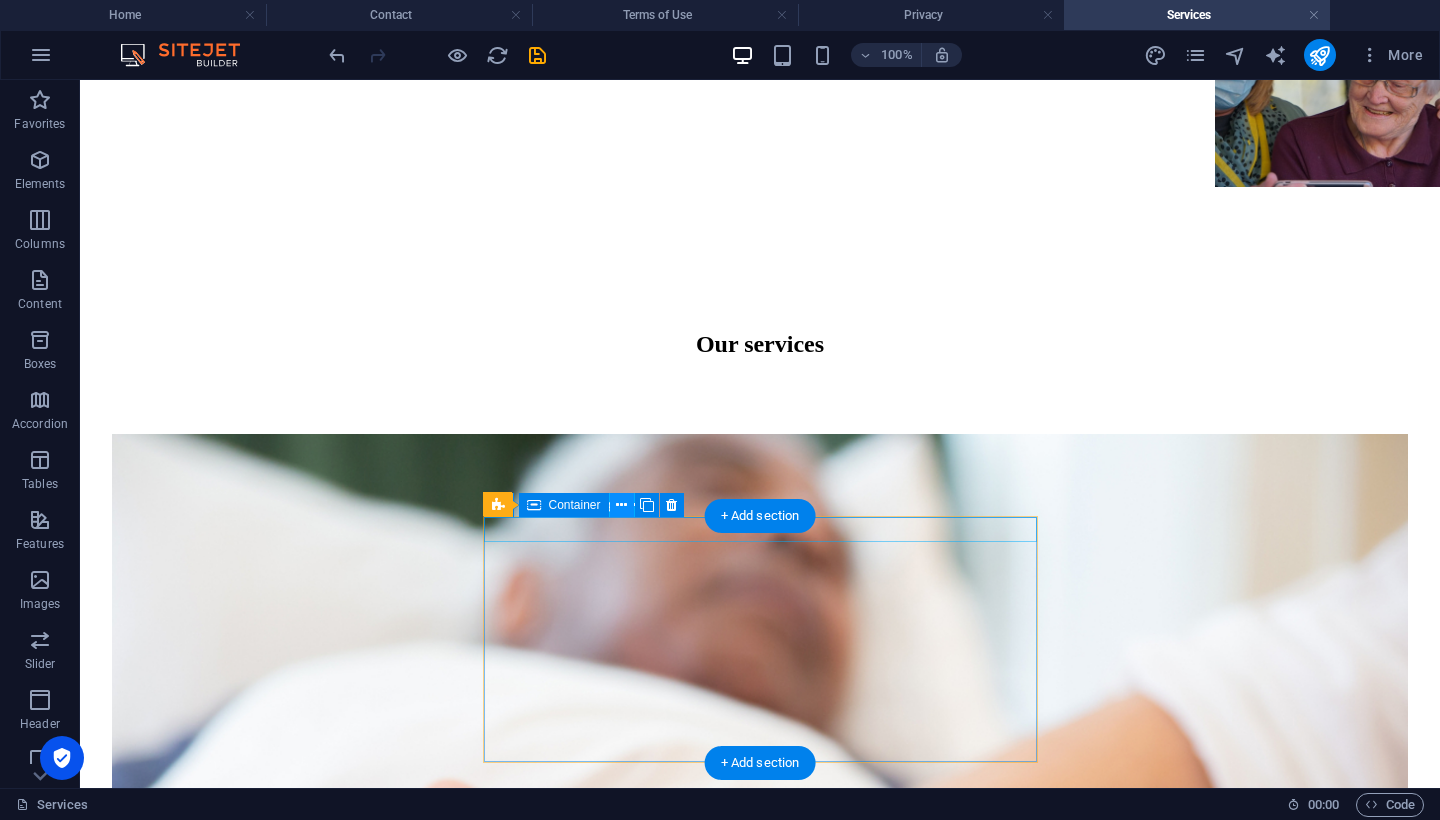 click at bounding box center [621, 505] 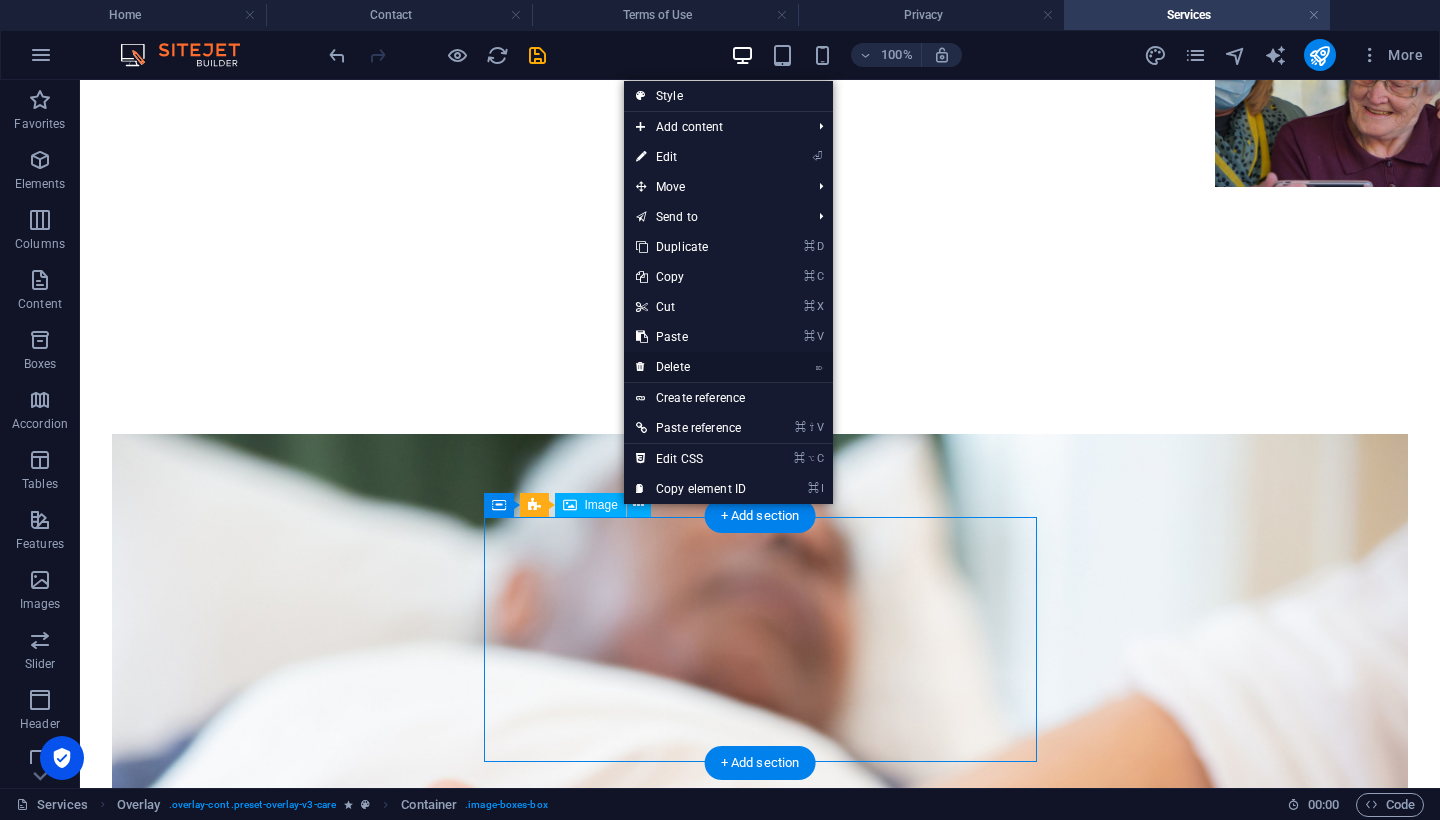 click on "⌦  Delete" at bounding box center (691, 367) 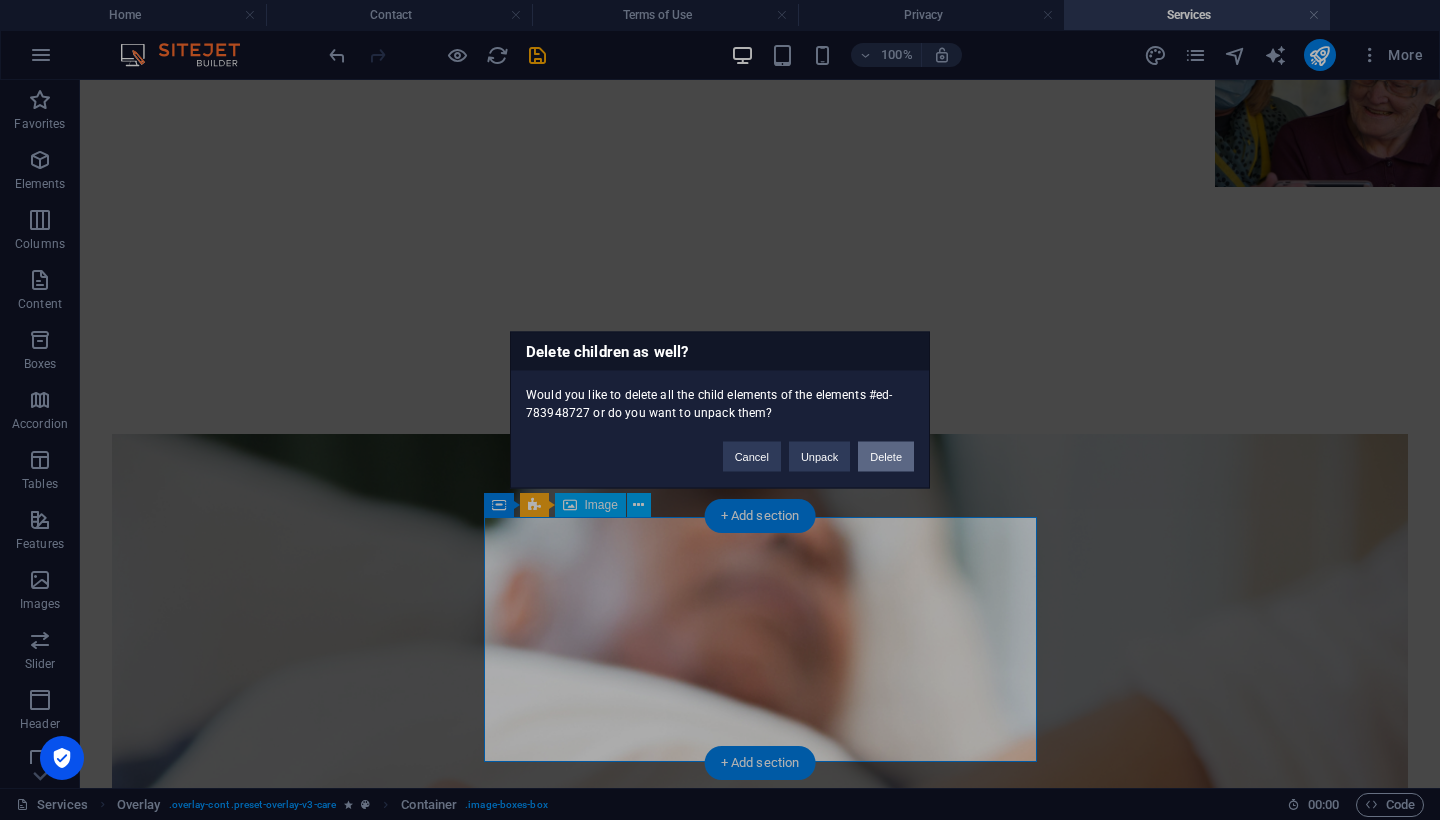 click on "Delete" at bounding box center [886, 457] 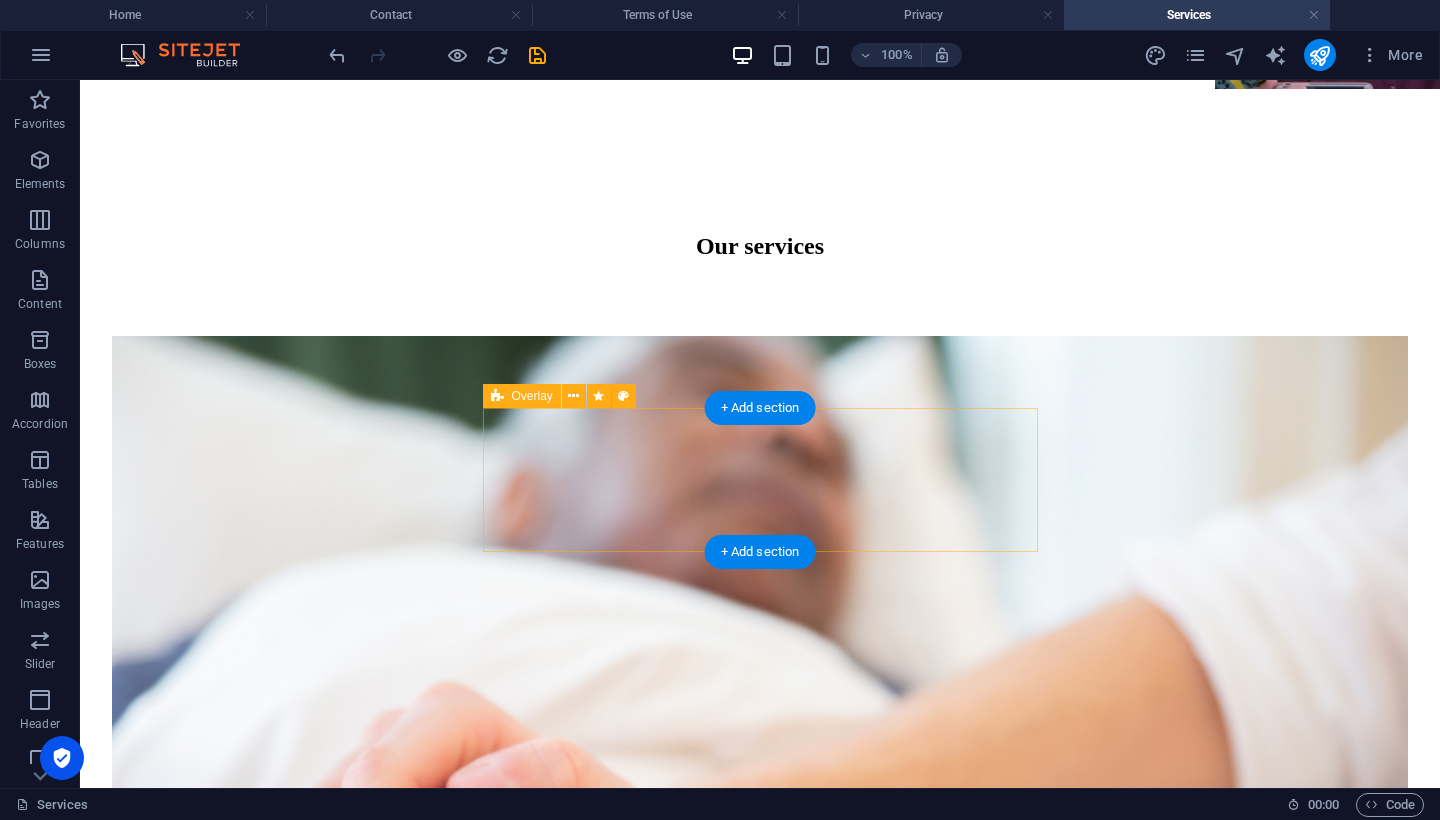 scroll, scrollTop: 1495, scrollLeft: 0, axis: vertical 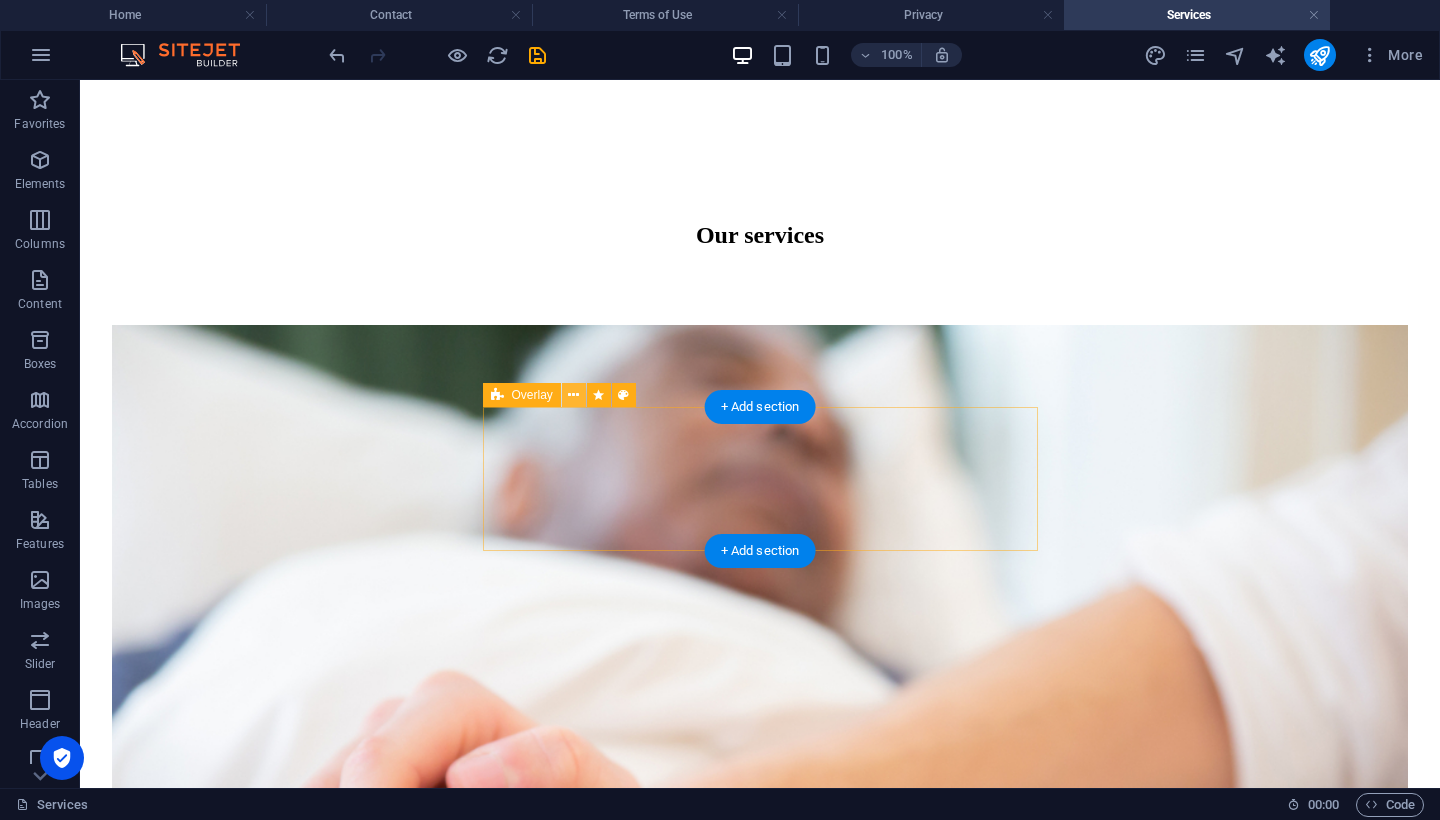 click at bounding box center (573, 395) 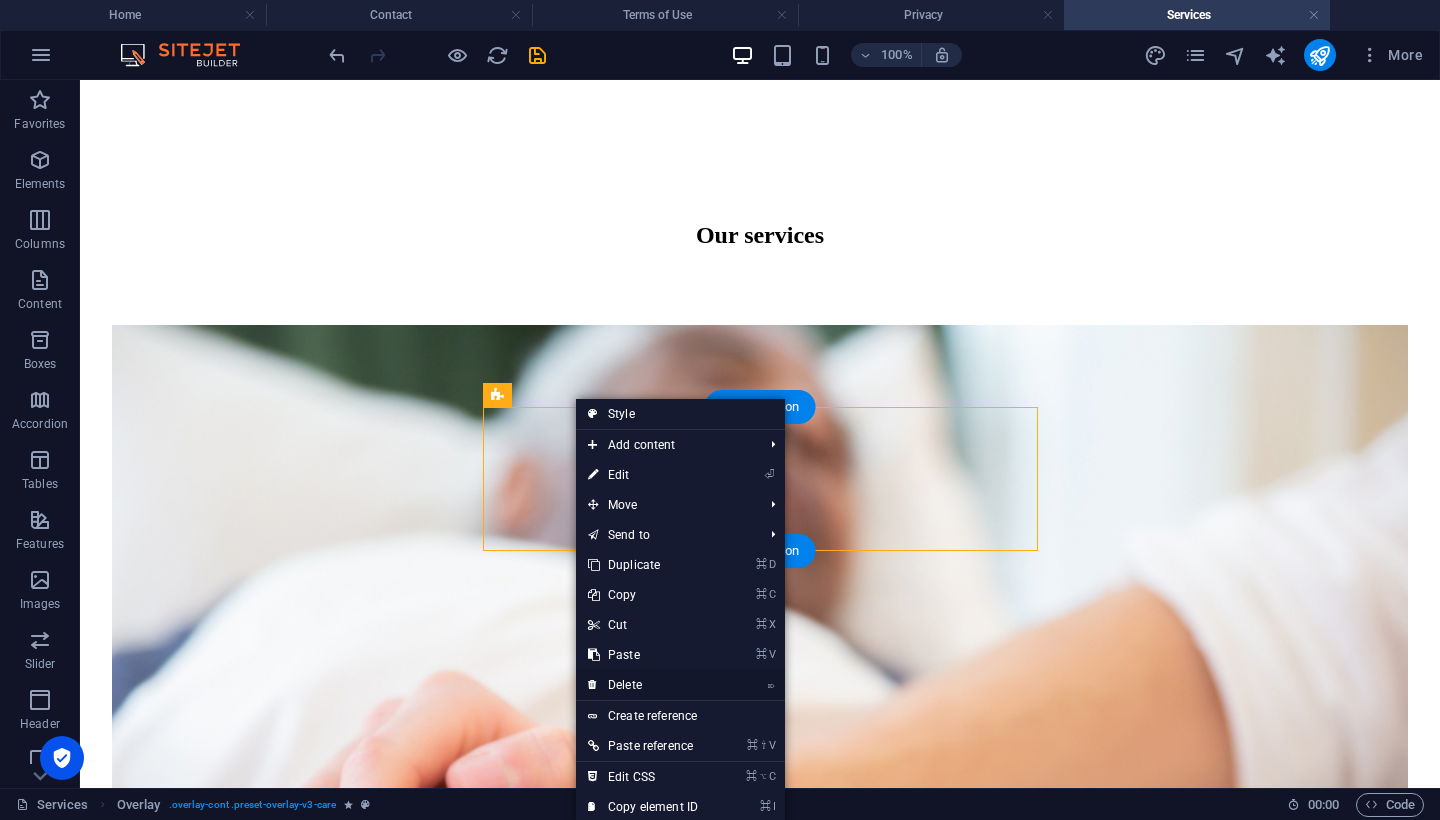 click on "⌦  Delete" at bounding box center (643, 685) 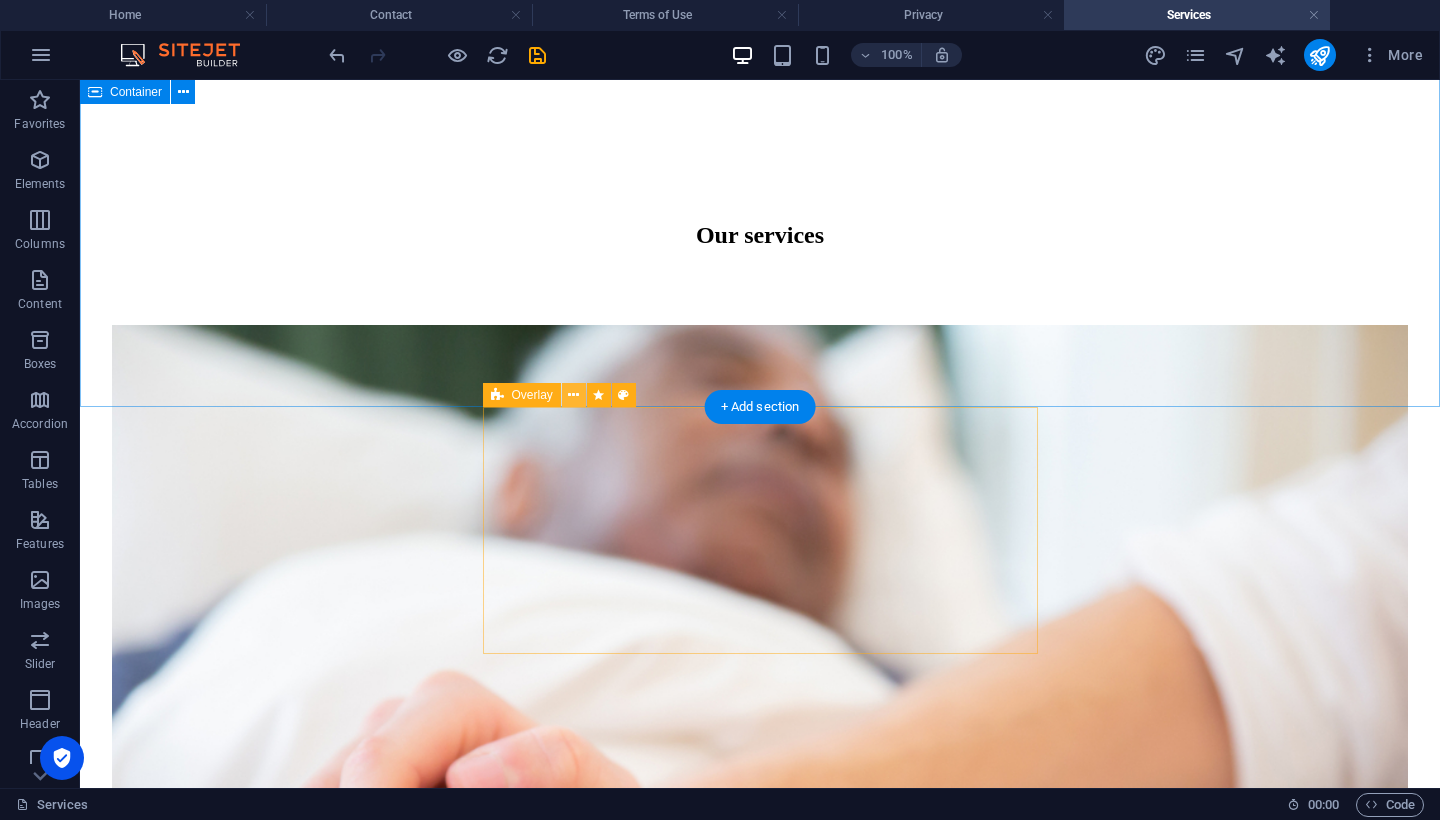 click at bounding box center [573, 395] 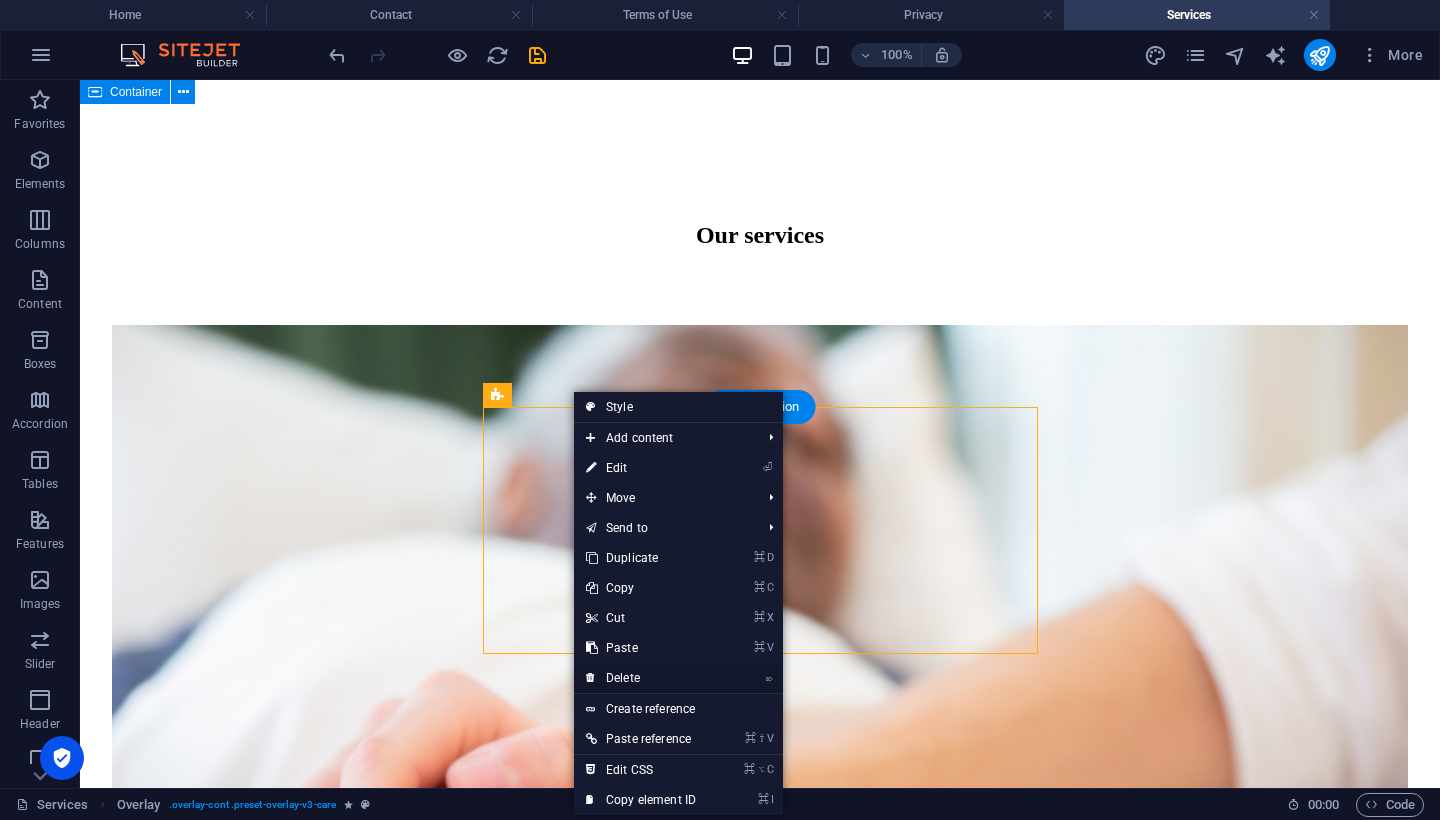click on "⌦  Delete" at bounding box center [641, 678] 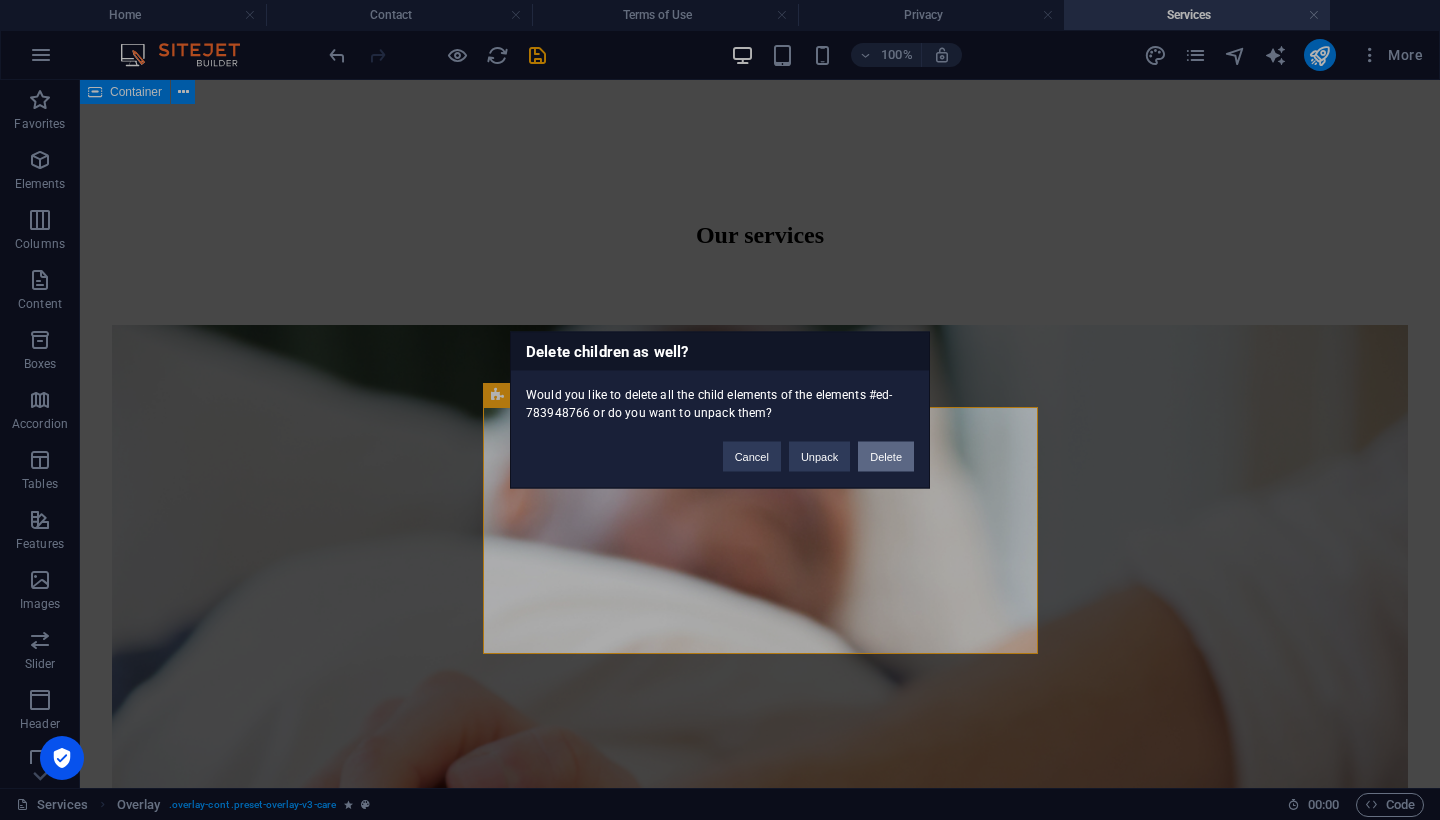 click on "Delete" at bounding box center [886, 457] 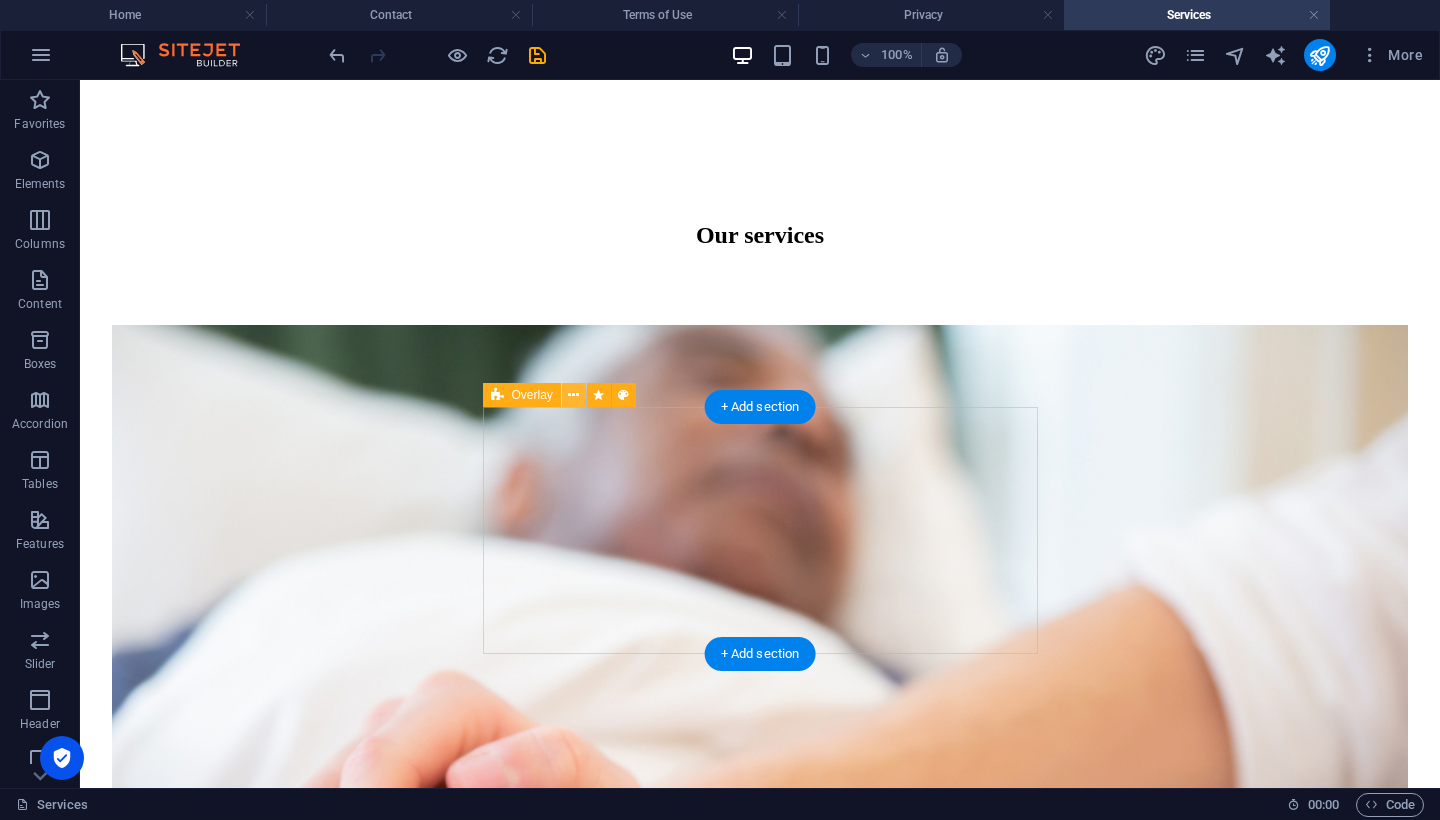 click at bounding box center [573, 395] 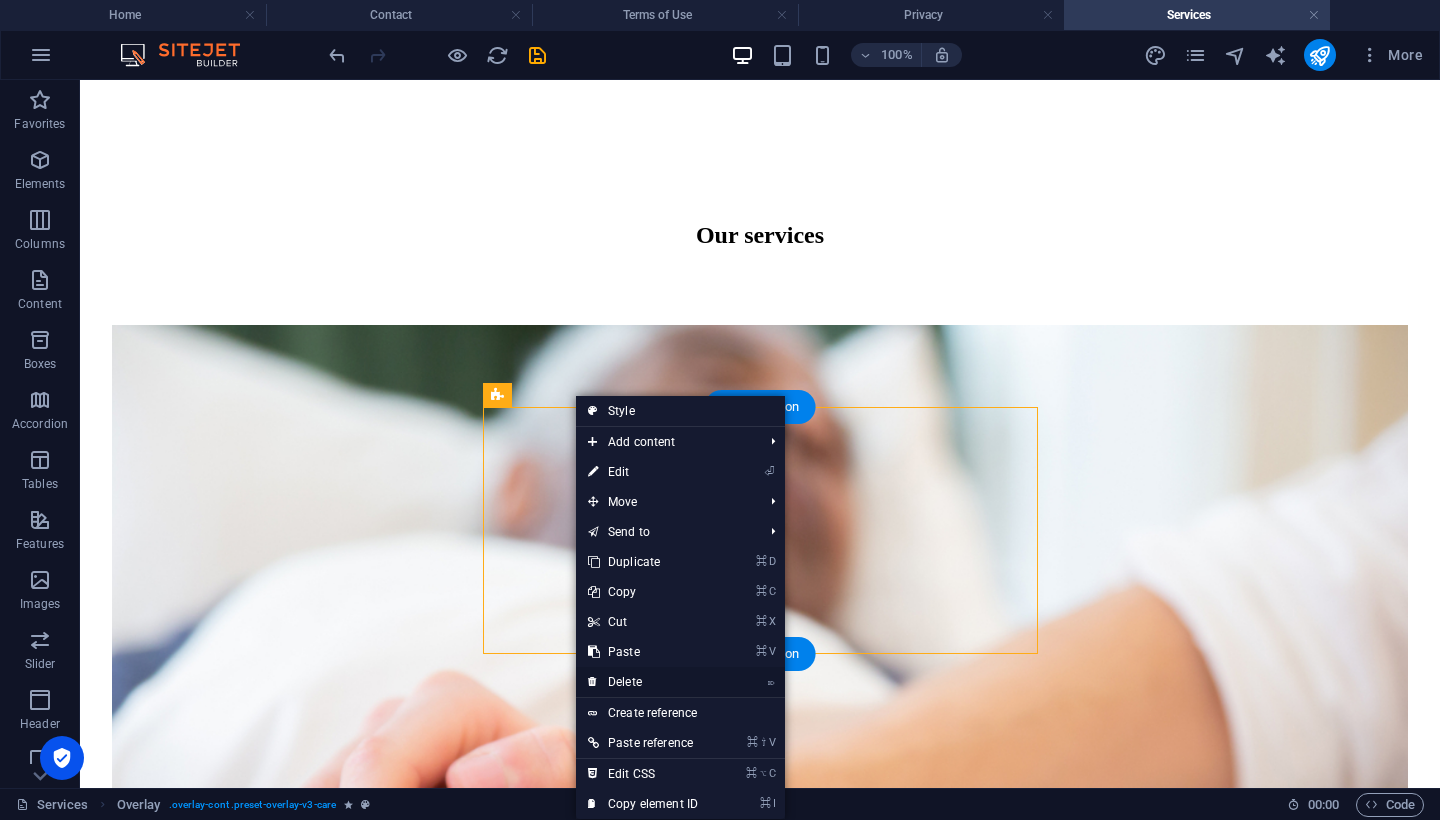 click on "⌦  Delete" at bounding box center [643, 682] 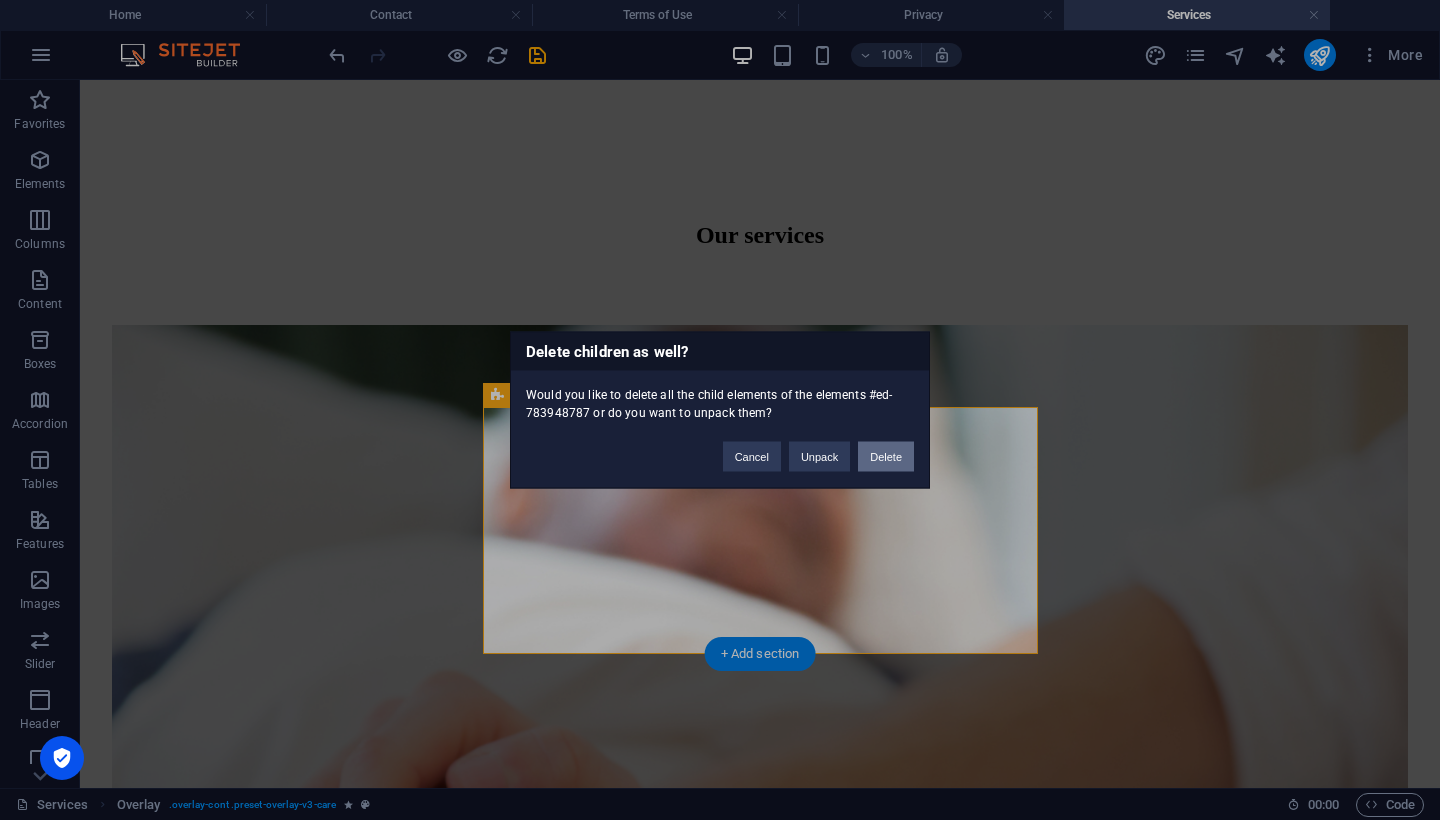 click on "Delete" at bounding box center (886, 457) 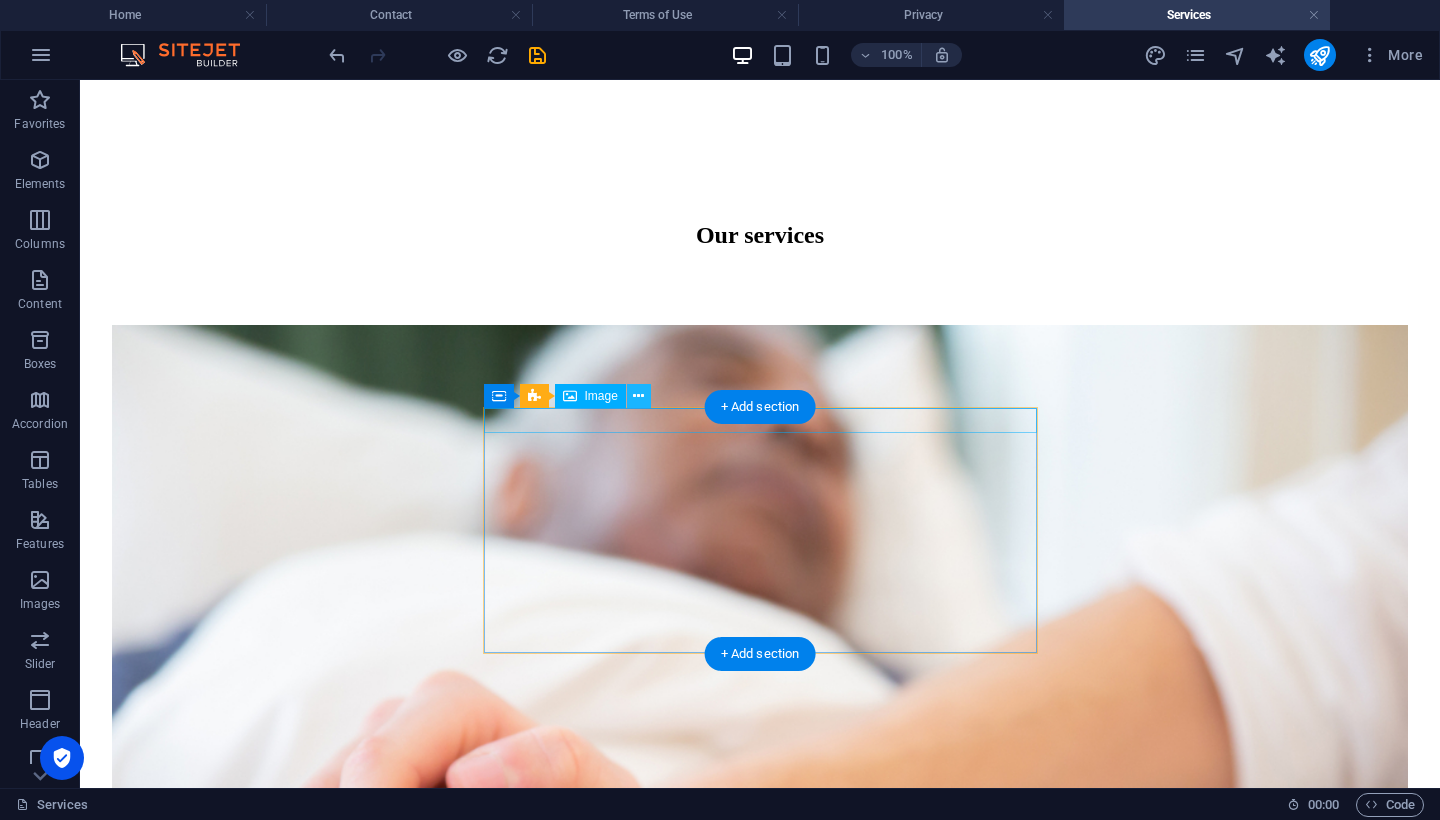 click at bounding box center [638, 396] 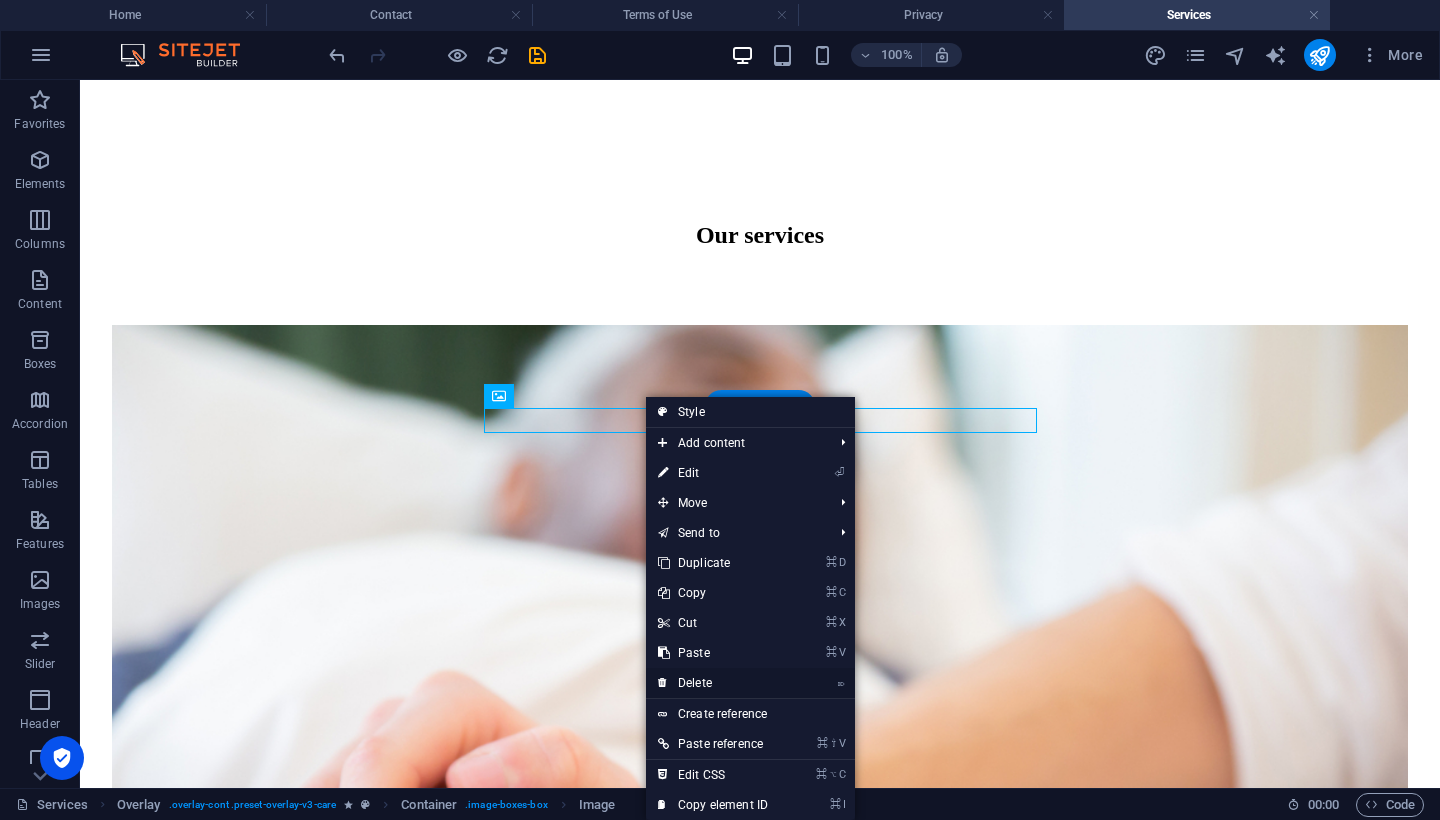 click on "⌦  Delete" at bounding box center (713, 683) 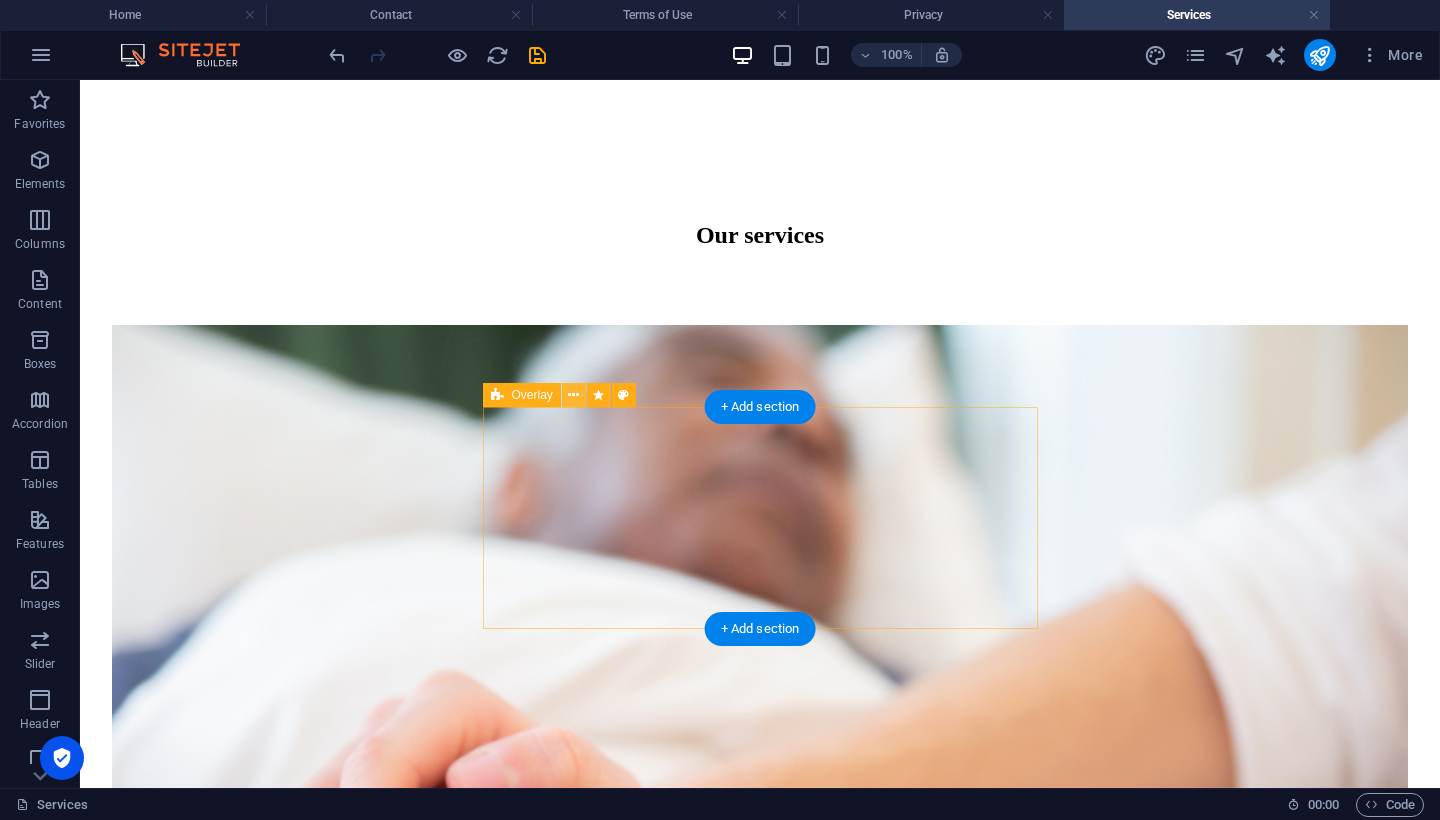 click at bounding box center (573, 395) 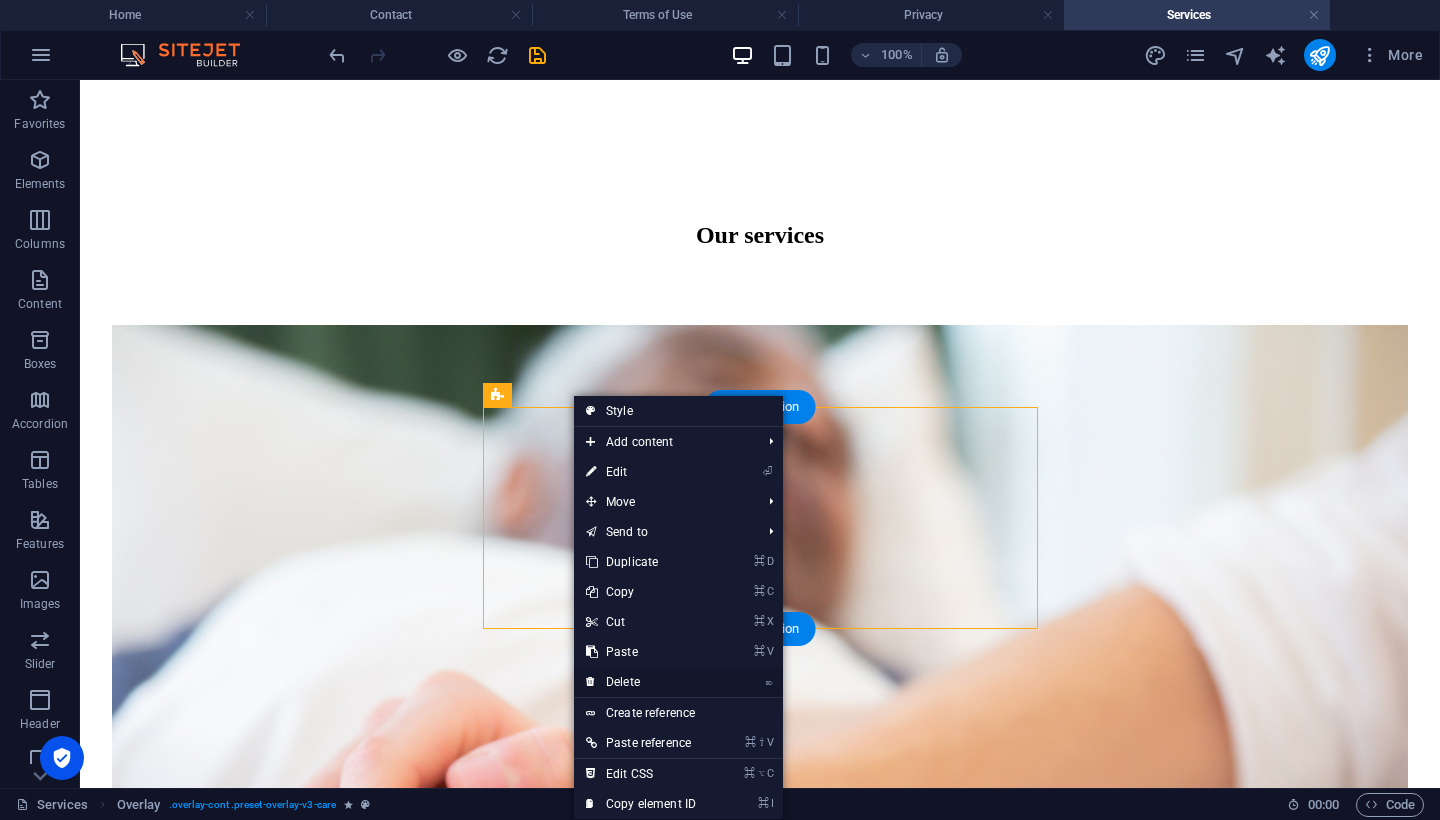 click on "⌦  Delete" at bounding box center [641, 682] 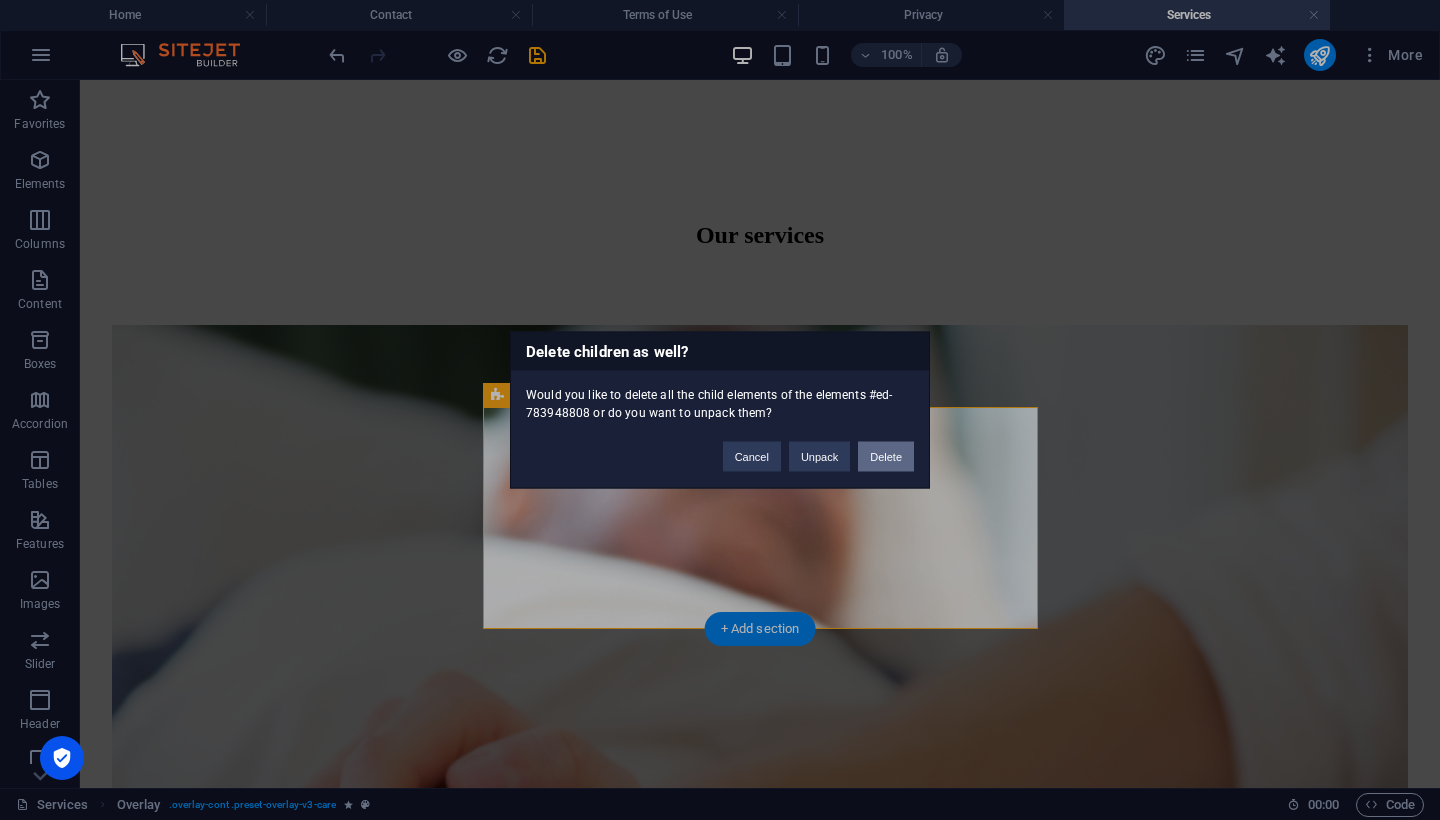 click on "Delete" at bounding box center [886, 457] 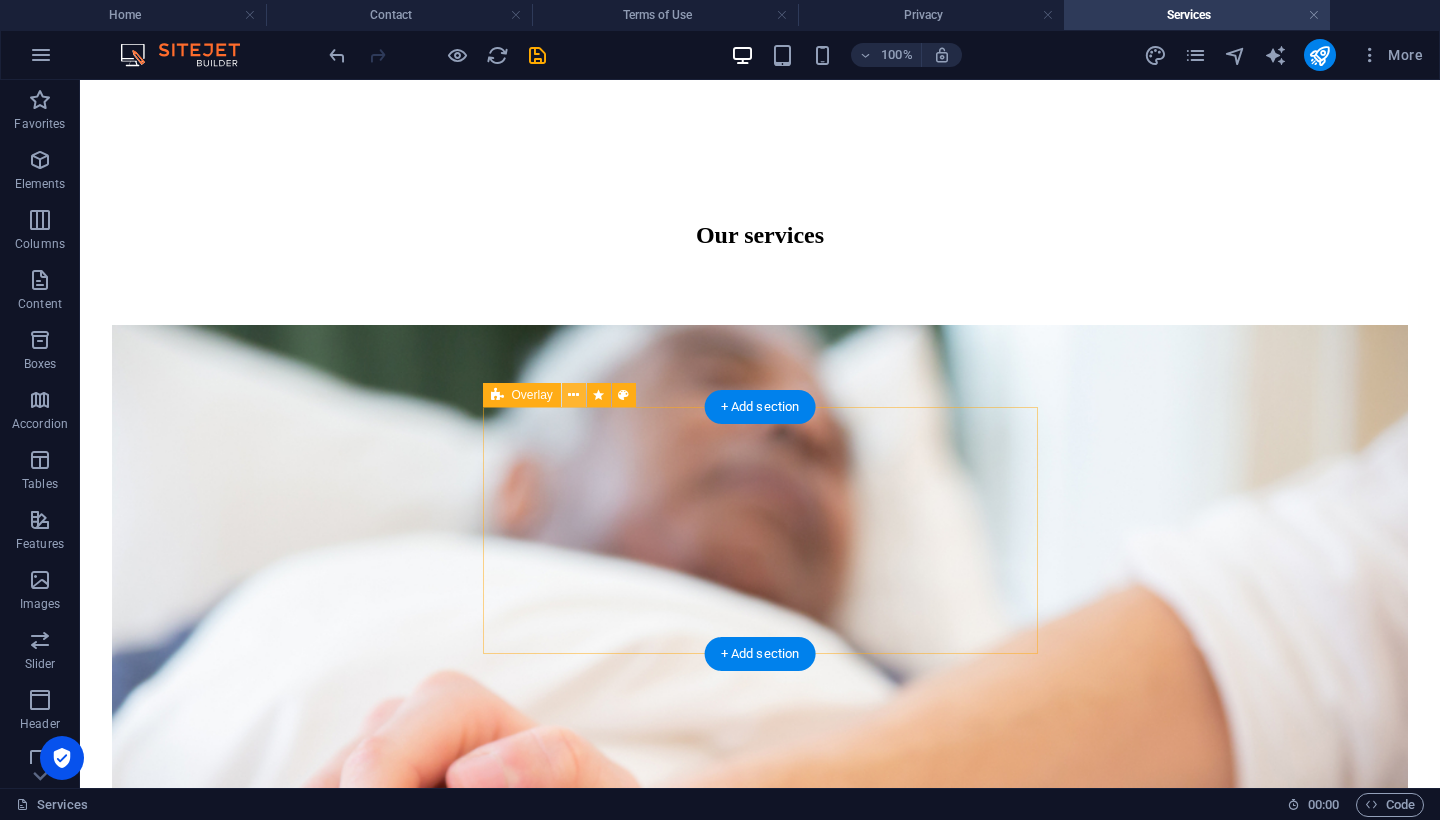 click at bounding box center [573, 395] 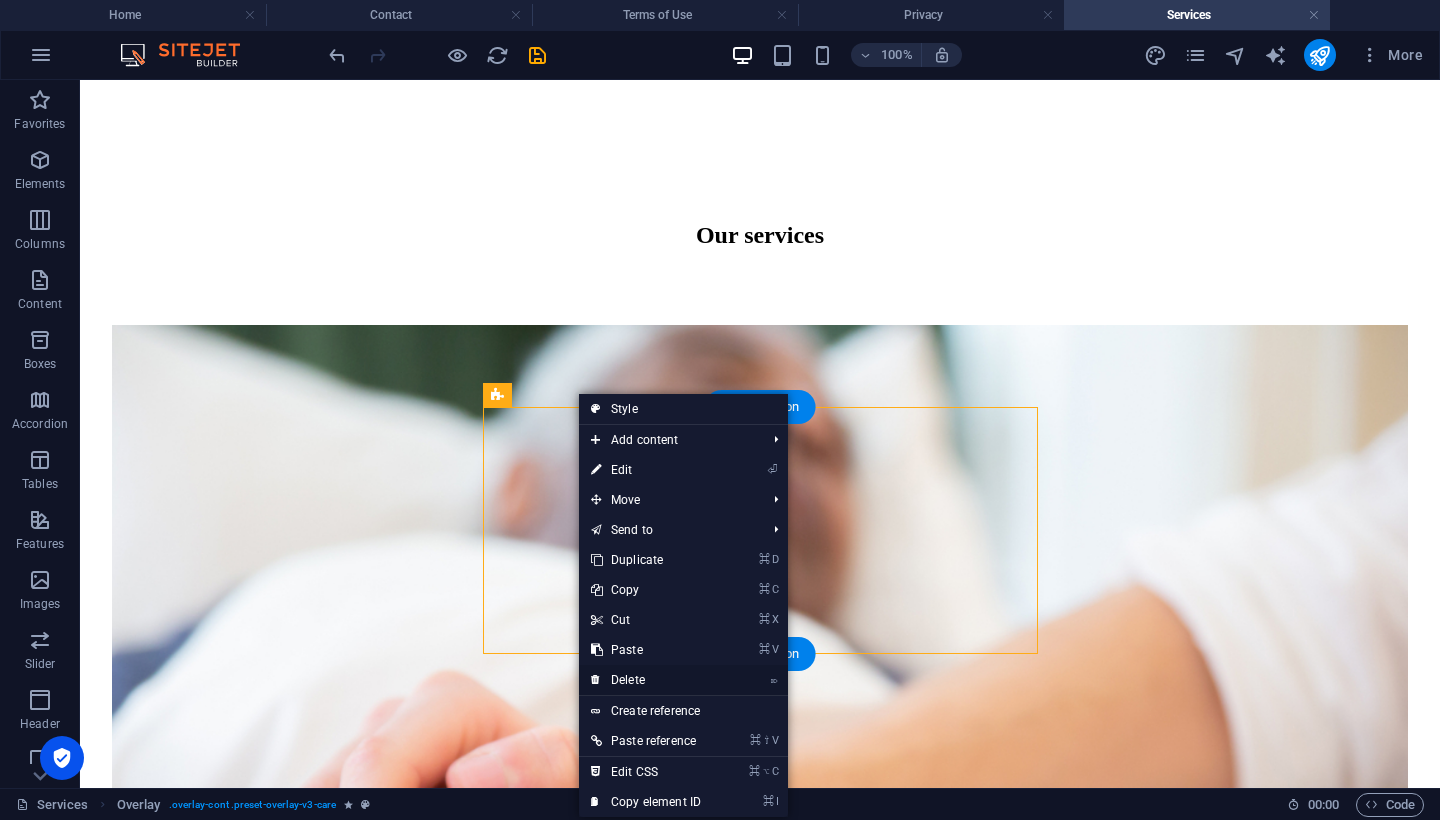 click on "⌦  Delete" at bounding box center [646, 680] 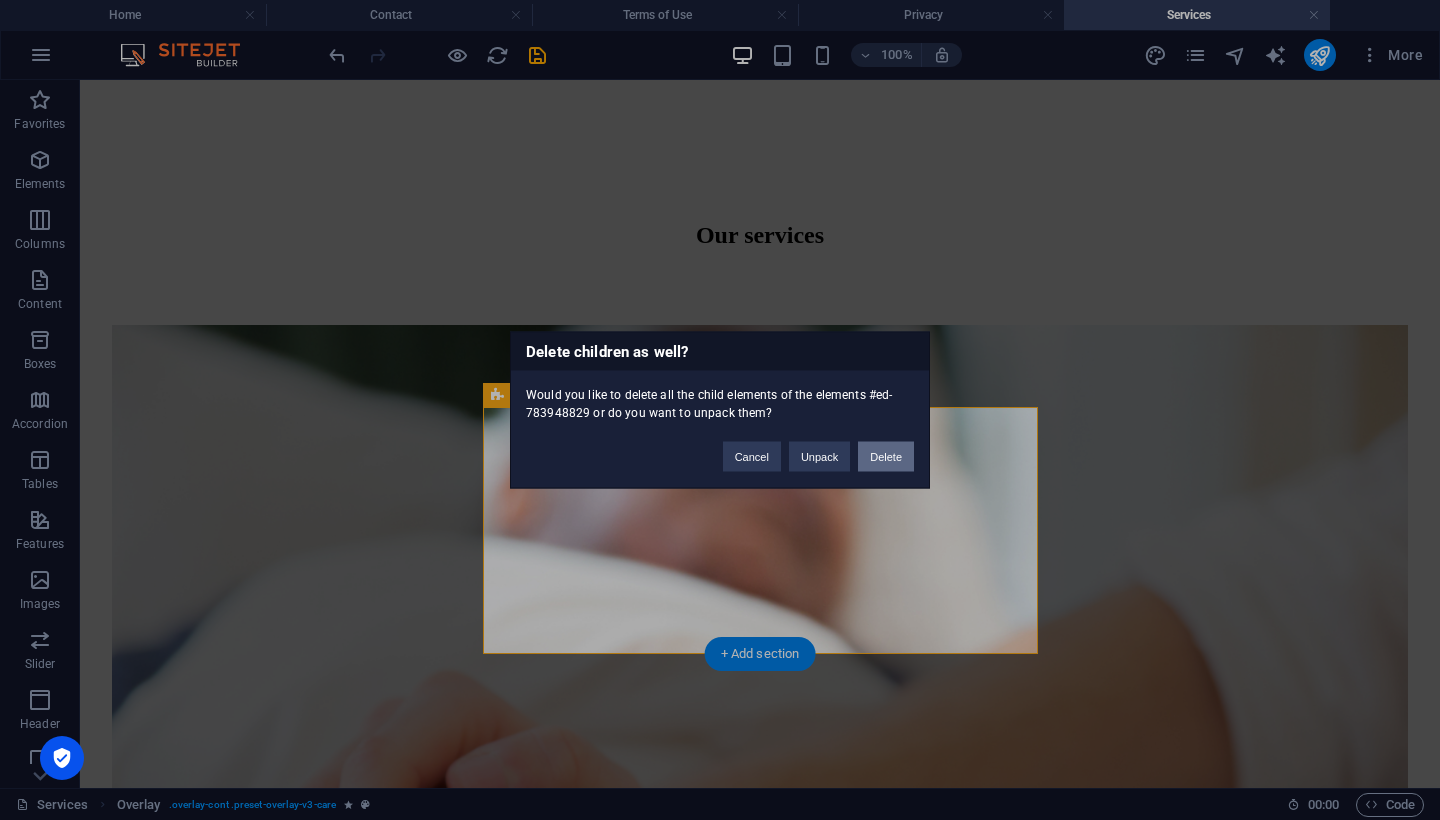 click on "Delete" at bounding box center (886, 457) 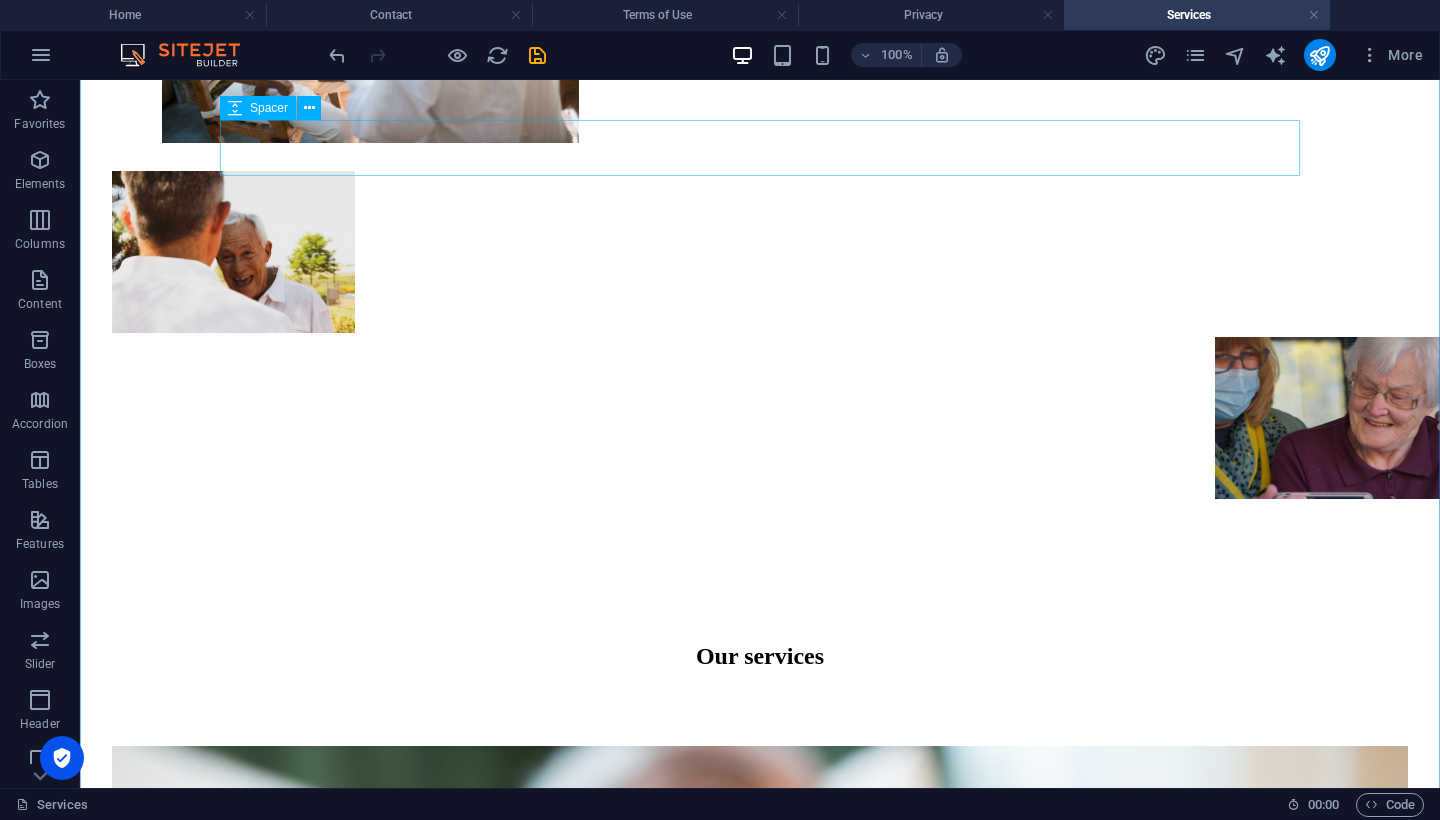 scroll, scrollTop: 1073, scrollLeft: 0, axis: vertical 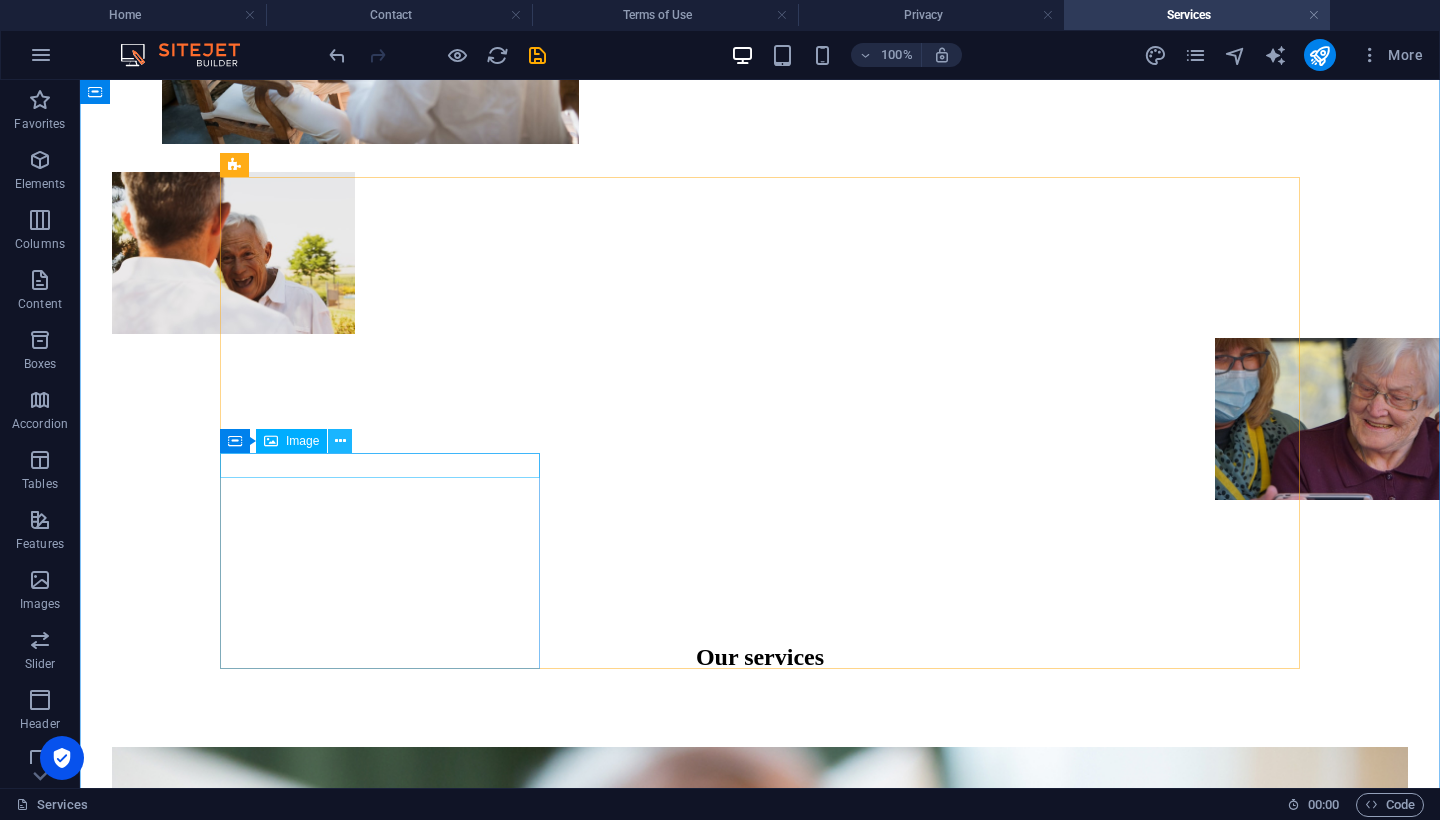 click at bounding box center (340, 441) 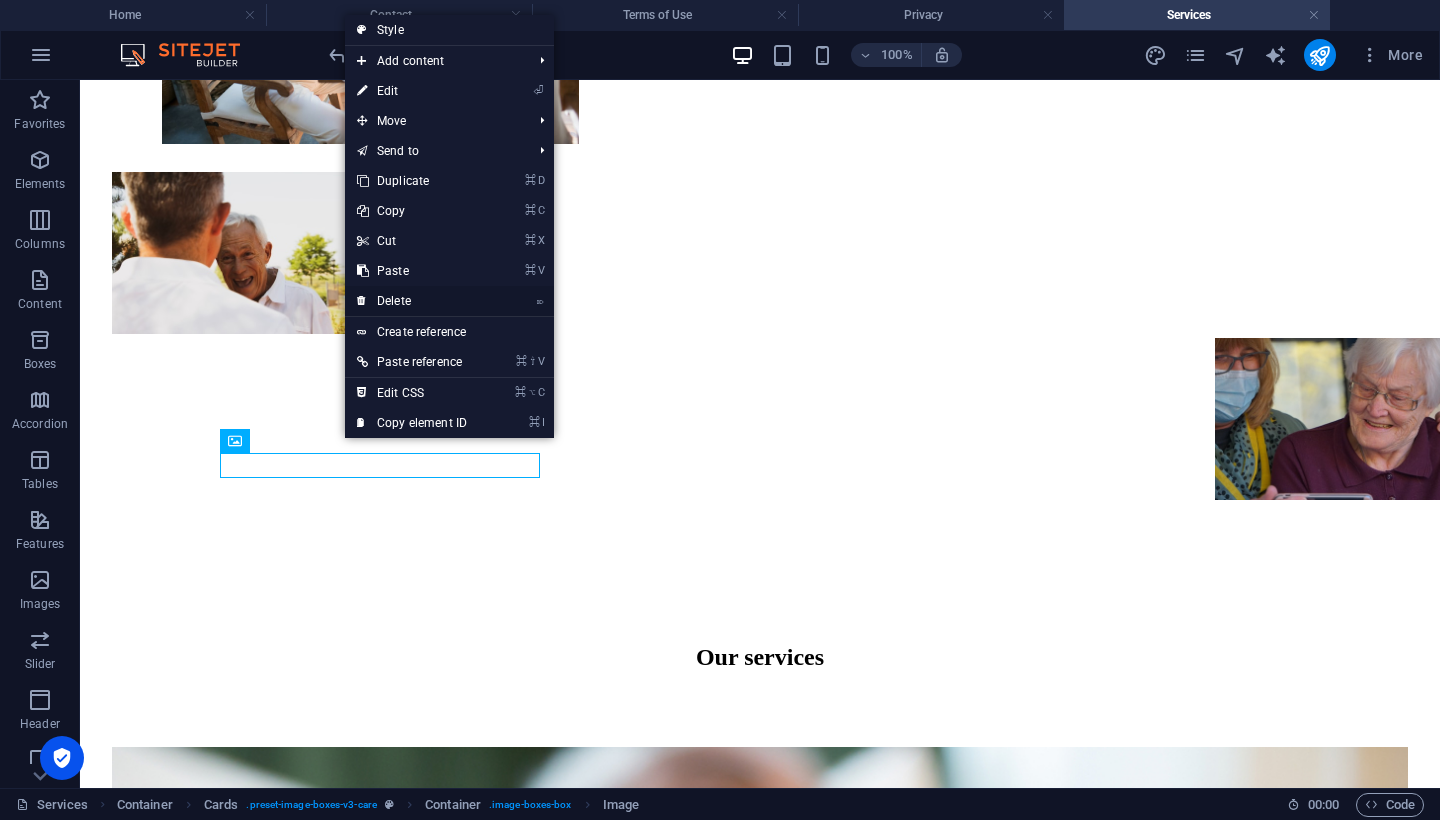 click on "⌦  Delete" at bounding box center (412, 301) 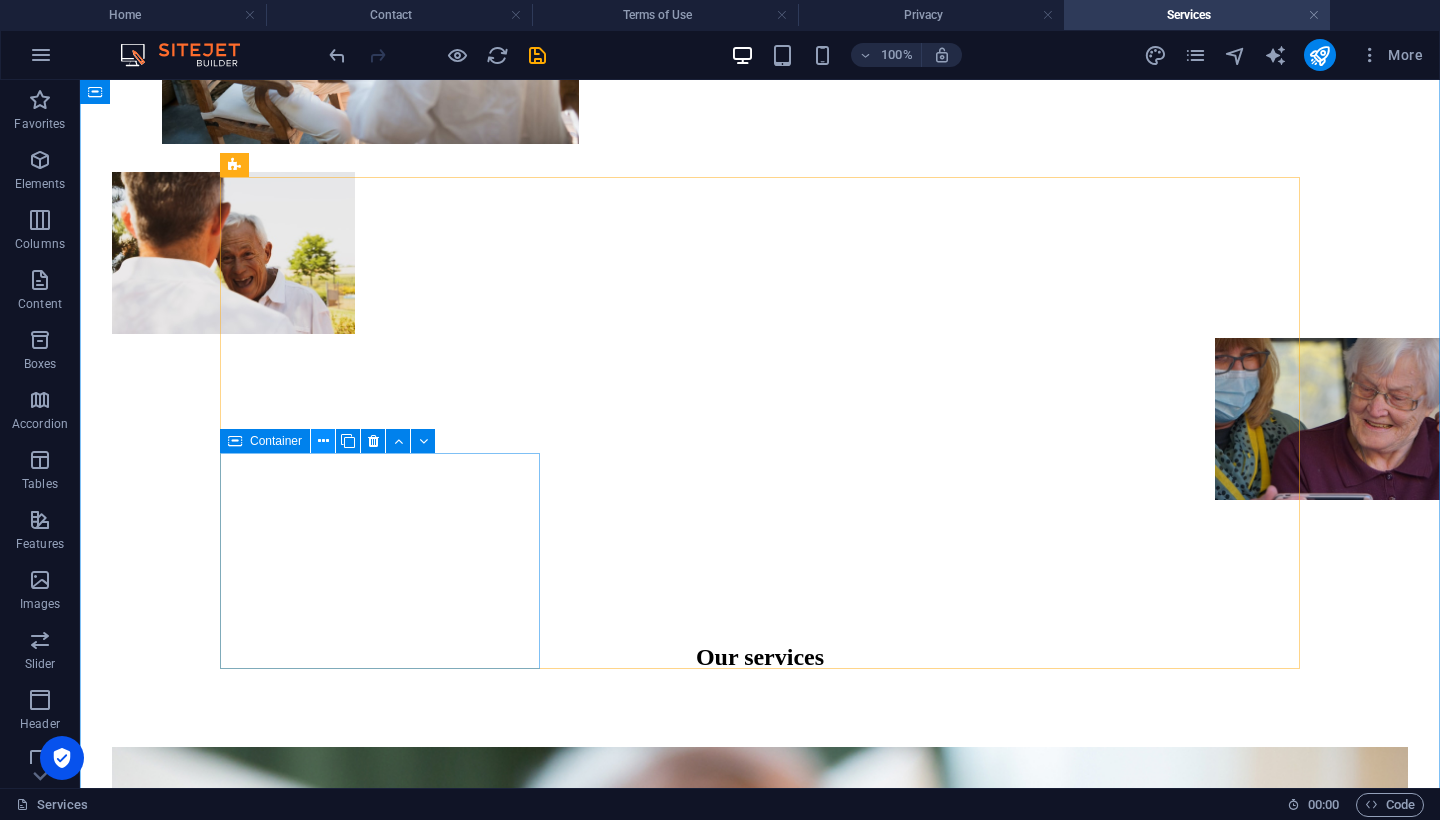 click at bounding box center [323, 441] 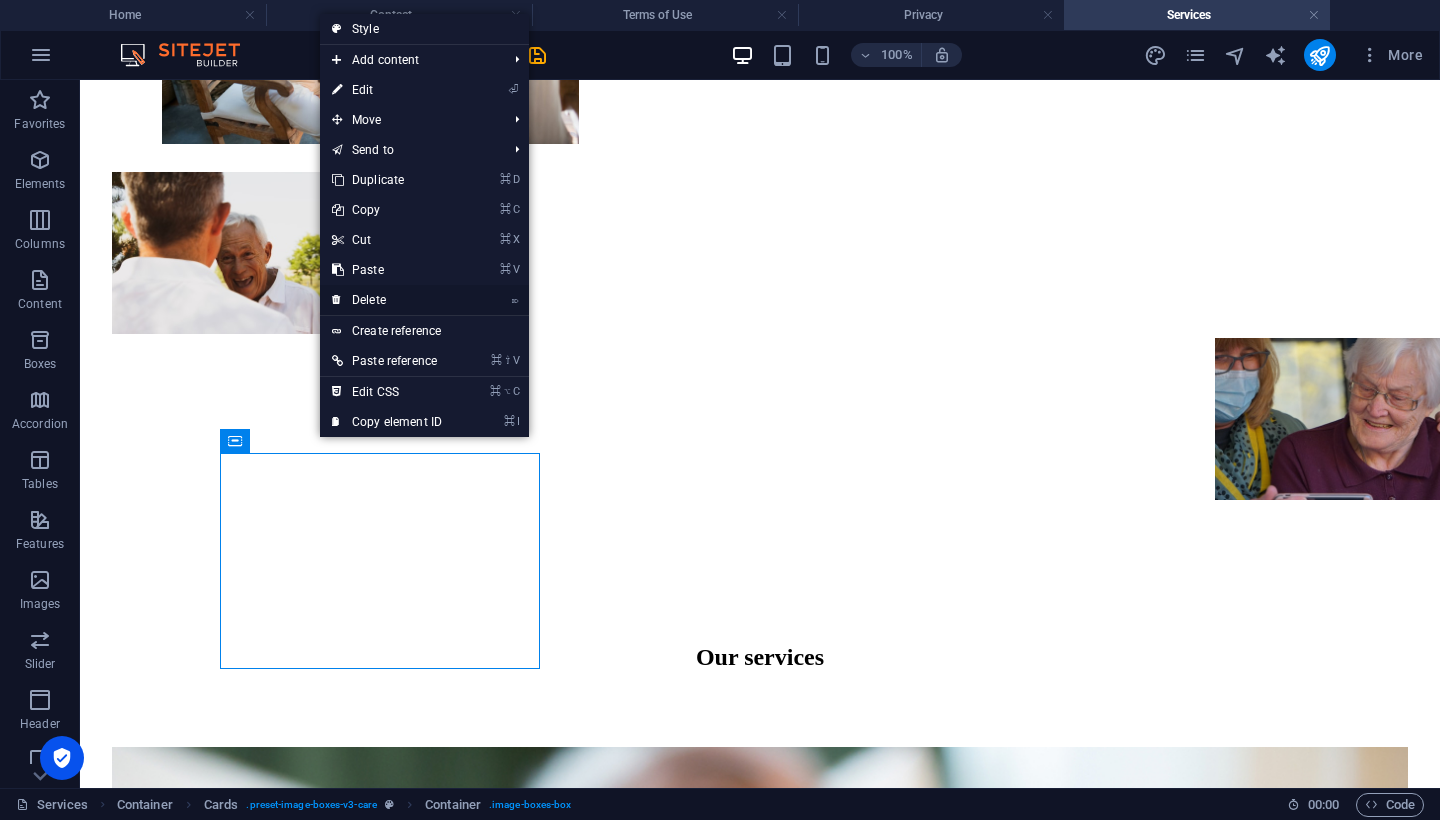click on "⌦  Delete" at bounding box center [387, 300] 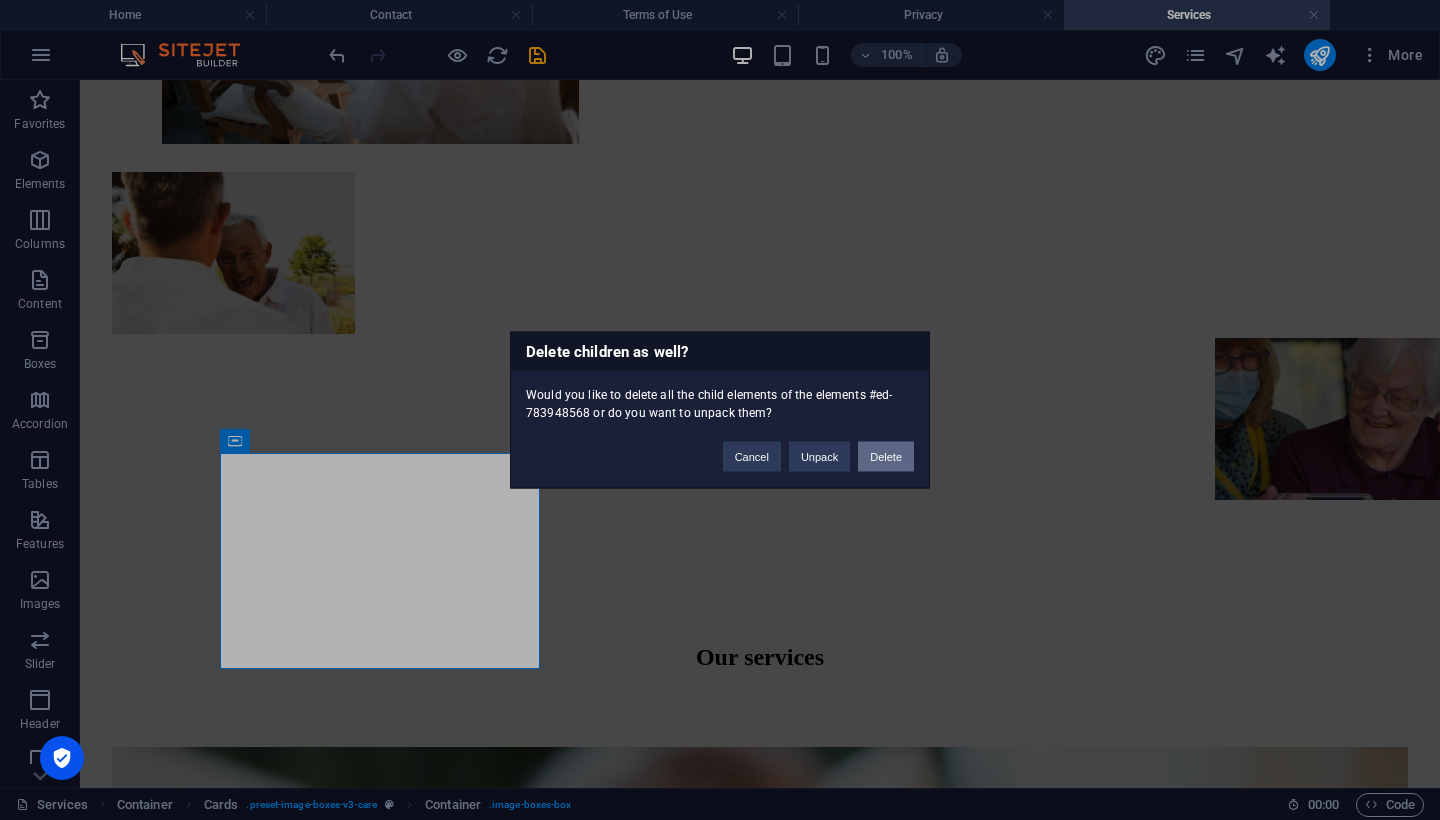 click on "Delete" at bounding box center [886, 457] 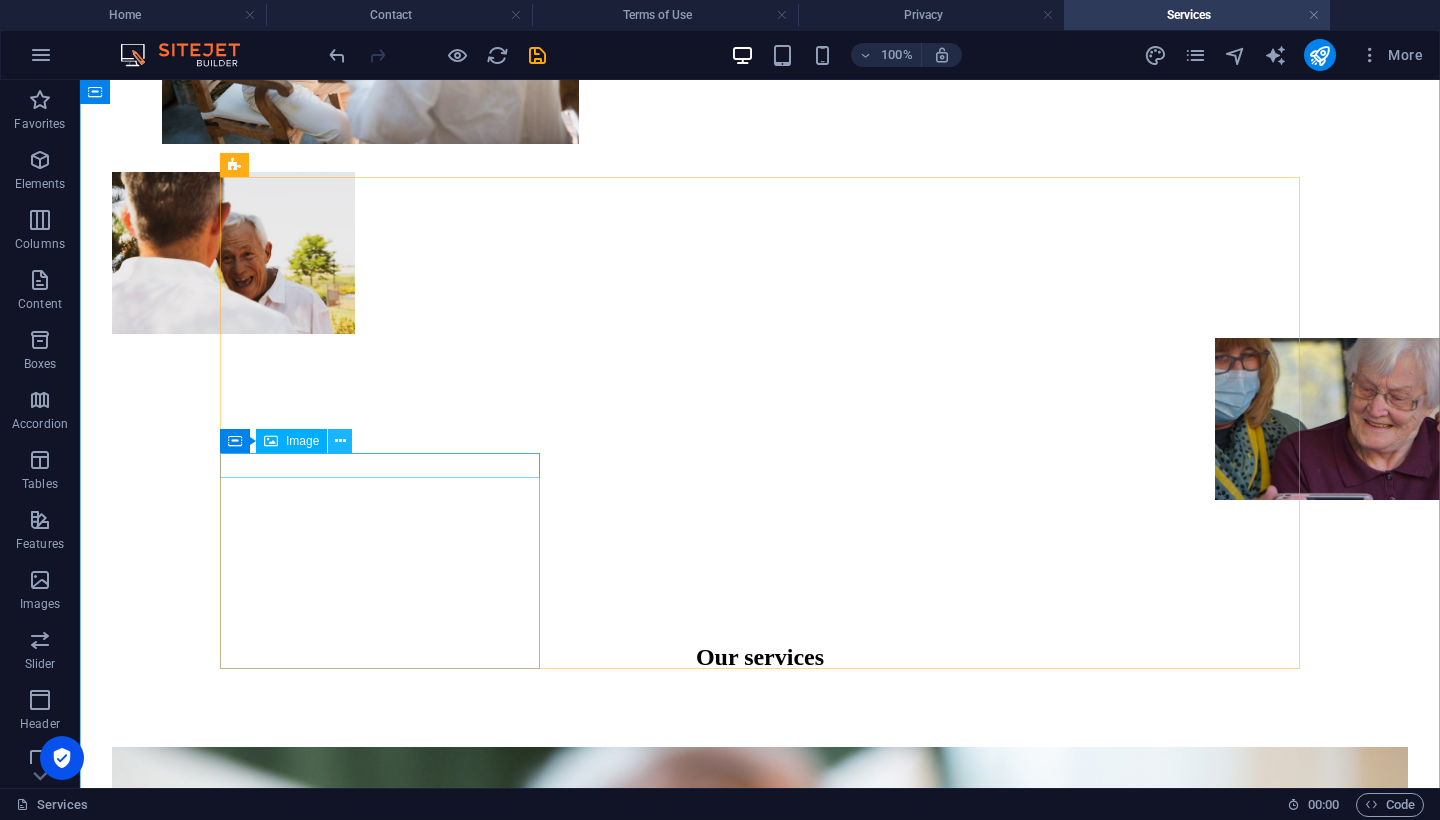 click at bounding box center [340, 441] 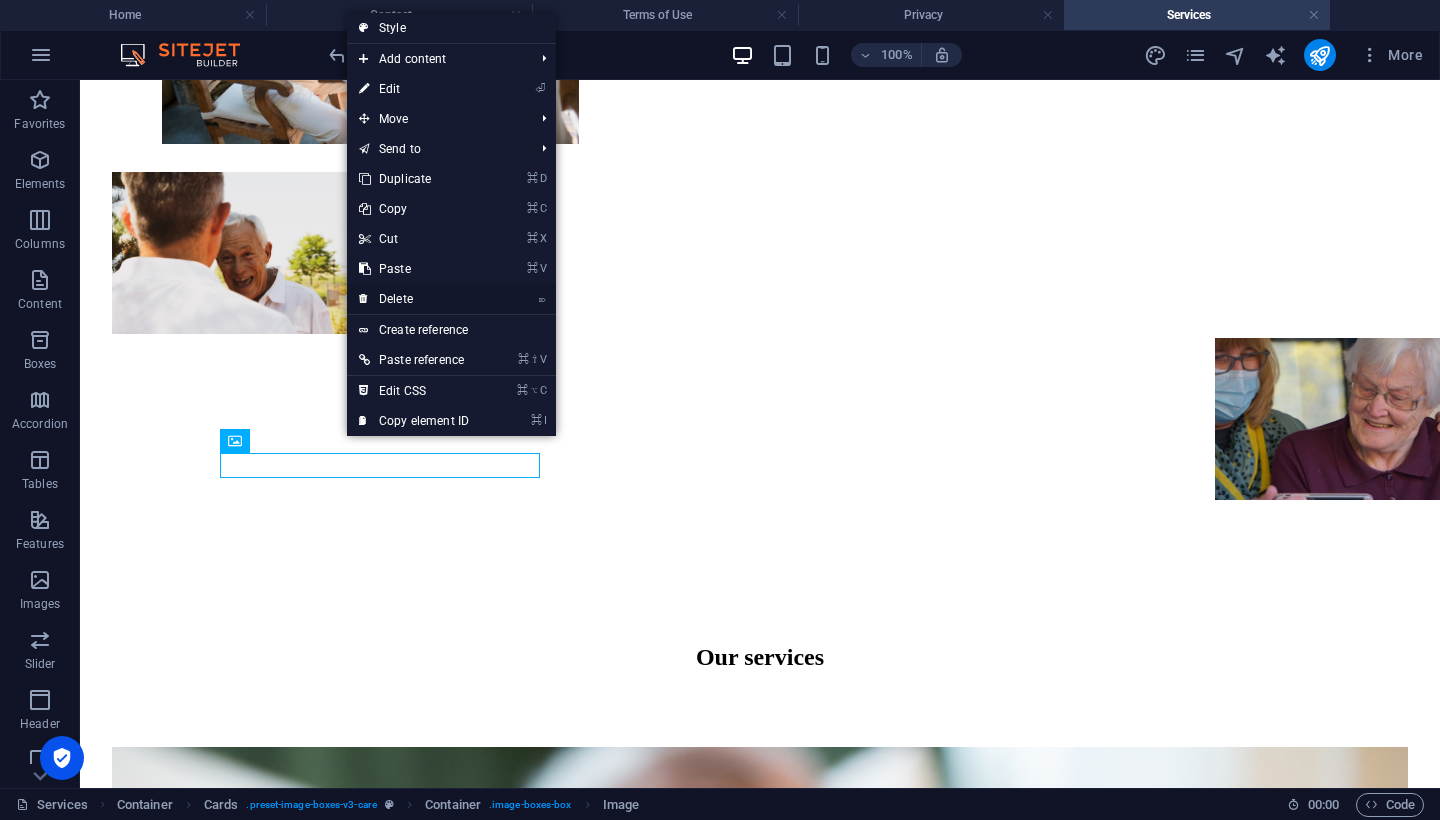 click on "⌦  Delete" at bounding box center [414, 299] 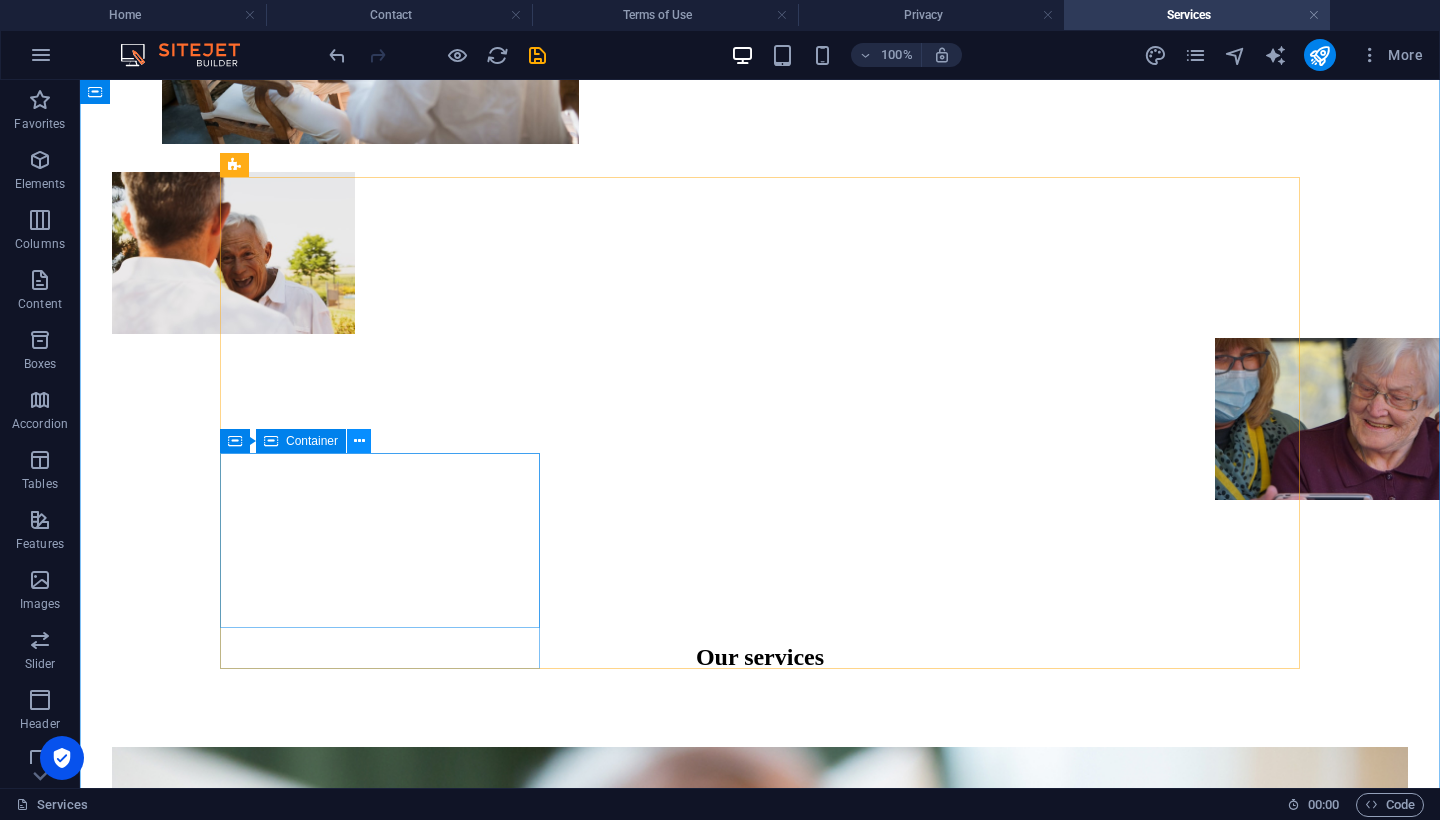 click at bounding box center [359, 441] 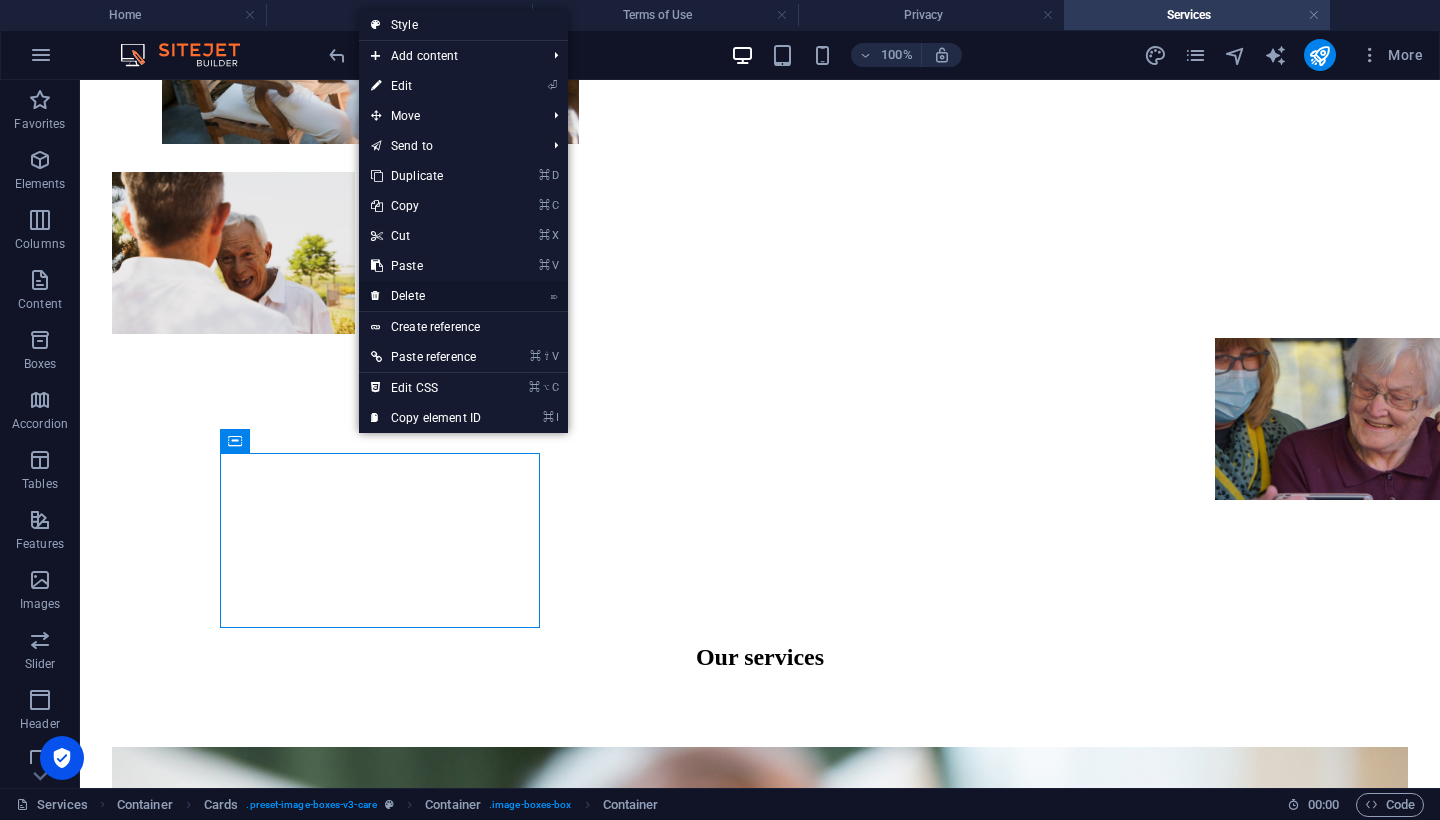 click on "⌦  Delete" at bounding box center [426, 296] 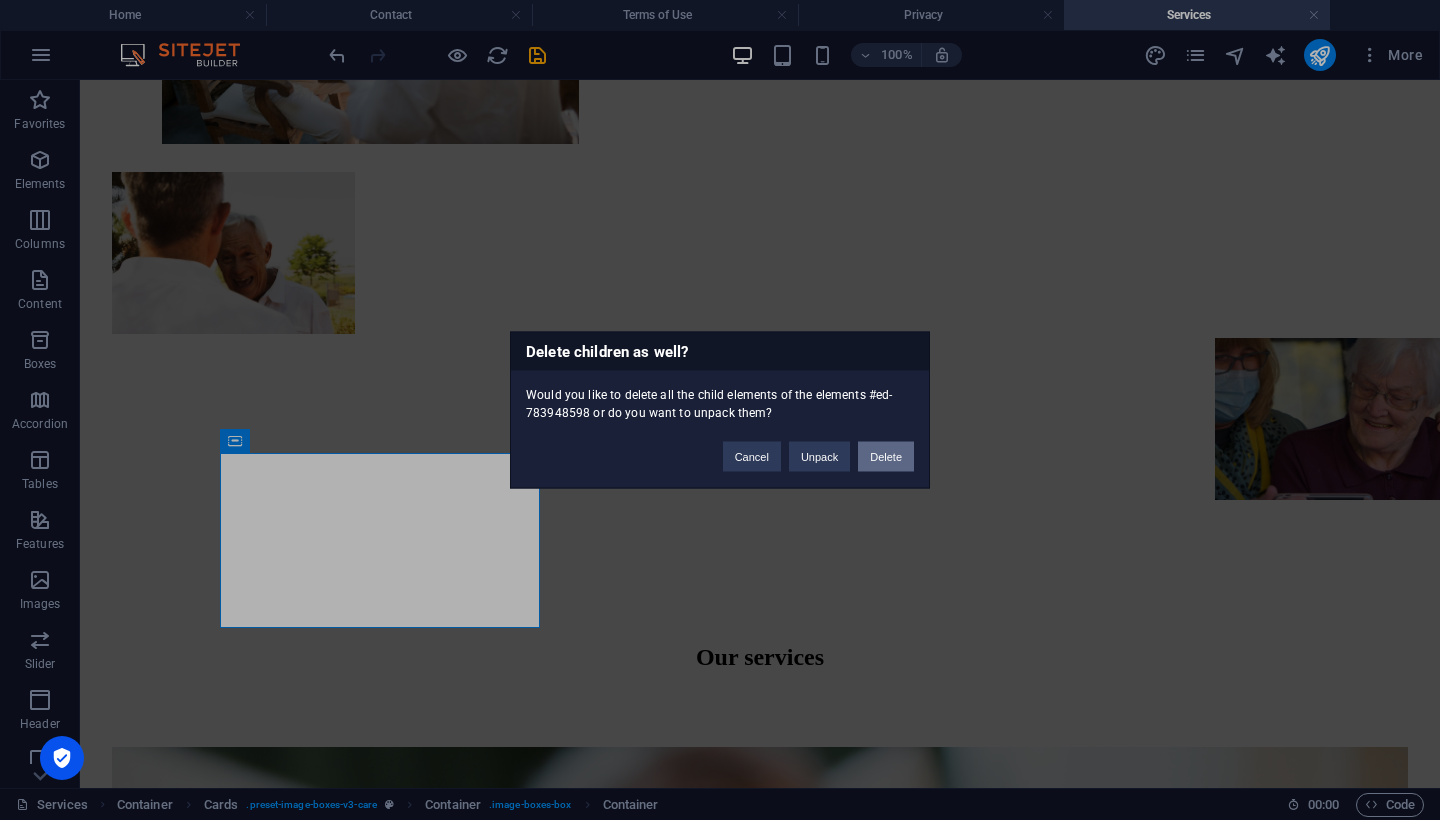click on "Delete" at bounding box center [886, 457] 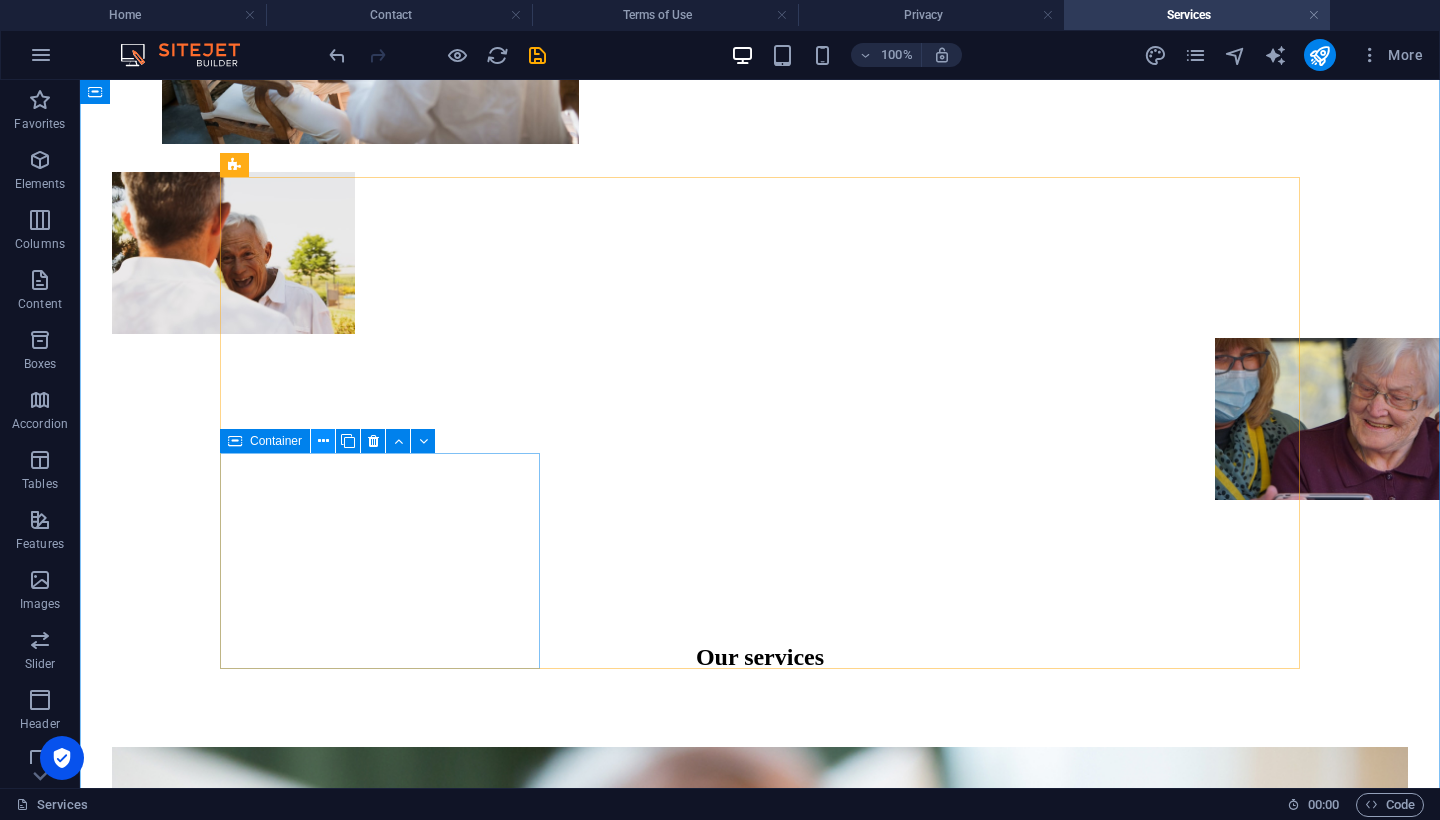 click at bounding box center (323, 441) 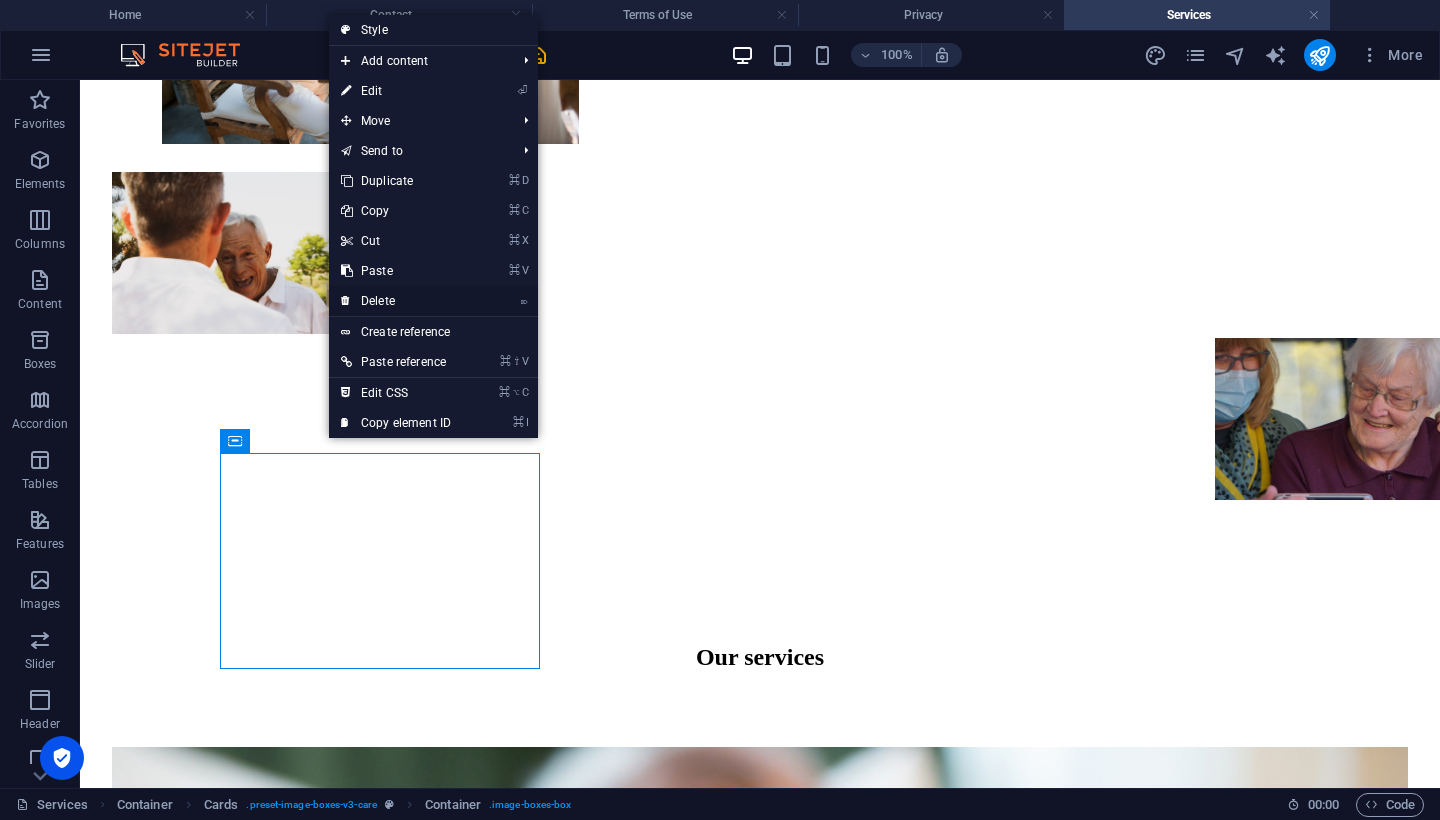 click on "⌦  Delete" at bounding box center [396, 301] 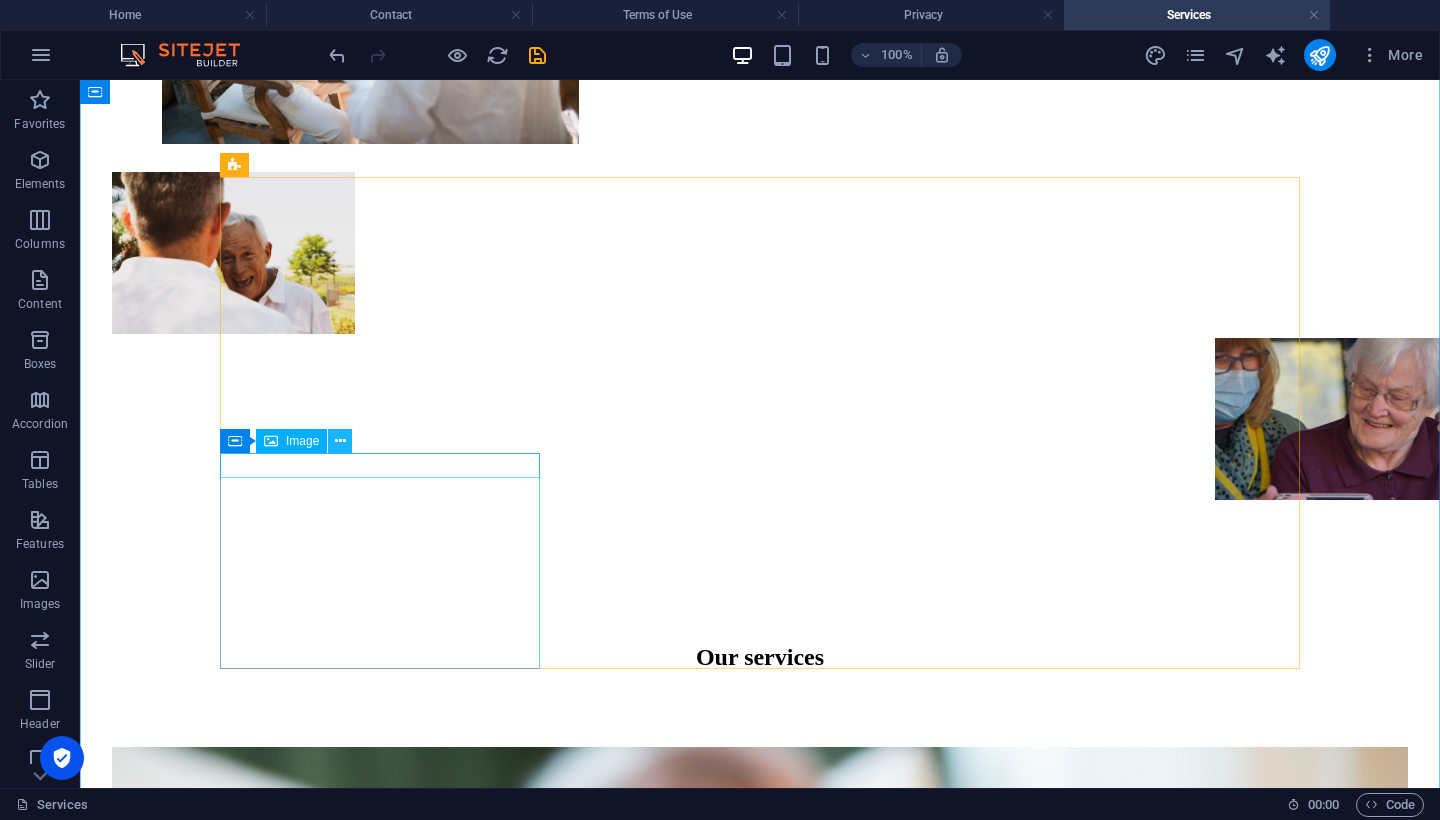 click at bounding box center [340, 441] 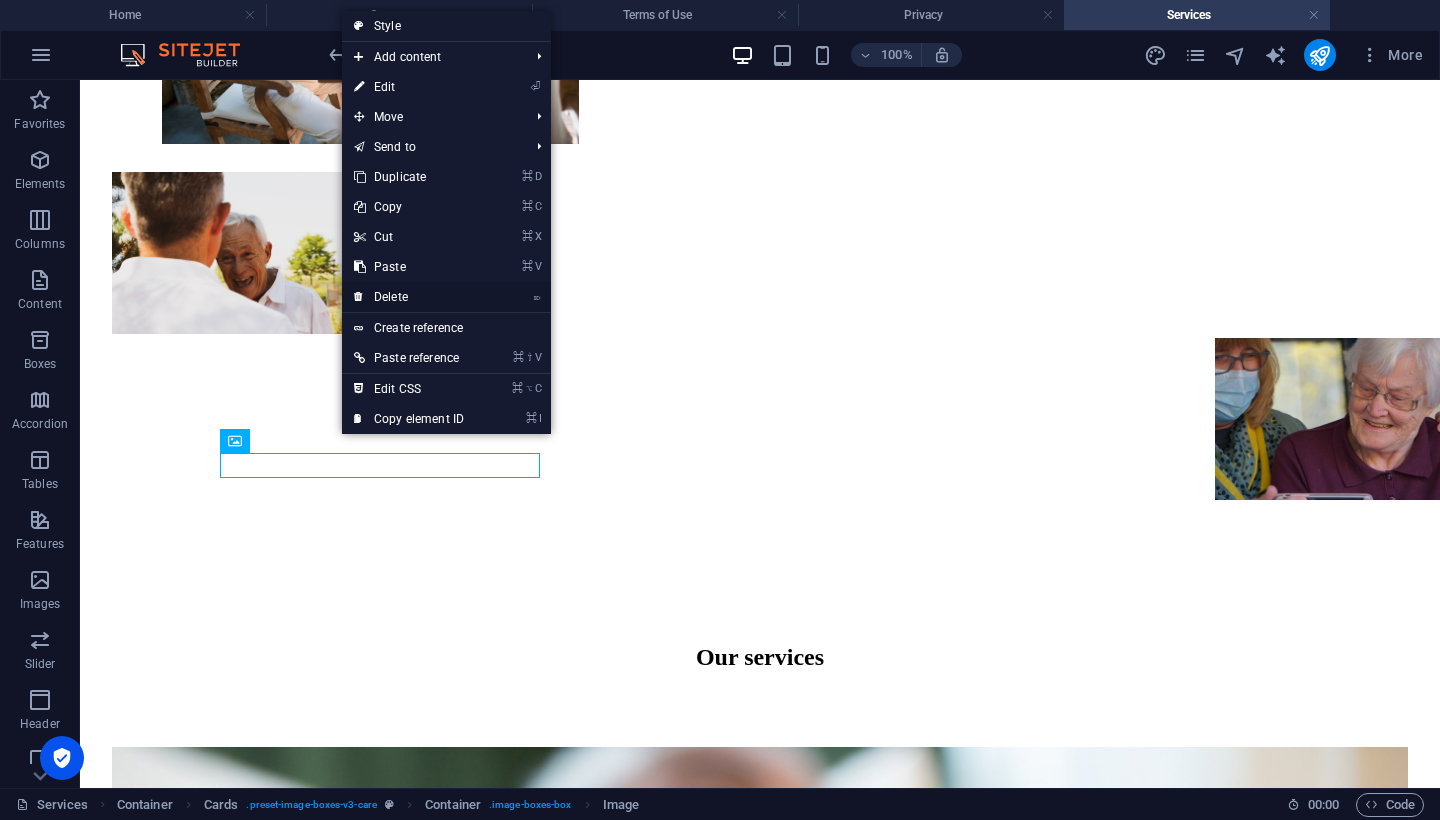 click on "⌦  Delete" at bounding box center (409, 297) 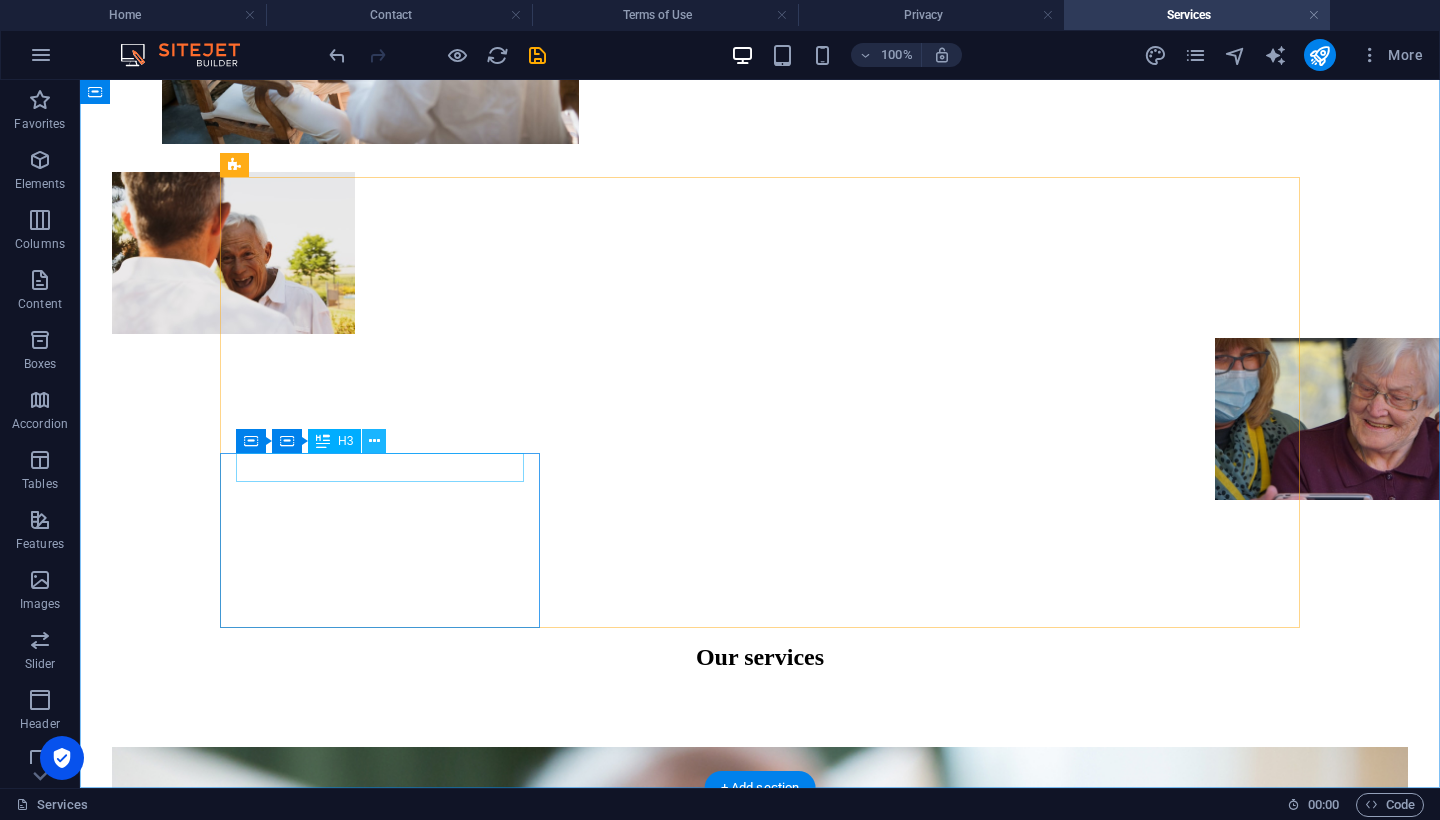 click at bounding box center (374, 441) 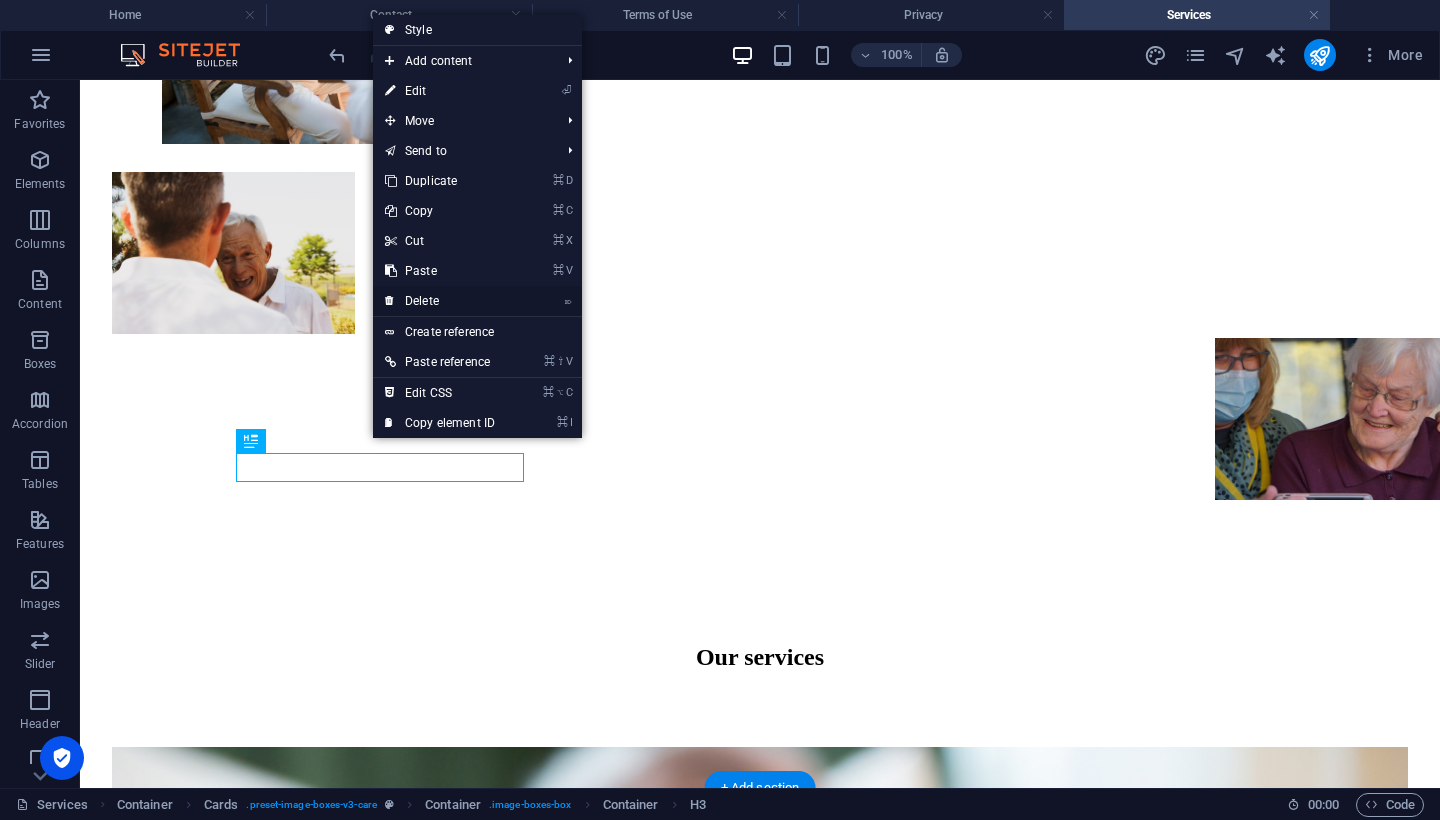 click on "⌦  Delete" at bounding box center (440, 301) 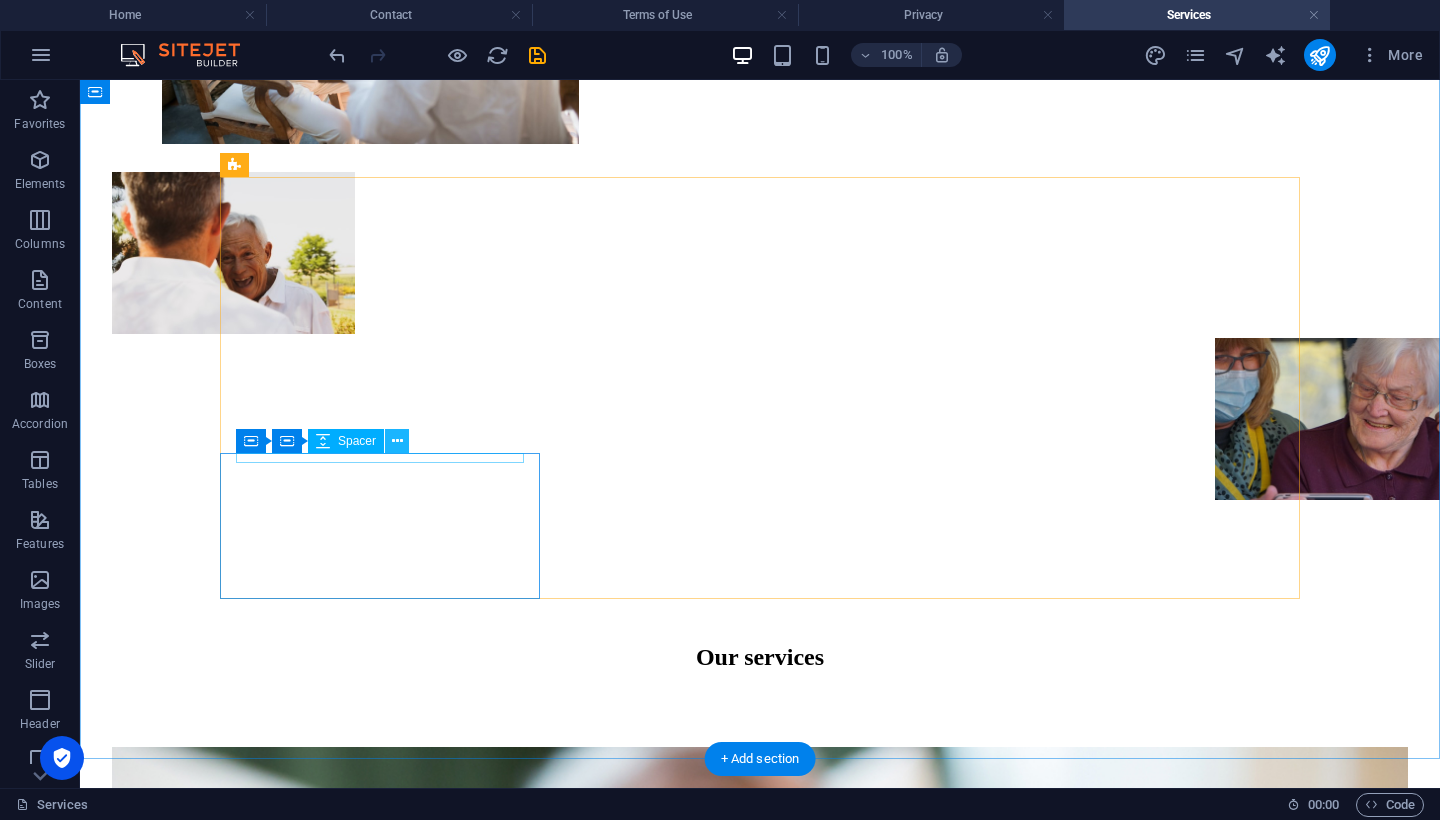 click at bounding box center [397, 441] 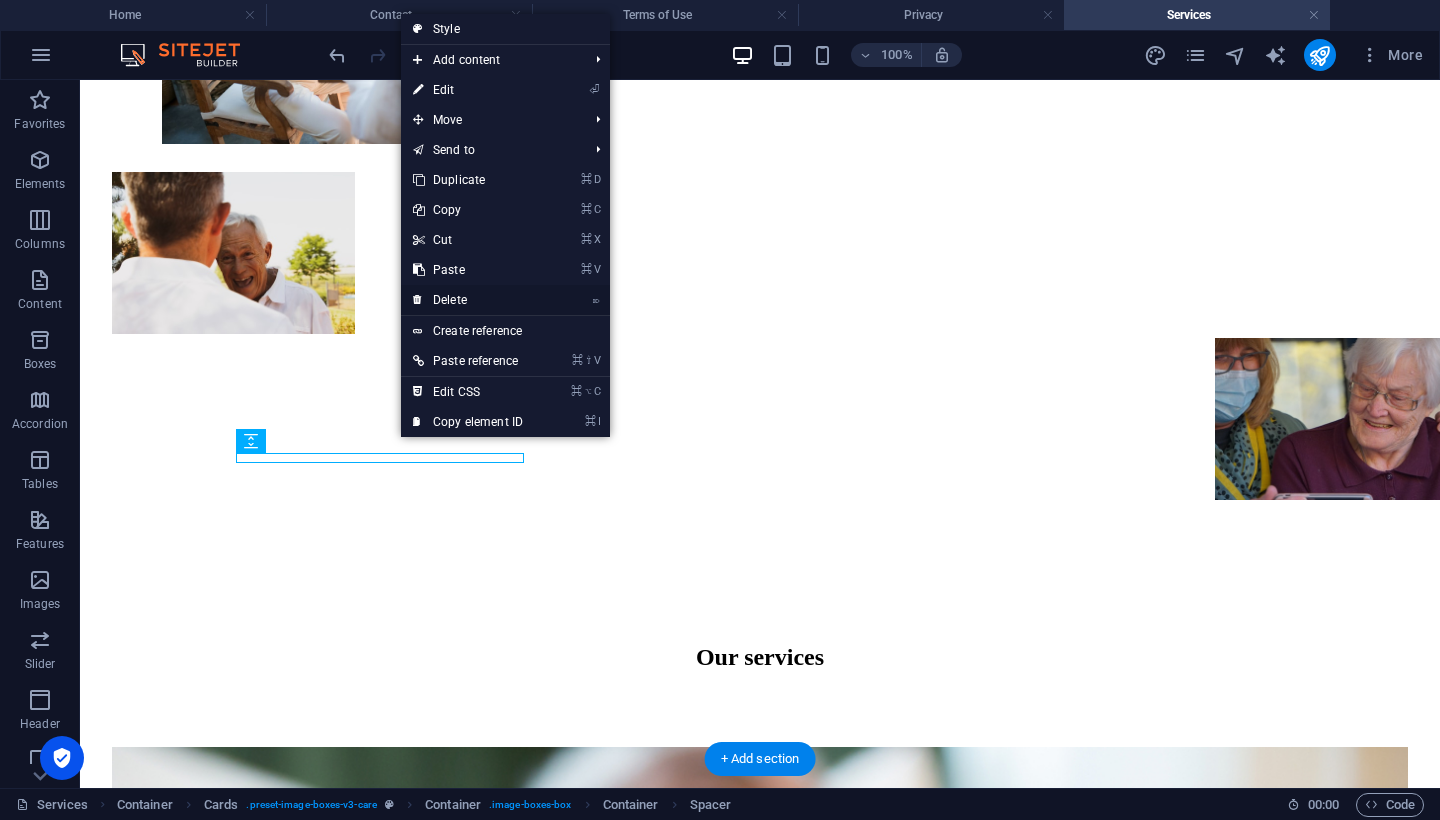 click on "⌦  Delete" at bounding box center [468, 300] 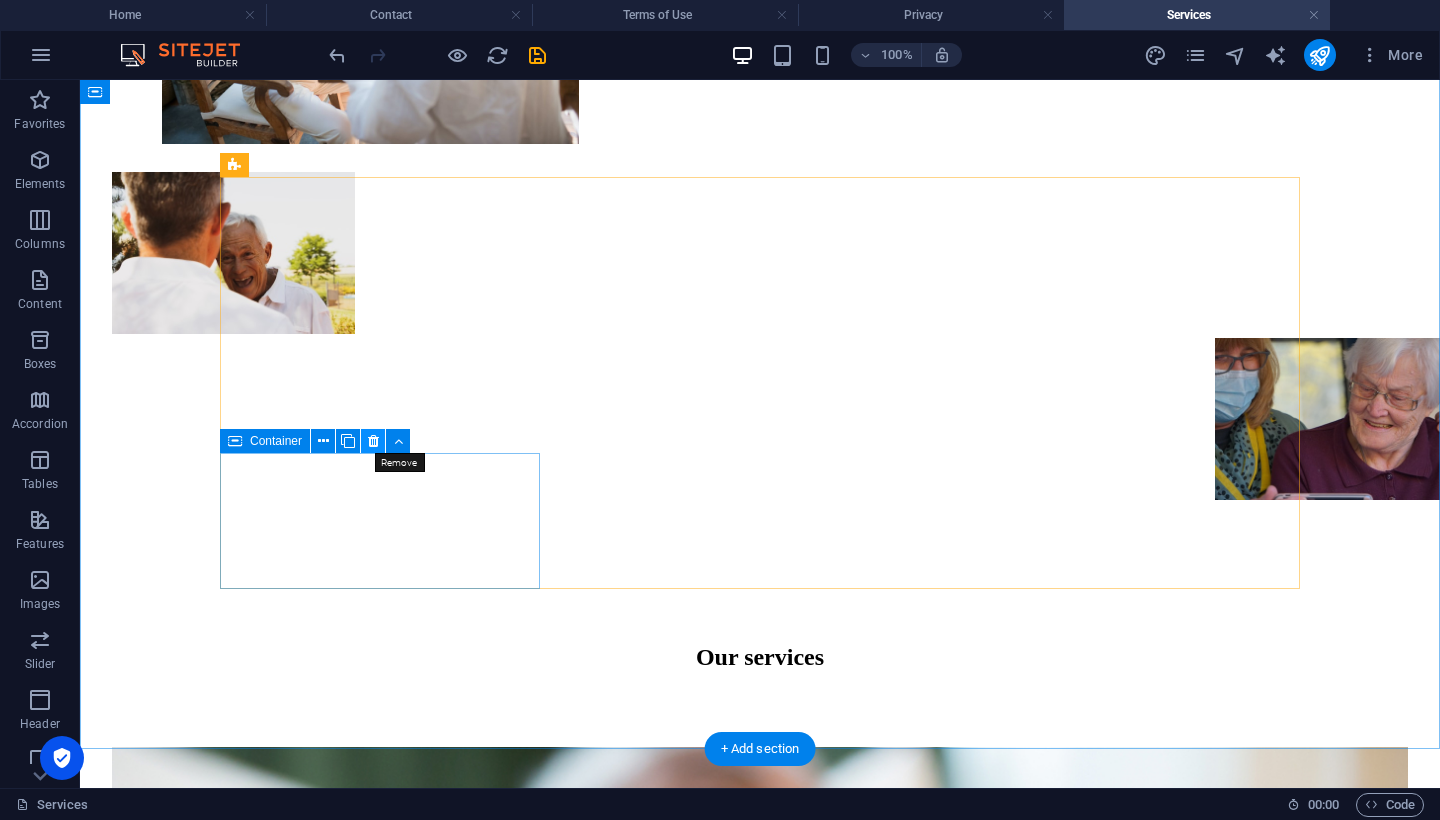 click at bounding box center [373, 441] 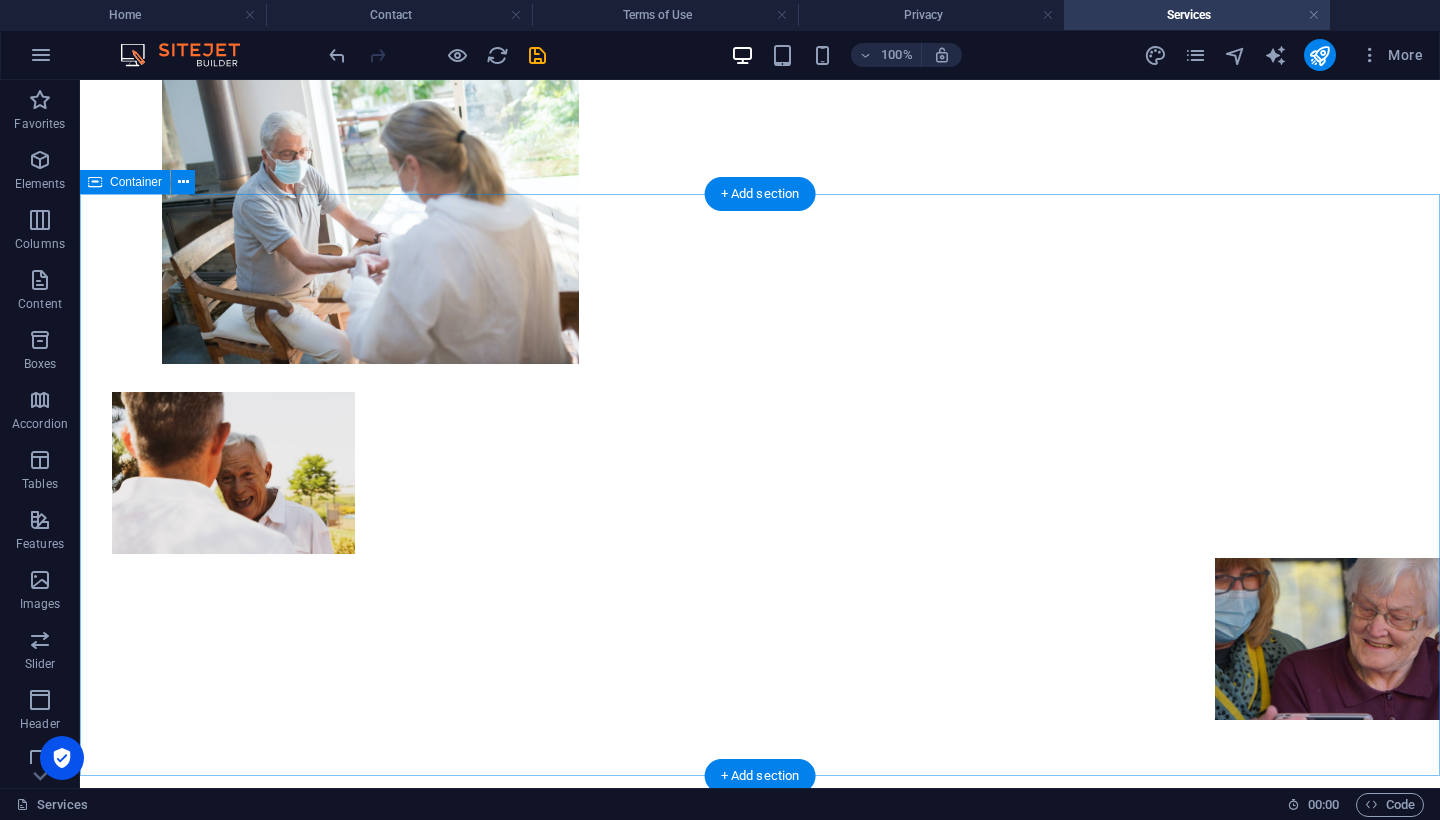 scroll, scrollTop: 851, scrollLeft: 0, axis: vertical 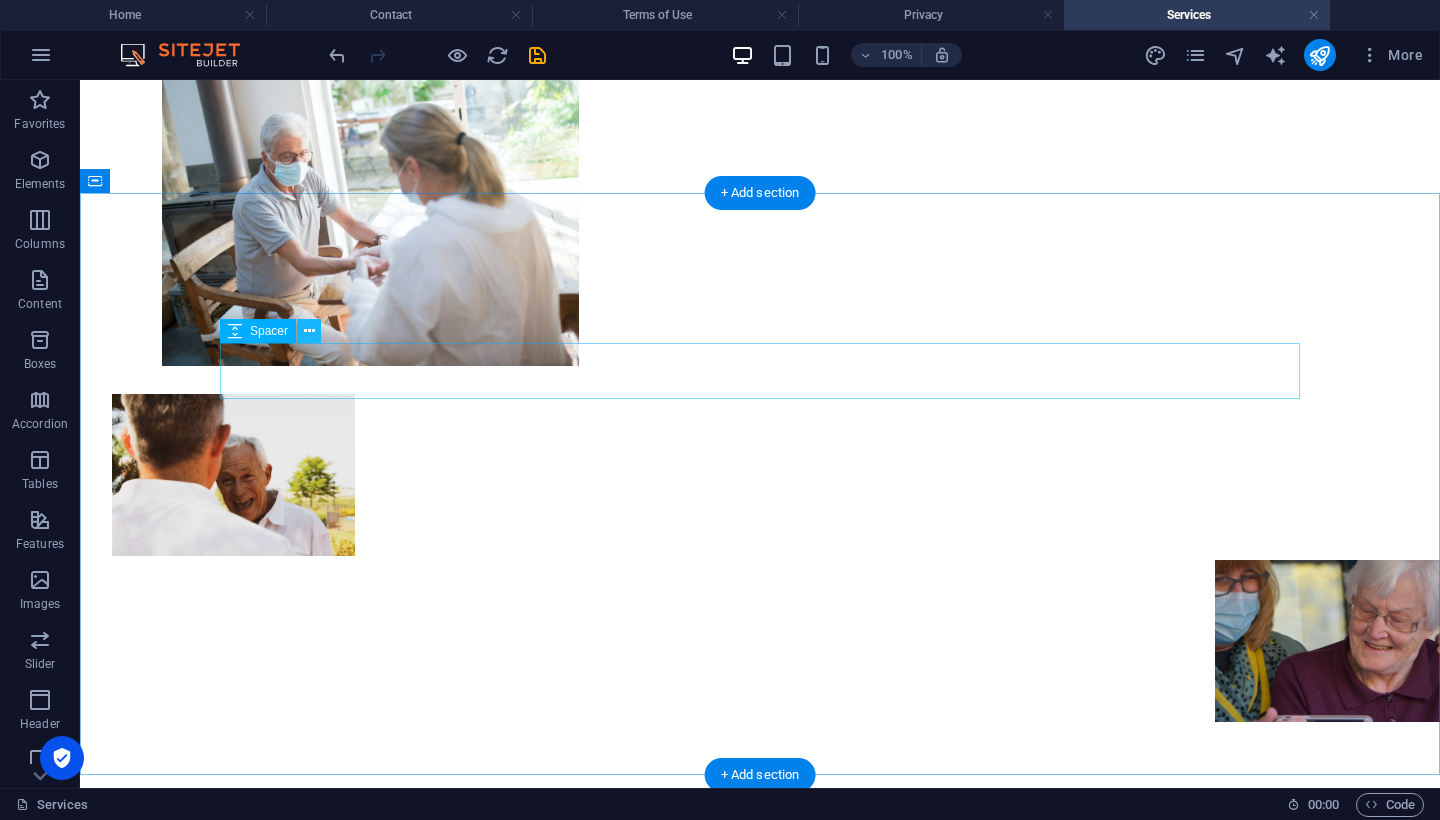 click at bounding box center (309, 331) 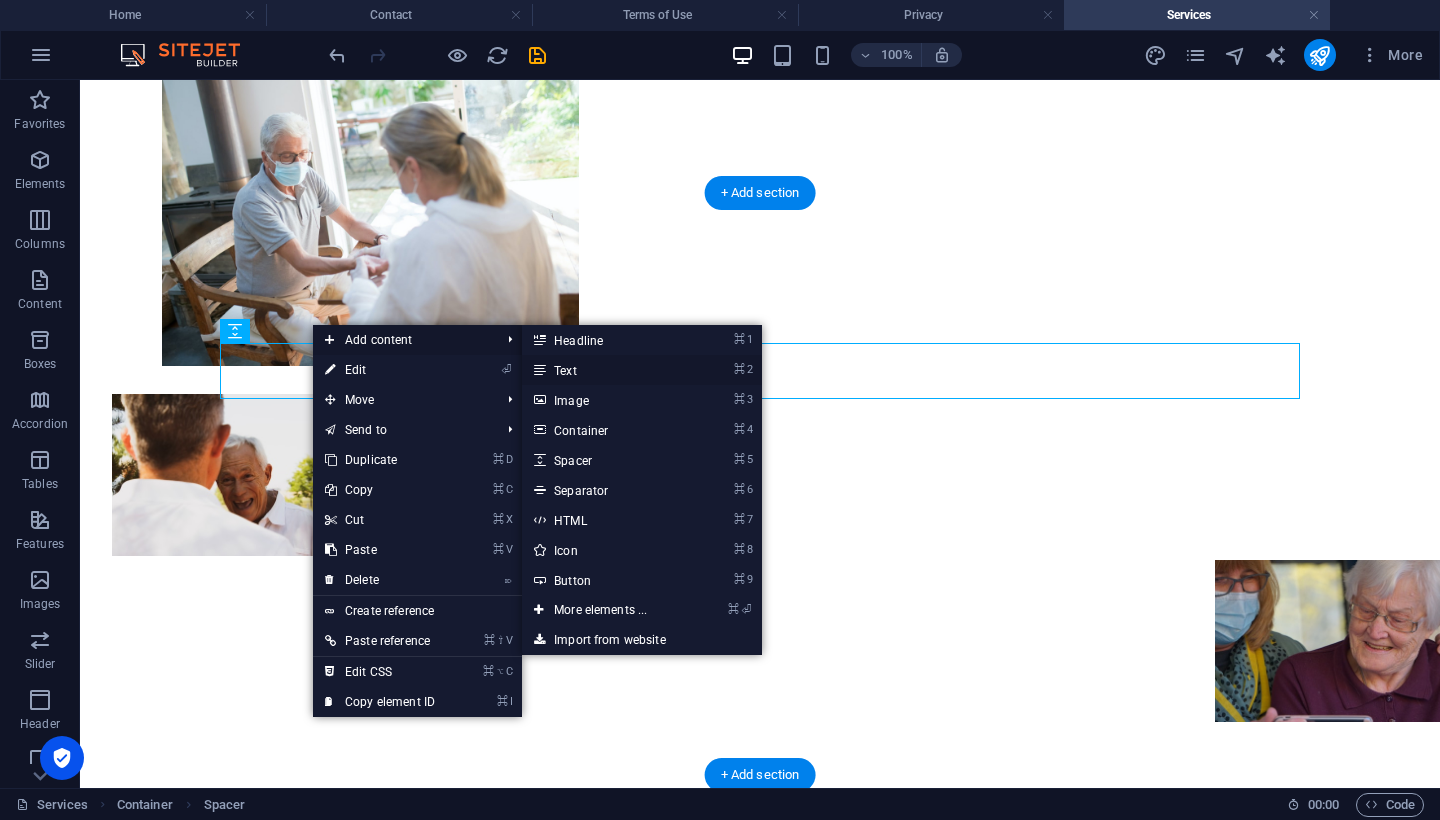 click on "⌘ 2  Text" at bounding box center [604, 370] 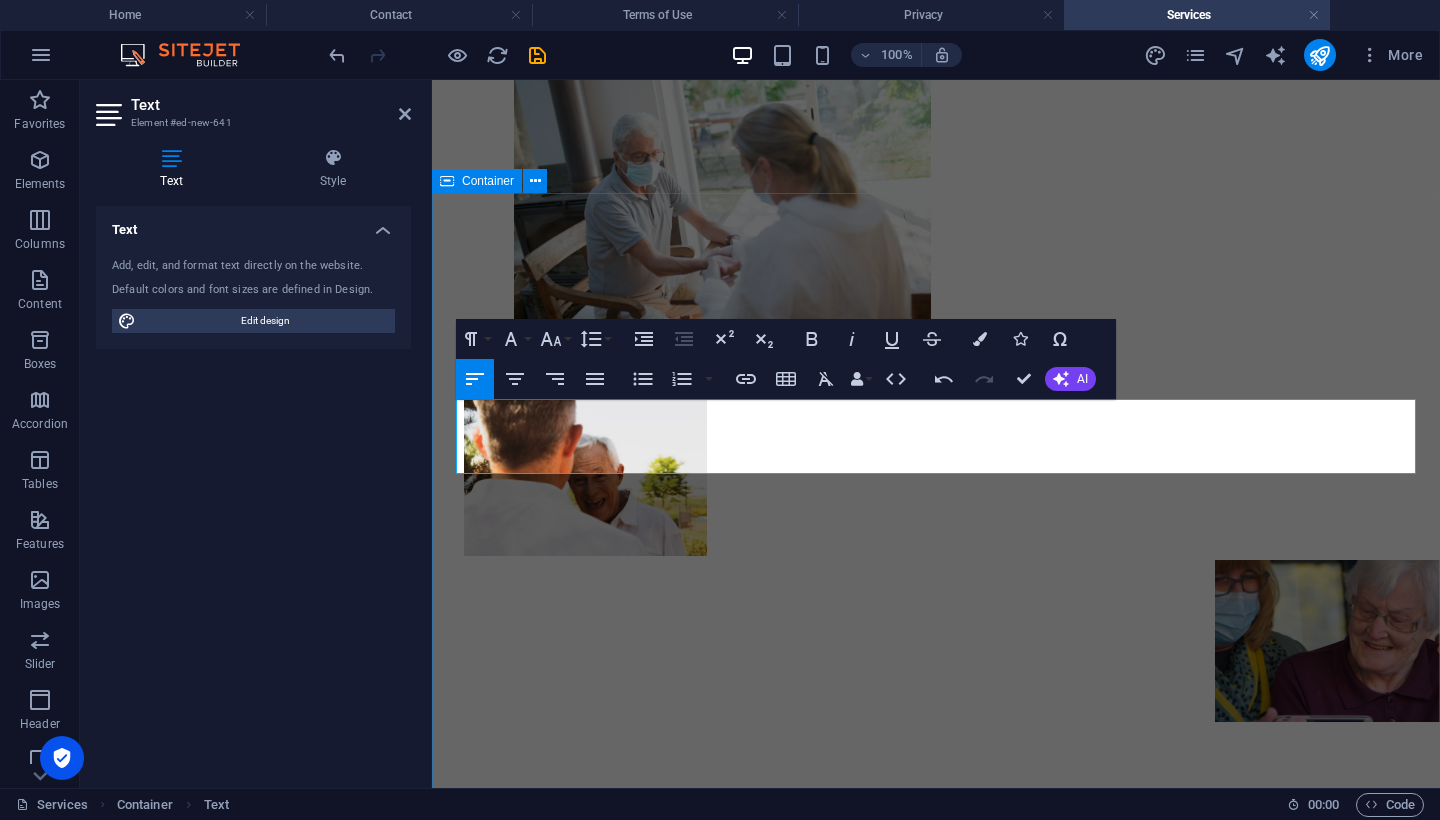 click on "Our services At   AJ Global Traders FZ-LLC , we offer a dynamic range of services designed to help businesses   grow, scale, and thrive globally . Our expertise spans across three core verticals that align with [DATE] business demands – from digital transformation to international trade. Dementia Care Lorem ipsum dolor sit amet, consectetur adipiscing elit. Amet ullamcorper sed vitae quis turpis. Read More      Palliative Care Lorem ipsum dolor sit amet, consectetur adipiscing elit. Amet ullamcorper sed vitae quis turpis. Read More      Physiotherapy Lorem ipsum dolor sit amet, consectetur adipiscing elit. Amet ullamcorper sed vitae quis turpis. Read More" at bounding box center (936, 3156) 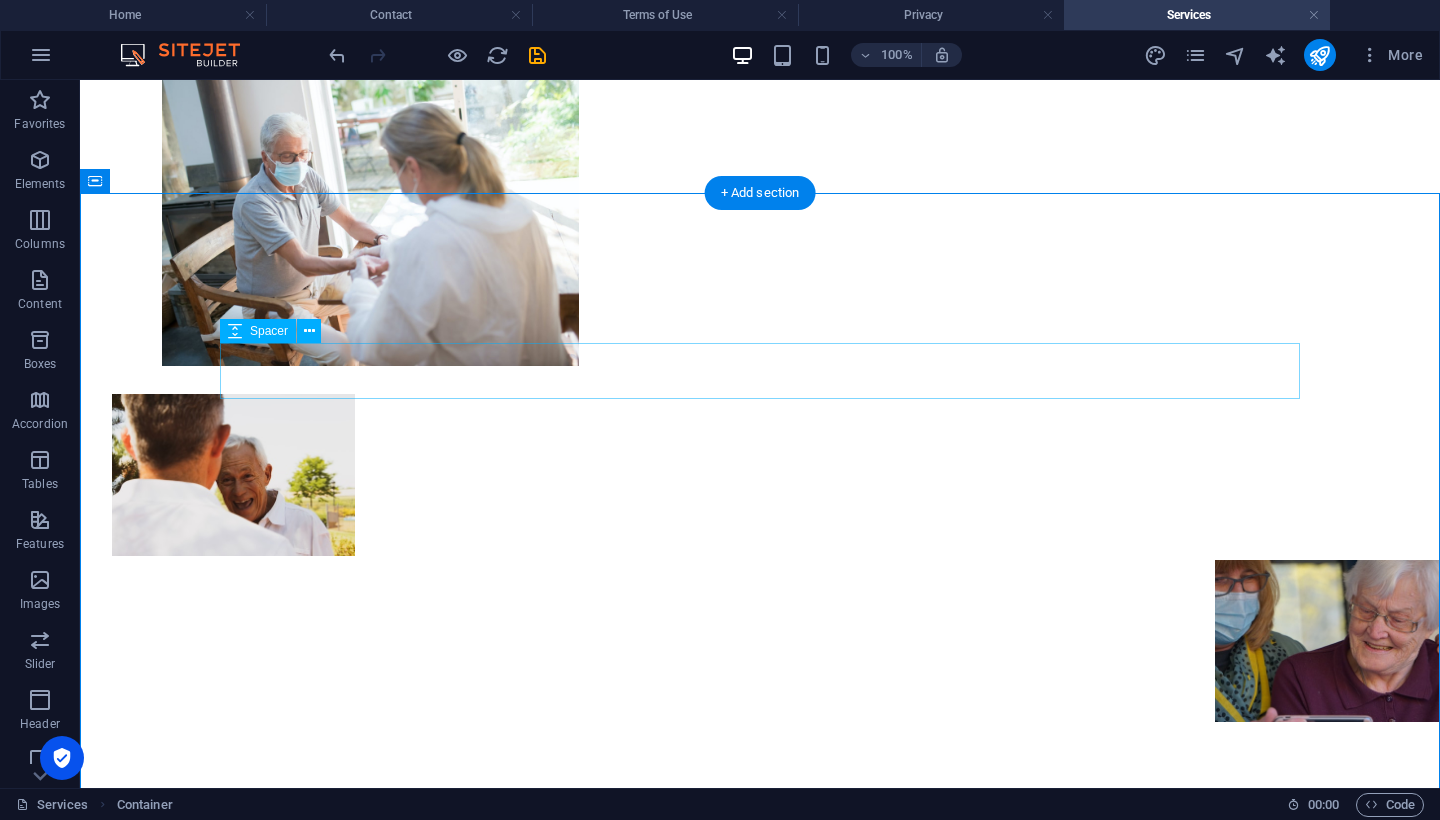 click at bounding box center [760, 941] 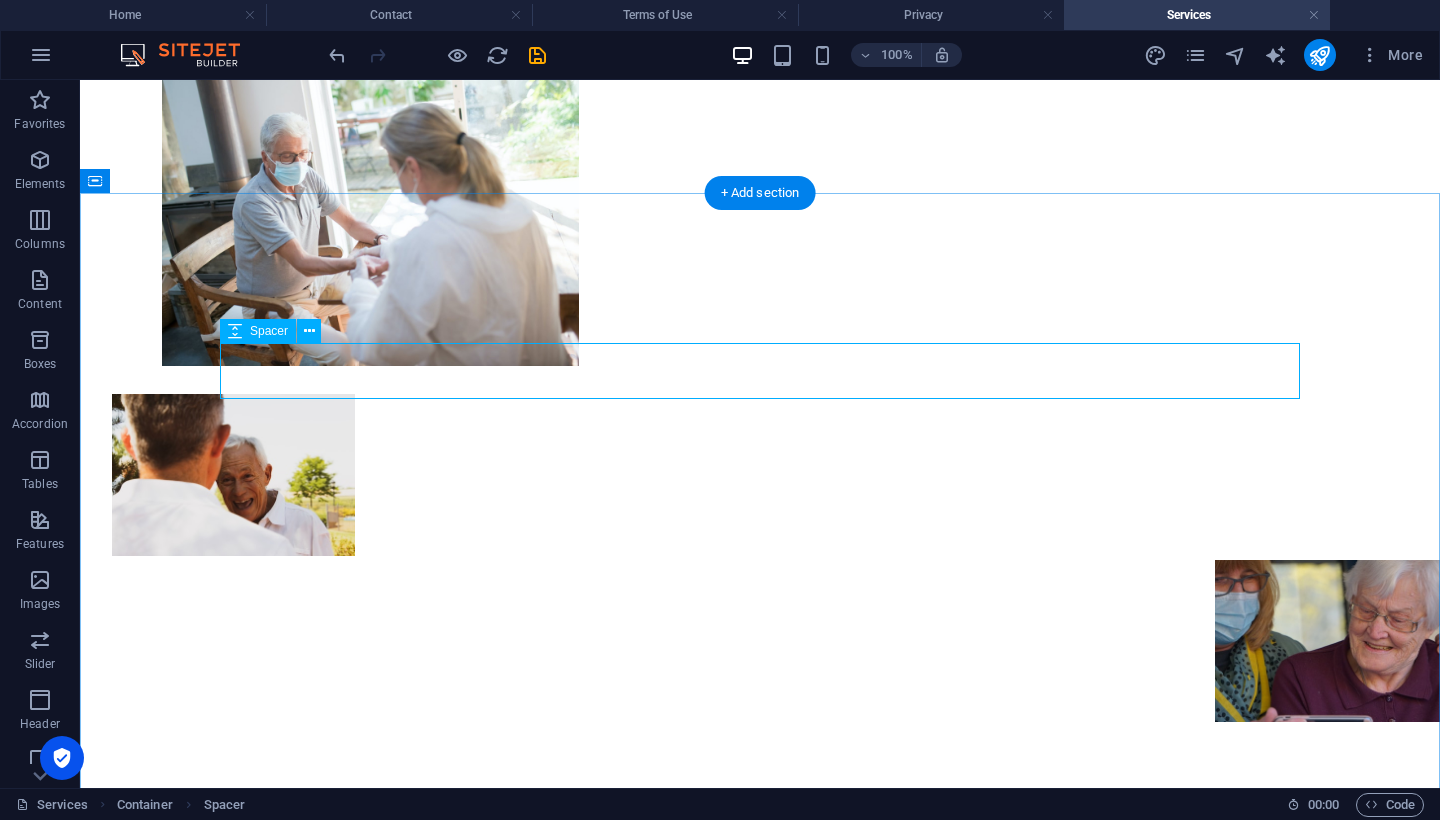 click on "Spacer" at bounding box center [269, 331] 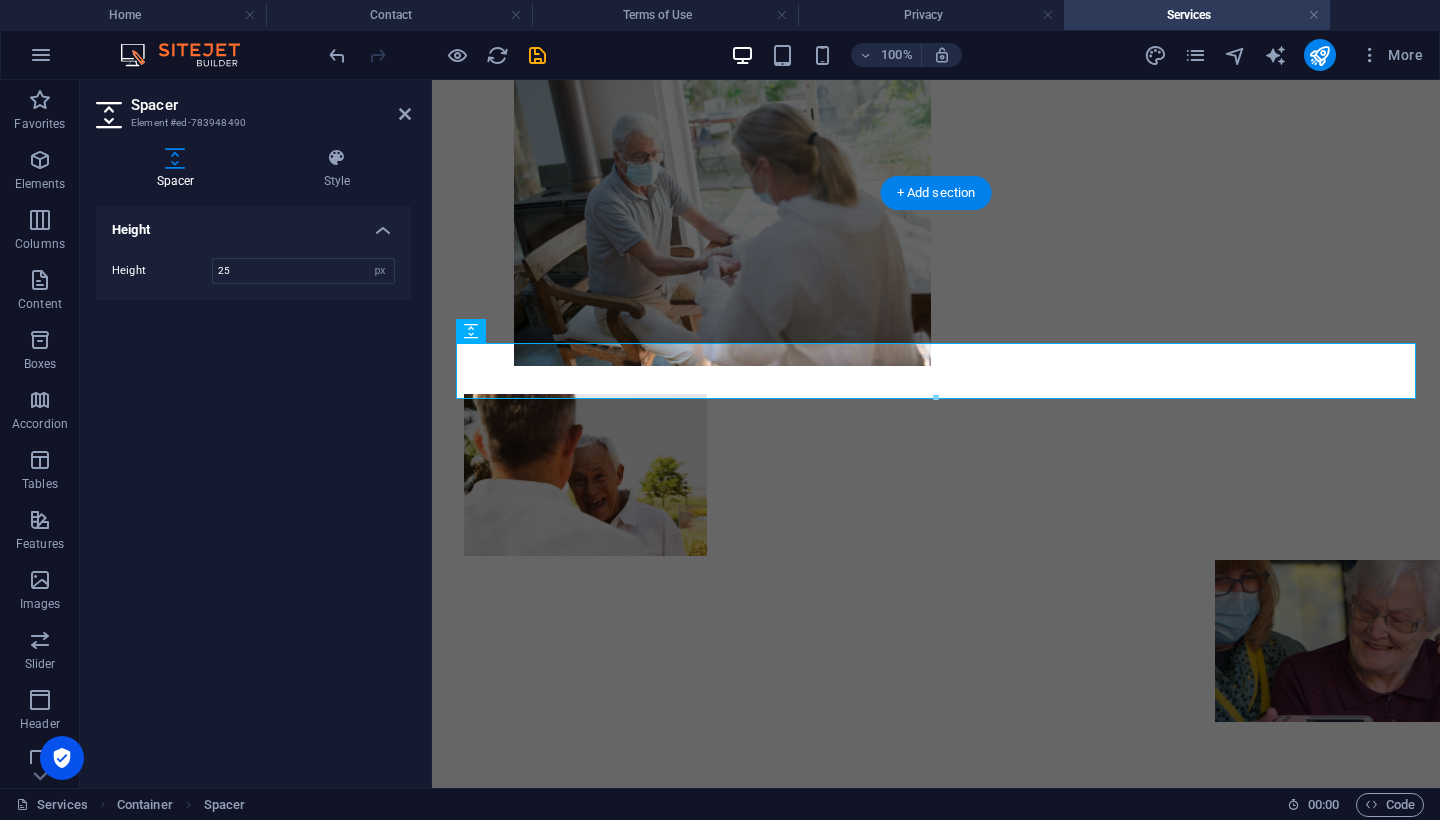type on "25" 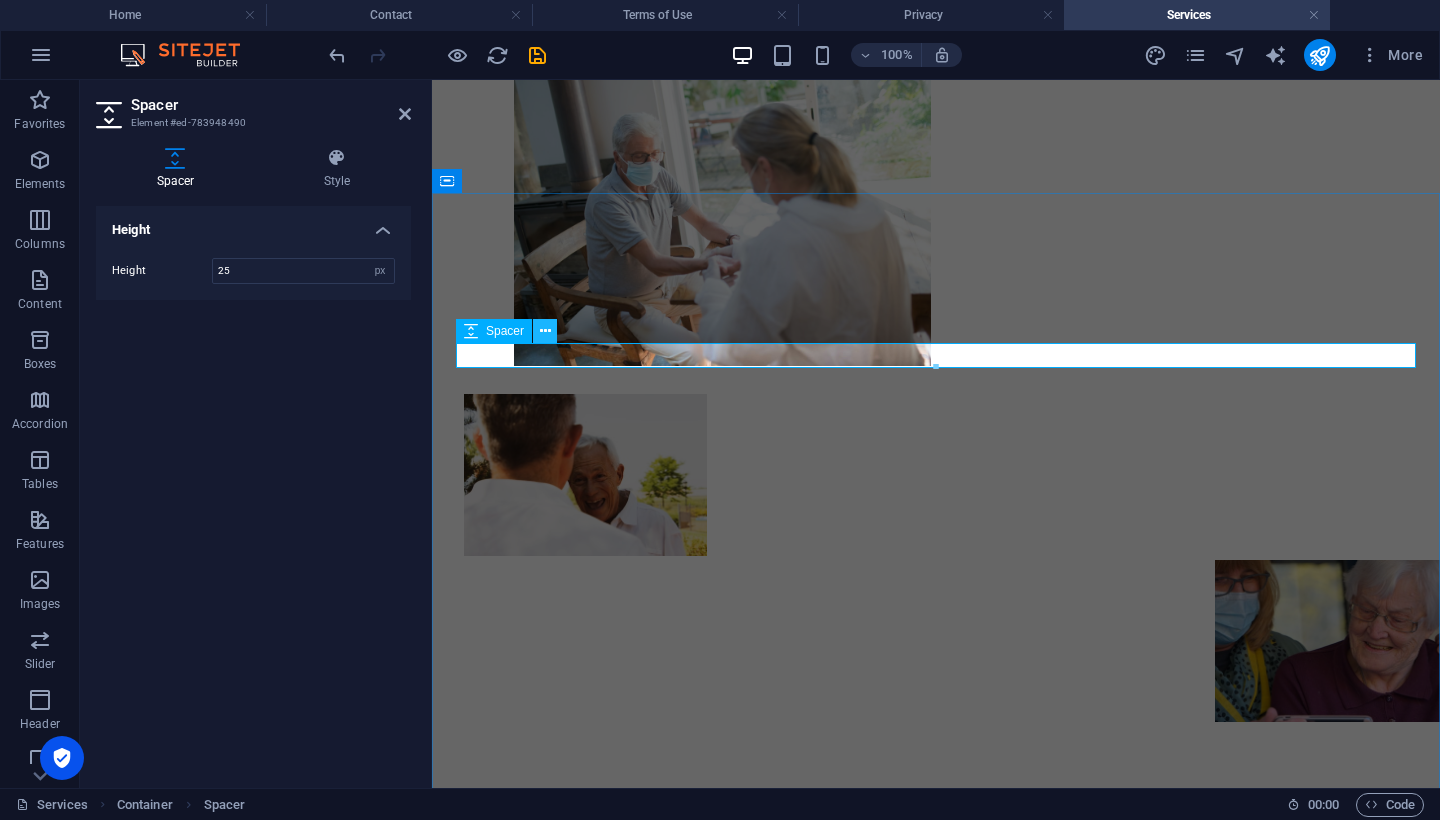 click at bounding box center (545, 331) 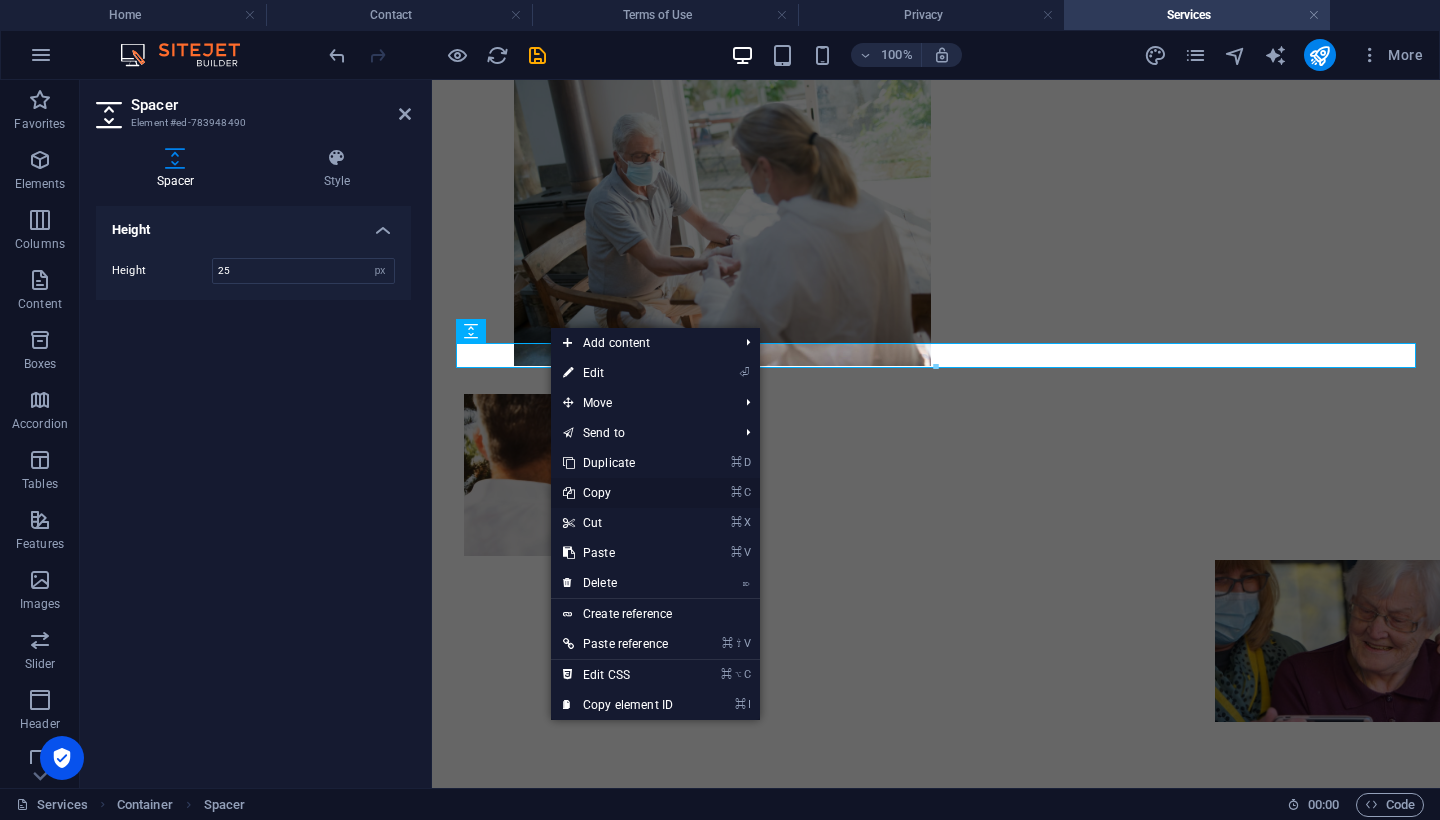 click on "⌘ C  Copy" at bounding box center [618, 493] 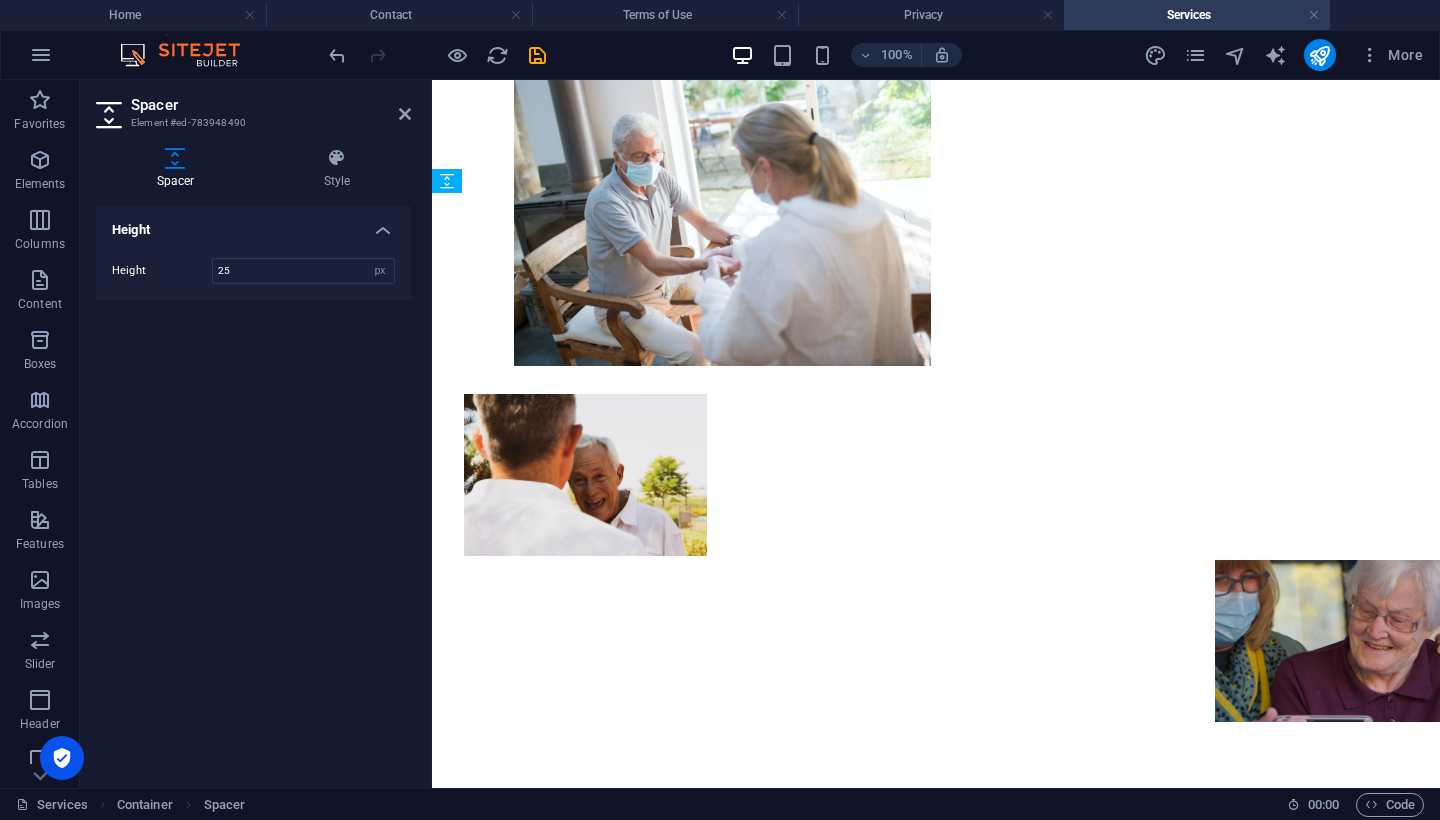 drag, startPoint x: 582, startPoint y: 353, endPoint x: 569, endPoint y: 416, distance: 64.327286 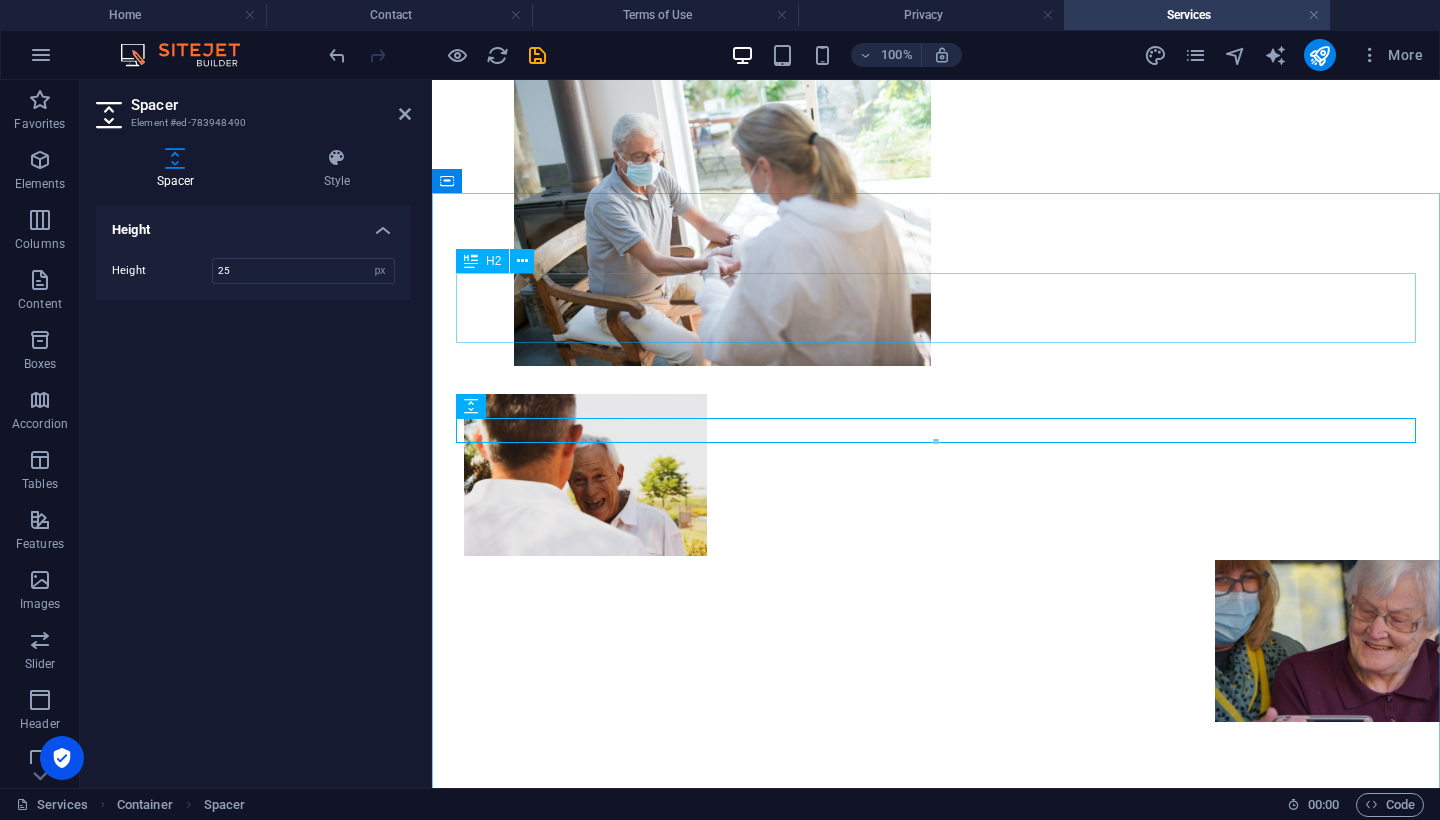 scroll, scrollTop: 843, scrollLeft: 0, axis: vertical 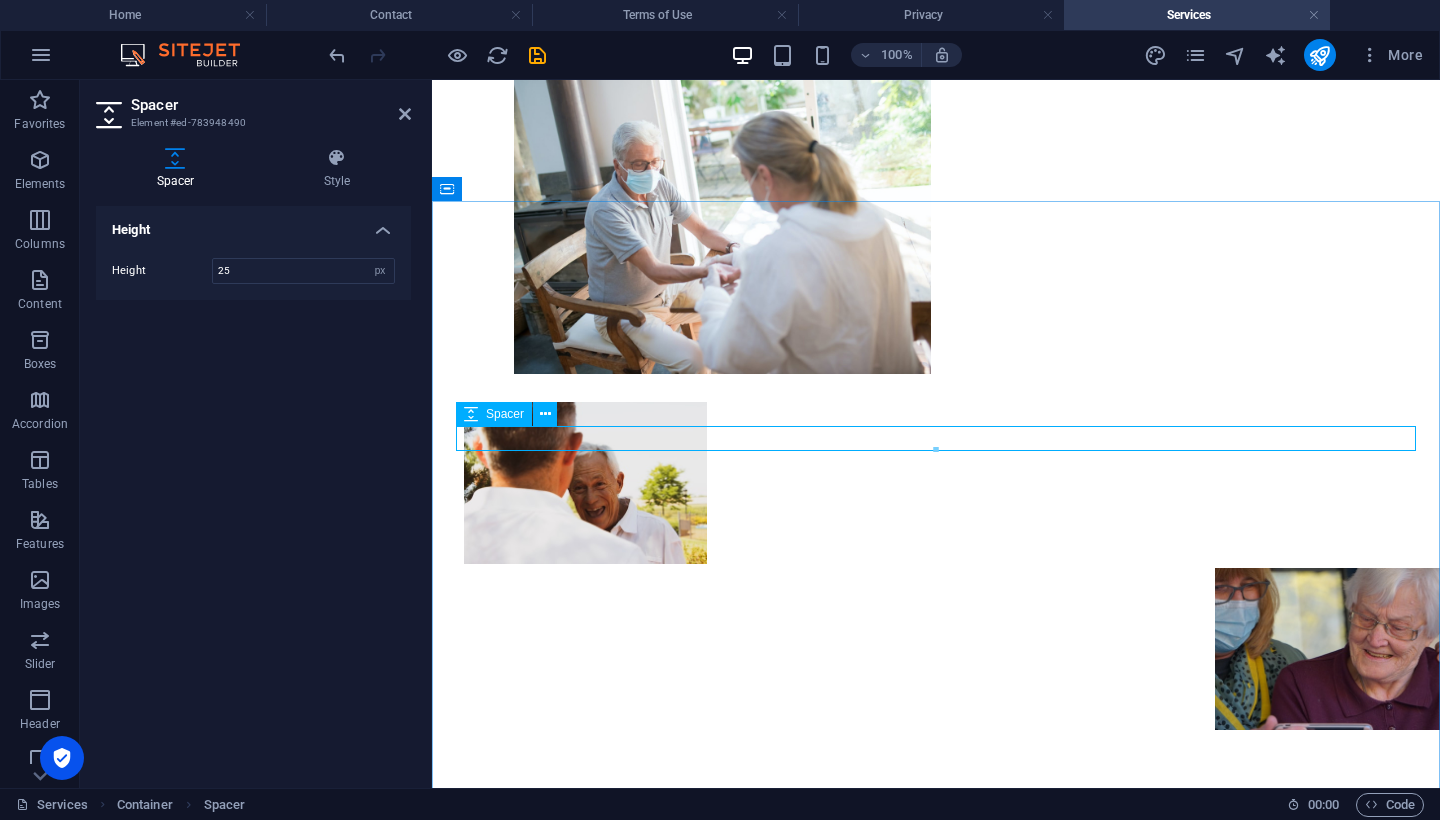 click at bounding box center [936, 985] 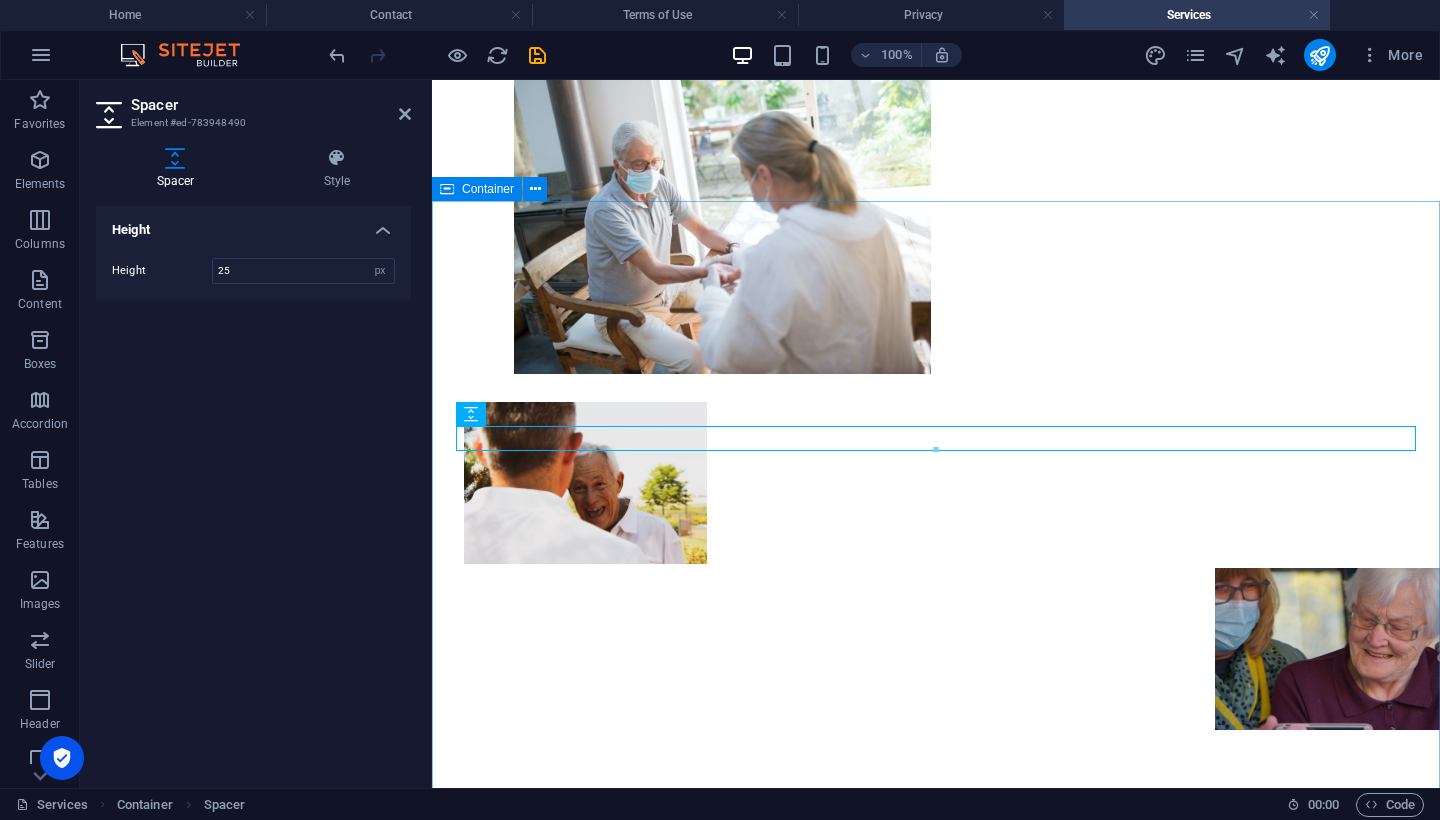 click on "Our services At   AJ Global Traders FZ-LLC , we offer a dynamic range of services designed to help businesses   grow, scale, and thrive globally . Our expertise spans across three core verticals that align with [DATE] business demands – from digital transformation to international trade. Dementia Care Lorem ipsum dolor sit amet, consectetur adipiscing elit. Amet ullamcorper sed vitae quis turpis. Read More      Palliative Care Lorem ipsum dolor sit amet, consectetur adipiscing elit. Amet ullamcorper sed vitae quis turpis. Read More      Physiotherapy Lorem ipsum dolor sit amet, consectetur adipiscing elit. Amet ullamcorper sed vitae quis turpis. Read More" at bounding box center [936, 3141] 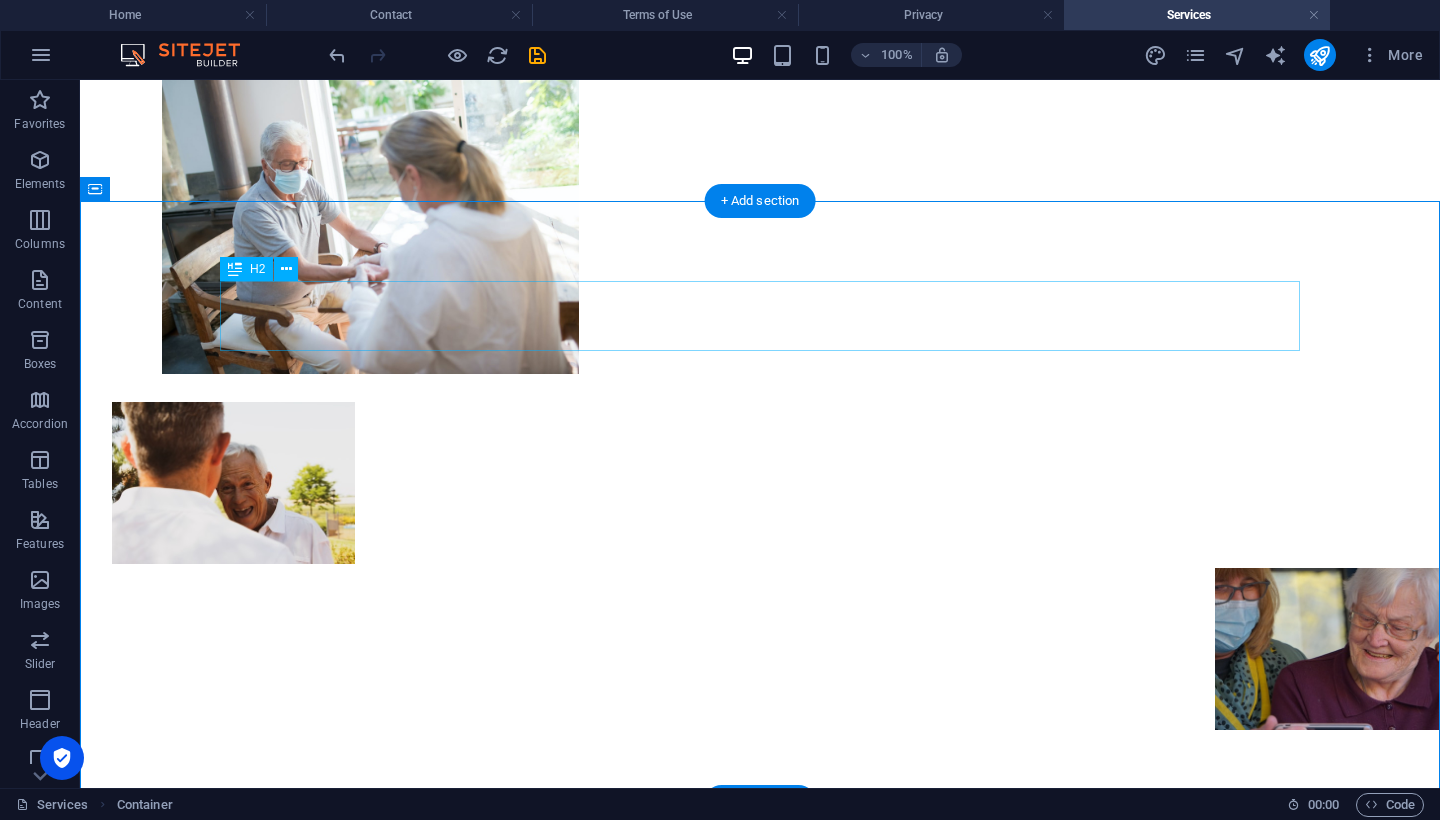 click on "Our services" at bounding box center [760, 887] 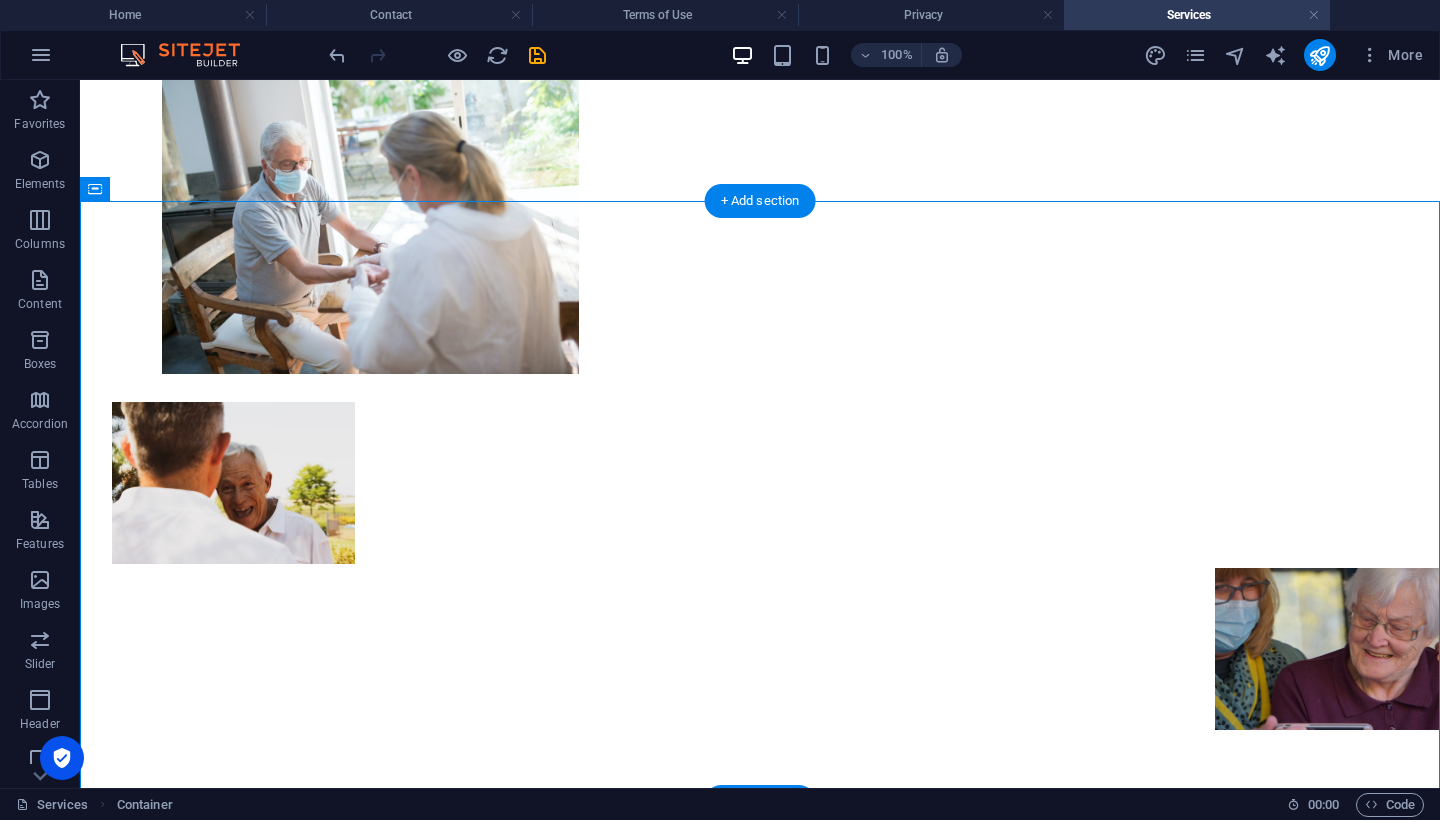 drag, startPoint x: 151, startPoint y: 440, endPoint x: 575, endPoint y: 580, distance: 446.5154 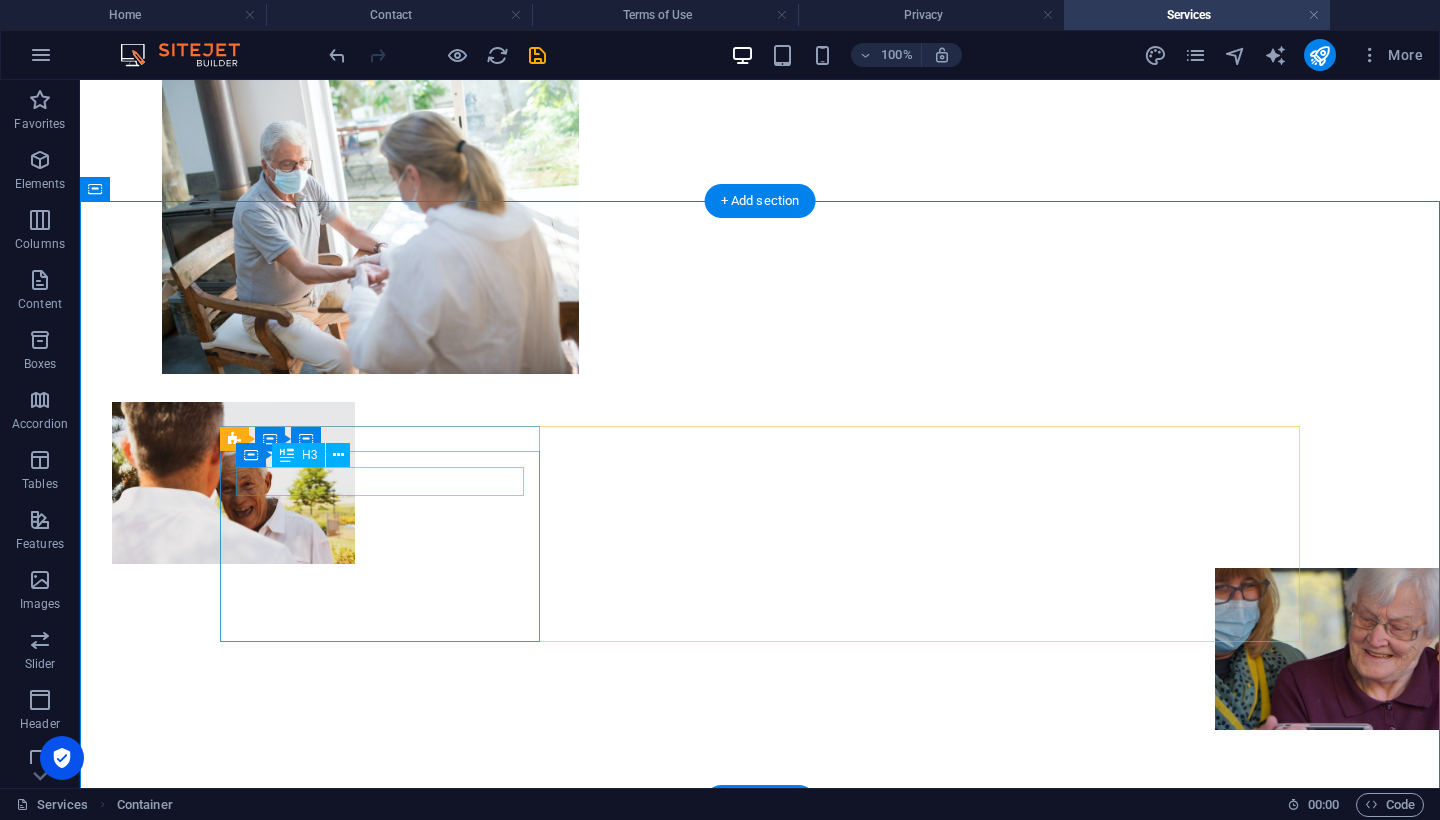 click on "Dementia Care" at bounding box center (760, 2004) 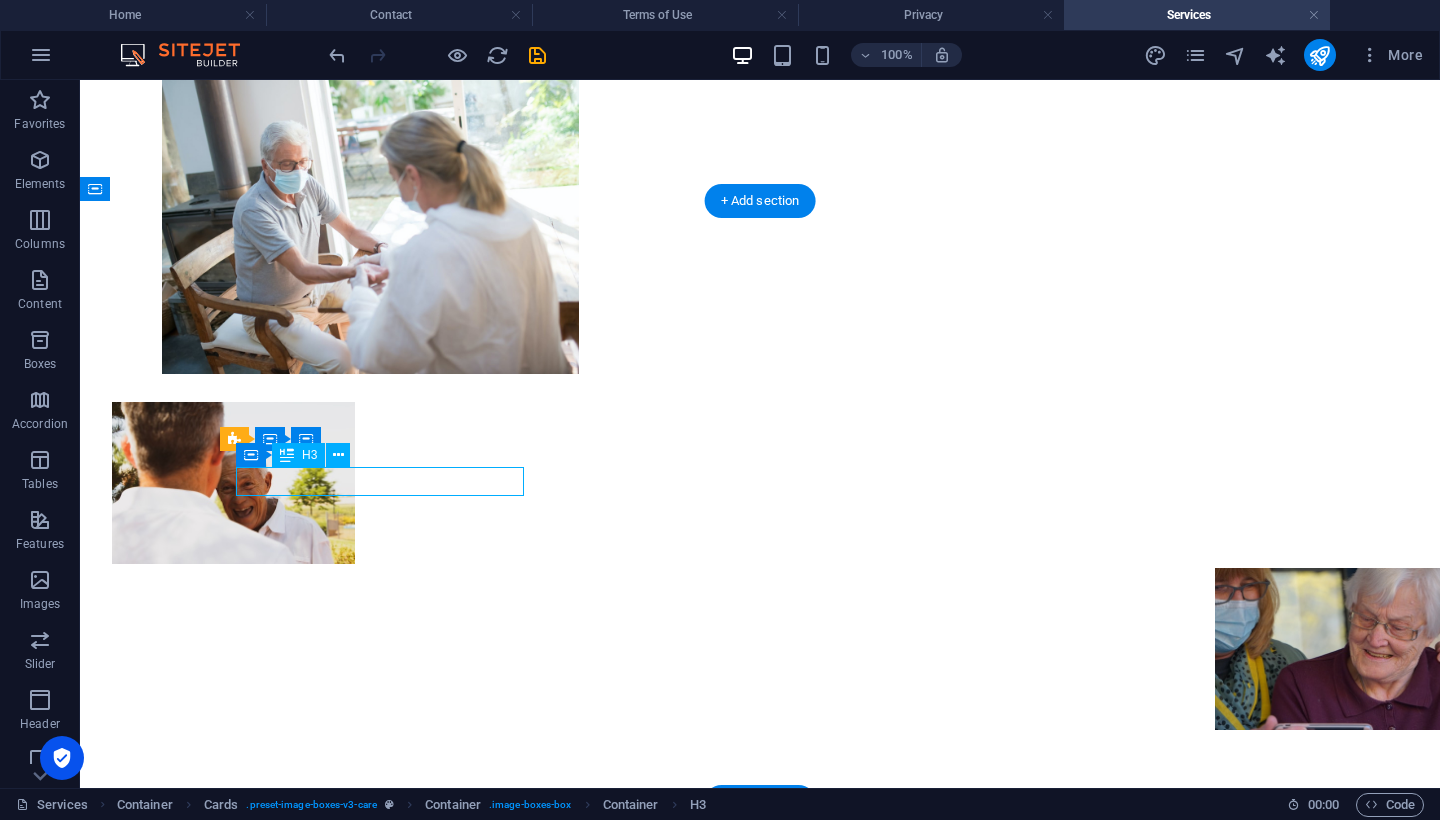 click on "Dementia Care" at bounding box center [760, 2004] 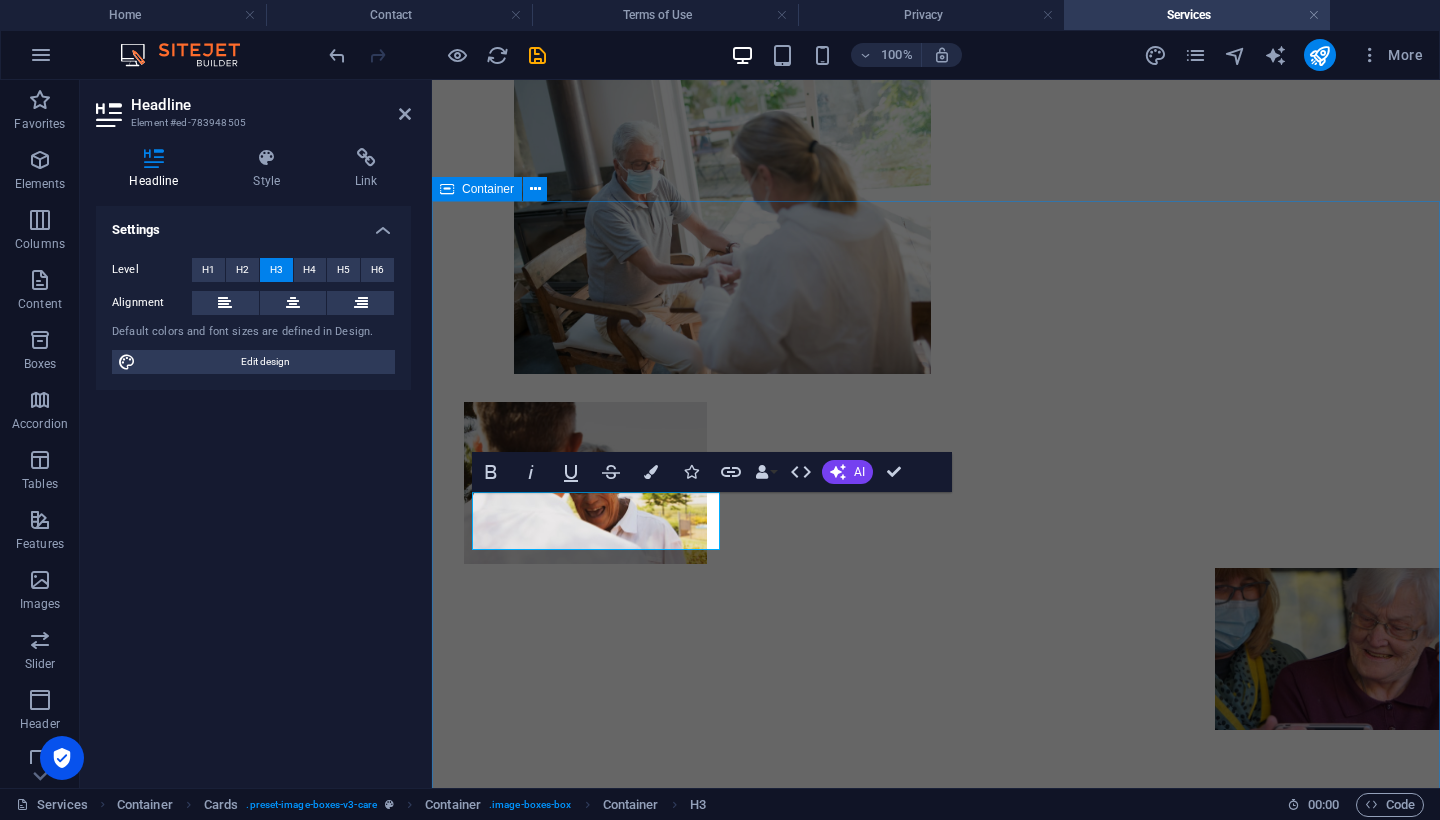 click on "Our services At   AJ Global Traders FZ-LLC , we offer a dynamic range of services designed to help businesses   grow, scale, and thrive globally . Our expertise spans across three core verticals that align with [DATE] business demands – from digital transformation to international trade. E-Commerce Solutions Lorem ipsum dolor sit amet, consectetur adipiscing elit. Amet ullamcorper sed vitae quis turpis. Read More      Palliative Care Lorem ipsum dolor sit amet, consectetur adipiscing elit. Amet ullamcorper sed vitae quis turpis. Read More      Physiotherapy Lorem ipsum dolor sit amet, consectetur adipiscing elit. Amet ullamcorper sed vitae quis turpis. Read More" at bounding box center (936, 3141) 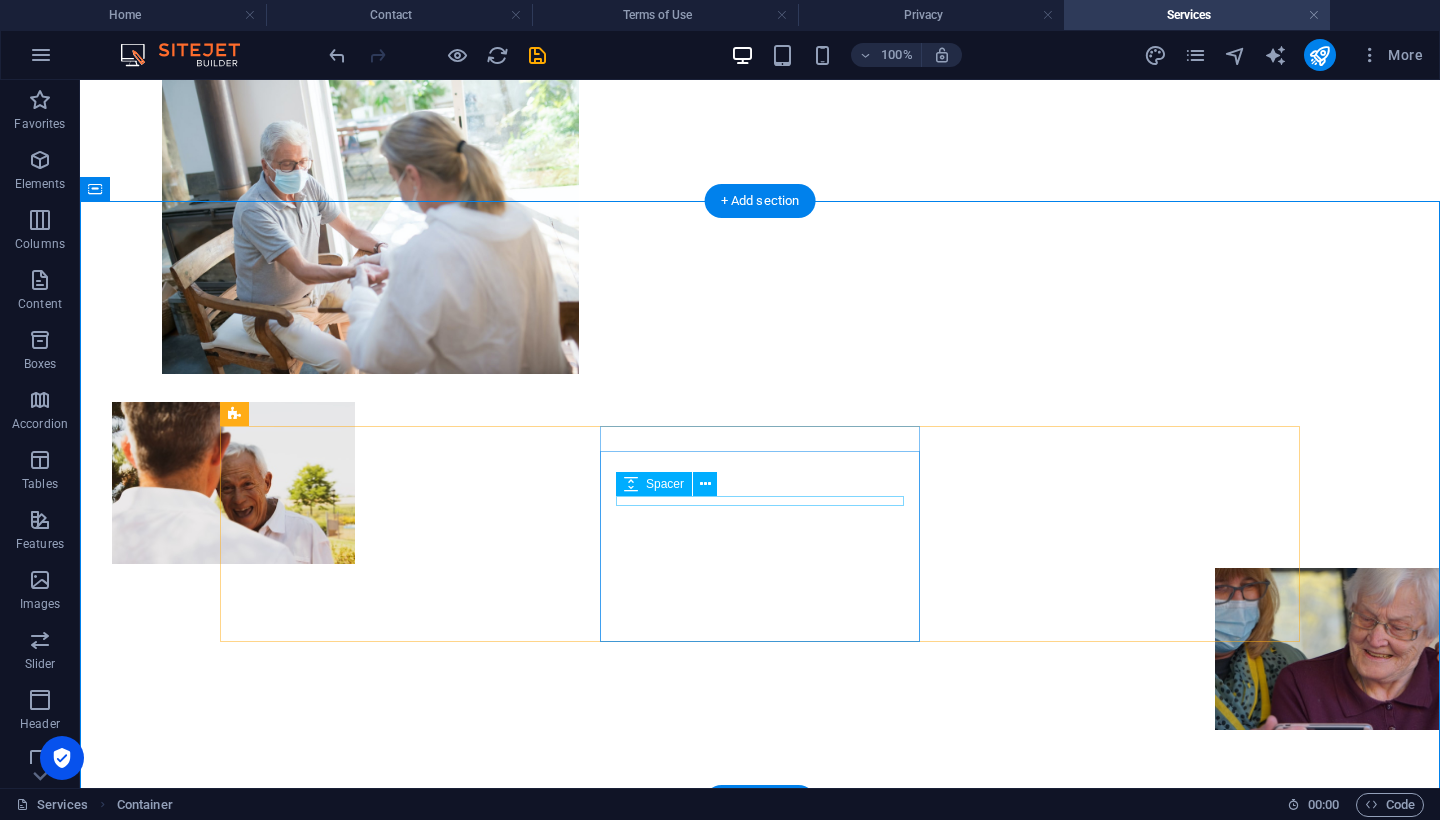 click on "Spacer" at bounding box center (673, 484) 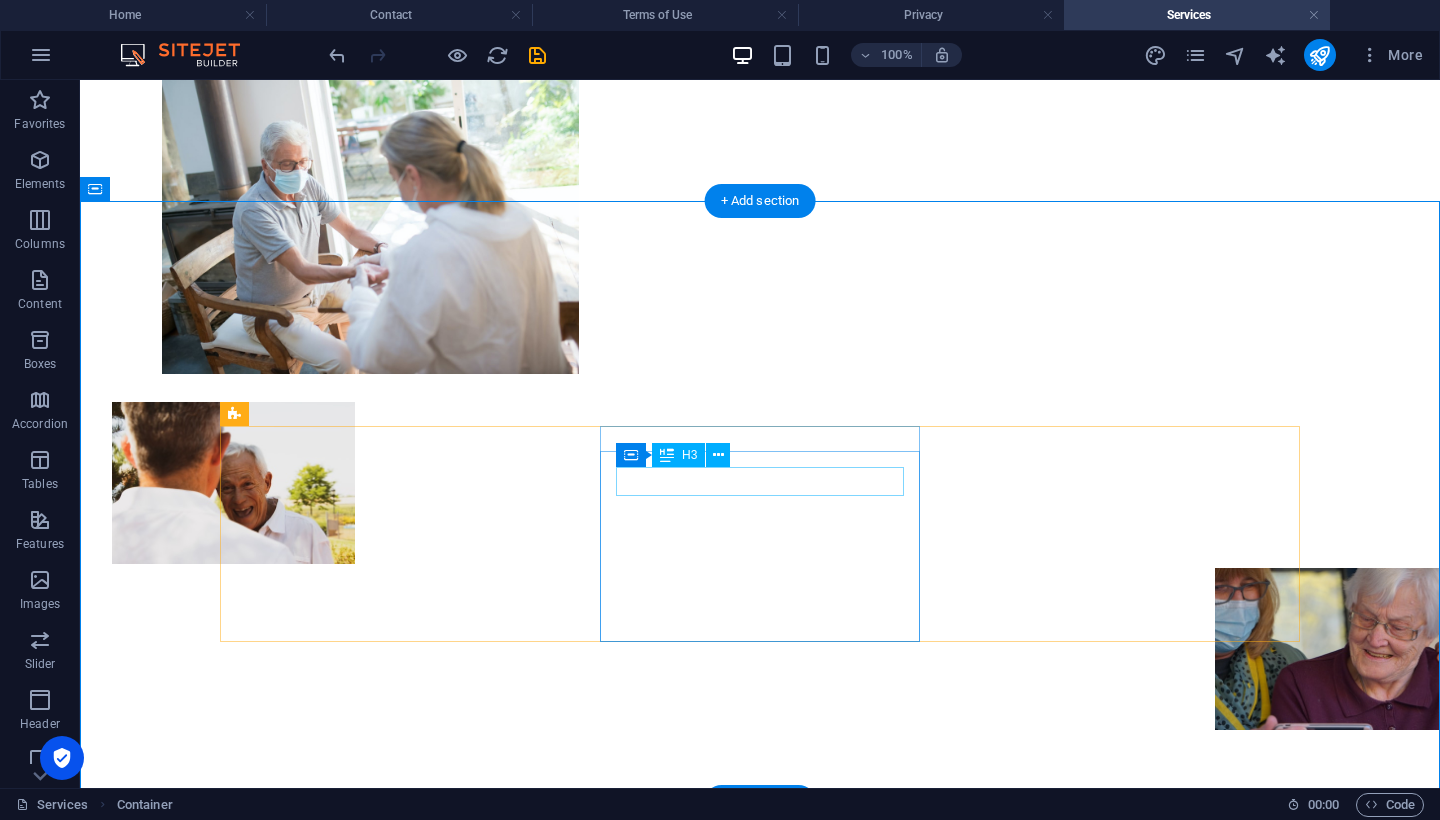 click on "Palliative Care" at bounding box center (760, 3926) 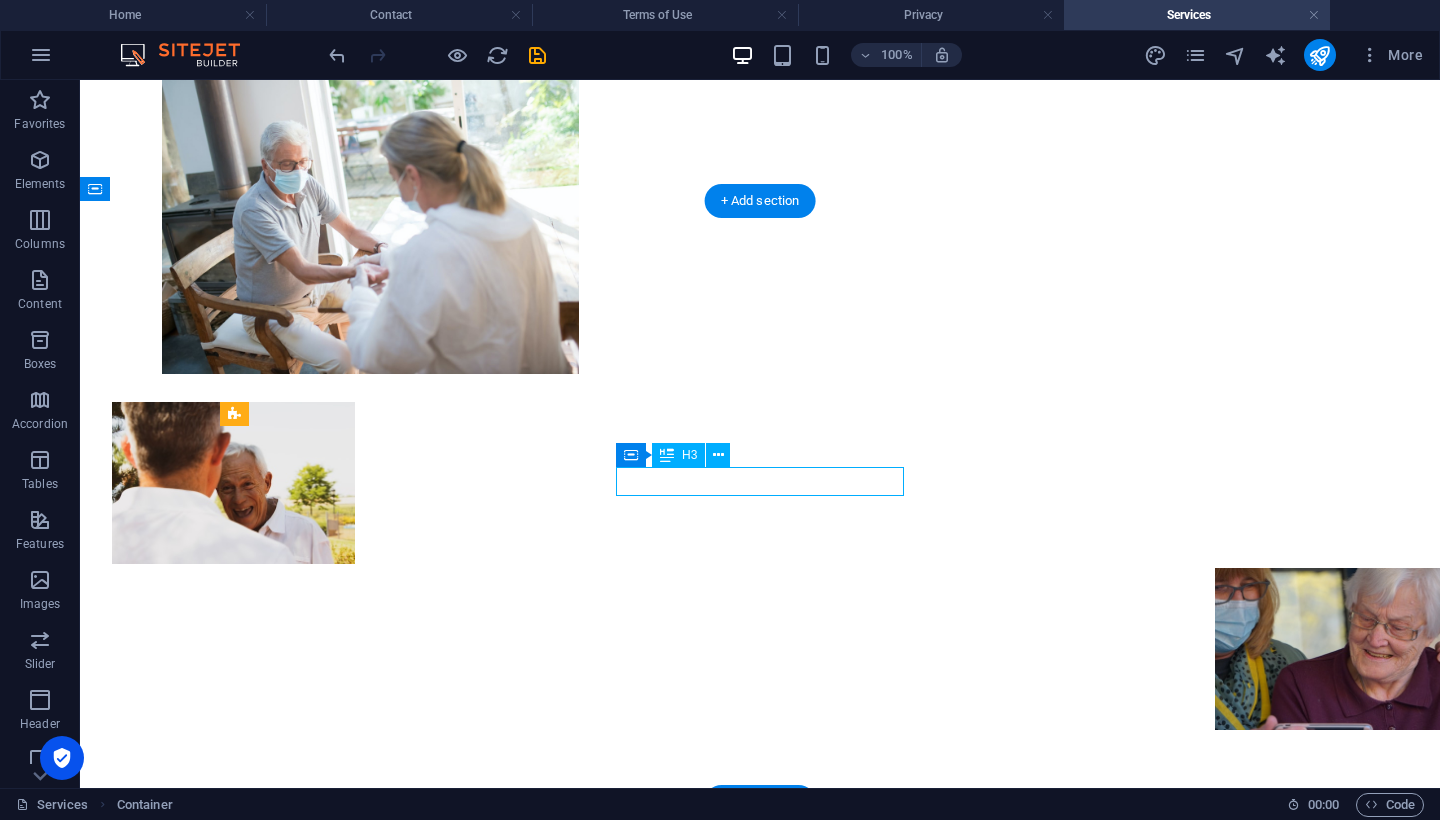 click on "Palliative Care" at bounding box center (760, 3926) 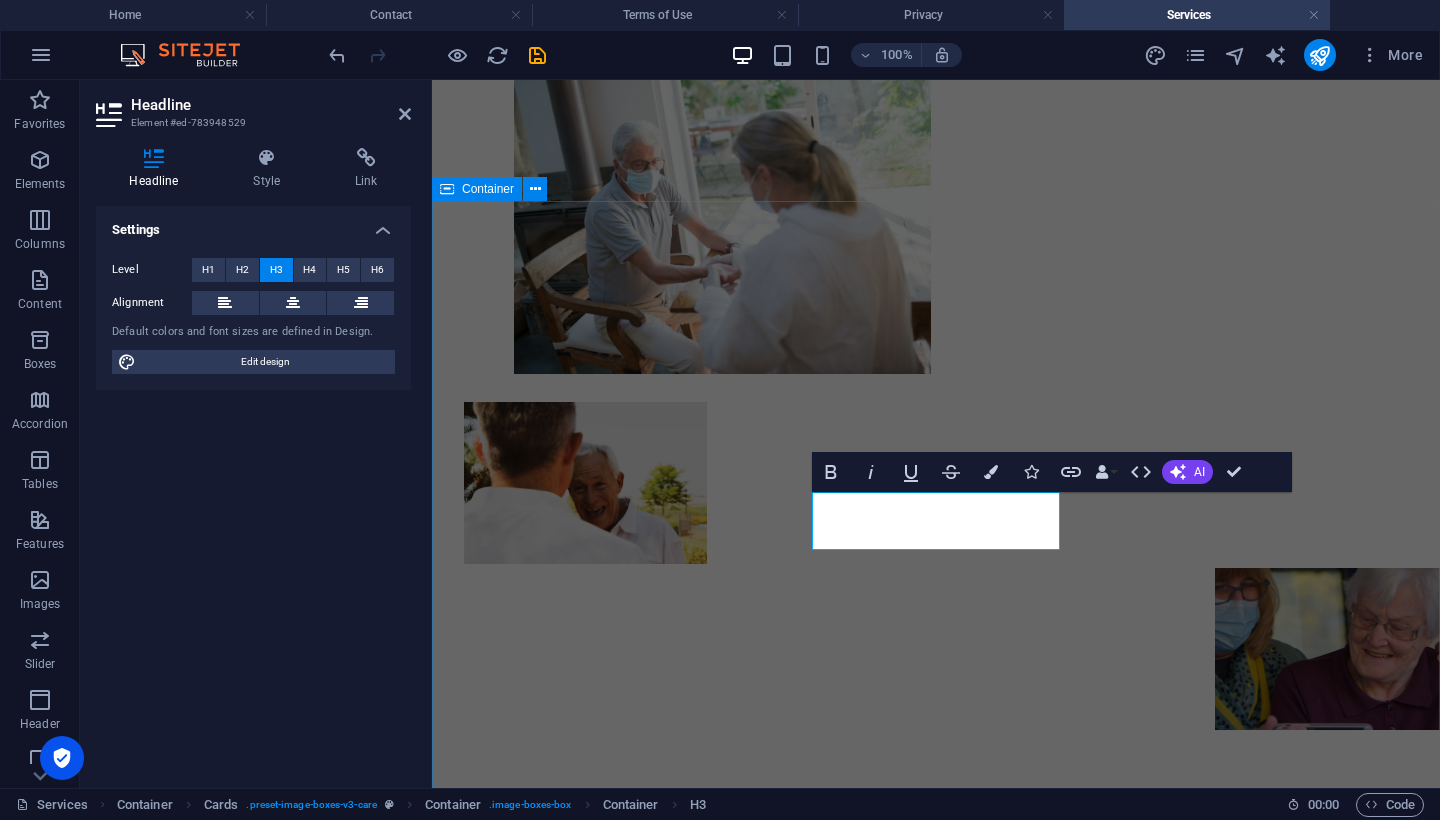 click on "Our services At   AJ Global Traders FZ-LLC , we offer a dynamic range of services designed to help businesses   grow, scale, and thrive globally . Our expertise spans across three core verticals that align with [DATE] business demands – from digital transformation to international trade. E-Commerce Solutions Lorem ipsum dolor sit amet, consectetur adipiscing elit. Amet ullamcorper sed vitae quis turpis. Read More      Digital Marketing Services Lorem ipsum dolor sit amet, consectetur adipiscing elit. Amet ullamcorper sed vitae quis turpis. Read More      Physiotherapy Lorem ipsum dolor sit amet, consectetur adipiscing elit. Amet ullamcorper sed vitae quis turpis. Read More" at bounding box center (936, 3141) 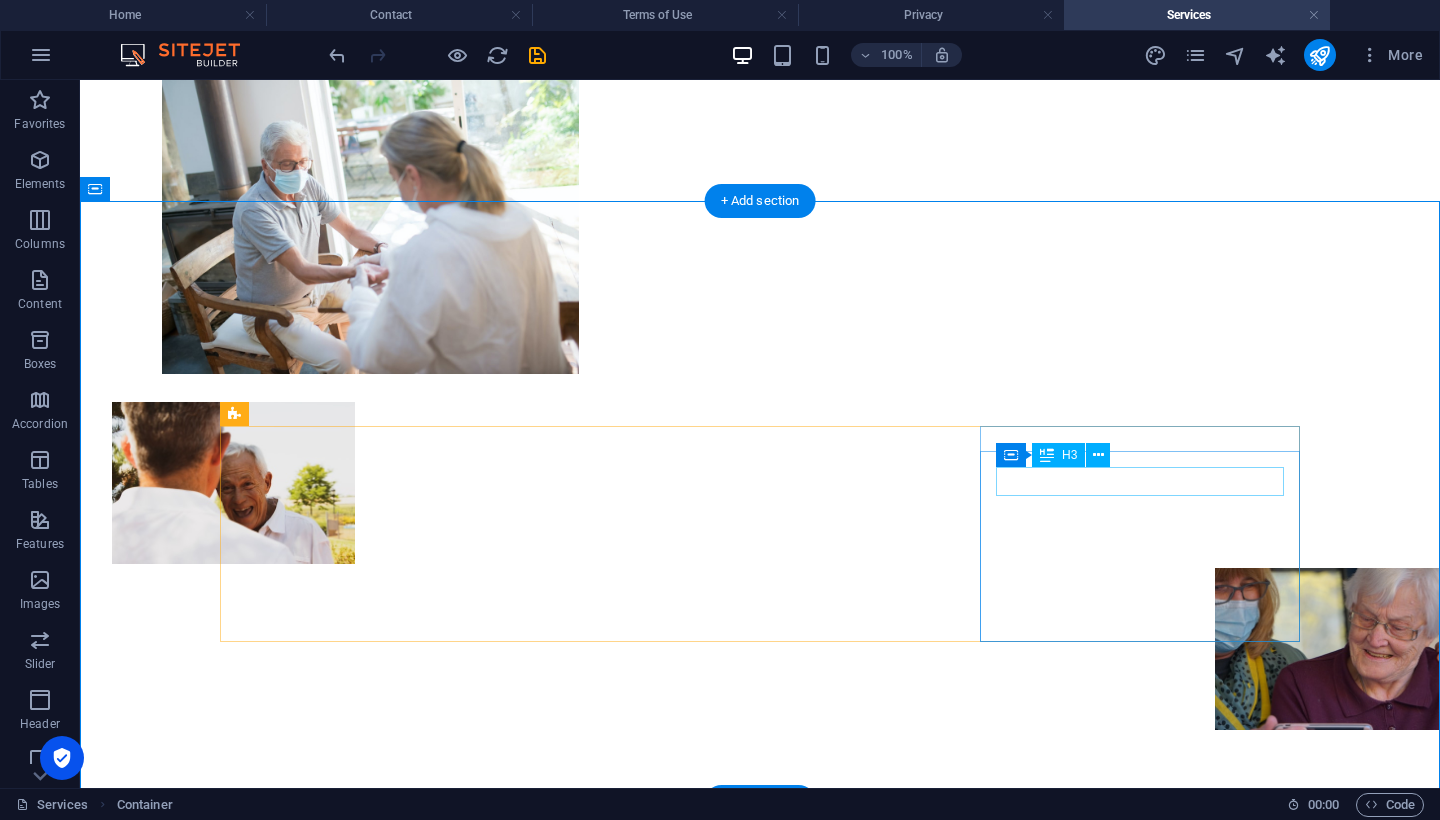 click on "Physiotherapy" at bounding box center (760, 5849) 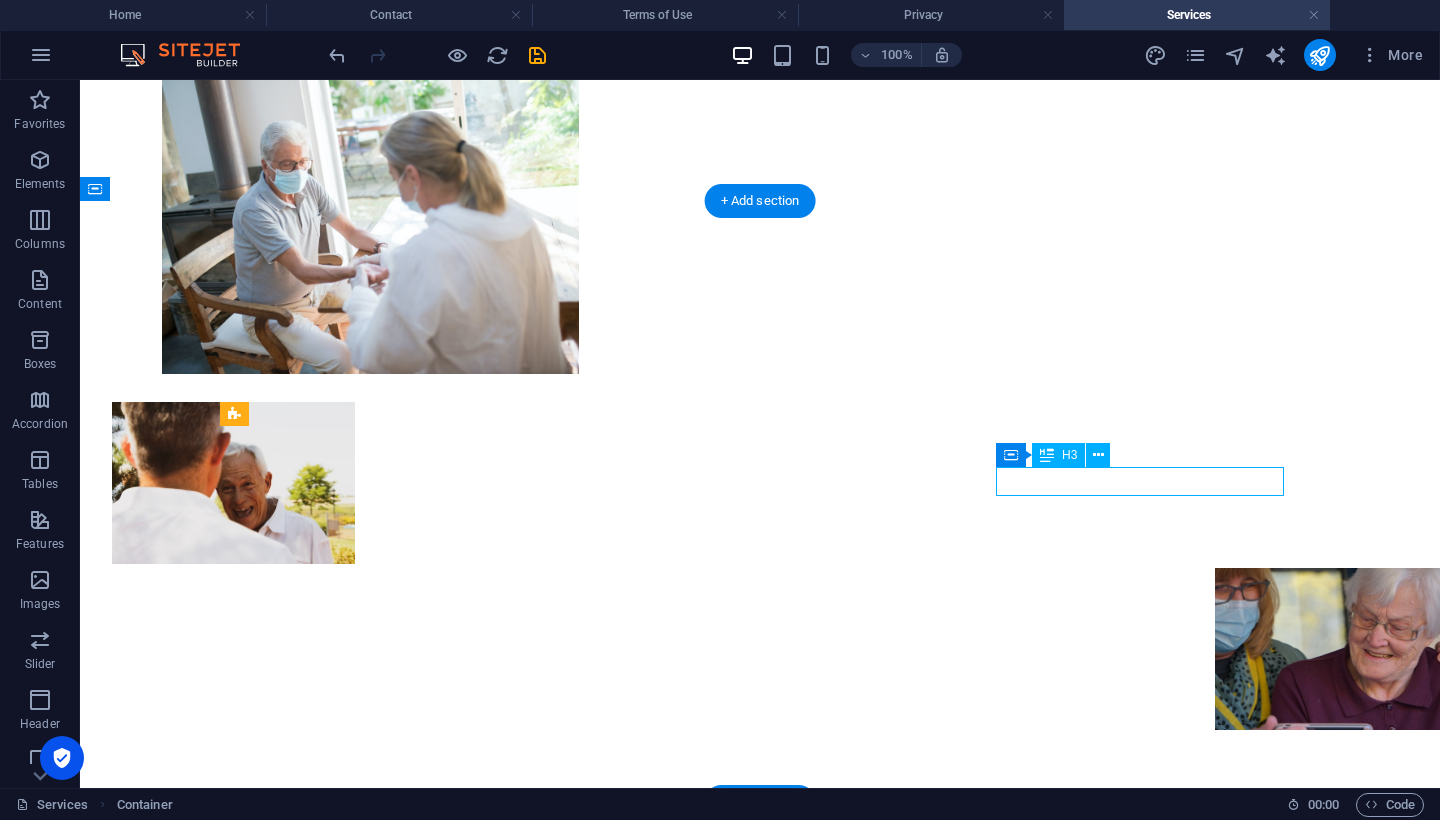 click on "Physiotherapy" at bounding box center [760, 5849] 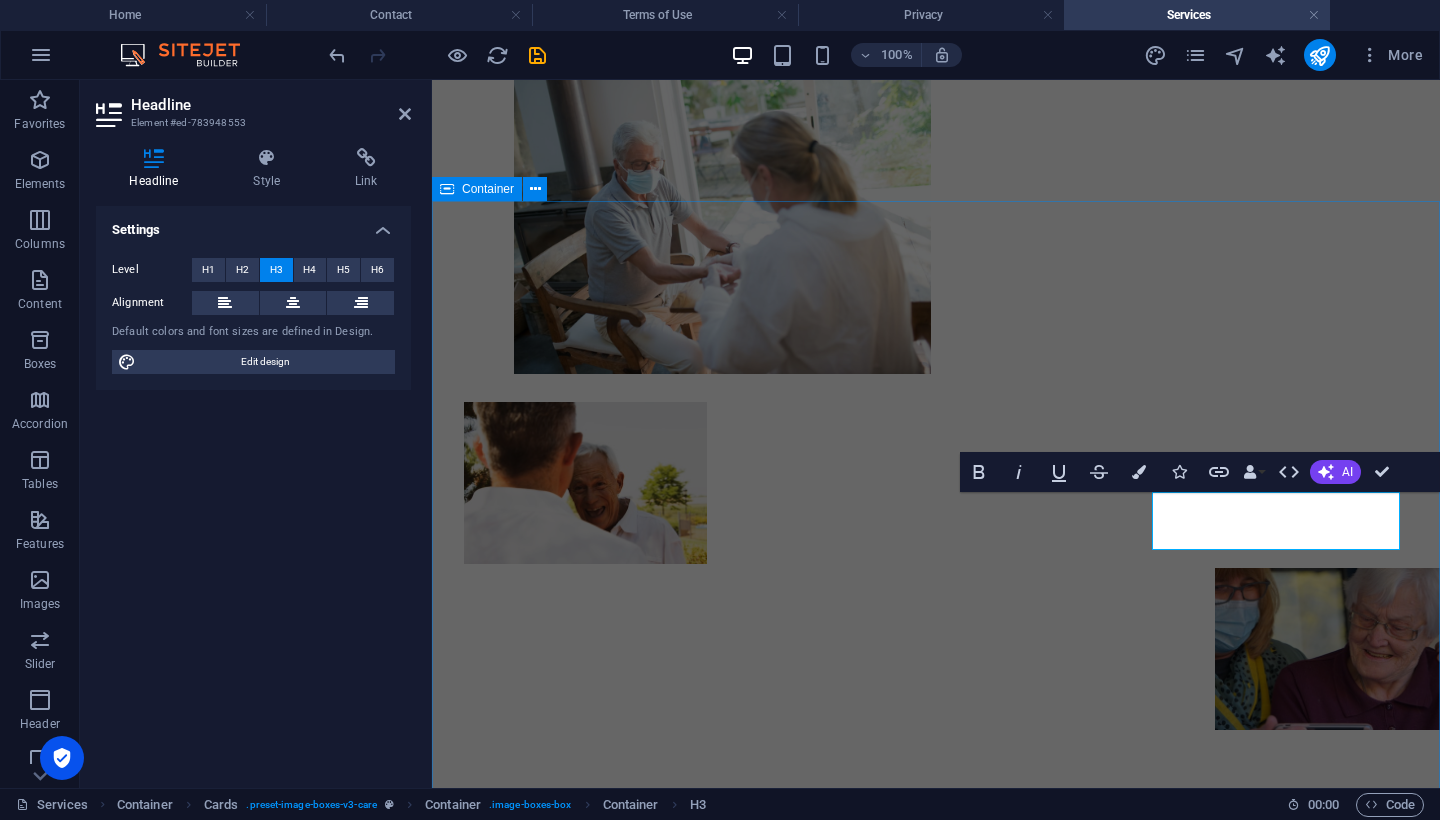 click on "Our services At   AJ Global Traders FZ-LLC , we offer a dynamic range of services designed to help businesses   grow, scale, and thrive globally . Our expertise spans across three core verticals that align with [DATE] business demands – from digital transformation to international trade. E-Commerce Solutions Lorem ipsum dolor sit amet, consectetur adipiscing elit. Amet ullamcorper sed vitae quis turpis. Read More      Digital Marketing Services Lorem ipsum dolor sit amet, consectetur adipiscing elit. Amet ullamcorper sed vitae quis turpis. Read More      Import & Export Solutions Lorem ipsum dolor sit amet, consectetur adipiscing elit. Amet ullamcorper sed vitae quis turpis. Read More" at bounding box center [936, 3141] 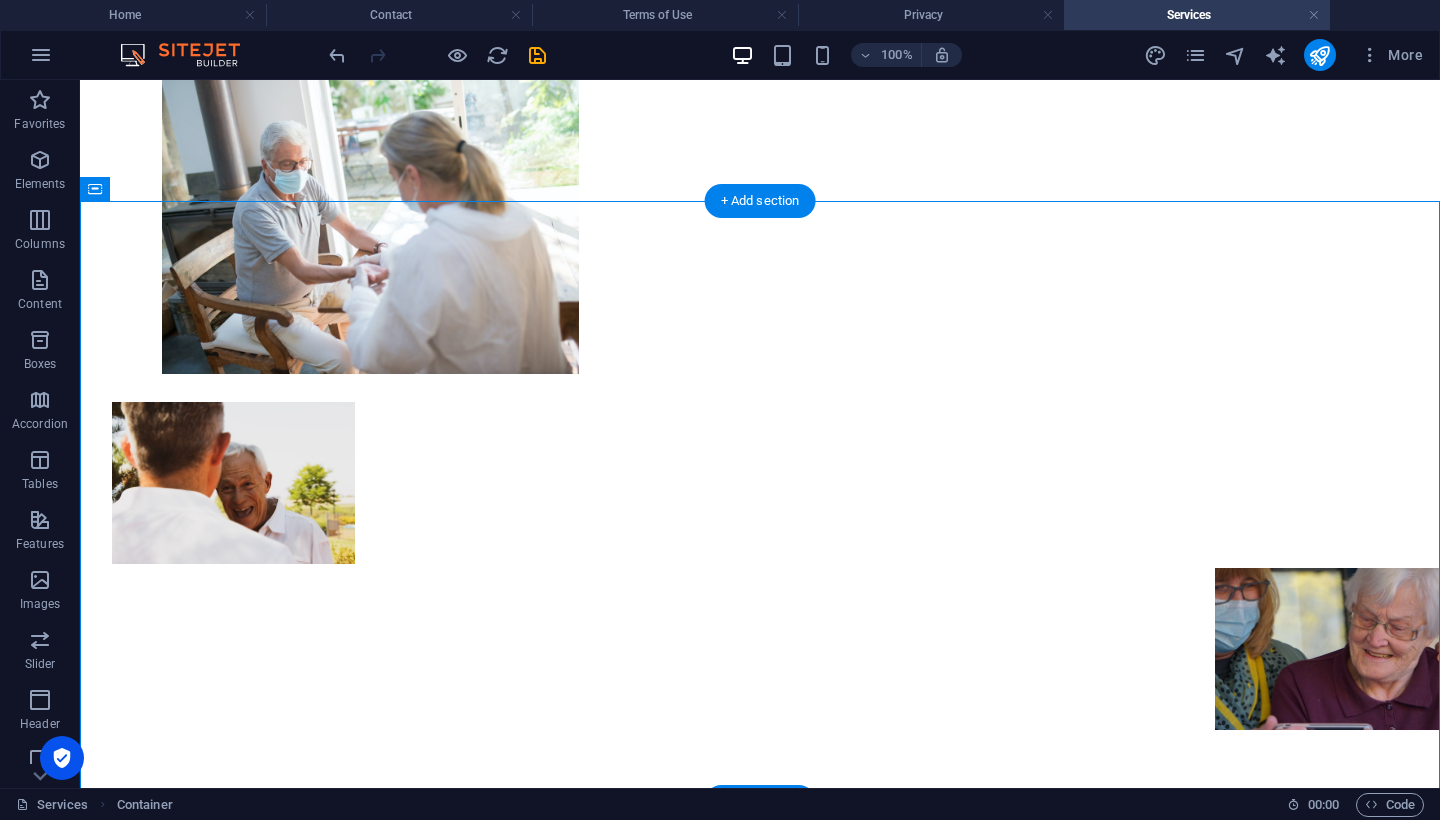 click on "Read More" at bounding box center [760, 2516] 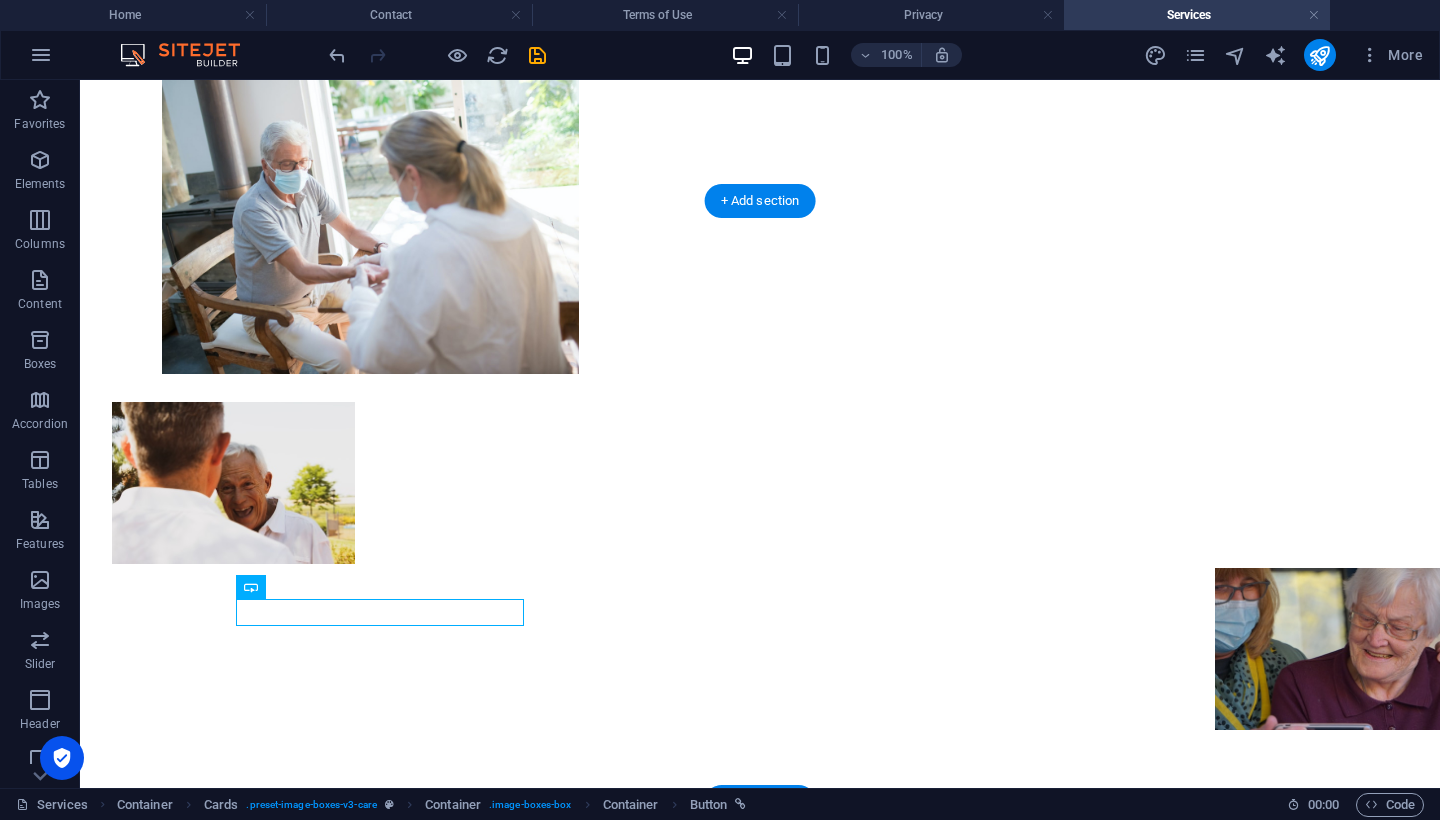 click on "Read More" at bounding box center (760, 2516) 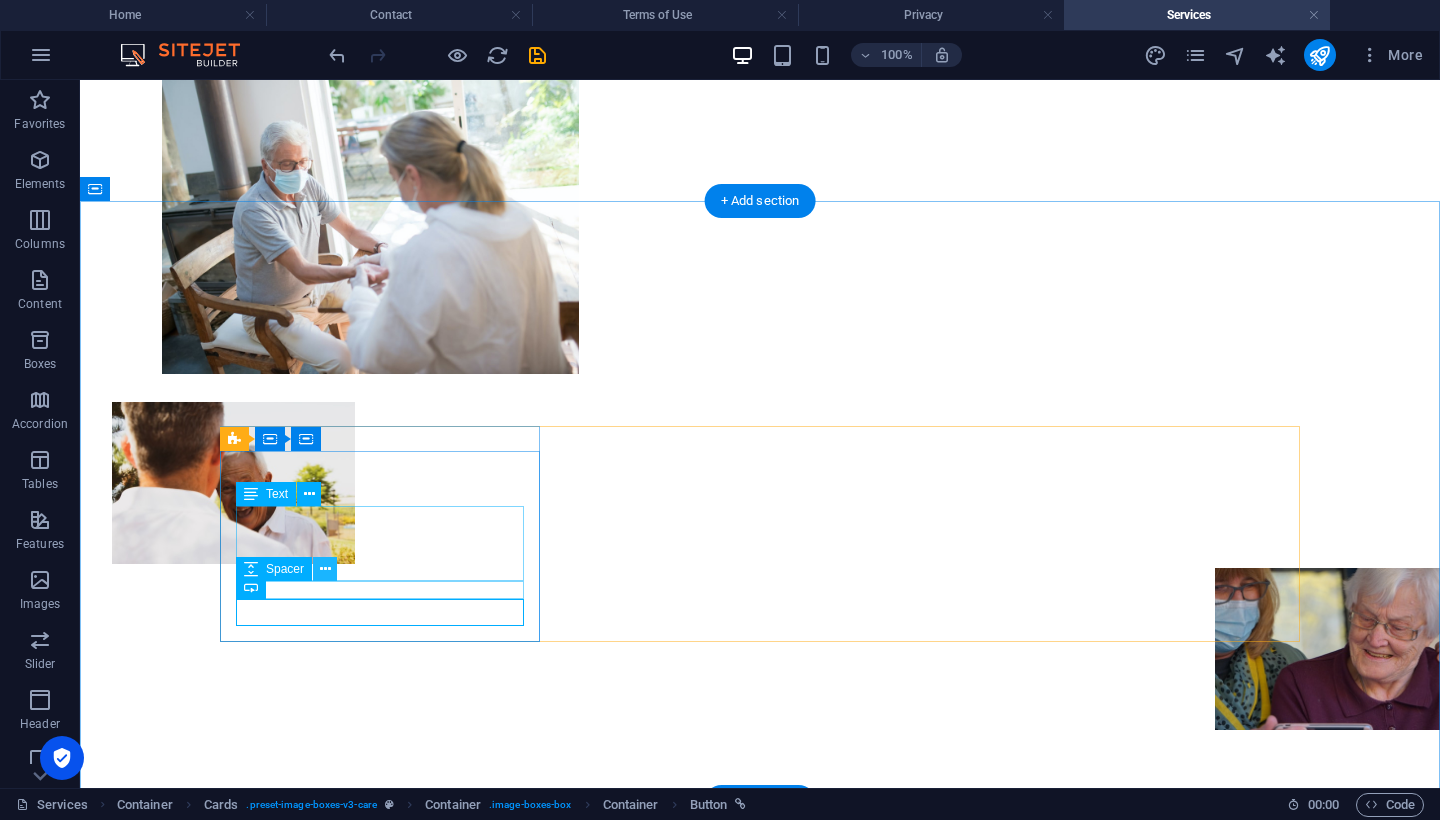 click at bounding box center [325, 569] 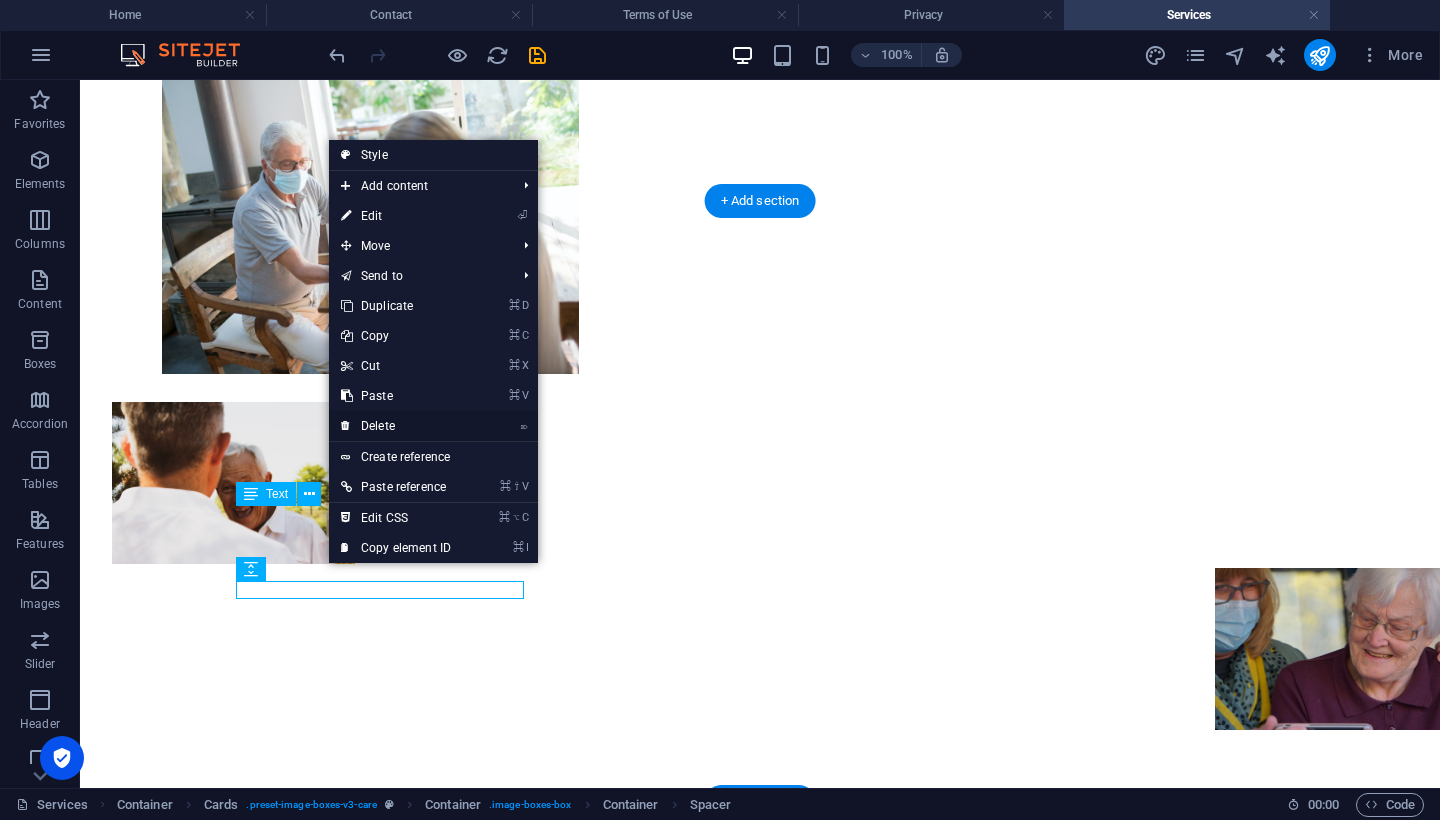 click on "⌦  Delete" at bounding box center [396, 426] 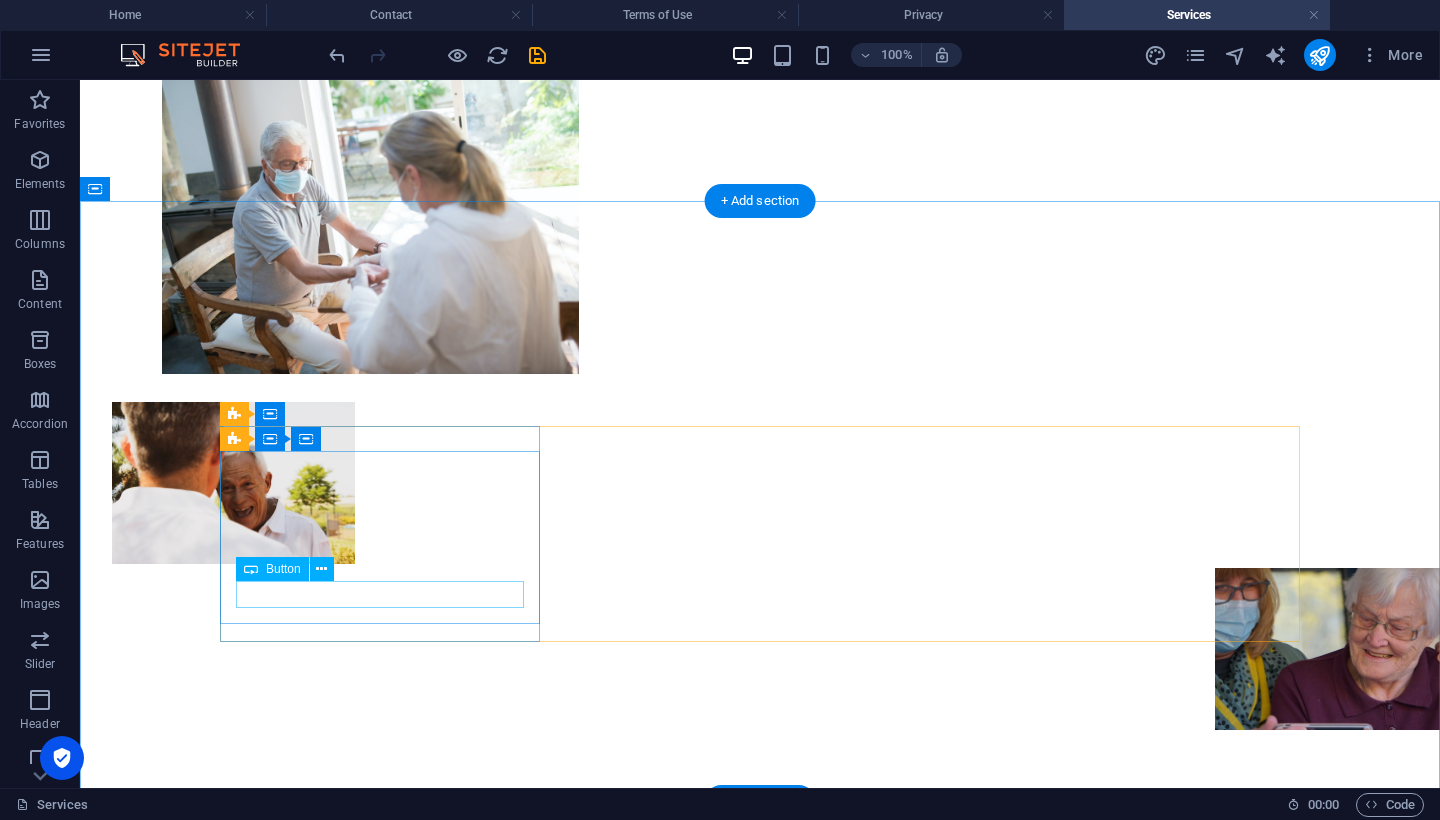 click on "Read More" at bounding box center (760, 2498) 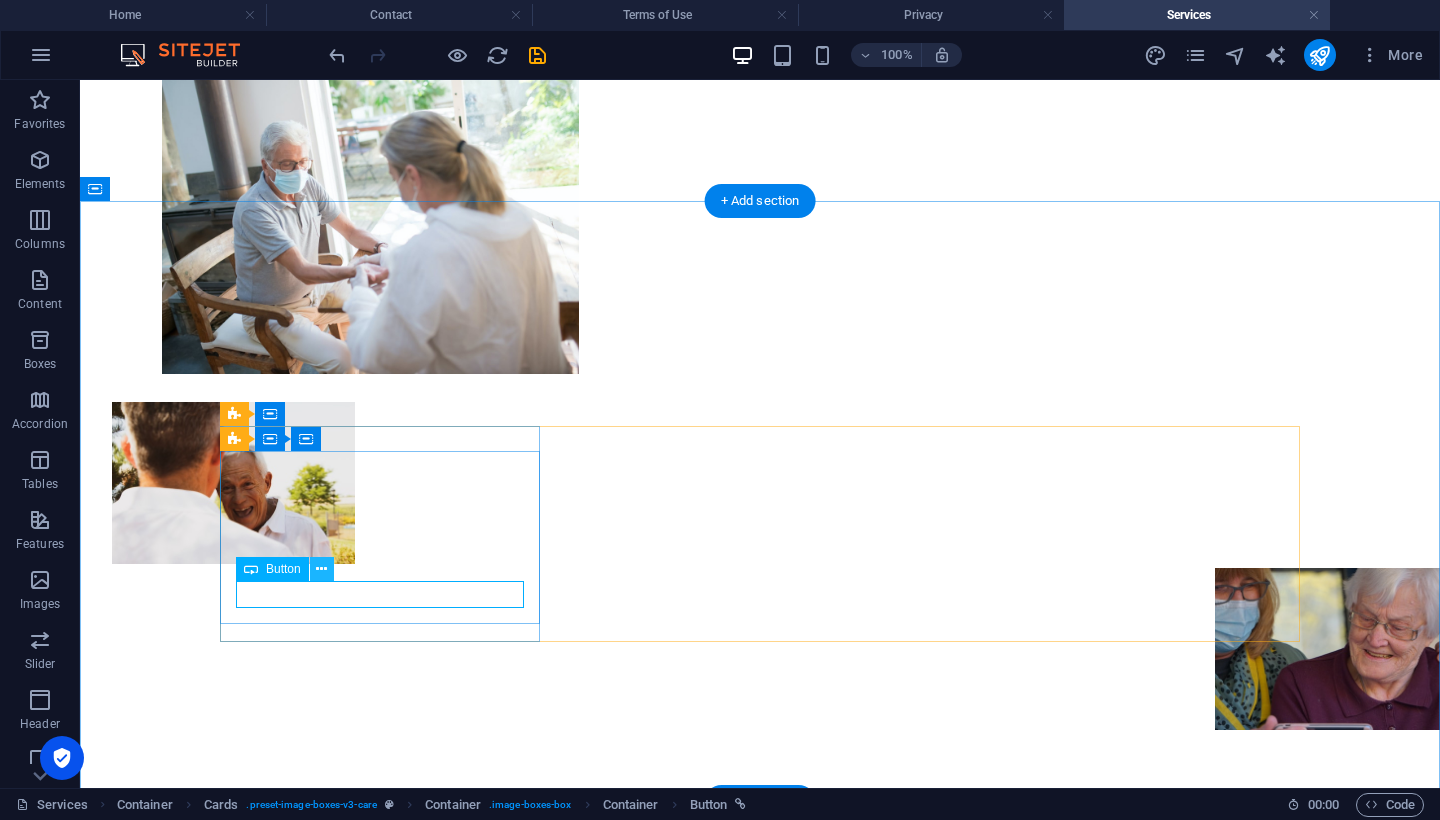 click at bounding box center (321, 569) 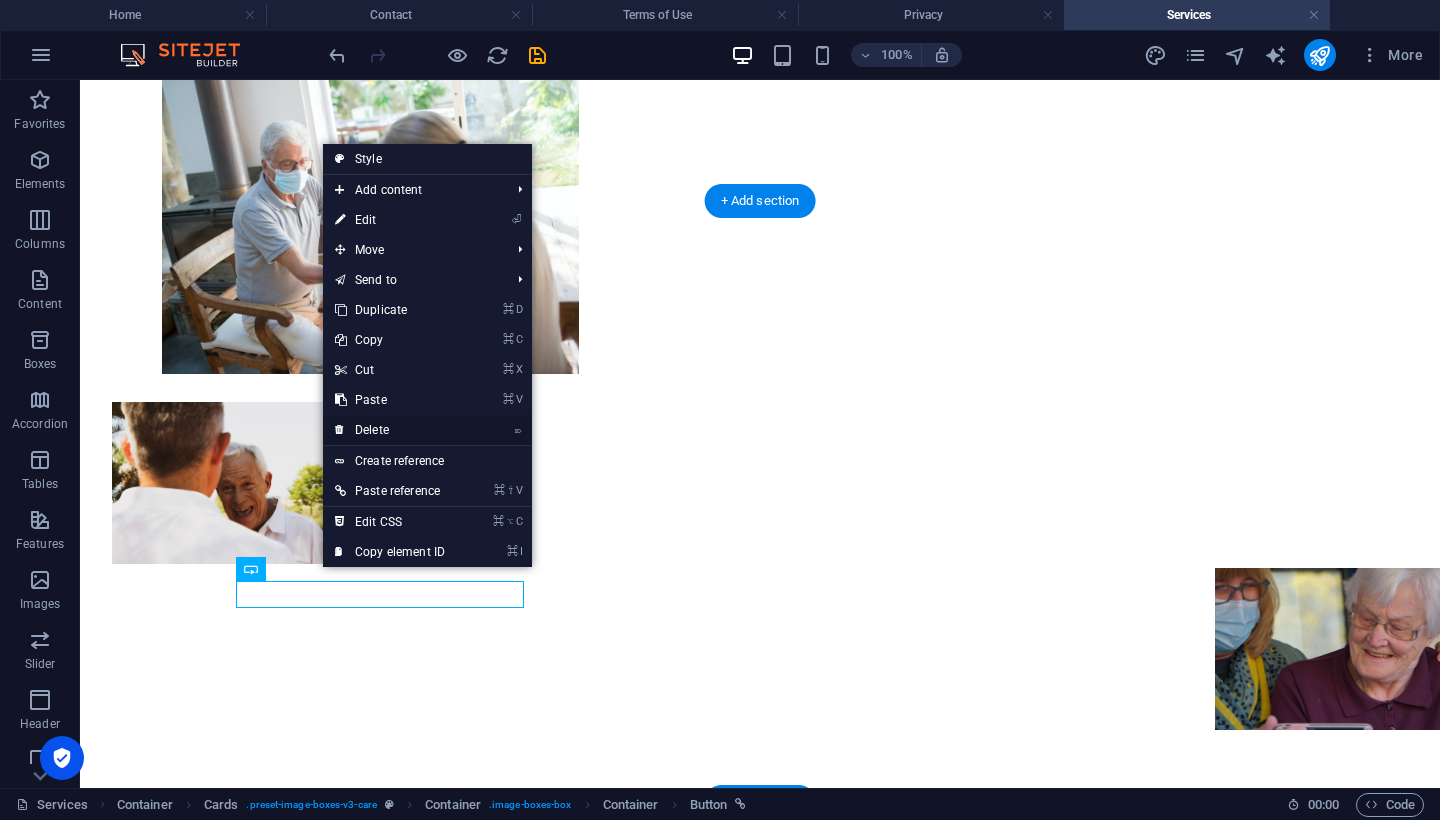 click on "⌦  Delete" at bounding box center (390, 430) 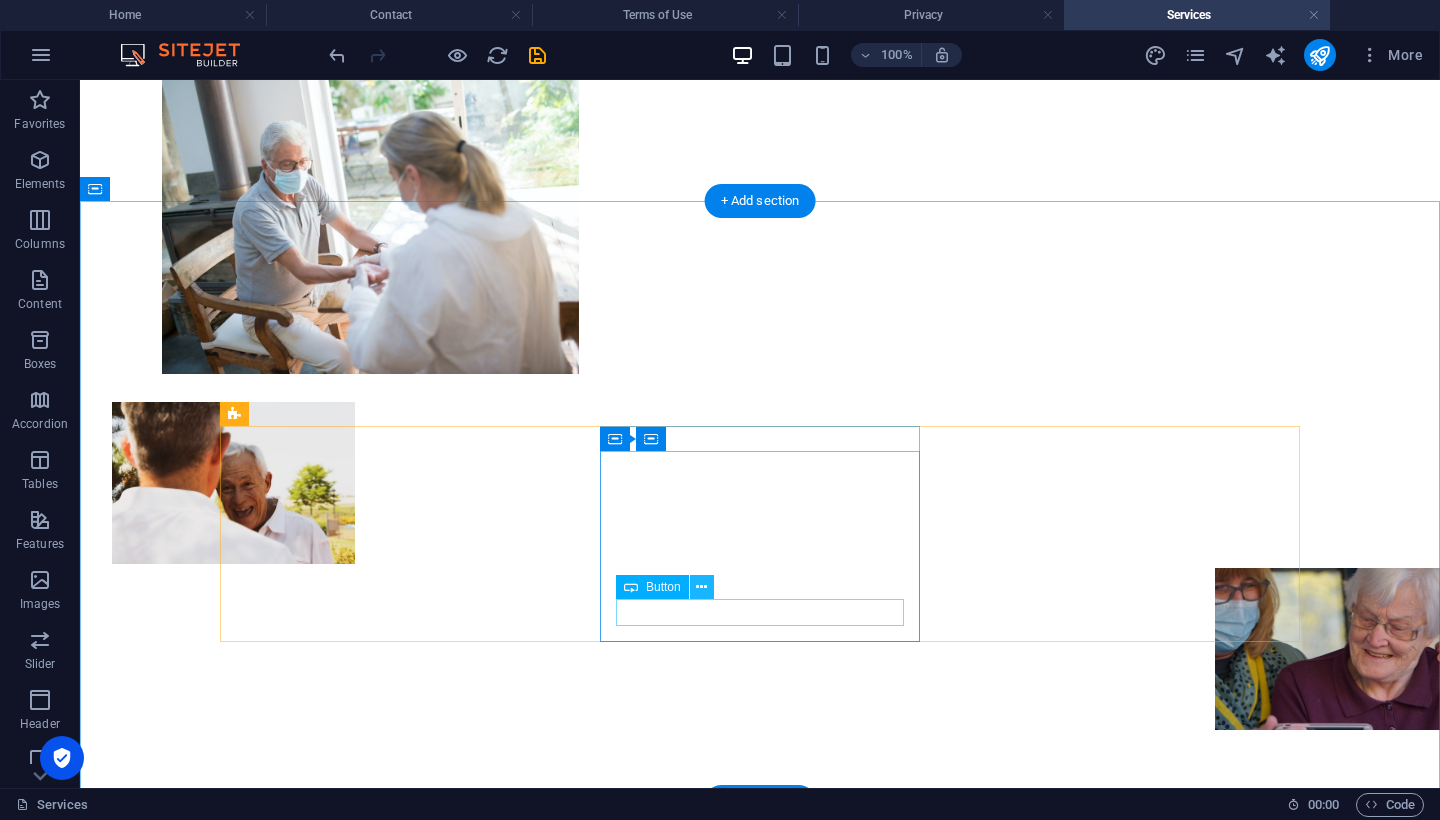 click at bounding box center (701, 587) 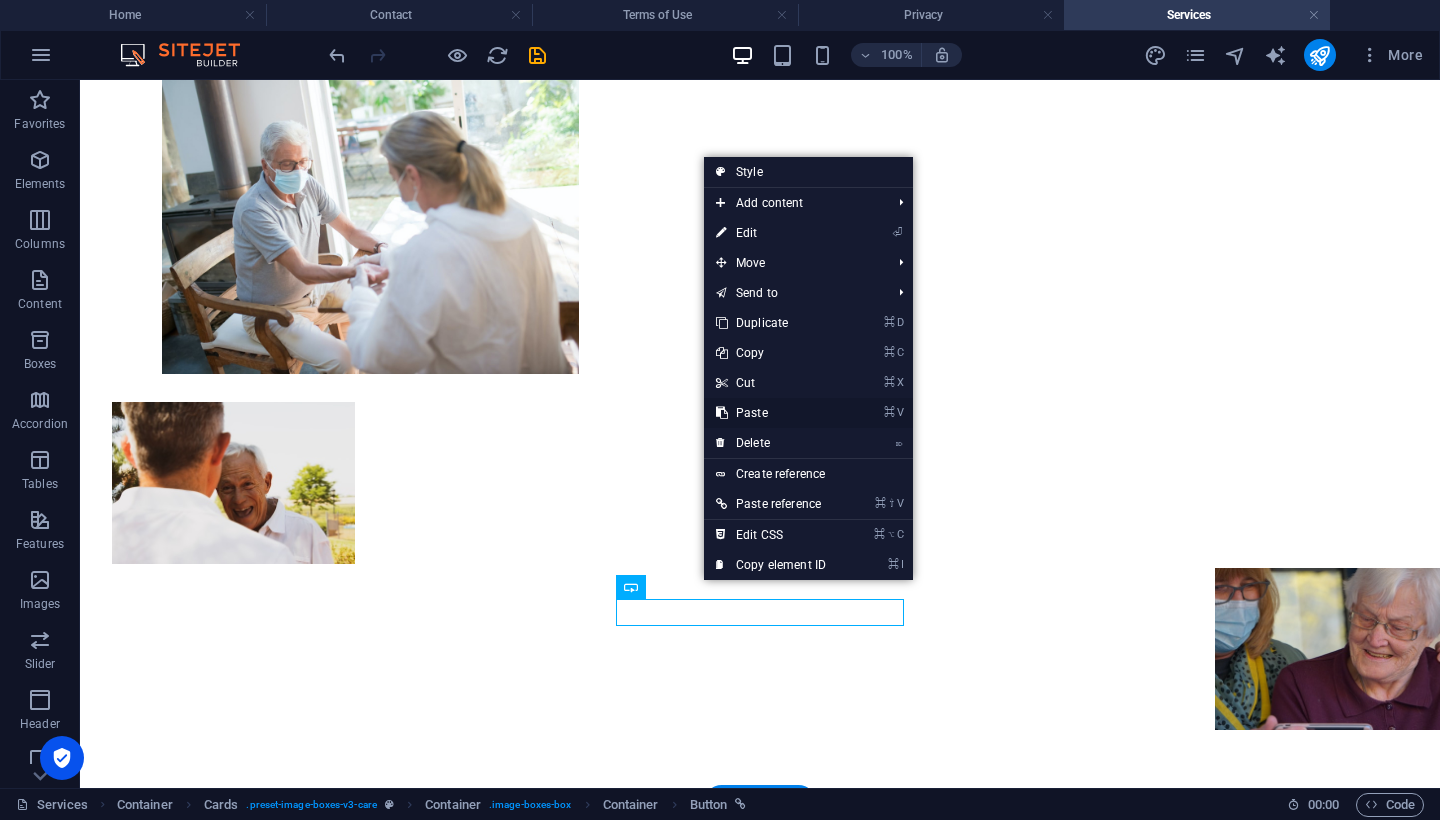 click on "⌘ V  Paste" at bounding box center (771, 413) 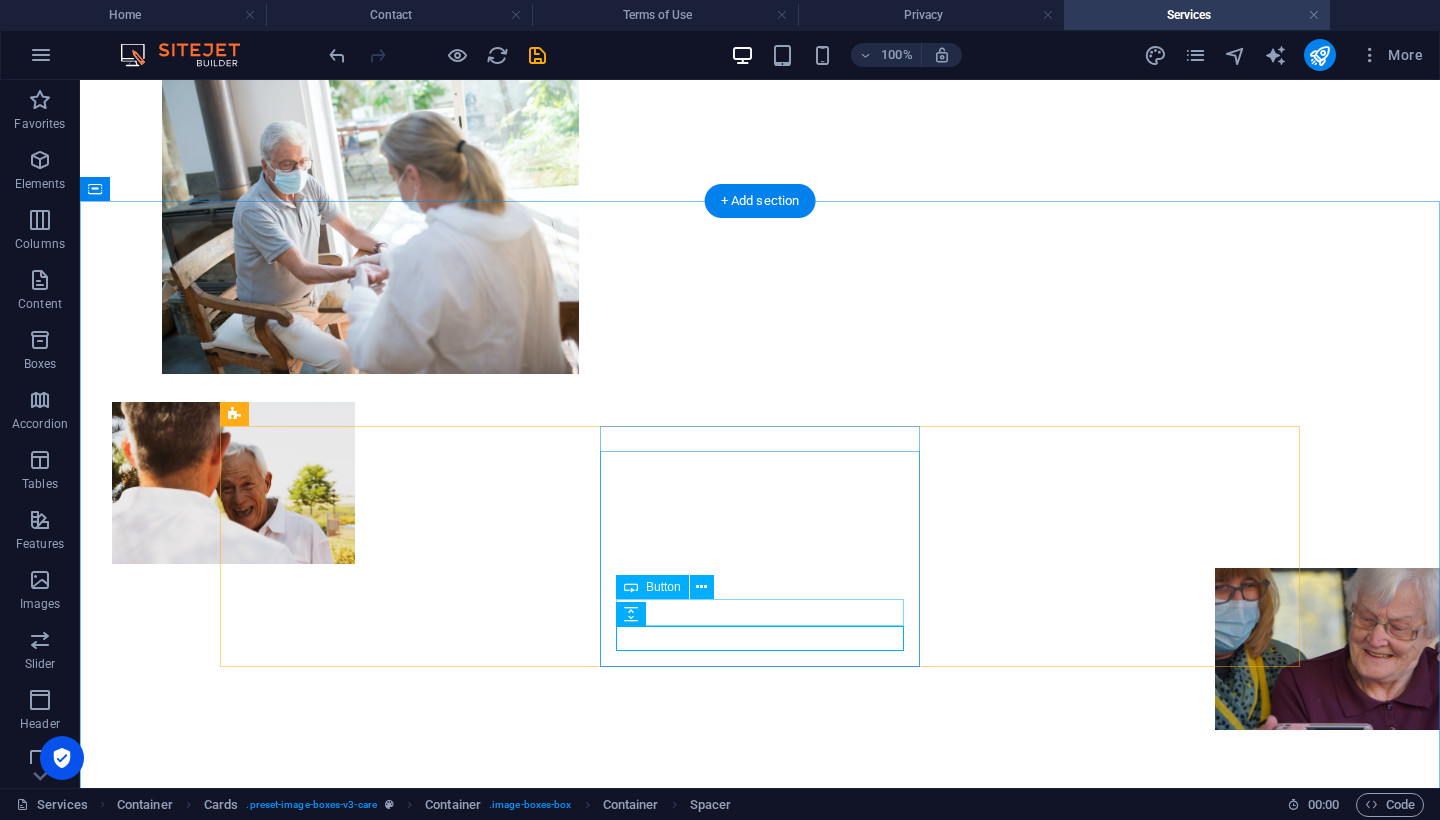 click on "Read More" at bounding box center [760, 3612] 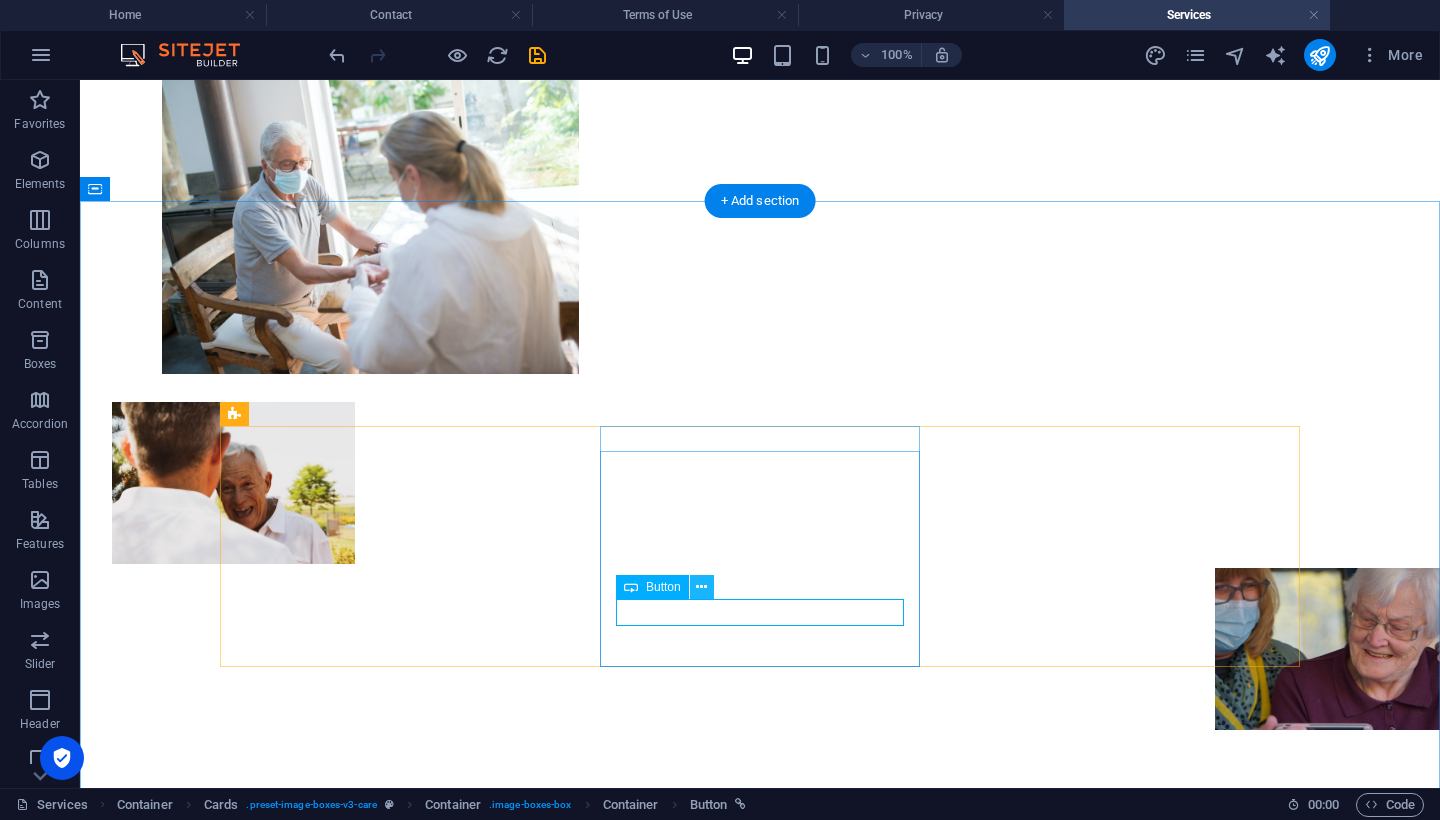 click at bounding box center [701, 587] 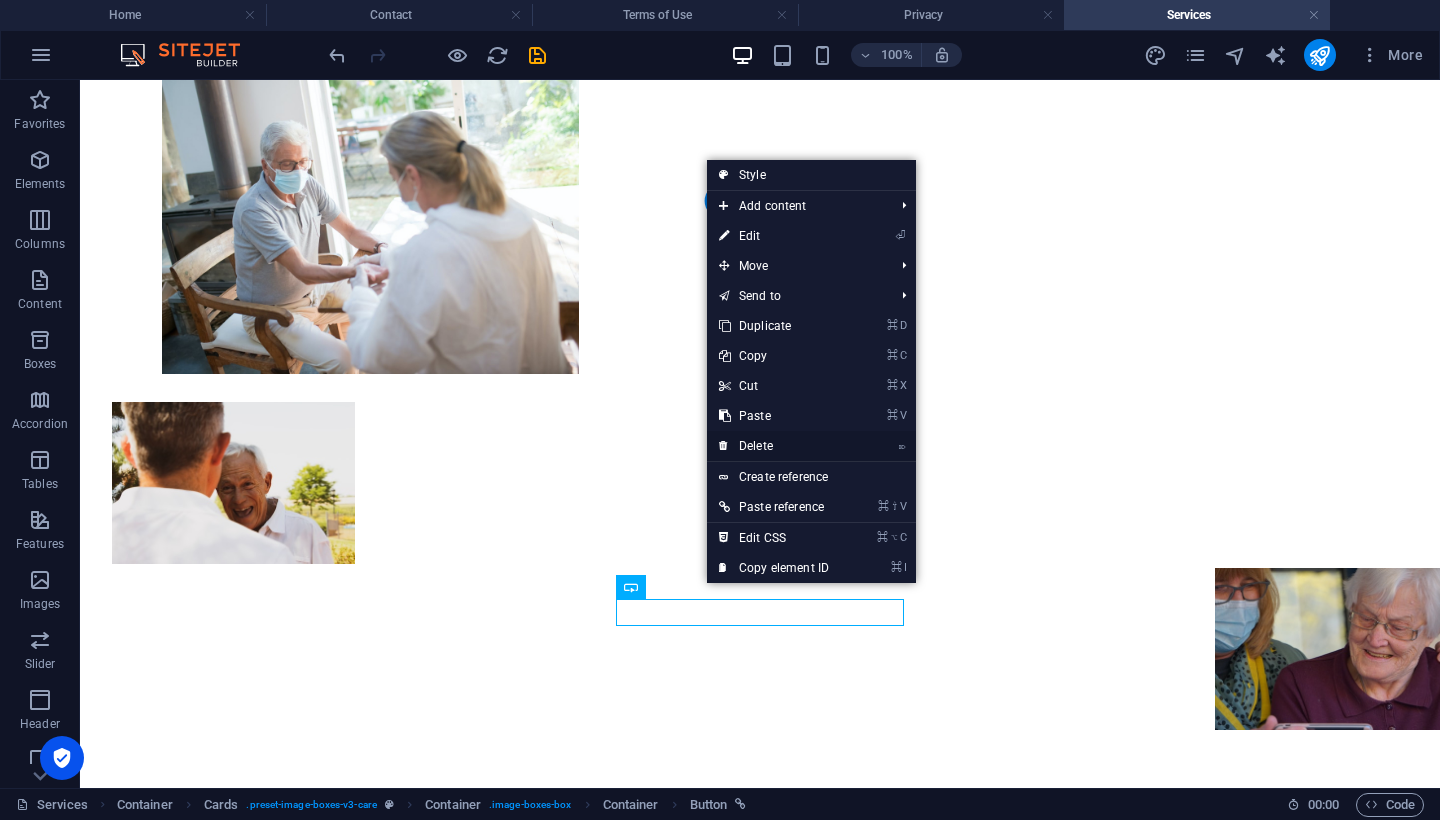 click on "⌦  Delete" at bounding box center [774, 446] 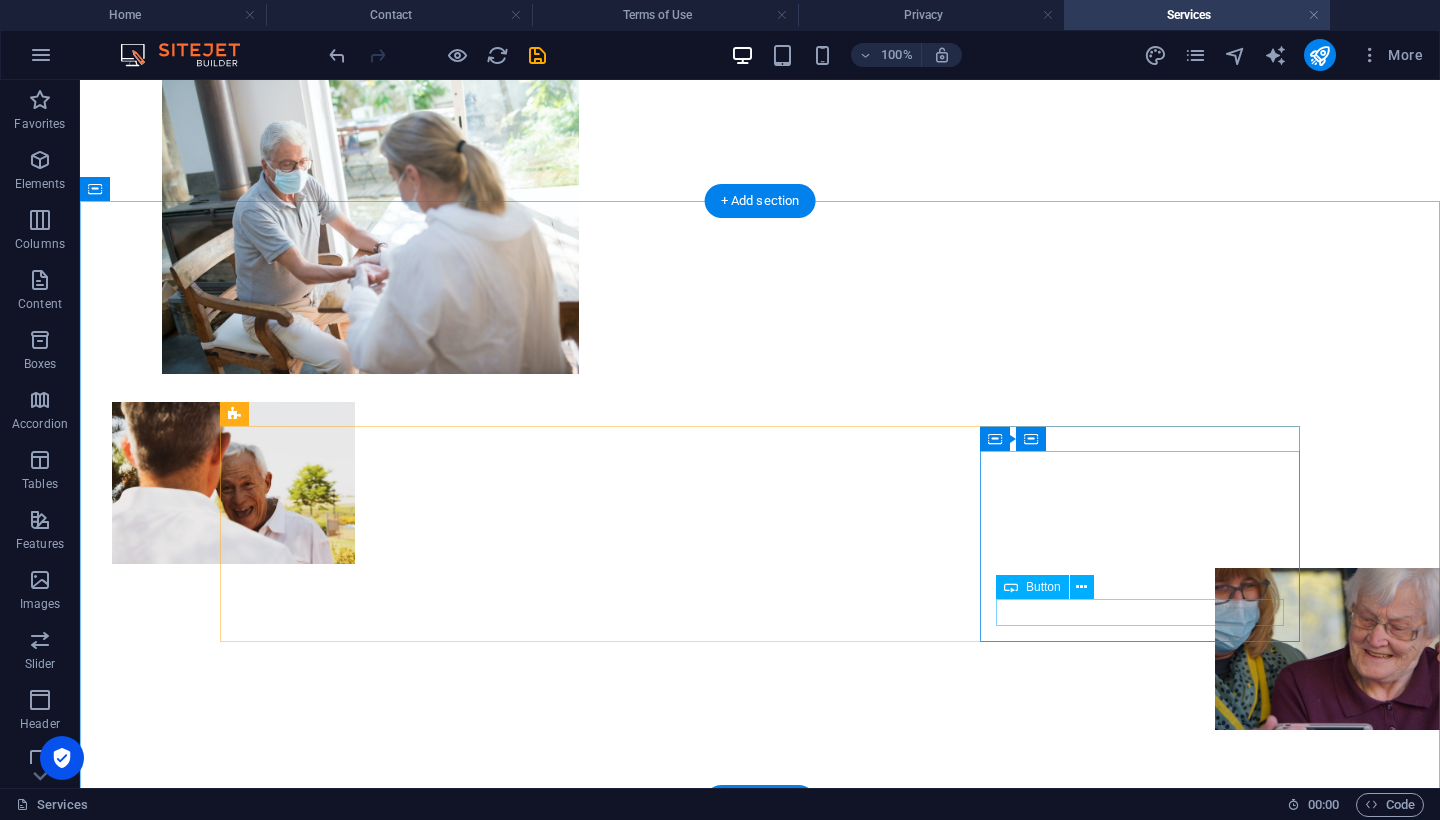 click on "Read More" at bounding box center [760, 4750] 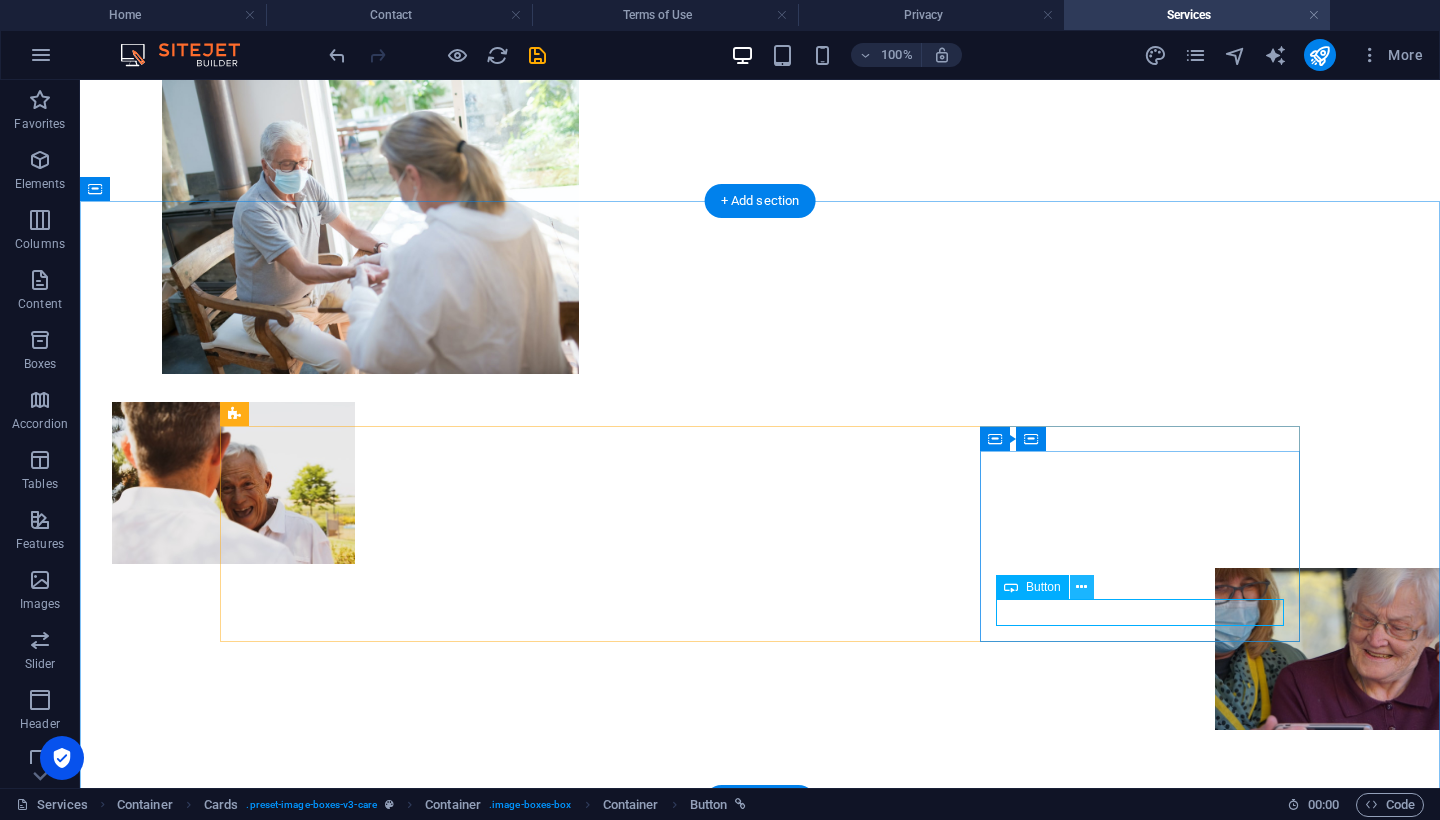 click at bounding box center [1081, 587] 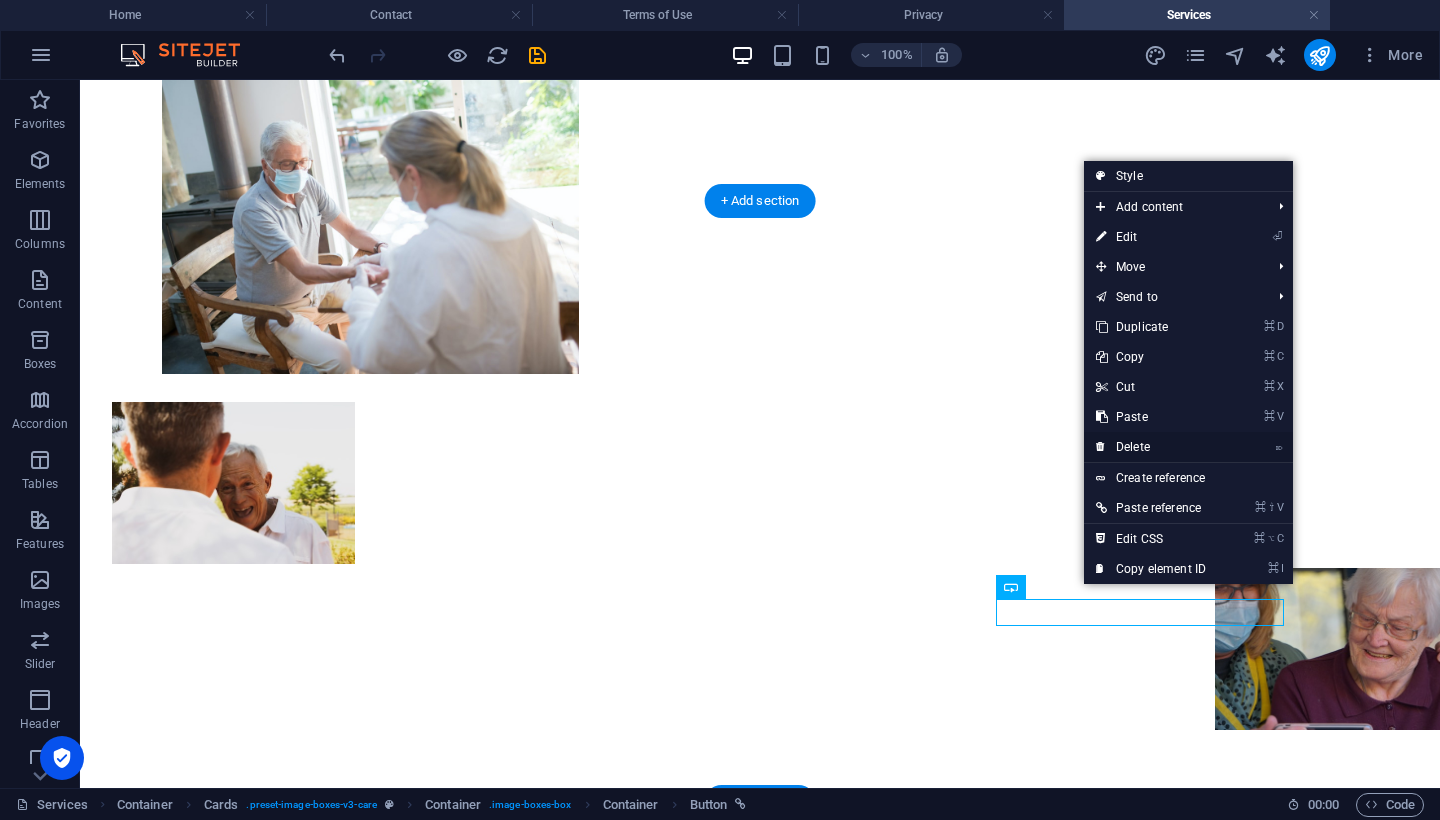 click on "⌦  Delete" at bounding box center [1151, 447] 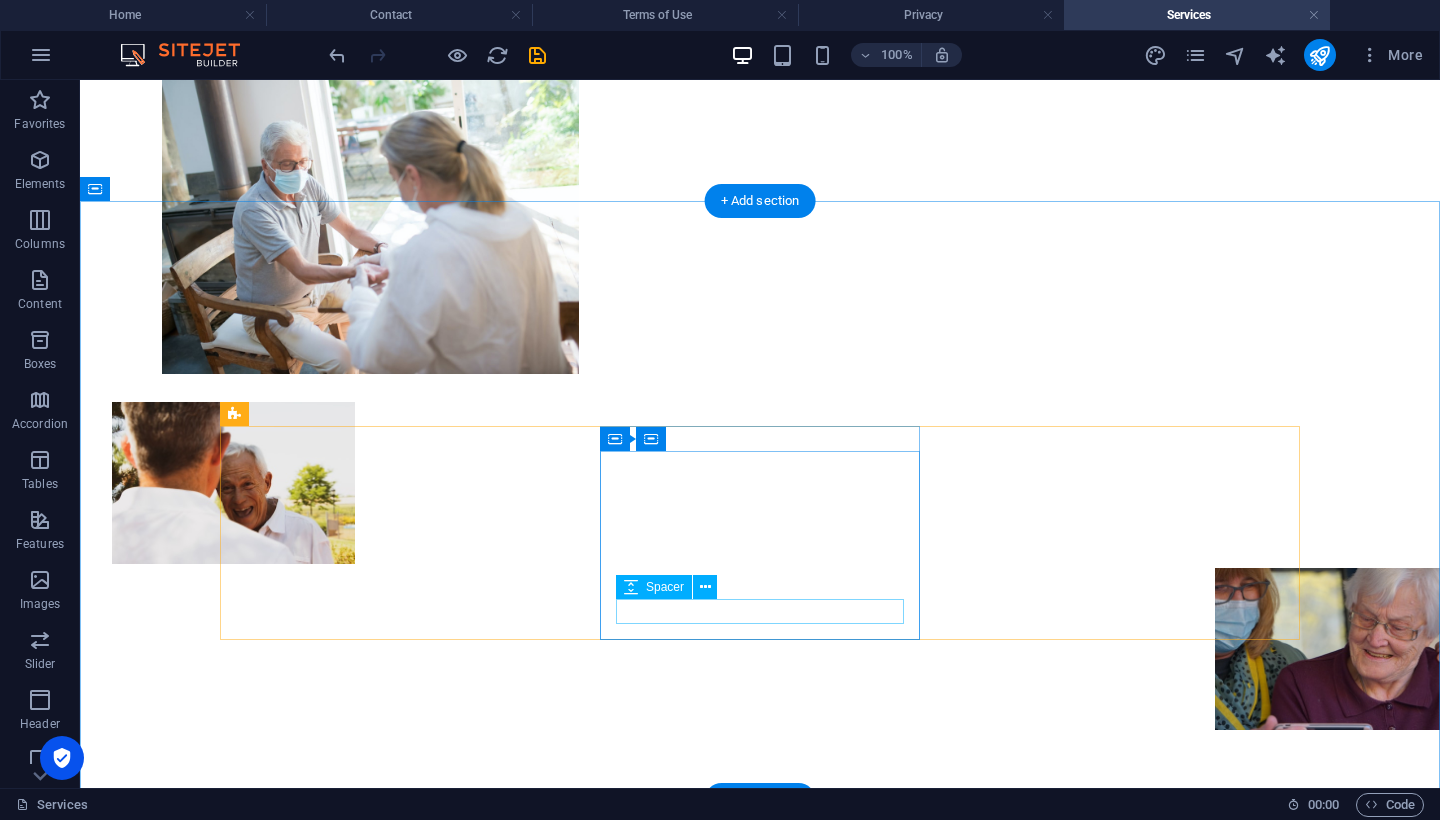 click at bounding box center (760, 3219) 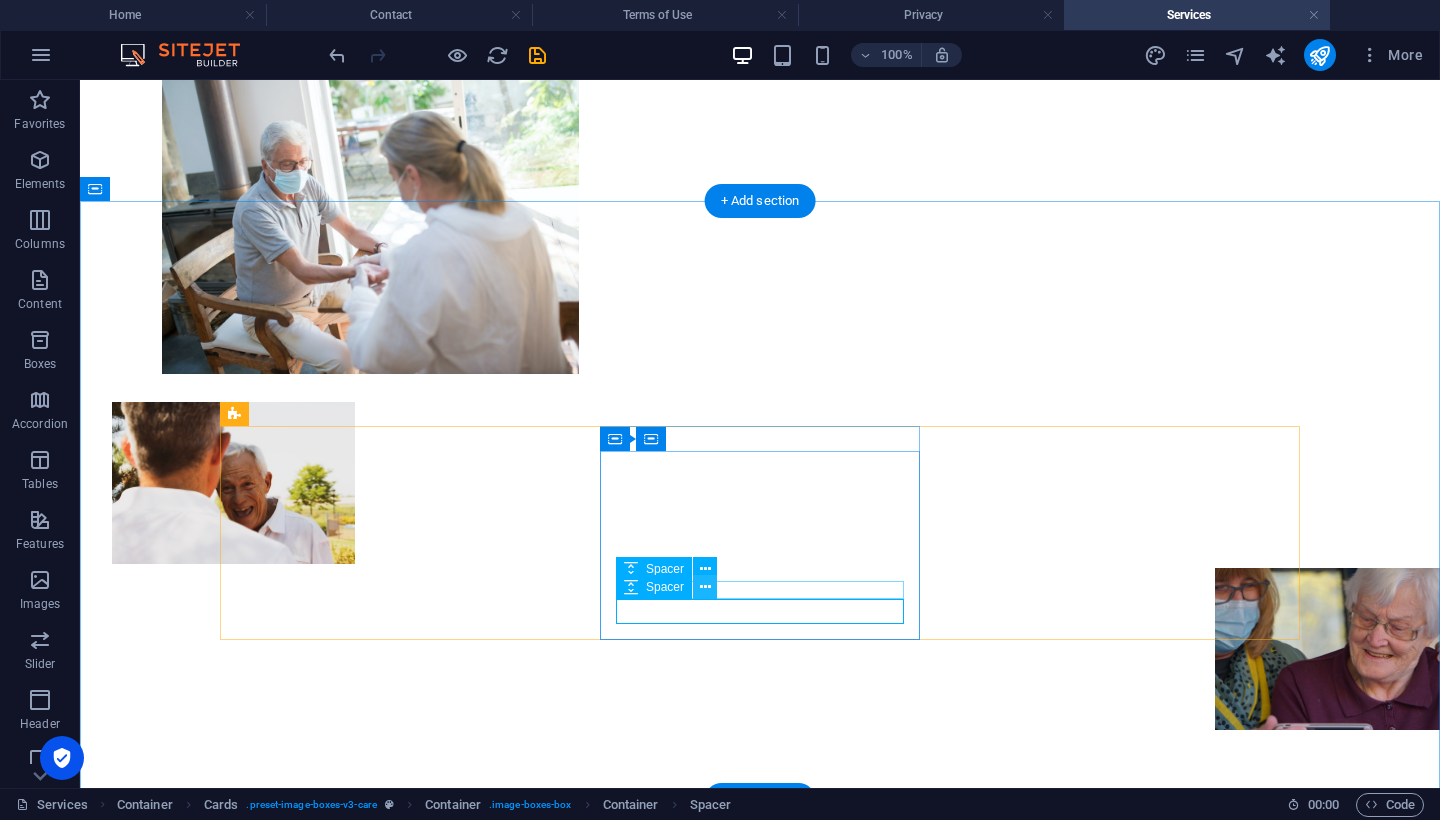 click at bounding box center (705, 587) 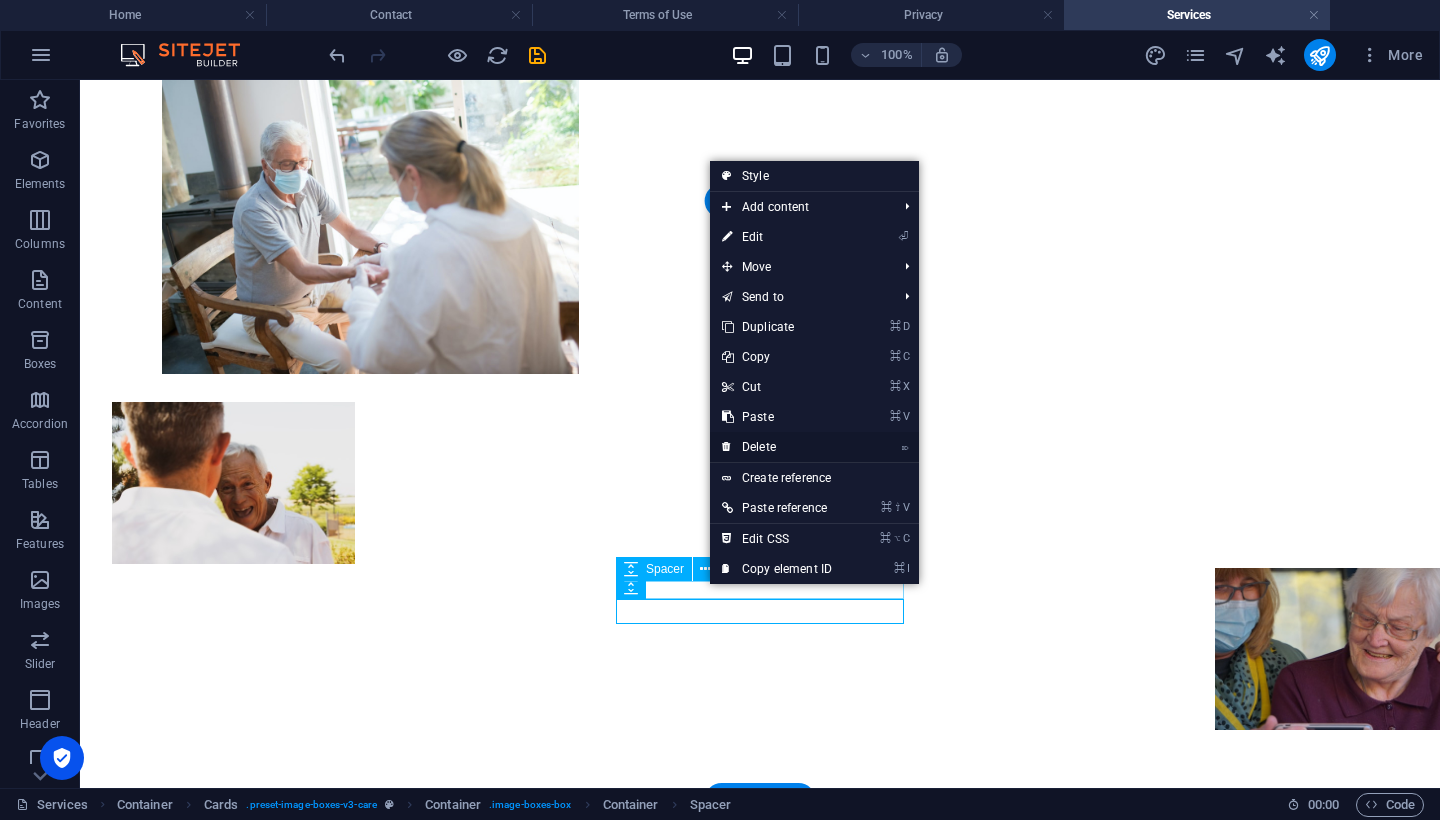 click on "⌦  Delete" at bounding box center (777, 447) 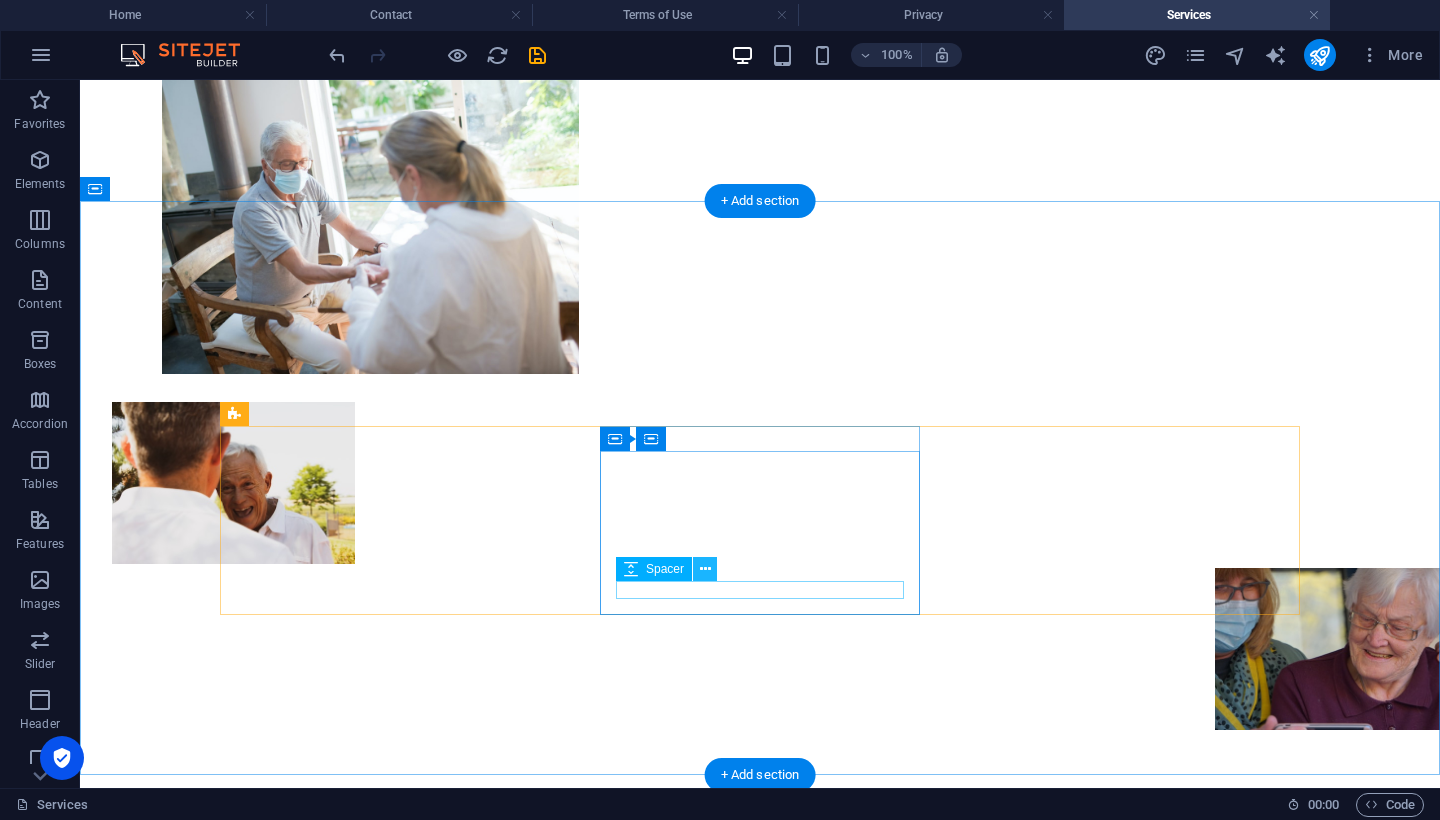 click at bounding box center [705, 569] 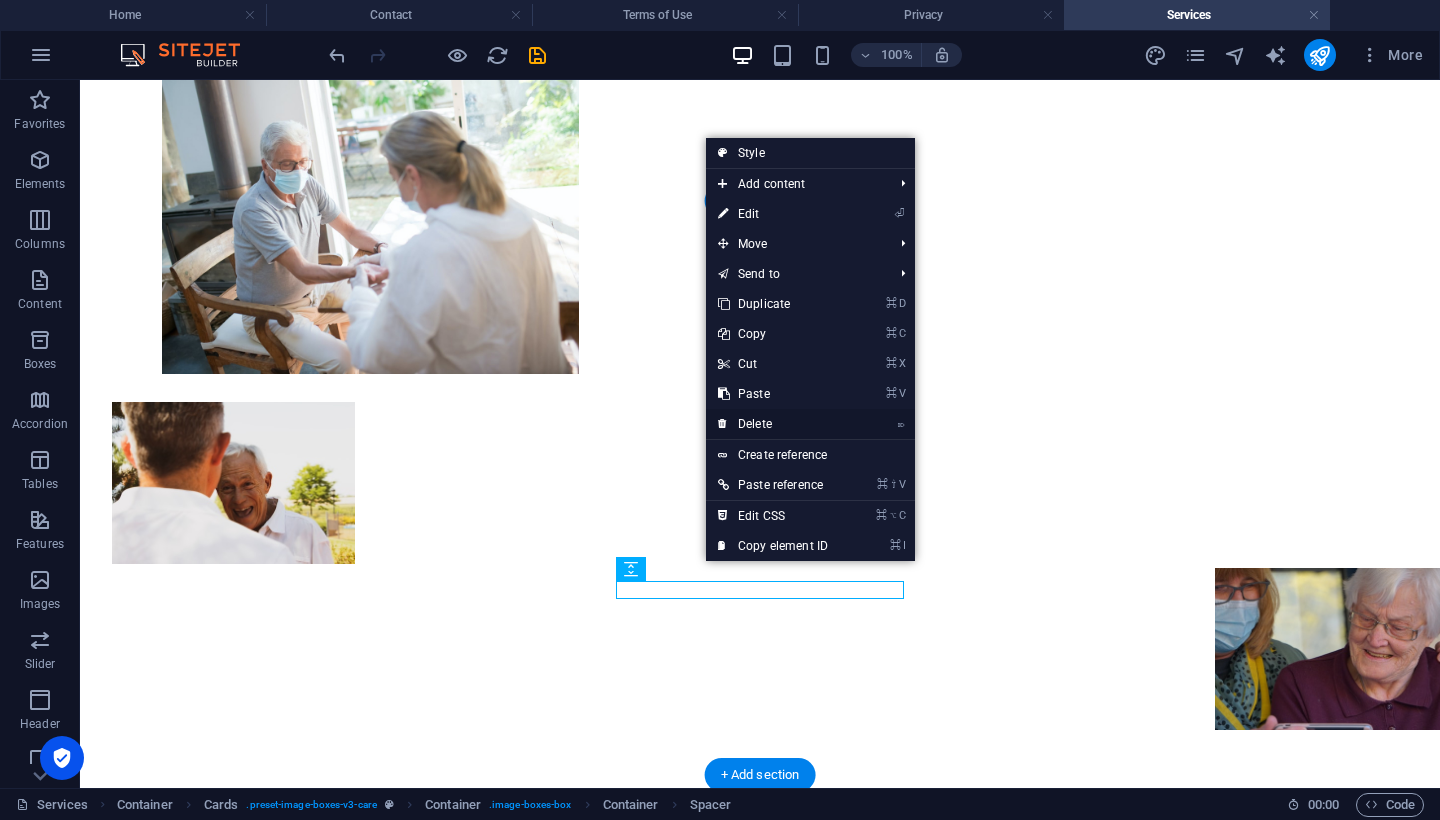 click on "⌦  Delete" at bounding box center (773, 424) 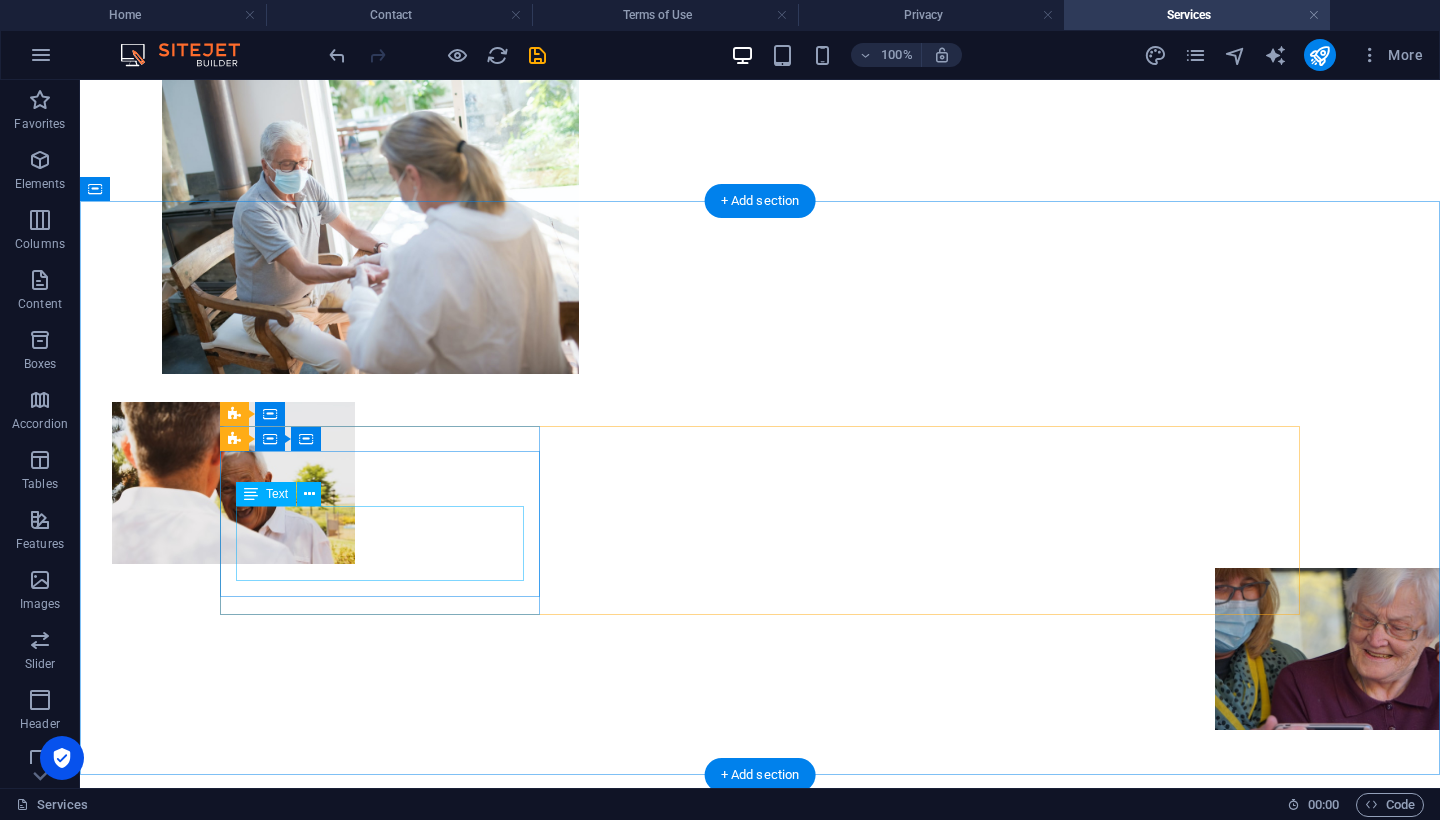 click on "Lorem ipsum dolor sit amet, consectetur adipiscing elit. Amet ullamcorper sed vitae quis turpis." at bounding box center (760, 2068) 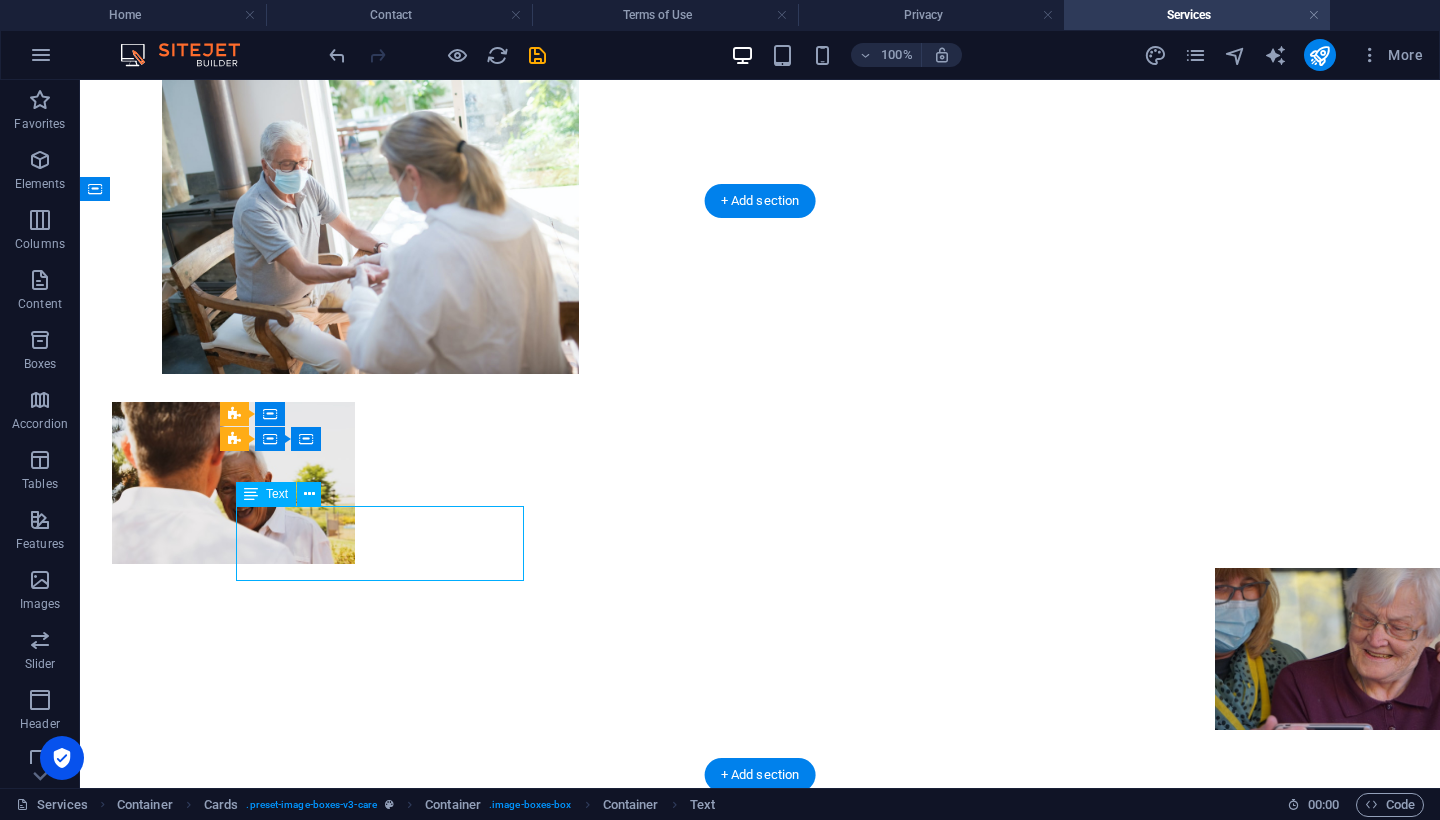 click on "Lorem ipsum dolor sit amet, consectetur adipiscing elit. Amet ullamcorper sed vitae quis turpis." at bounding box center [760, 2068] 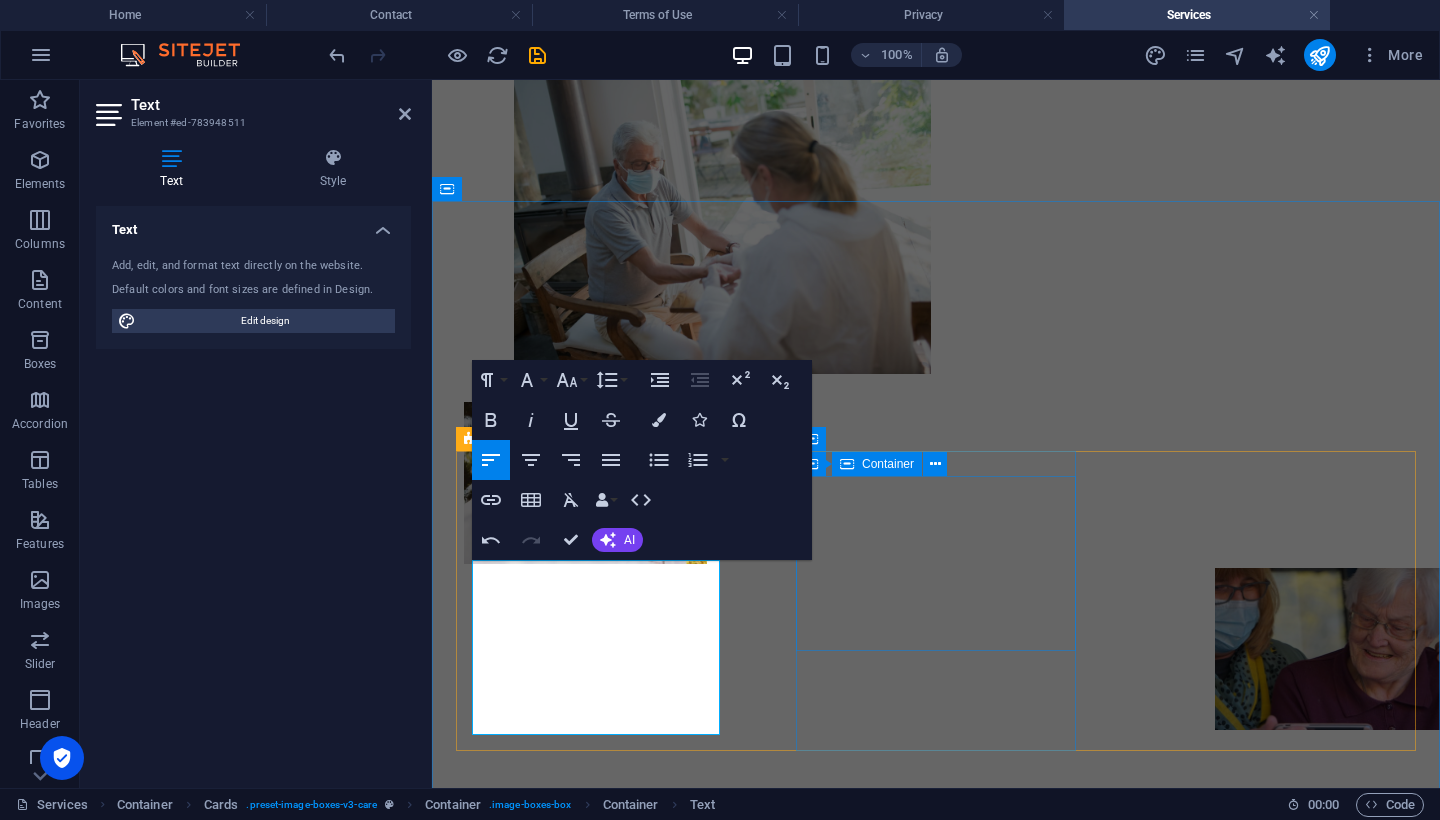 click on "Digital Marketing Services Lorem ipsum dolor sit amet, consectetur adipiscing elit. Amet ullamcorper sed vitae quis turpis." at bounding box center (936, 2679) 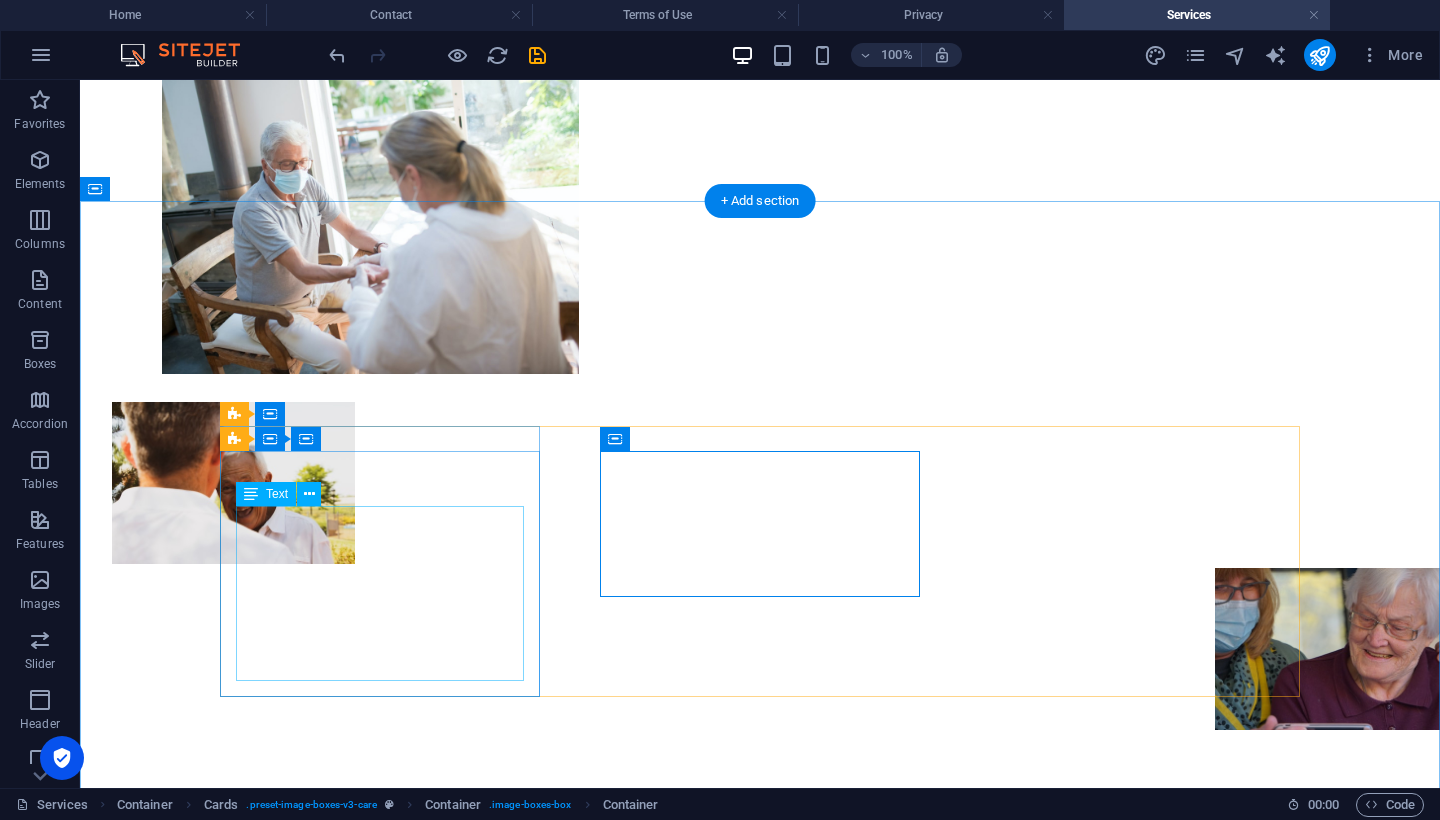 click on "✅ Marketplace Listing ✅ Online Store Setup ✅ Product Sourcing & Inventory Management ✅ Order Fulfillment & Logistics ✅ Cross-Border E-Commerce Strategy" at bounding box center (760, 2106) 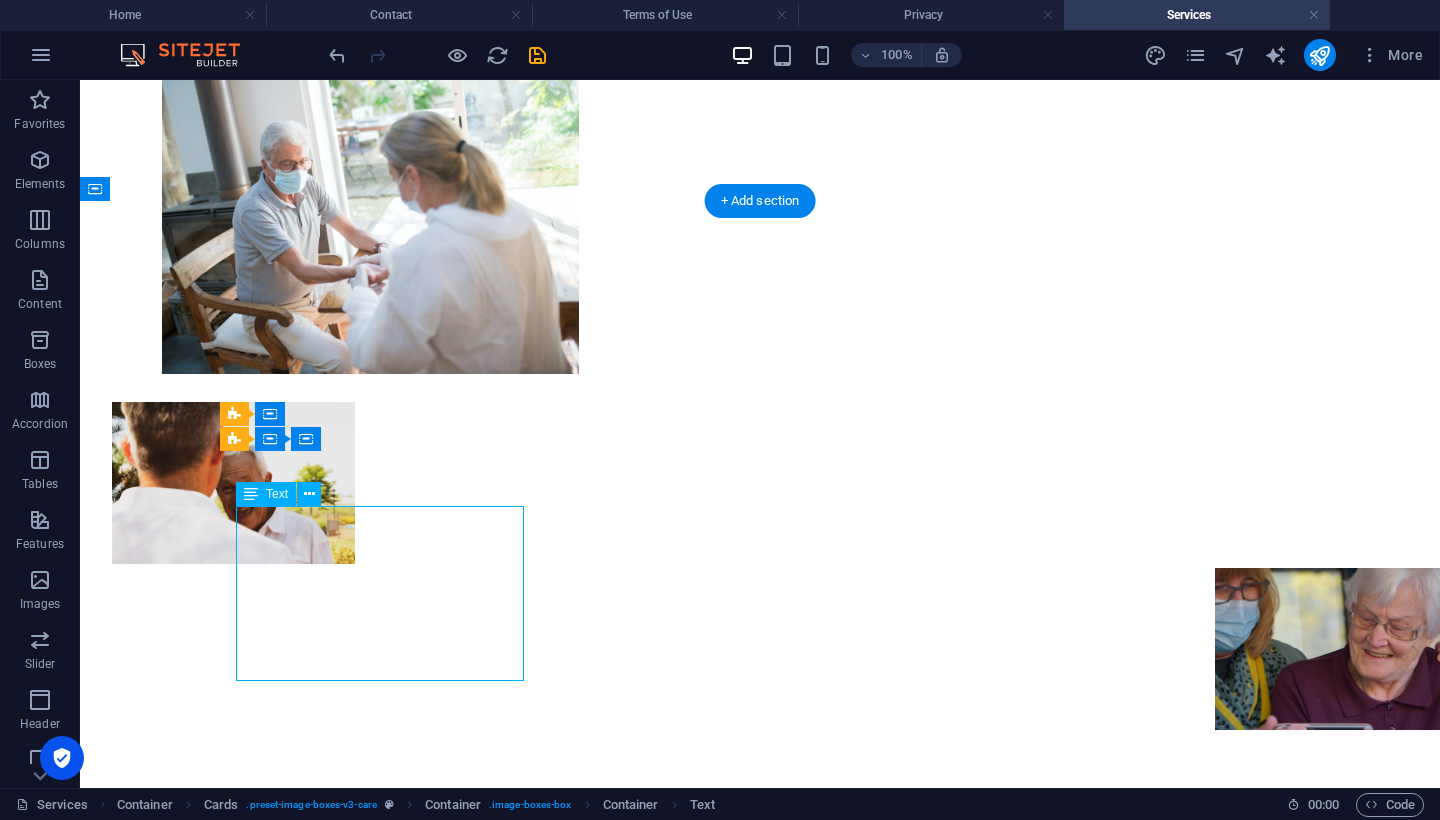 click on "✅ Marketplace Listing ✅ Online Store Setup ✅ Product Sourcing & Inventory Management ✅ Order Fulfillment & Logistics ✅ Cross-Border E-Commerce Strategy" at bounding box center [760, 2106] 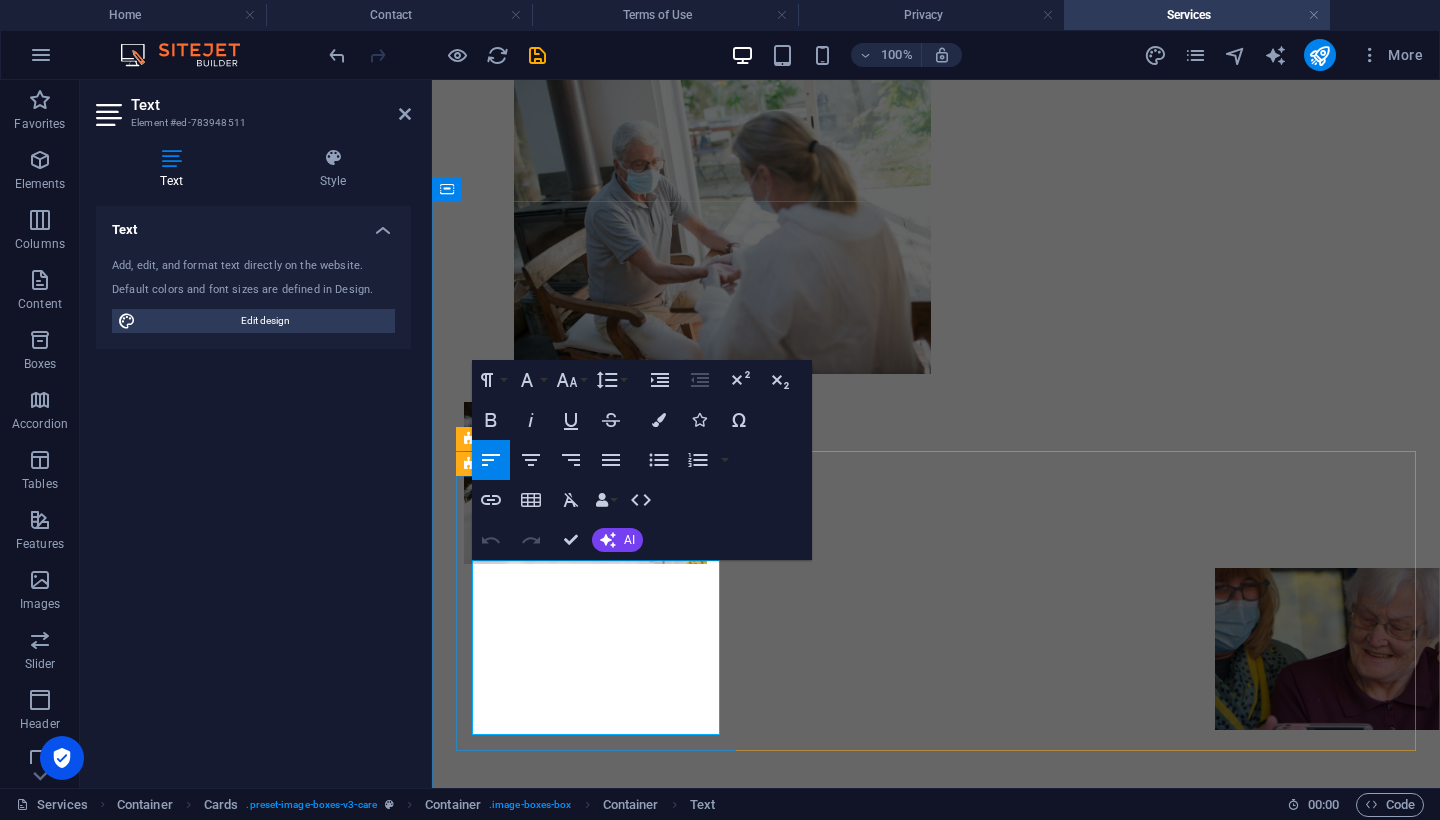 drag, startPoint x: 558, startPoint y: 723, endPoint x: 461, endPoint y: 537, distance: 209.77368 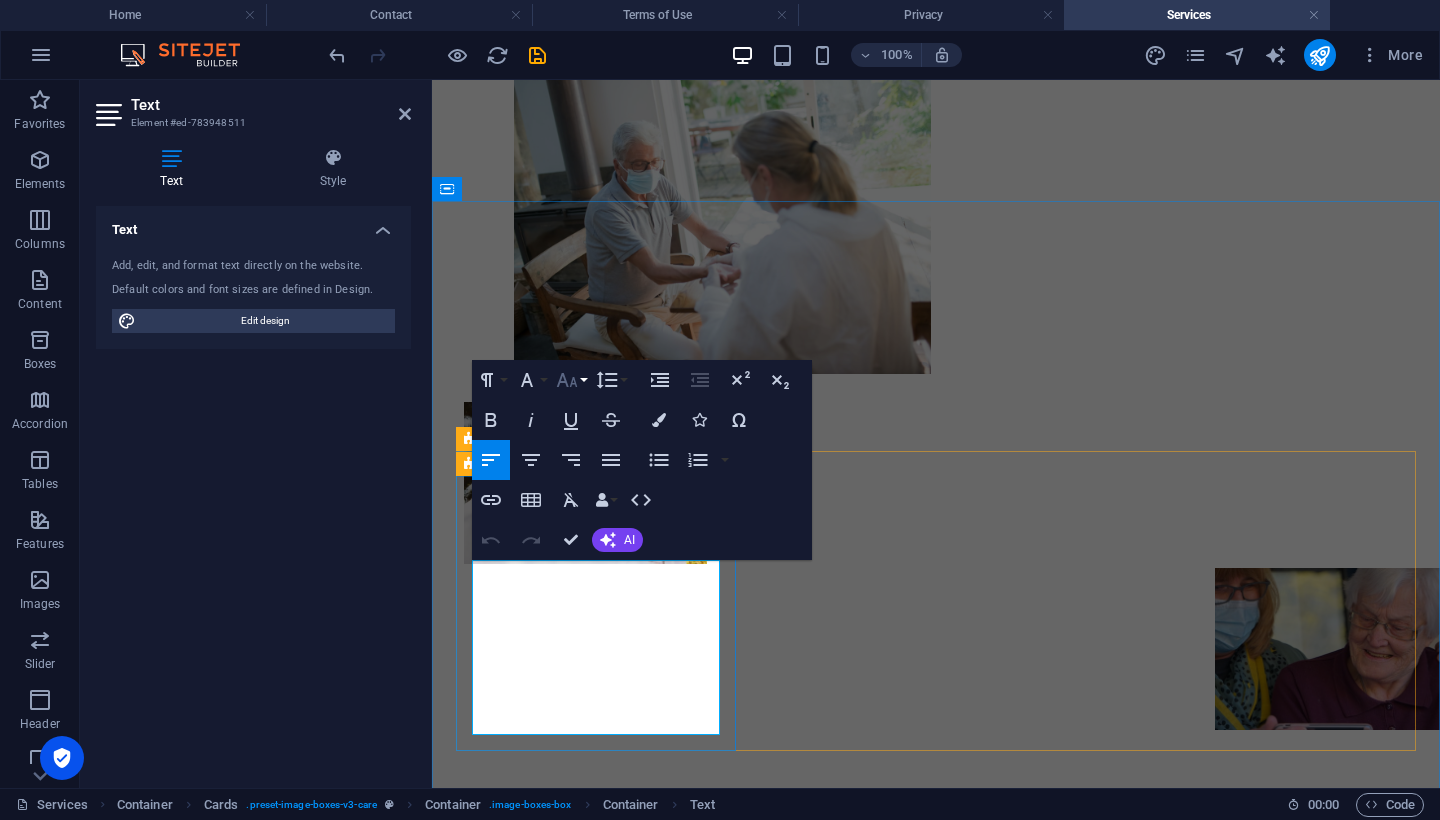 click on "Font Size" at bounding box center [571, 380] 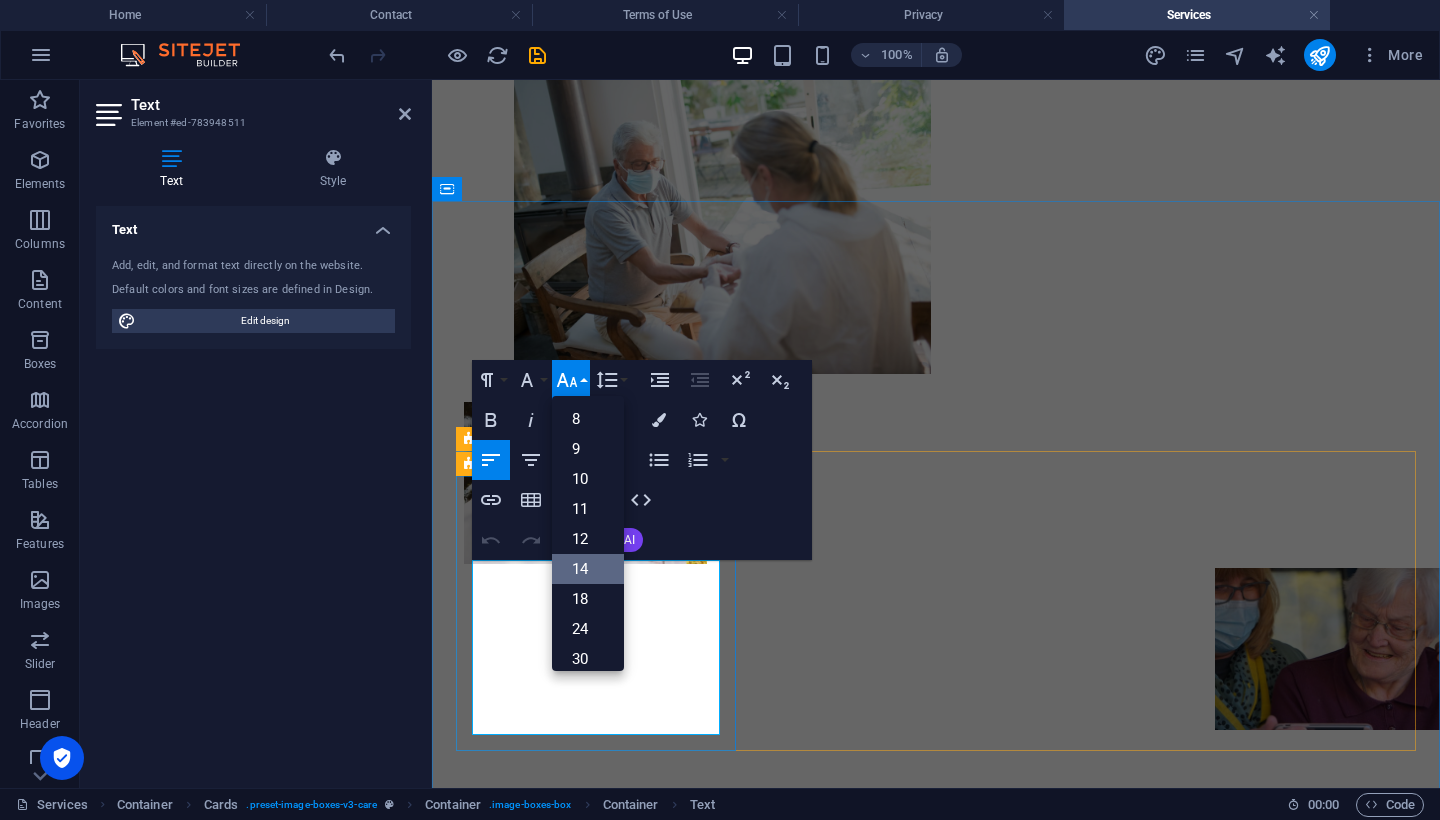 click on "14" at bounding box center [588, 569] 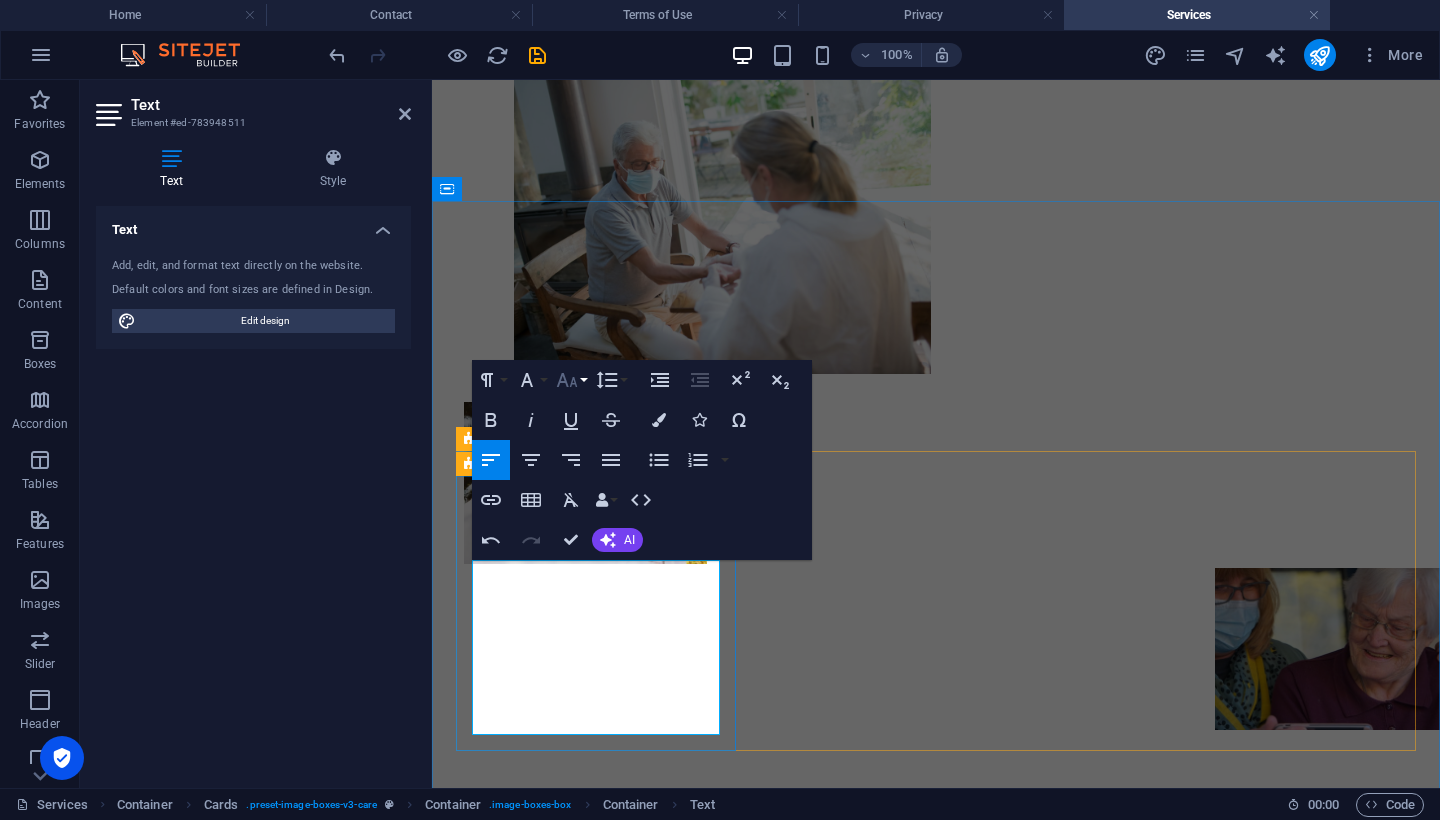 click 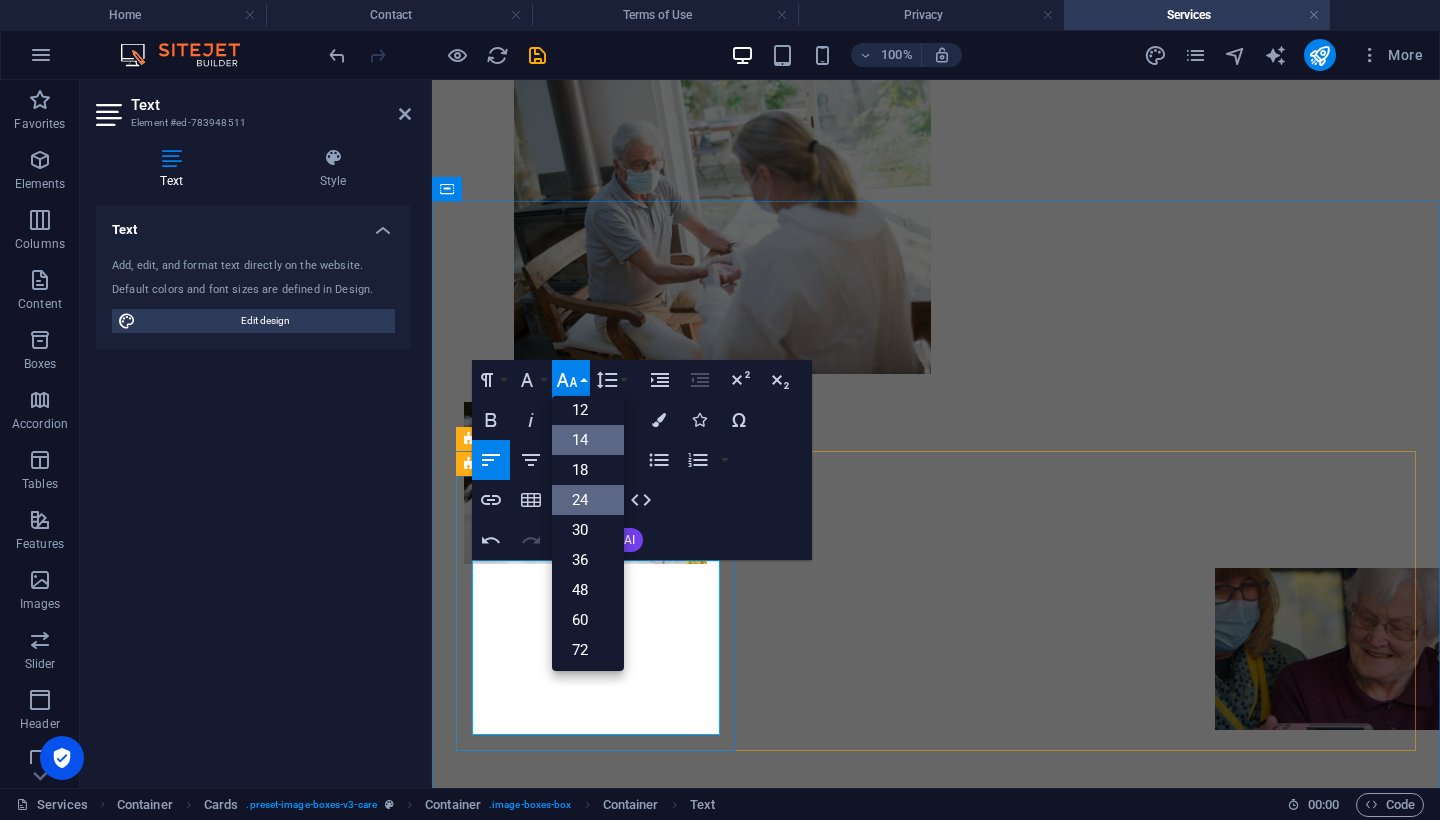 scroll, scrollTop: 122, scrollLeft: 0, axis: vertical 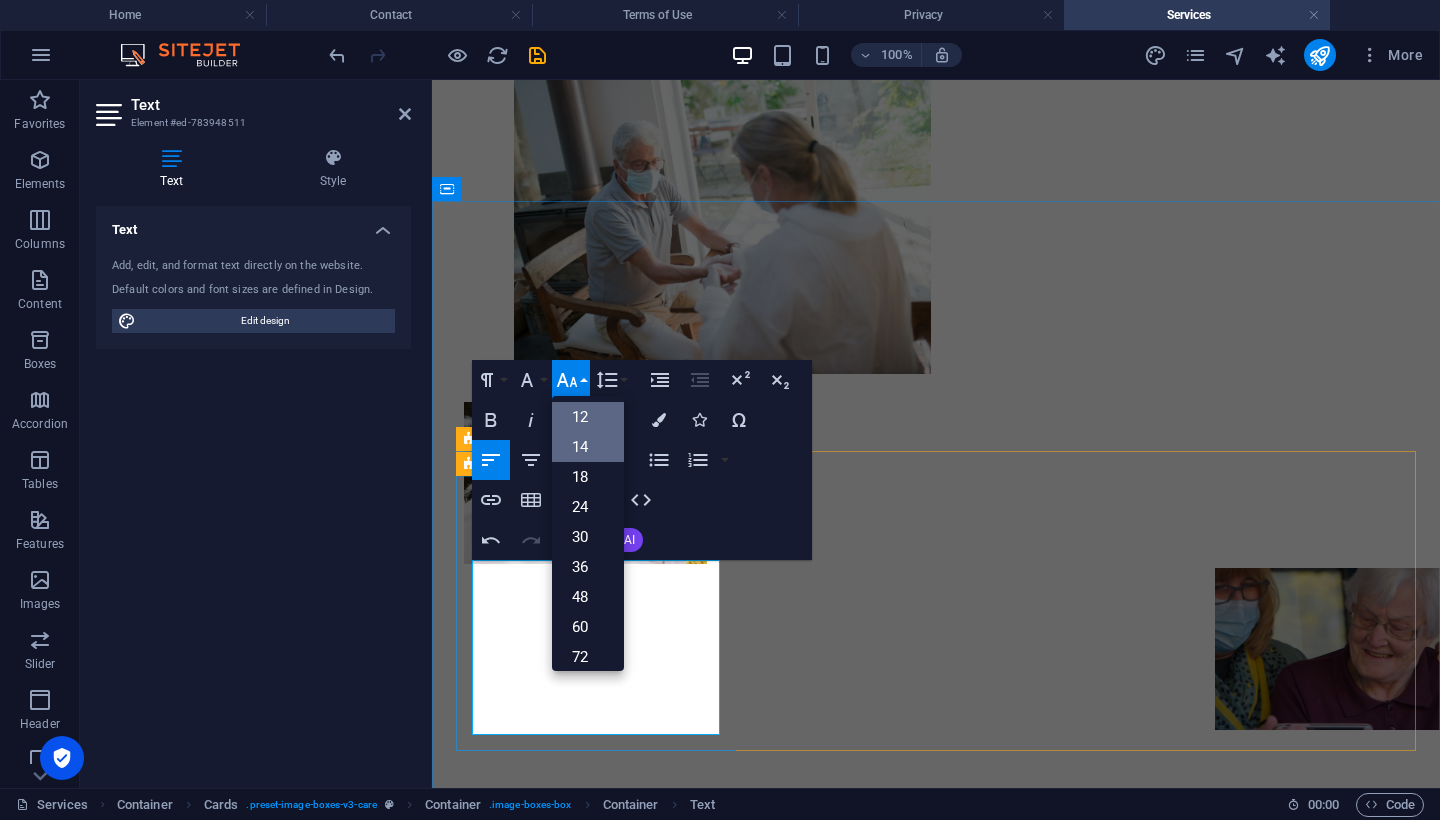 click on "12" at bounding box center (588, 417) 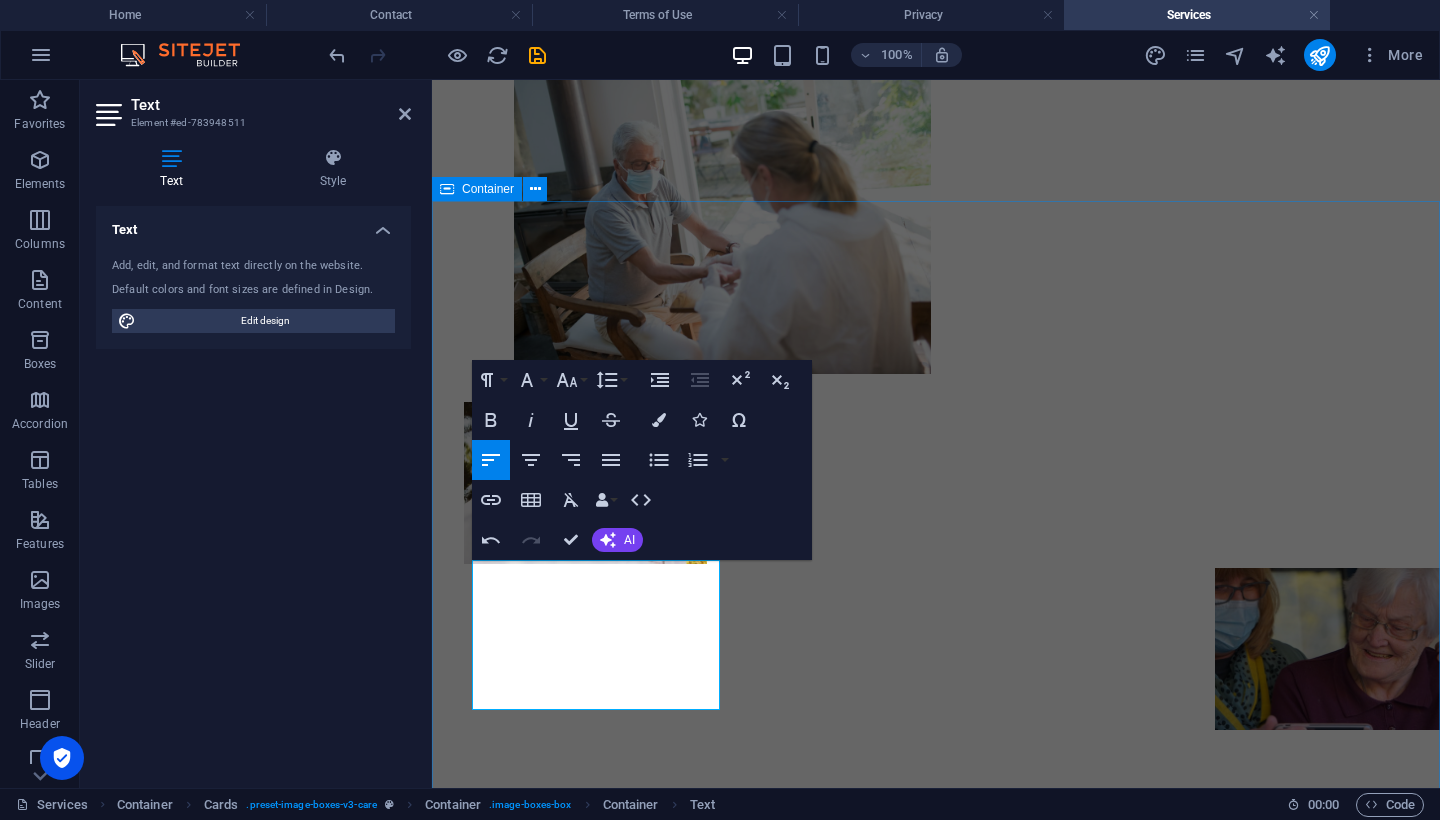 click on "Our services At   AJ Global Traders FZ-LLC , we offer a dynamic range of services designed to help businesses   grow, scale, and thrive globally . Our expertise spans across three core verticals that align with [DATE] business demands – from digital transformation to international trade. E-Commerce Solutions ✅ Marketplace Listing ✅ Online Store Setup ✅ Product Sourcing & Inventory Management ✅ Order Fulfillment & Logistics ✅ Cross-Border E-Commerce Strategy Digital Marketing Services Lorem ipsum dolor sit amet, consectetur adipiscing elit. Amet ullamcorper sed vitae quis turpis. Import & Export Solutions Lorem ipsum dolor sit amet, consectetur adipiscing elit. Amet ullamcorper sed vitae quis turpis." at bounding box center (936, 2258) 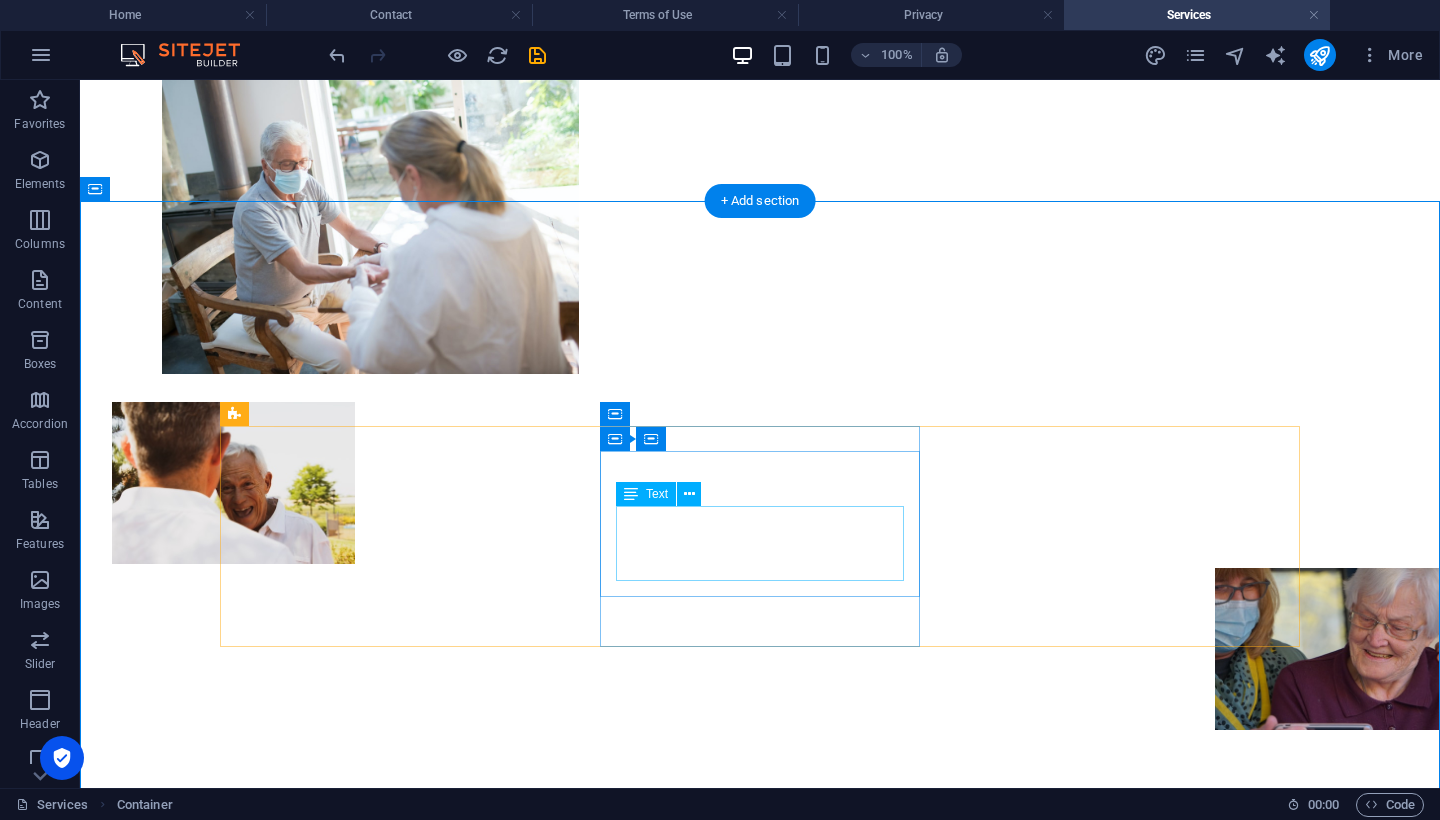 click on "Lorem ipsum dolor sit amet, consectetur adipiscing elit. Amet ullamcorper sed vitae quis turpis." at bounding box center (760, 3236) 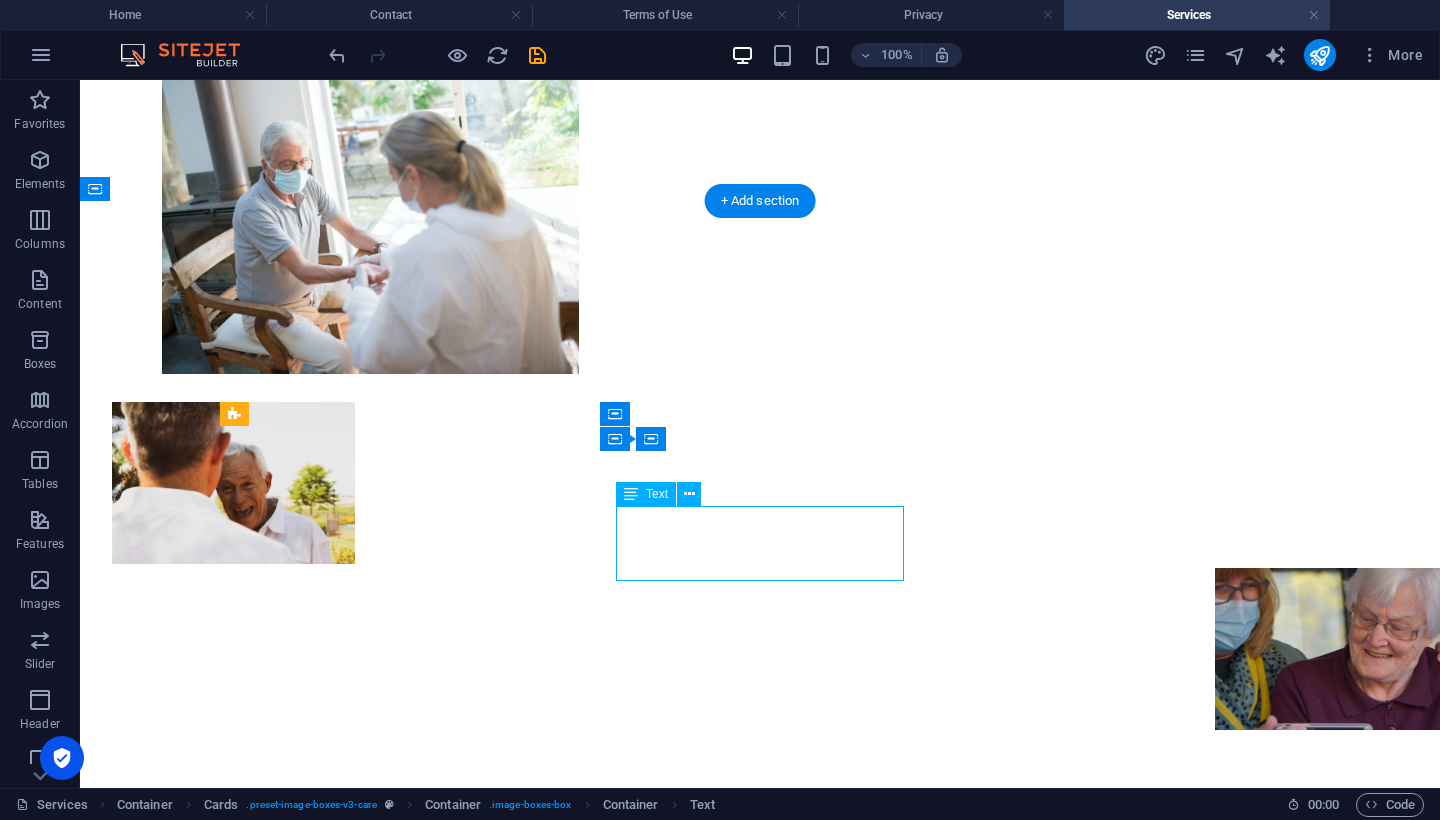 click on "Lorem ipsum dolor sit amet, consectetur adipiscing elit. Amet ullamcorper sed vitae quis turpis." at bounding box center [760, 3236] 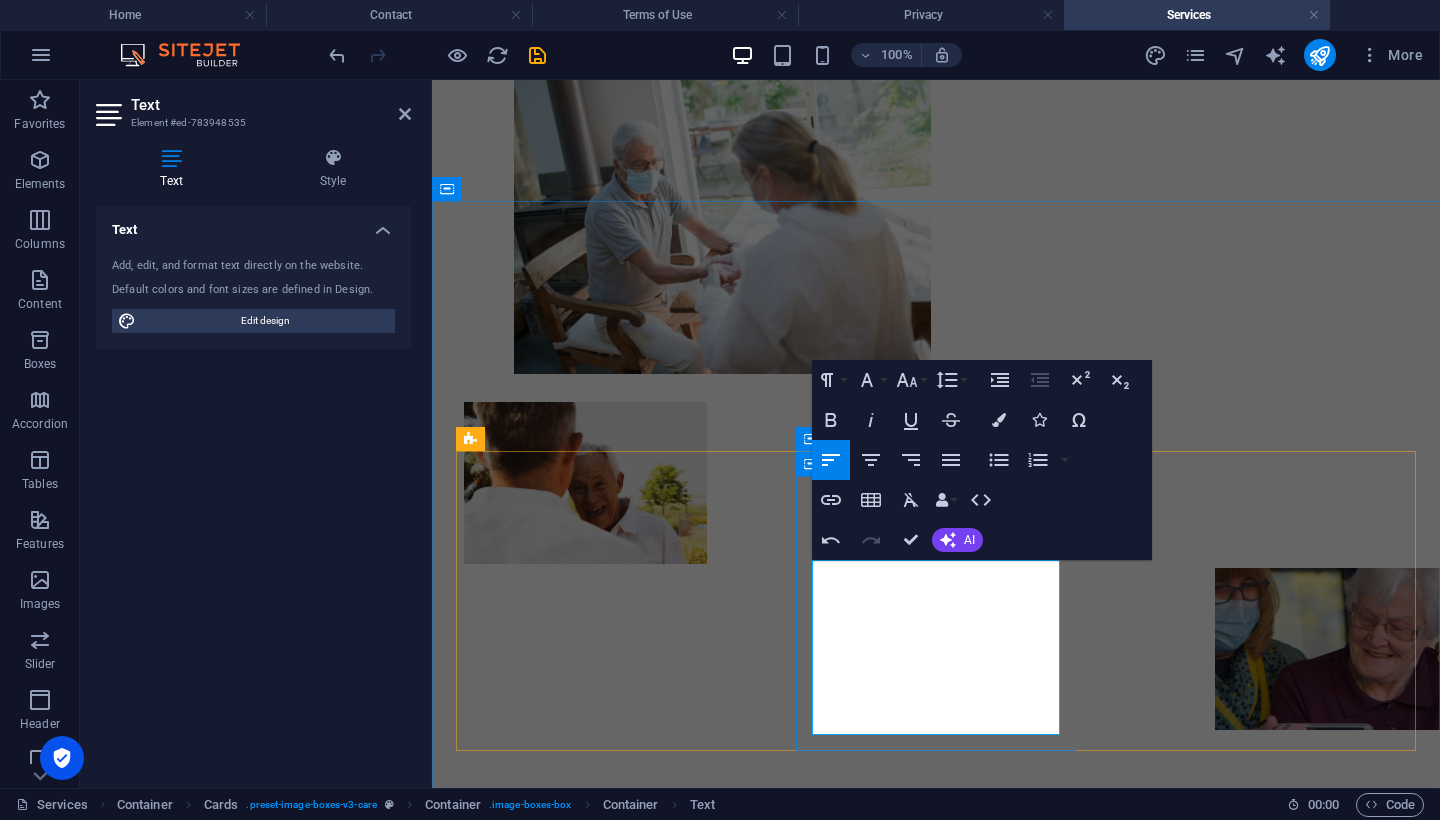 drag, startPoint x: 1041, startPoint y: 723, endPoint x: 833, endPoint y: 567, distance: 260 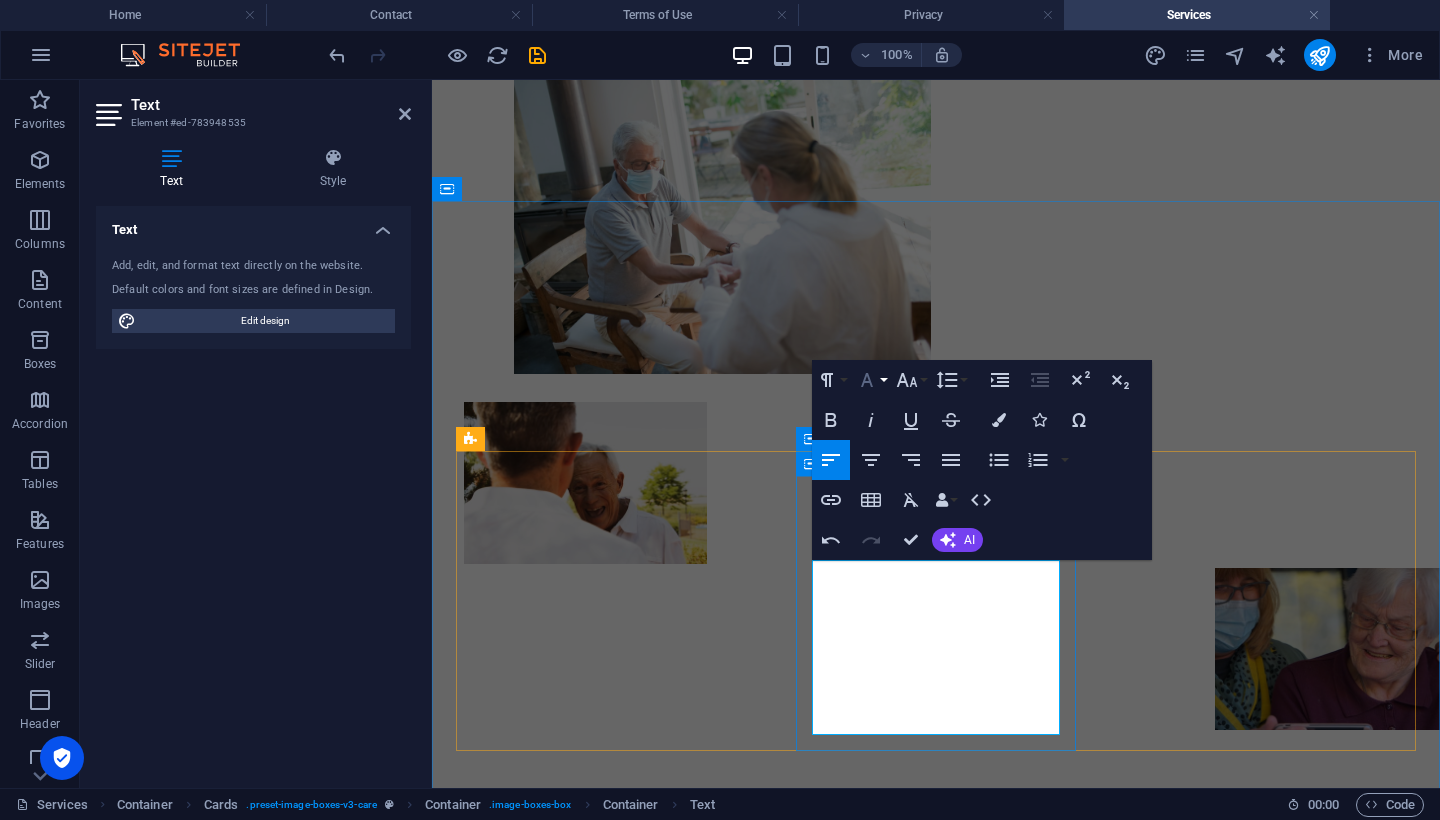 click 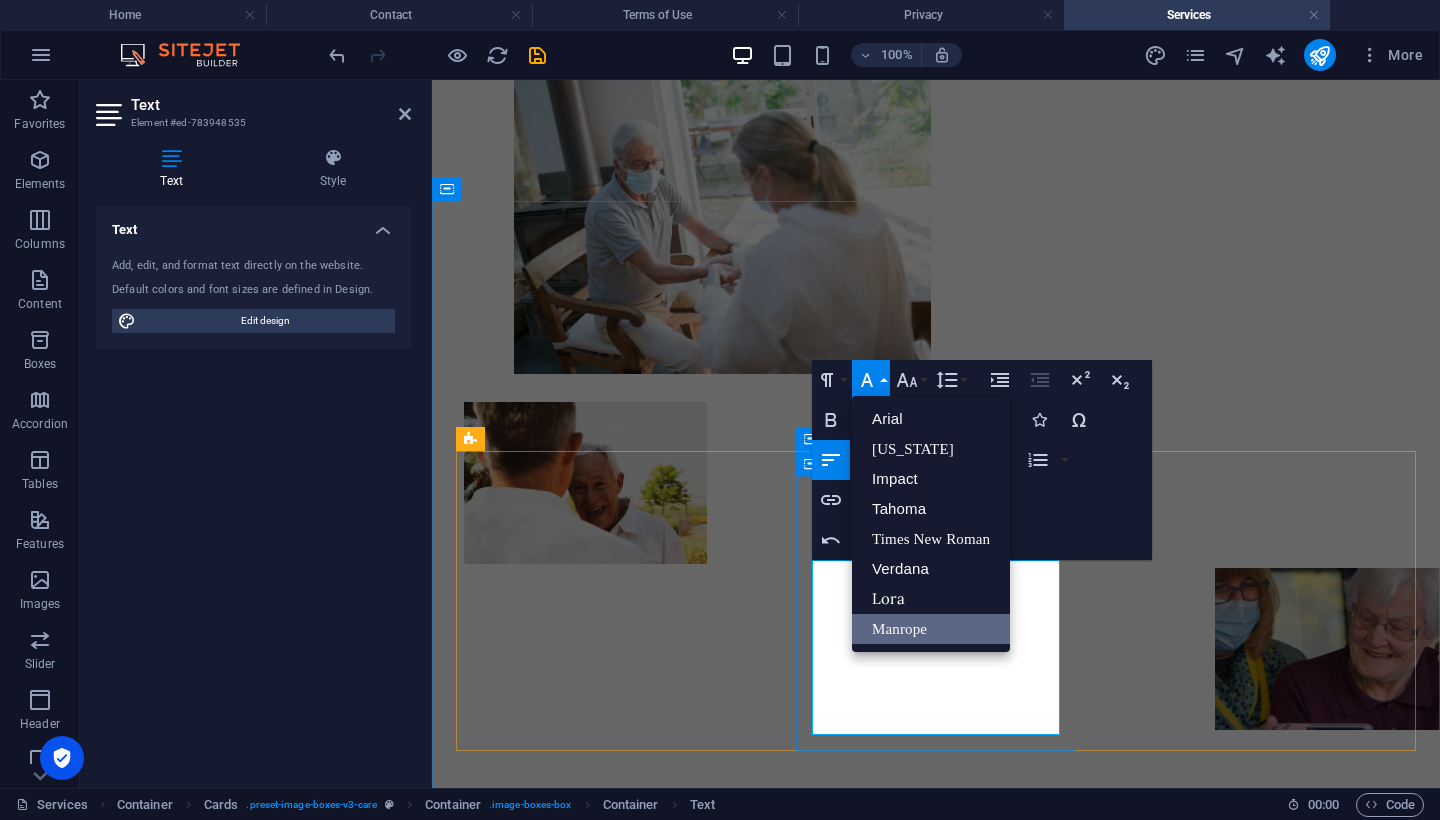 scroll, scrollTop: 0, scrollLeft: 0, axis: both 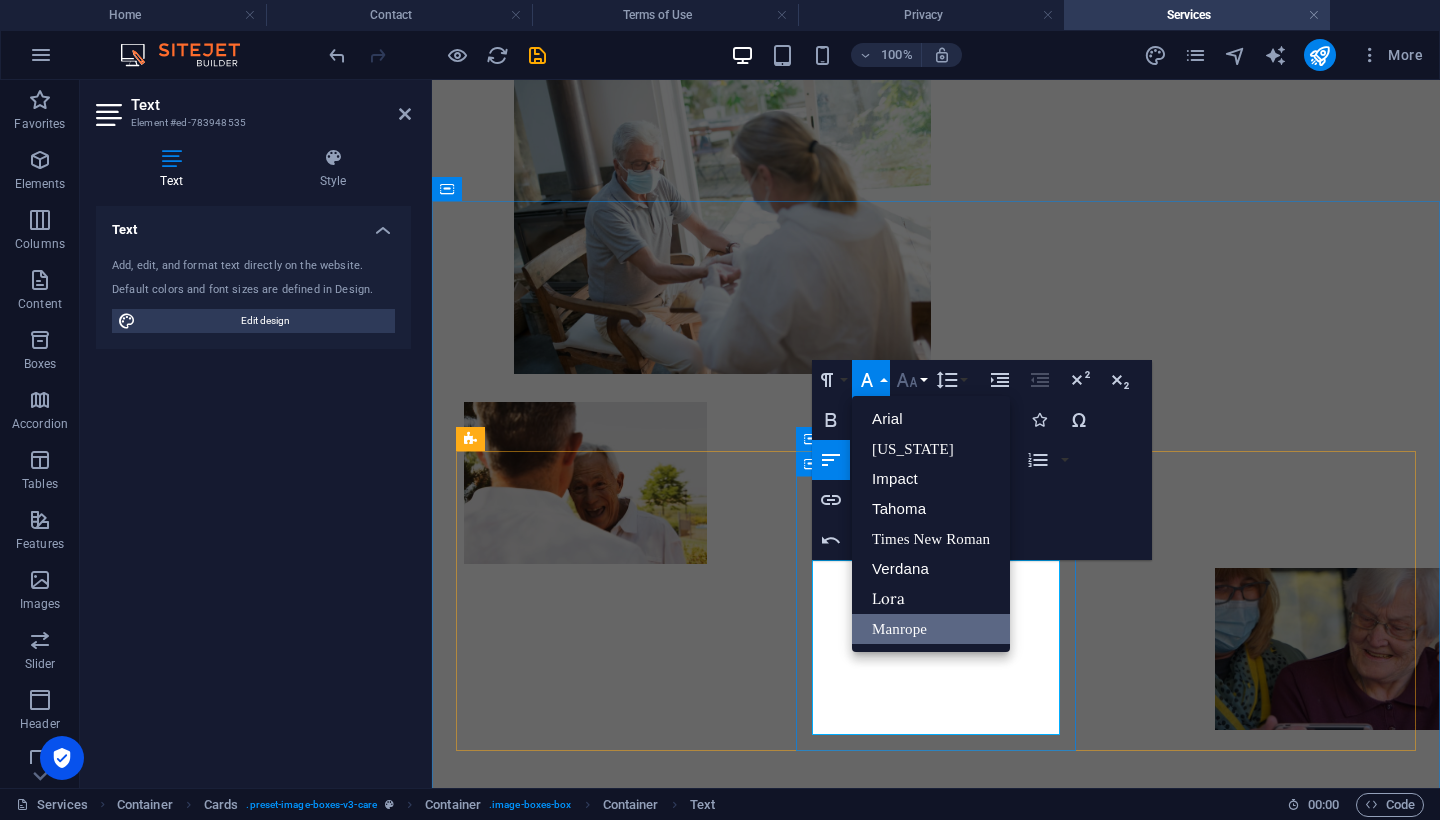 click 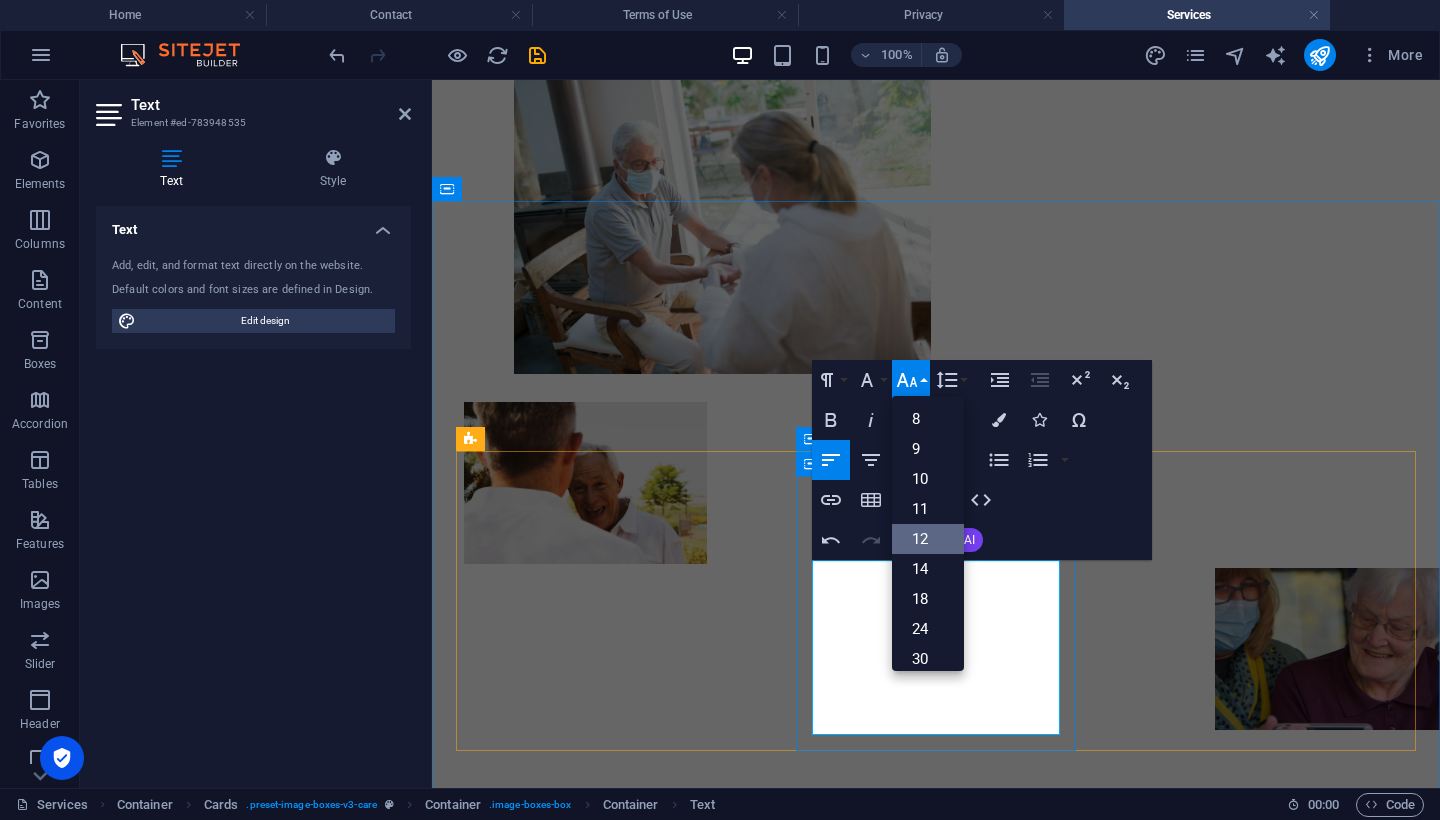 click on "12" at bounding box center (928, 539) 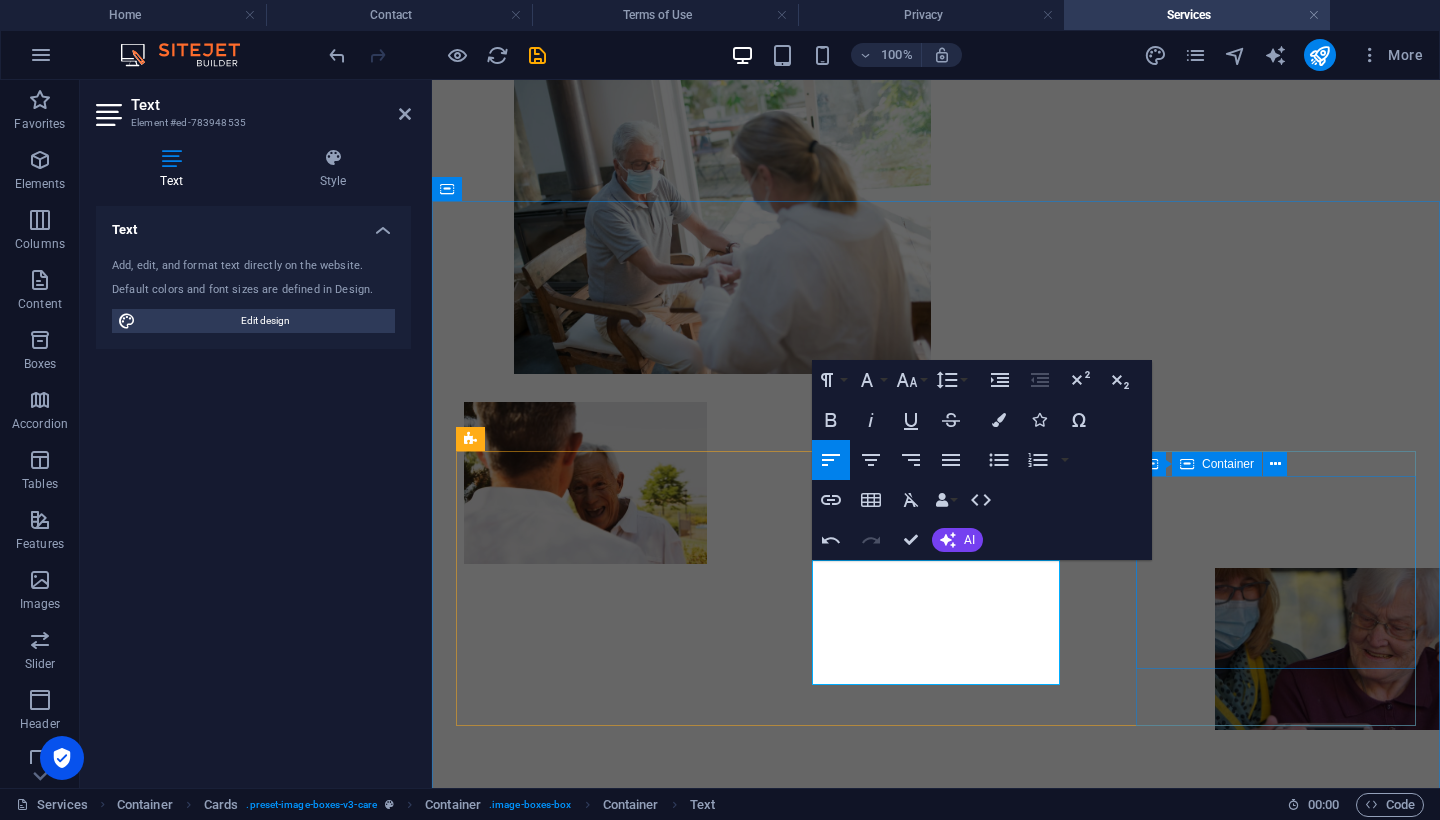 click on "Import & Export Solutions Lorem ipsum dolor sit amet, consectetur adipiscing elit. Amet ullamcorper sed vitae quis turpis." at bounding box center (936, 3594) 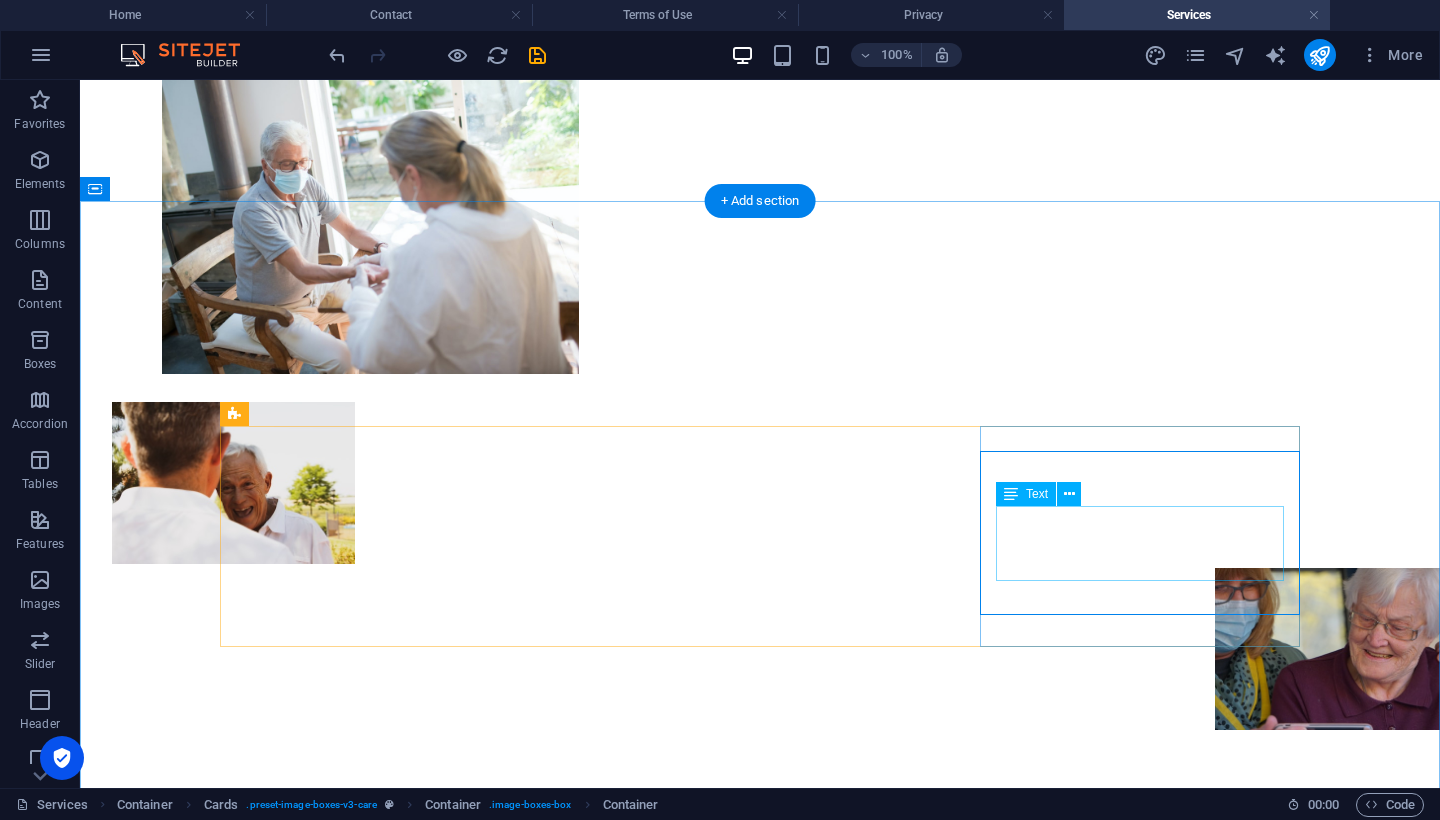 click on "Lorem ipsum dolor sit amet, consectetur adipiscing elit. Amet ullamcorper sed vitae quis turpis." at bounding box center [760, 4403] 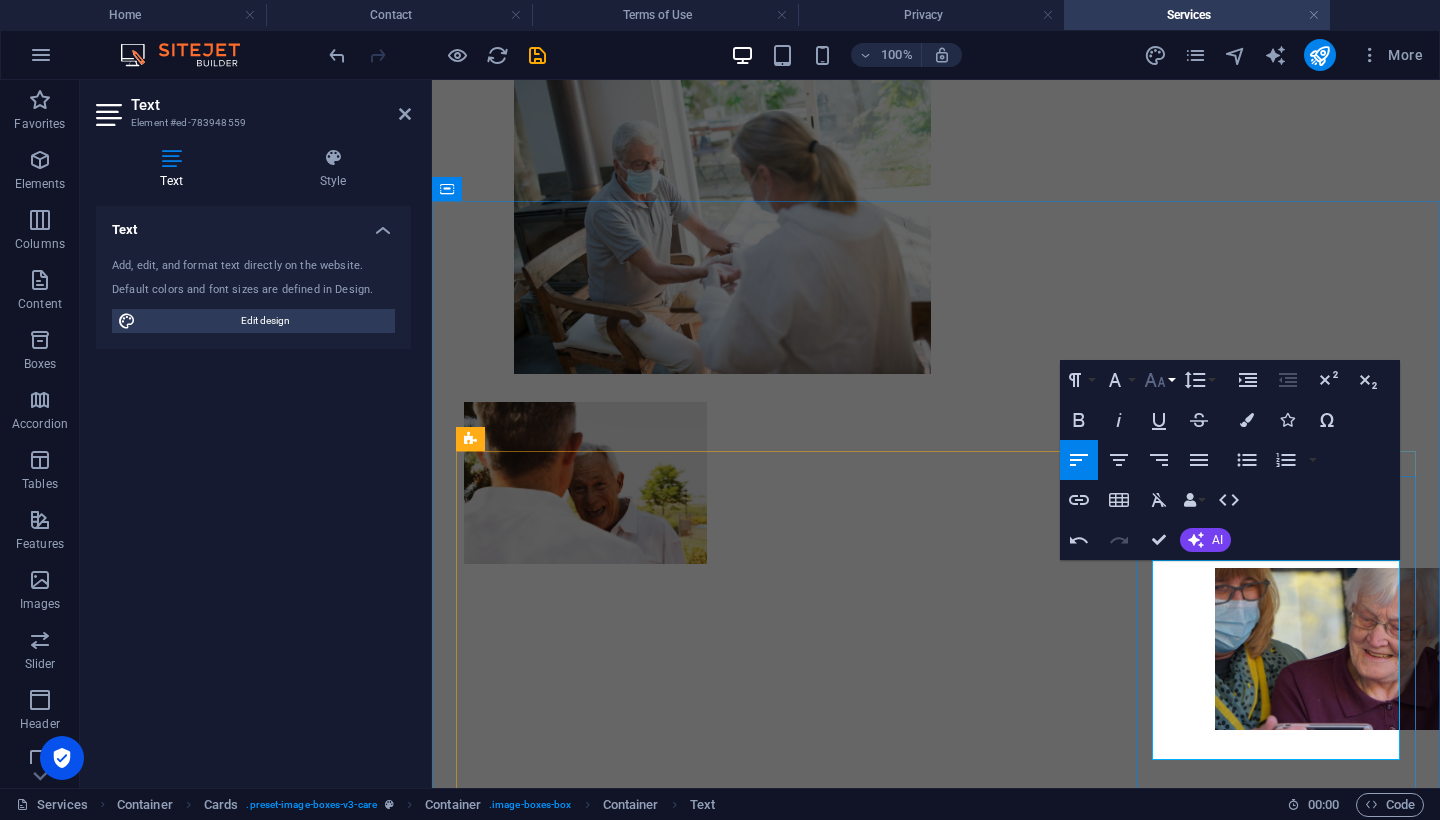 click on "Font Size" at bounding box center [1159, 380] 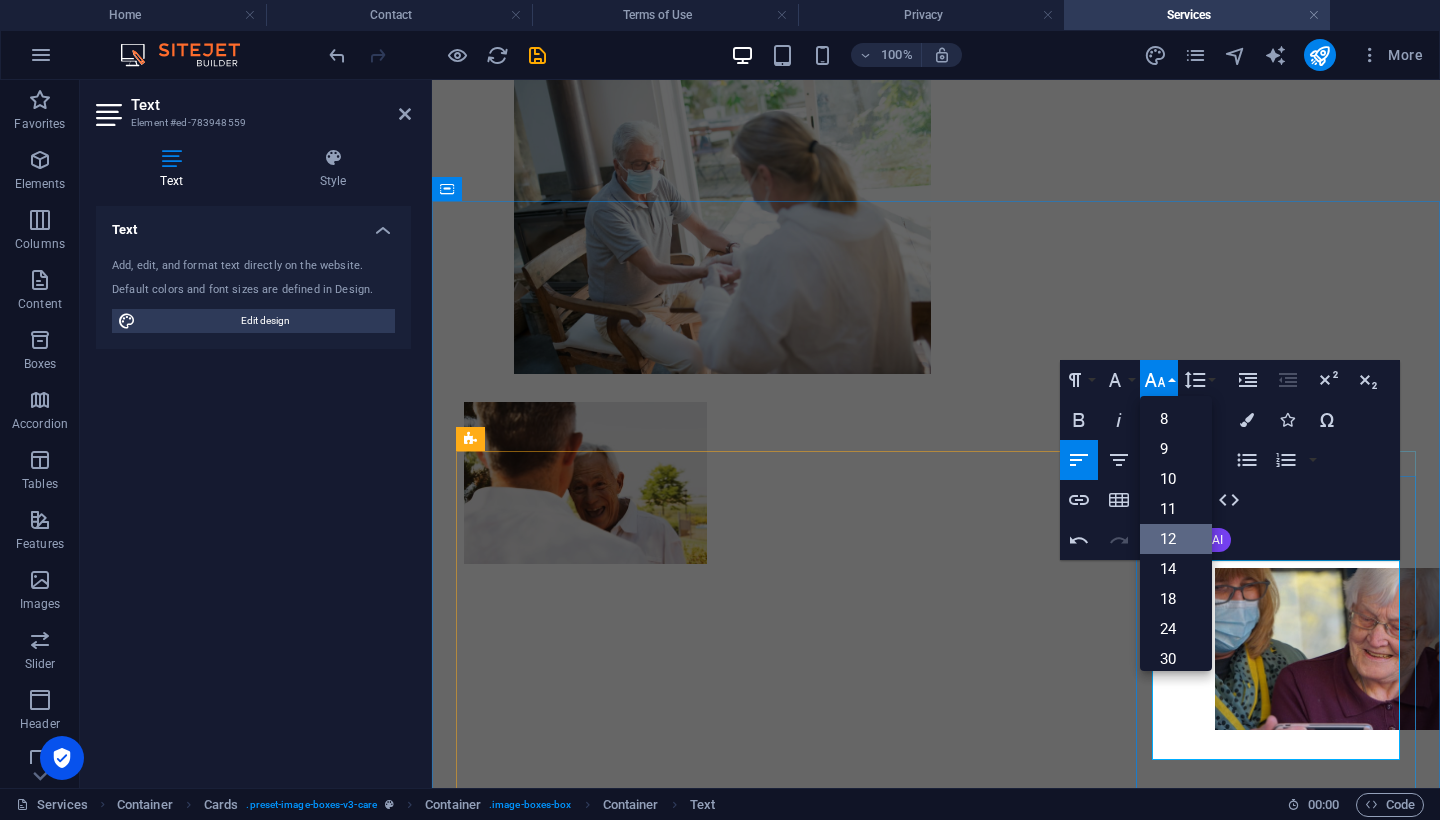click on "12" at bounding box center (1176, 539) 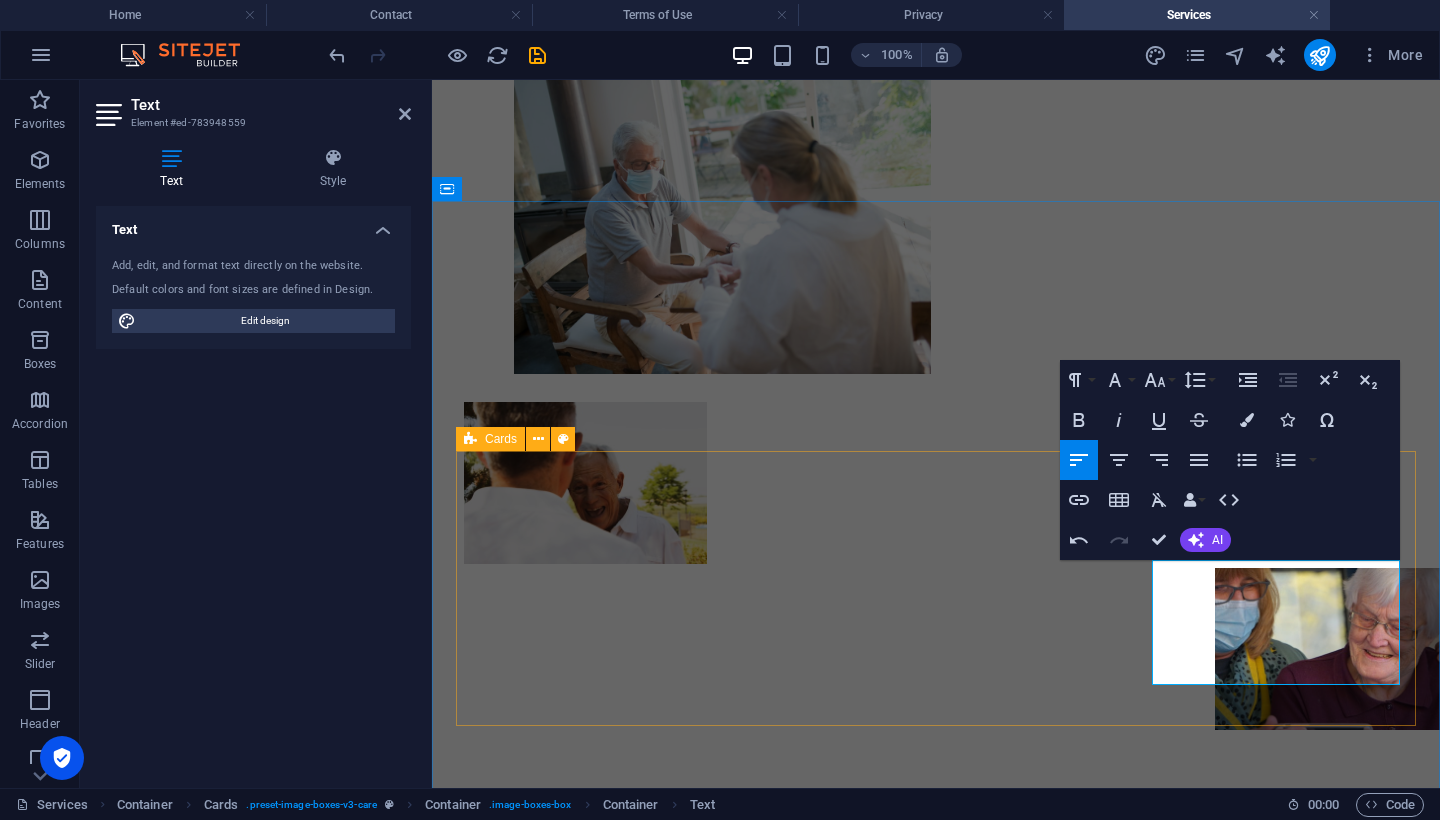 click on "E-Commerce Solutions ✅ Marketplace Listing ✅ Online Store Setup ✅ Product Sourcing & Inventory Management ✅ Order Fulfillment & Logistics ✅ Cross-Border E-Commerce Strategy Digital Marketing Services ✅ SEO & Content Marketing ✅ Social Media Management ✅ Paid [PERSON_NAME] (Google & Meta) ✅ Email Marketing & CRM Funnels ✅ Branding & Creative Design Import & Export Solutions ✅ Product Sourcing (Local & International) ✅ Customs Documentation & Clearance ✅ Freight & Logistics Management ✅ Bulk Trade & B2B Supply Chain ✅ Trade Compliance Support" at bounding box center [936, 2362] 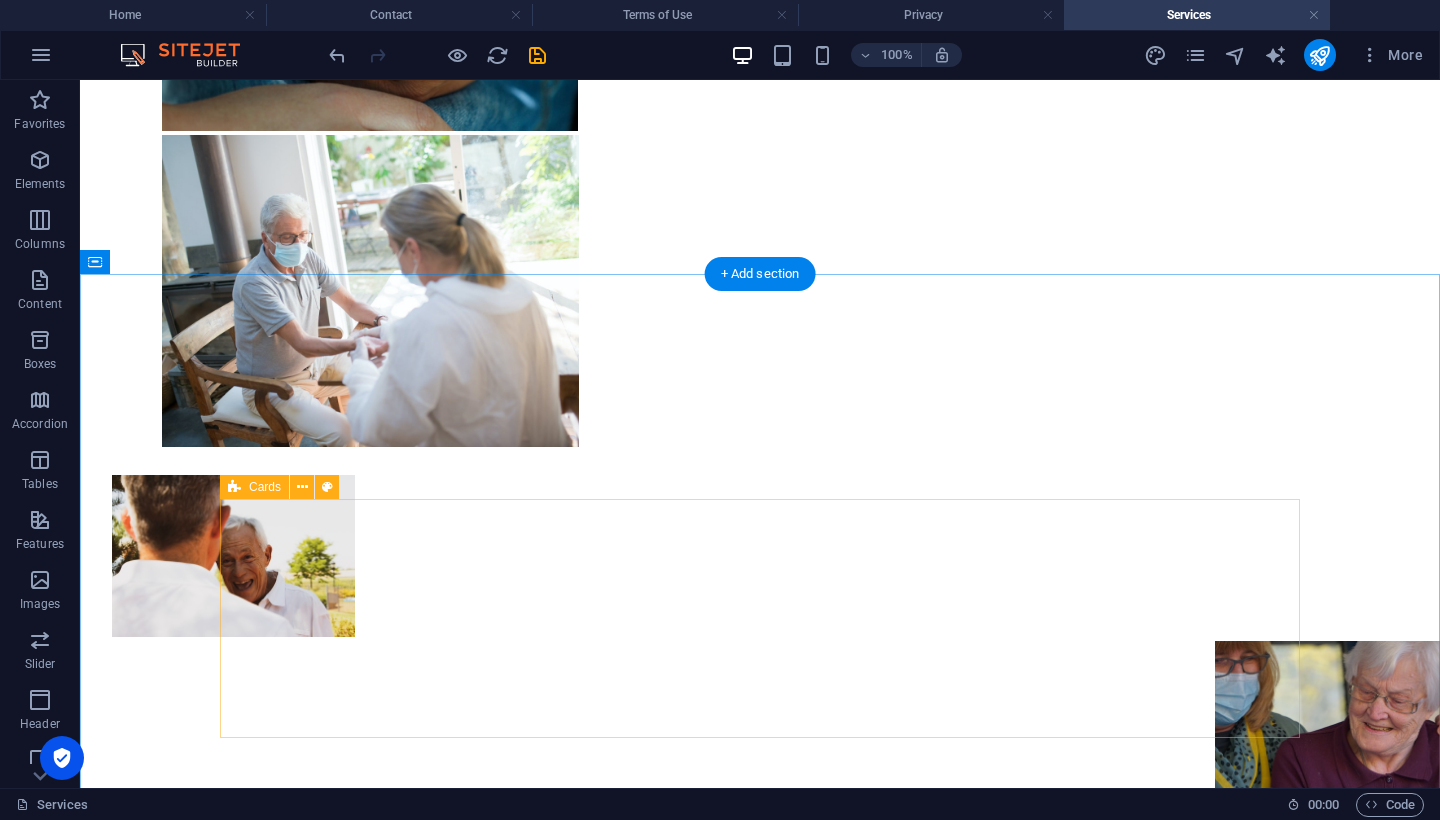 scroll, scrollTop: 764, scrollLeft: 0, axis: vertical 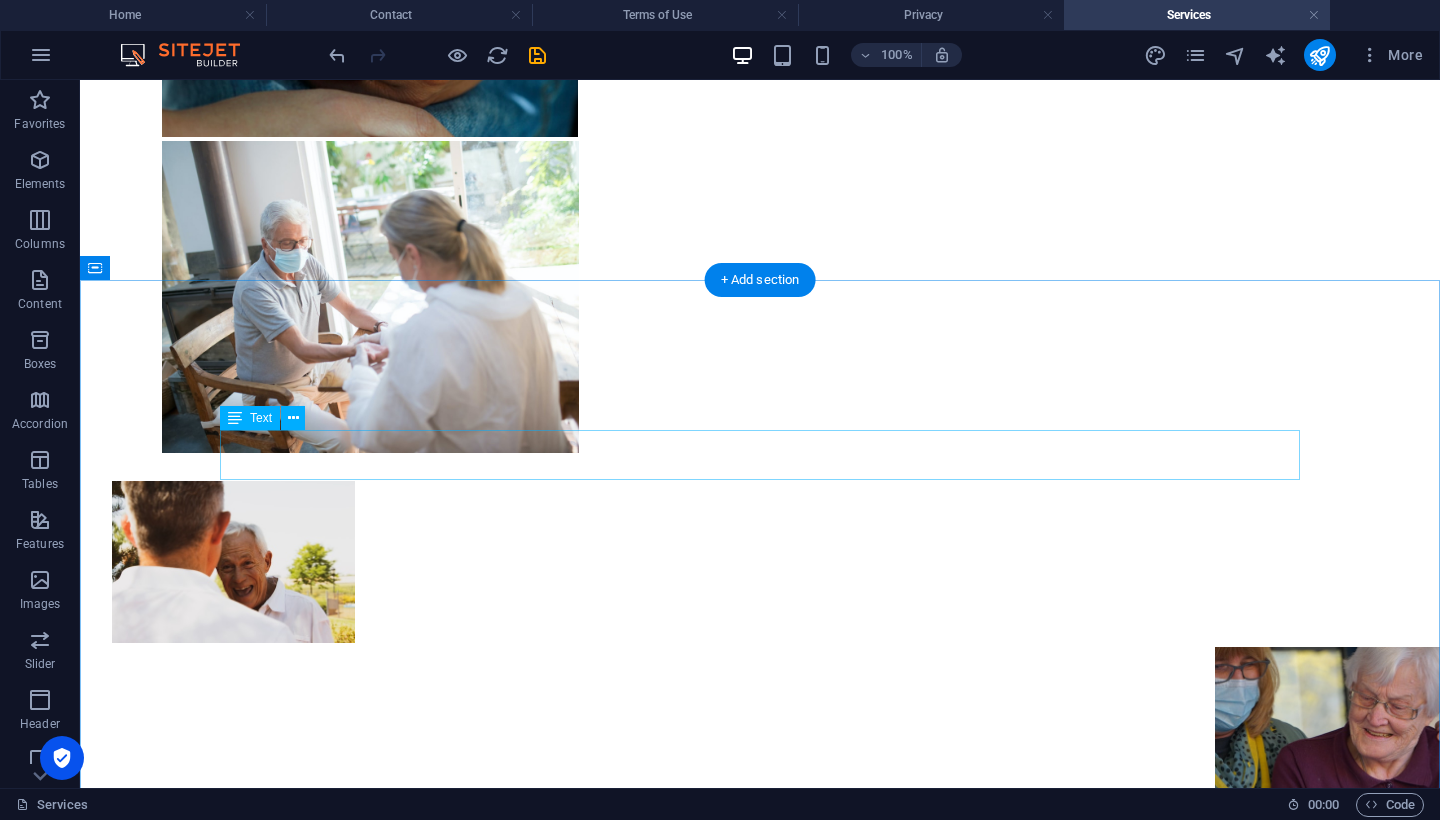click on "At   AJ Global Traders FZ-LLC , we offer a dynamic range of services designed to help businesses   grow, scale, and thrive globally . Our expertise spans across three core verticals that align with [DATE] business demands – from digital transformation to international trade." at bounding box center (760, 1018) 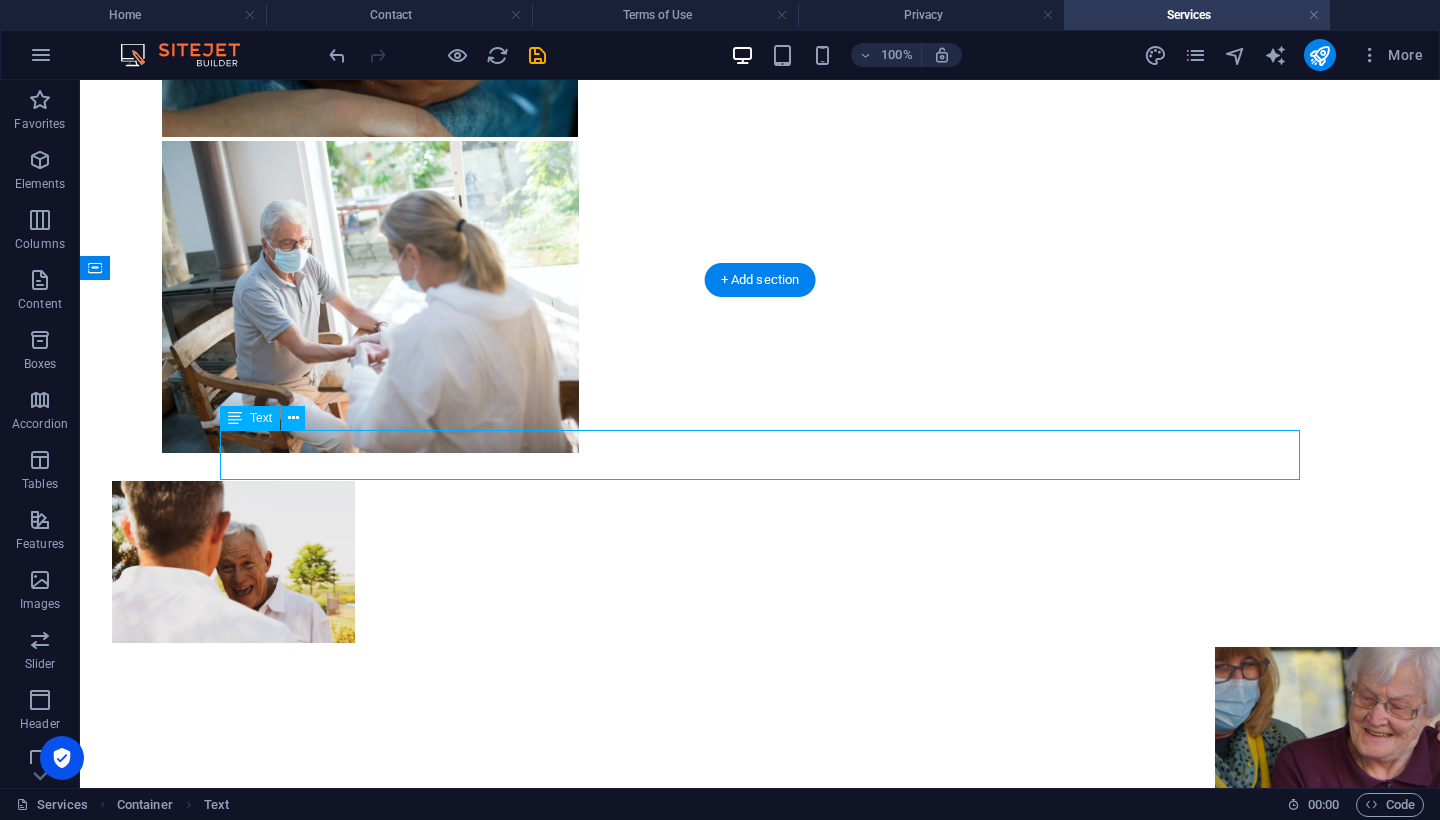 click on "At   AJ Global Traders FZ-LLC , we offer a dynamic range of services designed to help businesses   grow, scale, and thrive globally . Our expertise spans across three core verticals that align with [DATE] business demands – from digital transformation to international trade." at bounding box center (760, 1018) 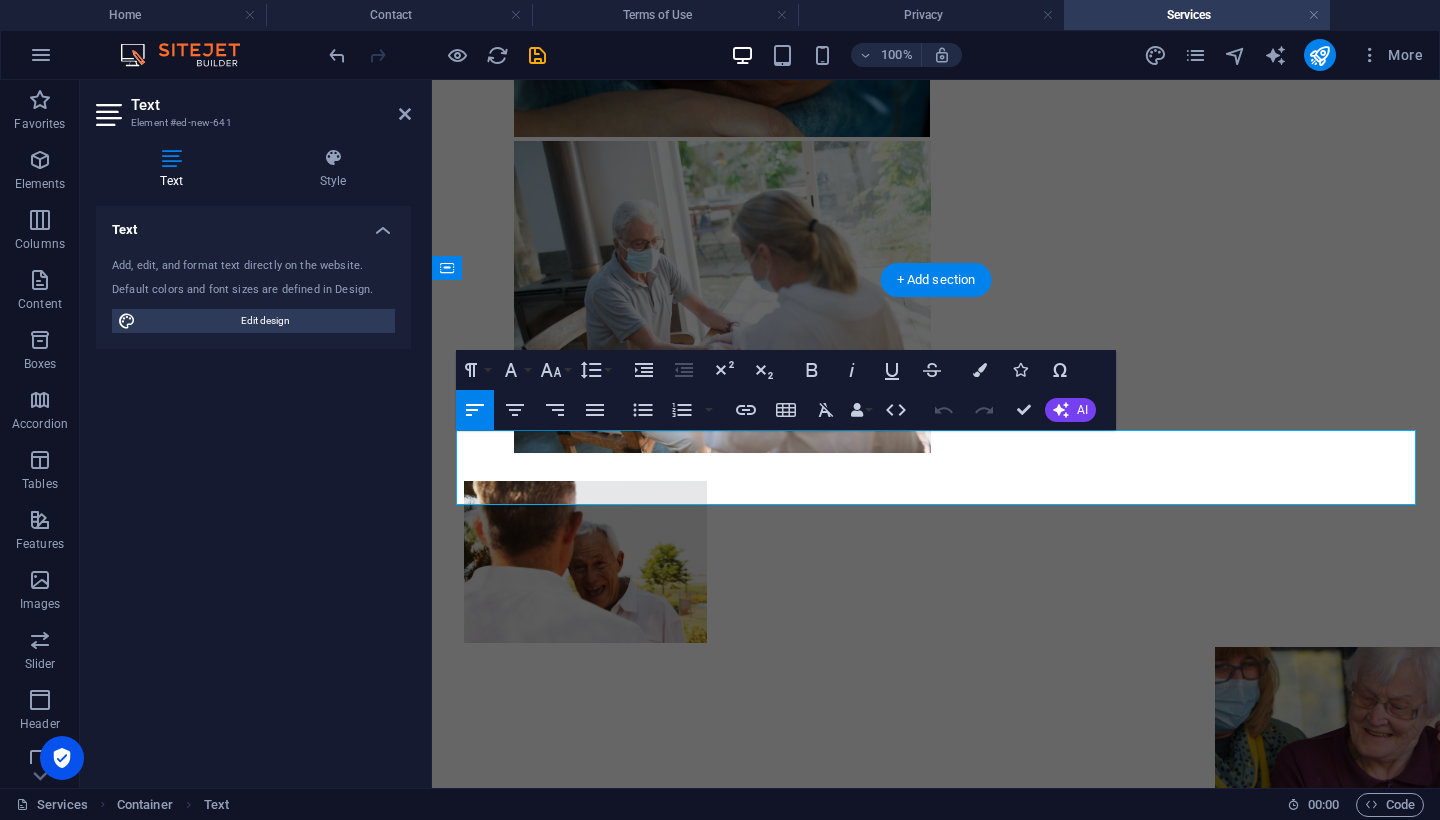 click on ". Our expertise spans across three core verticals that align with [DATE] business demands – from digital transformation to international trade." at bounding box center [905, 1017] 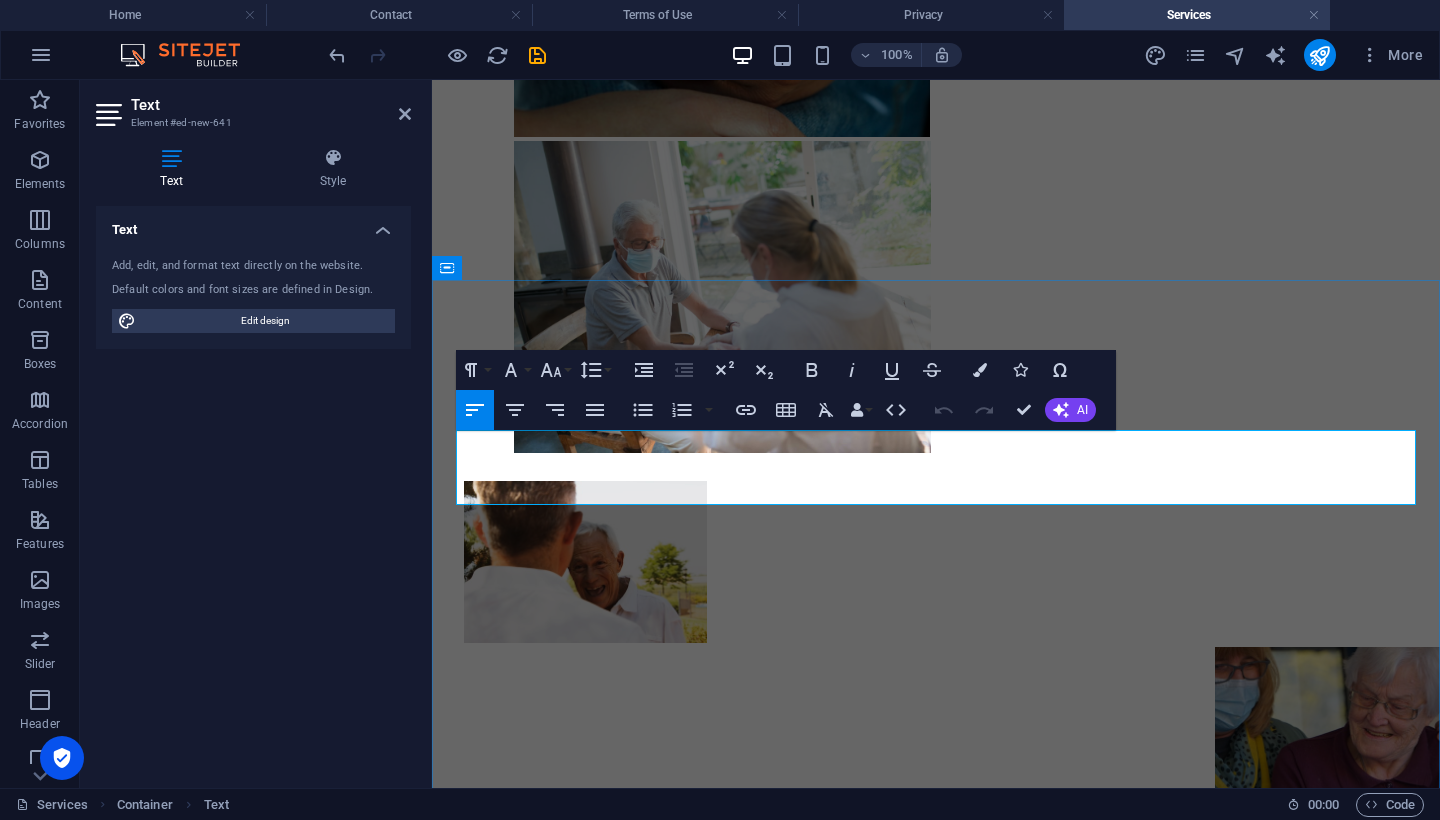 click on "At   AJ Global Traders FZ-LLC , we offer a dynamic range of services designed to help businesses   grow, scale, and thrive globally . Our expertise spans across three core verticals that align with [DATE] business demands – from digital transformation to international trade." at bounding box center (936, 1018) 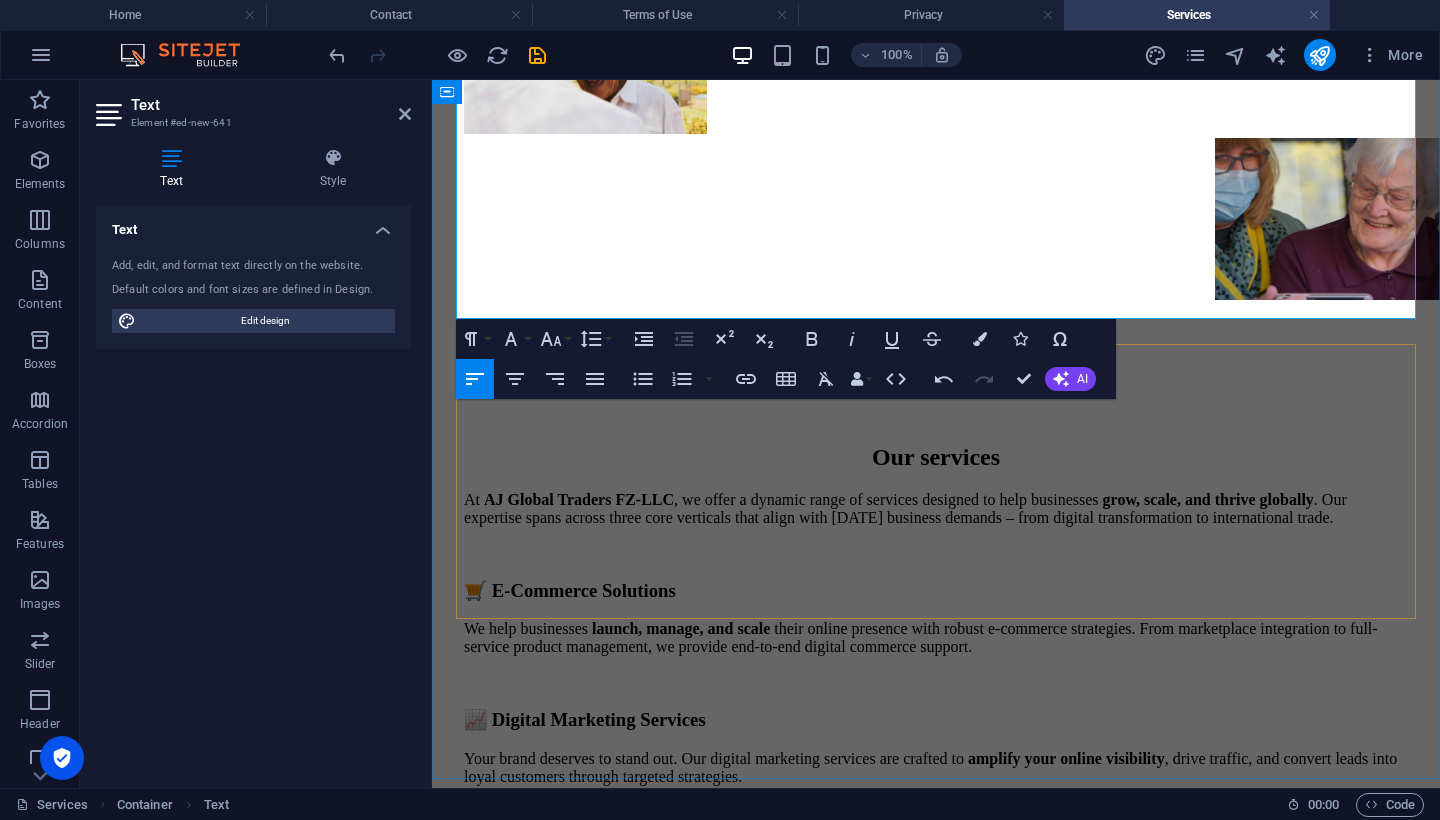 scroll, scrollTop: 1305, scrollLeft: 0, axis: vertical 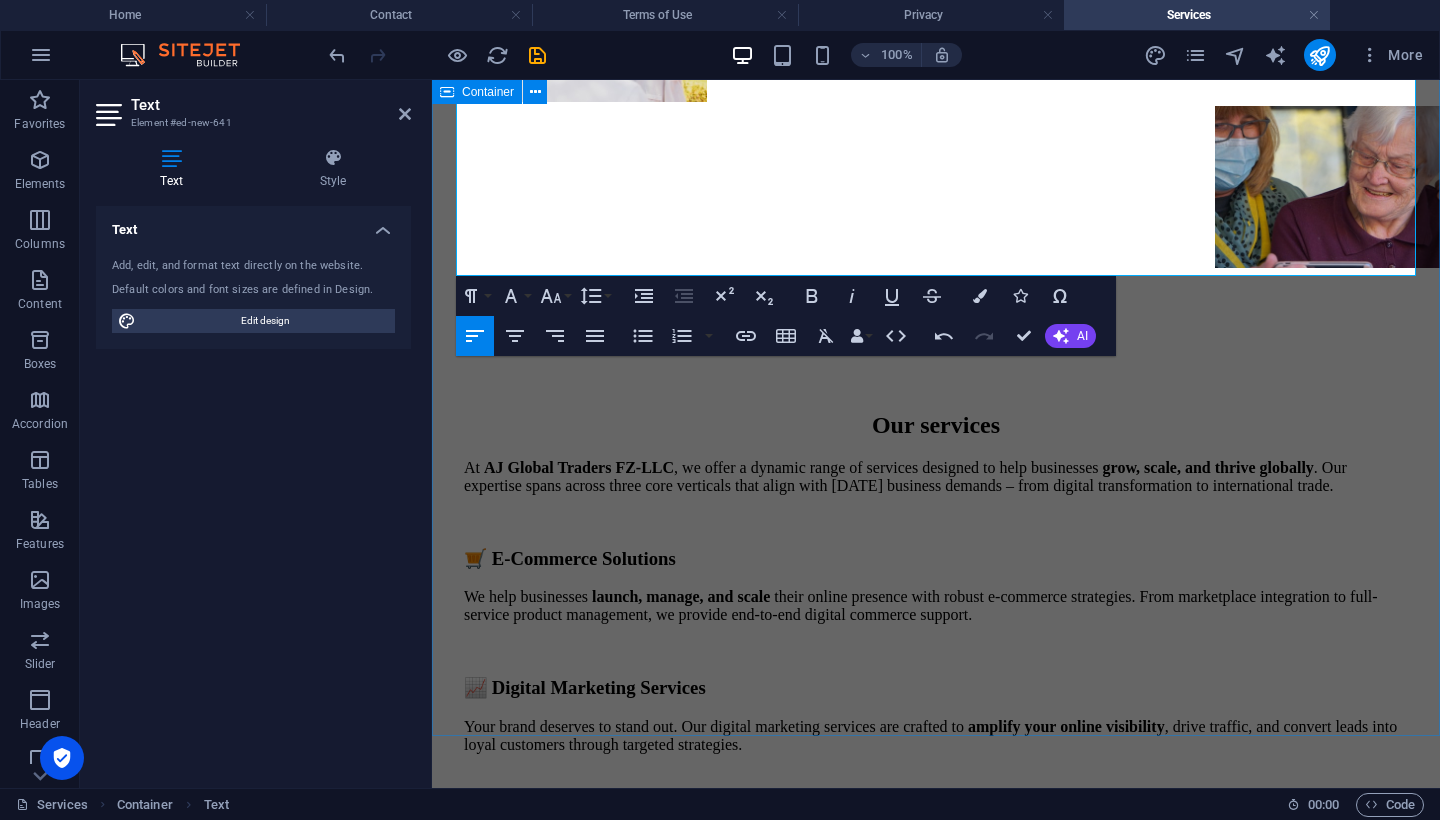click on "Our services At   AJ Global Traders FZ-LLC , we offer a dynamic range of services designed to help businesses   grow, scale, and thrive globally . Our expertise spans across three core verticals that align with [DATE] business demands – from digital transformation to international trade. ​ 🛒 E-Commerce Solutions We help businesses   launch, manage, and scale   their online presence with robust e-commerce strategies. From marketplace integration to full-service product management, we provide end-to-end digital commerce support. 📈 Digital Marketing Services Your brand deserves to stand out. Our digital marketing services are crafted to   amplify your online visibility , drive traffic, and convert leads into loyal customers through targeted strategies. 🌍 Import & Export Solutions We streamline   international trade operations   by handling sourcing, logistics, compliance, and global procurement. Whether you're importing or exporting, we manage it efficiently and ethically." at bounding box center (936, 2062) 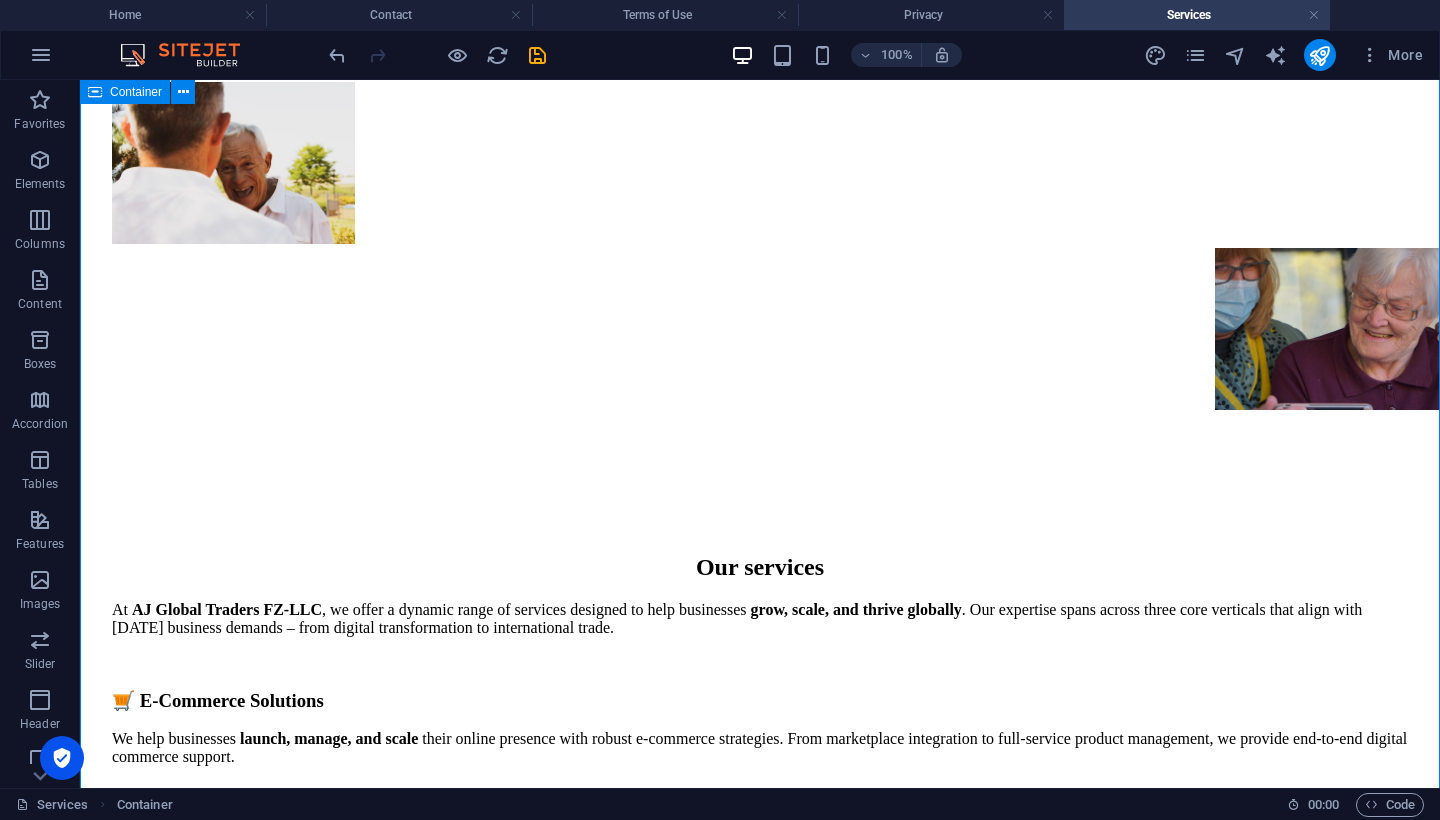 scroll, scrollTop: 892, scrollLeft: 0, axis: vertical 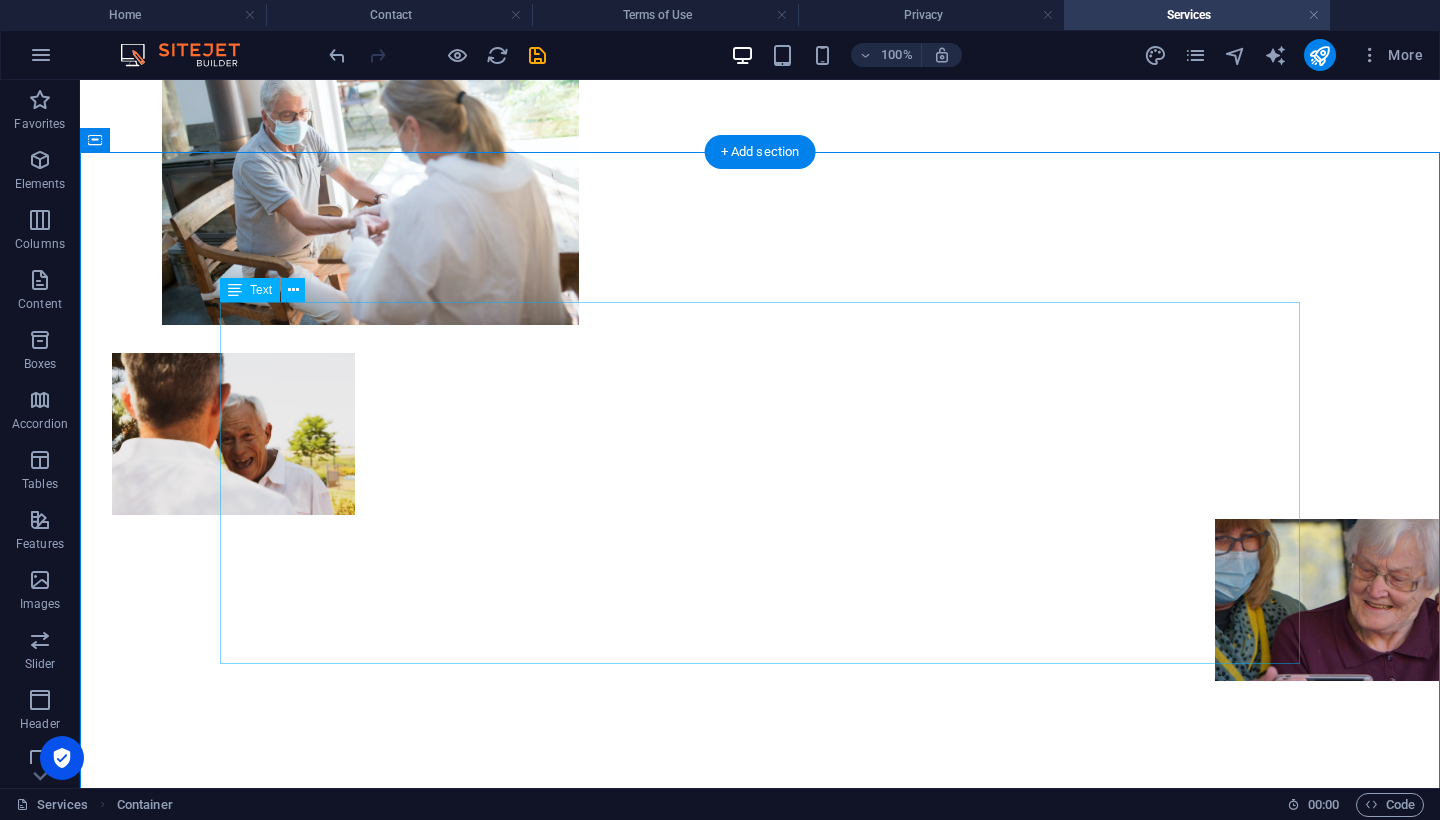 click on "At   AJ Global Traders FZ-LLC , we offer a dynamic range of services designed to help businesses   grow, scale, and thrive globally . Our expertise spans across three core verticals that align with [DATE] business demands – from digital transformation to international trade. 🛒 E-Commerce Solutions We help businesses   launch, manage, and scale   their online presence with robust e-commerce strategies. From marketplace integration to full-service product management, we provide end-to-end digital commerce support. 📈 Digital Marketing Services Your brand deserves to stand out. Our digital marketing services are crafted to   amplify your online visibility , drive traffic, and convert leads into loyal customers through targeted strategies. 🌍 Import & Export Solutions We streamline   international trade operations   by handling sourcing, logistics, compliance, and global procurement. Whether you're importing or exporting, we manage it efficiently and ethically." at bounding box center (760, 1066) 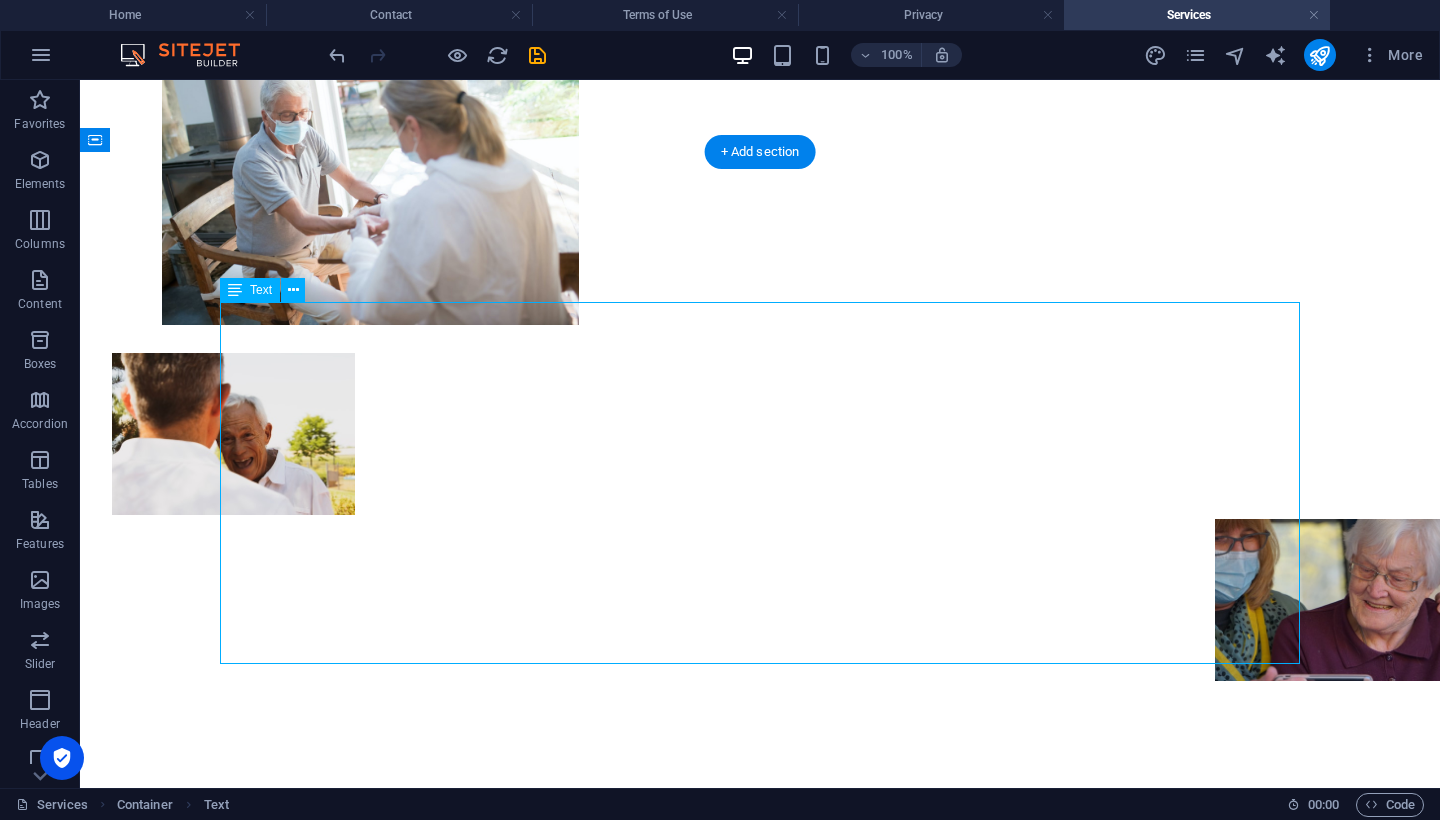 click on "At   AJ Global Traders FZ-LLC , we offer a dynamic range of services designed to help businesses   grow, scale, and thrive globally . Our expertise spans across three core verticals that align with [DATE] business demands – from digital transformation to international trade. 🛒 E-Commerce Solutions We help businesses   launch, manage, and scale   their online presence with robust e-commerce strategies. From marketplace integration to full-service product management, we provide end-to-end digital commerce support. 📈 Digital Marketing Services Your brand deserves to stand out. Our digital marketing services are crafted to   amplify your online visibility , drive traffic, and convert leads into loyal customers through targeted strategies. 🌍 Import & Export Solutions We streamline   international trade operations   by handling sourcing, logistics, compliance, and global procurement. Whether you're importing or exporting, we manage it efficiently and ethically." at bounding box center (760, 1066) 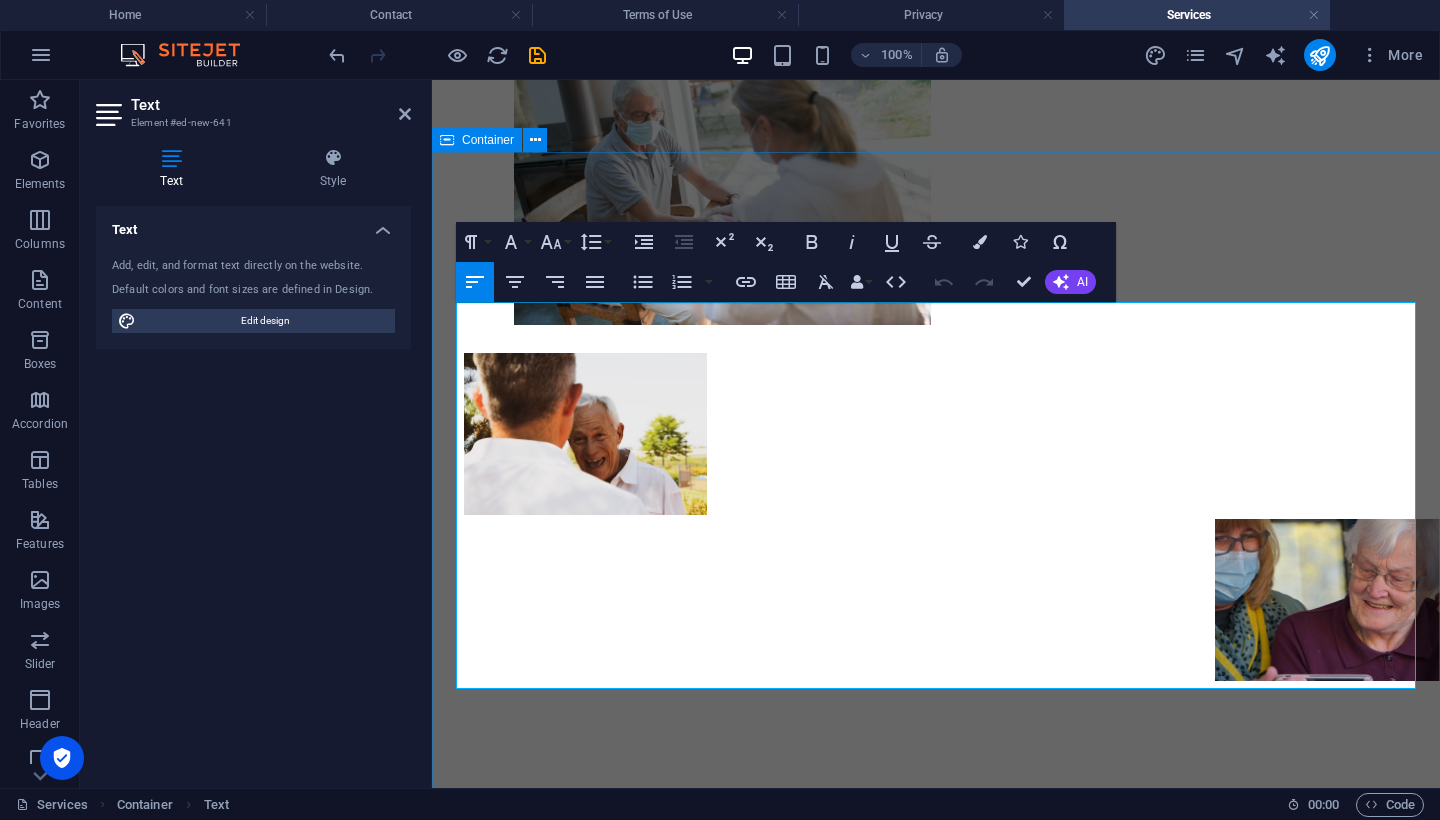 drag, startPoint x: 953, startPoint y: 678, endPoint x: 910, endPoint y: 381, distance: 300.09665 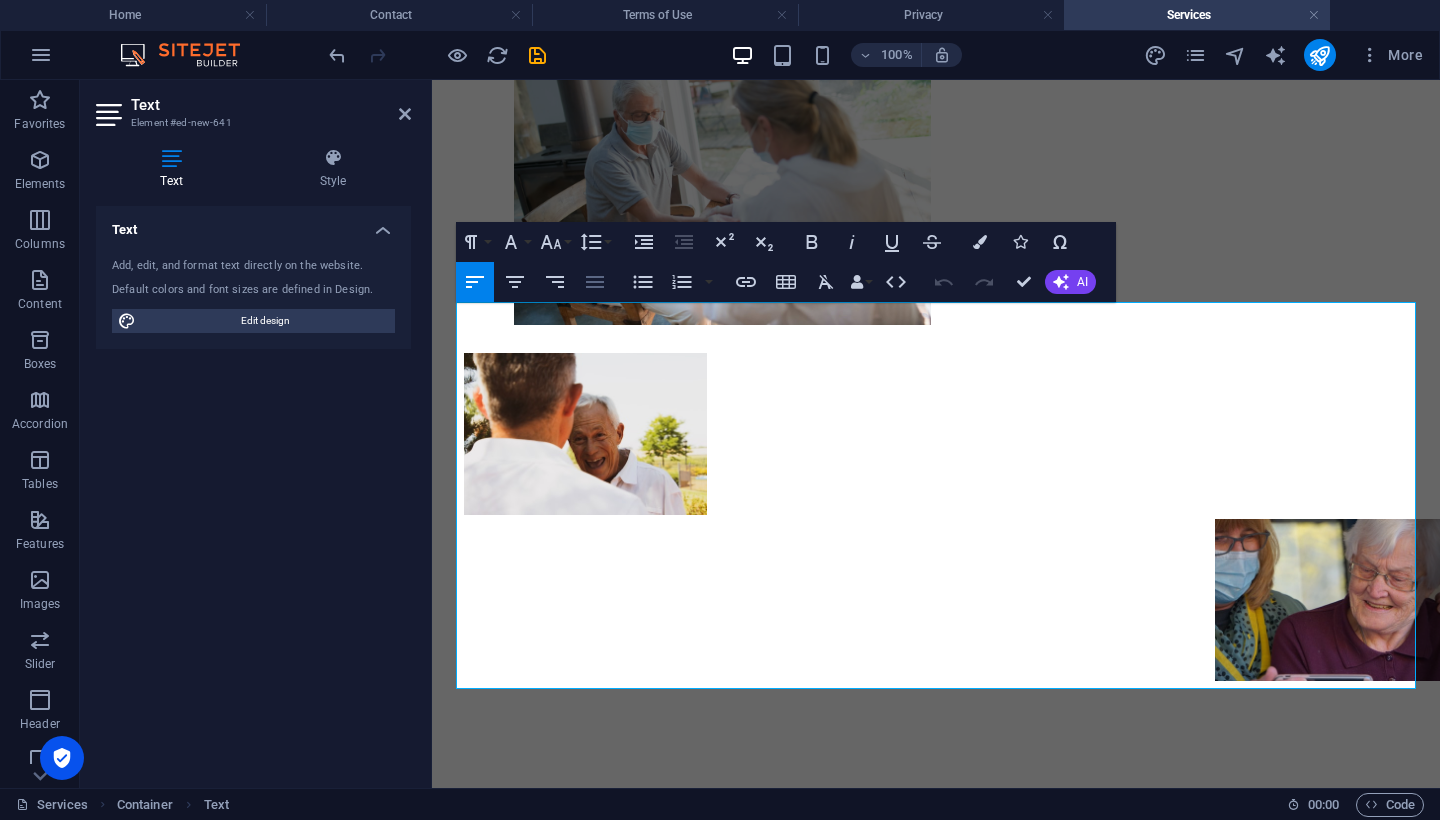click 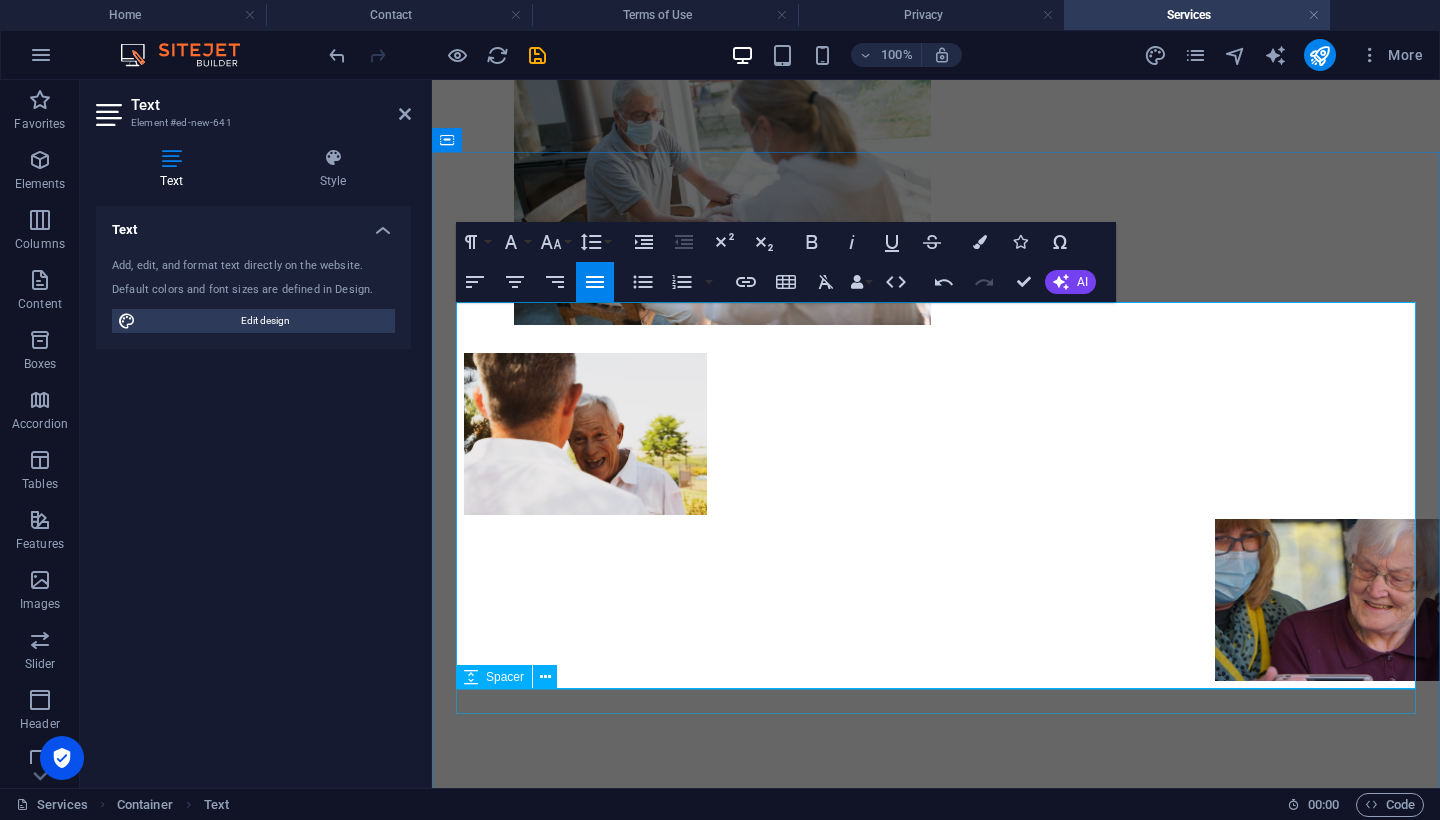 click at bounding box center (936, 1324) 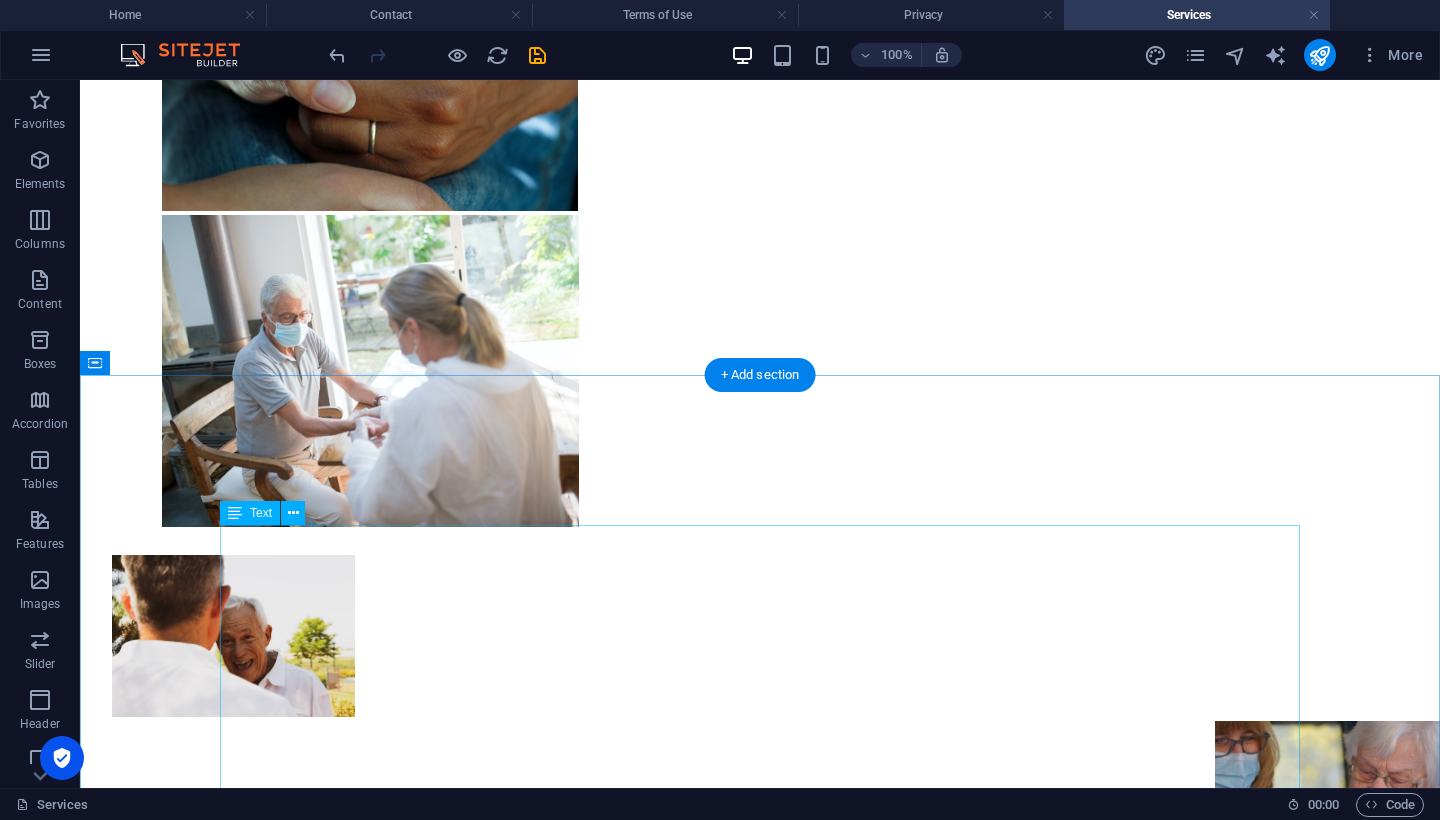 scroll, scrollTop: 666, scrollLeft: 0, axis: vertical 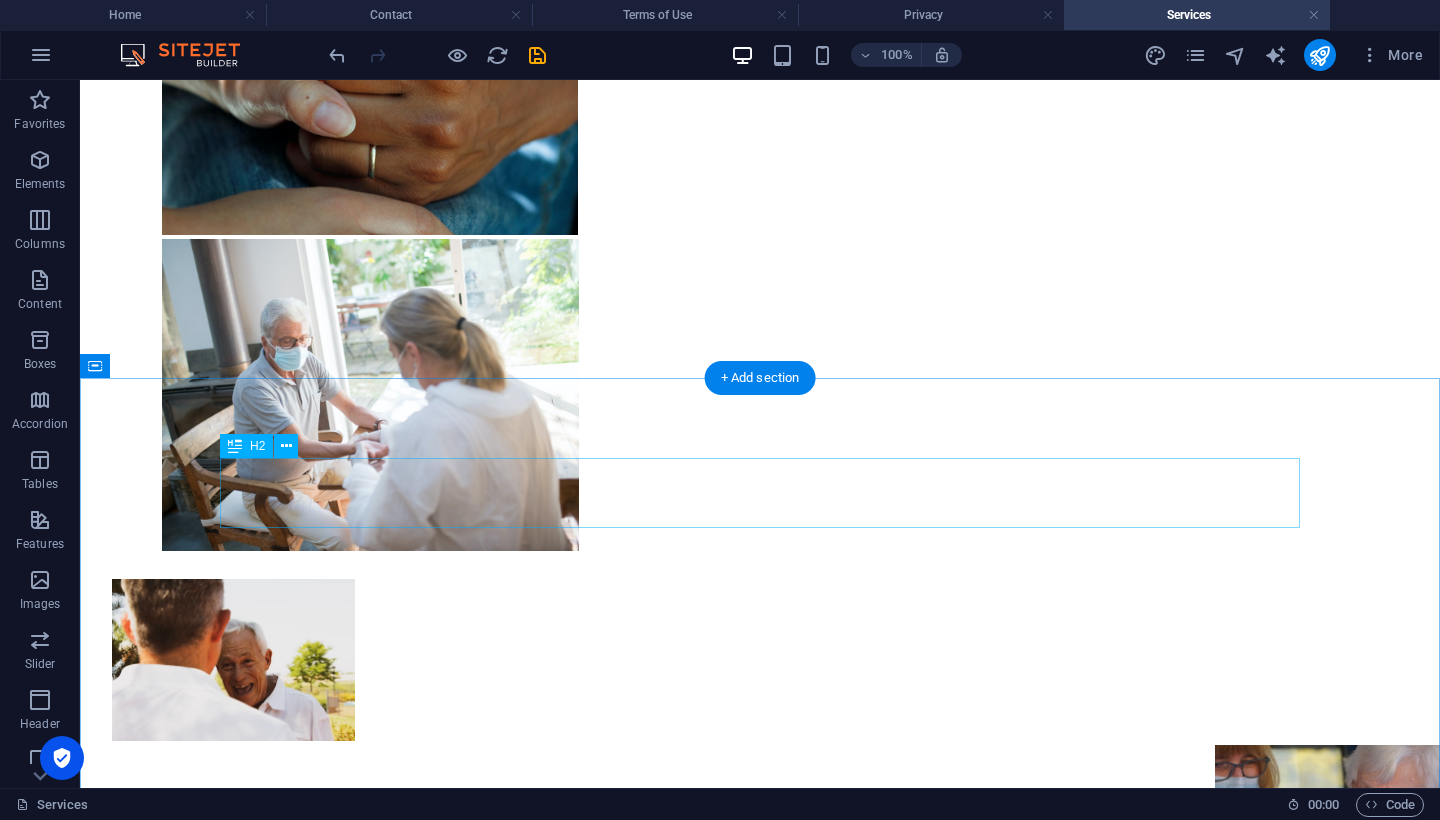 click on "Our services" at bounding box center [760, 1064] 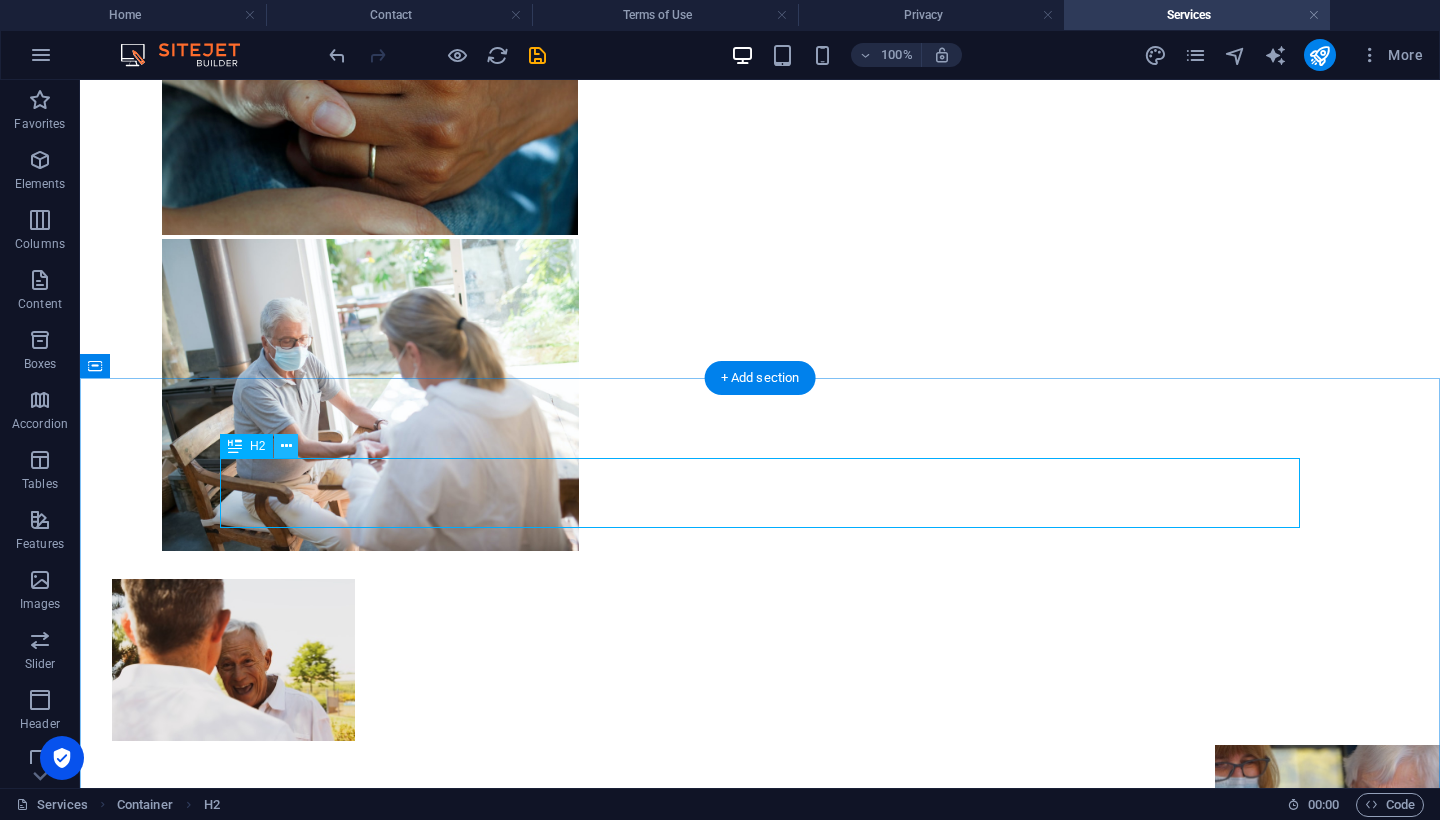 click at bounding box center [286, 446] 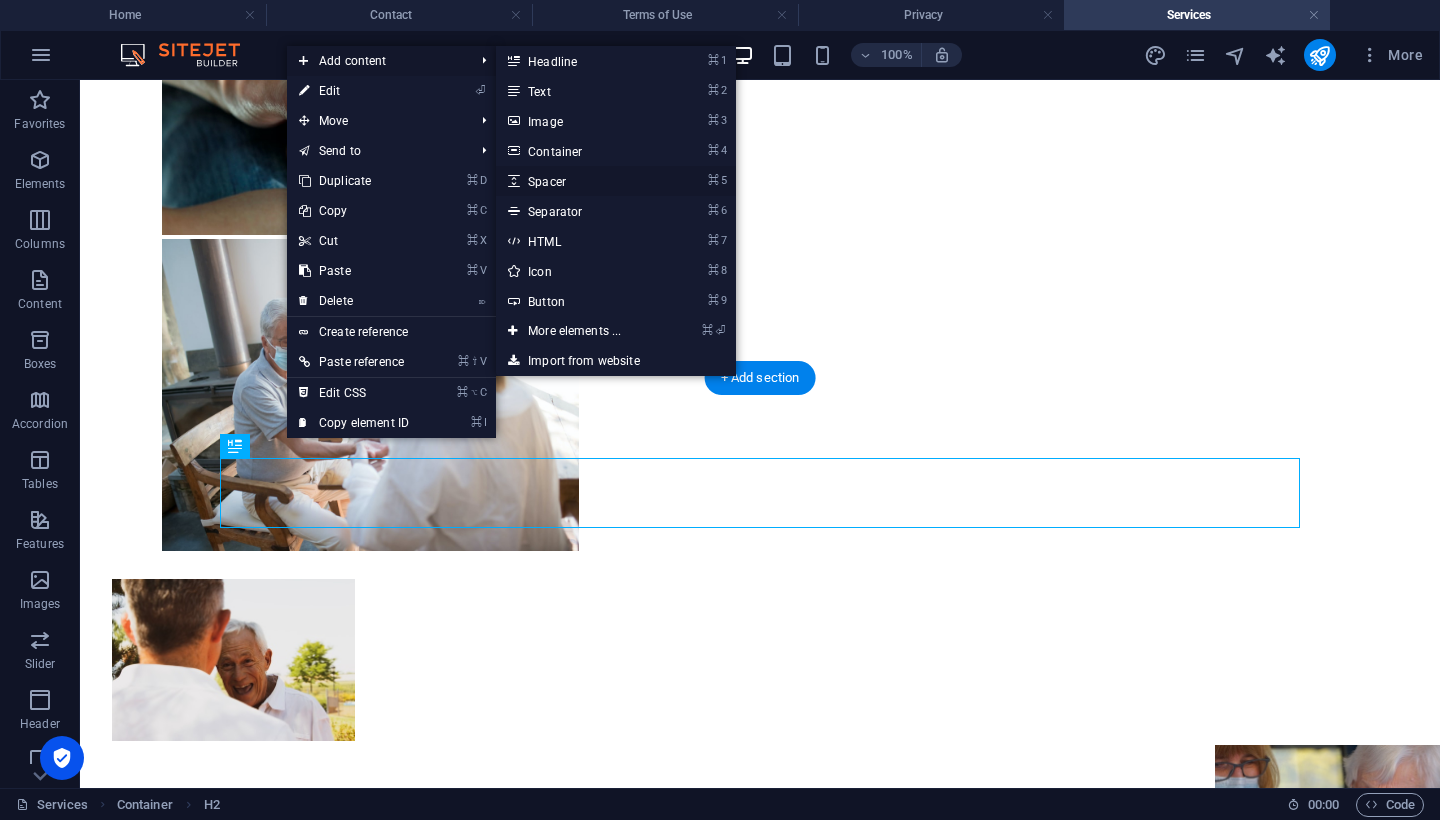 click on "⌘ 5  Spacer" at bounding box center (578, 181) 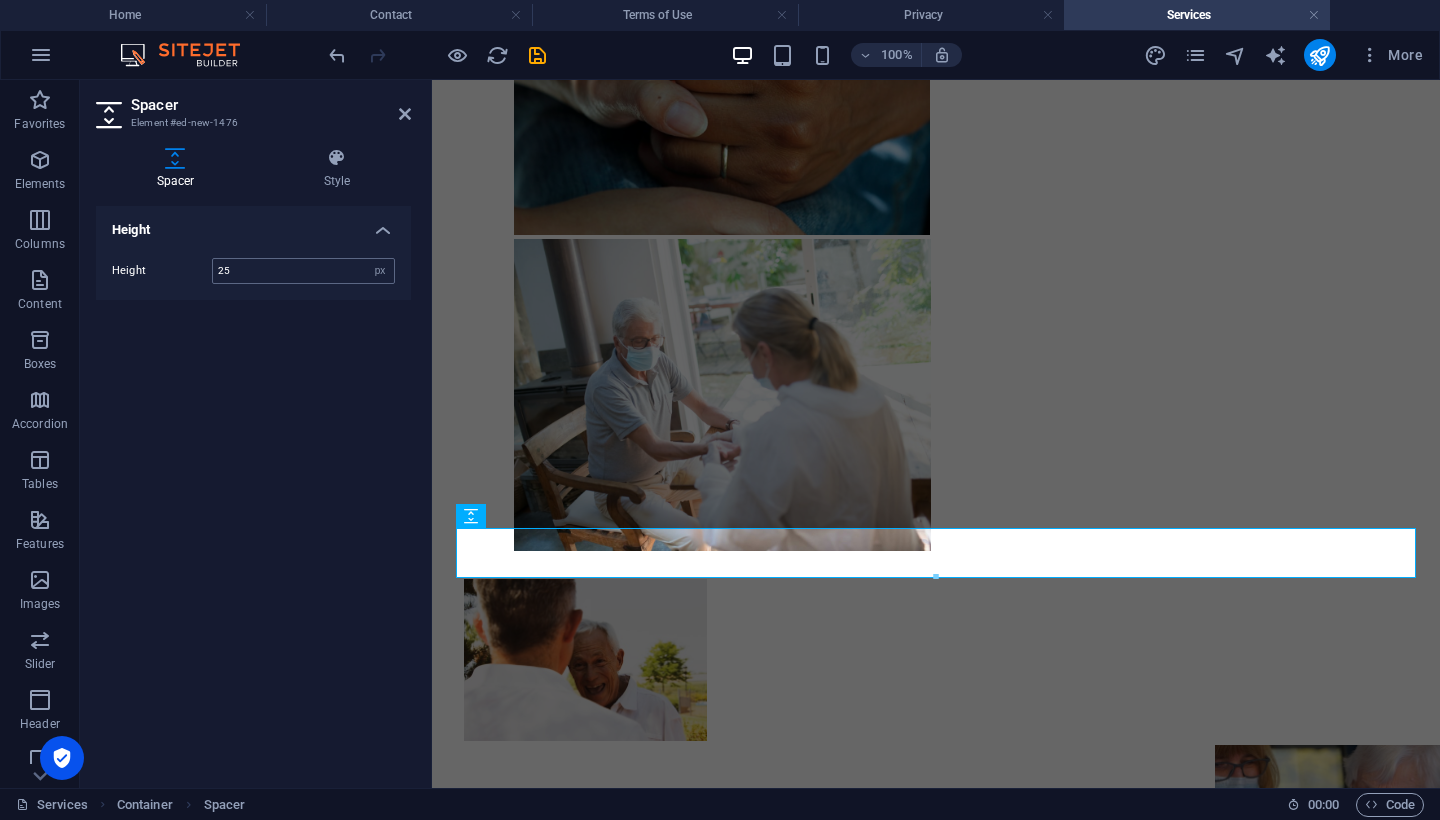 type on "25" 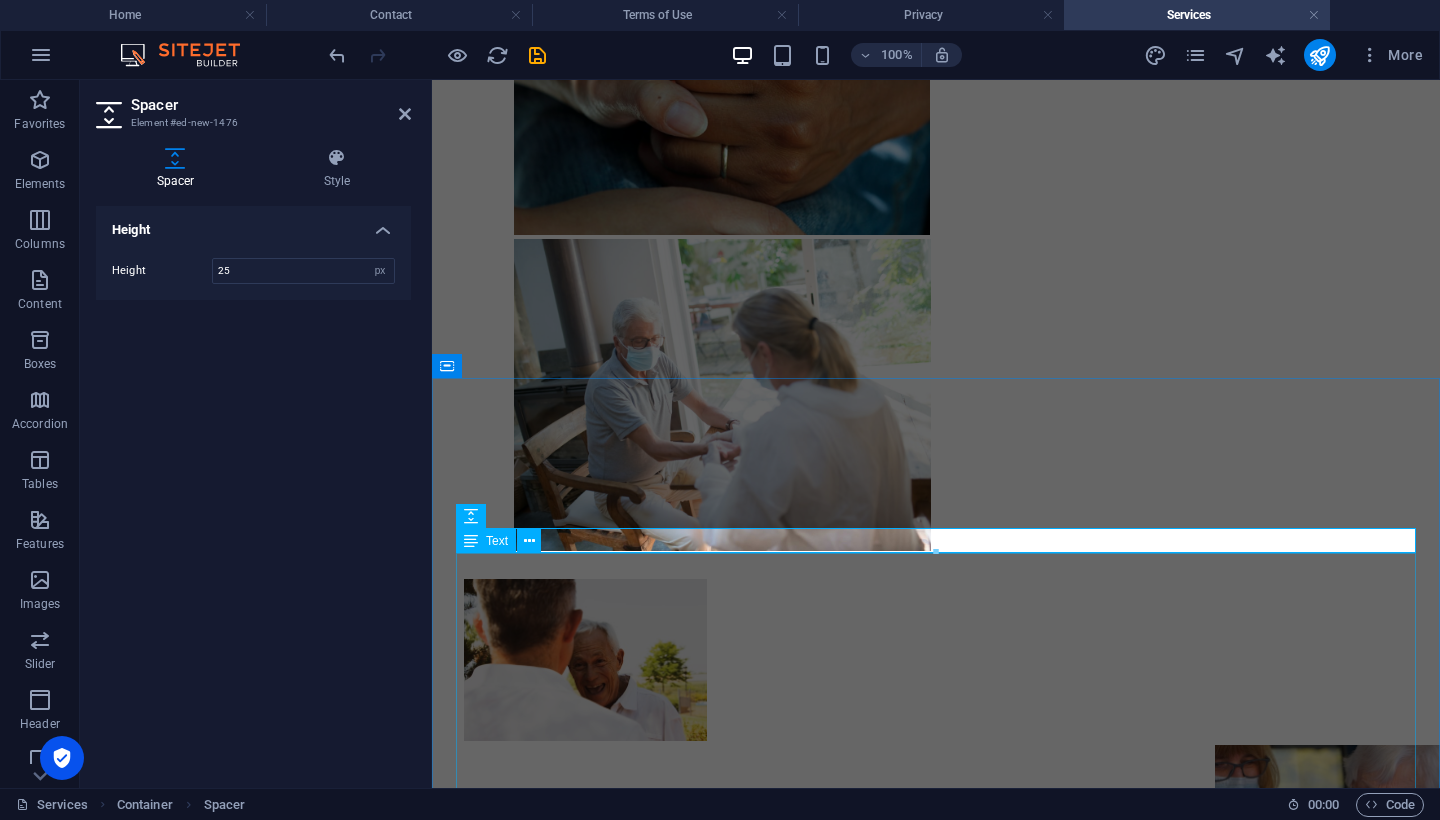 click on "At   AJ Global Traders FZ-LLC , we offer a dynamic range of services designed to help businesses   grow, scale, and thrive globally . Our expertise spans across three core verticals that align with [DATE] business demands – from digital transformation to international trade. 🛒 E-Commerce Solutions We help businesses   launch, manage, and scale   their online presence with robust e-commerce strategies. From marketplace integration to full-service product management, we provide end-to-end digital commerce support. 📈 Digital Marketing Services Your brand deserves to stand out. Our digital marketing services are crafted to   amplify your online visibility , drive traffic, and convert leads into loyal customers through targeted strategies. 🌍 Import & Export Solutions We streamline   international trade operations   by handling sourcing, logistics, compliance, and global procurement. Whether you're importing or exporting, we manage it efficiently and ethically." at bounding box center [936, 1351] 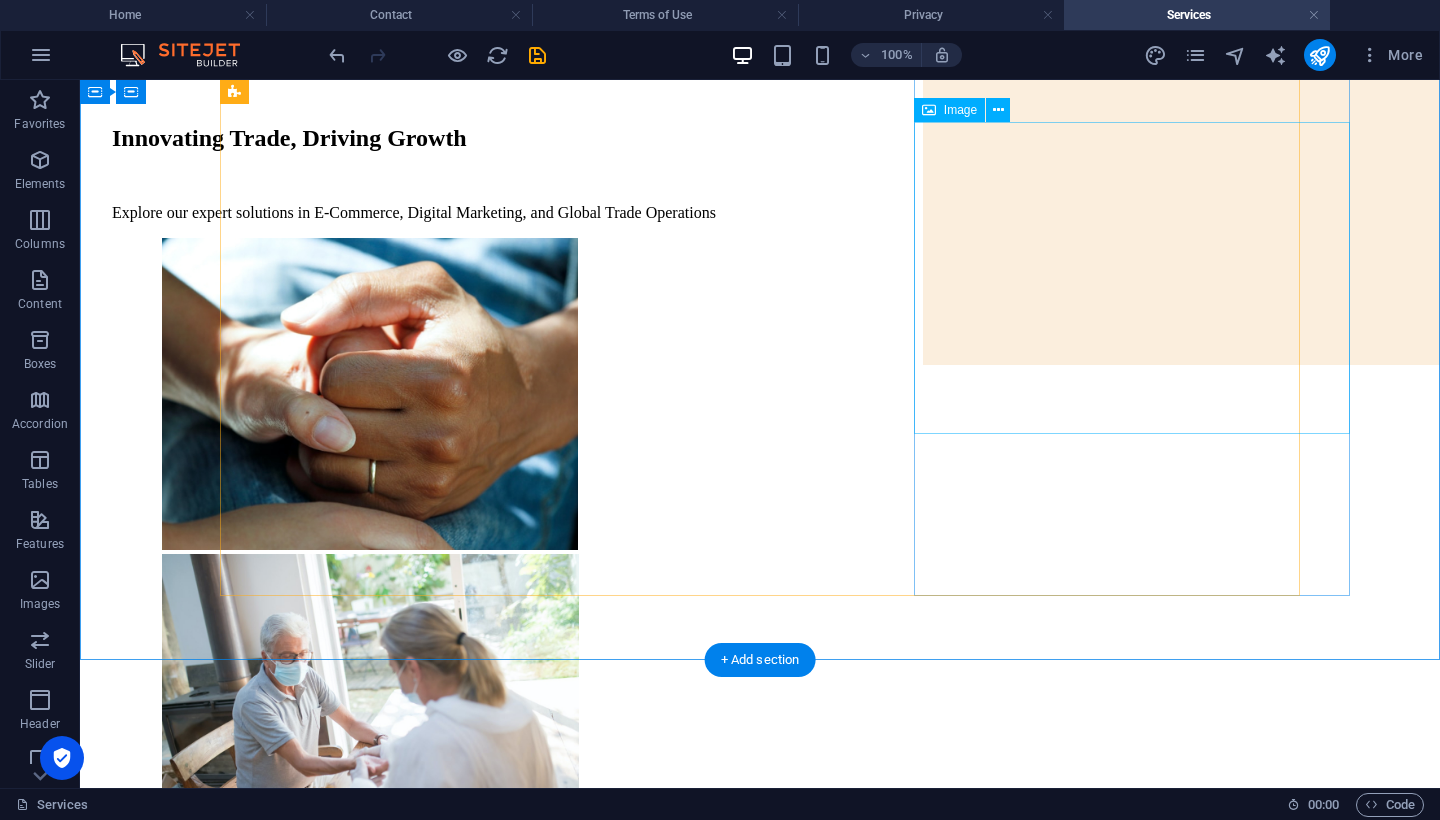 scroll, scrollTop: 388, scrollLeft: 0, axis: vertical 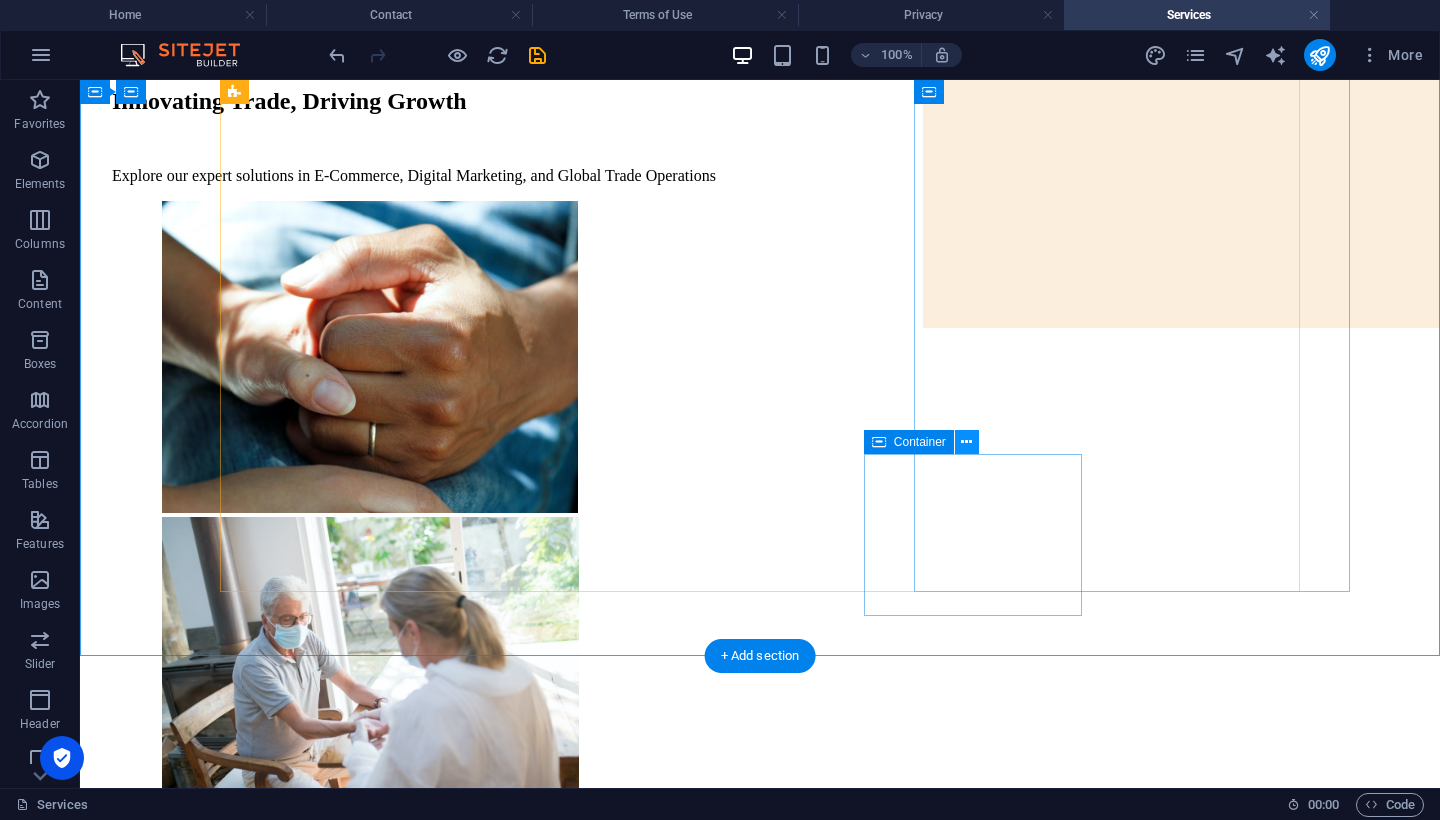 click at bounding box center [966, 442] 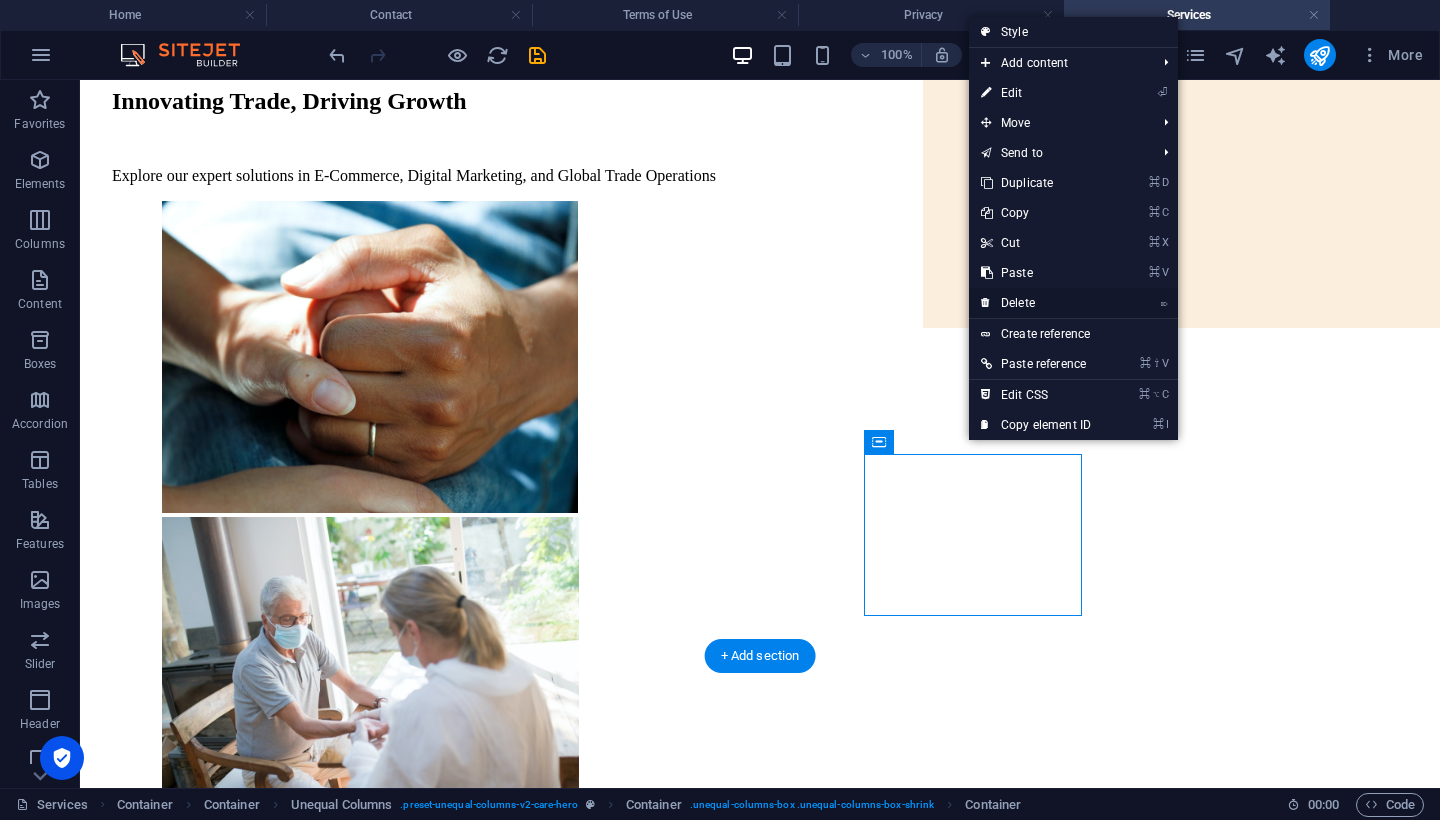 click on "⌦  Delete" at bounding box center (1036, 303) 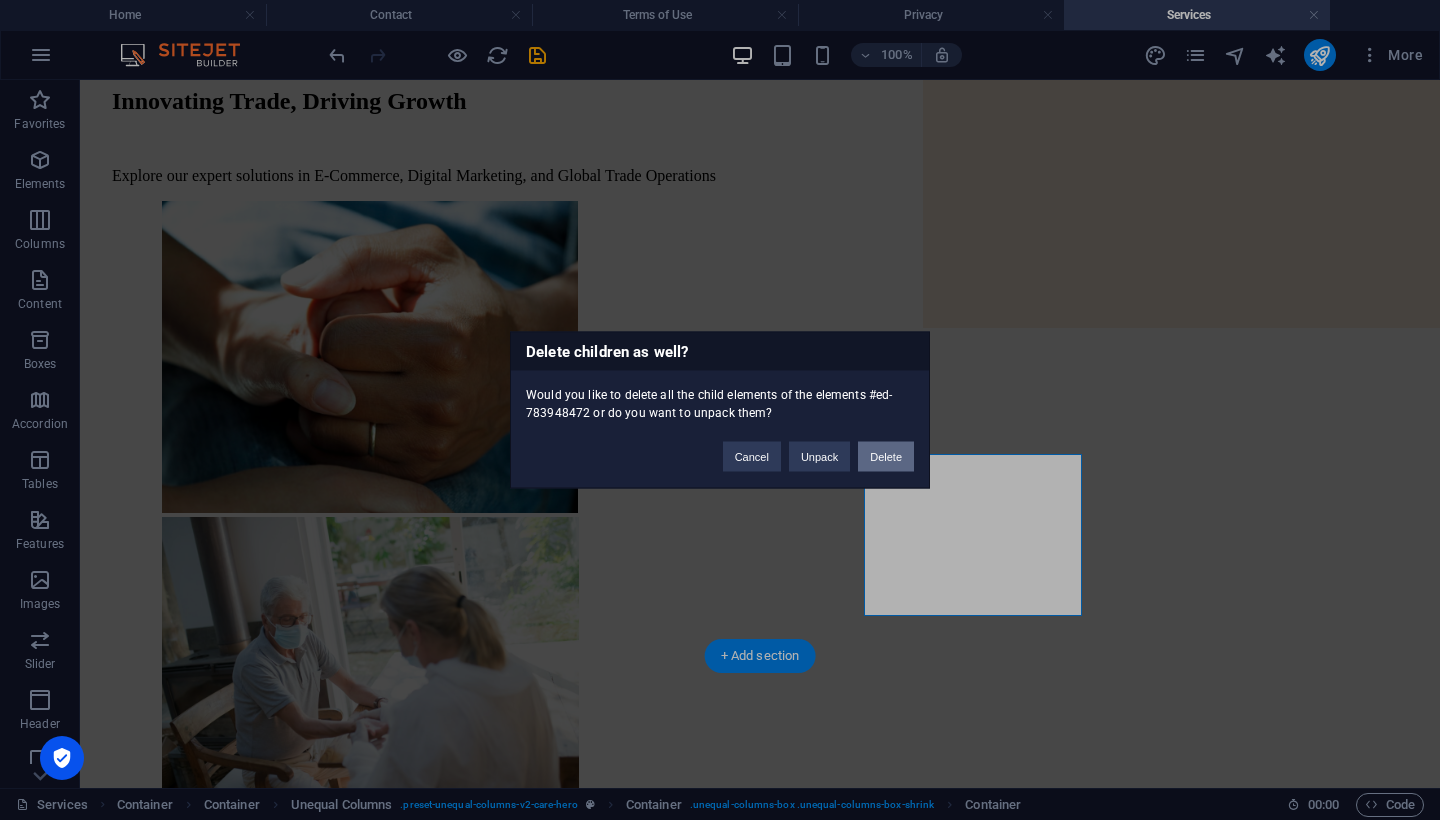 click on "Delete" at bounding box center (886, 457) 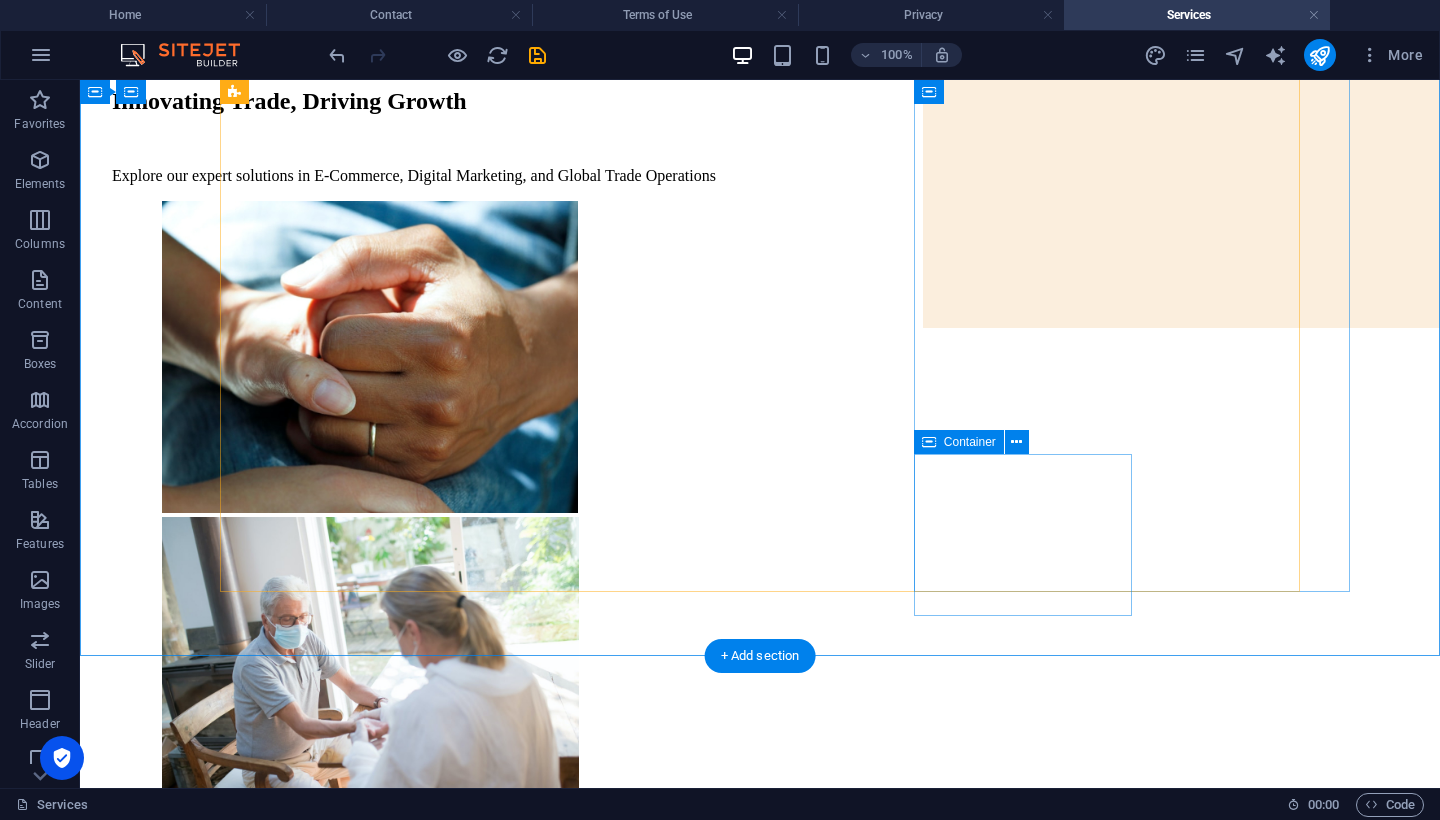 click at bounding box center [810, 940] 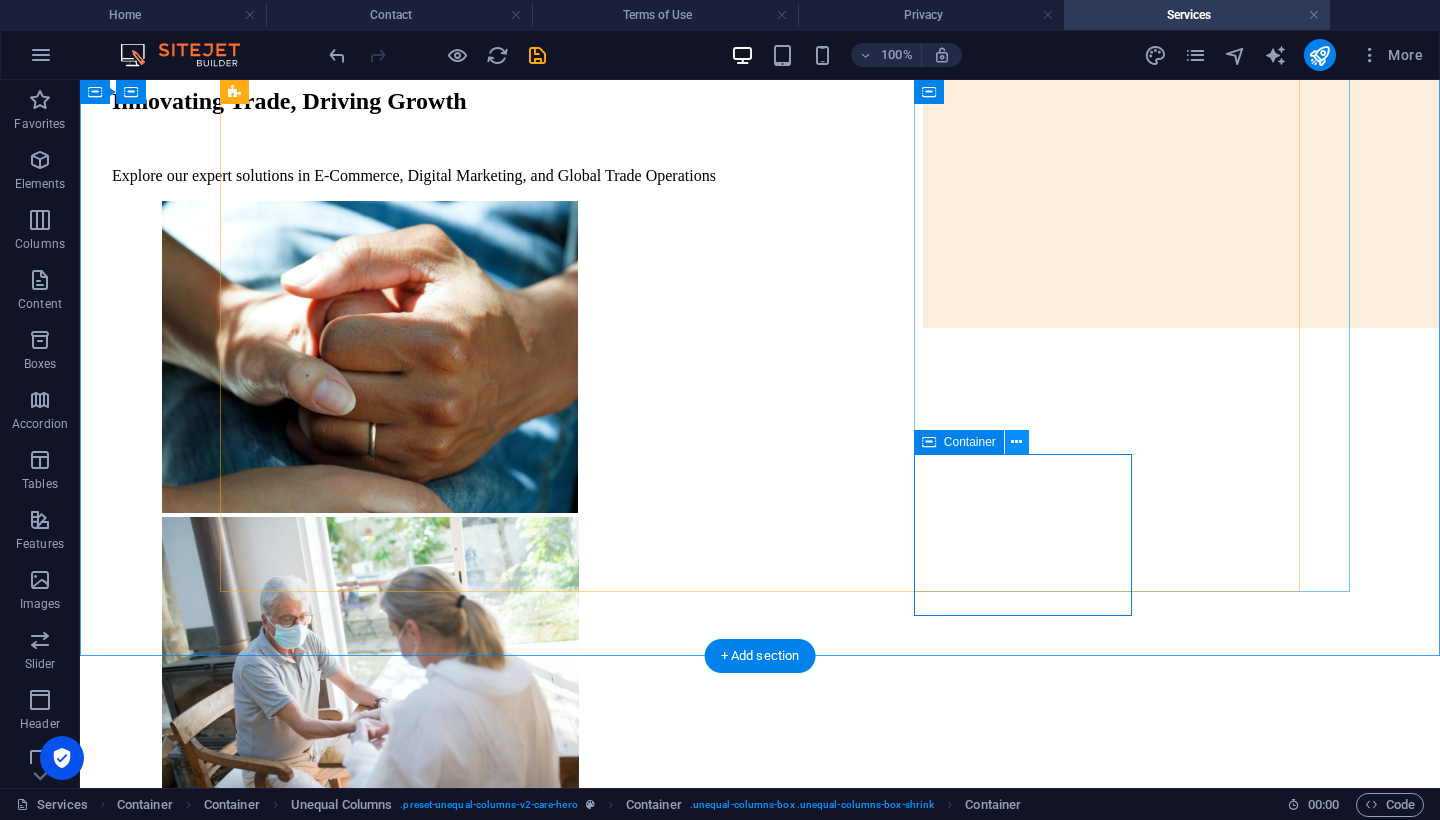 click at bounding box center [1016, 442] 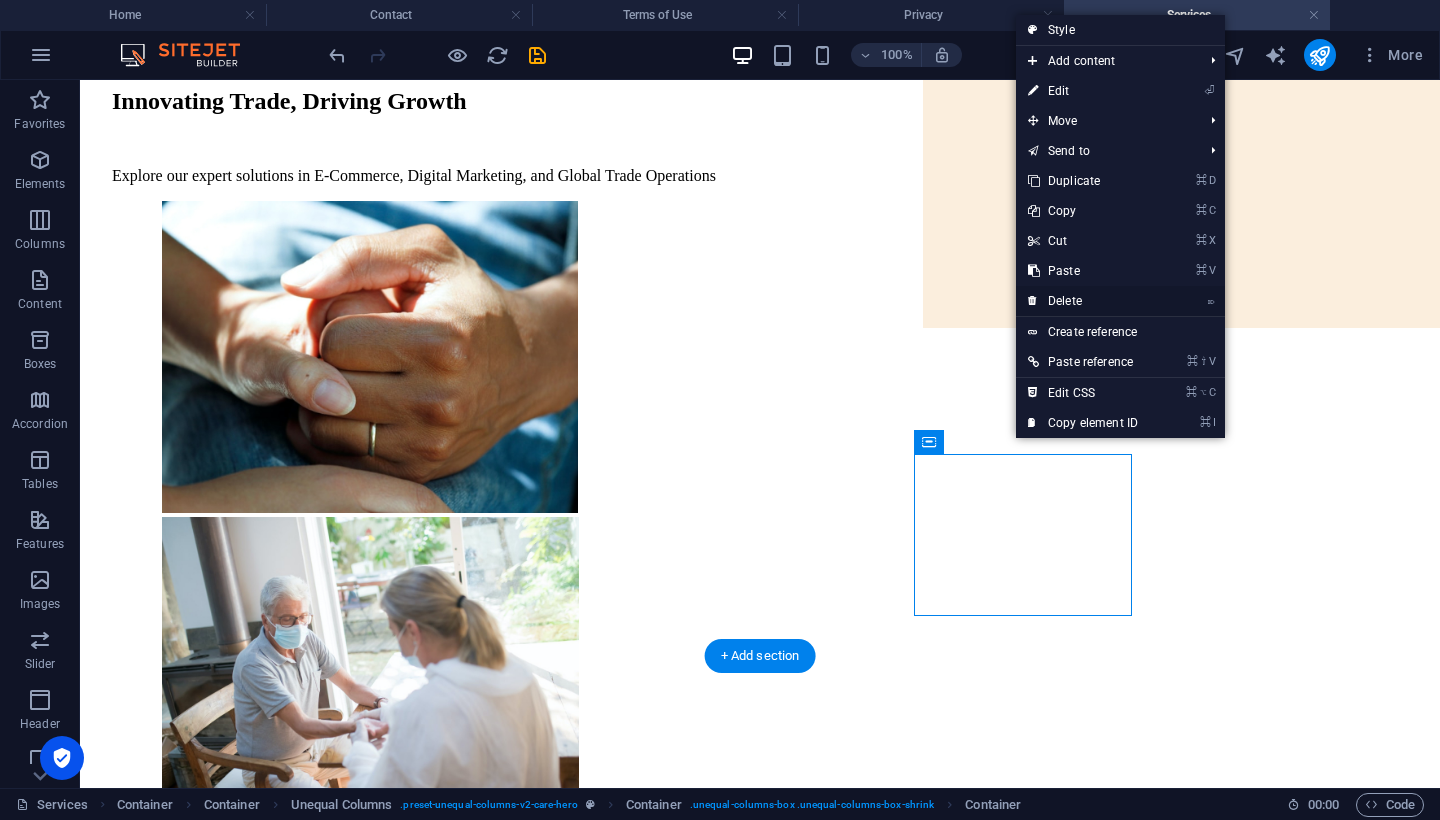 click on "⌦  Delete" at bounding box center [1083, 301] 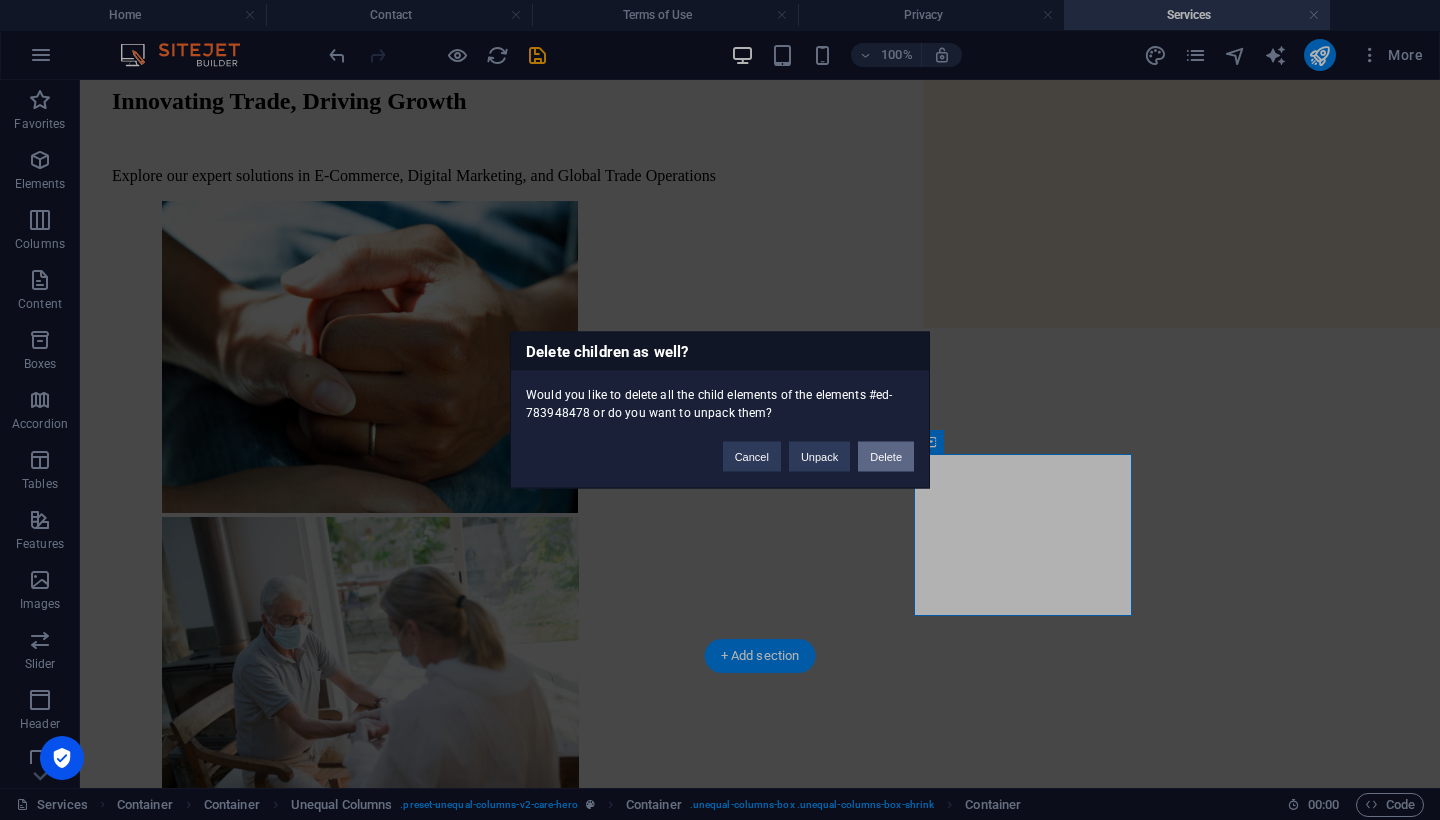 click on "Delete" at bounding box center [886, 457] 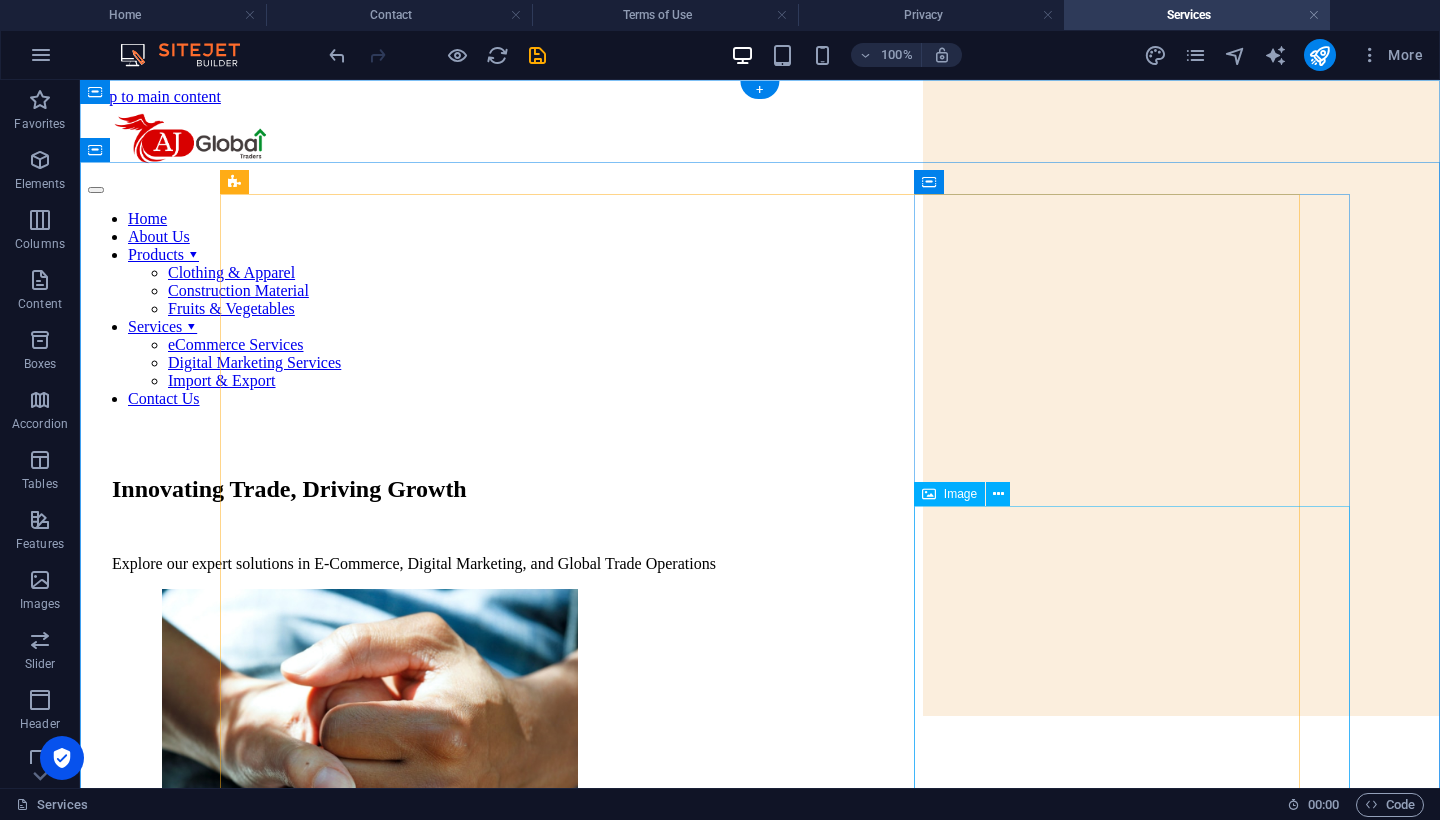scroll, scrollTop: 0, scrollLeft: 0, axis: both 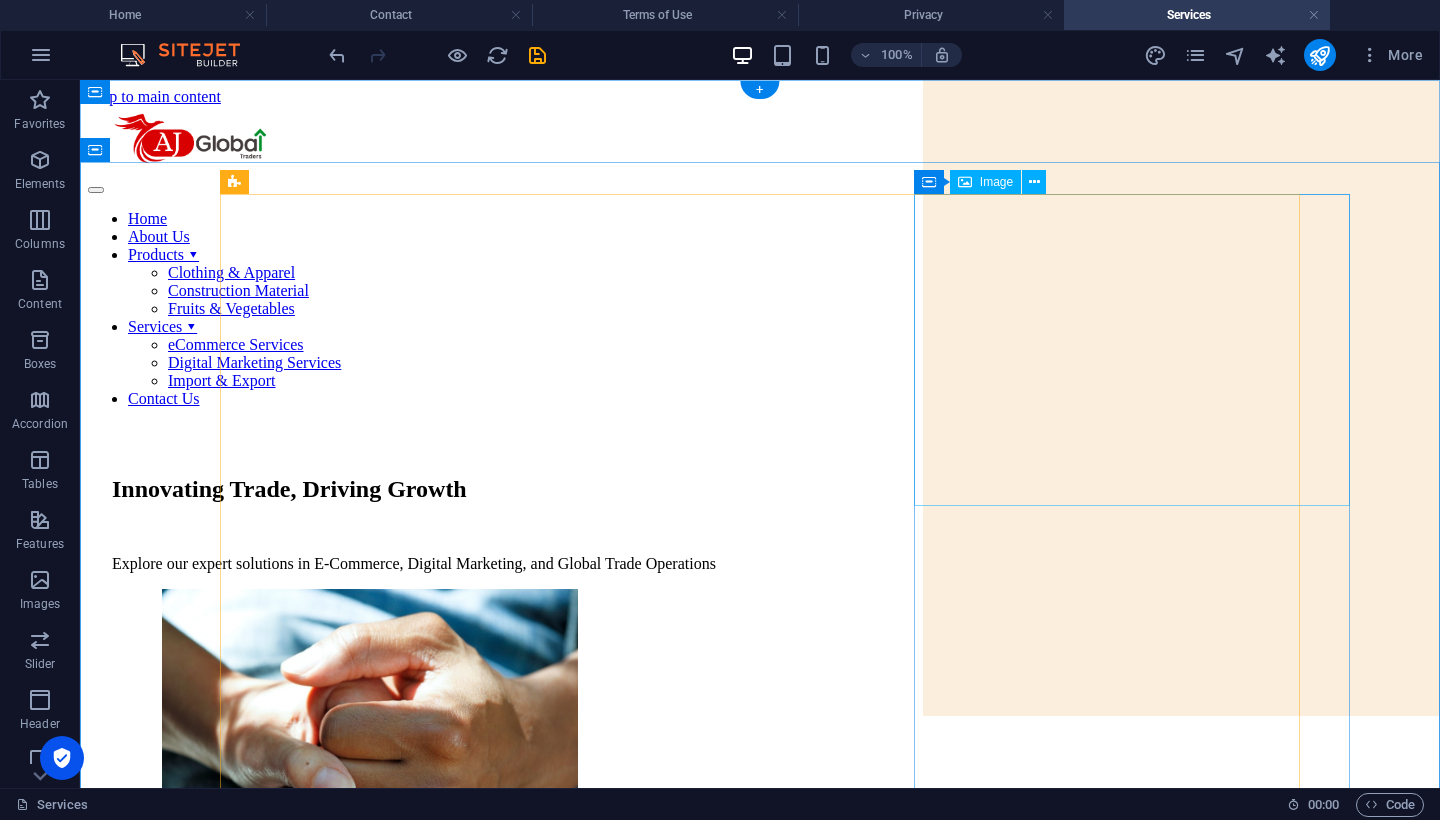 click on "Image" at bounding box center [996, 182] 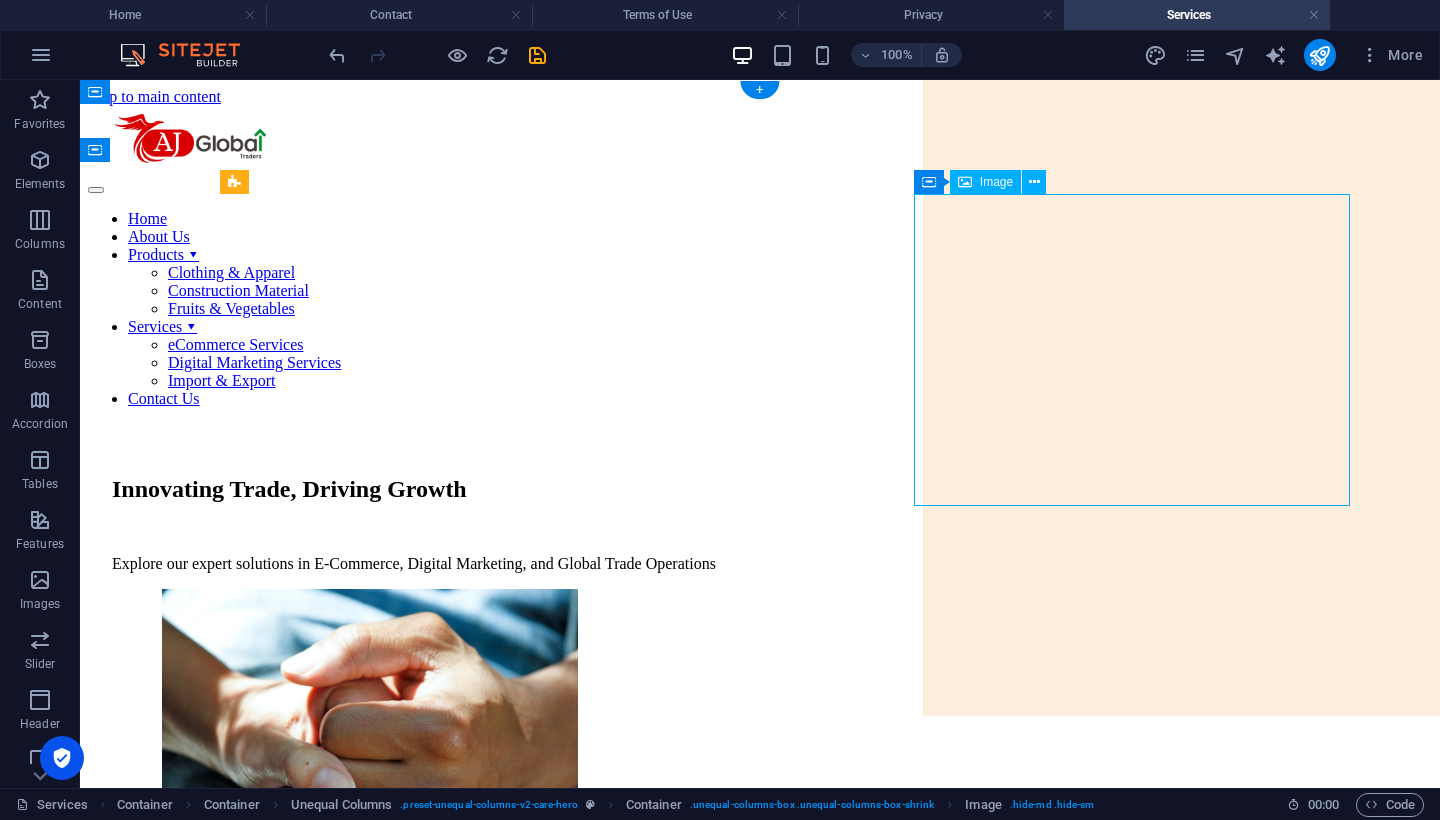 click on "Image" at bounding box center [996, 182] 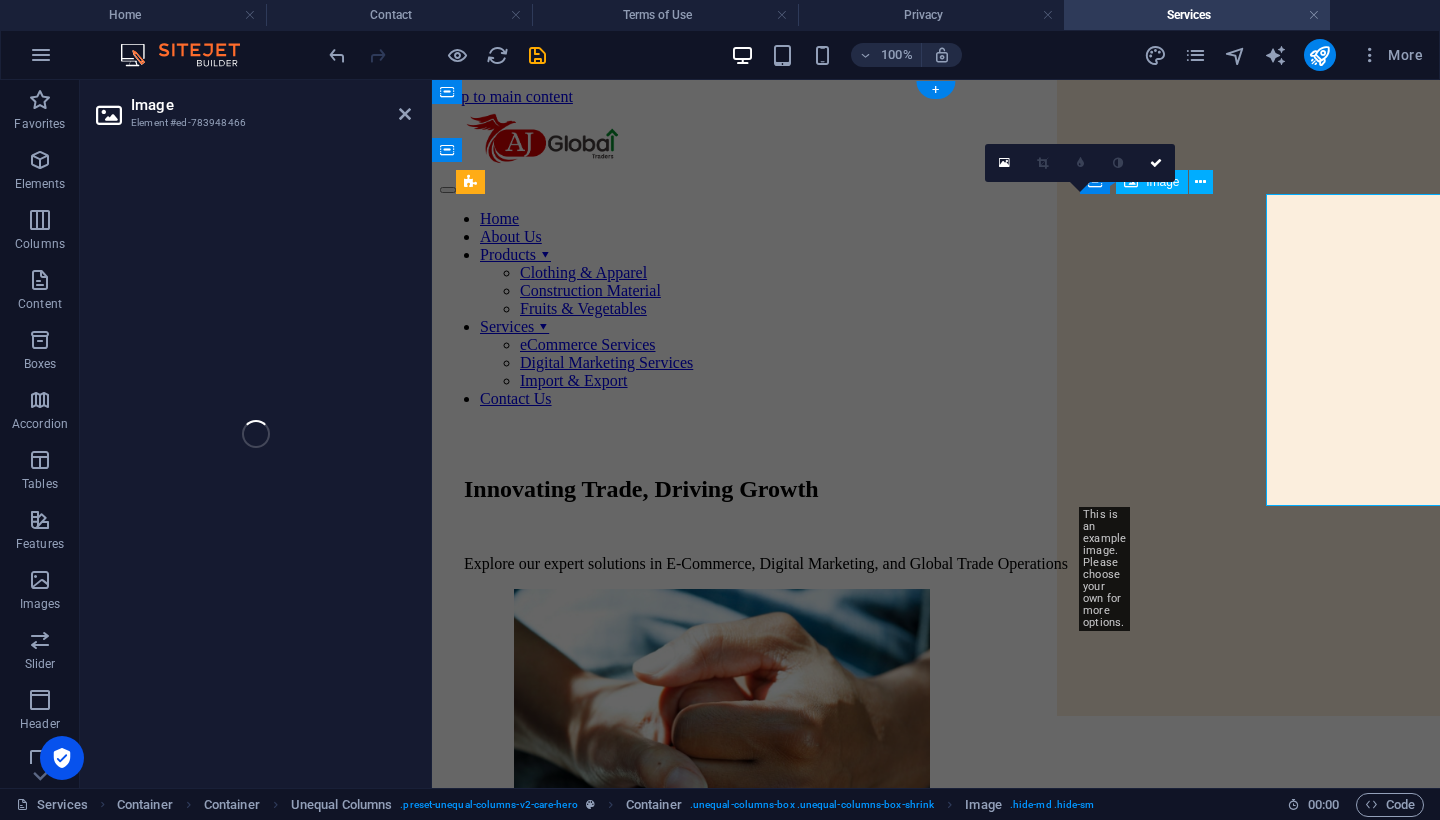 select on "px" 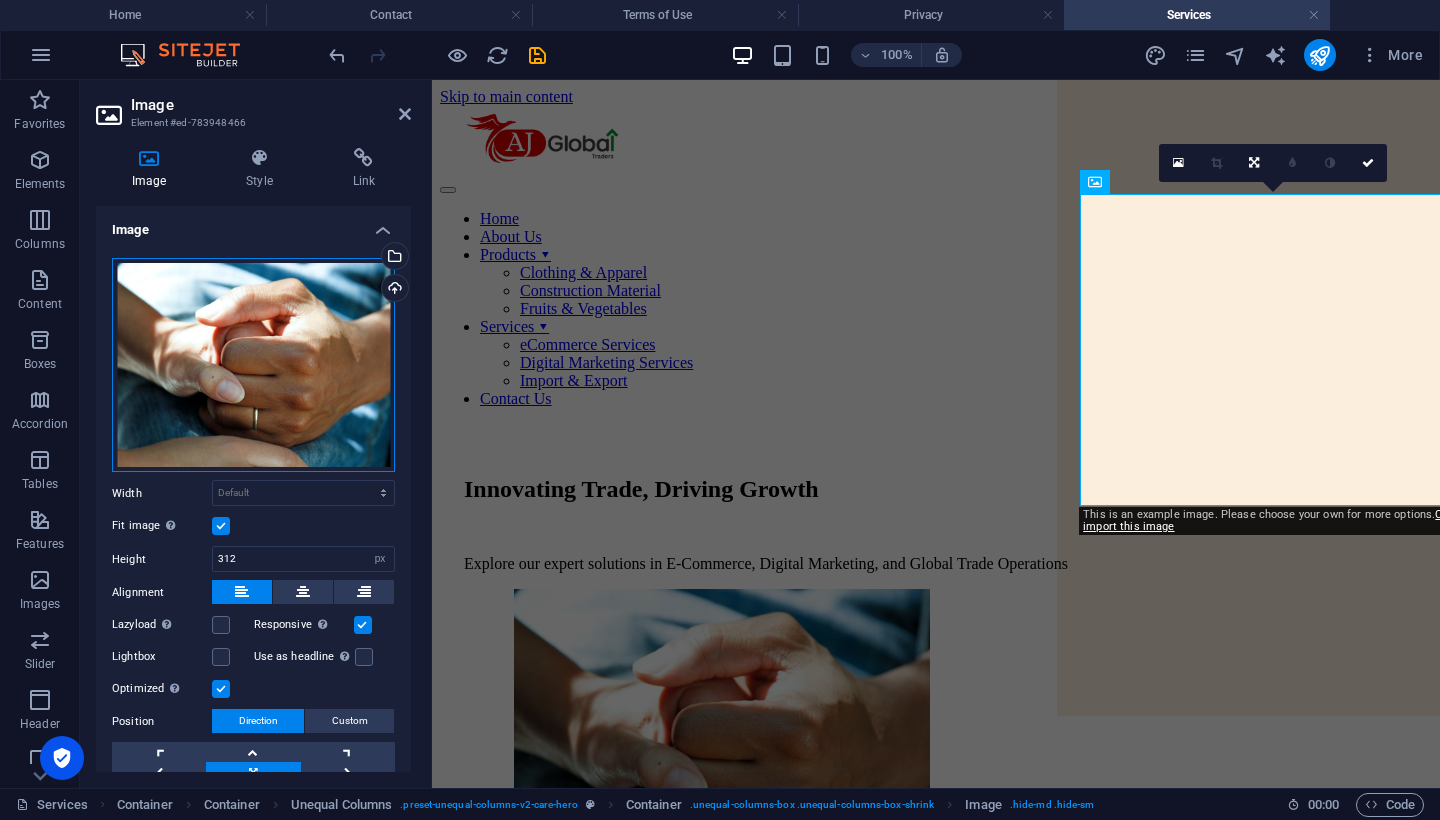 click on "Drag files here, click to choose files or select files from Files or our free stock photos & videos" at bounding box center (253, 365) 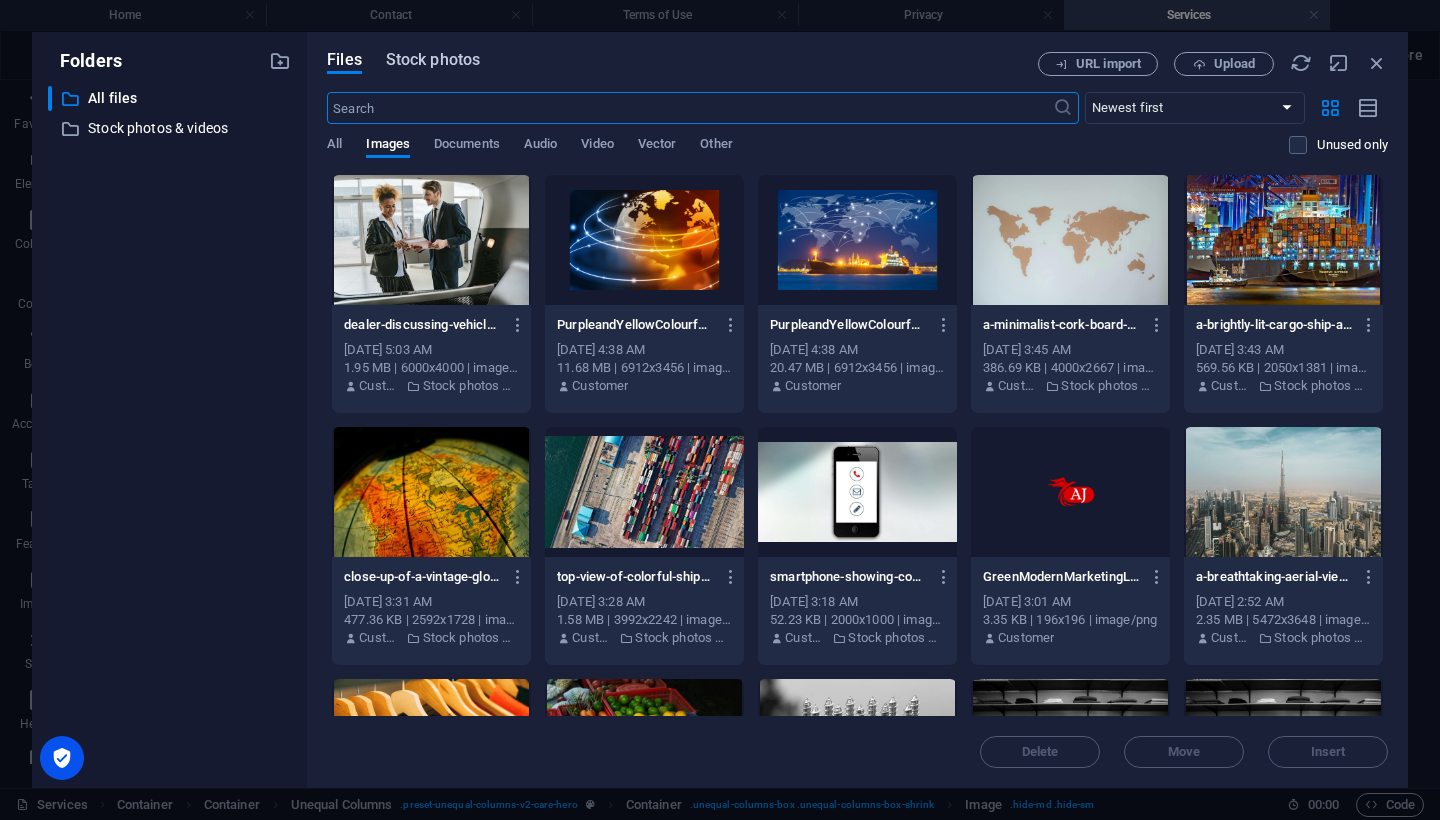 click on "Stock photos" at bounding box center [433, 60] 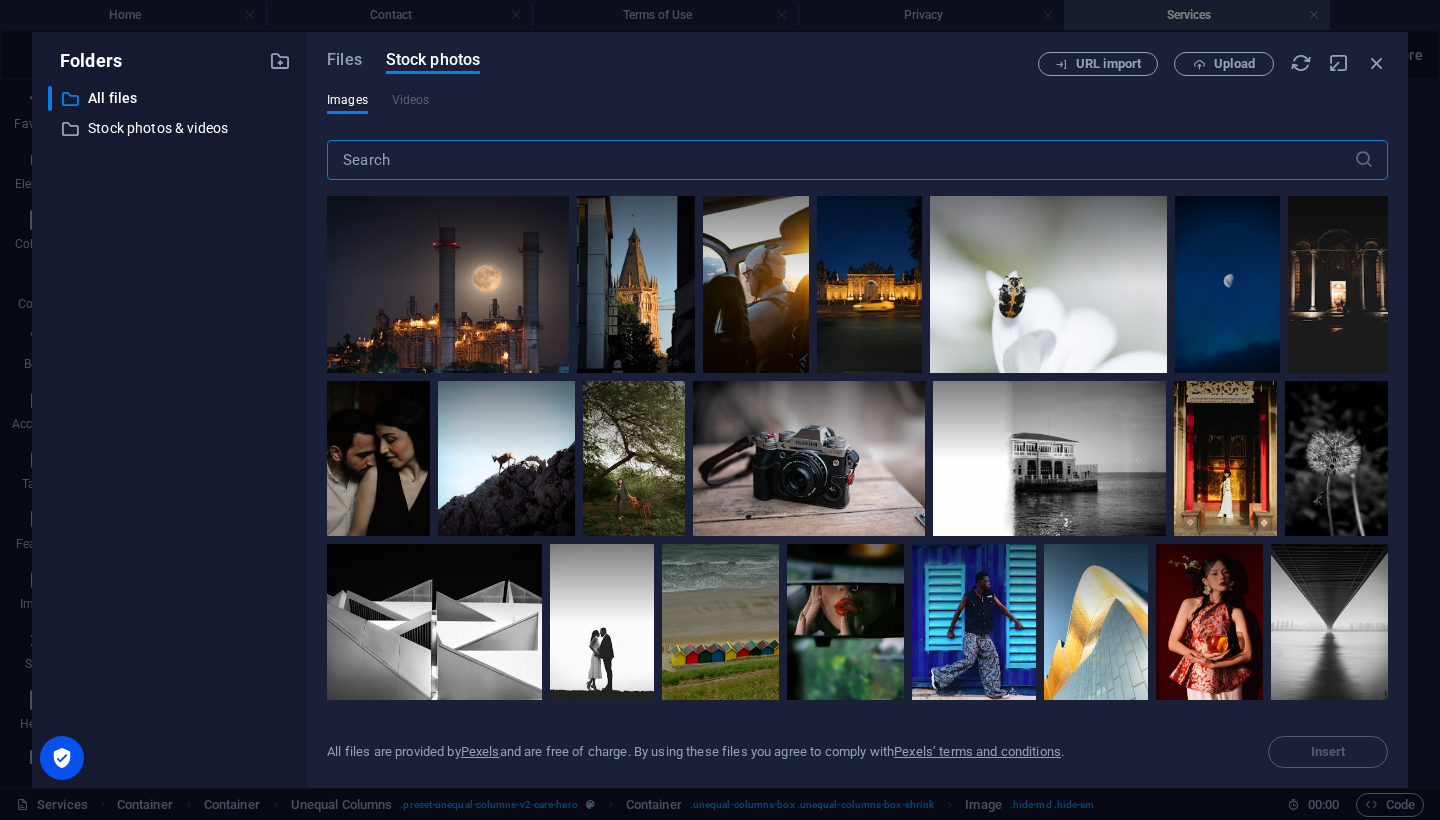 click at bounding box center [840, 160] 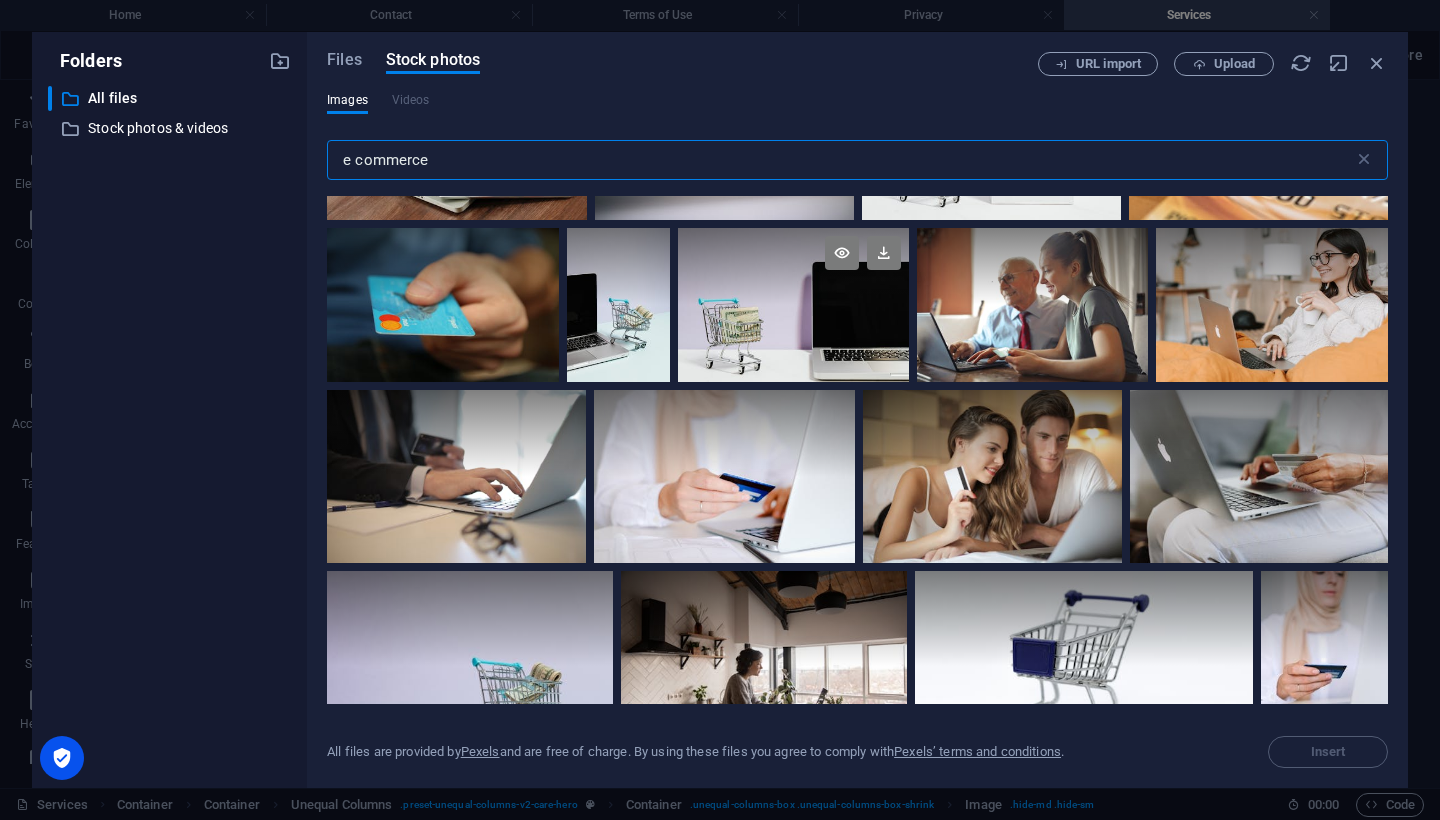 scroll, scrollTop: 333, scrollLeft: 0, axis: vertical 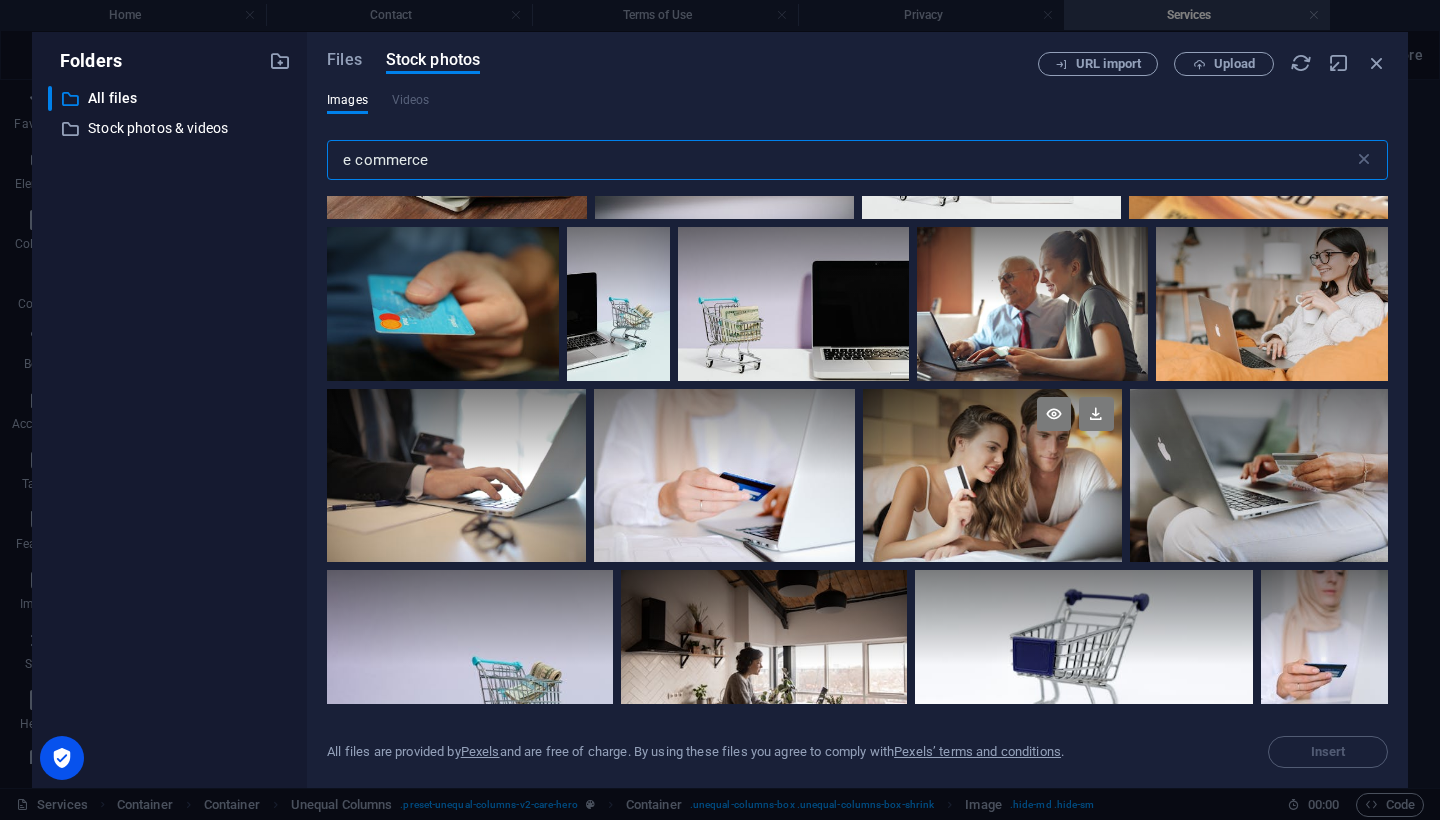 type on "e commerce" 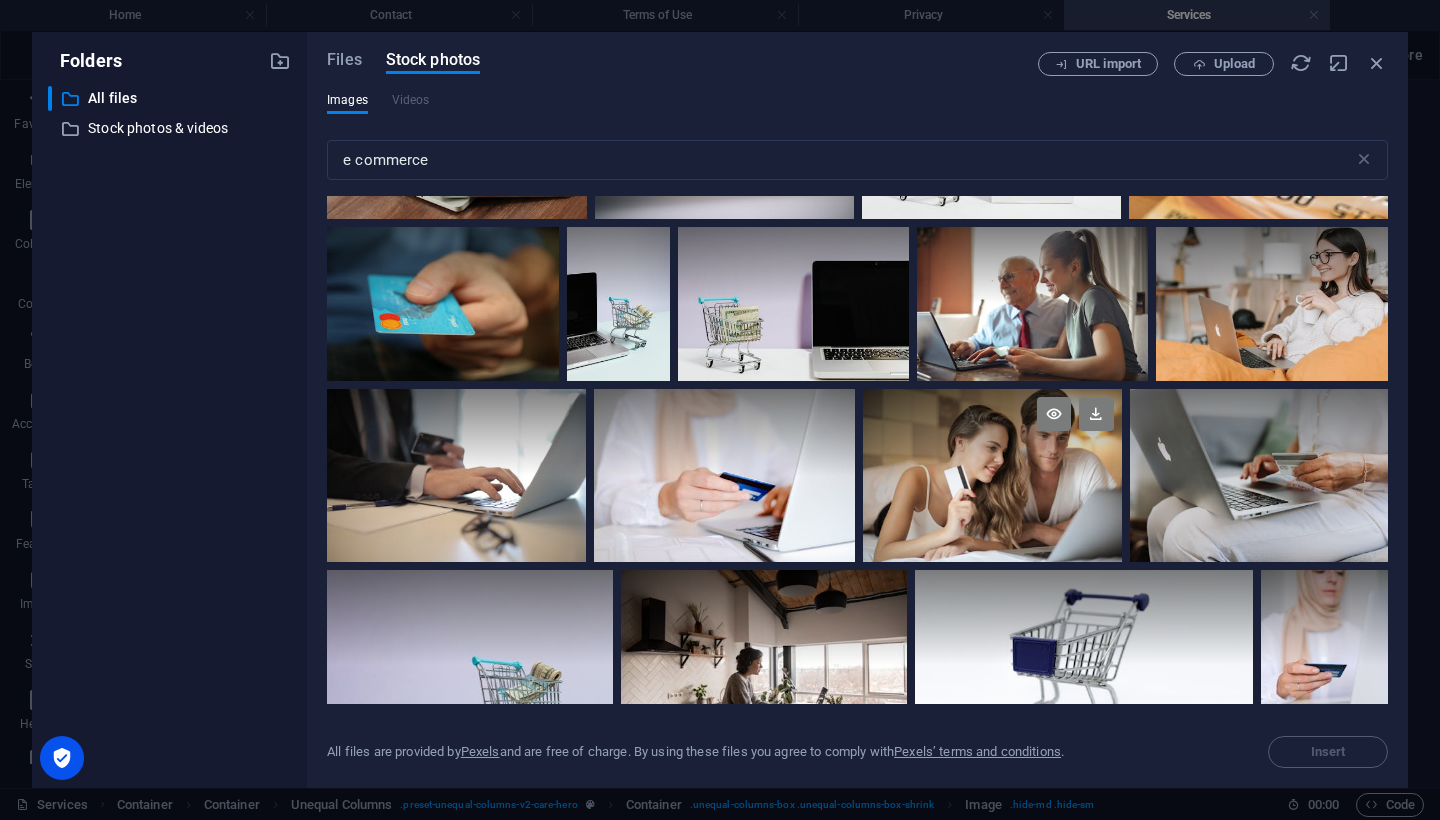 click at bounding box center (992, 475) 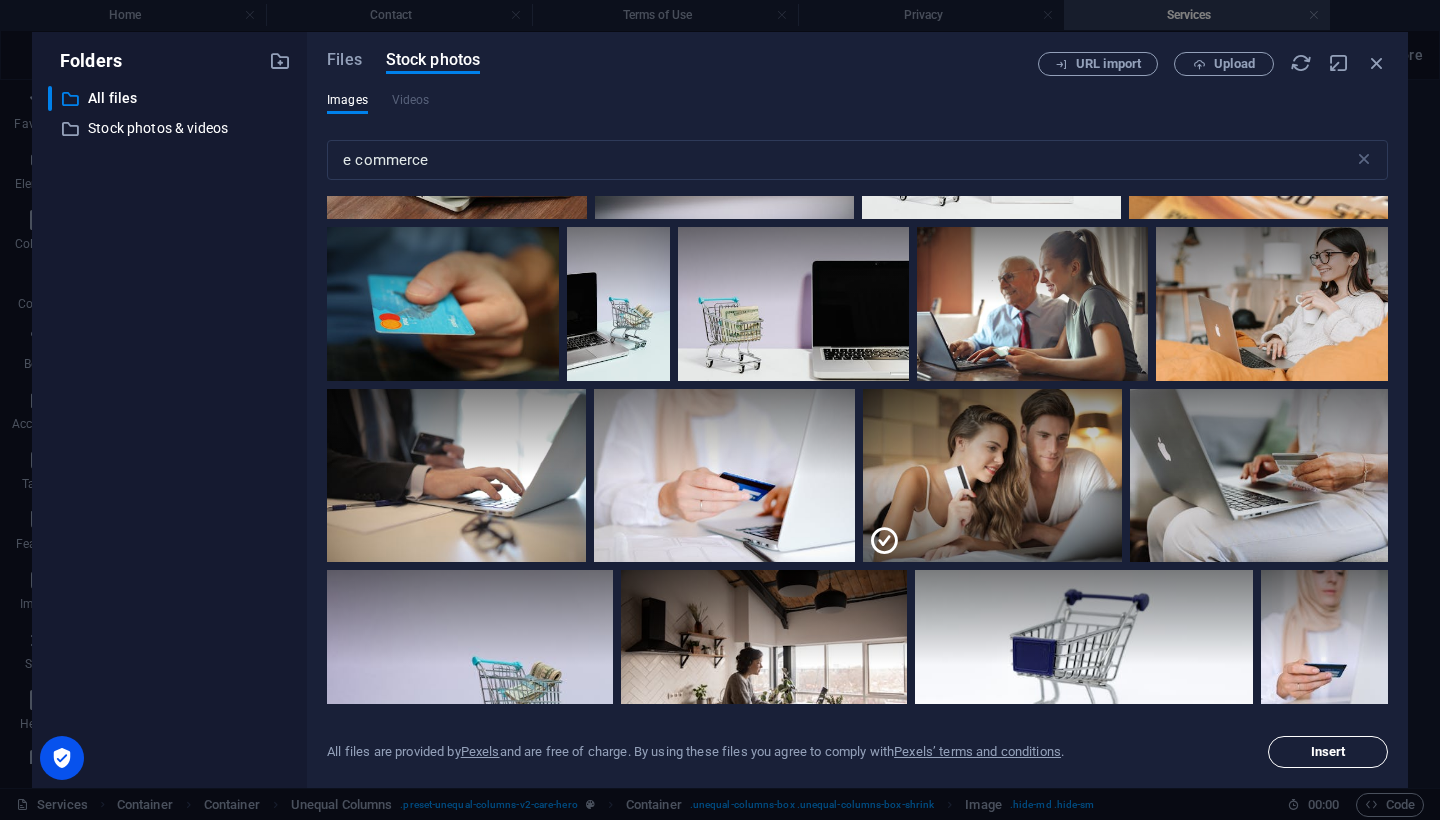 click on "Insert" at bounding box center [1328, 752] 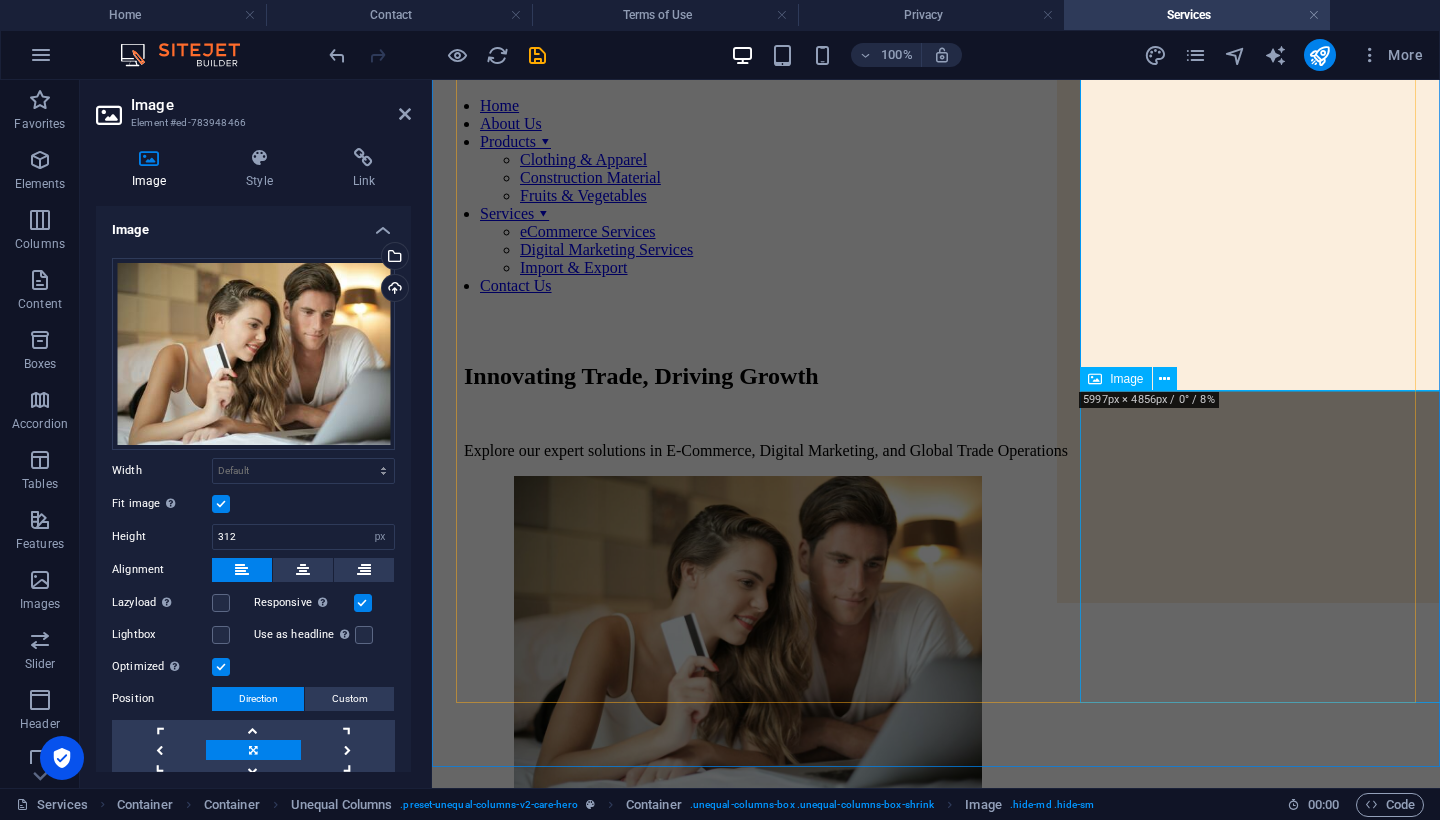 scroll, scrollTop: 117, scrollLeft: 0, axis: vertical 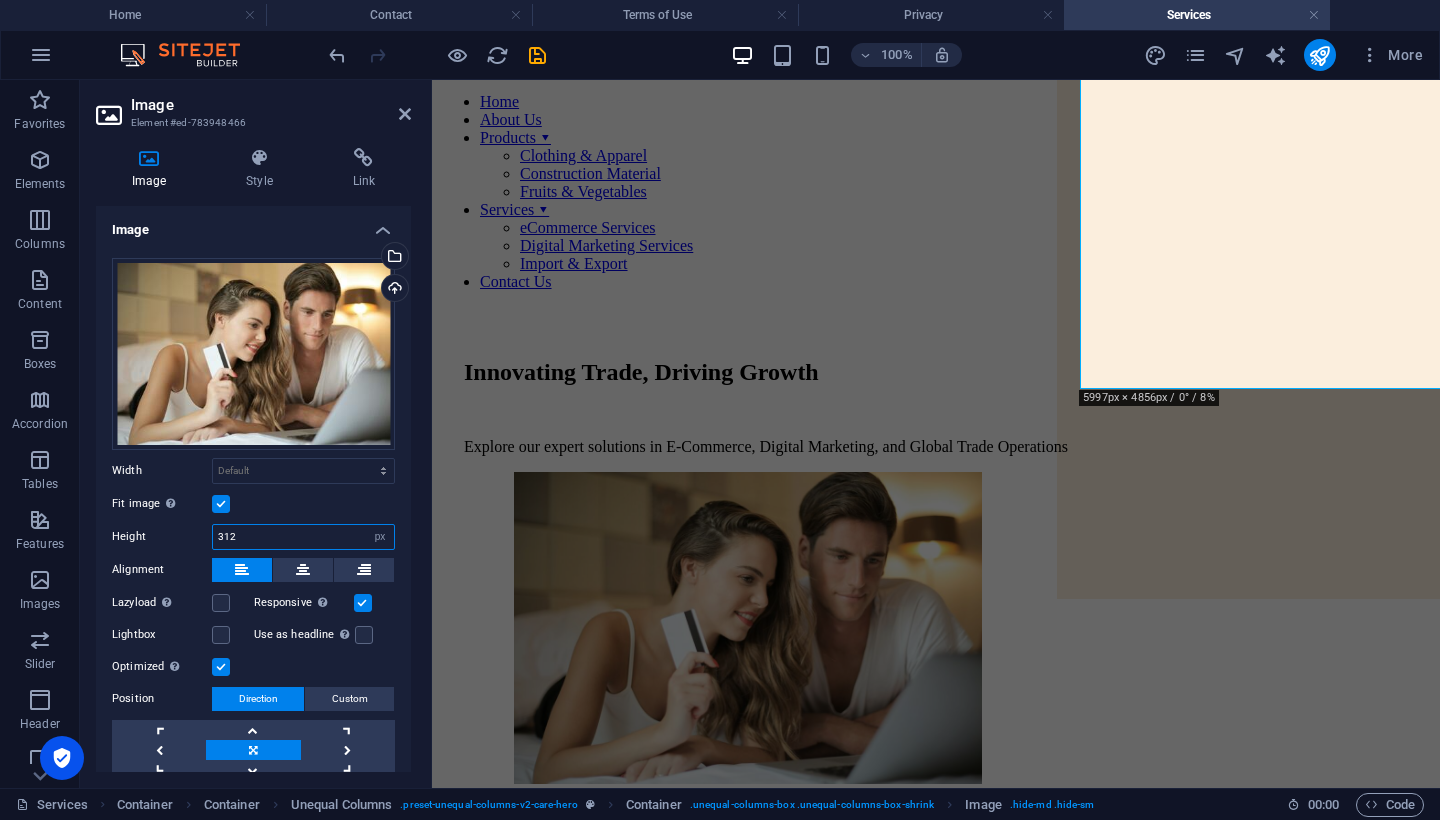 drag, startPoint x: 278, startPoint y: 536, endPoint x: 213, endPoint y: 525, distance: 65.9242 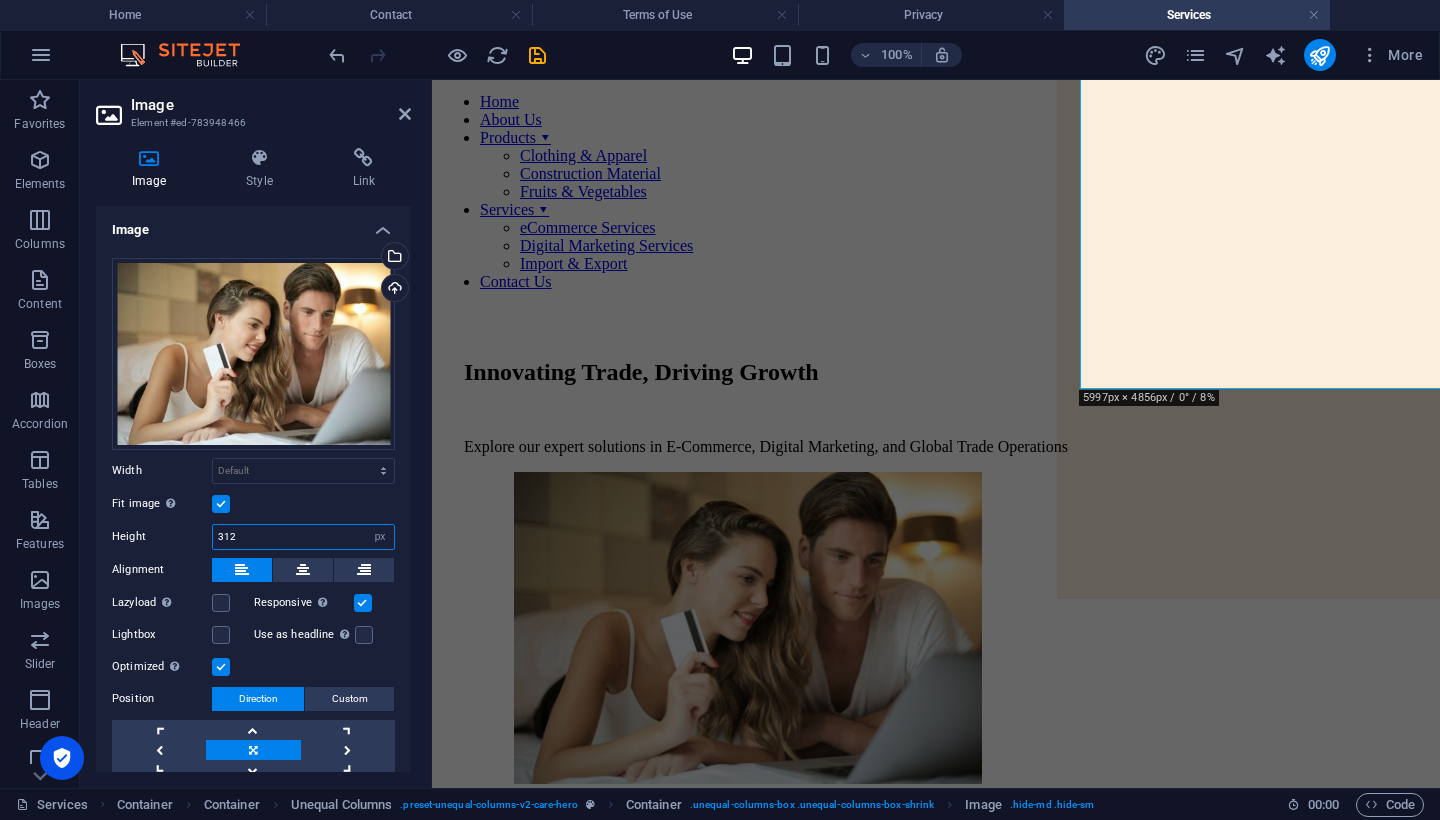 click on "312" at bounding box center (303, 537) 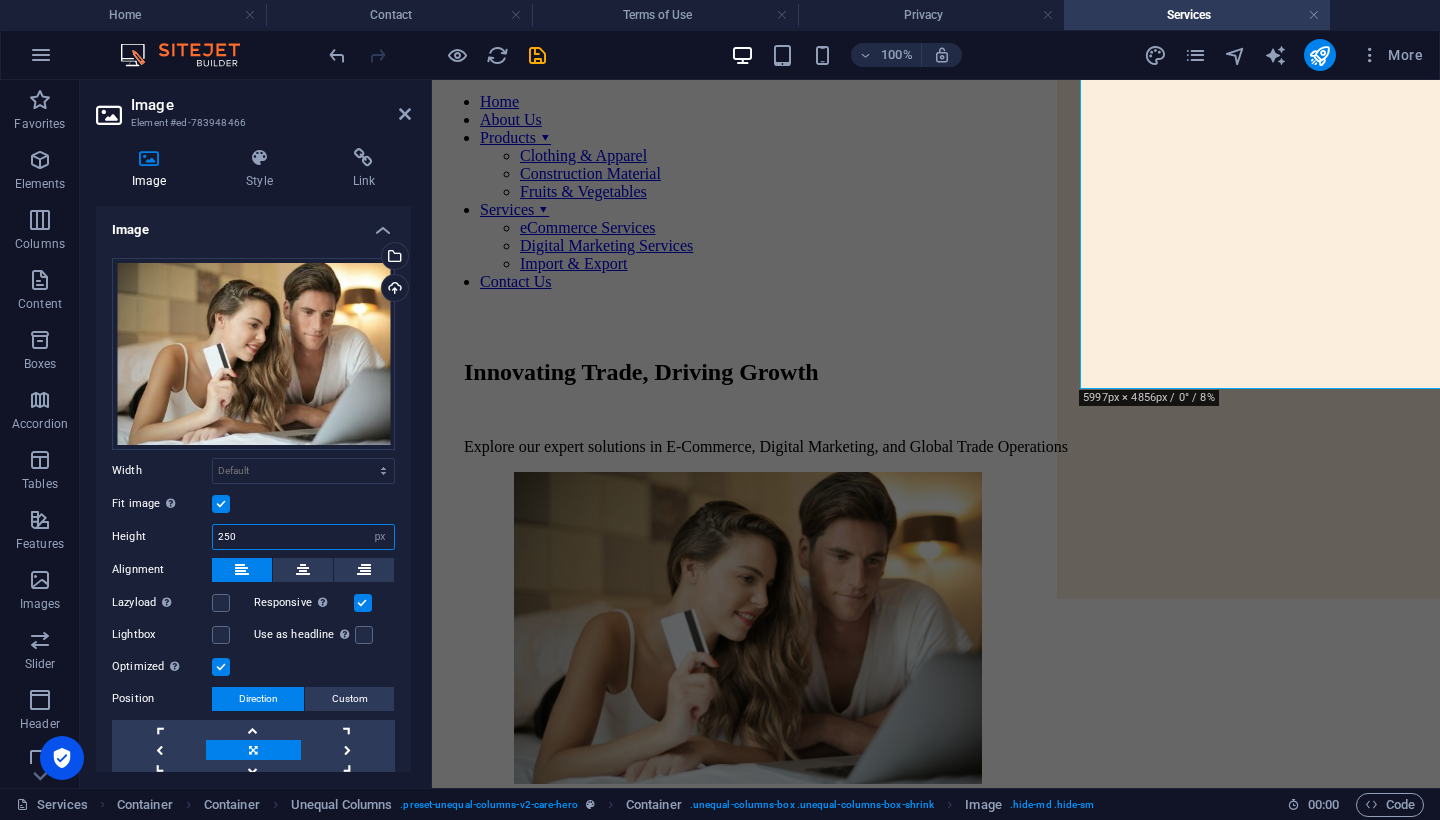 type on "250" 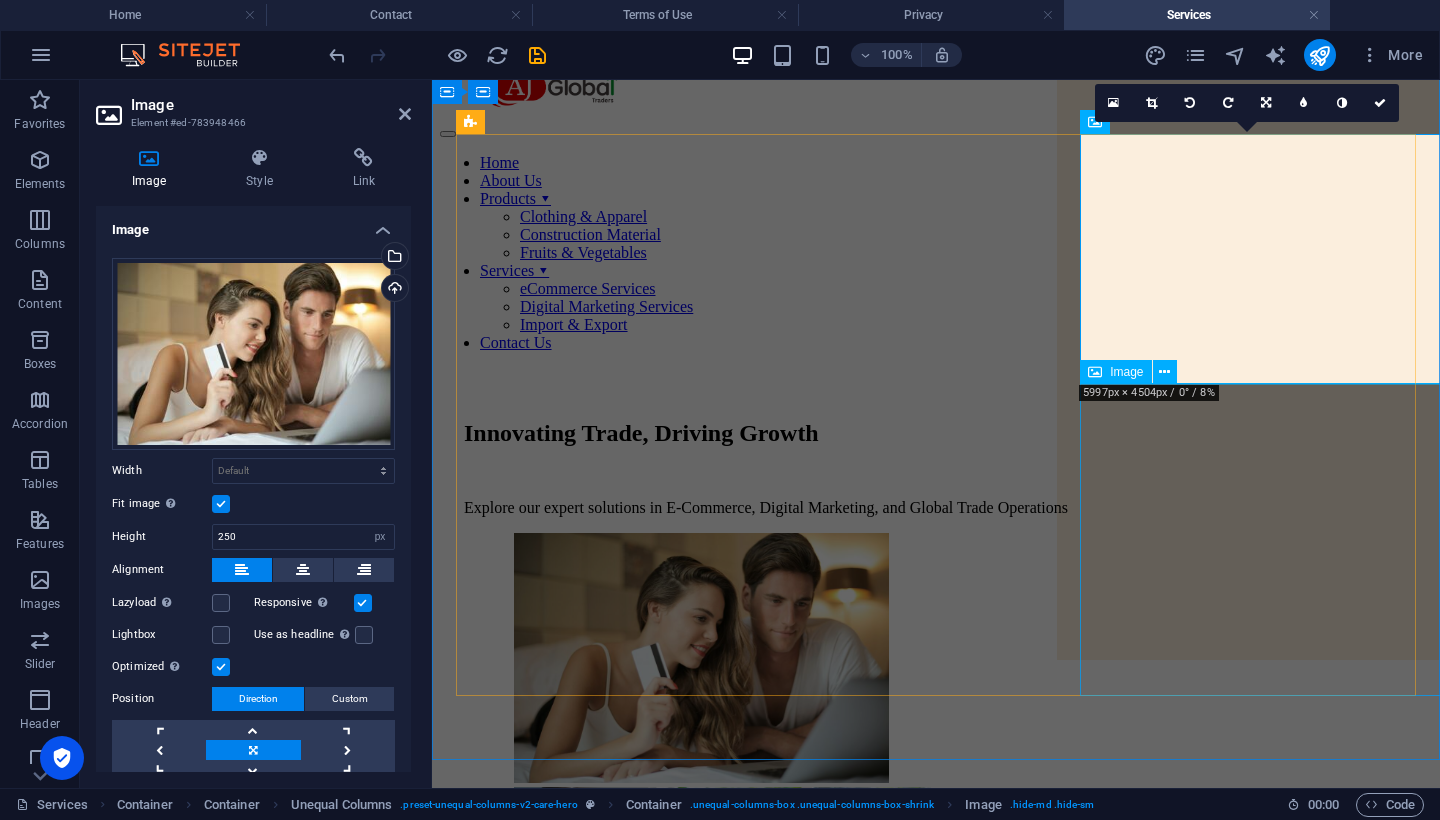 scroll, scrollTop: 52, scrollLeft: 0, axis: vertical 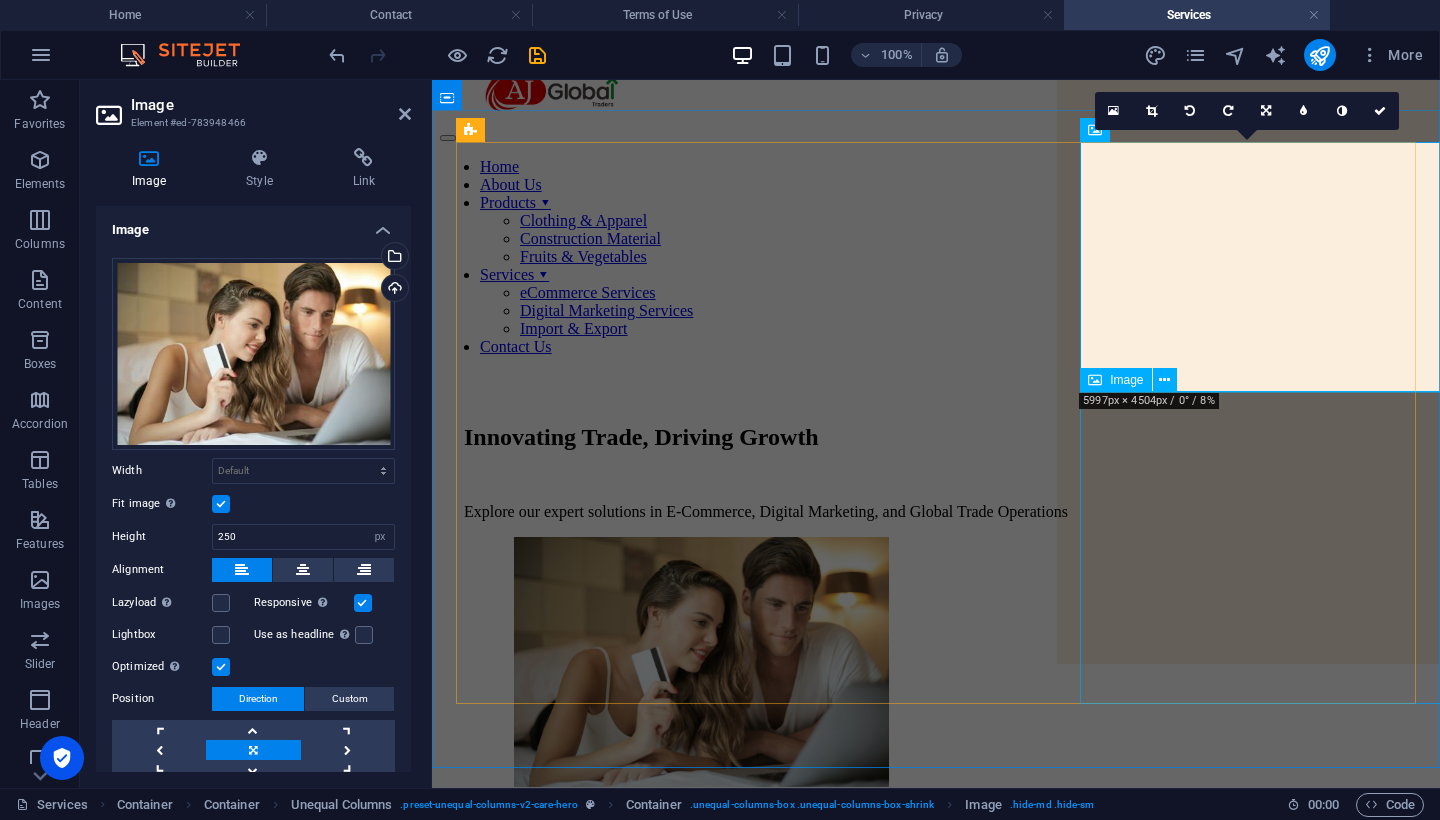 click on "Image" at bounding box center (1126, 380) 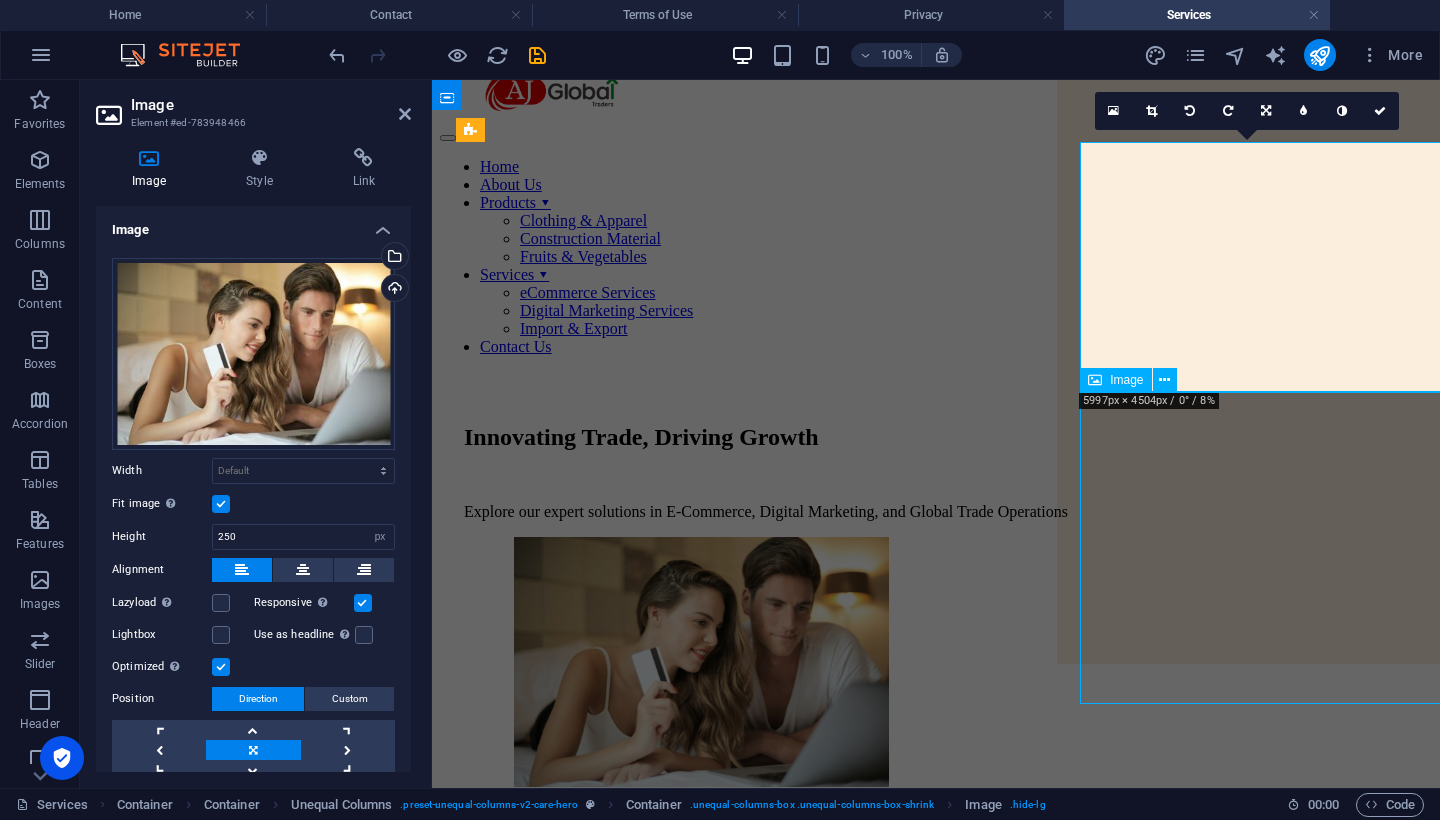 click on "Image" at bounding box center [1126, 380] 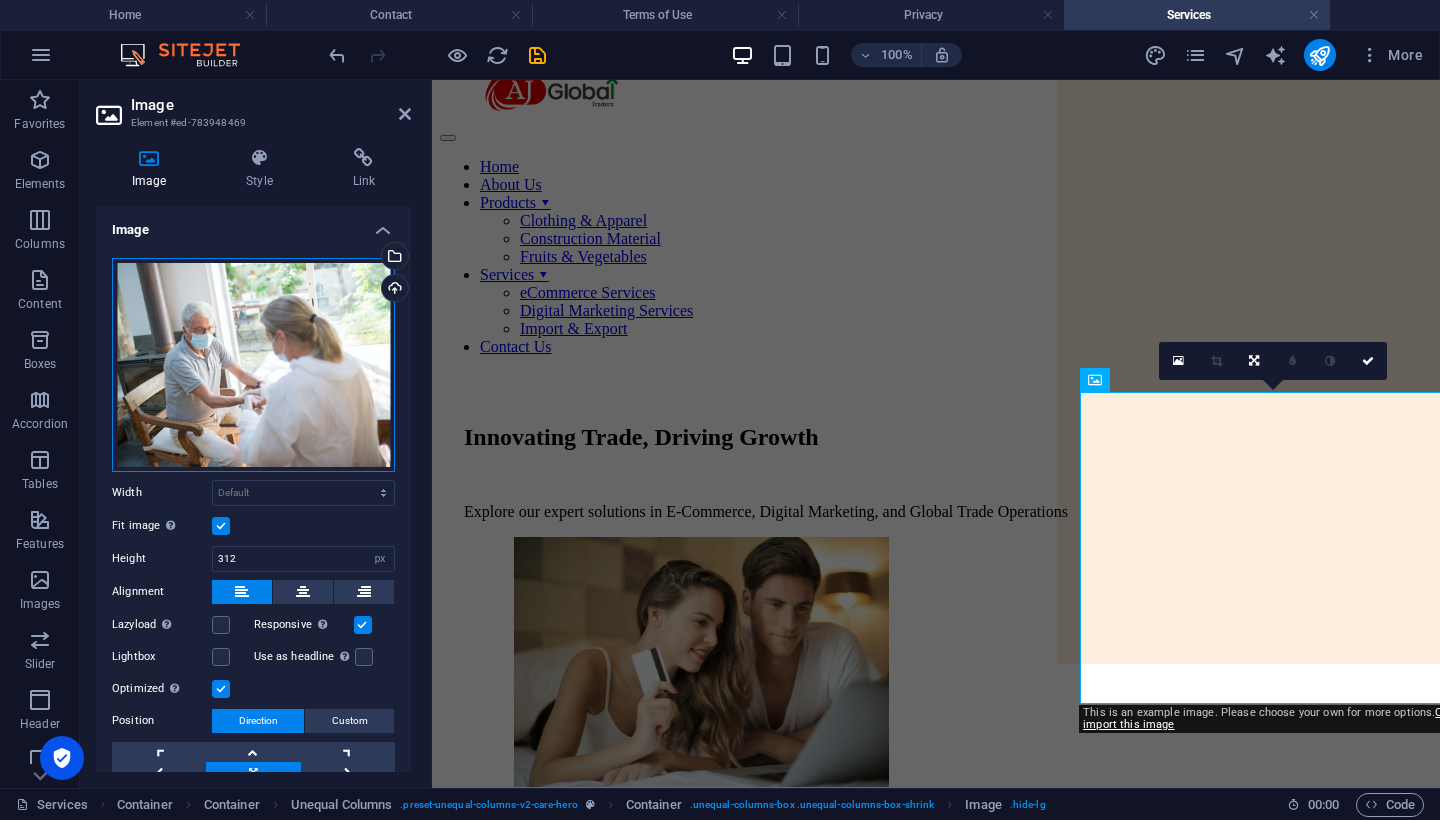click on "Drag files here, click to choose files or select files from Files or our free stock photos & videos" at bounding box center [253, 365] 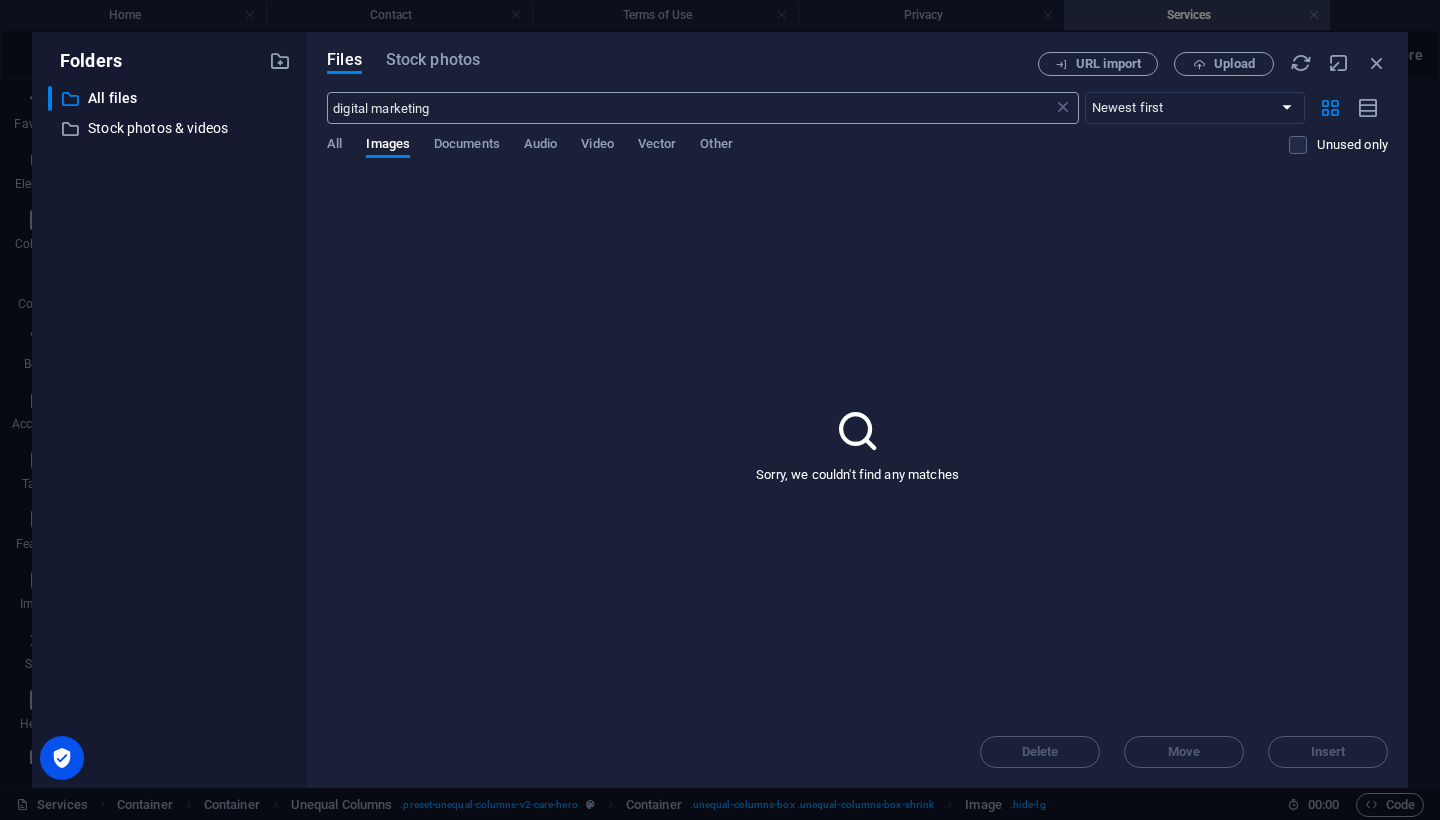 click on "digital marketing" at bounding box center (689, 108) 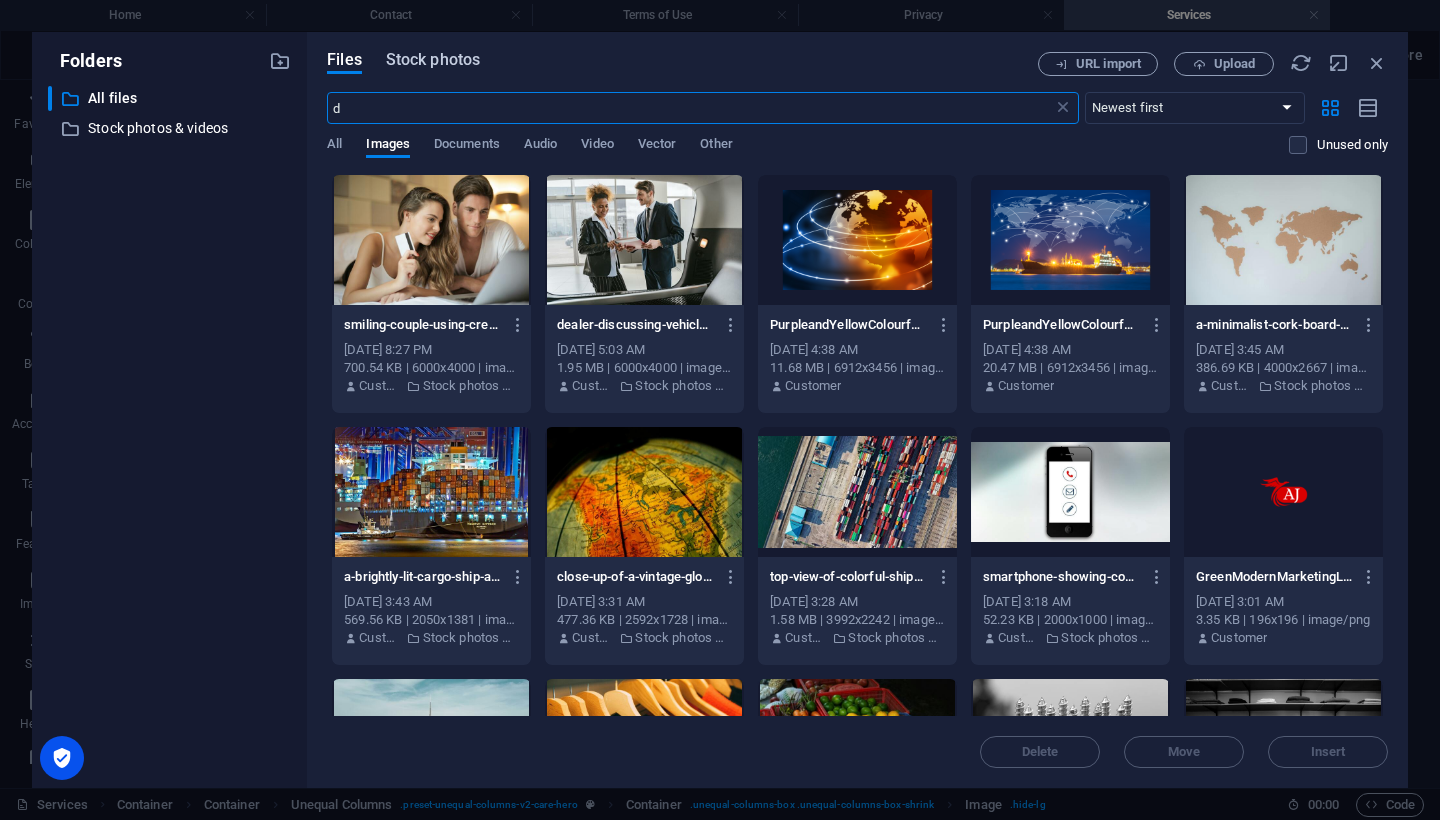 type on "d" 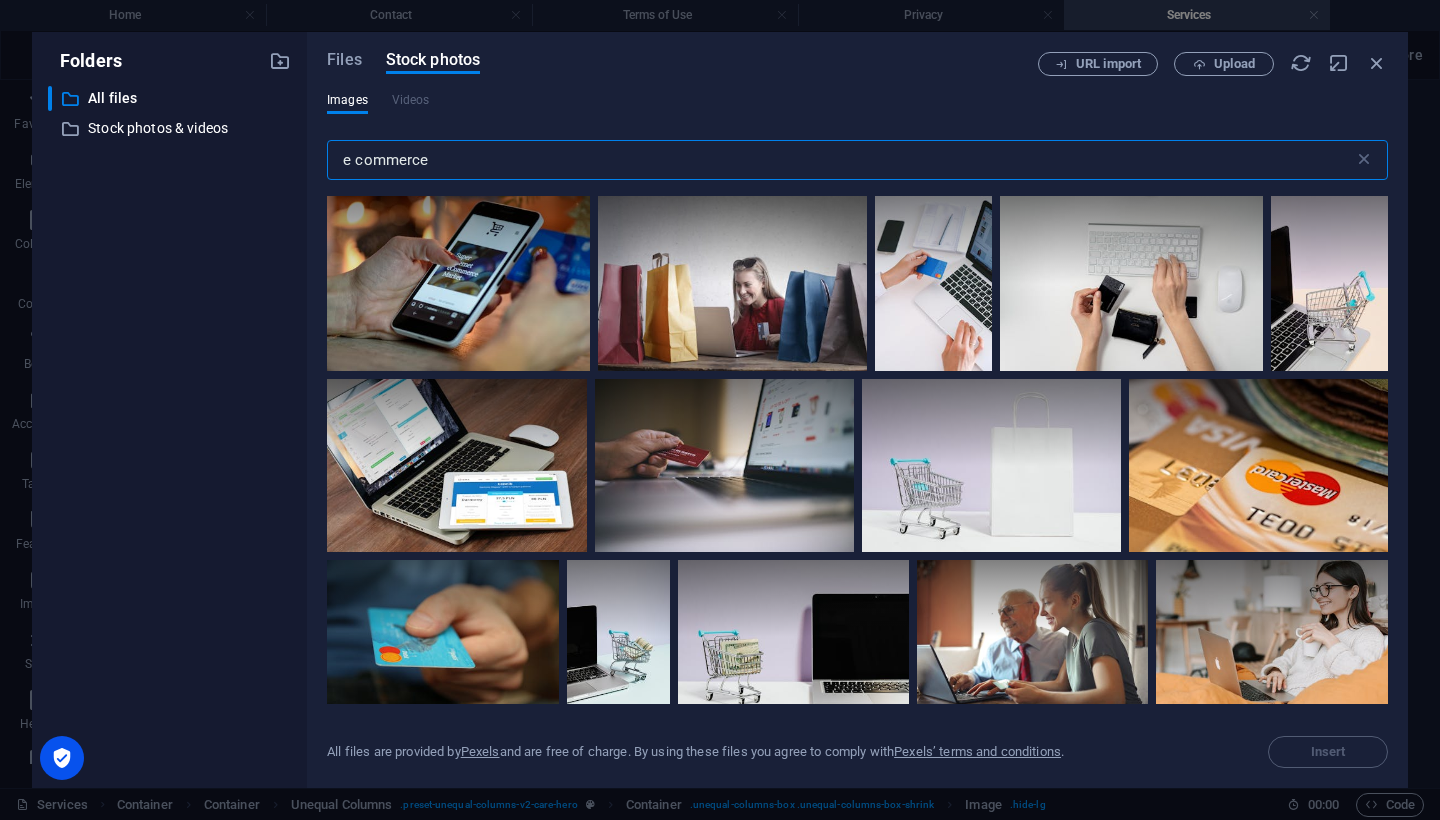 drag, startPoint x: 463, startPoint y: 163, endPoint x: 327, endPoint y: 144, distance: 137.32079 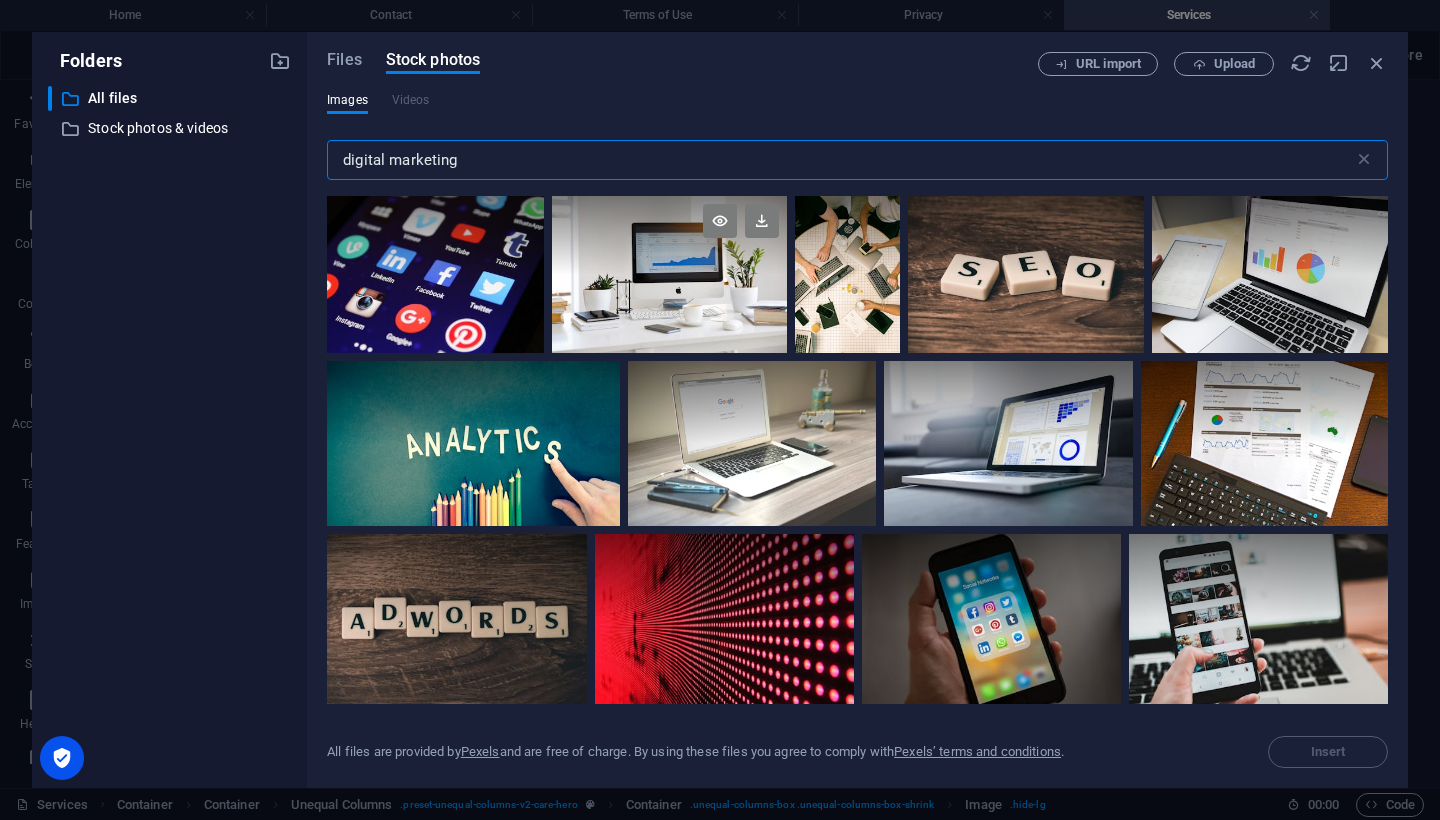 scroll, scrollTop: 0, scrollLeft: 0, axis: both 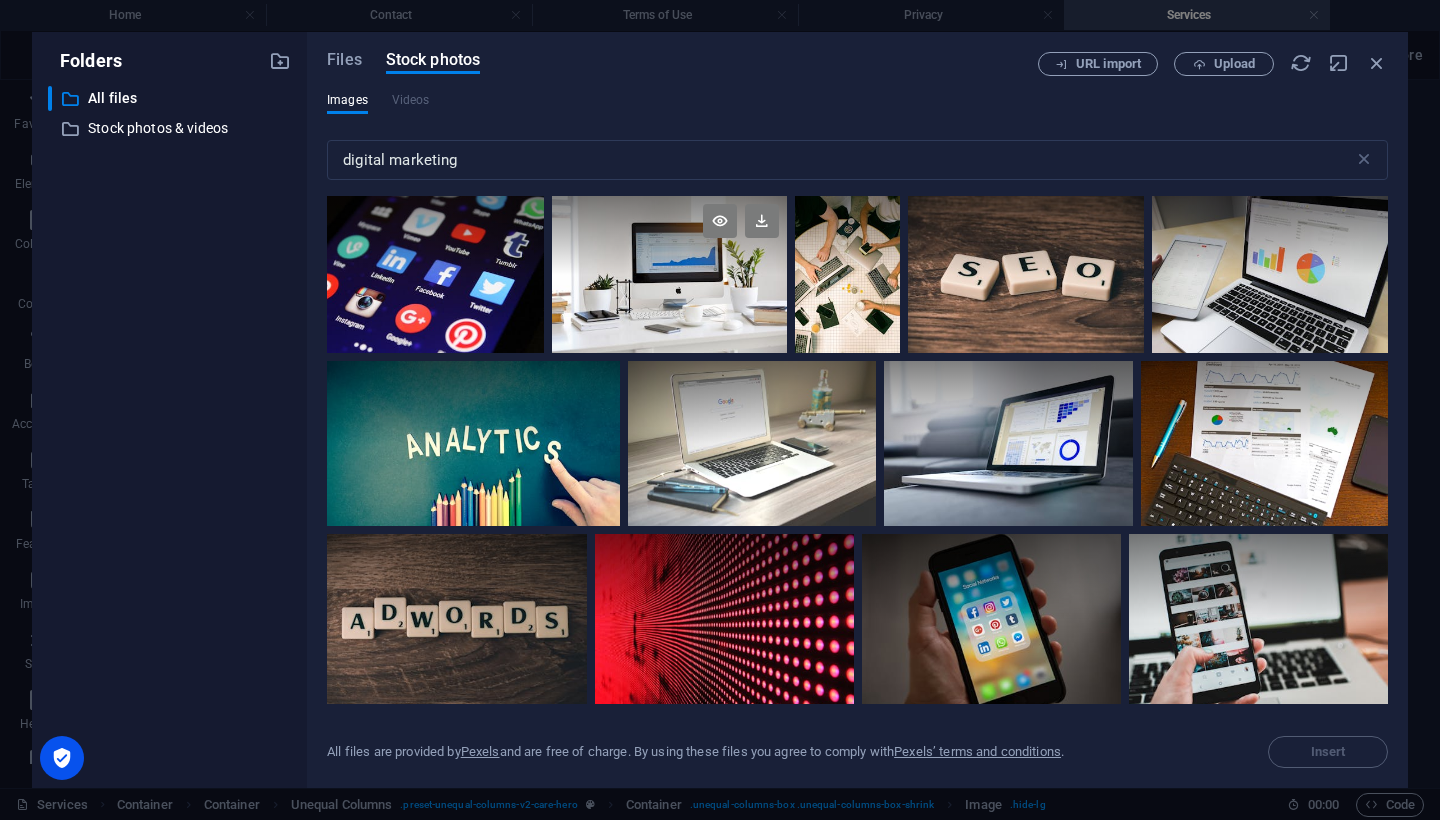 click at bounding box center [669, 274] 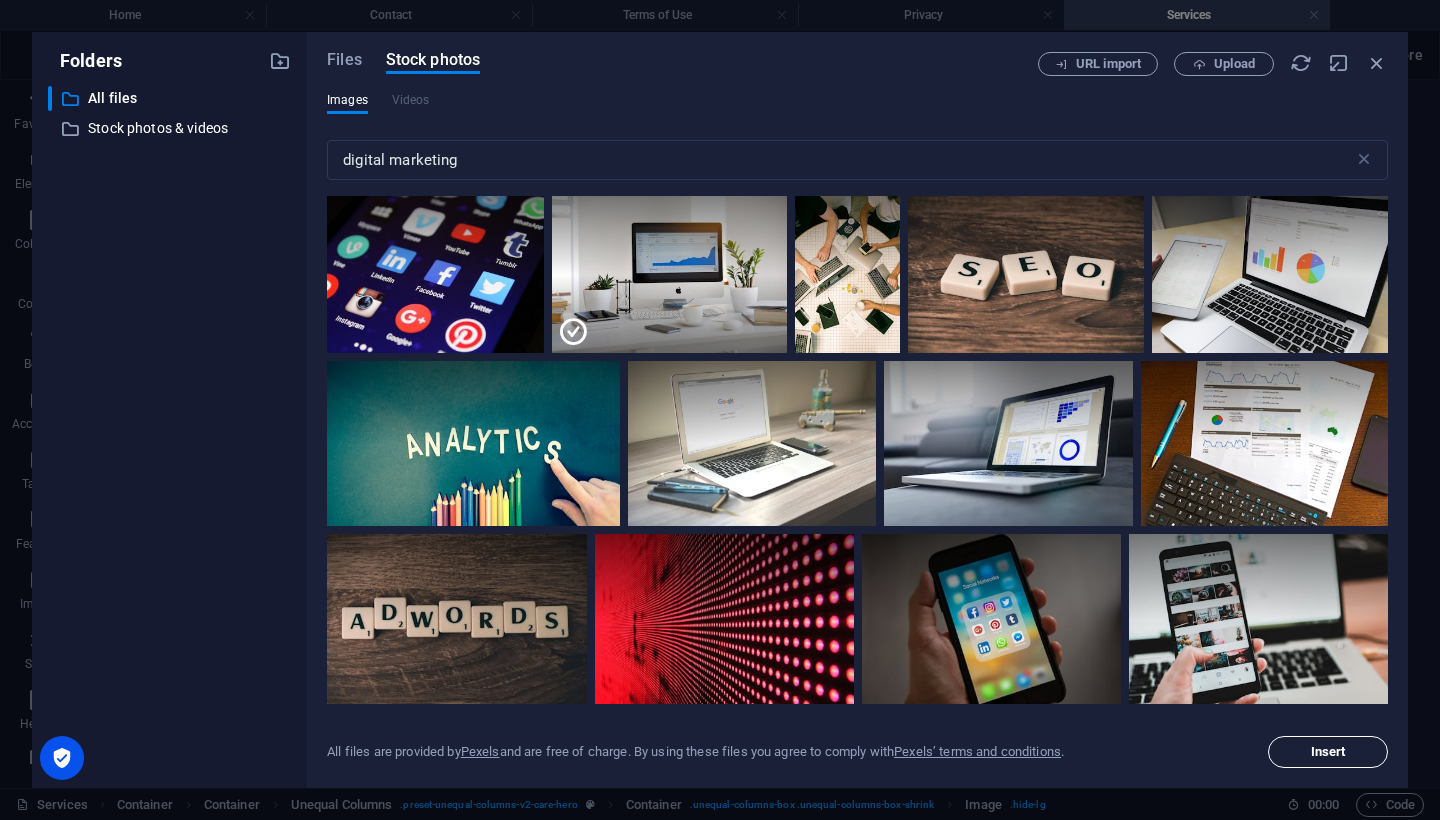 click on "Insert" at bounding box center [1328, 752] 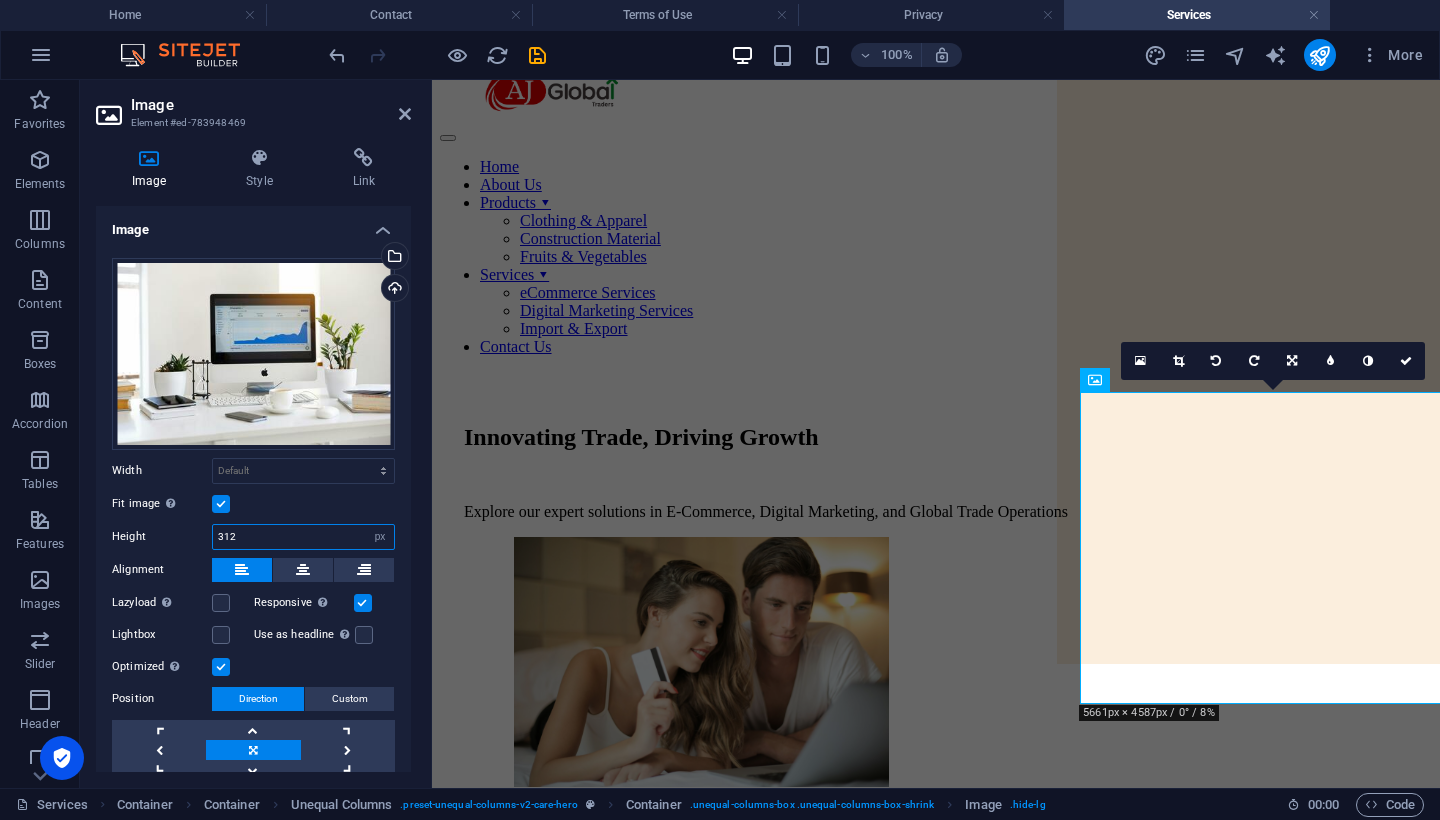 drag, startPoint x: 249, startPoint y: 539, endPoint x: 180, endPoint y: 520, distance: 71.568146 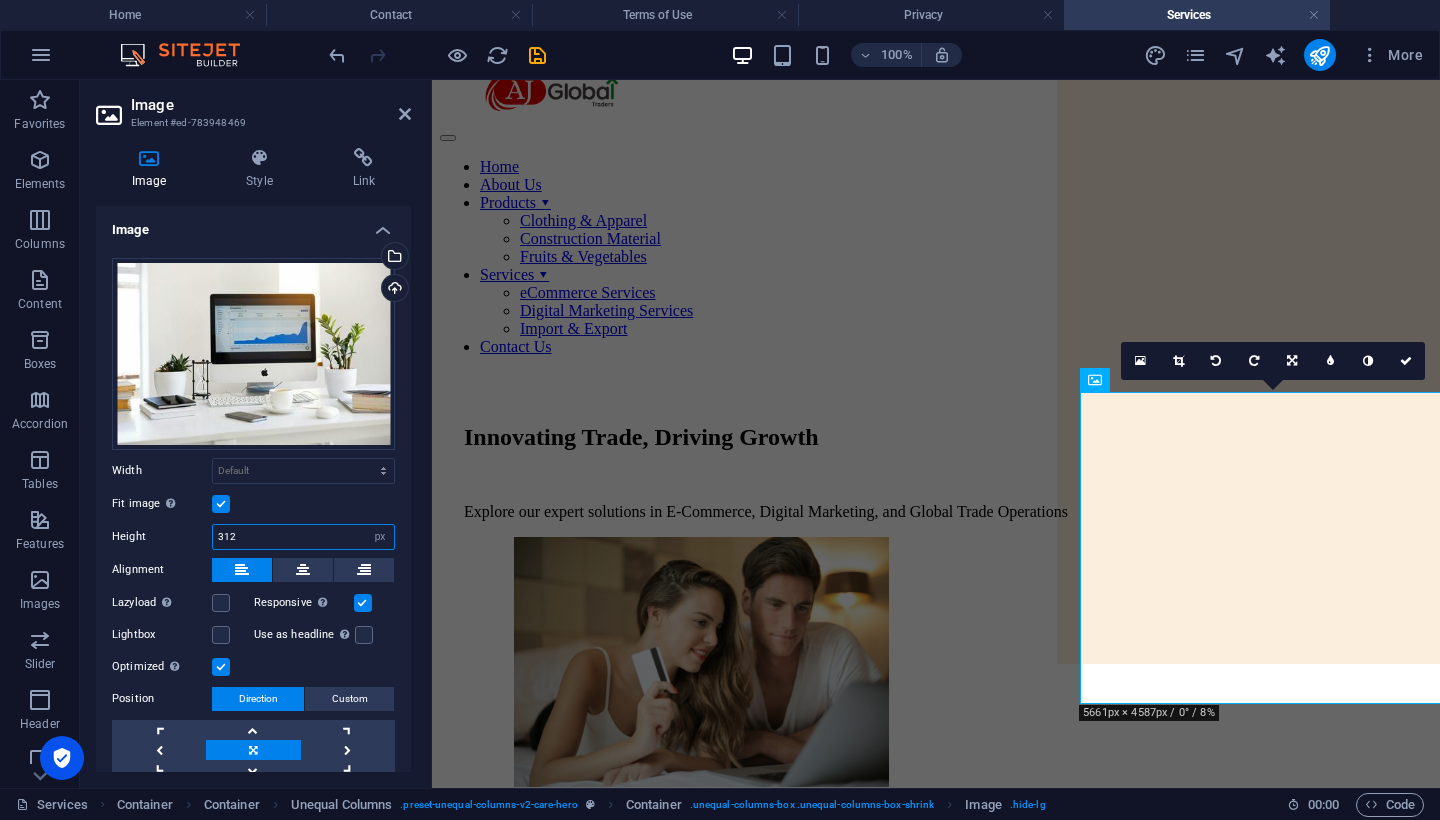 click on "Height 312 Default auto px" at bounding box center [253, 537] 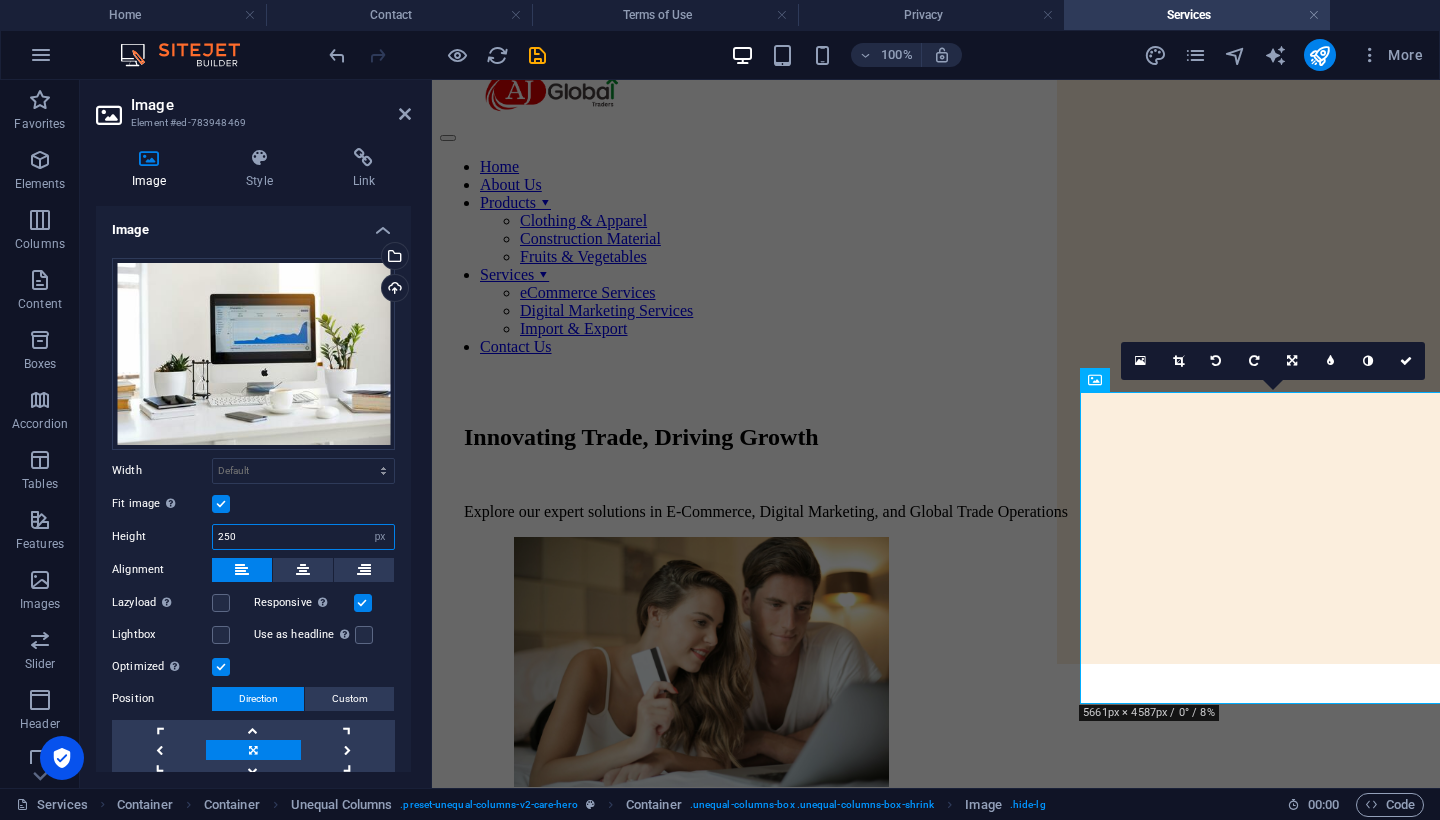 type on "250" 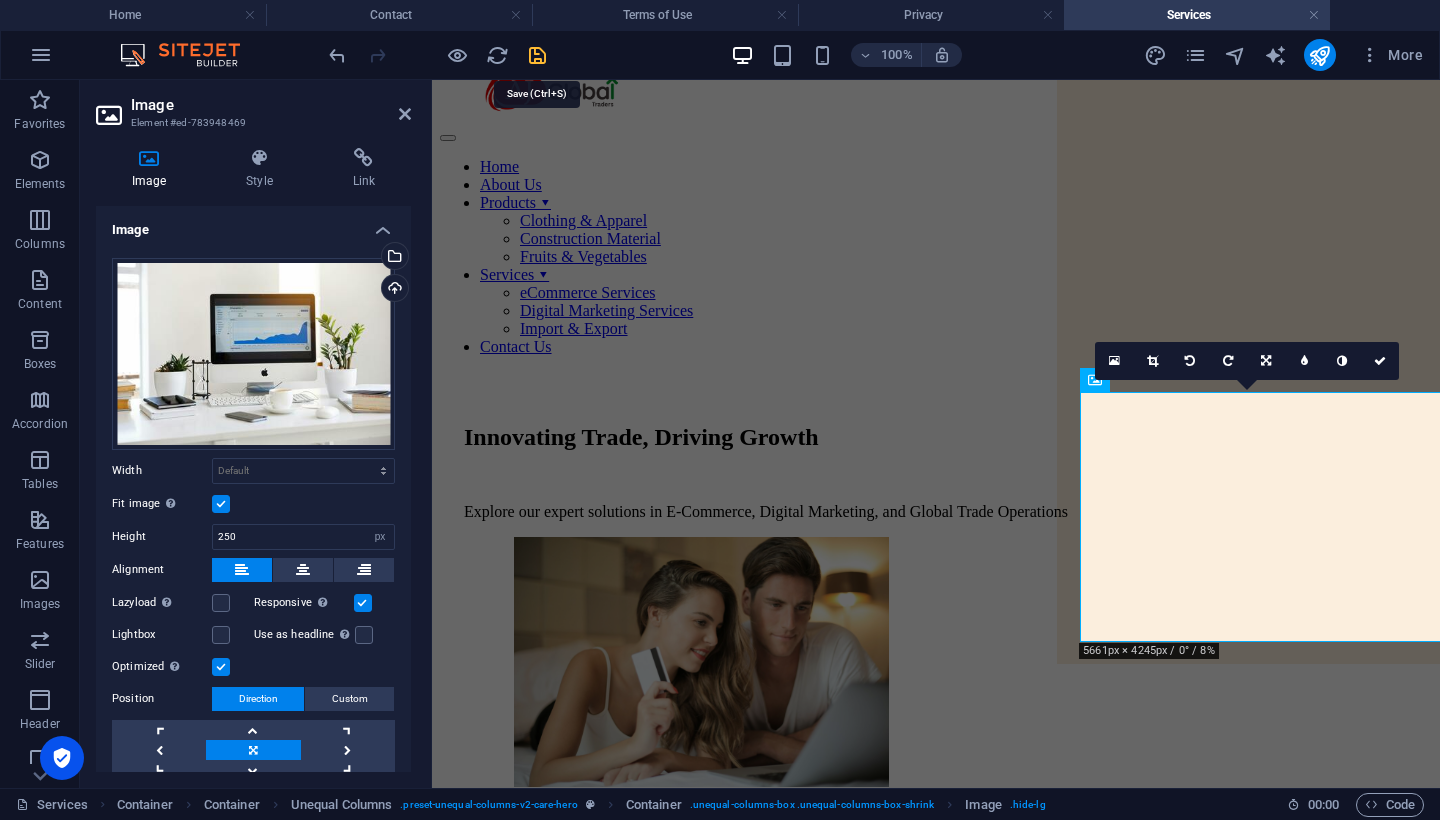 click at bounding box center (537, 55) 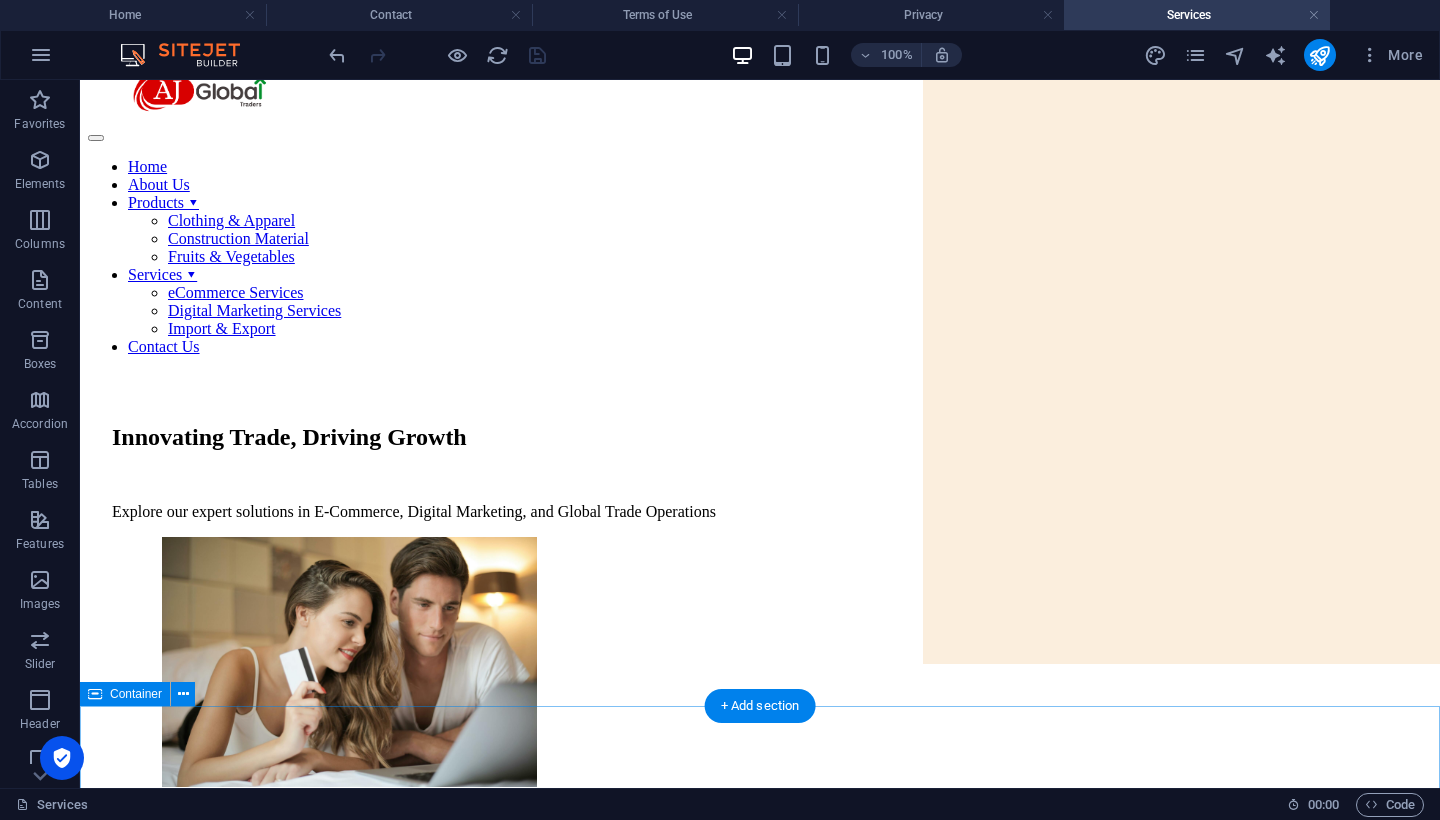 click on "Our services At   AJ Global Traders FZ-LLC , we offer a dynamic range of services designed to help businesses   grow, scale, and thrive globally . Our expertise spans across three core verticals that align with [DATE] business demands – from digital transformation to international trade. 🛒 E-Commerce Solutions We help businesses   launch, manage, and scale   their online presence with robust e-commerce strategies. From marketplace integration to full-service product management, we provide end-to-end digital commerce support. 📈 Digital Marketing Services Your brand deserves to stand out. Our digital marketing services are crafted to   amplify your online visibility , drive traffic, and convert leads into loyal customers through targeted strategies. 🌍 Import & Export Solutions We streamline   international trade operations   by handling sourcing, logistics, compliance, and global procurement. Whether you're importing or exporting, we manage it efficiently and ethically. E-Commerce Solutions" at bounding box center [760, 3257] 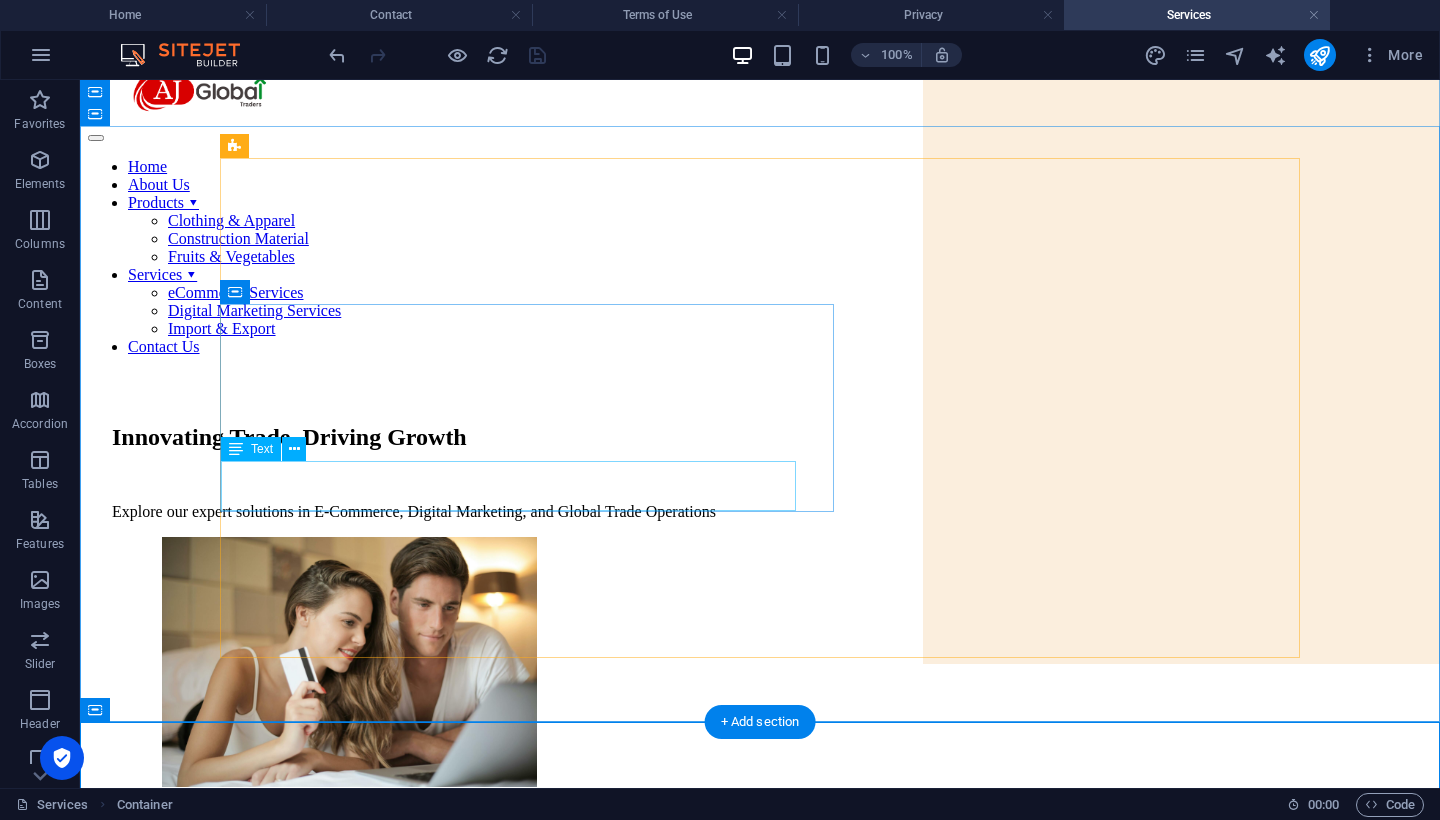 scroll, scrollTop: 6, scrollLeft: 0, axis: vertical 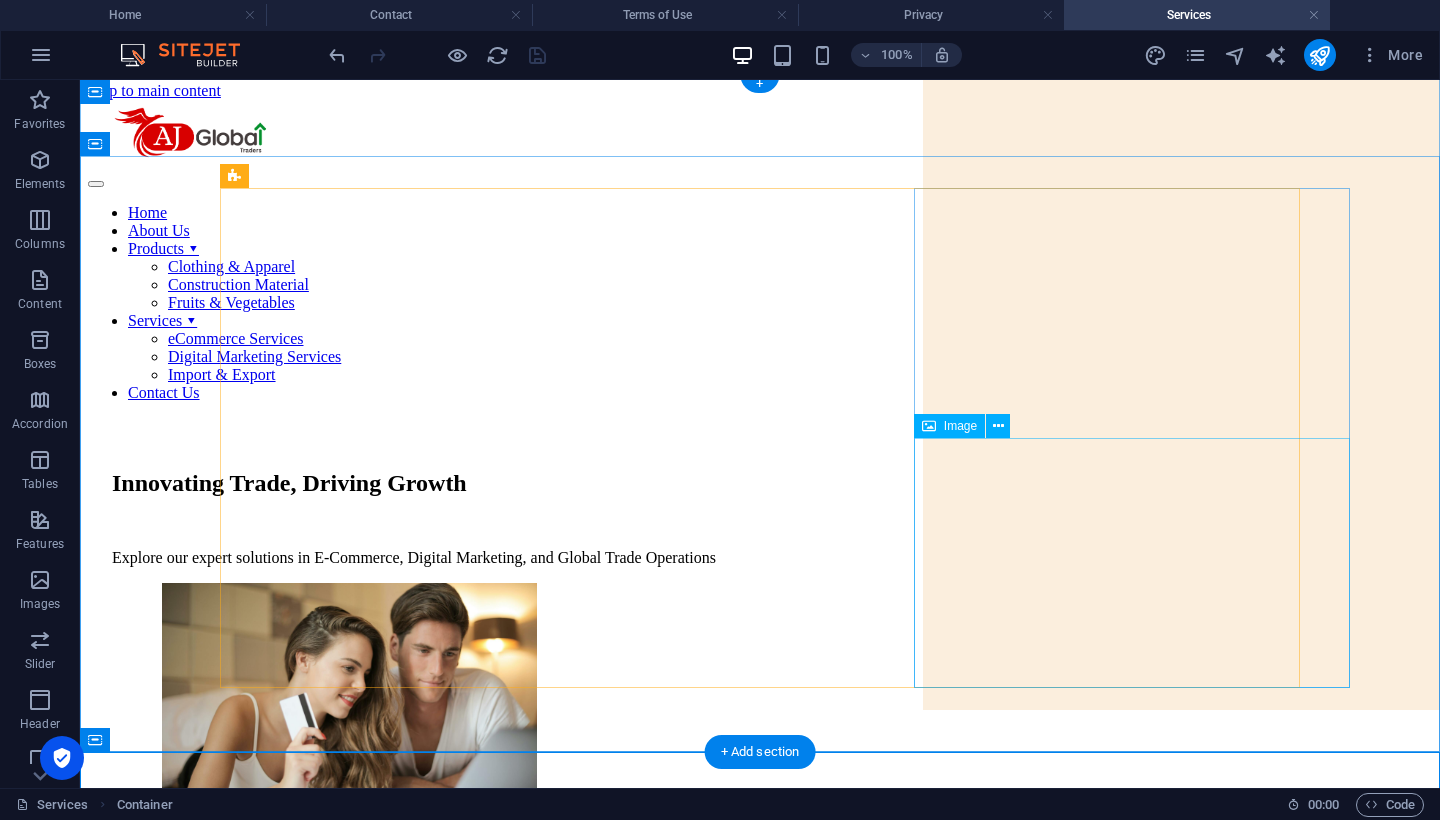 click at bounding box center (810, 964) 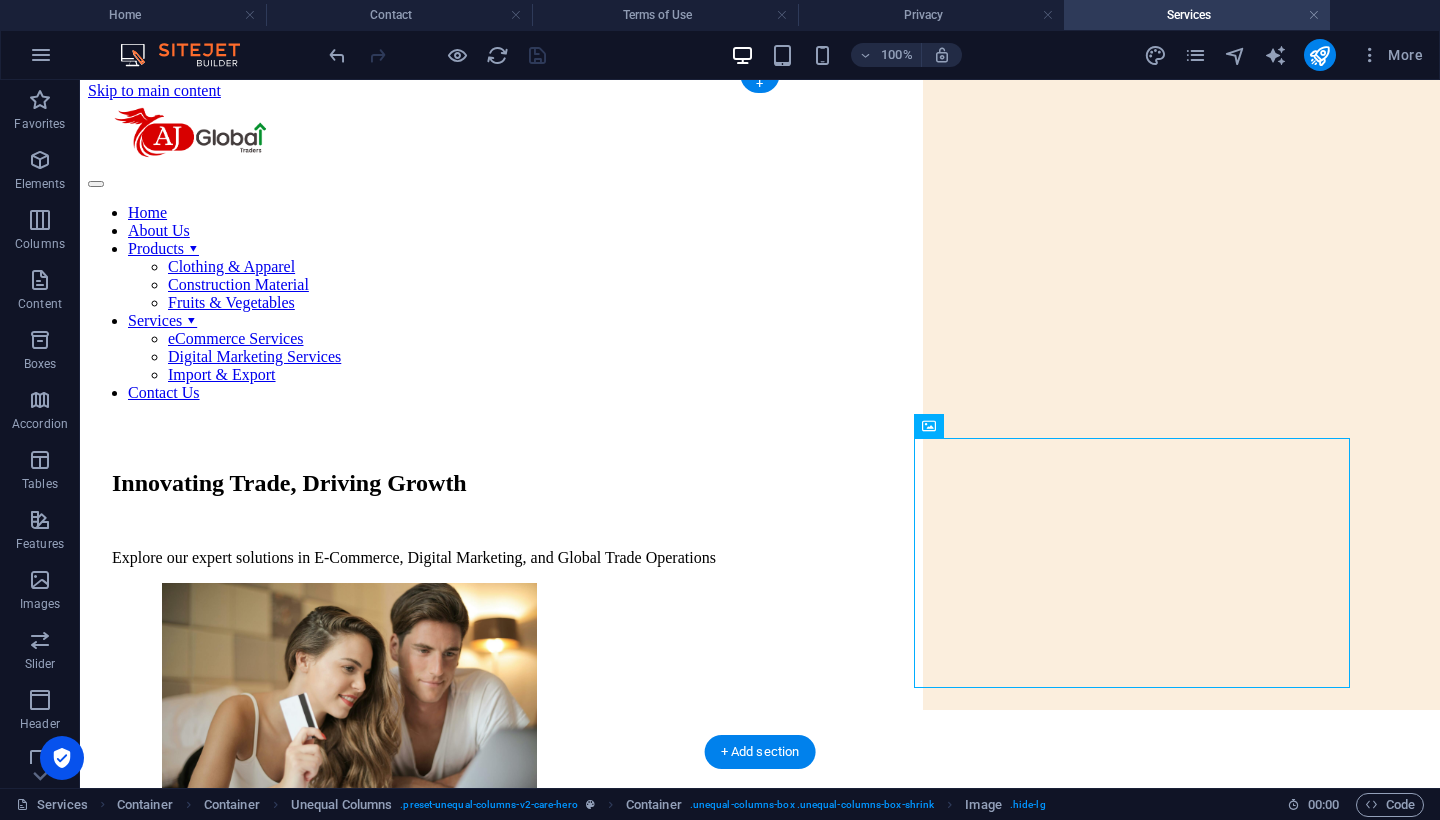 click at bounding box center (810, 964) 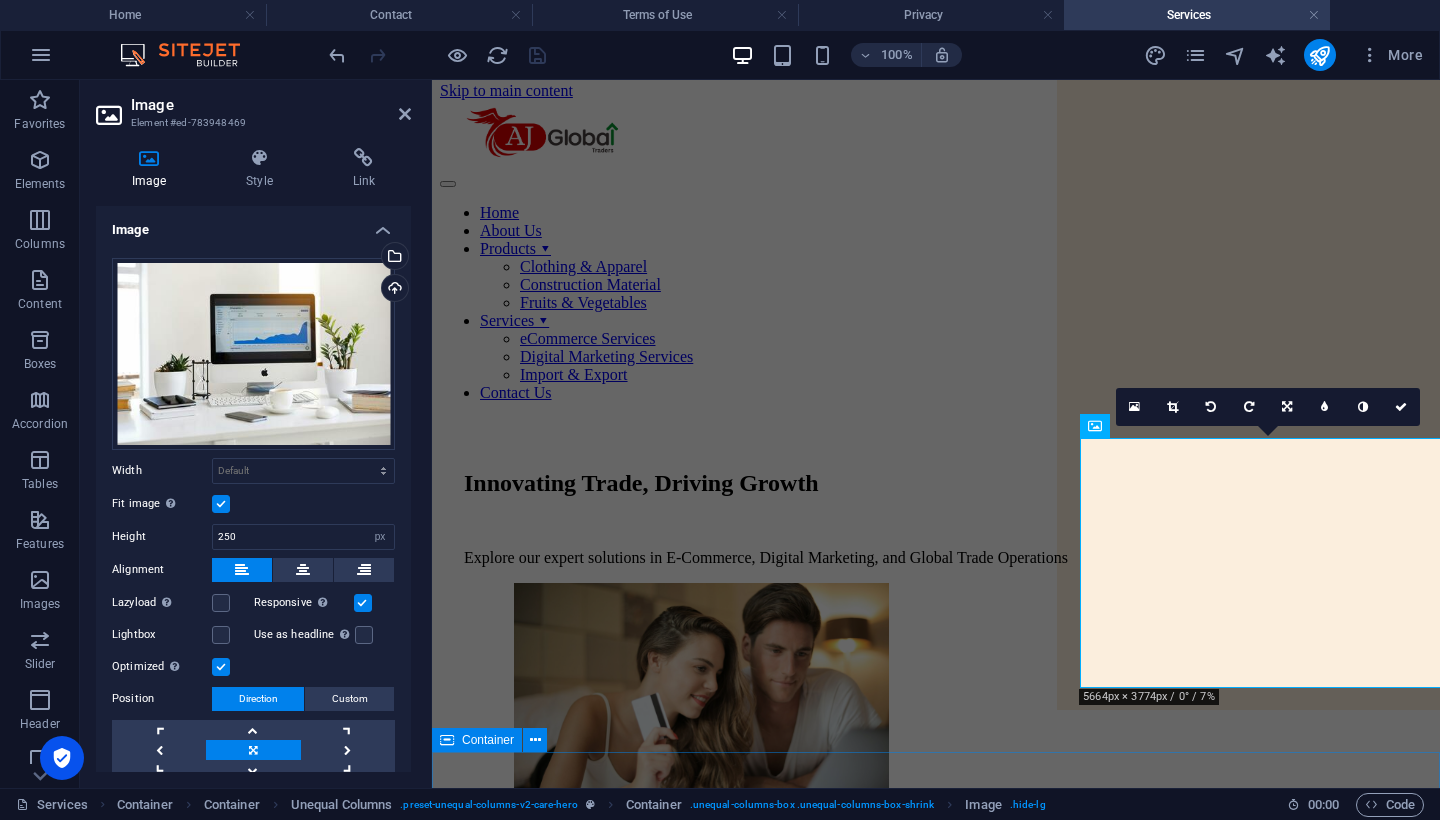 click on "Our services At   AJ Global Traders FZ-LLC , we offer a dynamic range of services designed to help businesses   grow, scale, and thrive globally . Our expertise spans across three core verticals that align with [DATE] business demands – from digital transformation to international trade. 🛒 E-Commerce Solutions We help businesses   launch, manage, and scale   their online presence with robust e-commerce strategies. From marketplace integration to full-service product management, we provide end-to-end digital commerce support. 📈 Digital Marketing Services Your brand deserves to stand out. Our digital marketing services are crafted to   amplify your online visibility , drive traffic, and convert leads into loyal customers through targeted strategies. 🌍 Import & Export Solutions We streamline   international trade operations   by handling sourcing, logistics, compliance, and global procurement. Whether you're importing or exporting, we manage it efficiently and ethically. E-Commerce Solutions" at bounding box center [936, 2925] 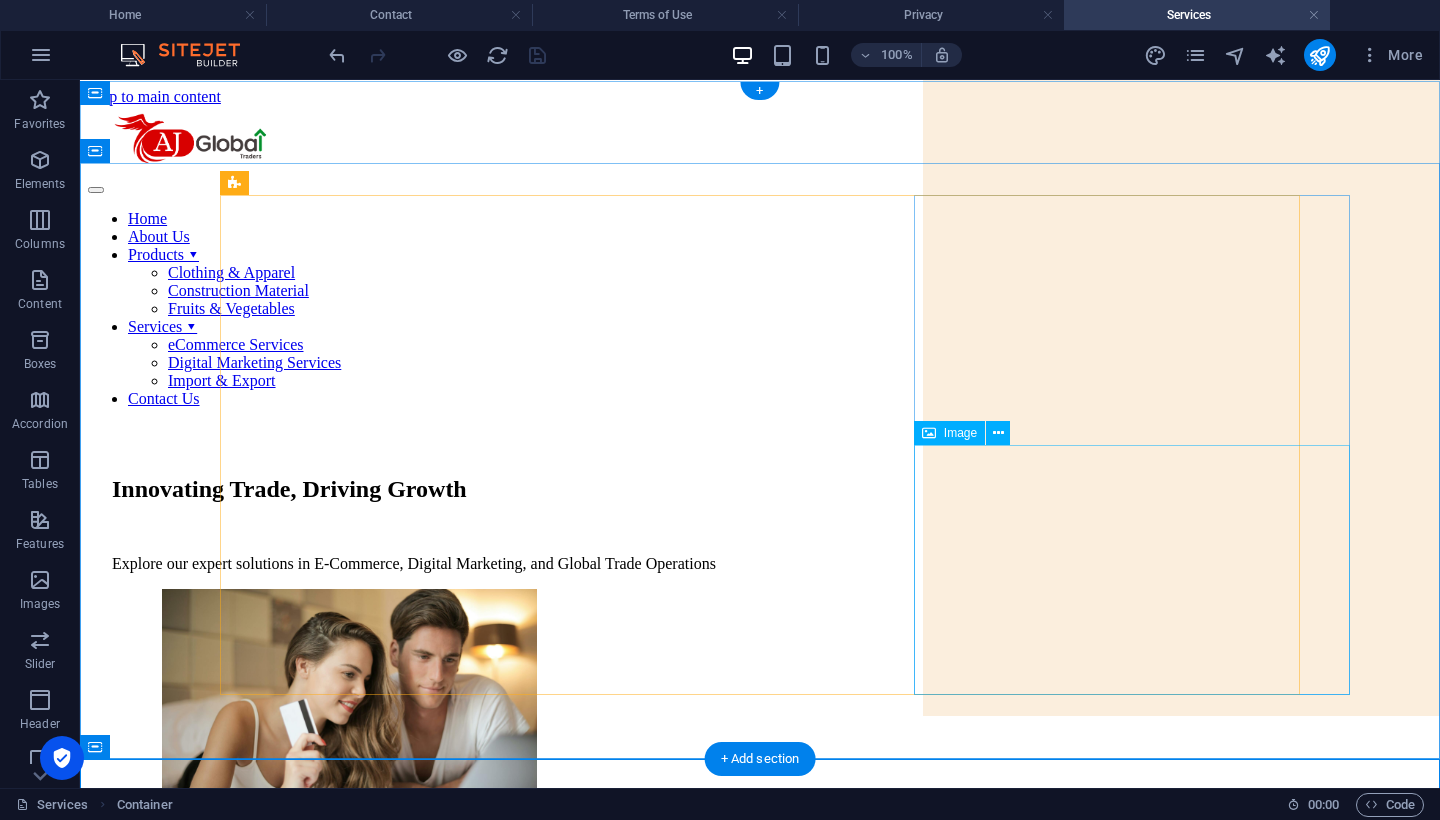 scroll, scrollTop: 0, scrollLeft: 0, axis: both 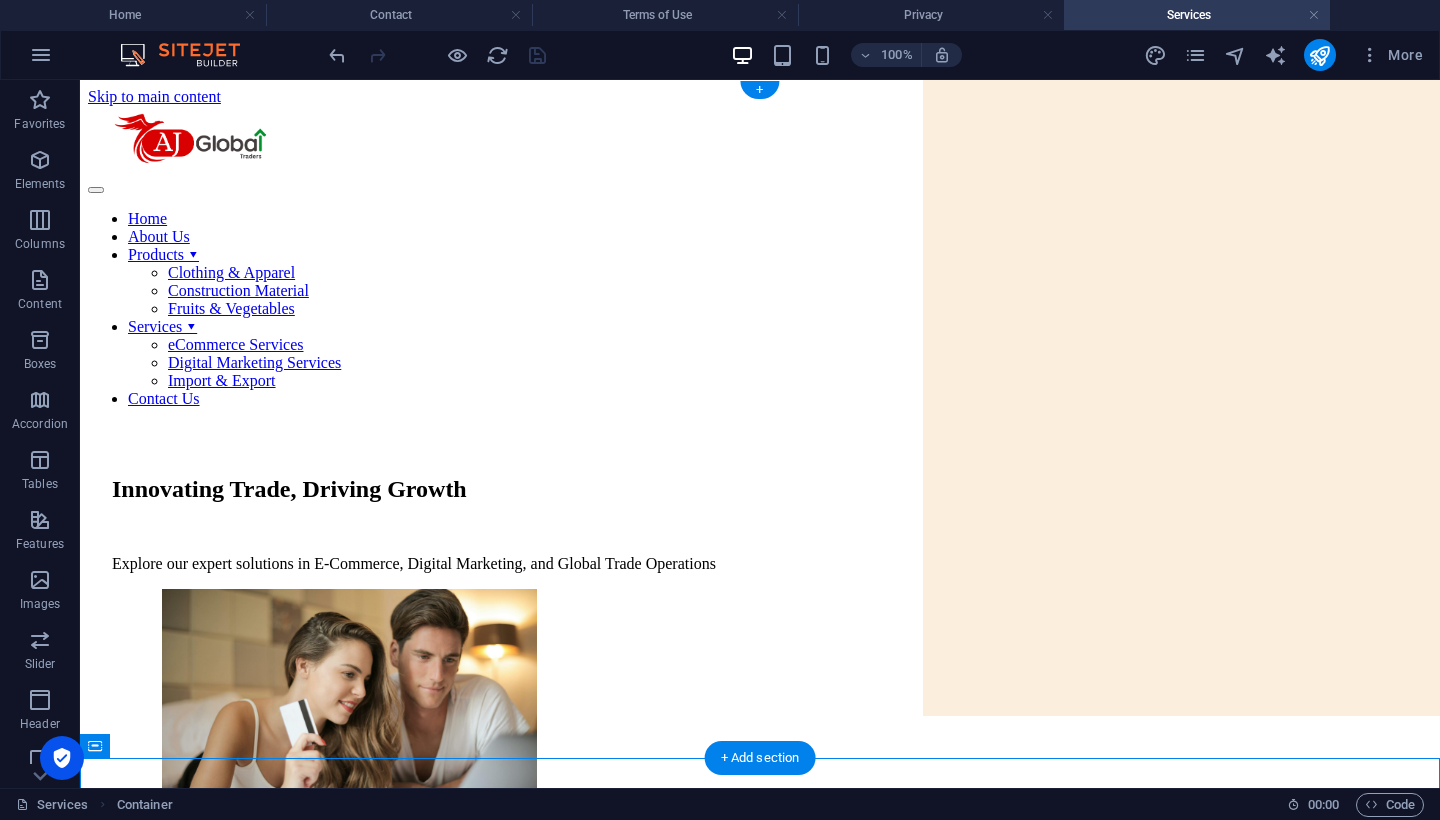 click at bounding box center (810, 970) 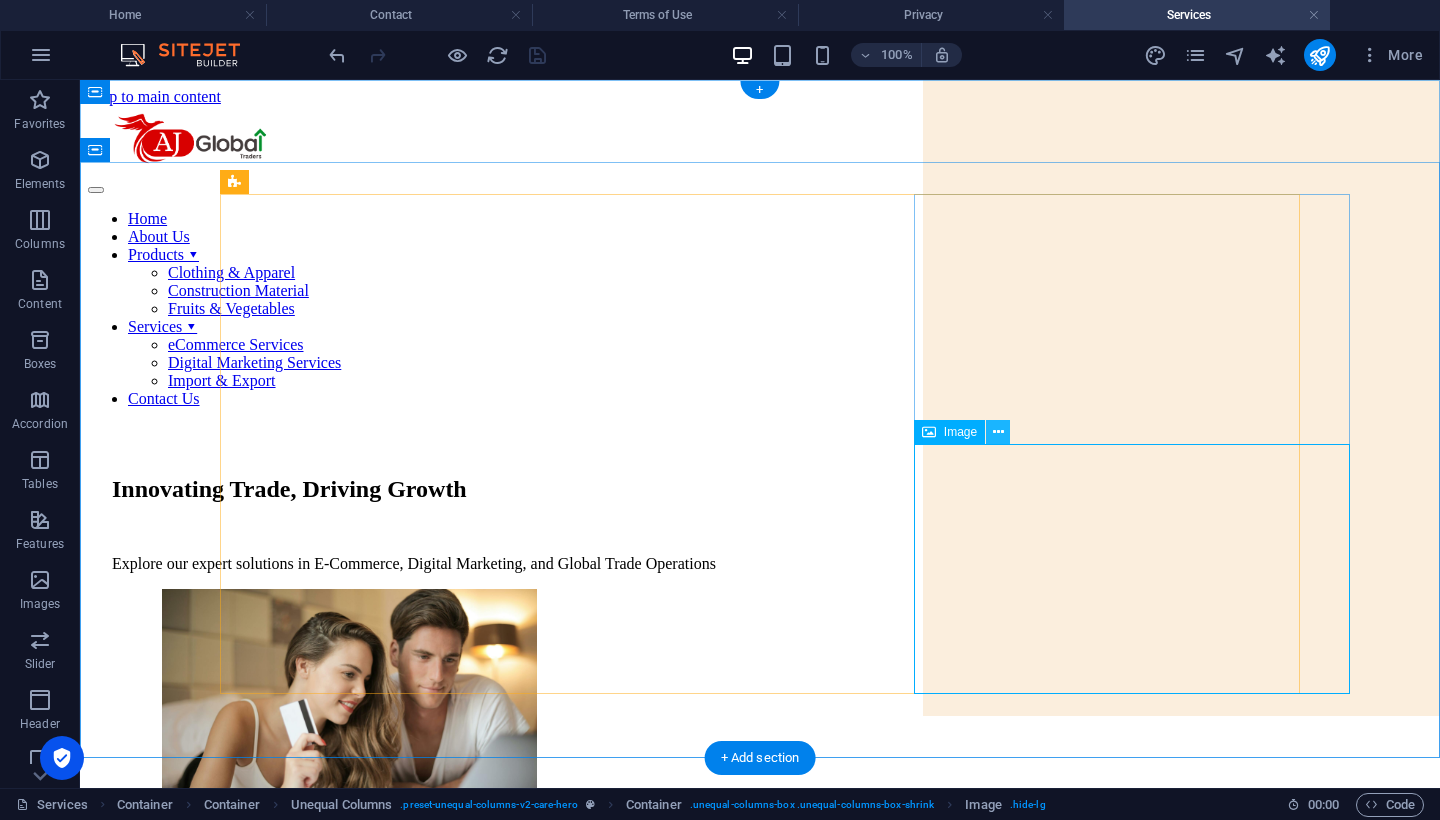 click at bounding box center (998, 432) 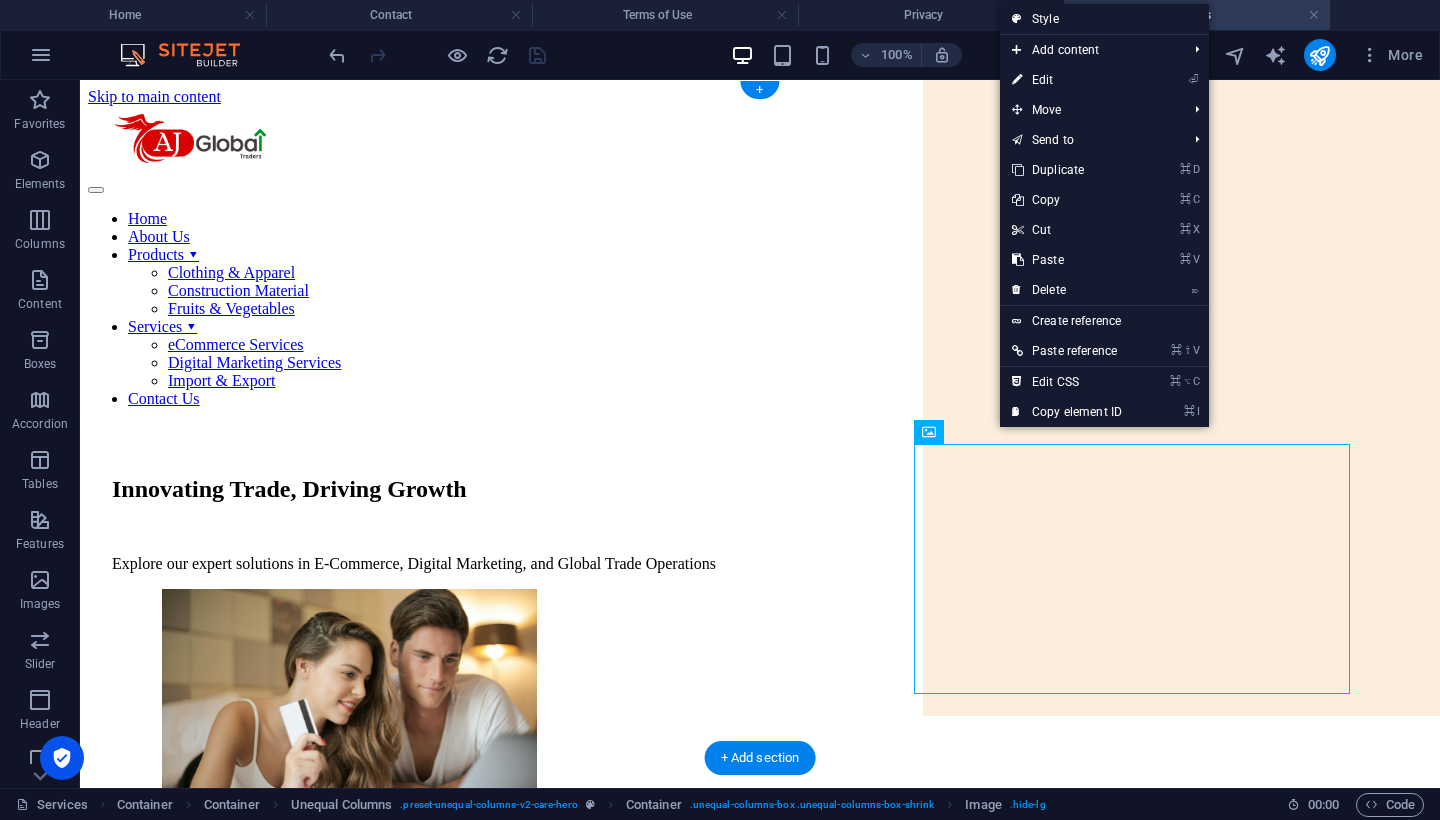 click at bounding box center (810, 970) 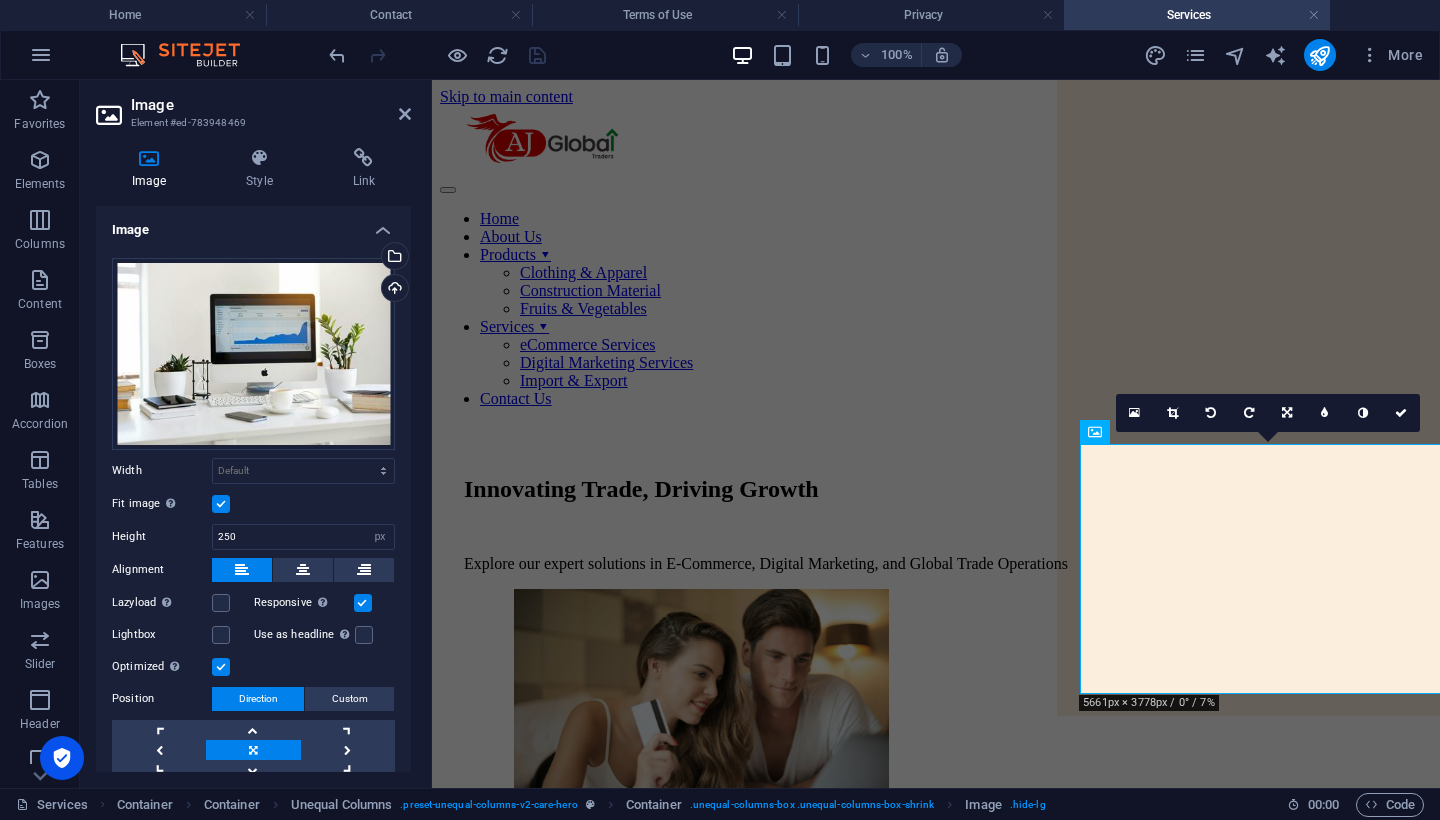 scroll, scrollTop: 0, scrollLeft: 0, axis: both 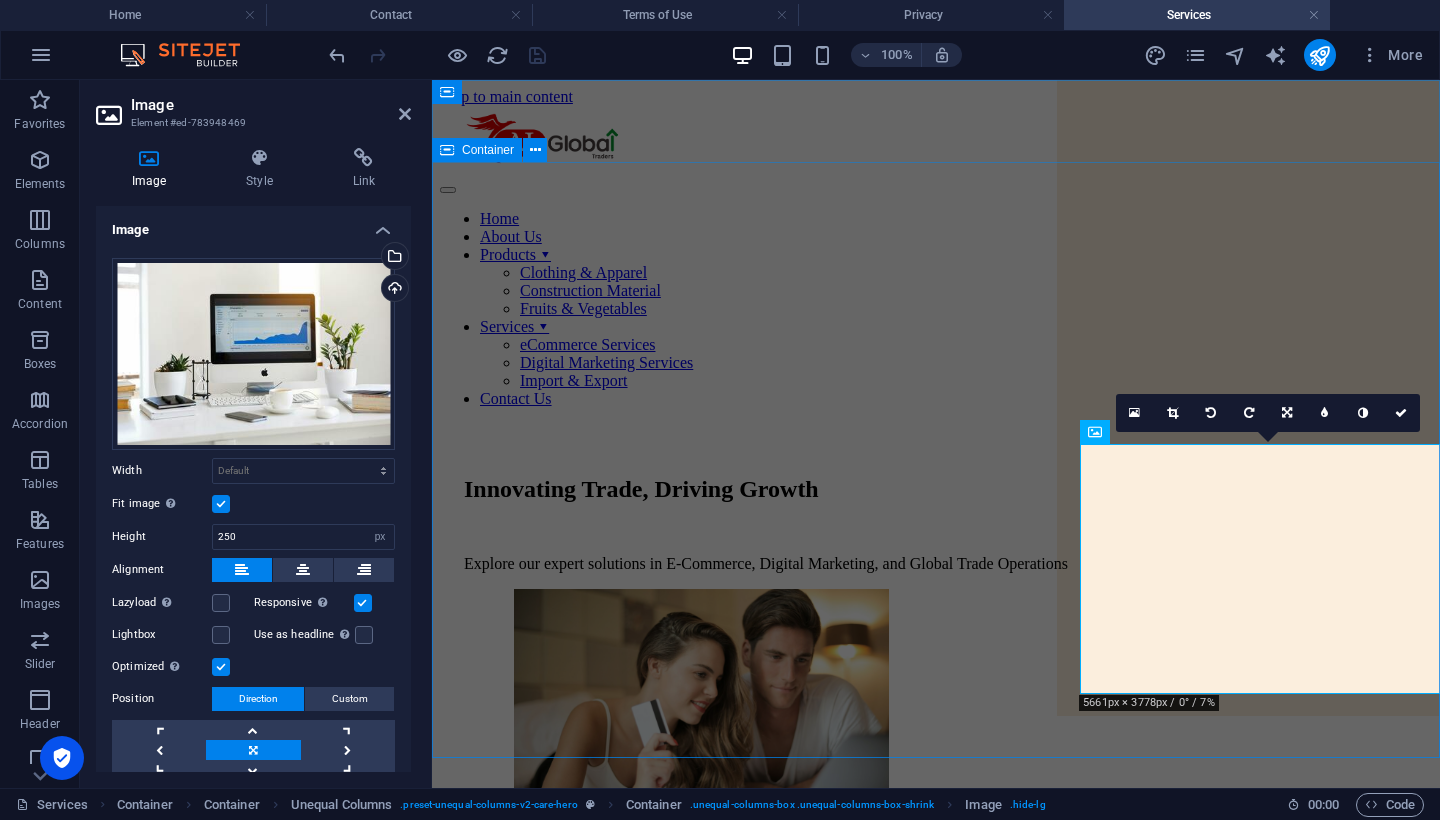 click on "Innovating Trade, Driving Growth Explore our expert solutions in E-Commerce, Digital Marketing, and Global Trade Operations" at bounding box center (936, 792) 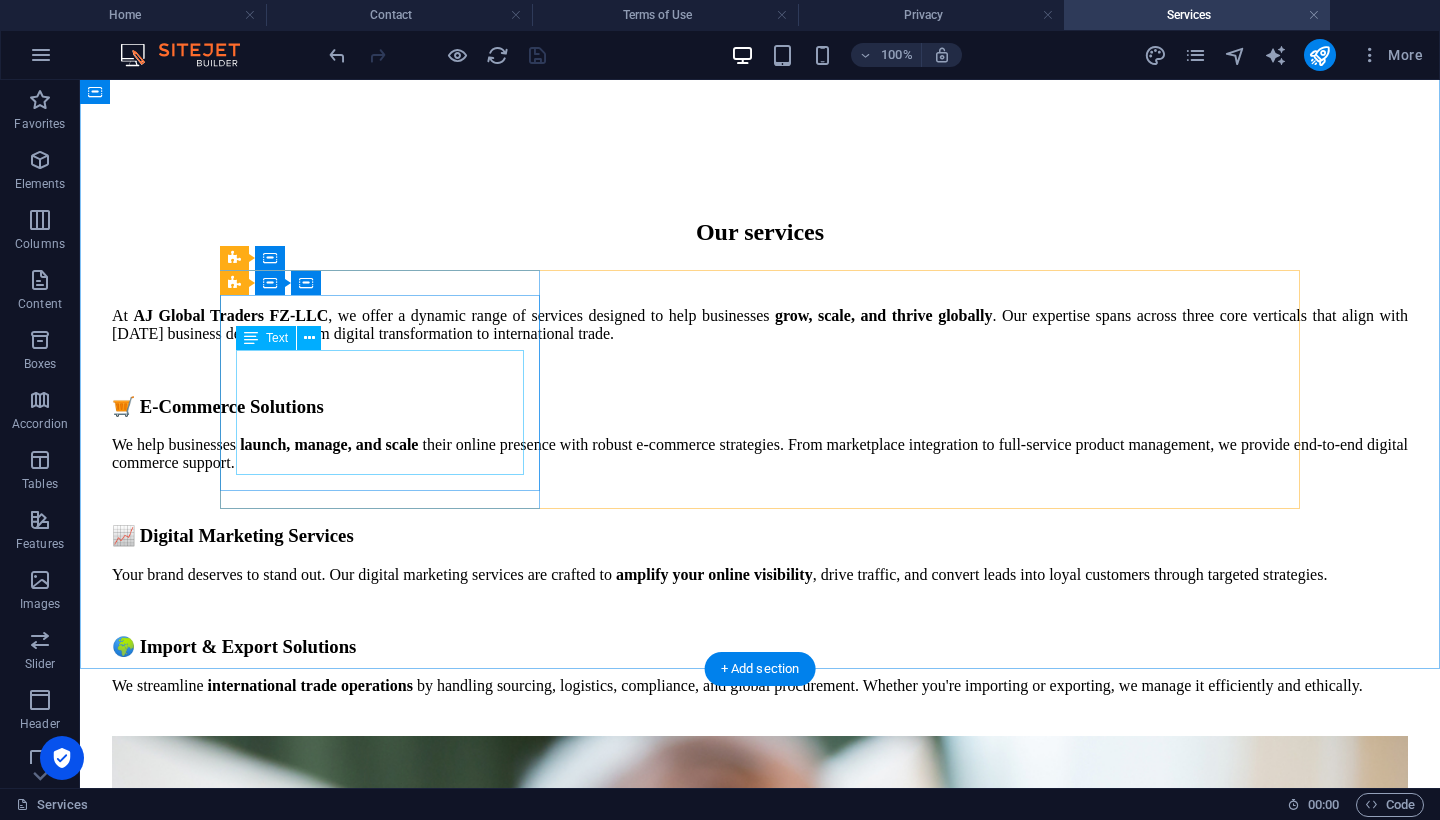 scroll, scrollTop: 1057, scrollLeft: 0, axis: vertical 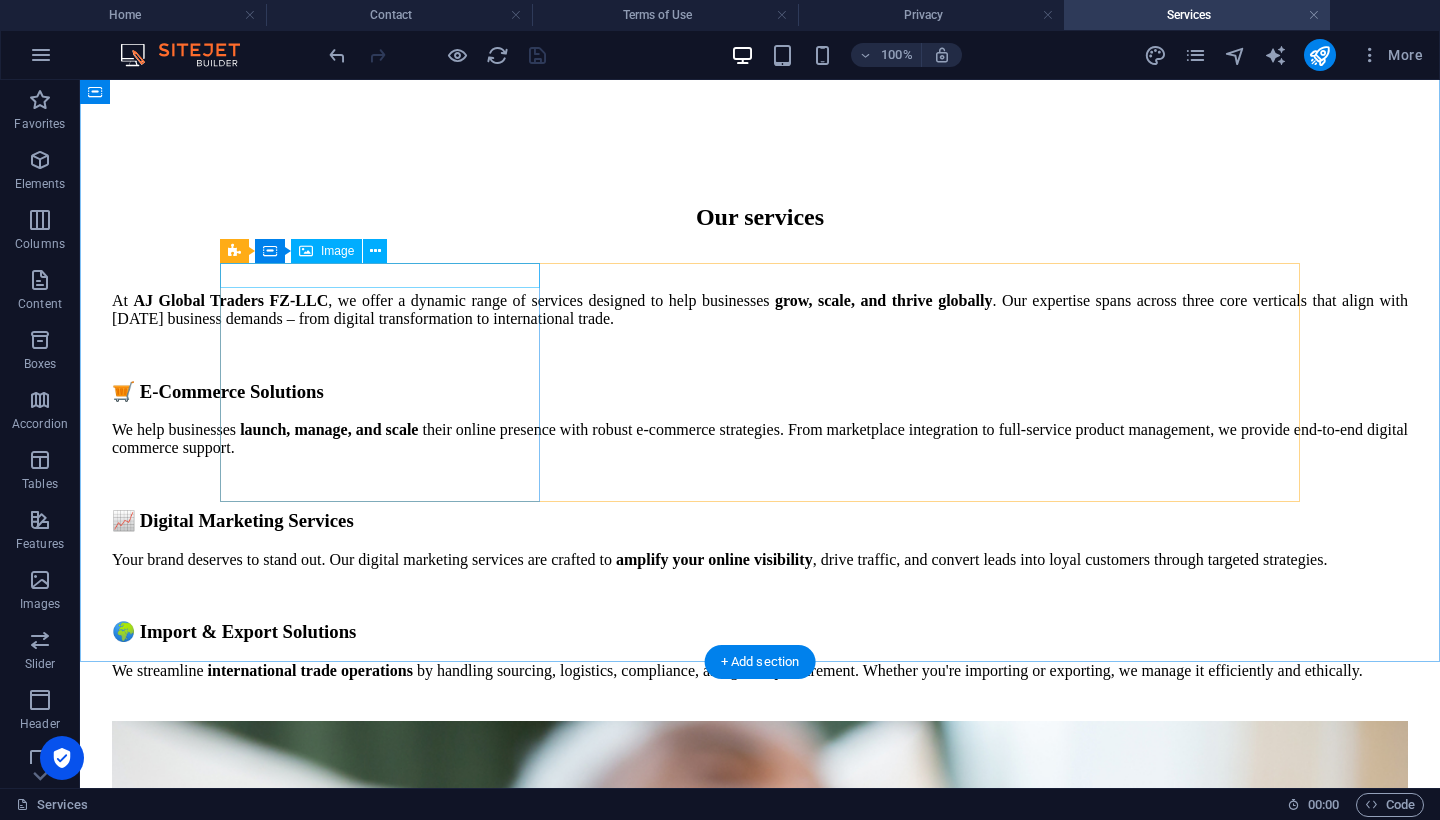 click on "Image" at bounding box center [337, 251] 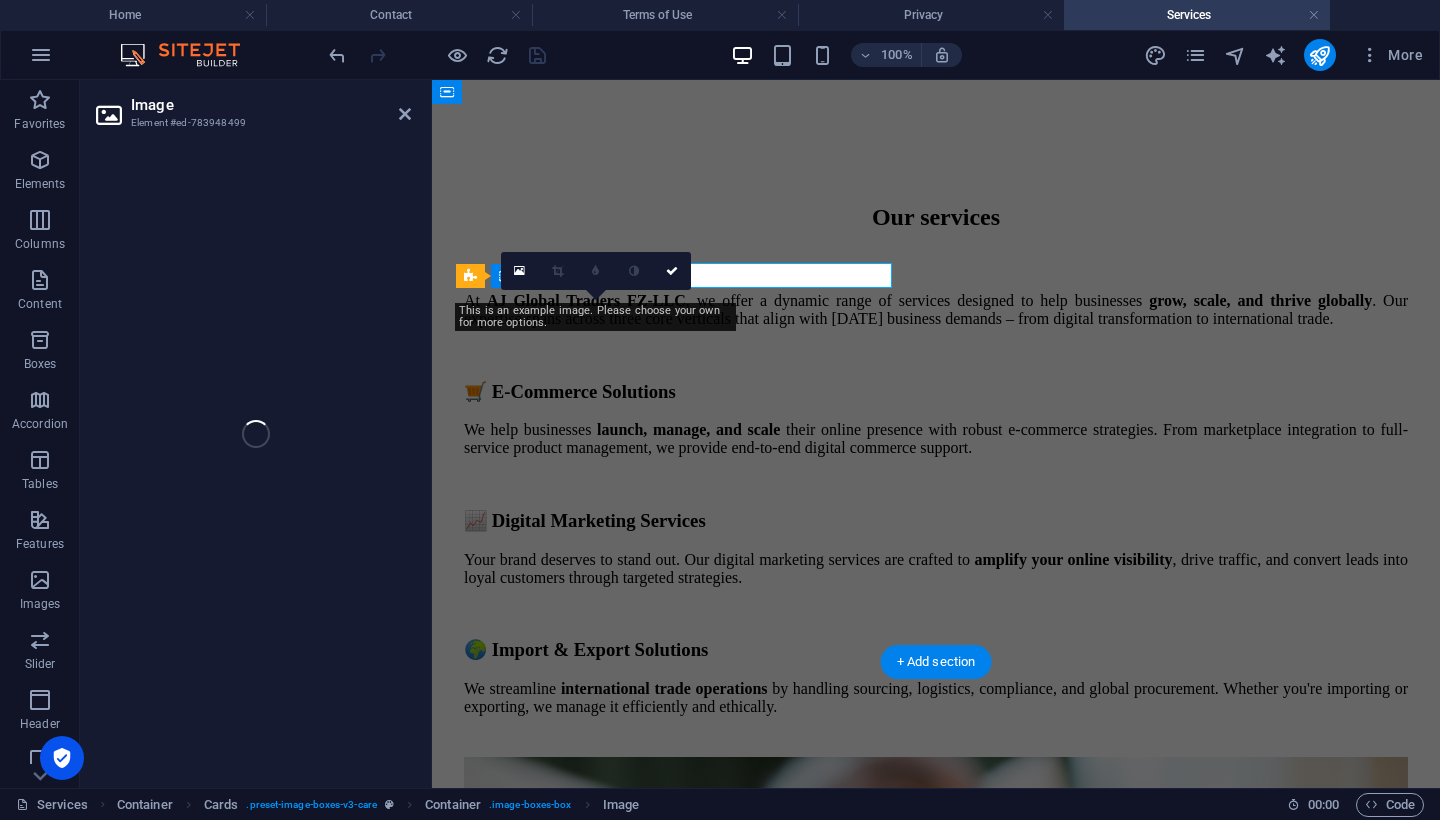 select on "%" 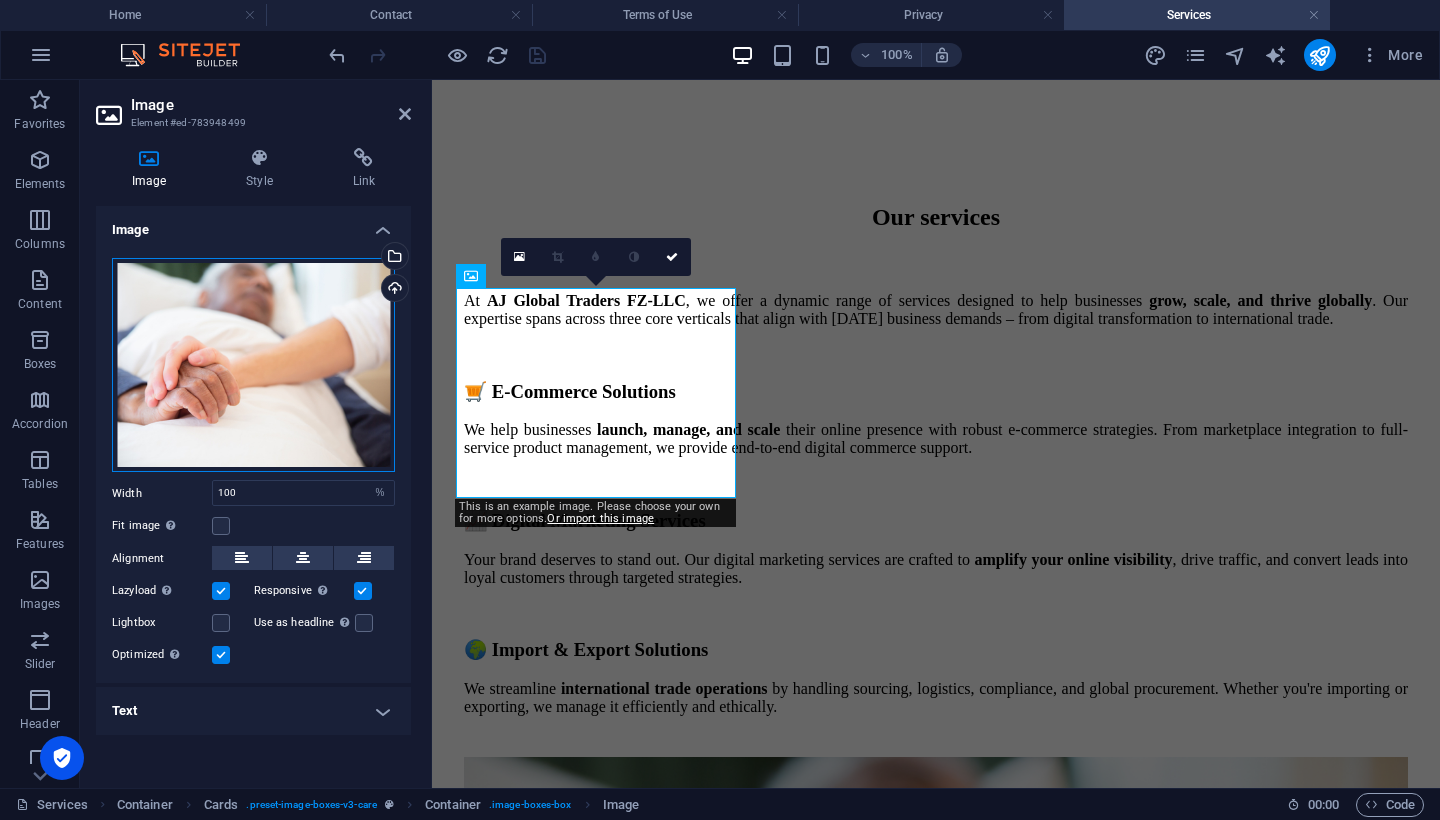 click on "Drag files here, click to choose files or select files from Files or our free stock photos & videos" at bounding box center (253, 365) 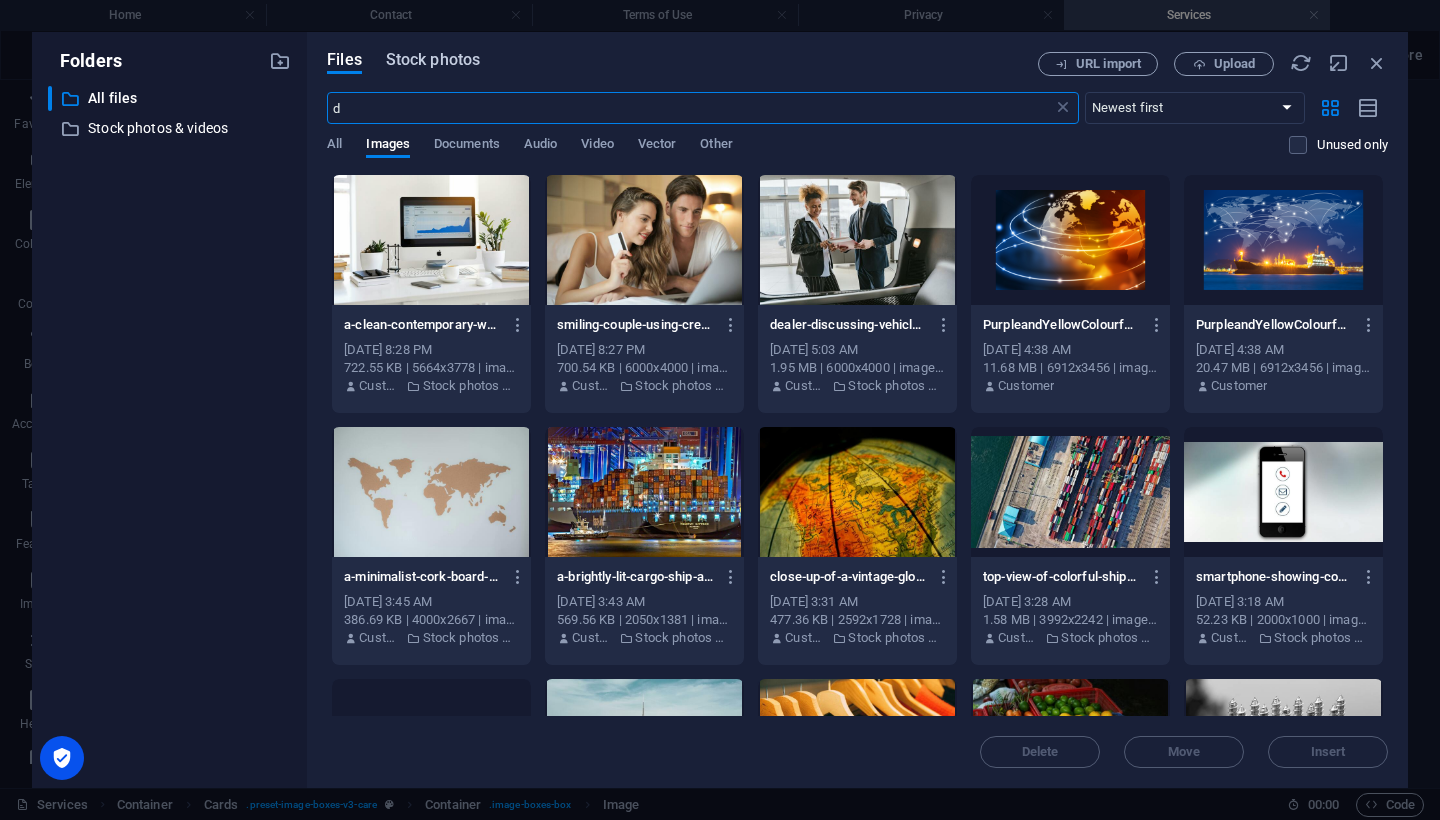 click on "Stock photos" at bounding box center (433, 60) 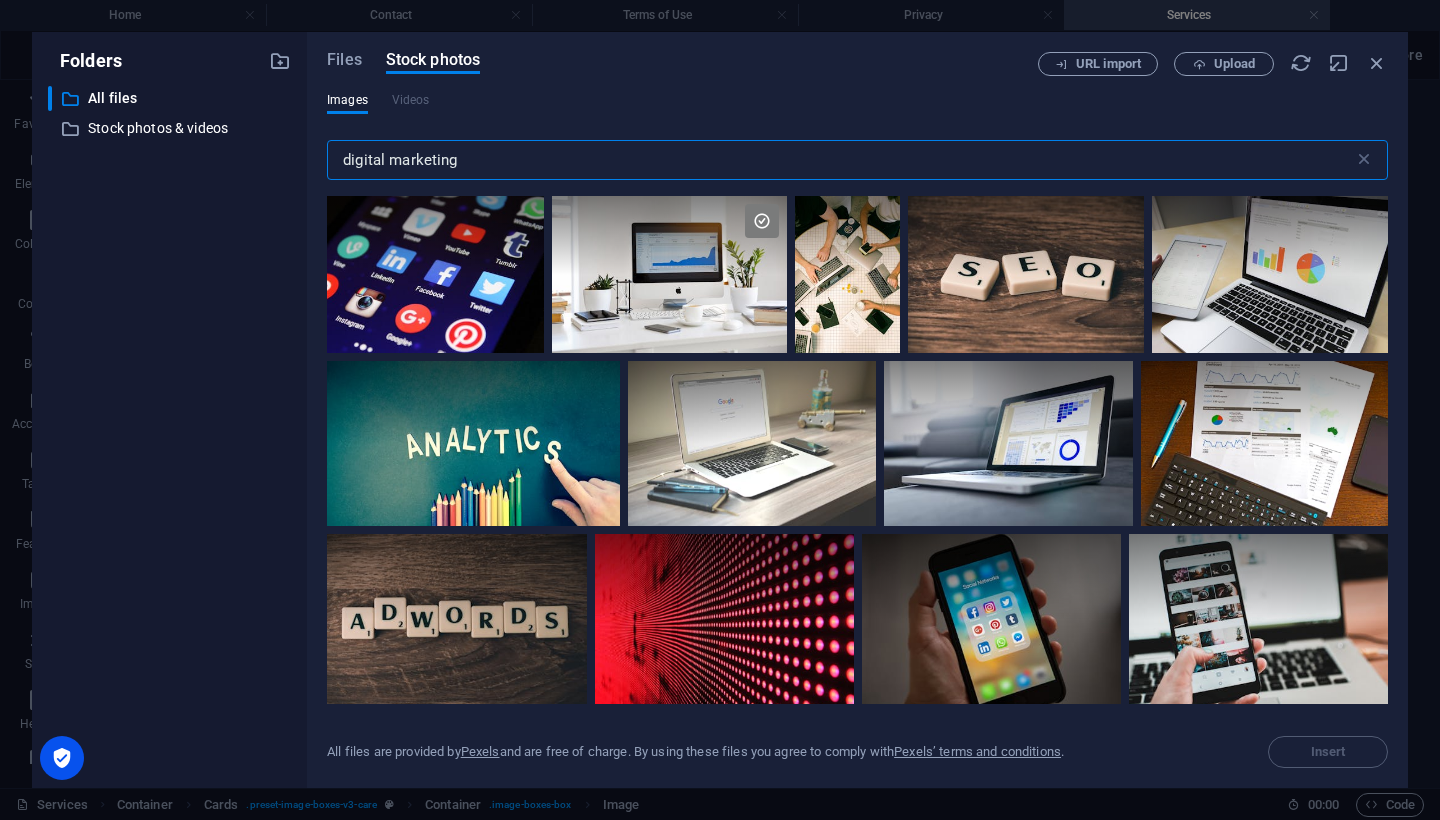 drag, startPoint x: 502, startPoint y: 161, endPoint x: 338, endPoint y: 114, distance: 170.60188 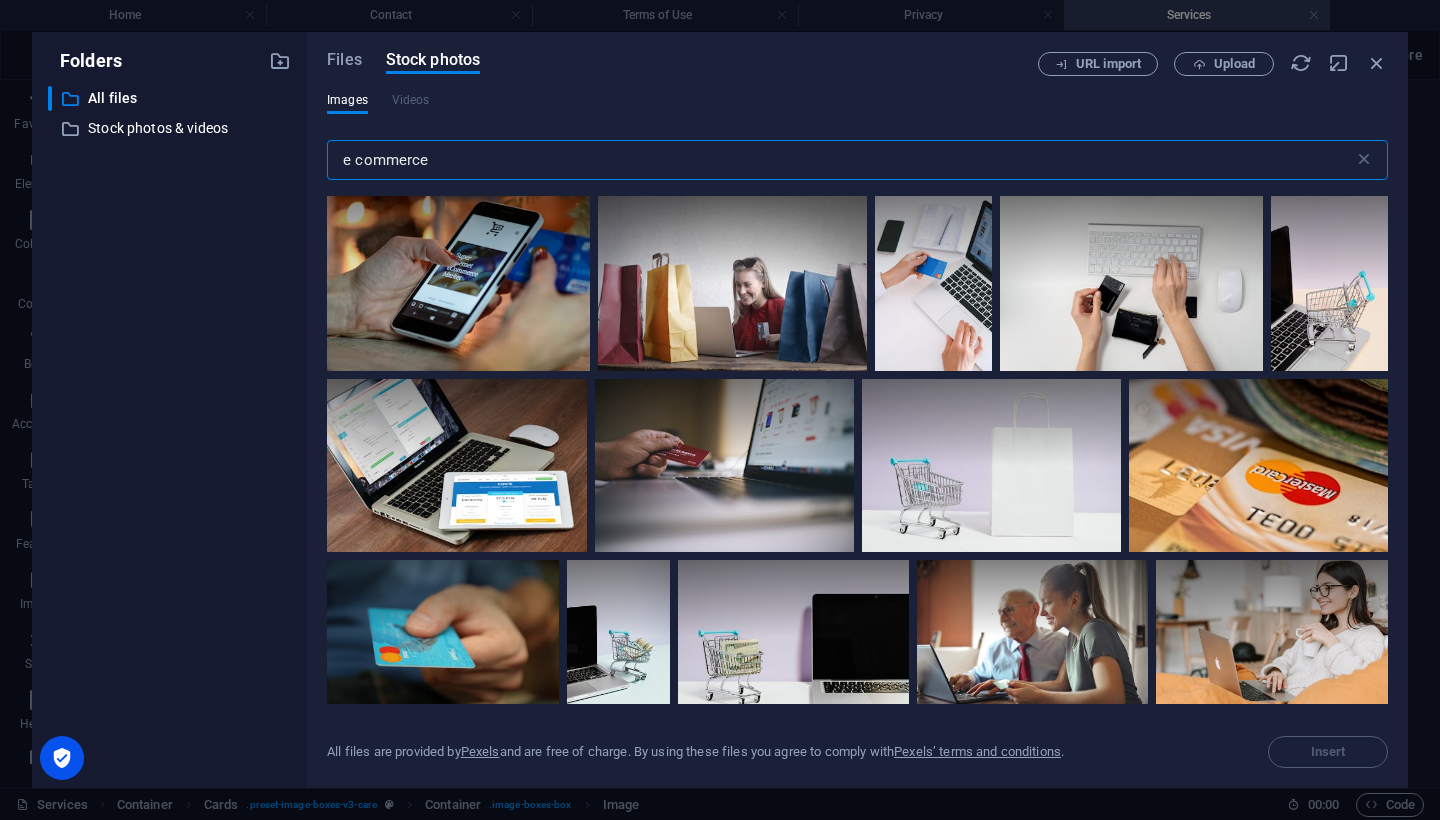 type on "e commerce" 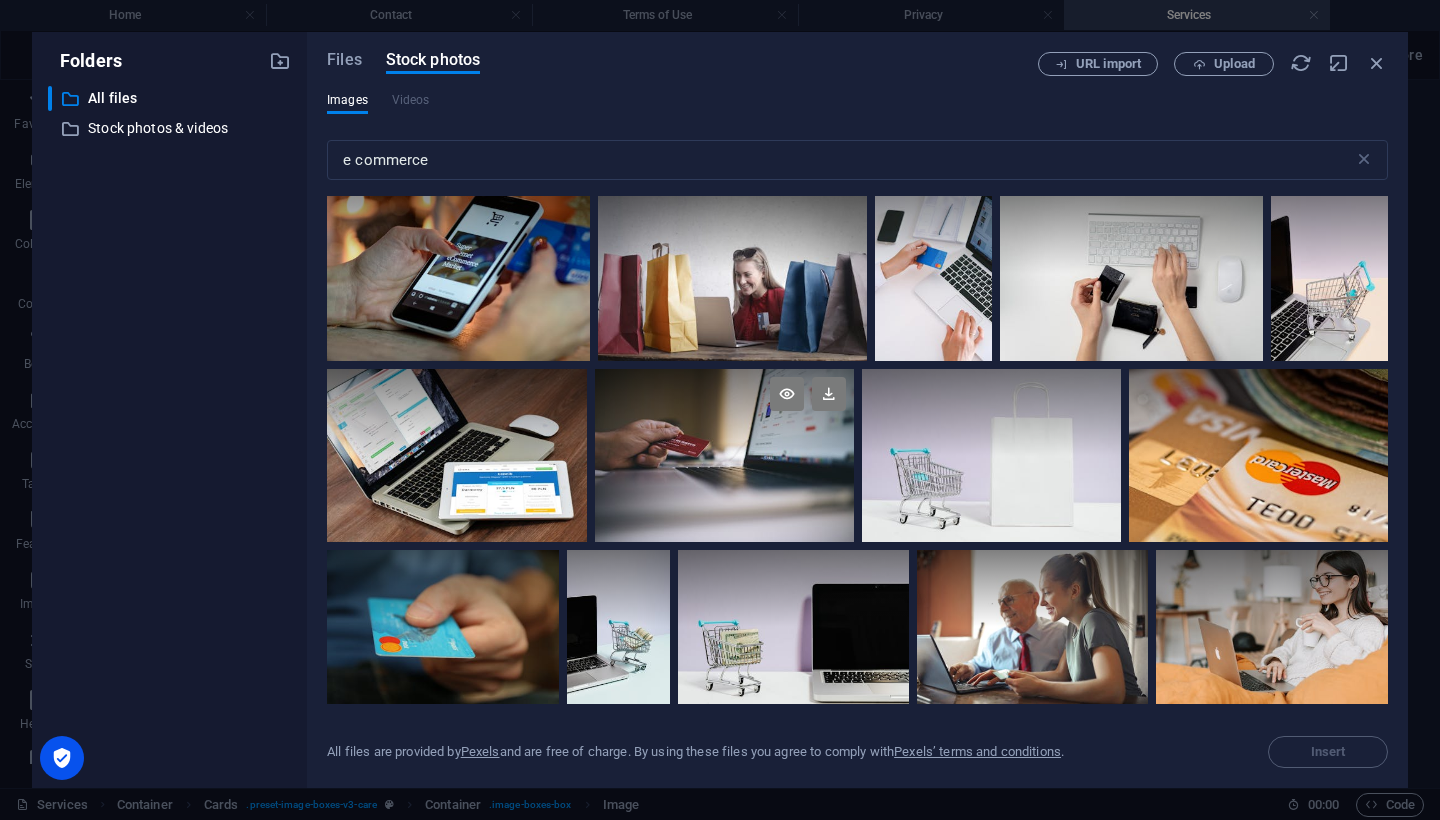 scroll, scrollTop: 12, scrollLeft: 0, axis: vertical 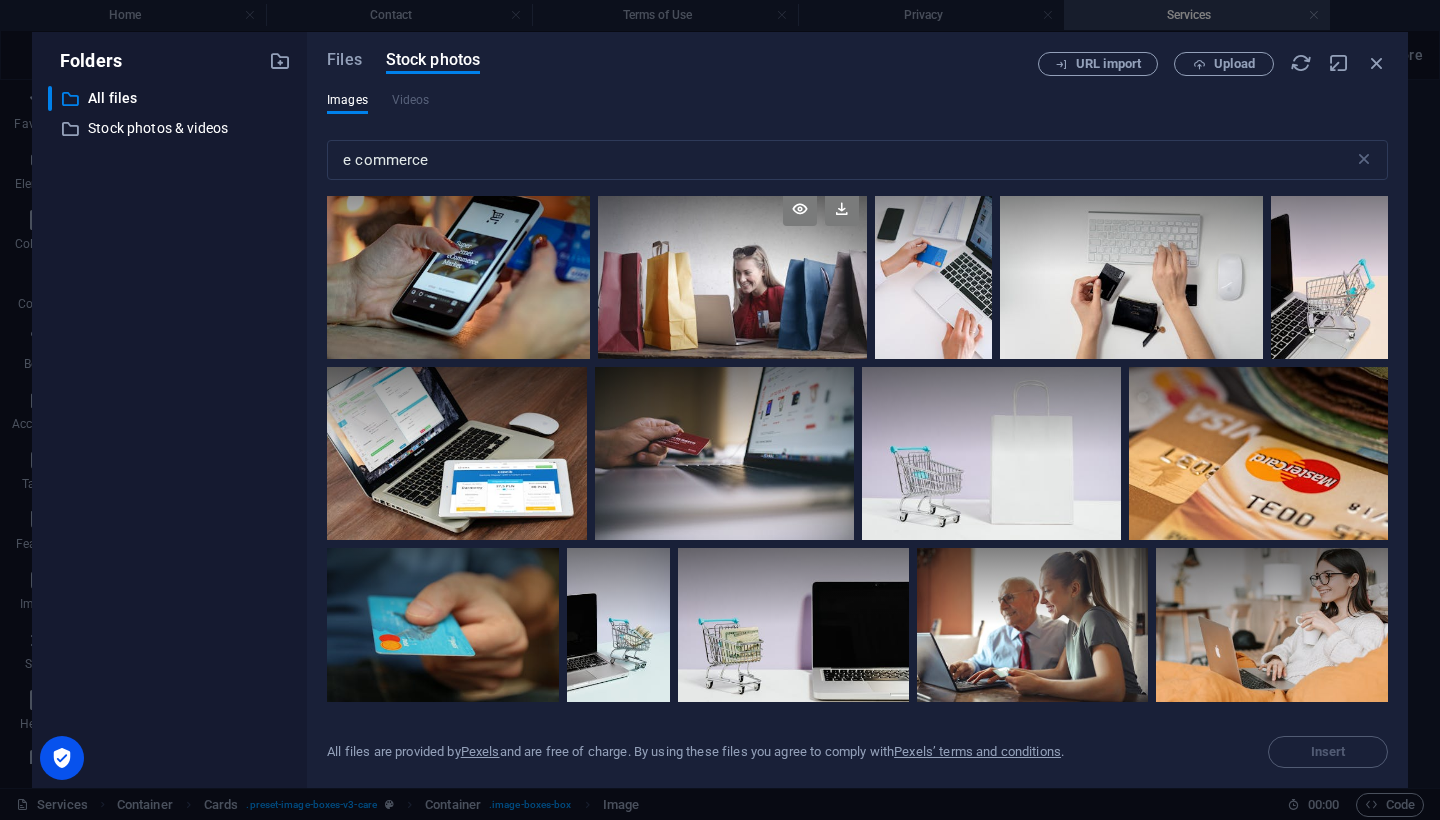 click at bounding box center (732, 271) 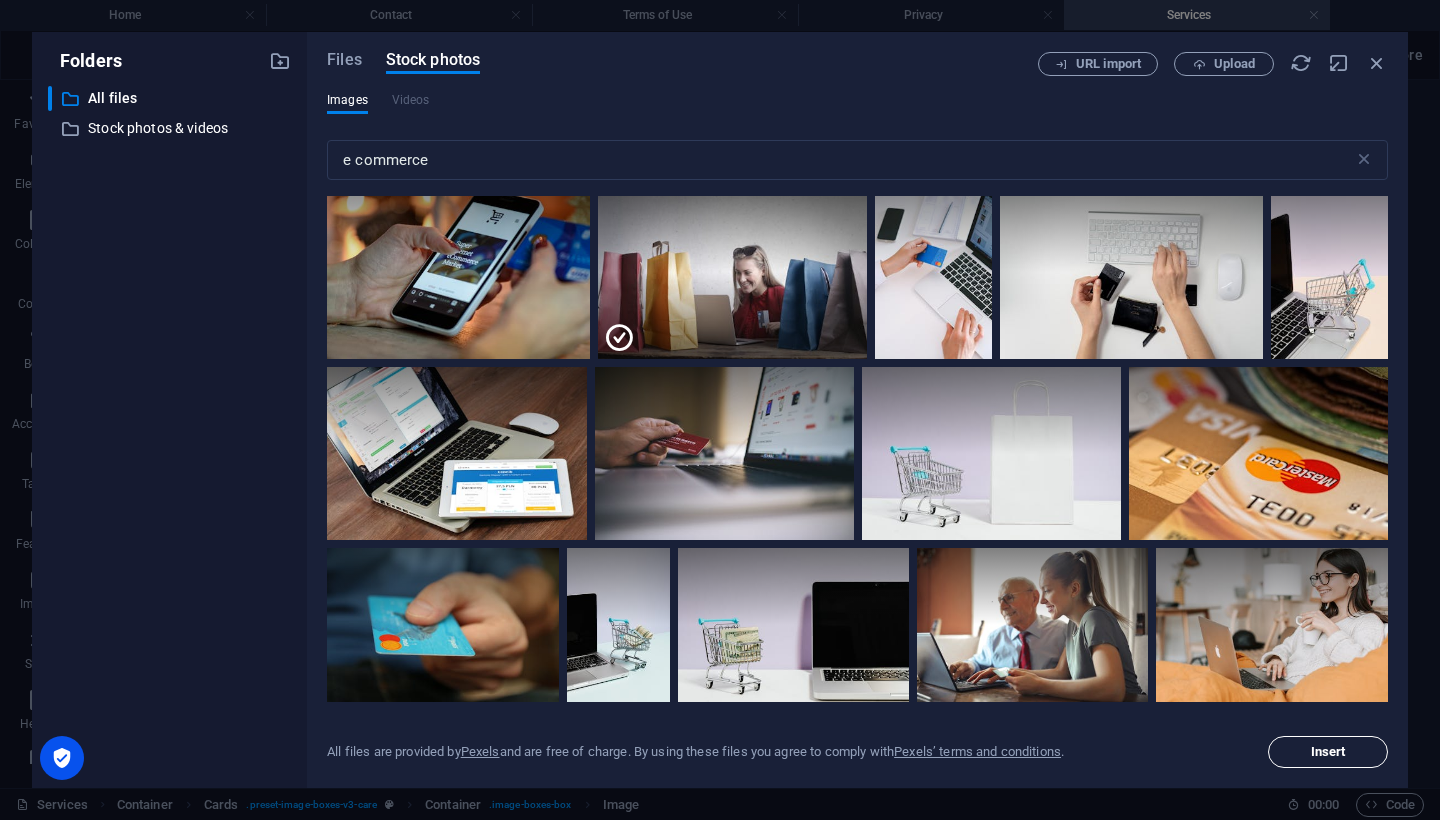 click on "Insert" at bounding box center [1328, 752] 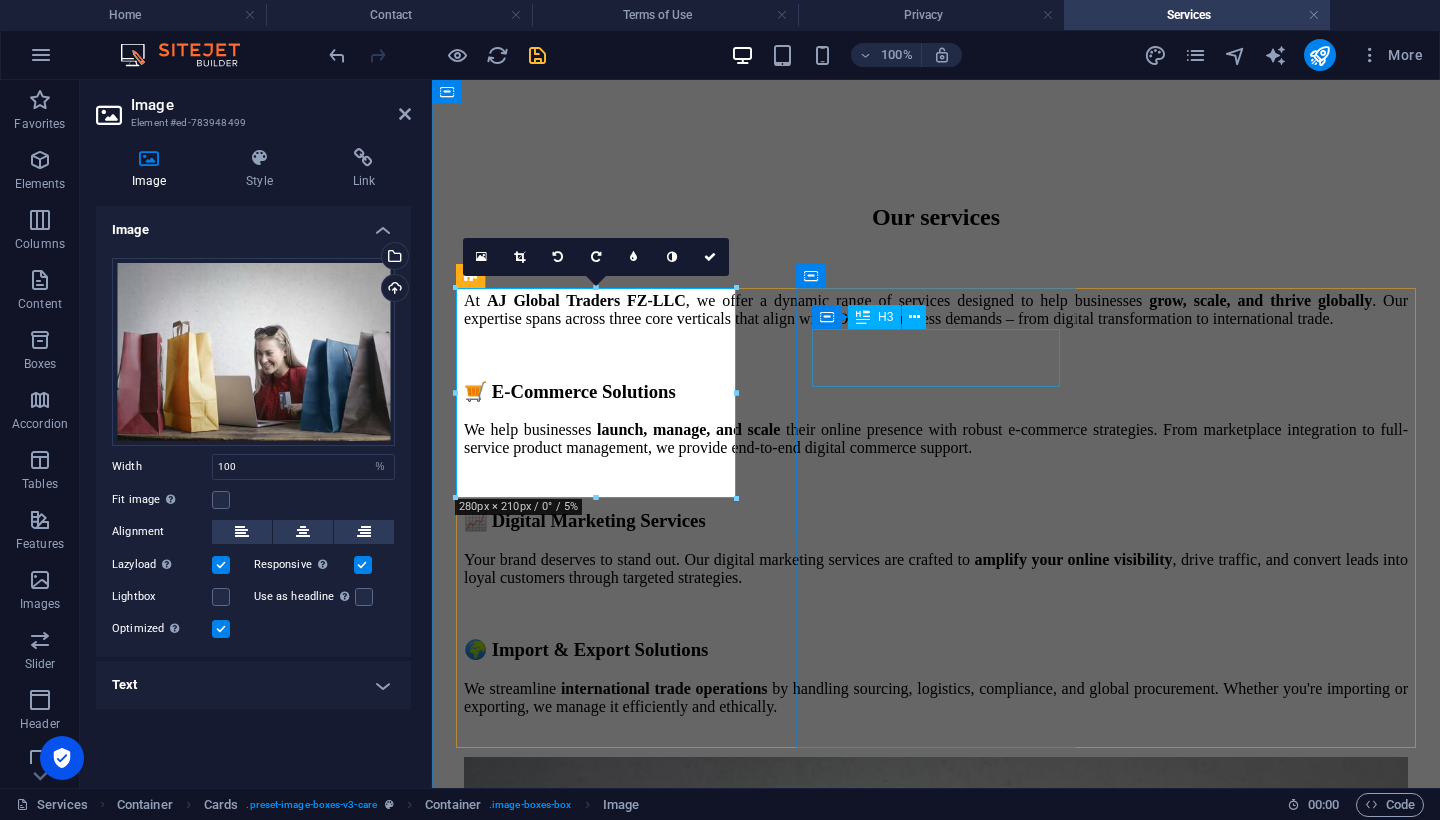 click on "Digital Marketing Services" at bounding box center [936, 2310] 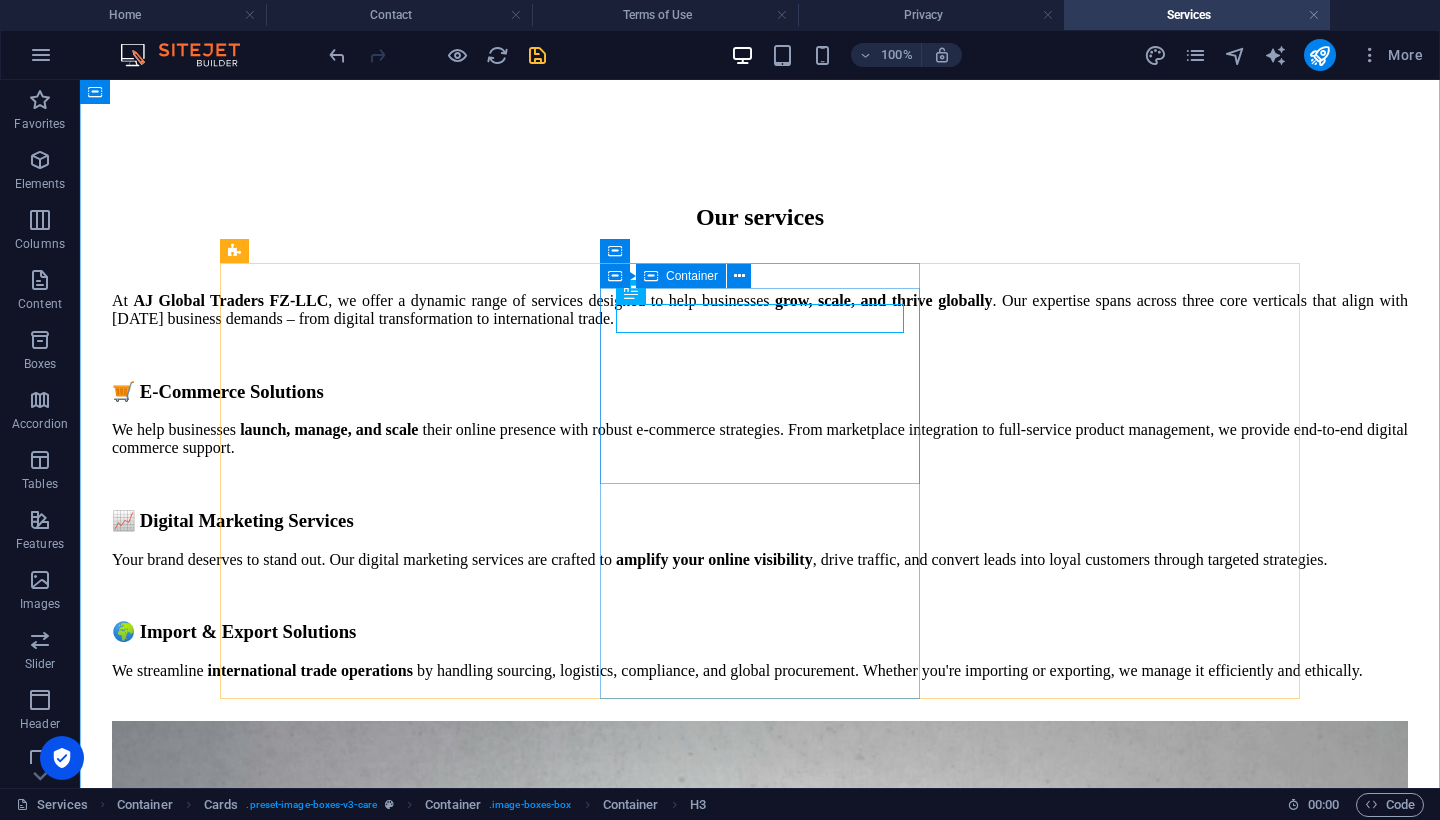 click on "Container" at bounding box center (692, 276) 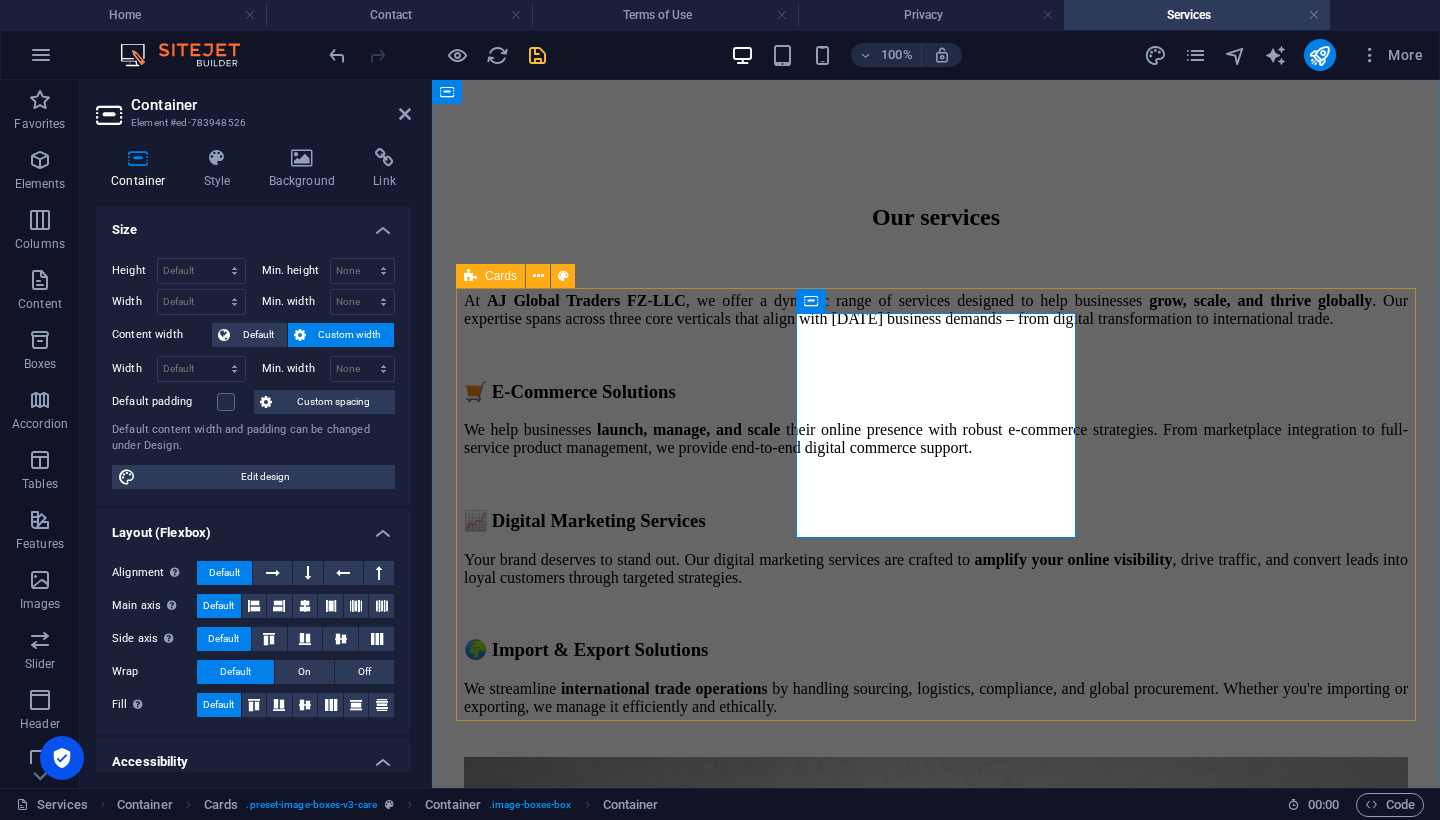 click on "E-Commerce Solutions ✅ Marketplace Listing ✅ Online Store Setup ✅ Product Sourcing & Inventory Management ✅ Order Fulfillment & Logistics ✅ Cross-Border E-Commerce Strategy Digital Marketing Services ✅ SEO & Content Marketing ✅ Social Media Management ✅ Paid [PERSON_NAME] (Google & Meta) ✅ Email Marketing & CRM Funnels ✅ Branding & Creative Design Import & Export Solutions ✅ Product Sourcing (Local & International) ✅ Customs Documentation & Clearance ✅ Freight & Logistics Management ✅ Bulk Trade & B2B Supply Chain ✅ Trade Compliance Support" at bounding box center (936, 2075) 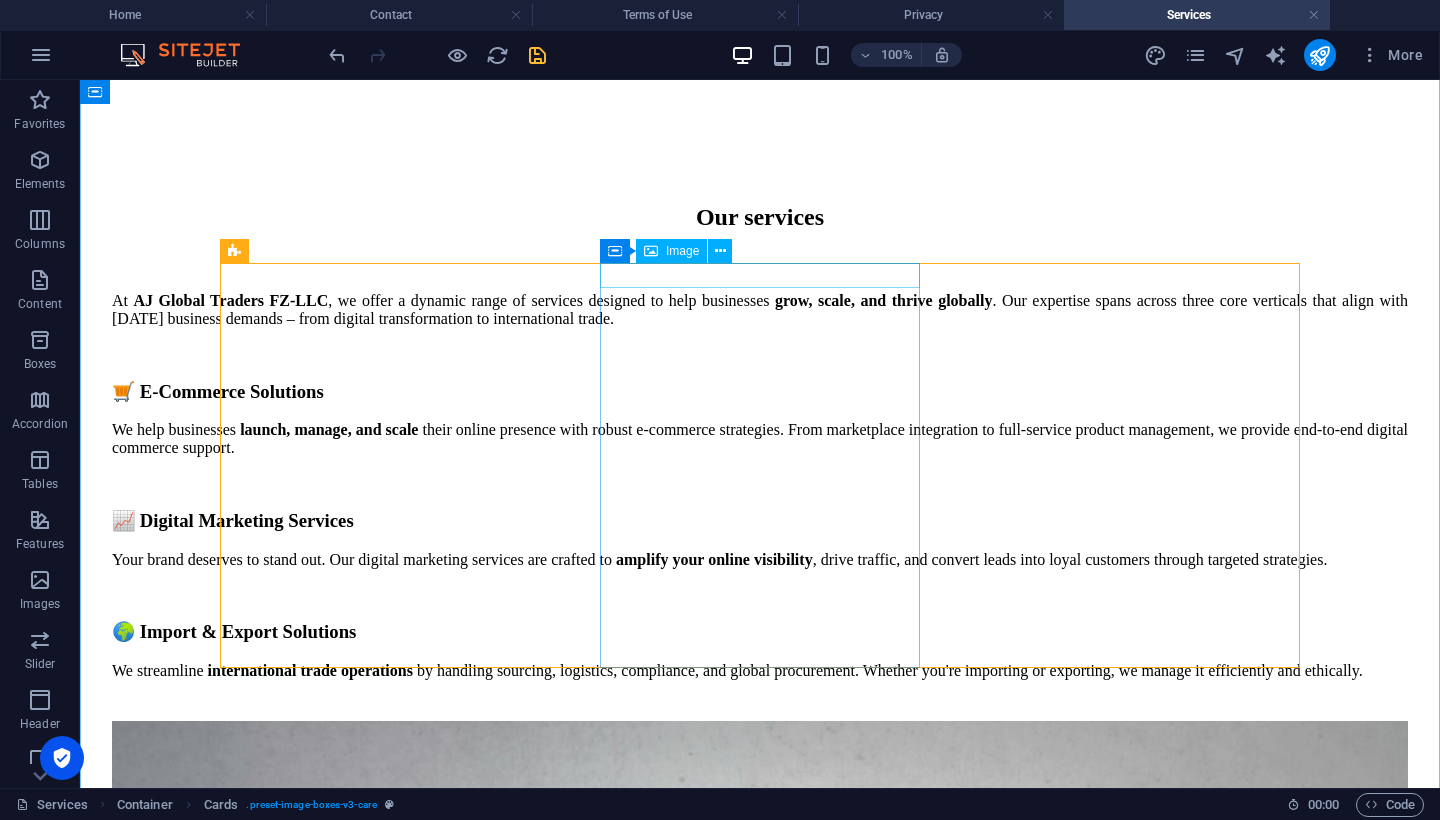 click on "Image" at bounding box center [682, 251] 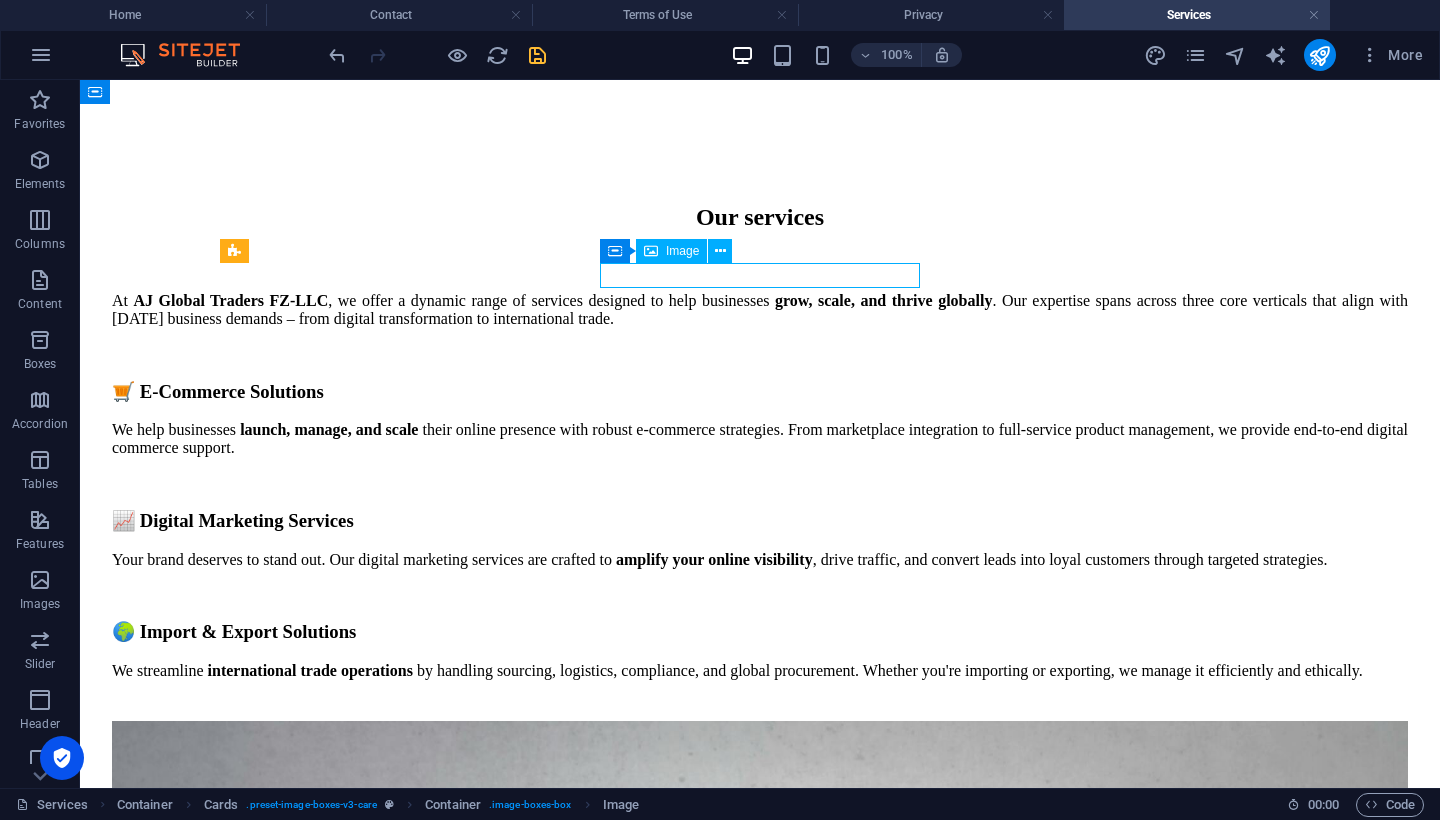 click on "Image" at bounding box center [682, 251] 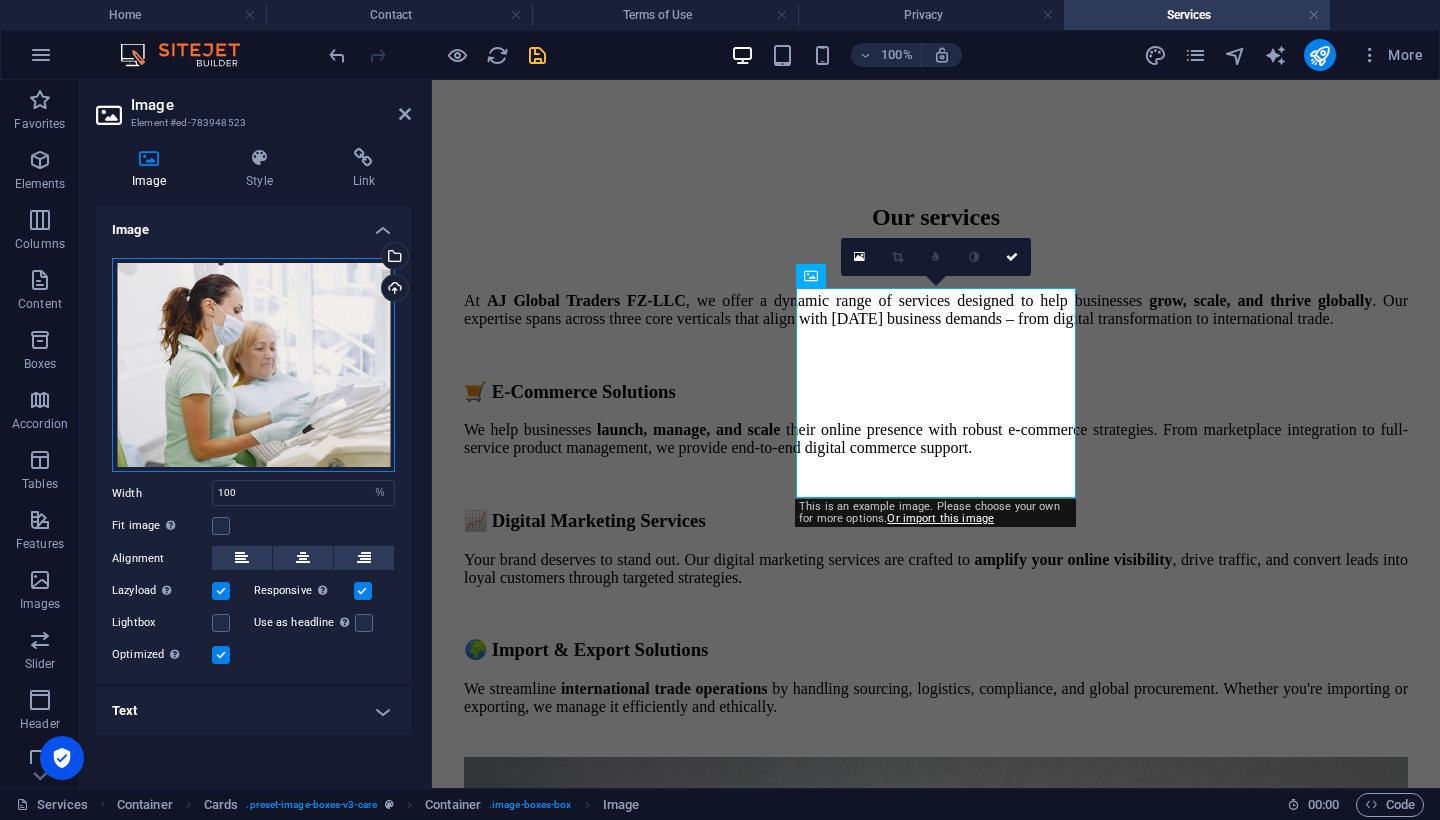 click on "Drag files here, click to choose files or select files from Files or our free stock photos & videos" at bounding box center [253, 365] 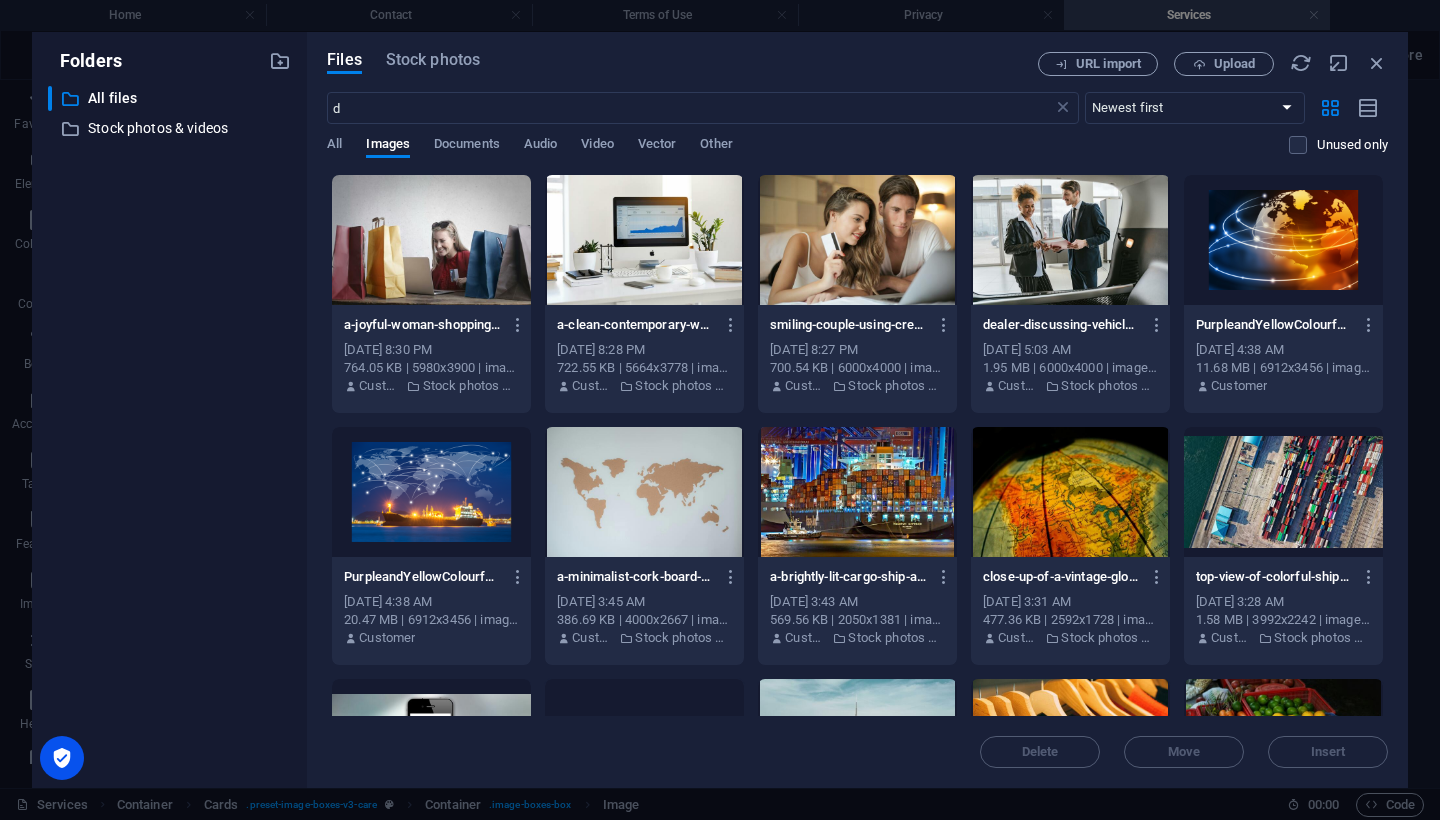 click on "Files Stock photos URL import Upload d ​ Newest first Oldest first Name (A-Z) Name (Z-A) Size (0-9) Size (9-0) Resolution (0-9) Resolution (9-0) All Images Documents Audio Video Vector Other Unused only Drop files here to upload them instantly a-joyful-woman-shopping-online-using-a-laptop-with-colorful-shopping-bags-surrounding-her-SpON1jAXxXzkgrcL4xSK8A.jpeg a-joyful-woman-shopping-online-using-a-laptop-with-colorful-shopping-bags-surrounding-her-SpON1jAXxXzkgrcL4xSK8A.jpeg [DATE] 8:30 PM 764.05 KB | 5980x3900 | image/jpeg Customer Stock photos & videos a-clean-contemporary-workspace-featuring-a-desktop-with-analytics-on-the-screen-and-plants-for-a-fresh-look-c42CAZ0NXaZX1w4p7idBWw.jpeg a-clean-contemporary-workspace-featuring-a-desktop-with-analytics-on-the-screen-and-plants-for-a-fresh-look-c42CAZ0NXaZX1w4p7idBWw.jpeg [DATE] 8:28 PM 722.55 KB | 5664x3778 | image/jpeg Customer Stock photos & videos [DATE] 8:27 PM 700.54 KB | 6000x4000 | image/jpeg Customer Stock photos & videos Customer" at bounding box center [857, 410] 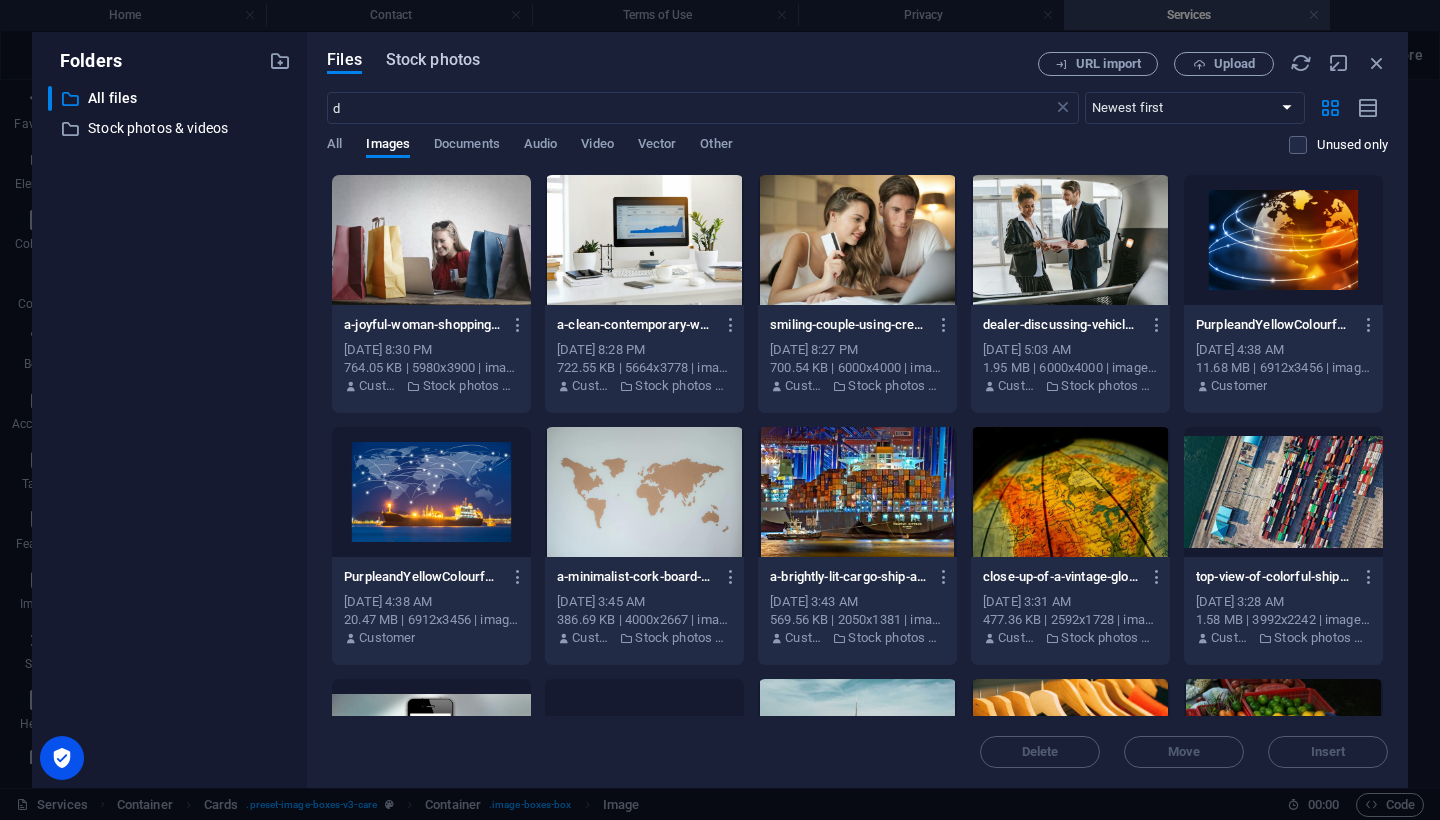 click on "Stock photos" at bounding box center [433, 60] 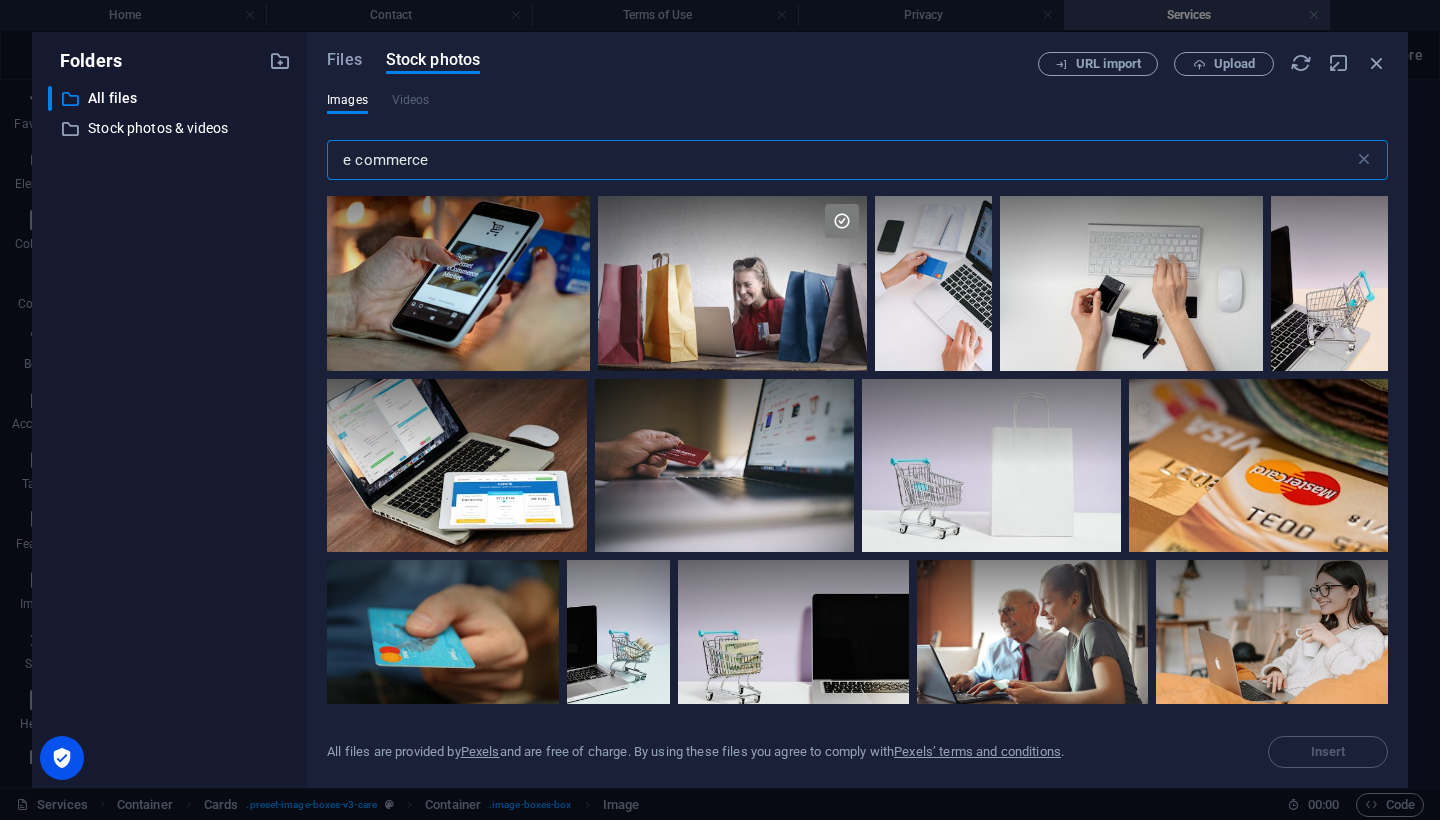 drag, startPoint x: 456, startPoint y: 151, endPoint x: 316, endPoint y: 142, distance: 140.28899 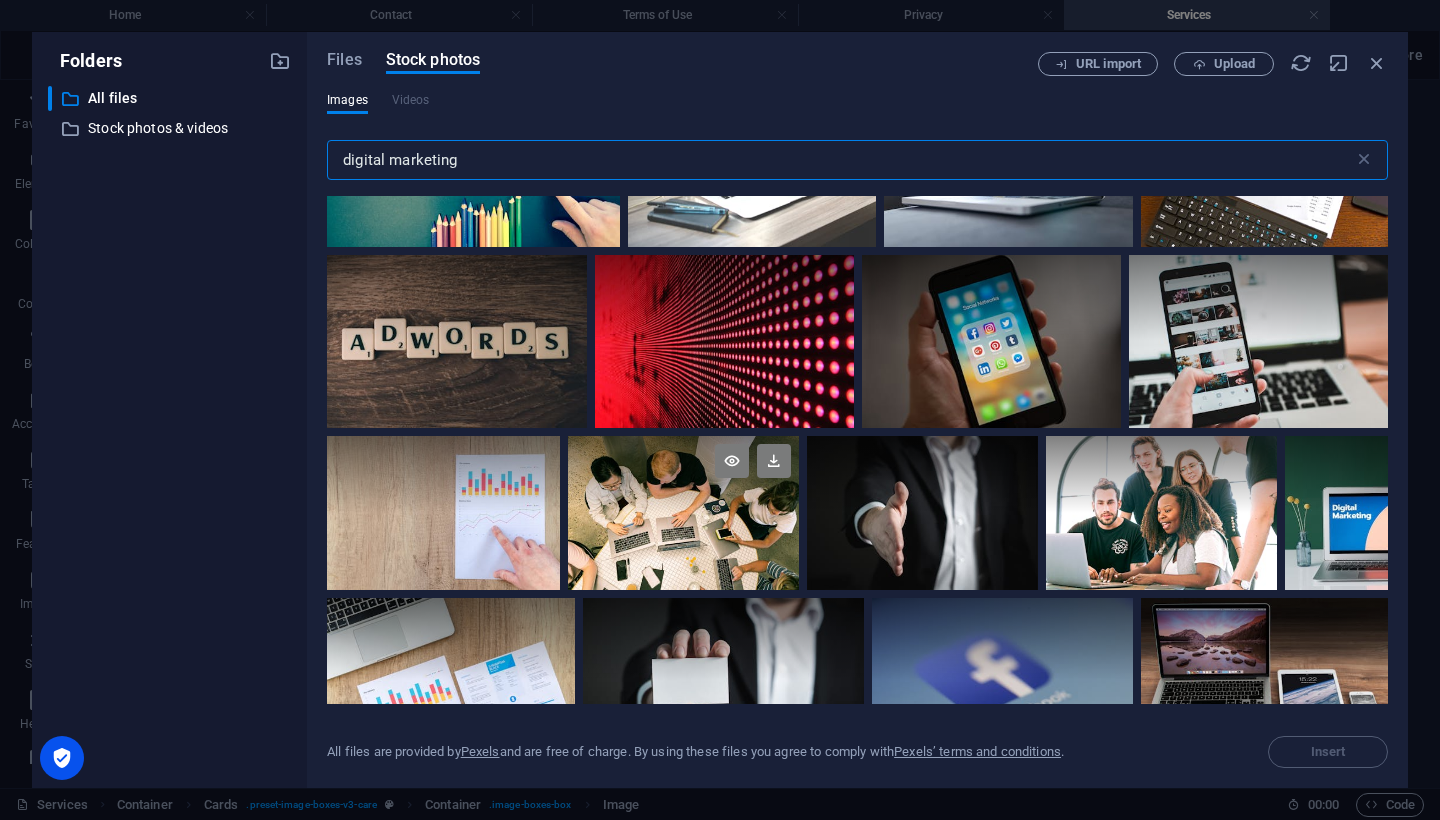 scroll, scrollTop: 342, scrollLeft: 0, axis: vertical 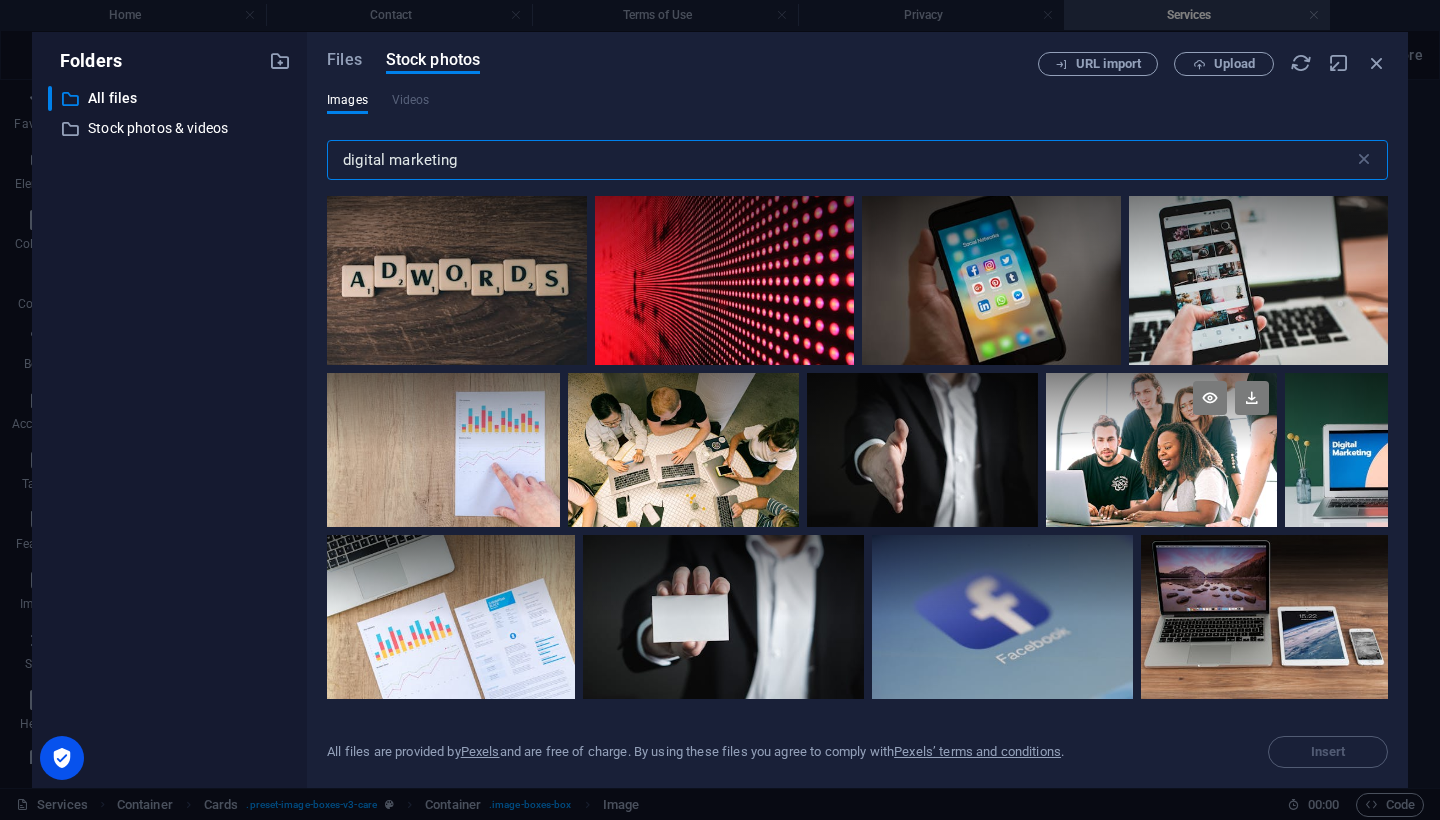 type on "digital marketing" 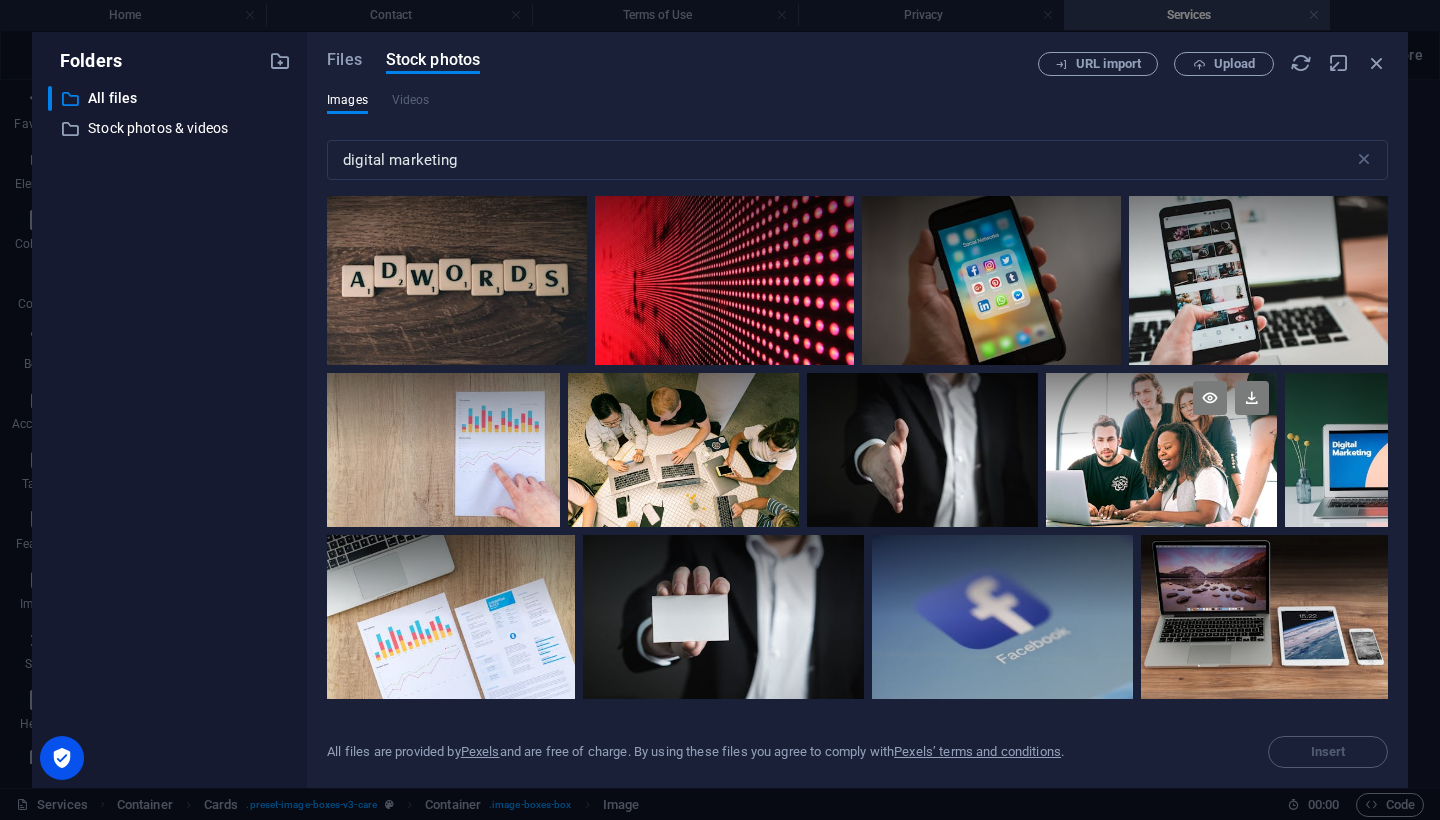 click at bounding box center [1161, 450] 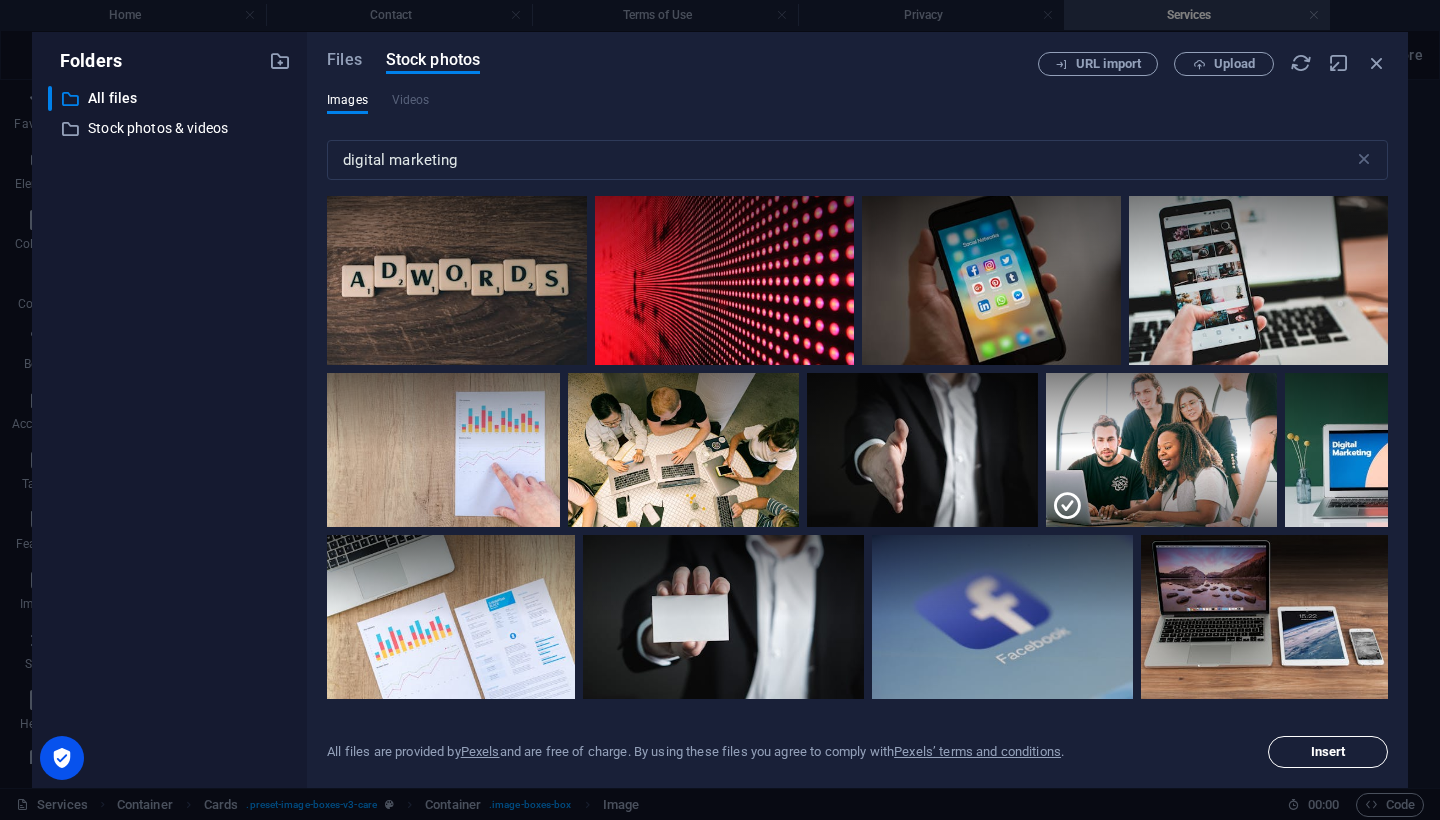 click on "Insert" at bounding box center (1328, 752) 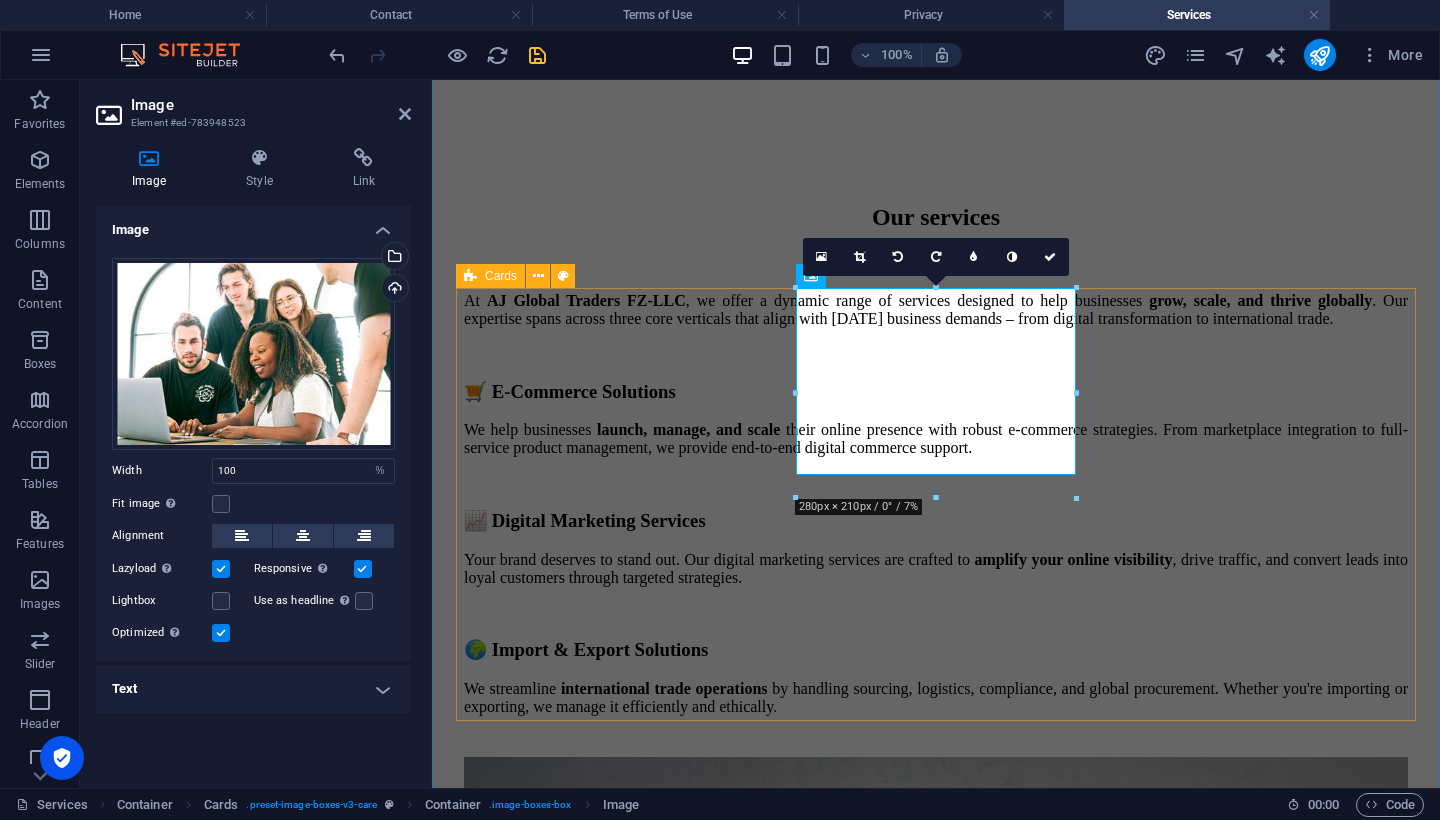 click on "E-Commerce Solutions ✅ Marketplace Listing ✅ Online Store Setup ✅ Product Sourcing & Inventory Management ✅ Order Fulfillment & Logistics ✅ Cross-Border E-Commerce Strategy Digital Marketing Services ✅ SEO & Content Marketing ✅ Social Media Management ✅ Paid [PERSON_NAME] (Google & Meta) ✅ Email Marketing & CRM Funnels ✅ Branding & Creative Design Import & Export Solutions ✅ Product Sourcing (Local & International) ✅ Customs Documentation & Clearance ✅ Freight & Logistics Management ✅ Bulk Trade & B2B Supply Chain ✅ Trade Compliance Support" at bounding box center [936, 2036] 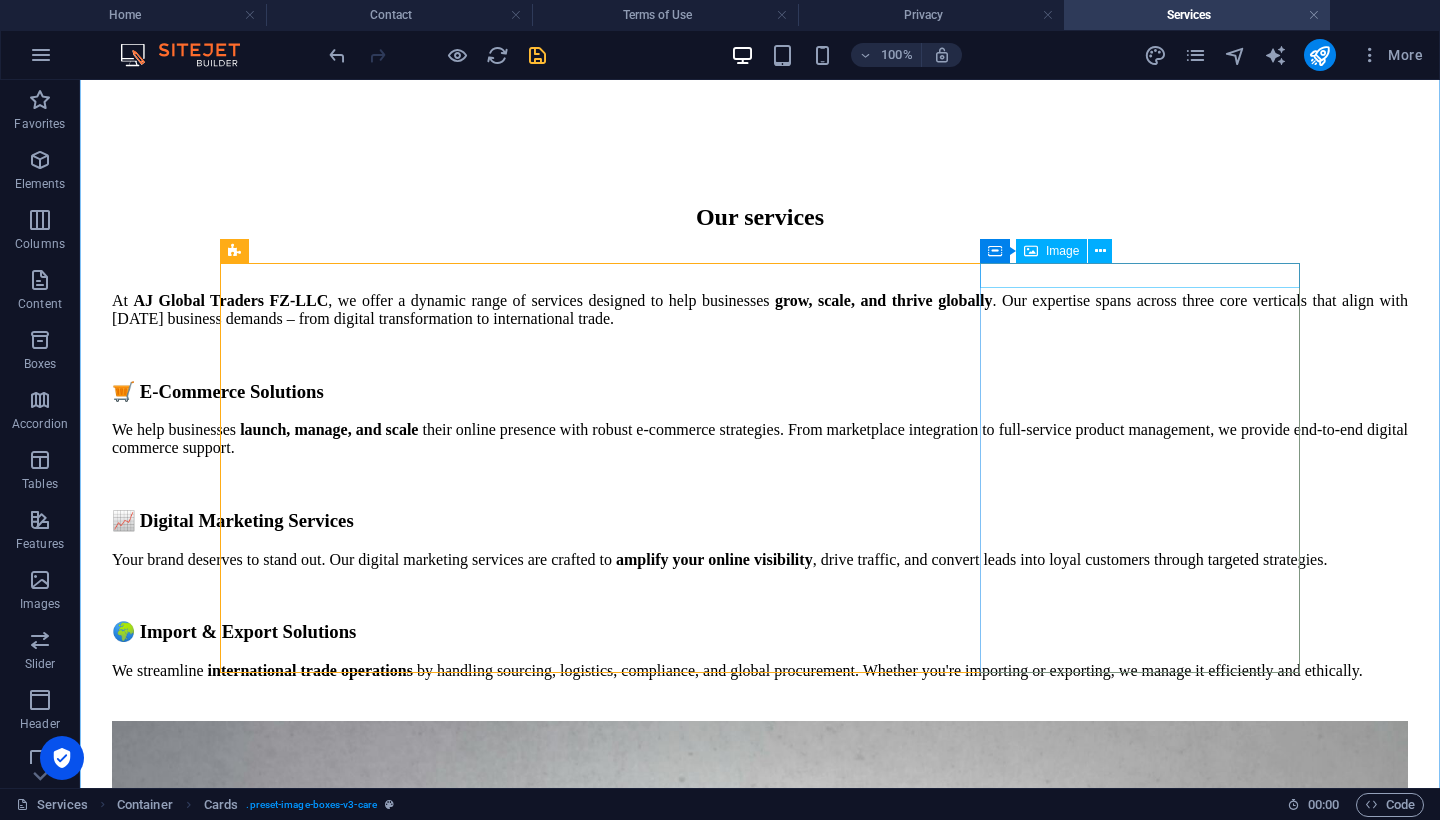 click on "Image" at bounding box center (1062, 251) 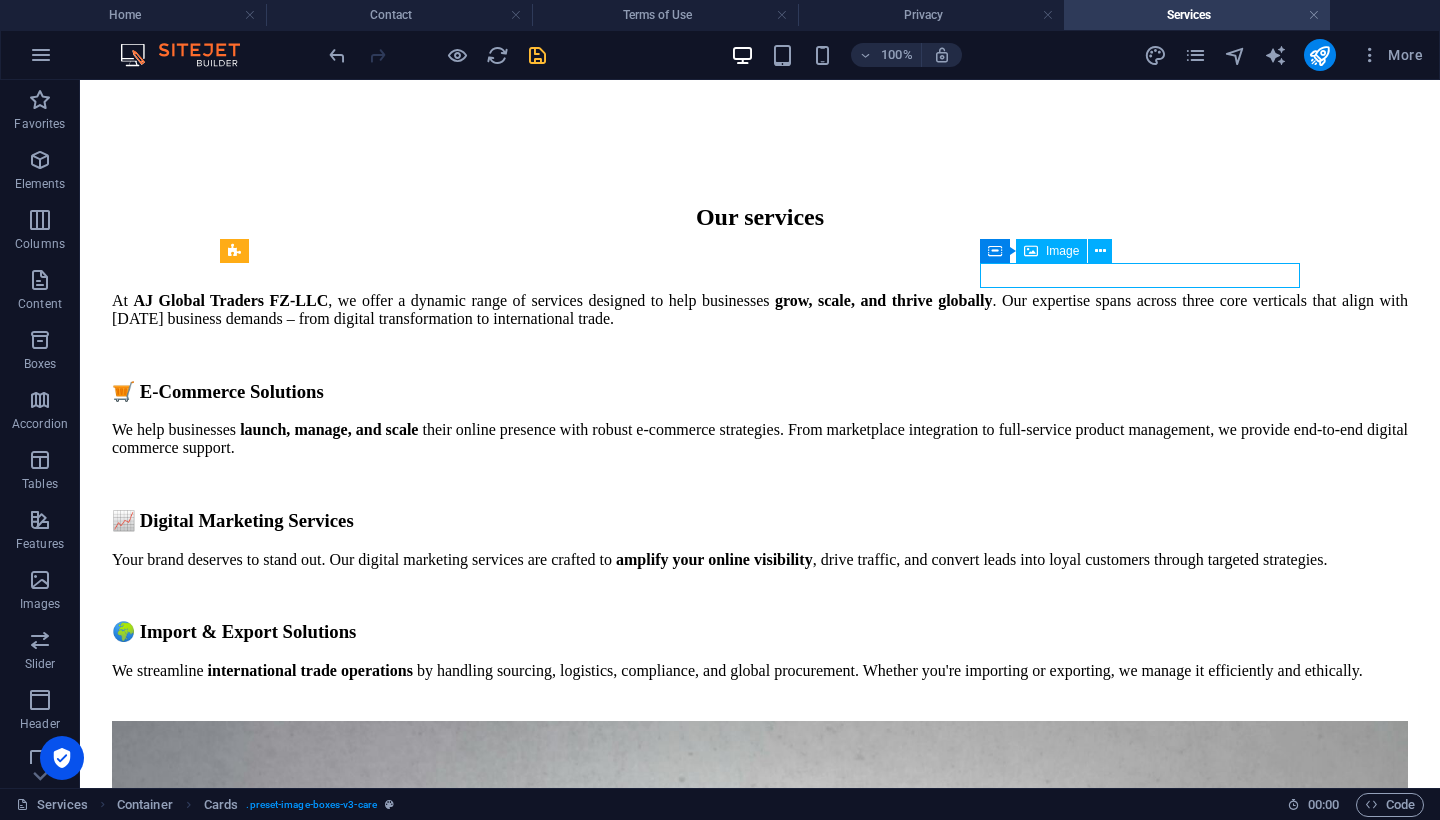 click on "Image" at bounding box center [1062, 251] 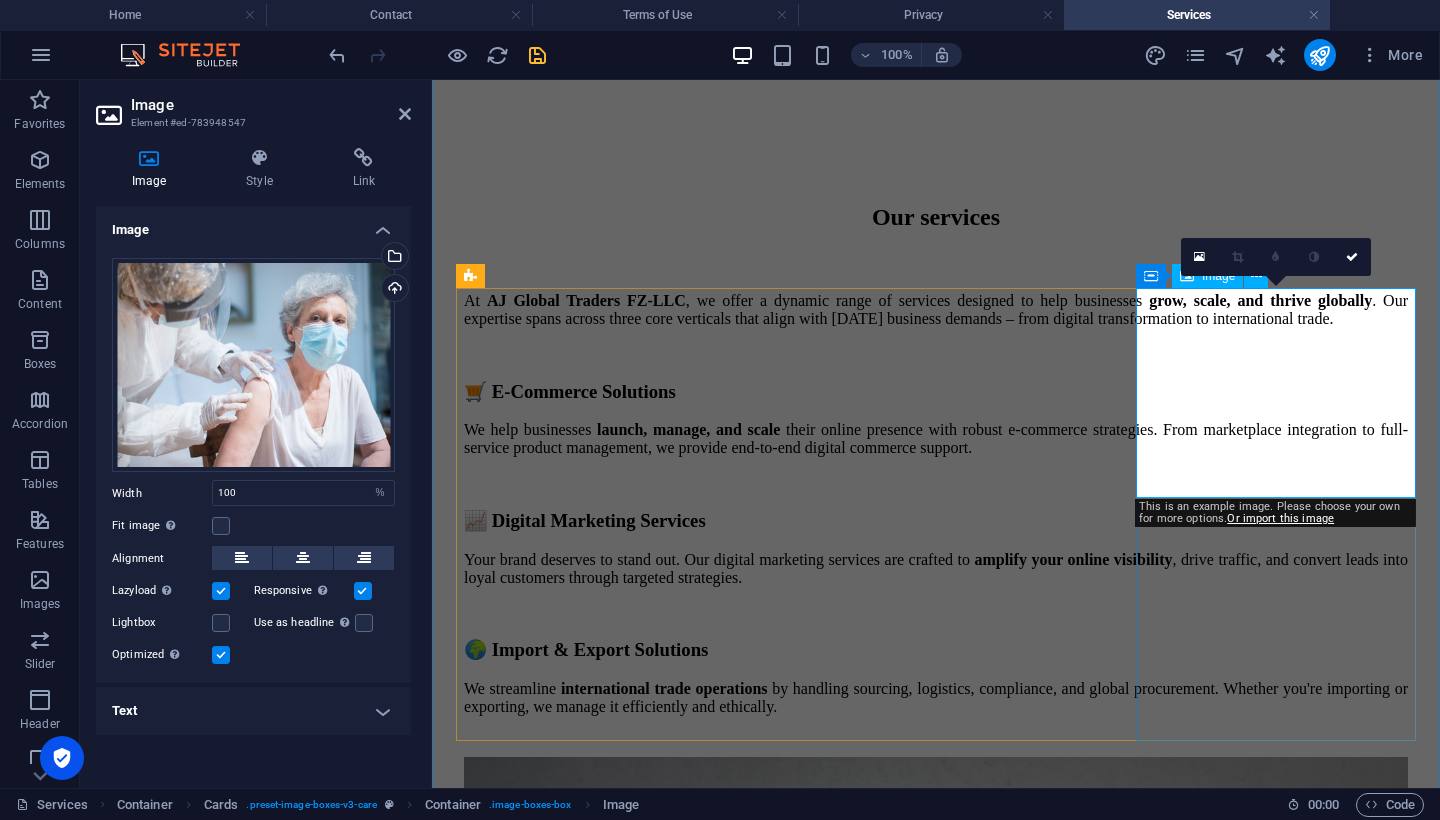 click at bounding box center [936, 2749] 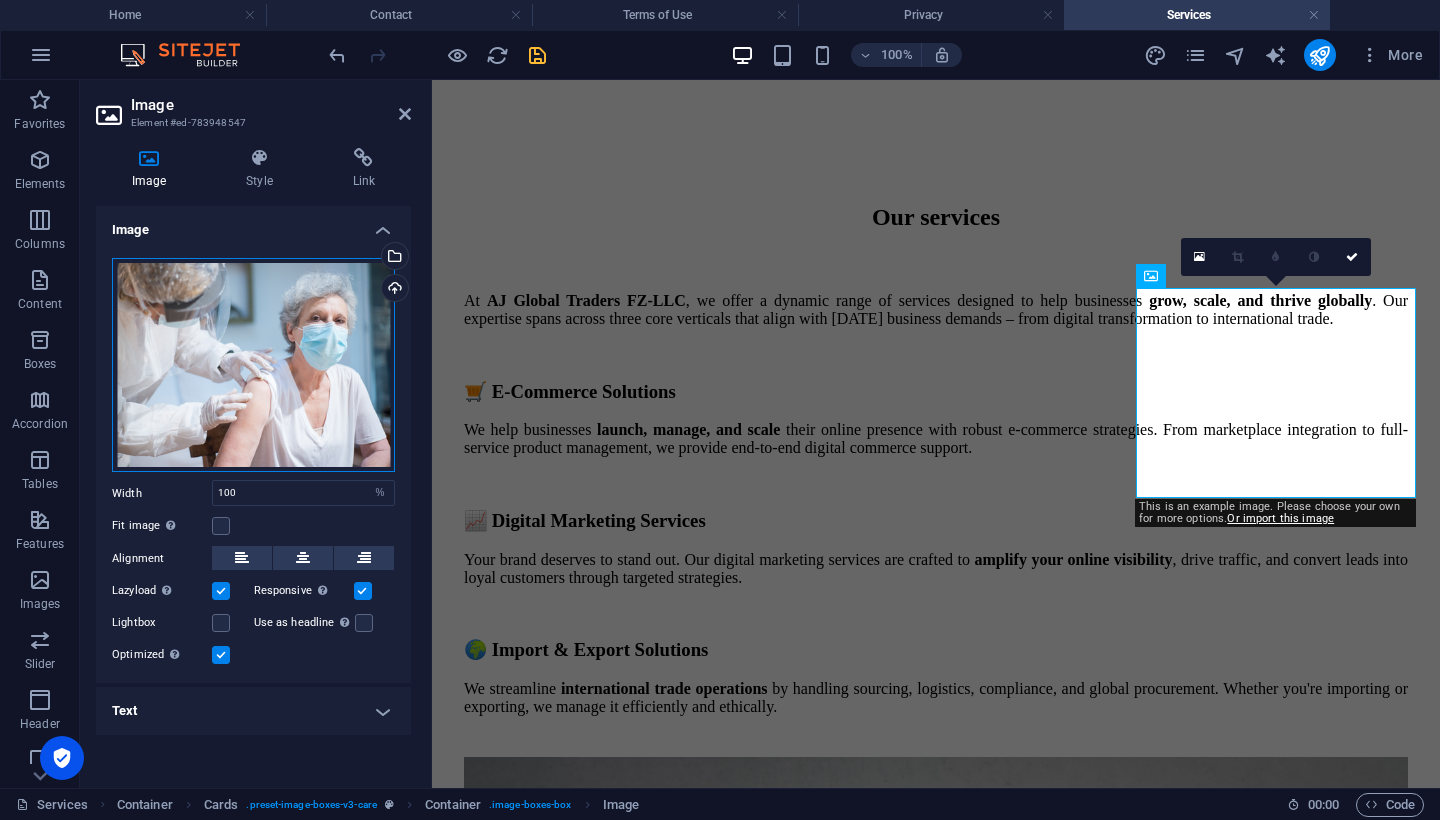 click on "Drag files here, click to choose files or select files from Files or our free stock photos & videos" at bounding box center (253, 365) 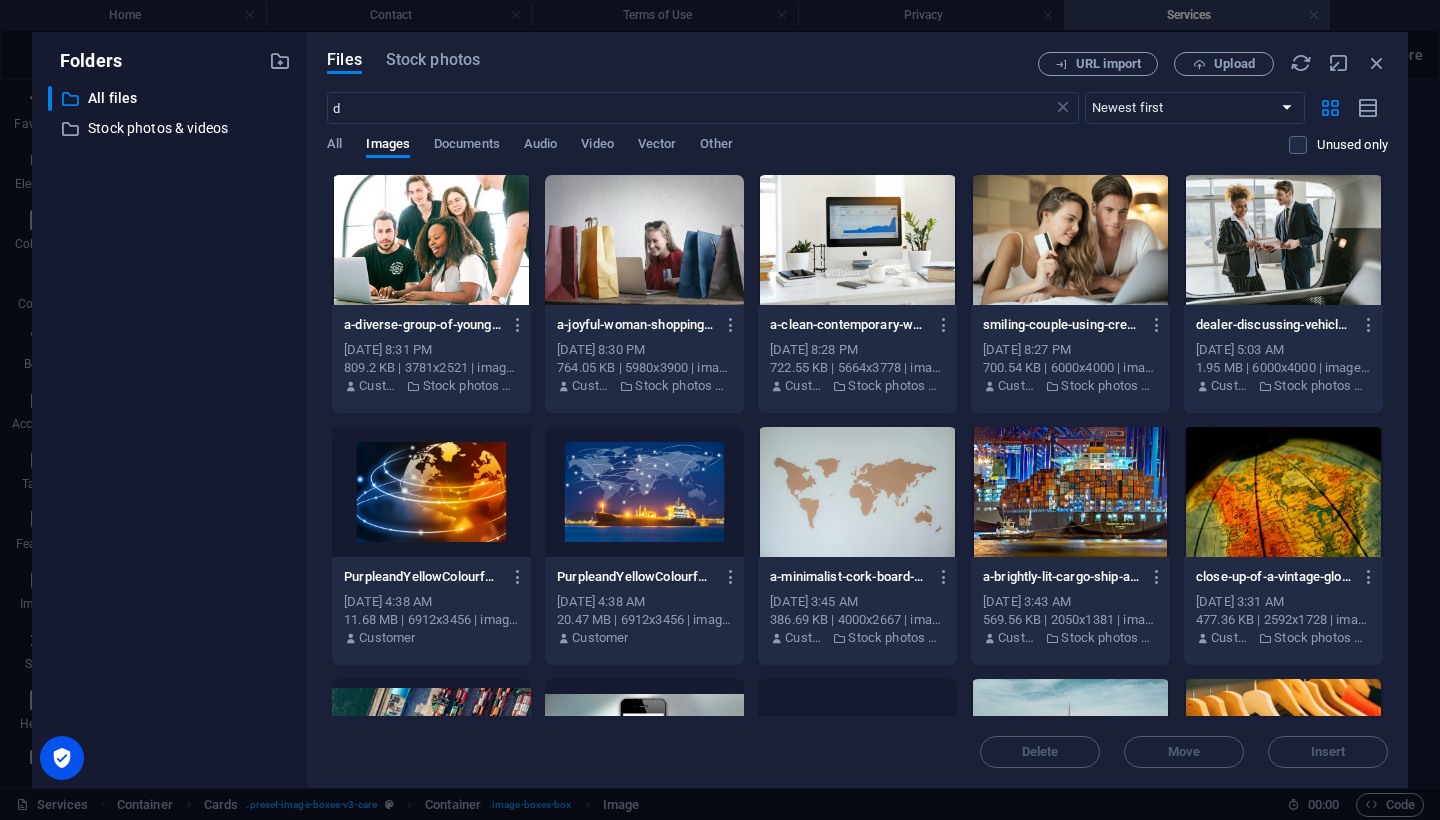 click on "Files Stock photos URL import Upload d ​ Newest first Oldest first Name (A-Z) Name (Z-A) Size (0-9) Size (9-0) Resolution (0-9) Resolution (9-0) All Images Documents Audio Video Vector Other Unused only Drop files here to upload them instantly a-diverse-group-of-young-professionals-collaborating-around-a-laptop-in-a-modern-office-setting-perfect-for-business-or-tech-concepts-HCg5TgvXn_rnwe8UIbgmTA.jpeg a-diverse-group-of-young-professionals-collaborating-around-a-laptop-in-a-modern-office-setting-perfect-for-business-or-tech-concepts-HCg5TgvXn_rnwe8UIbgmTA.jpeg [DATE] 8:31 PM 809.2 KB | 3781x2521 | image/jpeg Customer Stock photos & videos a-joyful-woman-shopping-online-using-a-laptop-with-colorful-shopping-bags-surrounding-her-SpON1jAXxXzkgrcL4xSK8A.jpeg a-joyful-woman-shopping-online-using-a-laptop-with-colorful-shopping-bags-surrounding-her-SpON1jAXxXzkgrcL4xSK8A.jpeg [DATE] 8:30 PM 764.05 KB | 5980x3900 | image/jpeg Customer Stock photos & videos [DATE] 8:28 PM Customer Customer Delete" at bounding box center (857, 410) 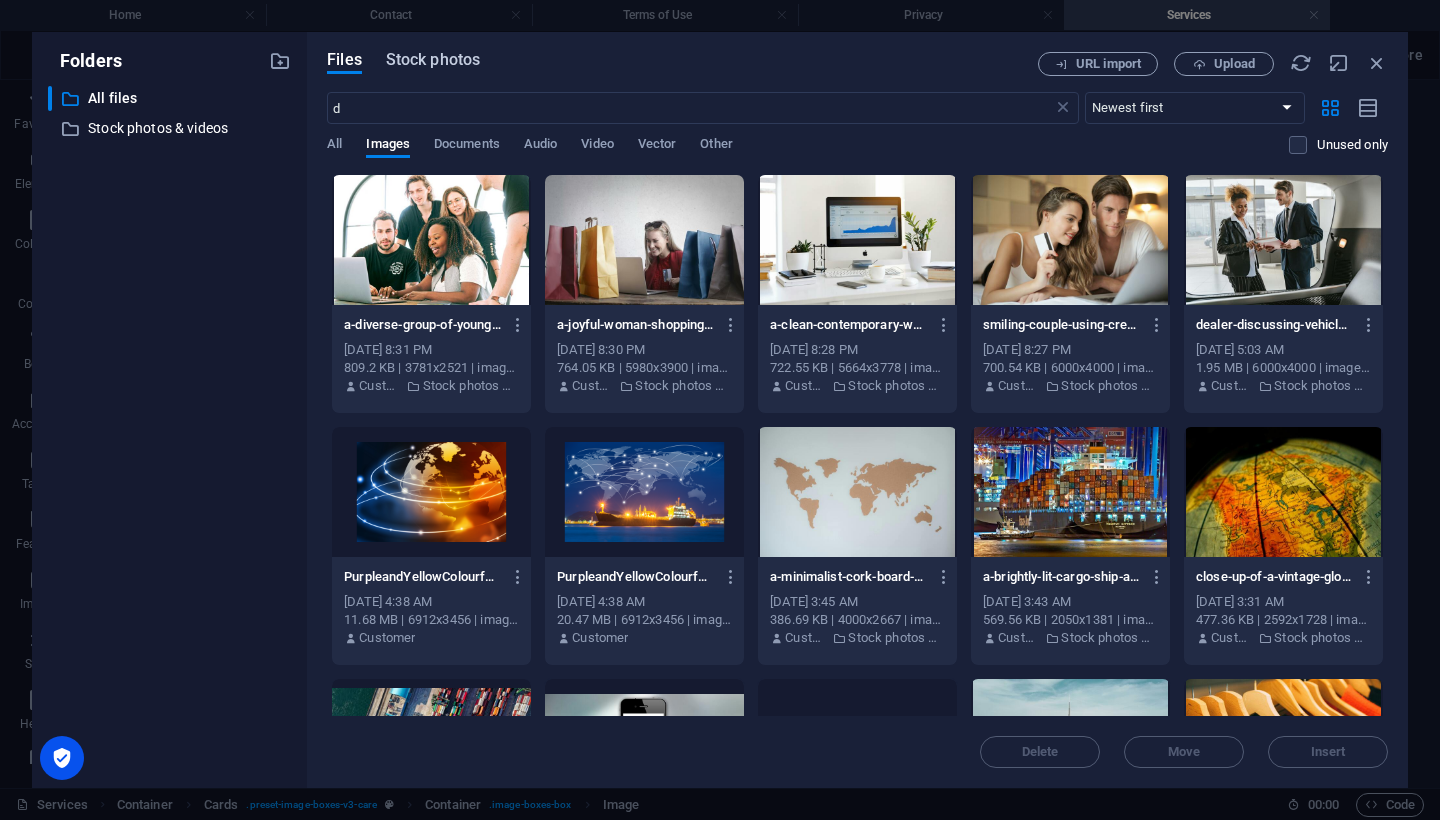 click on "Stock photos" at bounding box center [433, 60] 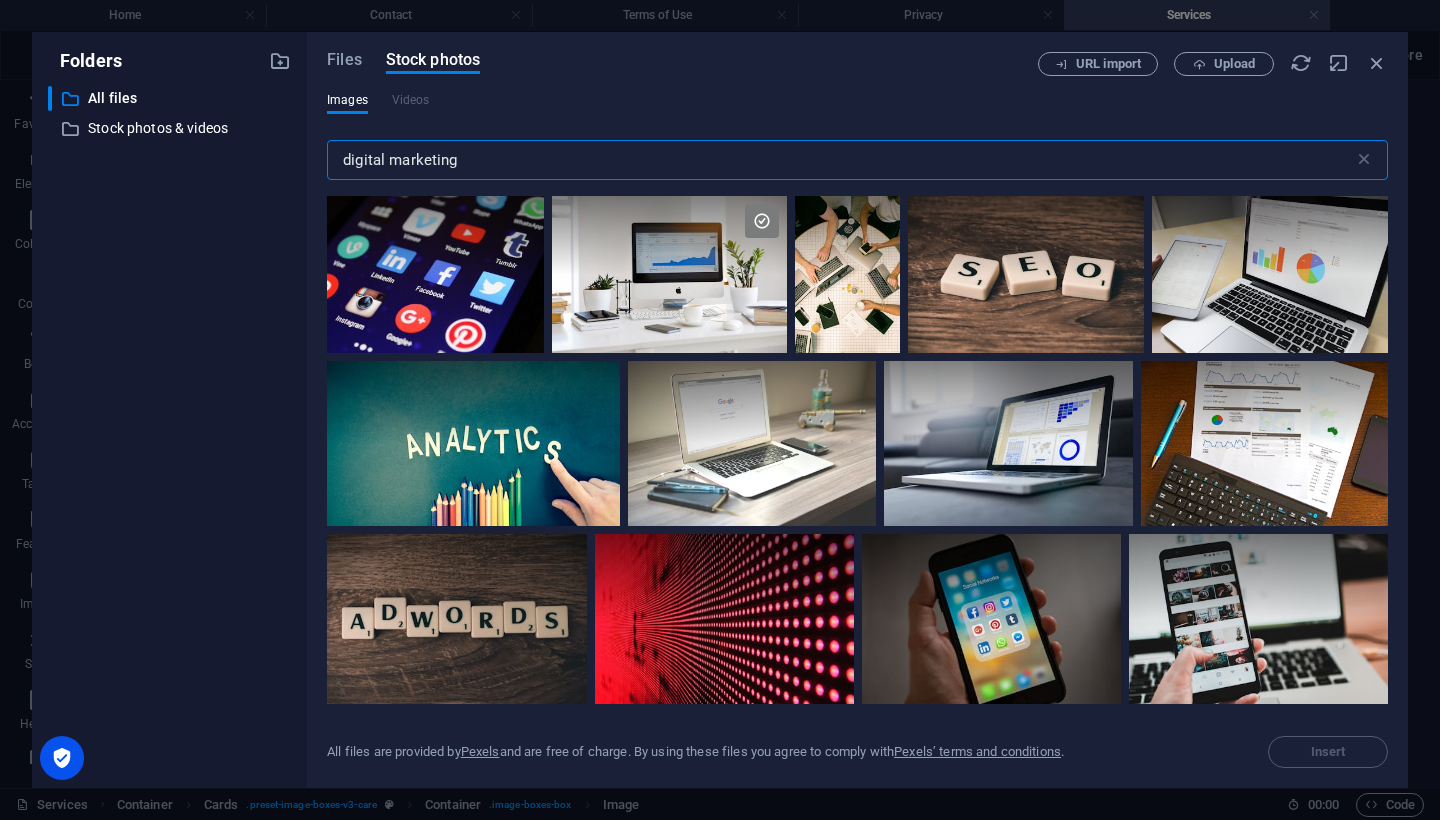drag, startPoint x: 471, startPoint y: 157, endPoint x: 328, endPoint y: 135, distance: 144.6824 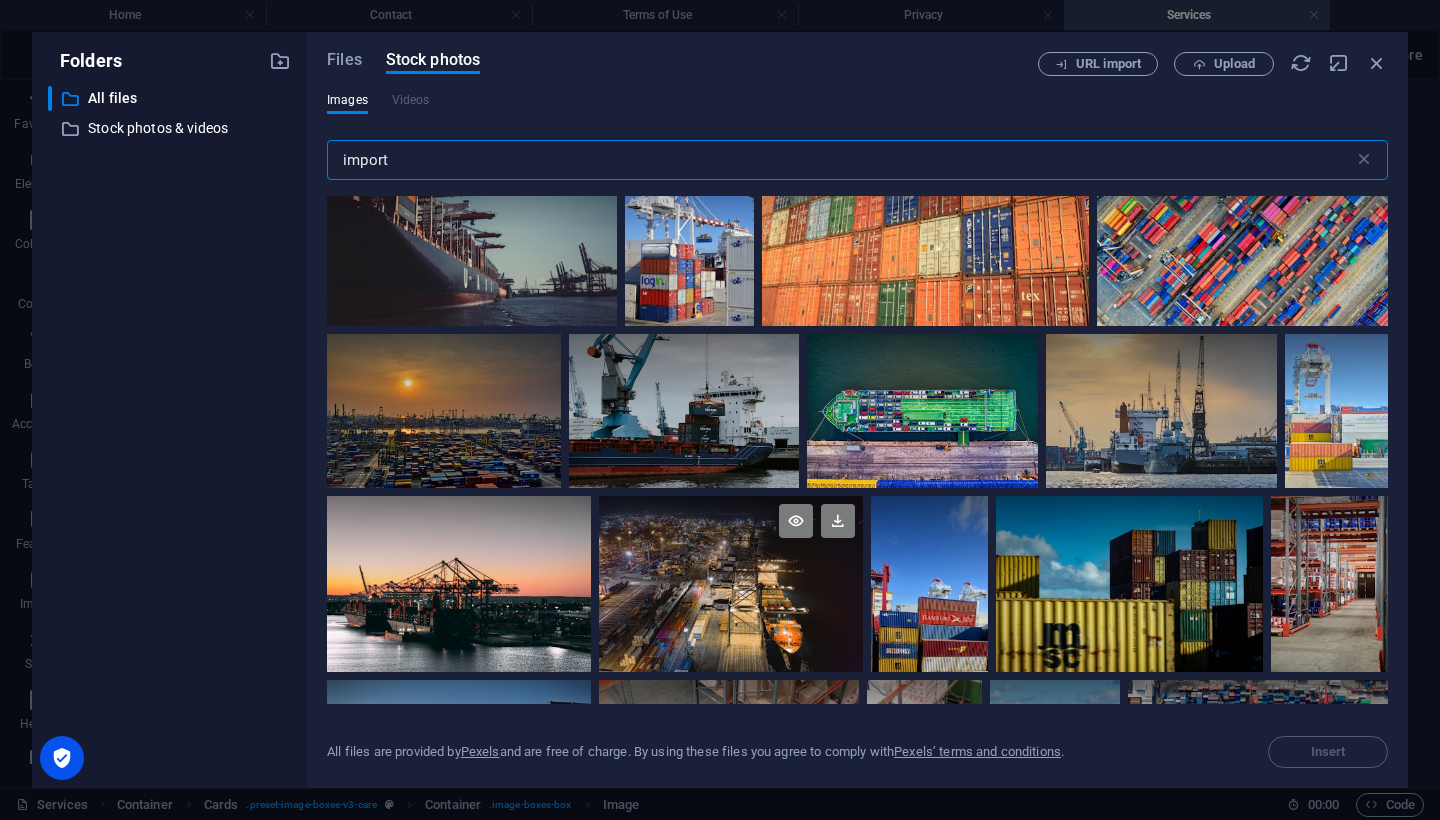 scroll, scrollTop: 66, scrollLeft: 0, axis: vertical 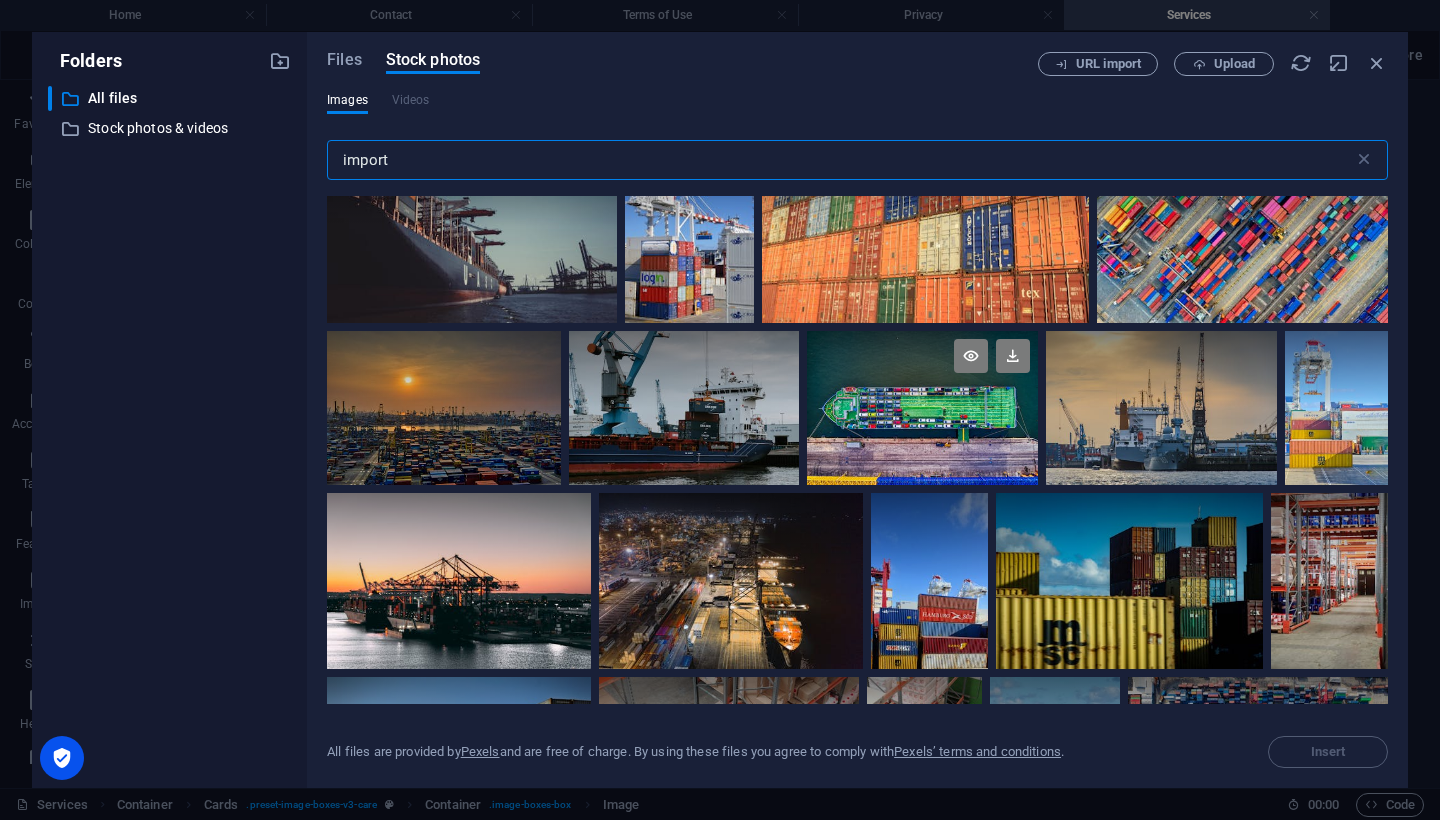 type on "import" 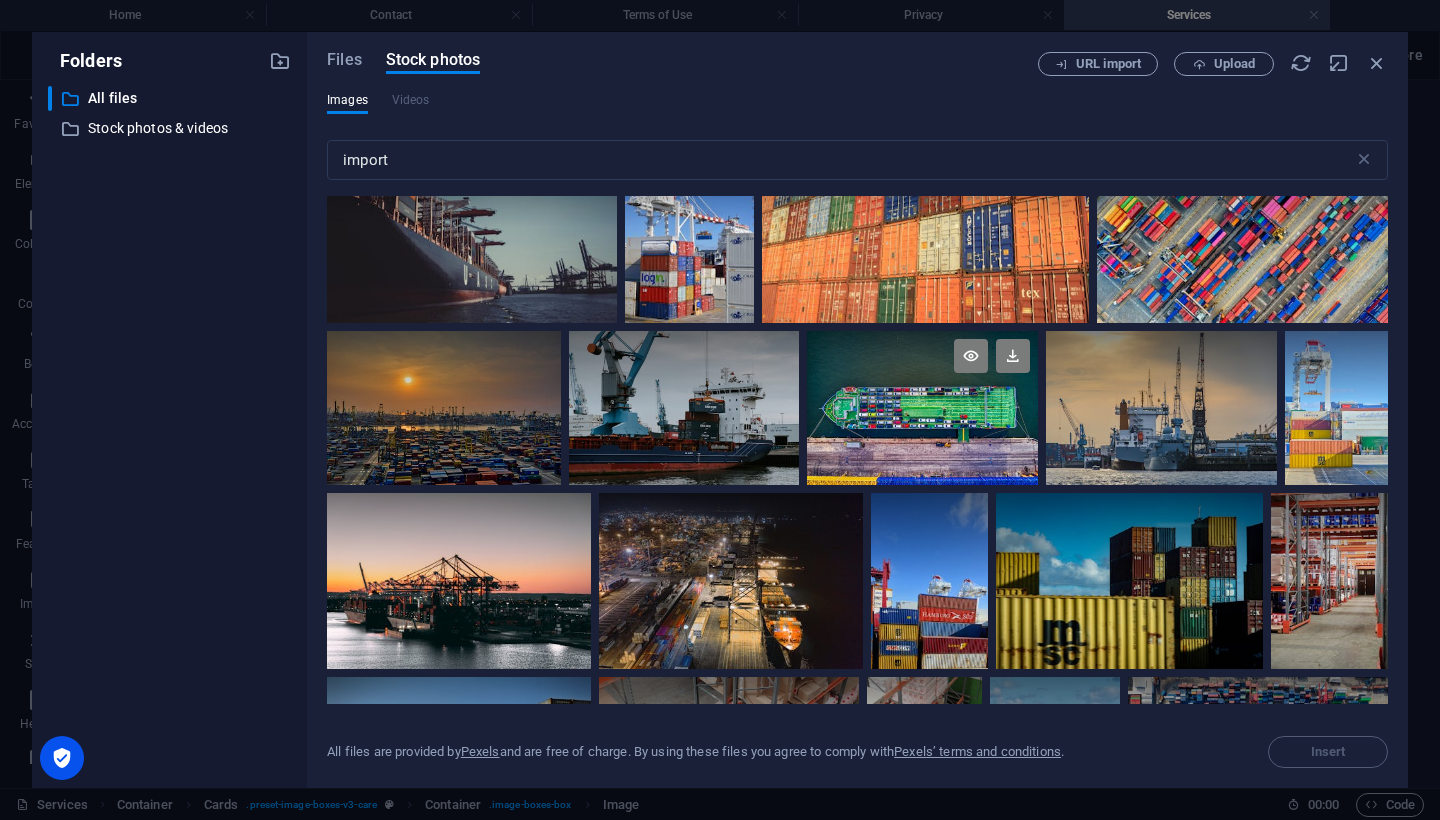 click at bounding box center (922, 408) 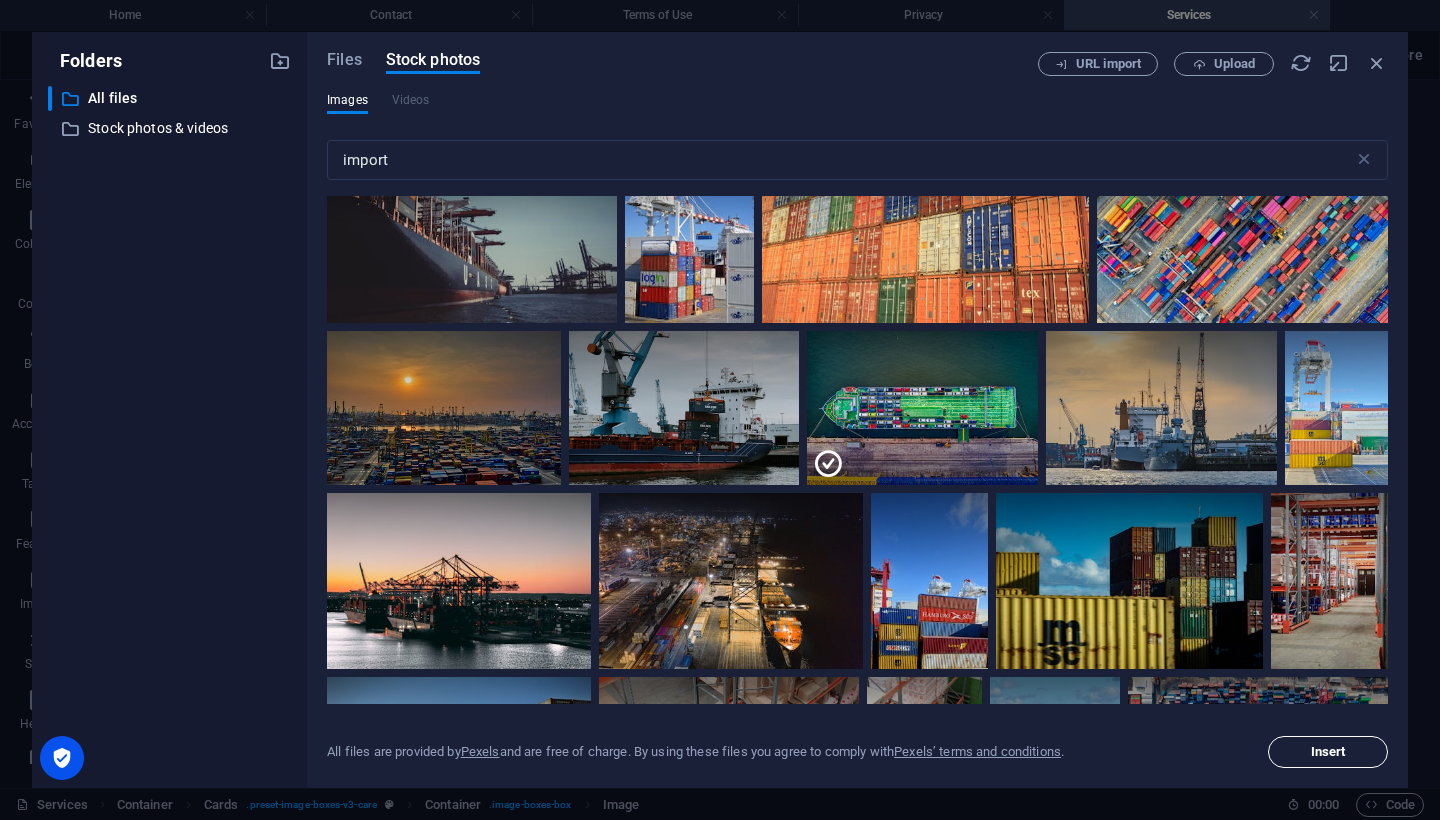 click on "Insert" at bounding box center (1328, 752) 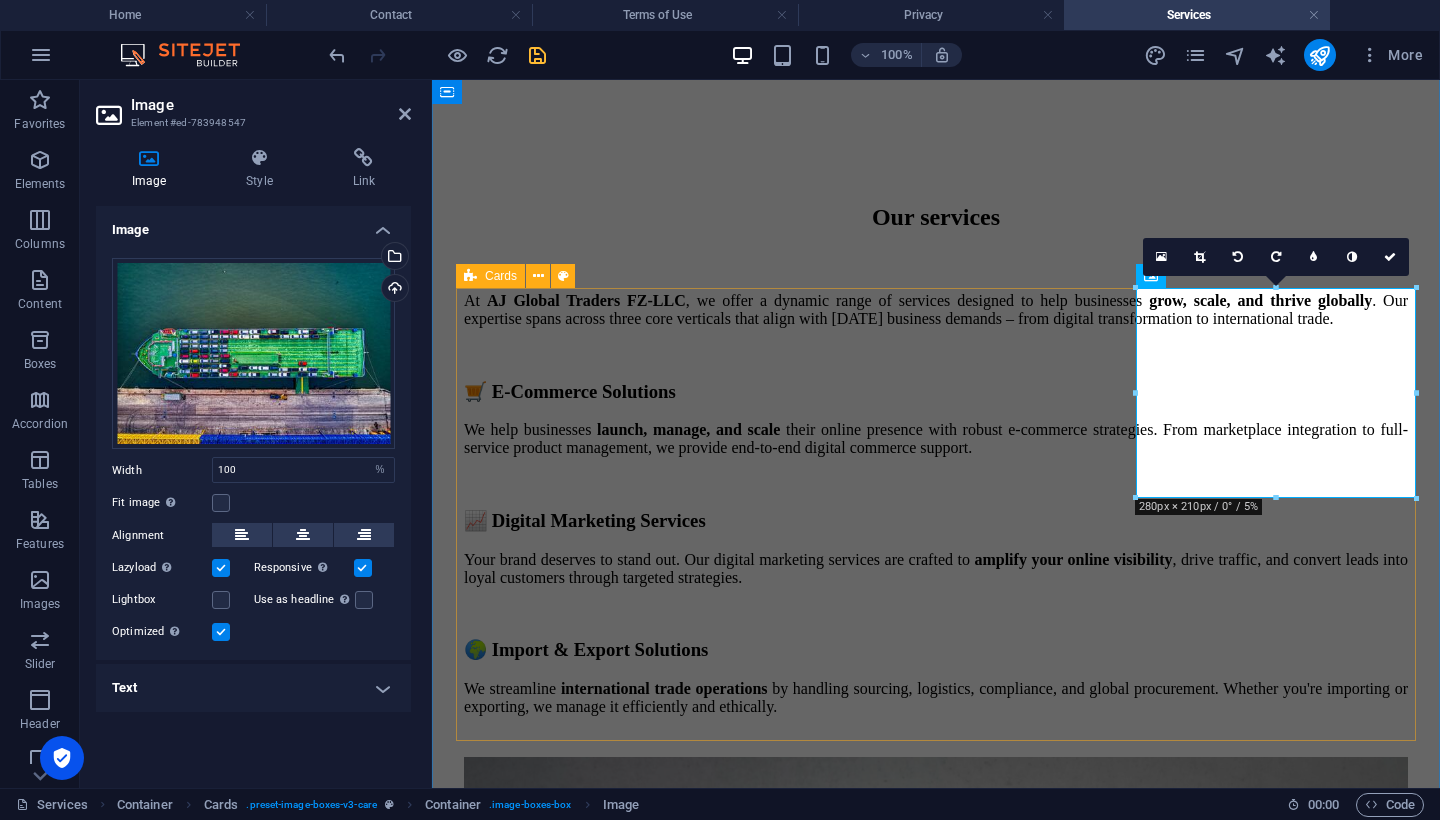 click on "E-Commerce Solutions ✅ Marketplace Listing ✅ Online Store Setup ✅ Product Sourcing & Inventory Management ✅ Order Fulfillment & Logistics ✅ Cross-Border E-Commerce Strategy Digital Marketing Services ✅ SEO & Content Marketing ✅ Social Media Management ✅ Paid [PERSON_NAME] (Google & Meta) ✅ Email Marketing & CRM Funnels ✅ Branding & Creative Design Import & Export Solutions ✅ Product Sourcing (Local & International) ✅ Customs Documentation & Clearance ✅ Freight & Logistics Management ✅ Bulk Trade & B2B Supply Chain ✅ Trade Compliance Support" at bounding box center (936, 1996) 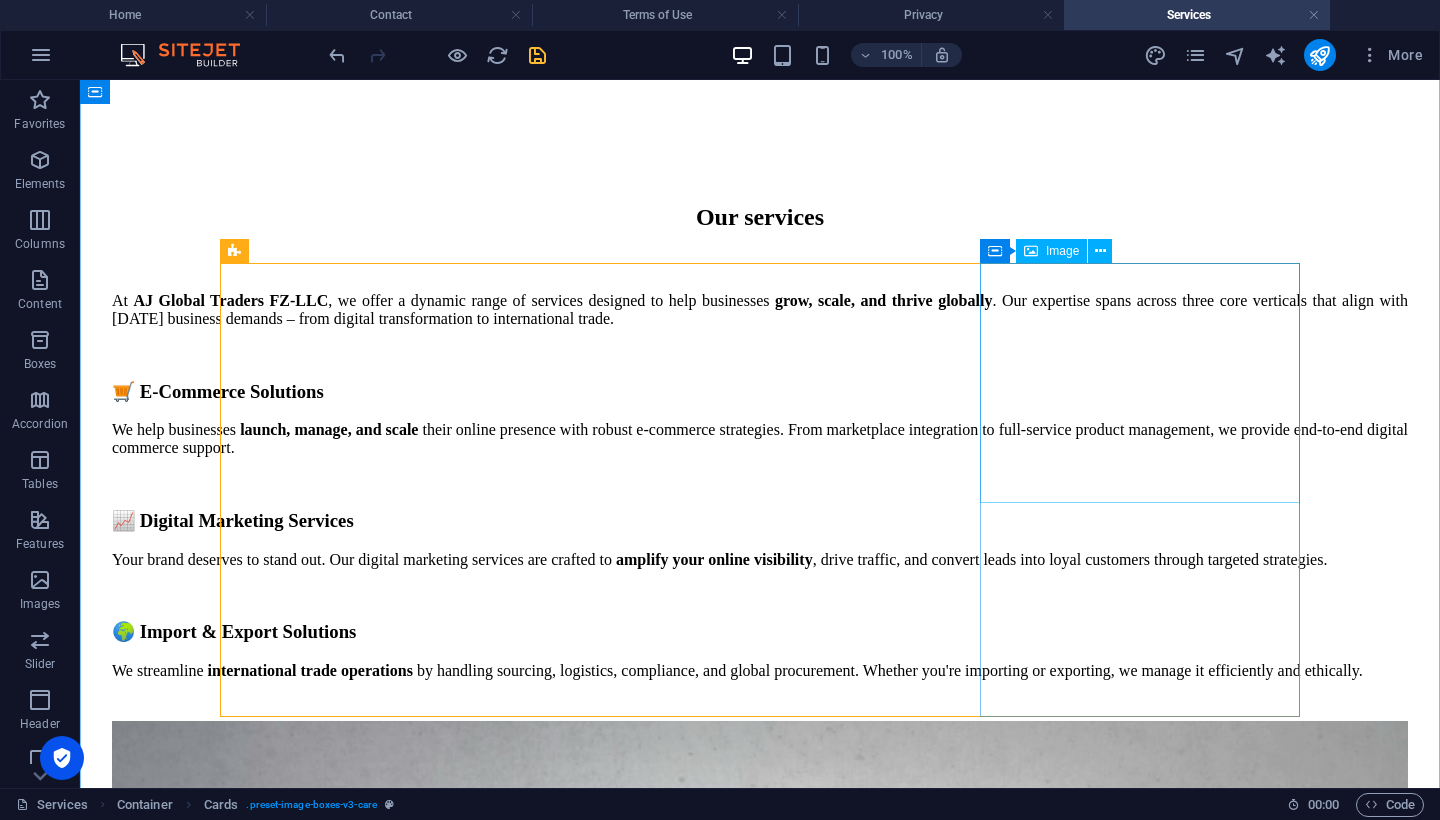 click at bounding box center [760, 3255] 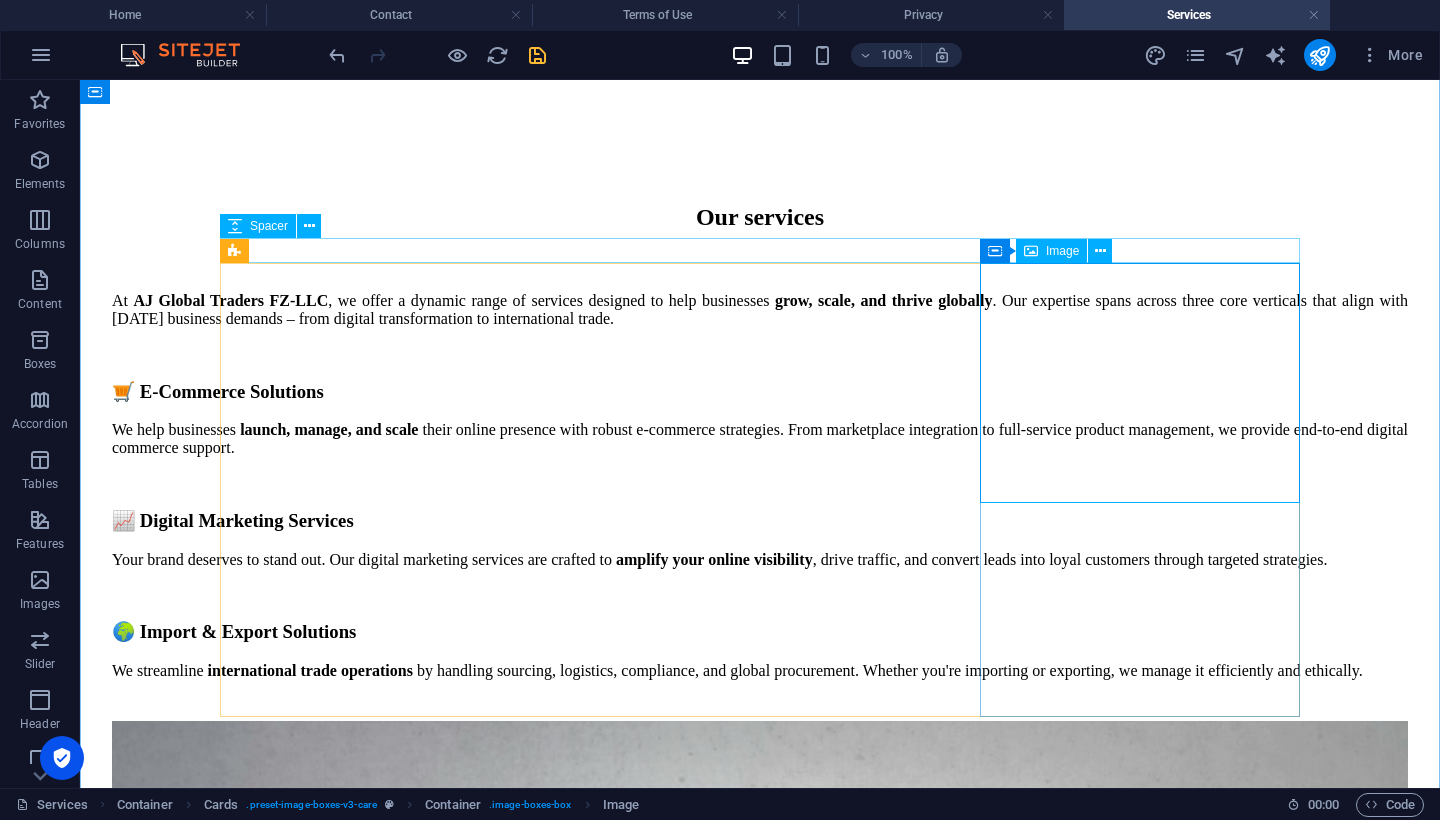 click on "Image" at bounding box center [1062, 251] 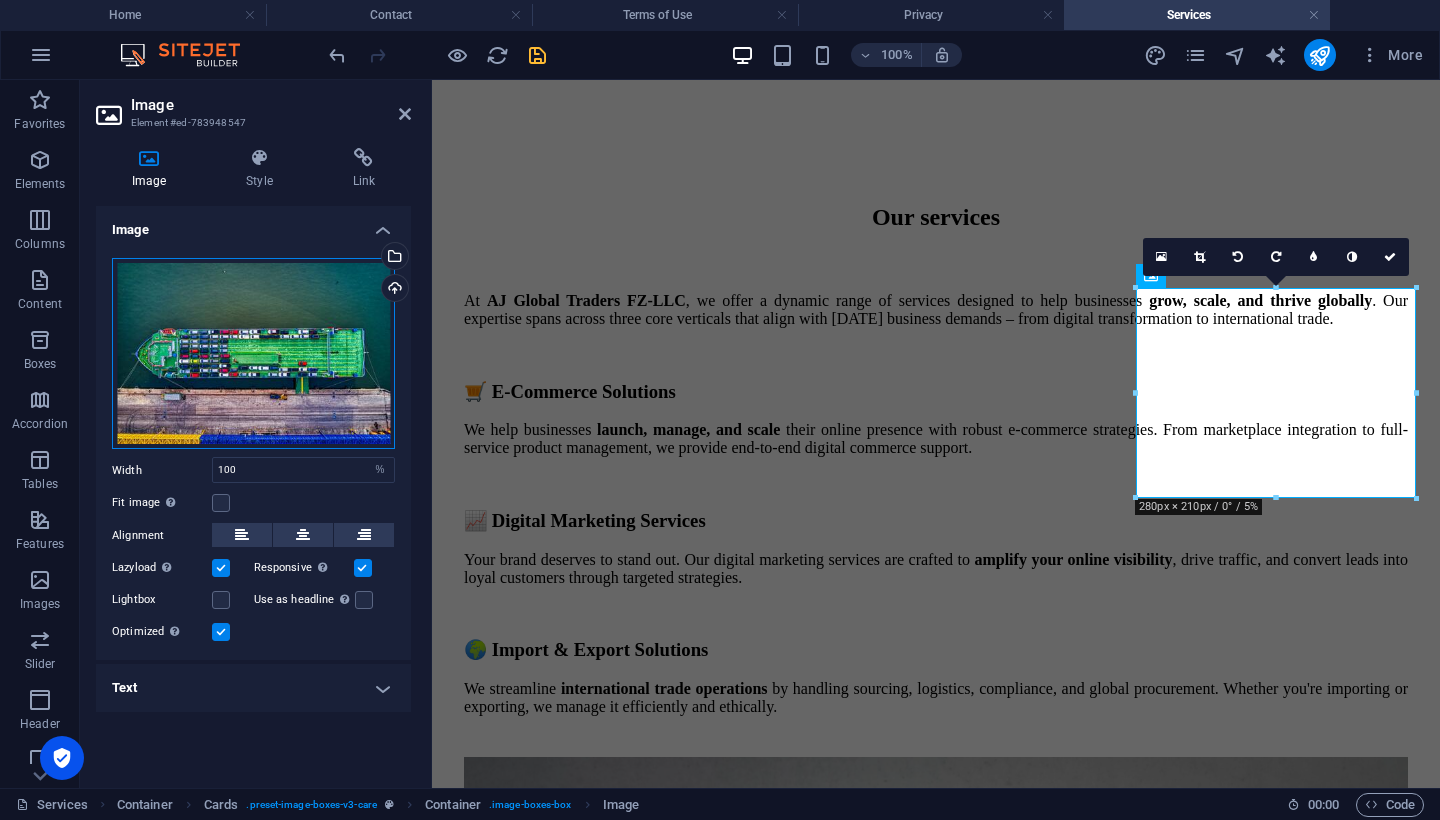 click on "Drag files here, click to choose files or select files from Files or our free stock photos & videos" at bounding box center [253, 354] 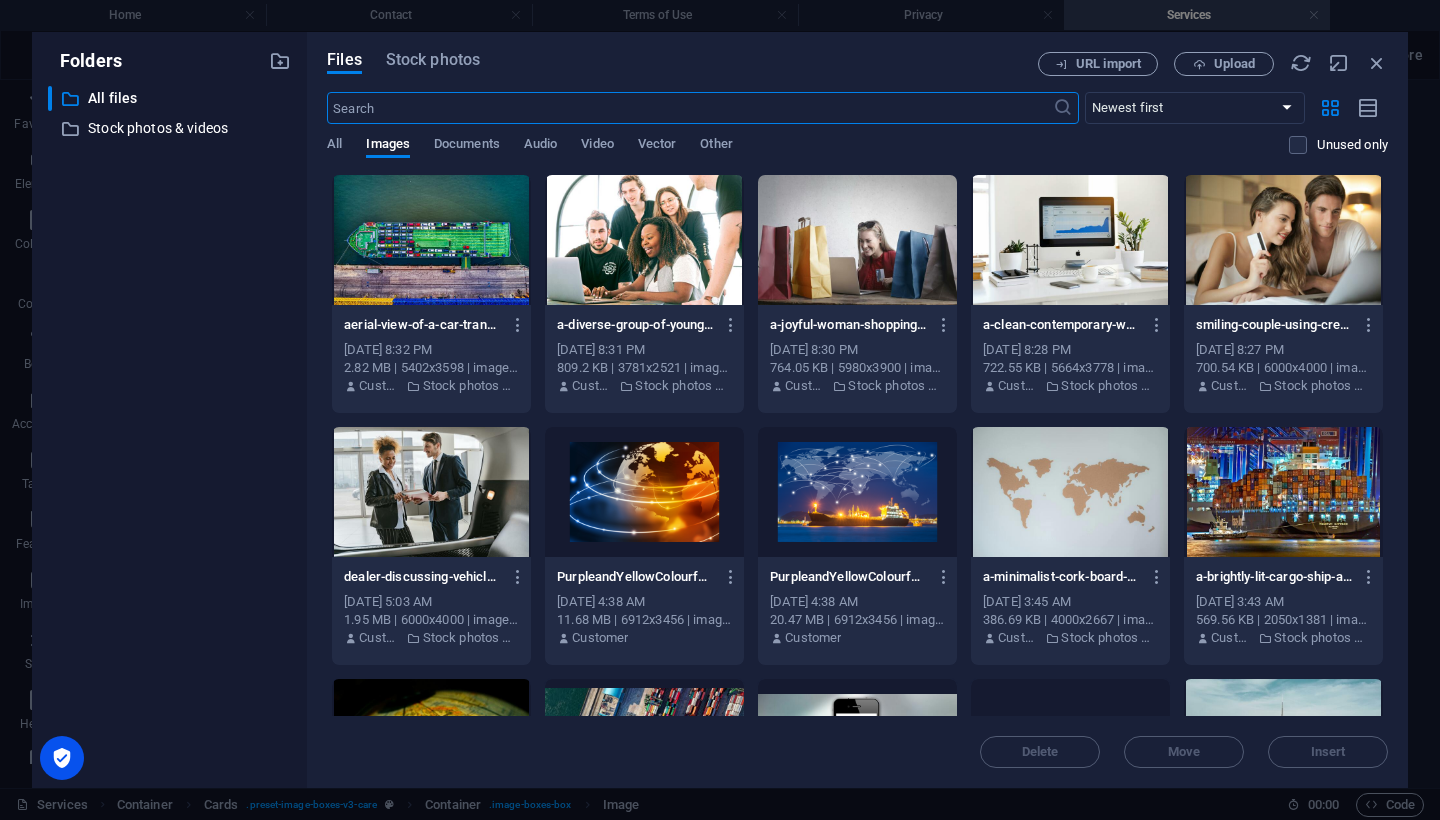 type 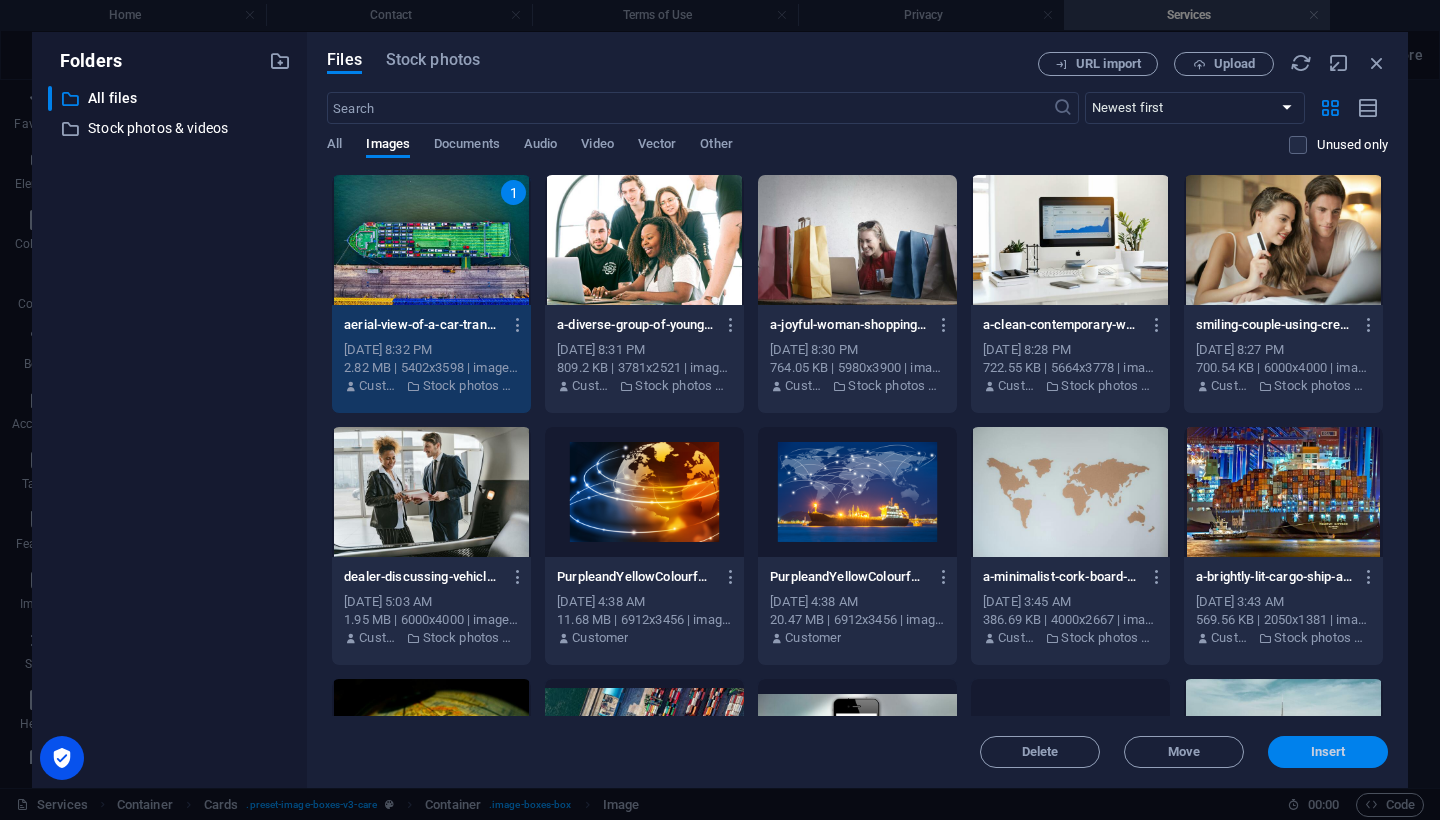 click on "Insert" at bounding box center [1328, 752] 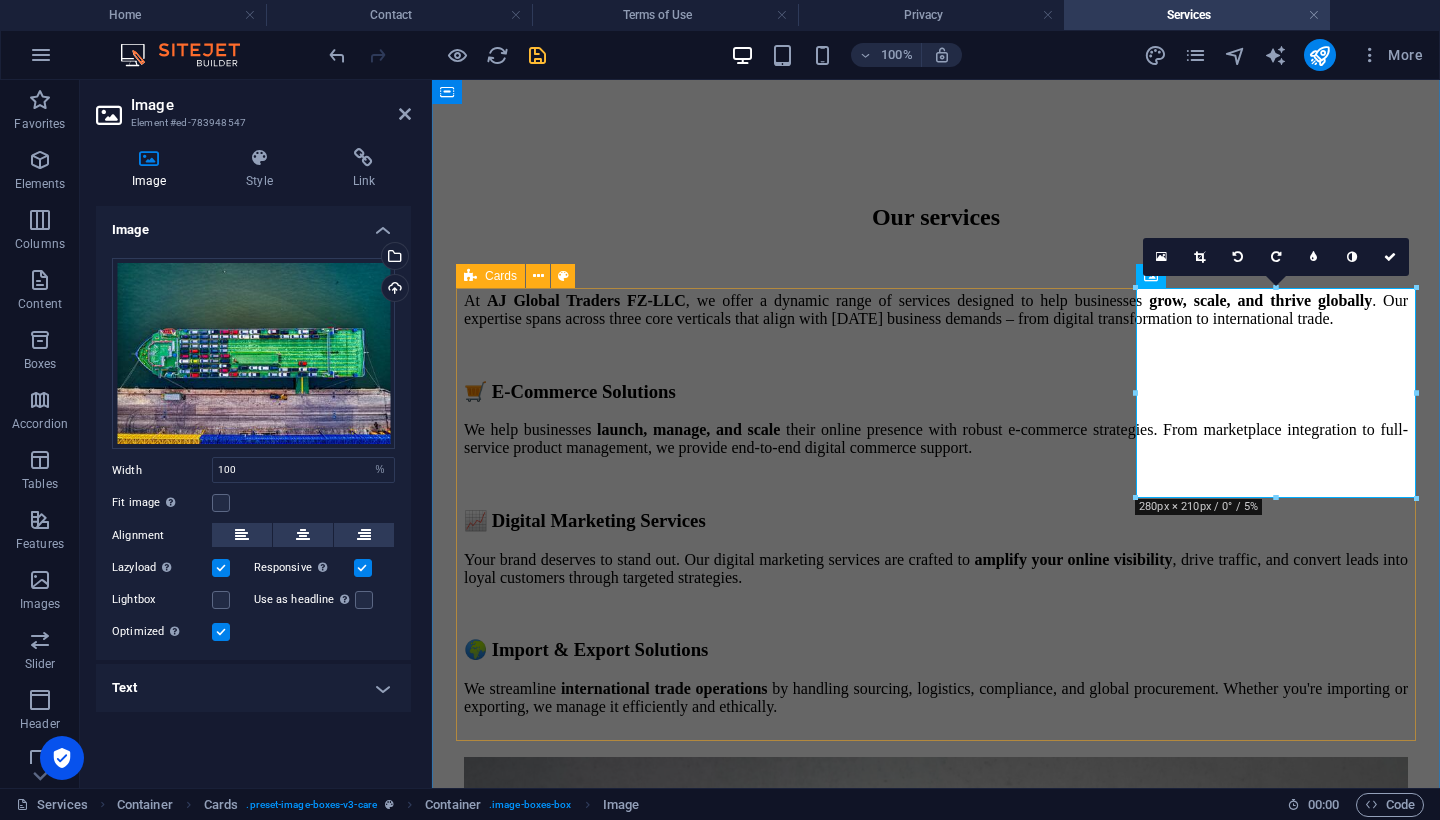 click on "E-Commerce Solutions ✅ Marketplace Listing ✅ Online Store Setup ✅ Product Sourcing & Inventory Management ✅ Order Fulfillment & Logistics ✅ Cross-Border E-Commerce Strategy Digital Marketing Services ✅ SEO & Content Marketing ✅ Social Media Management ✅ Paid [PERSON_NAME] (Google & Meta) ✅ Email Marketing & CRM Funnels ✅ Branding & Creative Design Import & Export Solutions ✅ Product Sourcing (Local & International) ✅ Customs Documentation & Clearance ✅ Freight & Logistics Management ✅ Bulk Trade & B2B Supply Chain ✅ Trade Compliance Support" at bounding box center (936, 1996) 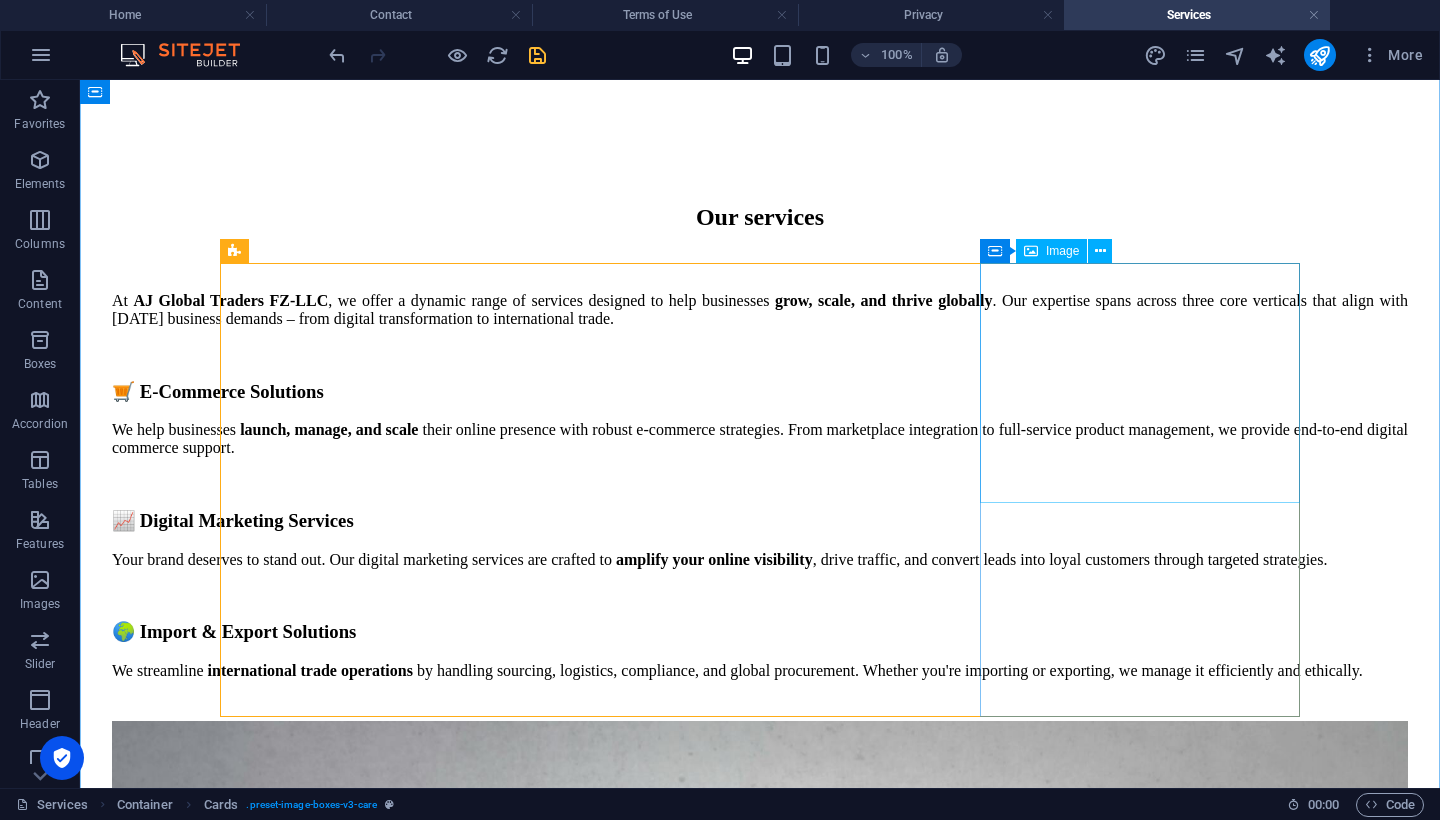 click at bounding box center [760, 3255] 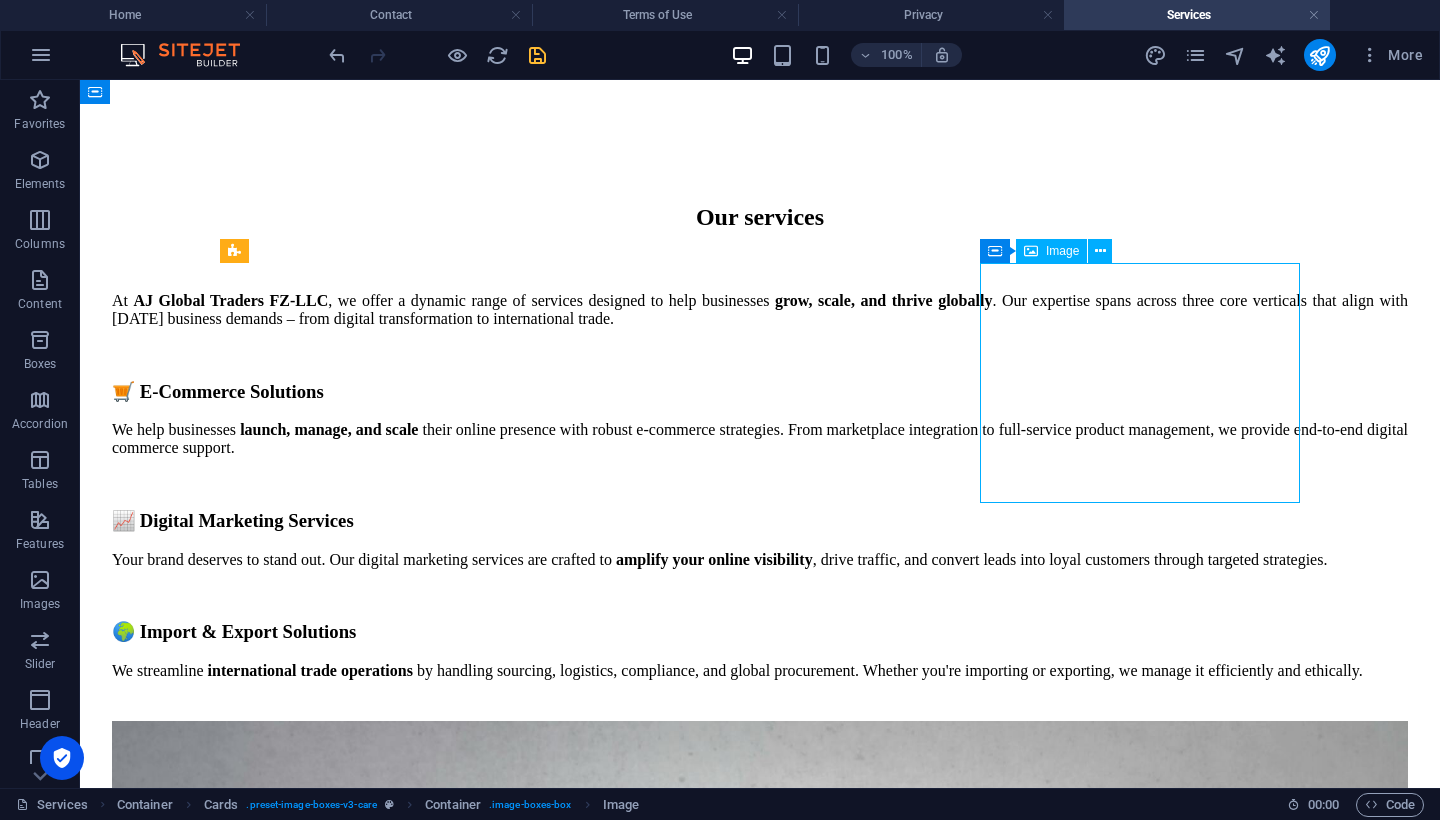 click at bounding box center (760, 3255) 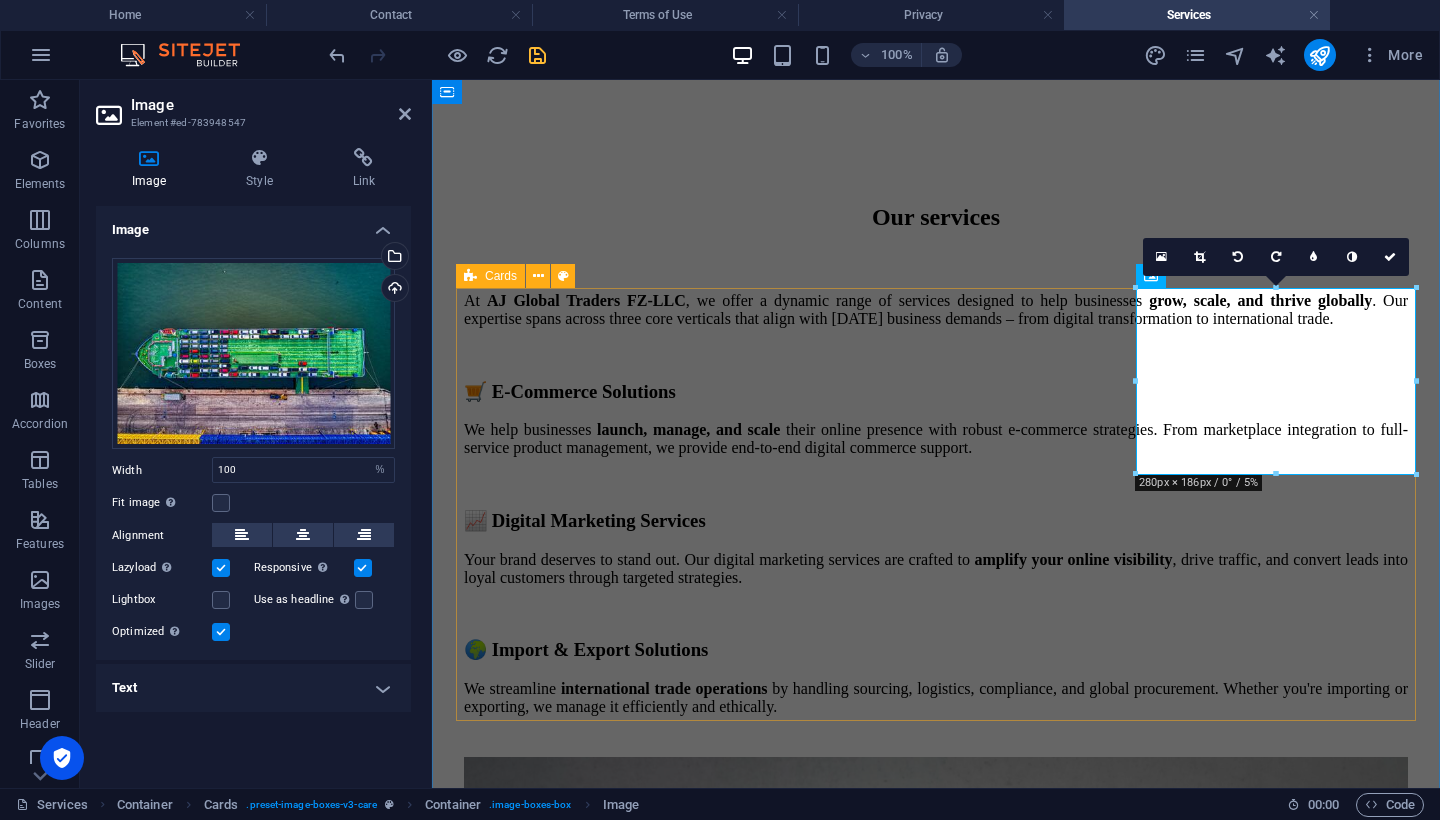 click on "E-Commerce Solutions ✅ Marketplace Listing ✅ Online Store Setup ✅ Product Sourcing & Inventory Management ✅ Order Fulfillment & Logistics ✅ Cross-Border E-Commerce Strategy Digital Marketing Services ✅ SEO & Content Marketing ✅ Social Media Management ✅ Paid [PERSON_NAME] (Google & Meta) ✅ Email Marketing & CRM Funnels ✅ Branding & Creative Design Import & Export Solutions ✅ Product Sourcing (Local & International) ✅ Customs Documentation & Clearance ✅ Freight & Logistics Management ✅ Bulk Trade & B2B Supply Chain ✅ Trade Compliance Support" at bounding box center [936, 1996] 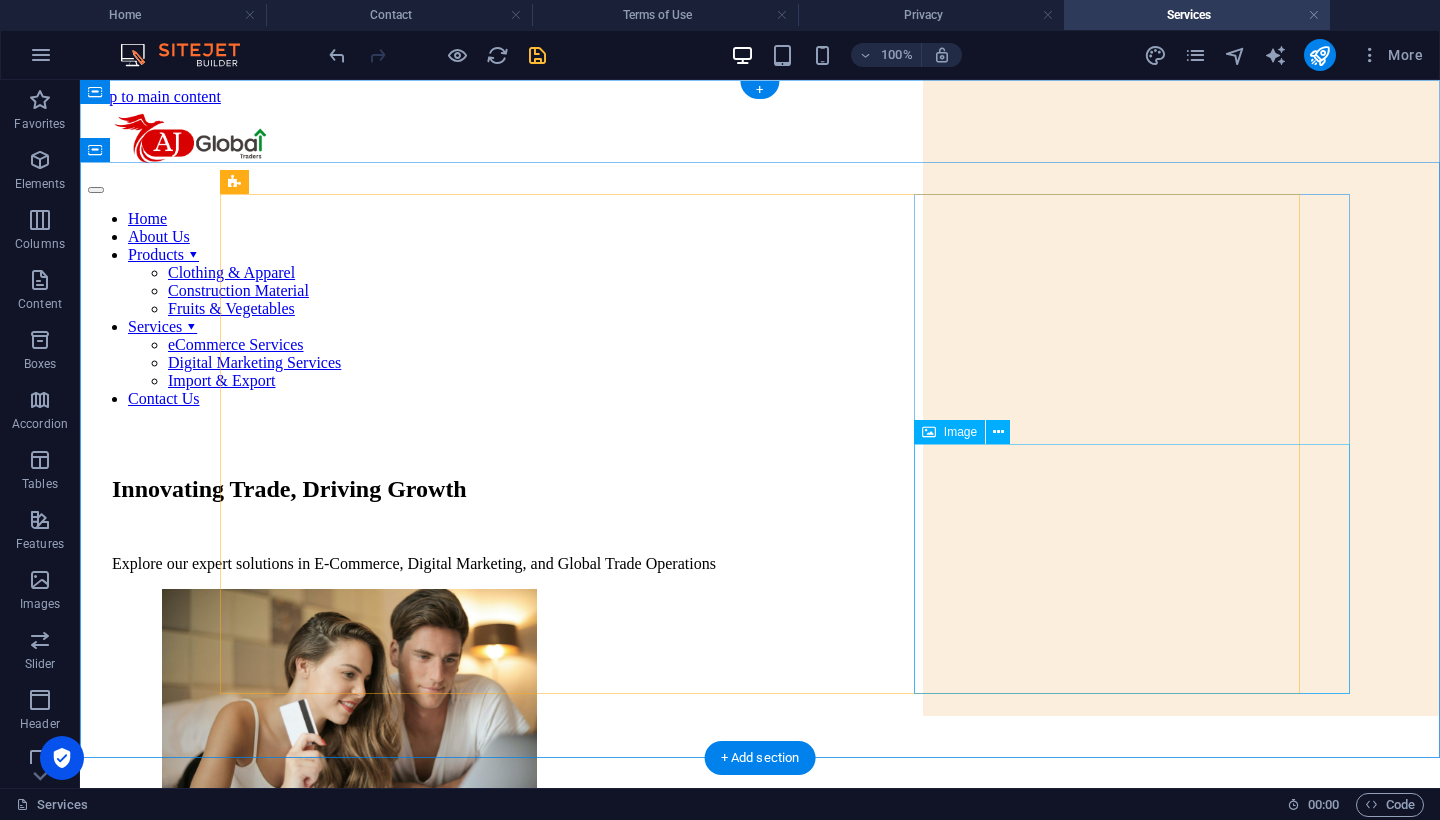 scroll, scrollTop: 0, scrollLeft: 0, axis: both 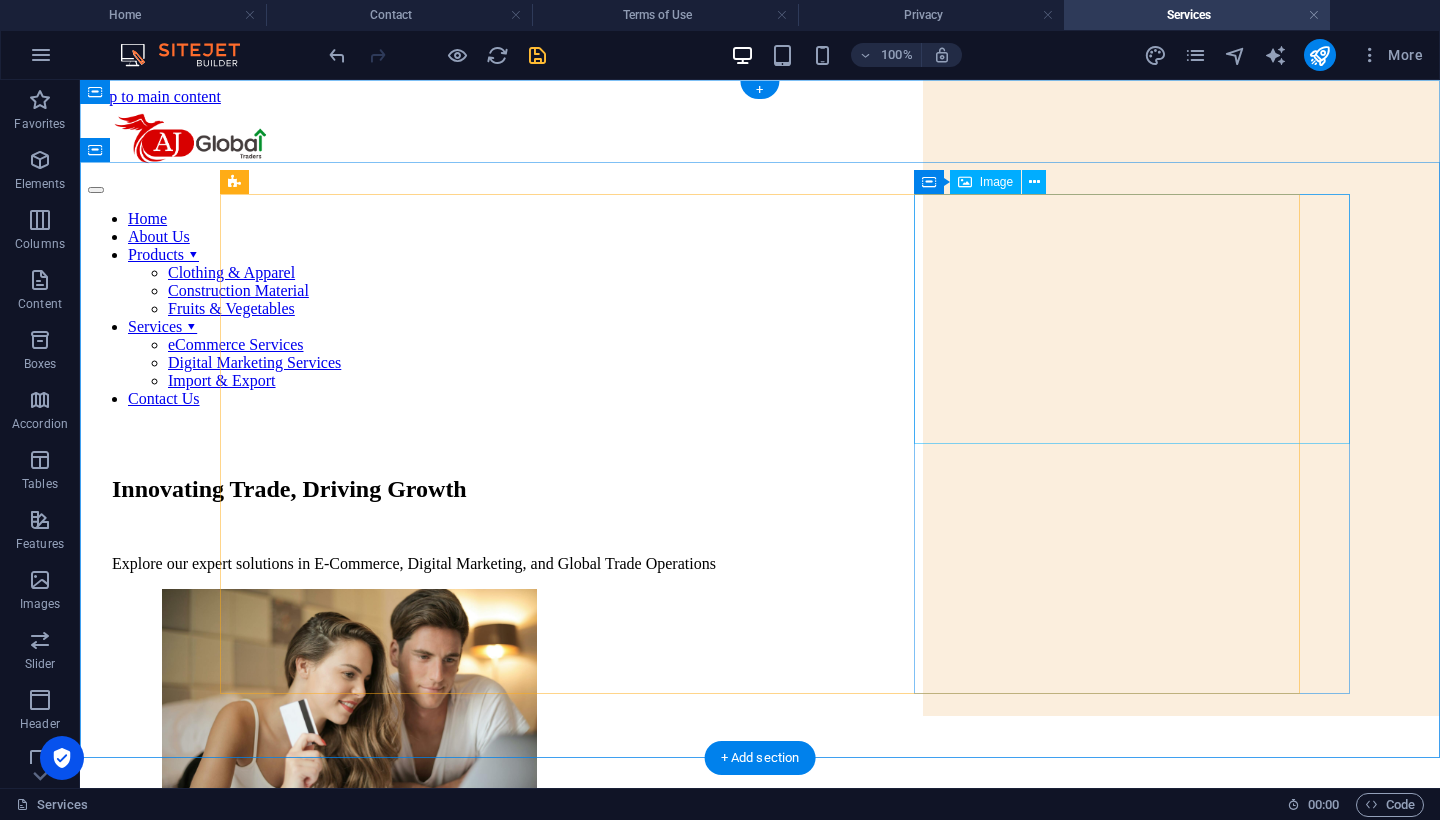 click at bounding box center [810, 716] 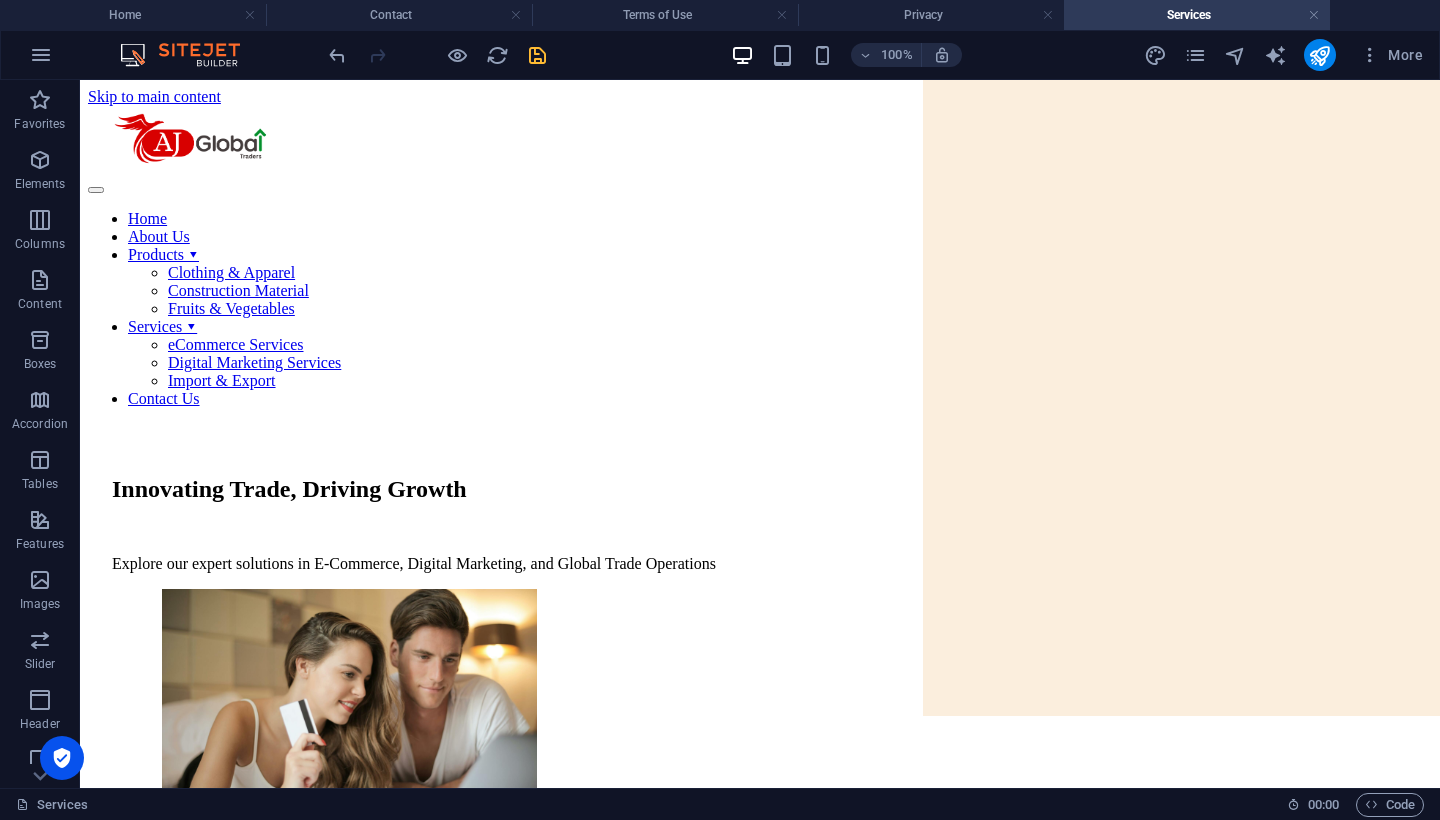 scroll, scrollTop: 0, scrollLeft: 0, axis: both 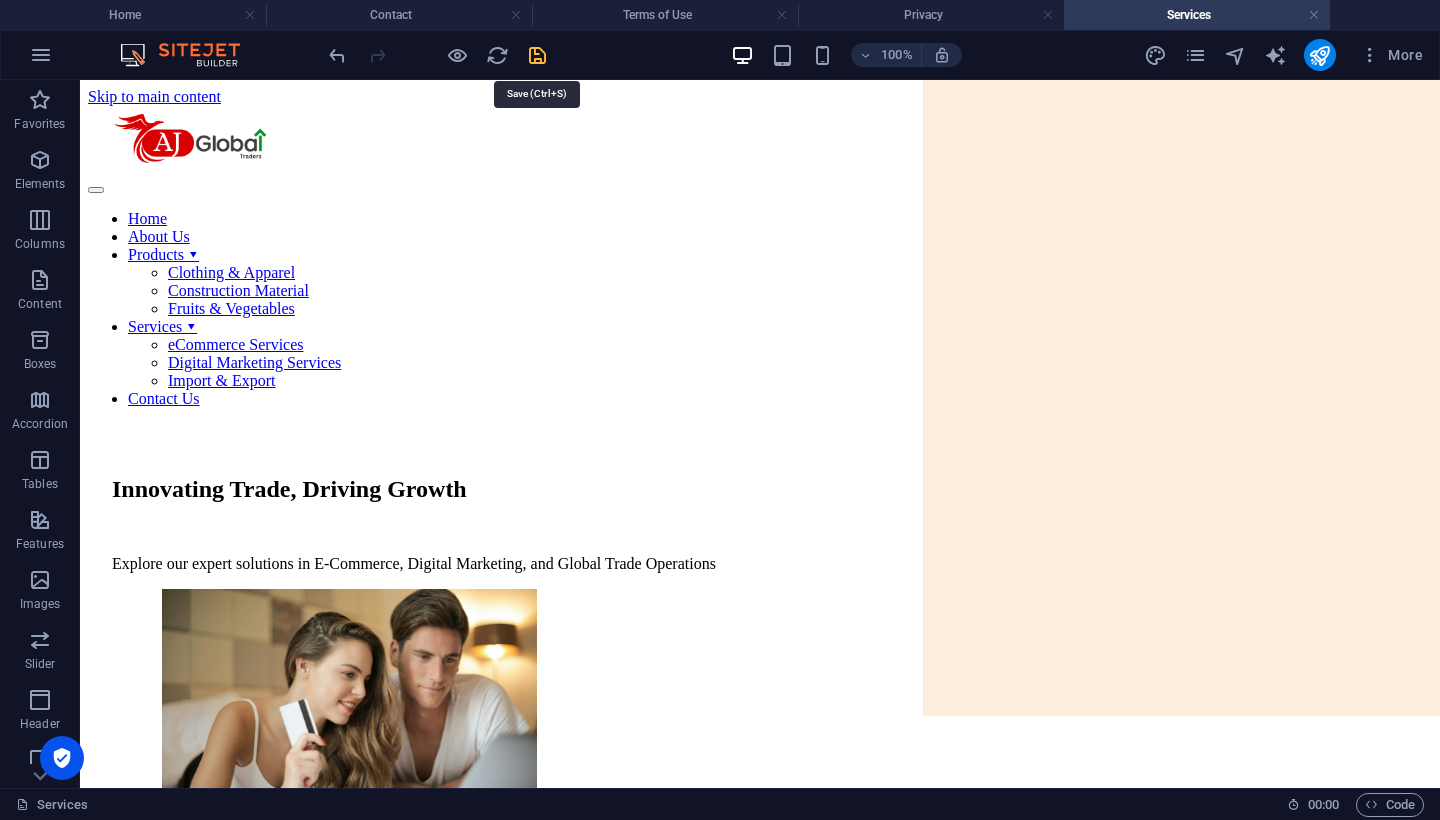 click at bounding box center [537, 55] 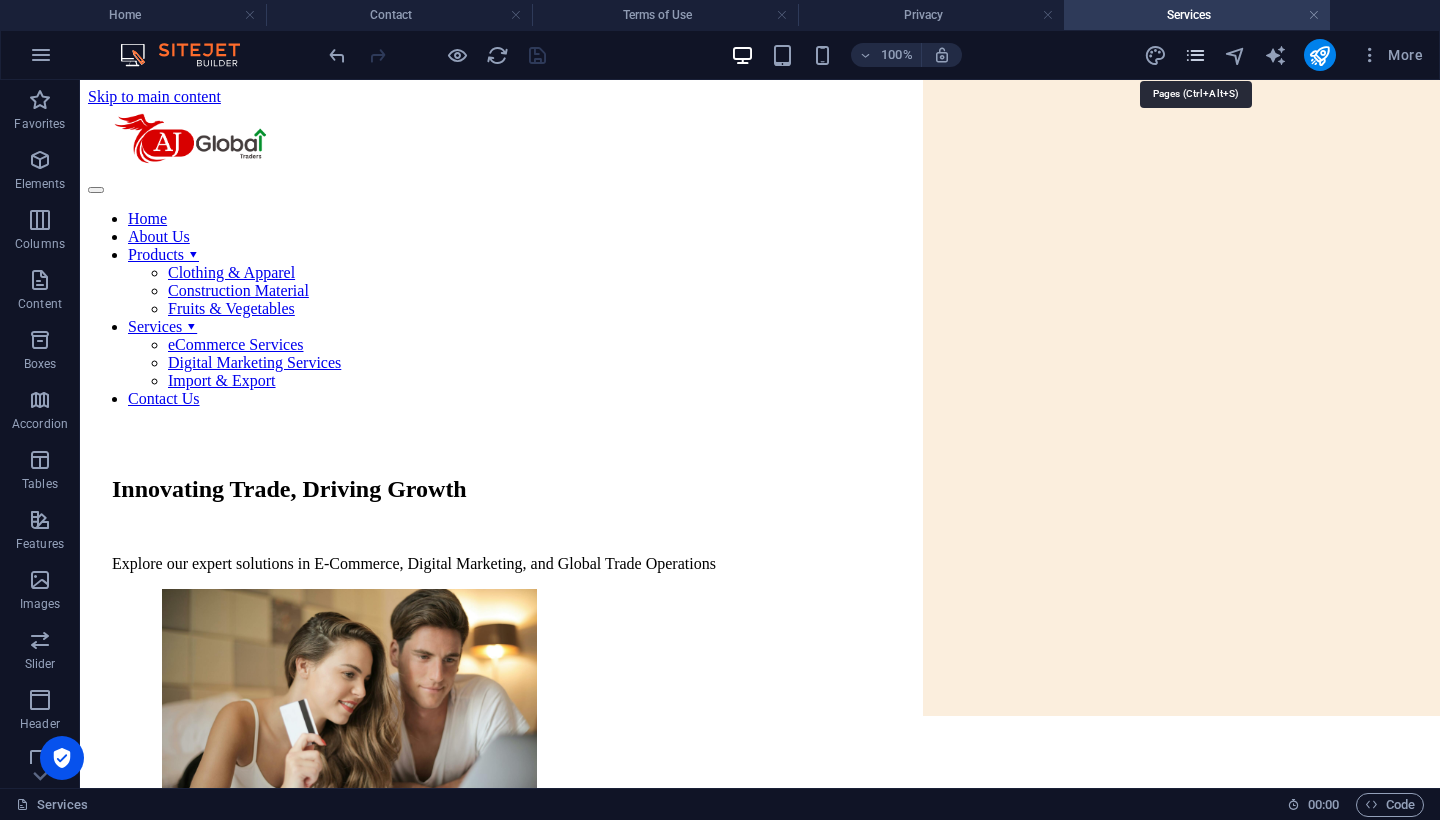 click at bounding box center [1195, 55] 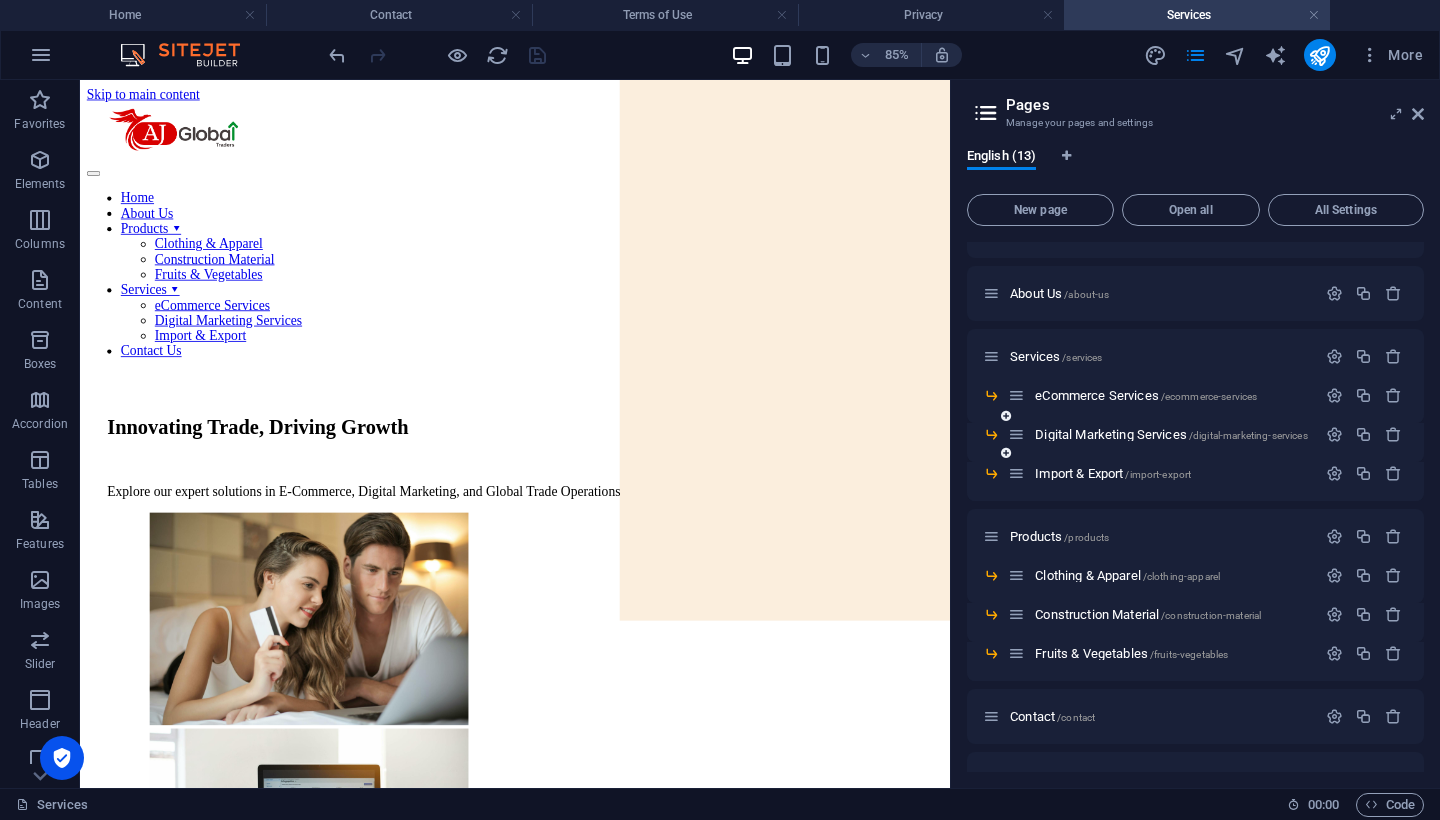 scroll, scrollTop: 49, scrollLeft: 0, axis: vertical 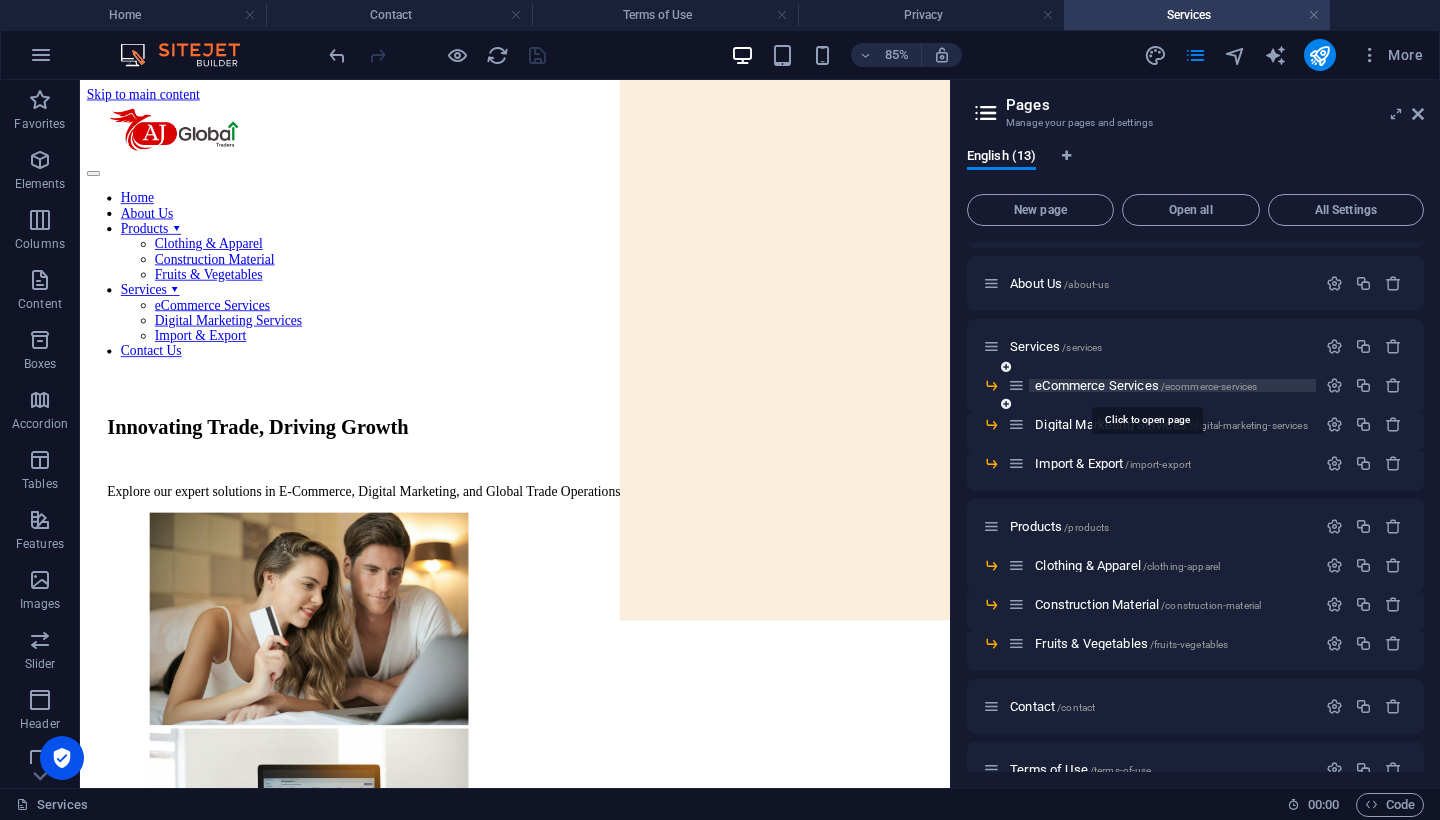click on "eCommerce Services /ecommerce-services" at bounding box center (1146, 385) 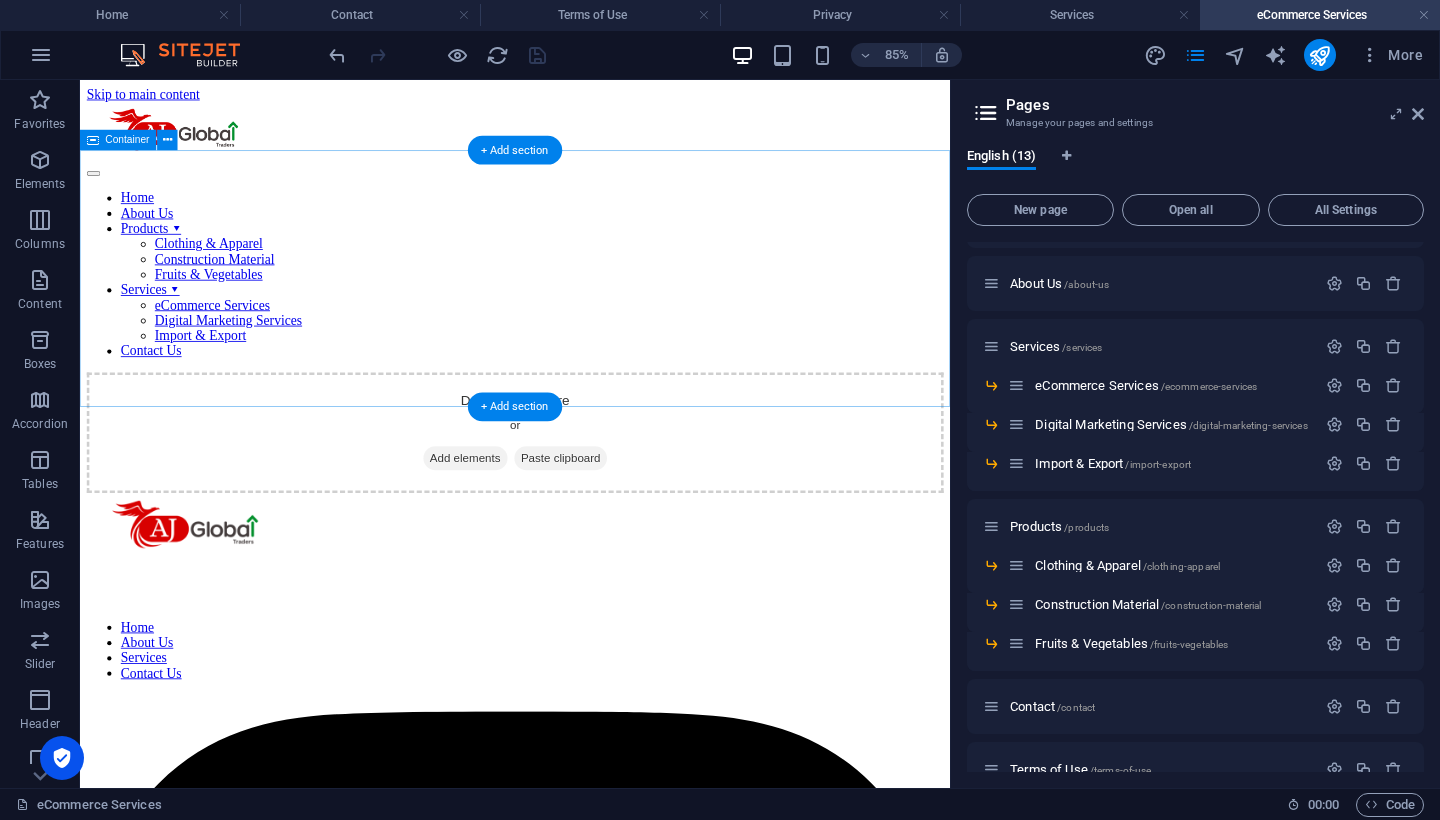 scroll, scrollTop: 0, scrollLeft: 0, axis: both 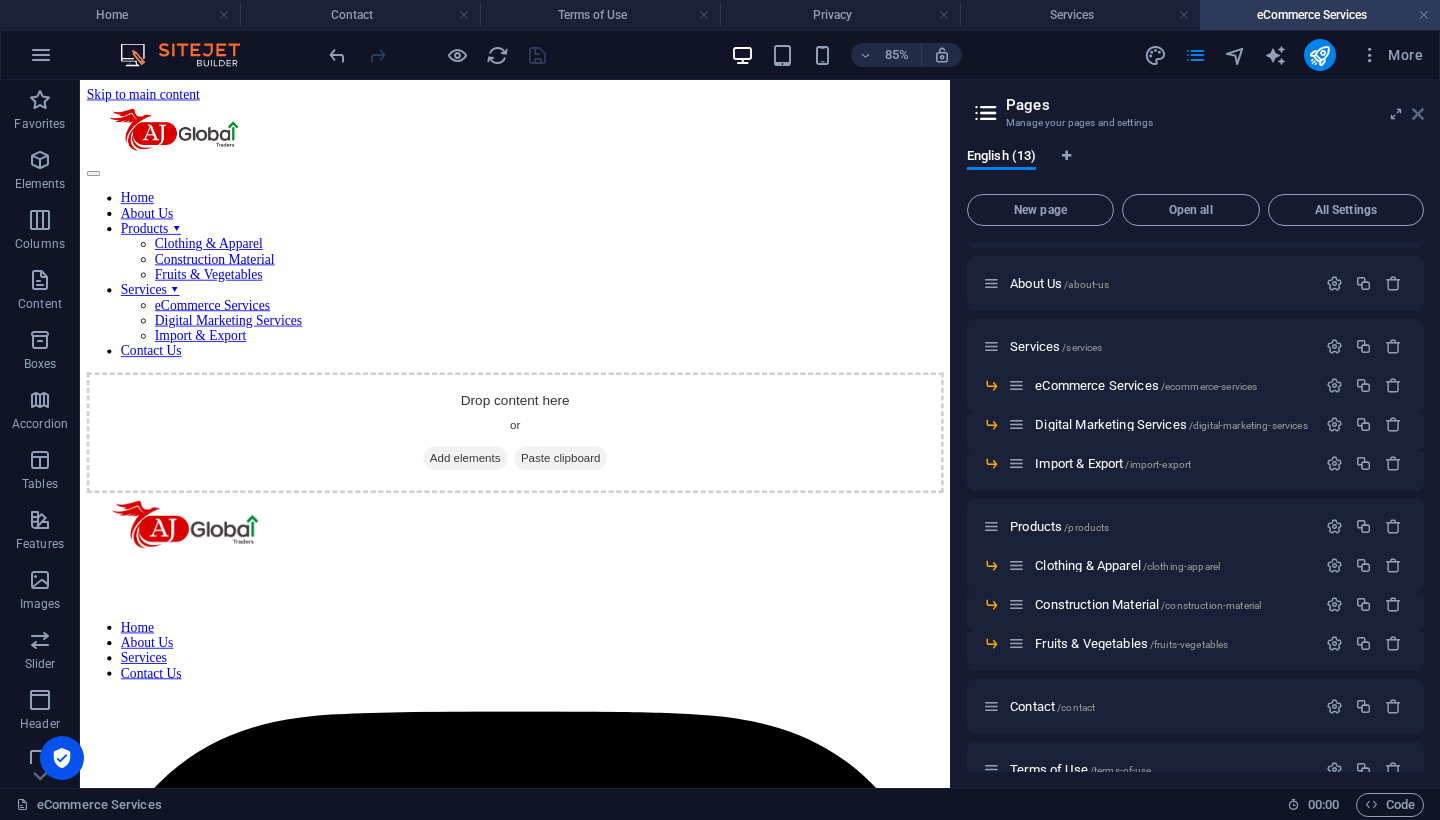 click at bounding box center [1418, 114] 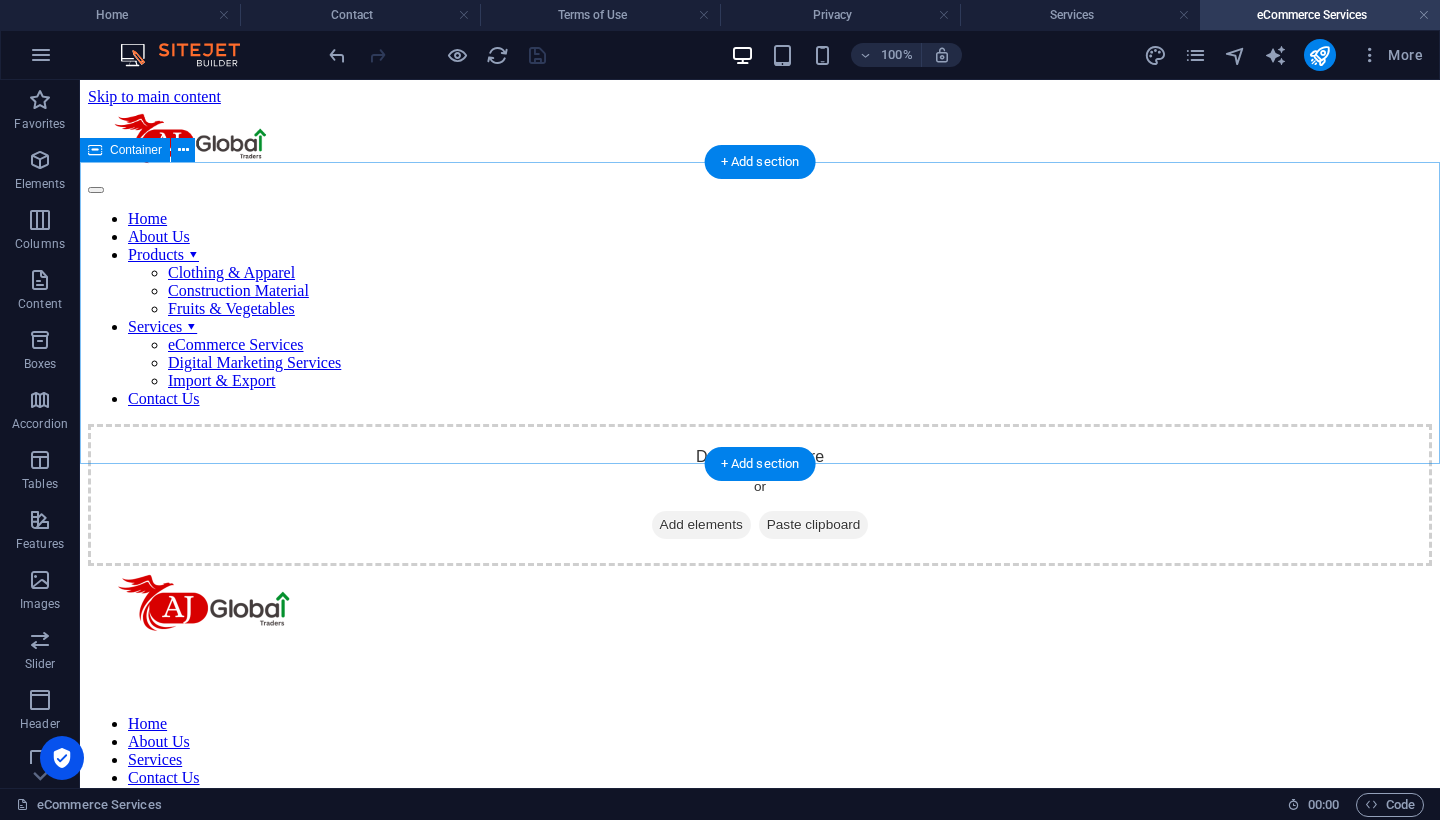 click on "Add elements" at bounding box center [701, 525] 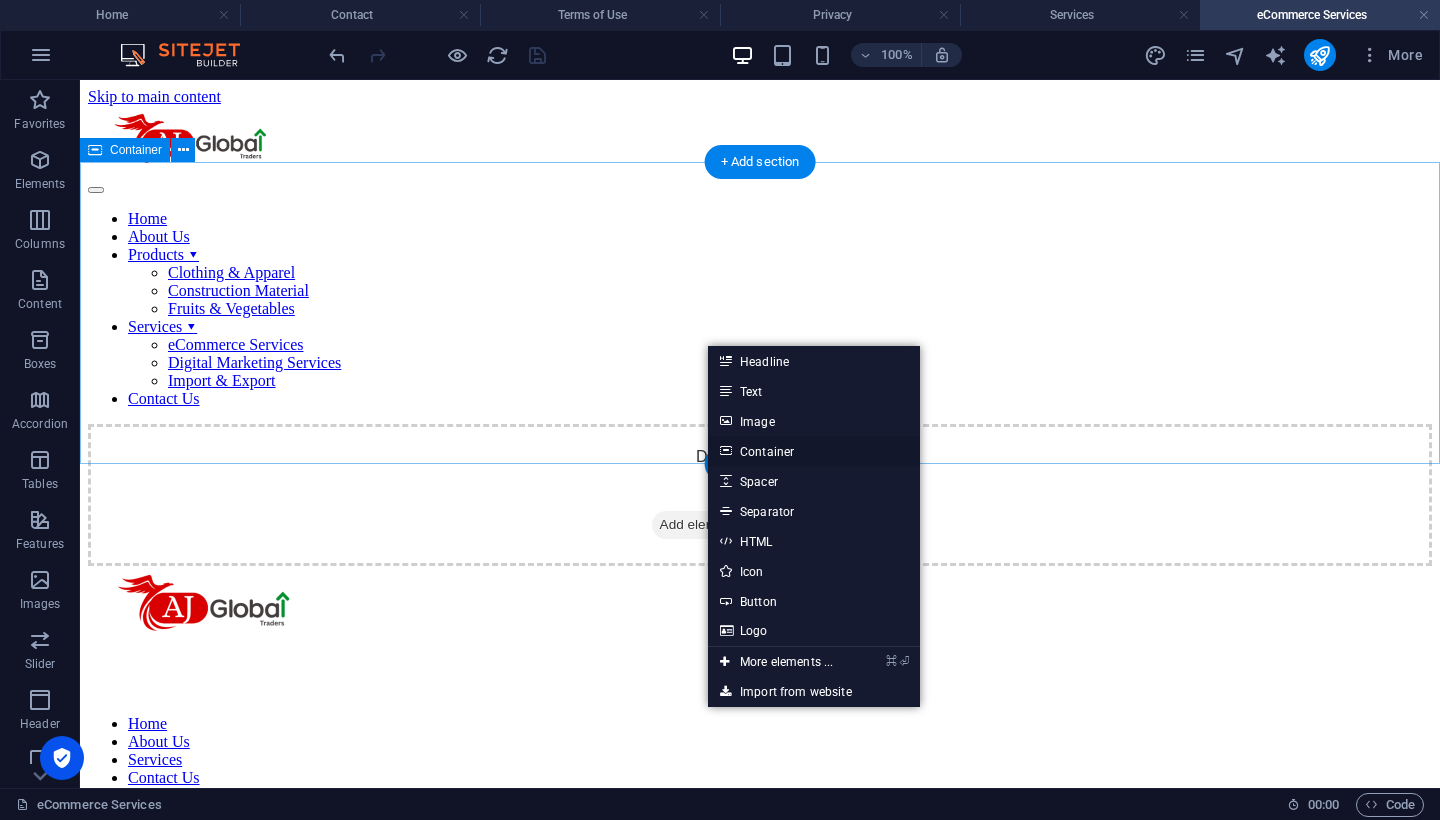 click on "Container" at bounding box center [814, 451] 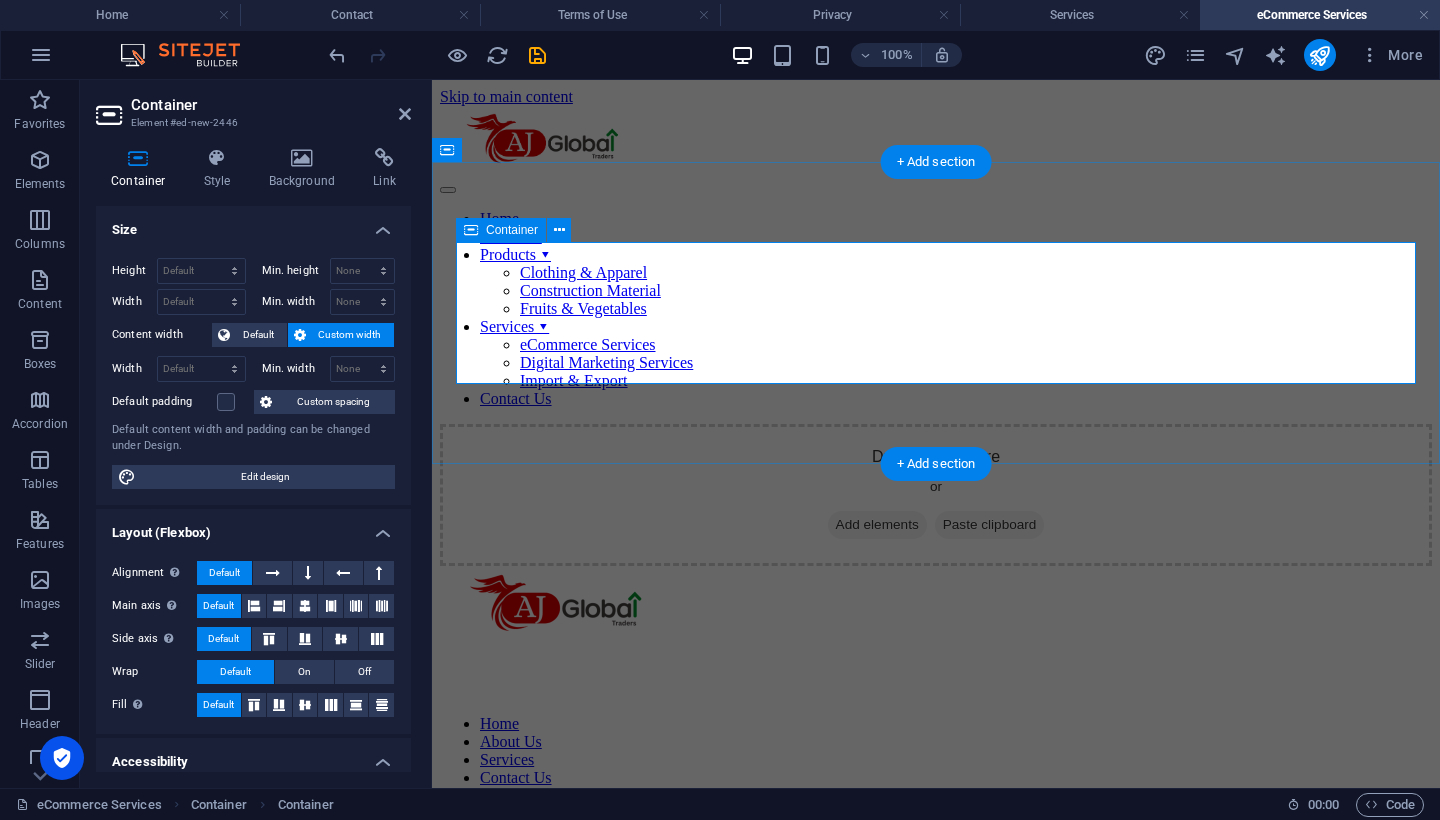click on "Add elements" at bounding box center (877, 525) 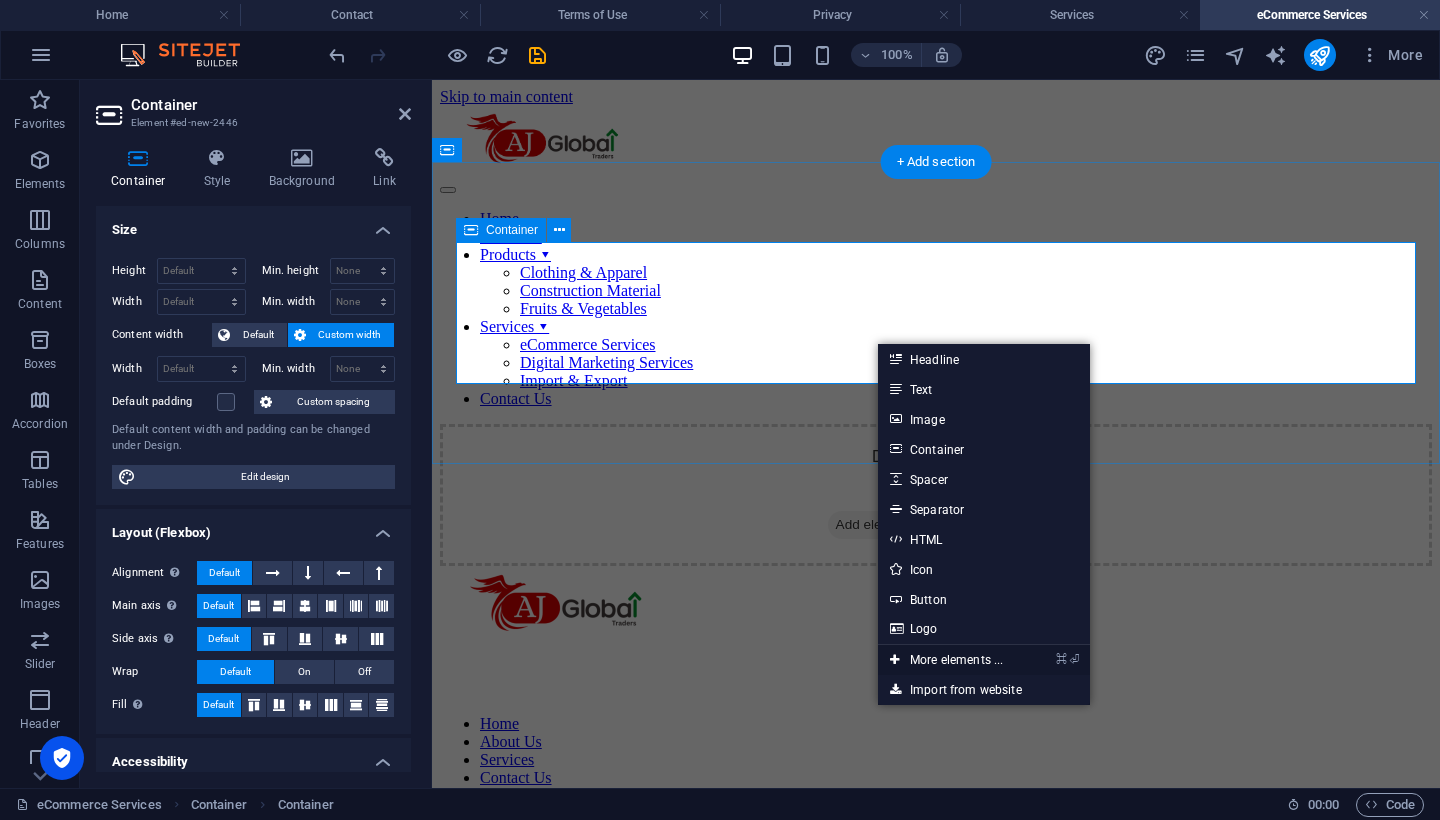 click on "⌘ ⏎  More elements ..." at bounding box center [946, 660] 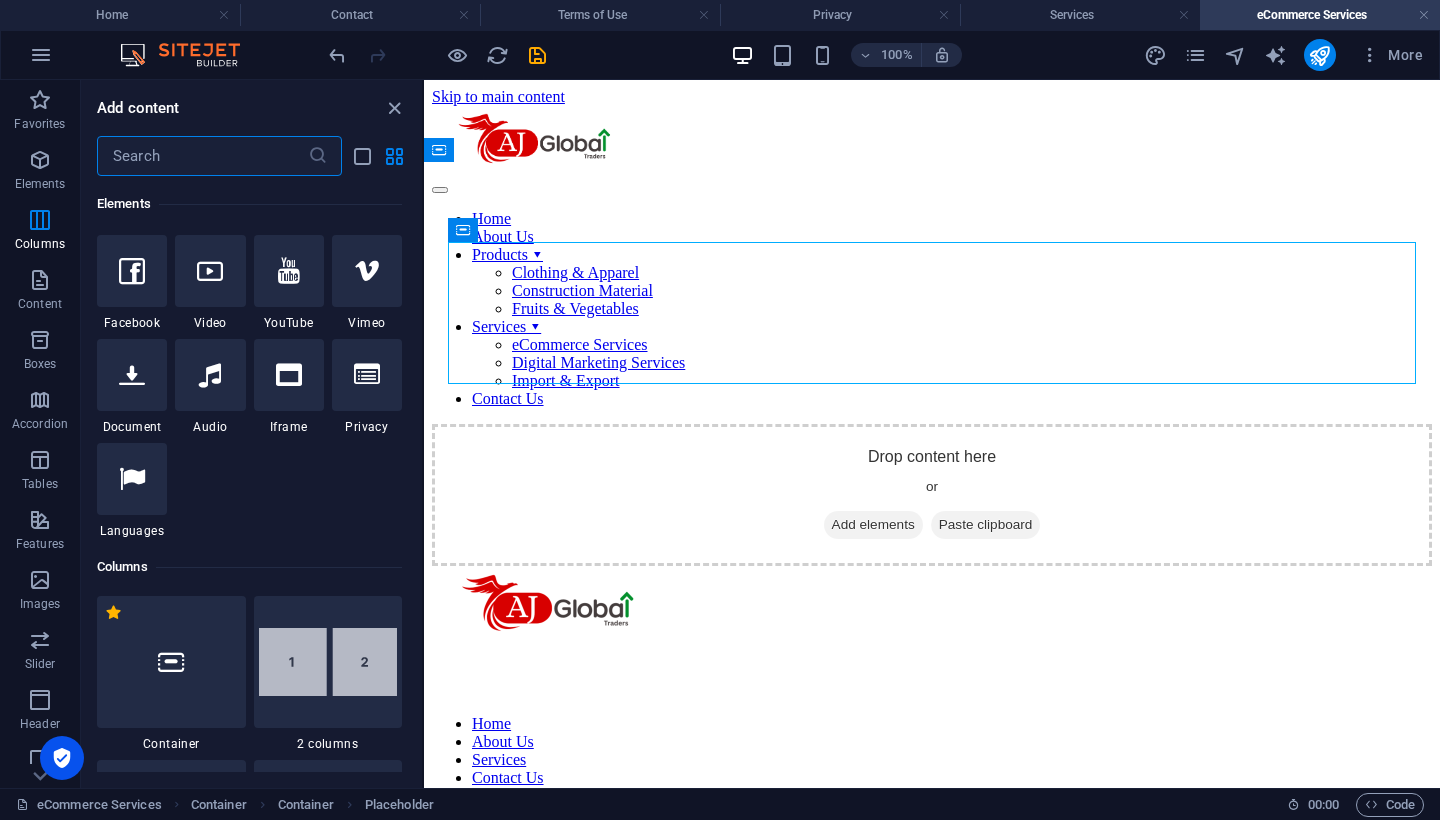 scroll, scrollTop: 620, scrollLeft: 0, axis: vertical 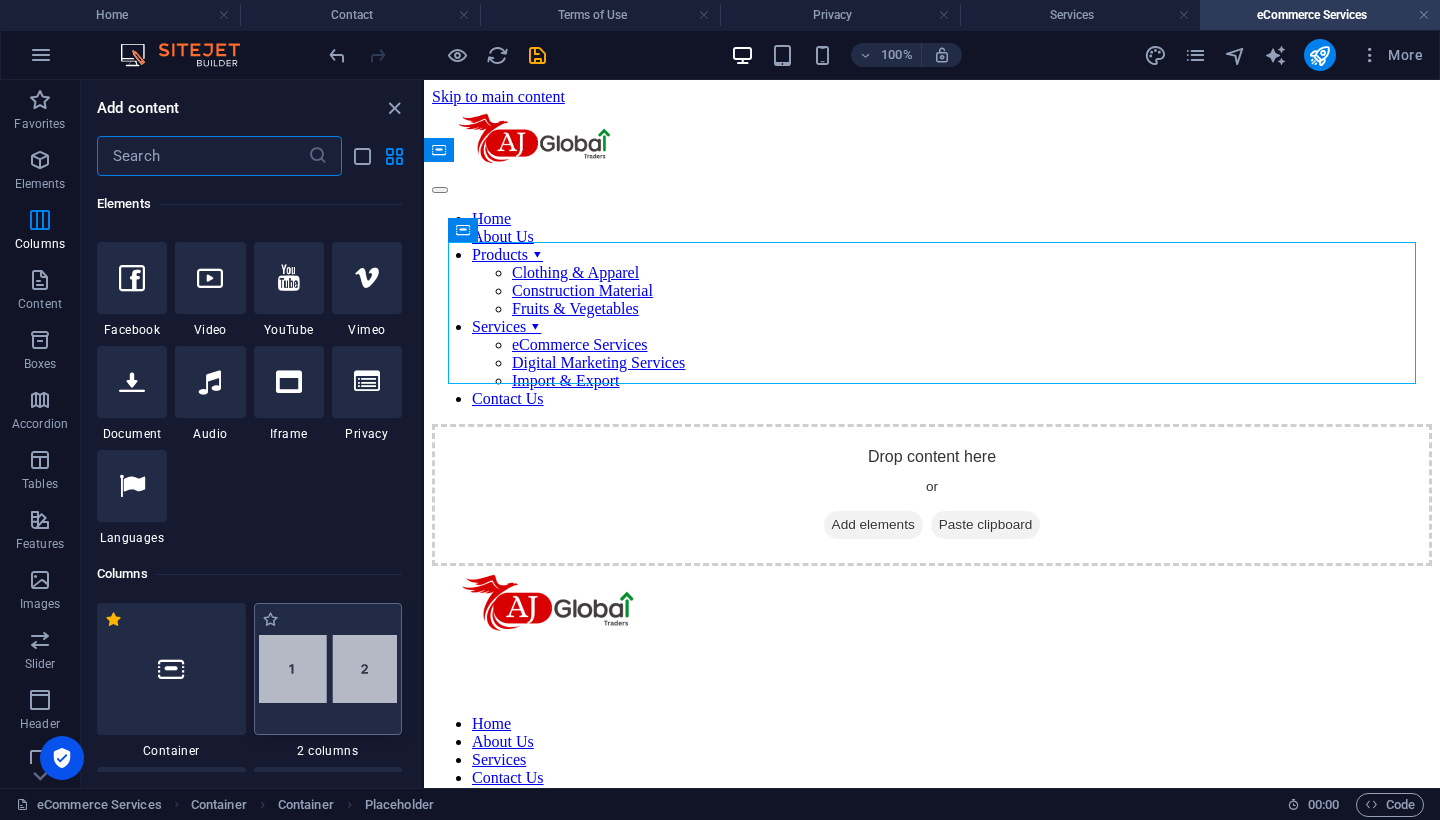 click at bounding box center [328, 669] 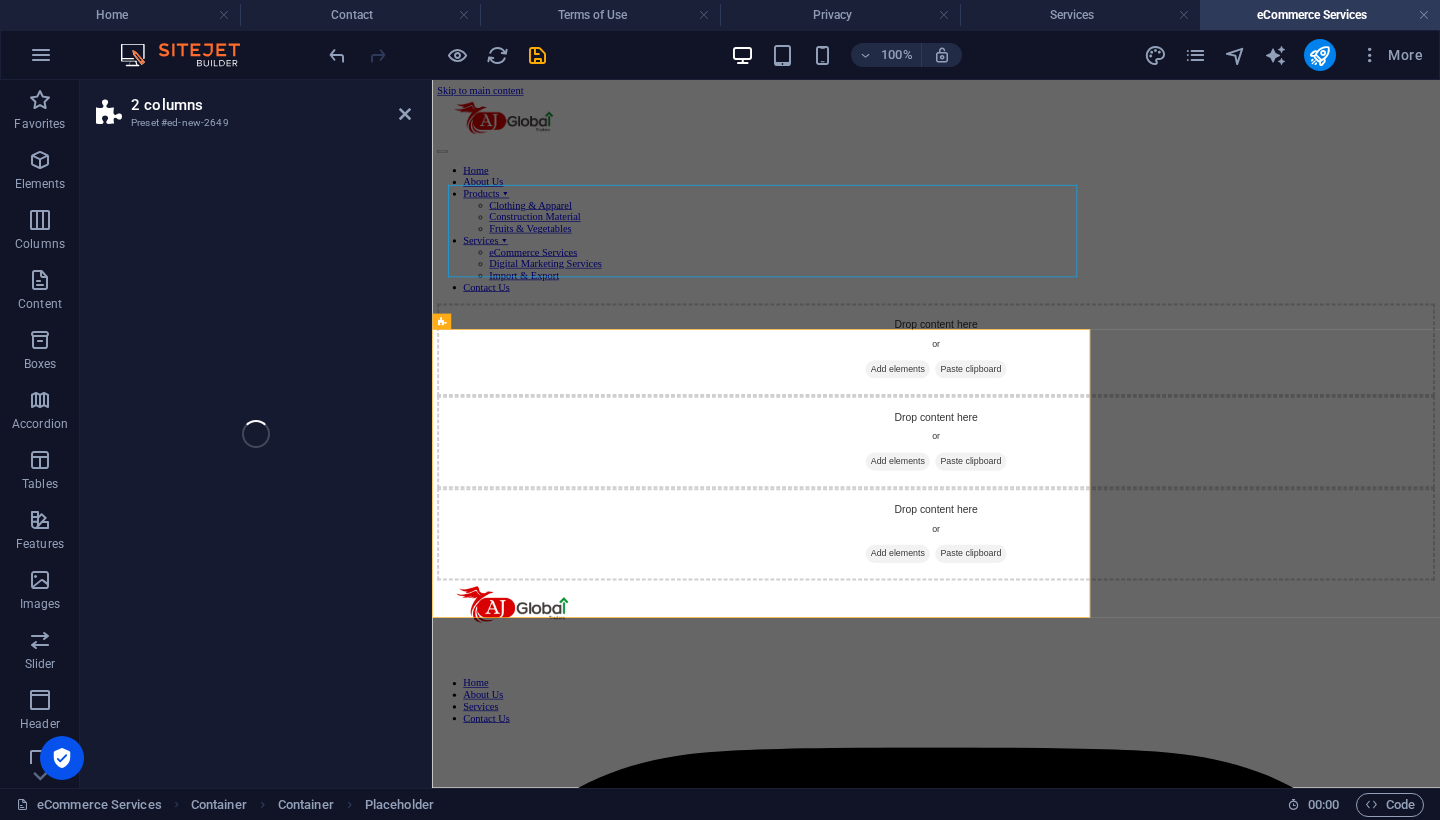 select on "rem" 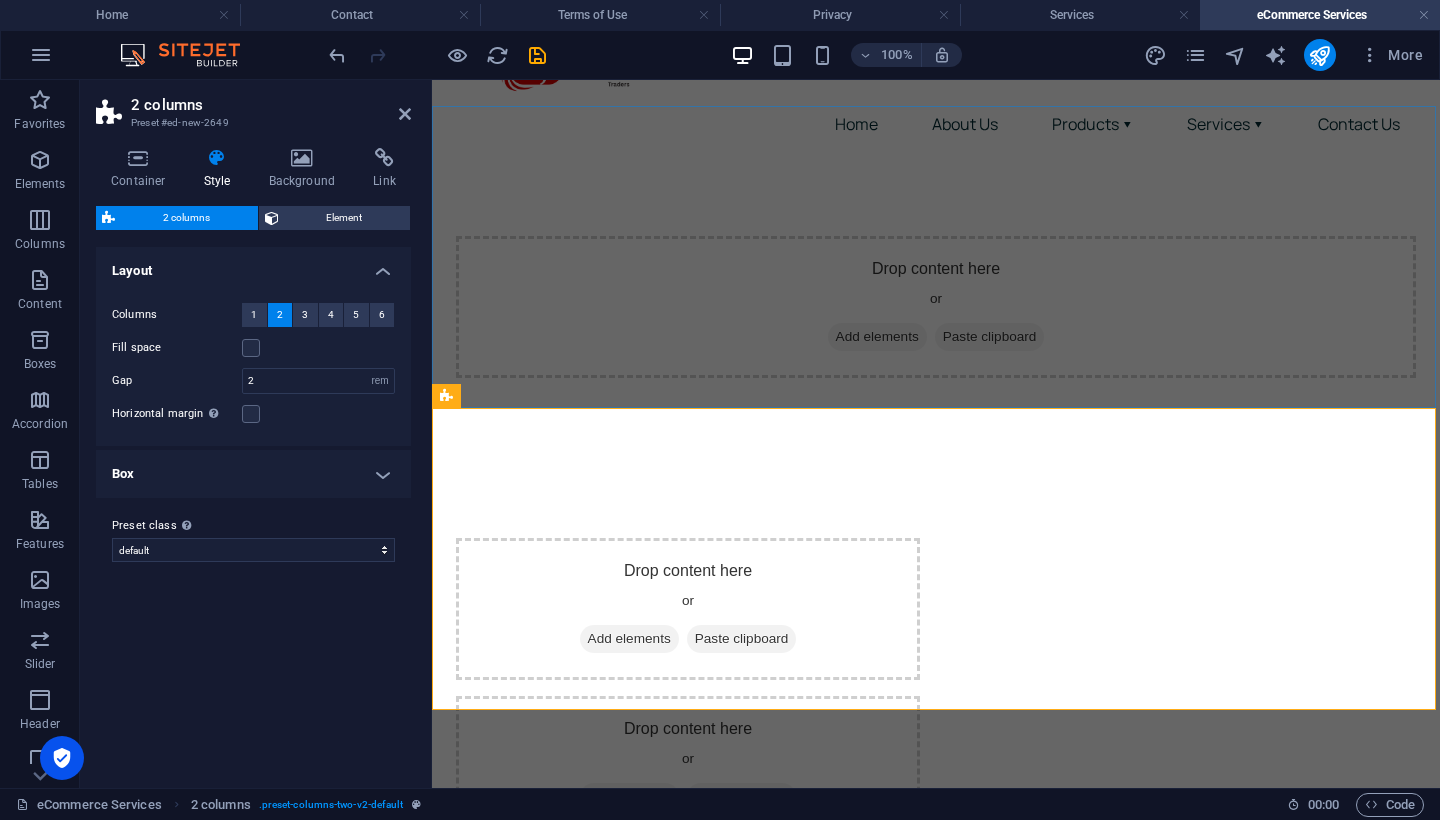 scroll, scrollTop: 56, scrollLeft: 0, axis: vertical 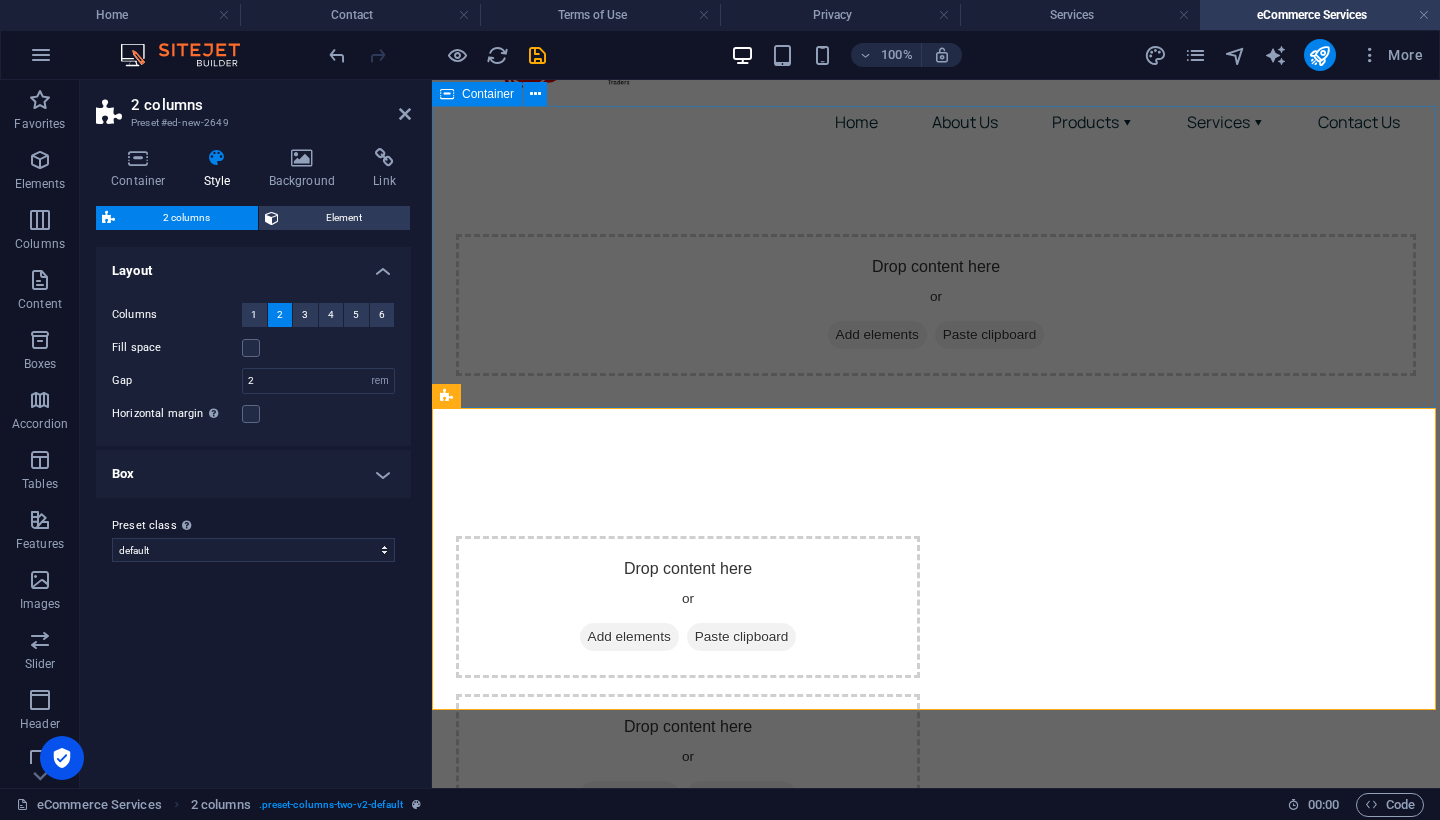 click on "Drop content here or  Add elements  Paste clipboard" at bounding box center (936, 305) 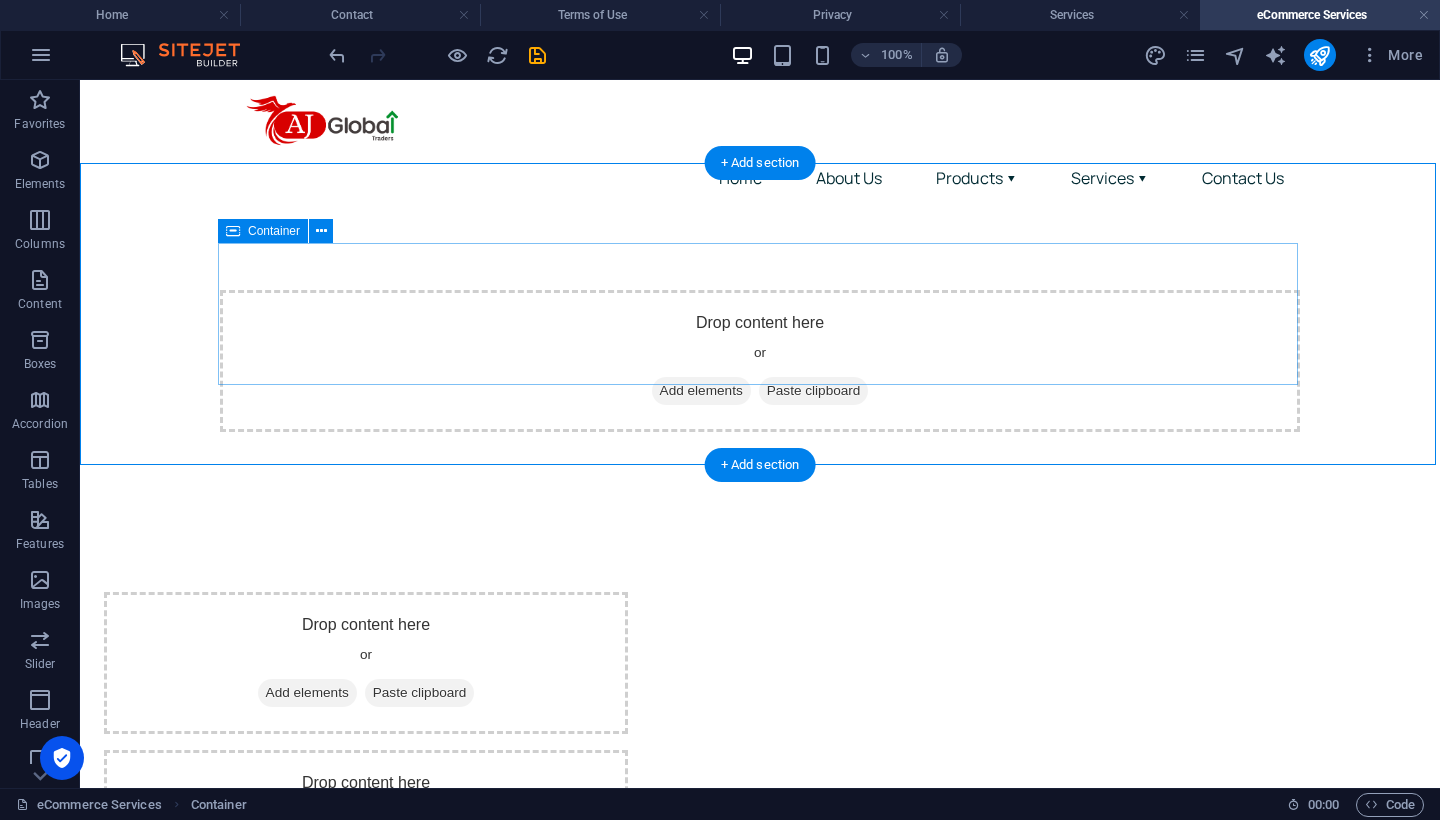 scroll, scrollTop: 0, scrollLeft: 0, axis: both 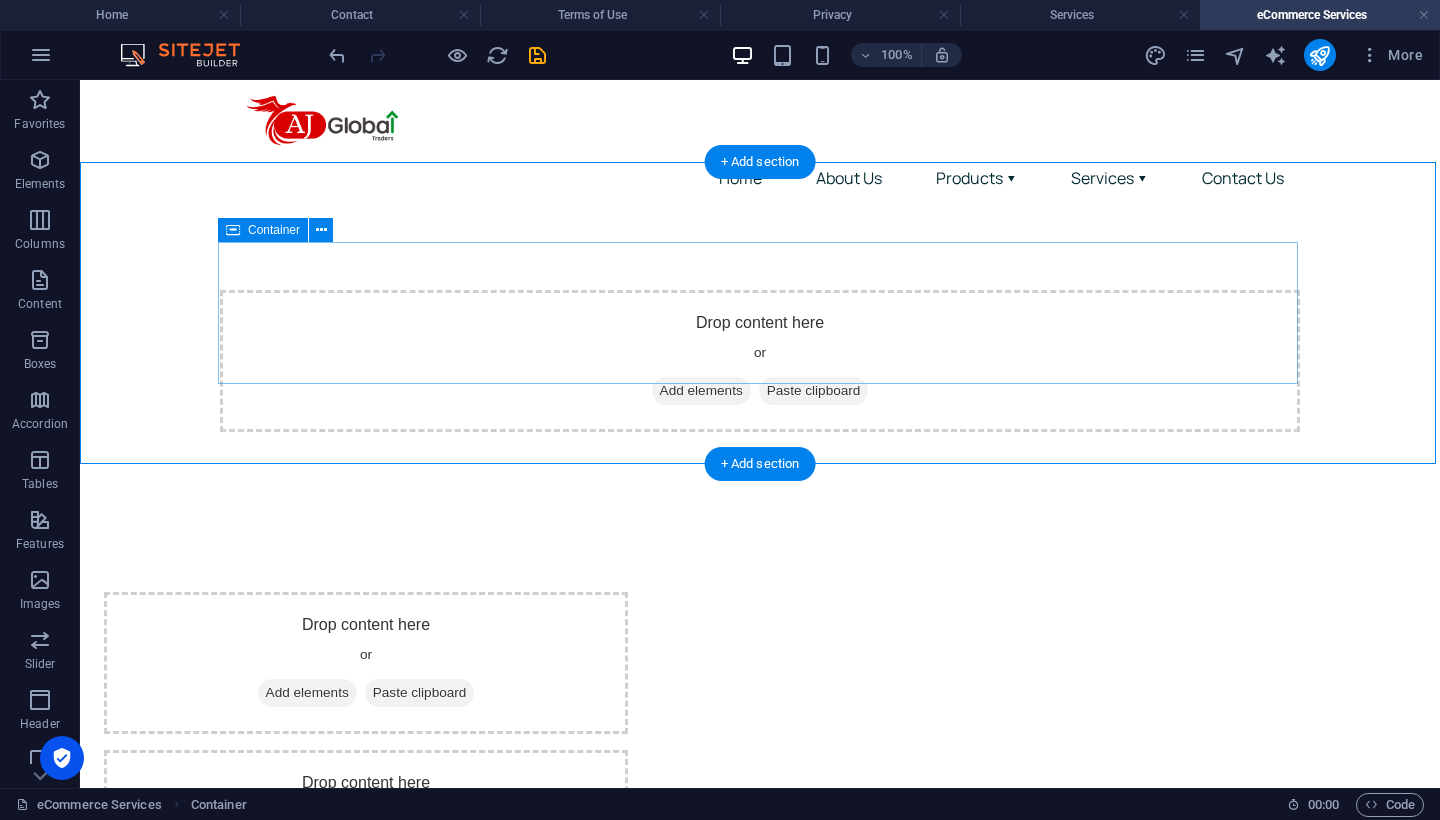 click on "Add elements" at bounding box center (701, 391) 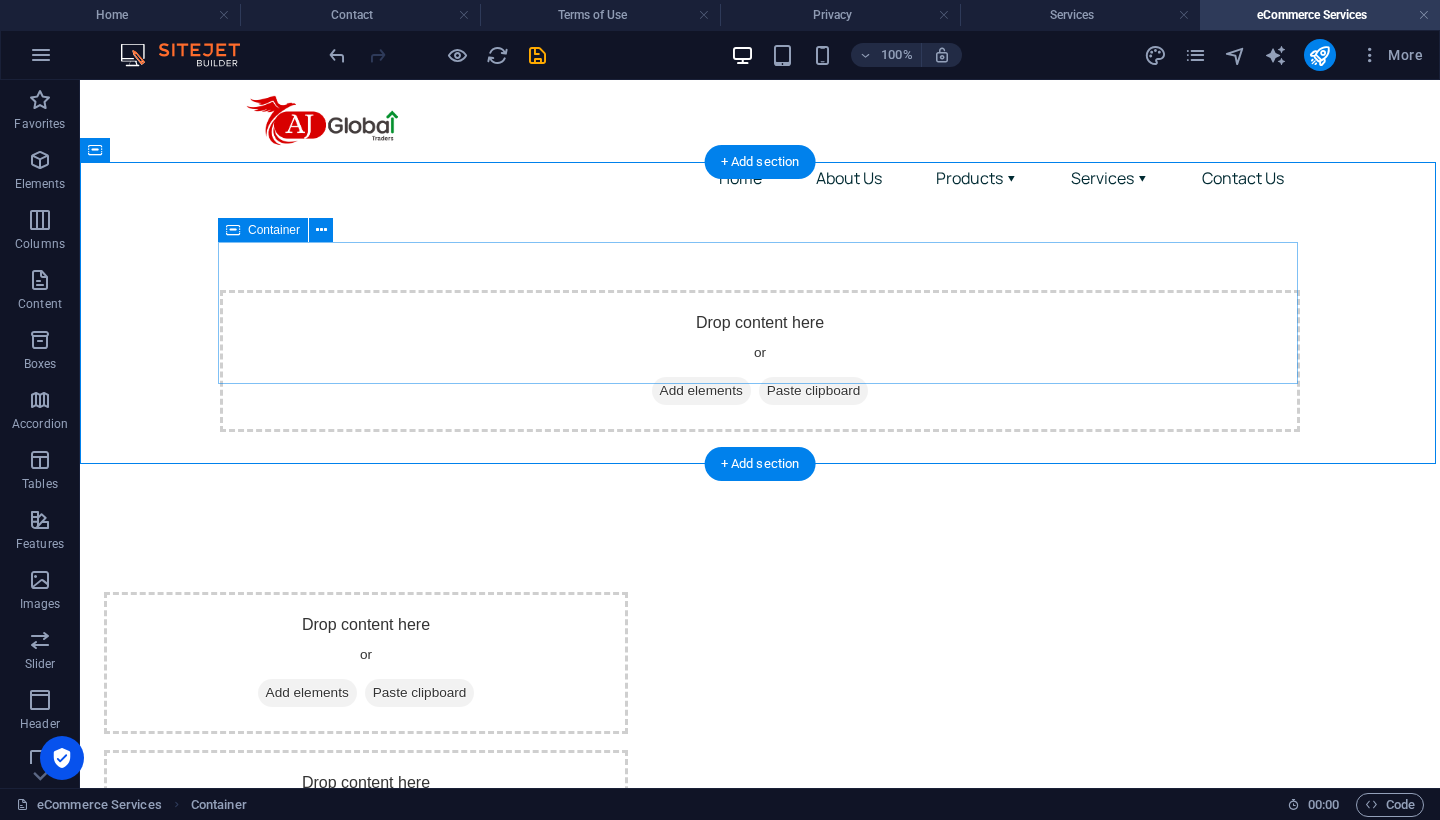 click on "Add elements" at bounding box center [701, 391] 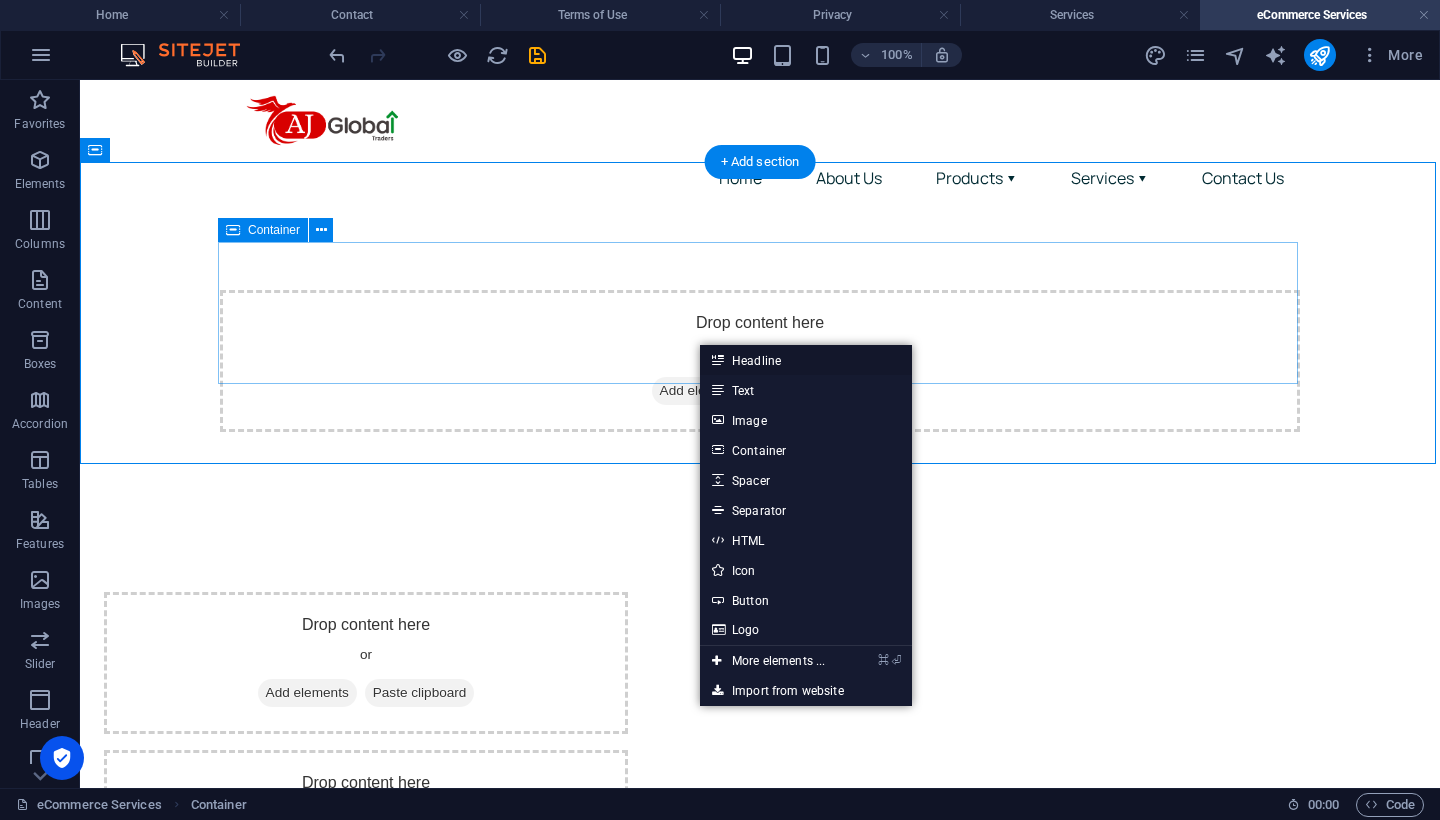 click on "Headline" at bounding box center (806, 360) 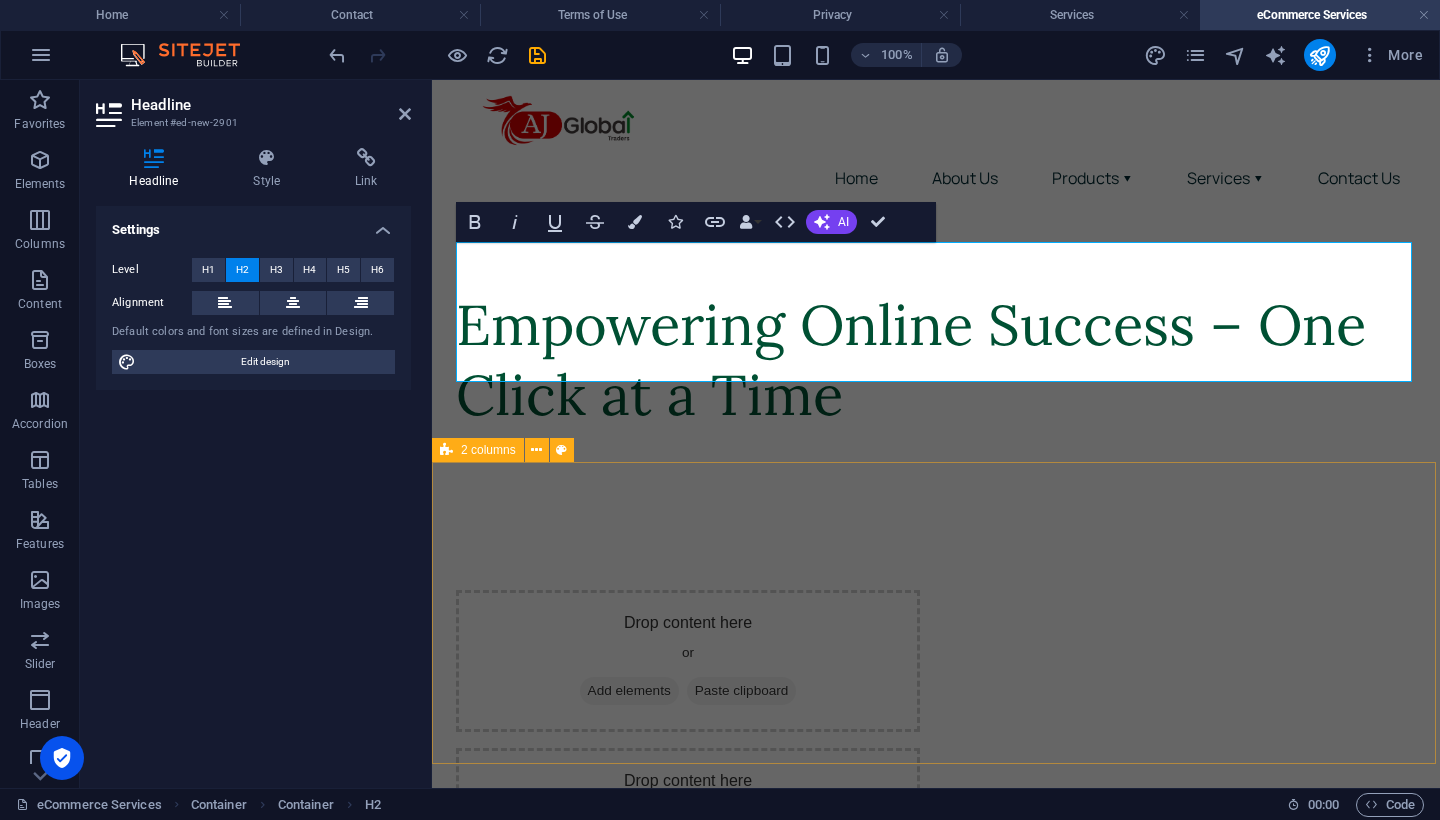 click on "Drop content here or  Add elements  Paste clipboard Drop content here or  Add elements  Paste clipboard" at bounding box center (936, 740) 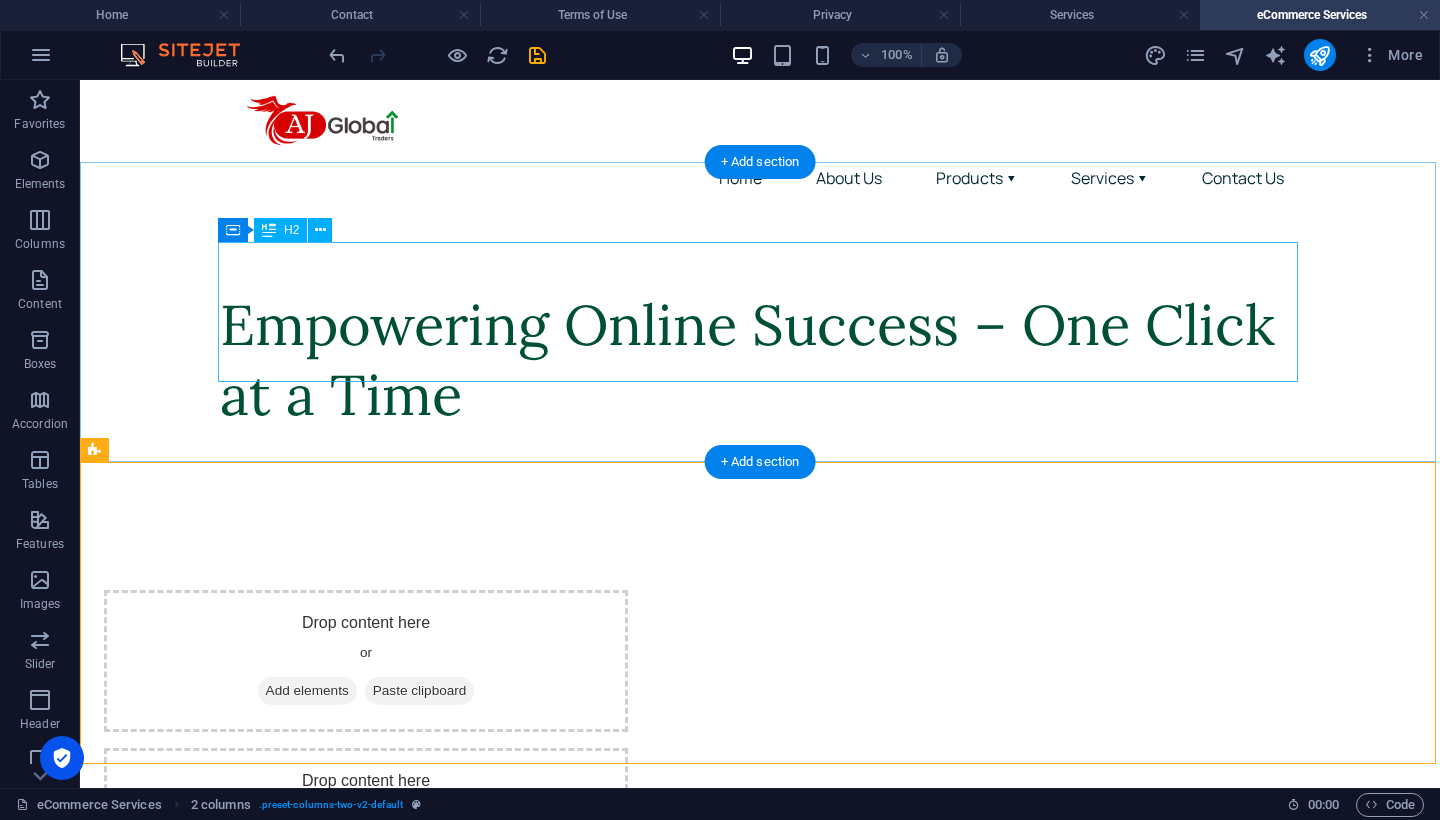 click on "Empowering Online Success – One Click at a Time" at bounding box center (760, 360) 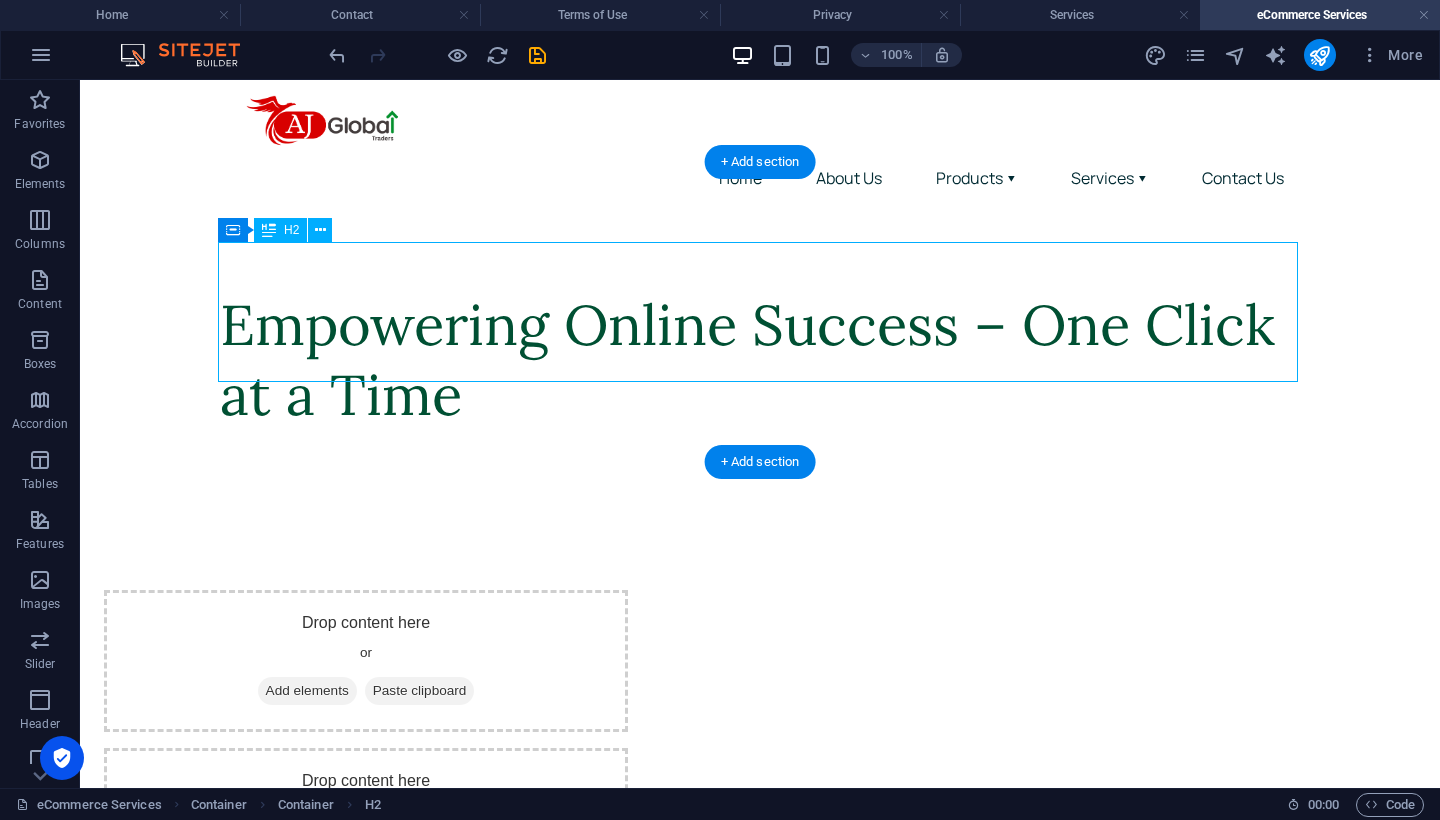 click on "Empowering Online Success – One Click at a Time" at bounding box center (760, 360) 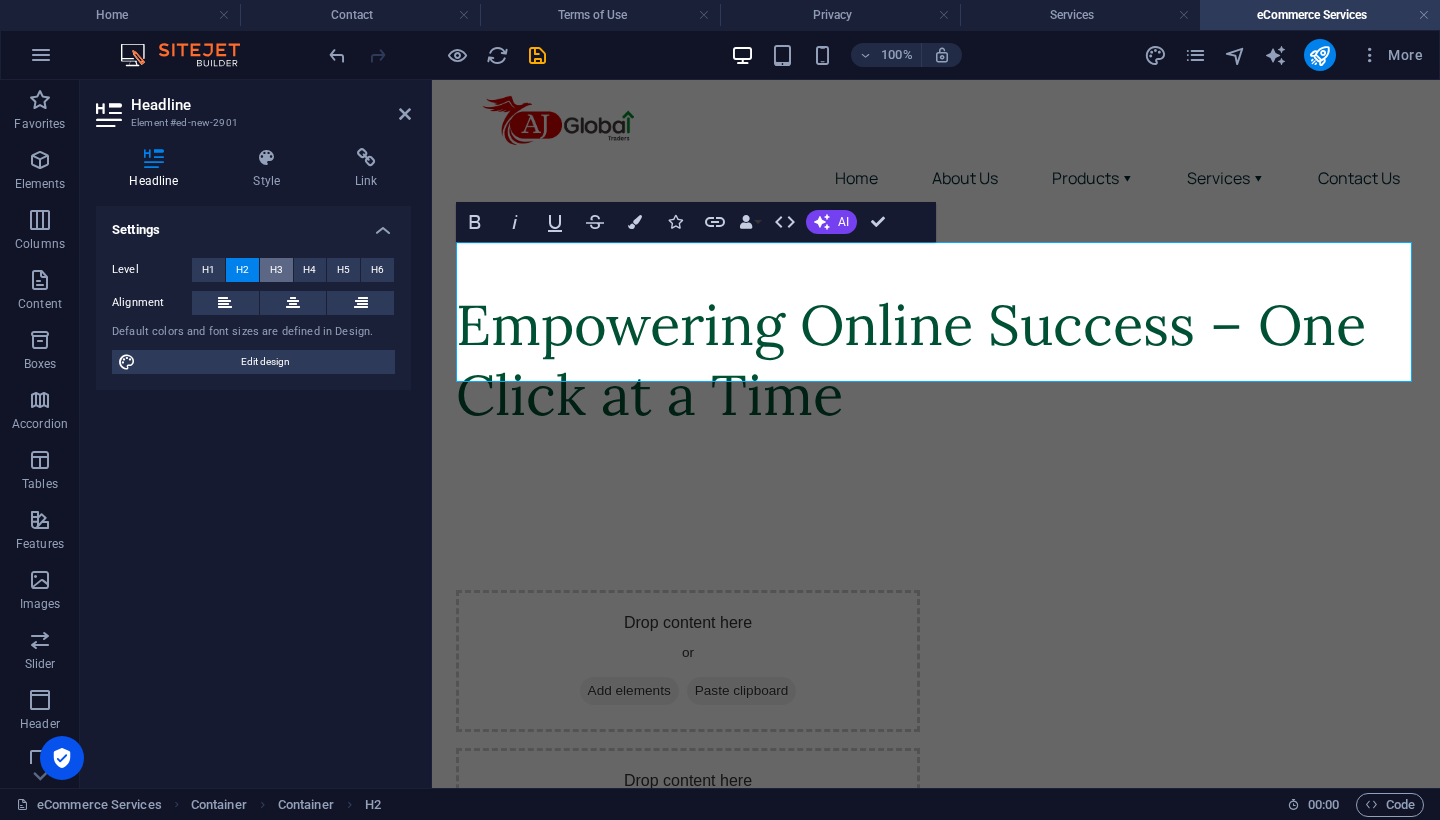 click on "H3" at bounding box center (276, 270) 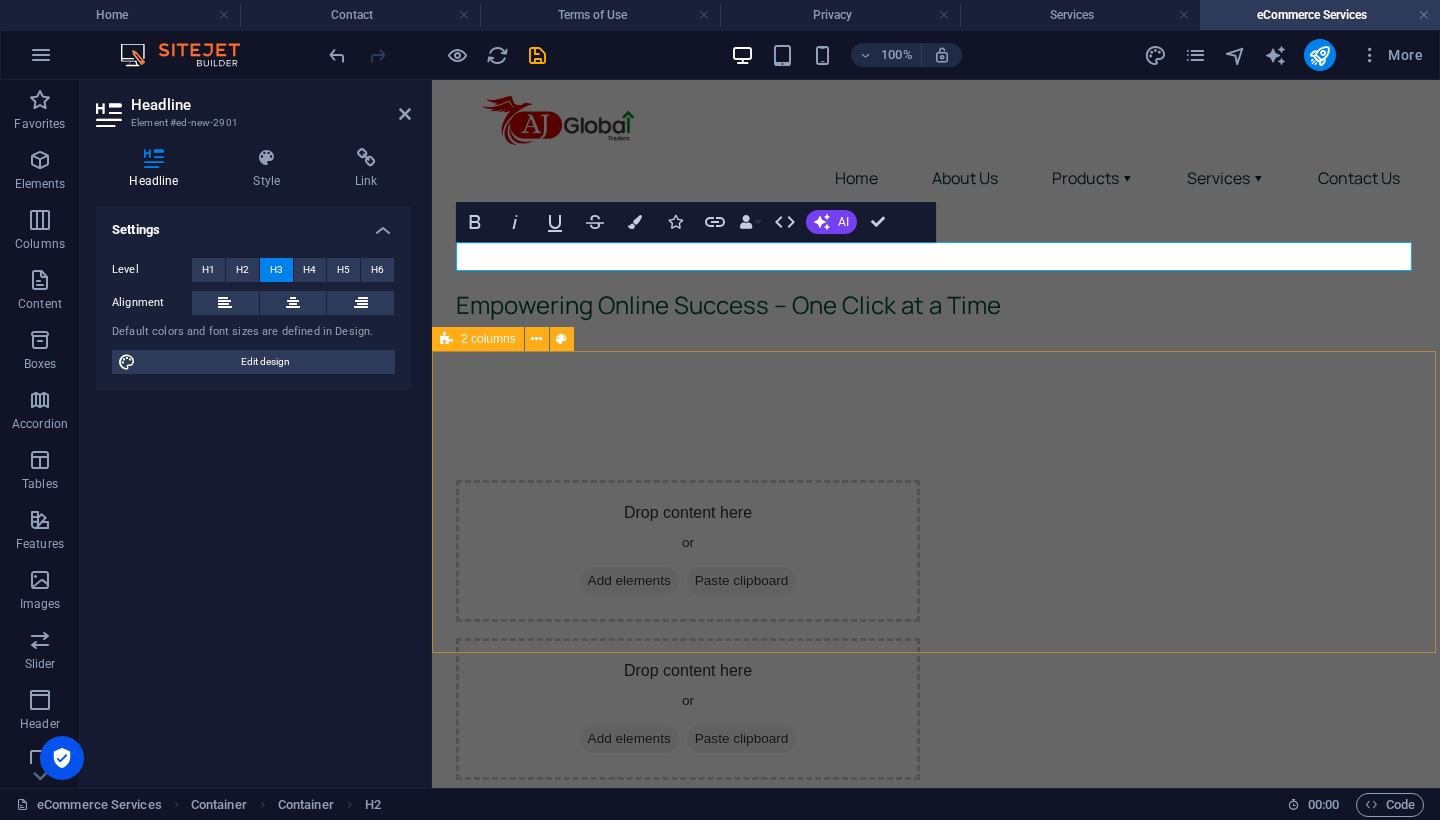 click on "Drop content here or  Add elements  Paste clipboard Drop content here or  Add elements  Paste clipboard" at bounding box center (936, 630) 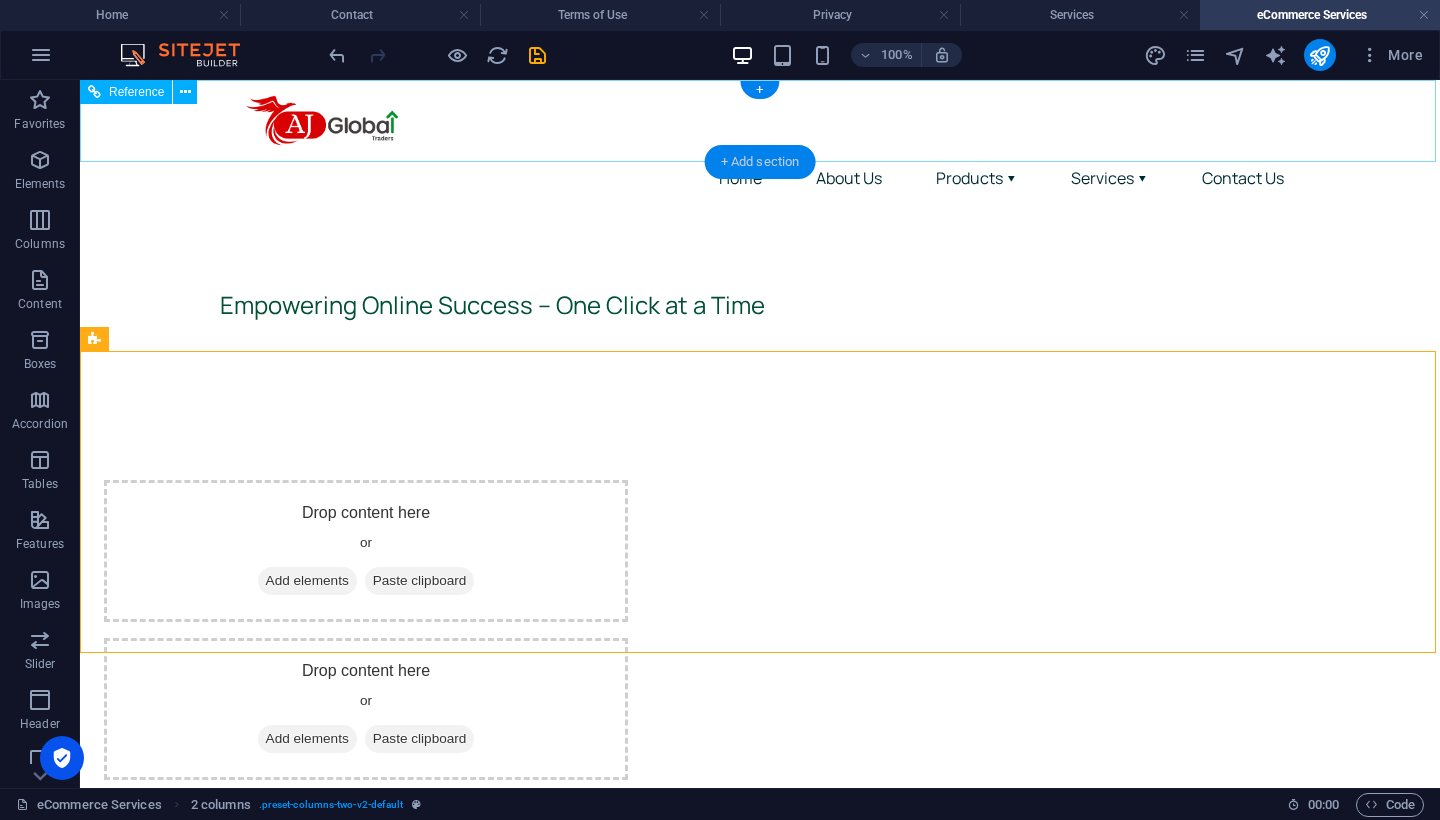 click on "+ Add section" at bounding box center [760, 162] 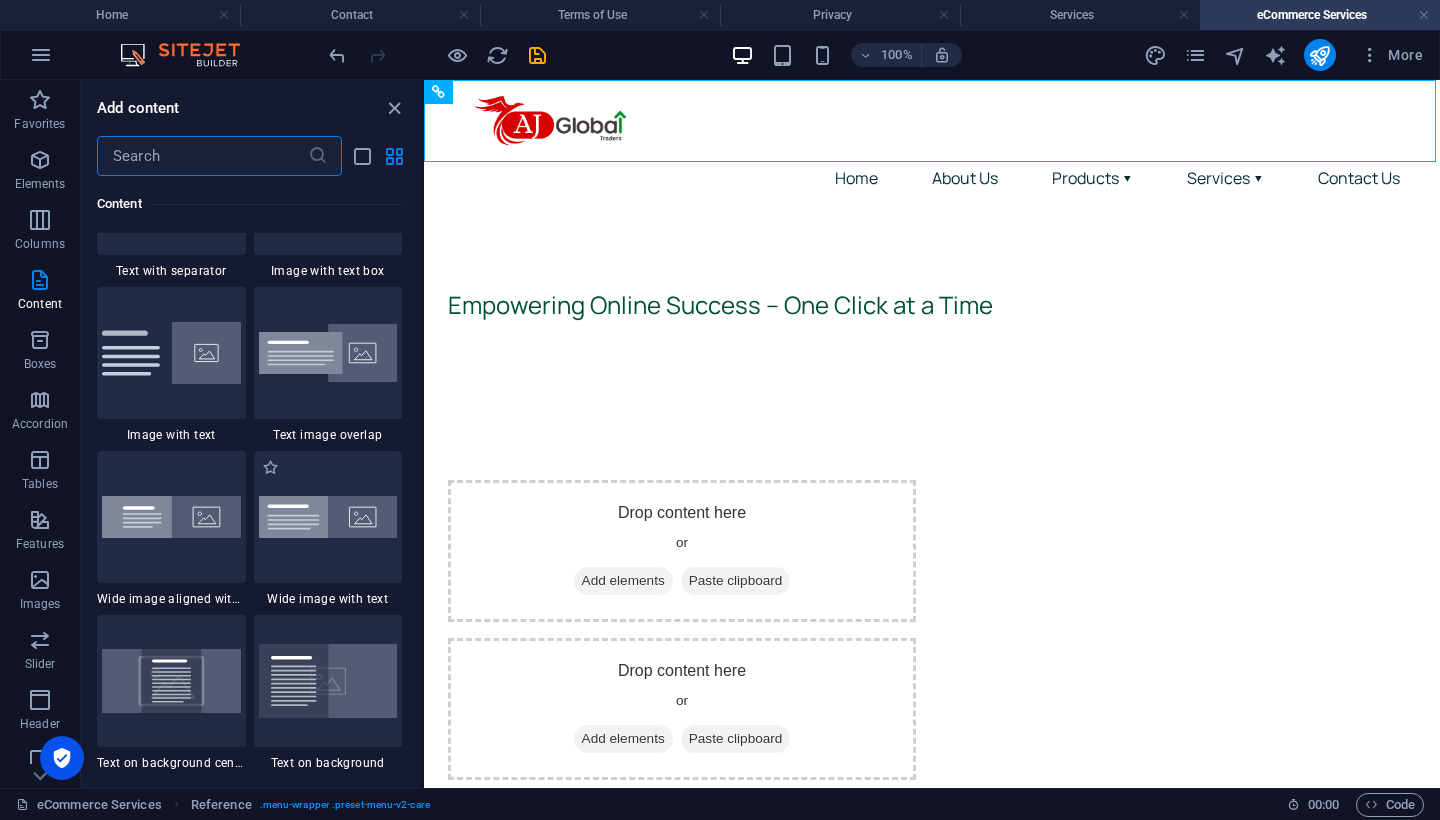 scroll, scrollTop: 3732, scrollLeft: 0, axis: vertical 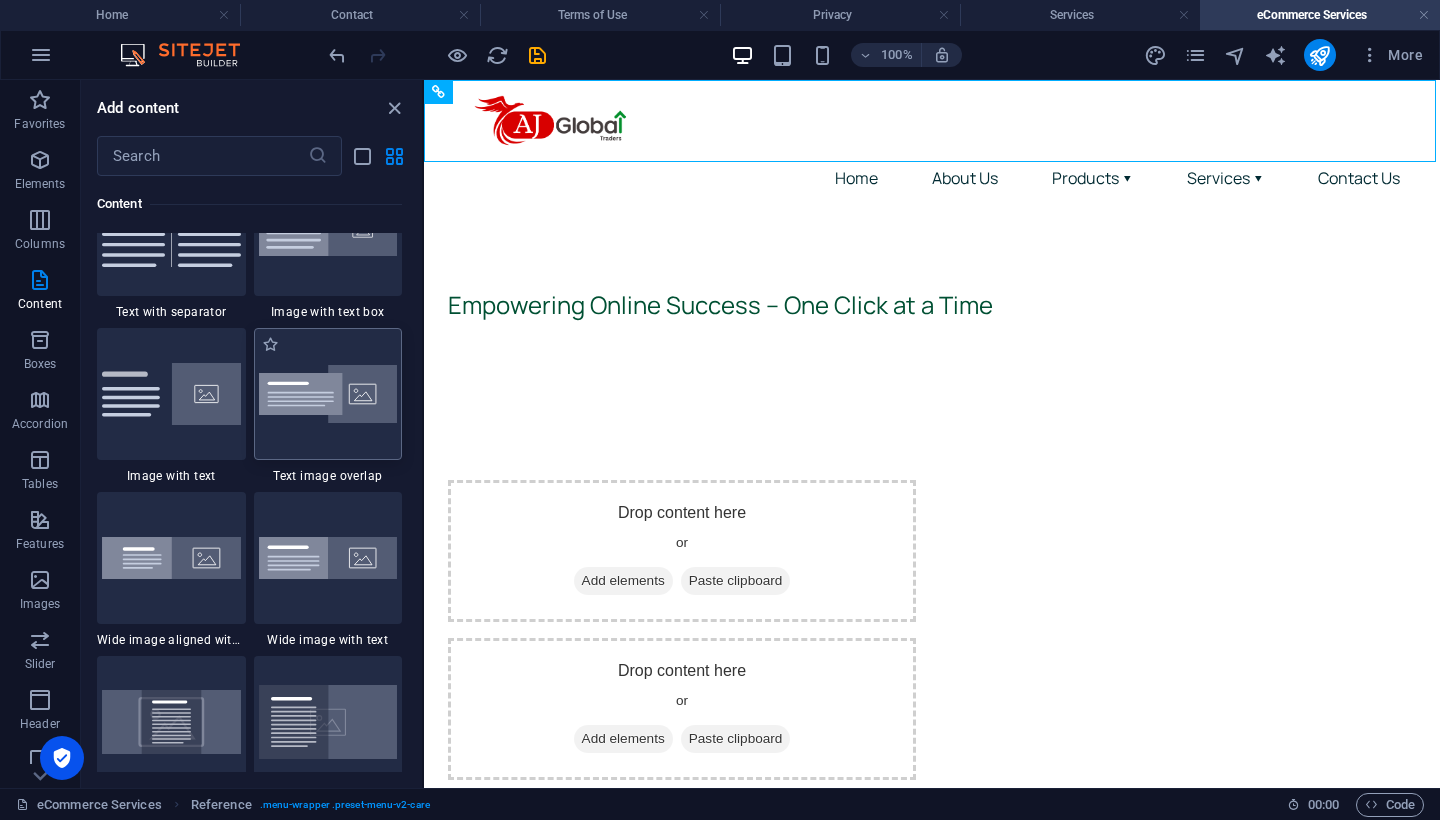 click at bounding box center (328, 394) 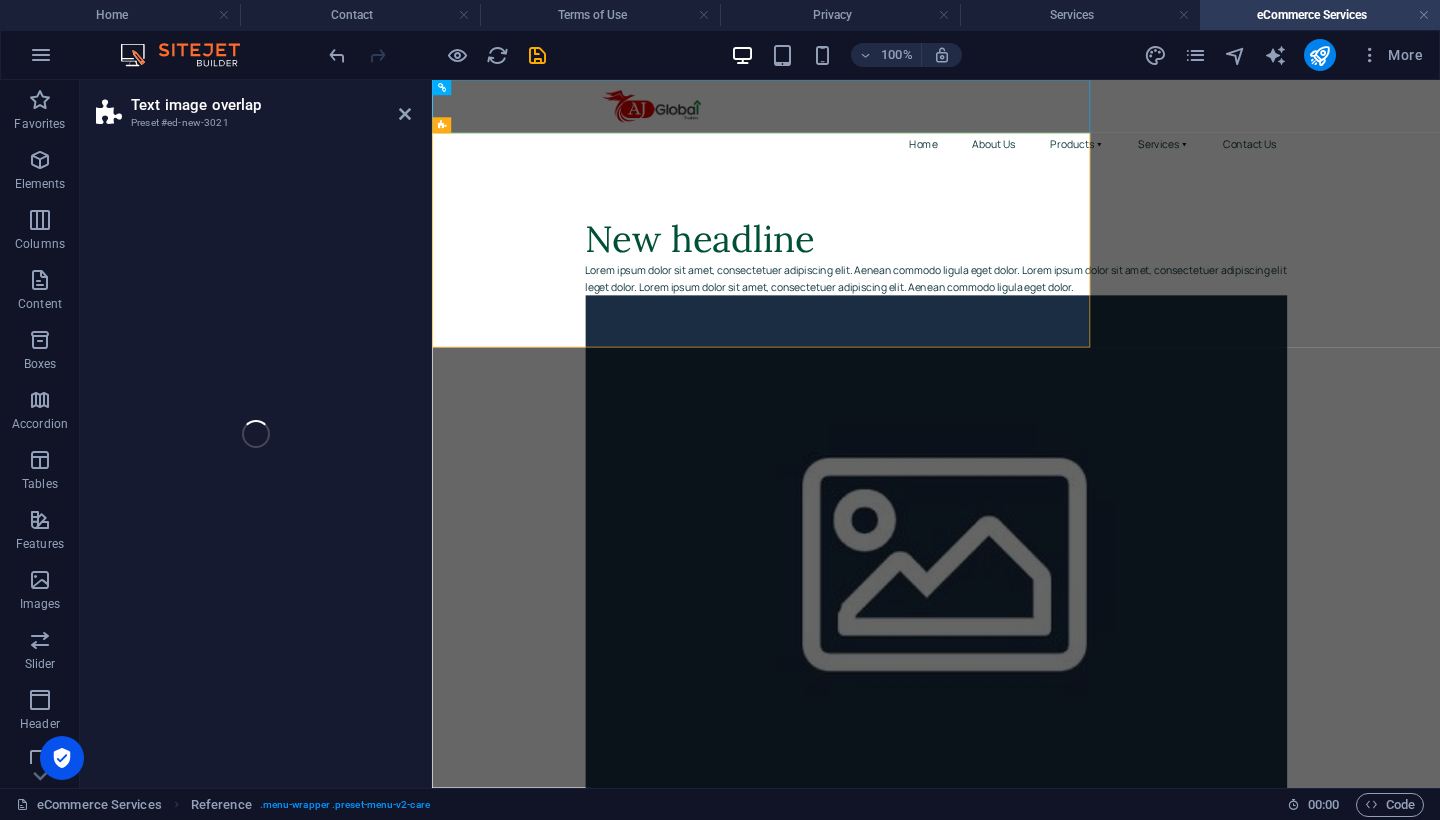 select on "rem" 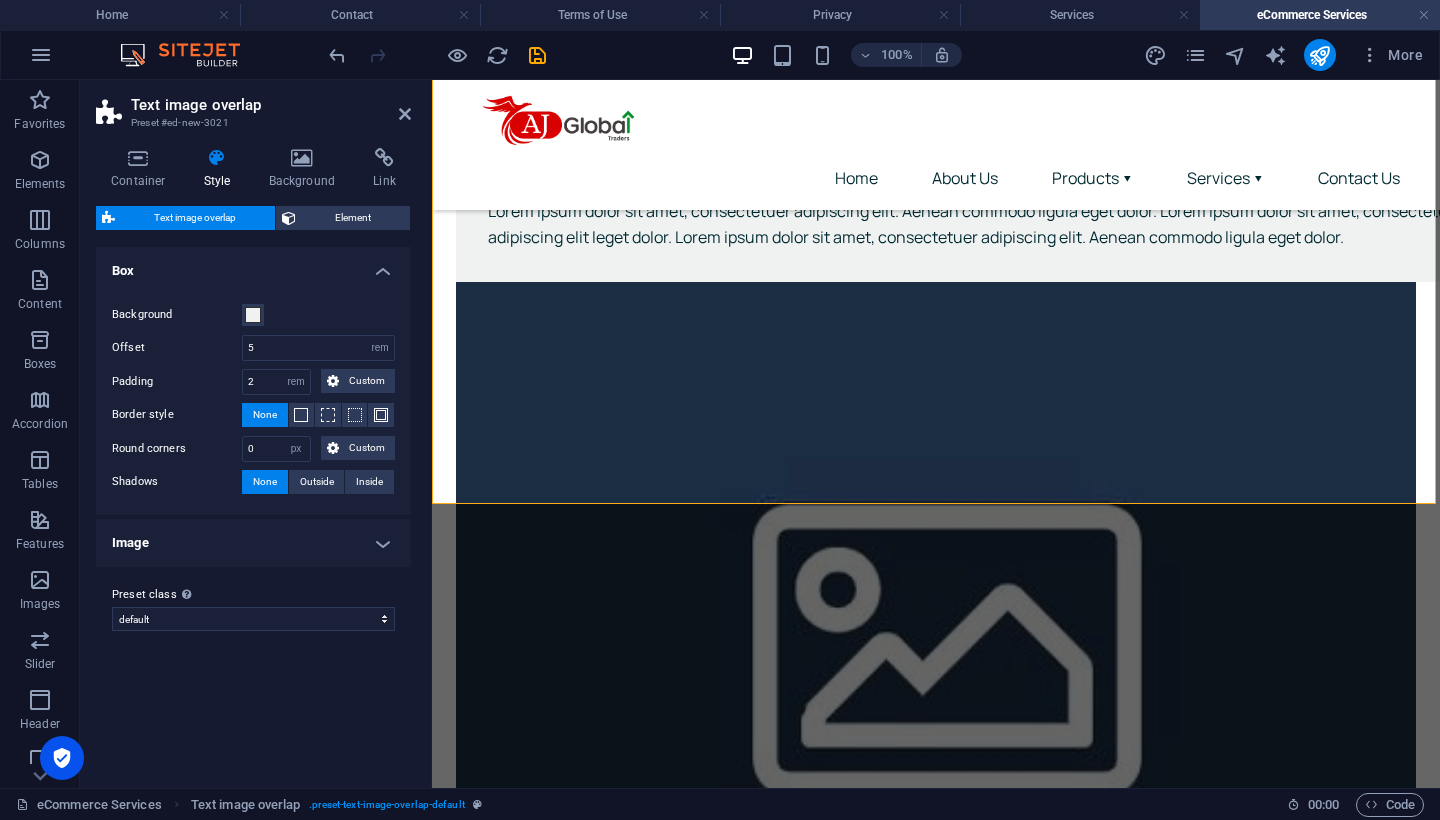 scroll, scrollTop: 191, scrollLeft: 0, axis: vertical 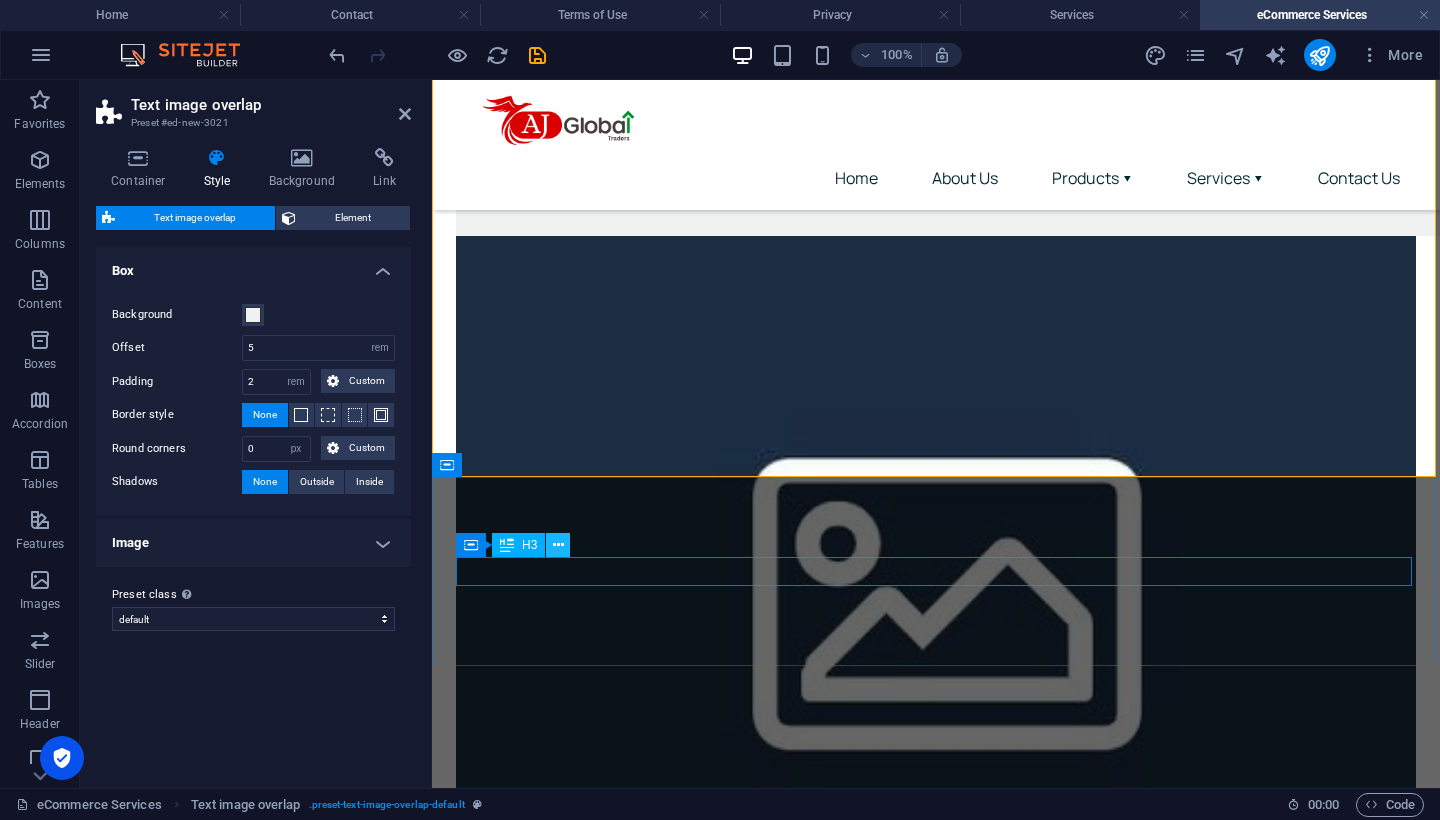 click at bounding box center [558, 545] 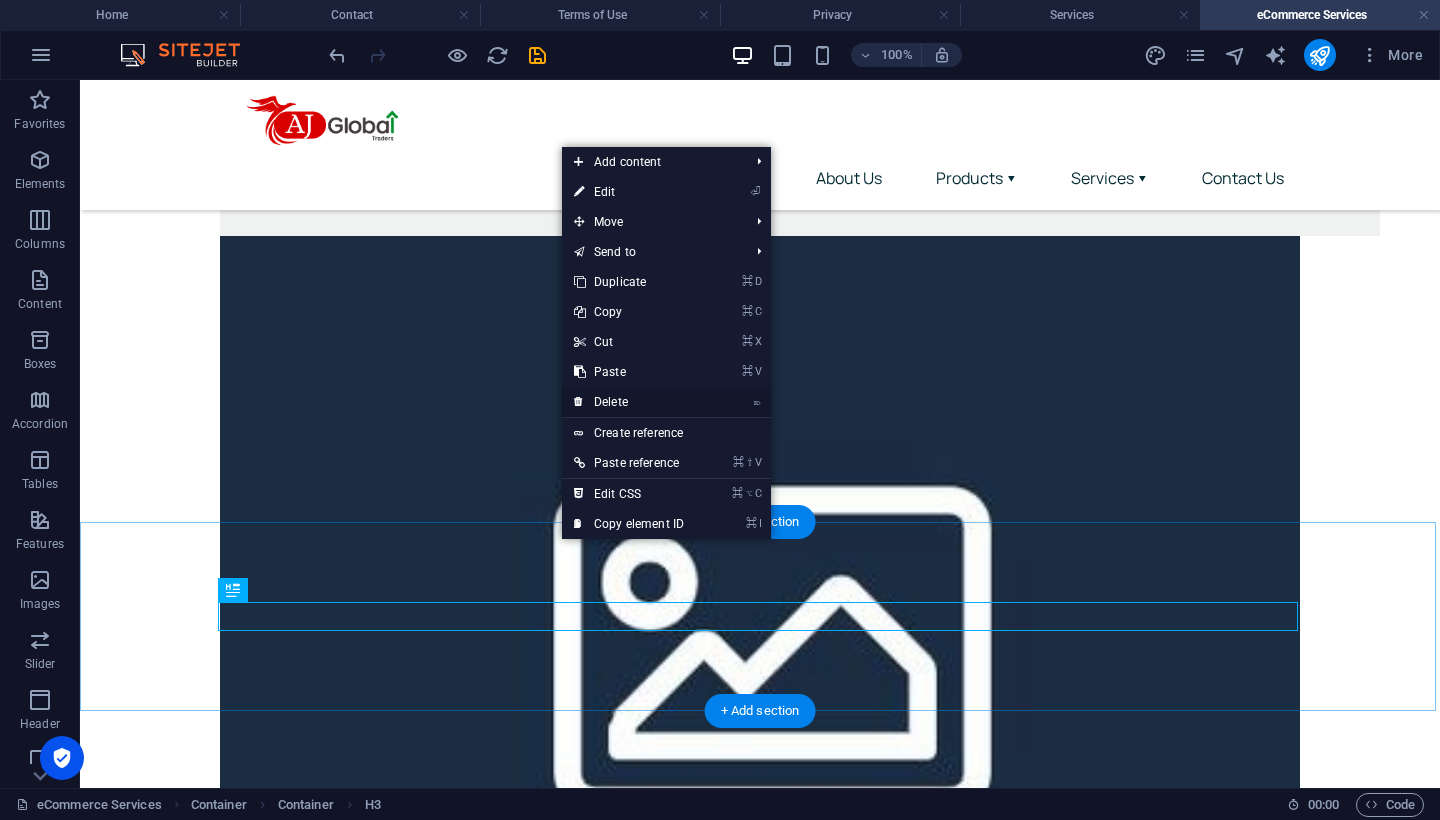 click on "⌦  Delete" at bounding box center [629, 402] 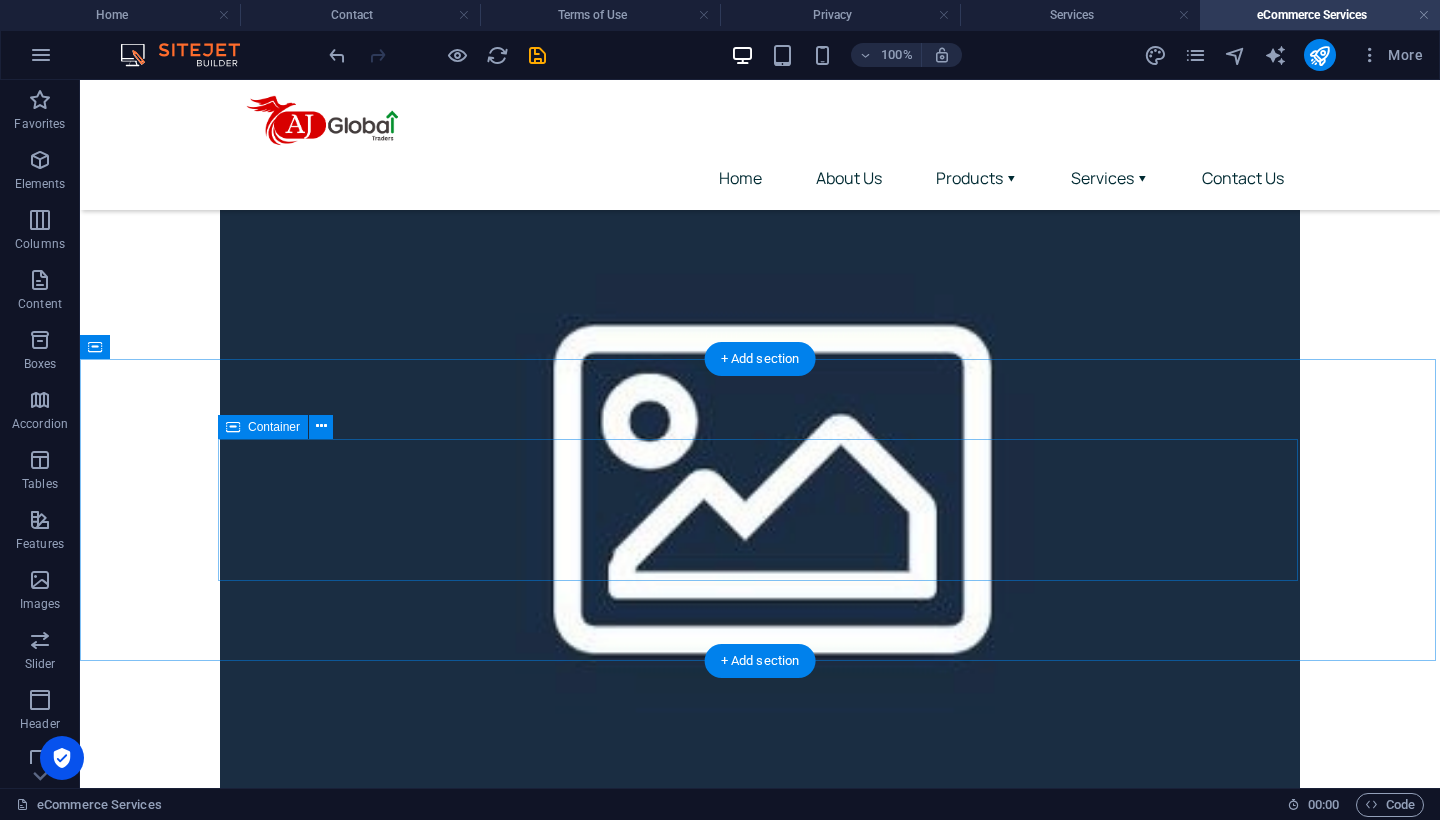scroll, scrollTop: 354, scrollLeft: 0, axis: vertical 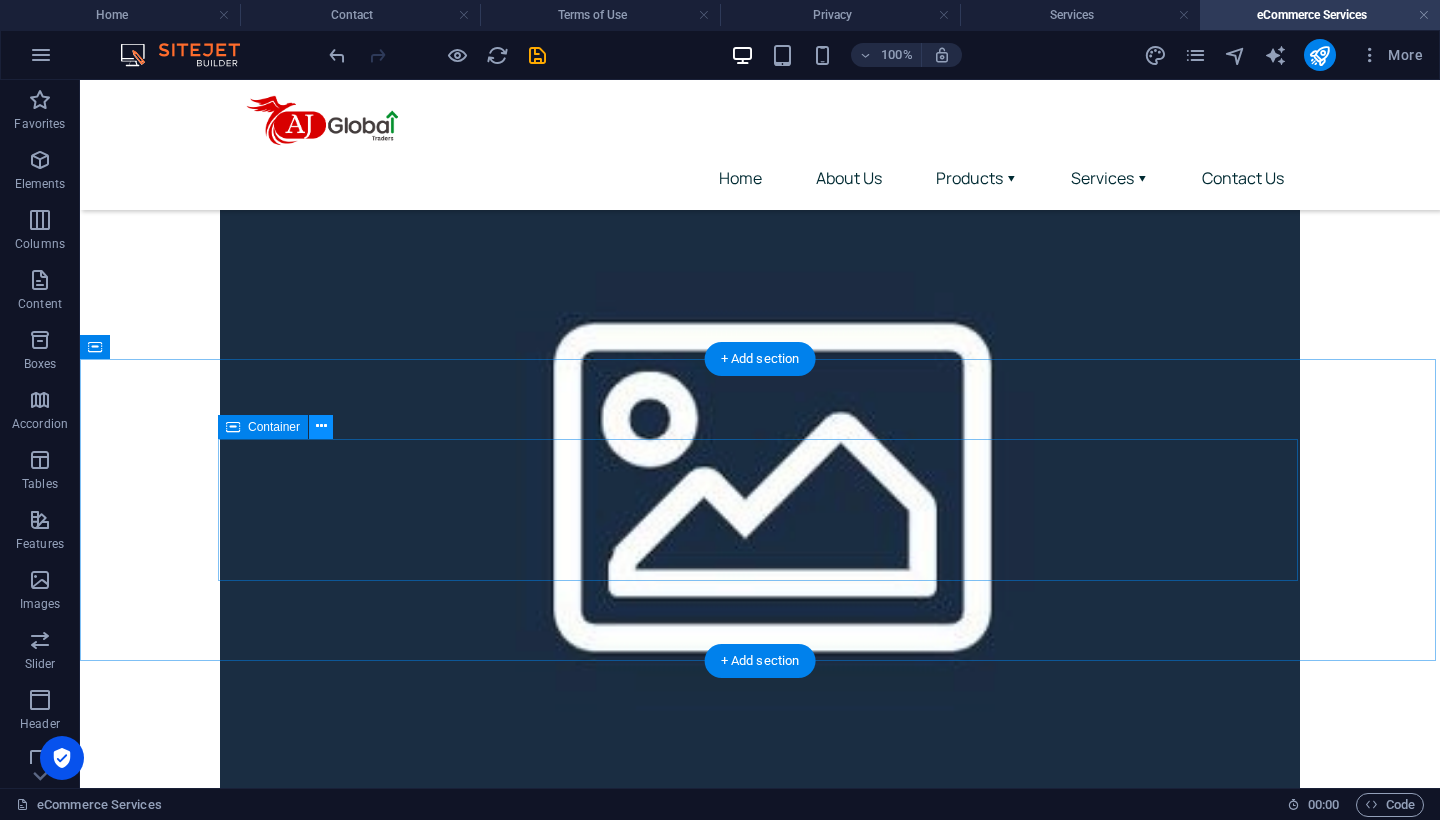 click at bounding box center (321, 426) 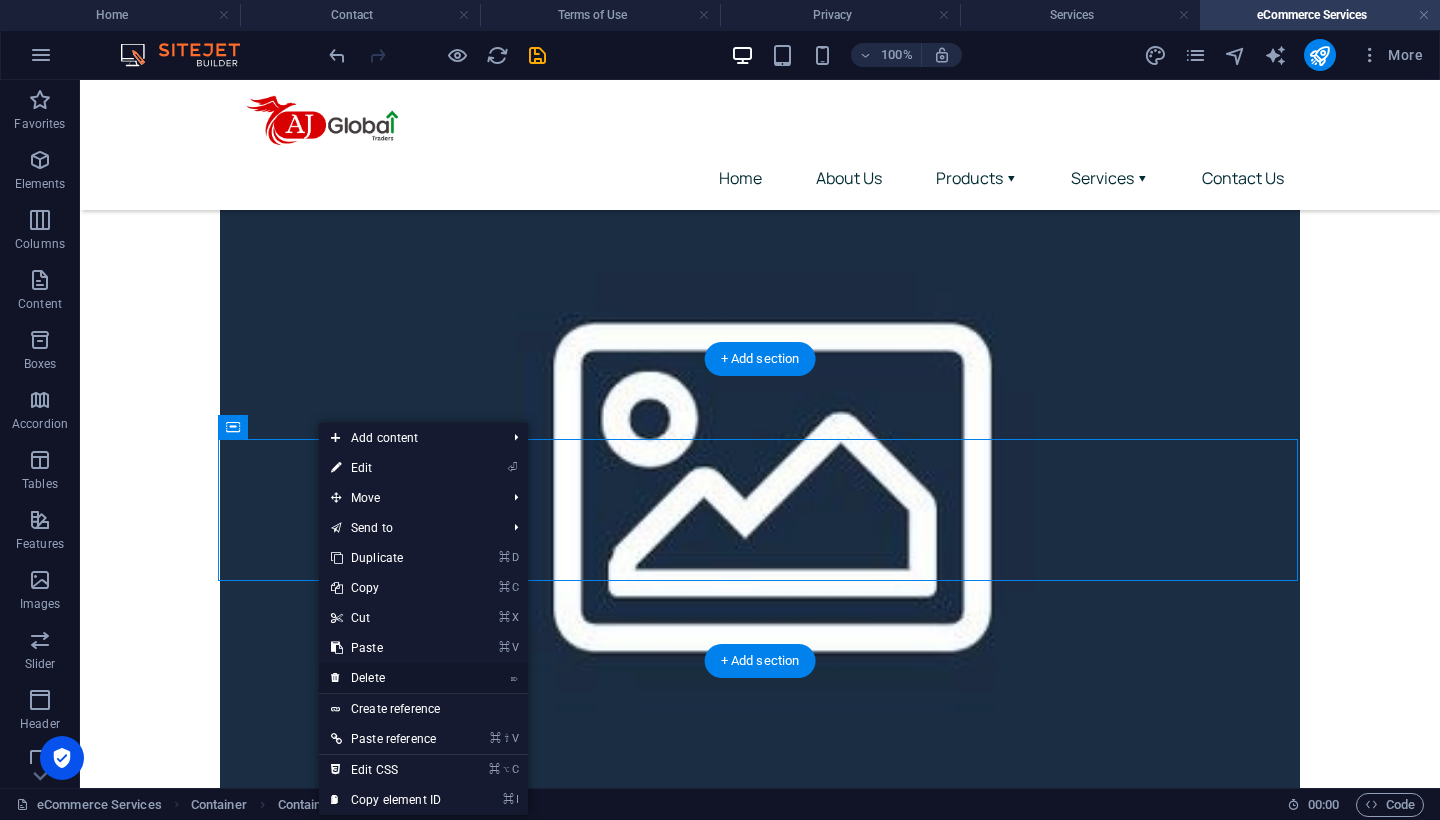 click on "⌦  Delete" at bounding box center [386, 678] 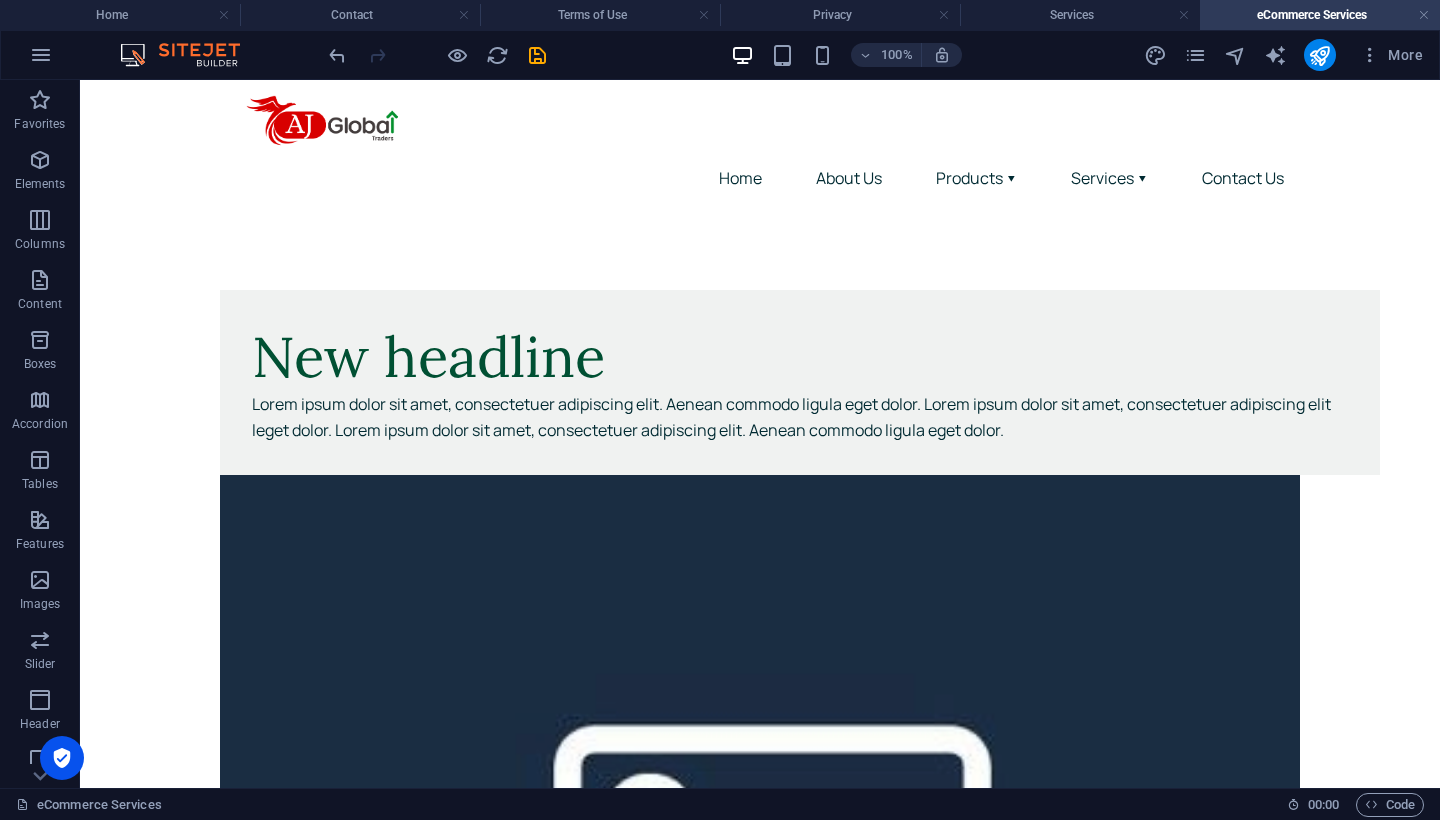 scroll, scrollTop: 0, scrollLeft: 0, axis: both 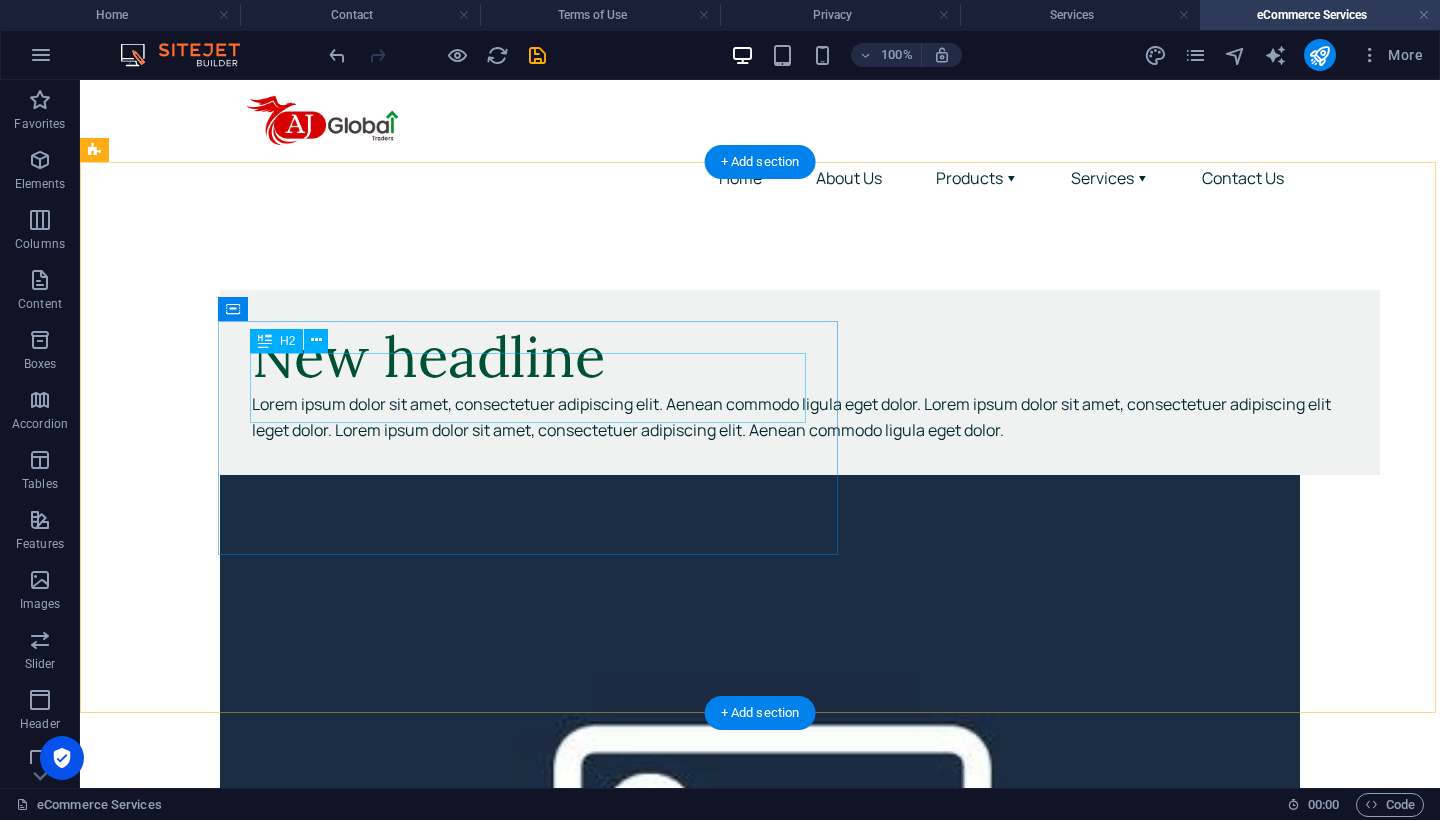 click on "New headline" at bounding box center [800, 357] 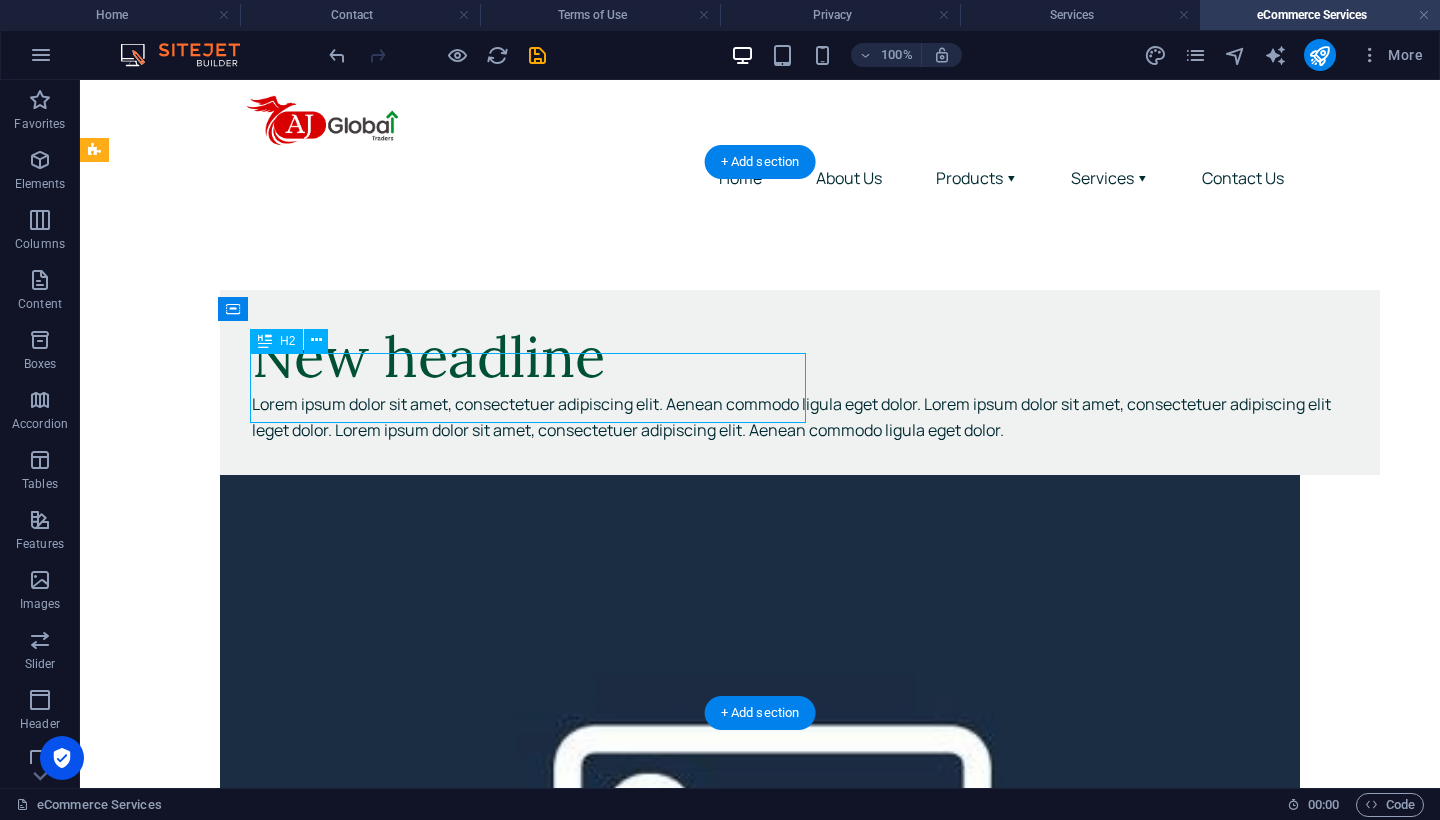 click on "New headline" at bounding box center (800, 357) 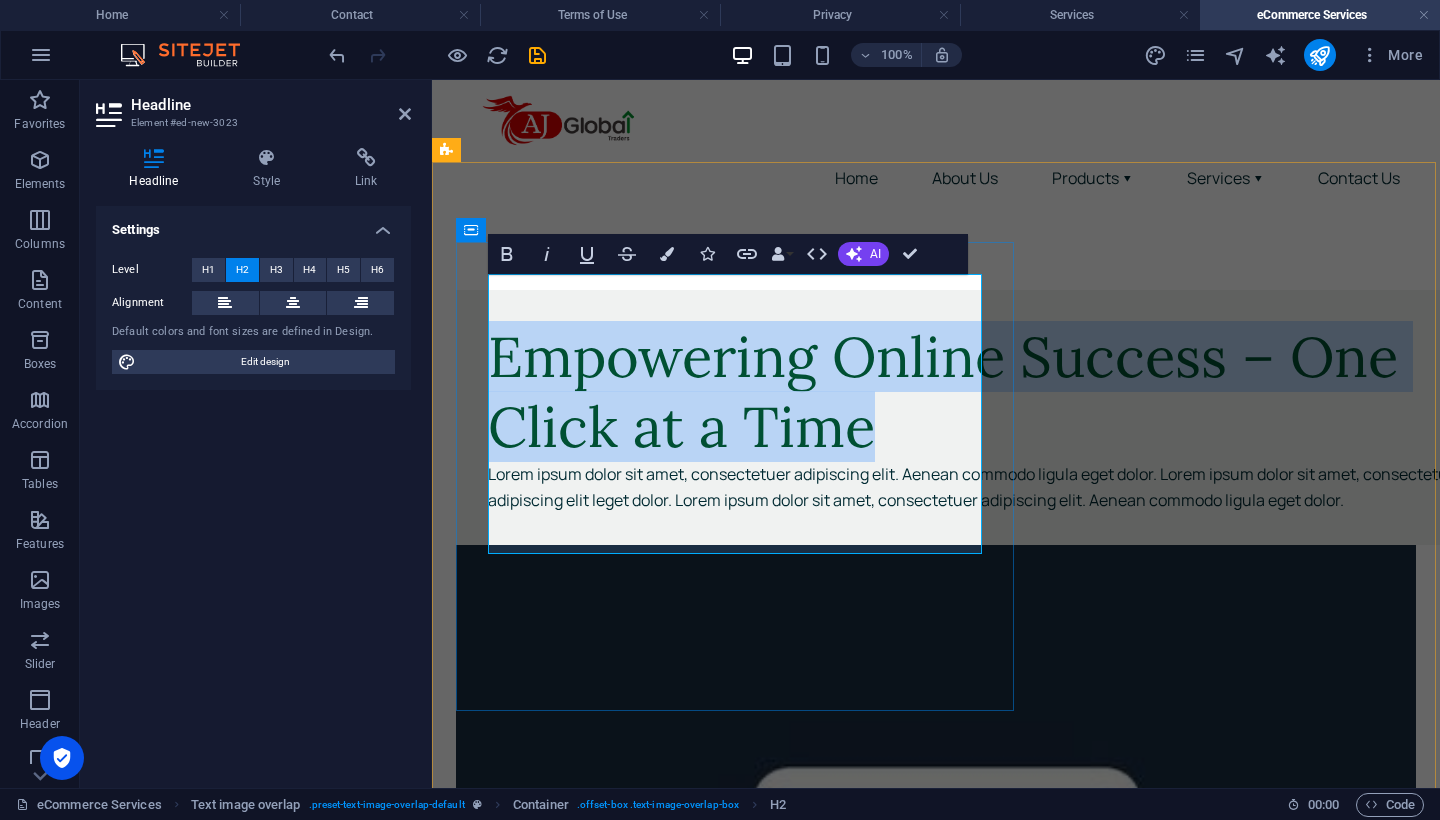drag, startPoint x: 657, startPoint y: 518, endPoint x: 497, endPoint y: 297, distance: 272.83878 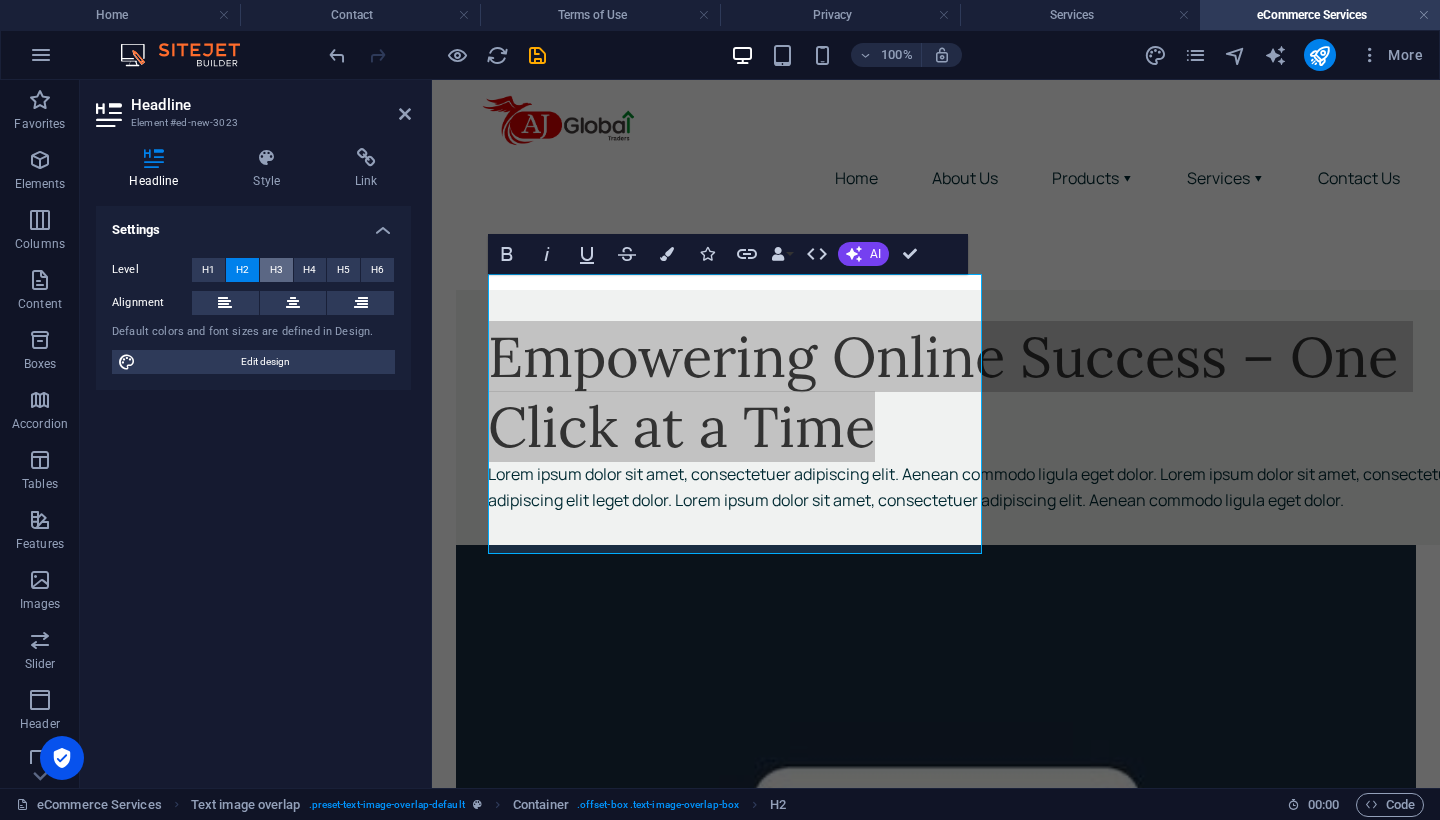 click on "H3" at bounding box center (276, 270) 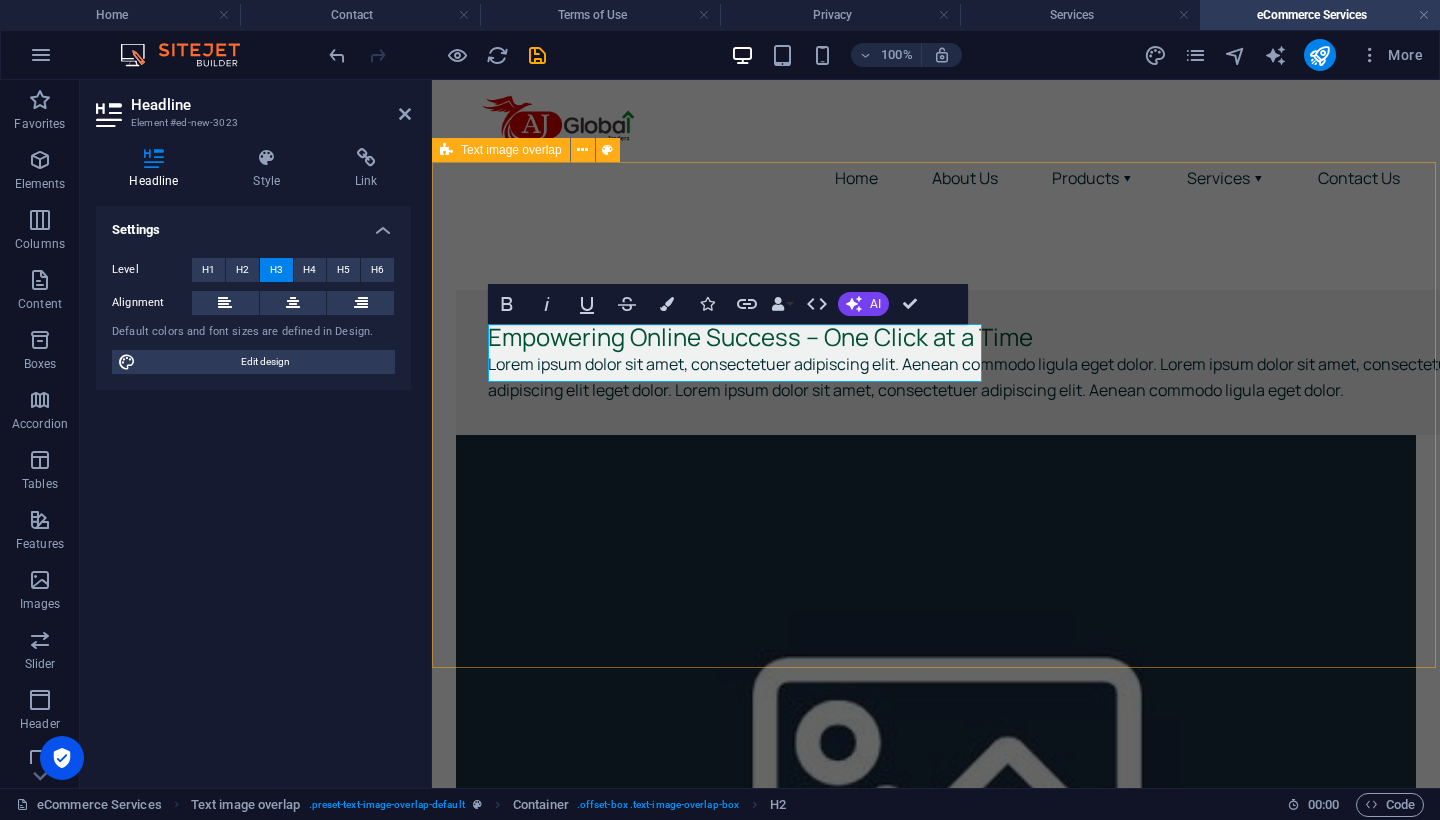 click on "Empowering Online Success – One Click at a Time Lorem ipsum dolor sit amet, consectetuer adipiscing elit. Aenean commodo ligula eget dolor. Lorem ipsum dolor sit amet, consectetuer adipiscing elit leget dolor. Lorem ipsum dolor sit amet, consectetuer adipiscing elit. Aenean commodo ligula eget dolor." at bounding box center [936, 709] 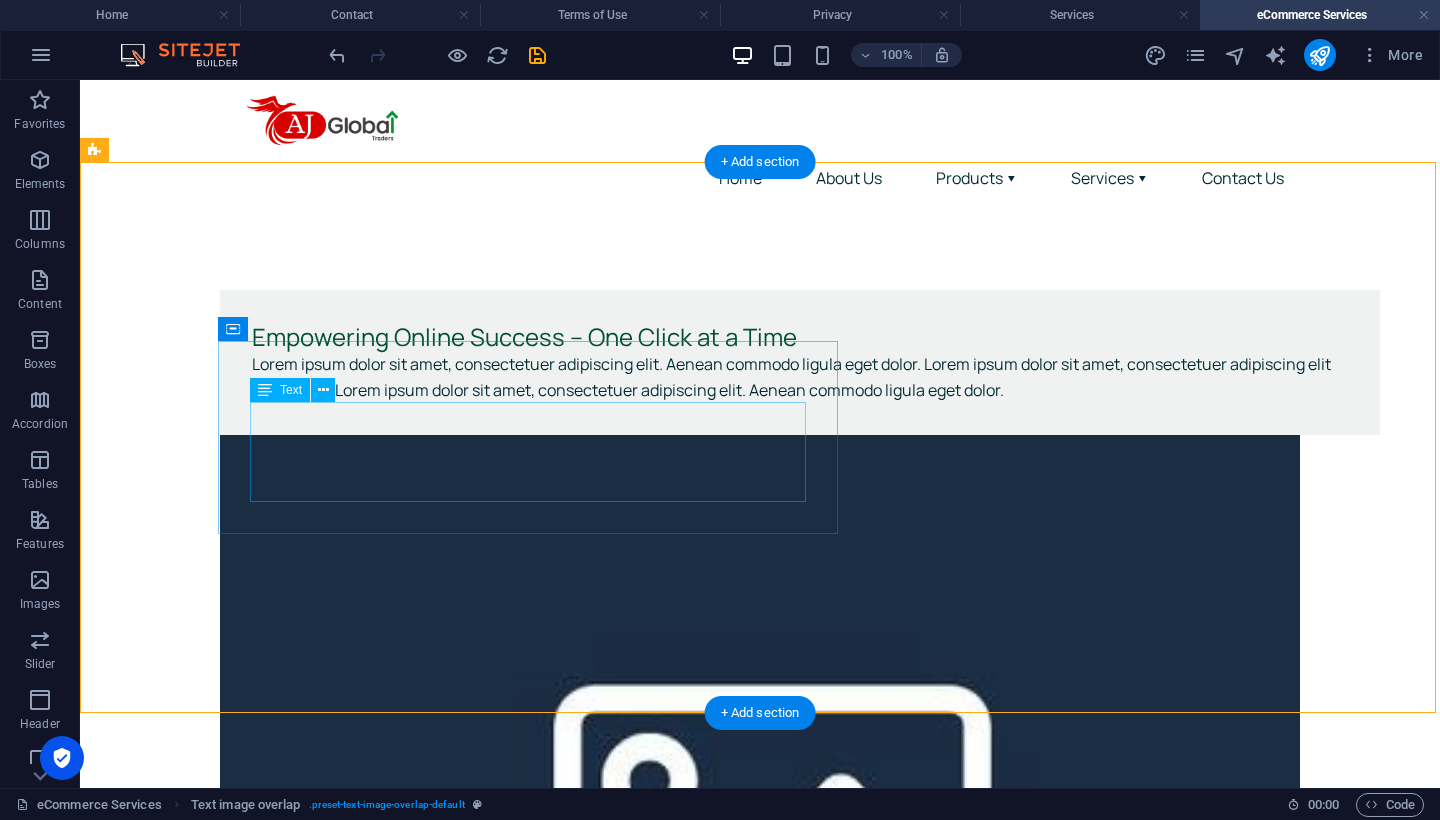click on "Lorem ipsum dolor sit amet, consectetuer adipiscing elit. Aenean commodo ligula eget dolor. Lorem ipsum dolor sit amet, consectetuer adipiscing elit leget dolor. Lorem ipsum dolor sit amet, consectetuer adipiscing elit. Aenean commodo ligula eget dolor." at bounding box center (800, 377) 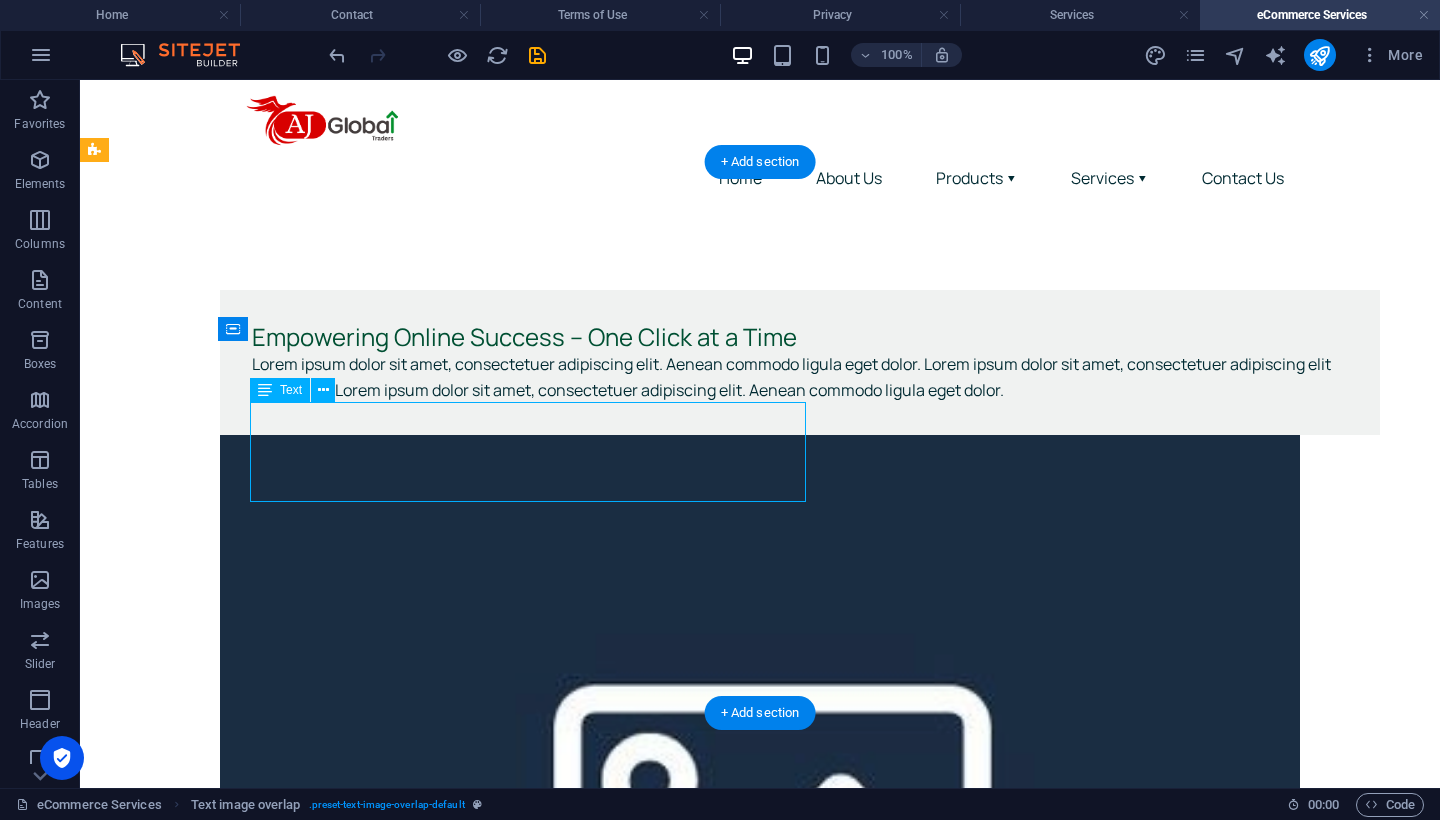 click on "Lorem ipsum dolor sit amet, consectetuer adipiscing elit. Aenean commodo ligula eget dolor. Lorem ipsum dolor sit amet, consectetuer adipiscing elit leget dolor. Lorem ipsum dolor sit amet, consectetuer adipiscing elit. Aenean commodo ligula eget dolor." at bounding box center [800, 377] 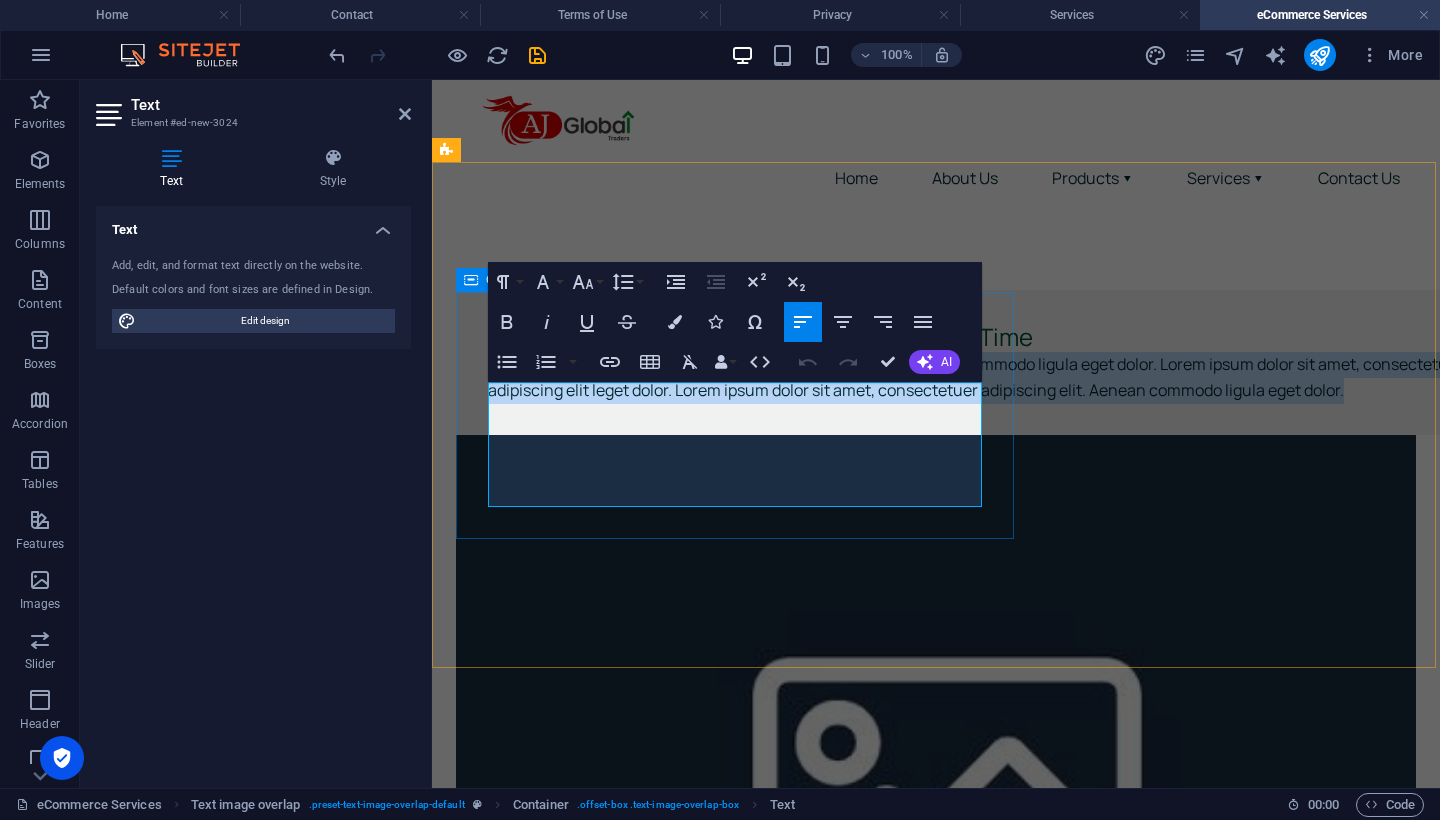 drag, startPoint x: 546, startPoint y: 498, endPoint x: 470, endPoint y: 398, distance: 125.60255 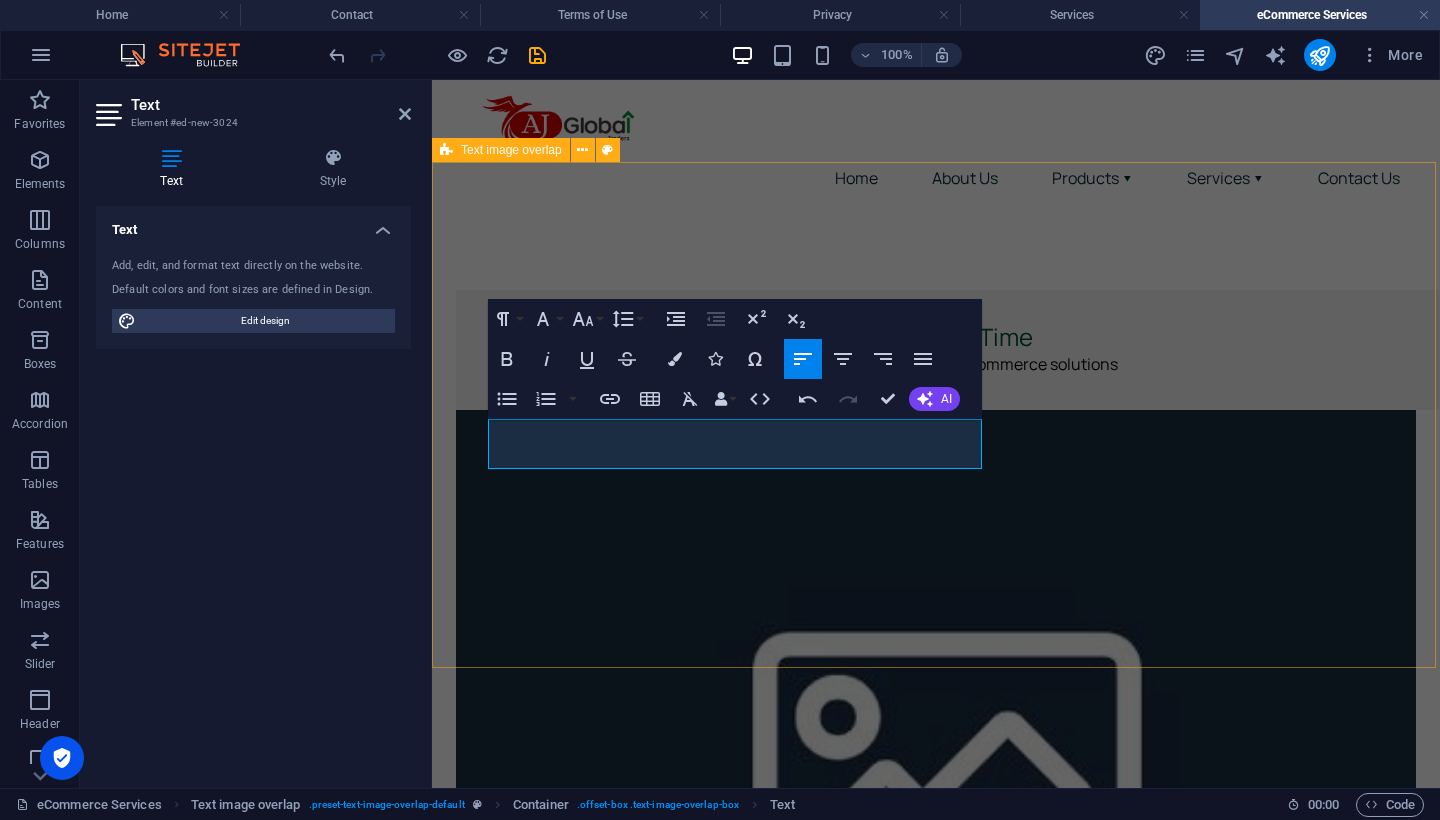 click on "Empowering Online Success – One Click at a Time Launch, manage, and grow your digital store with our all-in-one e-commerce solutions" at bounding box center (936, 697) 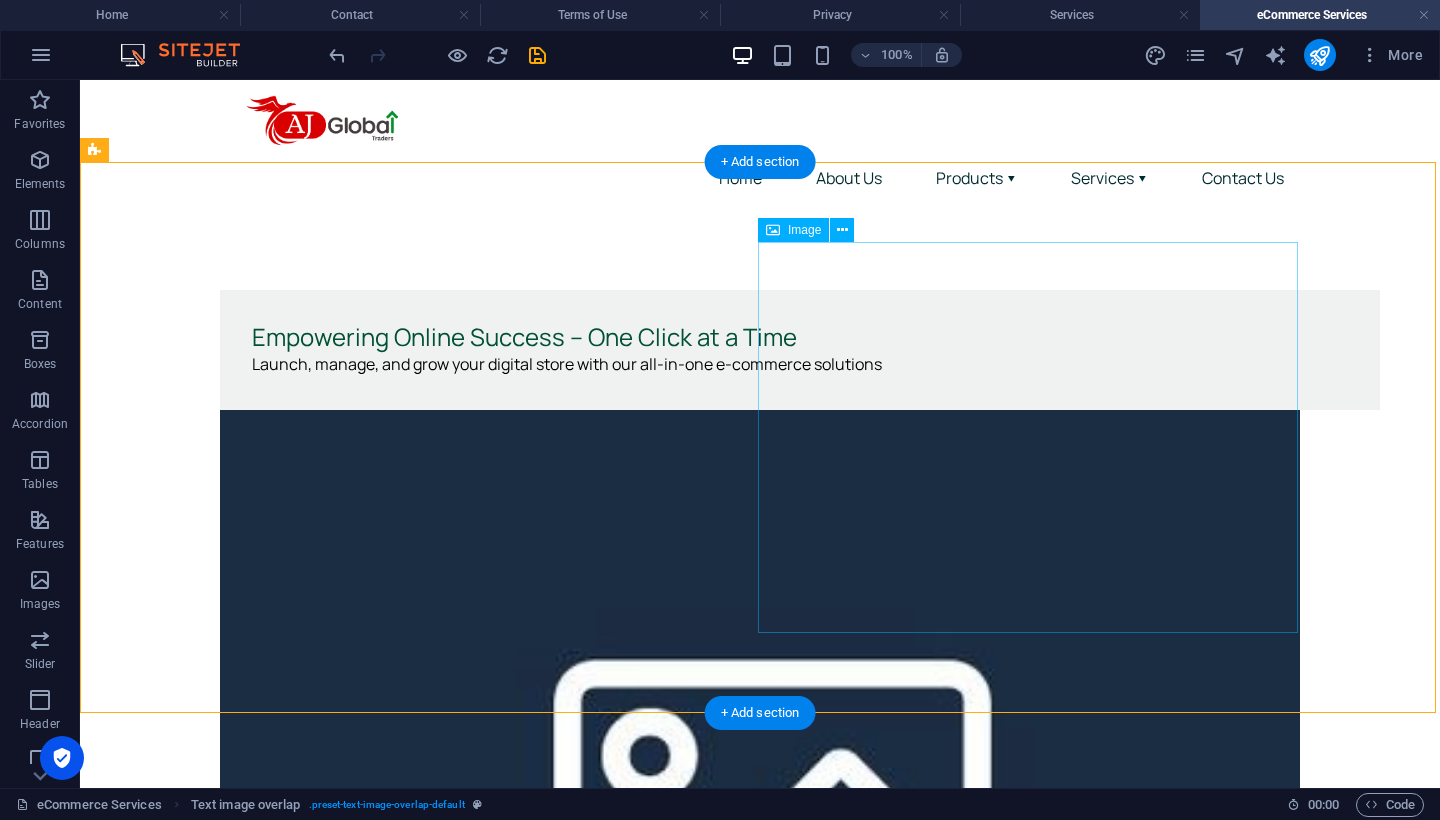 click on "Image" at bounding box center [804, 230] 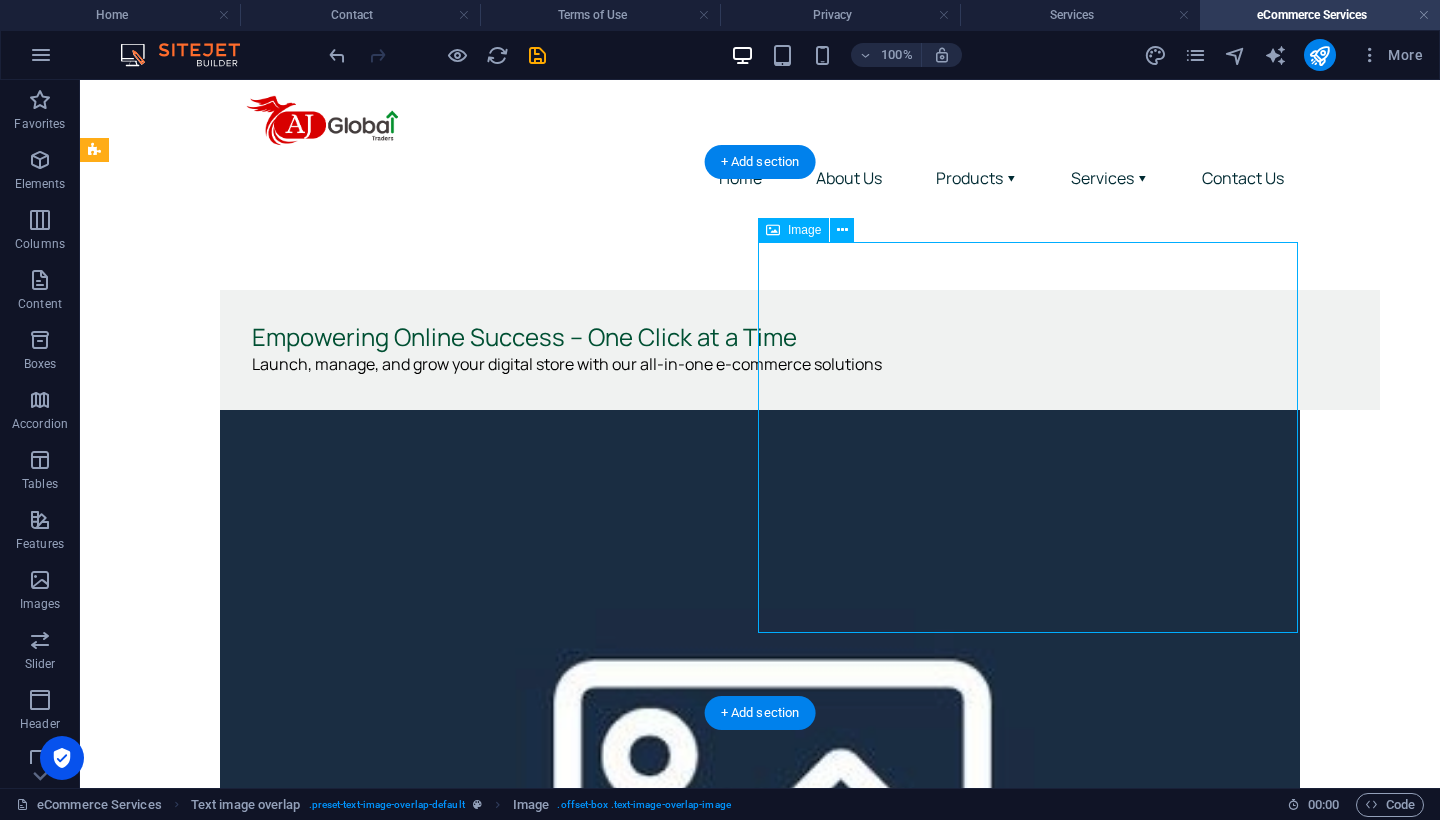 click on "Image" at bounding box center [804, 230] 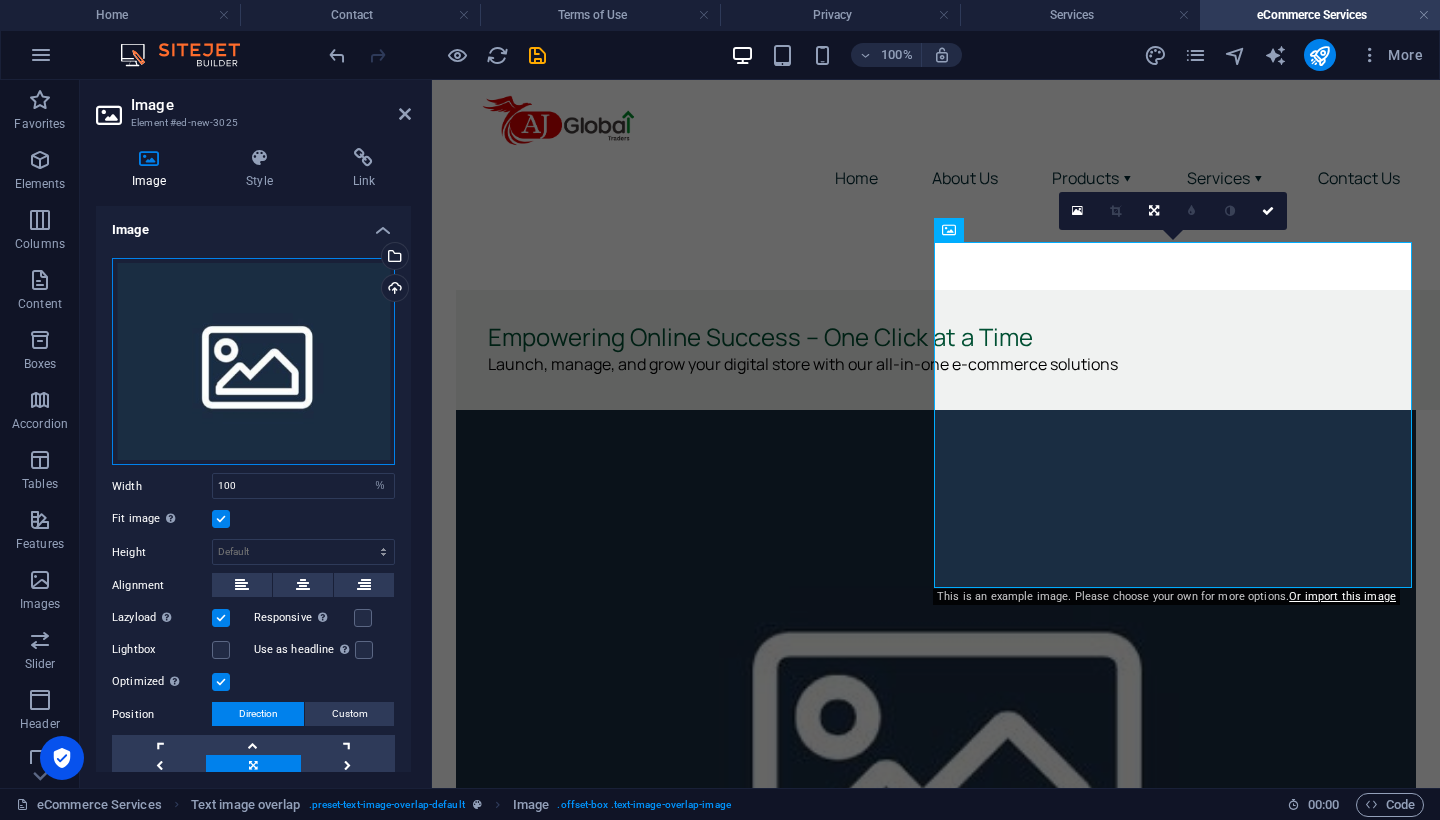 click on "Drag files here, click to choose files or select files from Files or our free stock photos & videos" at bounding box center (253, 362) 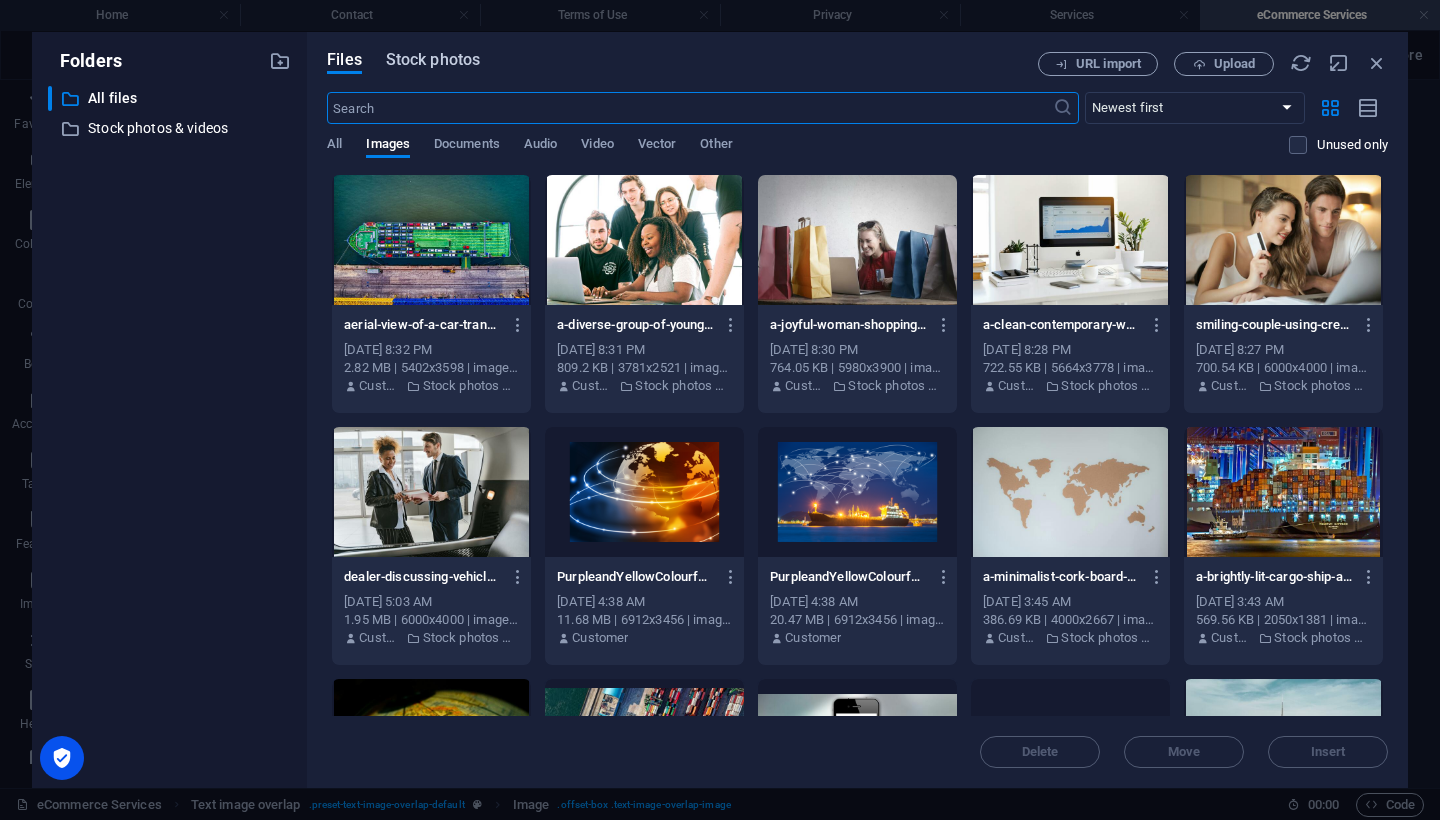 click on "Stock photos" at bounding box center (433, 60) 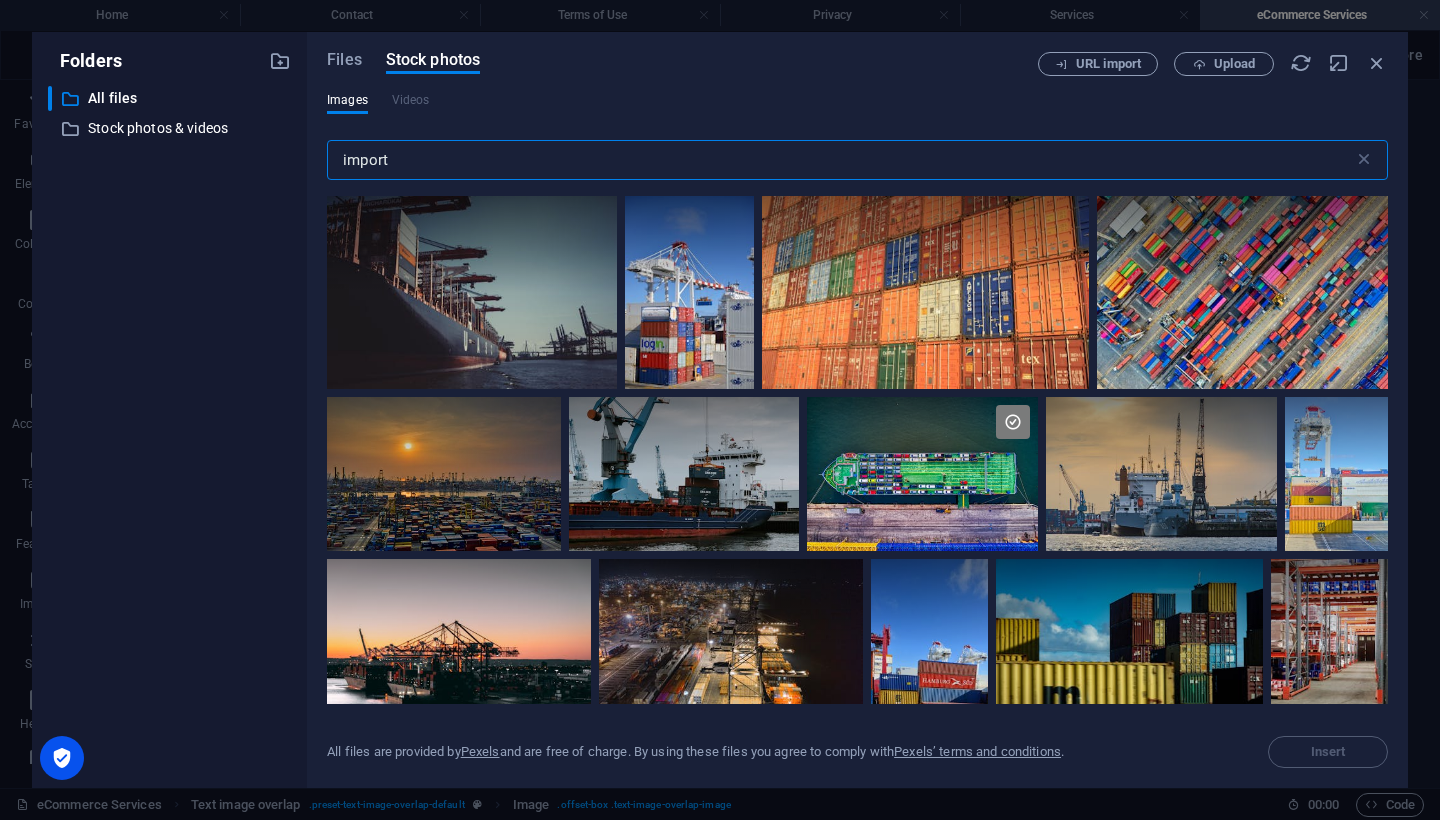 drag, startPoint x: 438, startPoint y: 155, endPoint x: 299, endPoint y: 108, distance: 146.73105 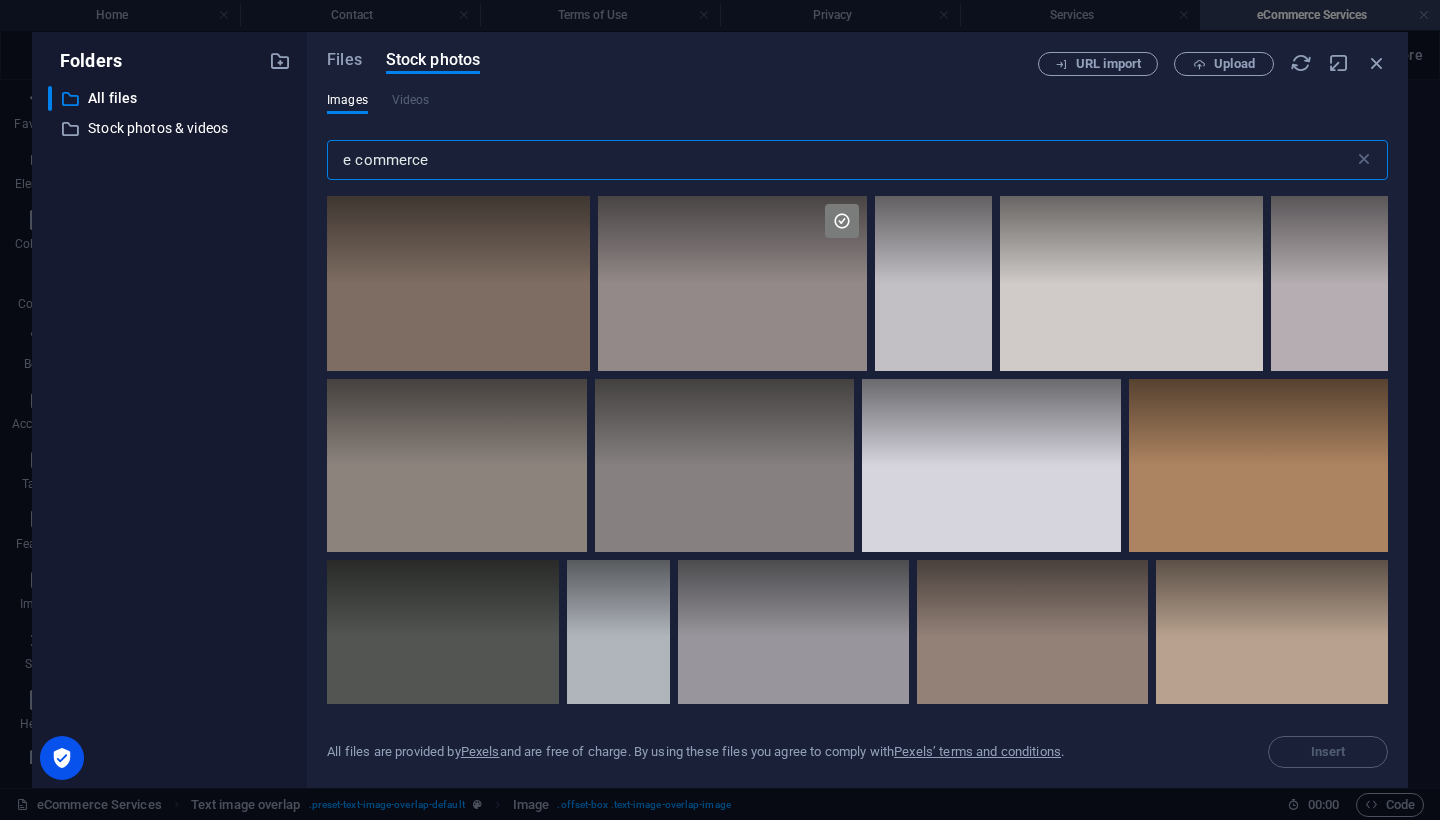 type on "e commerce" 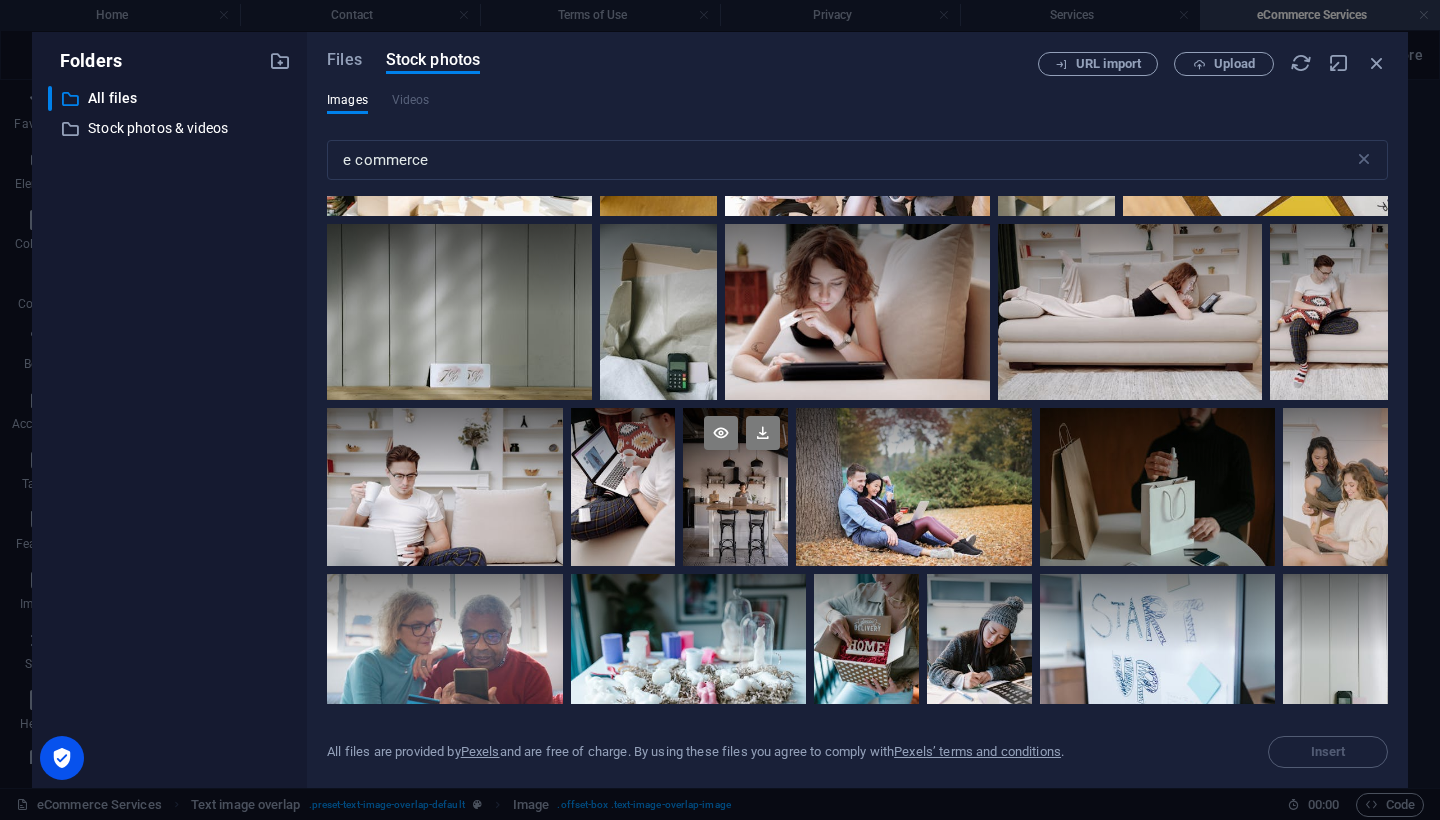 scroll, scrollTop: 5437, scrollLeft: 0, axis: vertical 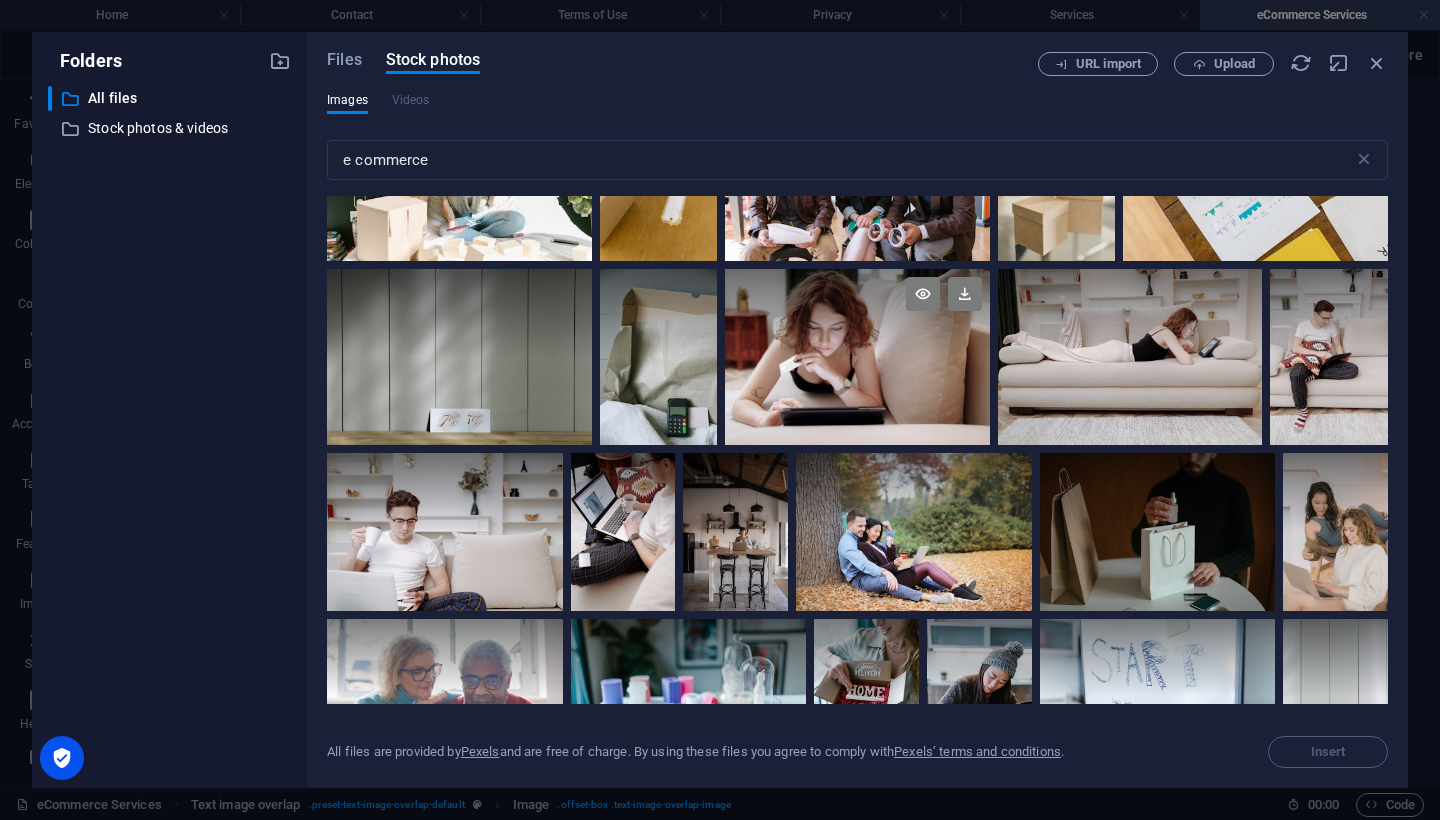 click at bounding box center [857, 313] 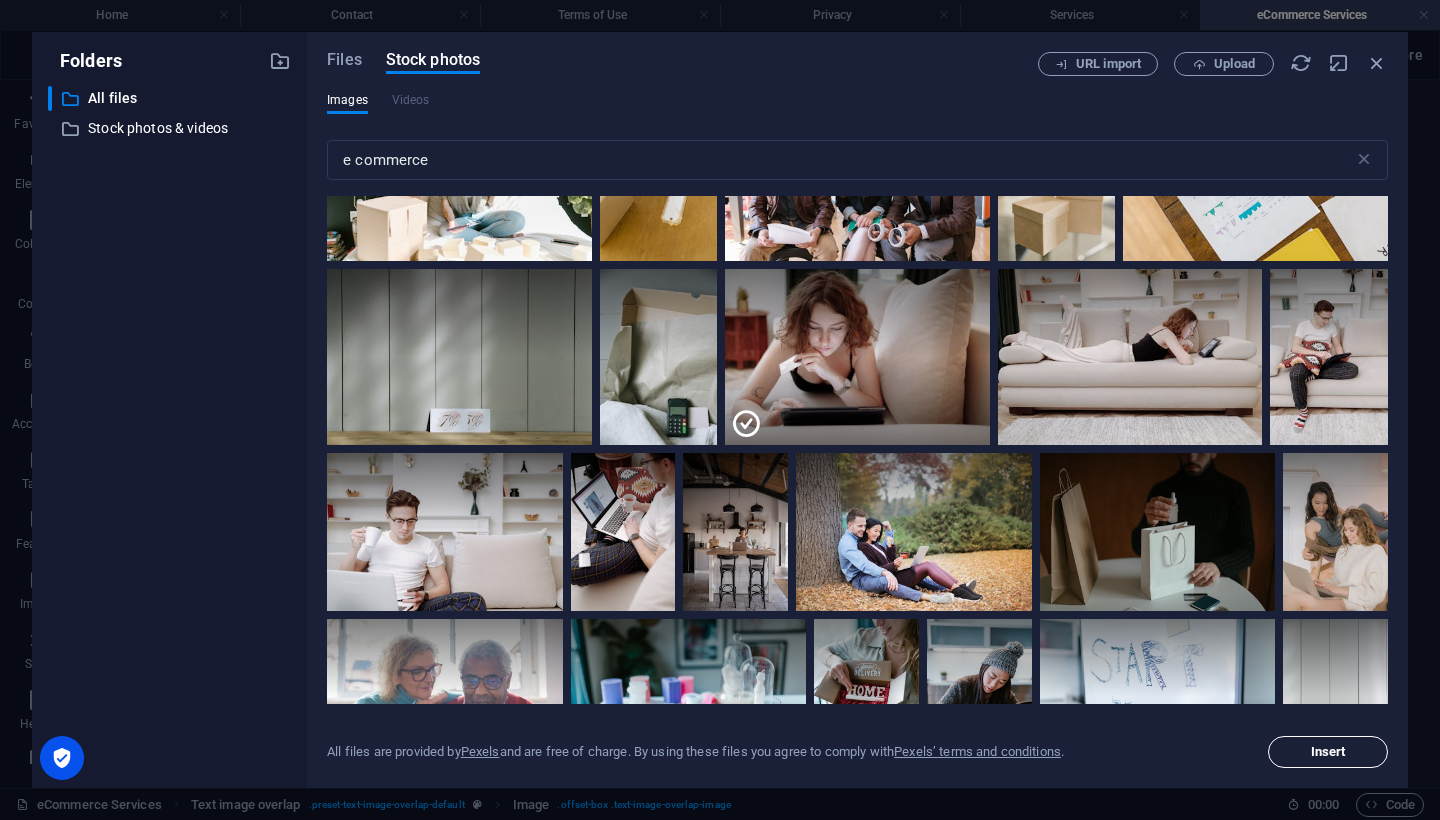click on "Insert" at bounding box center (1328, 752) 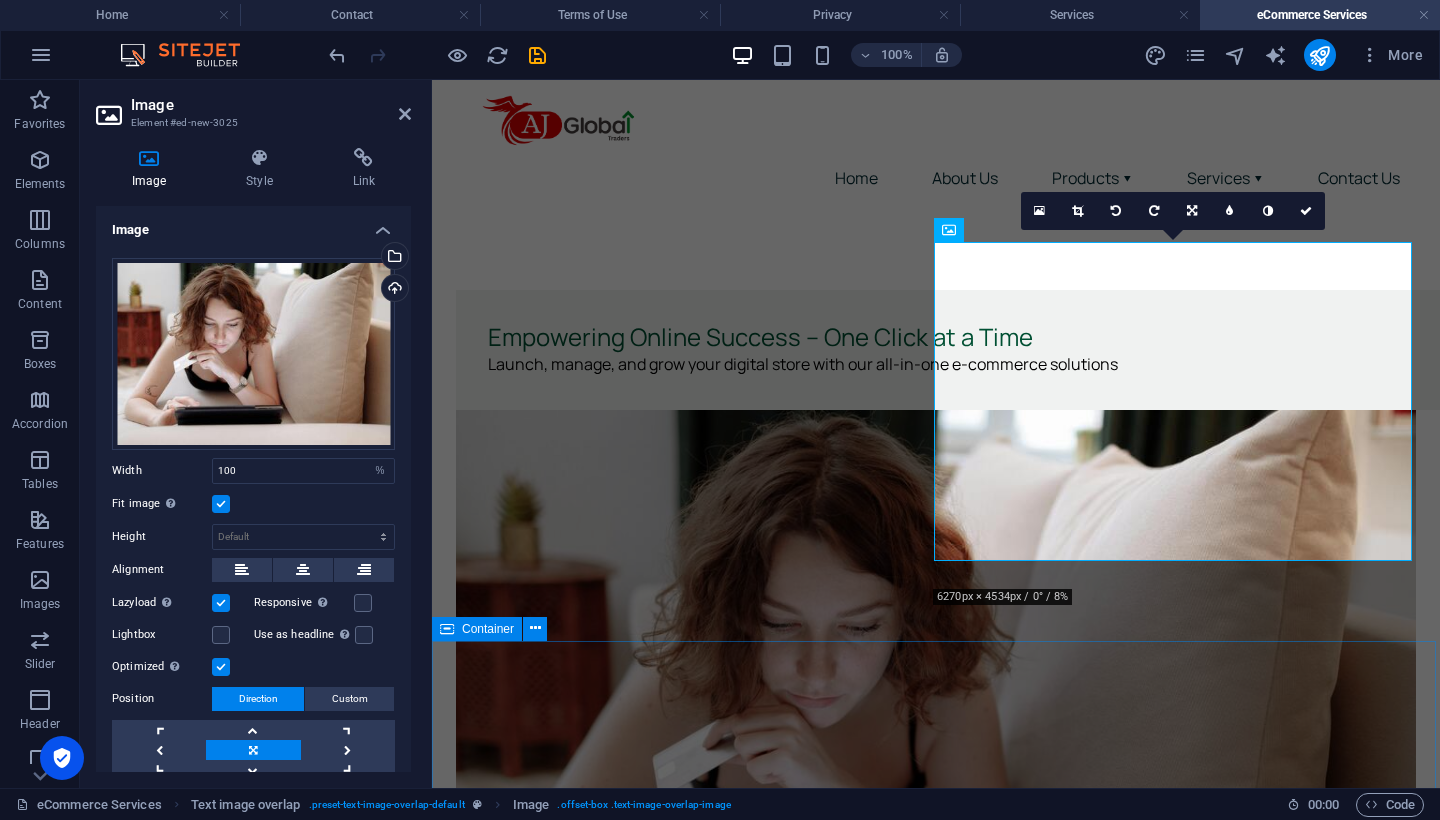 click on "Drop content here or  Add elements  Paste clipboard" at bounding box center (936, 1281) 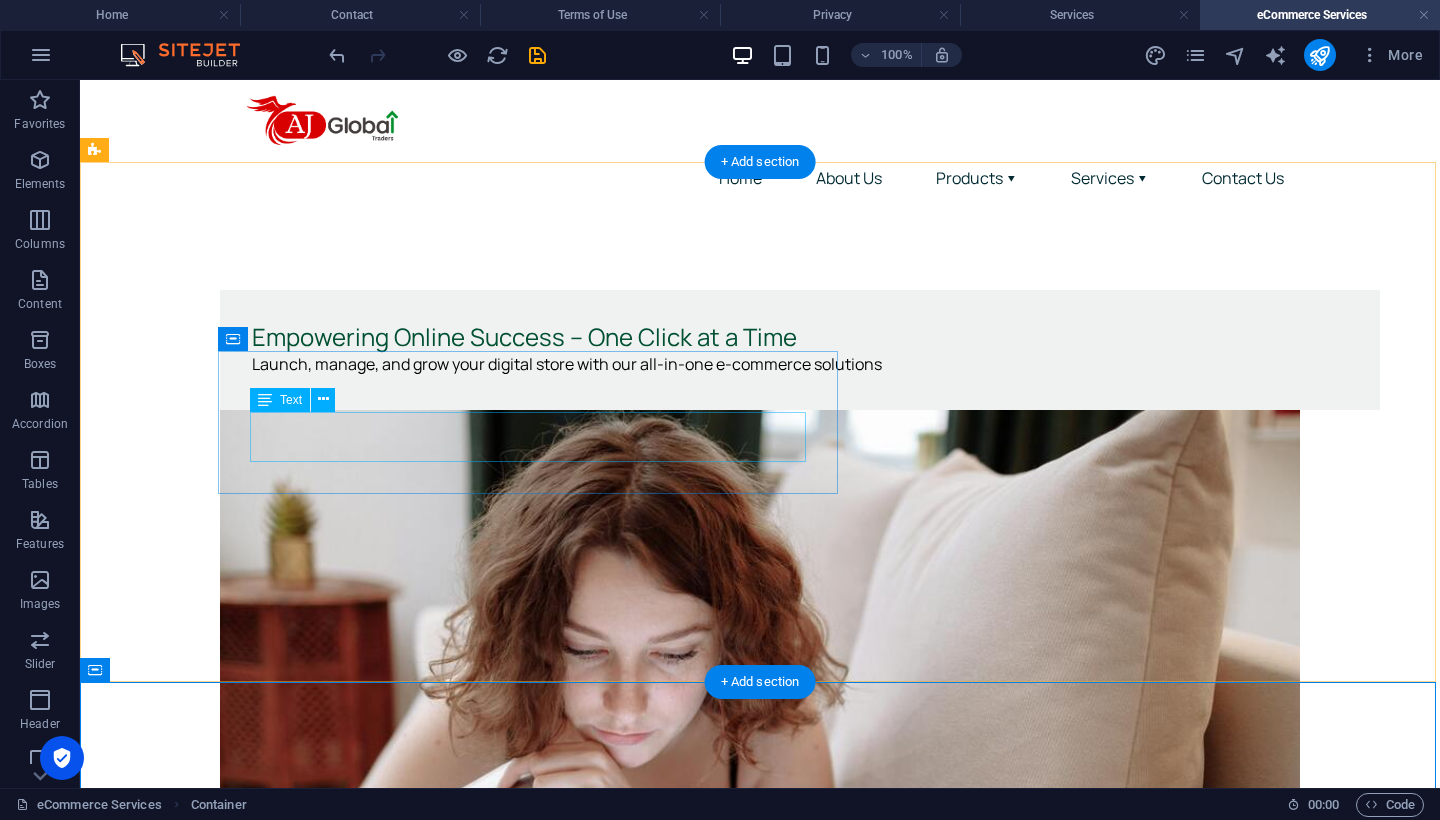 click on "Launch, manage, and grow your digital store with our all-in-one e-commerce solutions" at bounding box center [800, 365] 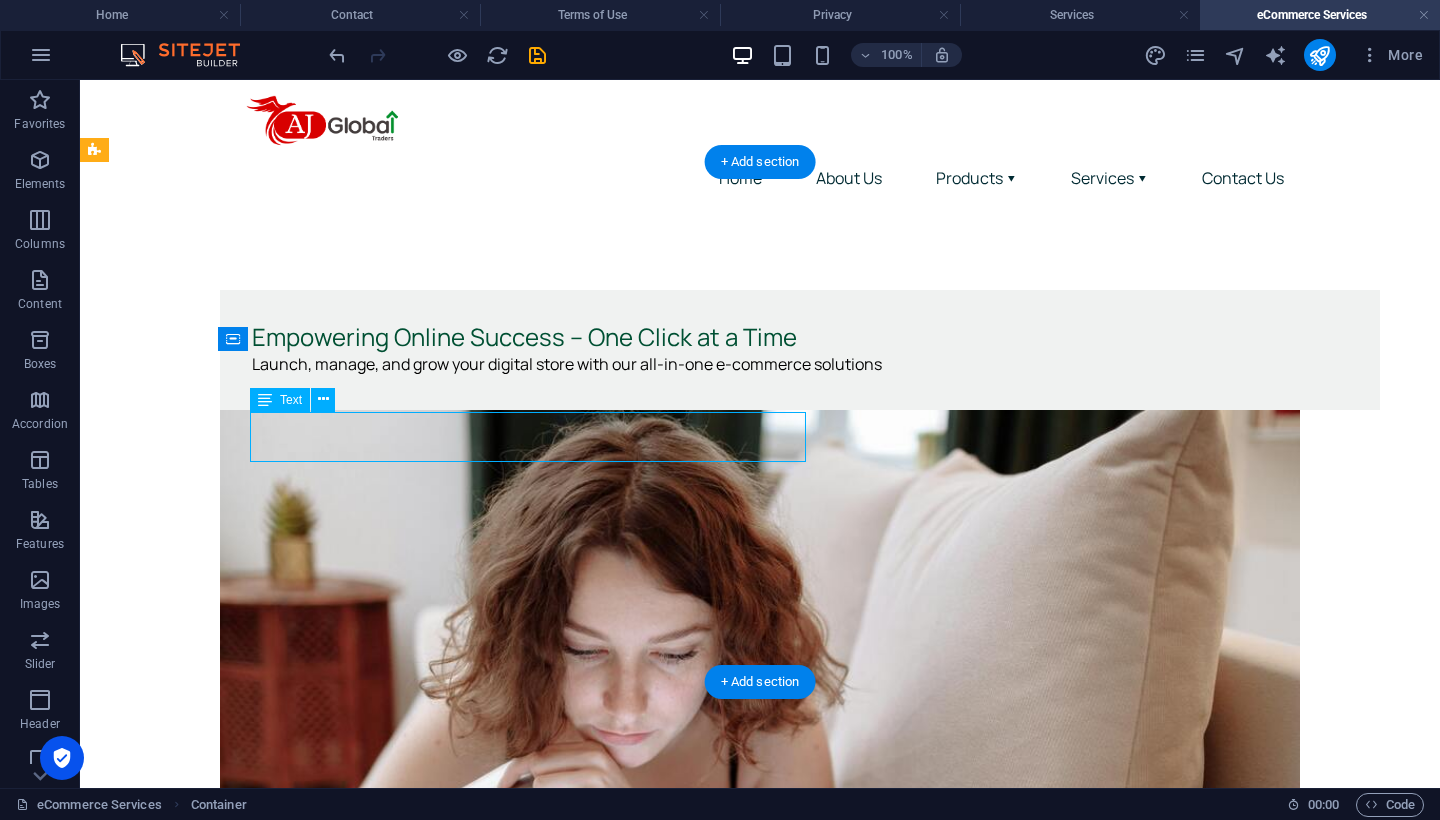 click on "Launch, manage, and grow your digital store with our all-in-one e-commerce solutions" at bounding box center [800, 365] 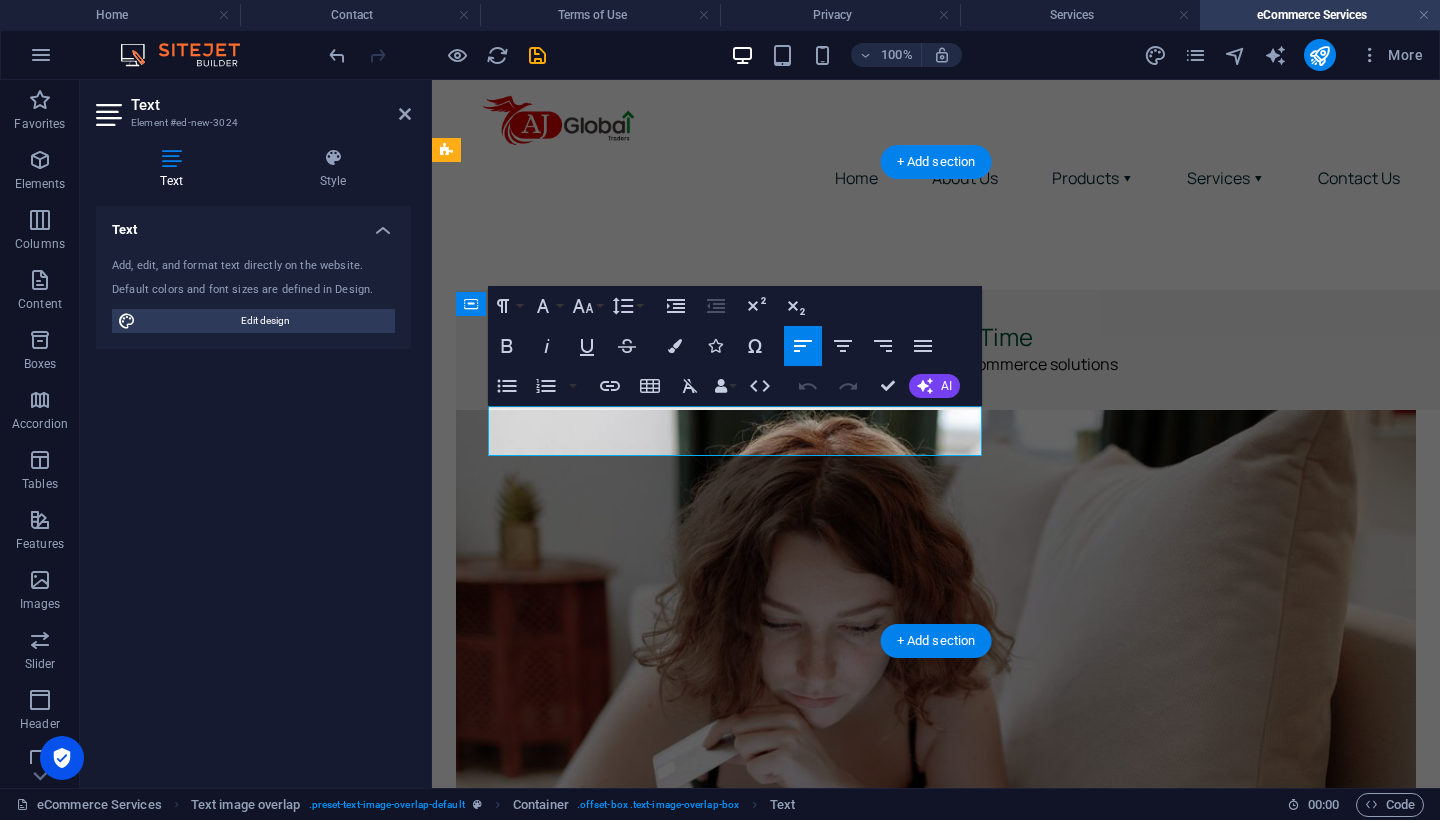 click on "Launch, manage, and grow your digital store with our all-in-one e-commerce solutions" at bounding box center [803, 364] 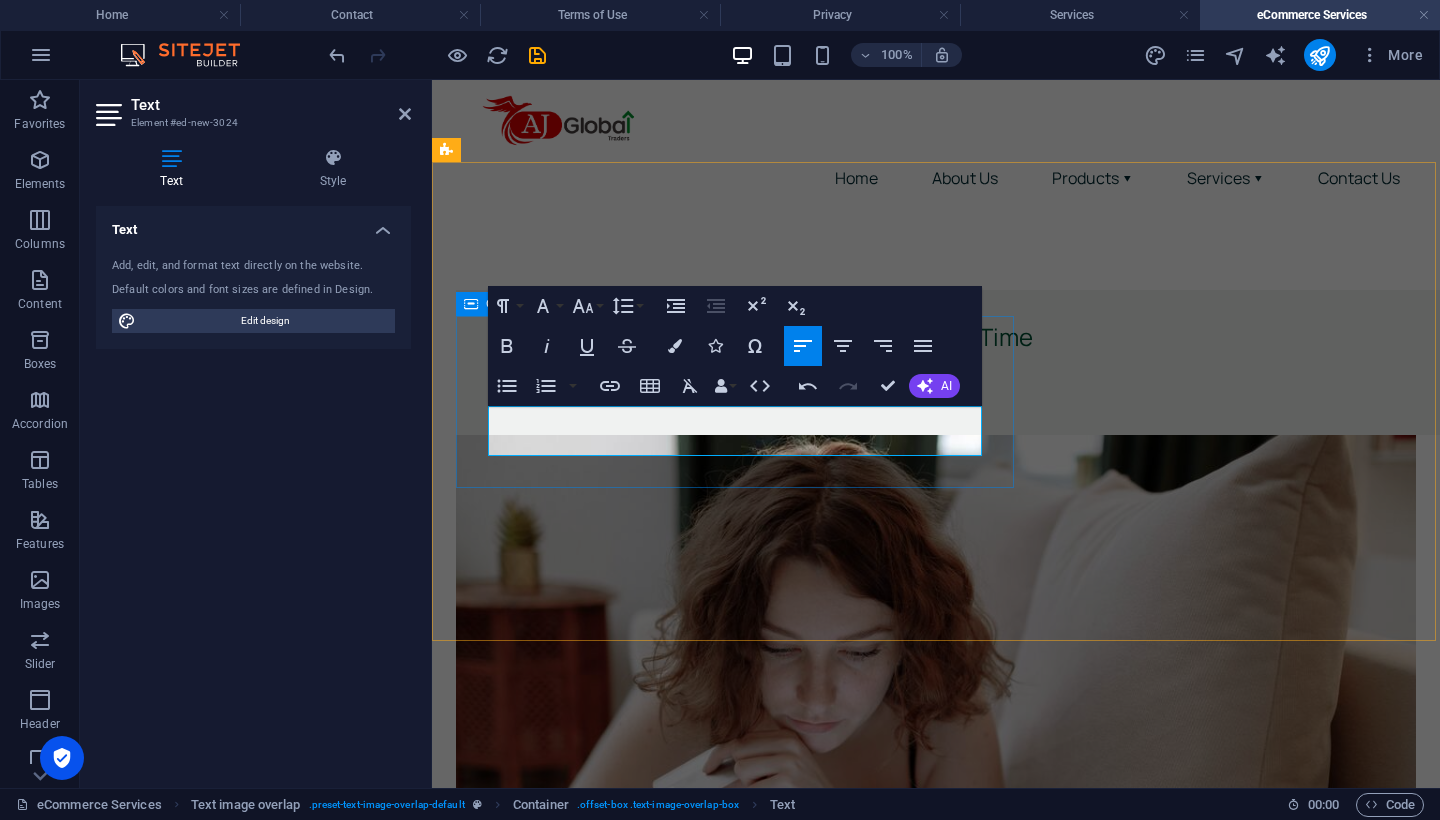 drag, startPoint x: 759, startPoint y: 442, endPoint x: 463, endPoint y: 413, distance: 297.4172 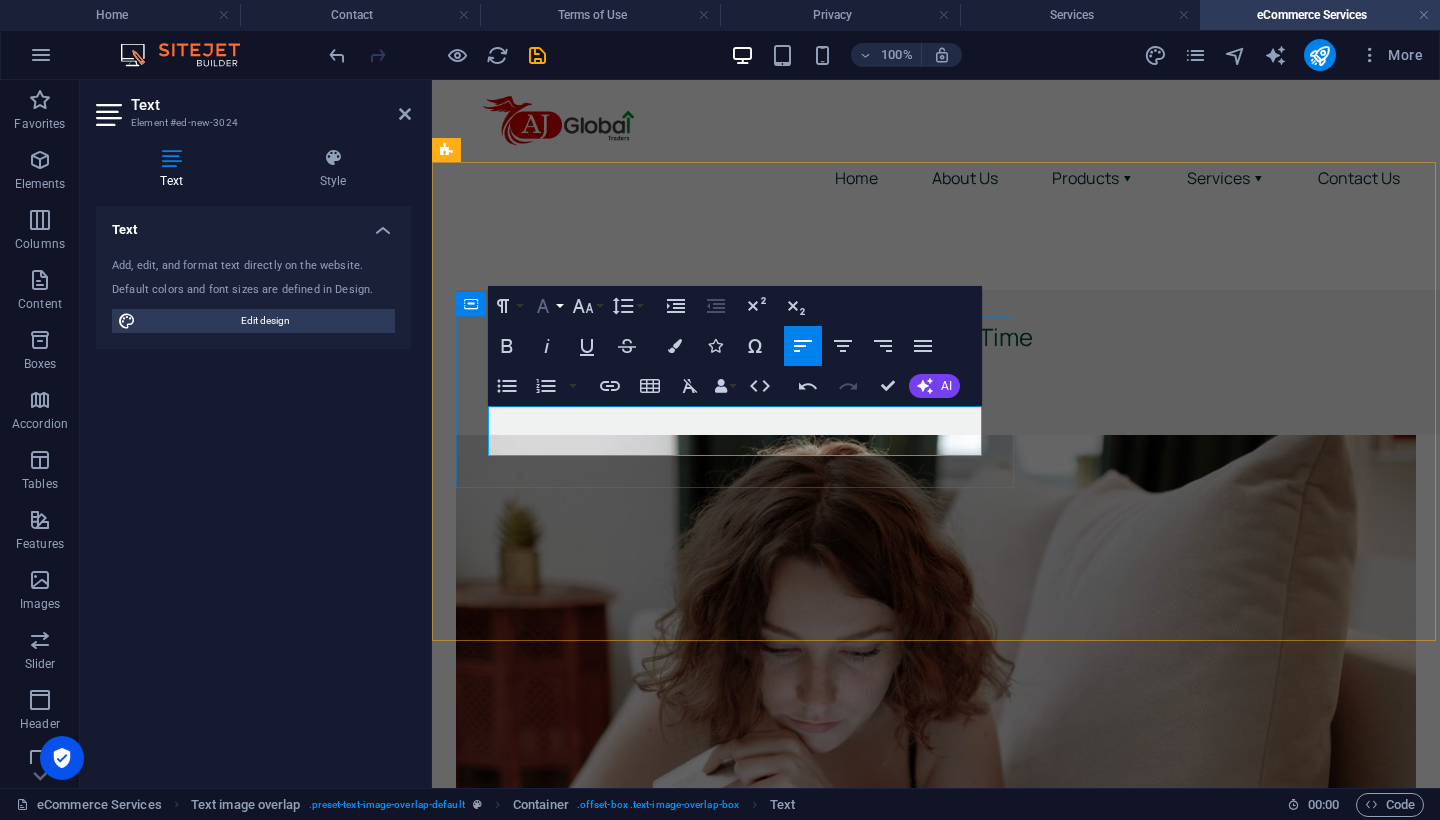 click on "Font Family" at bounding box center [547, 306] 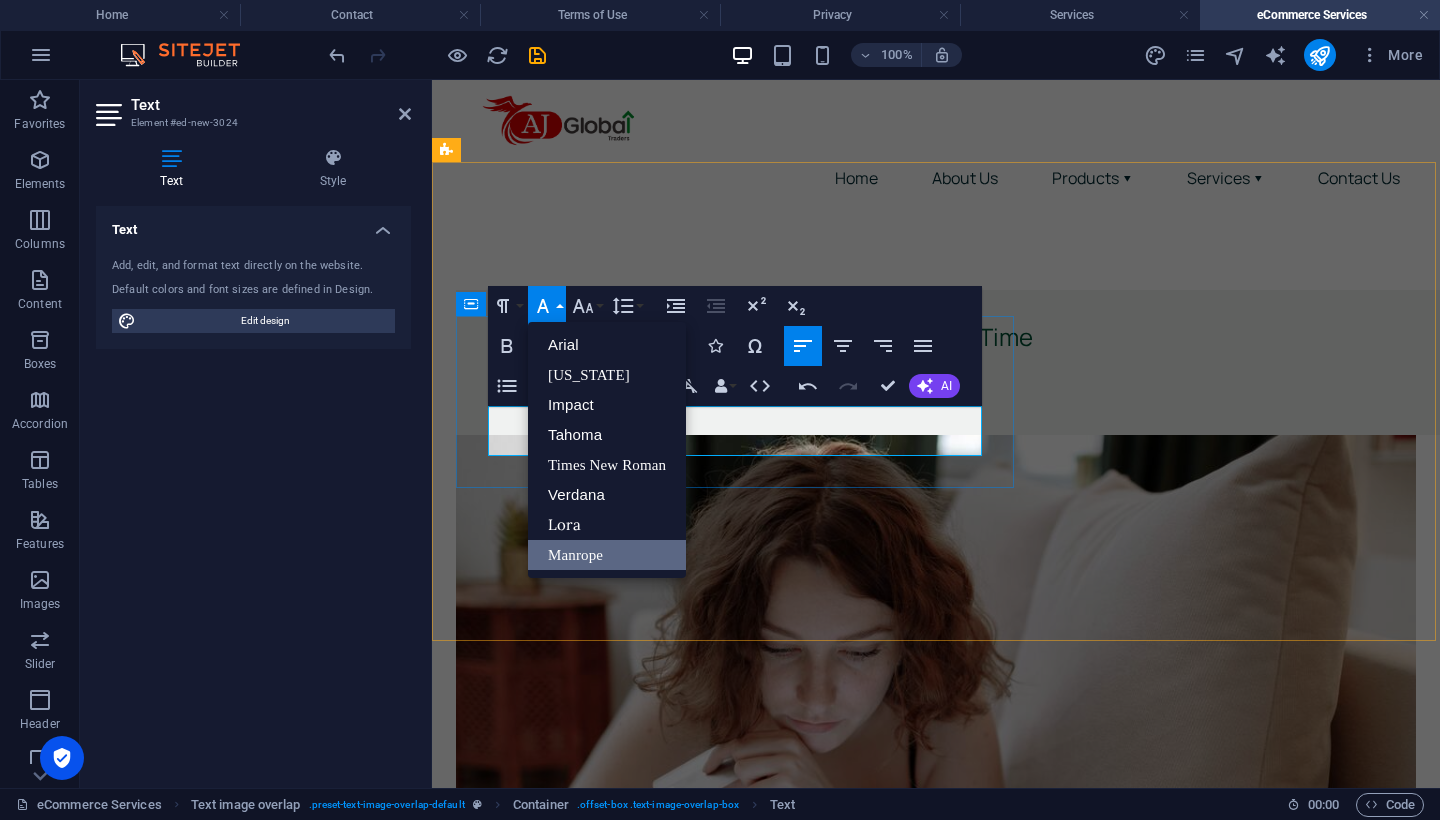 scroll, scrollTop: 0, scrollLeft: 0, axis: both 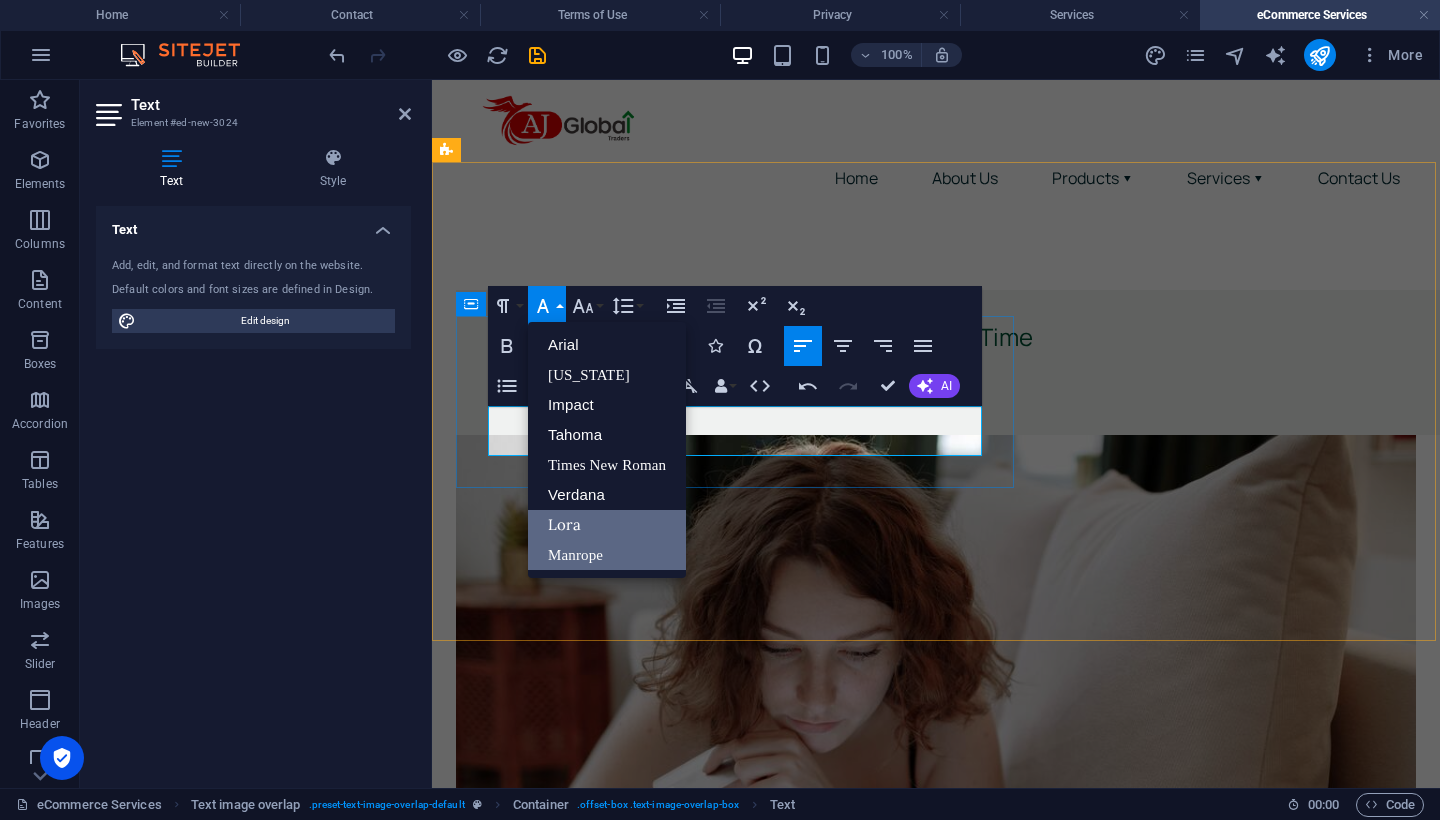 click on "Lora" at bounding box center [607, 525] 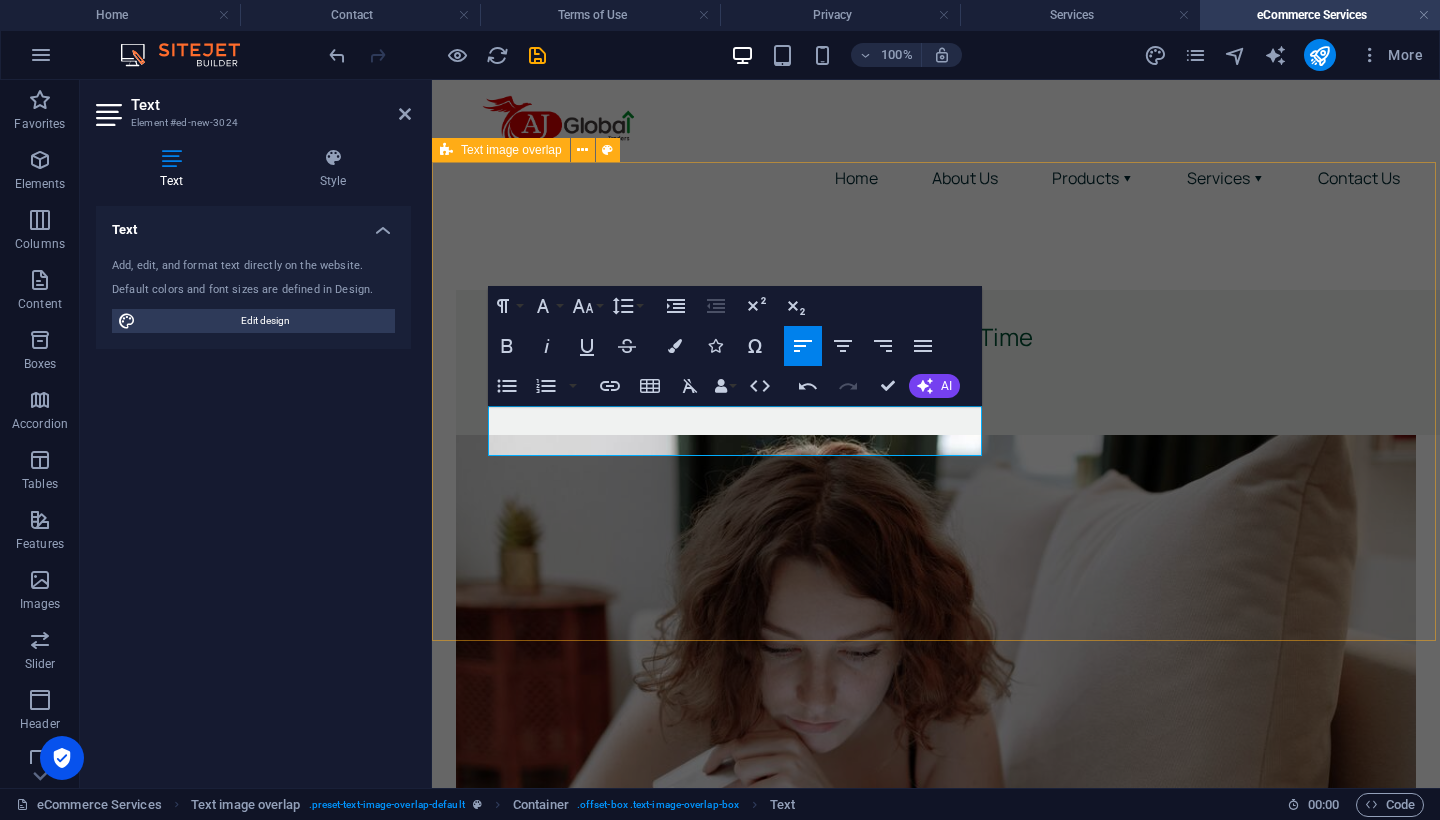 click on "Empowering Online Success – One Click at a Time Launch, manage, and grow your digital store with  our all-in-one e-commerce solutions" at bounding box center [936, 682] 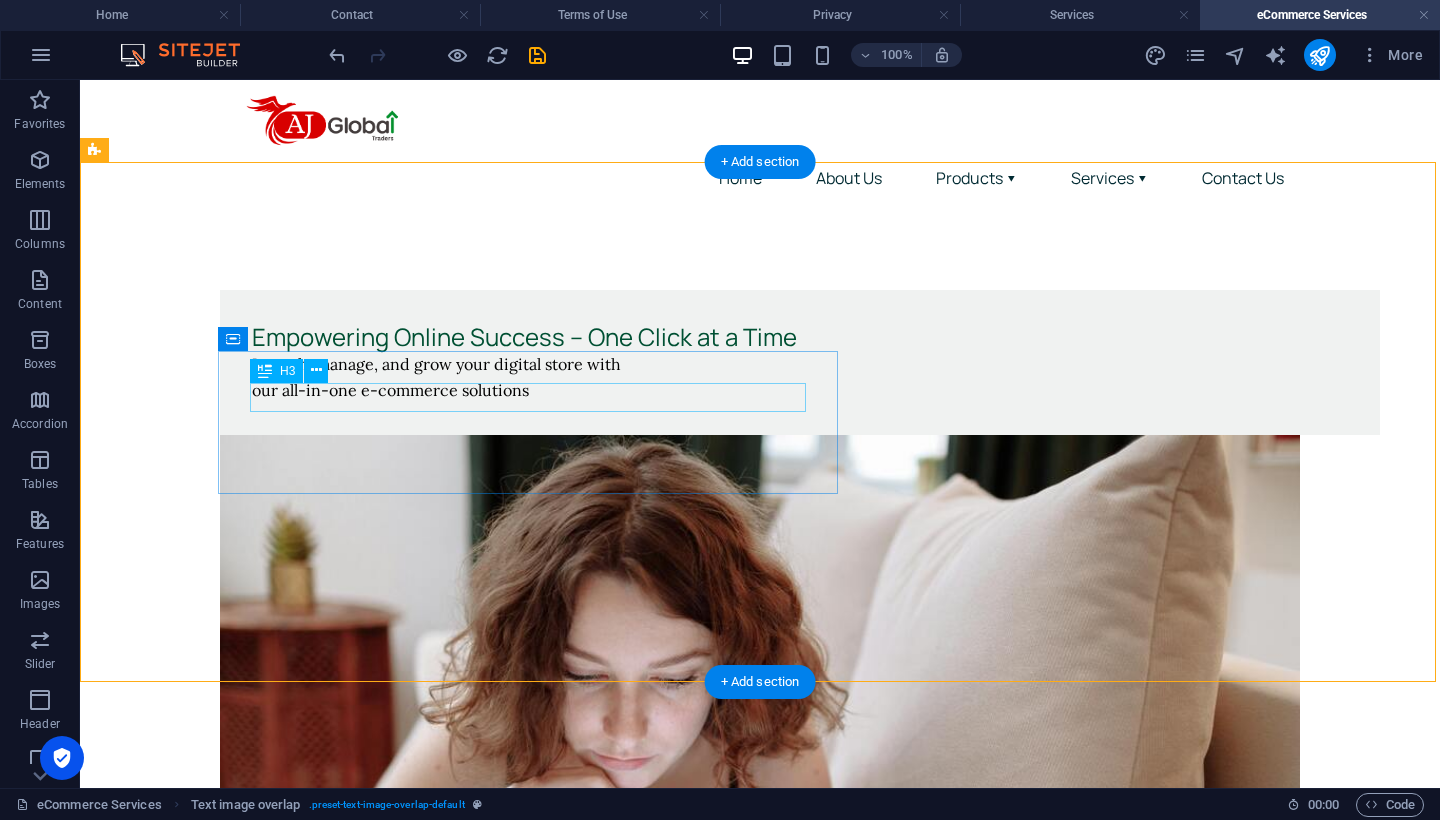 click on "Empowering Online Success – One Click at a Time" at bounding box center [800, 337] 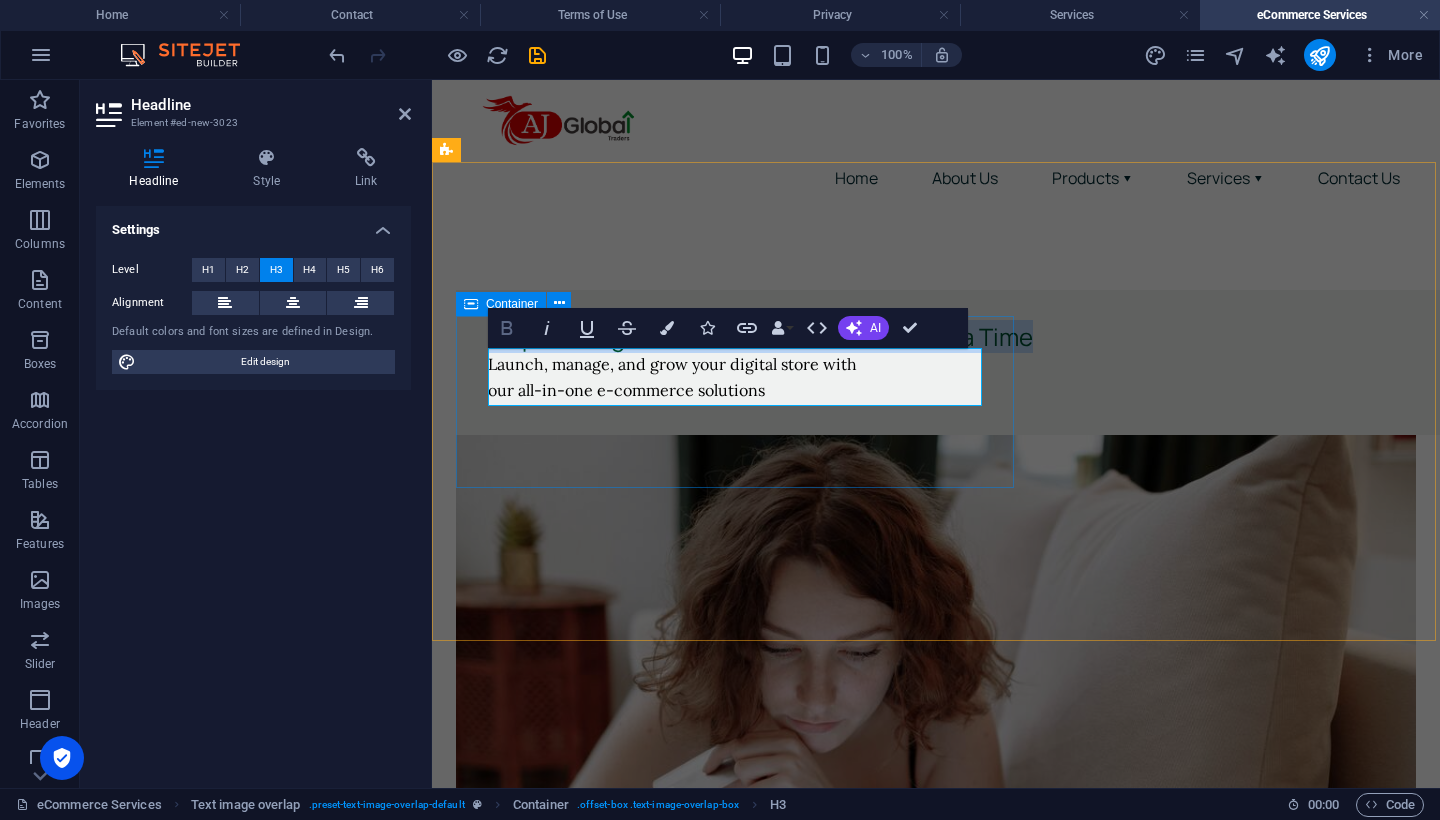 click 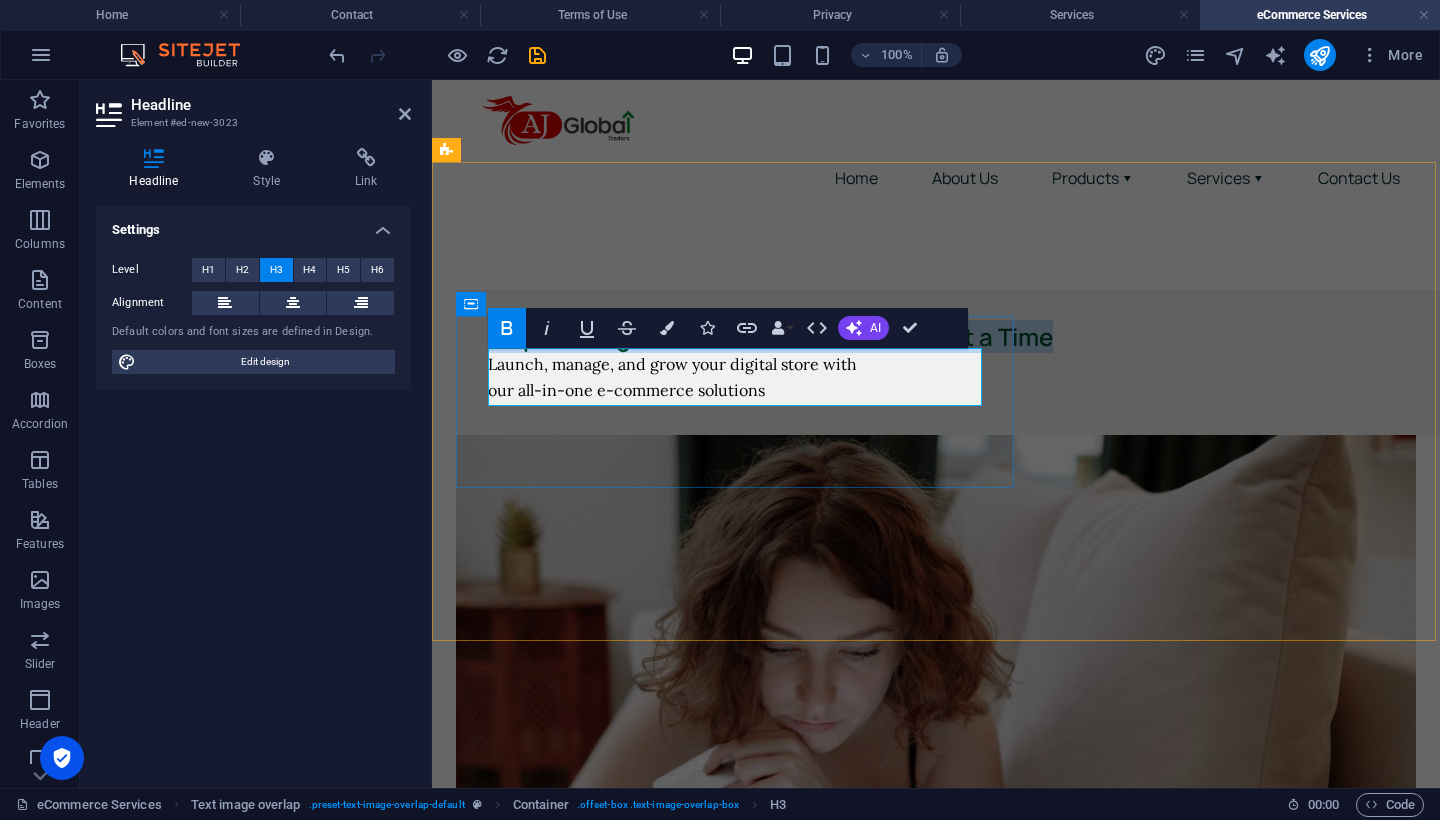 click on "Empowering Online Success – One Click at a Time" at bounding box center (976, 337) 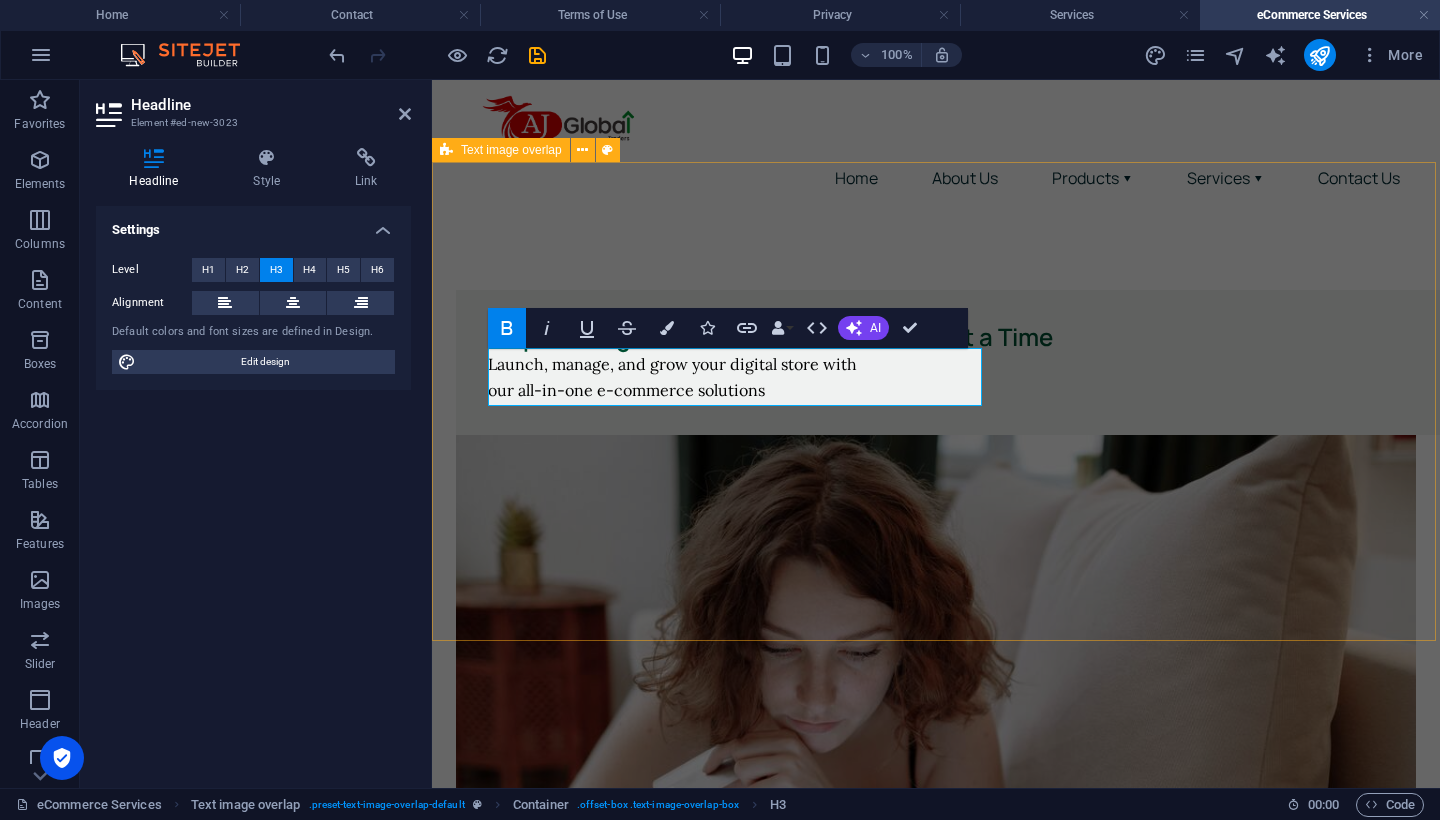 click on "Empowering Online Success – One Click at a Time Launch, manage, and grow your digital store with  our all-in-one e-commerce solutions" at bounding box center [936, 682] 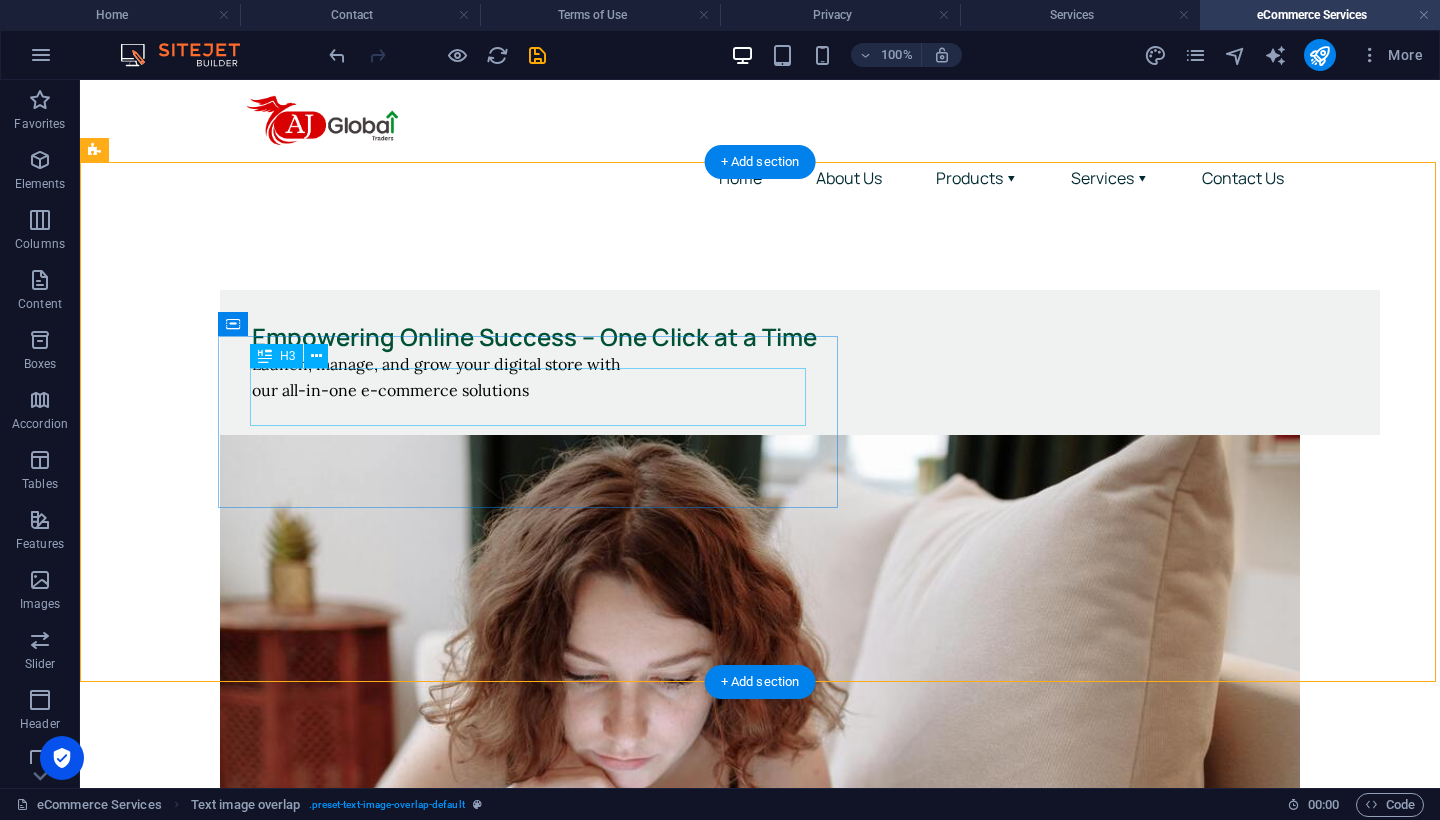 click on "Empowering Online Success – One Click at a Time" at bounding box center [800, 337] 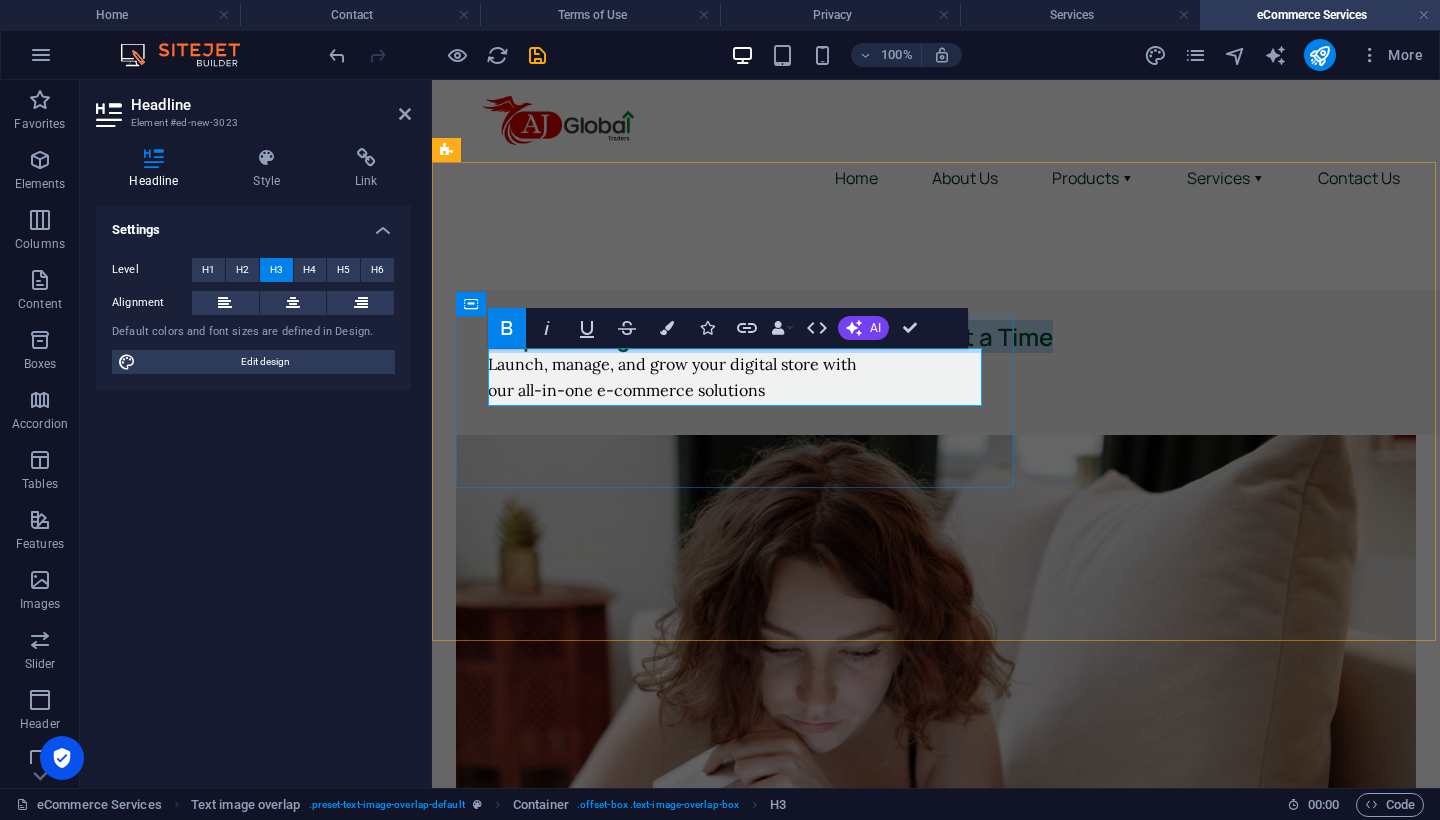 click on "Empowering Online Success – One Click at a Time" at bounding box center (770, 336) 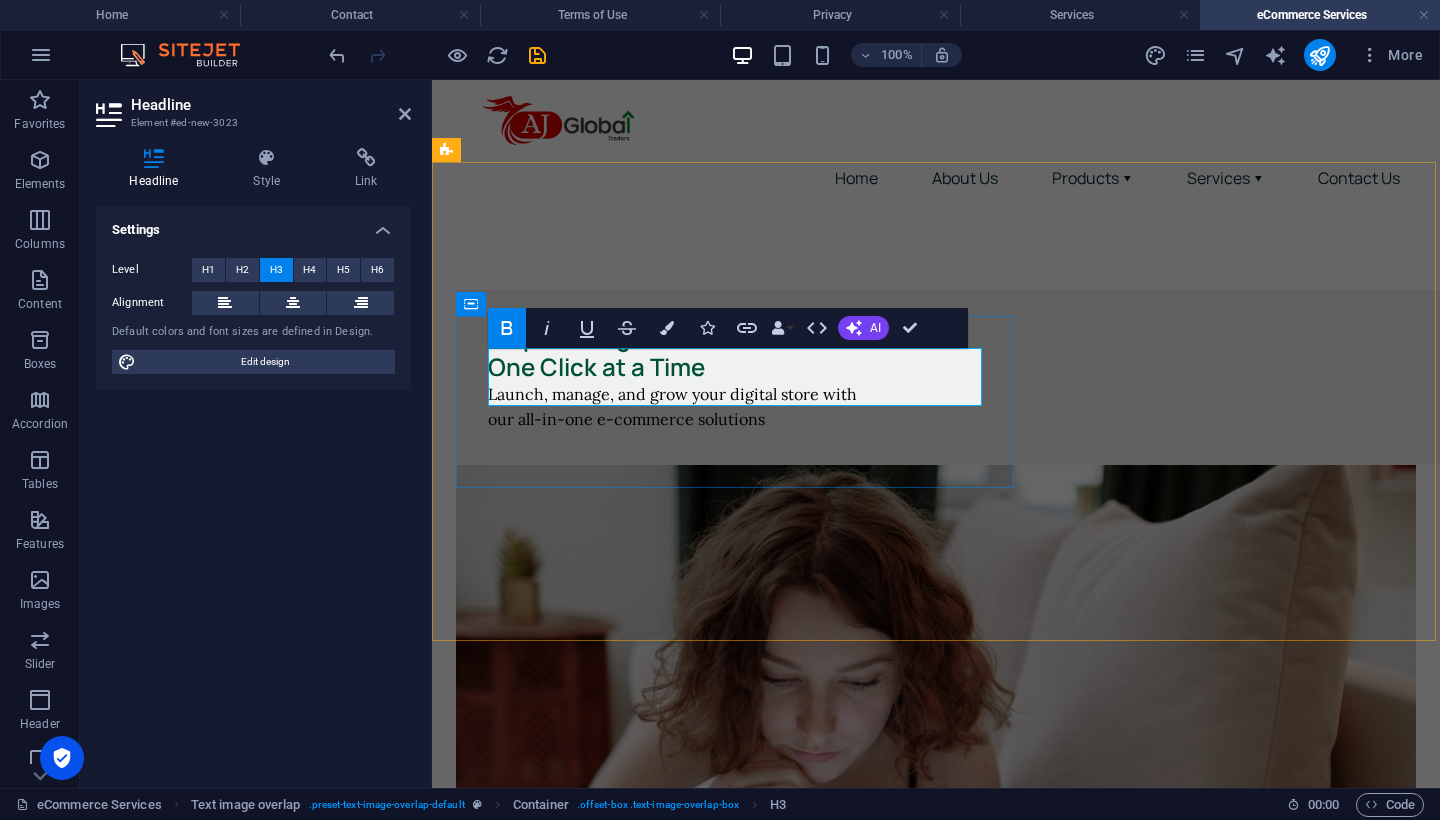click on "Empowering Online Success –  ‌One Click at a Time" at bounding box center (659, 351) 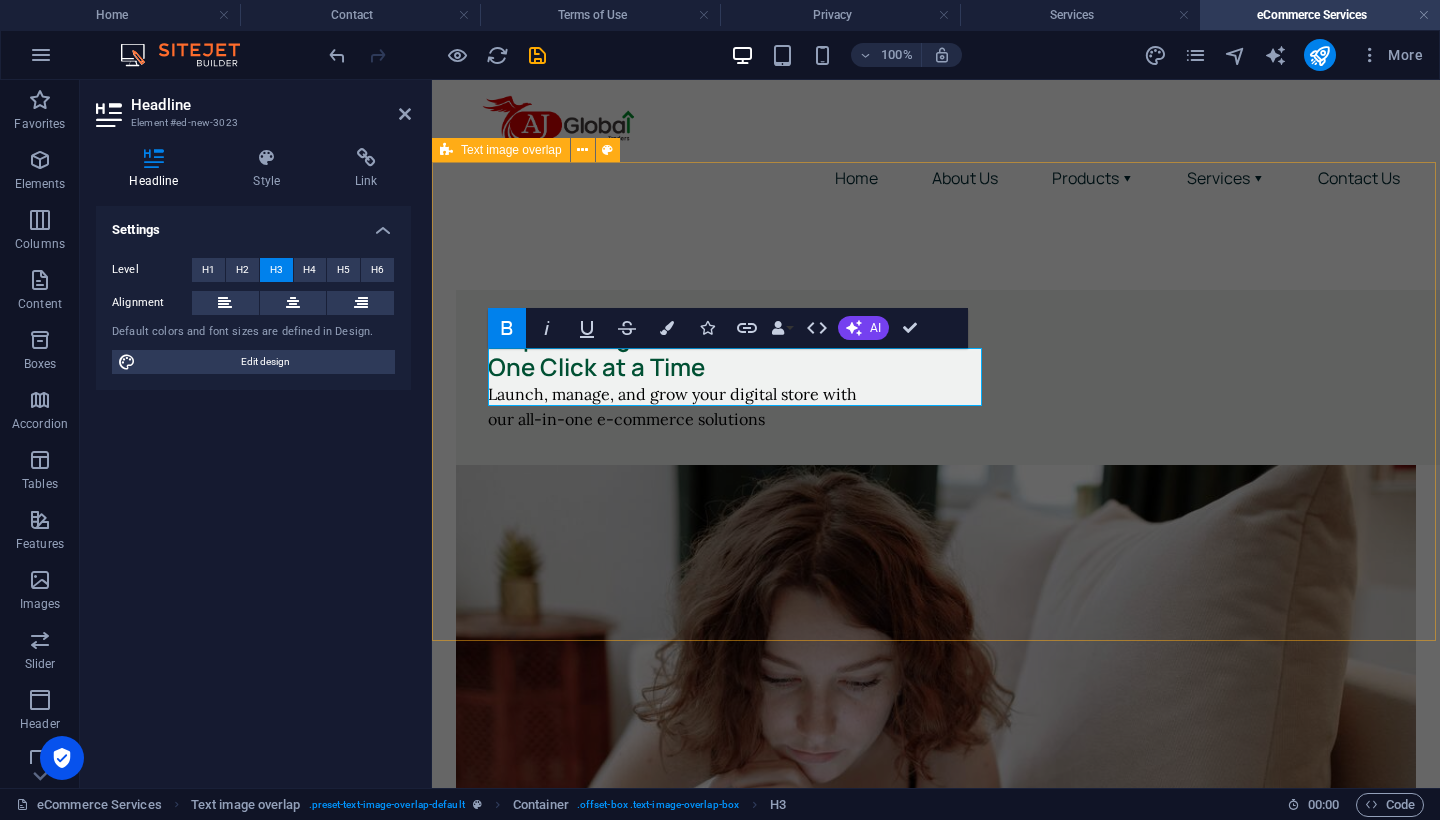 click on "Empowering Online Success ‌One Click at a Time Launch, manage, and grow your digital store with  our all-in-one e-commerce solutions" at bounding box center [936, 697] 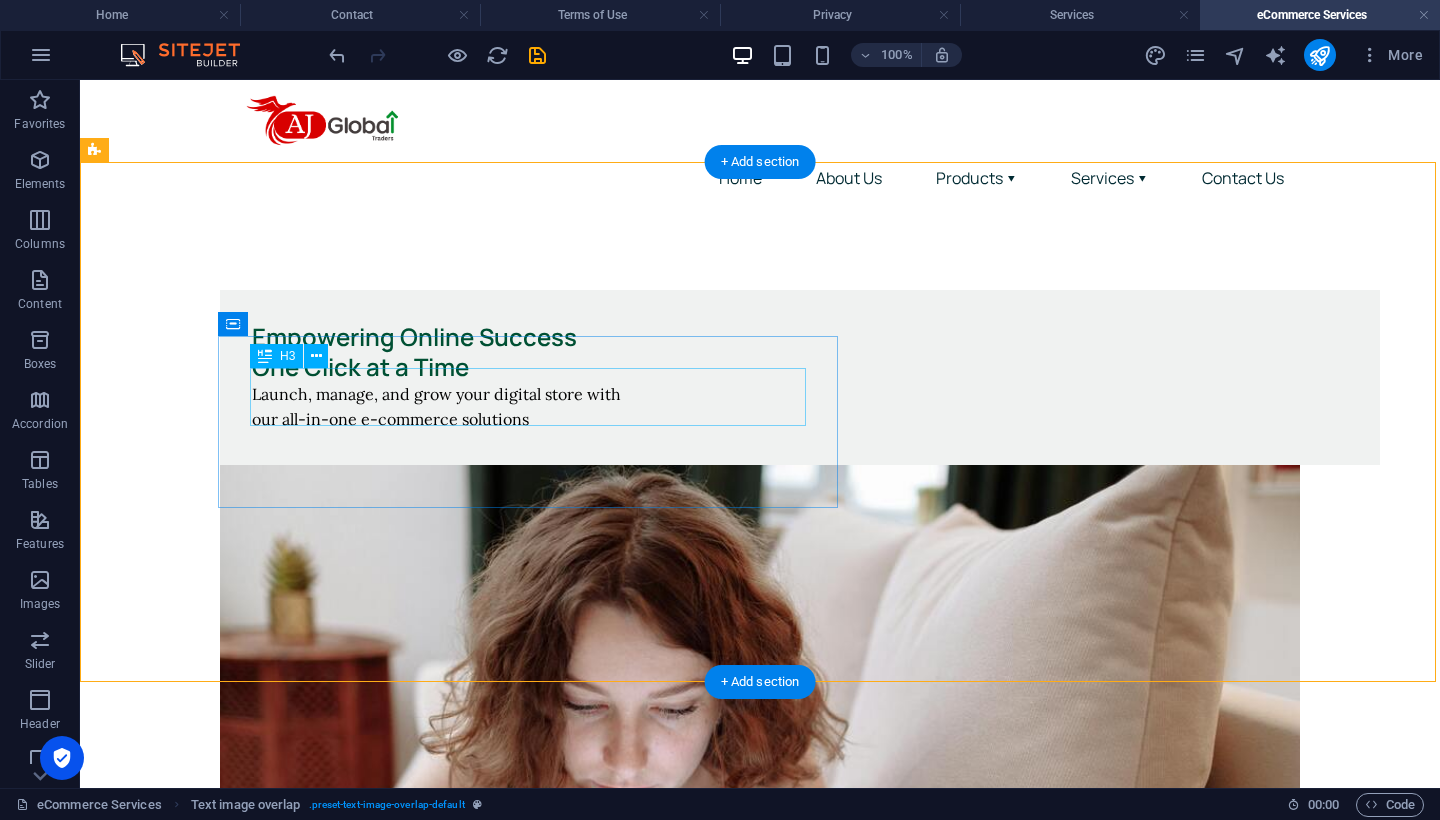 click on "Empowering Online Success One Click at a Time" at bounding box center [800, 352] 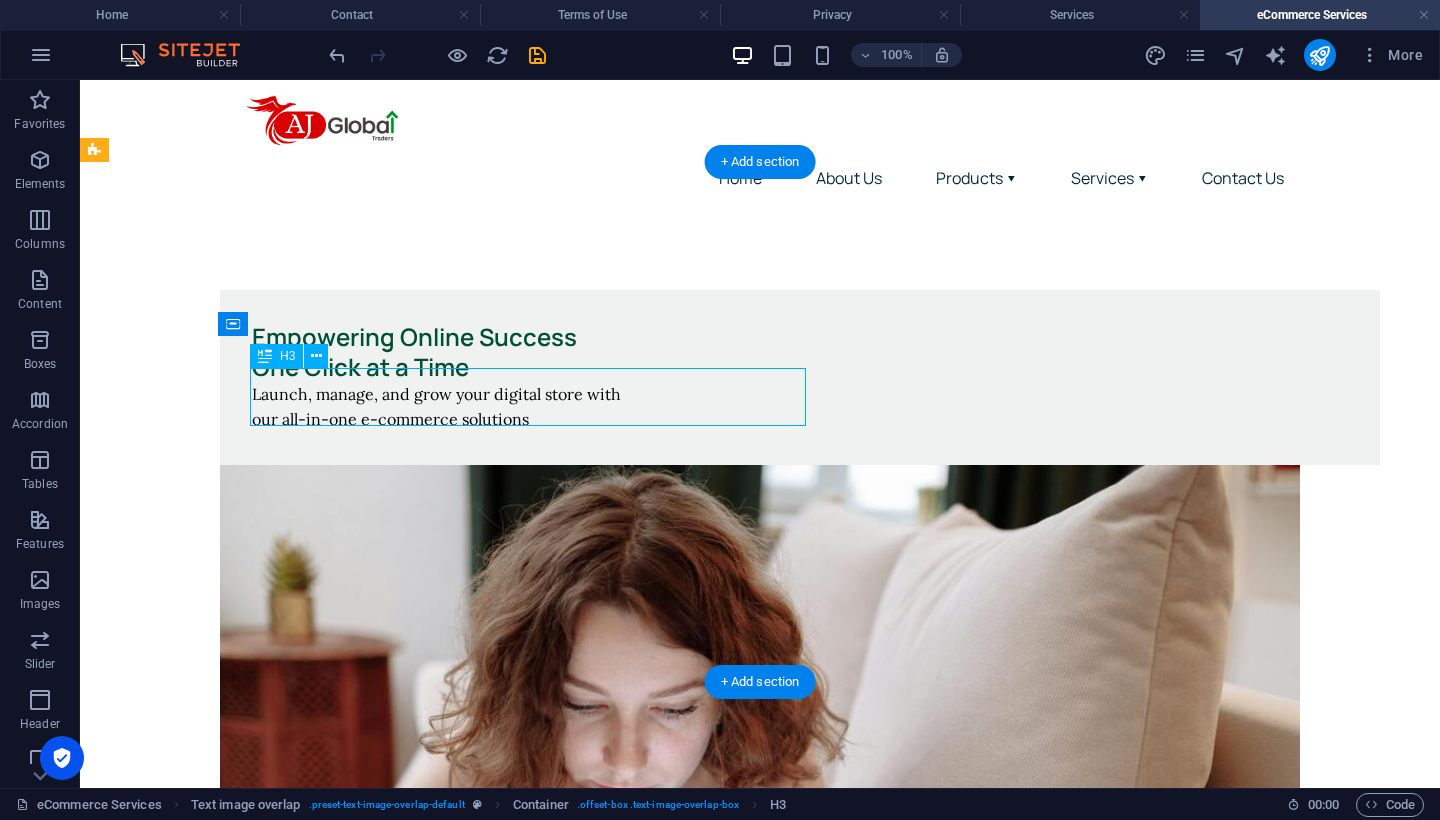click on "Empowering Online Success One Click at a Time" at bounding box center (800, 352) 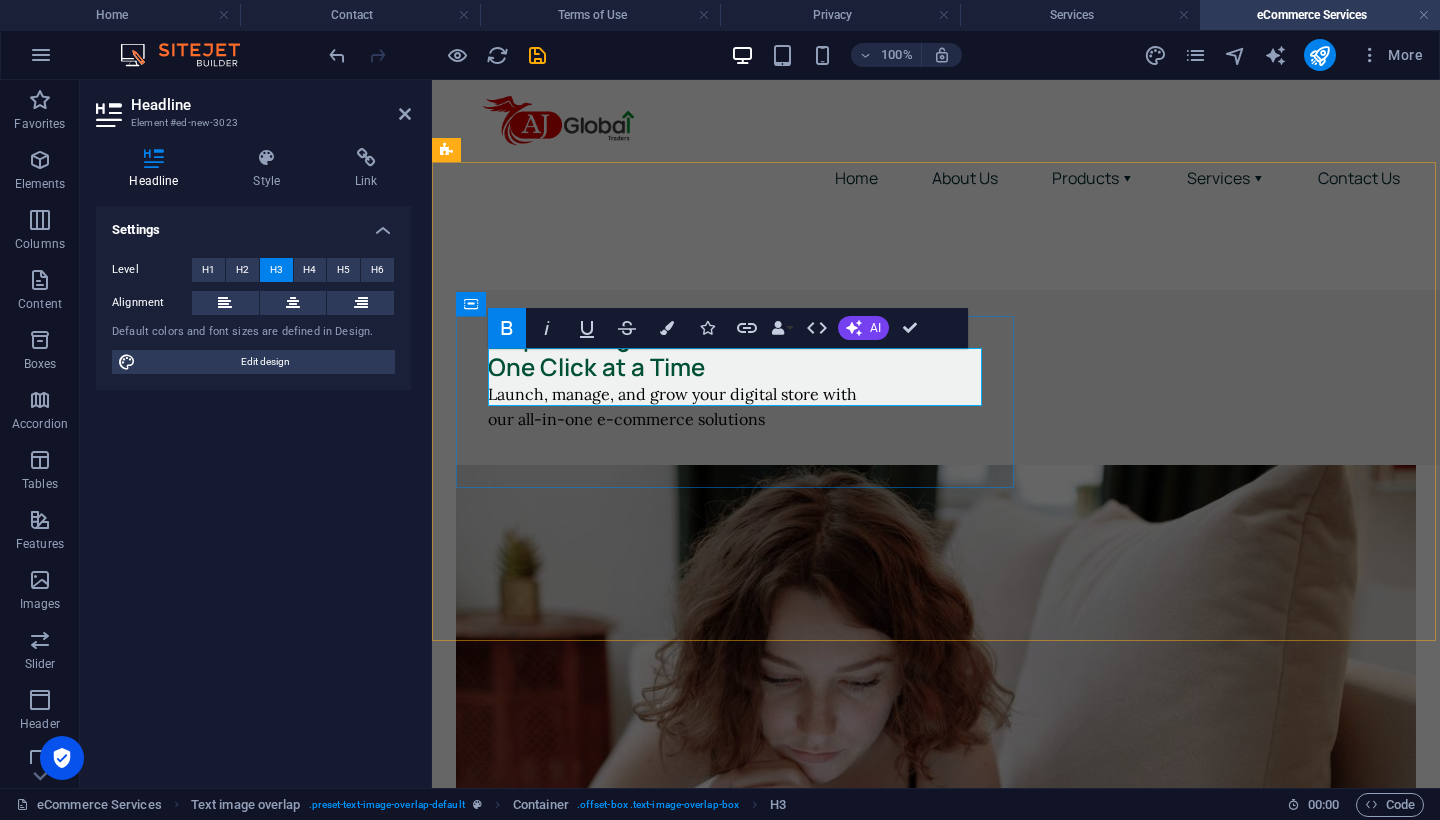 click on "Empowering Online Success One Click at a Time" at bounding box center [650, 351] 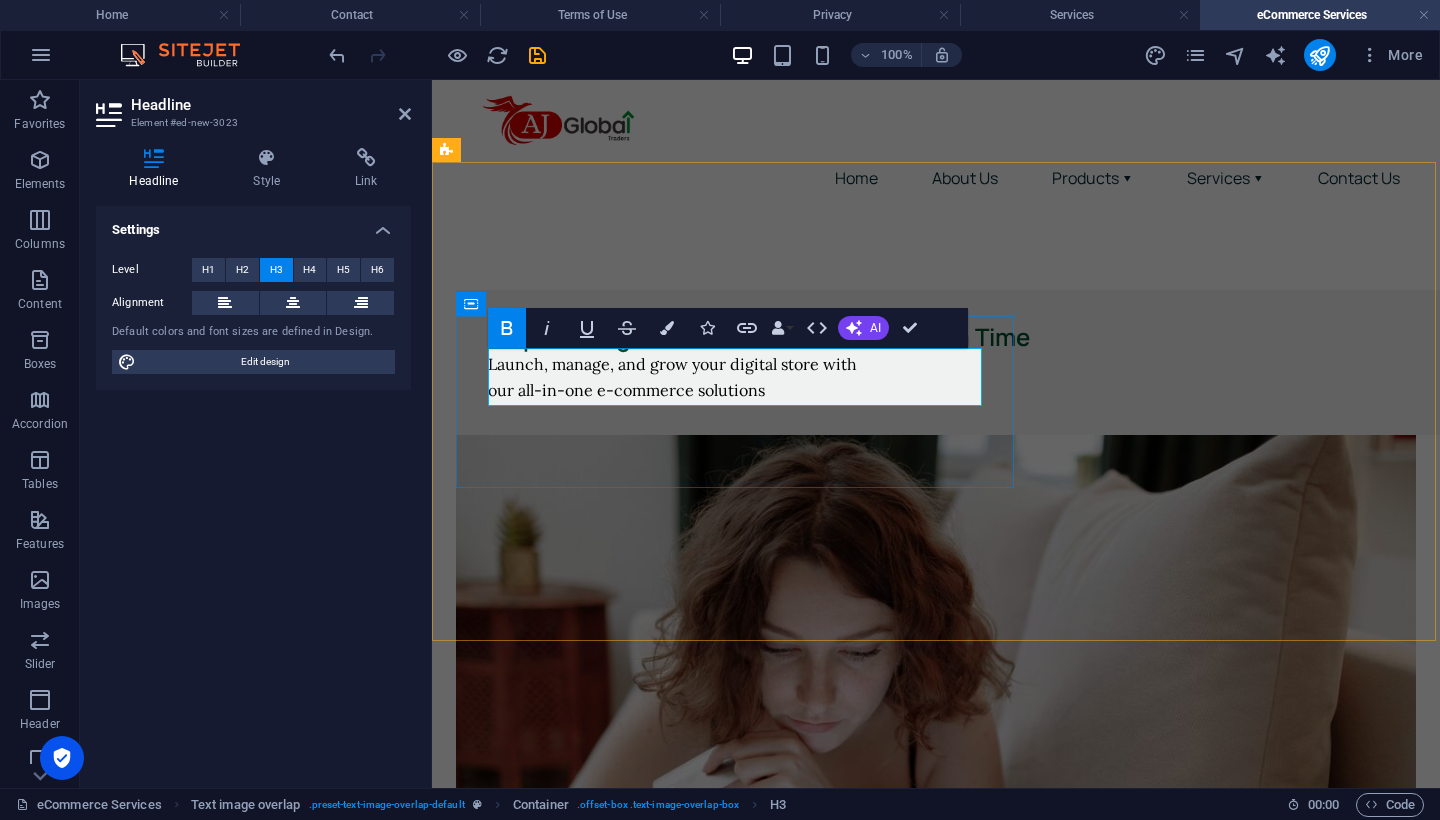 type 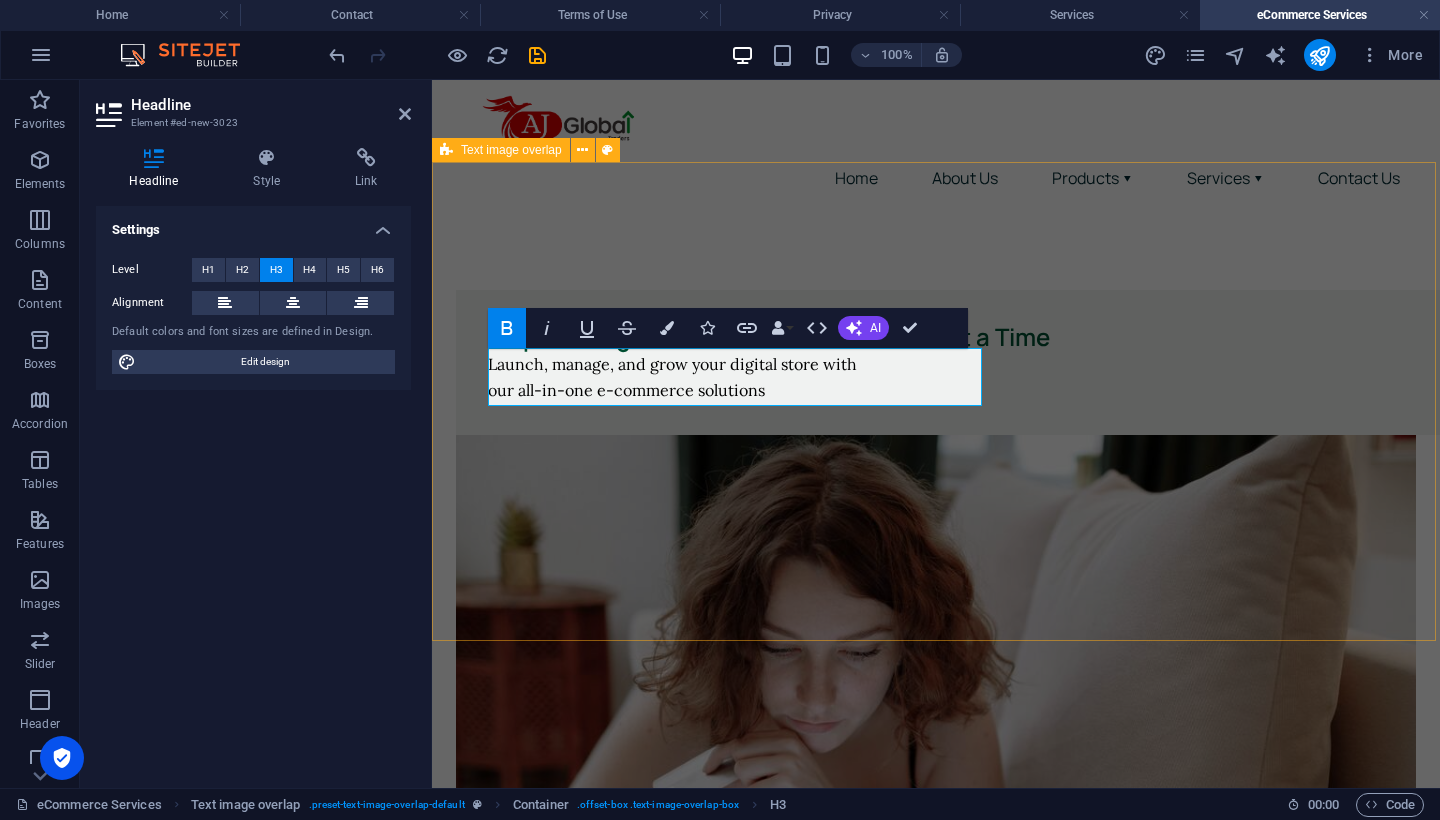 click on "Empowering Online Success - One Click at a Time Launch, manage, and grow your digital store with  our all-in-one e-commerce solutions" at bounding box center [936, 682] 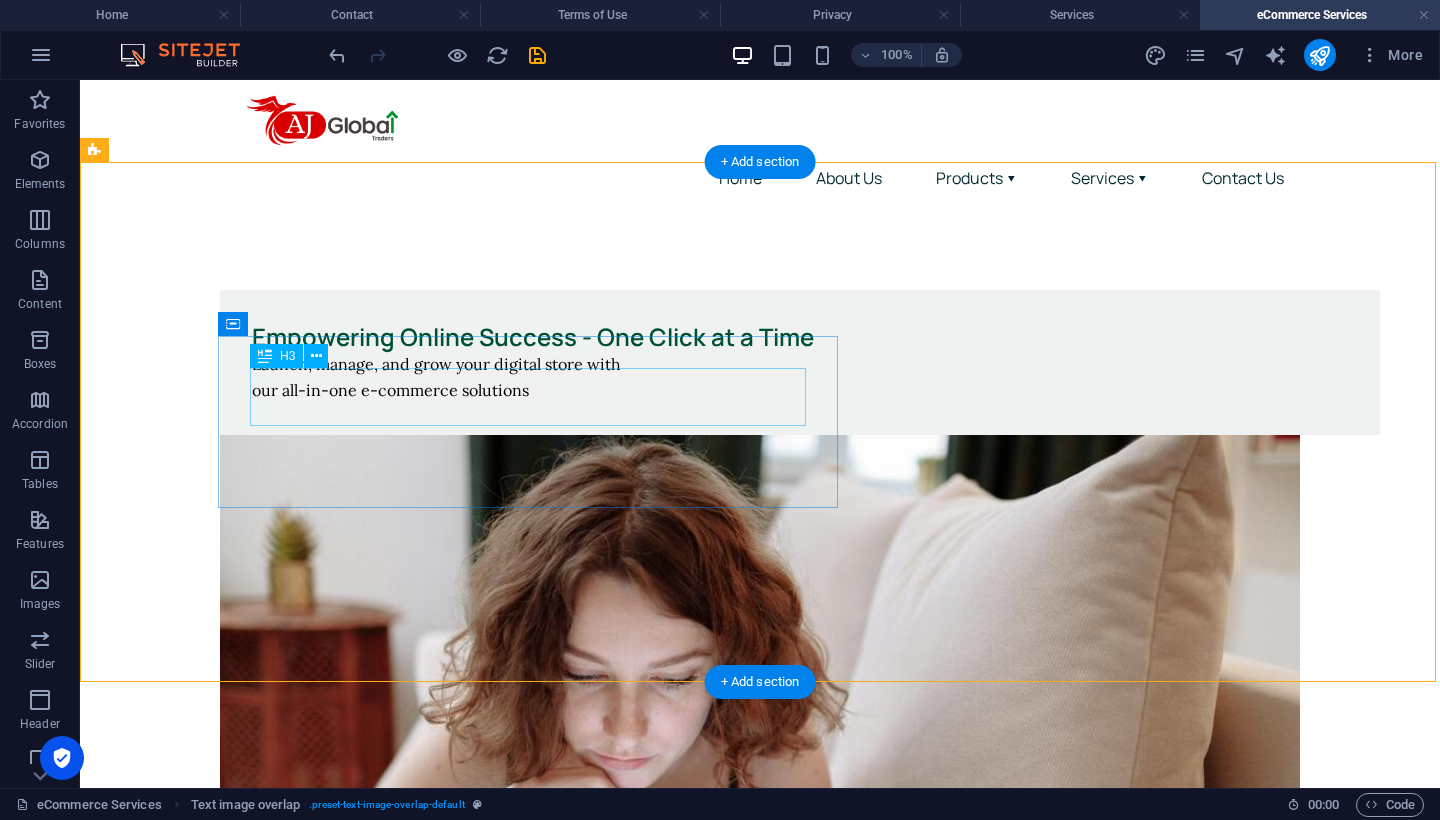 click on "Empowering Online Success - One Click at a Time" at bounding box center [800, 337] 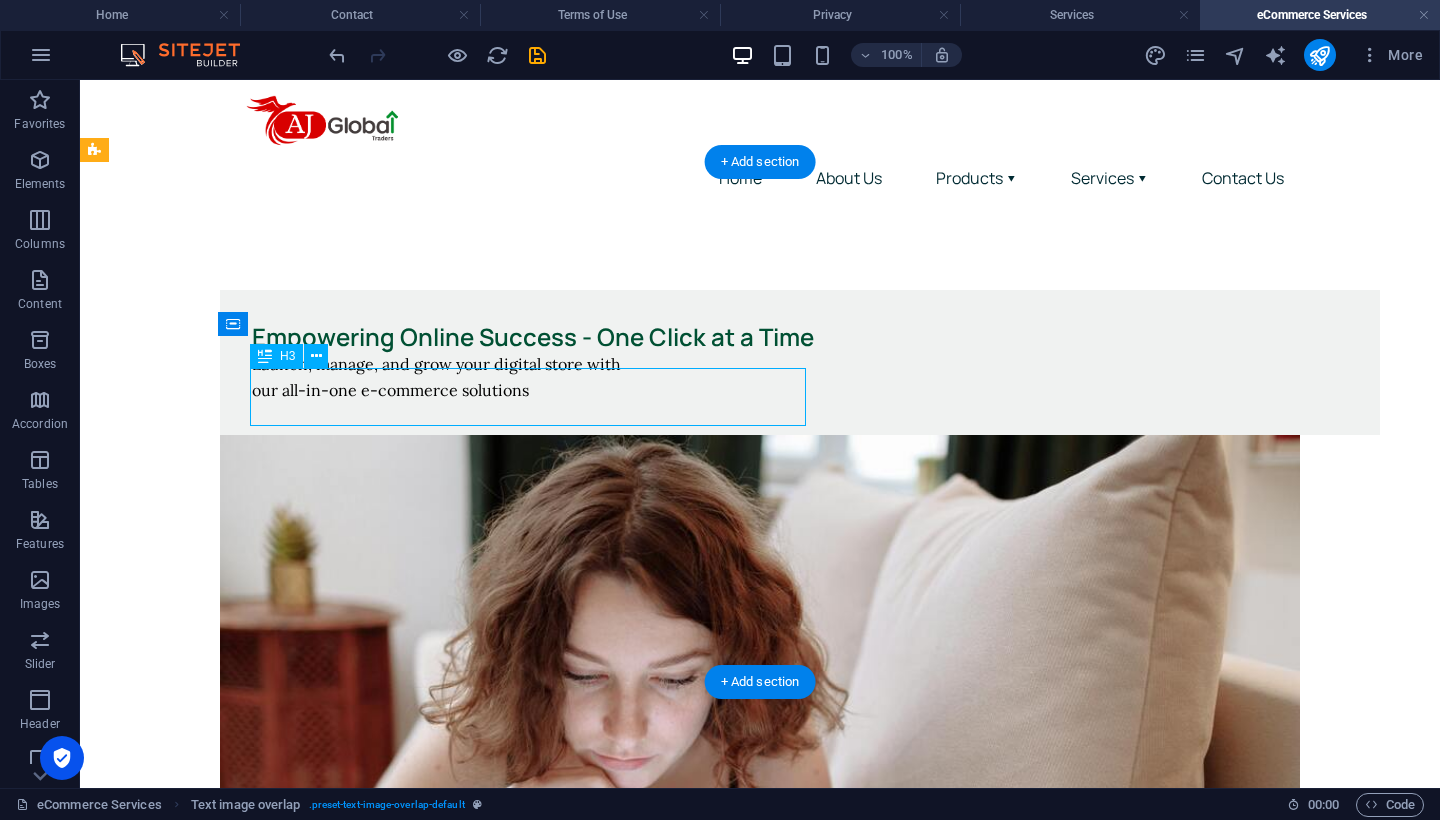 click on "Empowering Online Success - One Click at a Time" at bounding box center [800, 337] 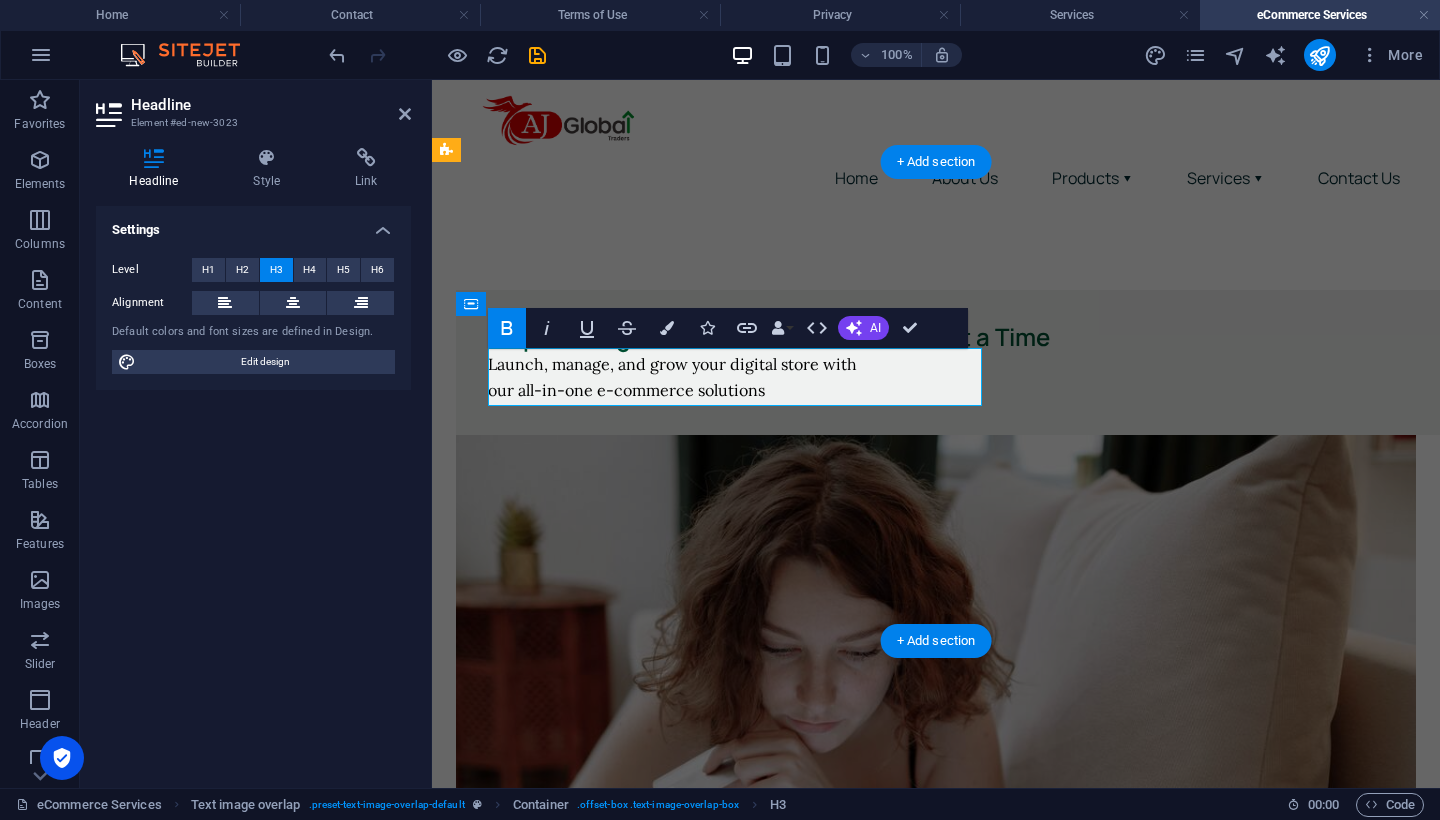 click 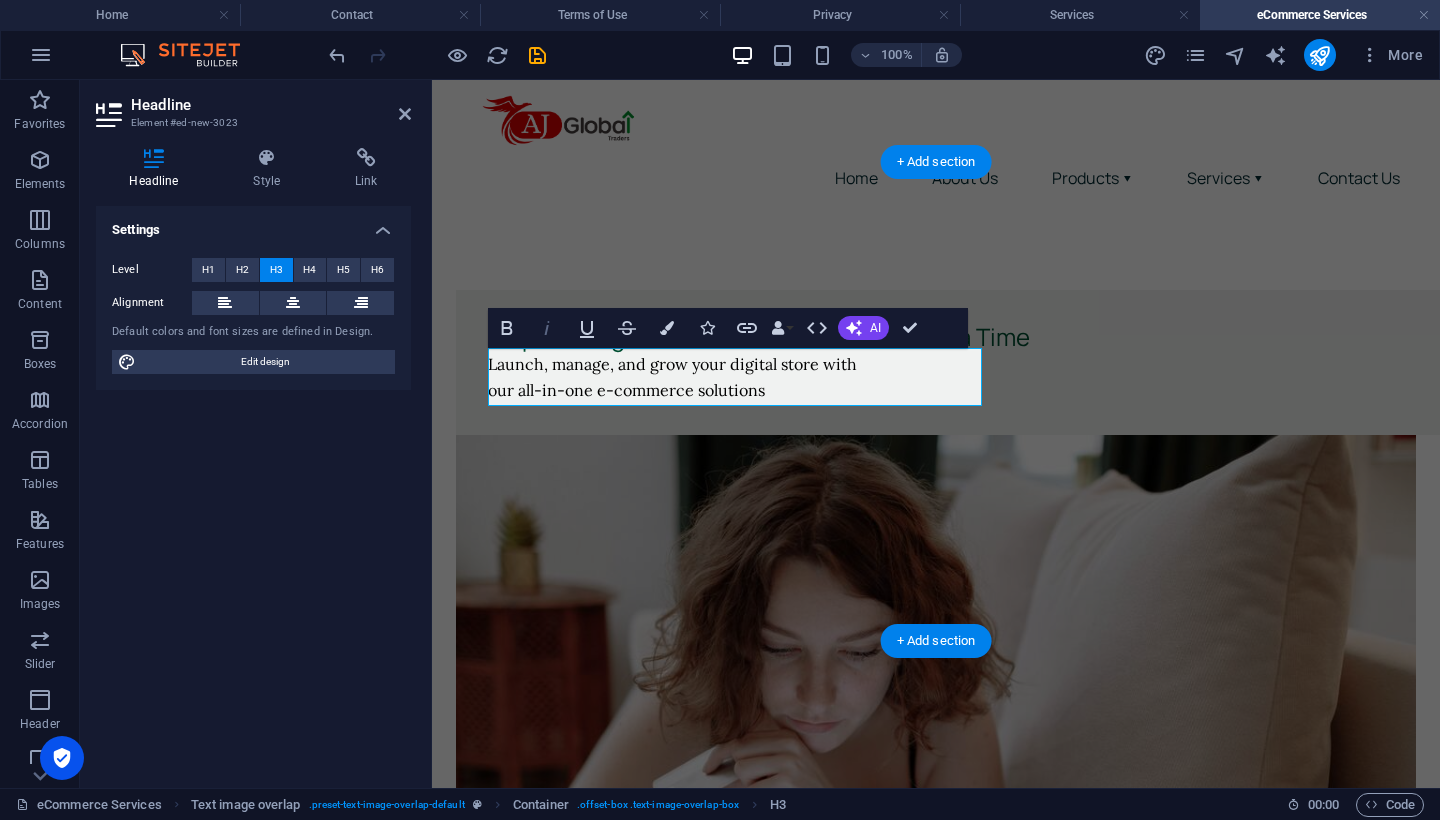 click 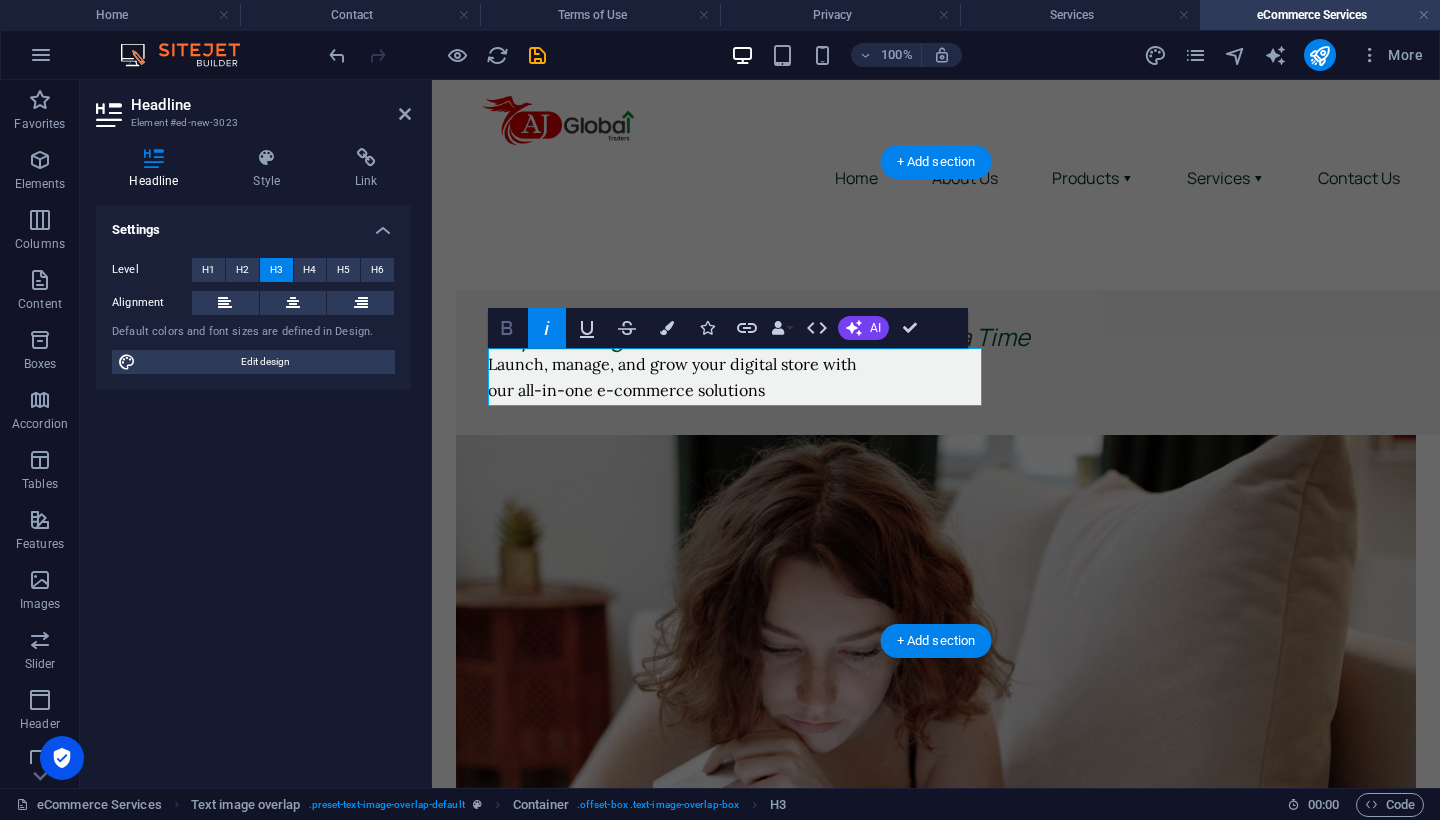 click 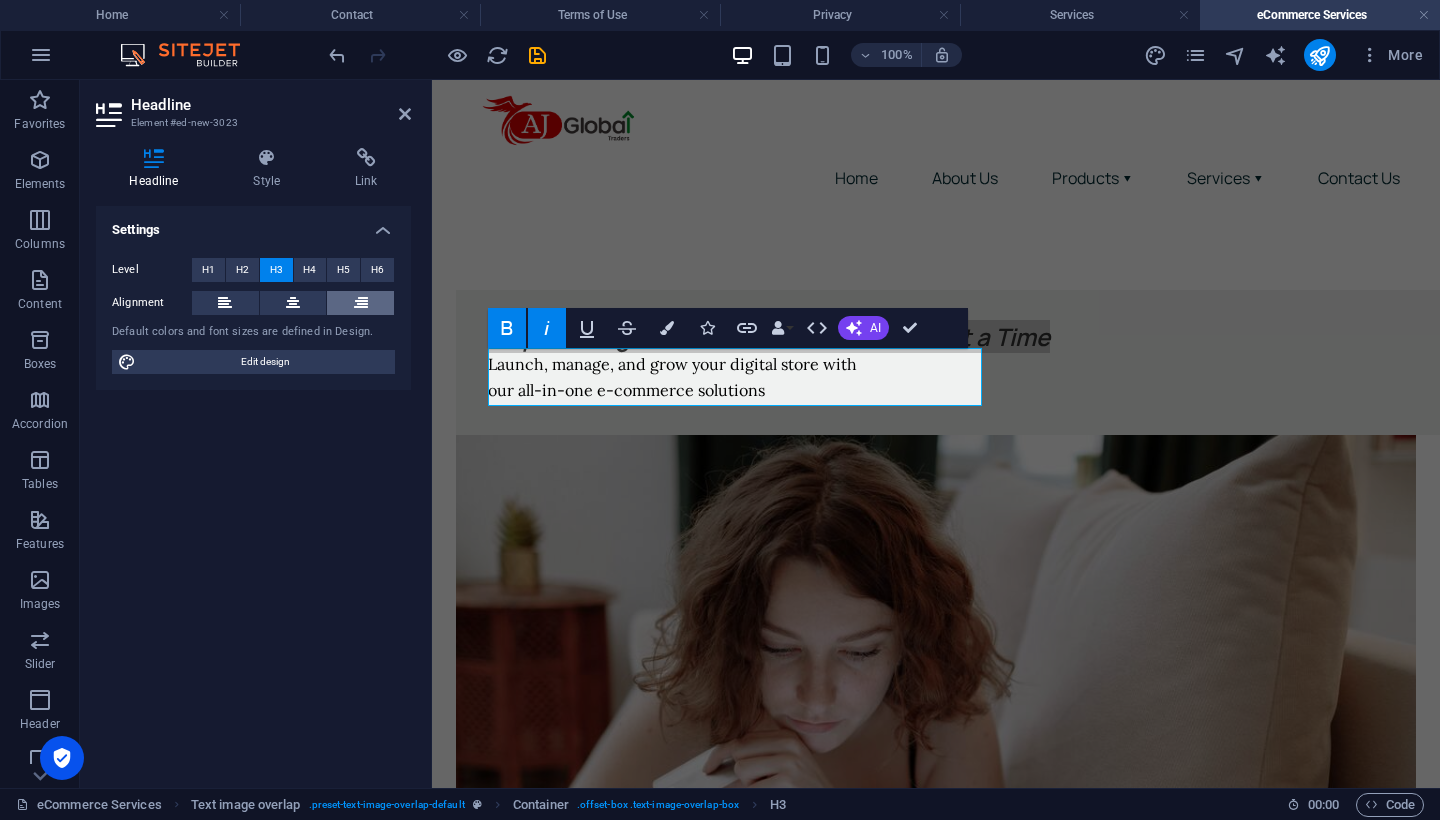 click at bounding box center [361, 303] 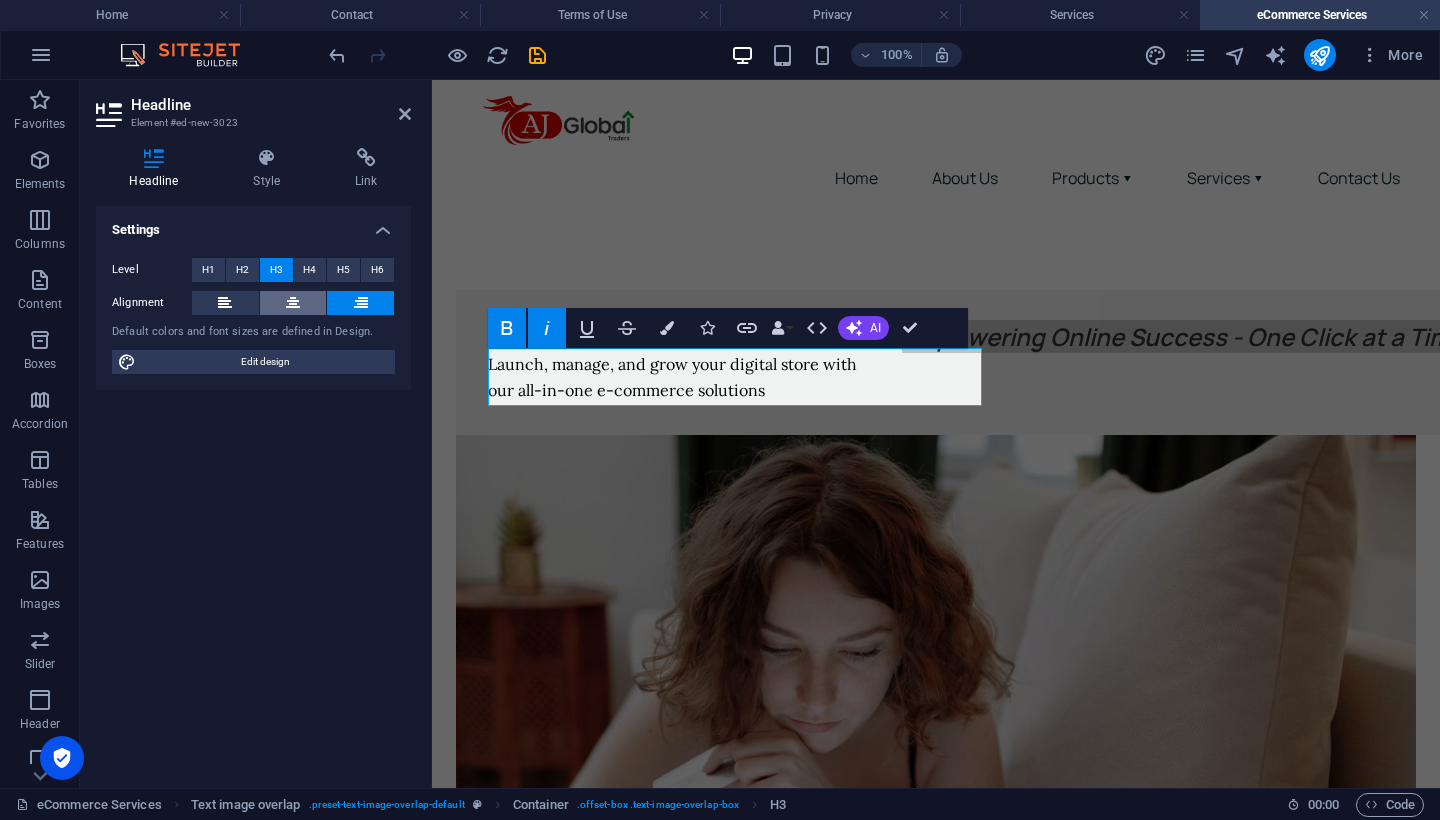 click at bounding box center (293, 303) 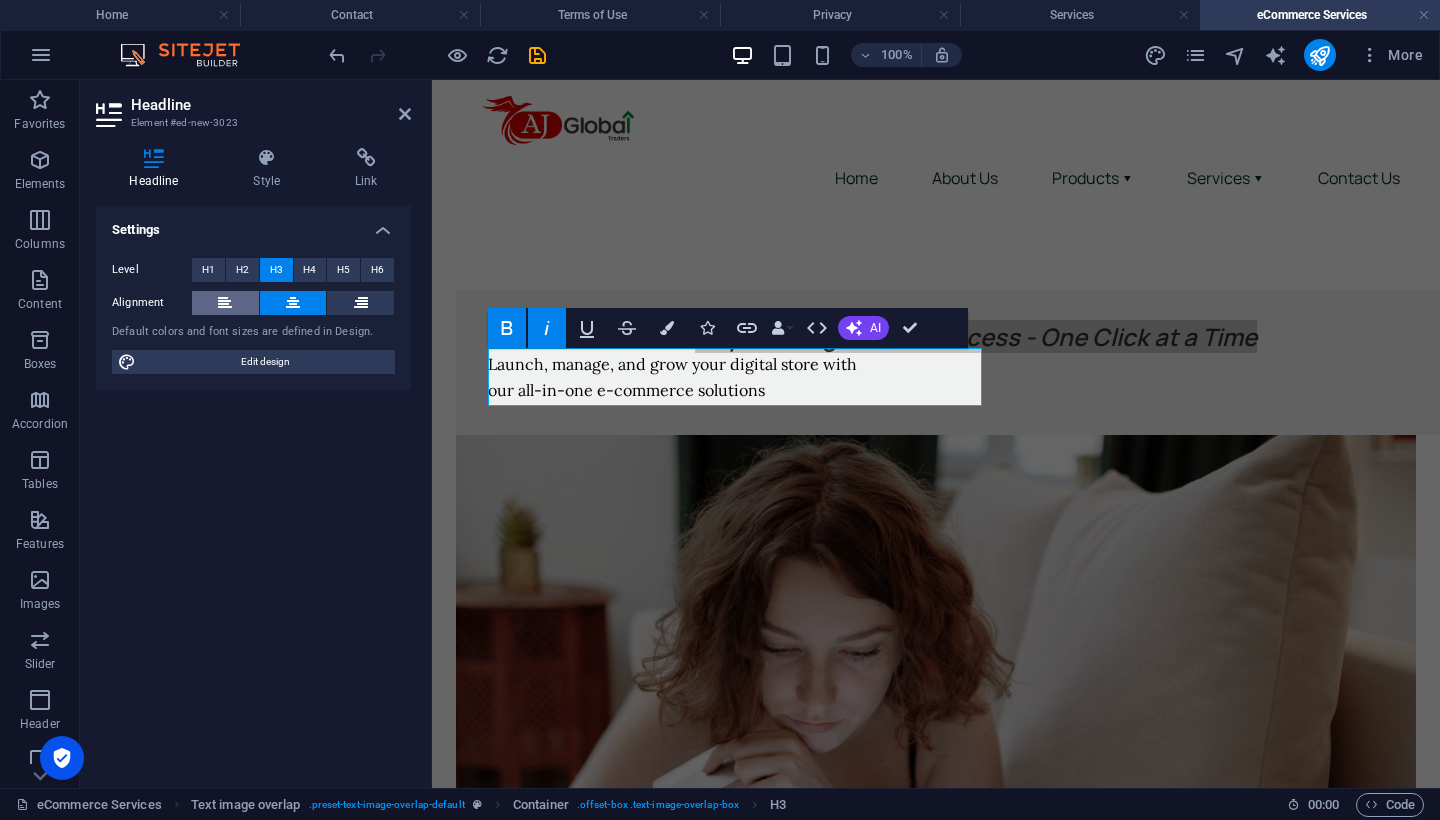 click at bounding box center (225, 303) 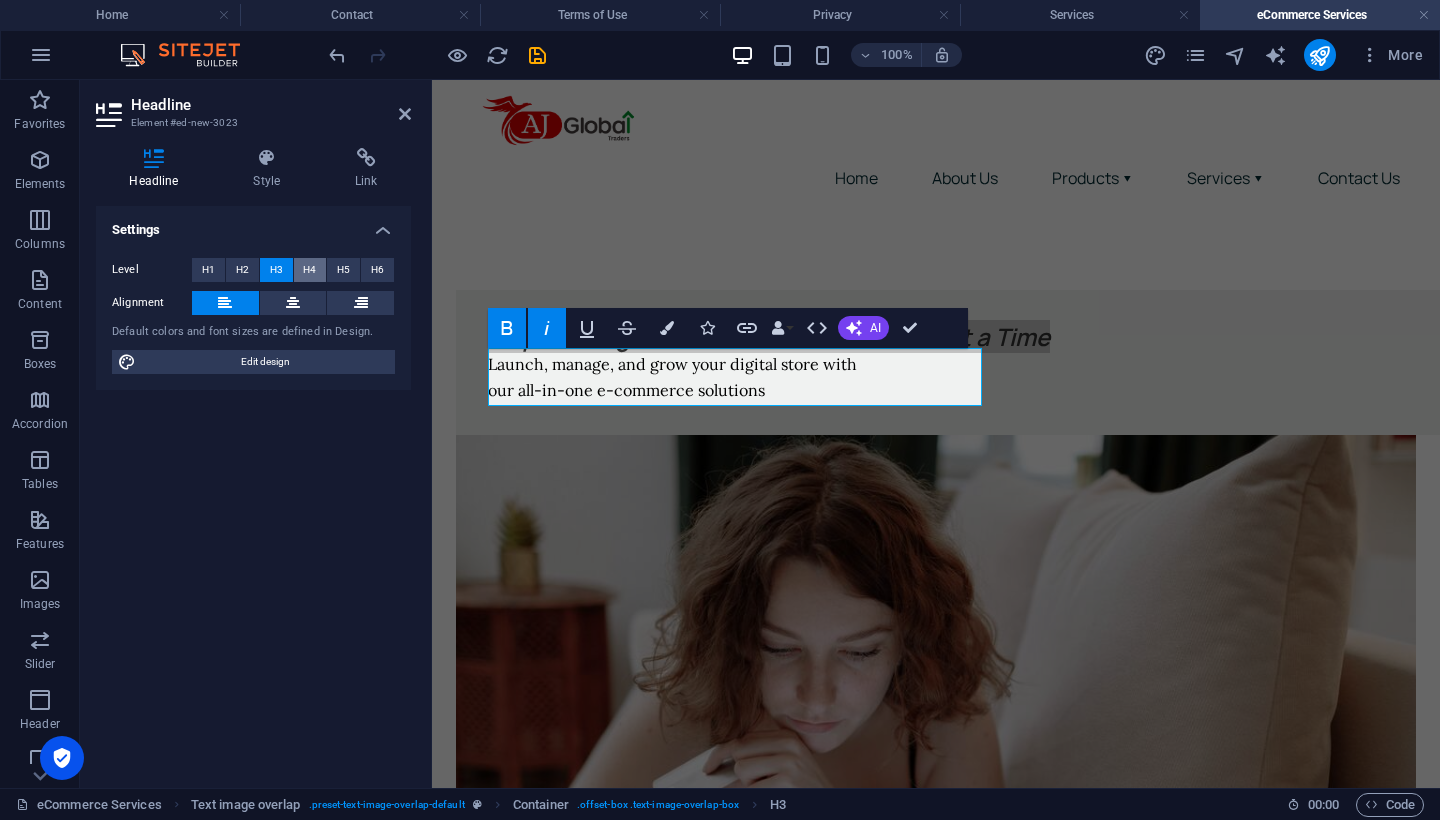 click on "H4" at bounding box center (309, 270) 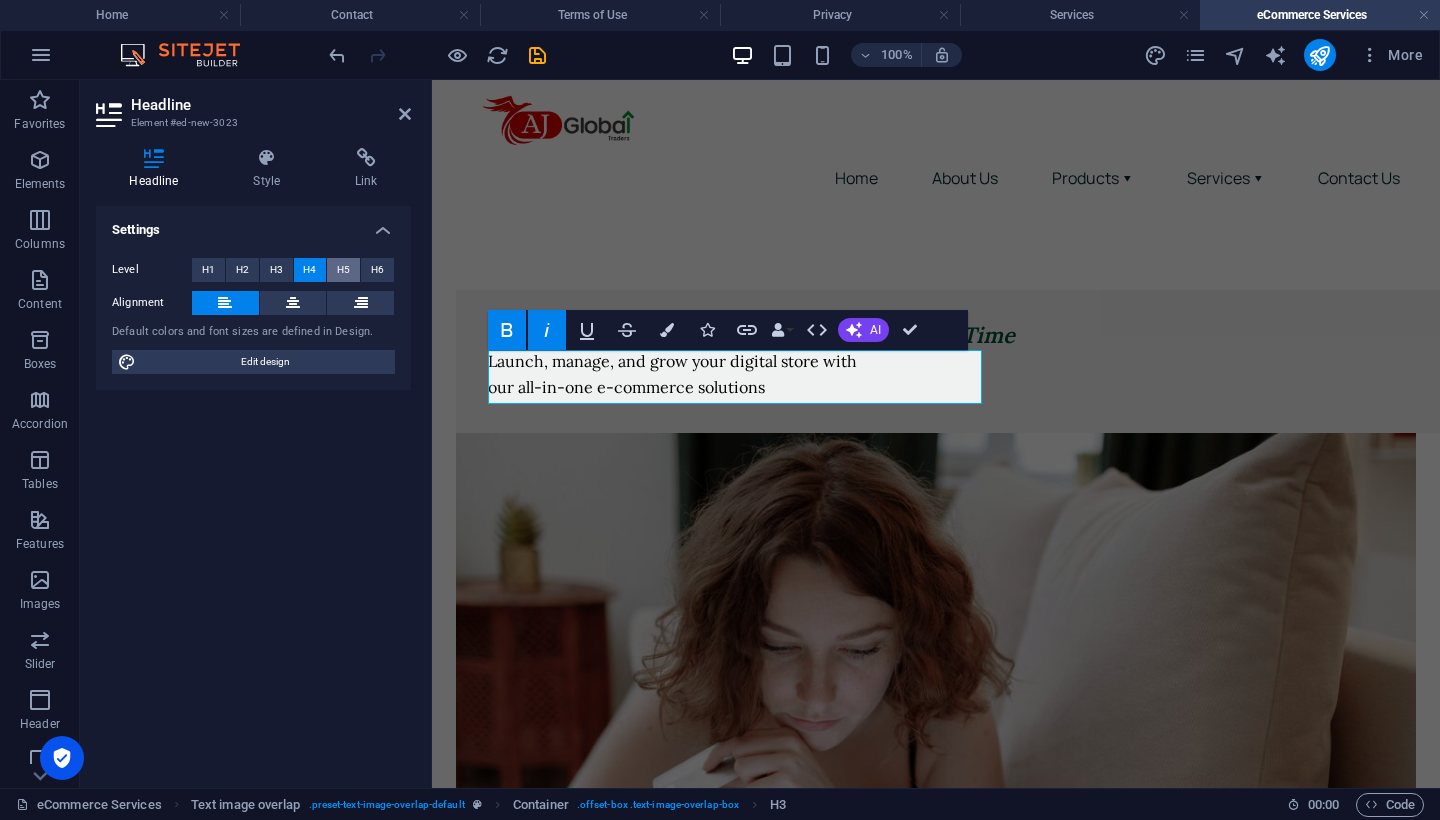 click on "H5" at bounding box center [343, 270] 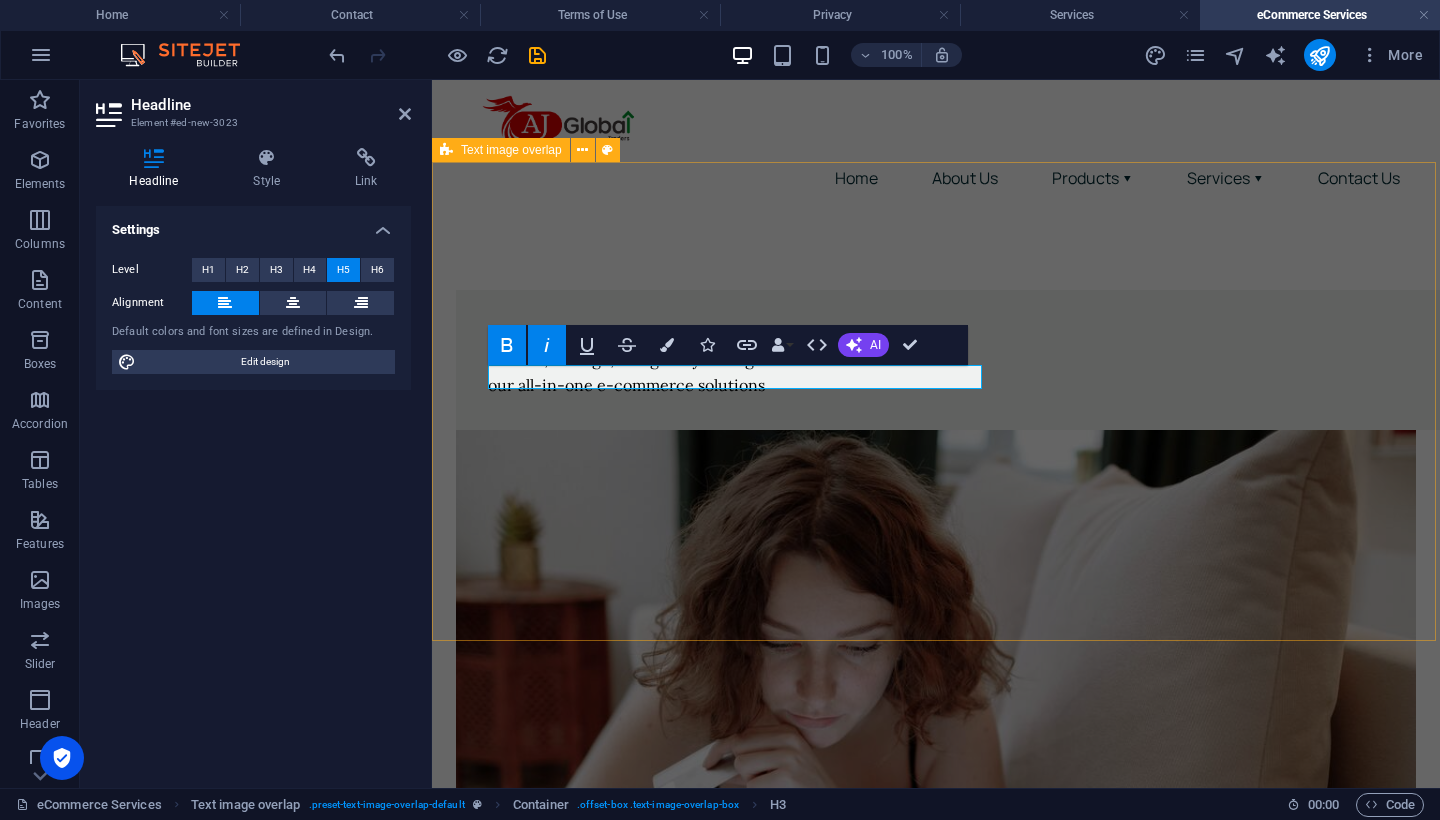 click on "Empowering Online Success - One Click at a Time Launch, manage, and grow your digital store with  our all-in-one e-commerce solutions" at bounding box center (936, 680) 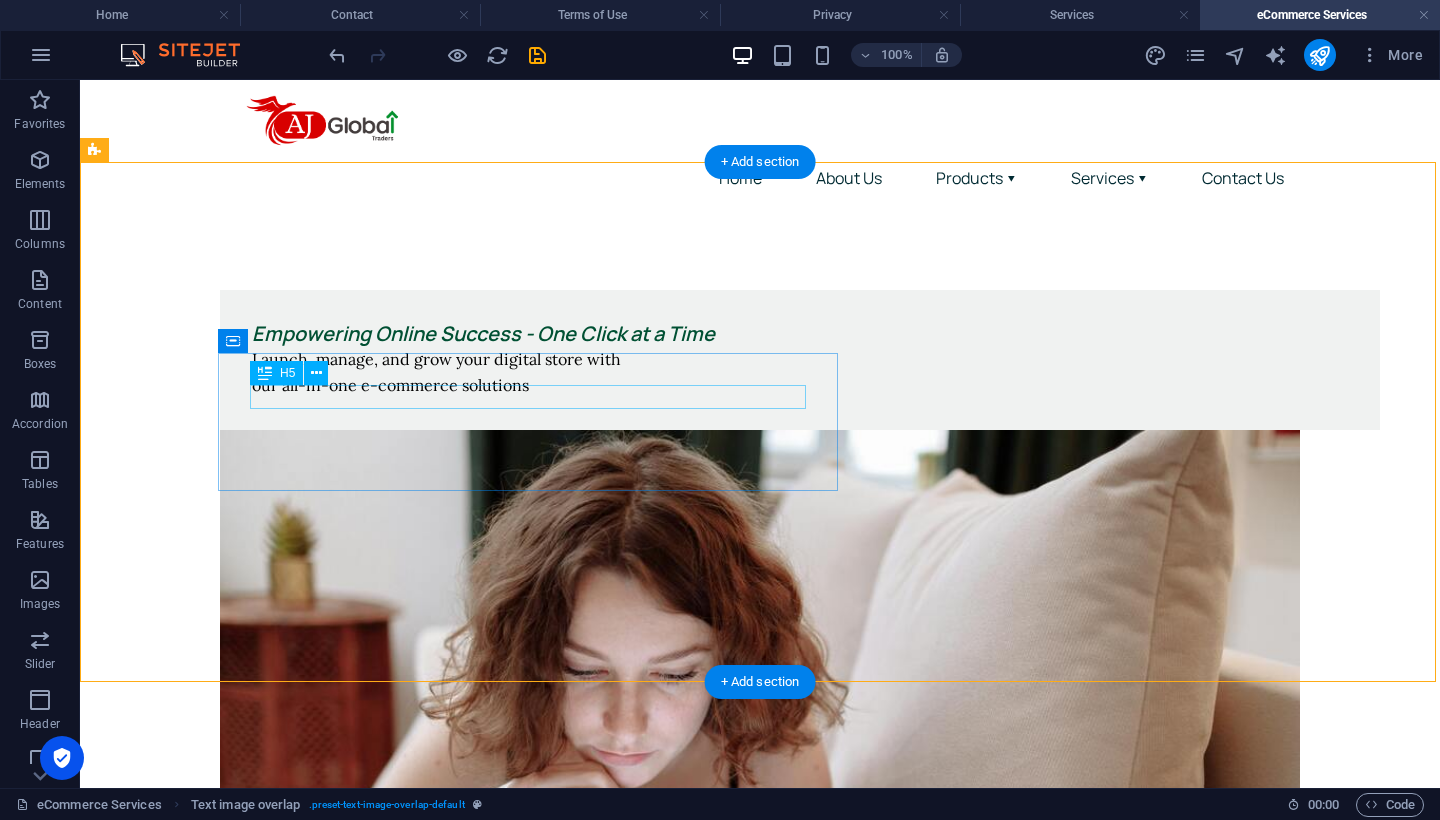 click on "Empowering Online Success - One Click at a Time" at bounding box center (800, 334) 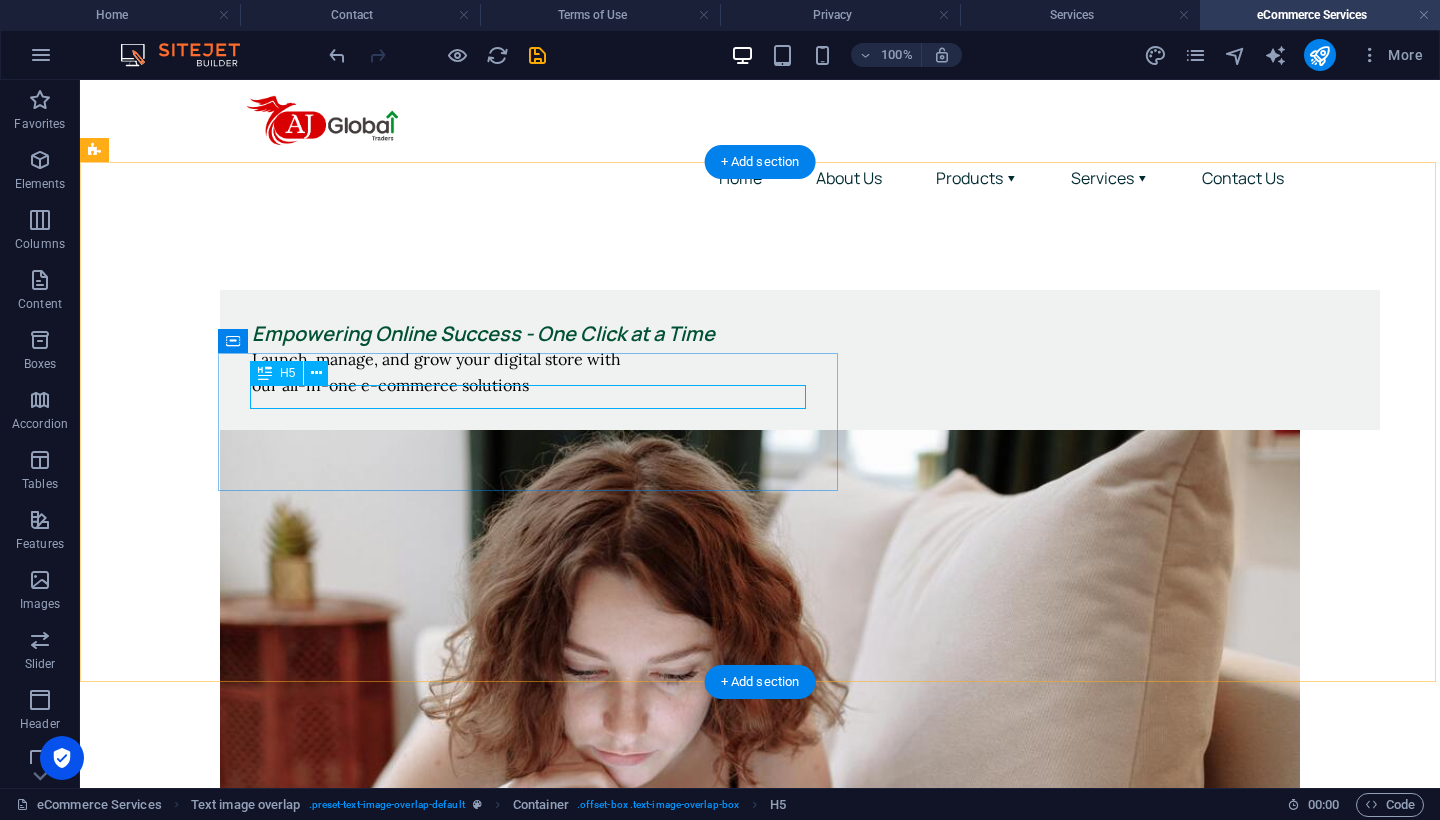 click on "Empowering Online Success - One Click at a Time" at bounding box center [800, 334] 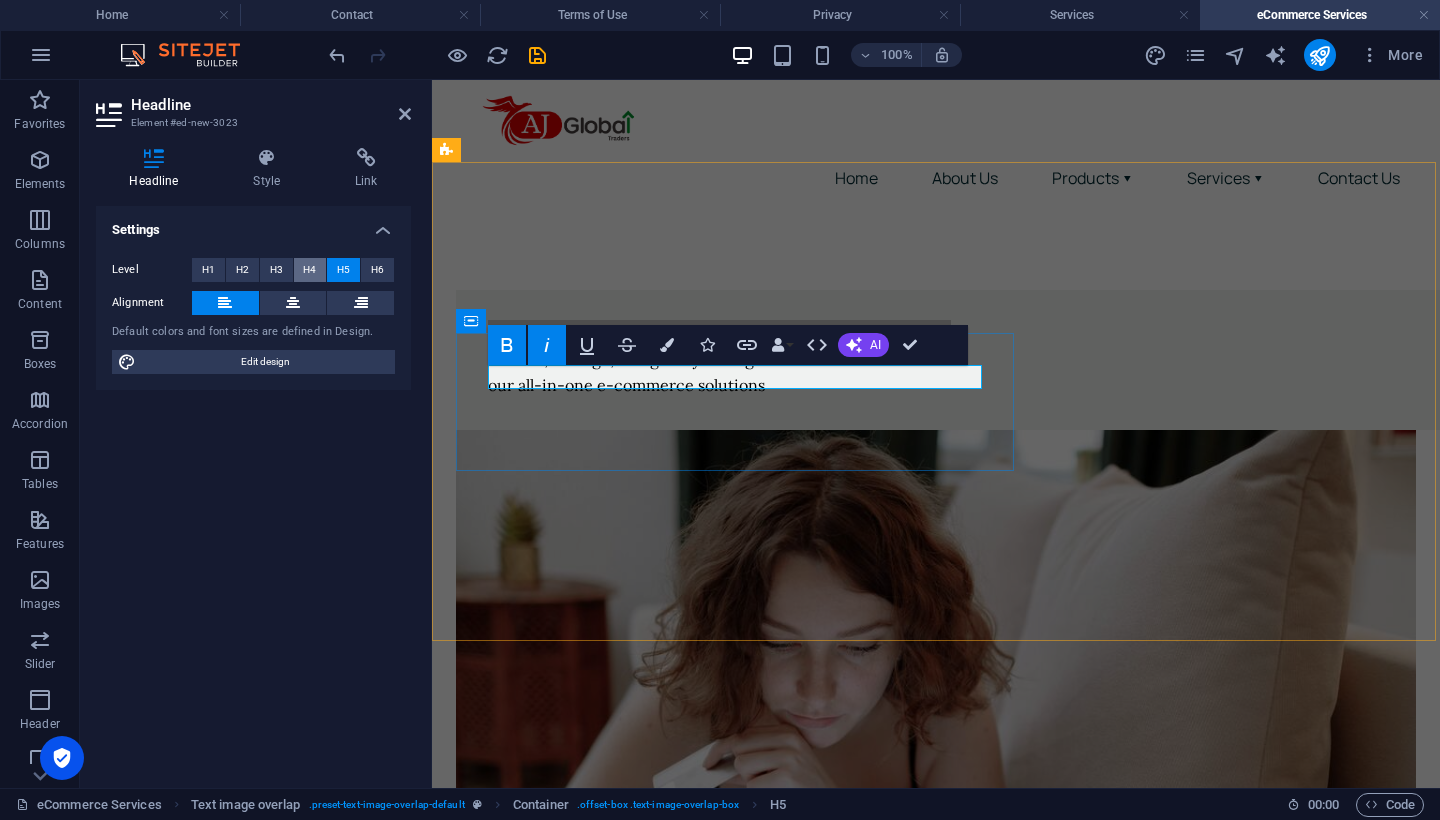 click on "H4" at bounding box center (309, 270) 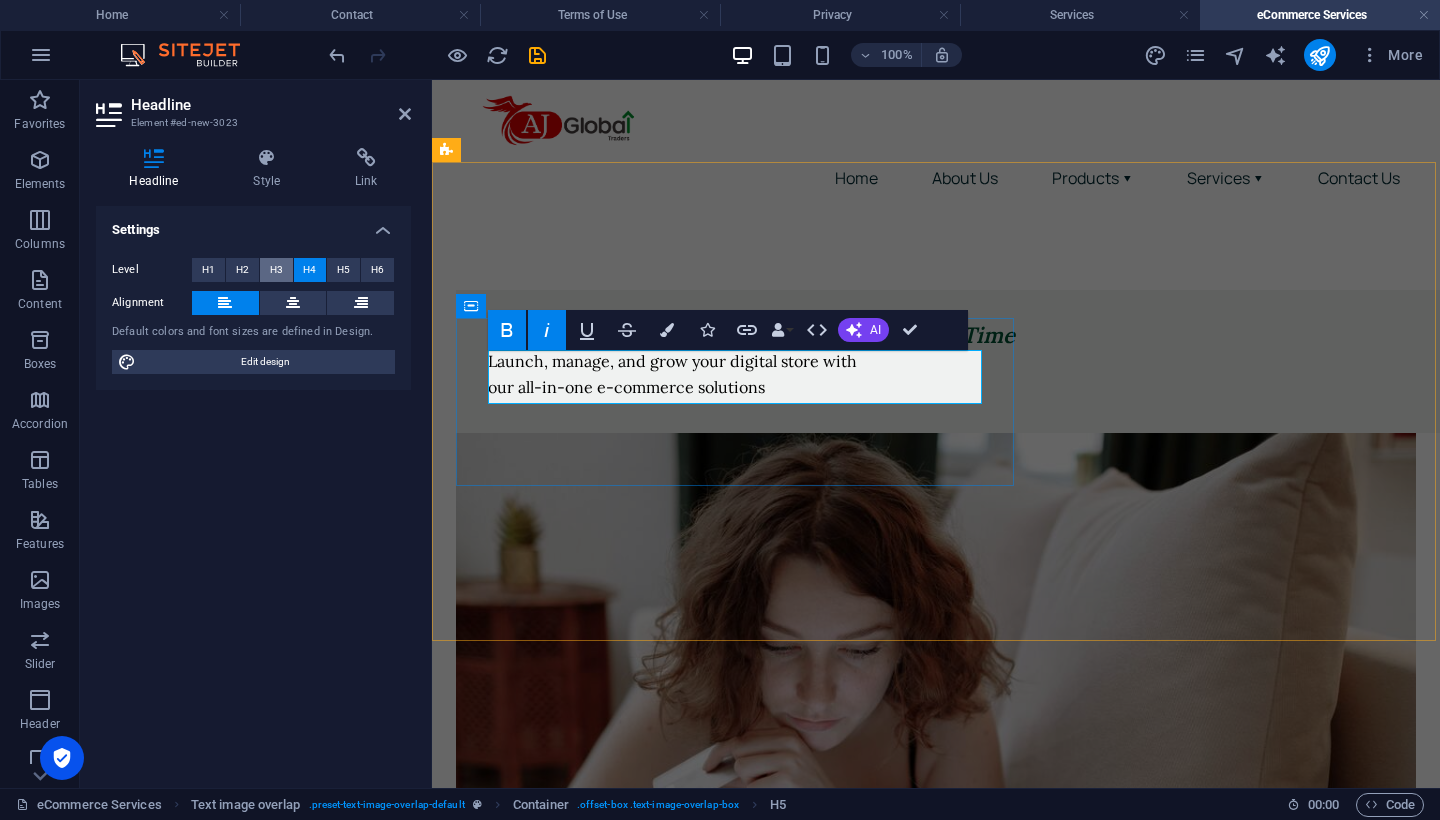 click on "H3" at bounding box center [276, 270] 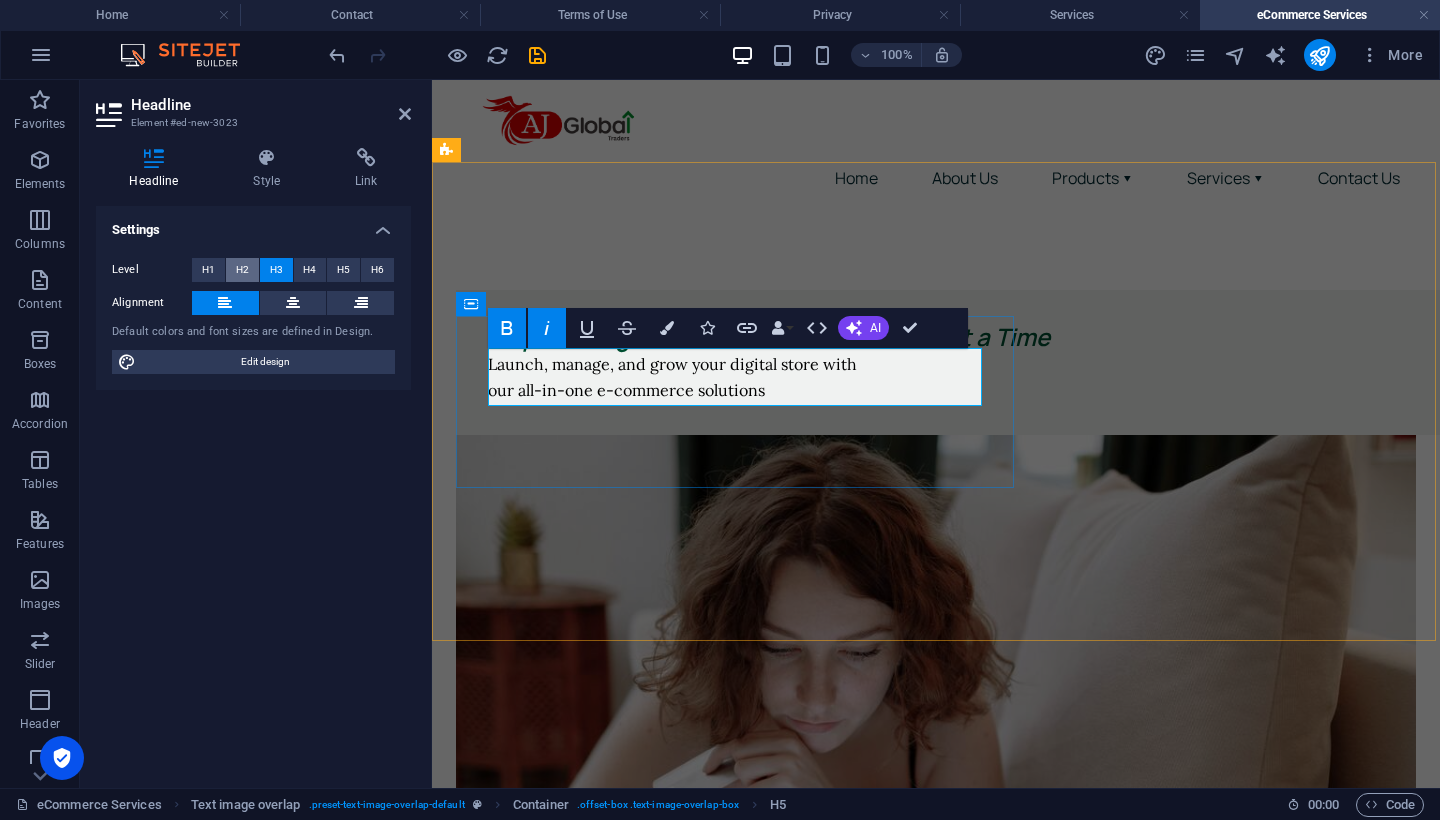 click on "H2" at bounding box center (242, 270) 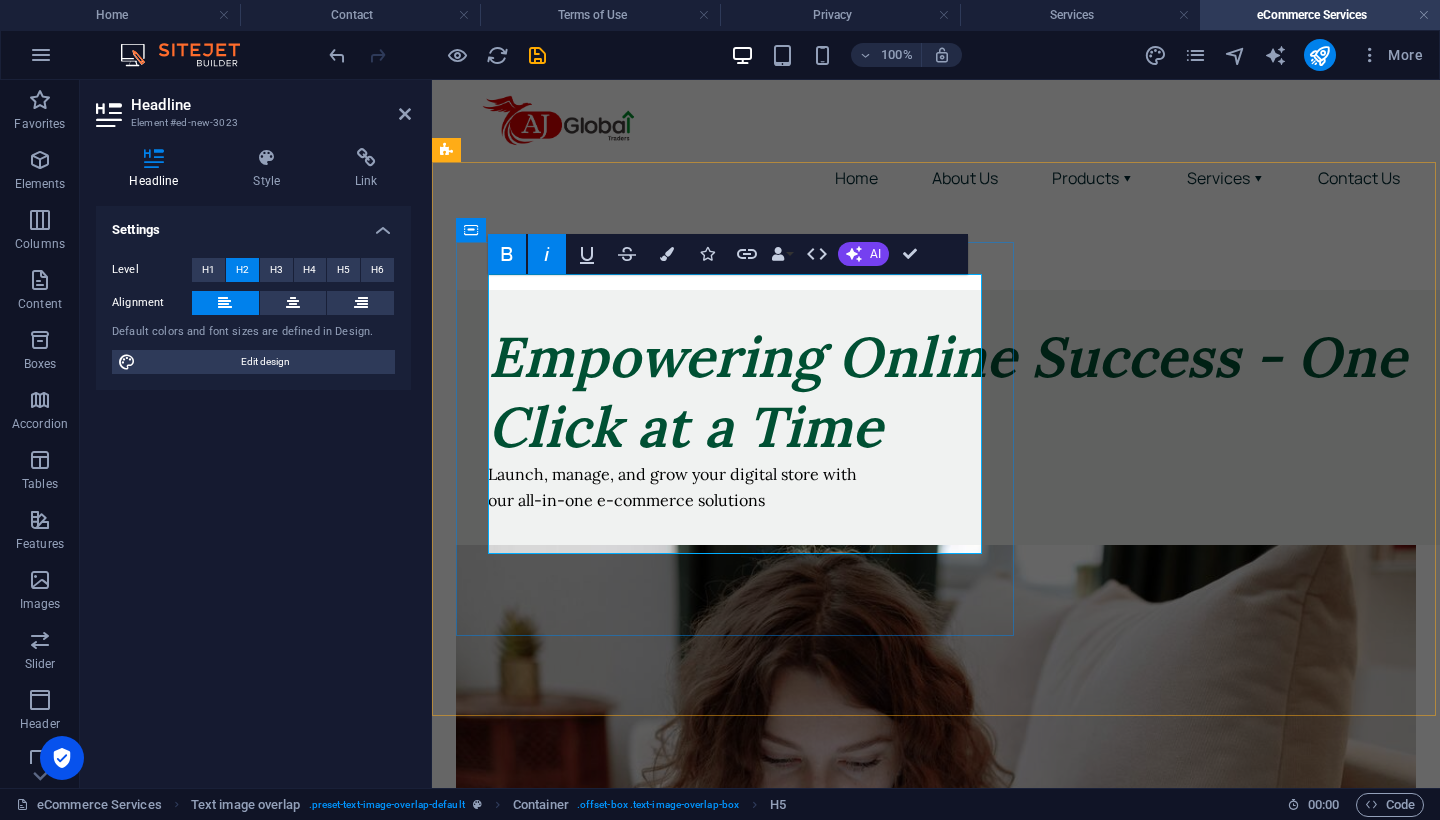 click on "H2" at bounding box center [242, 270] 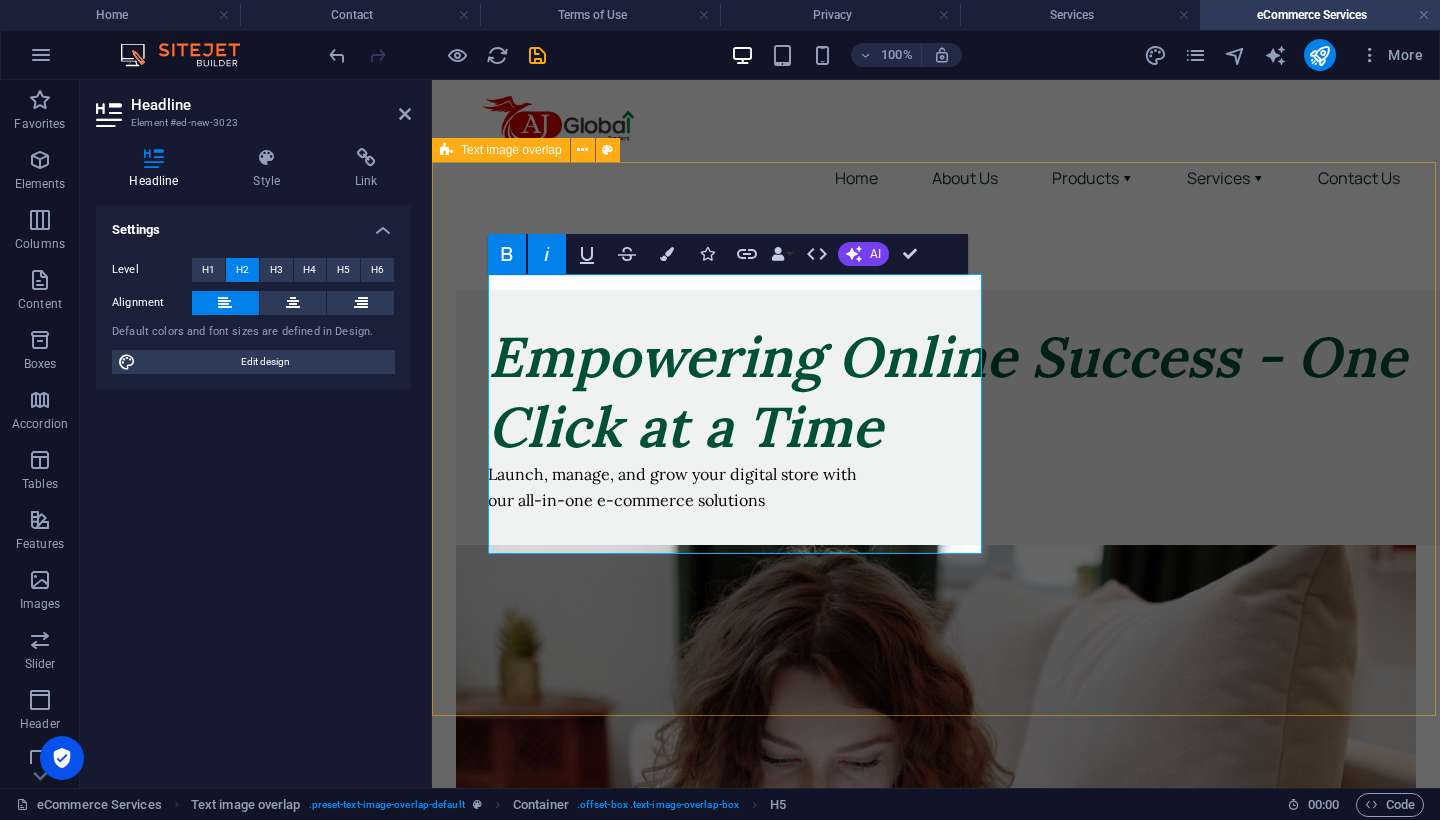 click on "Empowering Online Success - One Click at a Time Launch, manage, and grow your digital store with  our all-in-one e-commerce solutions" at bounding box center (936, 738) 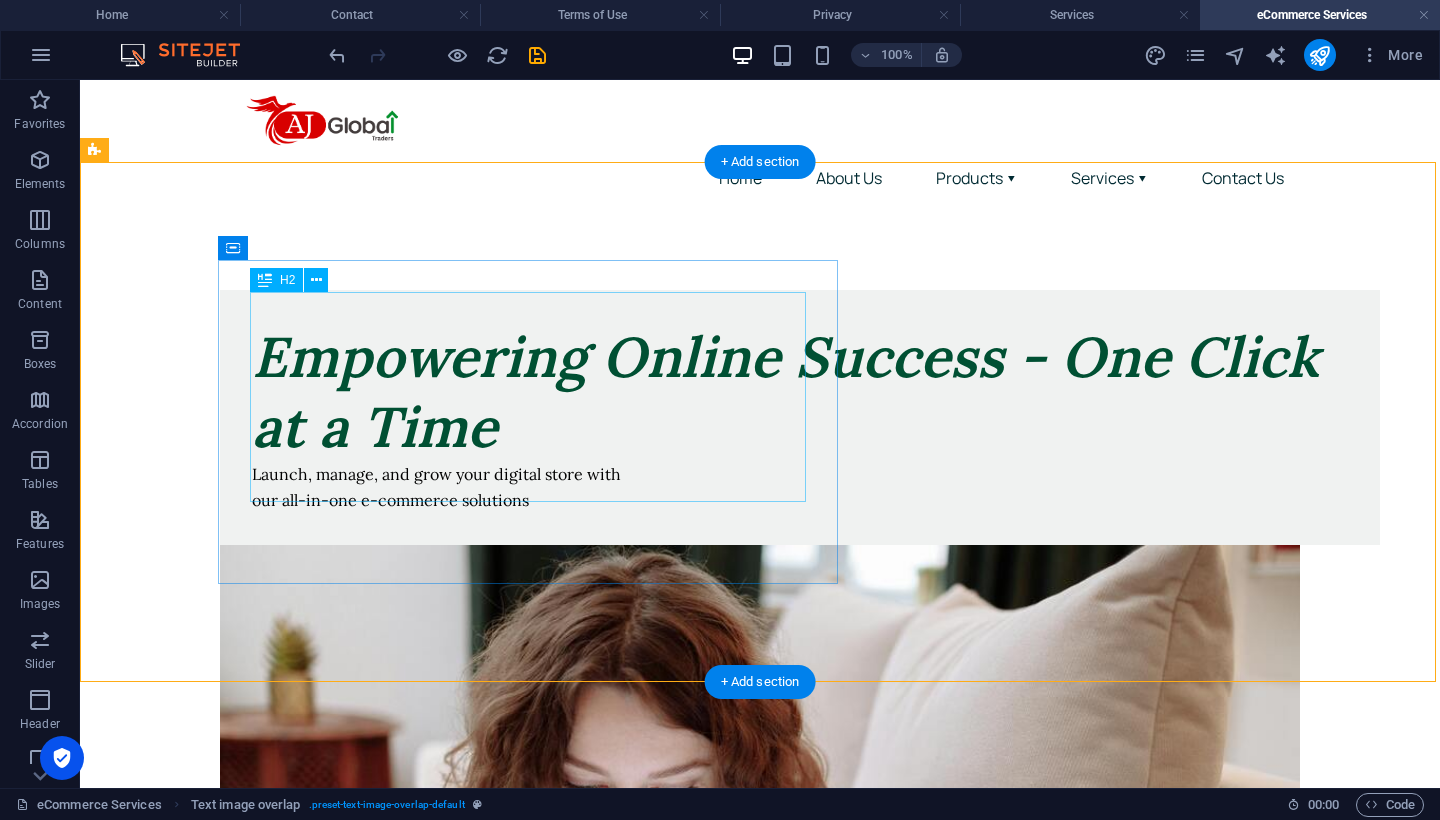 click on "Empowering Online Success - One Click at a Time" at bounding box center (800, 392) 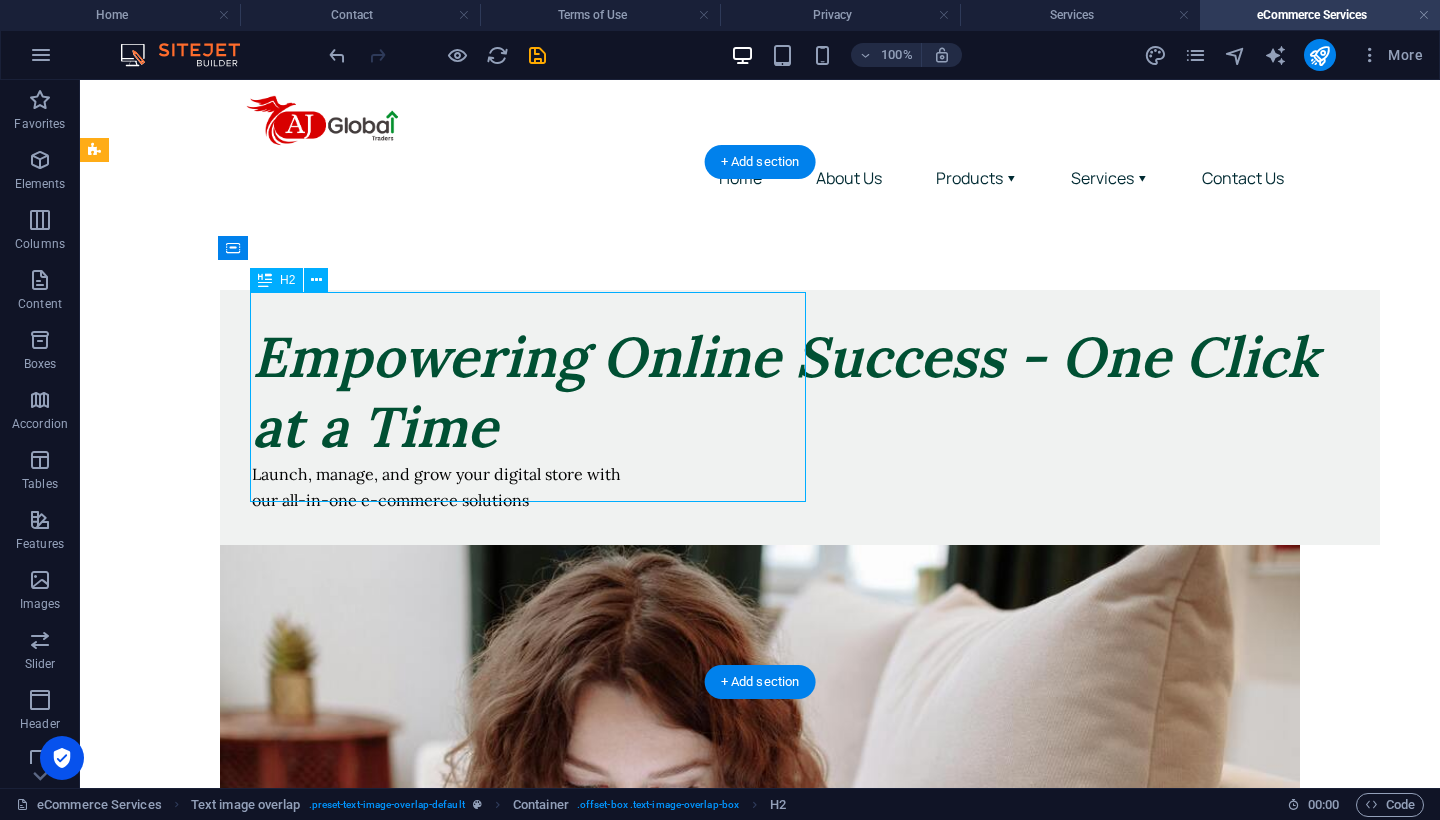 click on "Empowering Online Success - One Click at a Time" at bounding box center [800, 392] 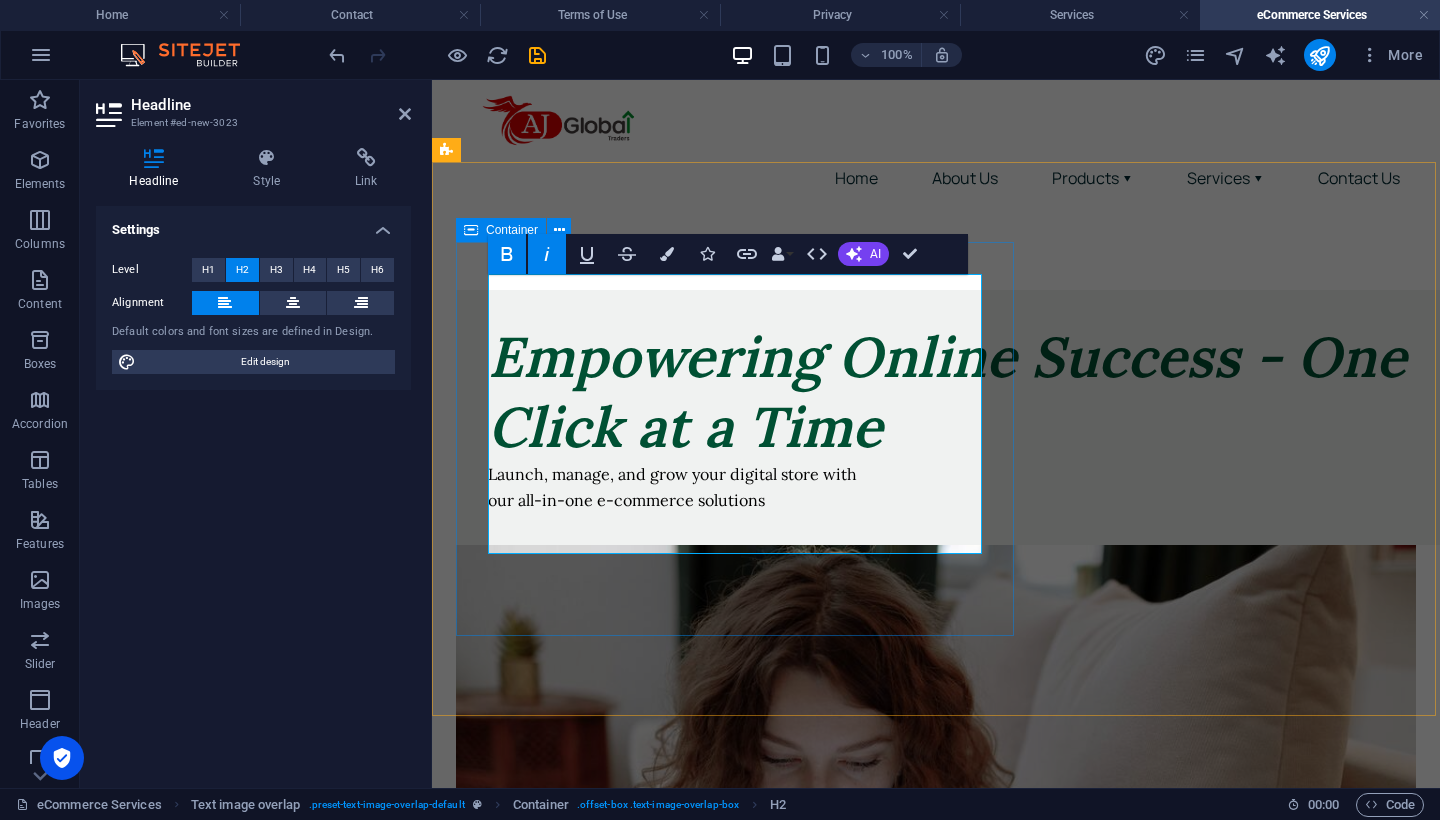 click 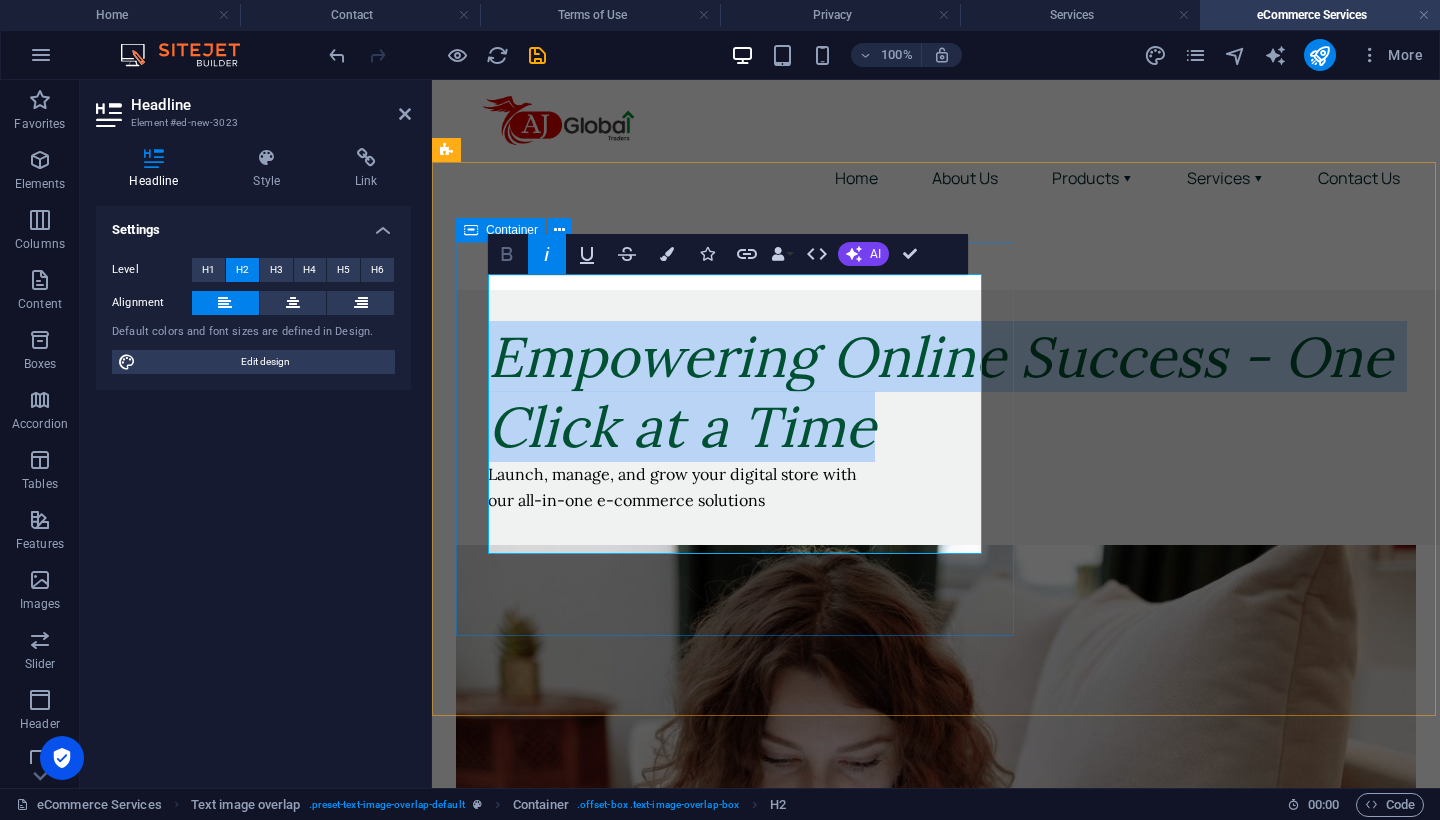 click 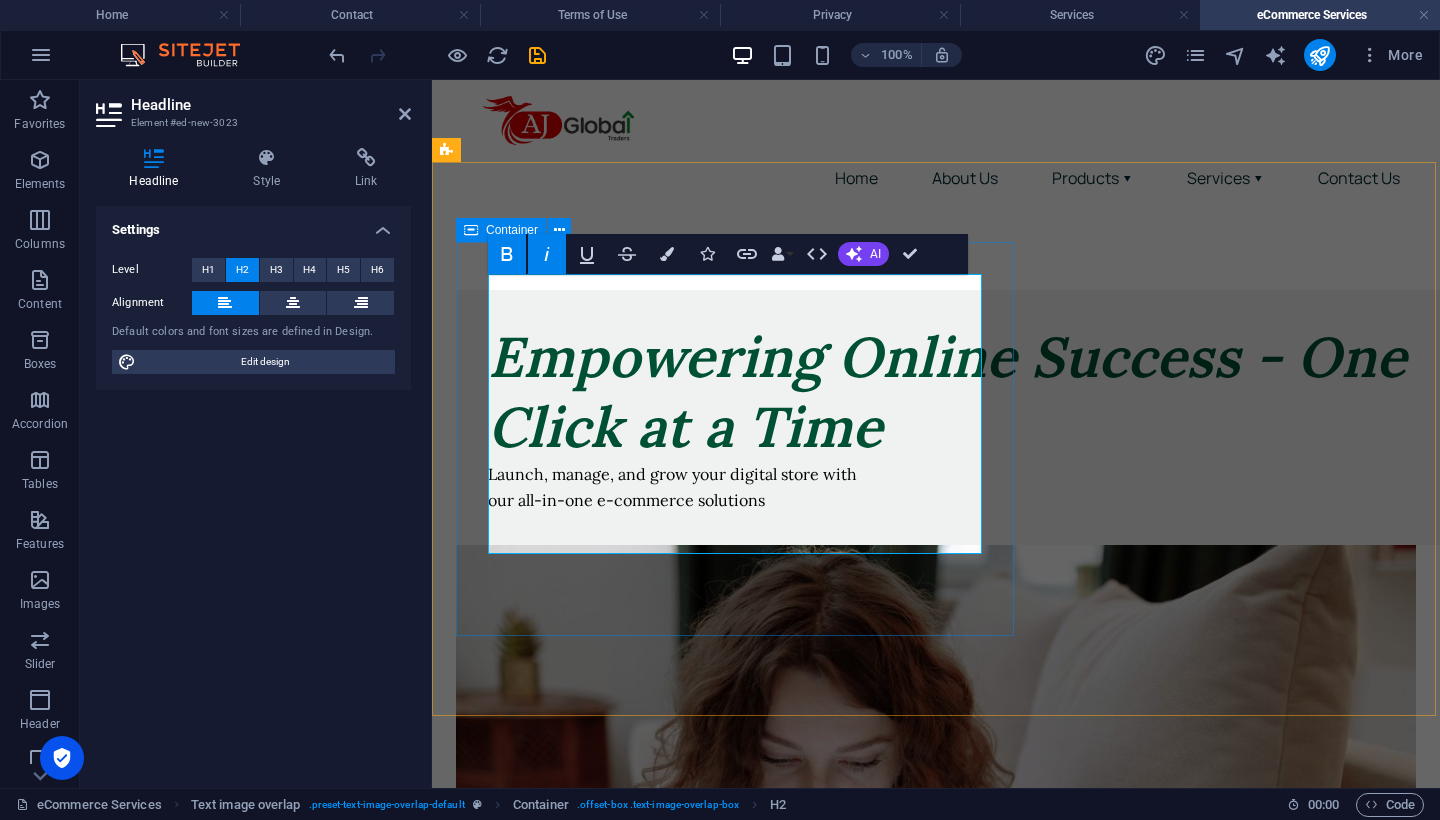 click 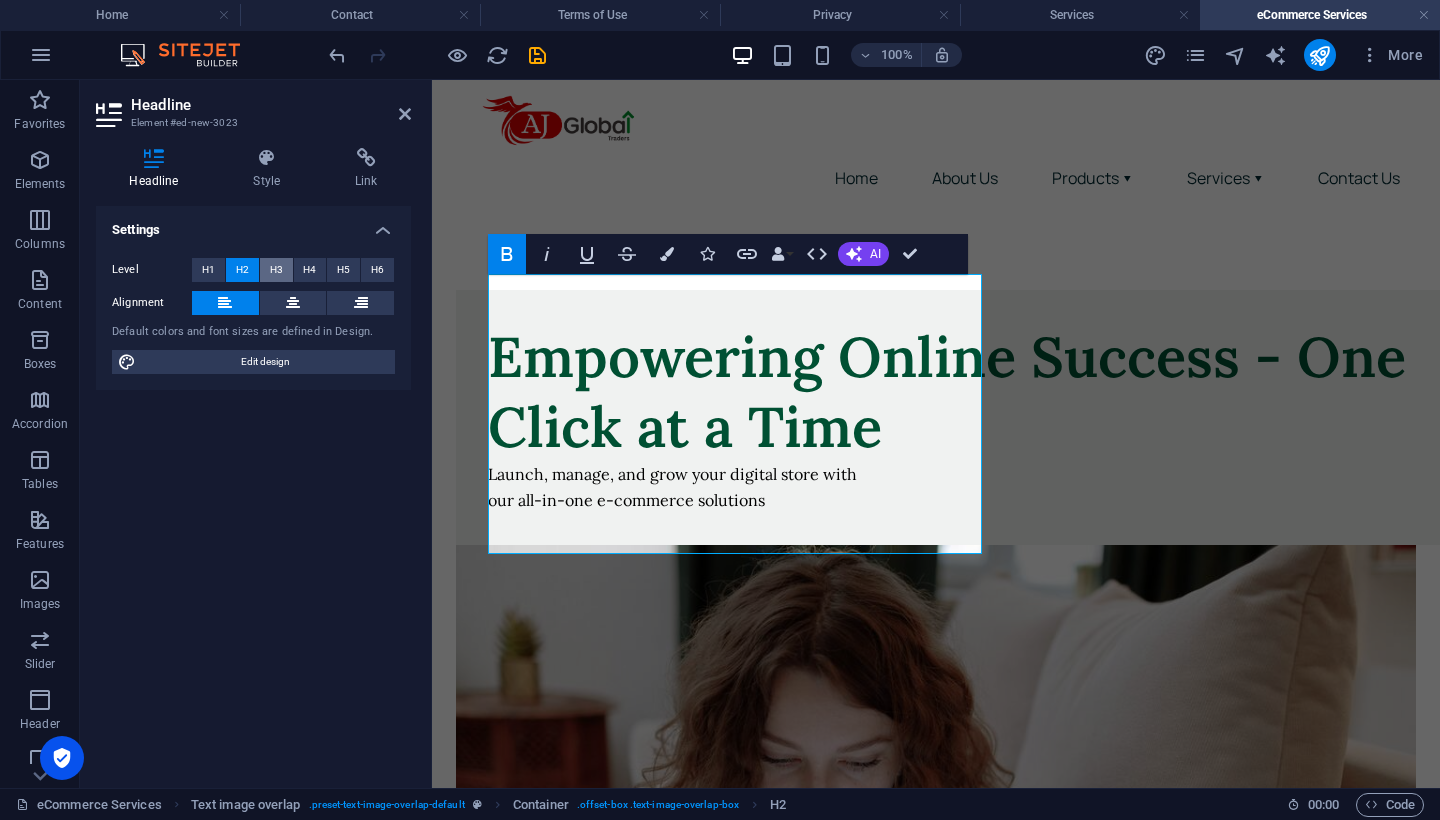 click on "H3" at bounding box center (276, 270) 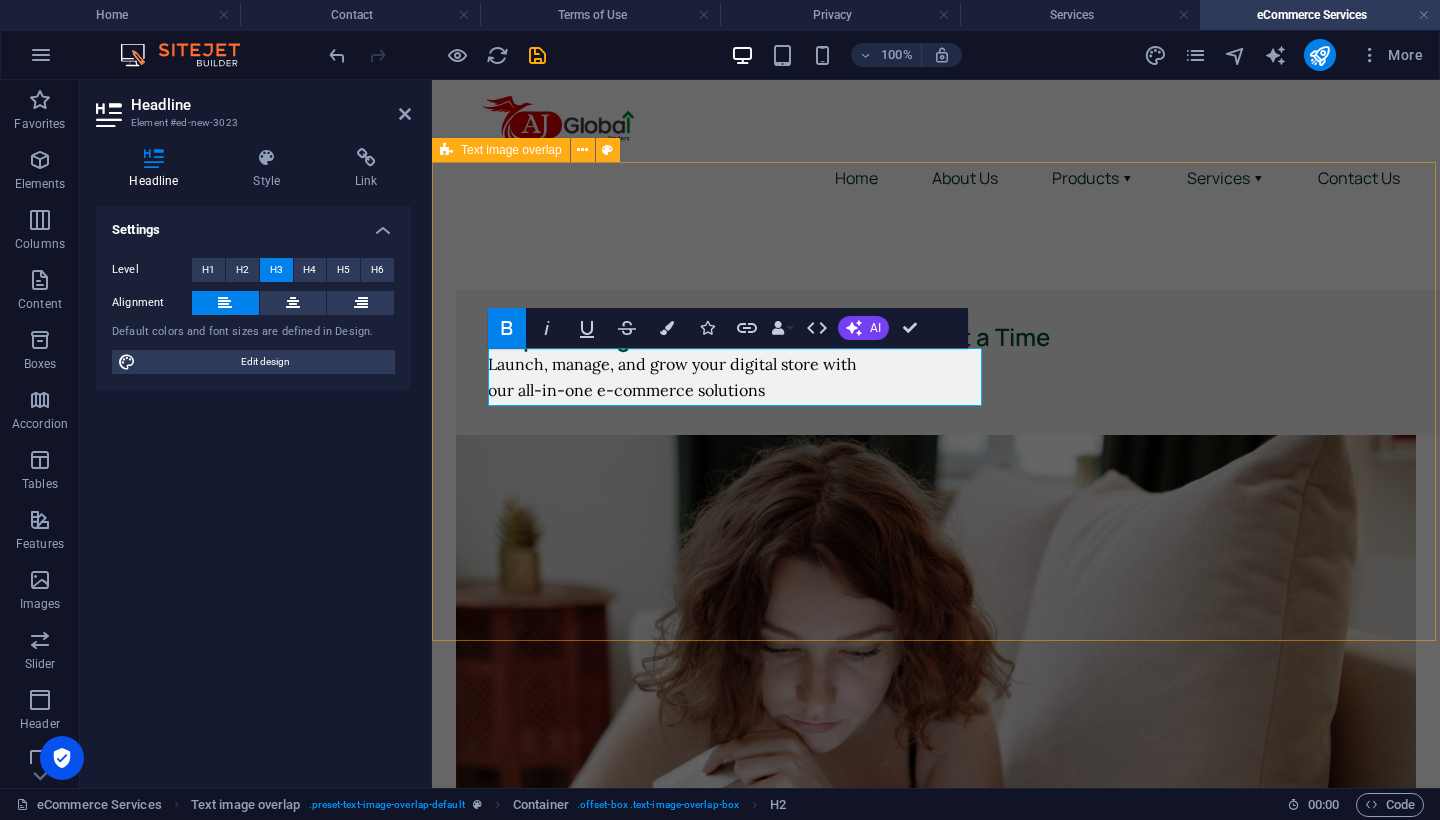 click on "Empowering Online Success - One Click at a Time Launch, manage, and grow your digital store with  our all-in-one e-commerce solutions" at bounding box center (936, 682) 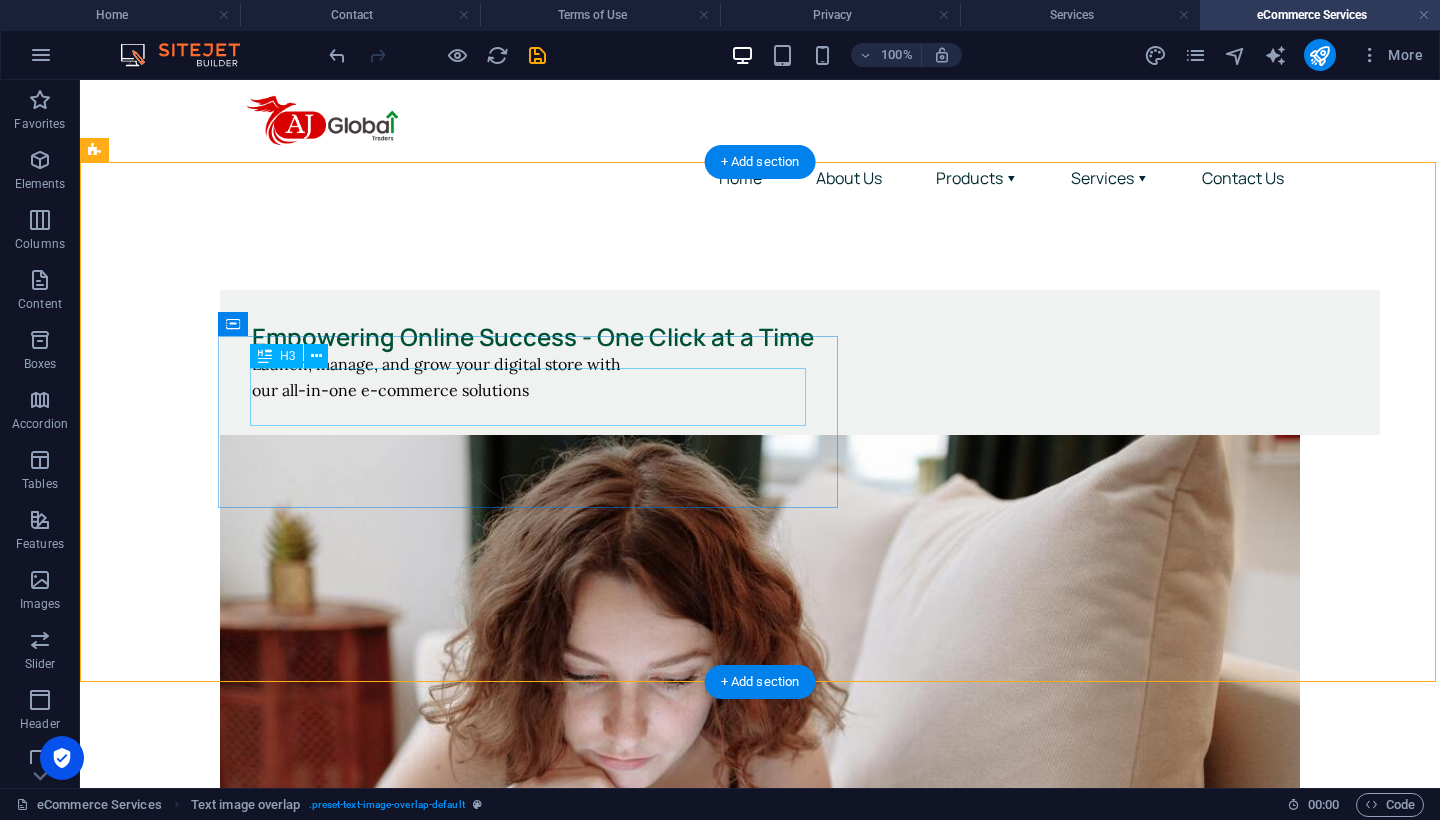 click on "Empowering Online Success - One Click at a Time" at bounding box center [800, 337] 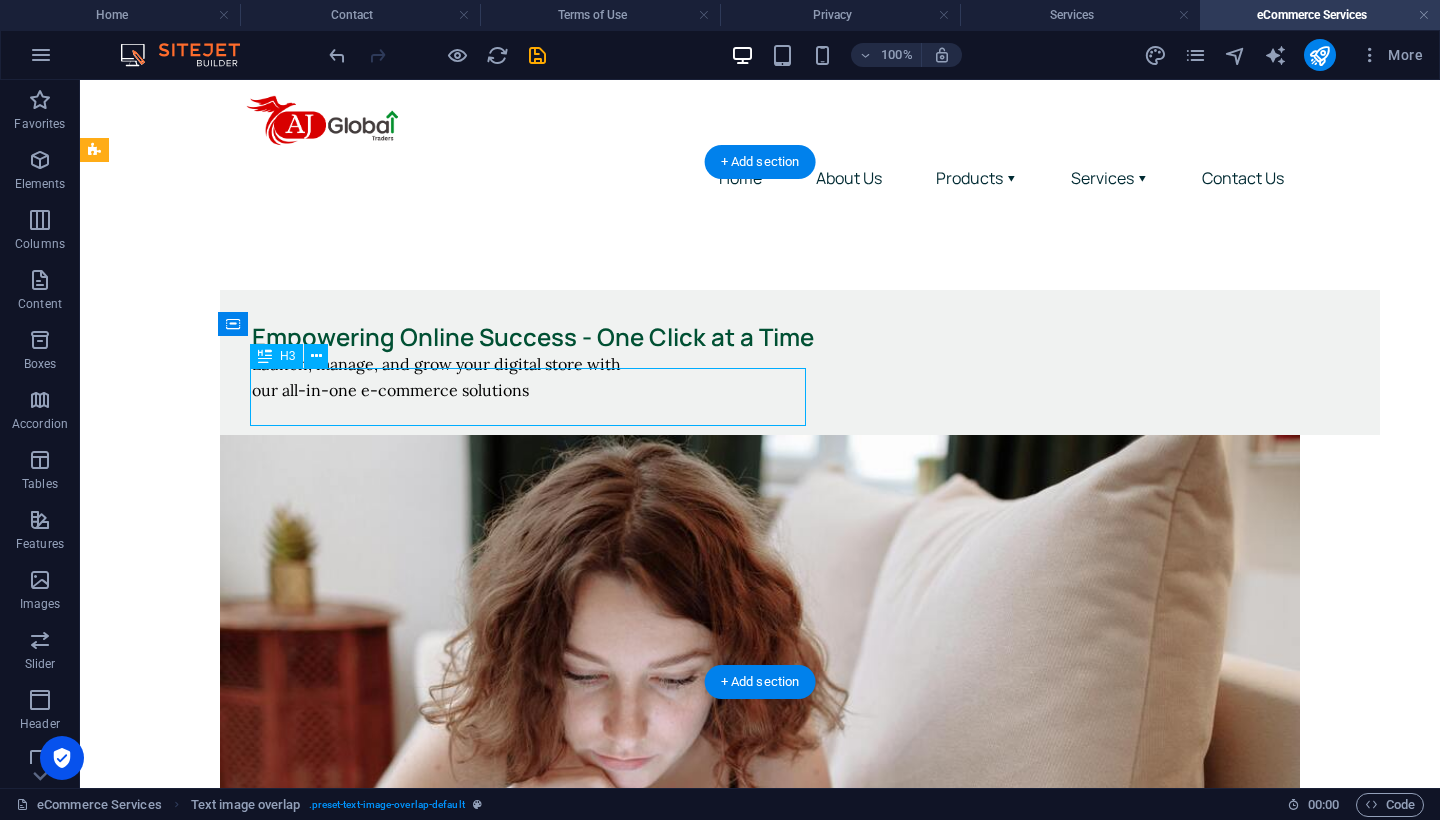 click on "Empowering Online Success - One Click at a Time" at bounding box center (800, 337) 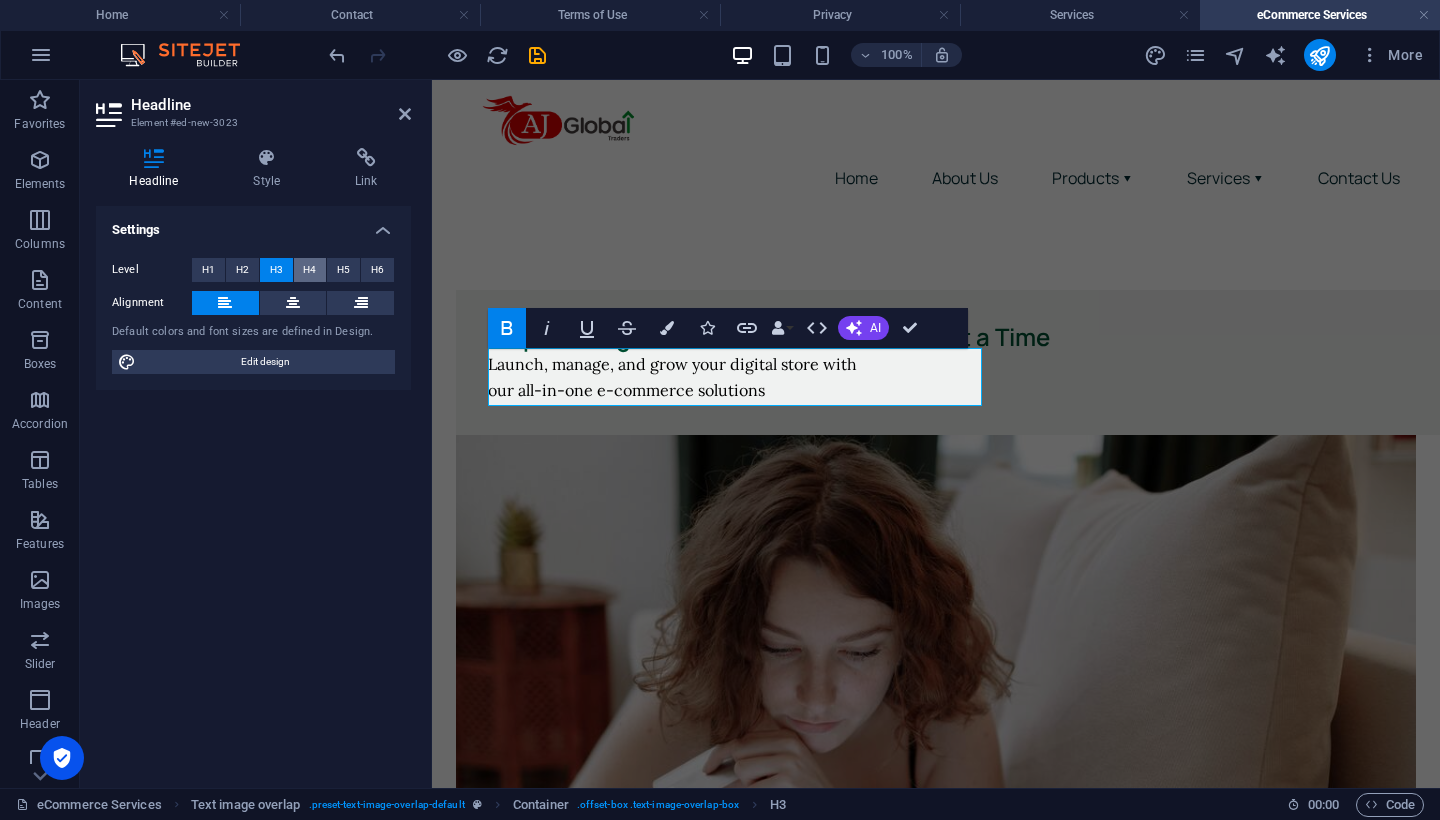 click on "H4" at bounding box center [309, 270] 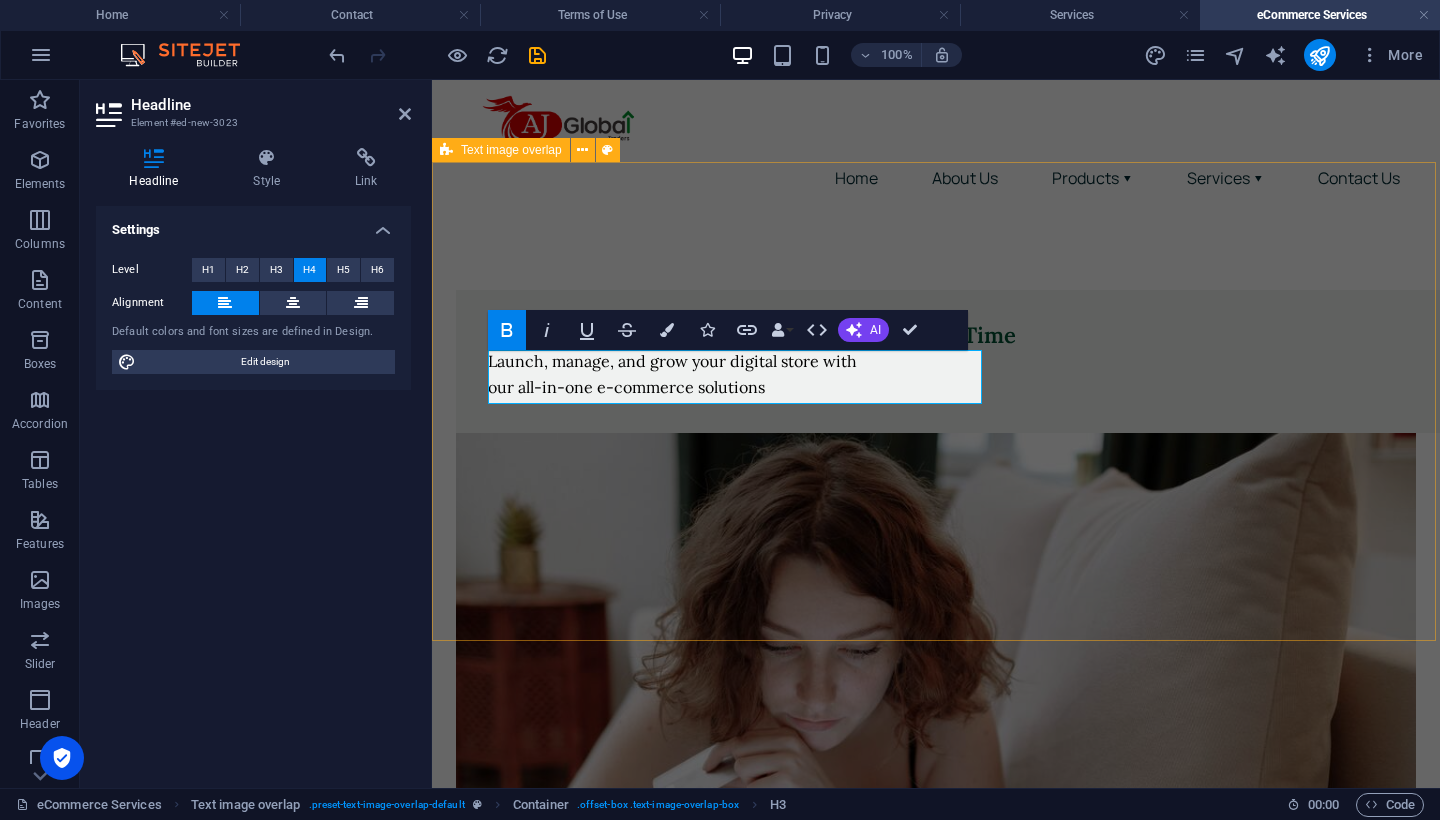 click on "Empowering Online Success - One Click at a Time Launch, manage, and grow your digital store with  our all-in-one e-commerce solutions" at bounding box center (936, 681) 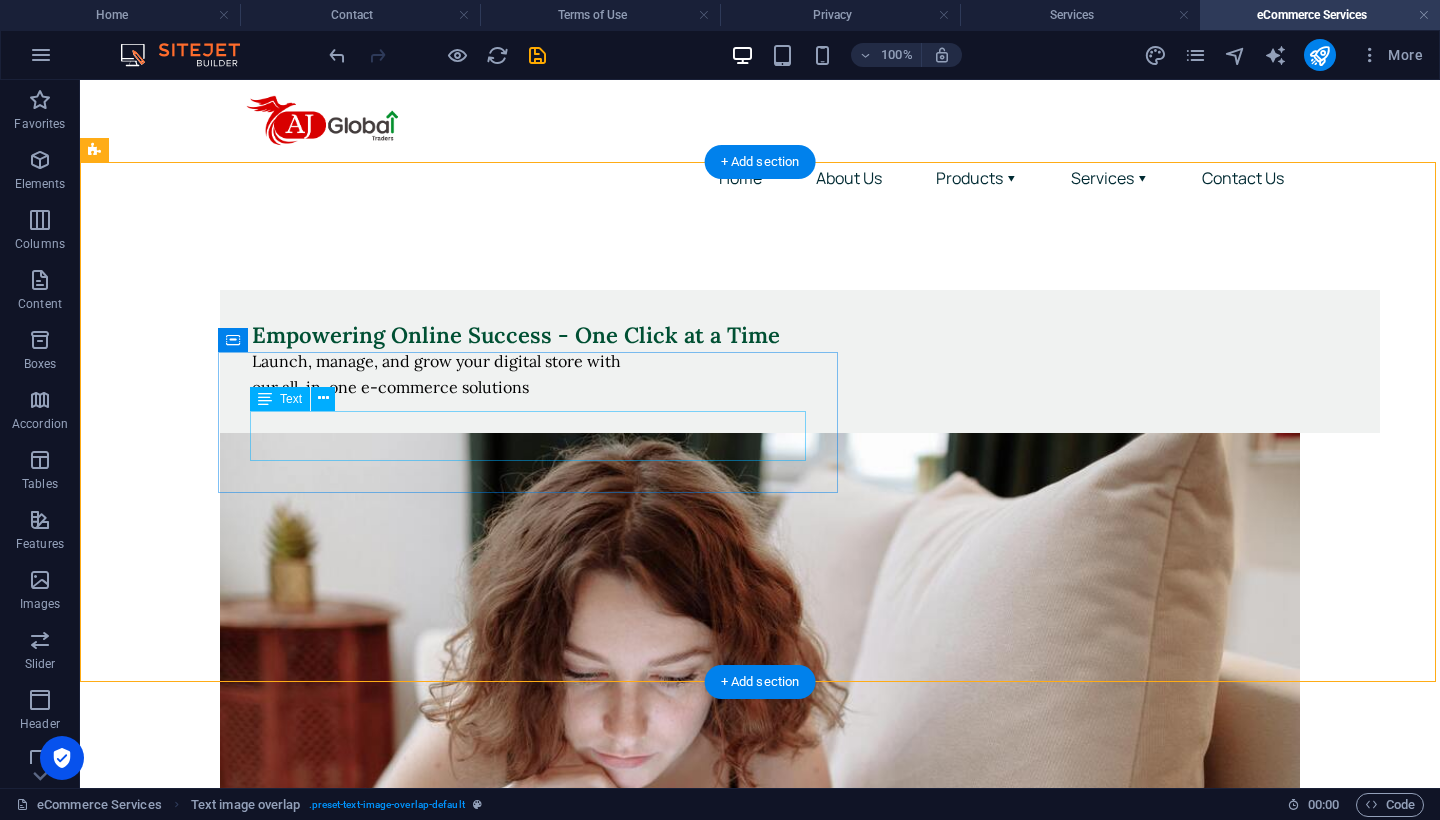 click on "Launch, manage, and grow your digital store with  our all-in-one e-commerce solutions" at bounding box center (800, 374) 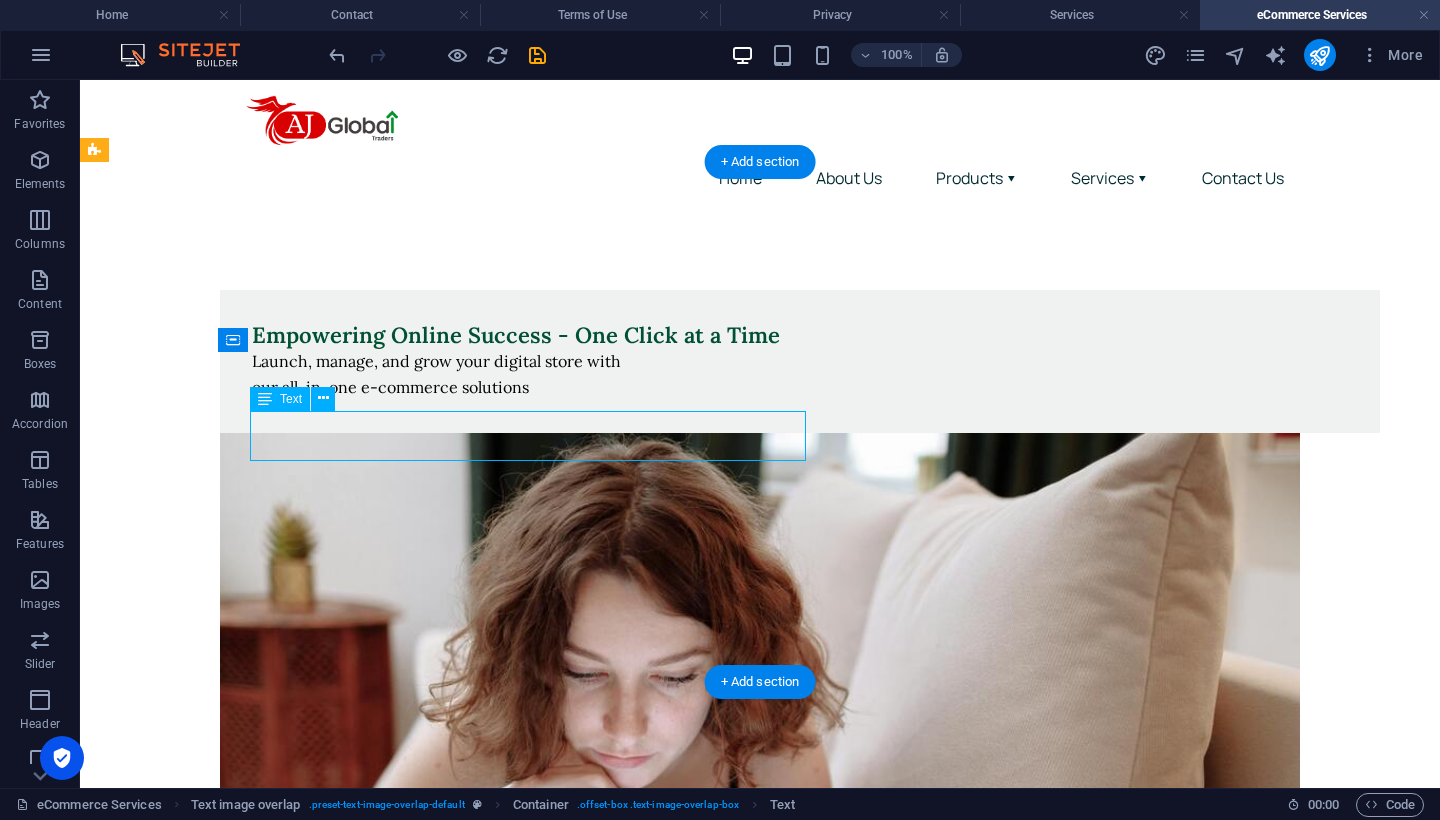 click on "Launch, manage, and grow your digital store with  our all-in-one e-commerce solutions" at bounding box center (800, 374) 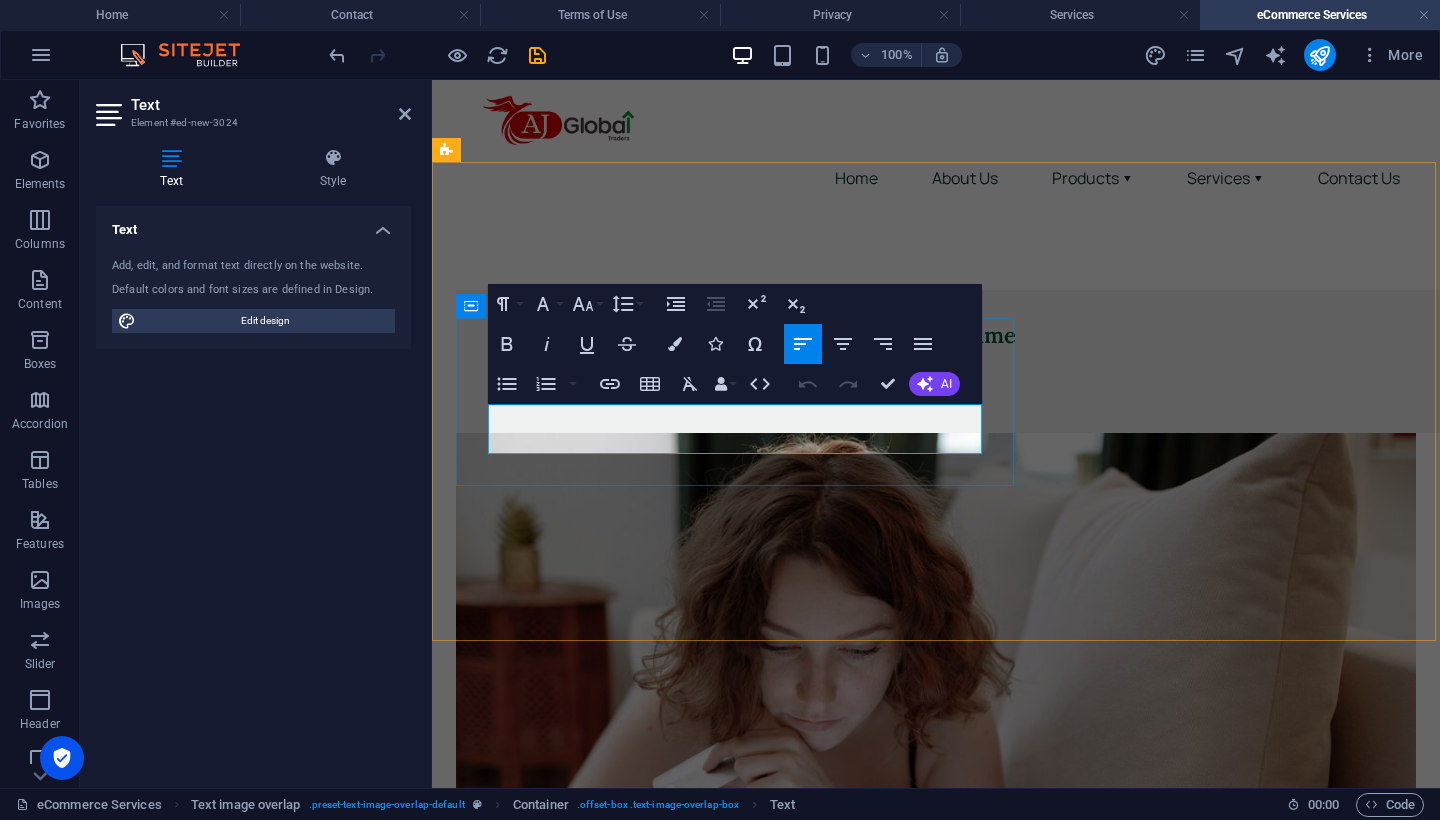 click on "our all-in-one e-commerce solutions" at bounding box center (626, 387) 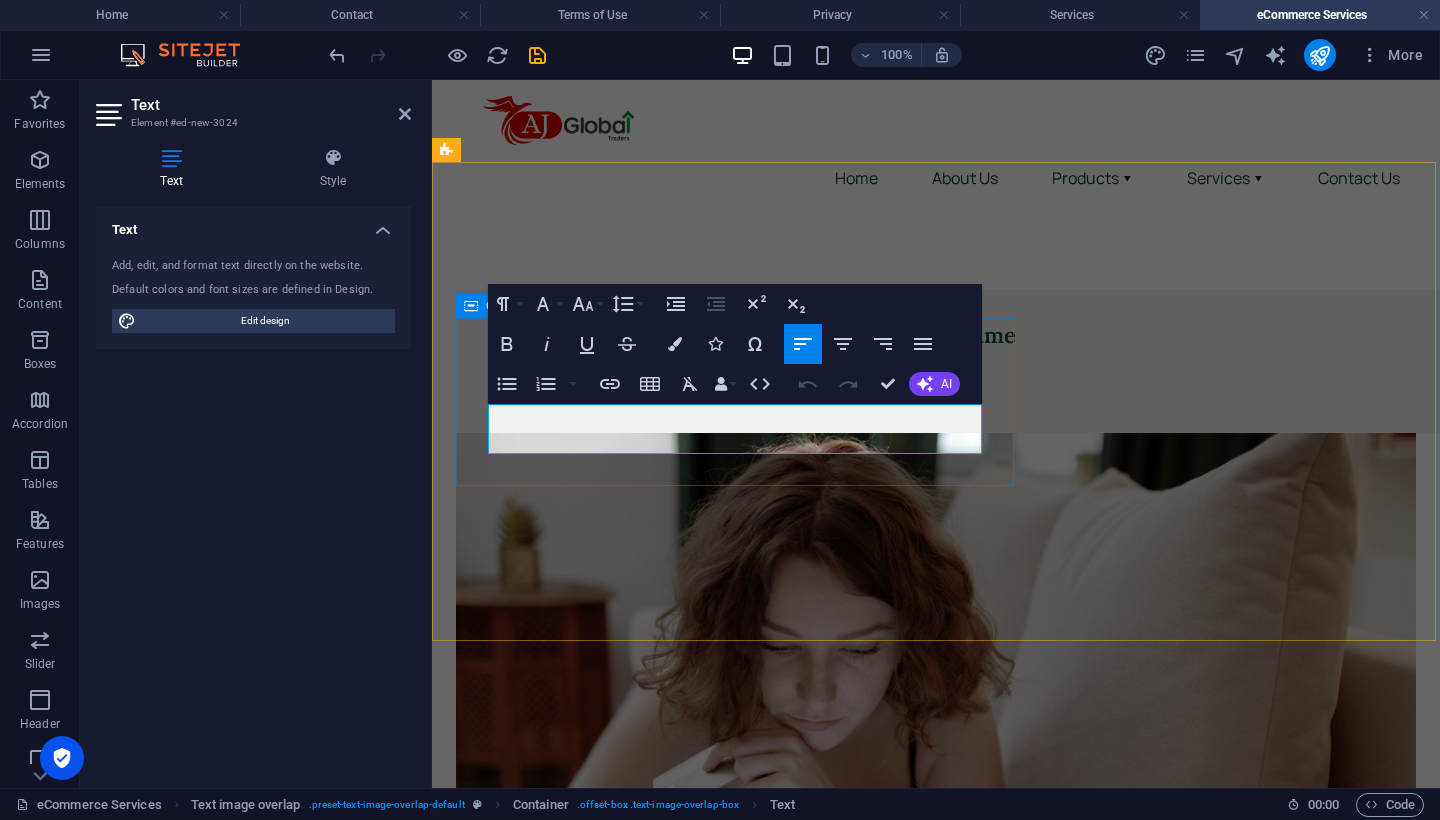 drag, startPoint x: 775, startPoint y: 436, endPoint x: 457, endPoint y: 398, distance: 320.2624 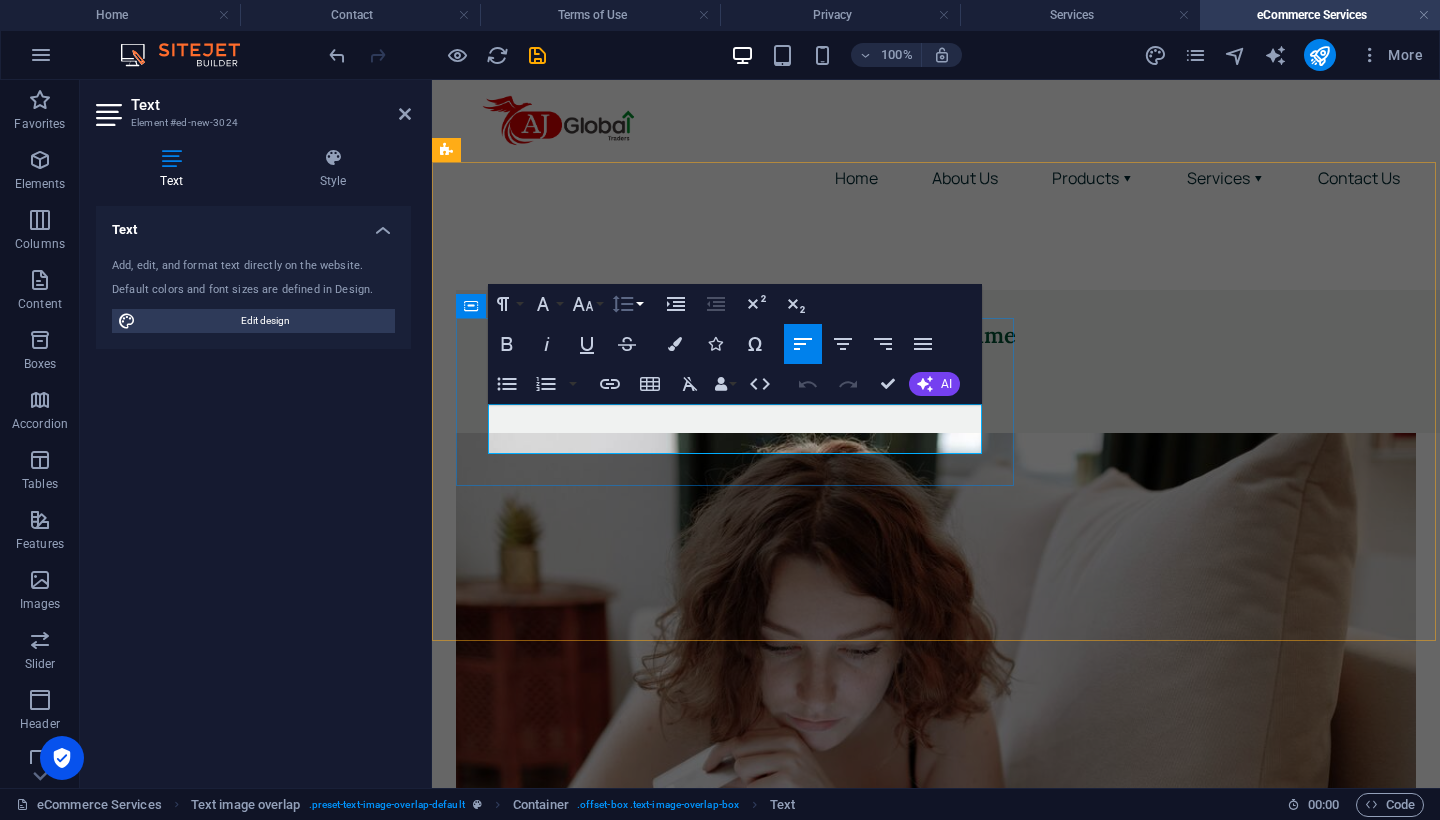 click on "Line Height" at bounding box center (627, 304) 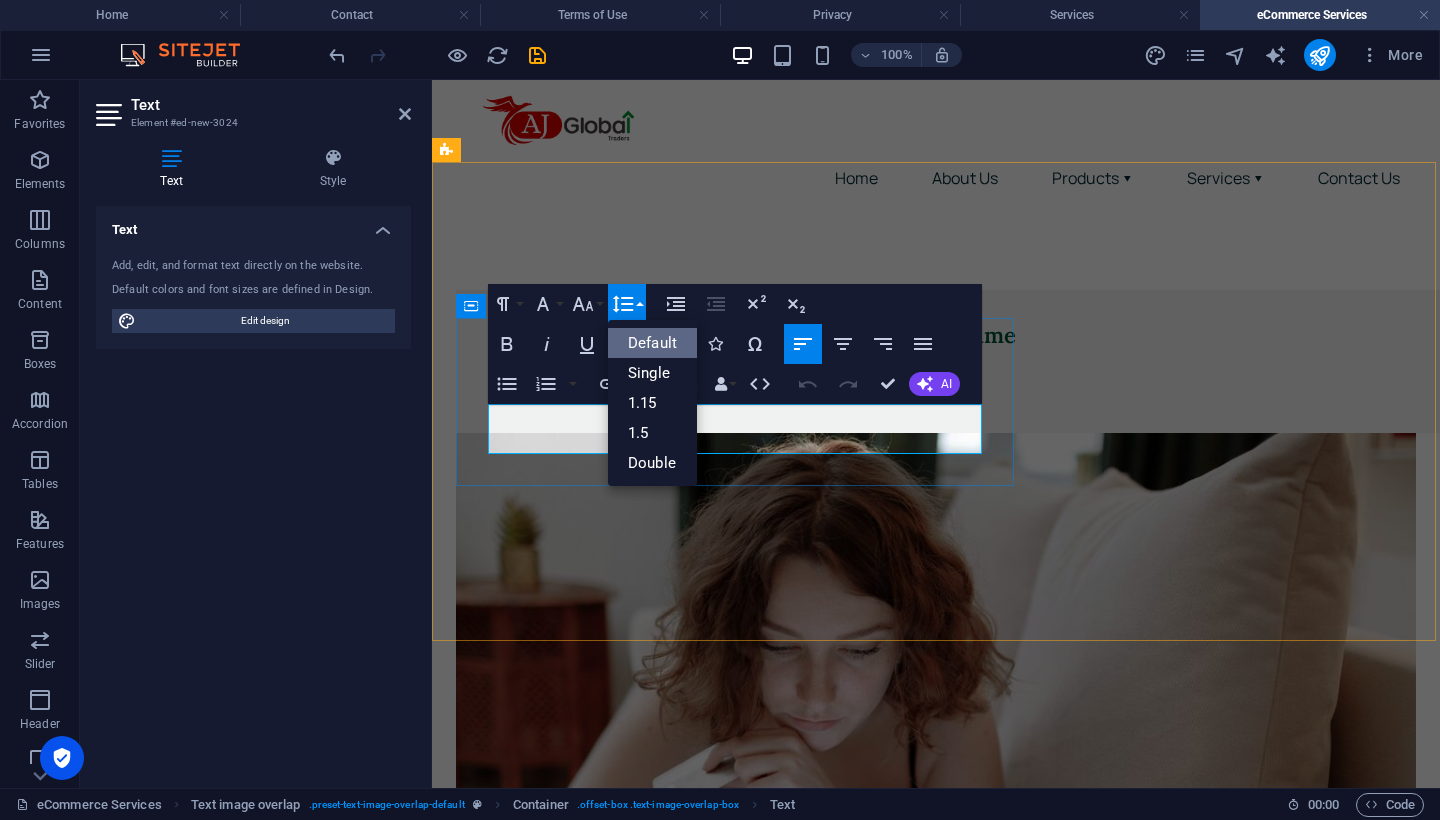 scroll, scrollTop: 0, scrollLeft: 0, axis: both 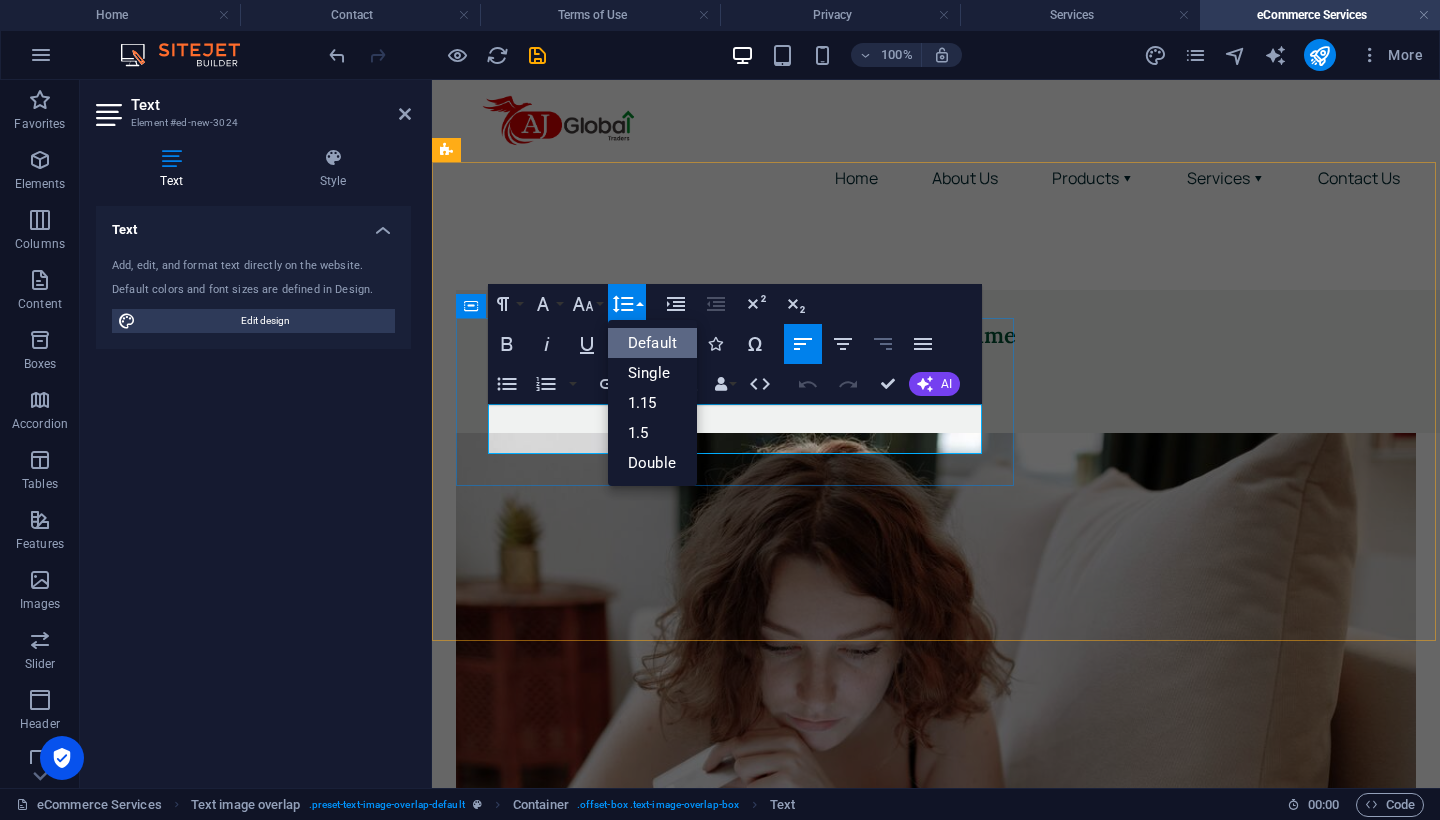 click 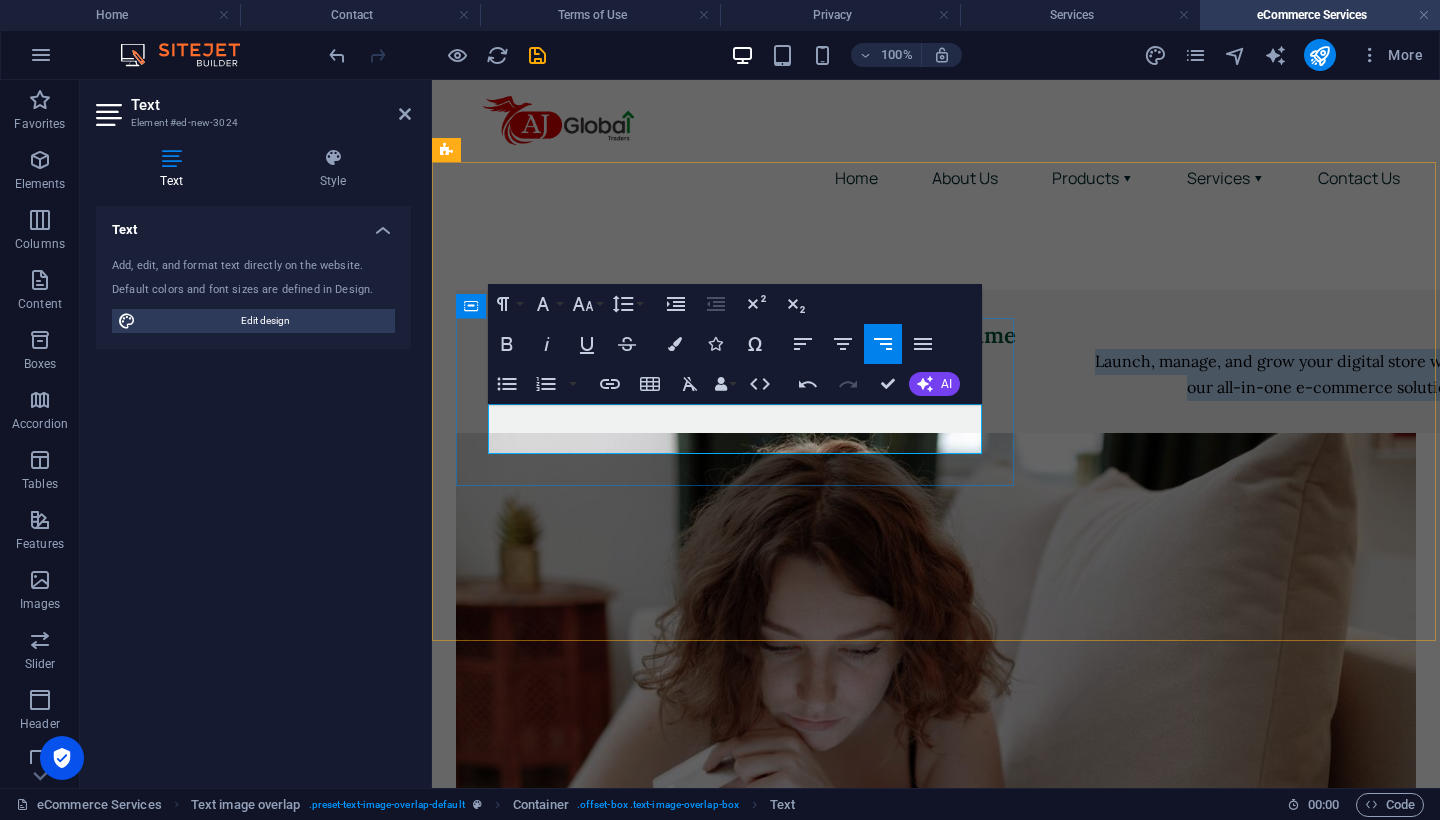 click 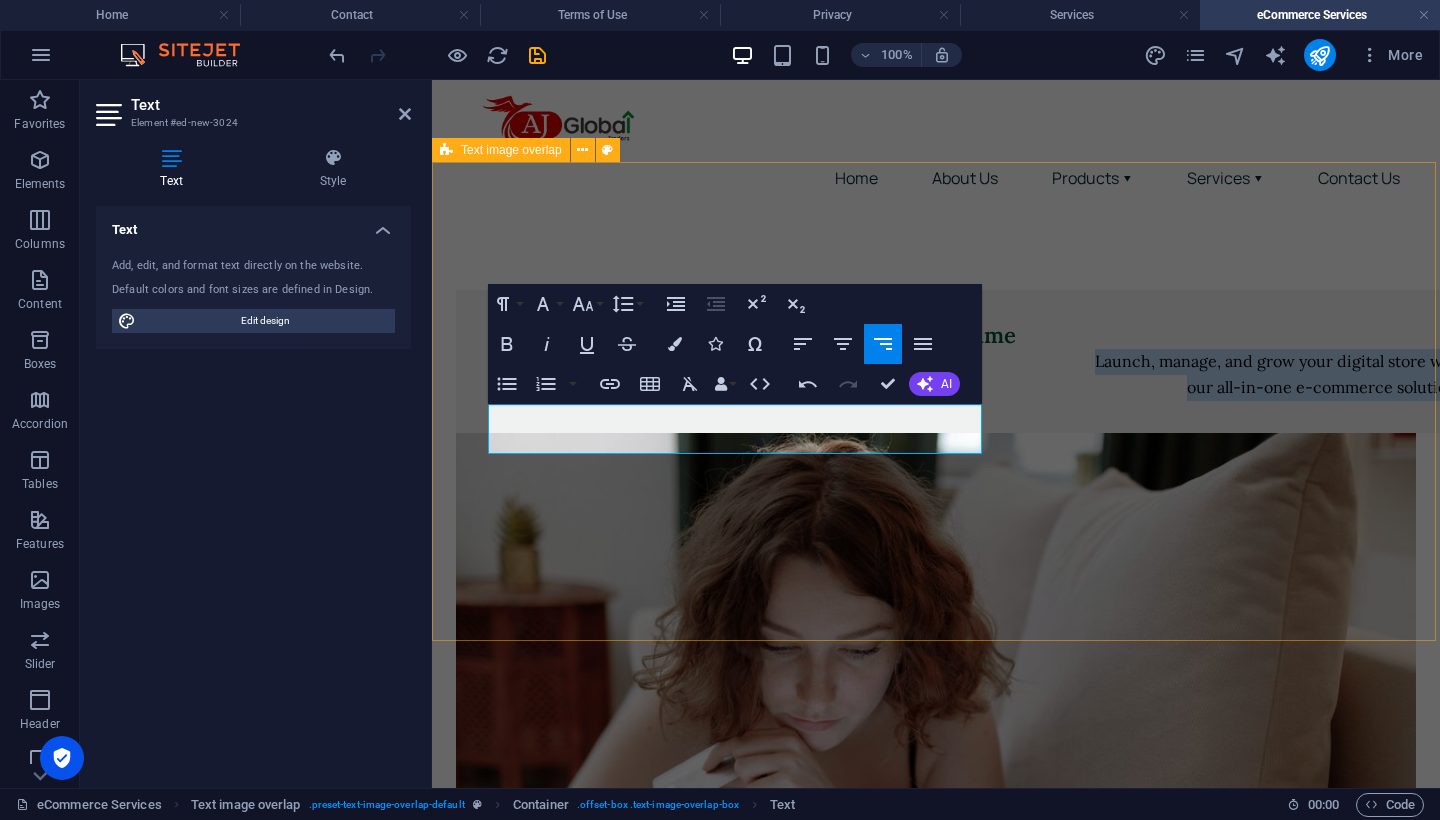 click on "Empowering Online Success - One Click at a Time Launch, manage, and grow your digital store with  our all-in-one e-commerce solutions" at bounding box center (936, 681) 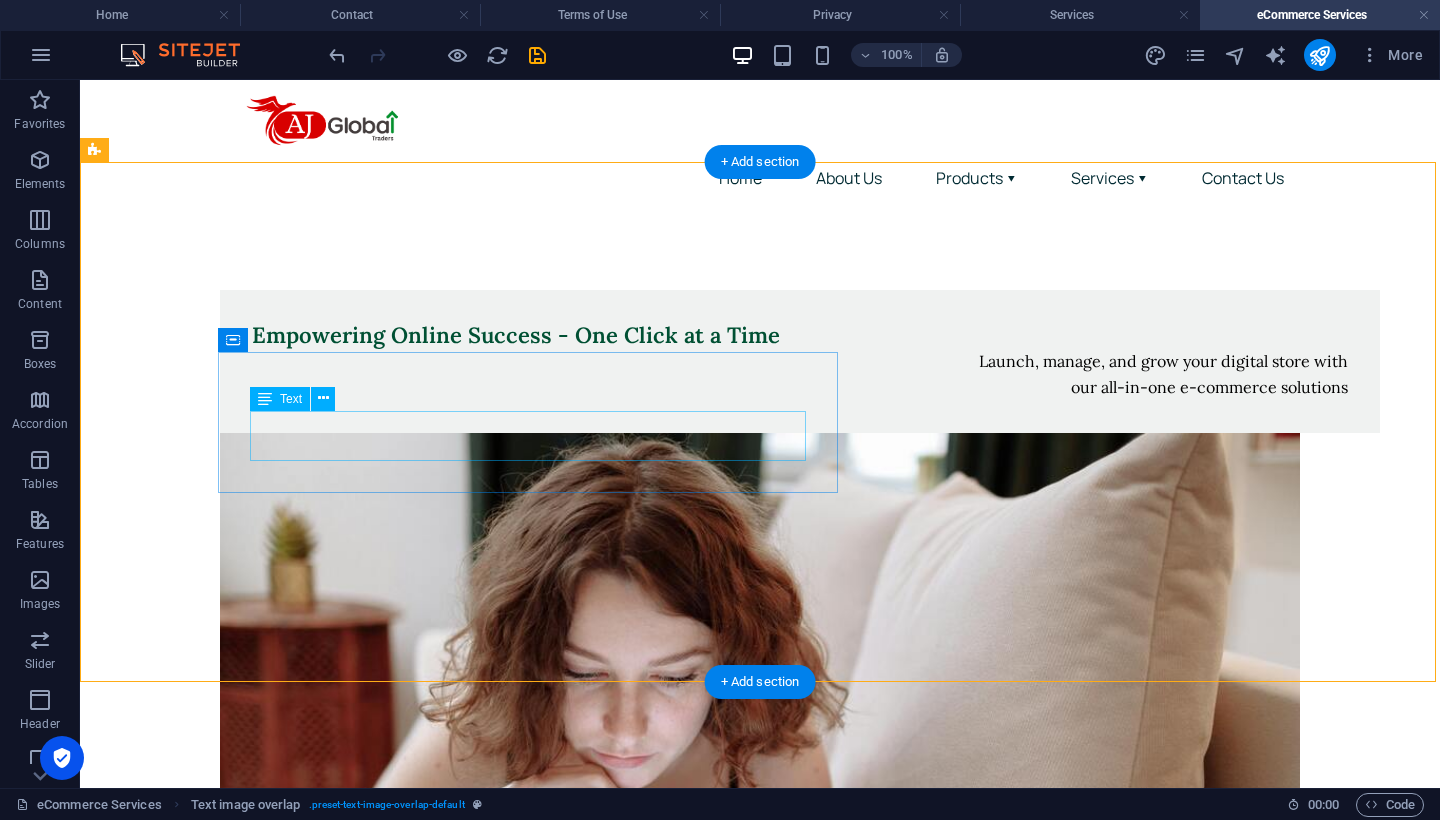 click on "Launch, manage, and grow your digital store with  our all-in-one e-commerce solutions" at bounding box center (800, 374) 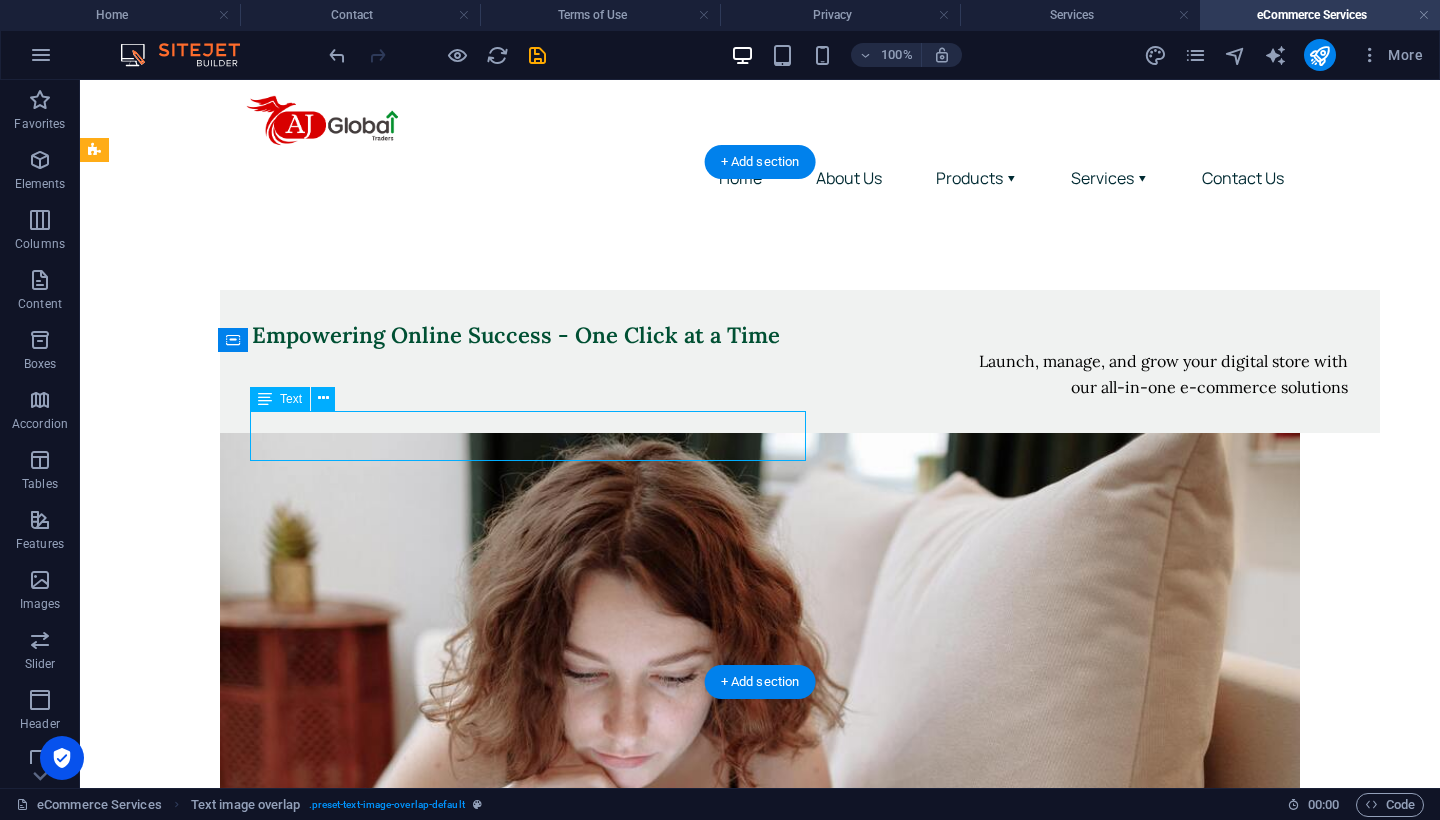 click on "Launch, manage, and grow your digital store with  our all-in-one e-commerce solutions" at bounding box center [800, 374] 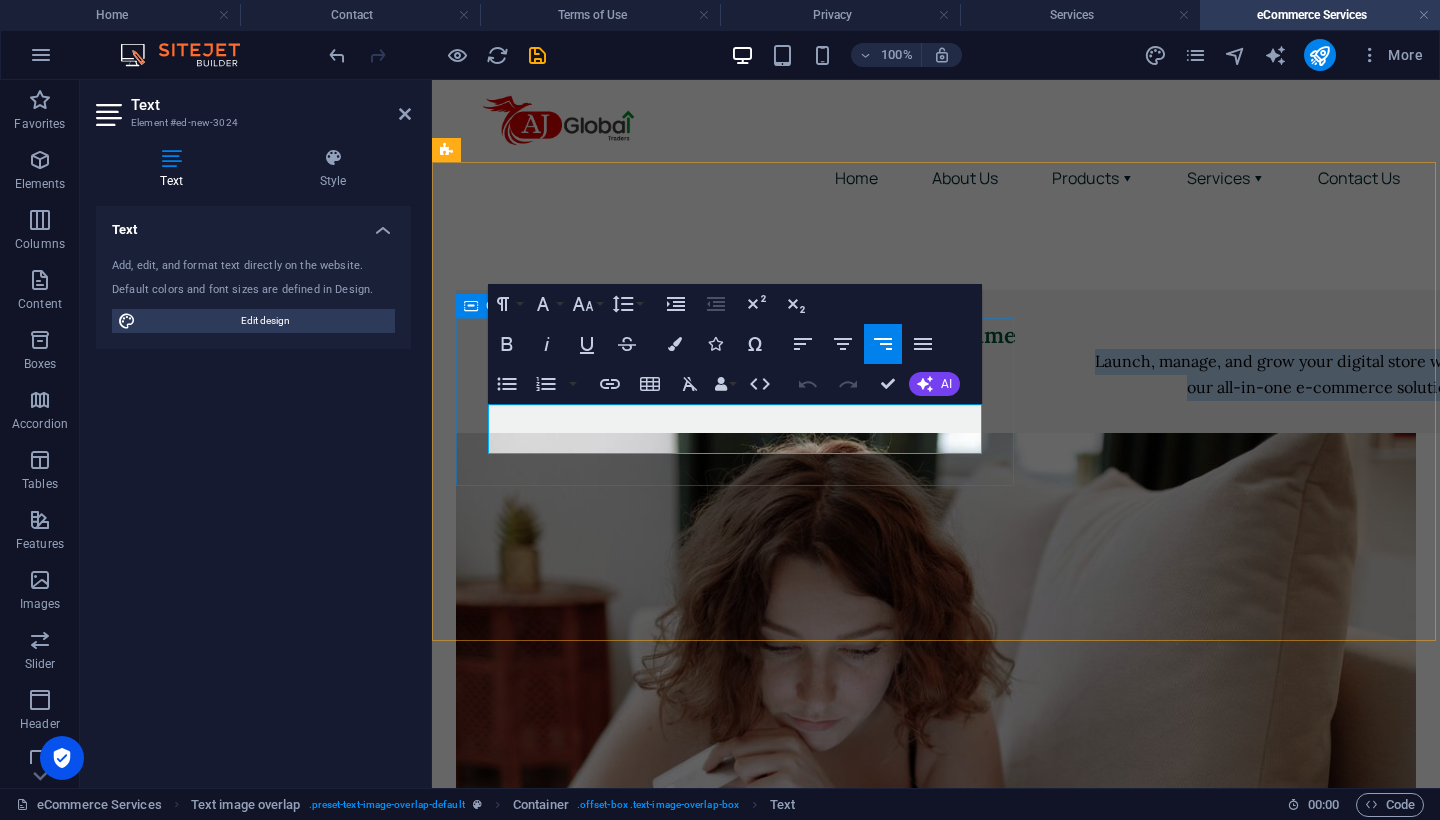 drag, startPoint x: 780, startPoint y: 447, endPoint x: 481, endPoint y: 411, distance: 301.15942 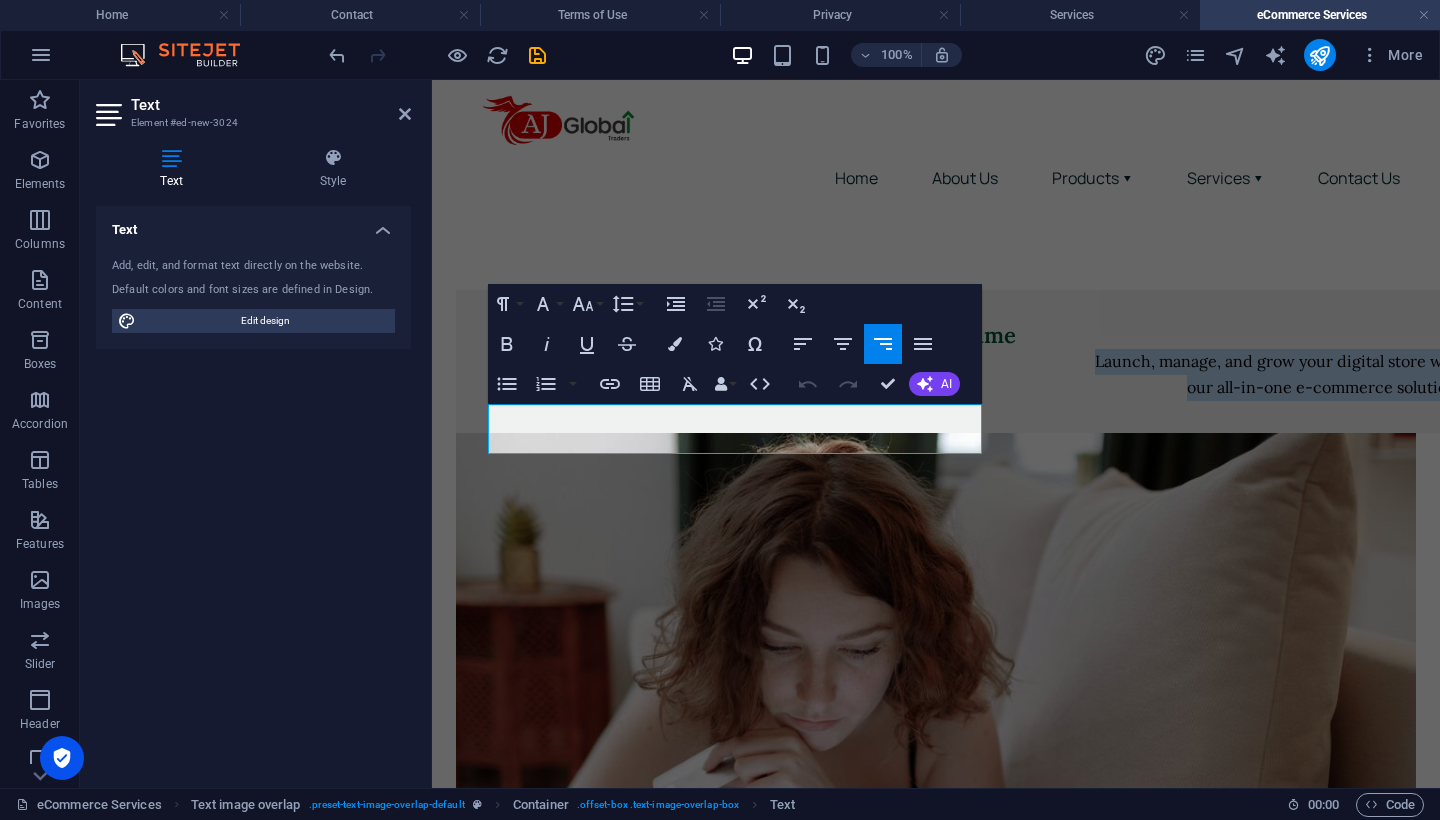 click 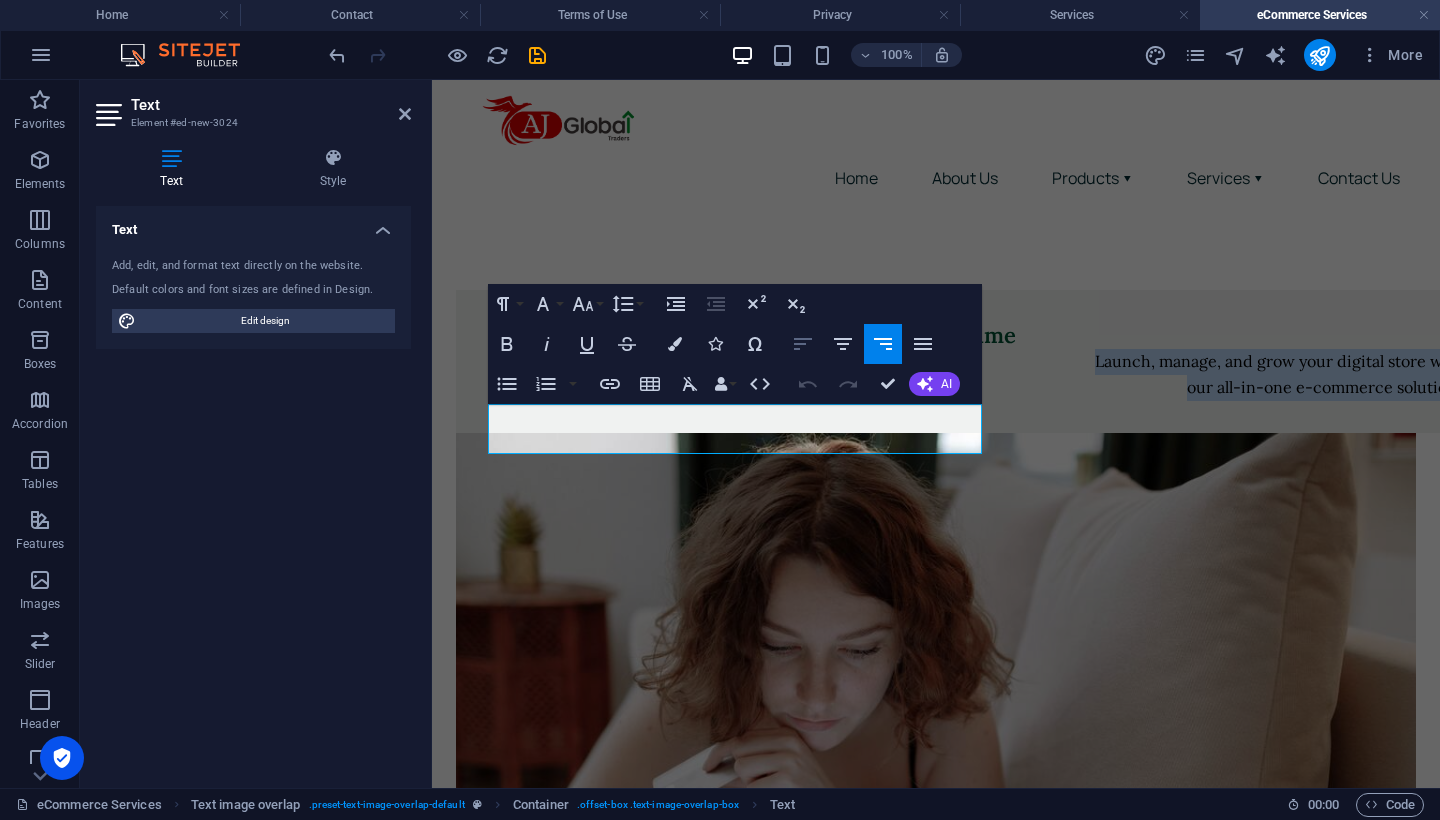 click on "Align Left" at bounding box center [803, 344] 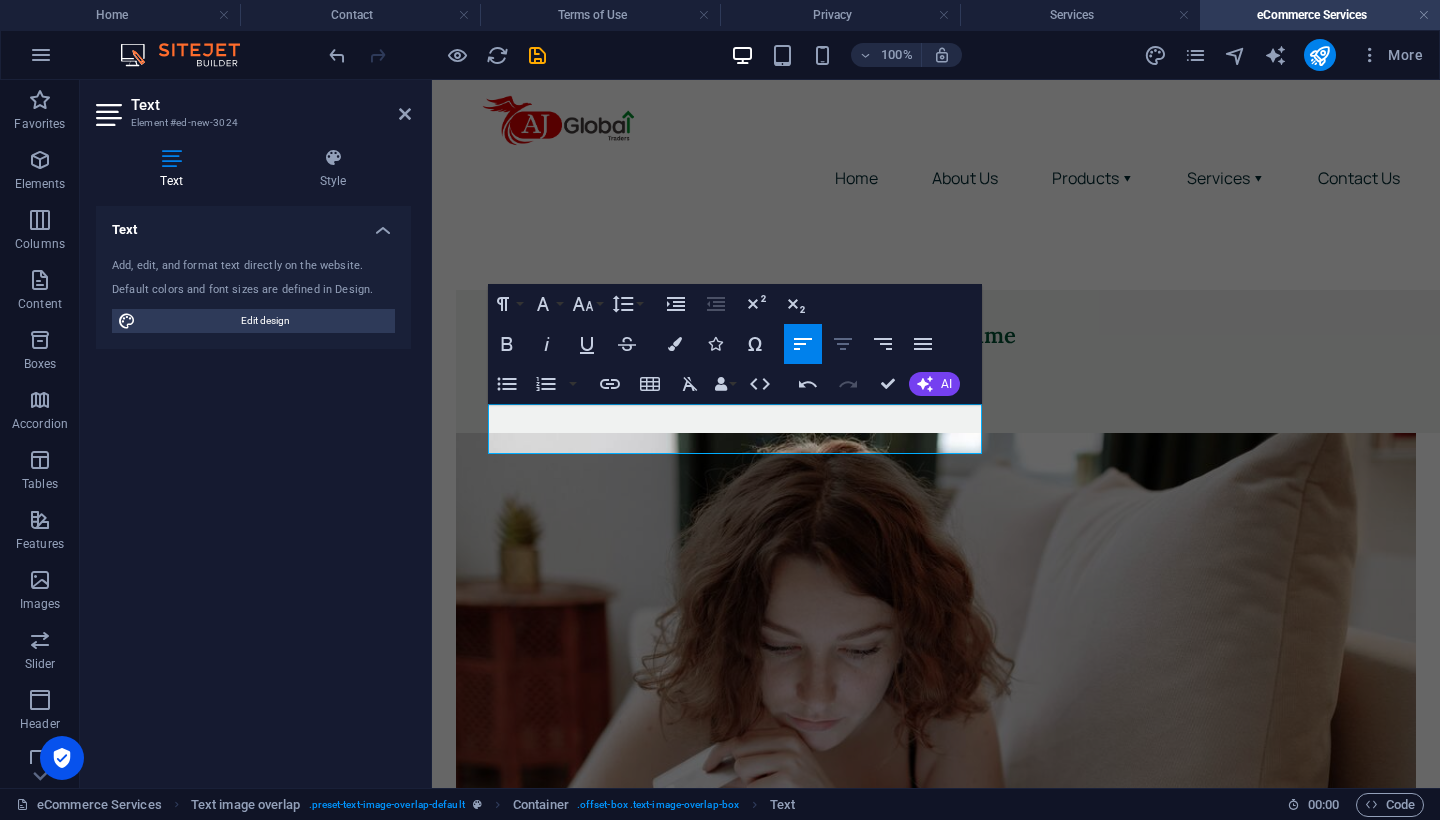 click 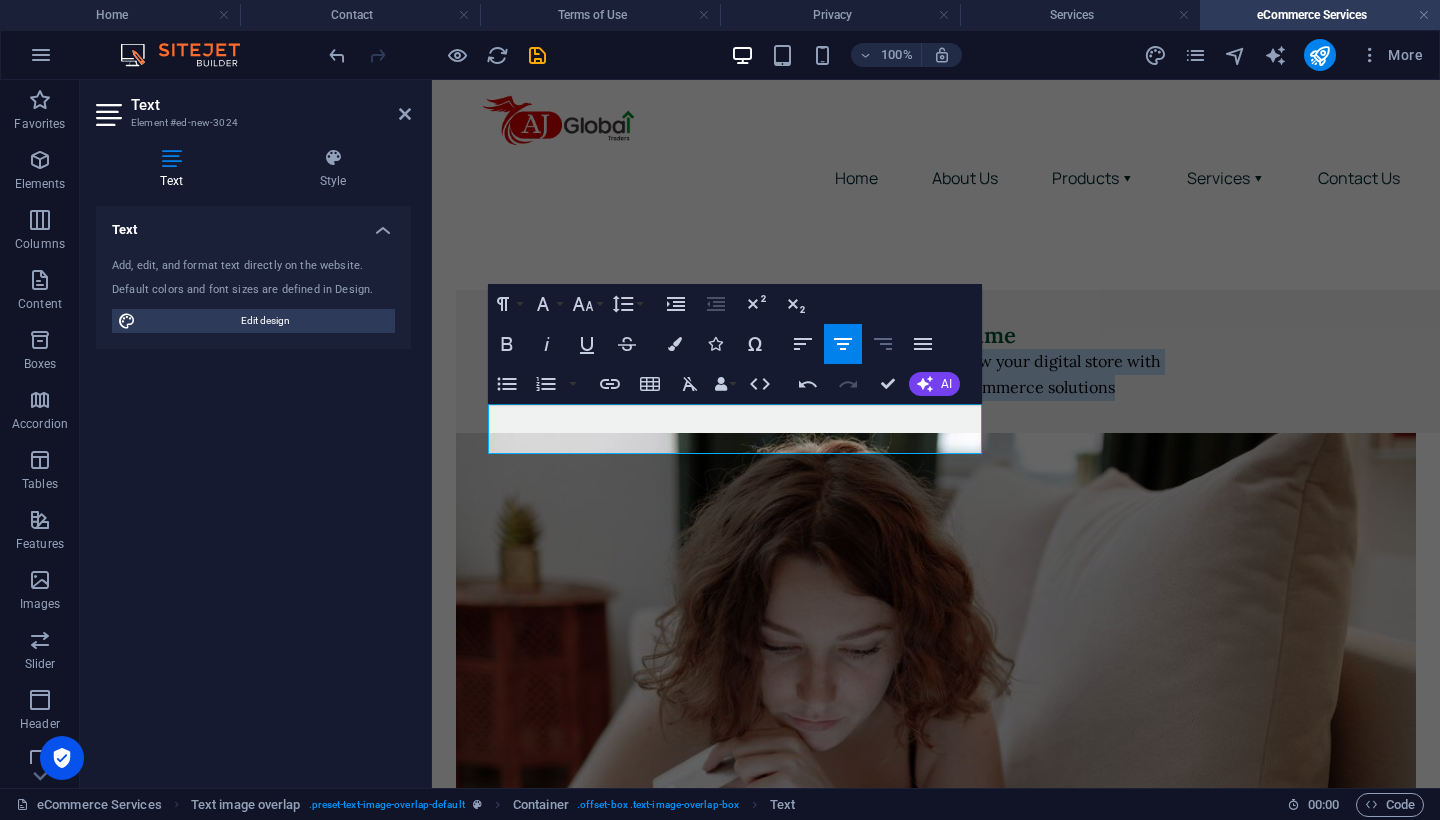 click 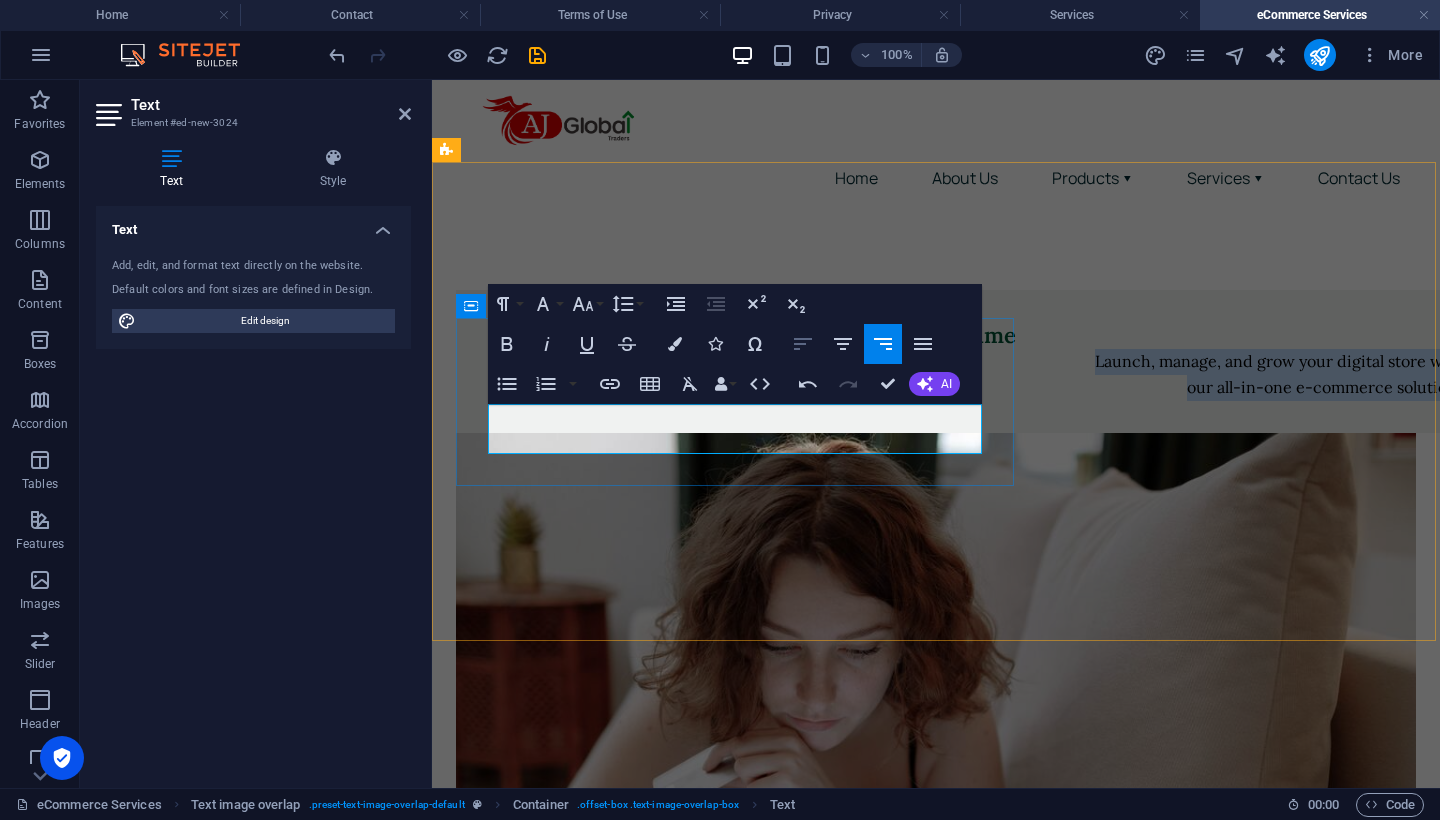 click on "Align Left" at bounding box center [803, 344] 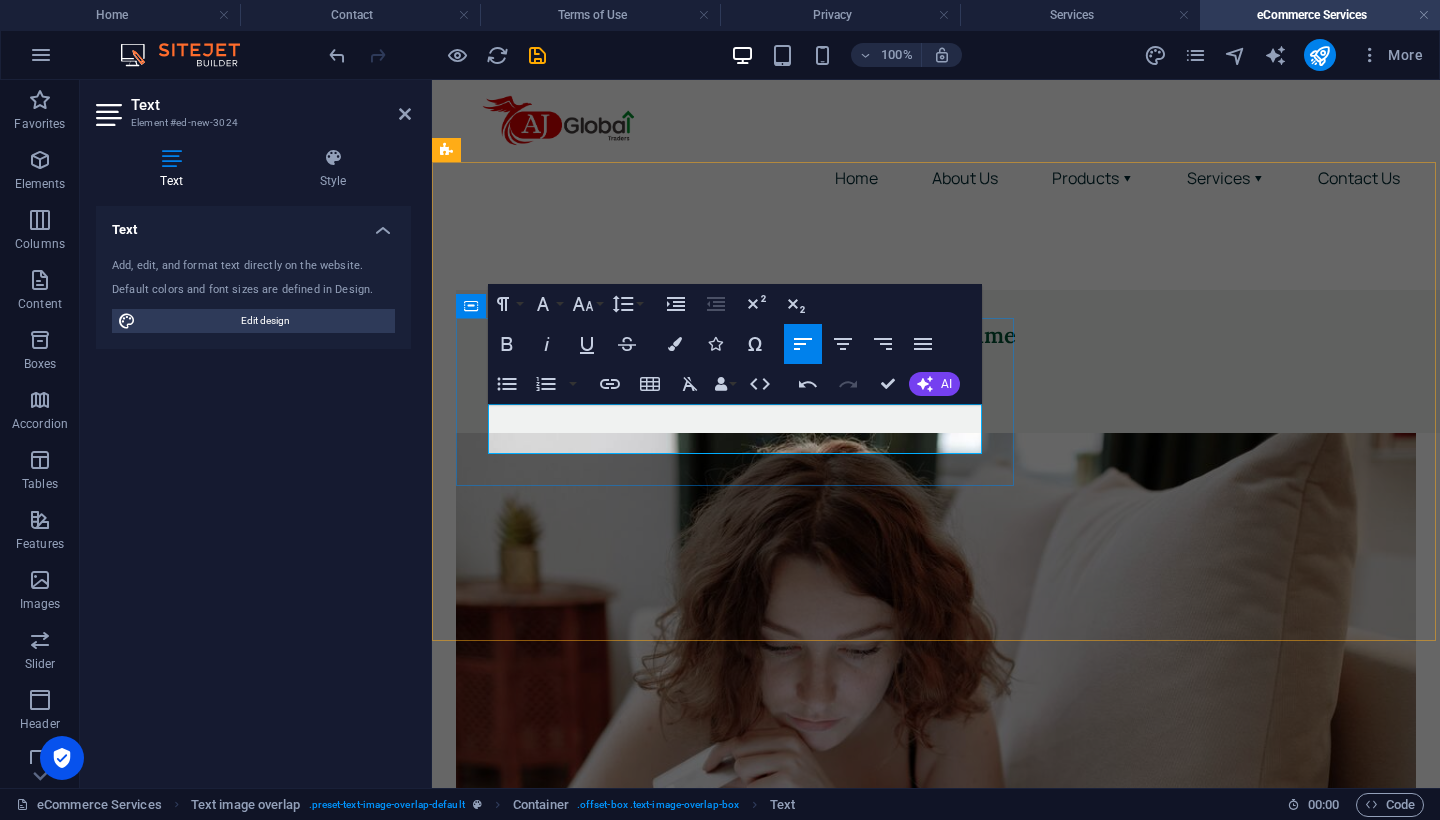 click on "Align Left" at bounding box center (803, 344) 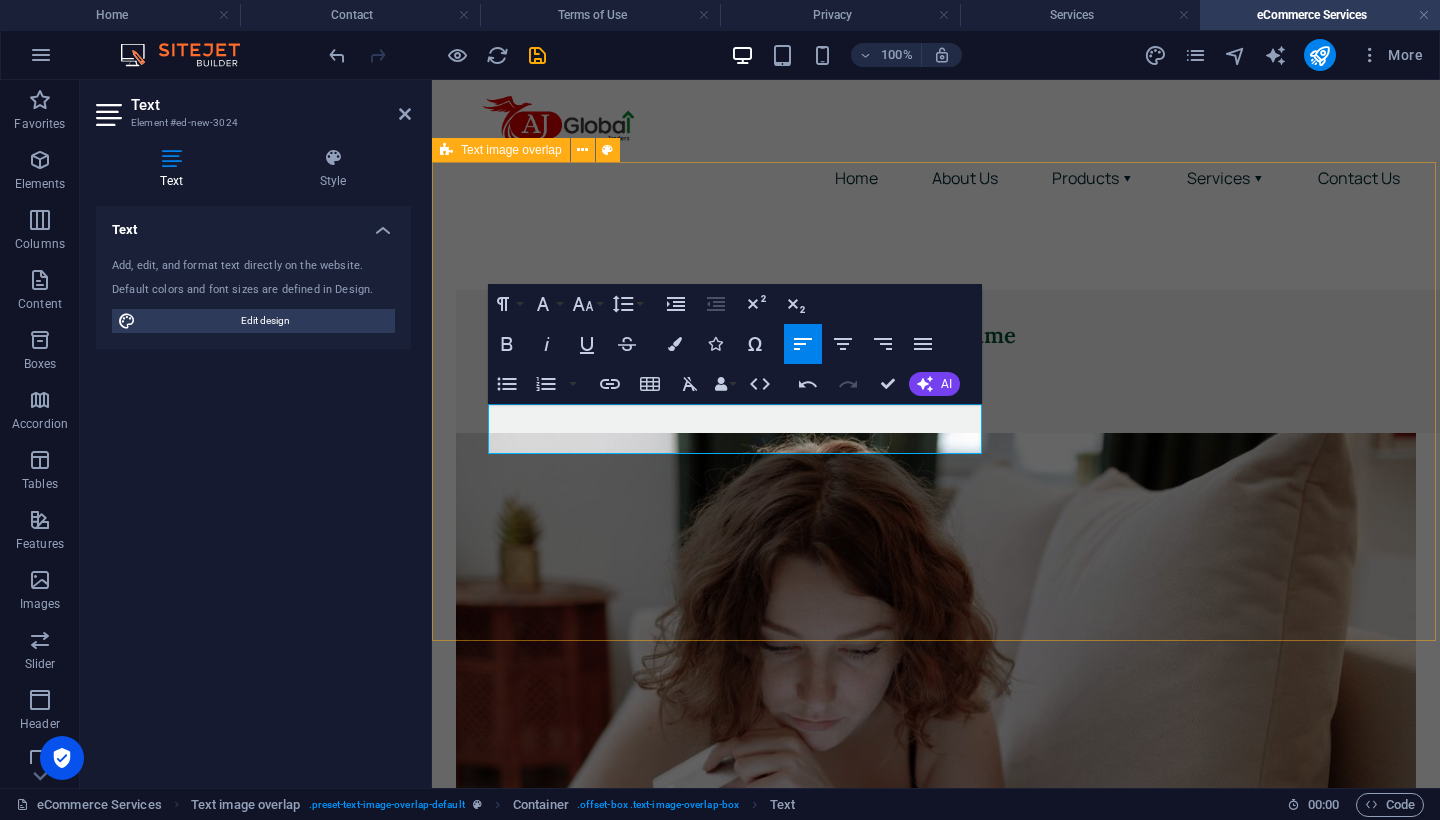 click on "Empowering Online Success - One Click at a Time Launch, manage, and grow your digital store with  our all-in-one e-commerce solutions" at bounding box center [936, 681] 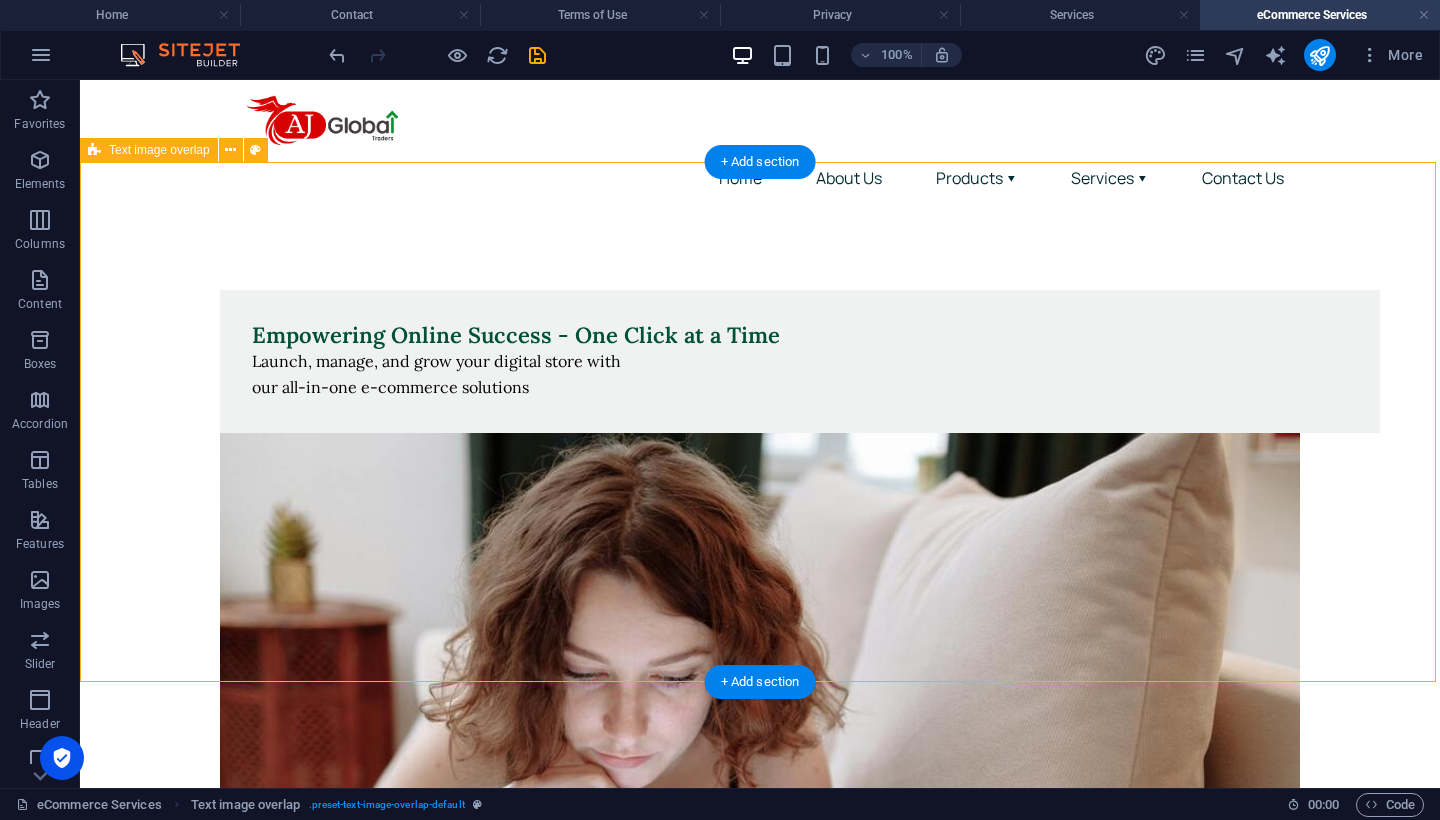scroll, scrollTop: 0, scrollLeft: 0, axis: both 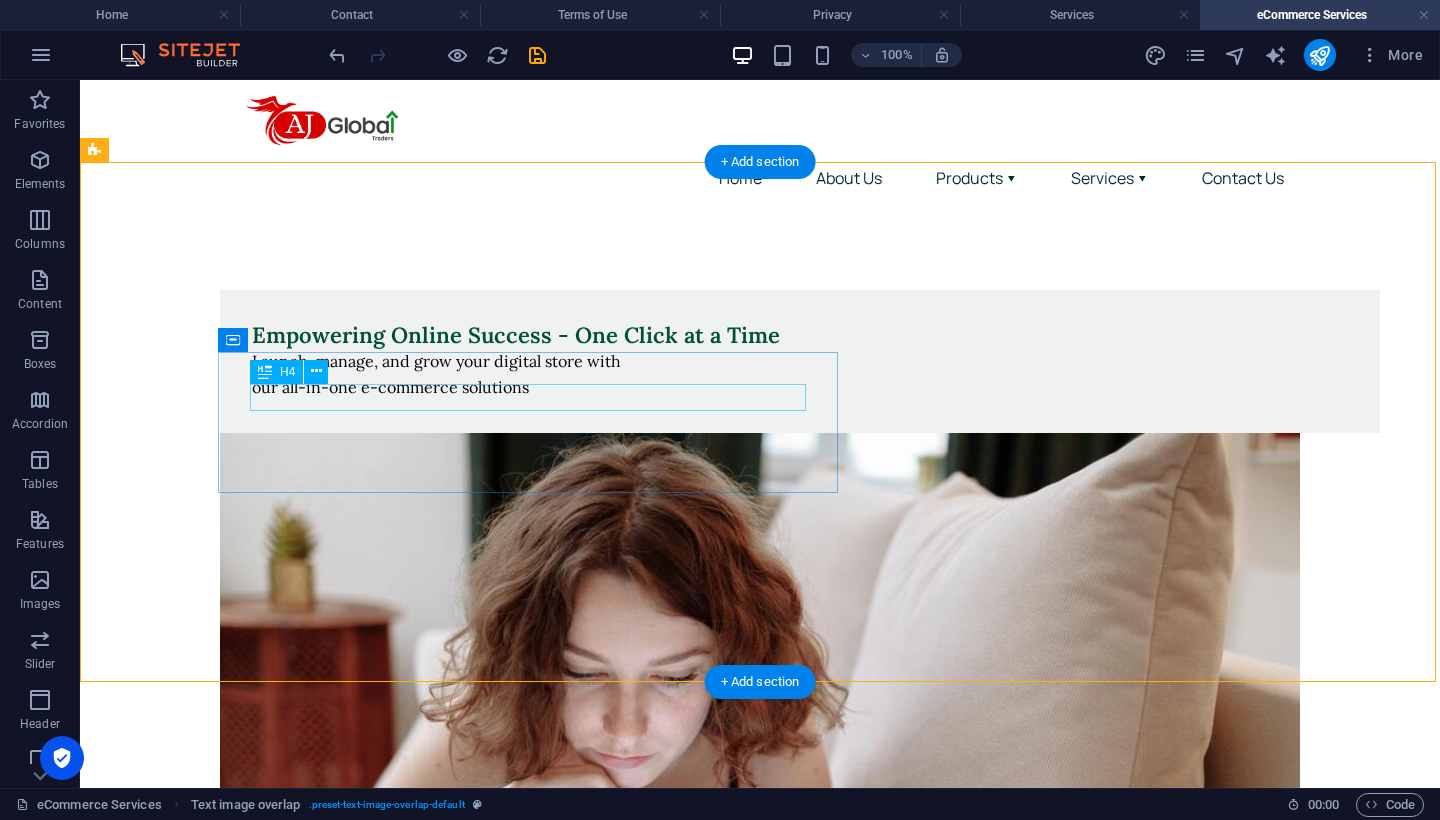 click on "Empowering Online Success - One Click at a Time" at bounding box center (800, 335) 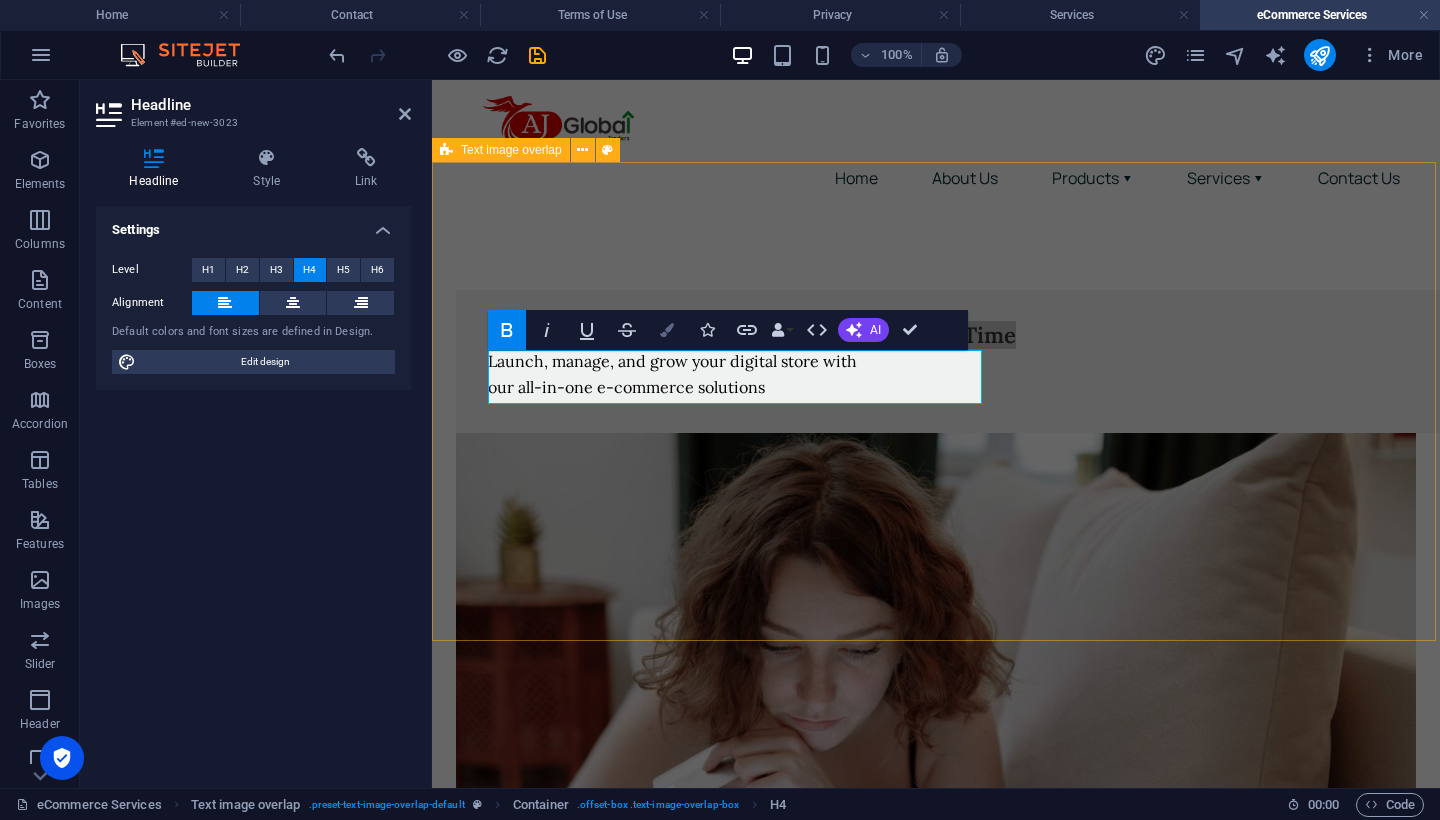 click at bounding box center (667, 330) 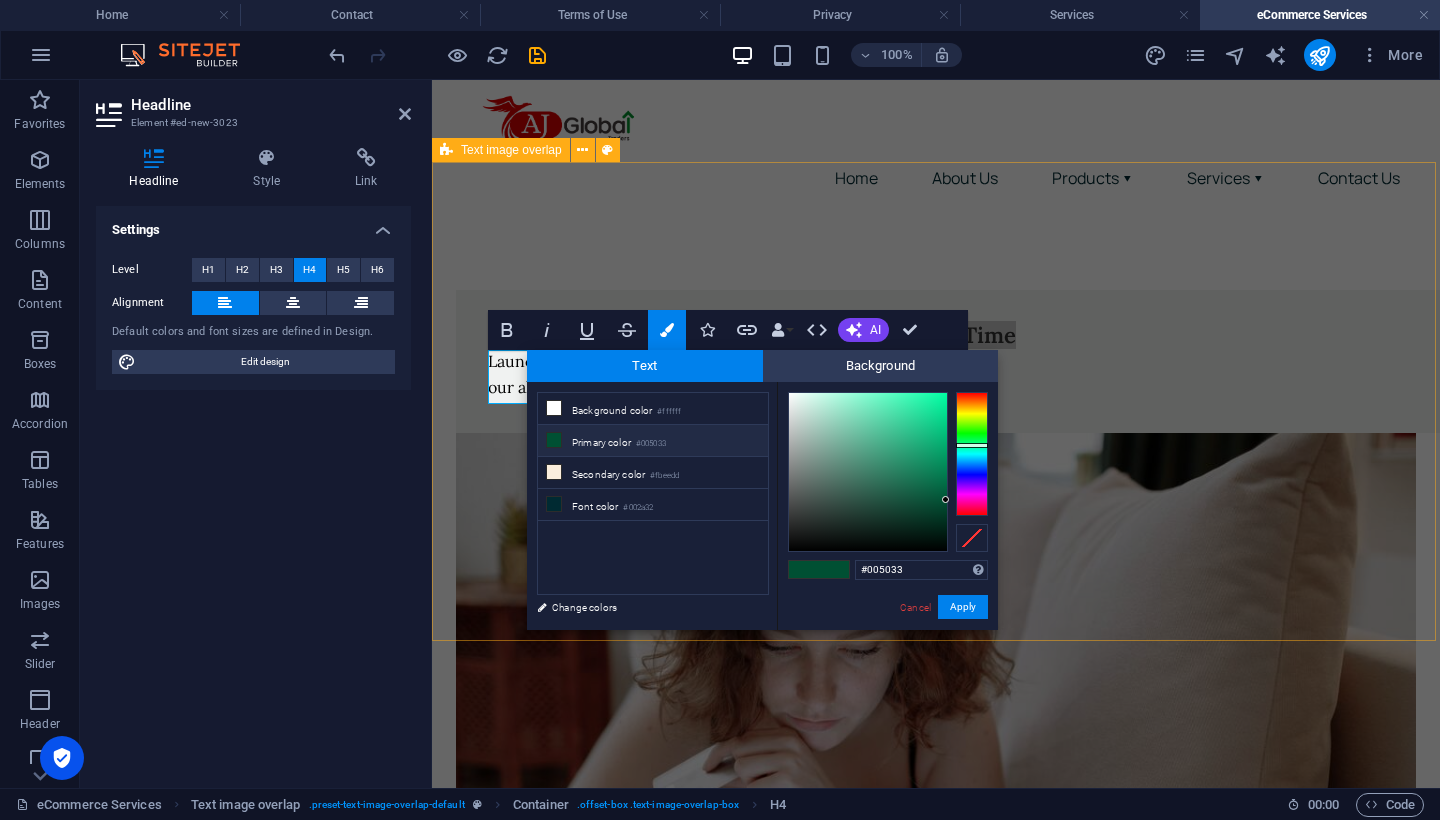 click on "Empowering Online Success - One Click at a Time Launch, manage, and grow your digital store with  our all-in-one e-commerce solutions" at bounding box center (936, 681) 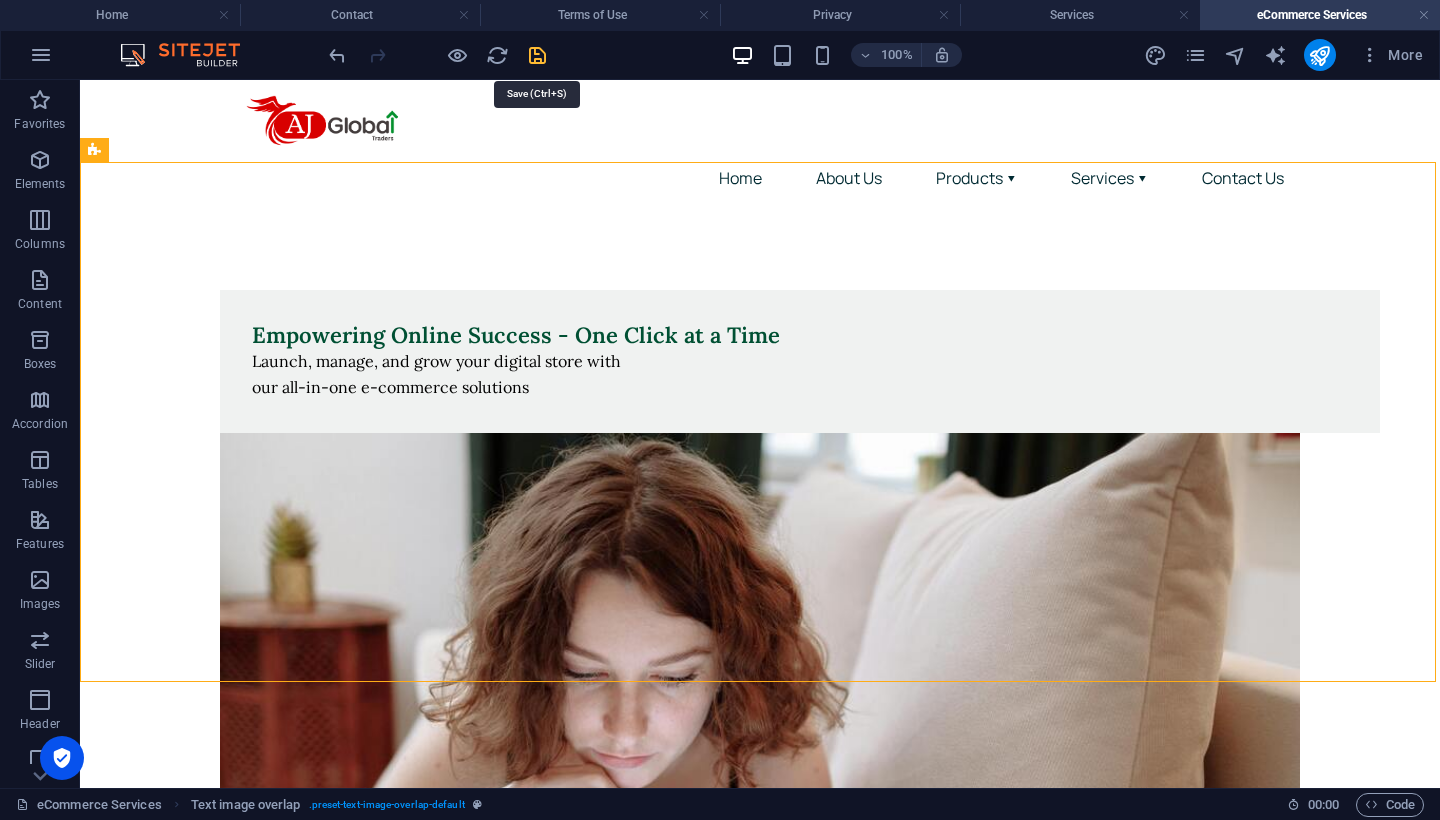 click at bounding box center (537, 55) 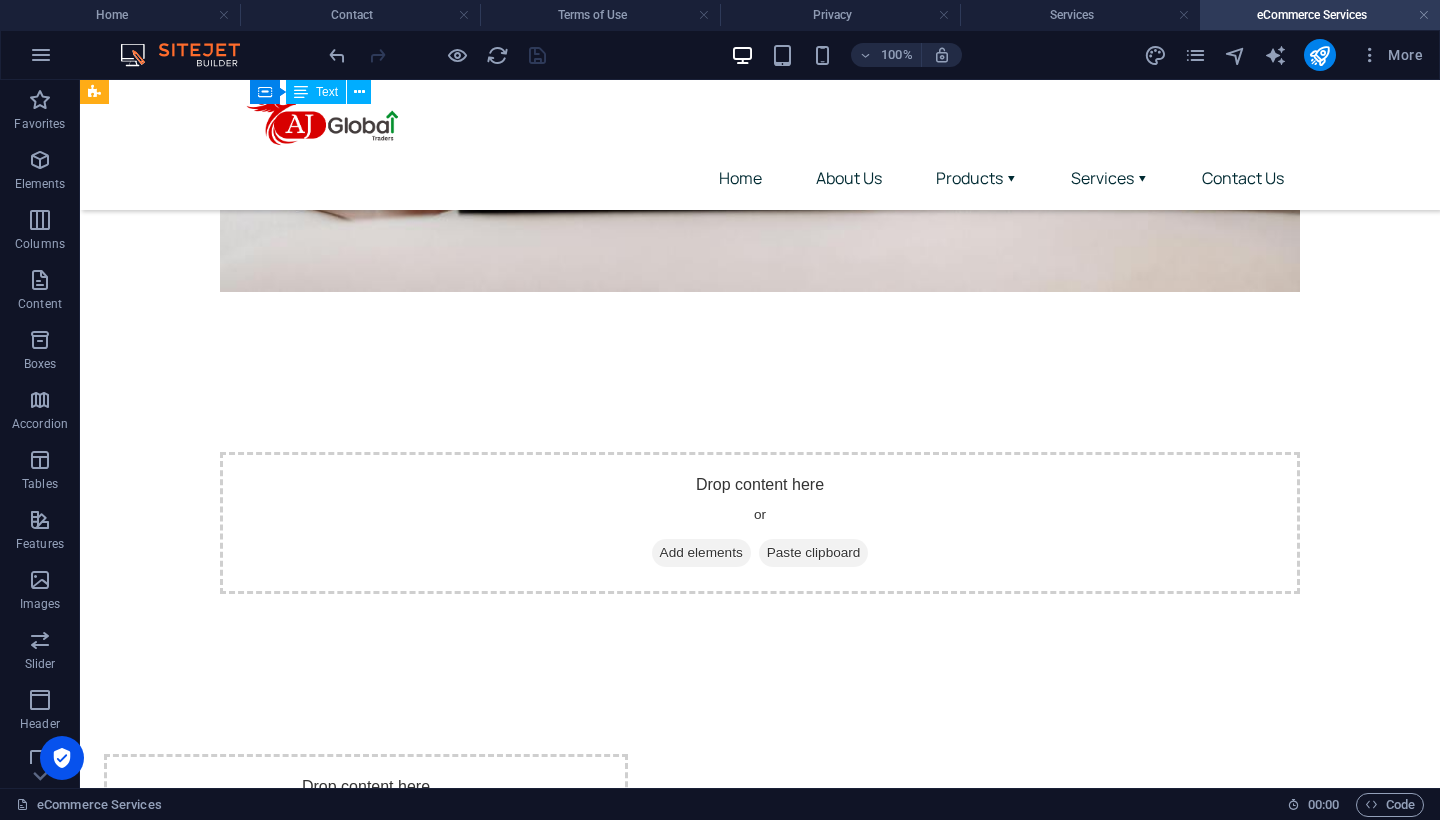 scroll, scrollTop: 812, scrollLeft: 0, axis: vertical 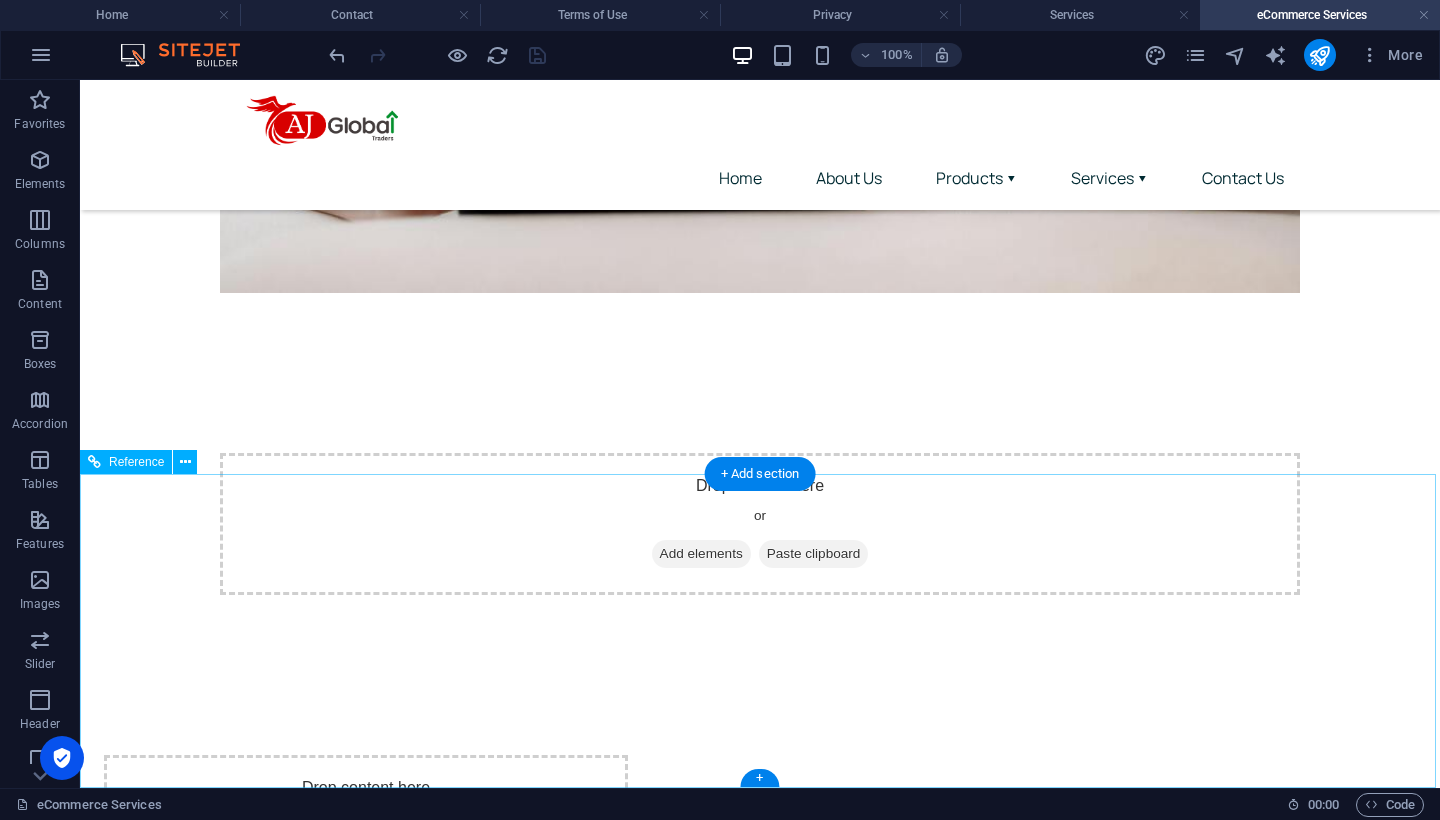 click at bounding box center [486, 1414] 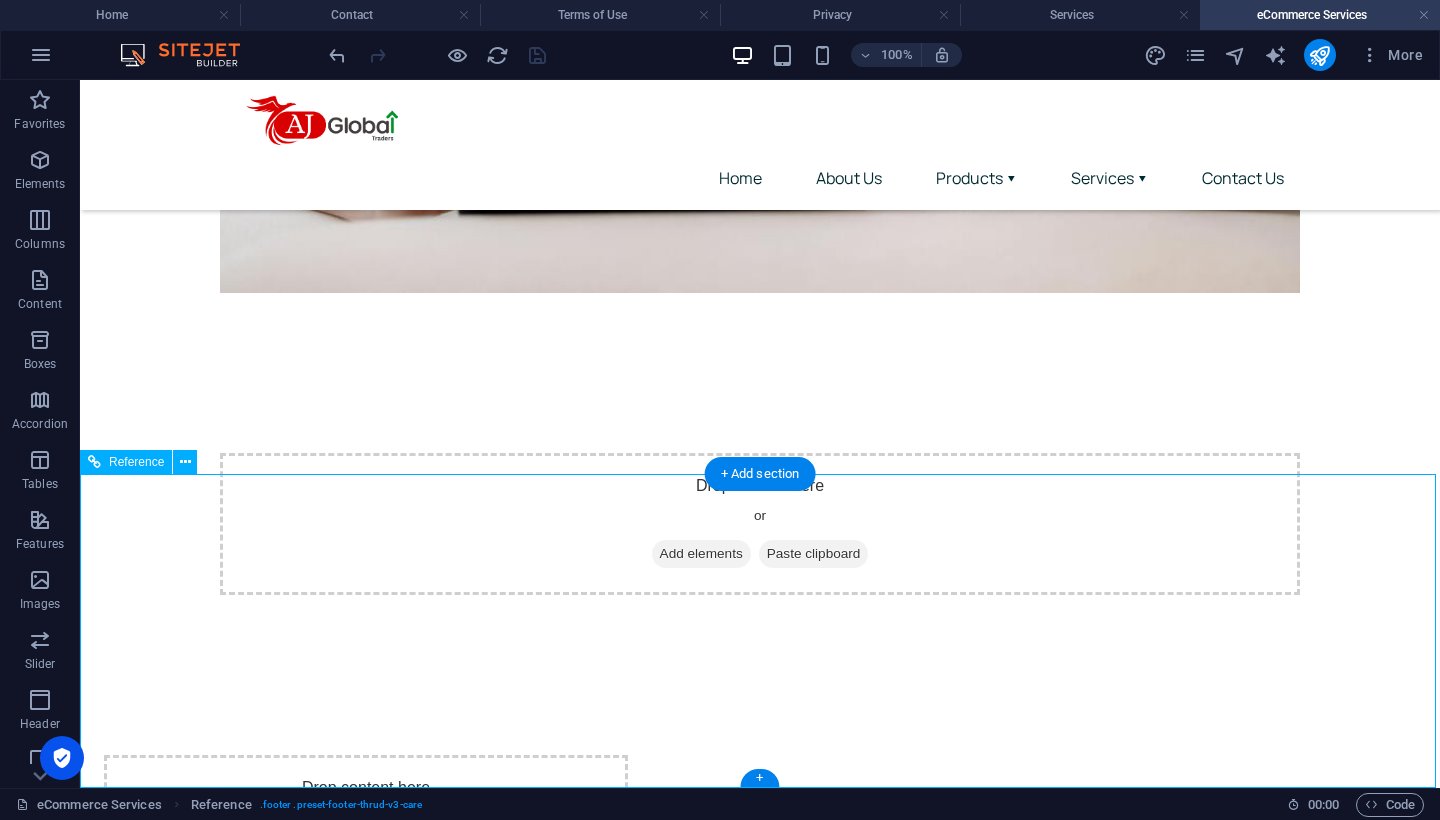 click on "Home About Us Services Contact Us" at bounding box center (760, 1418) 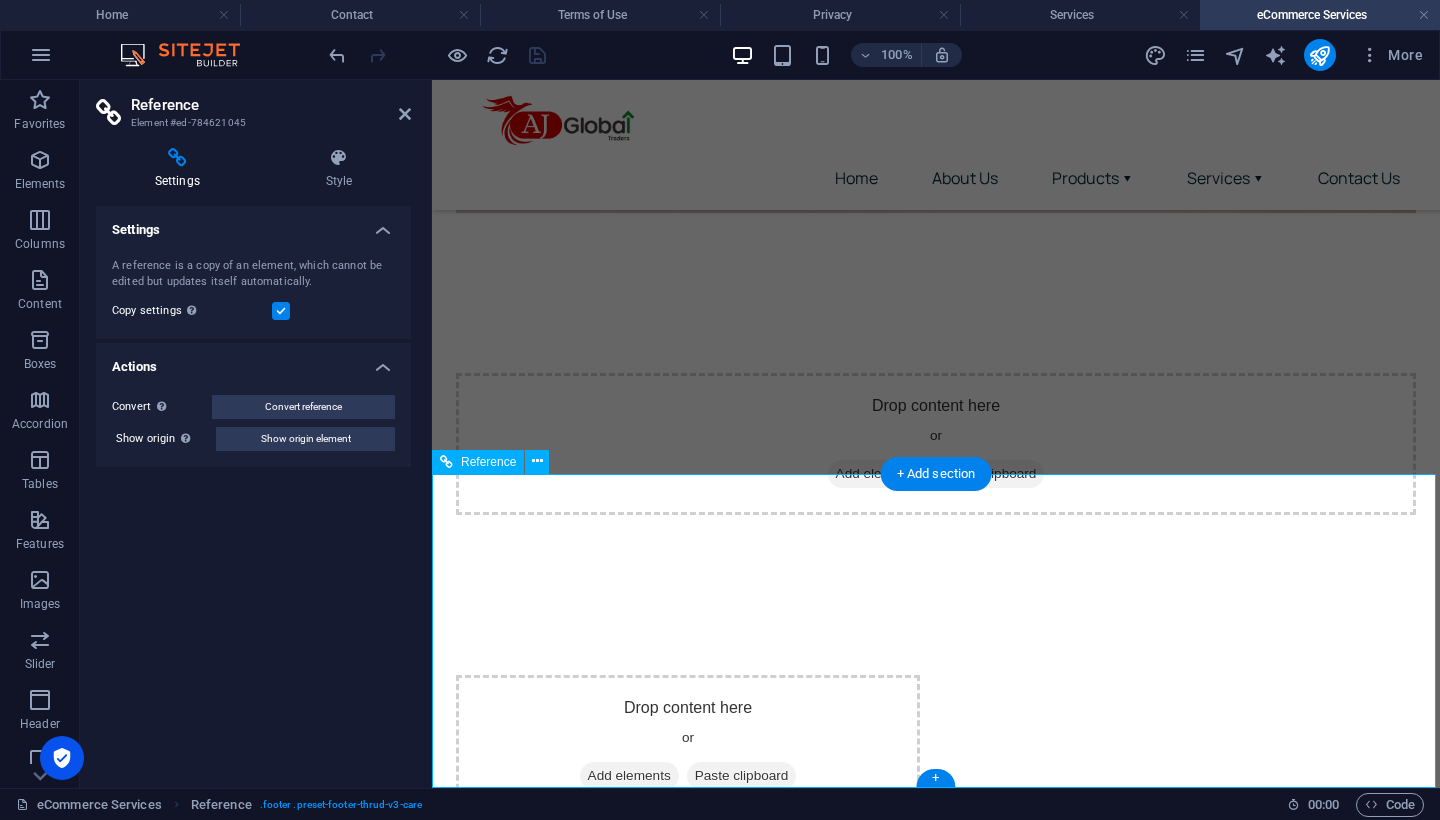 scroll, scrollTop: 771, scrollLeft: 0, axis: vertical 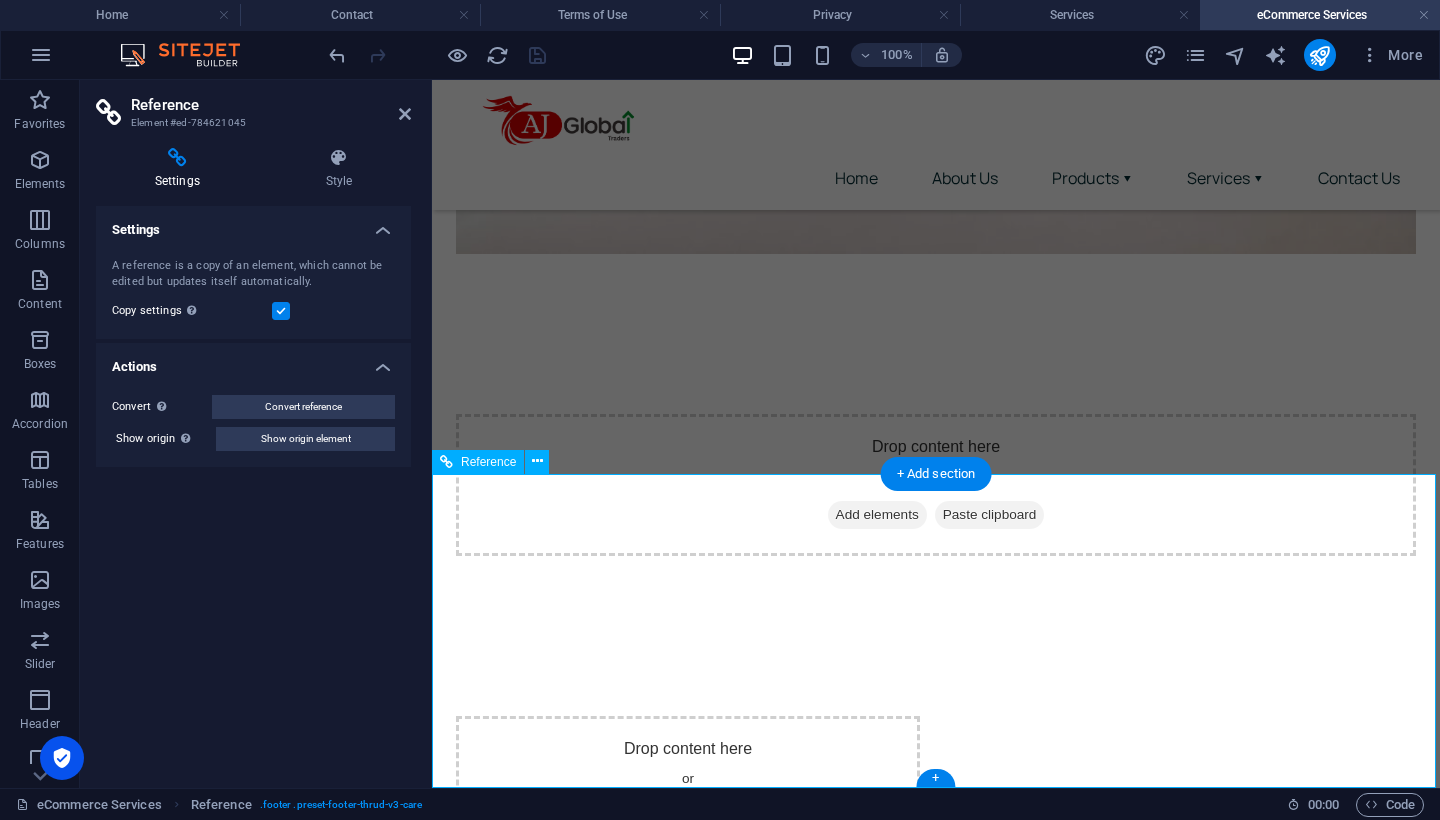click at bounding box center (692, 1375) 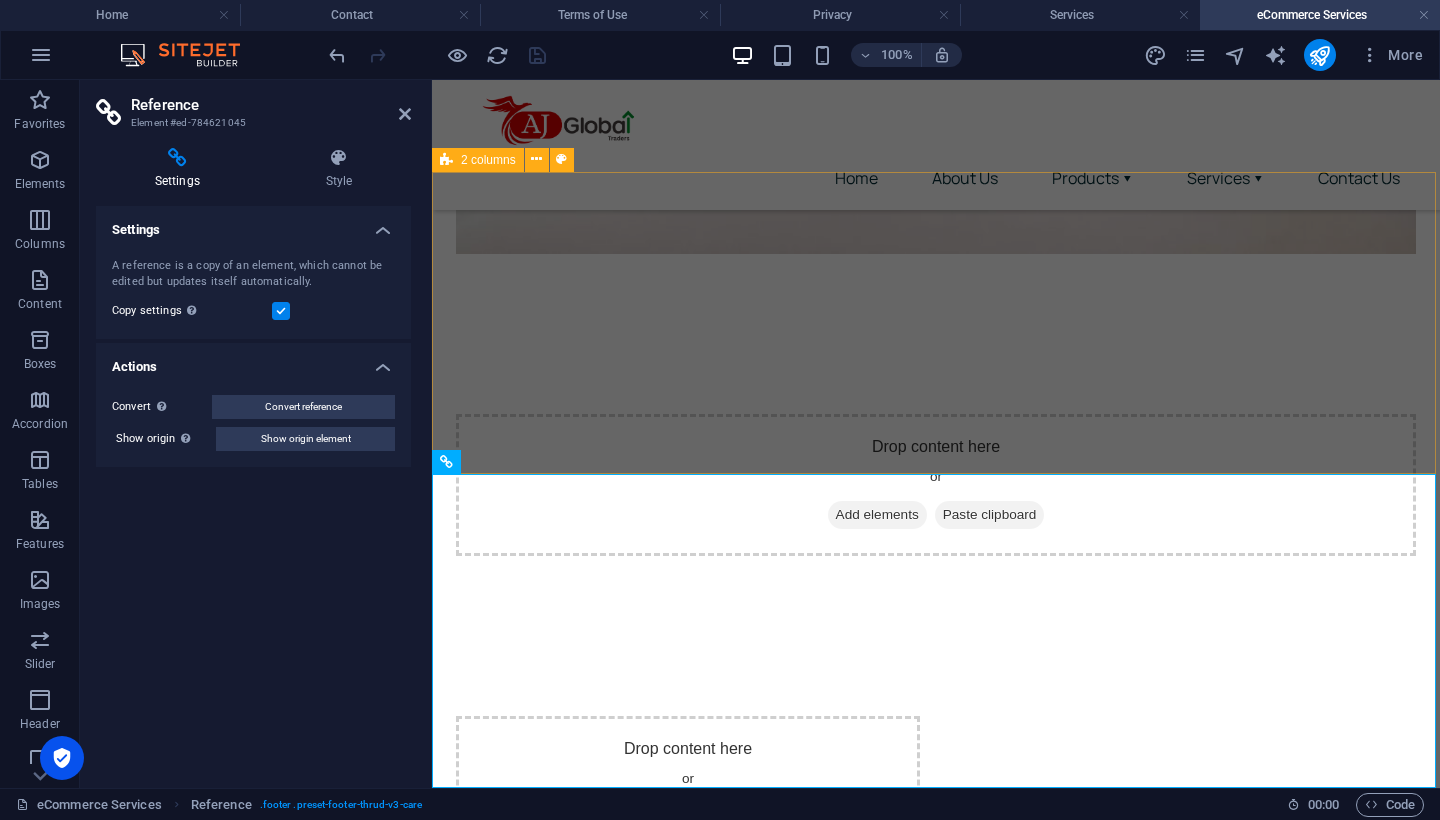 click on "Drop content here or  Add elements  Paste clipboard Drop content here or  Add elements  Paste clipboard" at bounding box center (936, 866) 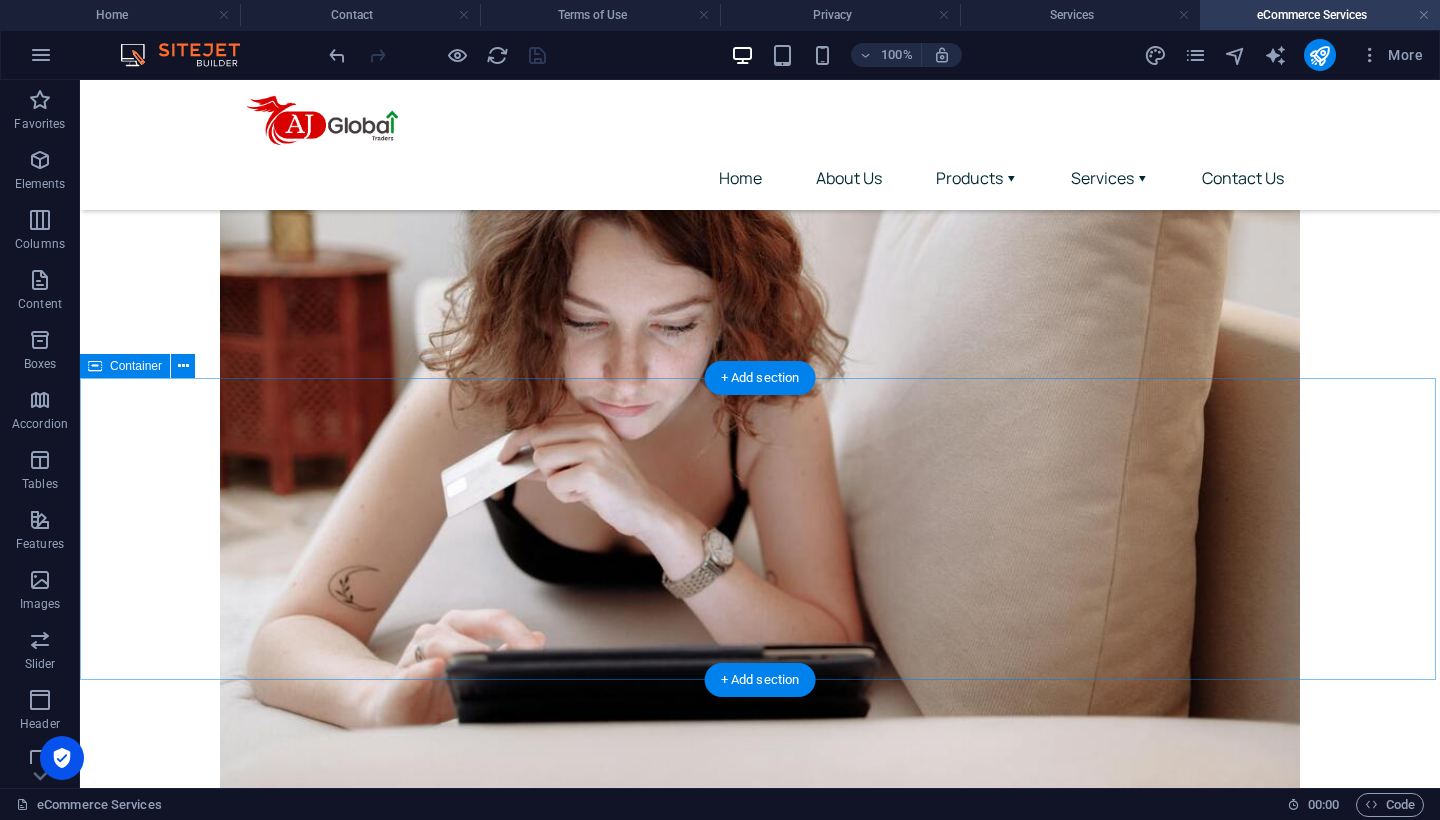 scroll, scrollTop: 305, scrollLeft: 0, axis: vertical 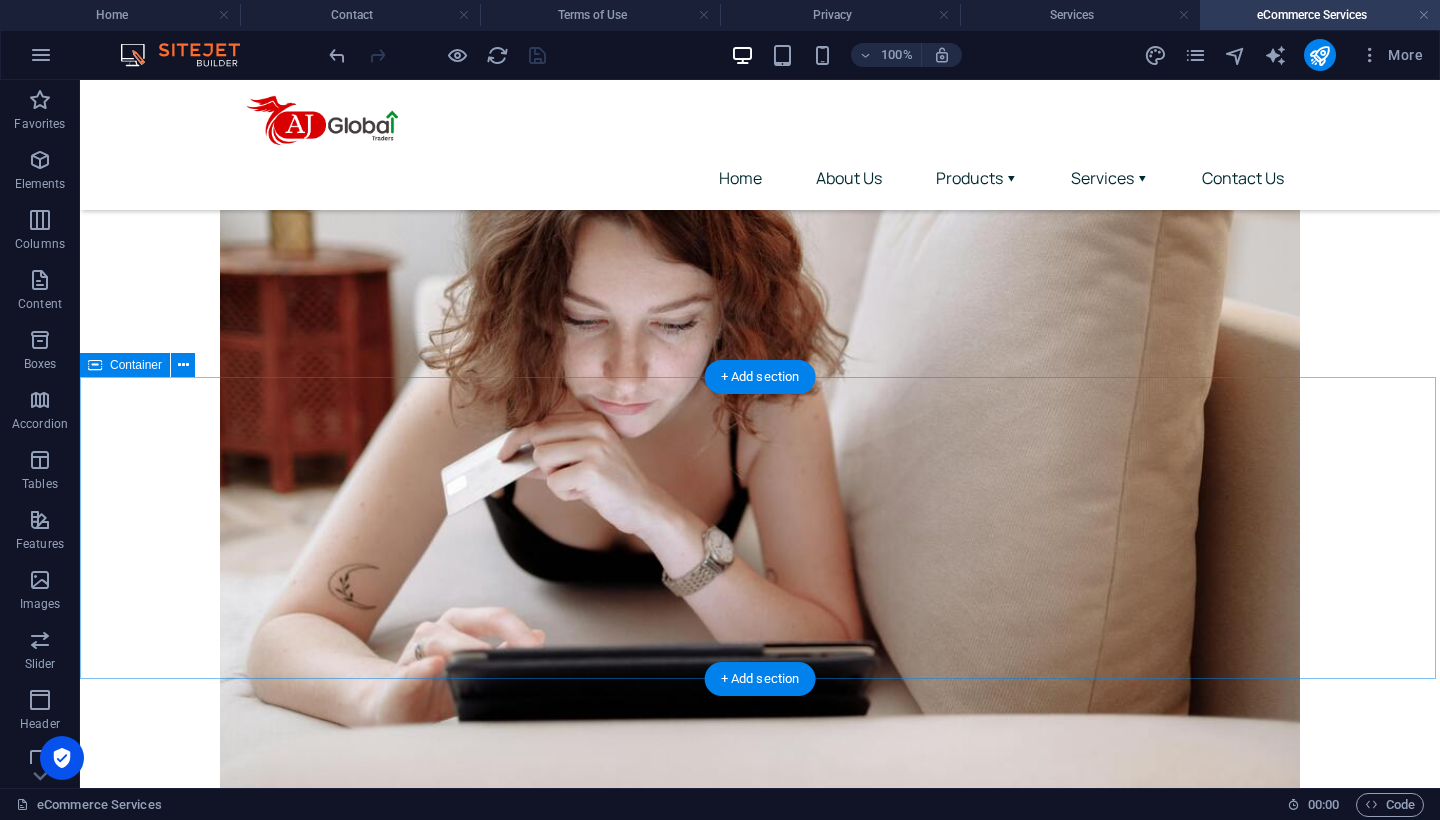 click on "Add elements" at bounding box center [701, 1061] 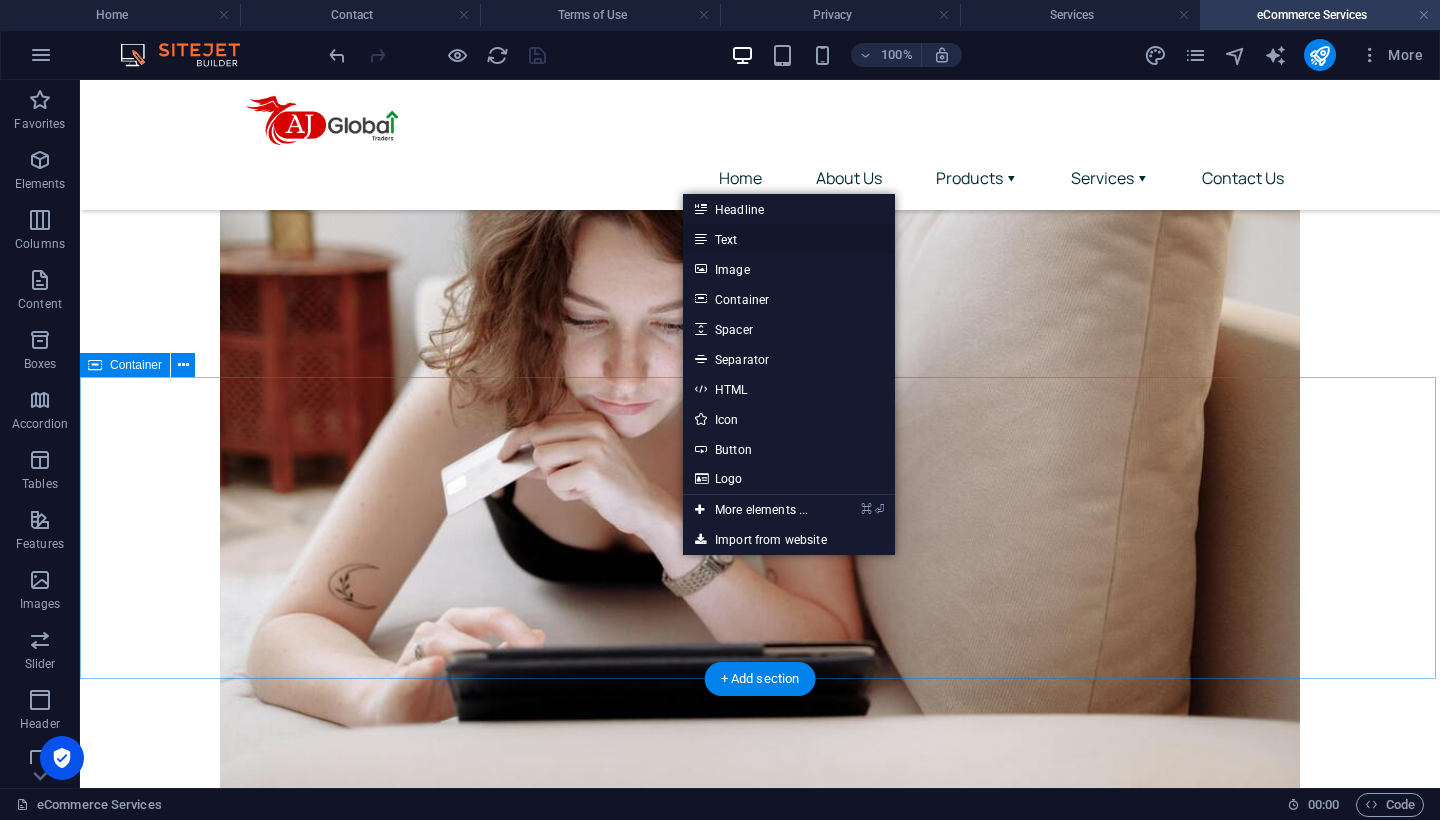 click on "Text" at bounding box center [789, 239] 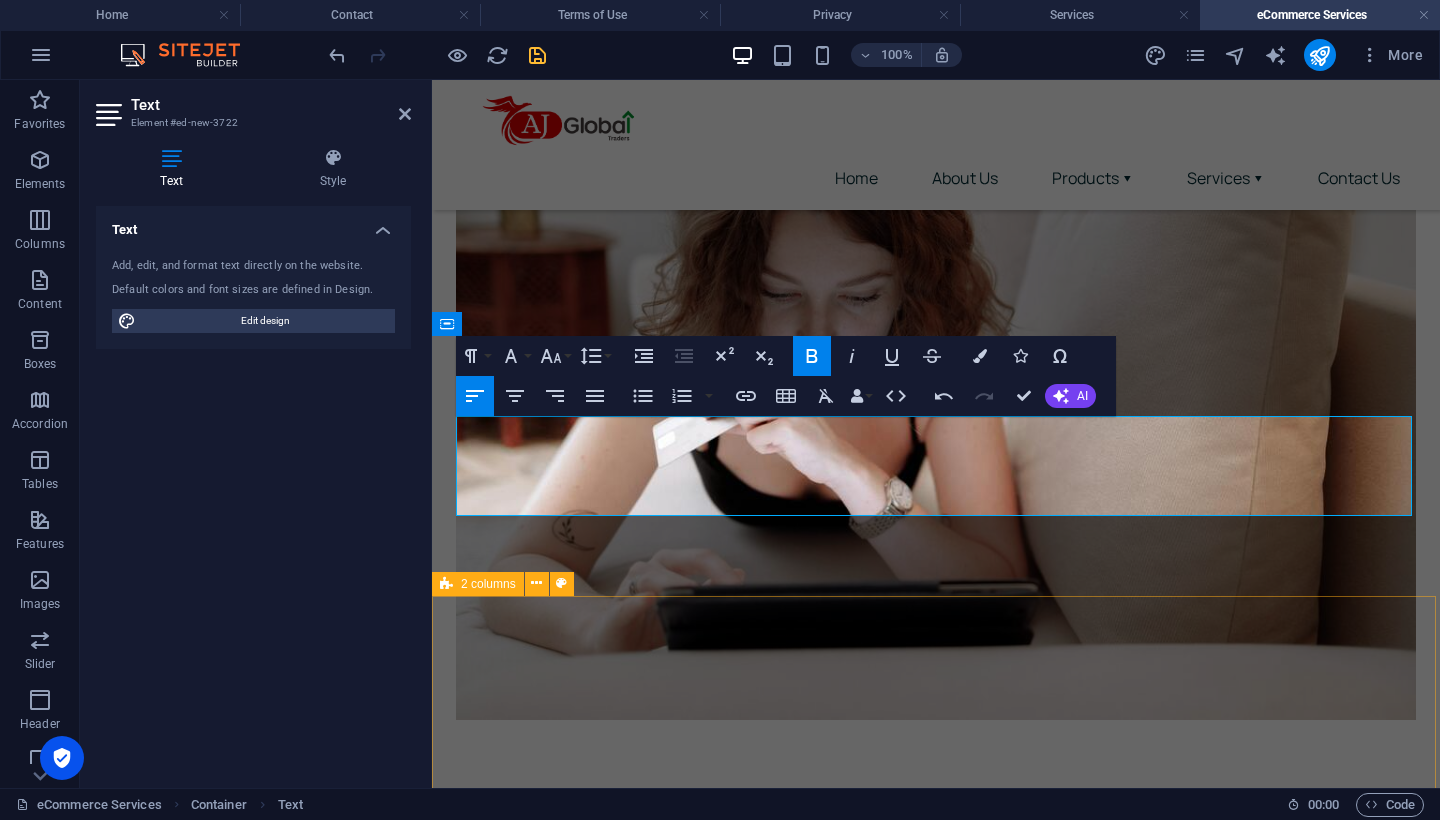 click on "Drop content here or  Add elements  Paste clipboard Drop content here or  Add elements  Paste clipboard" at bounding box center [936, 1292] 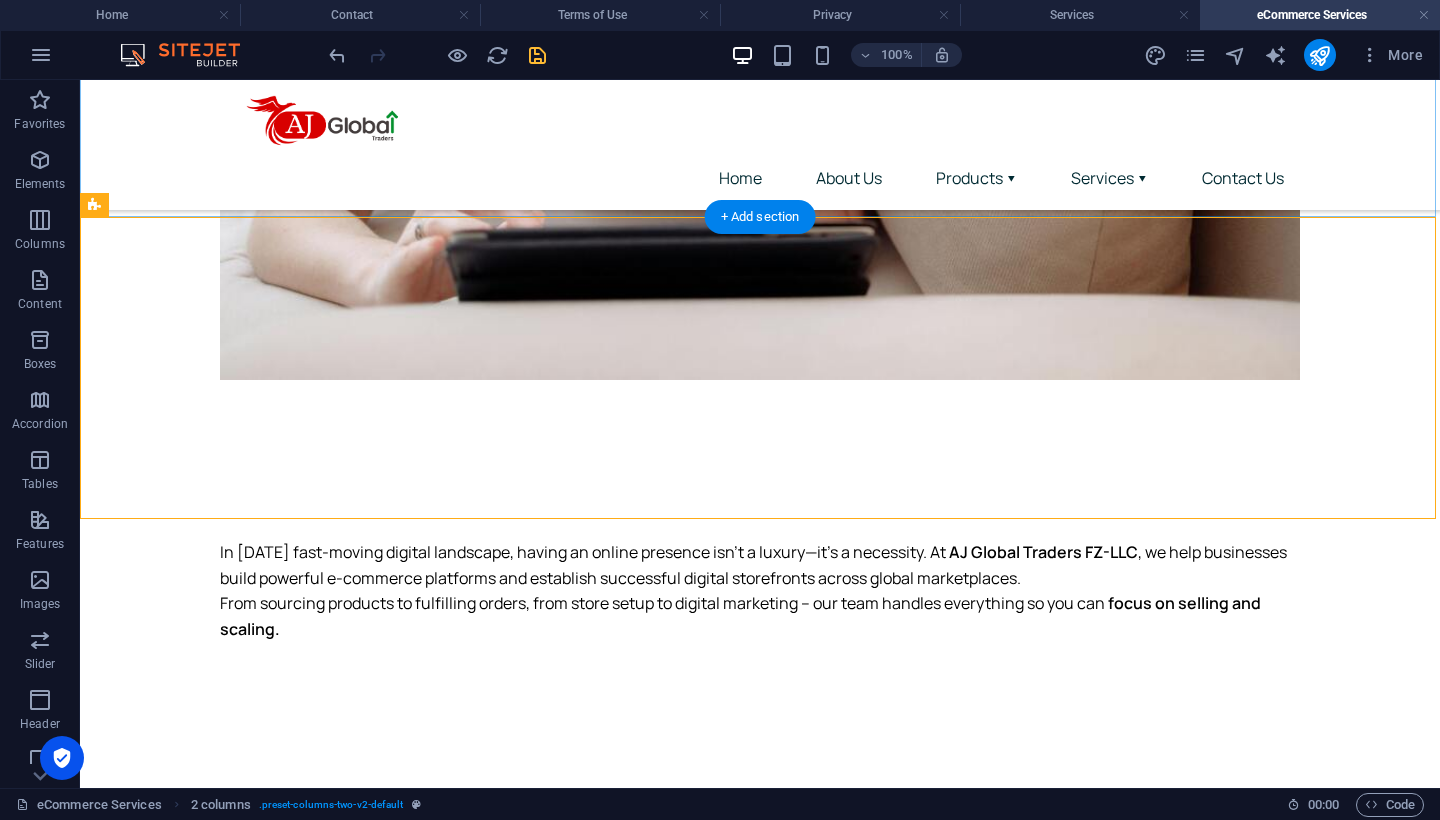 scroll, scrollTop: 718, scrollLeft: 0, axis: vertical 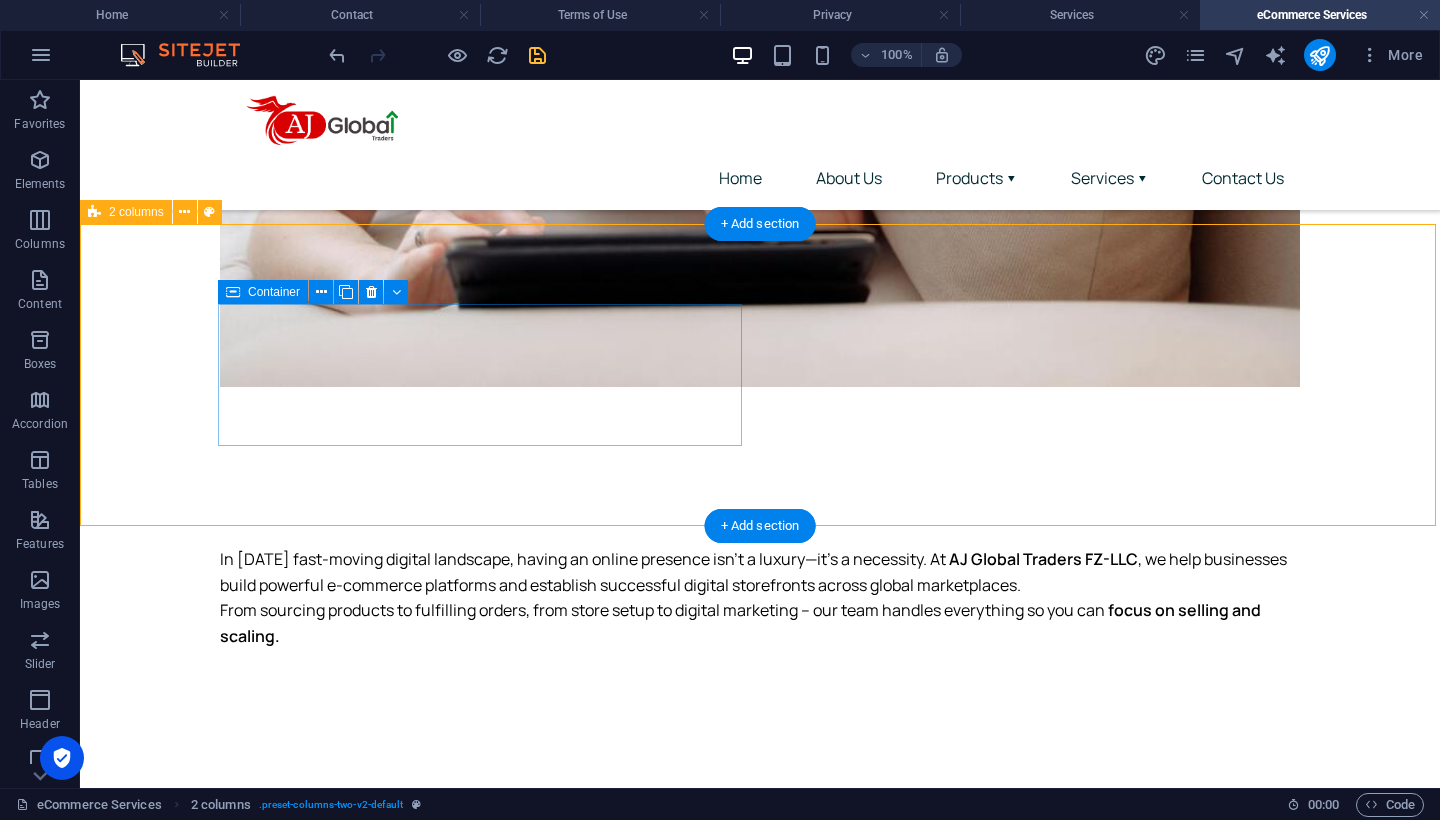 click on "Add elements" at bounding box center (307, 910) 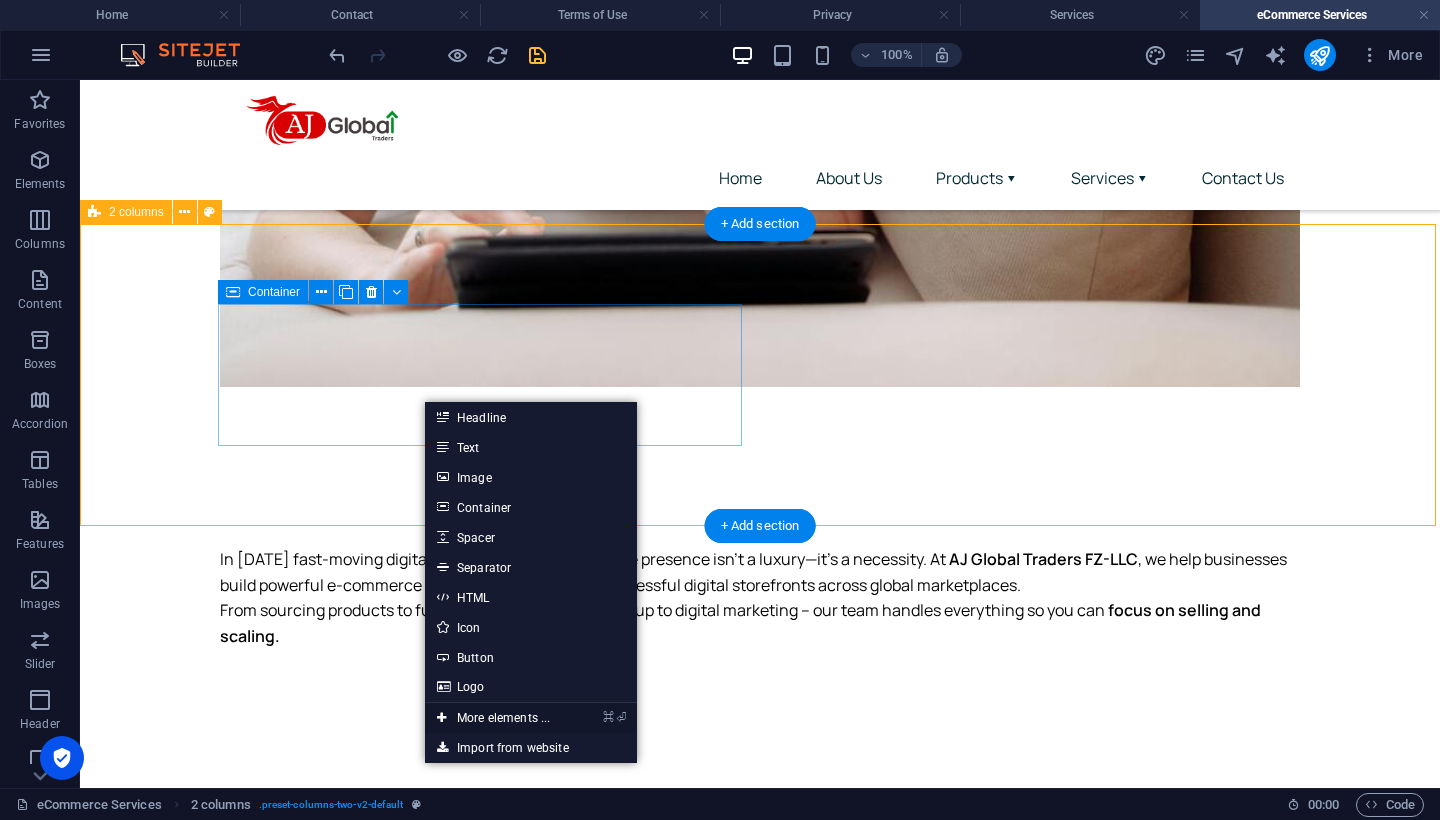 click on "⌘ ⏎  More elements ..." at bounding box center (493, 718) 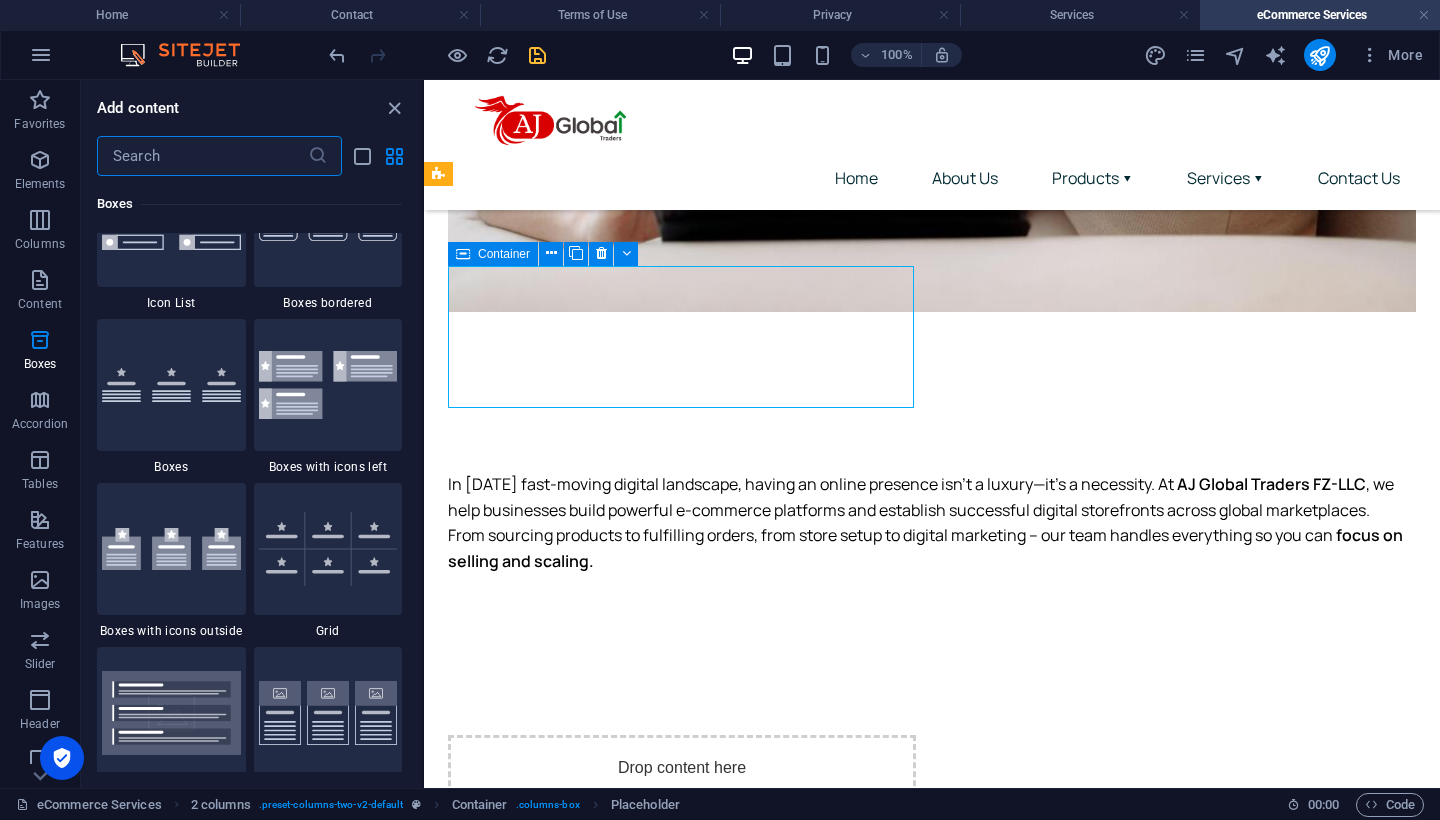 scroll, scrollTop: 5428, scrollLeft: 0, axis: vertical 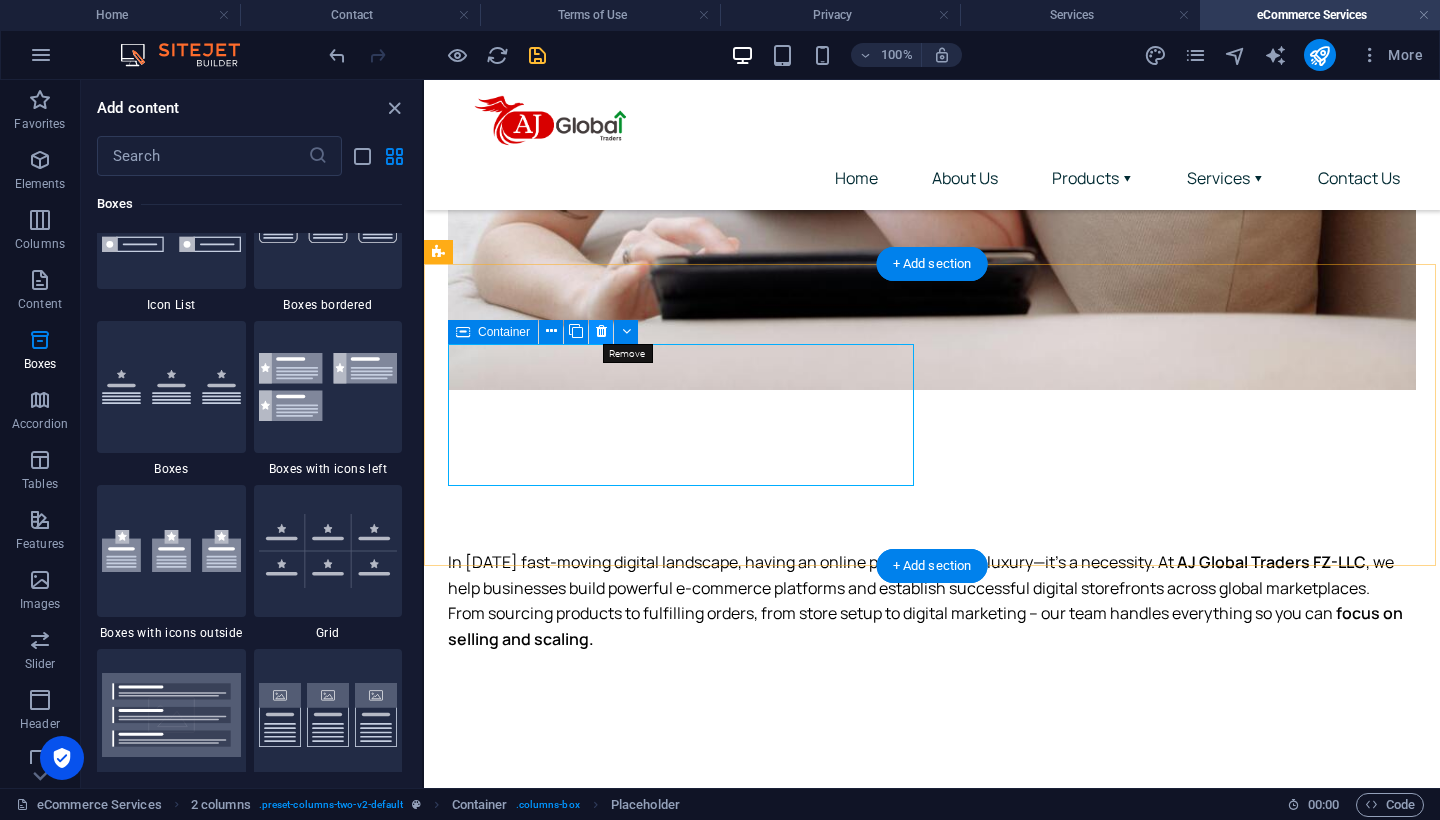 click at bounding box center [601, 331] 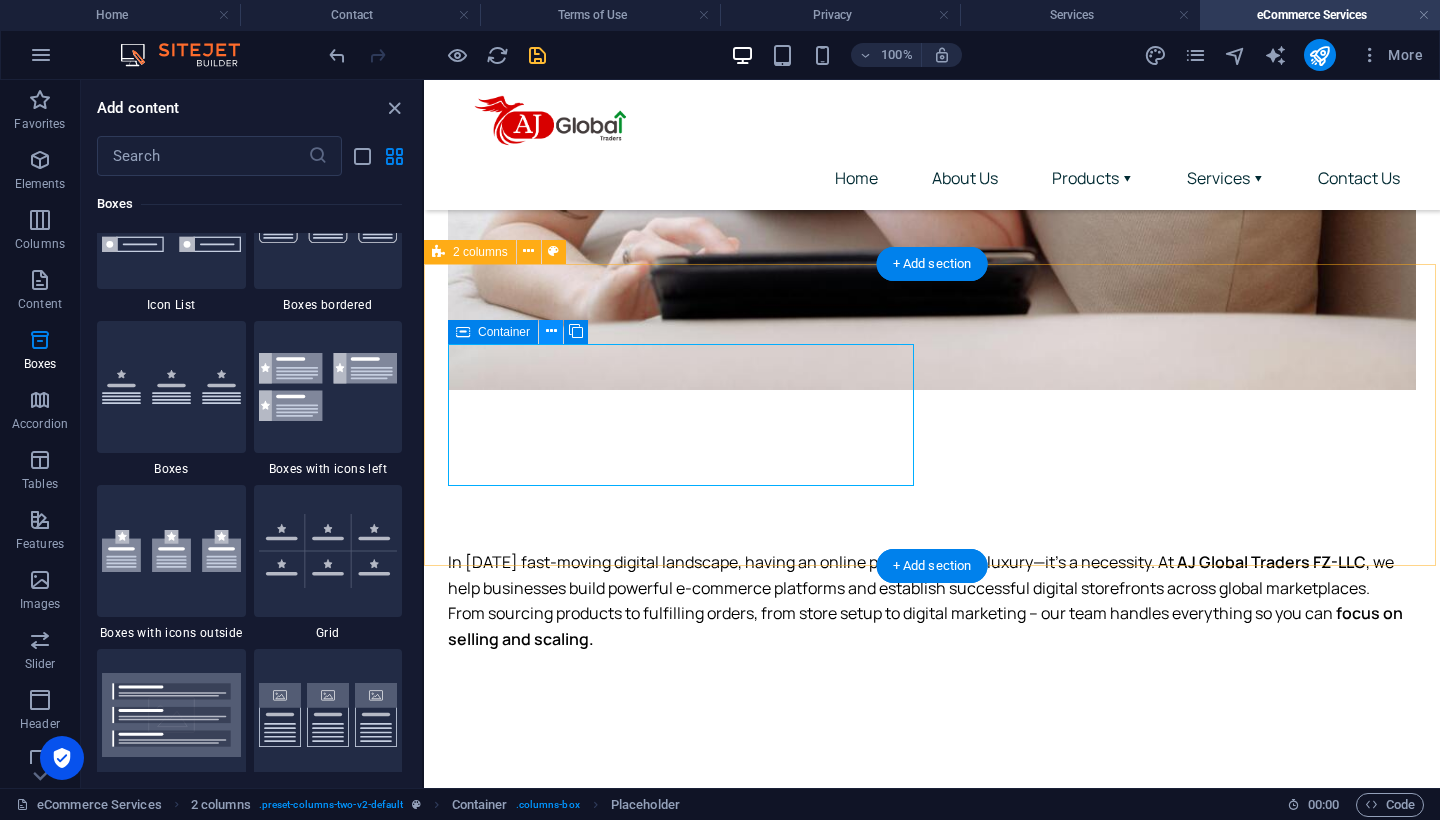 click at bounding box center (551, 331) 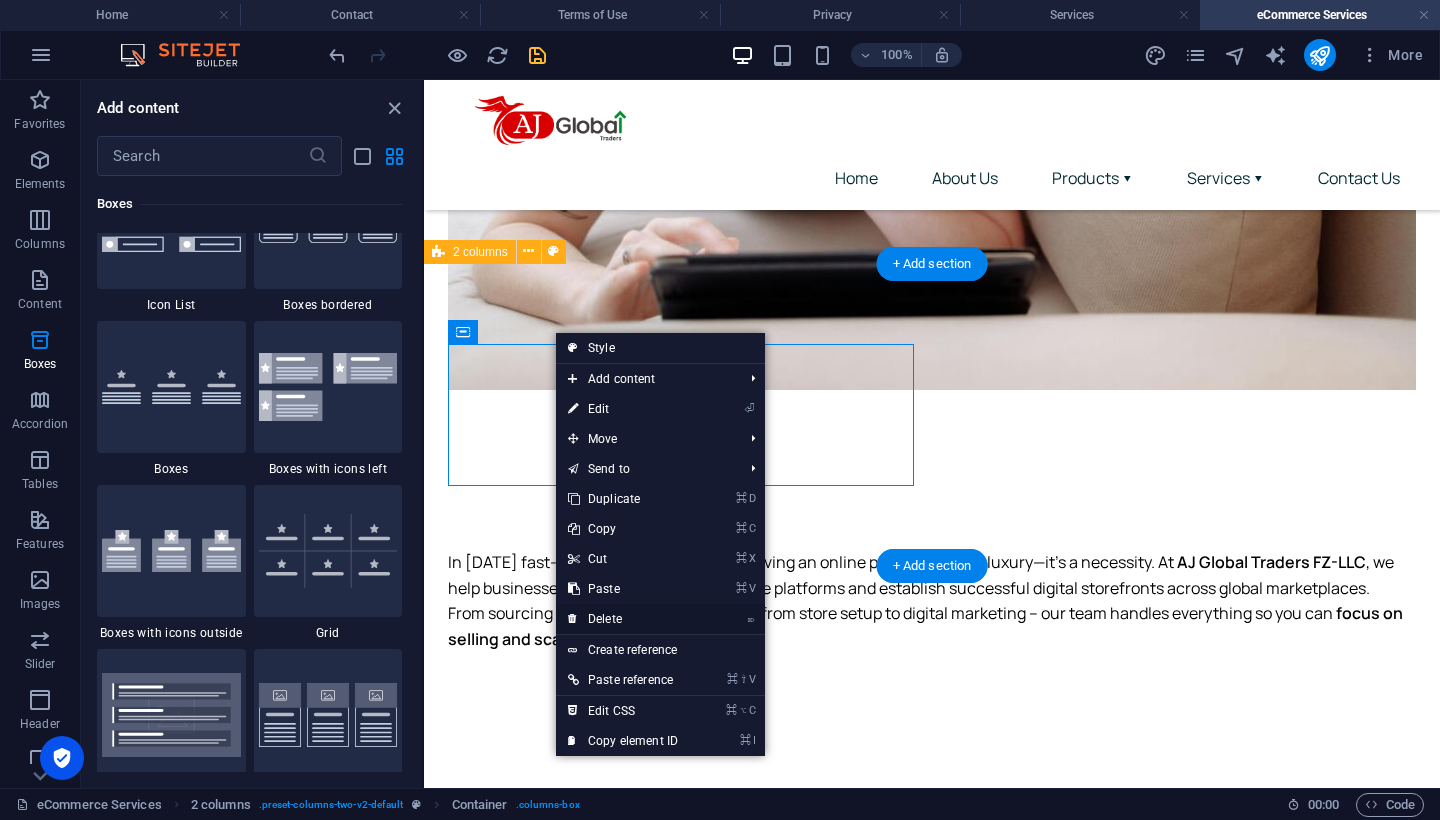click on "⌦  Delete" at bounding box center [623, 619] 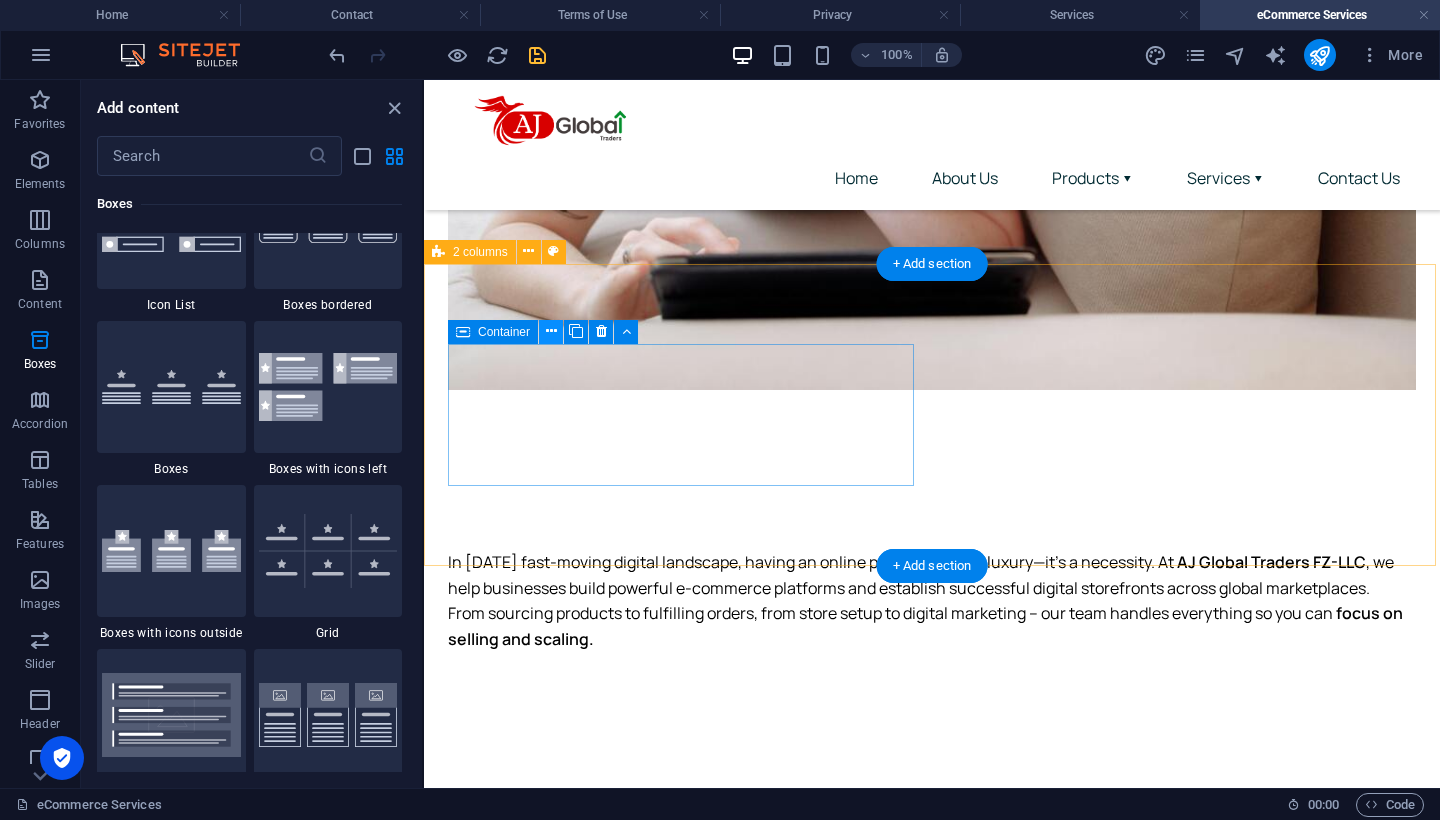 click at bounding box center (551, 331) 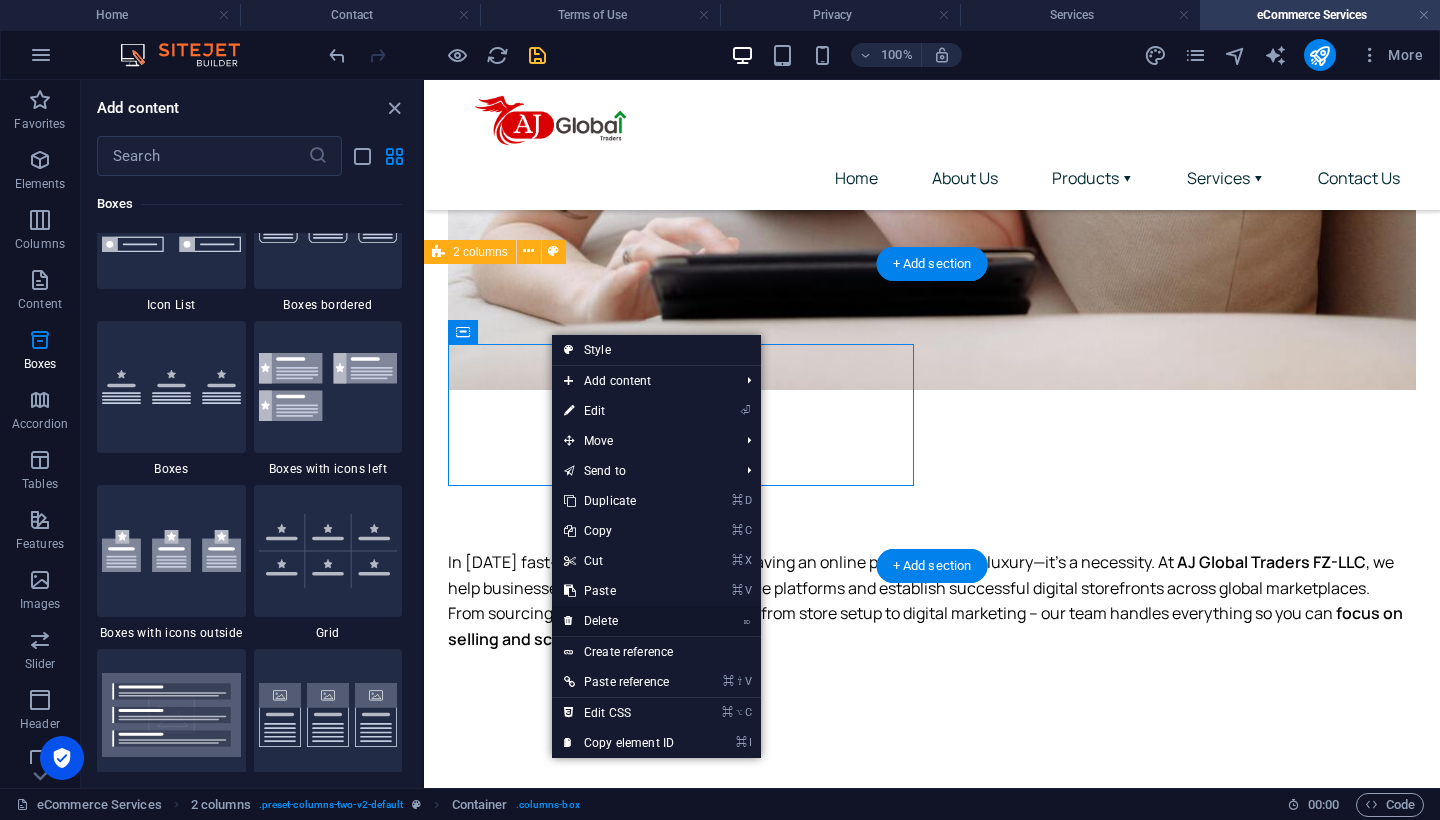 click on "⌦  Delete" at bounding box center (619, 621) 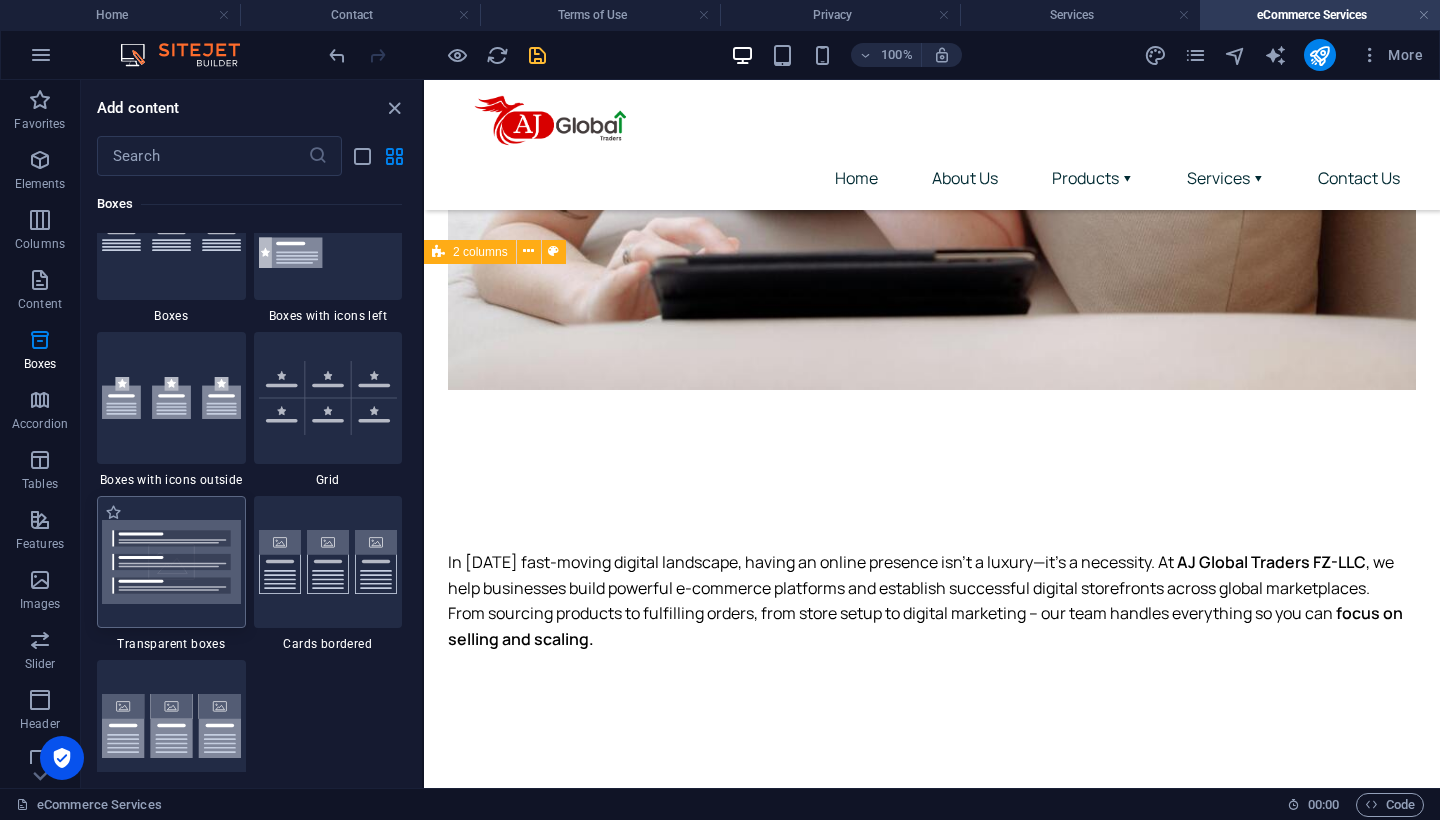 scroll, scrollTop: 5682, scrollLeft: 0, axis: vertical 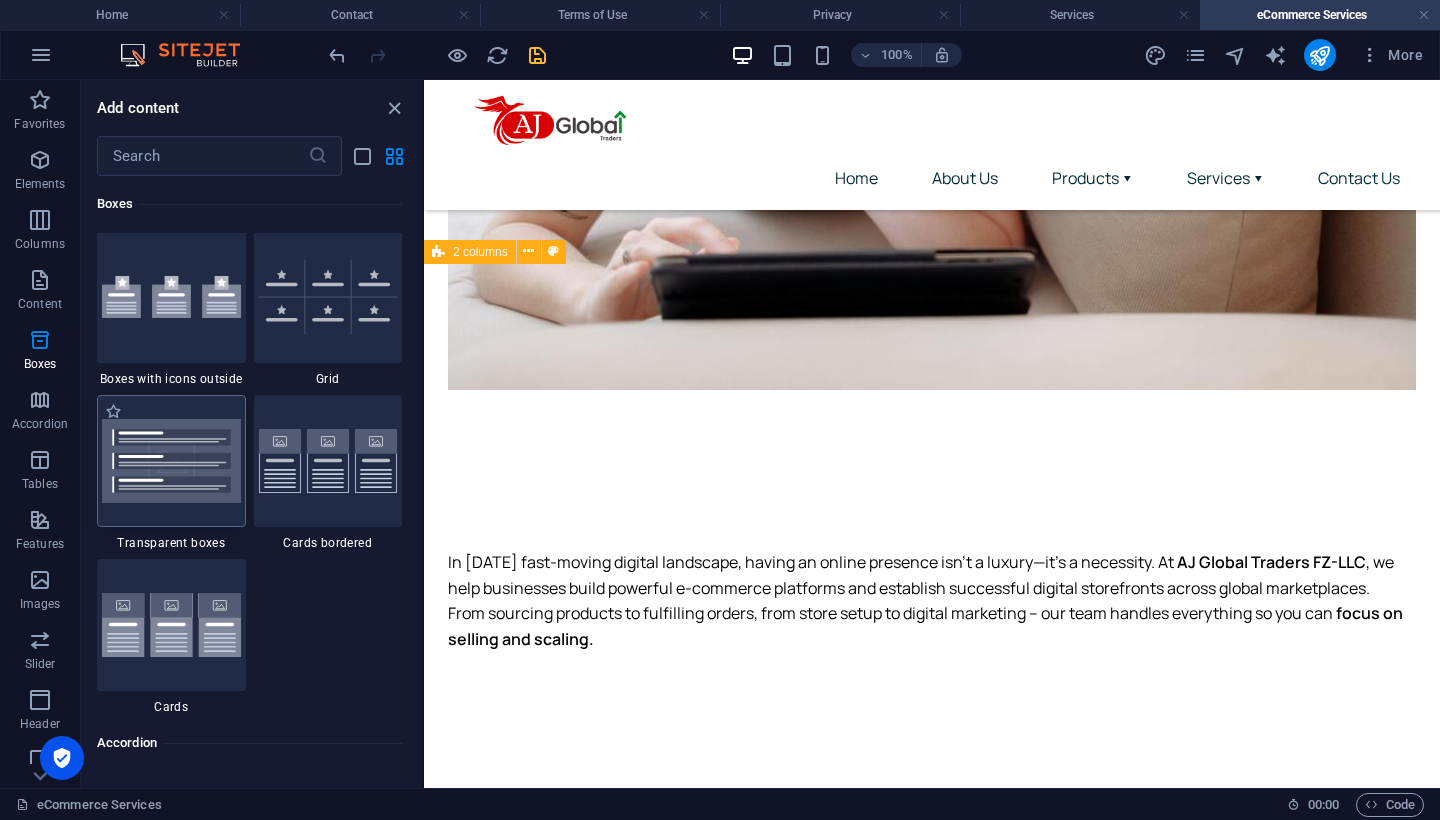 click at bounding box center (171, 461) 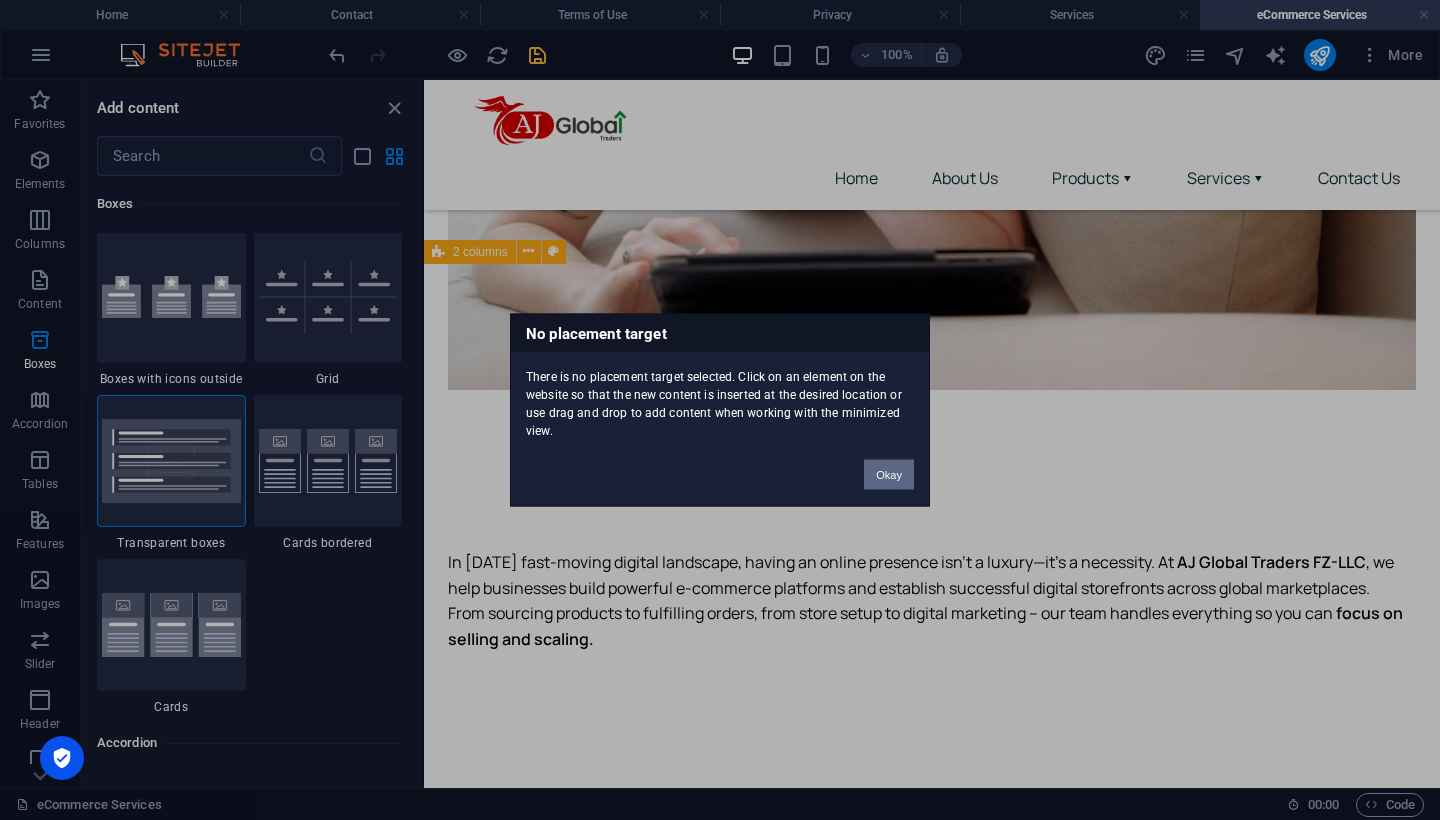 click on "Okay" at bounding box center (889, 475) 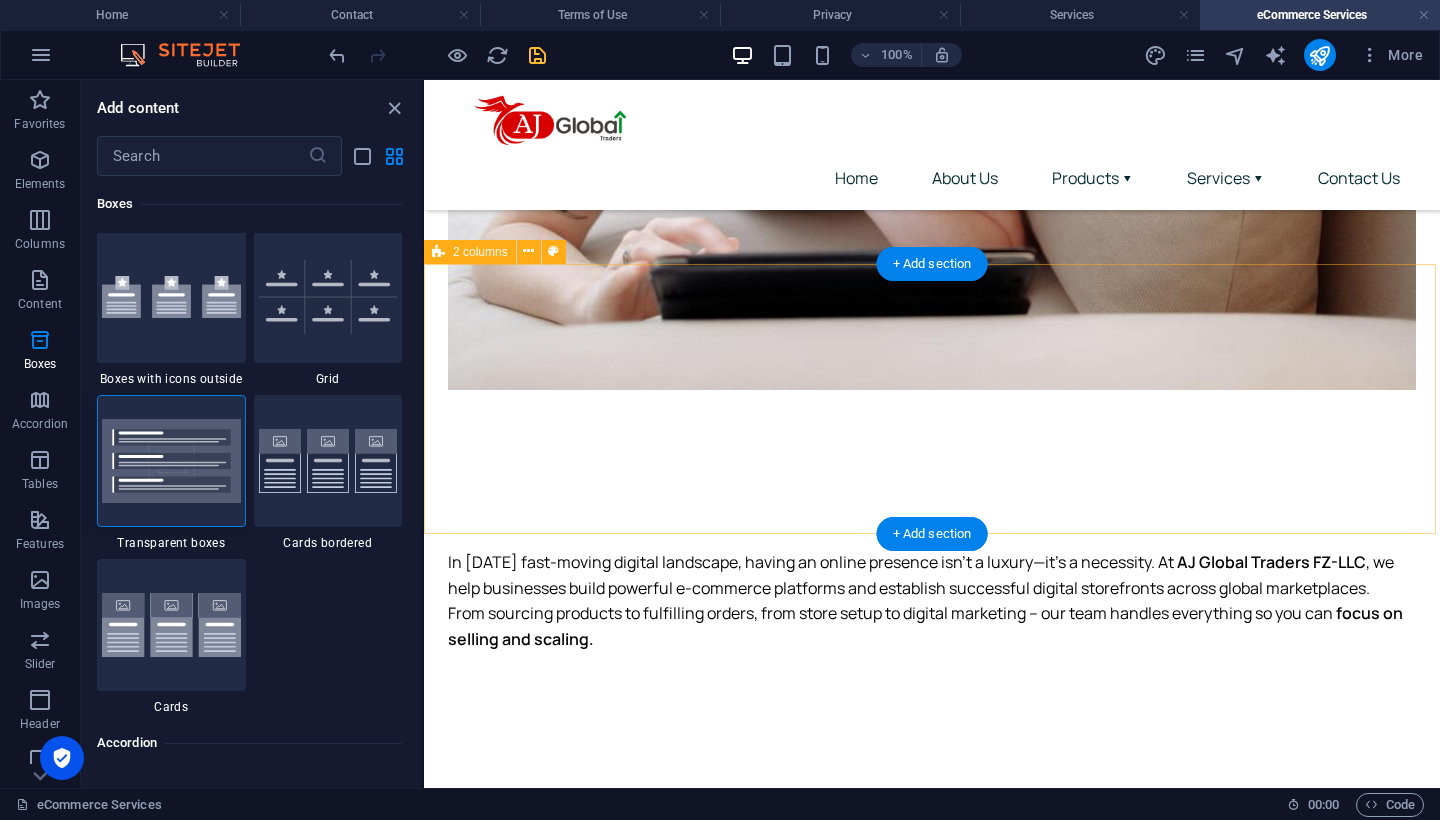 click on "Add elements" at bounding box center (873, 898) 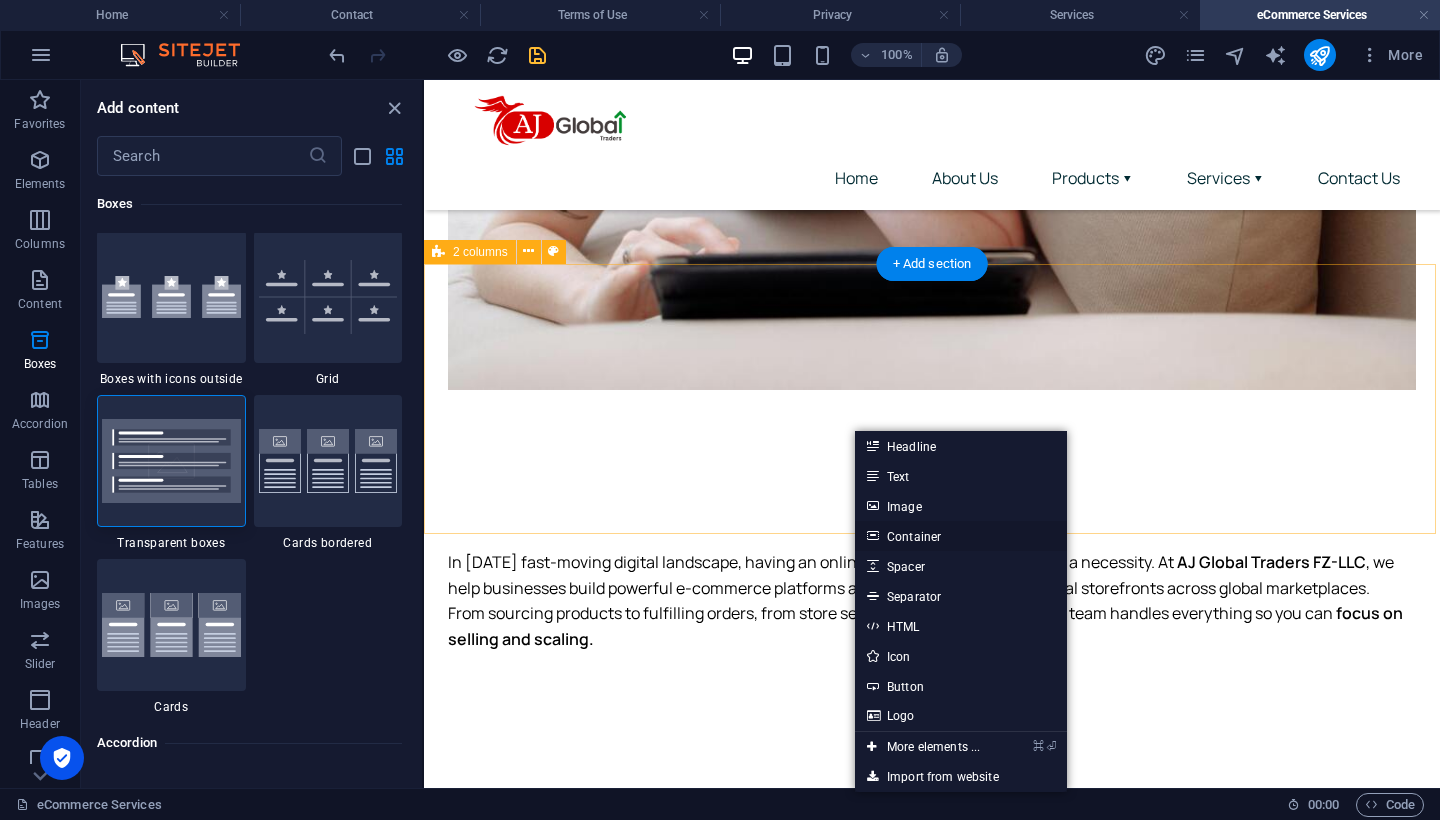 click on "Container" at bounding box center (961, 536) 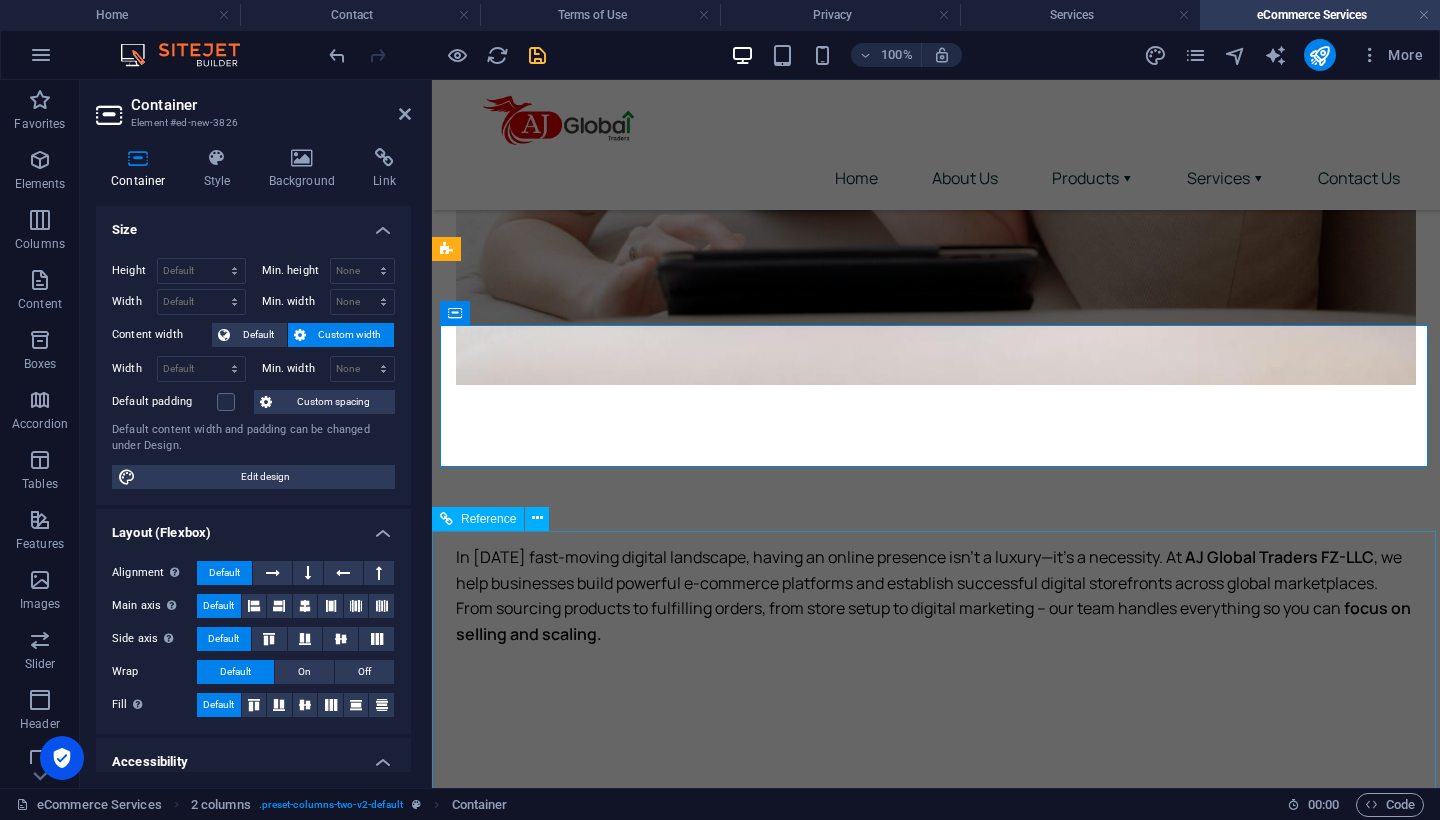 click on "Home About Us Services Contact Us  2025   |     AJ Global Traders FZ-LLC    |    All Rights Reserved Privacy Policy    |    Terms of Use" at bounding box center (936, 1306) 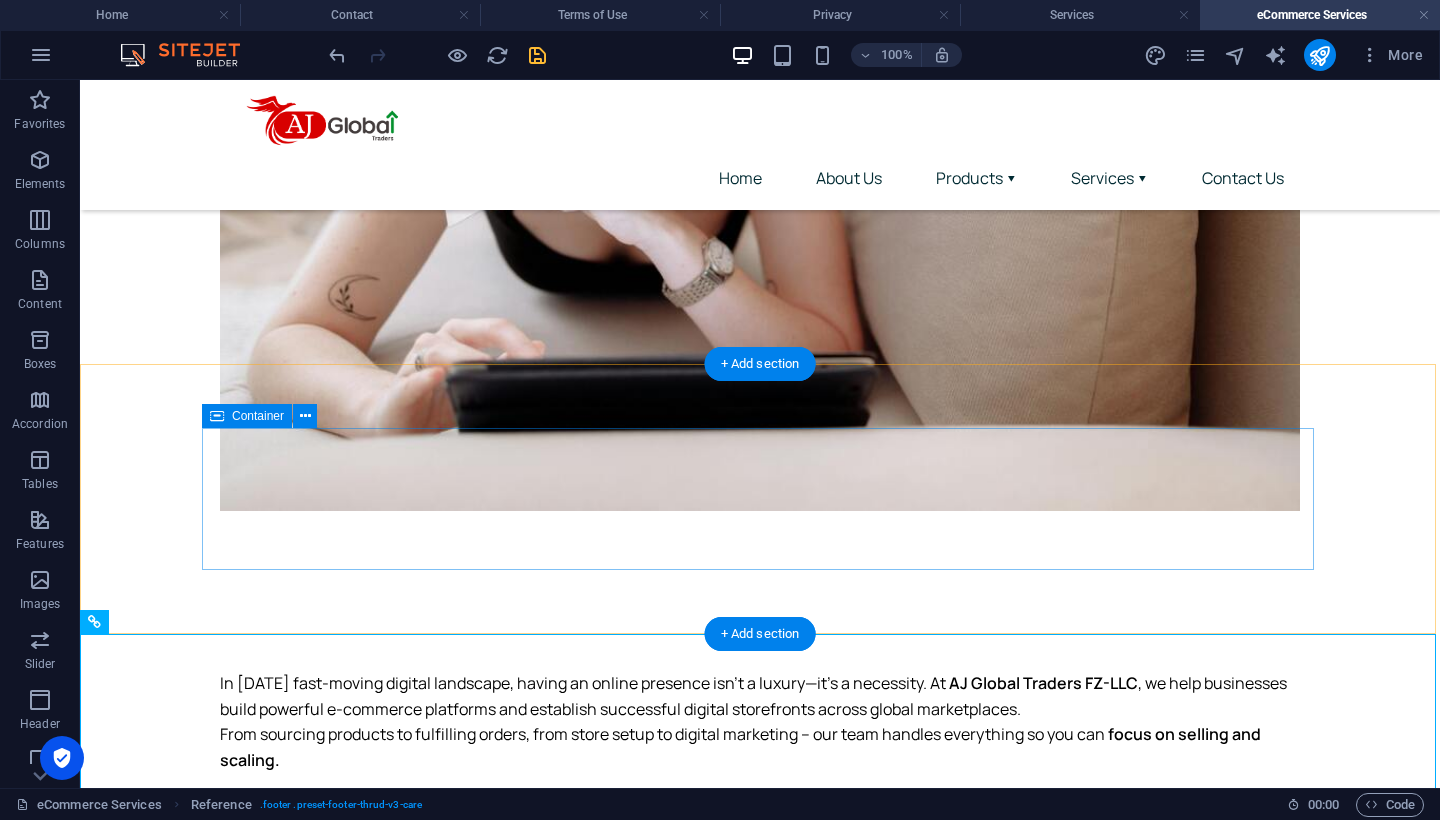 scroll, scrollTop: 575, scrollLeft: 0, axis: vertical 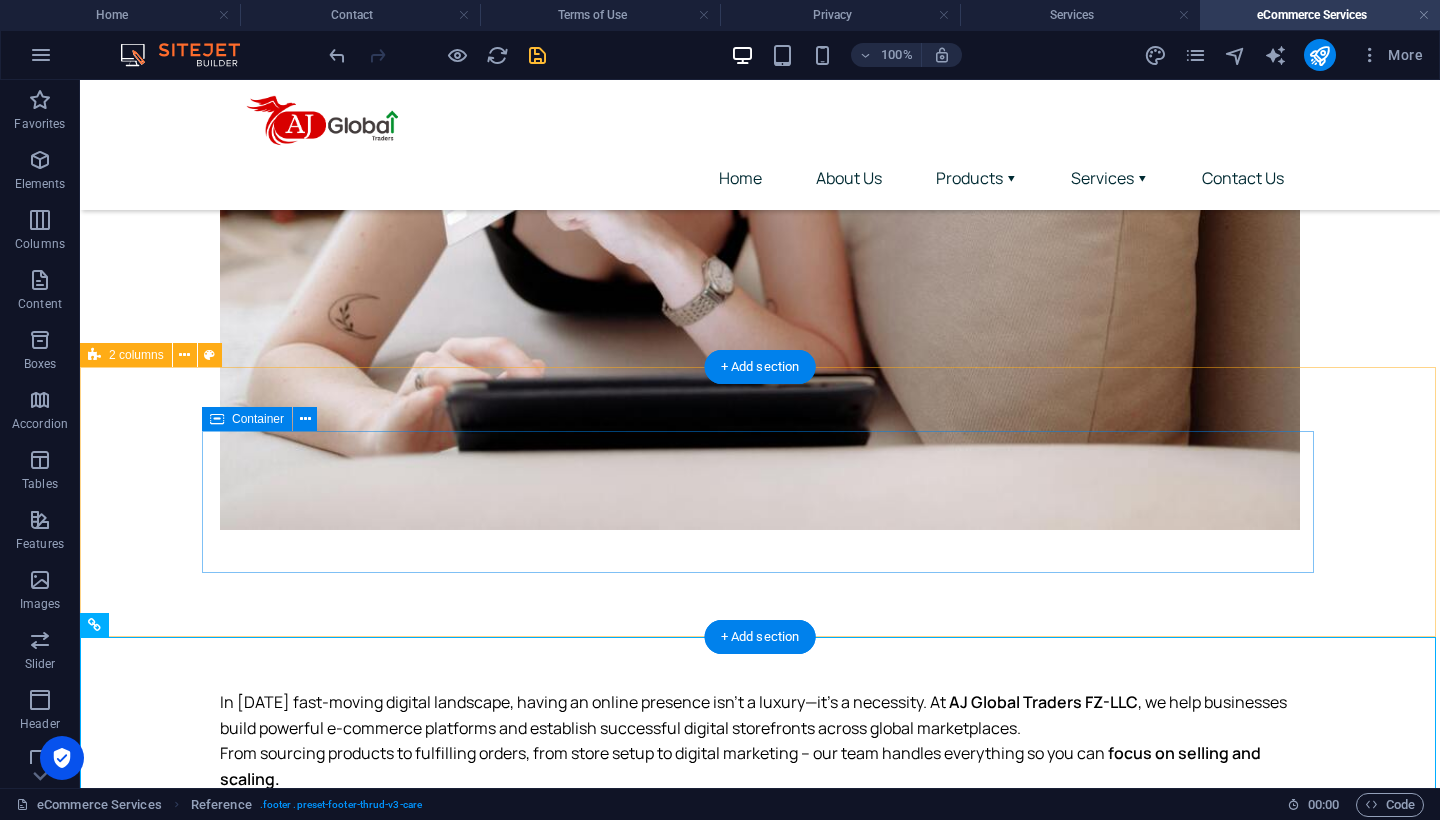 click on "Add elements" at bounding box center (585, 1037) 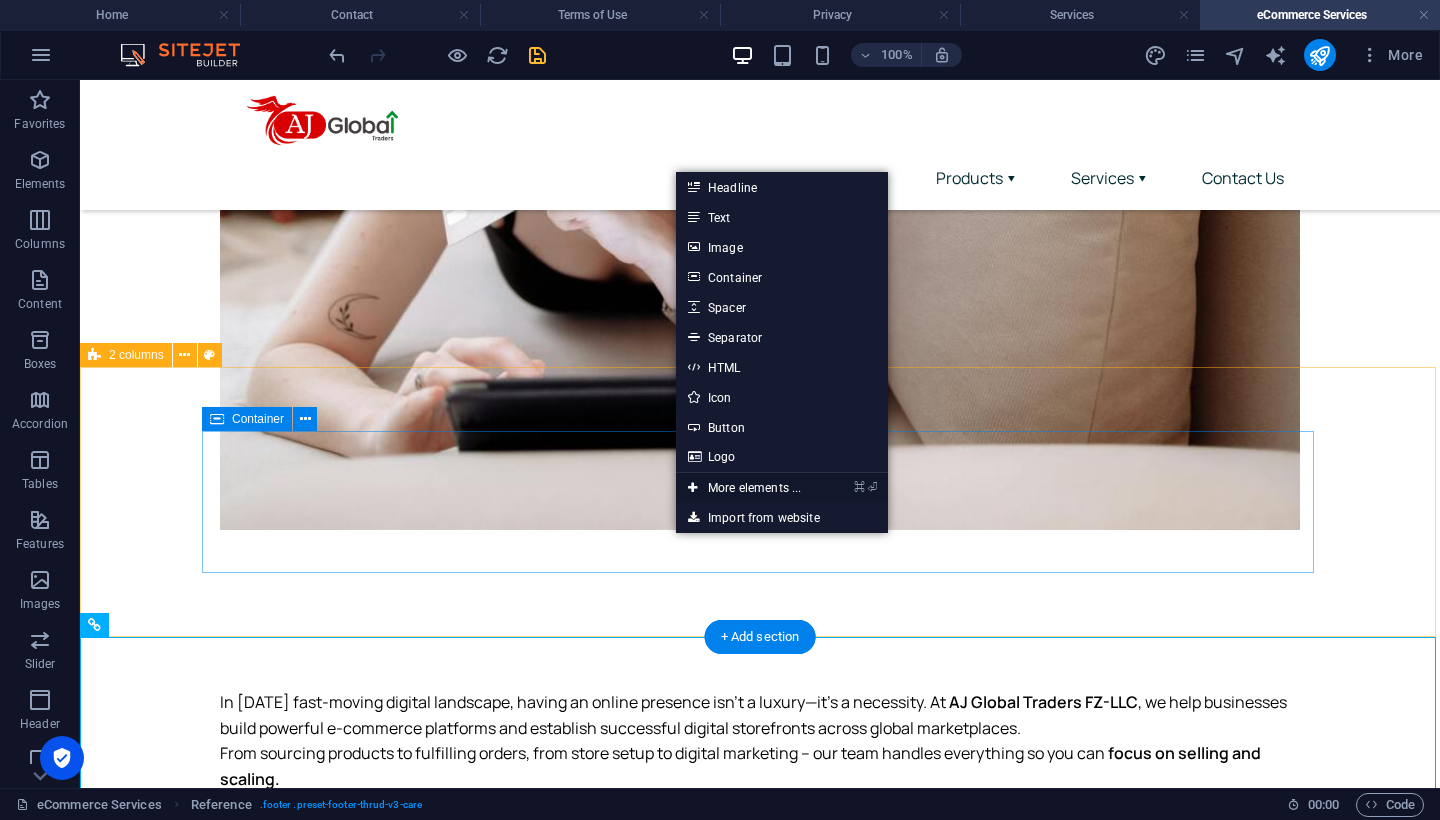 click on "⌘ ⏎  More elements ..." at bounding box center (744, 488) 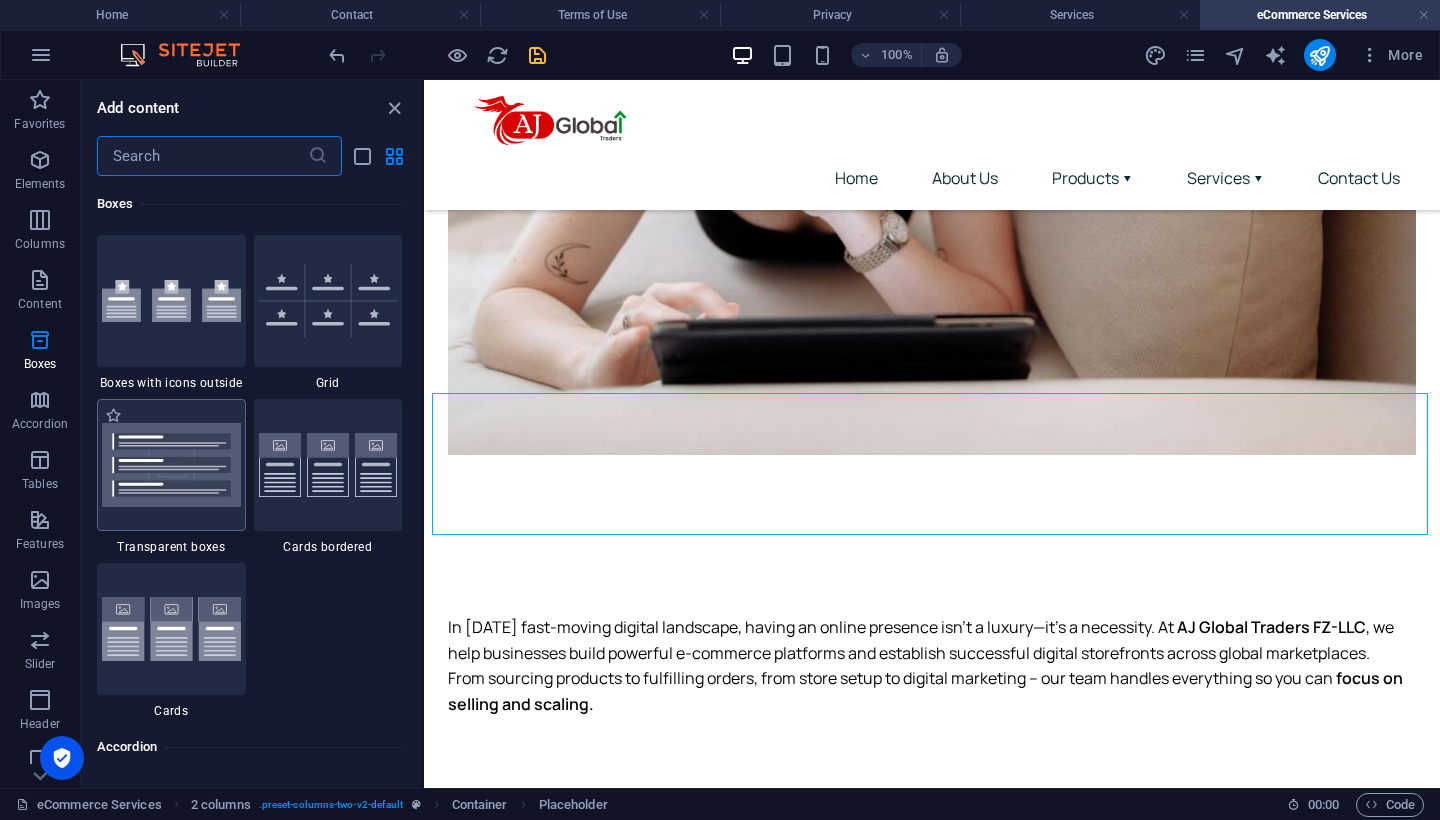 scroll, scrollTop: 5680, scrollLeft: 0, axis: vertical 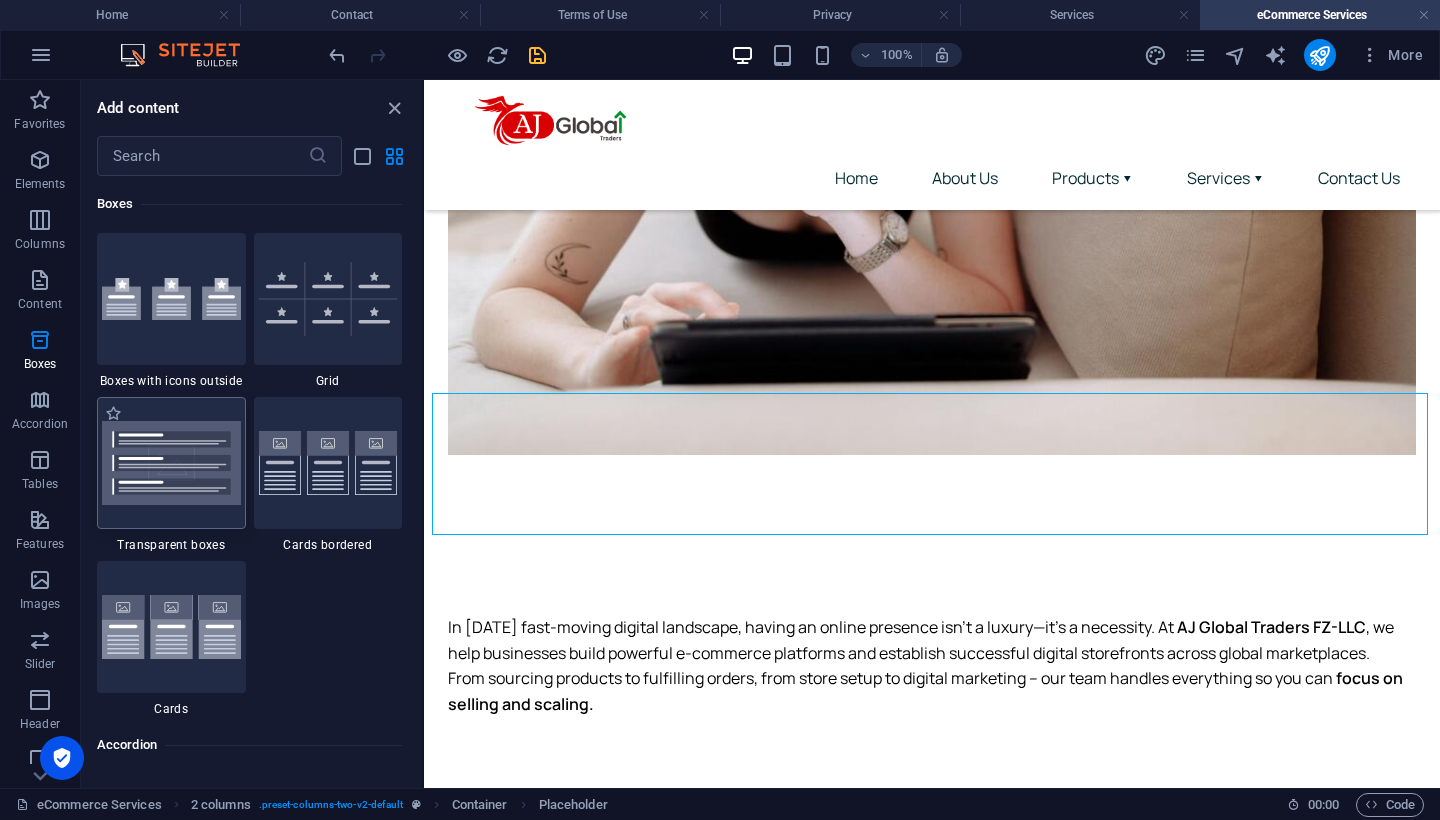 click at bounding box center [171, 463] 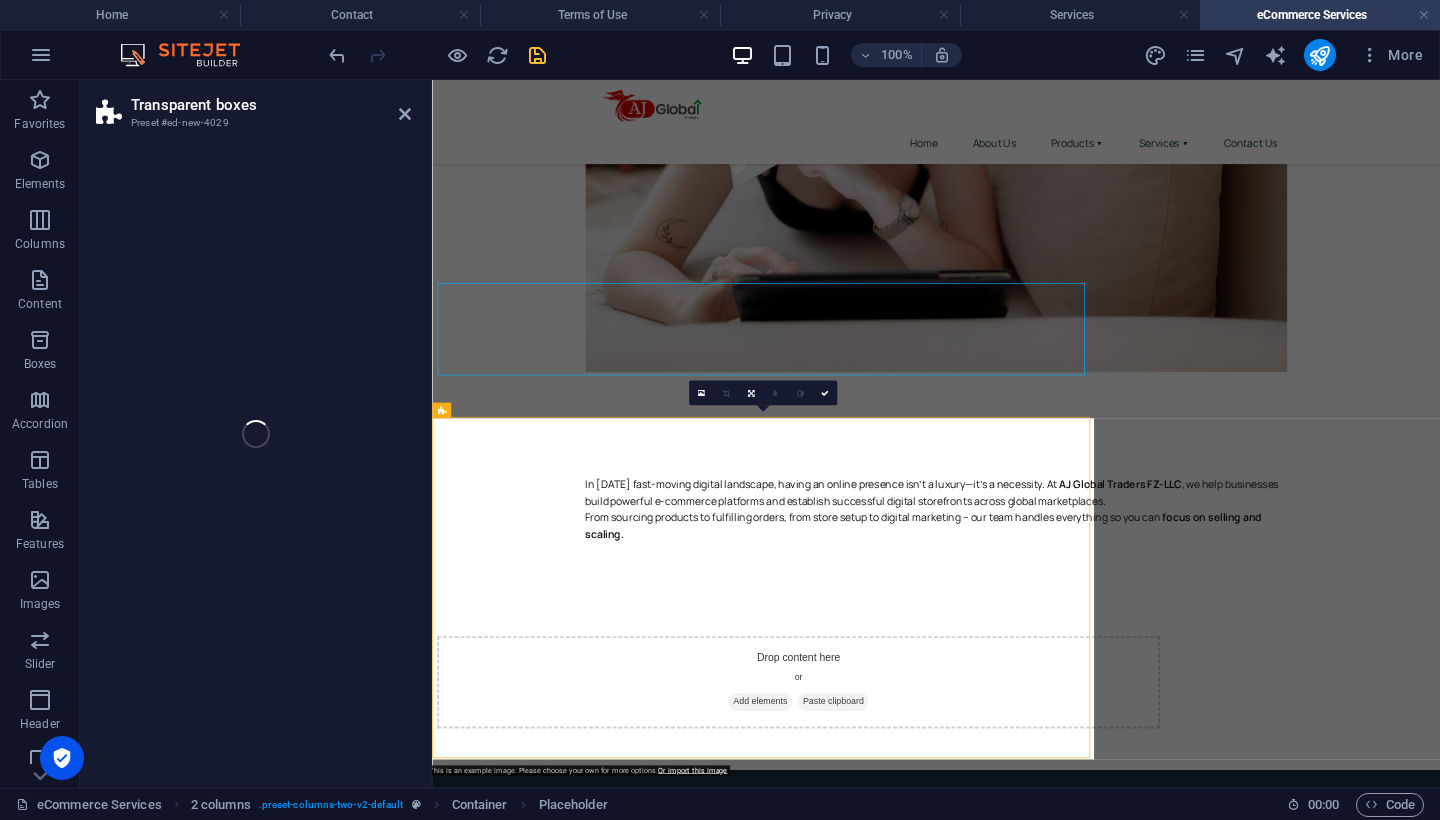 select on "rem" 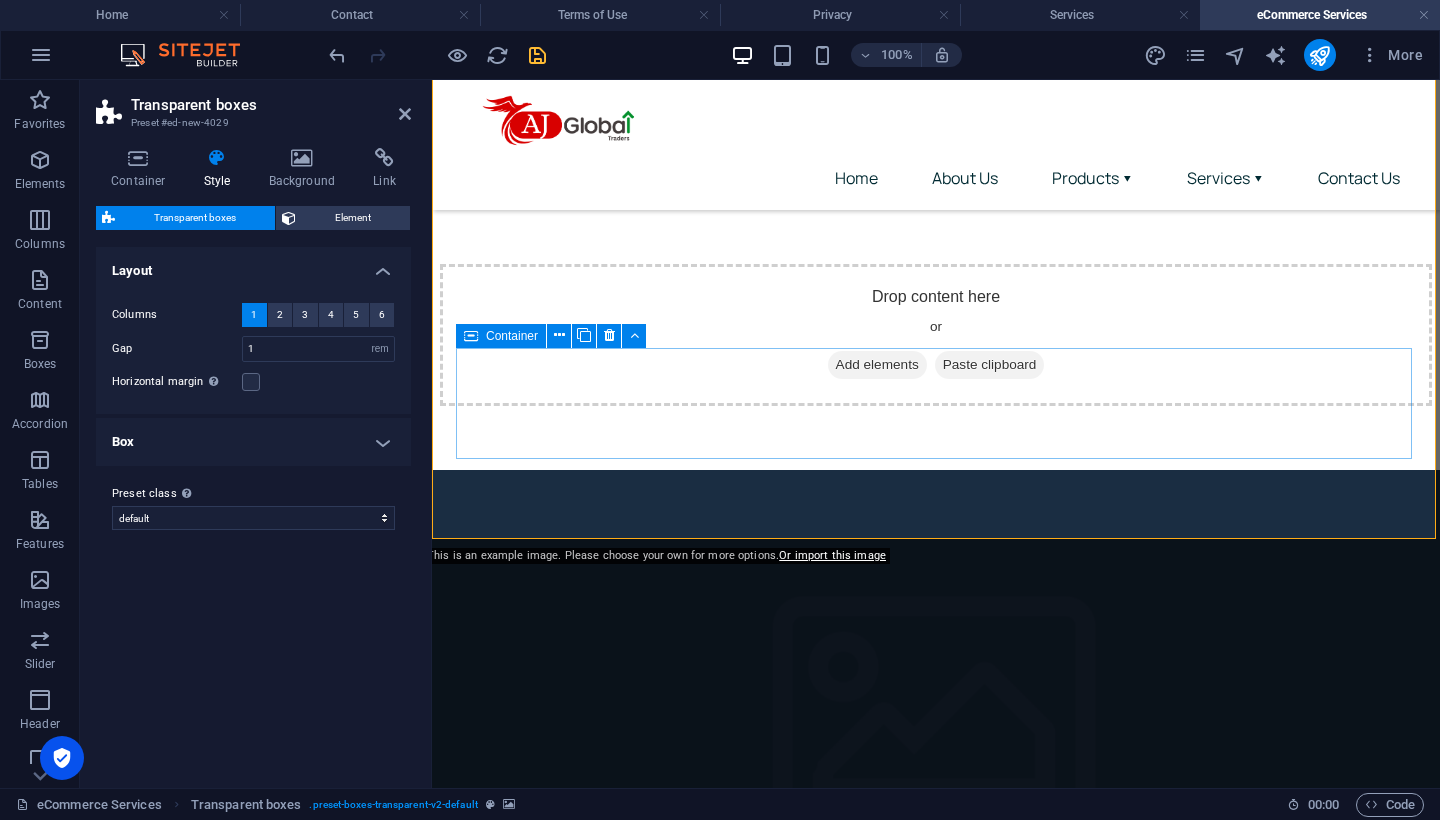 scroll, scrollTop: 1170, scrollLeft: 0, axis: vertical 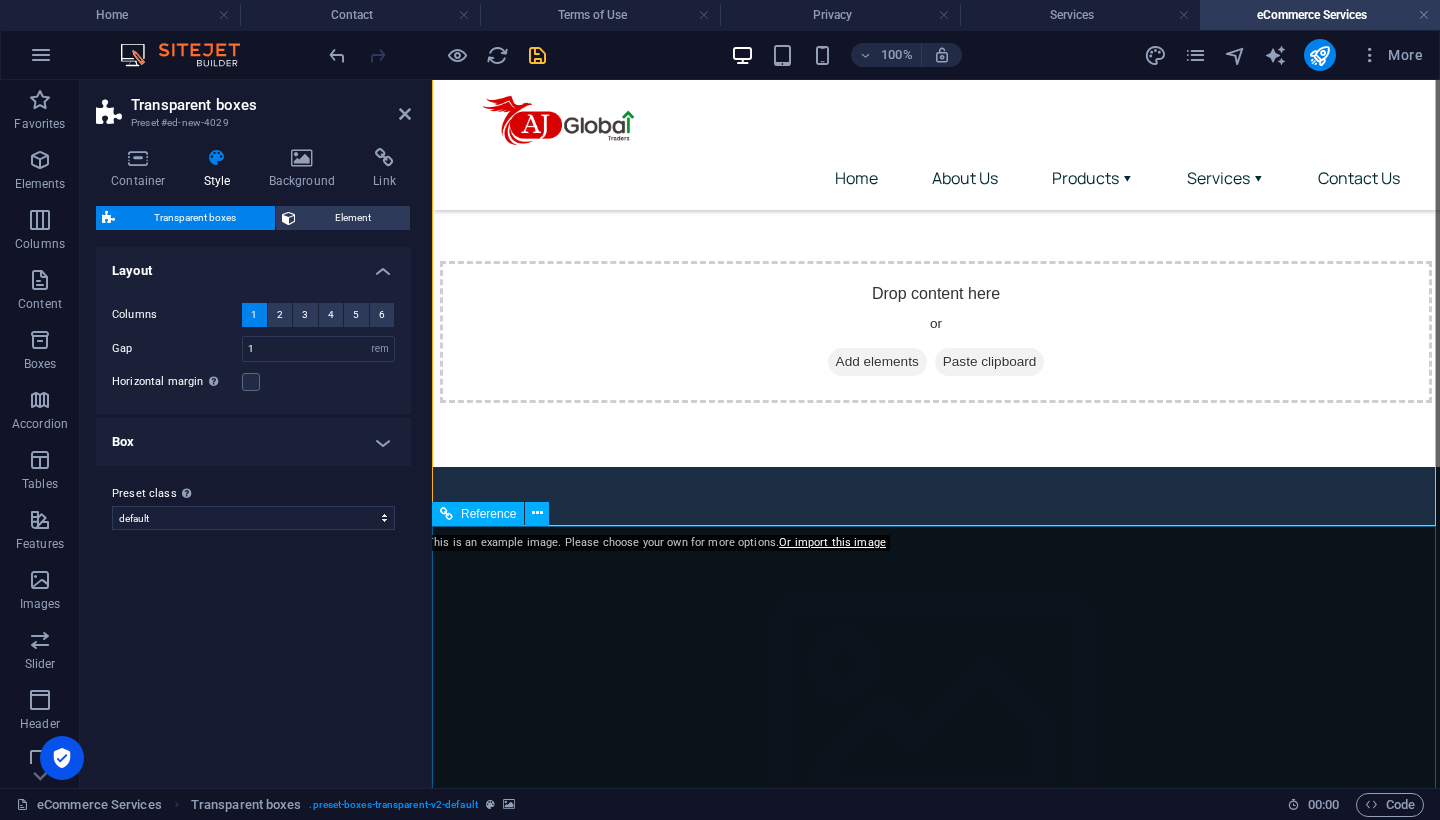 click on "Home About Us Services Contact Us  2025   |     AJ Global Traders FZ-LLC    |    All Rights Reserved Privacy Policy    |    Terms of Use" at bounding box center [936, 1816] 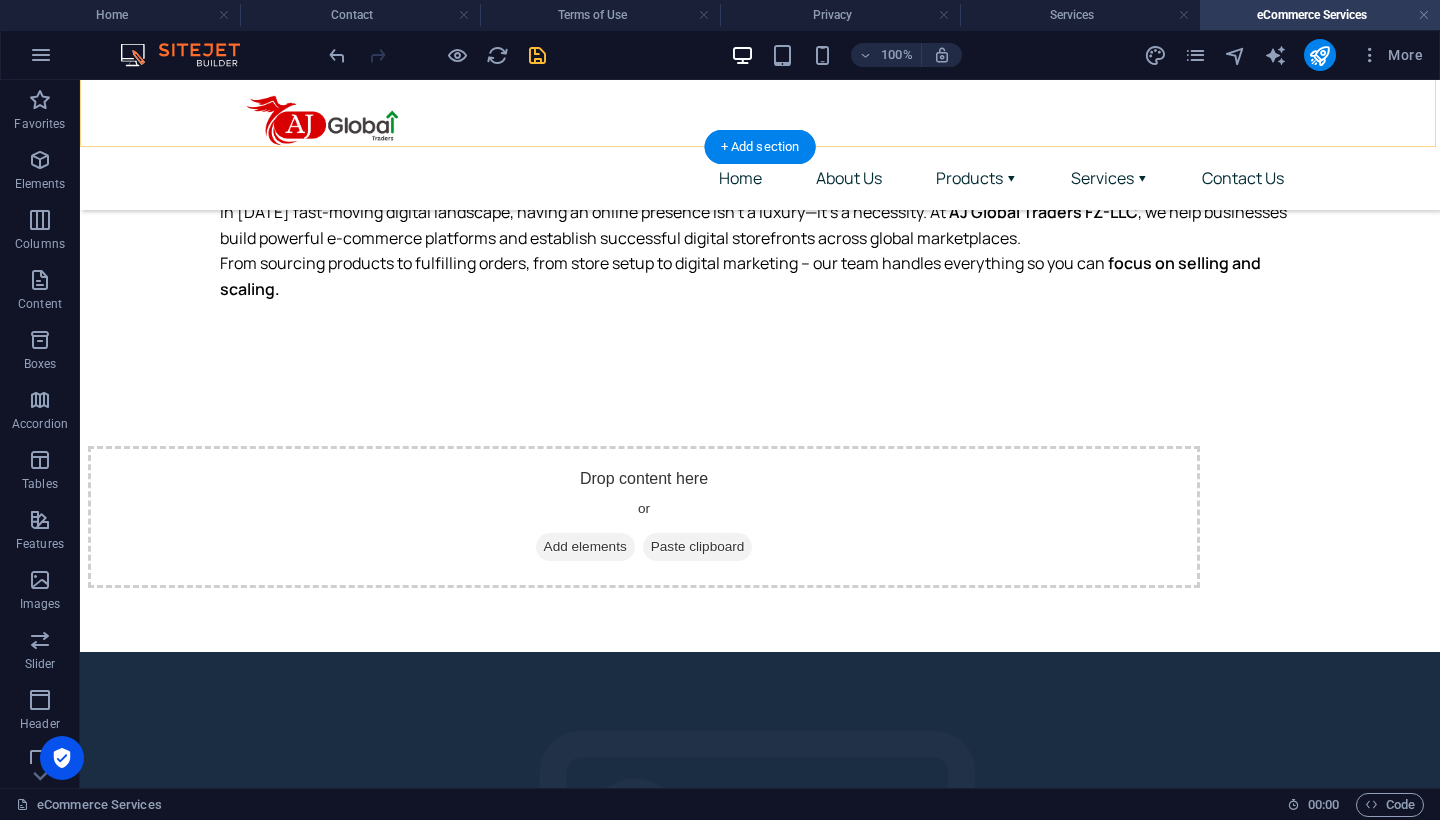 scroll, scrollTop: 1068, scrollLeft: 0, axis: vertical 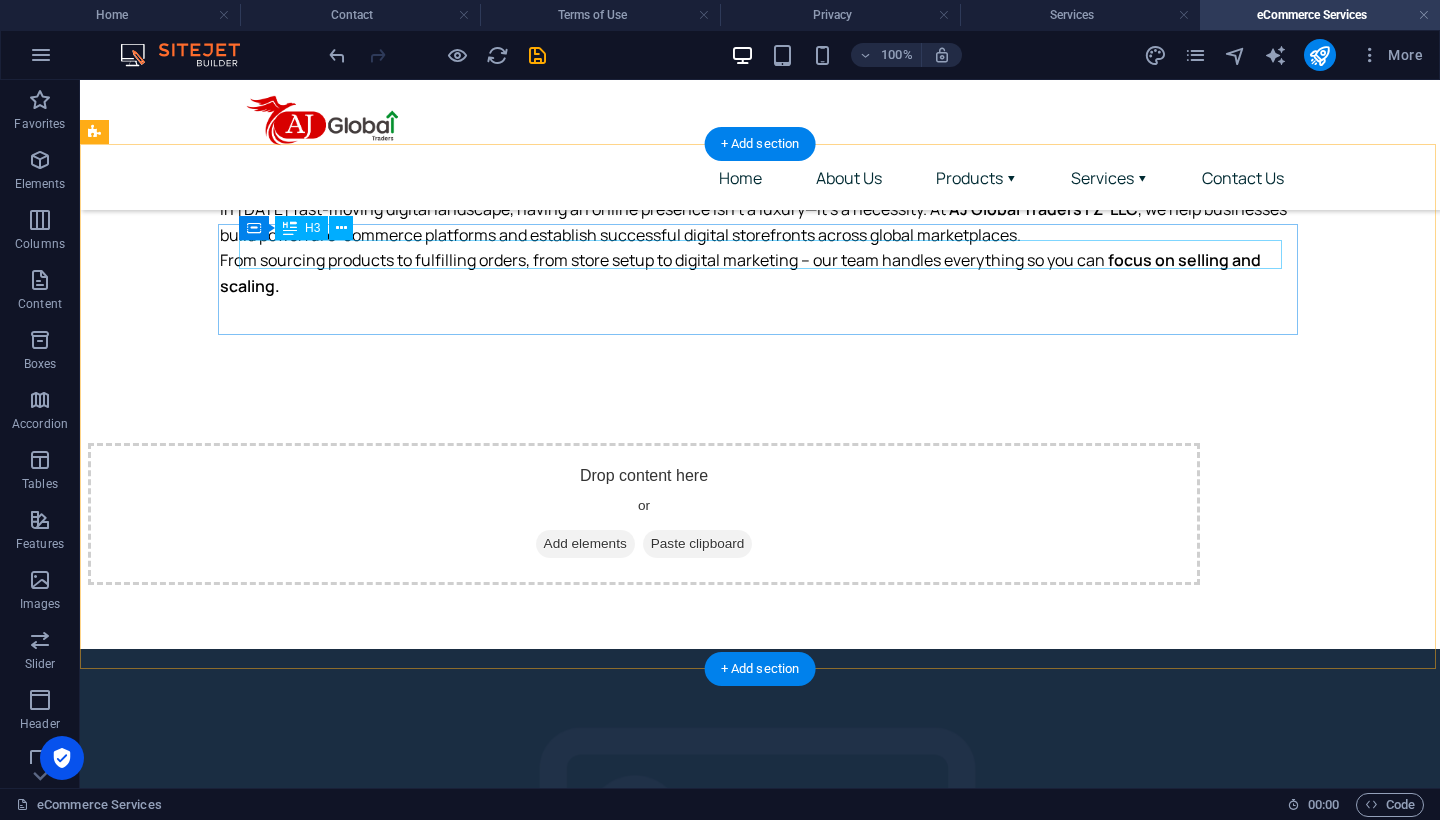click on "Headline" at bounding box center (646, 1285) 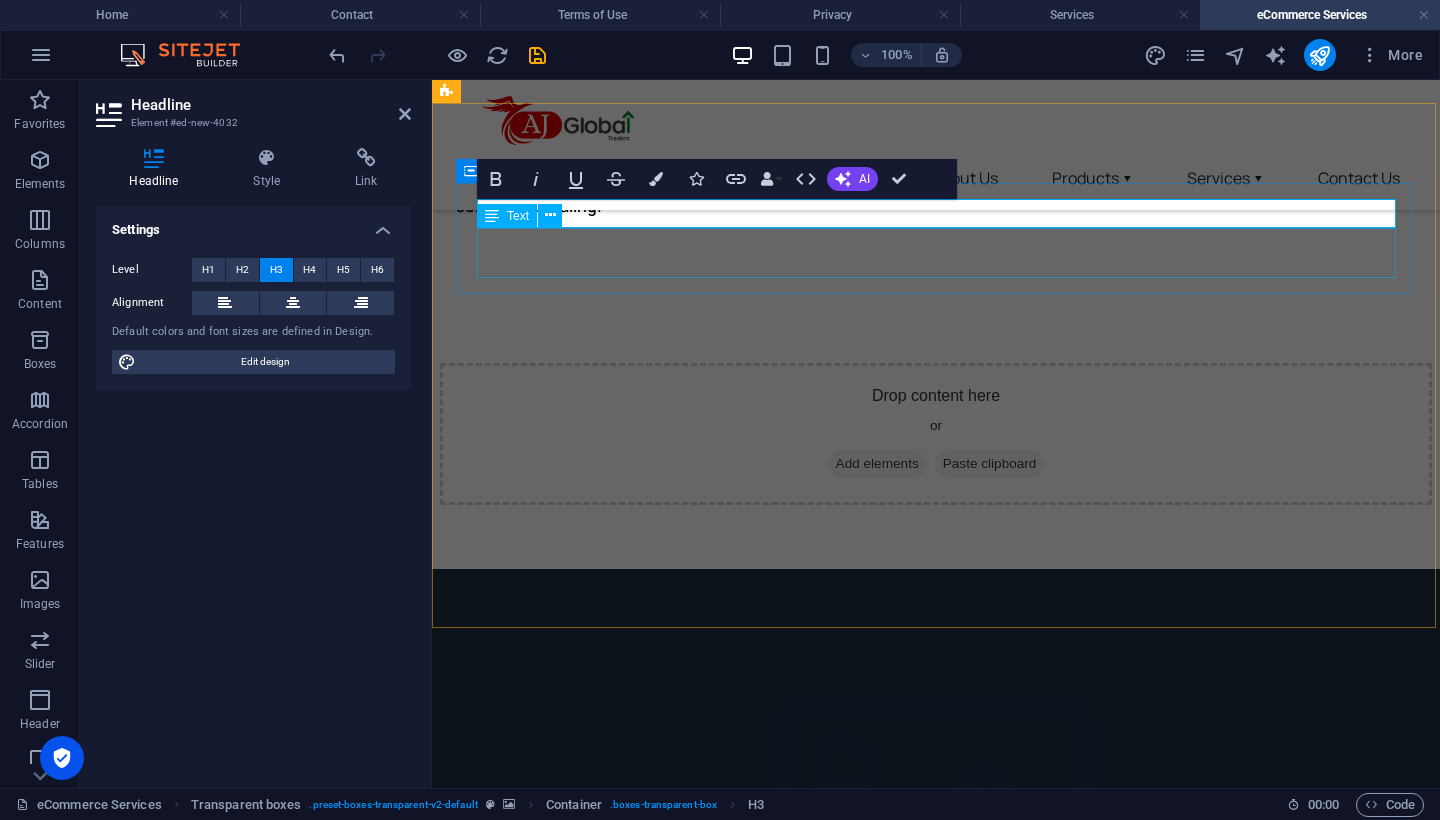 click on "Lorem ipsum dolor sit amet, consectetur adipisicing elit. Pariatur, minima, vel quisquam accusamus labore quaerat possimus neque nesciunt ab officia. Lorem ipsum dolor sit amet, consectetur adipisicing elit. Facilis, totam!" at bounding box center [938, 1245] 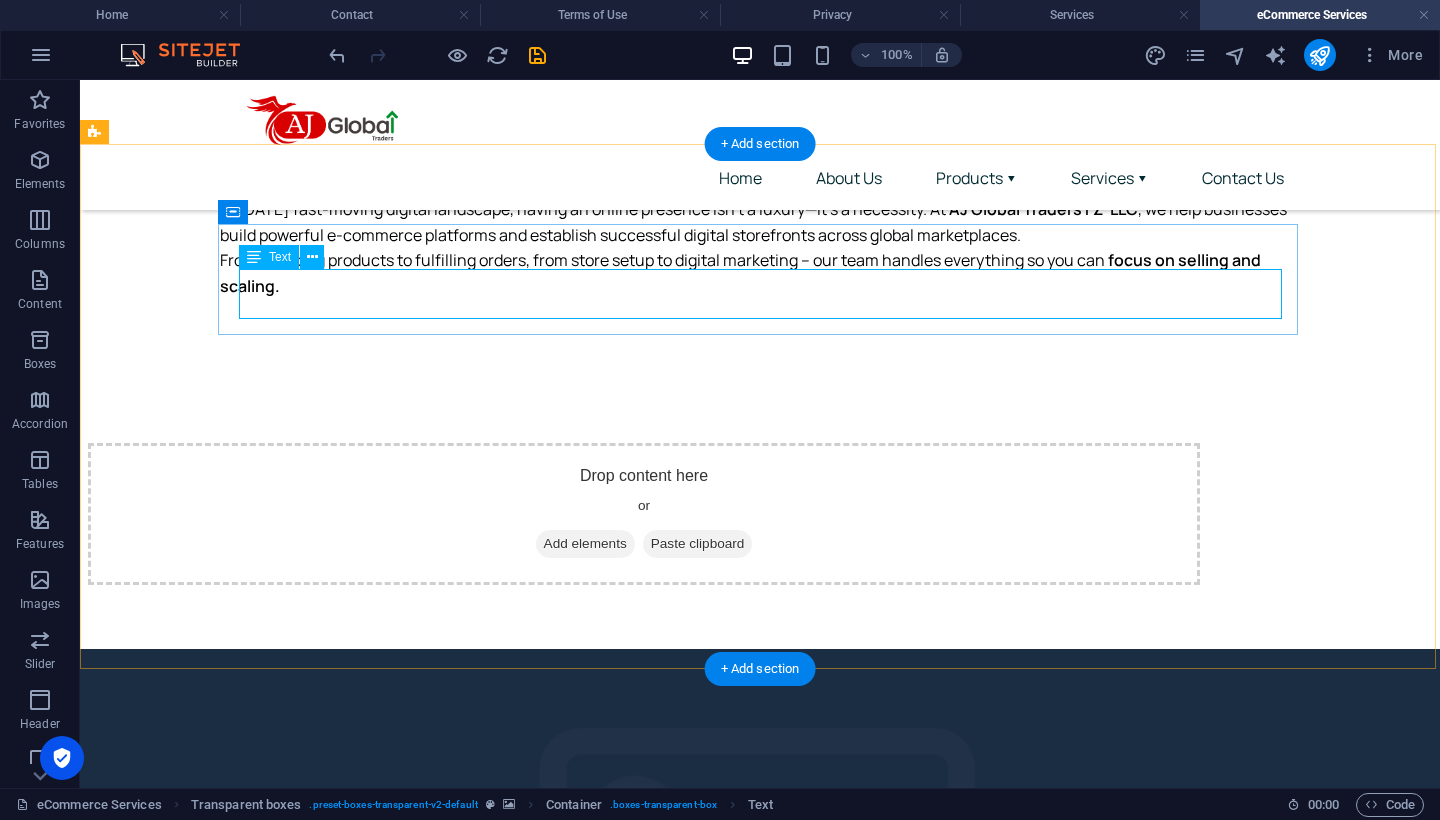 click on "Lorem ipsum dolor sit amet, consectetur adipisicing elit. Pariatur, minima, vel quisquam accusamus labore quaerat possimus neque nesciunt ab officia. Lorem ipsum dolor sit amet, consectetur adipisicing elit. Facilis, totam!" at bounding box center [646, 1325] 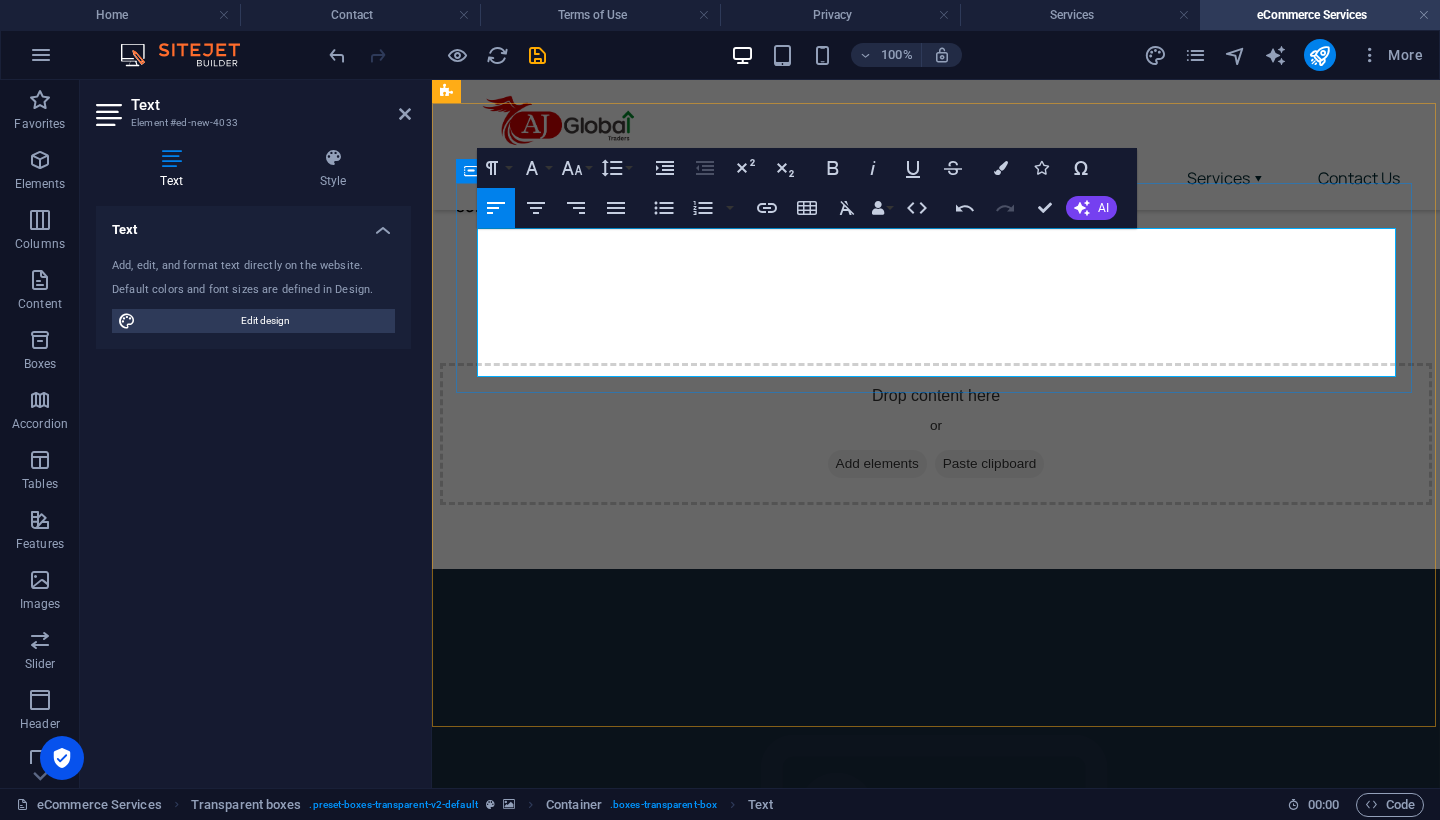 drag, startPoint x: 823, startPoint y: 340, endPoint x: 476, endPoint y: 242, distance: 360.57315 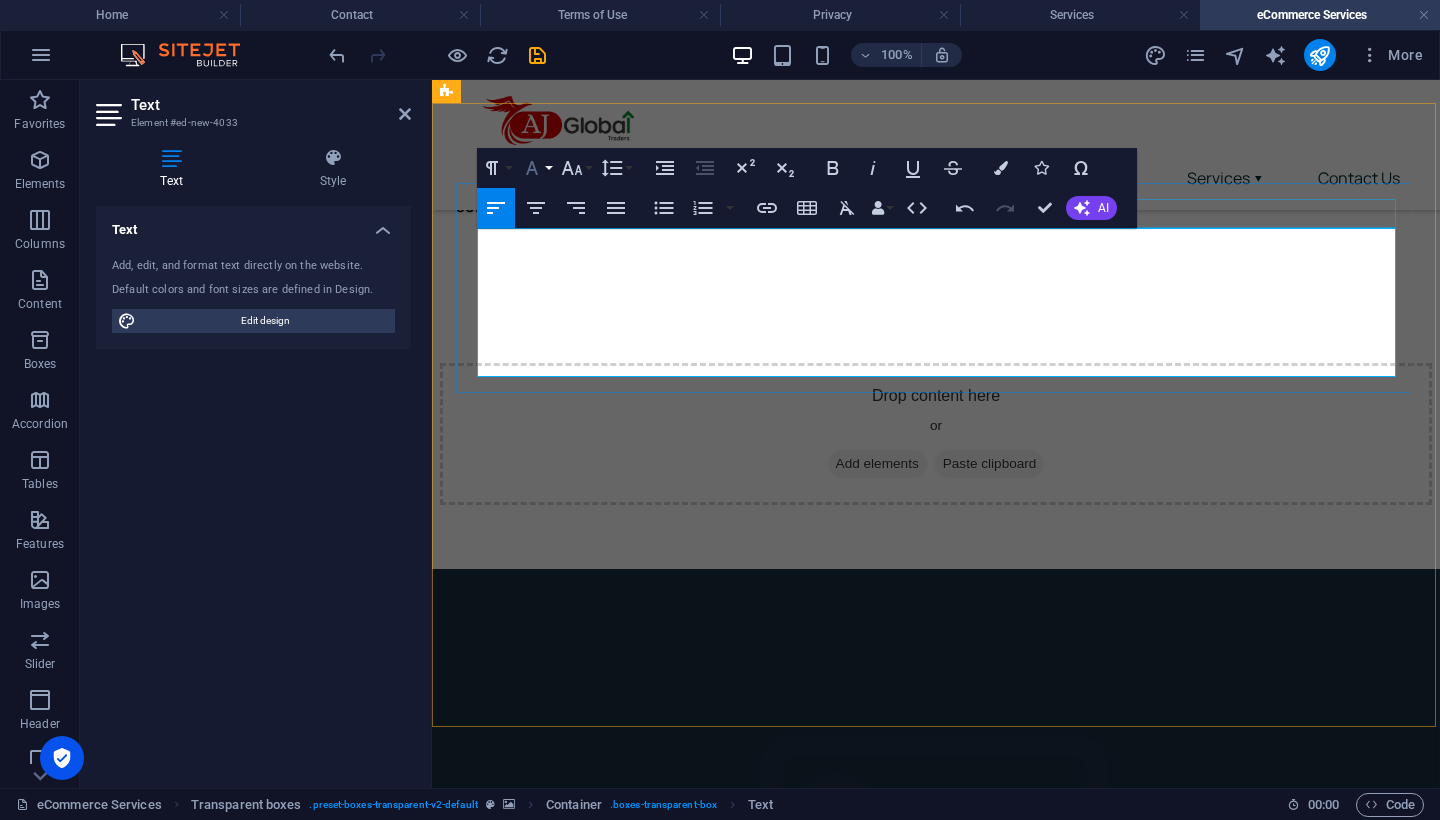 click 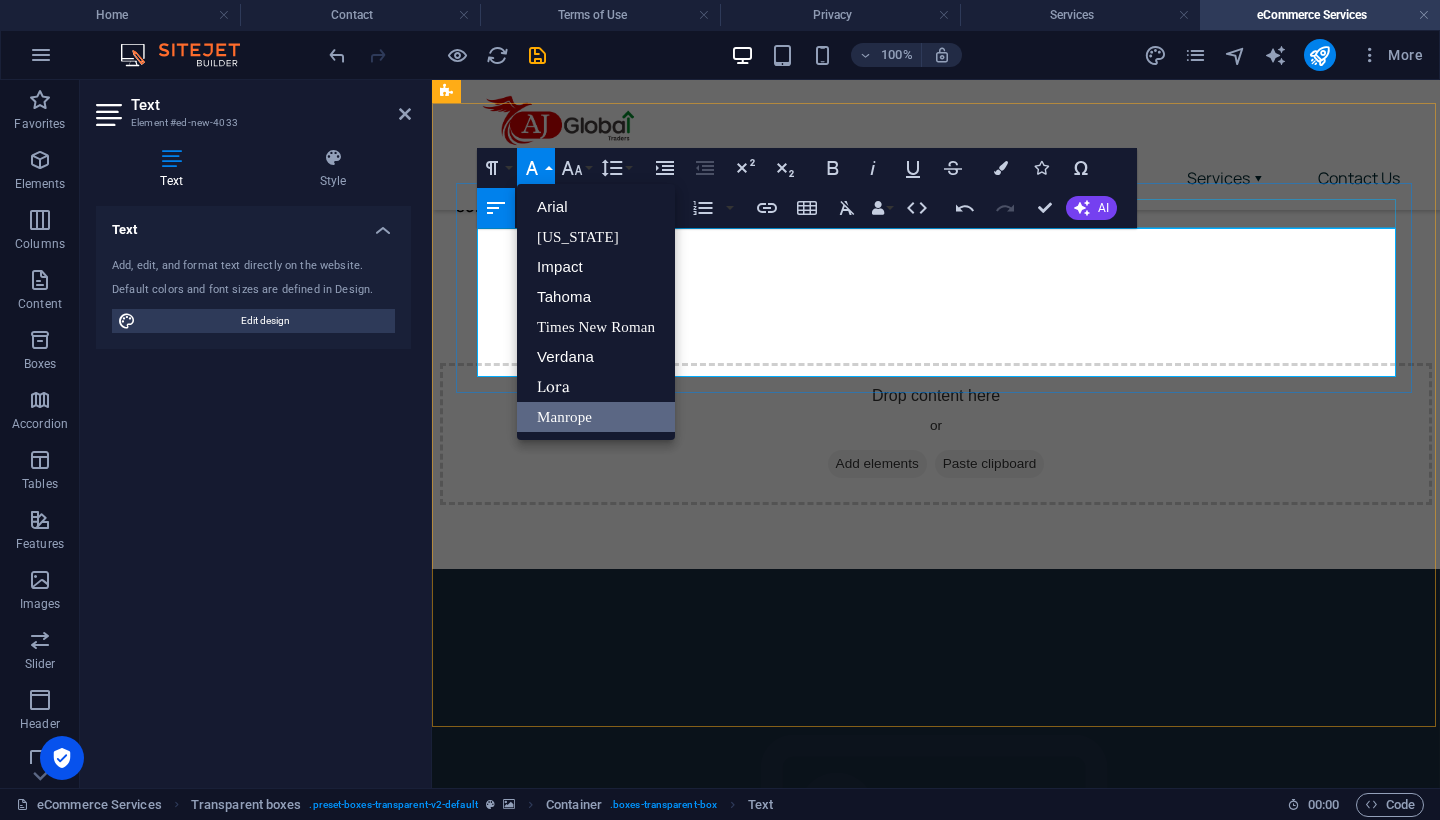 scroll, scrollTop: 0, scrollLeft: 0, axis: both 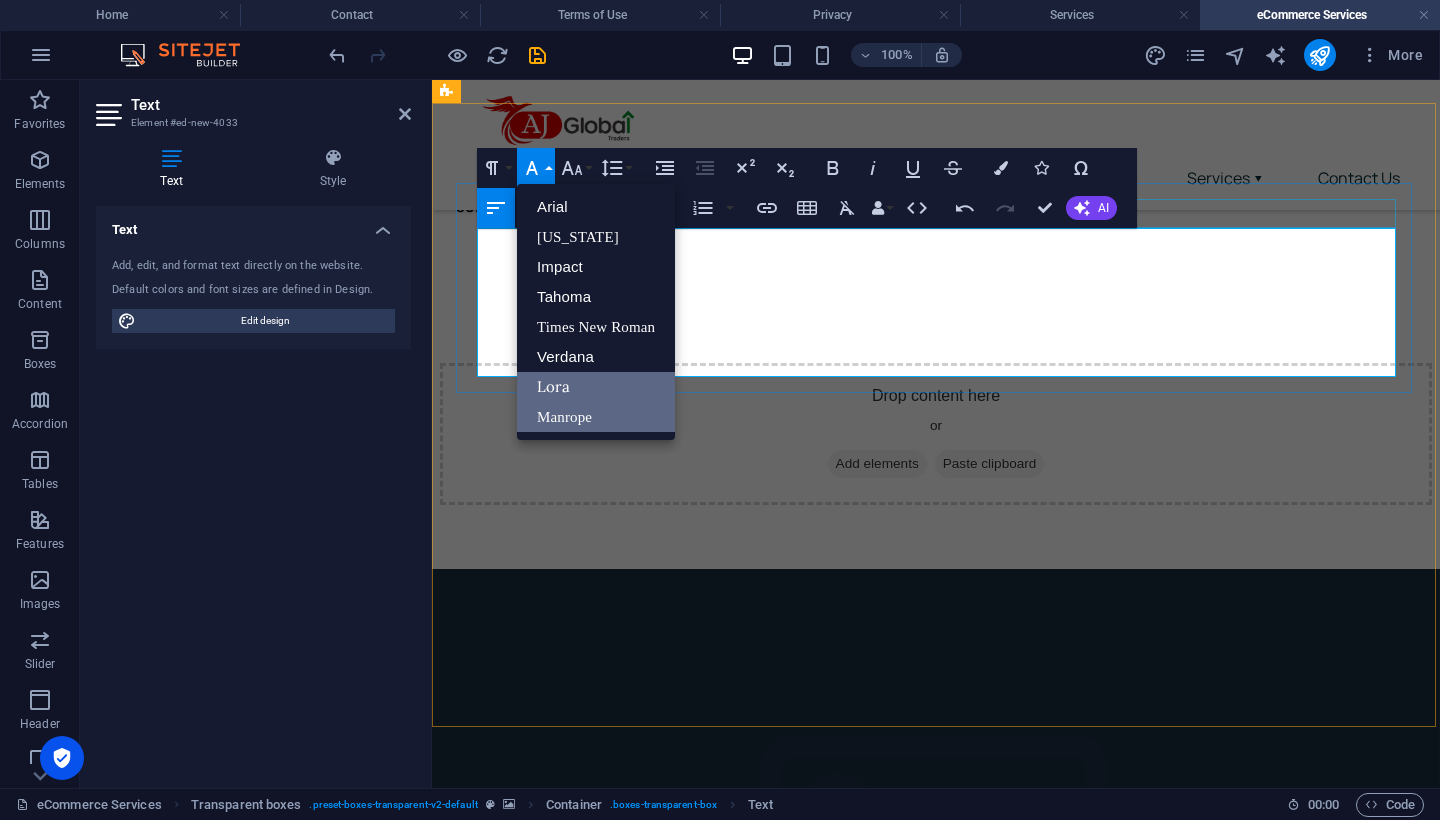 click on "Lora" at bounding box center (596, 387) 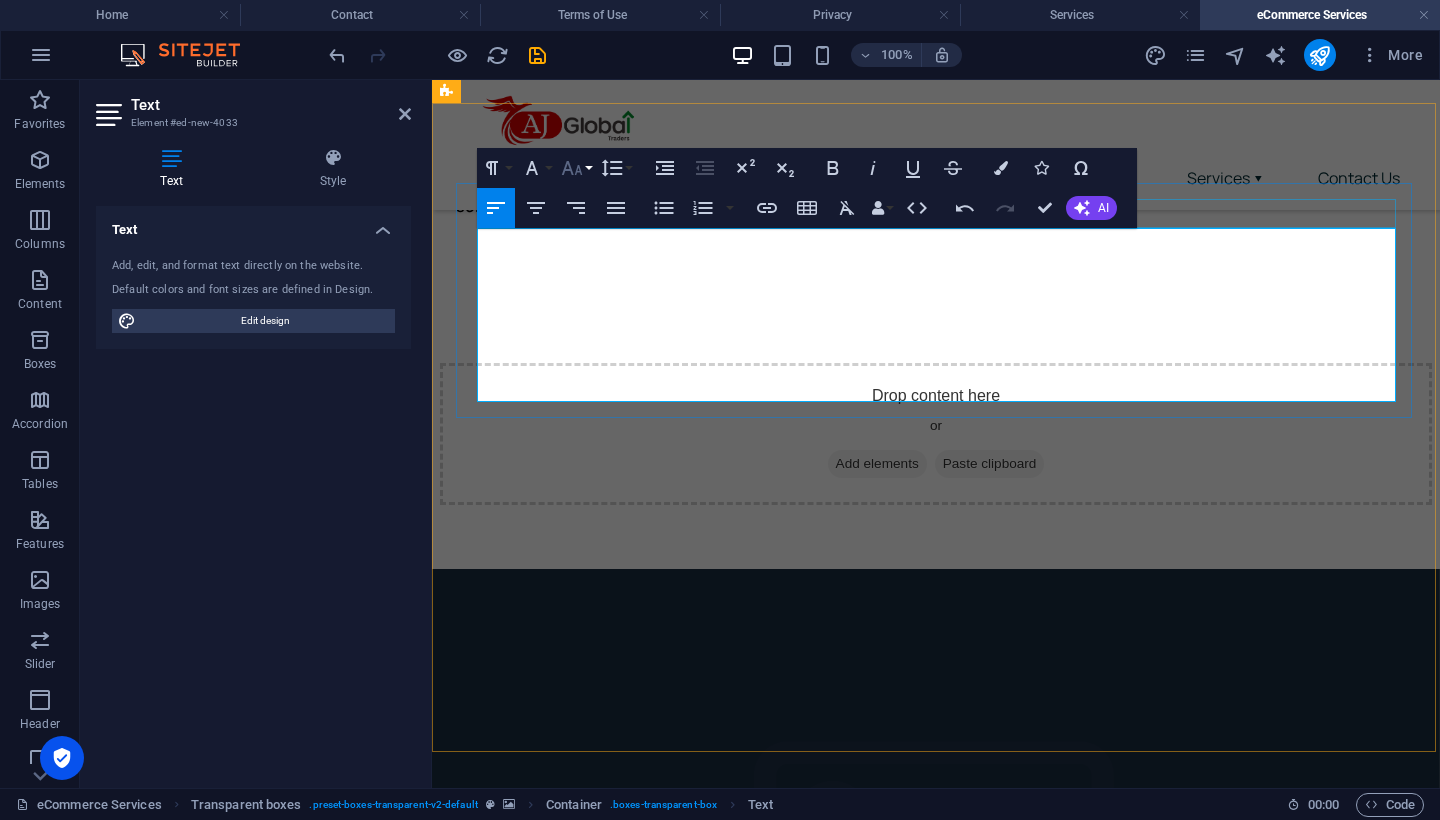 click on "Font Size" at bounding box center [576, 168] 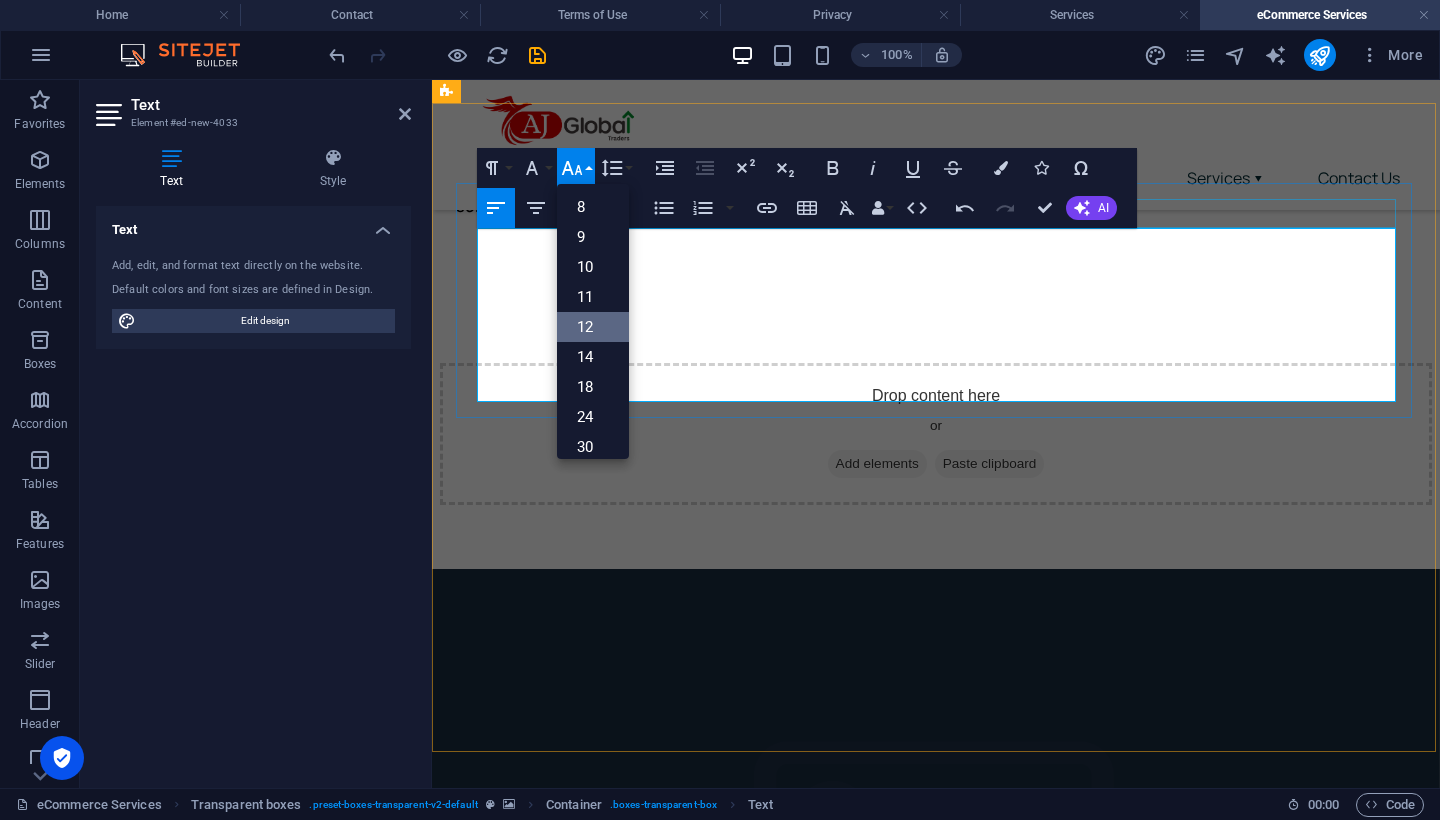 click on "12" at bounding box center [593, 327] 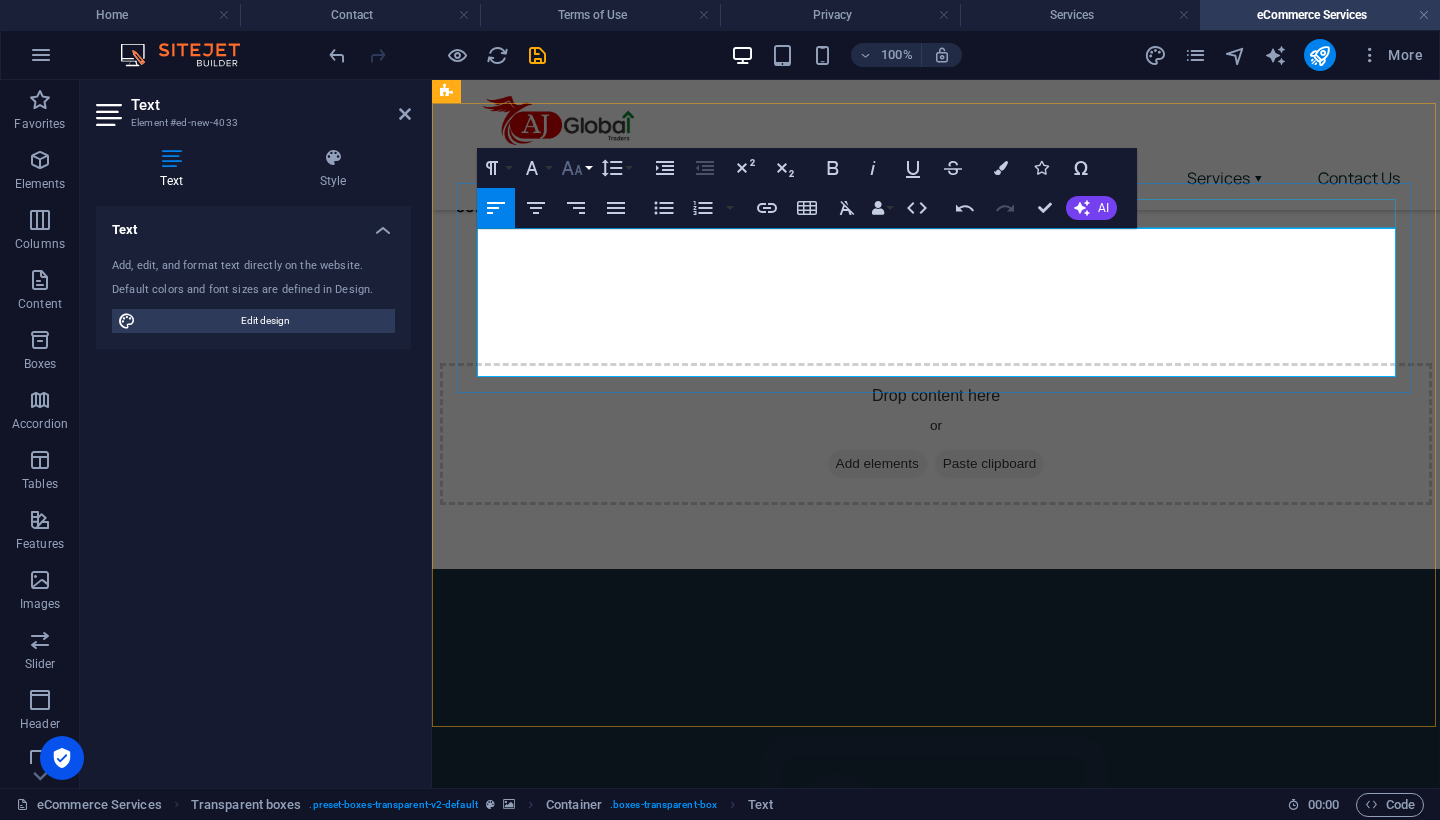 click 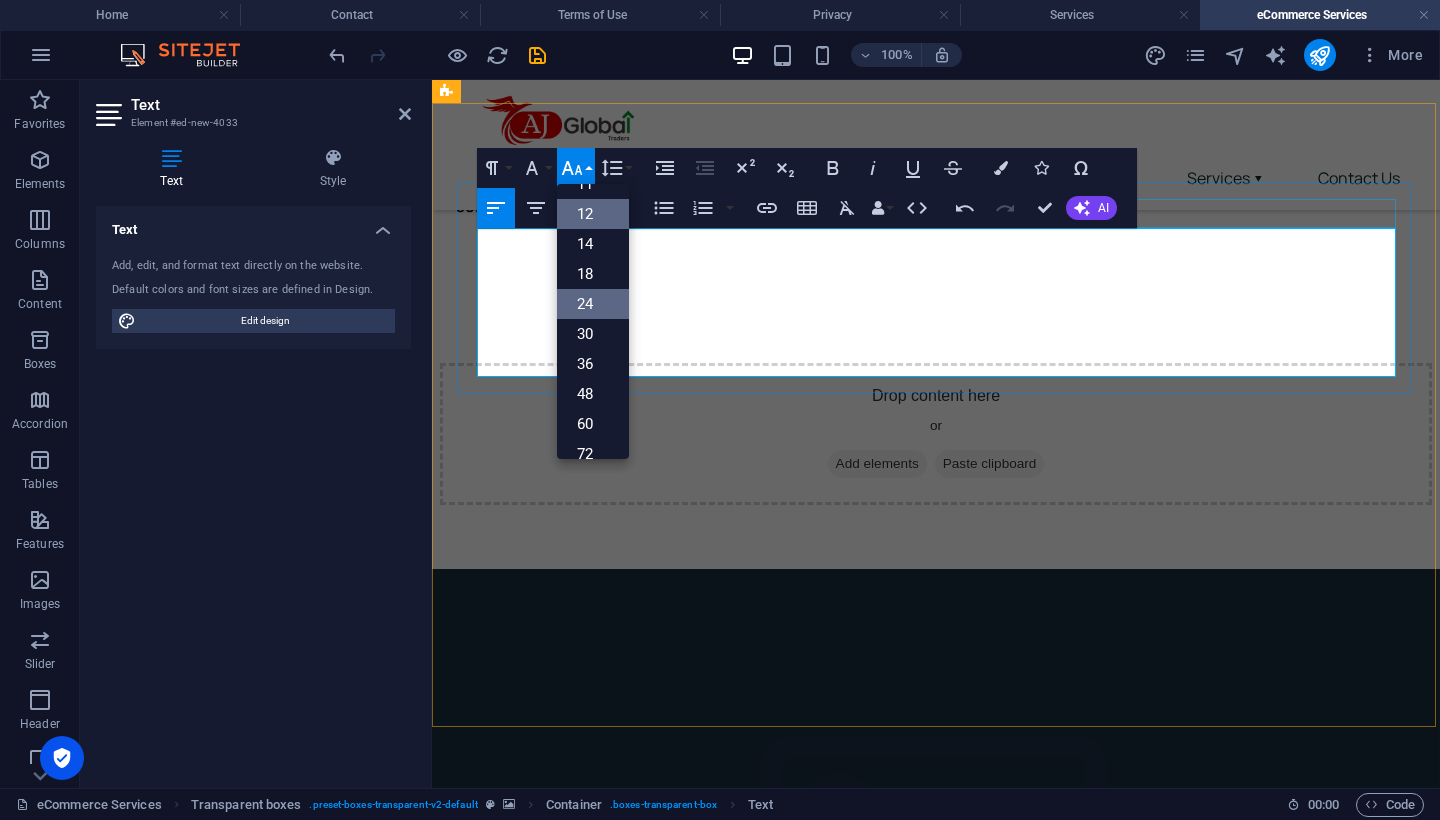 scroll, scrollTop: 112, scrollLeft: 0, axis: vertical 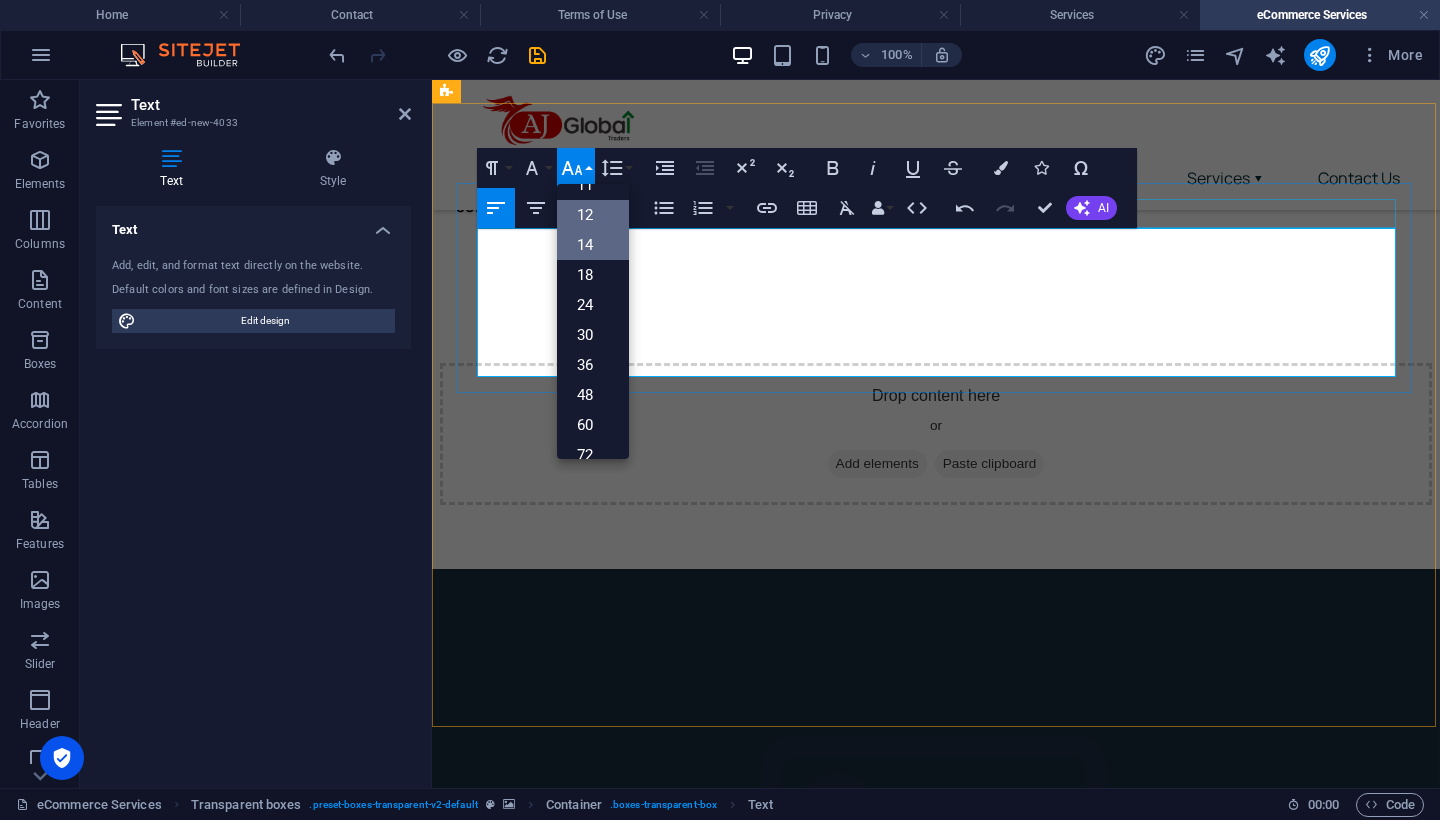 click on "14" at bounding box center (593, 245) 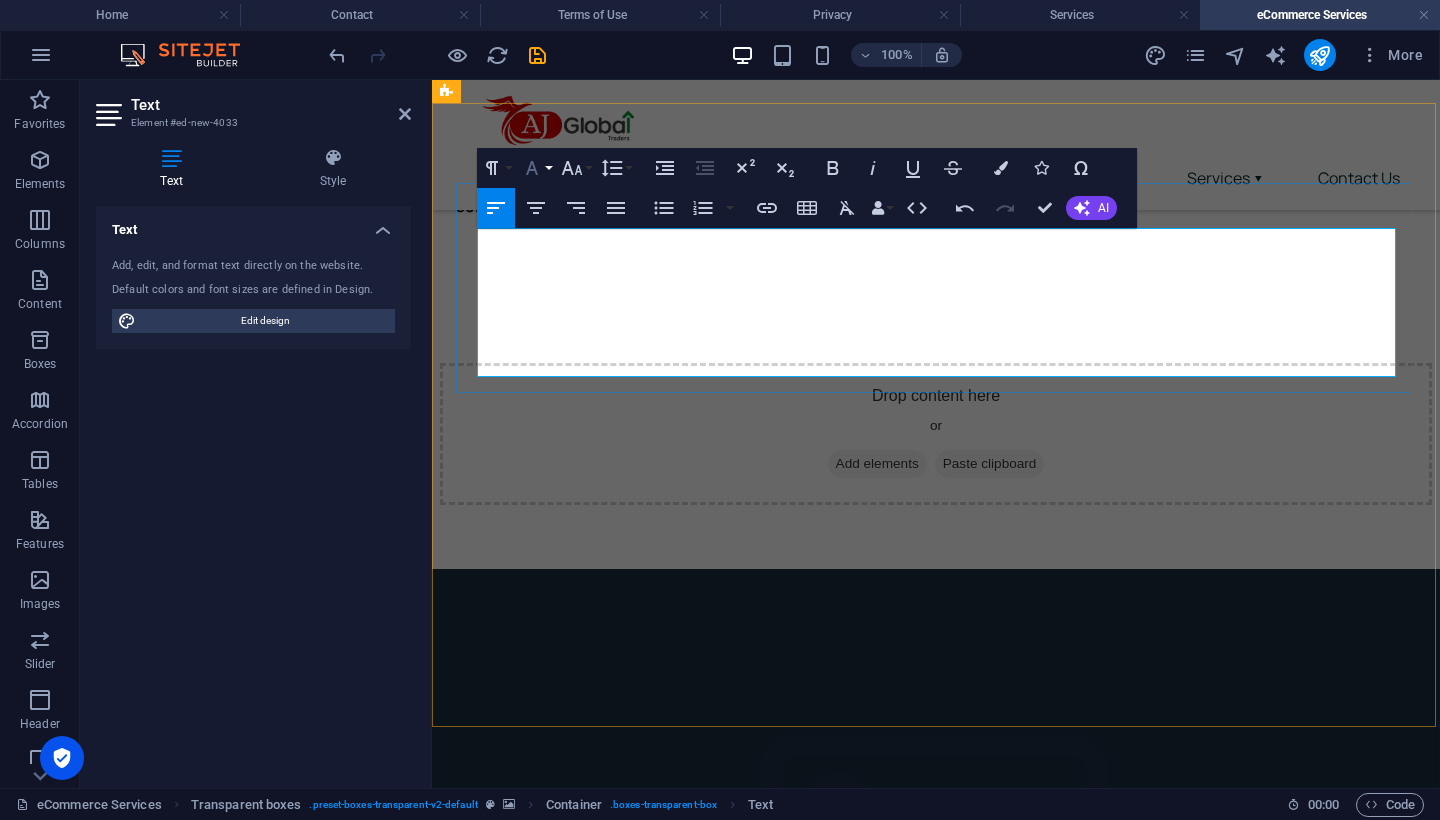 click on "Font Family" at bounding box center [536, 168] 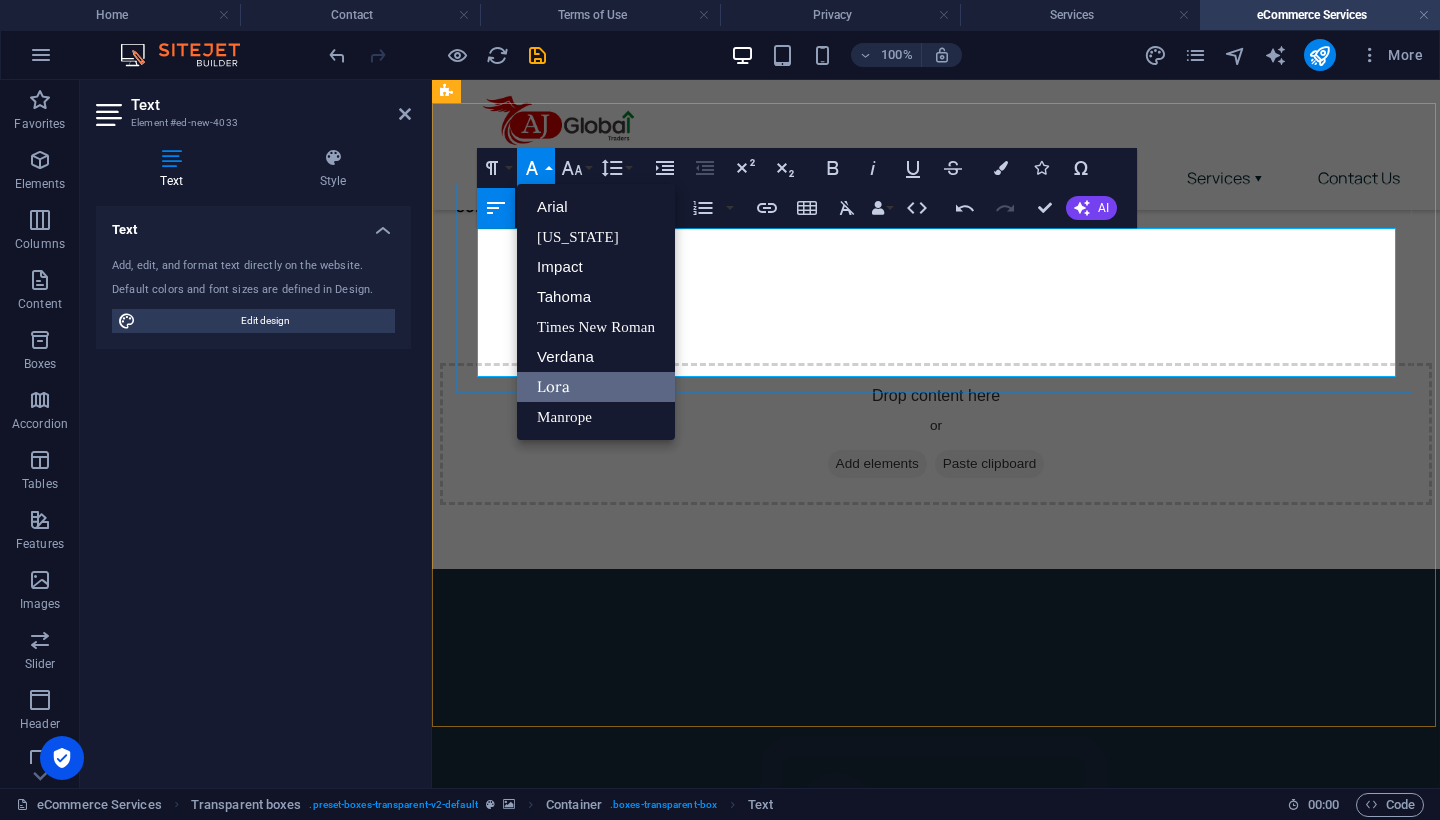 scroll, scrollTop: 0, scrollLeft: 0, axis: both 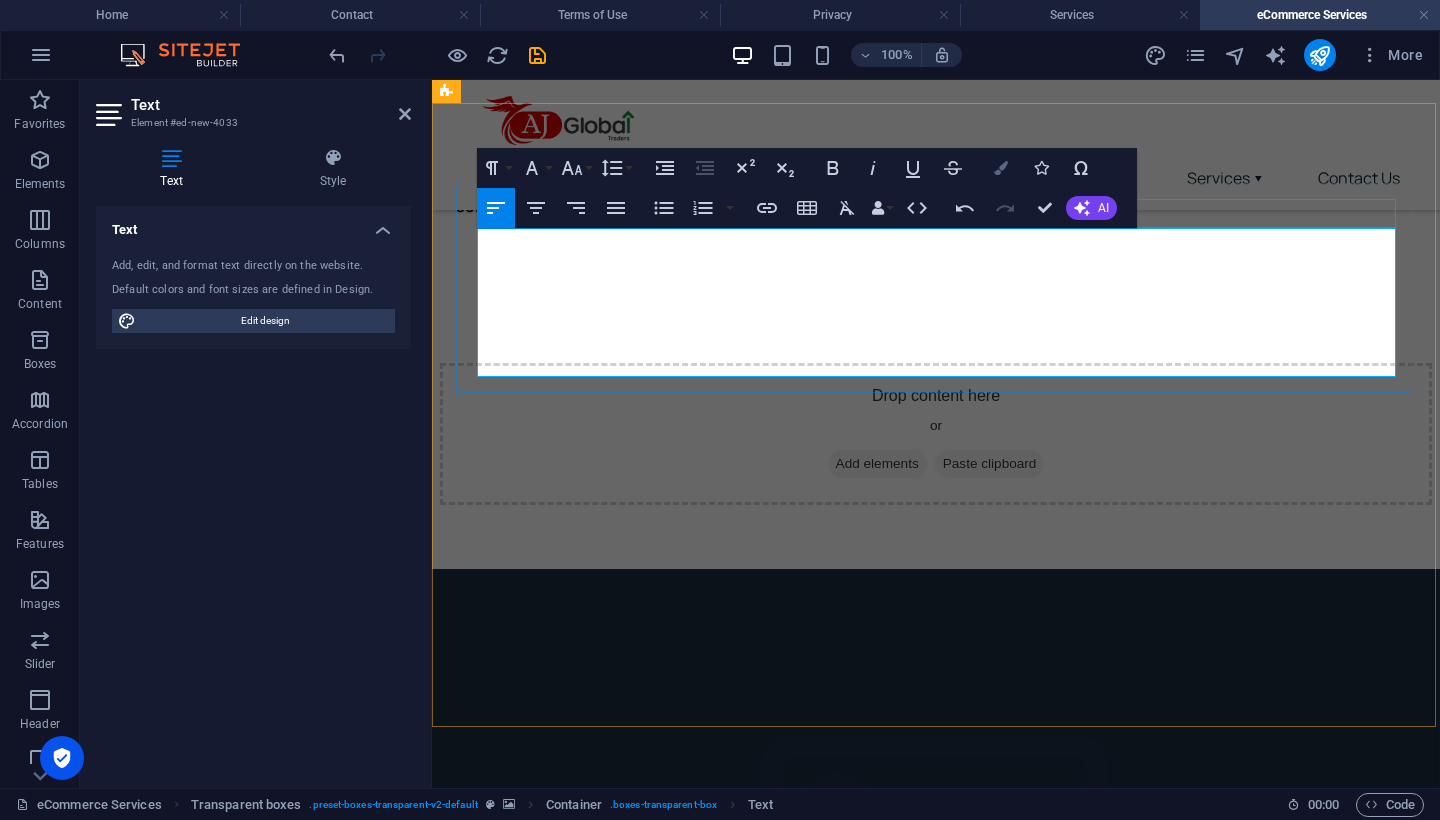 click on "Colors" at bounding box center (1001, 168) 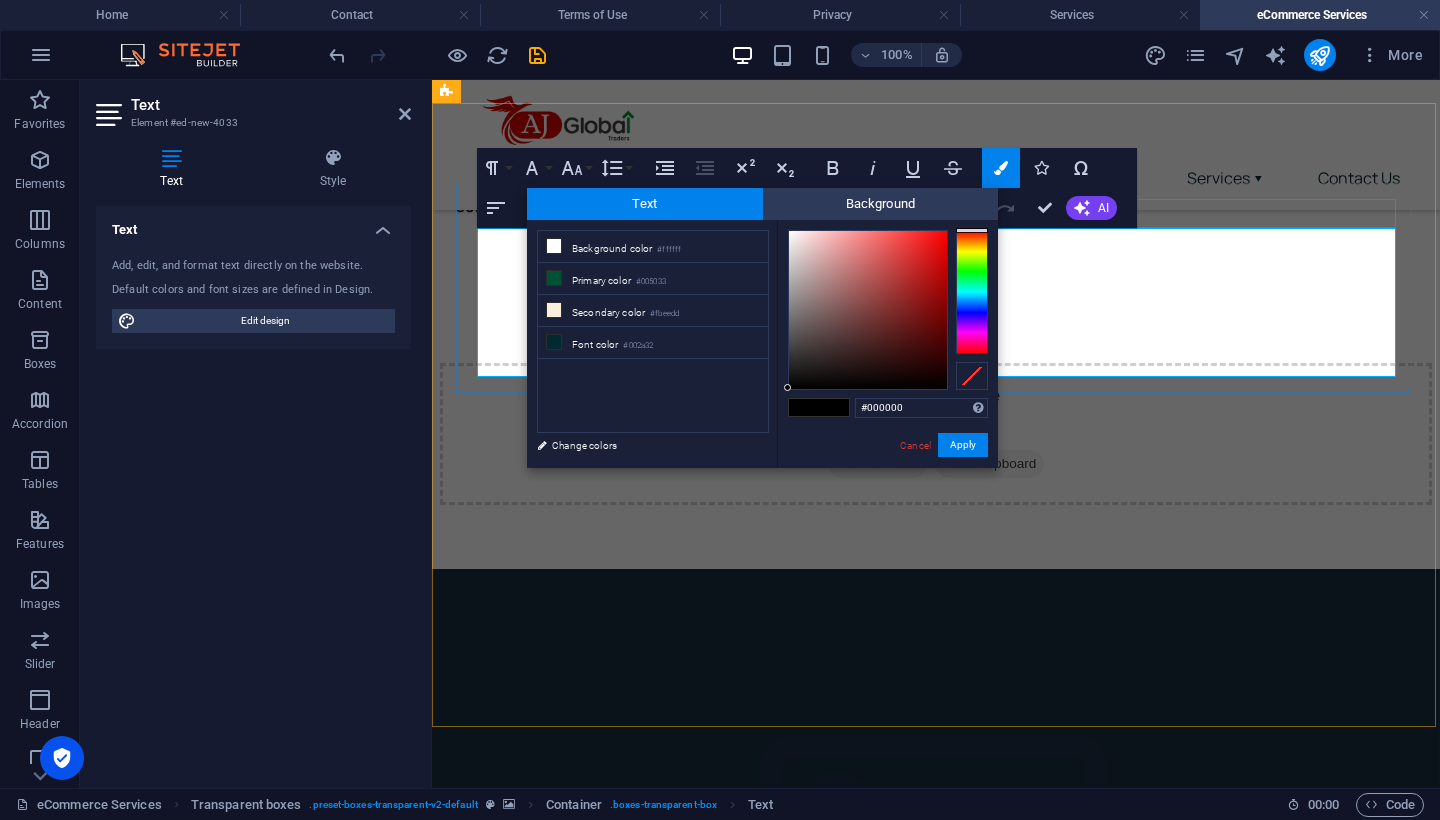 type on "#f7f1f1" 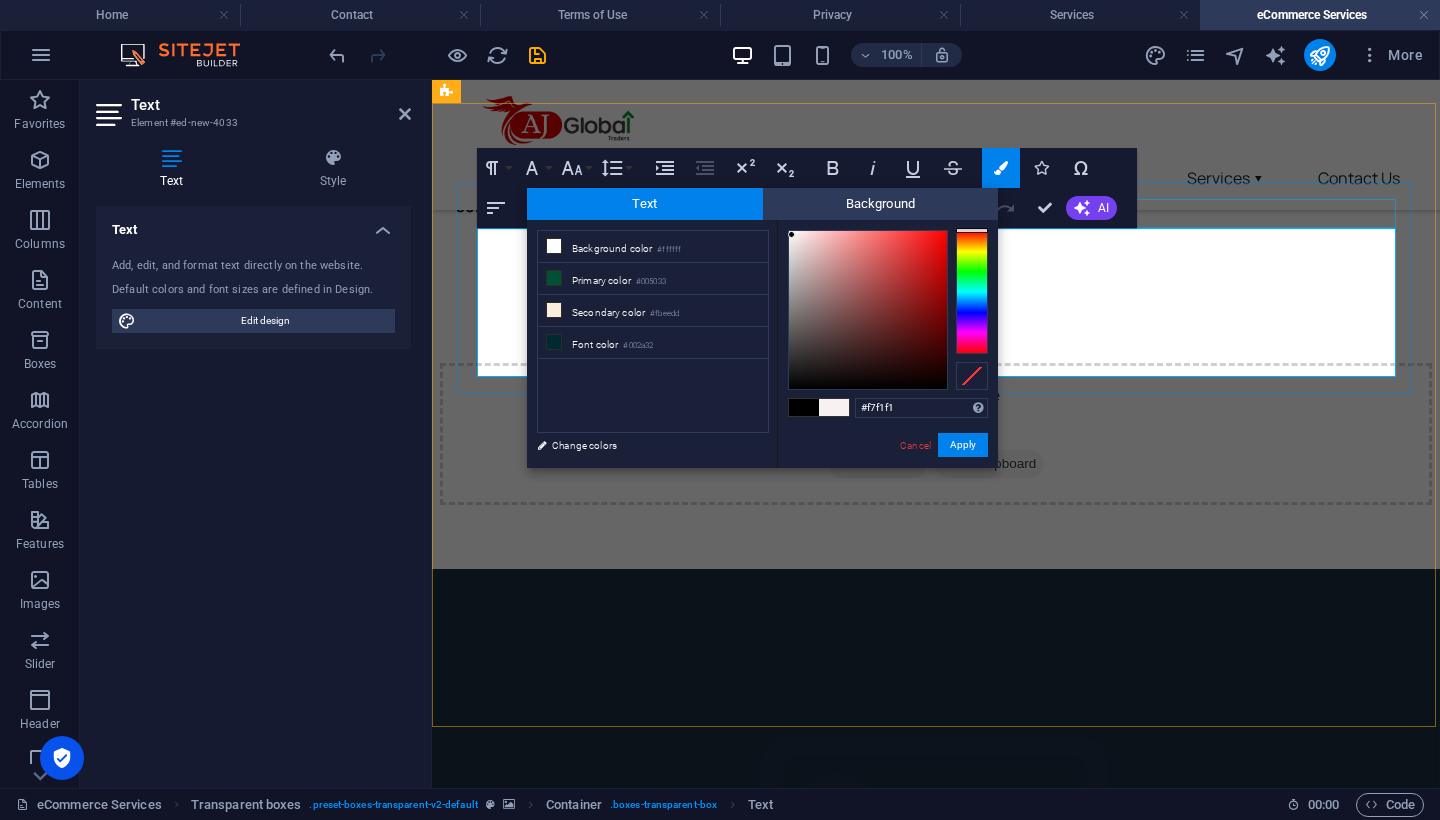 click at bounding box center (868, 310) 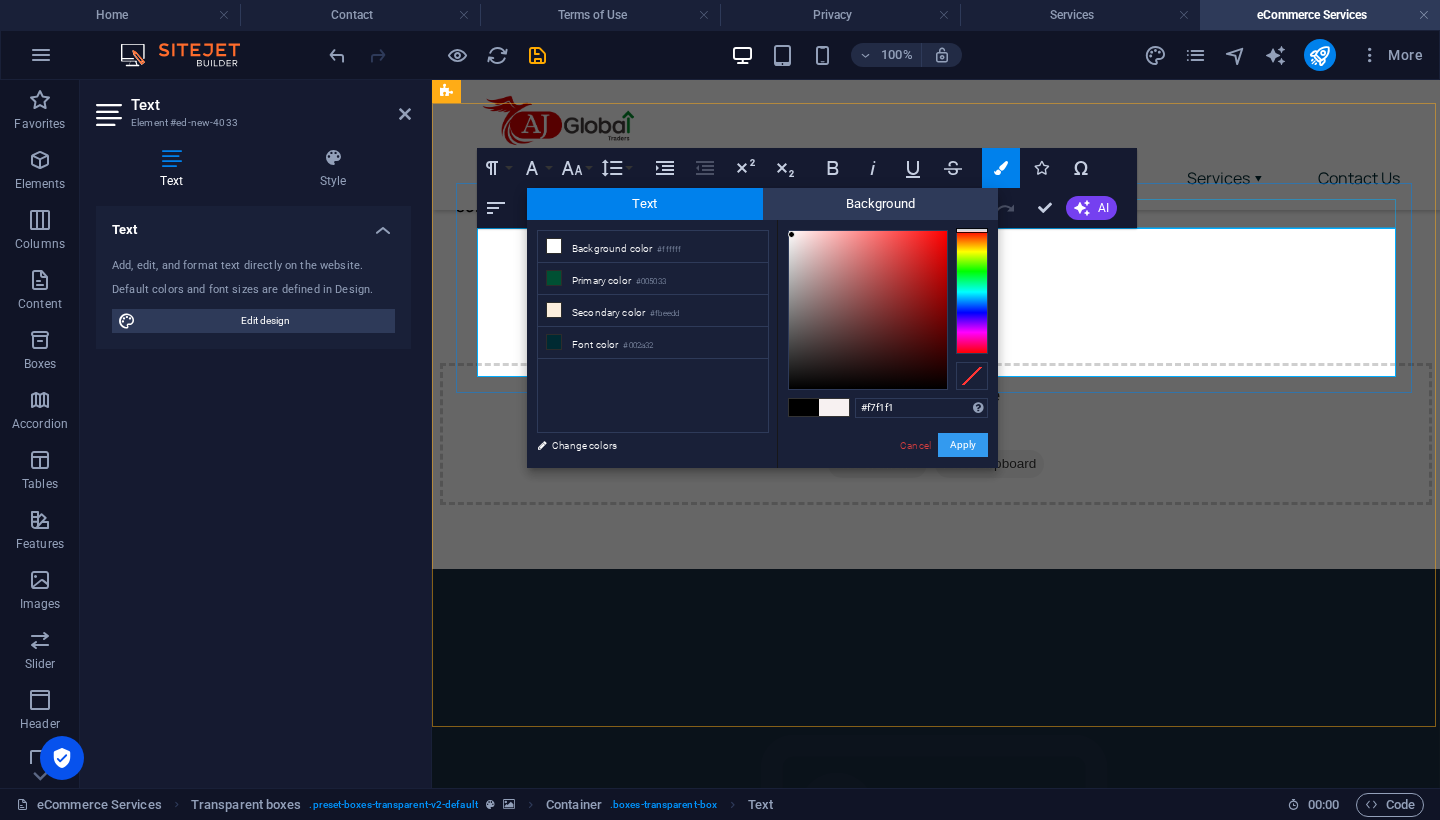 click on "Apply" at bounding box center [963, 445] 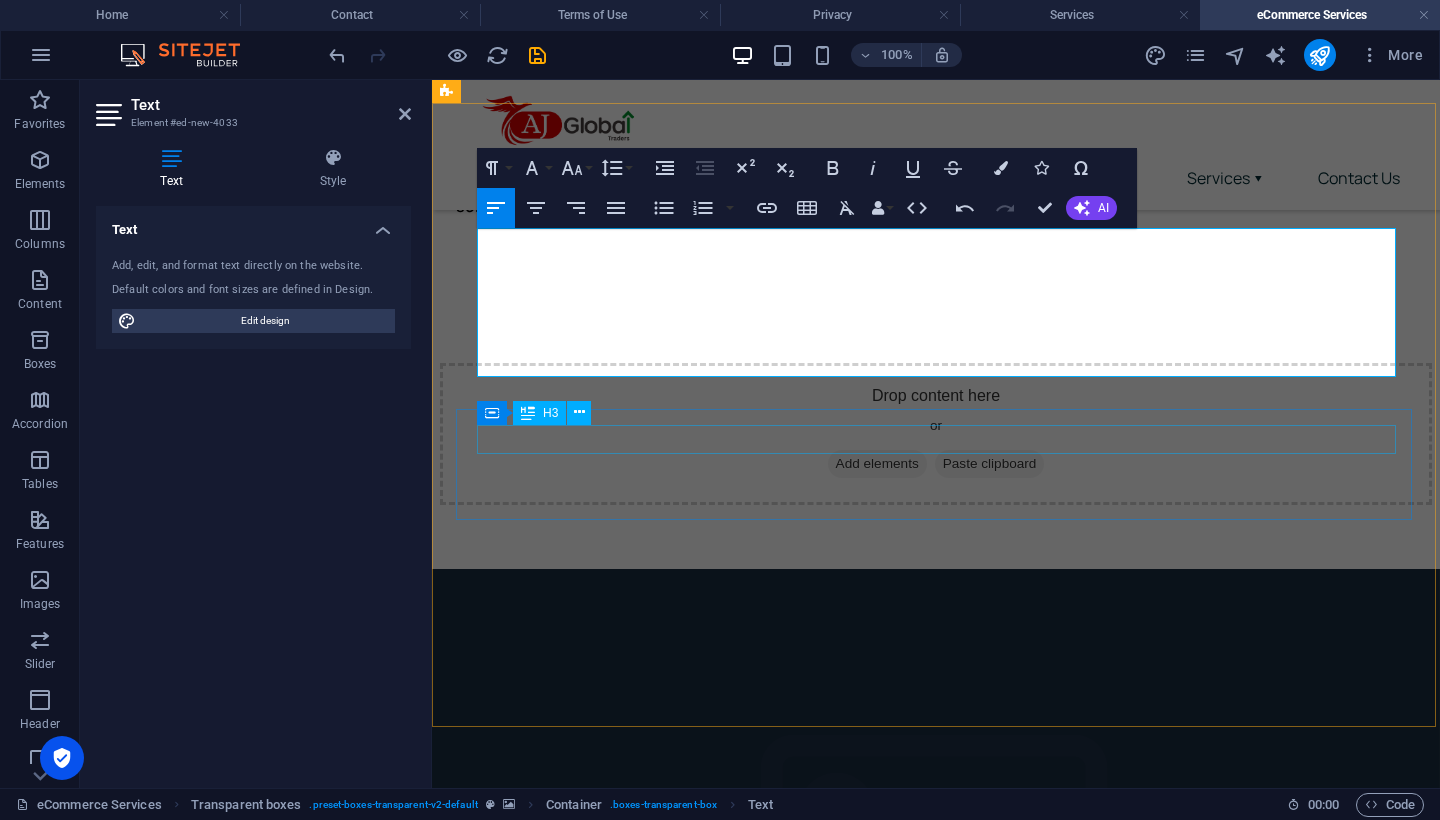 click on "Headline" at bounding box center (938, 1526) 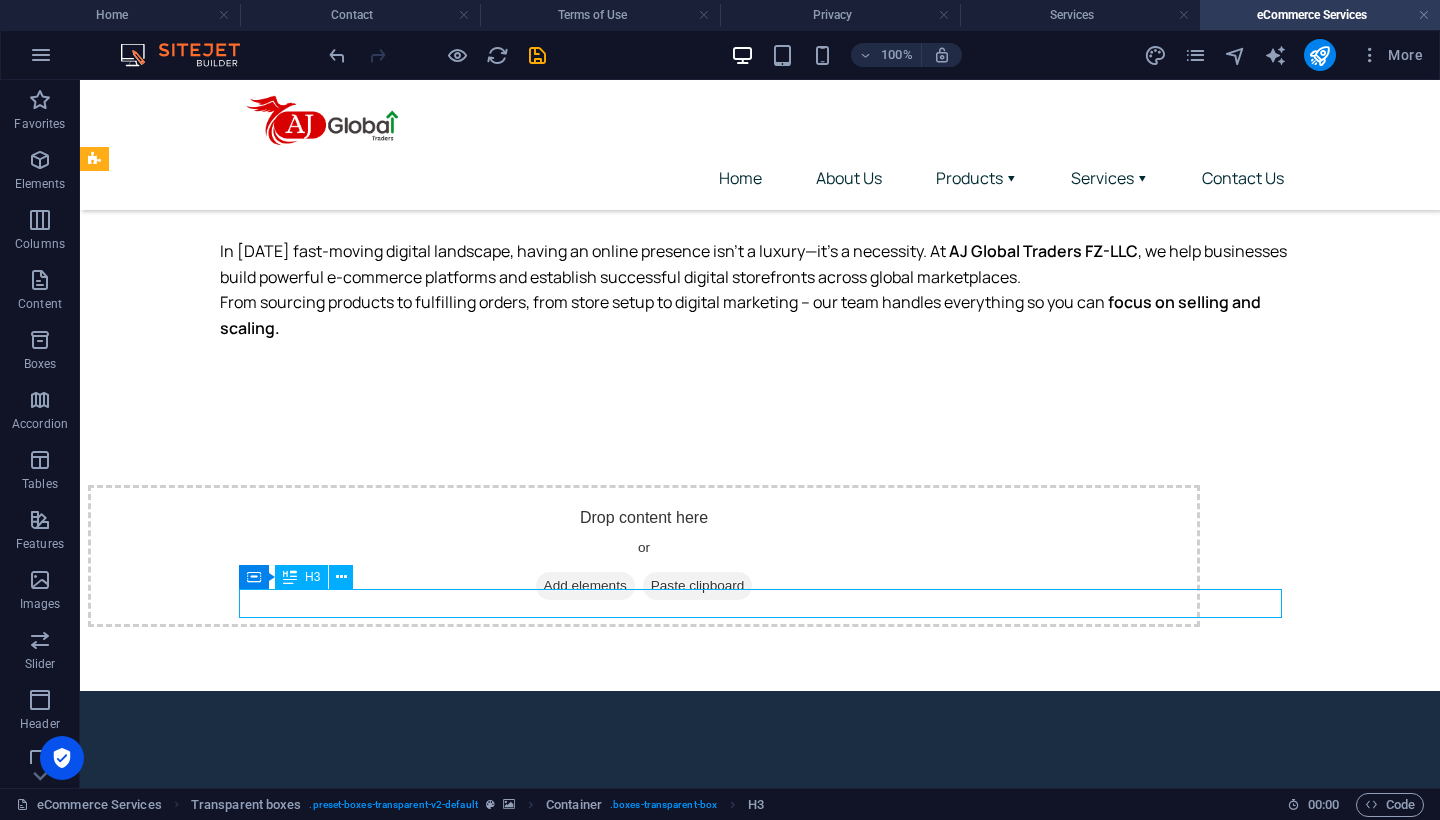 scroll, scrollTop: 1018, scrollLeft: 0, axis: vertical 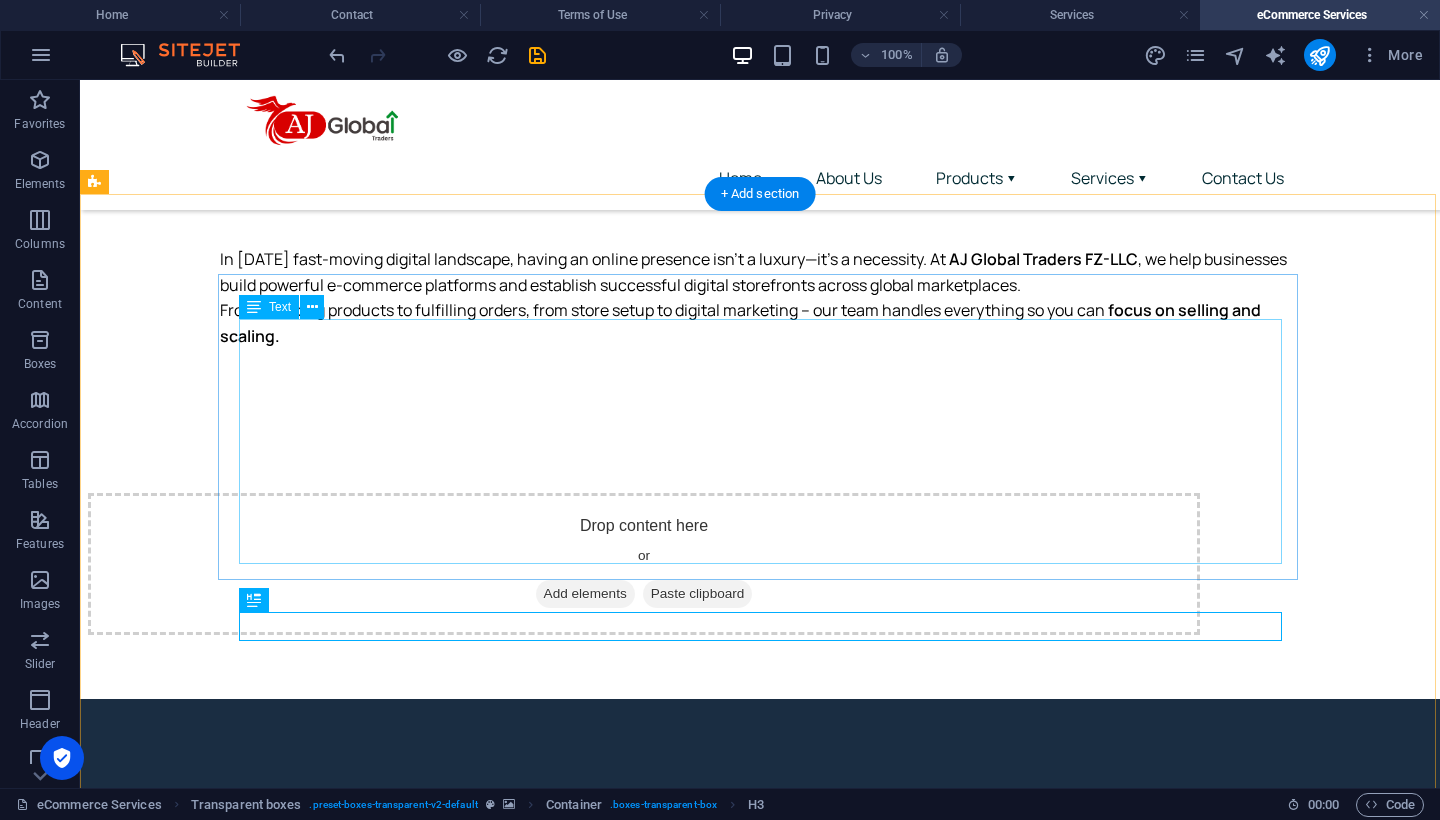 click on "We create attractive, user-friendly, and conversion-optimized online stores that reflect your brand and engage your audience. ✅ Shopify, WooCommerce, Magento, and custom platforms ✅ Mobile-friendly responsive design ✅ Payment gateway and shipping integration ✅ Multi-language & multi-currency support" at bounding box center (646, 1657) 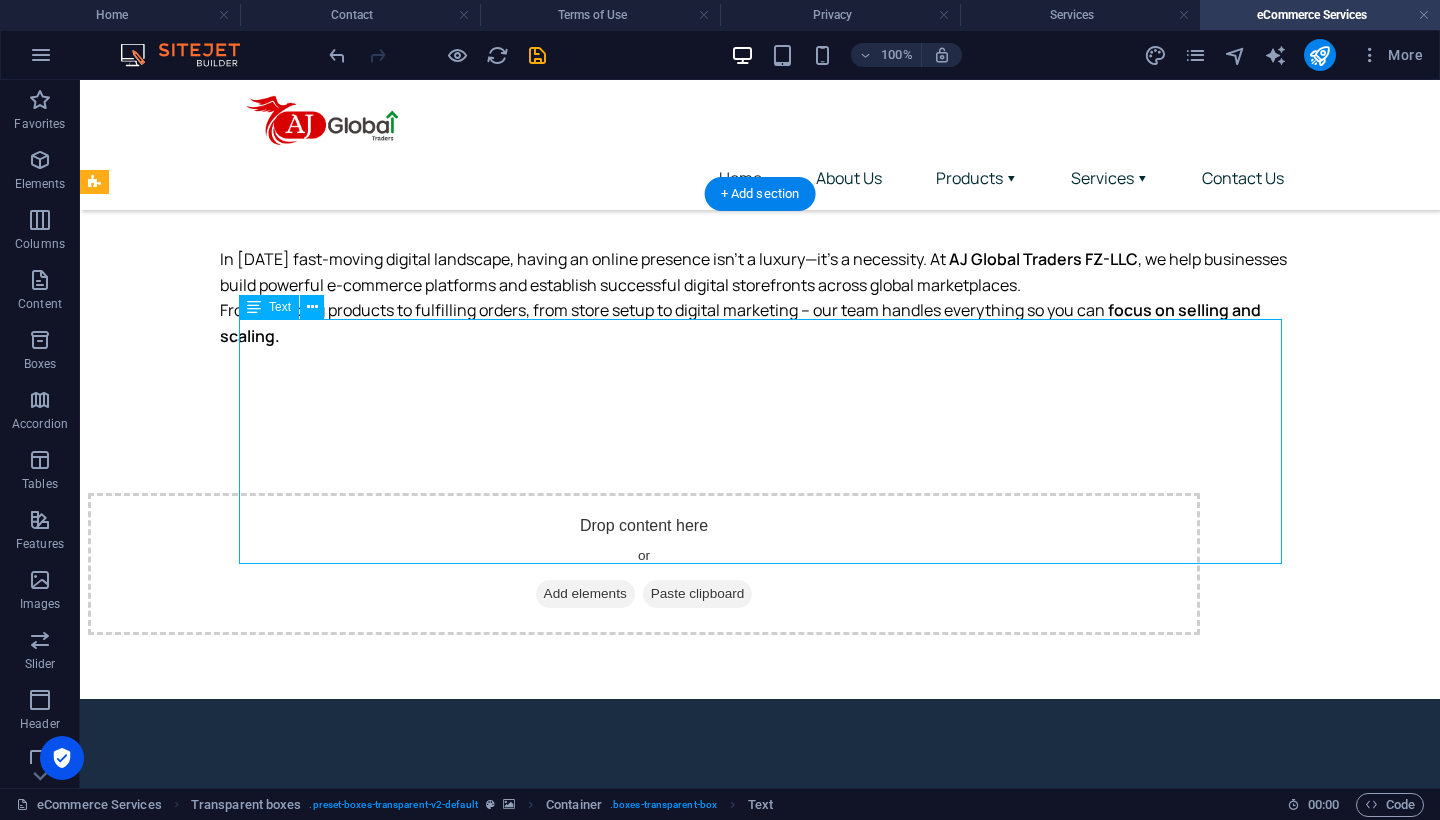 click on "We create attractive, user-friendly, and conversion-optimized online stores that reflect your brand and engage your audience. ✅ Shopify, WooCommerce, Magento, and custom platforms ✅ Mobile-friendly responsive design ✅ Payment gateway and shipping integration ✅ Multi-language & multi-currency support" at bounding box center [646, 1657] 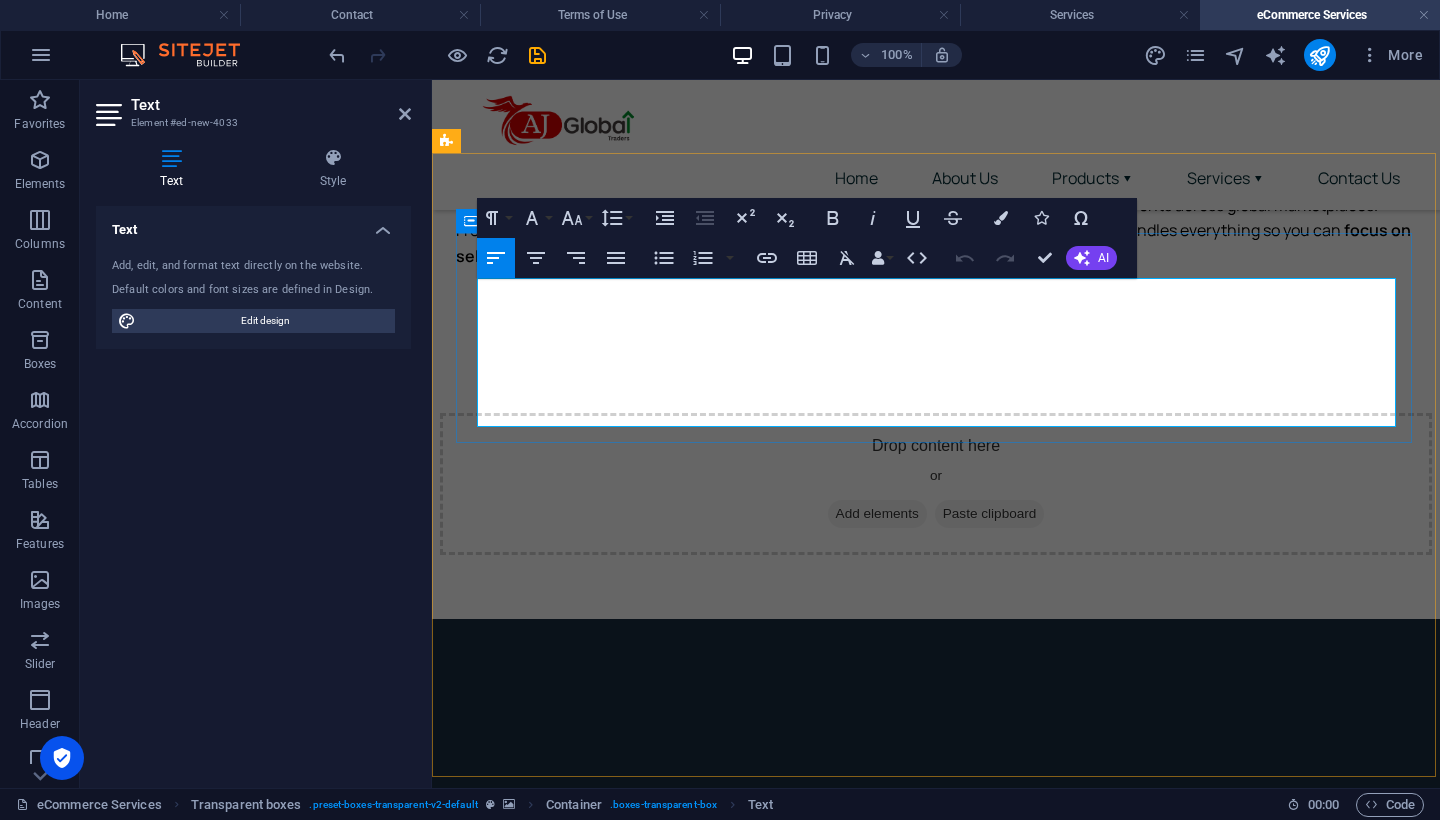 click on "We create attractive, user-friendly, and conversion-optimized online stores that reflect your brand and engage your audience. ✅ Shopify, WooCommerce, Magento, and custom platforms ✅ Mobile-friendly responsive design ✅ Payment gateway and shipping integration ✅ Multi-language & multi-currency support" at bounding box center [938, 1529] 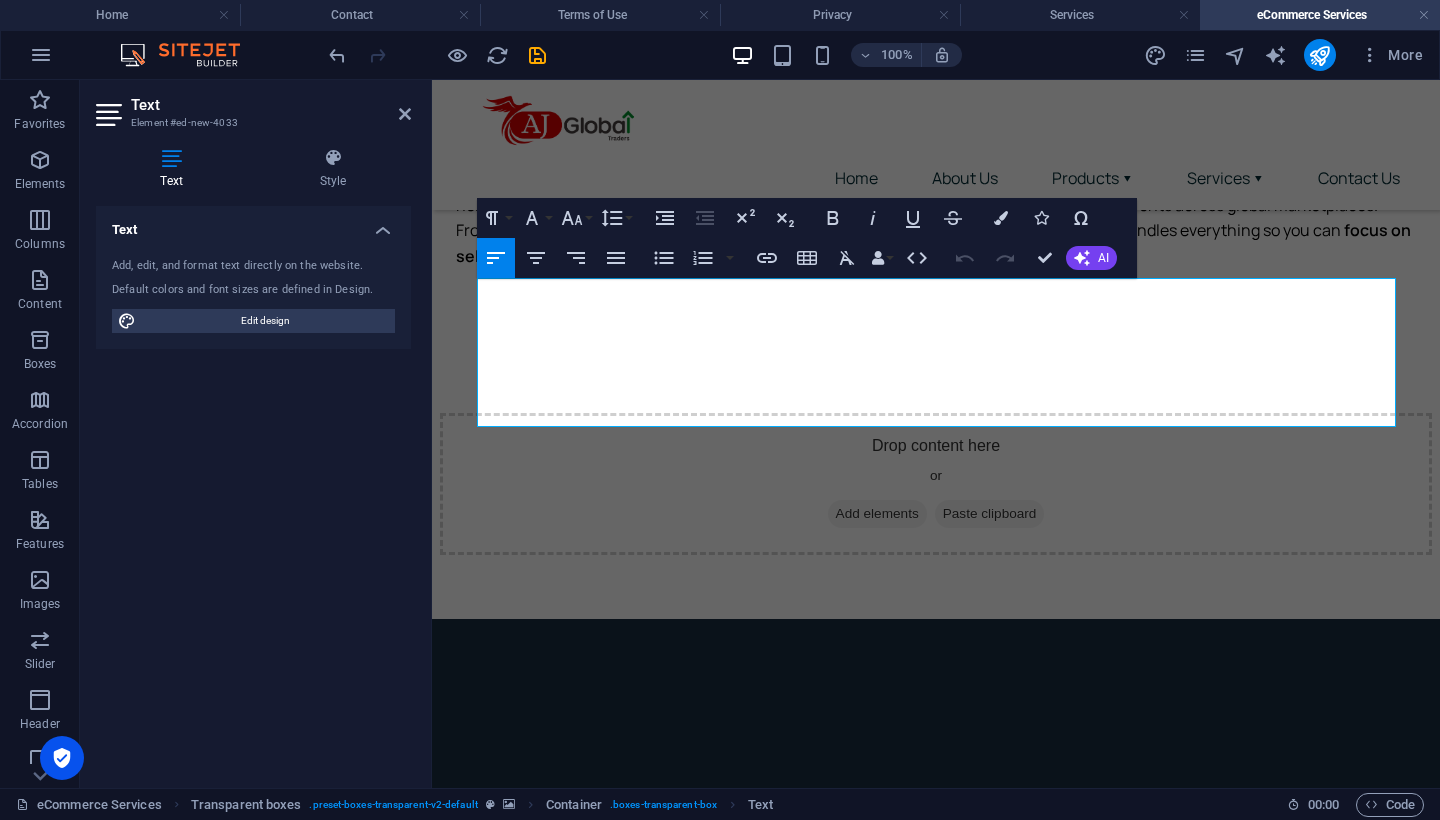 click at bounding box center [936, 979] 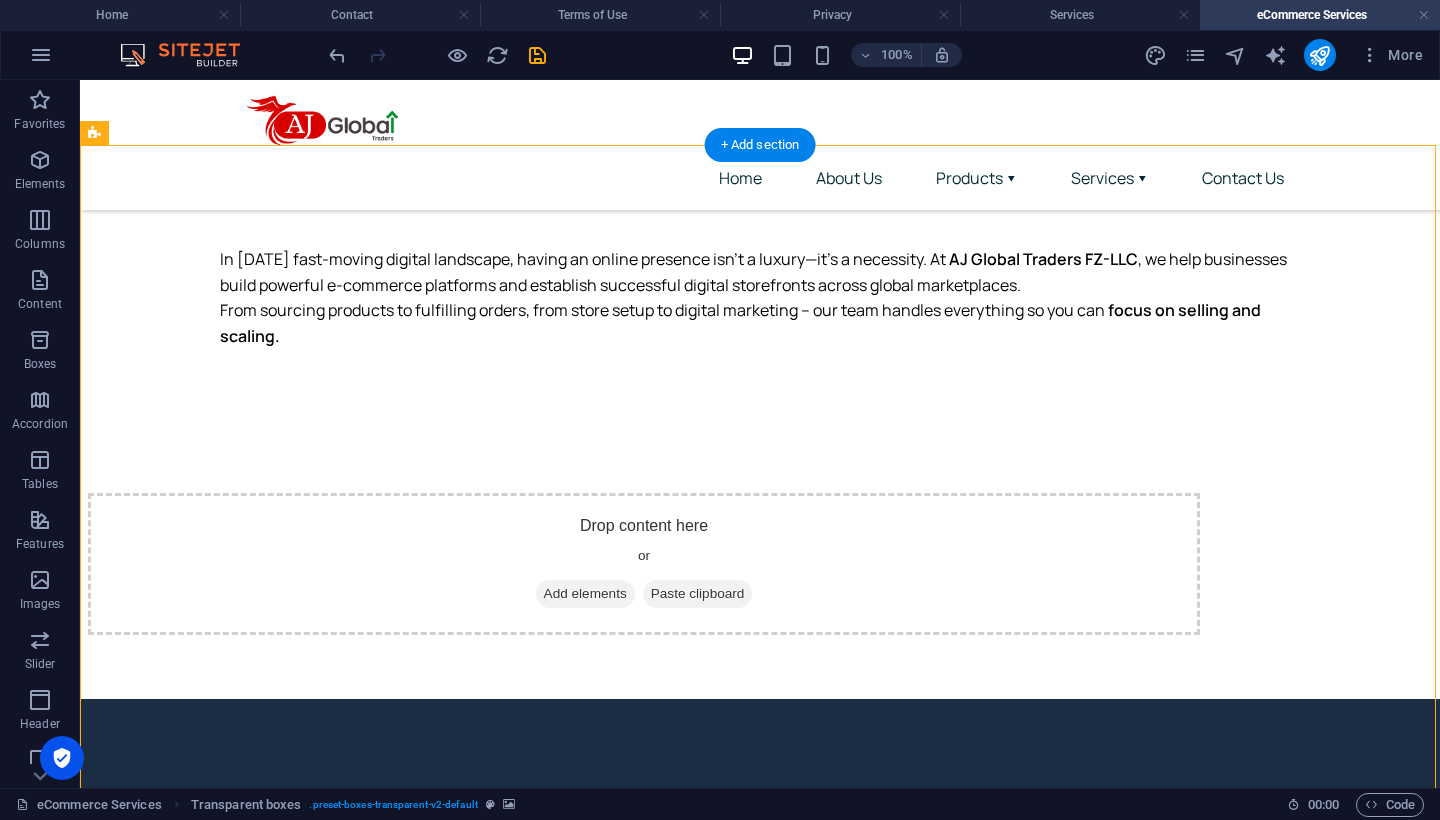 scroll, scrollTop: 1138, scrollLeft: 0, axis: vertical 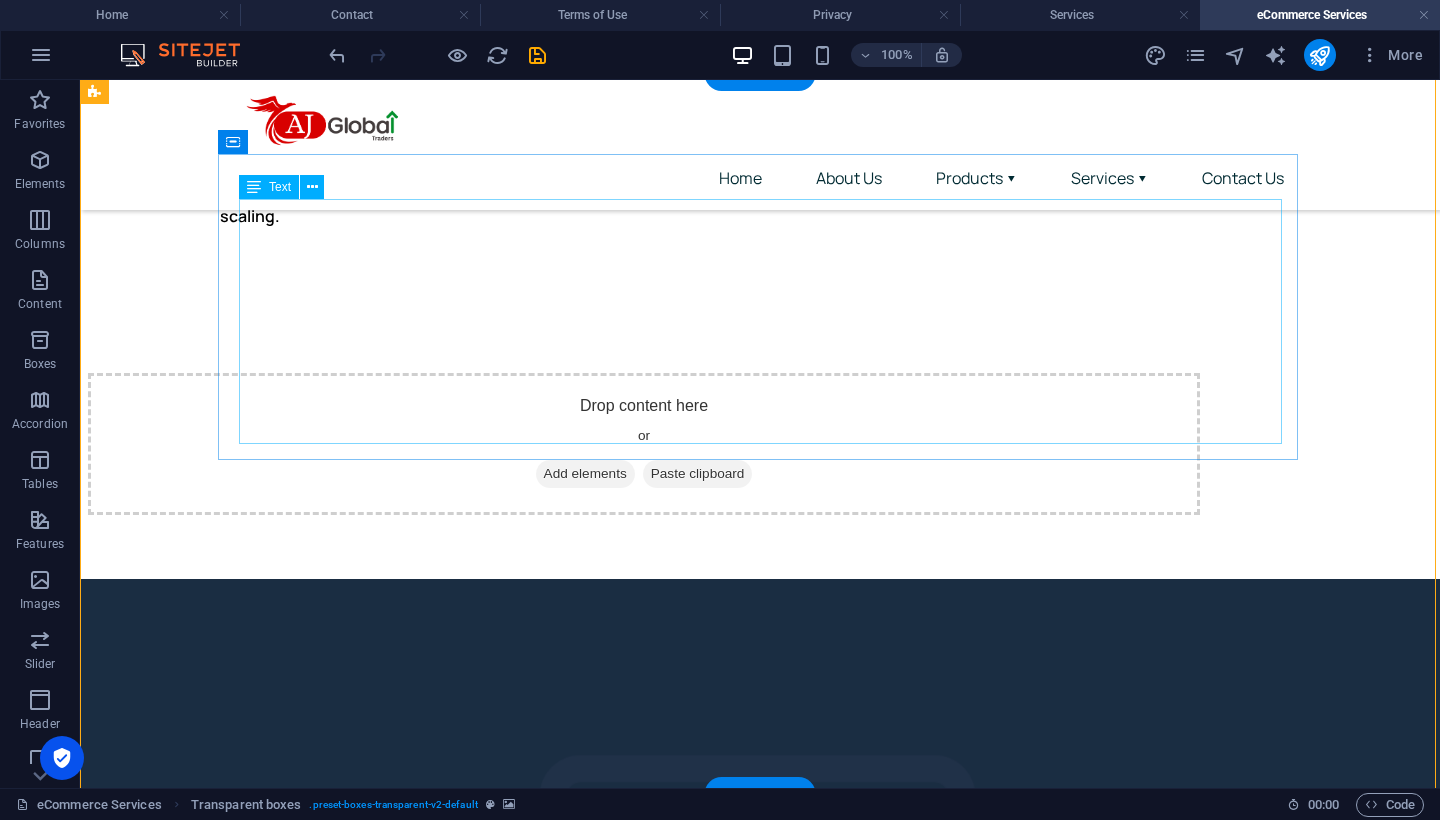 click on "We create attractive, user-friendly, and conversion-optimized online stores that reflect your brand and engage your audience. ✅ Shopify, WooCommerce, Magento, and custom platforms ✅ Mobile-friendly responsive design ✅ Payment gateway and shipping integration ✅ Multi-language & multi-currency support" at bounding box center (646, 1537) 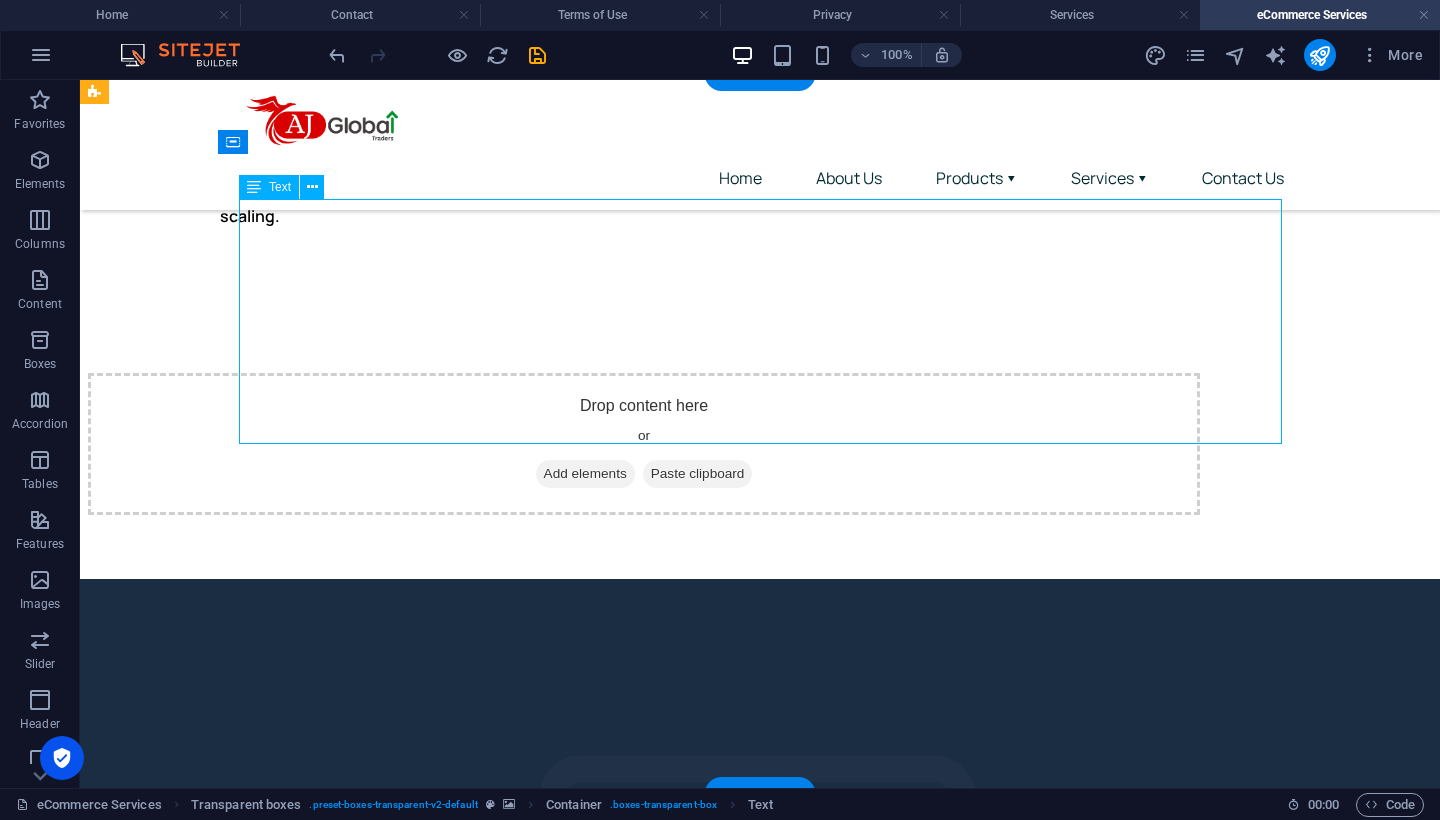 click on "We create attractive, user-friendly, and conversion-optimized online stores that reflect your brand and engage your audience. ✅ Shopify, WooCommerce, Magento, and custom platforms ✅ Mobile-friendly responsive design ✅ Payment gateway and shipping integration ✅ Multi-language & multi-currency support" at bounding box center [646, 1537] 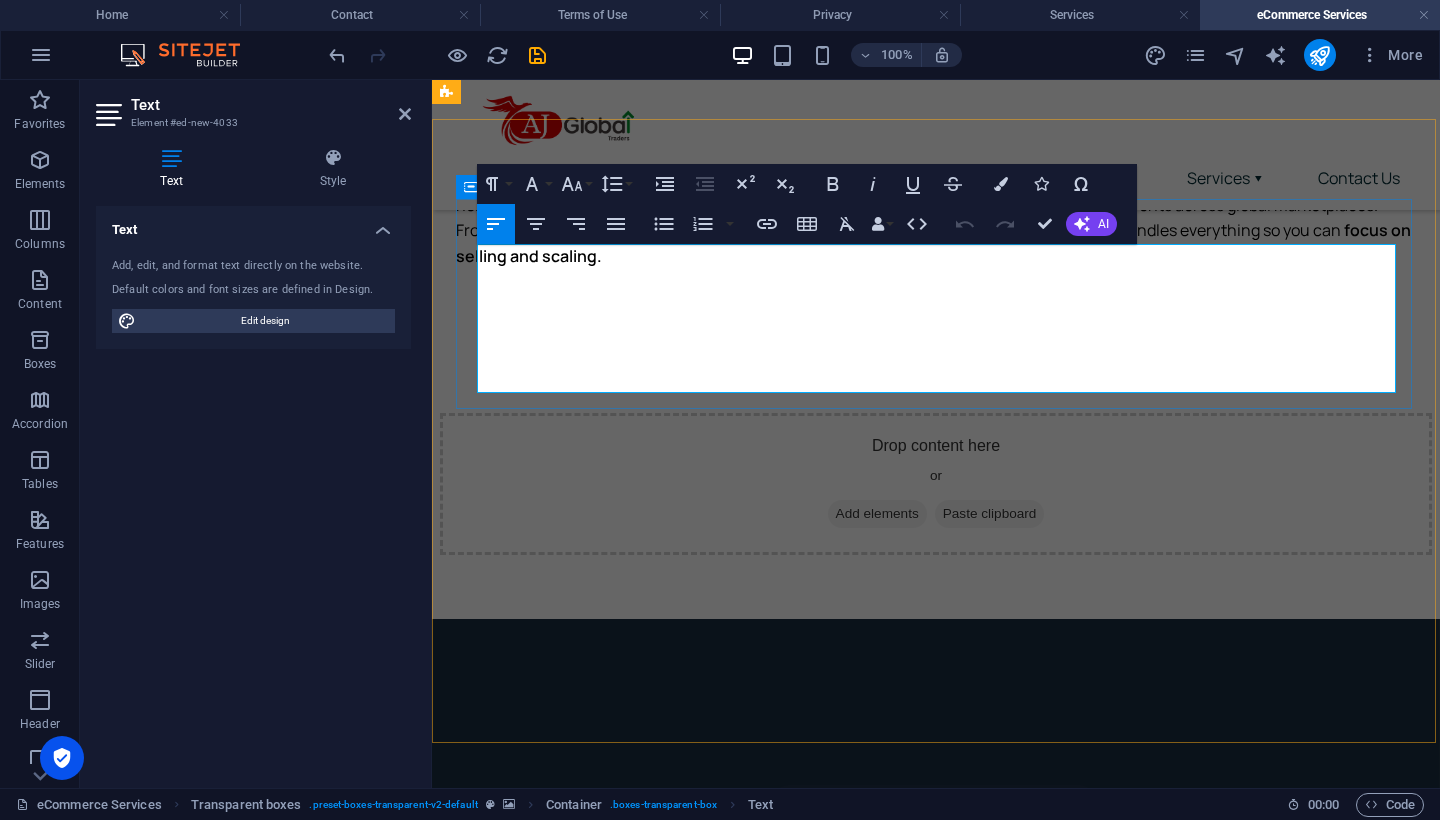 scroll, scrollTop: 964, scrollLeft: 0, axis: vertical 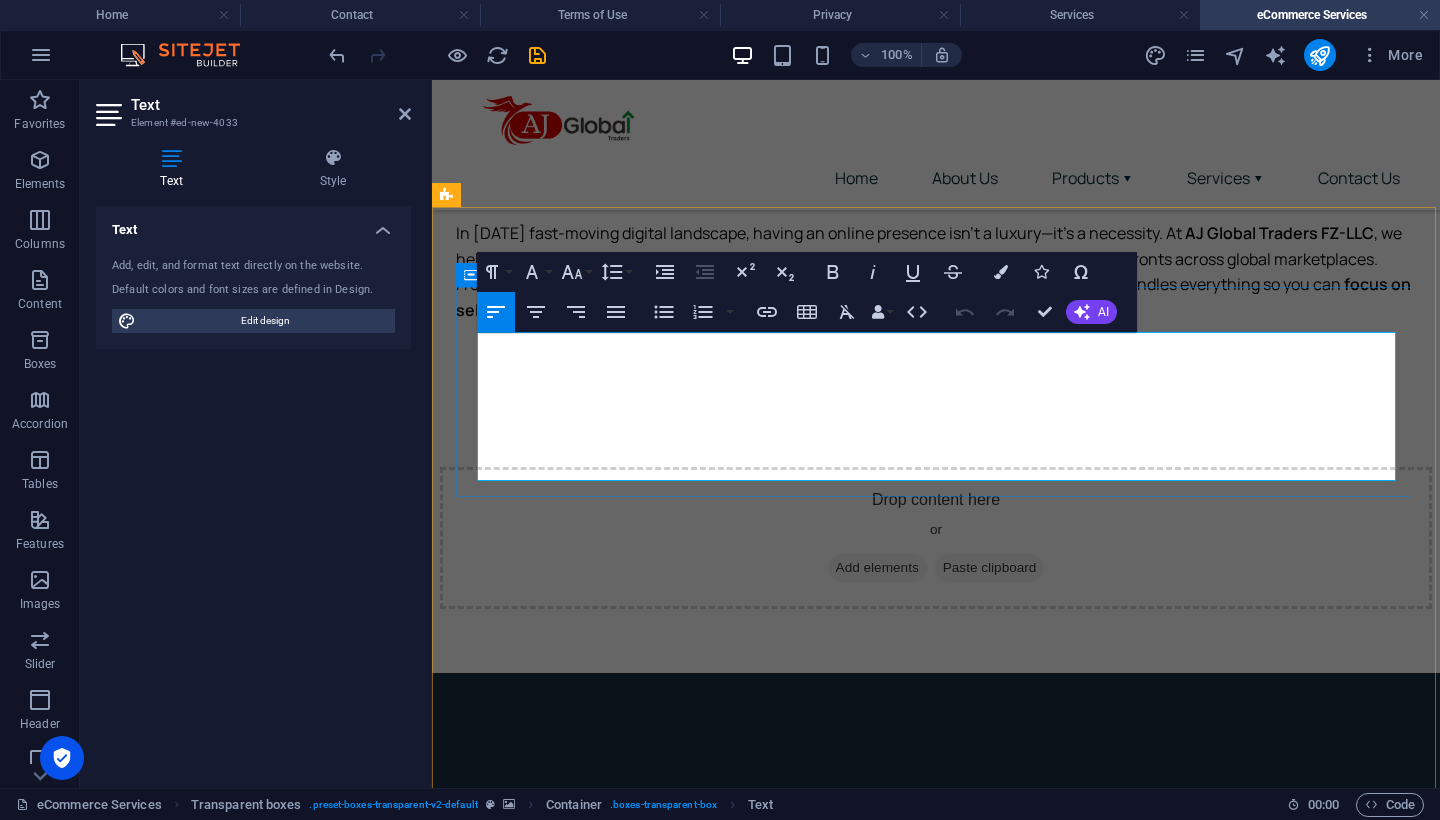 click on "✅ Shopify, WooCommerce, Magento, and custom platforms ✅ Mobile-friendly responsive design ✅ Payment gateway and shipping integration ✅ Multi-language & multi-currency support" at bounding box center [675, 1500] 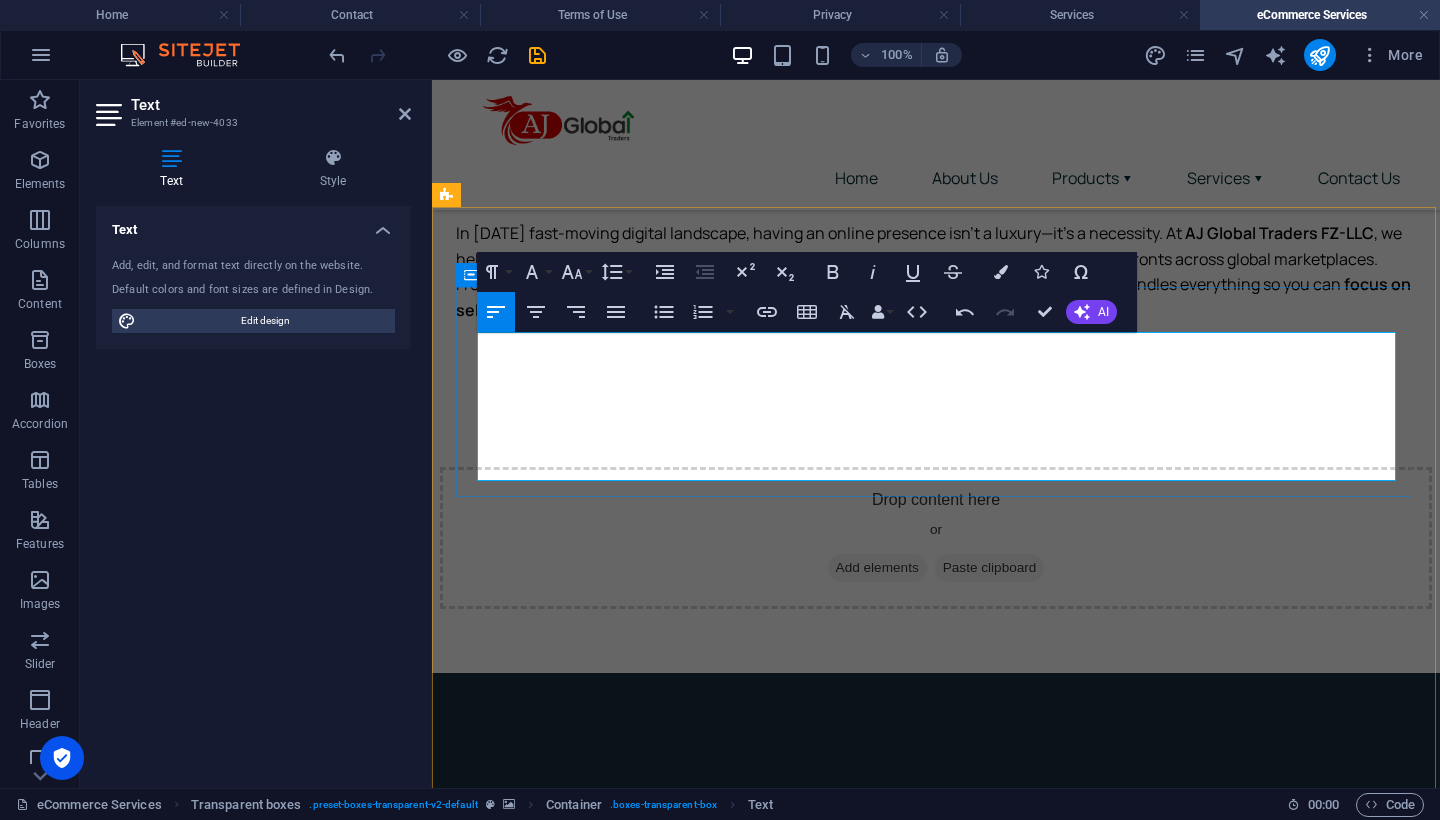drag, startPoint x: 767, startPoint y: 440, endPoint x: 482, endPoint y: 373, distance: 292.76953 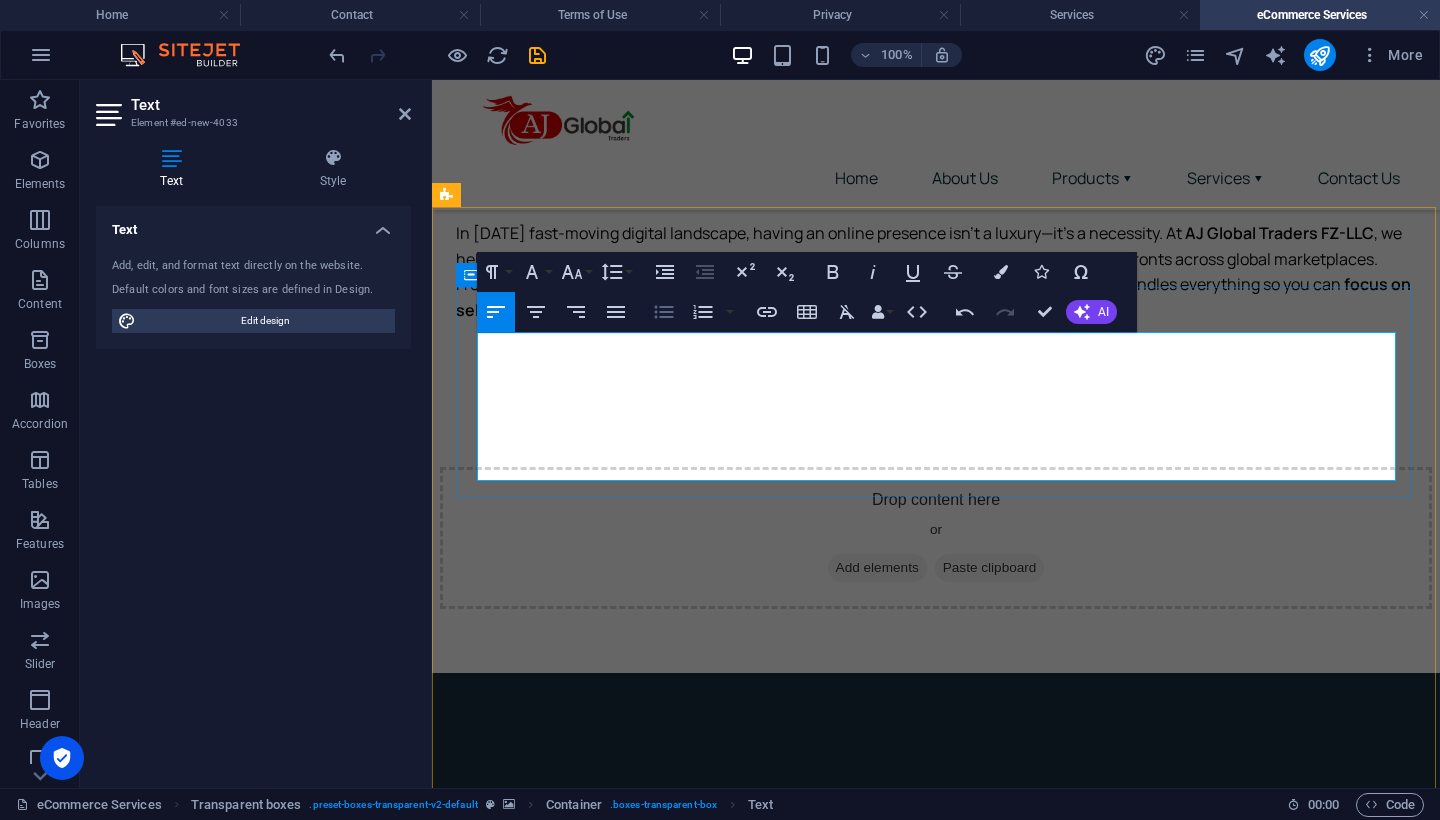 click 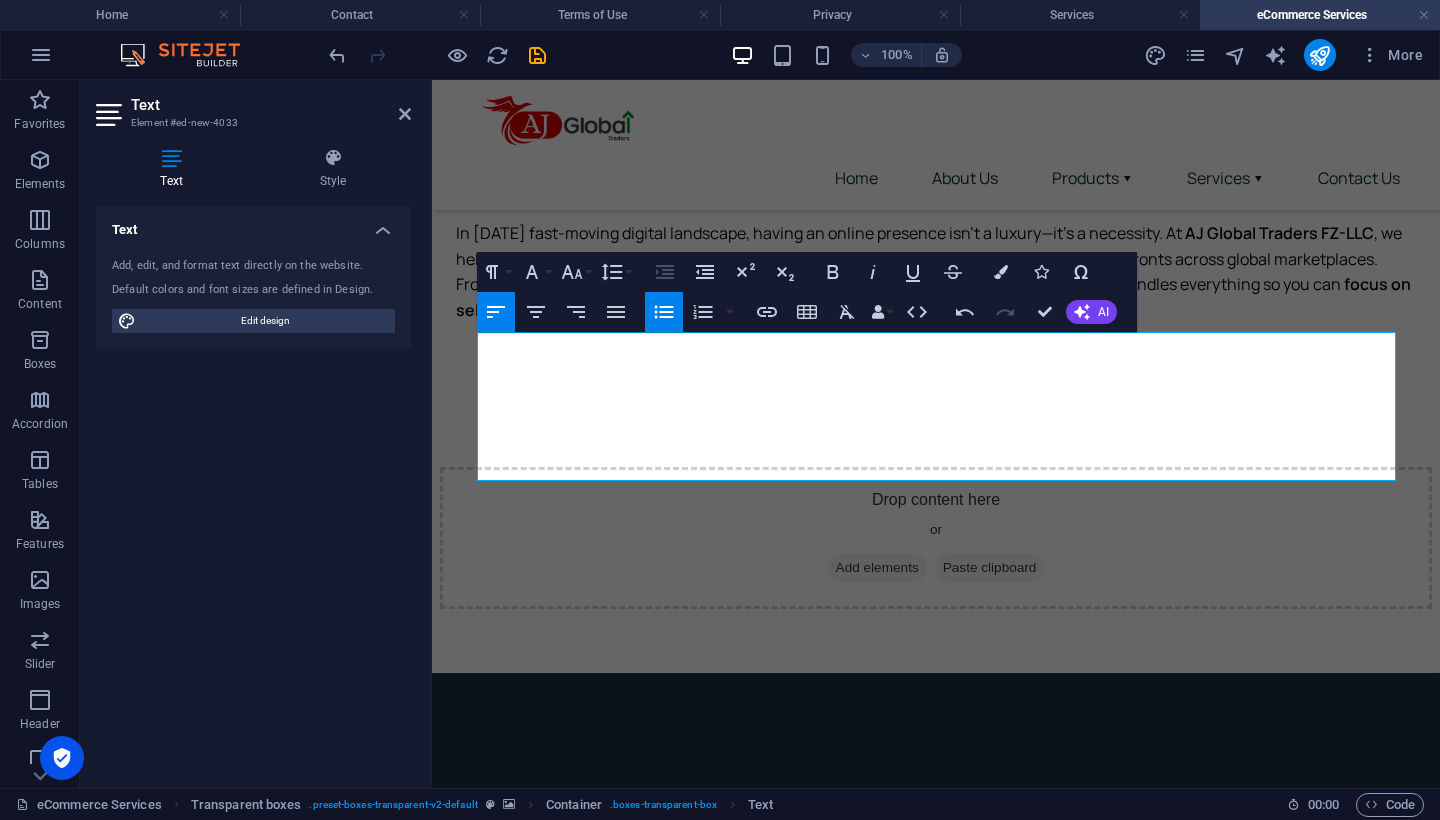 click at bounding box center [936, 985] 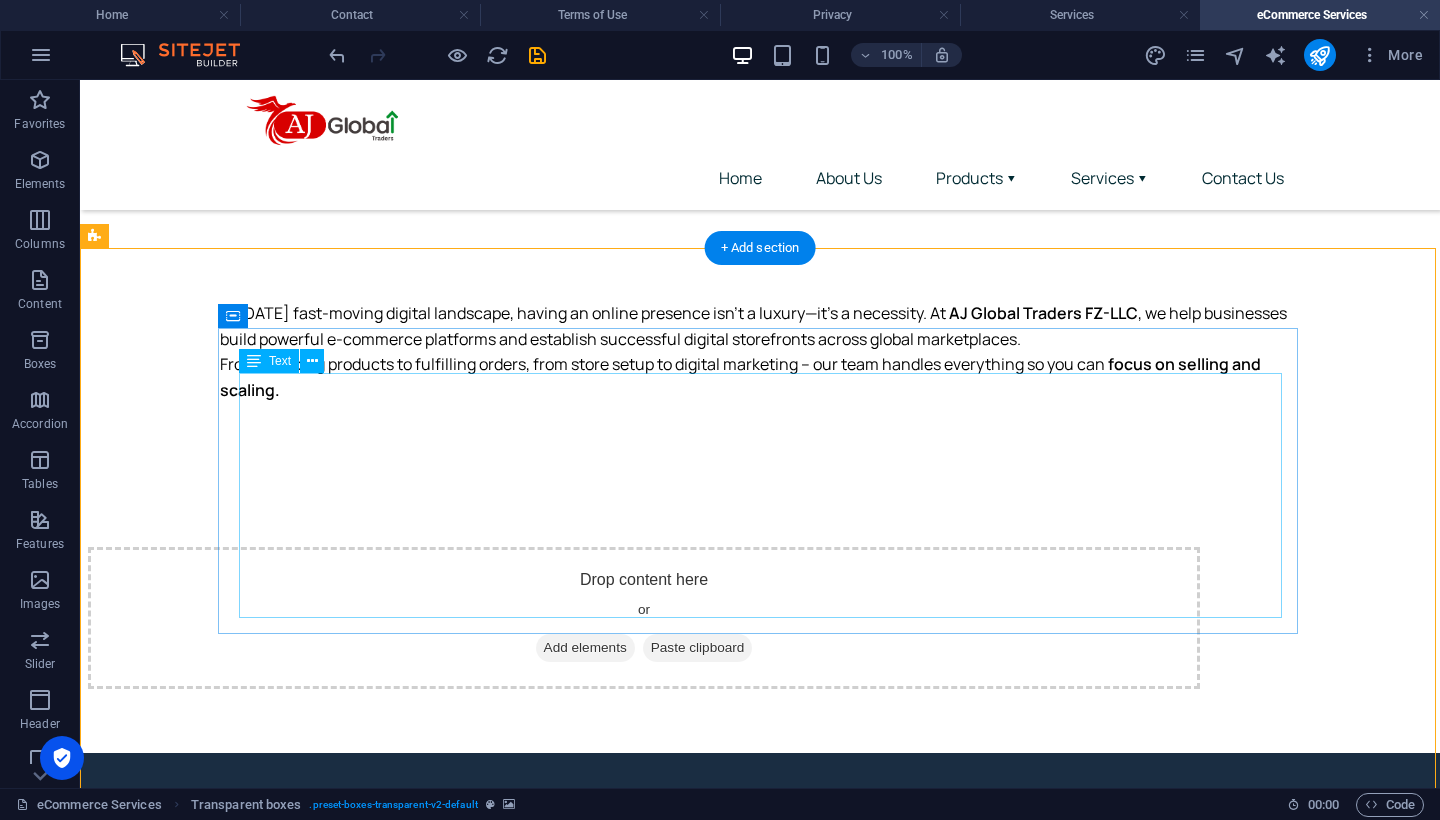 click on "We create attractive, user-friendly, and conversion-optimized online stores that reflect your brand and engage your audience.  Shopify, WooCommerce, Magento, and custom platforms  Mobile-friendly responsive design  Payment gateway and shipping integration  Multi-language & multi-currency support" at bounding box center (646, 1615) 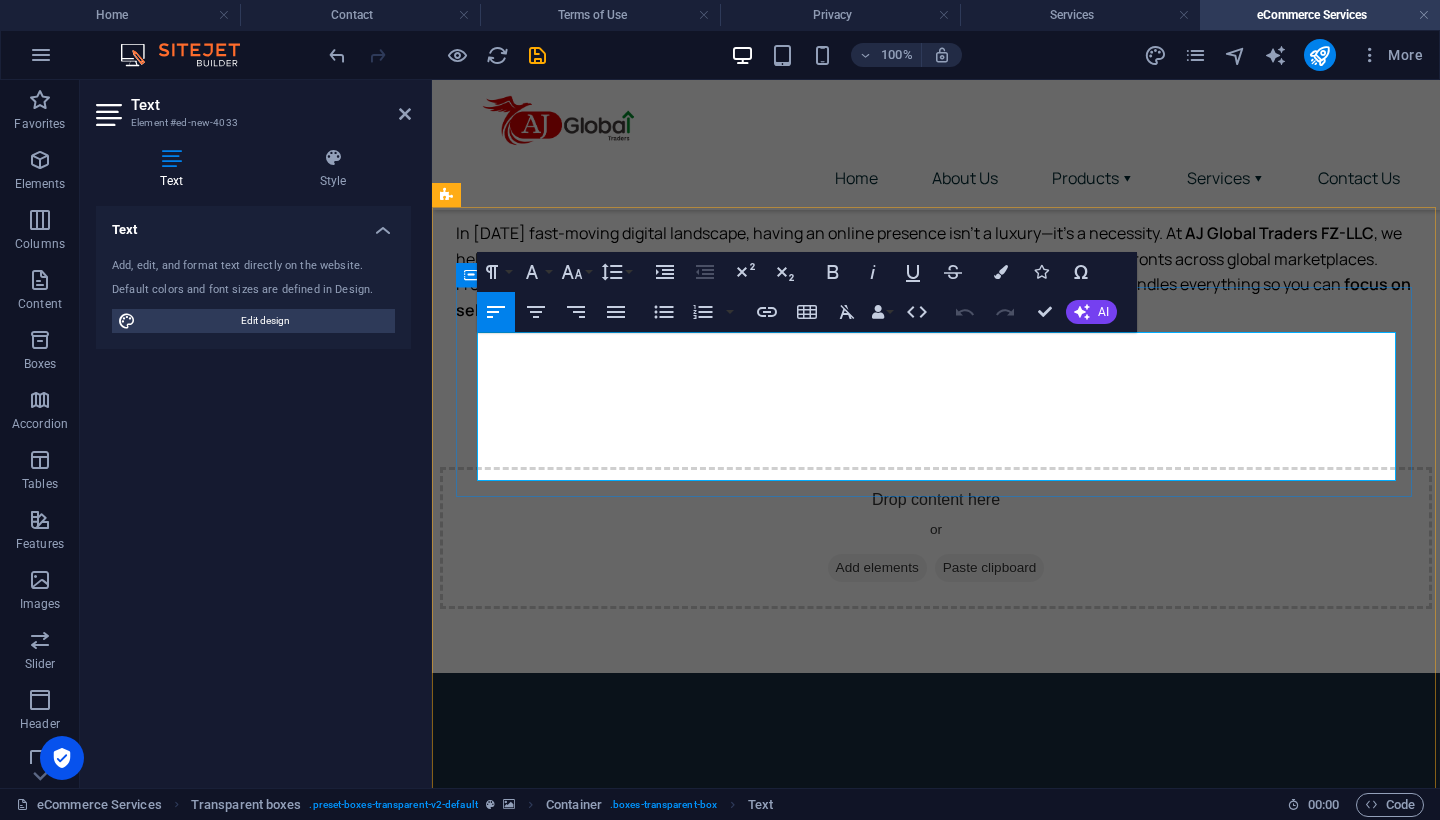 drag, startPoint x: 783, startPoint y: 443, endPoint x: 476, endPoint y: 368, distance: 316.02847 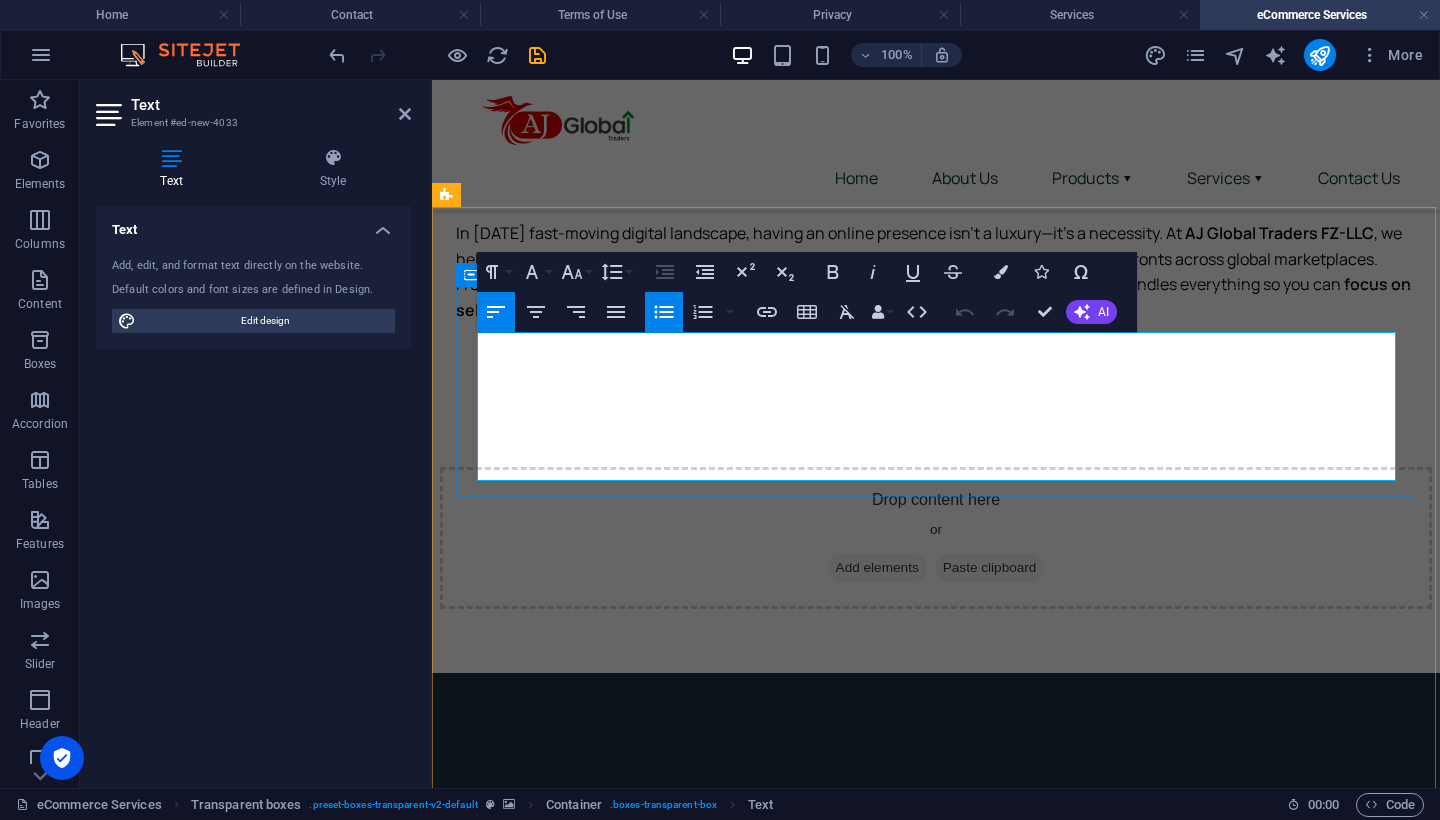 click 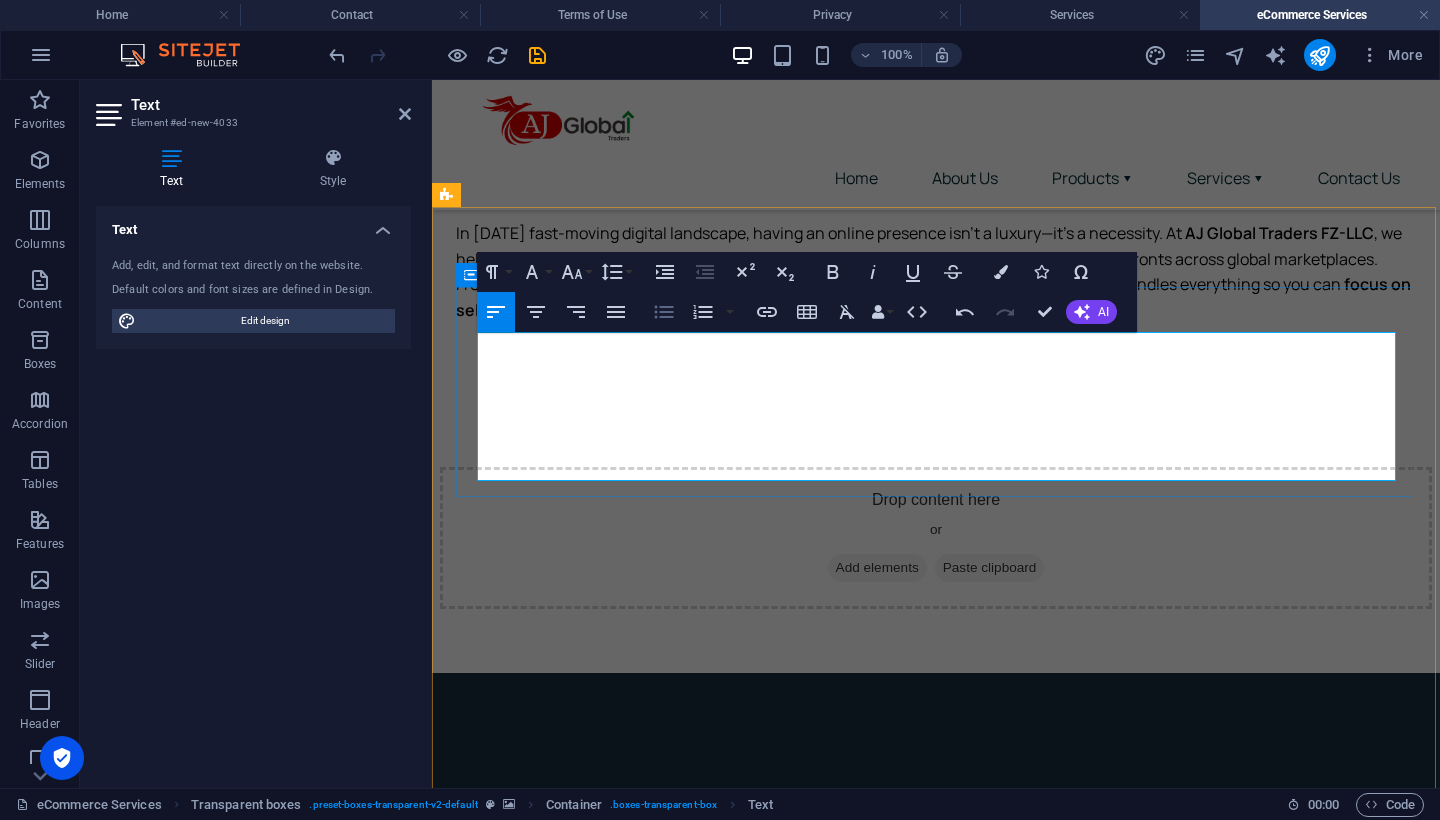 click 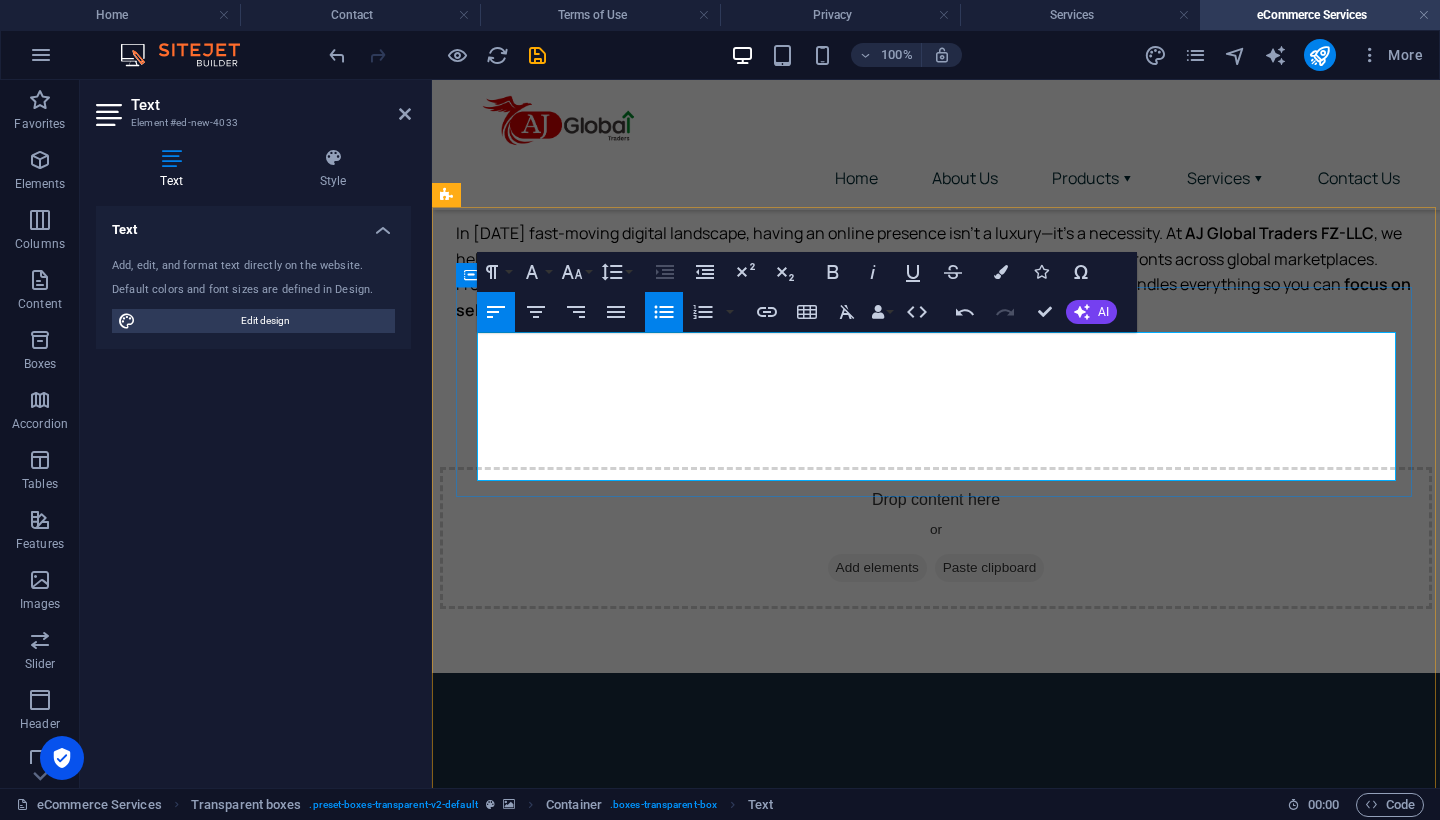click 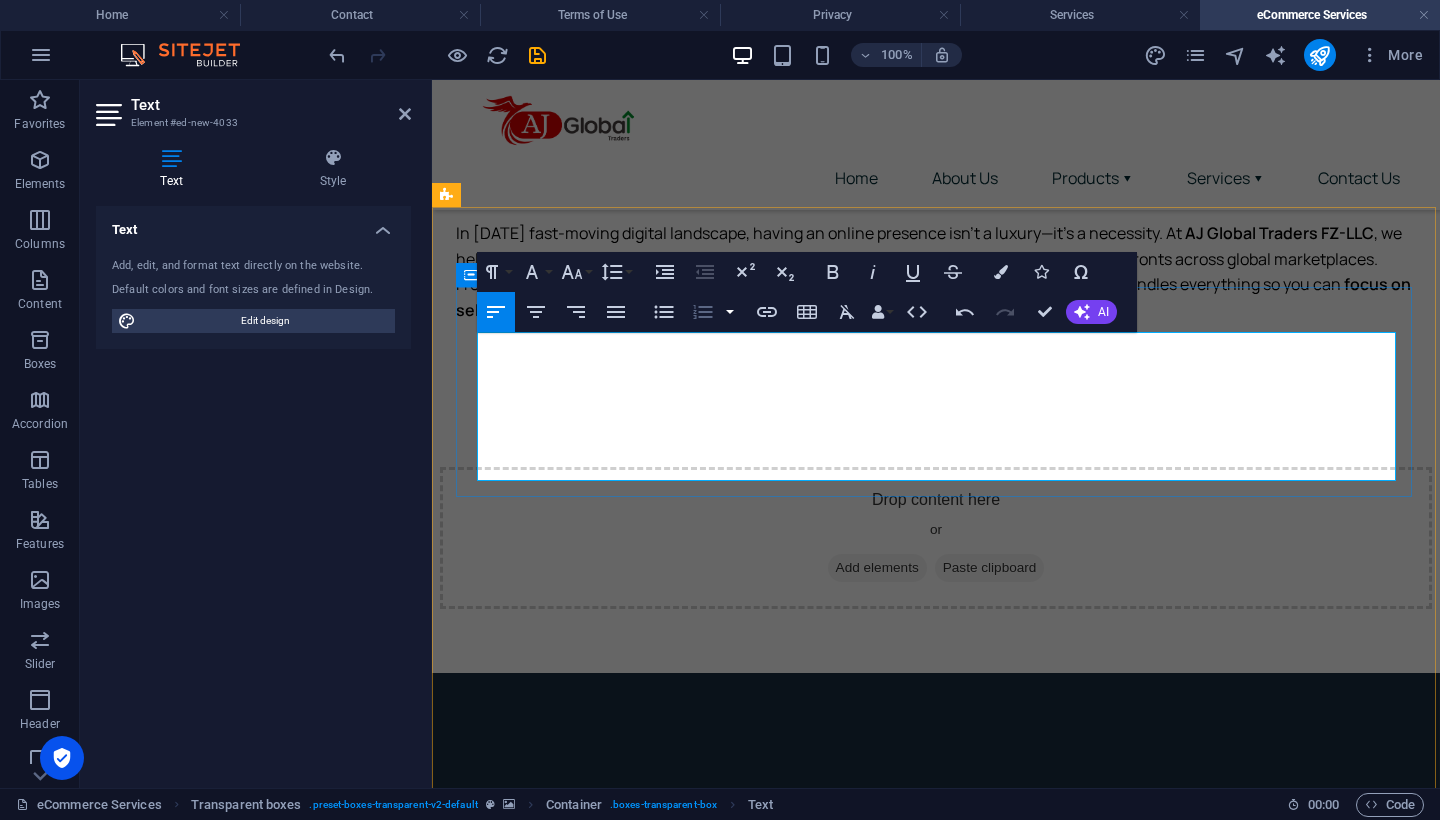 click at bounding box center [730, 312] 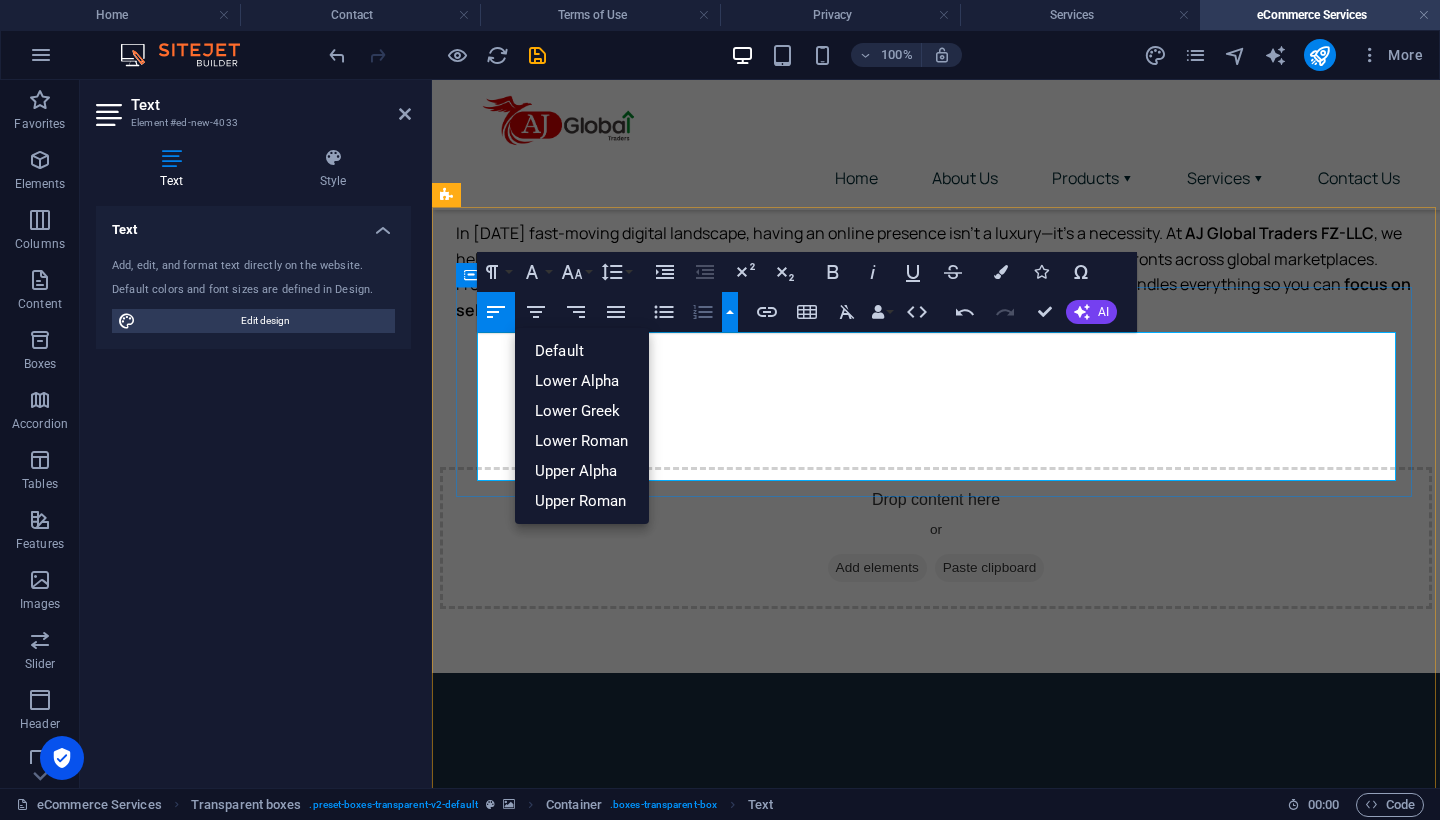 click at bounding box center (730, 312) 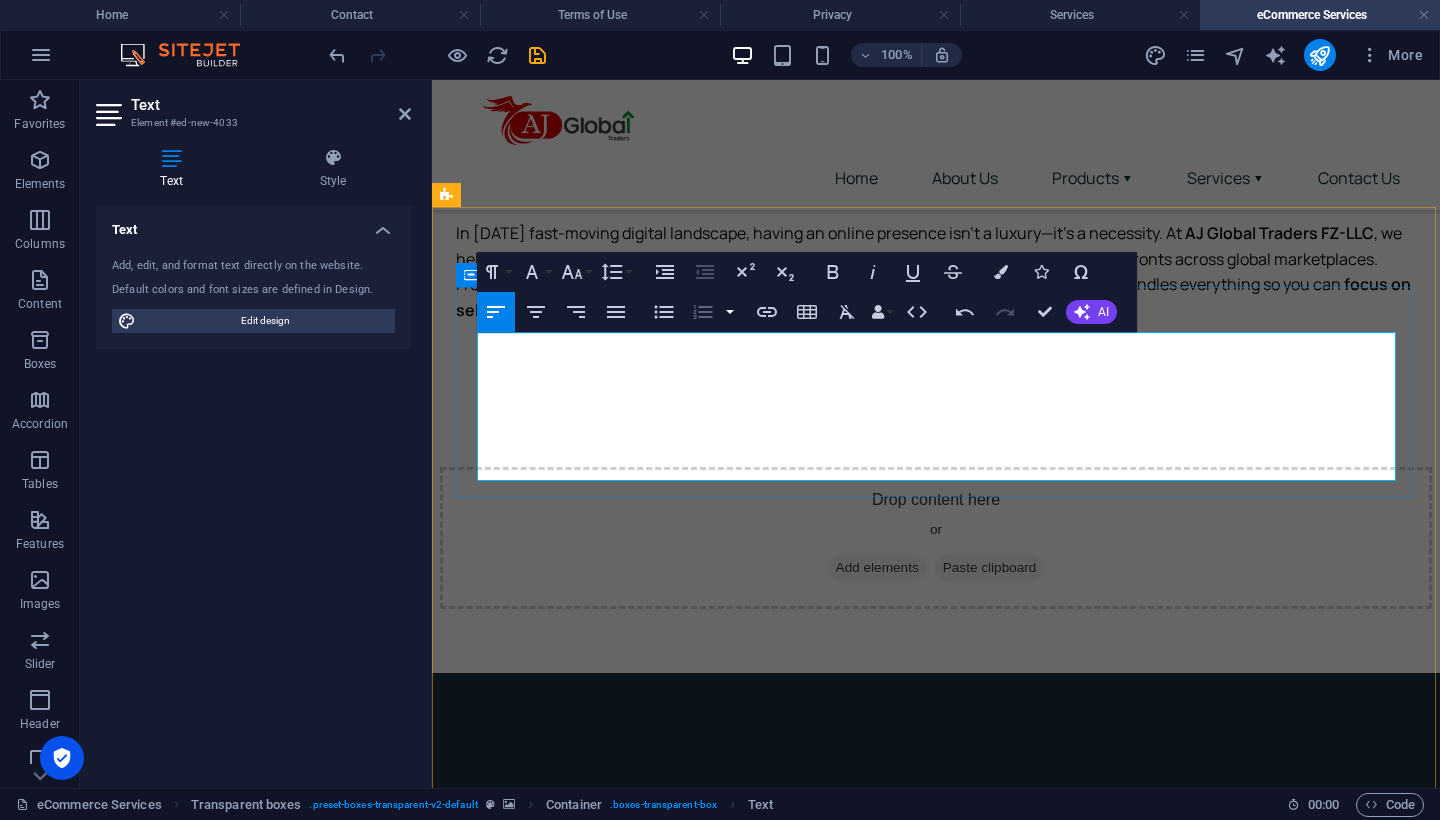 click at bounding box center (730, 312) 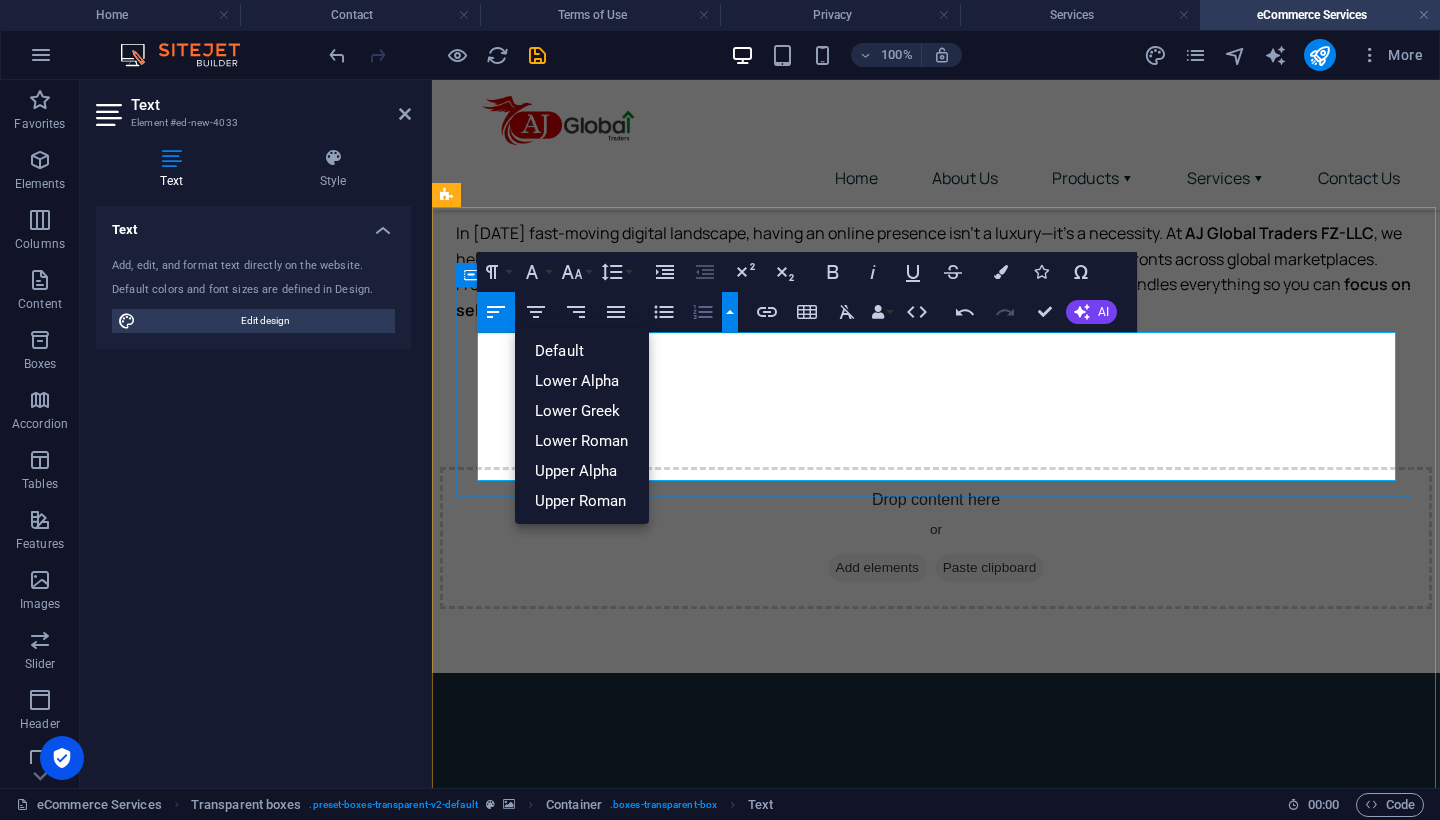 click at bounding box center [730, 312] 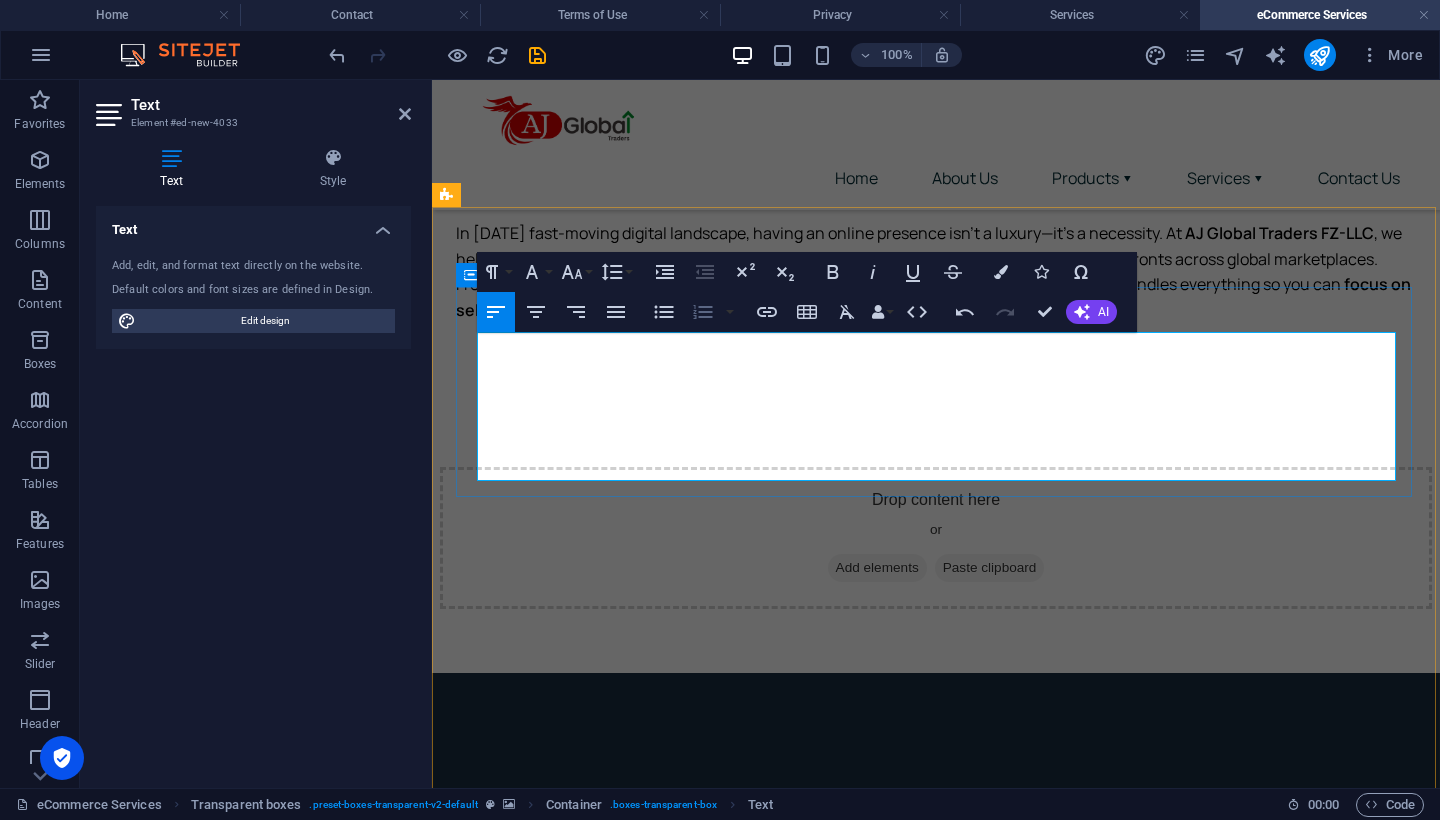 click 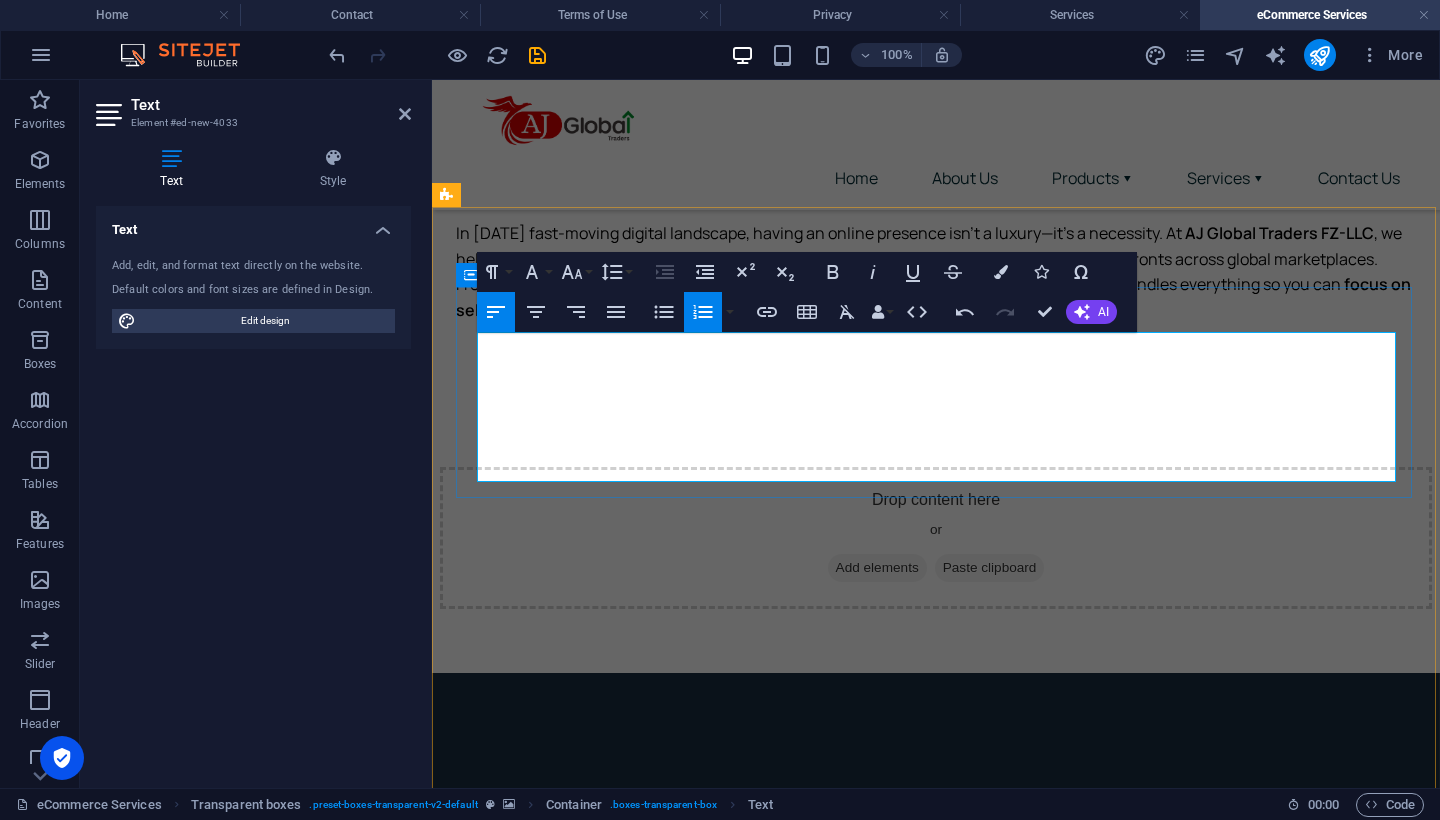 click 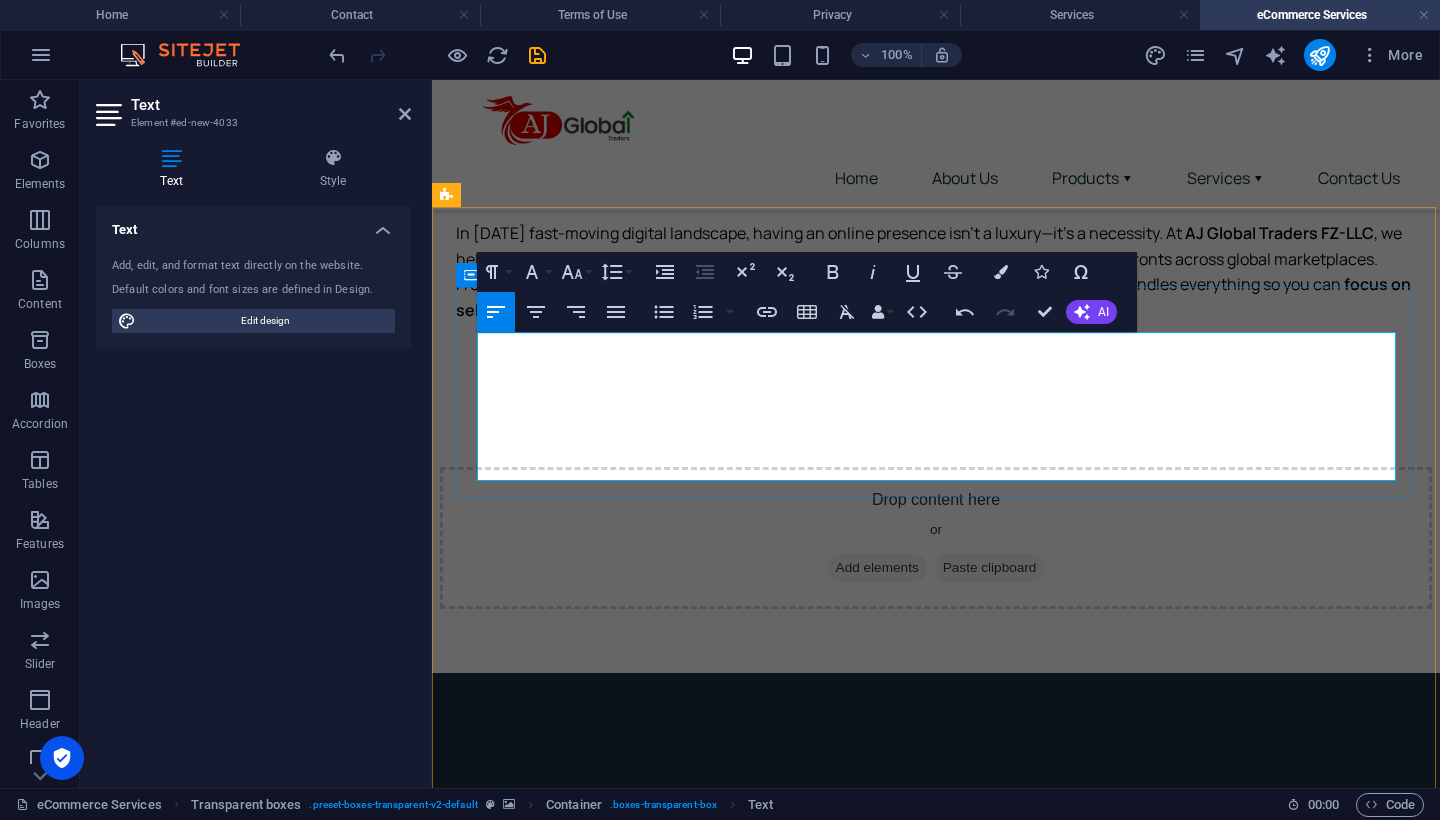 click on "Shopify, WooCommerce, Magento, and custom platforms  Mobile-friendly responsive design  Payment gateway and shipping integration  Multi-language & multi-currency support" at bounding box center [665, 1500] 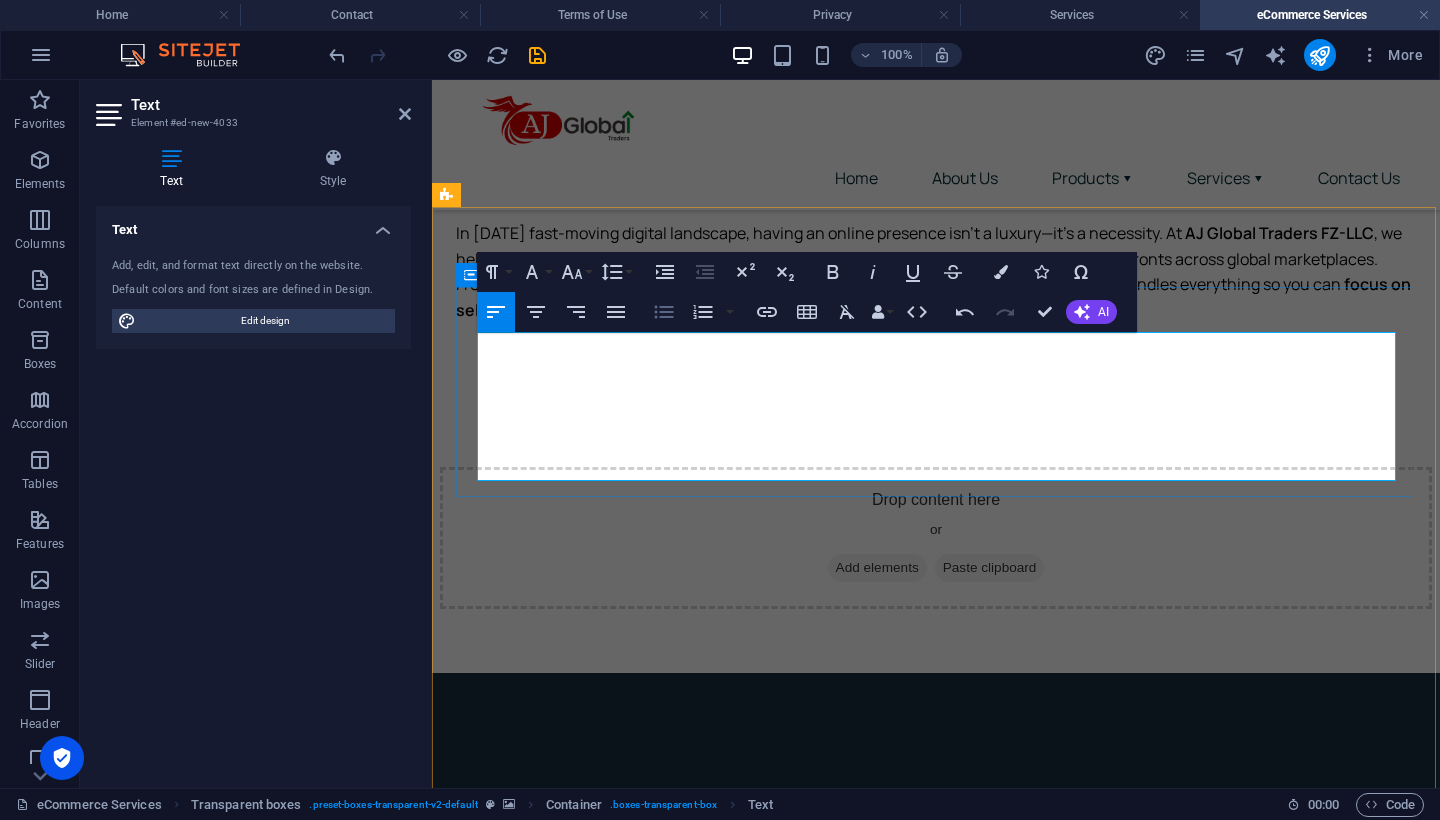 click 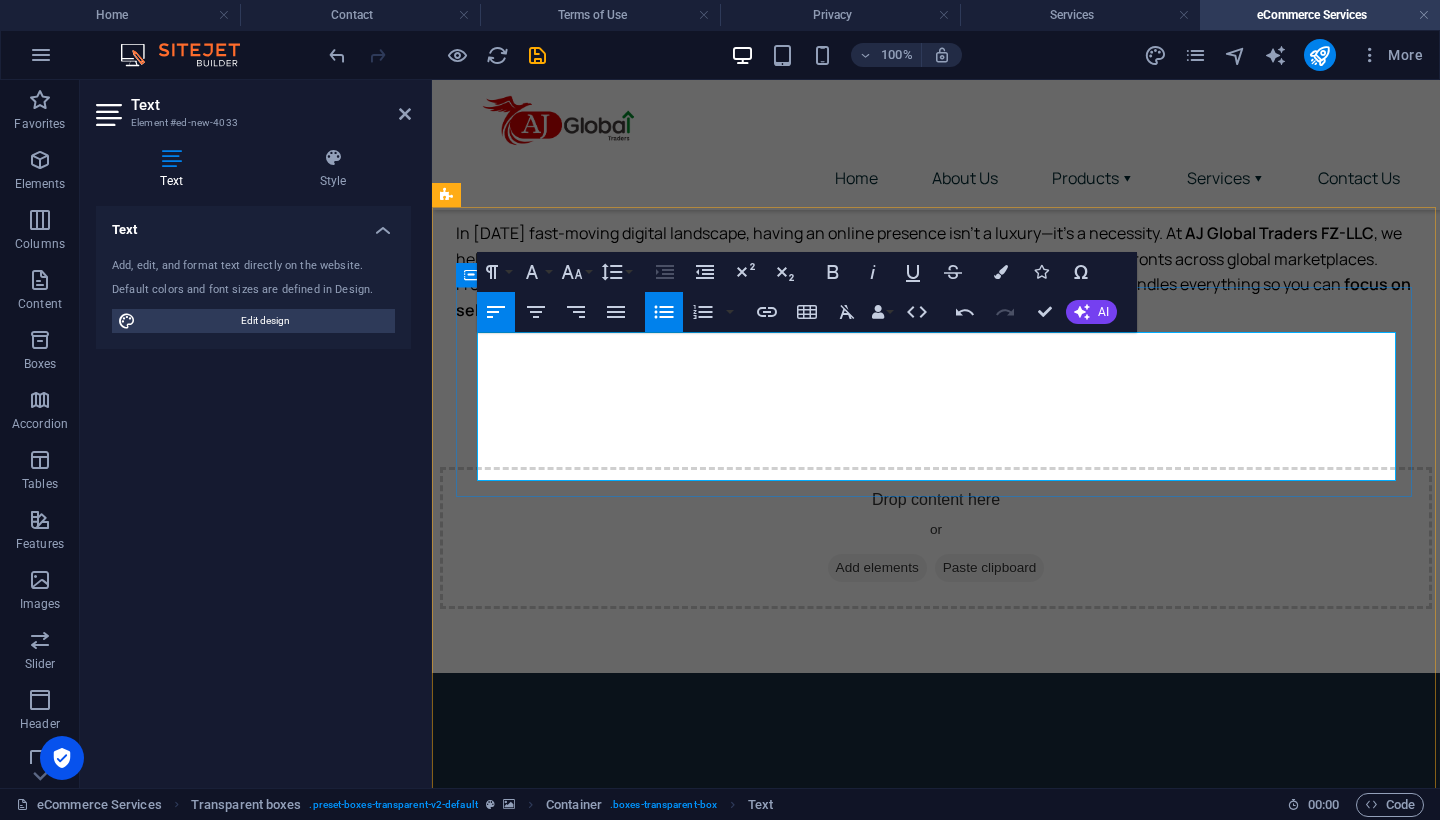 click on "Shopify, WooCommerce, Magento, and custom platforms  Mobile-friendly responsive design  Payment gateway and shipping integration  Multi-language & multi-currency support" at bounding box center [939, 1500] 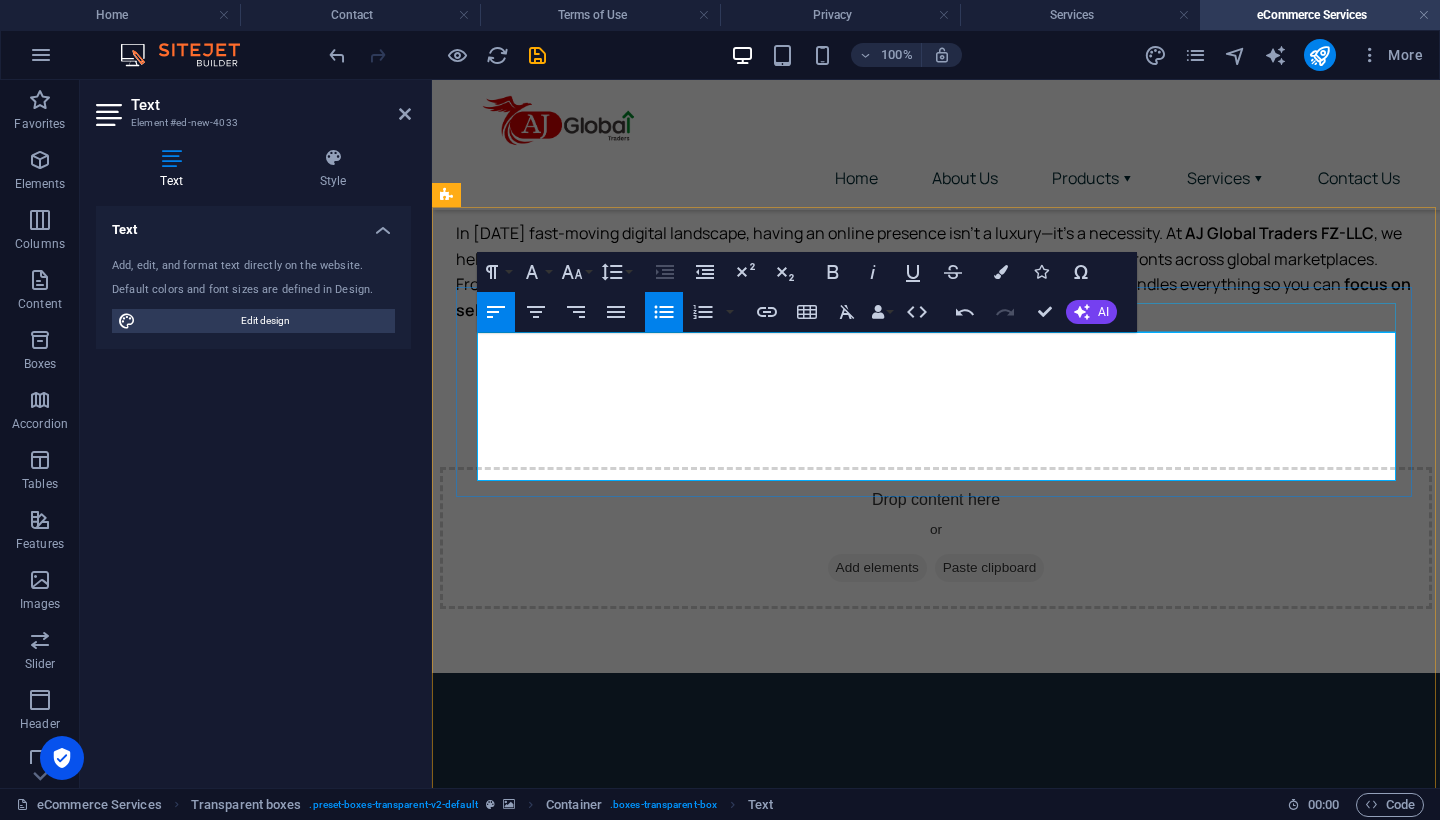 click 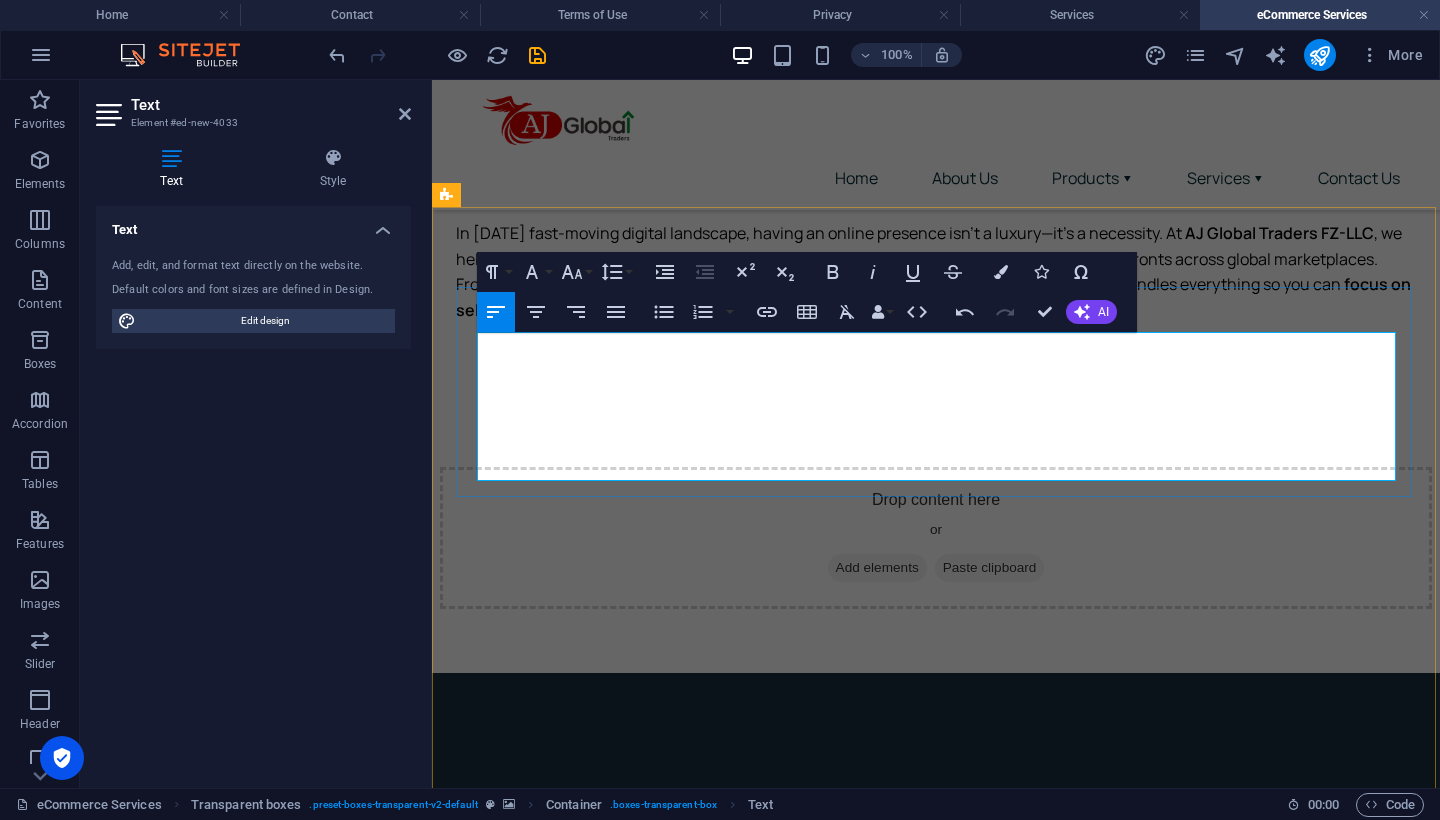 drag, startPoint x: 769, startPoint y: 445, endPoint x: 482, endPoint y: 374, distance: 295.65182 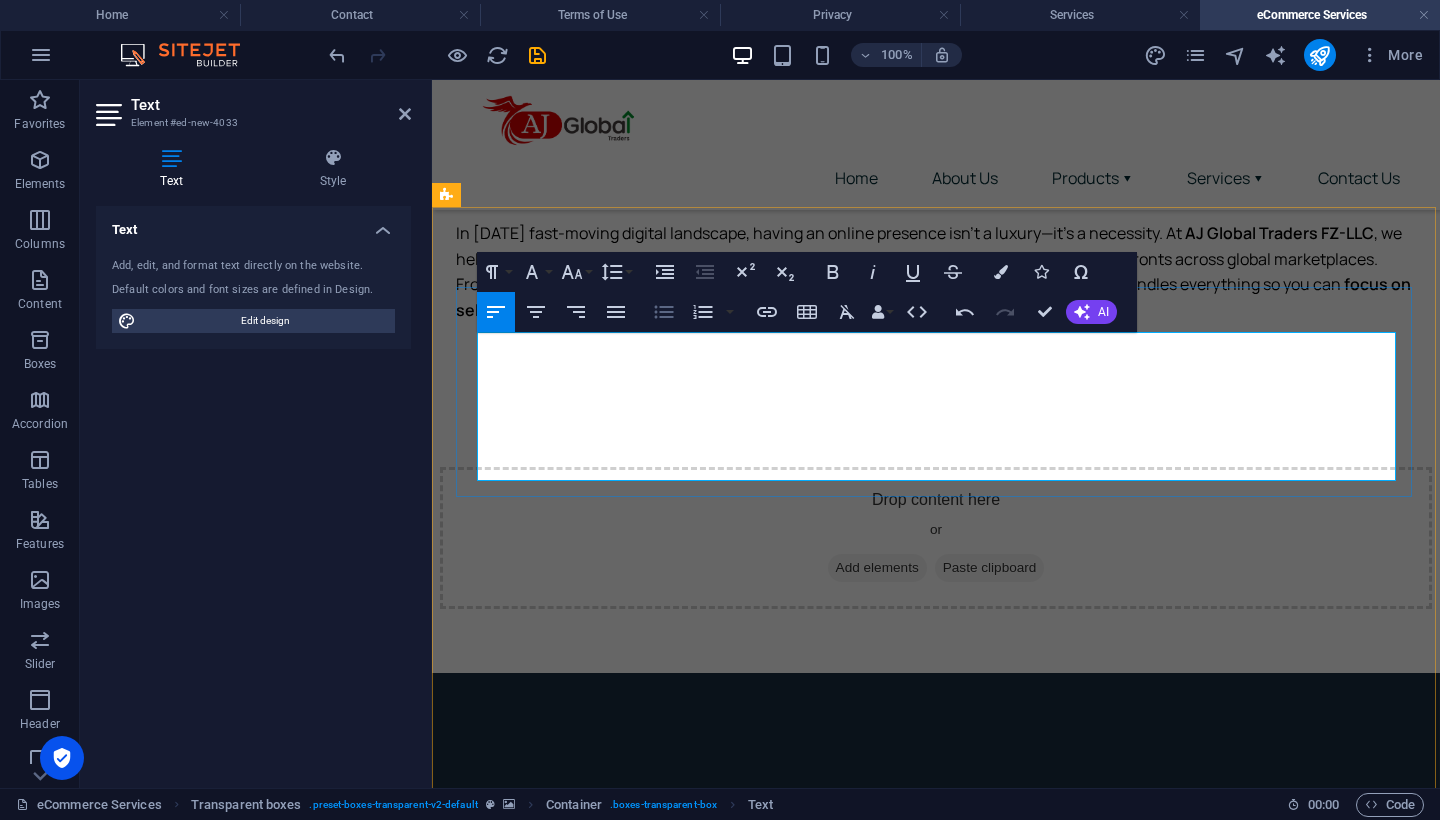click 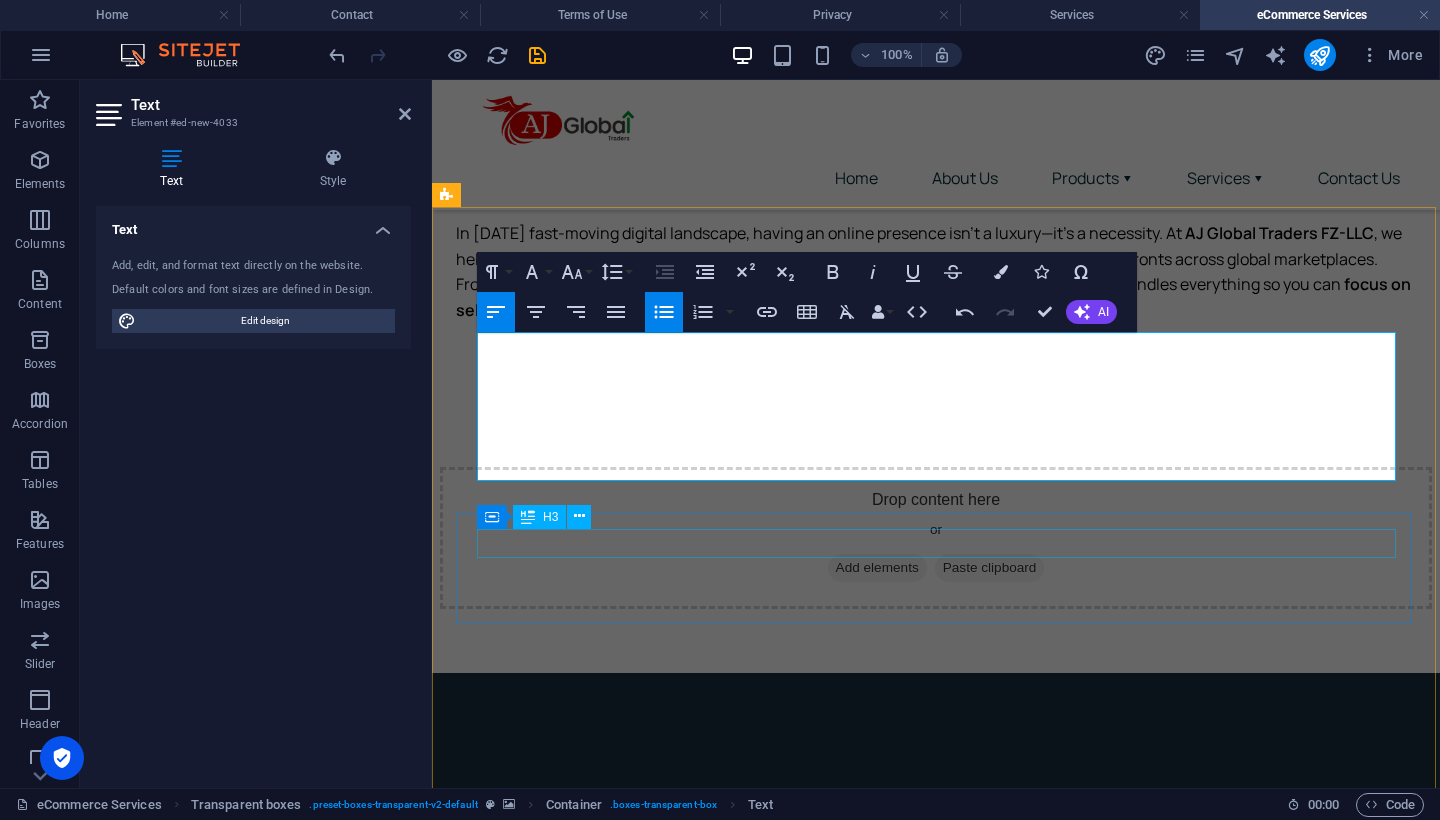 click on "Headline" at bounding box center (938, 1630) 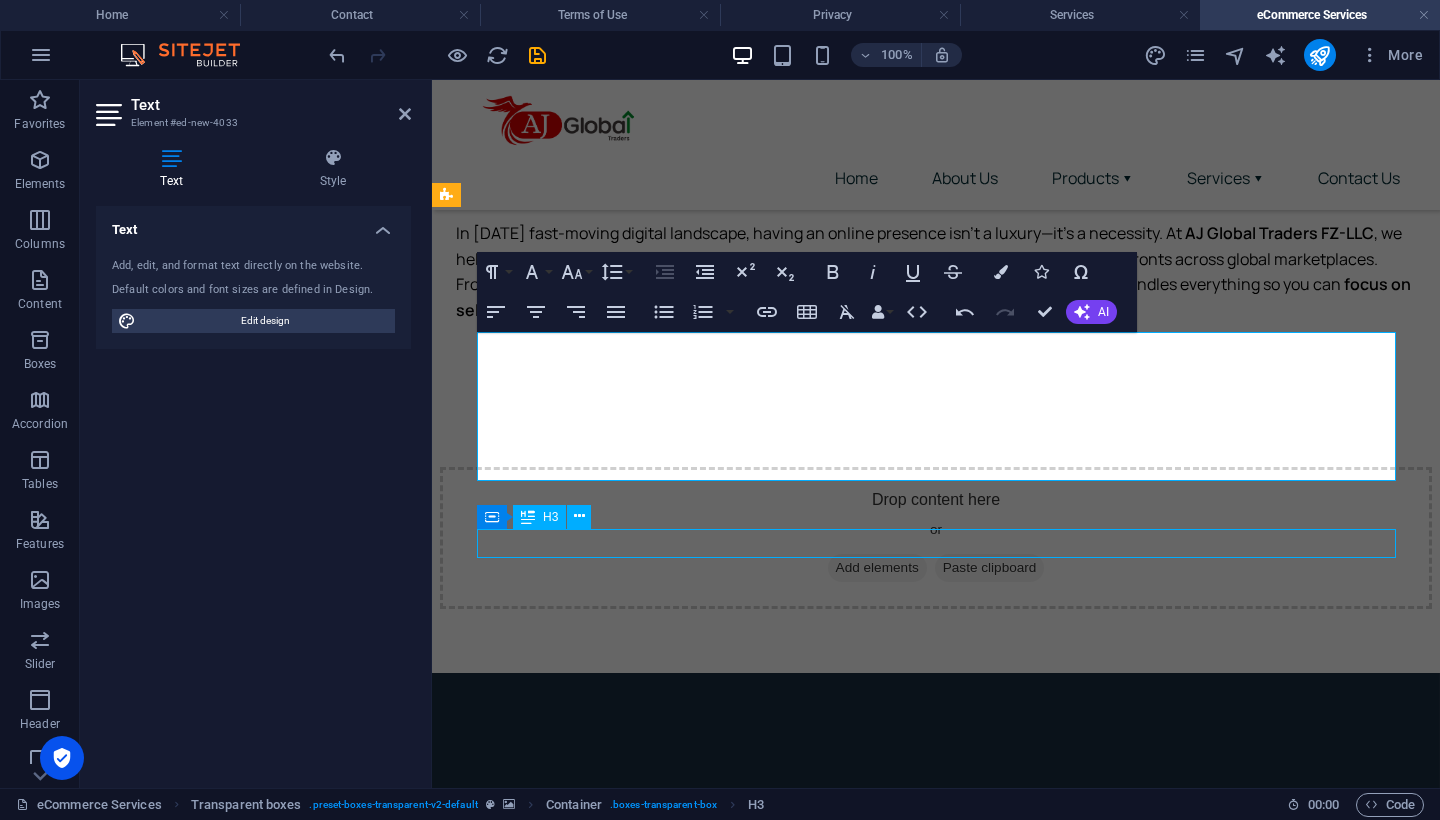 click on "Headline" at bounding box center (938, 1630) 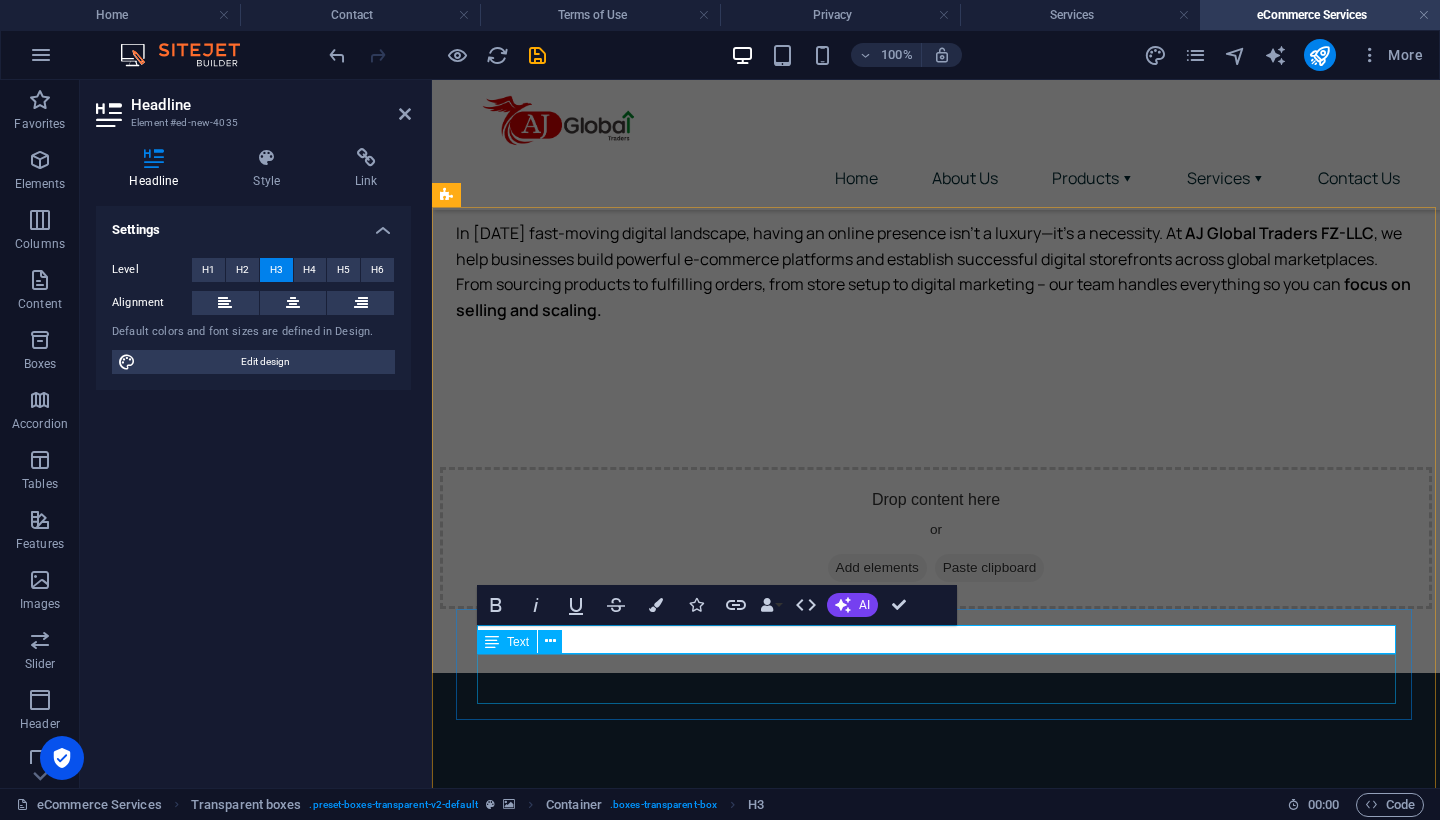 click on "Lorem ipsum dolor sit amet, consectetur adipisicing elit. Pariatur, minima, vel quisquam accusamus labore quaerat possimus neque nesciunt ab officia. Lorem ipsum dolor sit amet, consectetur adipisicing elit. Facilis, totam!" at bounding box center (938, 1862) 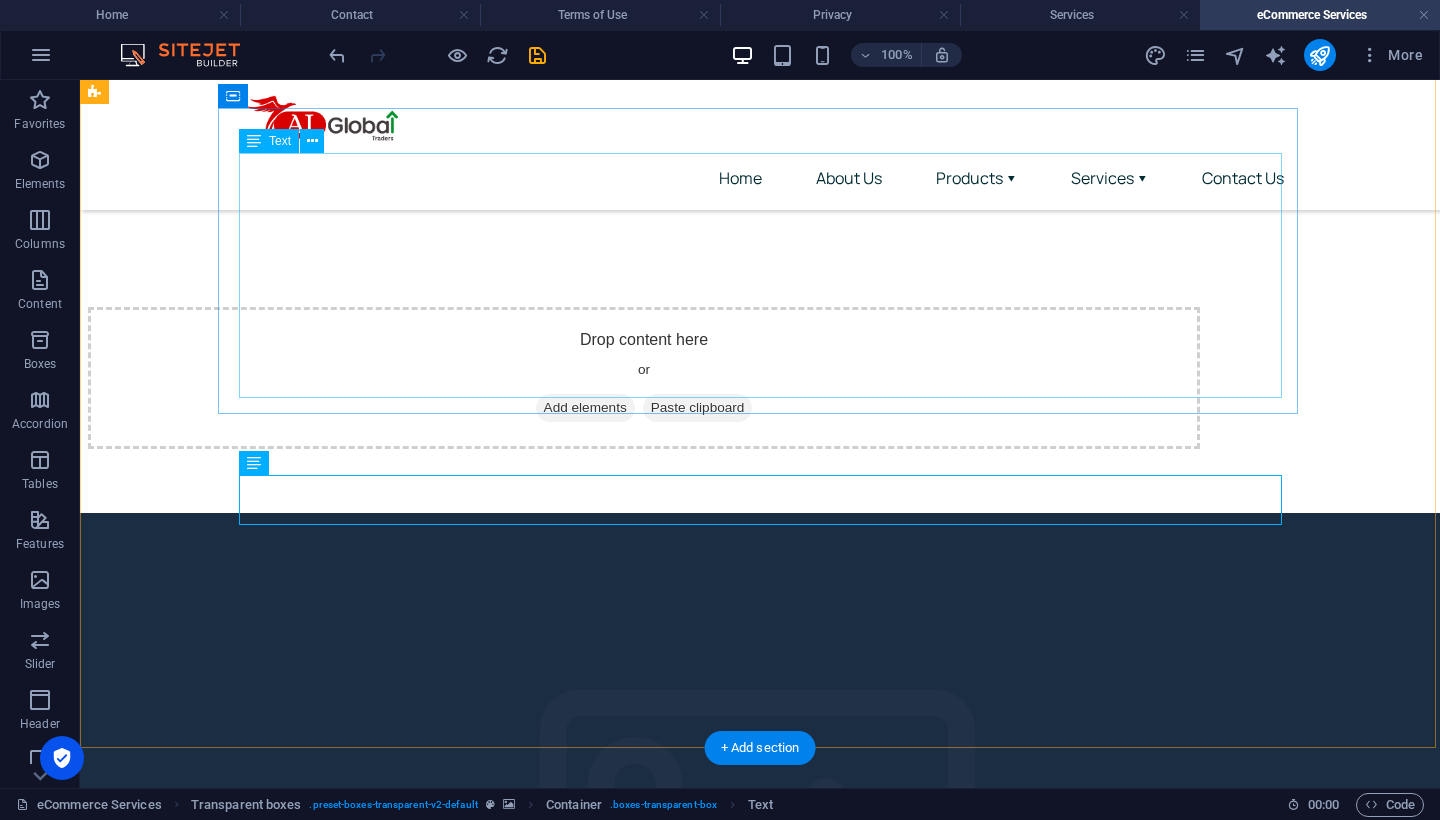 scroll, scrollTop: 1214, scrollLeft: 0, axis: vertical 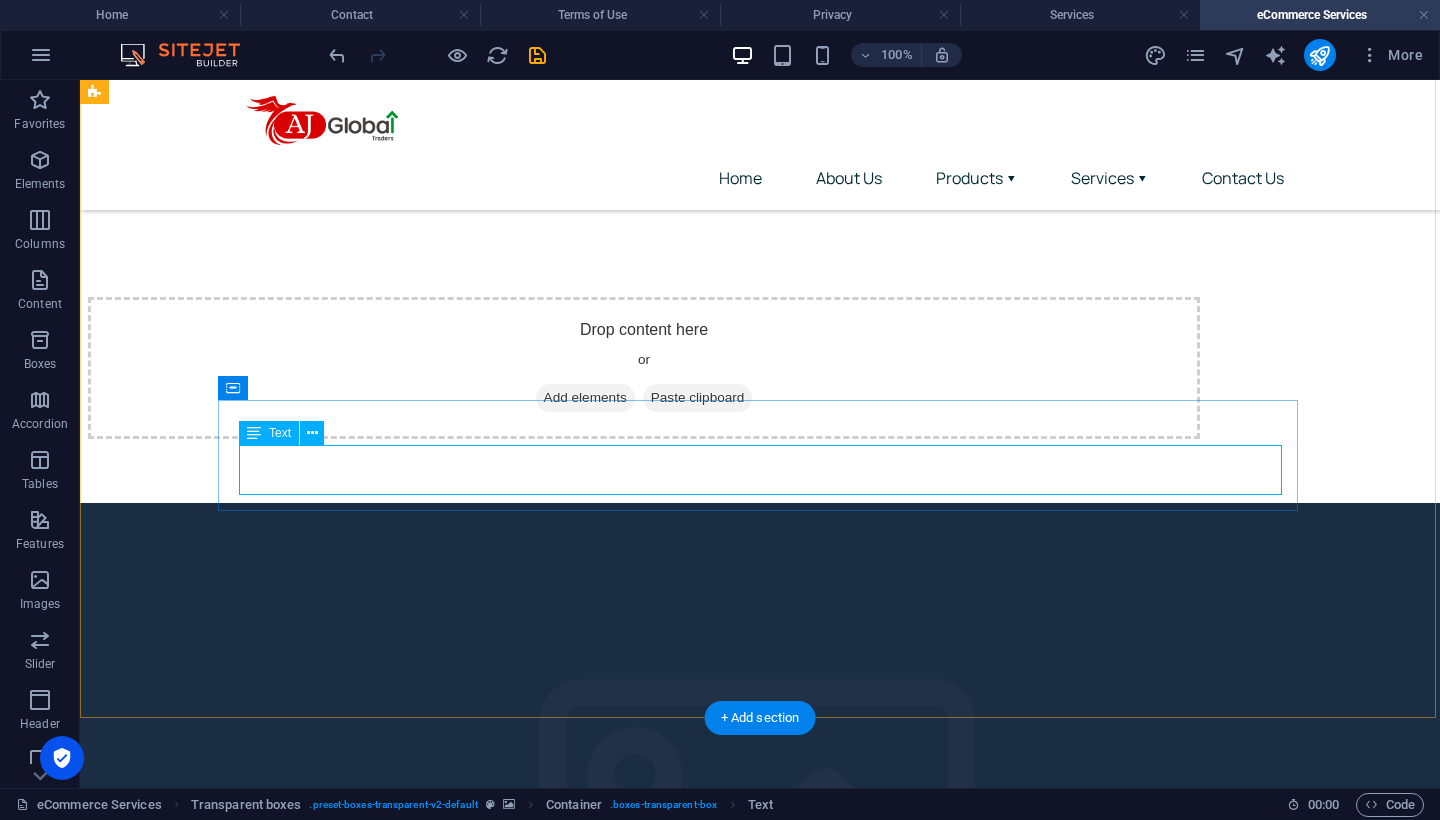 click on "Lorem ipsum dolor sit amet, consectetur adipisicing elit. Pariatur, minima, vel quisquam accusamus labore quaerat possimus neque nesciunt ab officia. Lorem ipsum dolor sit amet, consectetur adipisicing elit. Facilis, totam!" at bounding box center (646, 1692) 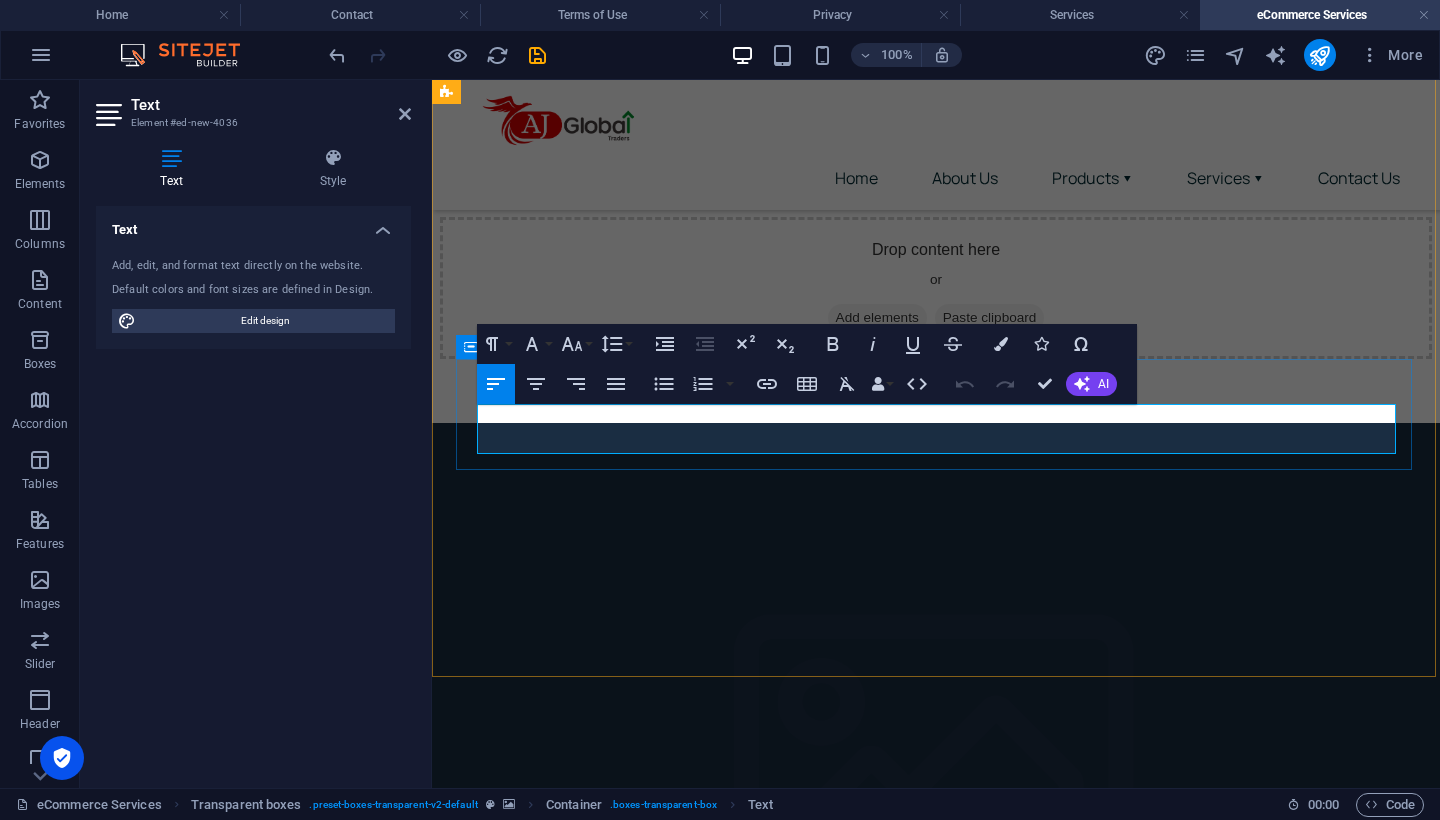 click on "Lorem ipsum dolor sit amet, consectetur adipisicing elit. Pariatur, minima, vel quisquam accusamus labore quaerat possimus neque nesciunt ab officia. Lorem ipsum dolor sit amet, consectetur adipisicing elit. Facilis, totam!" at bounding box center [938, 1612] 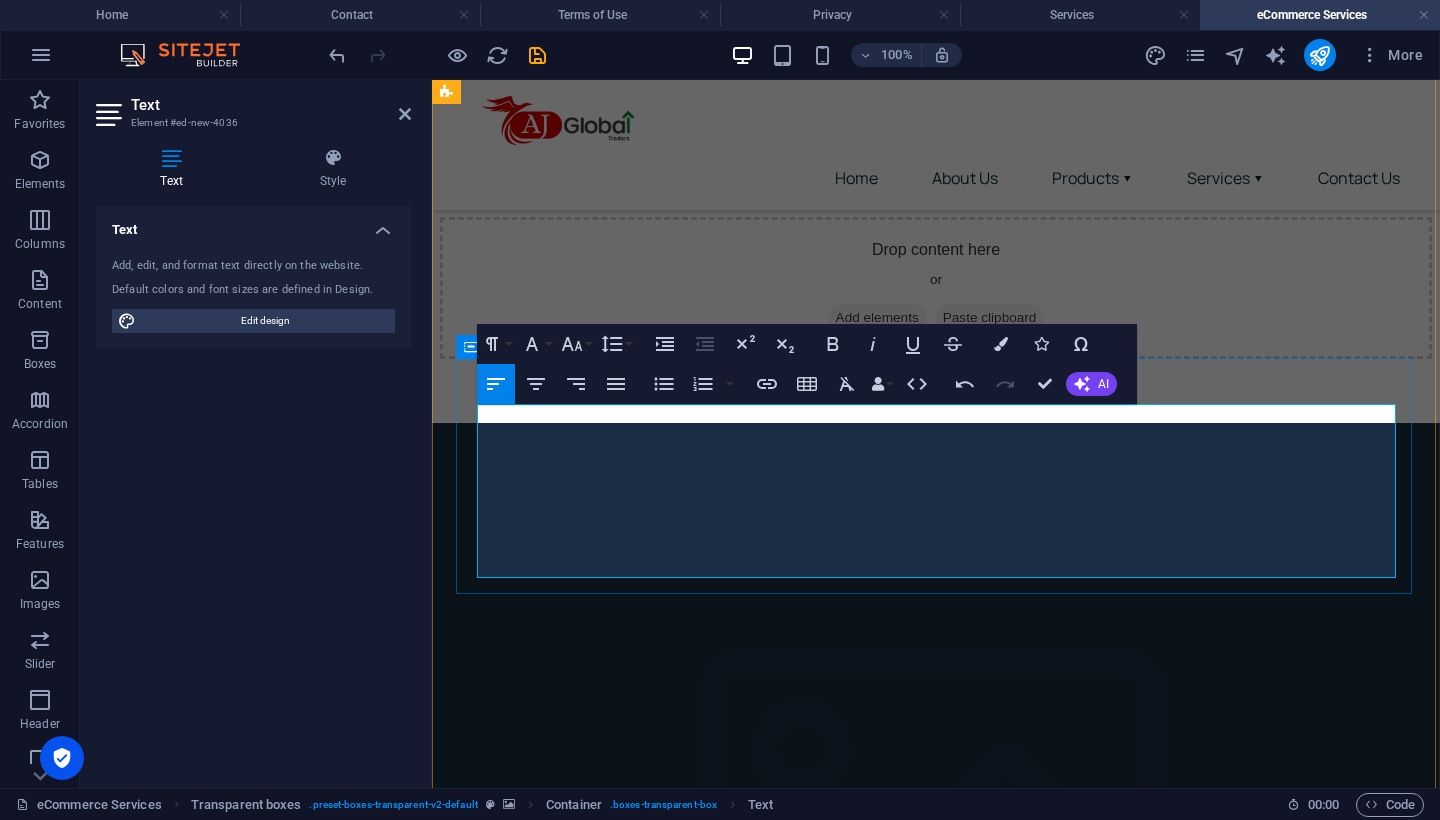 drag, startPoint x: 866, startPoint y: 539, endPoint x: 475, endPoint y: 418, distance: 409.29453 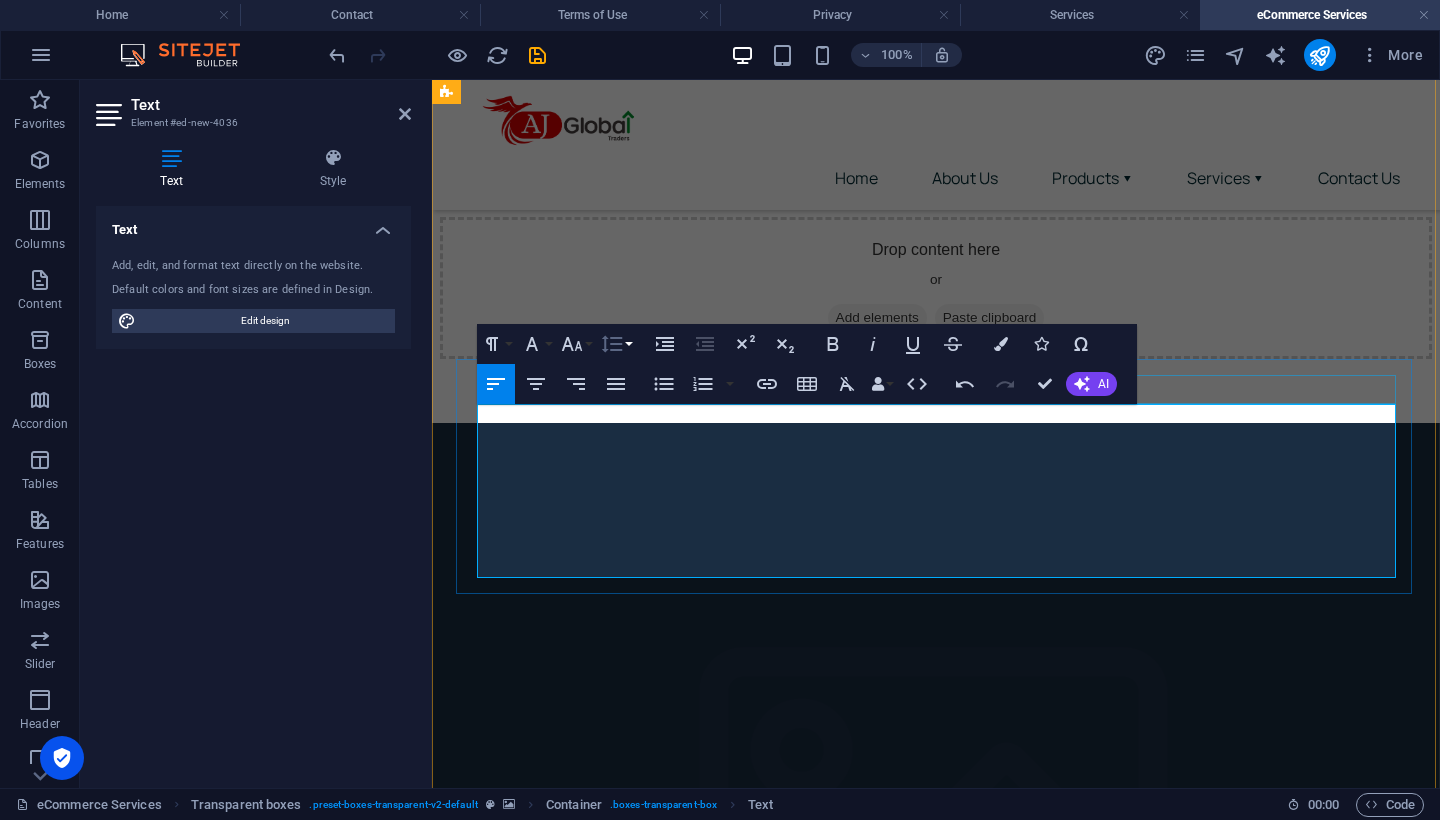 click on "Line Height" at bounding box center (616, 344) 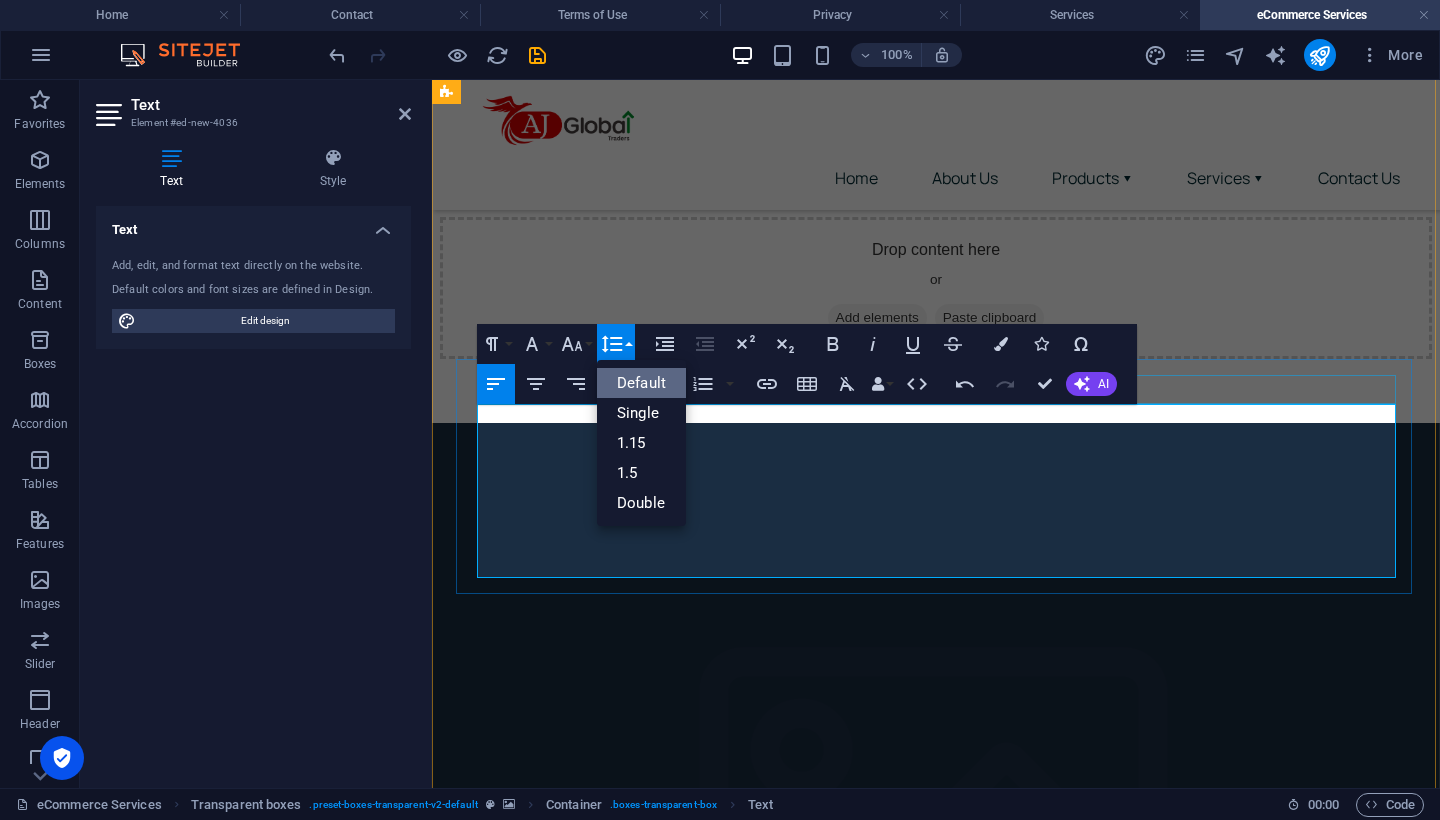 scroll, scrollTop: 0, scrollLeft: 0, axis: both 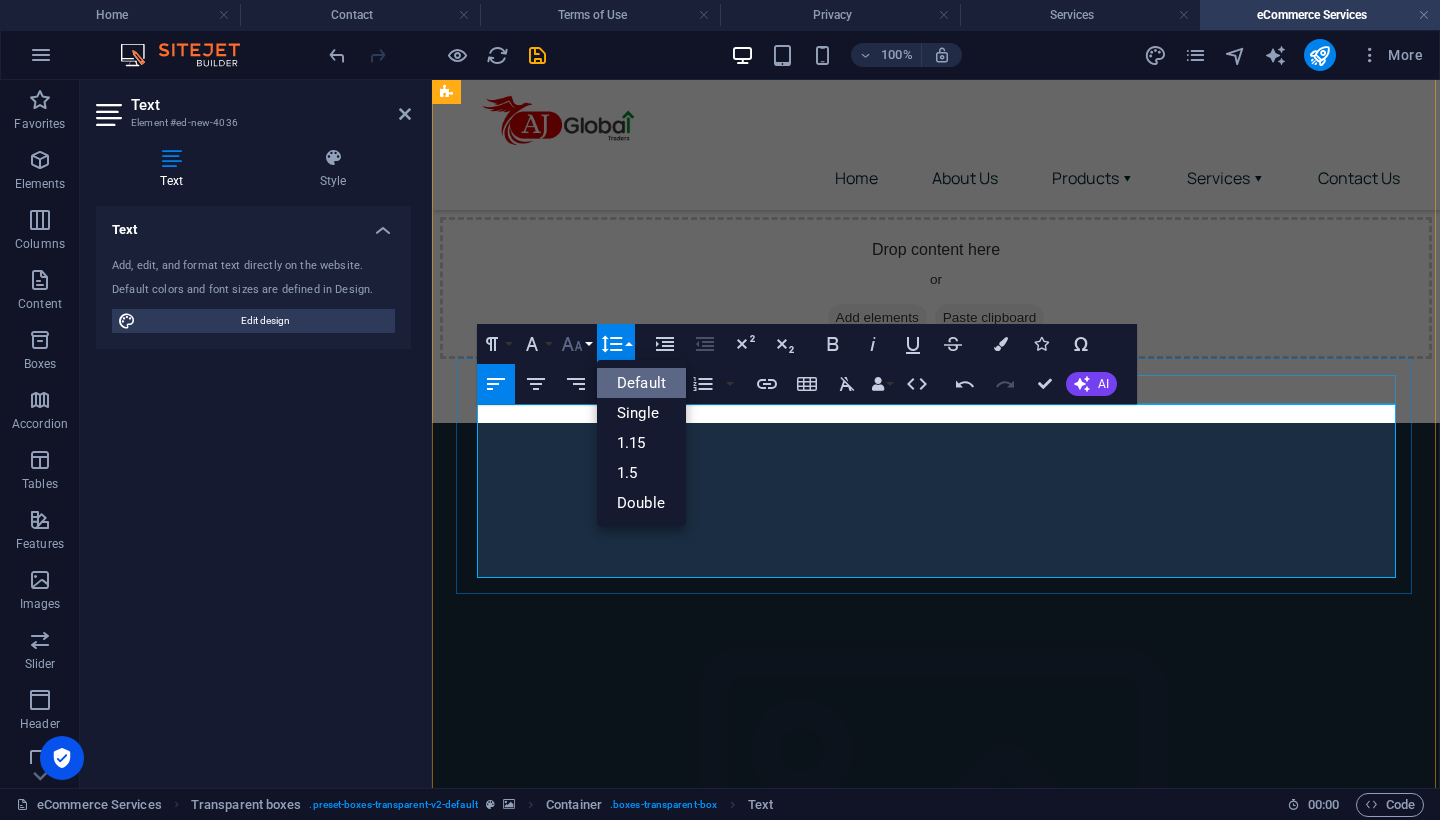 click on "Font Size" at bounding box center [576, 344] 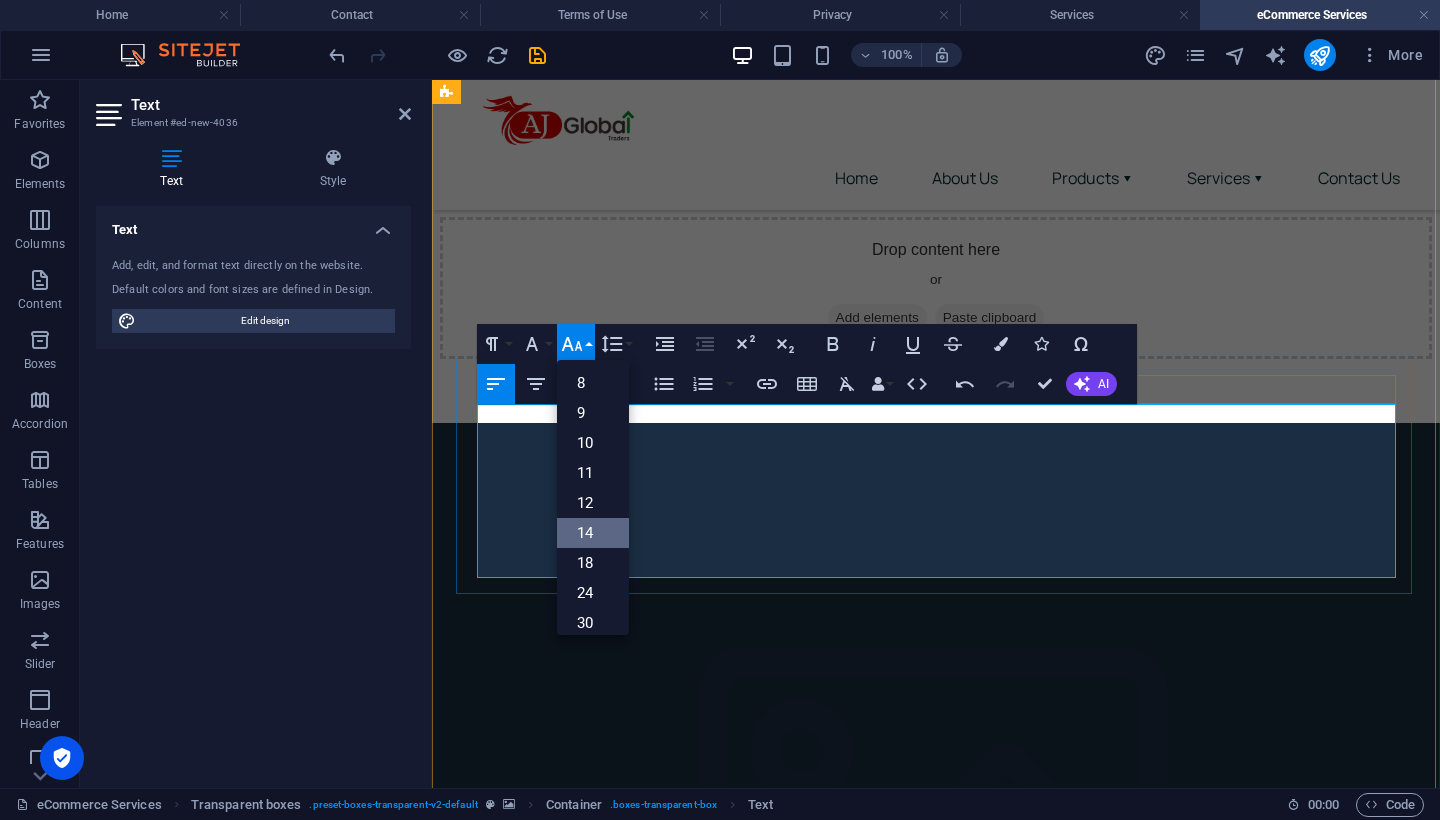 click on "14" at bounding box center [593, 533] 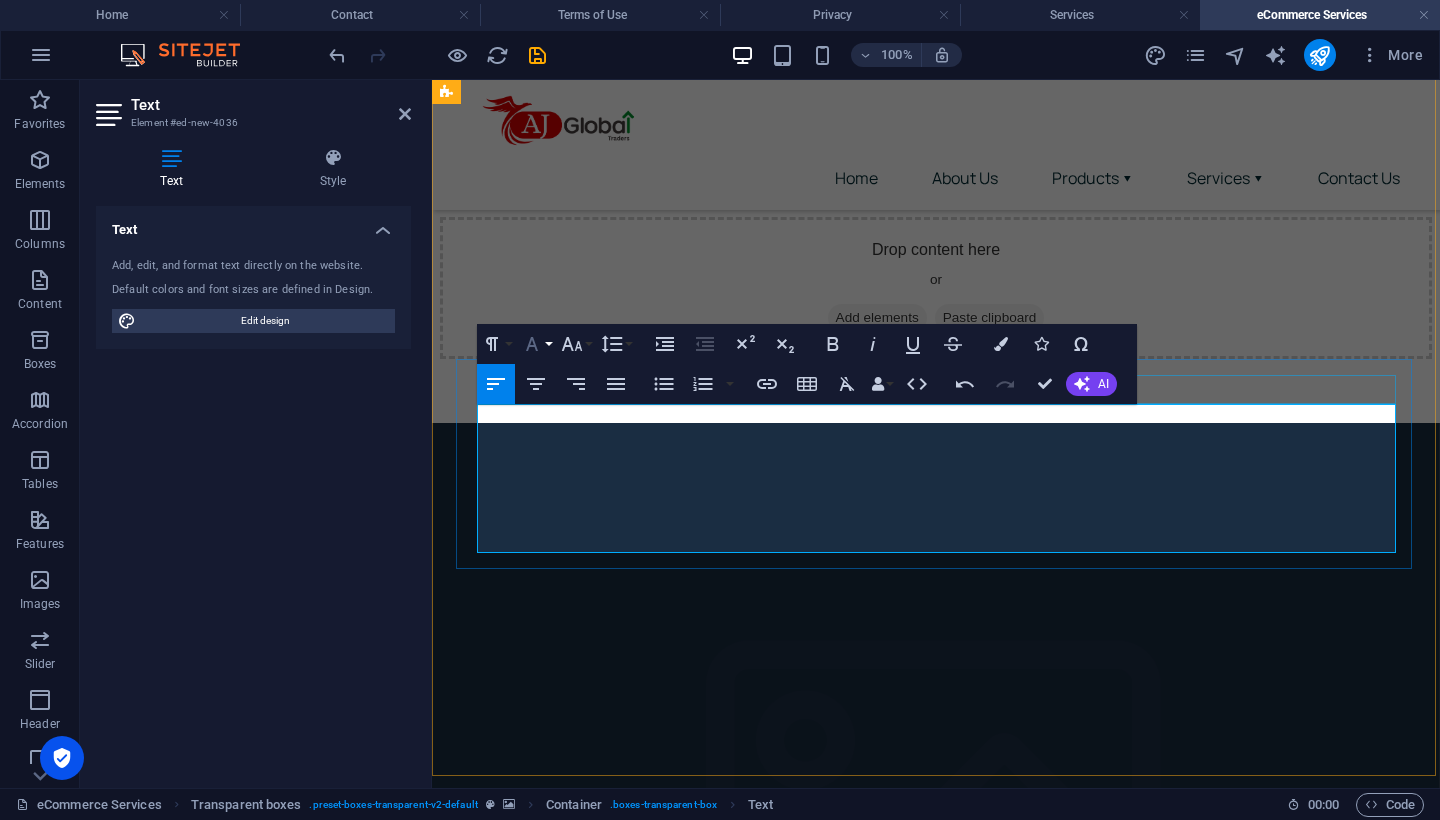click on "Font Family" at bounding box center (536, 344) 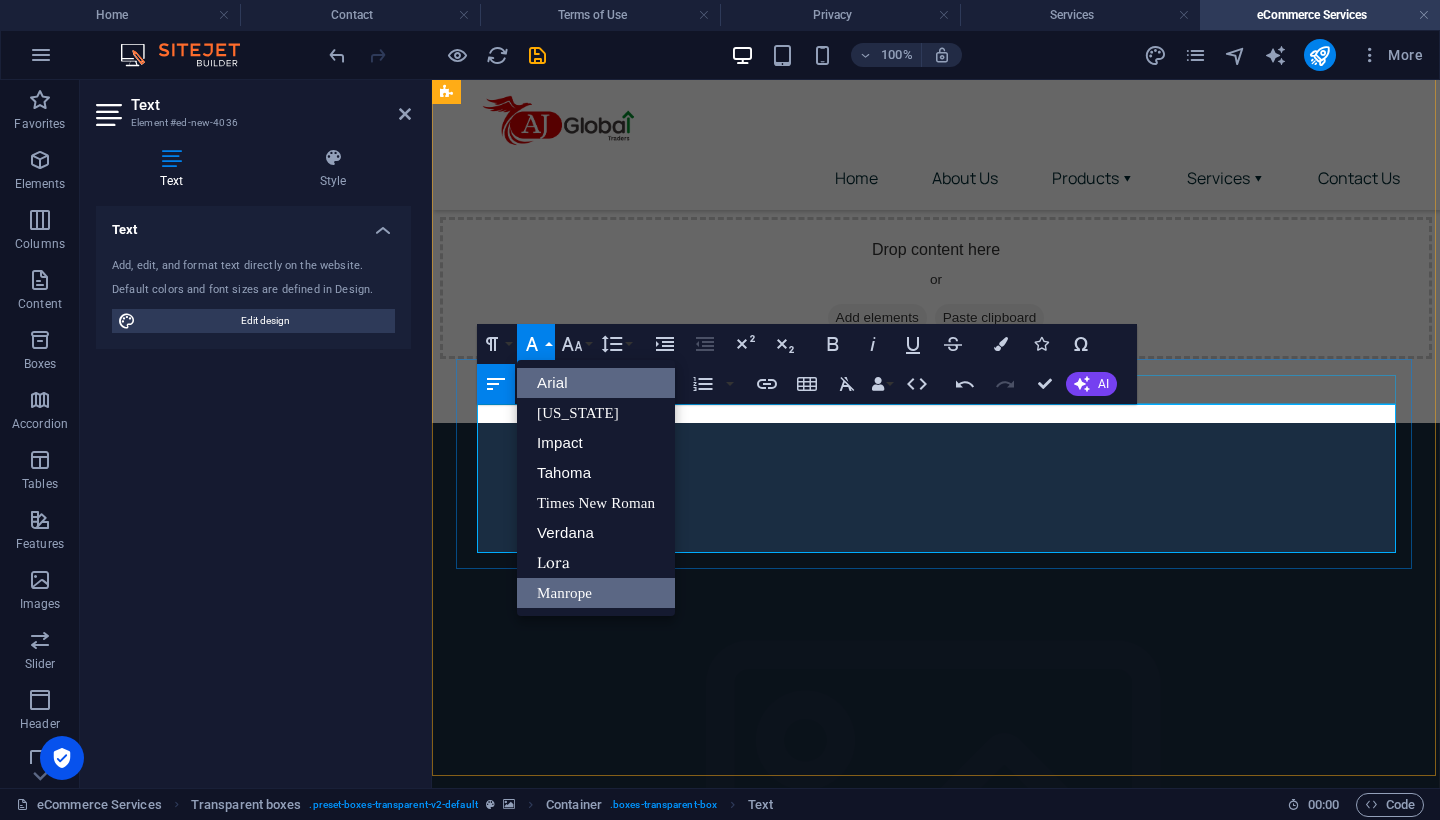 scroll, scrollTop: 0, scrollLeft: 0, axis: both 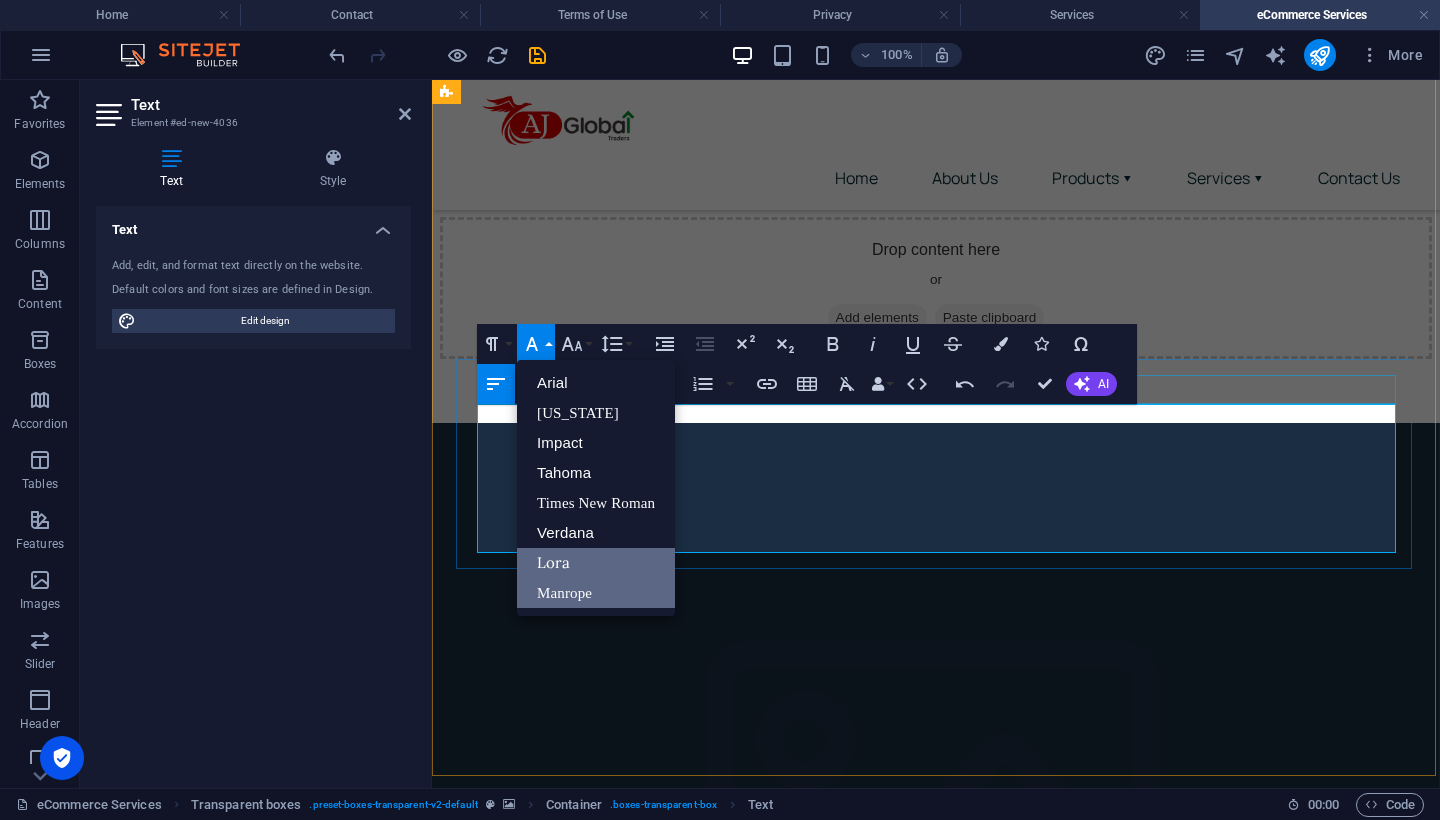 click on "Lora" at bounding box center [596, 563] 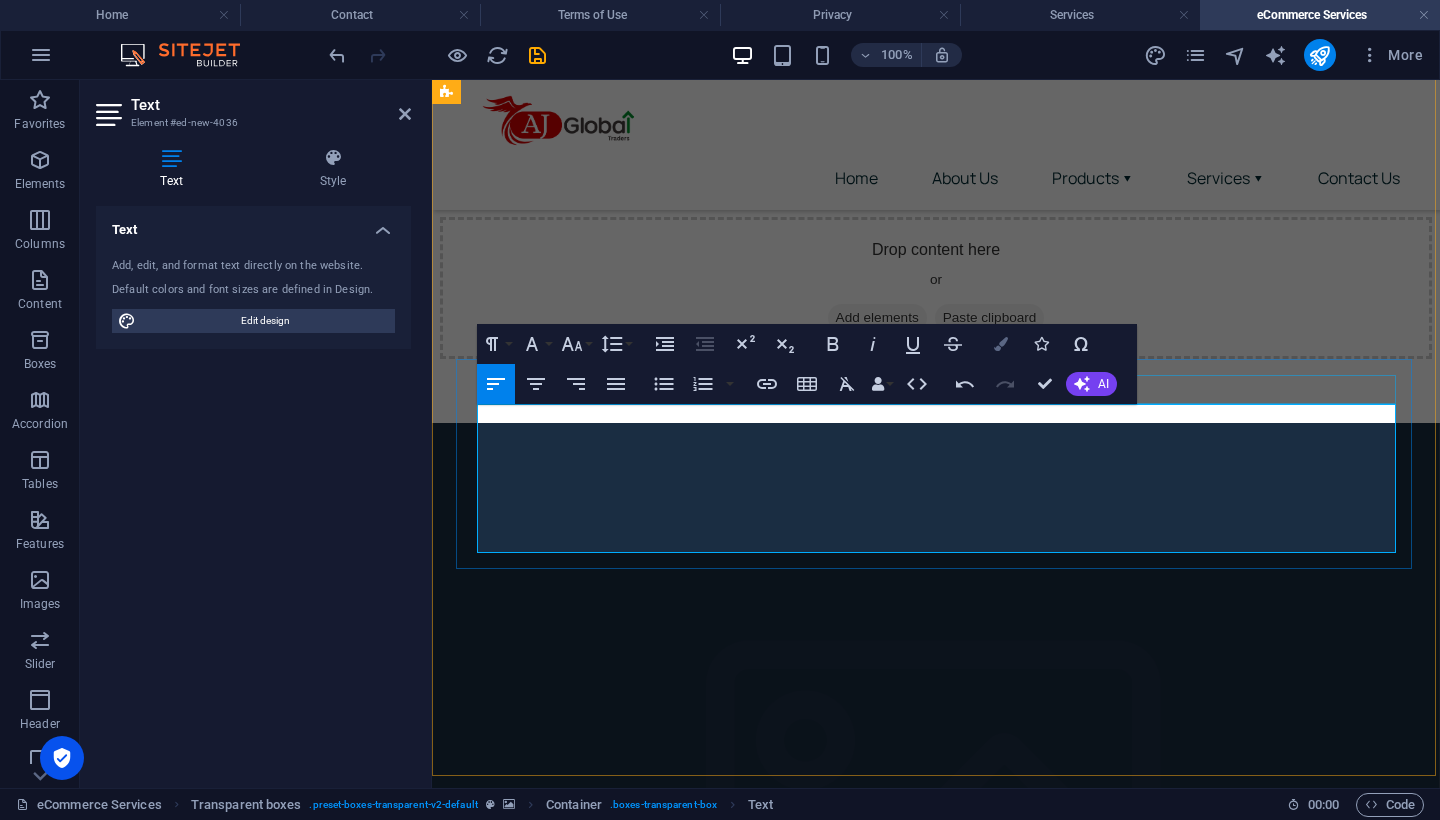 click at bounding box center [1001, 344] 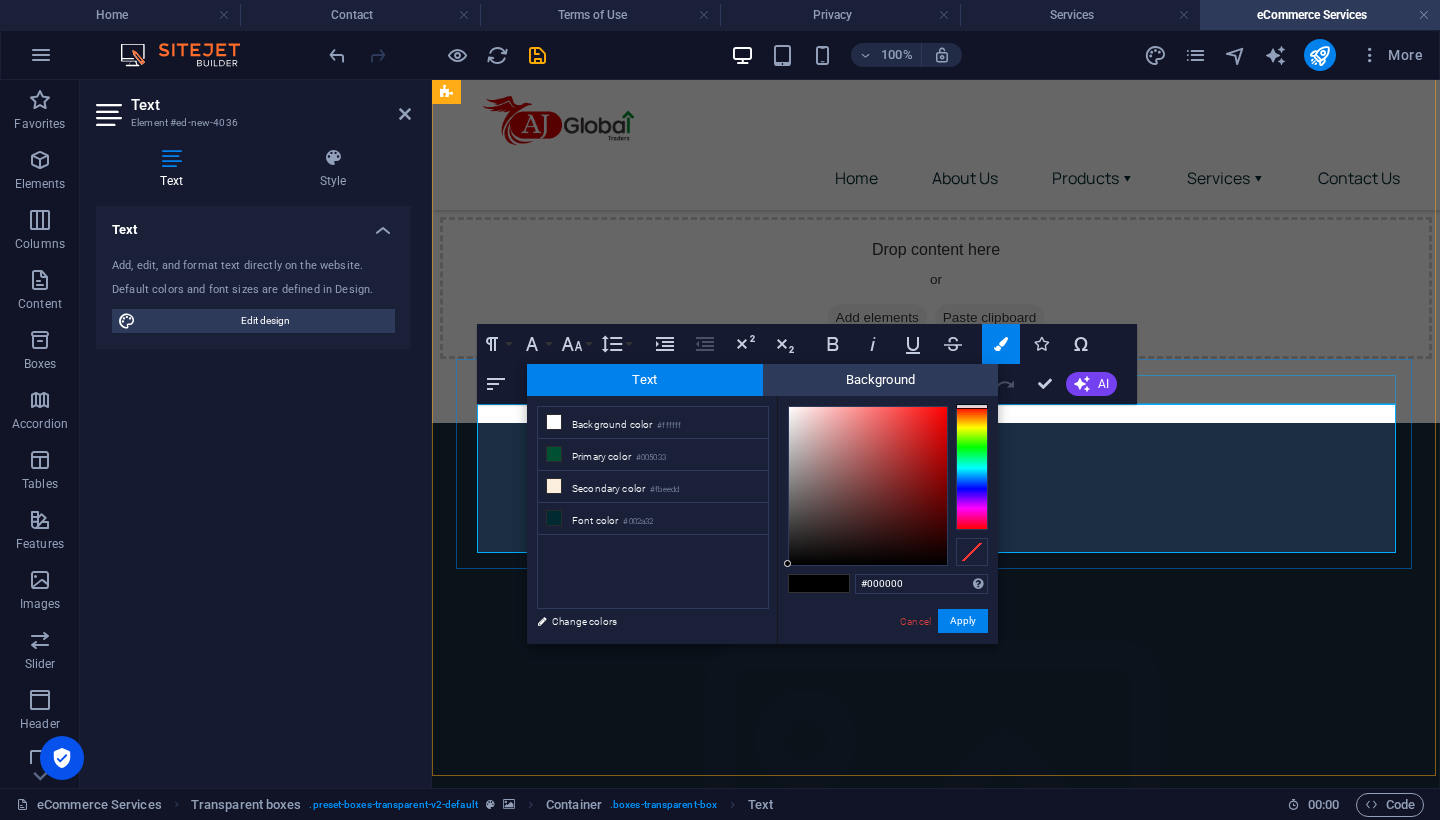 type on "#faf5f5" 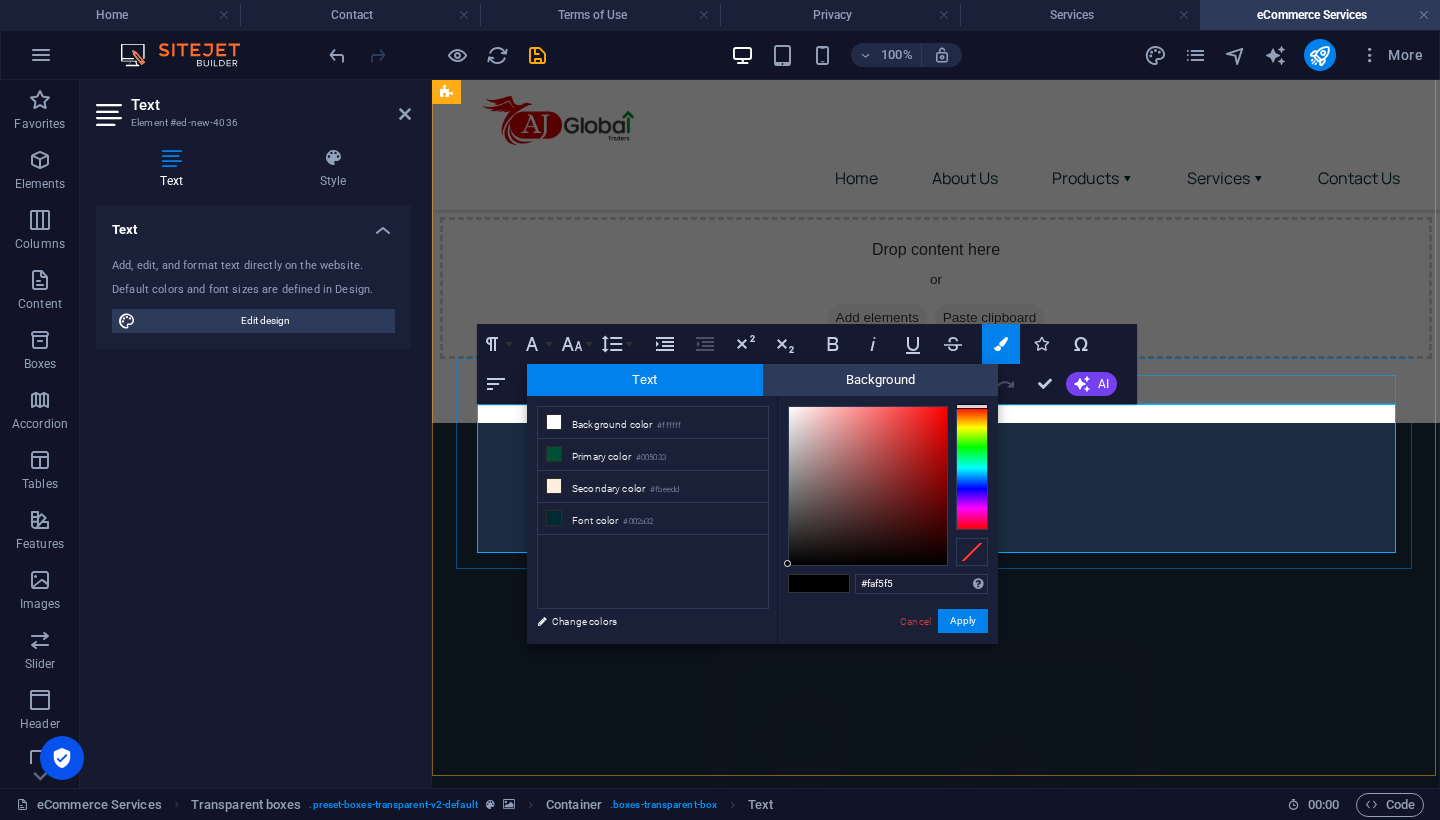 click at bounding box center (868, 486) 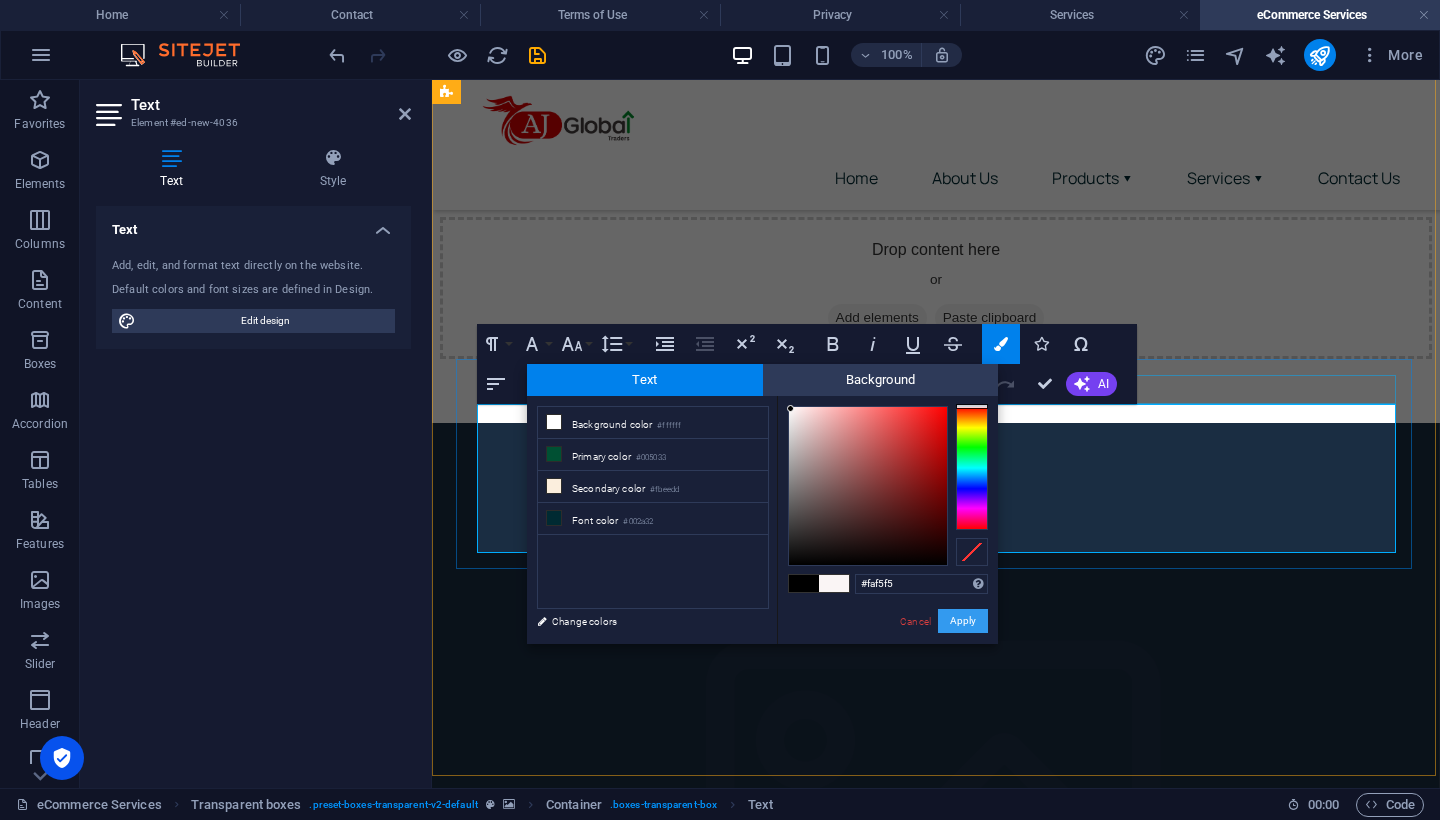 click on "Apply" at bounding box center (963, 621) 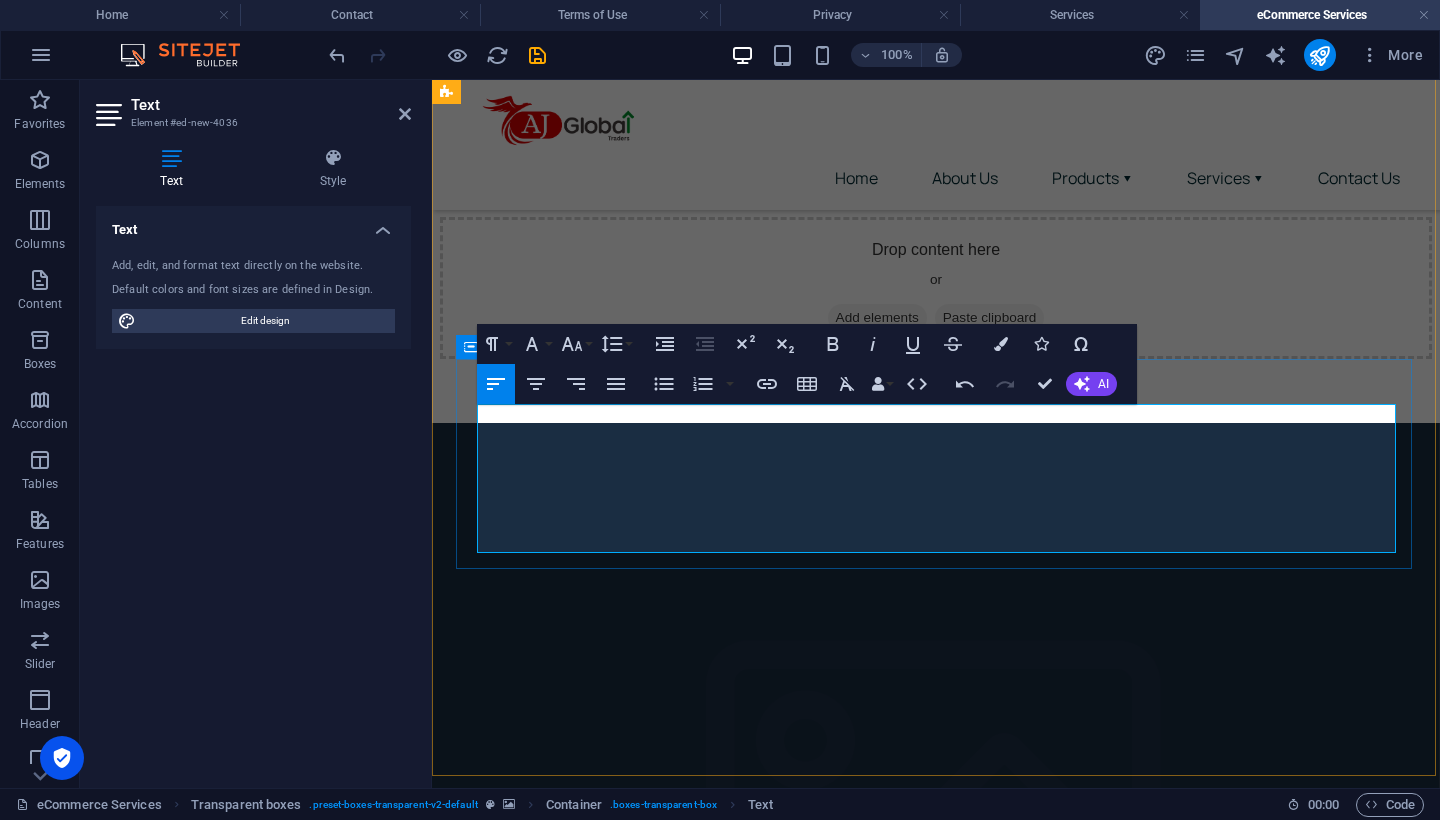 click on "✅ Product listings creation & optimization ✅ Brand registry and compliance ✅ Promotions & campaign management ✅ Marketplace analytics & performance tracking" at bounding box center (640, 1762) 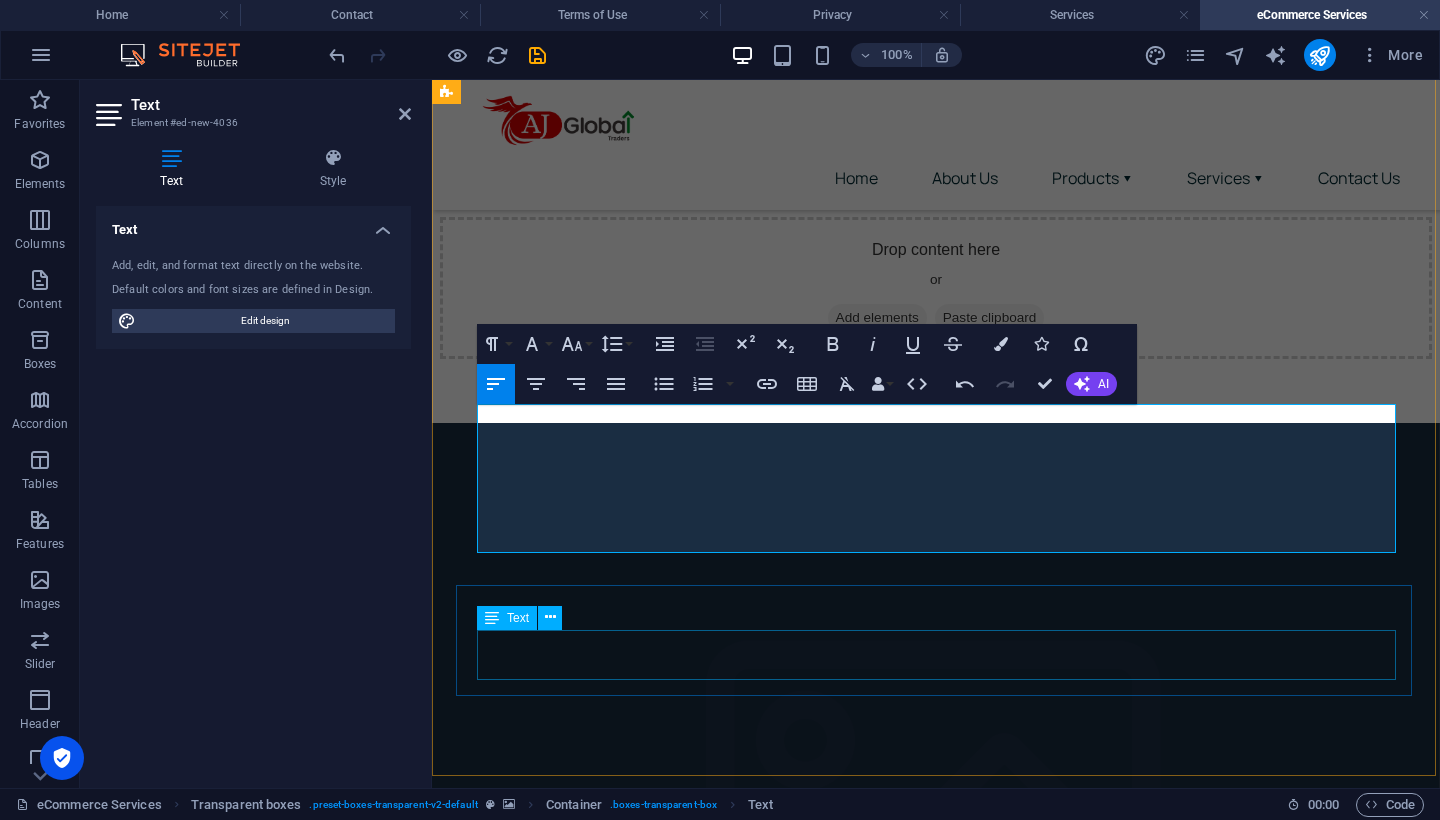 click on "Lorem ipsum dolor sit amet, consectetur adipisicing elit. Pariatur, minima, vel quisquam accusamus labore quaerat possimus neque nesciunt ab officia. Lorem ipsum dolor sit amet, consectetur adipisicing elit. Facilis, totam!" at bounding box center (938, 1933) 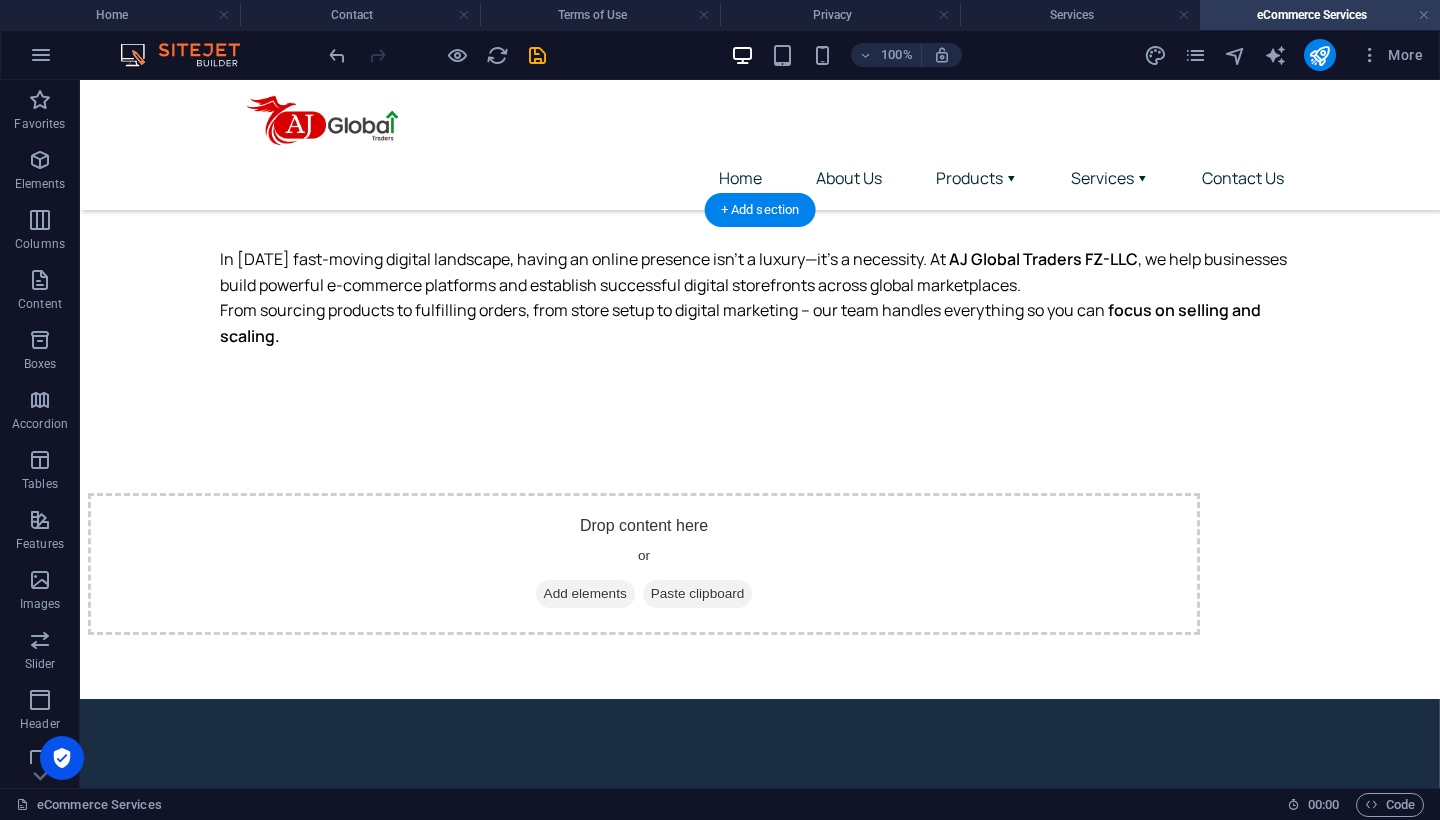 scroll, scrollTop: 997, scrollLeft: 0, axis: vertical 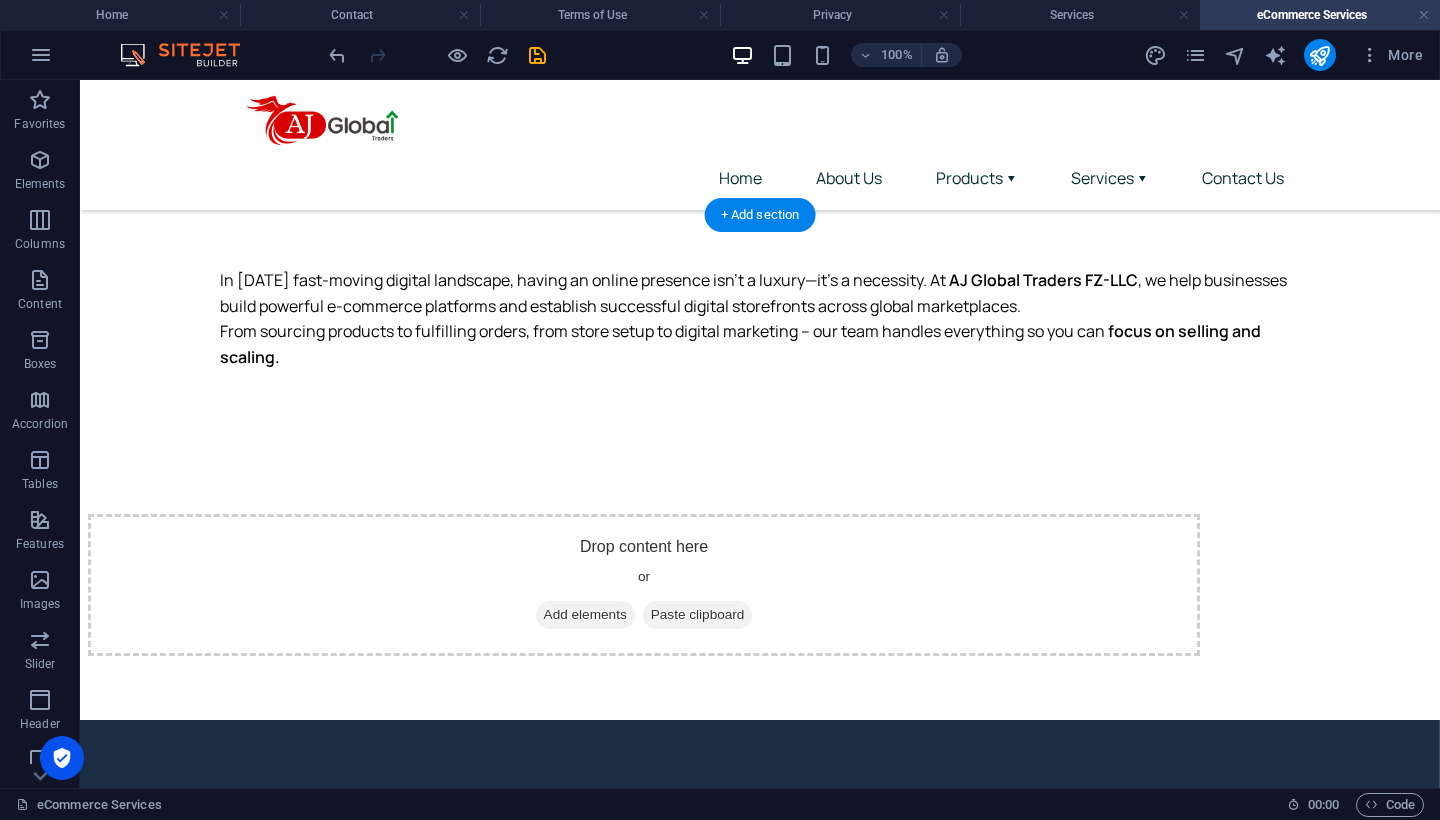 click at bounding box center (760, 1177) 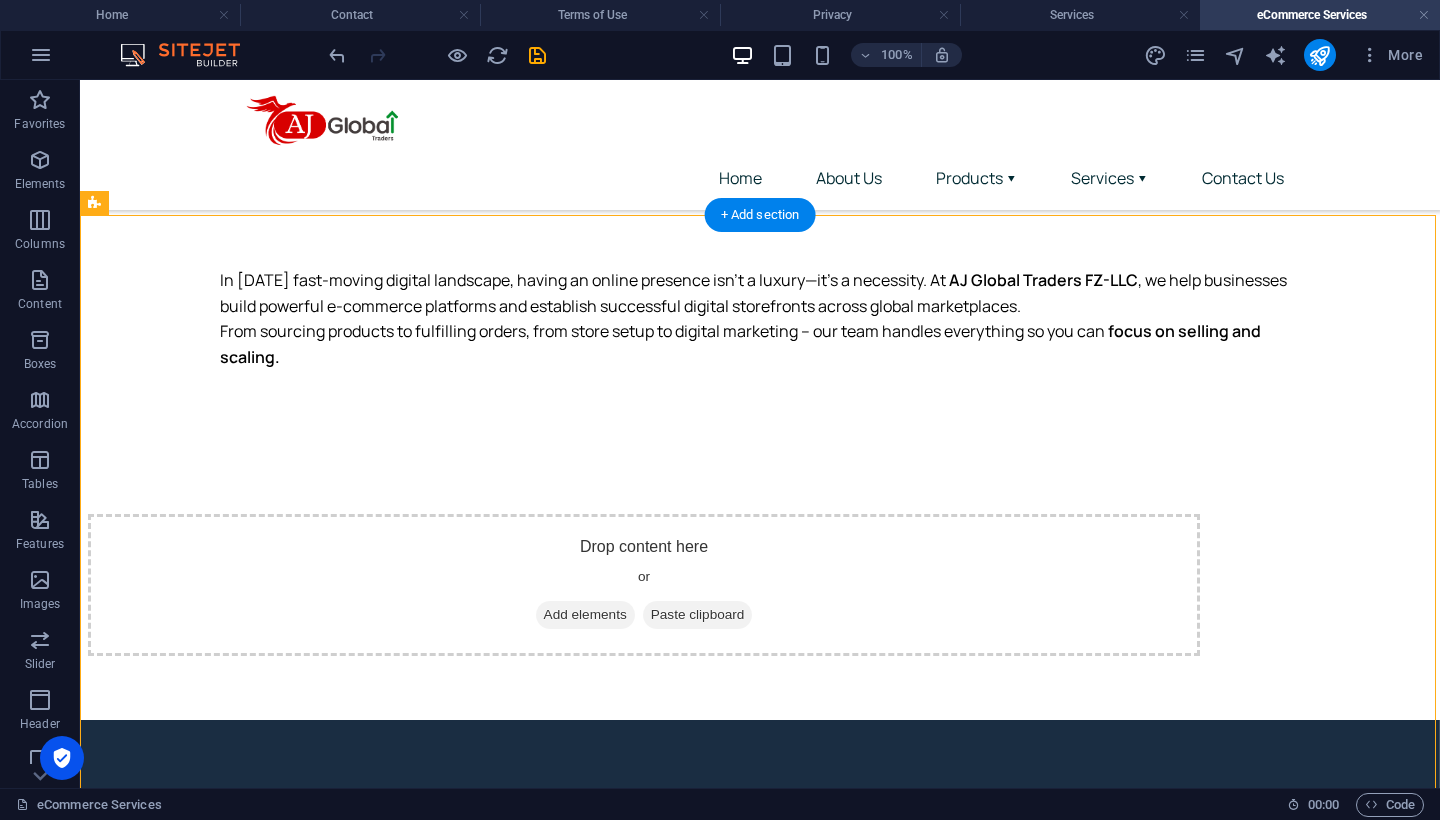 click at bounding box center [760, 1177] 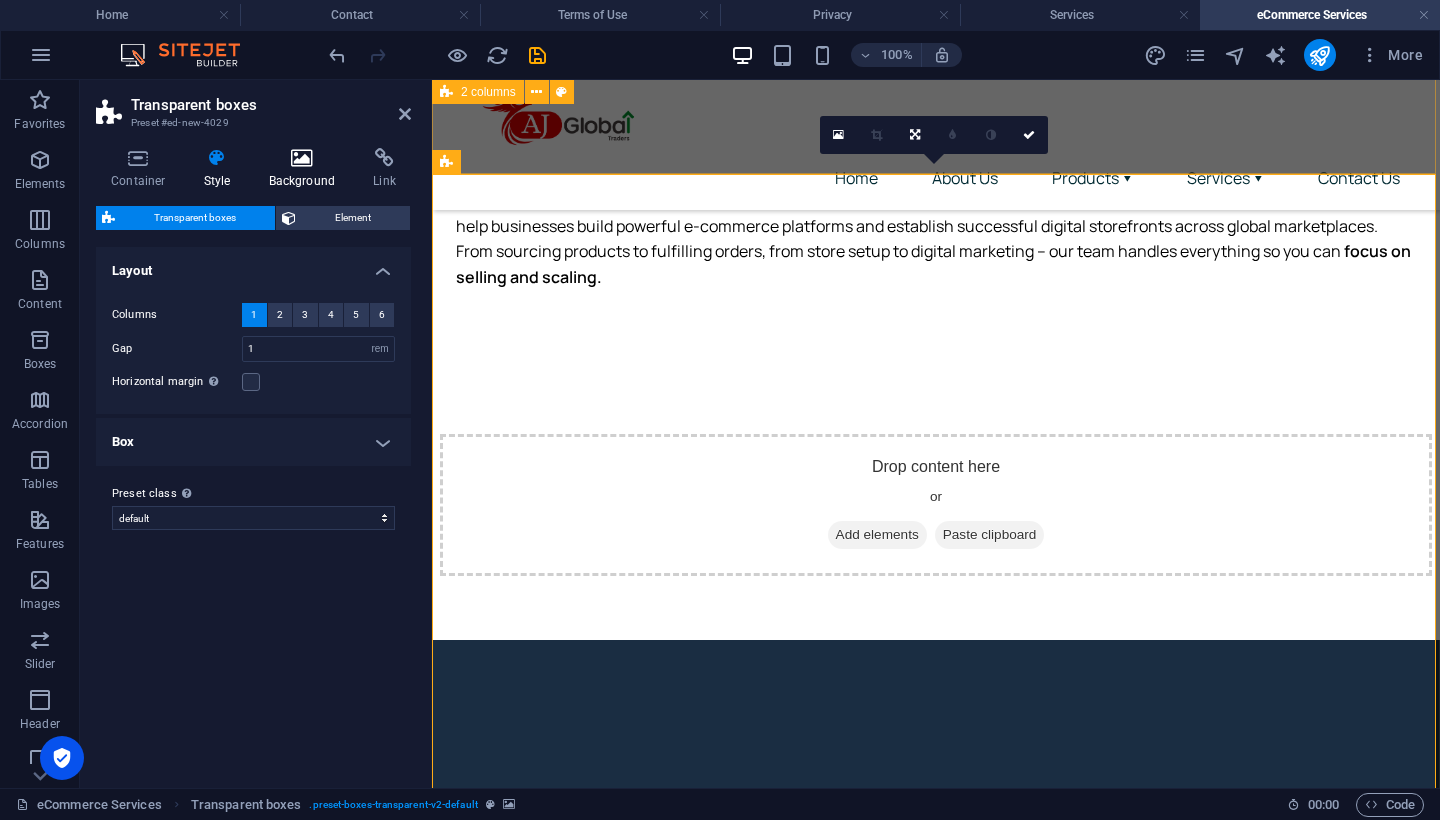 click at bounding box center (302, 158) 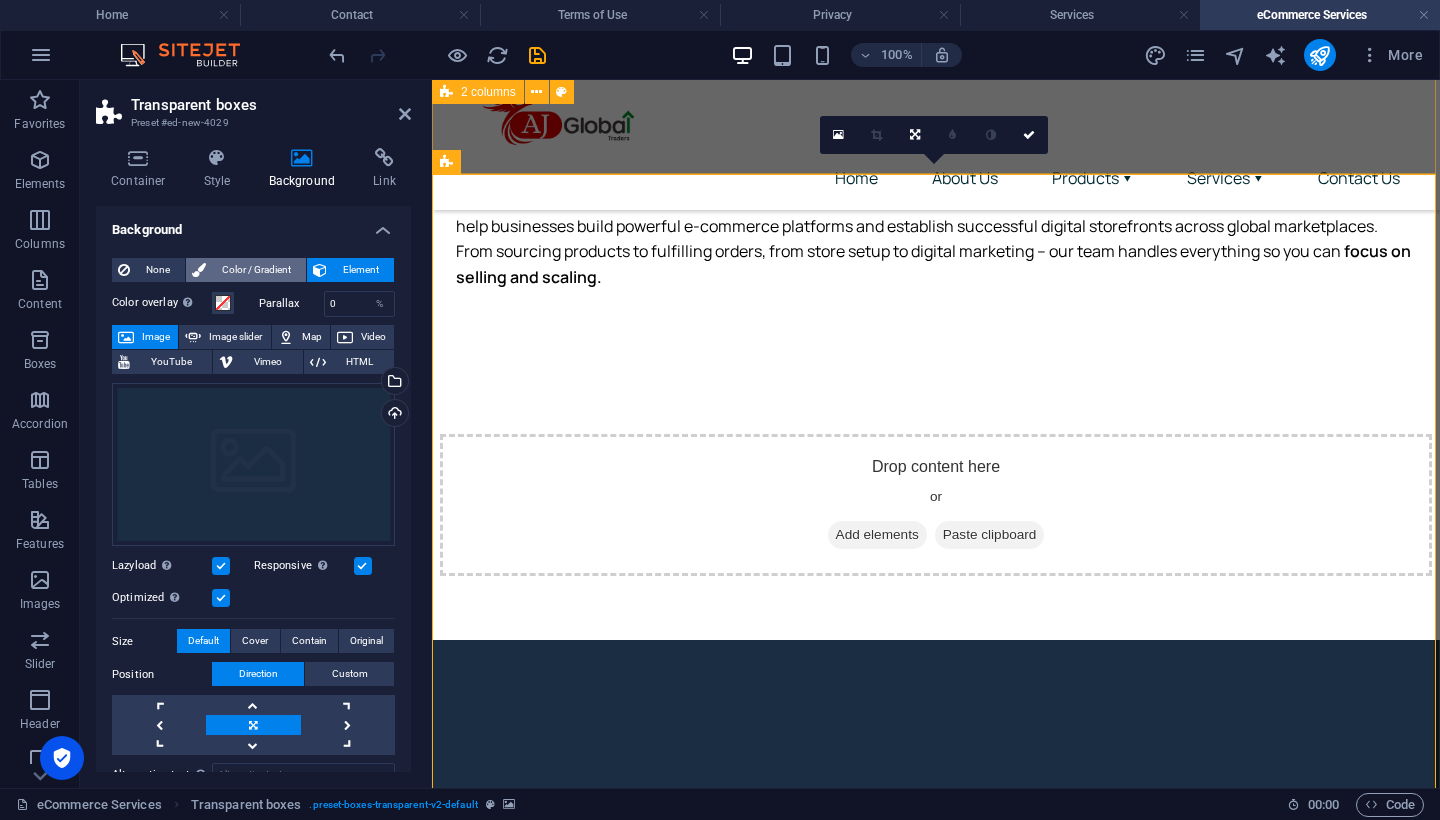 click on "Color / Gradient" at bounding box center (256, 270) 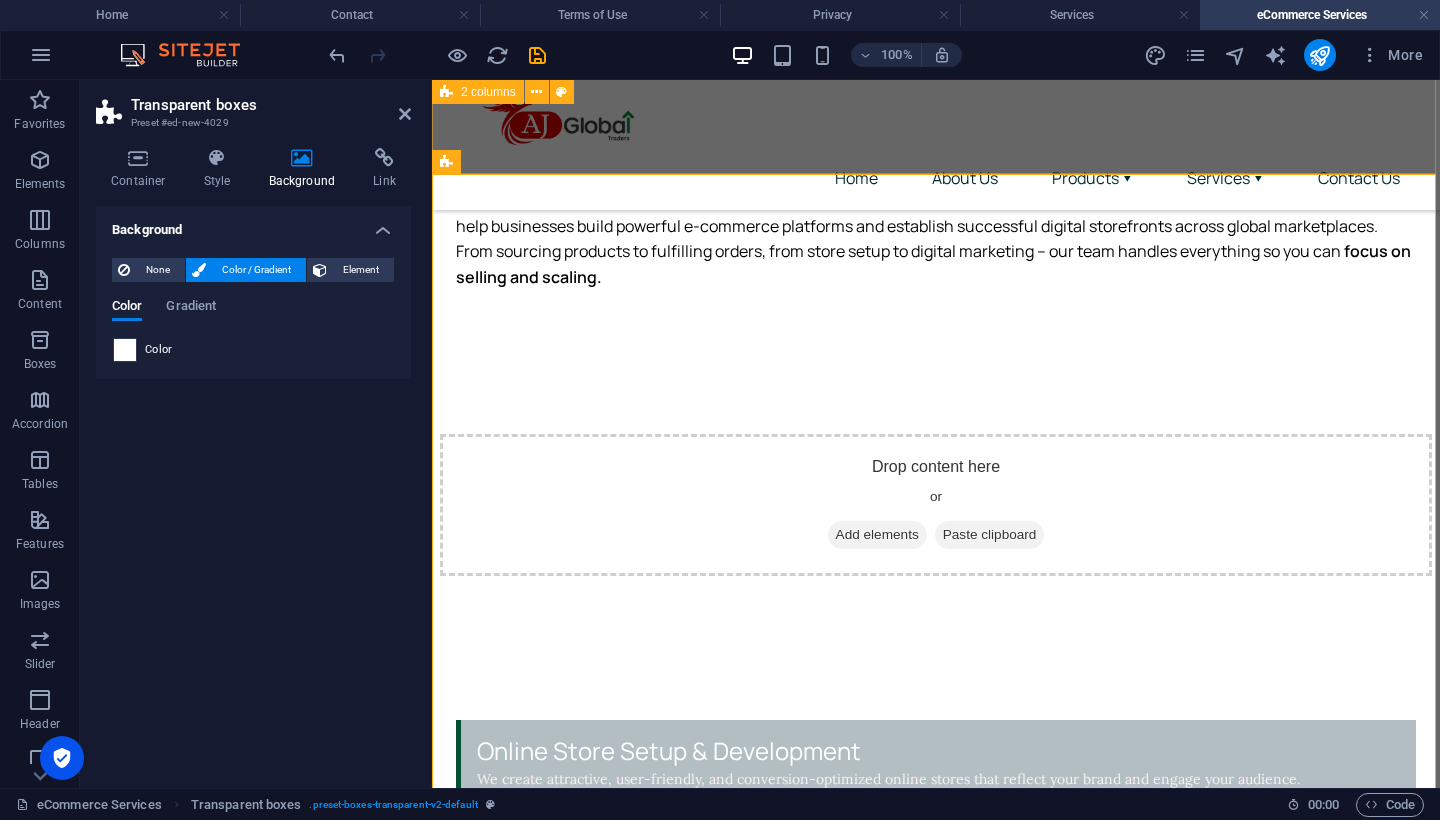 click at bounding box center [125, 350] 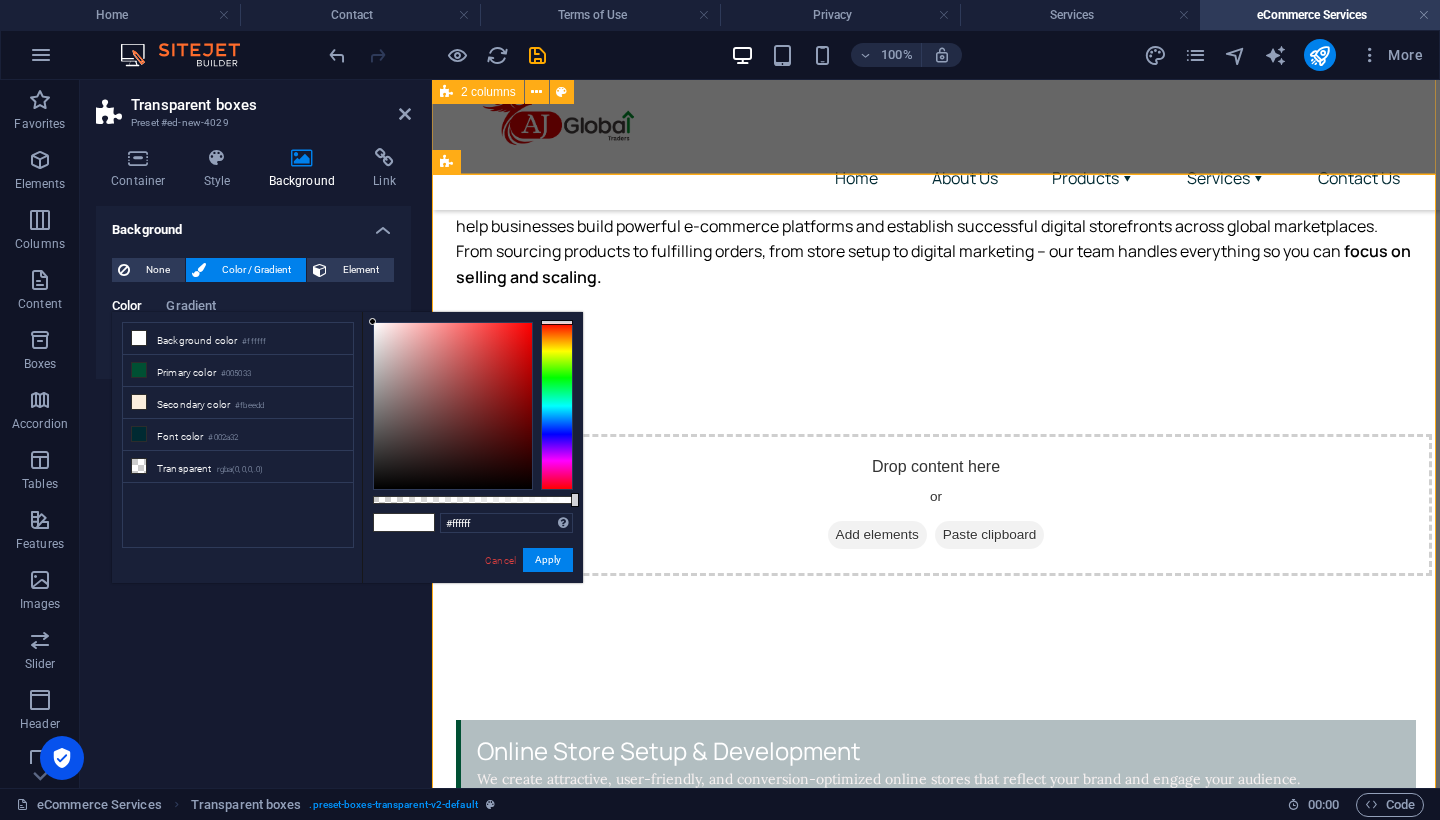 drag, startPoint x: 370, startPoint y: 326, endPoint x: 426, endPoint y: 368, distance: 70 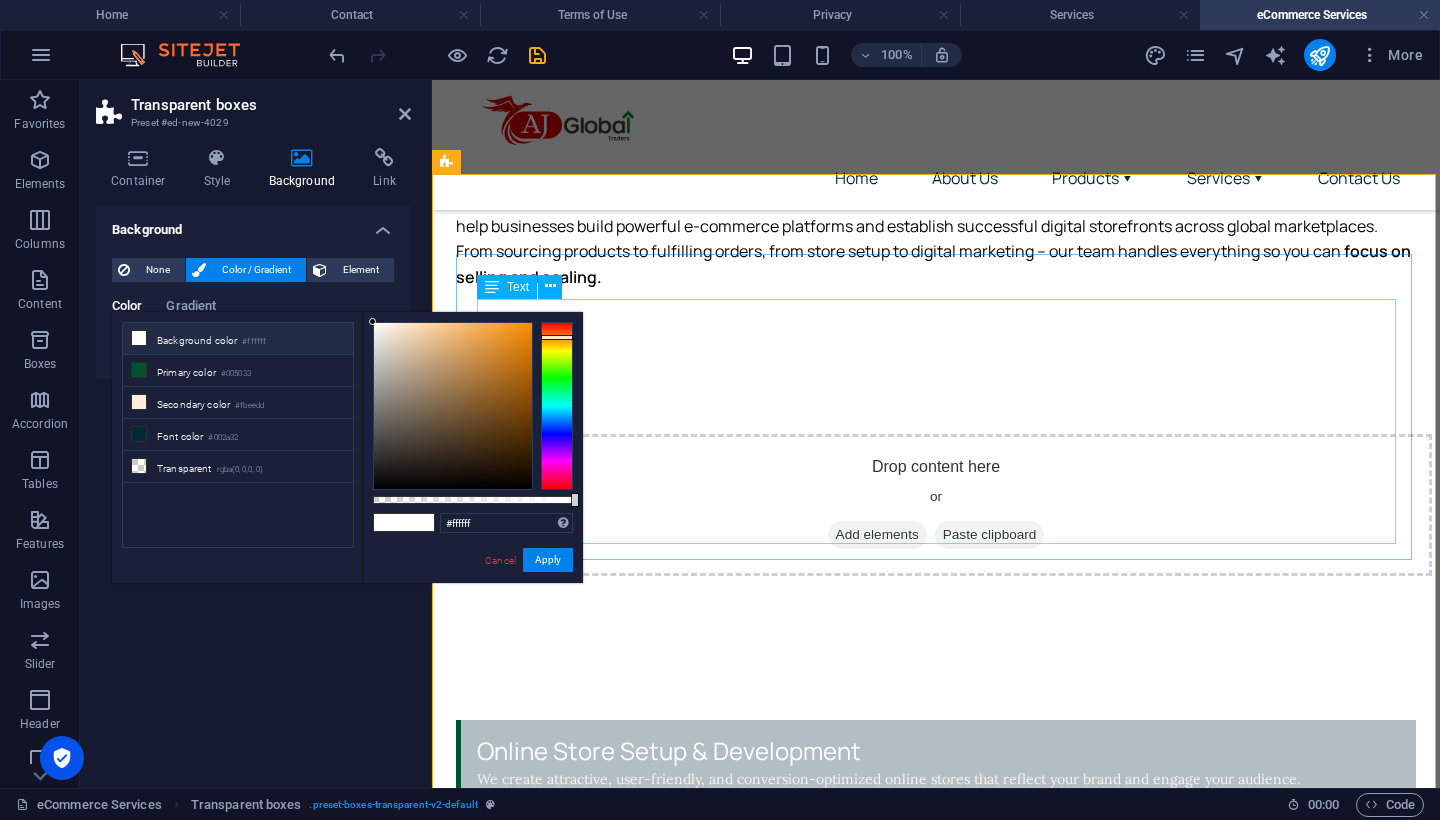 drag, startPoint x: 564, startPoint y: 325, endPoint x: 564, endPoint y: 337, distance: 12 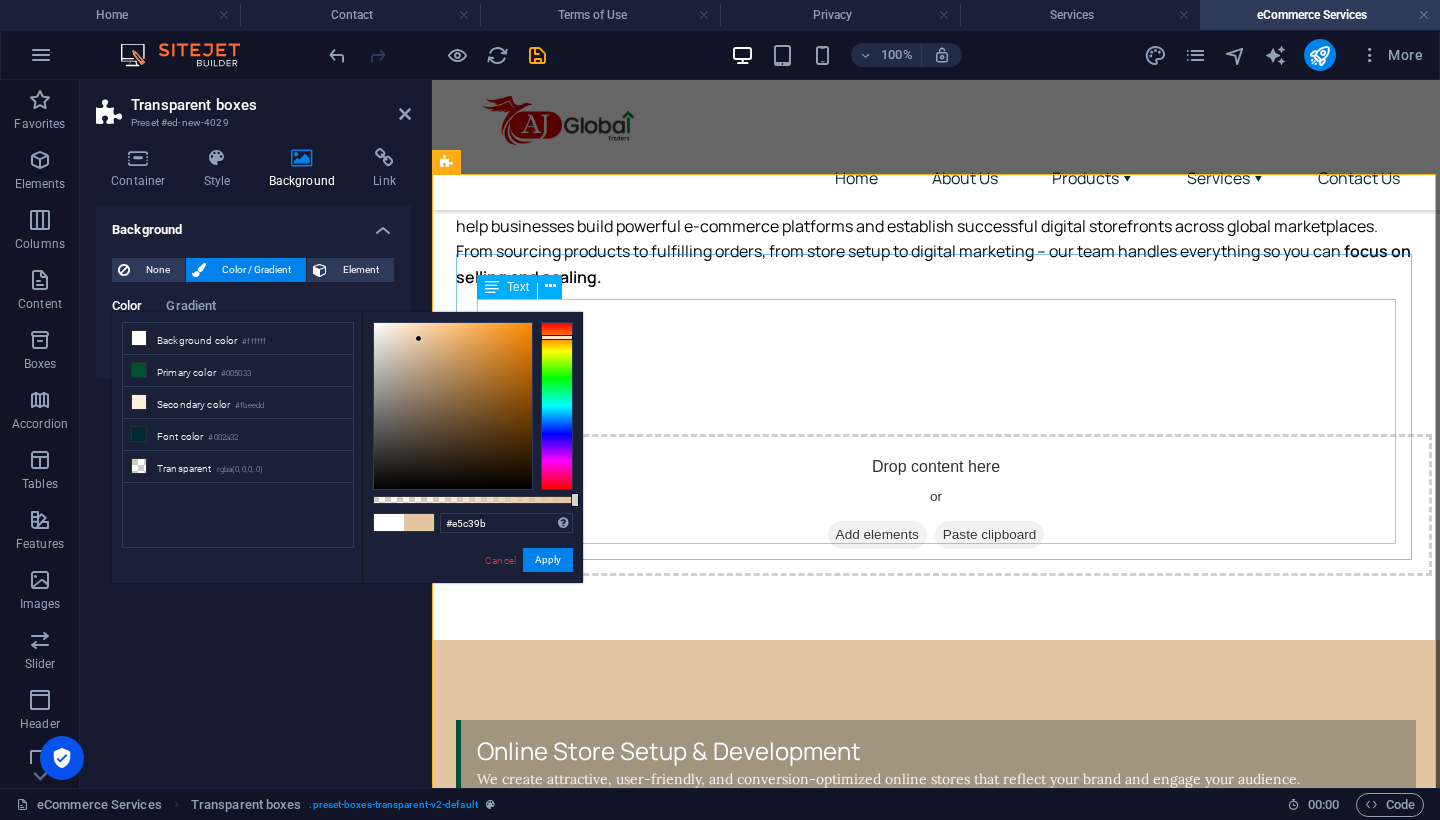 drag, startPoint x: 406, startPoint y: 339, endPoint x: 427, endPoint y: 339, distance: 21 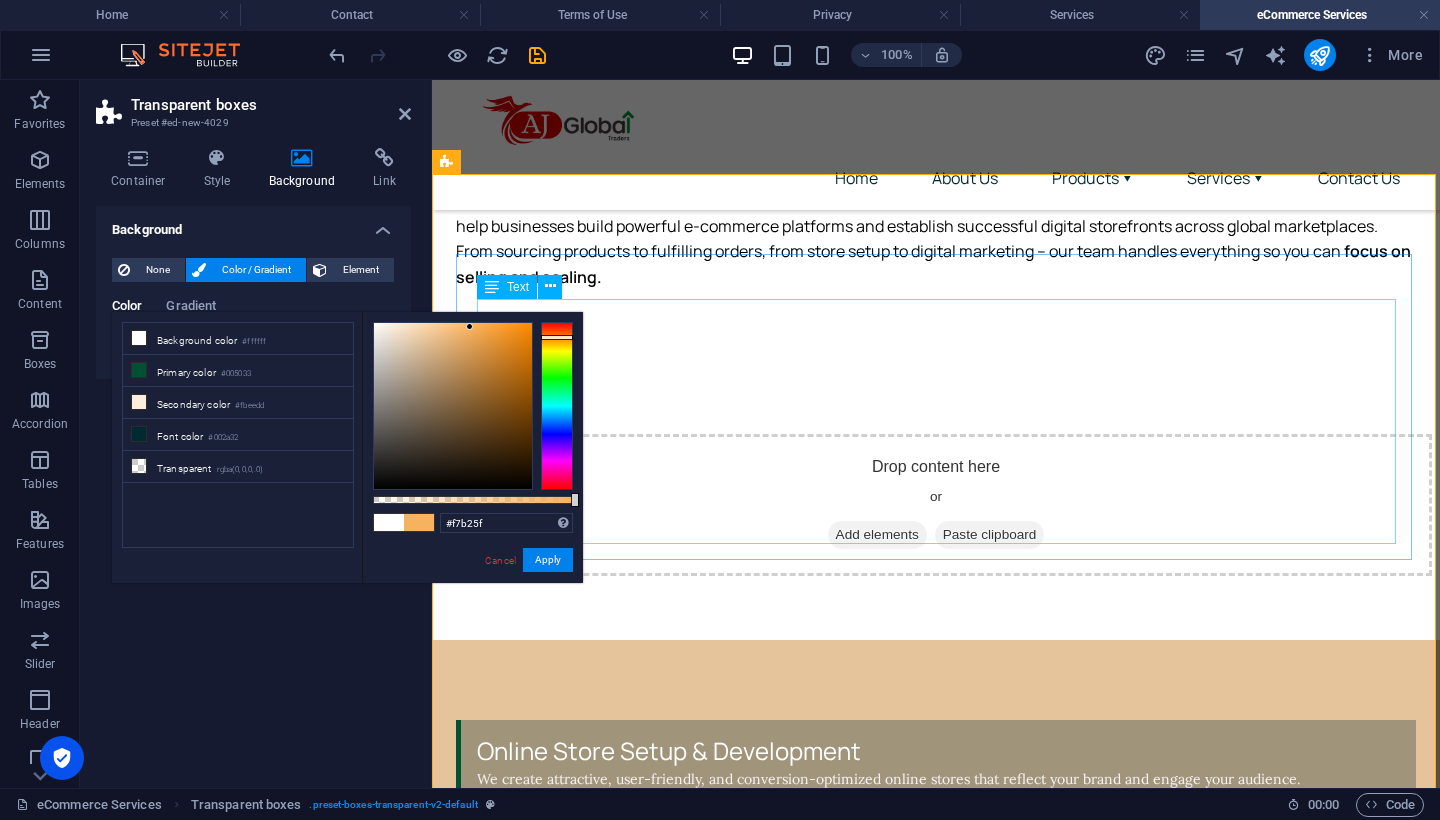 click at bounding box center (453, 406) 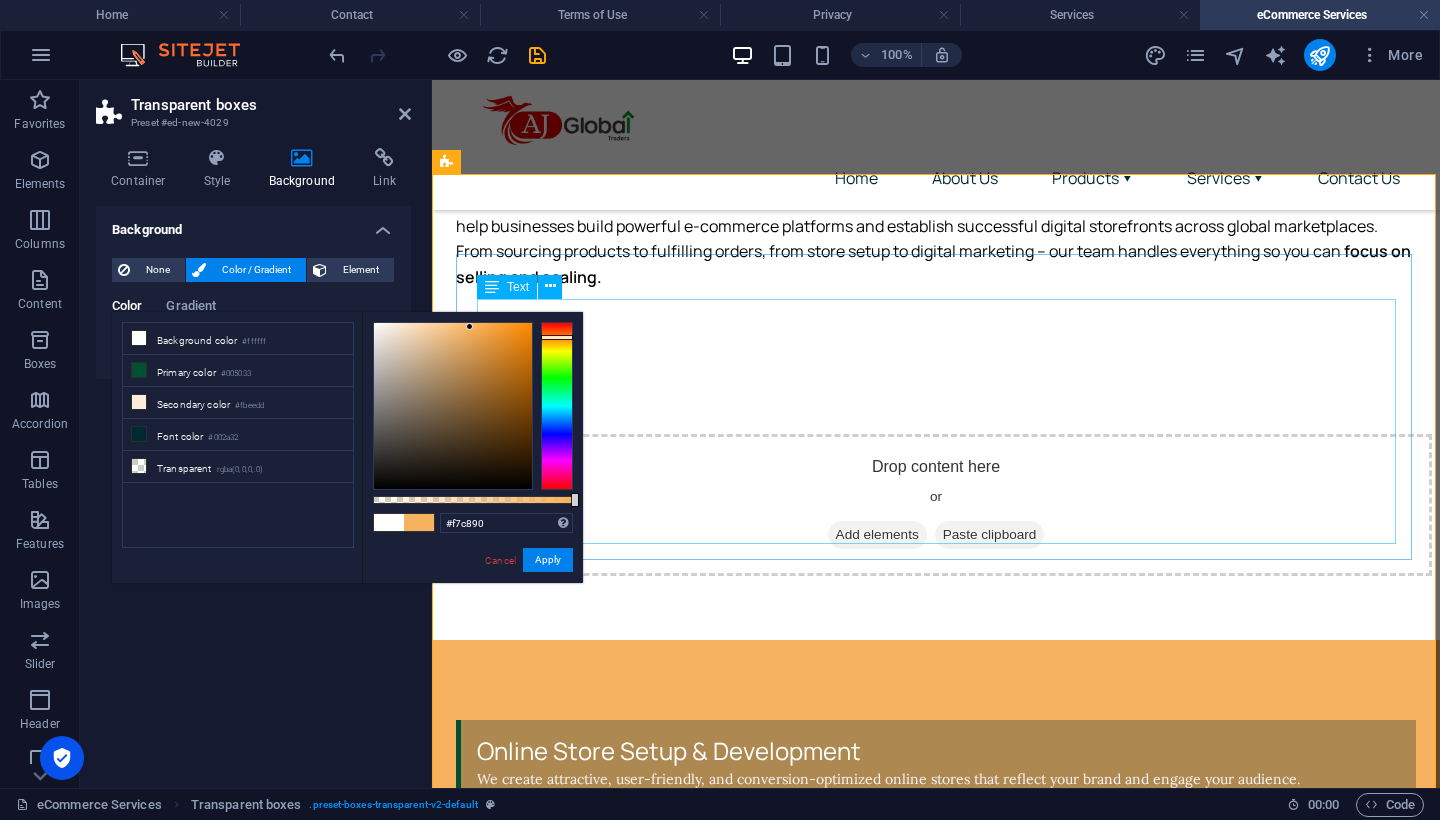 click at bounding box center [453, 406] 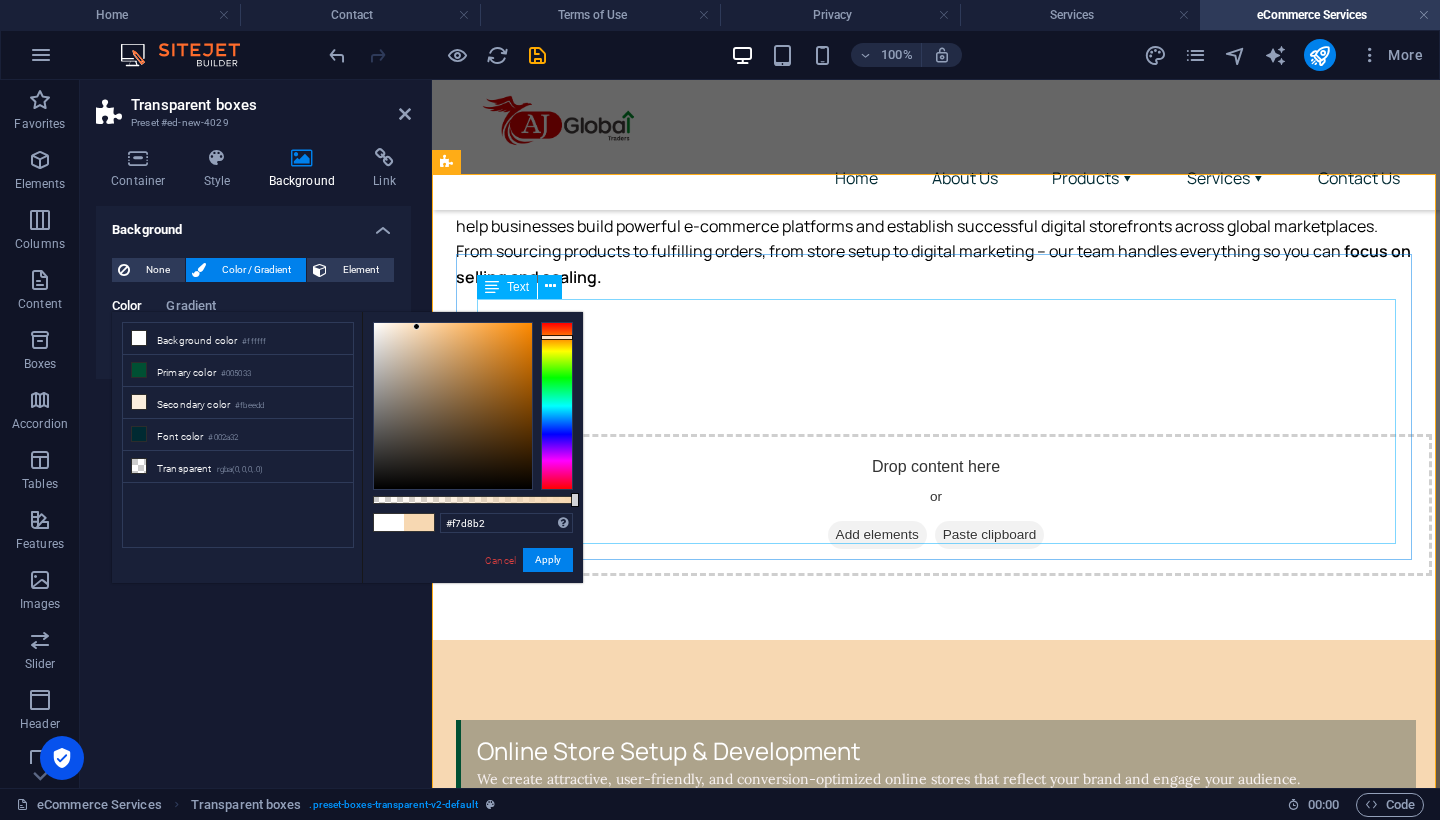 click at bounding box center (453, 406) 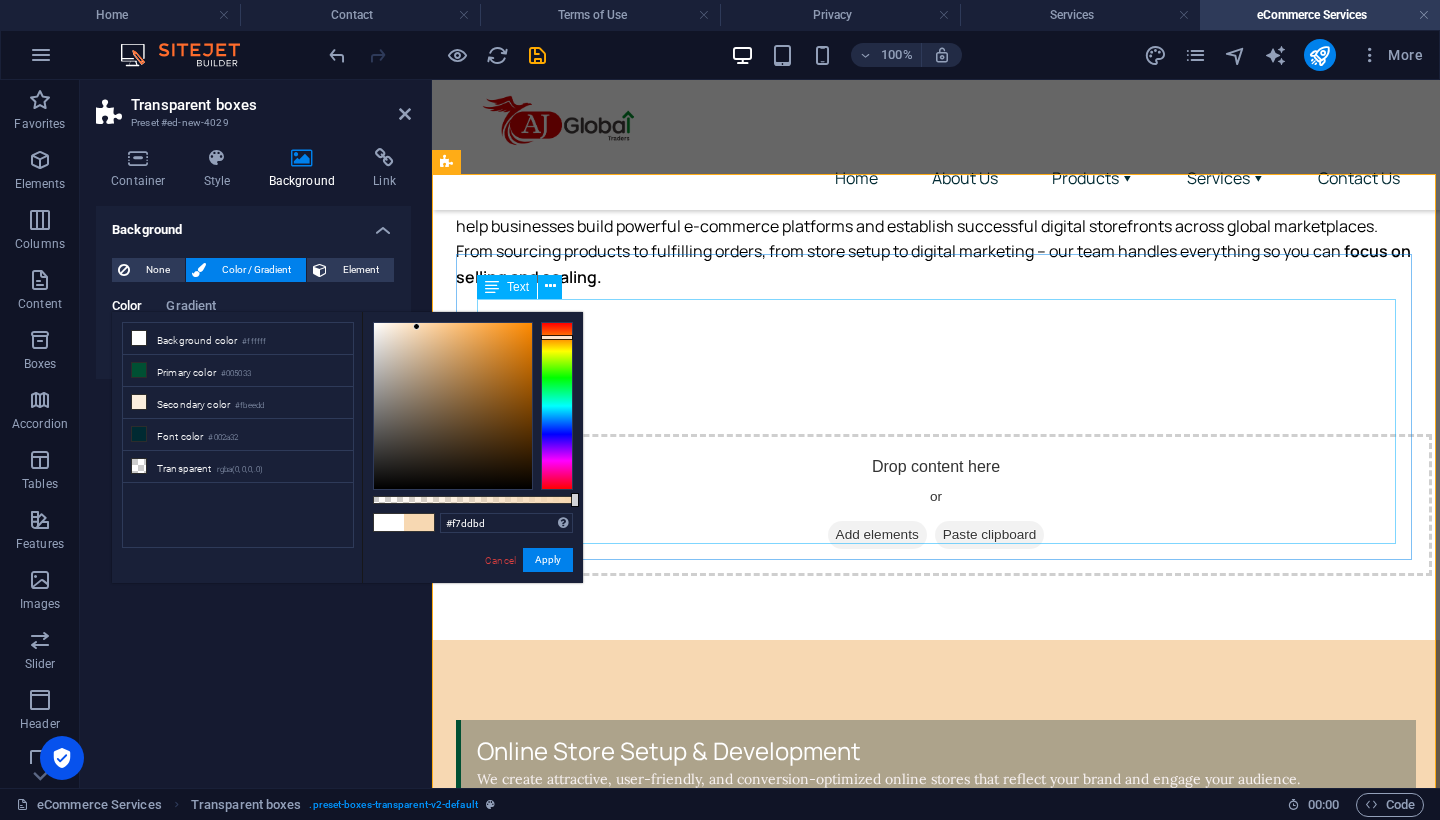 click at bounding box center (453, 406) 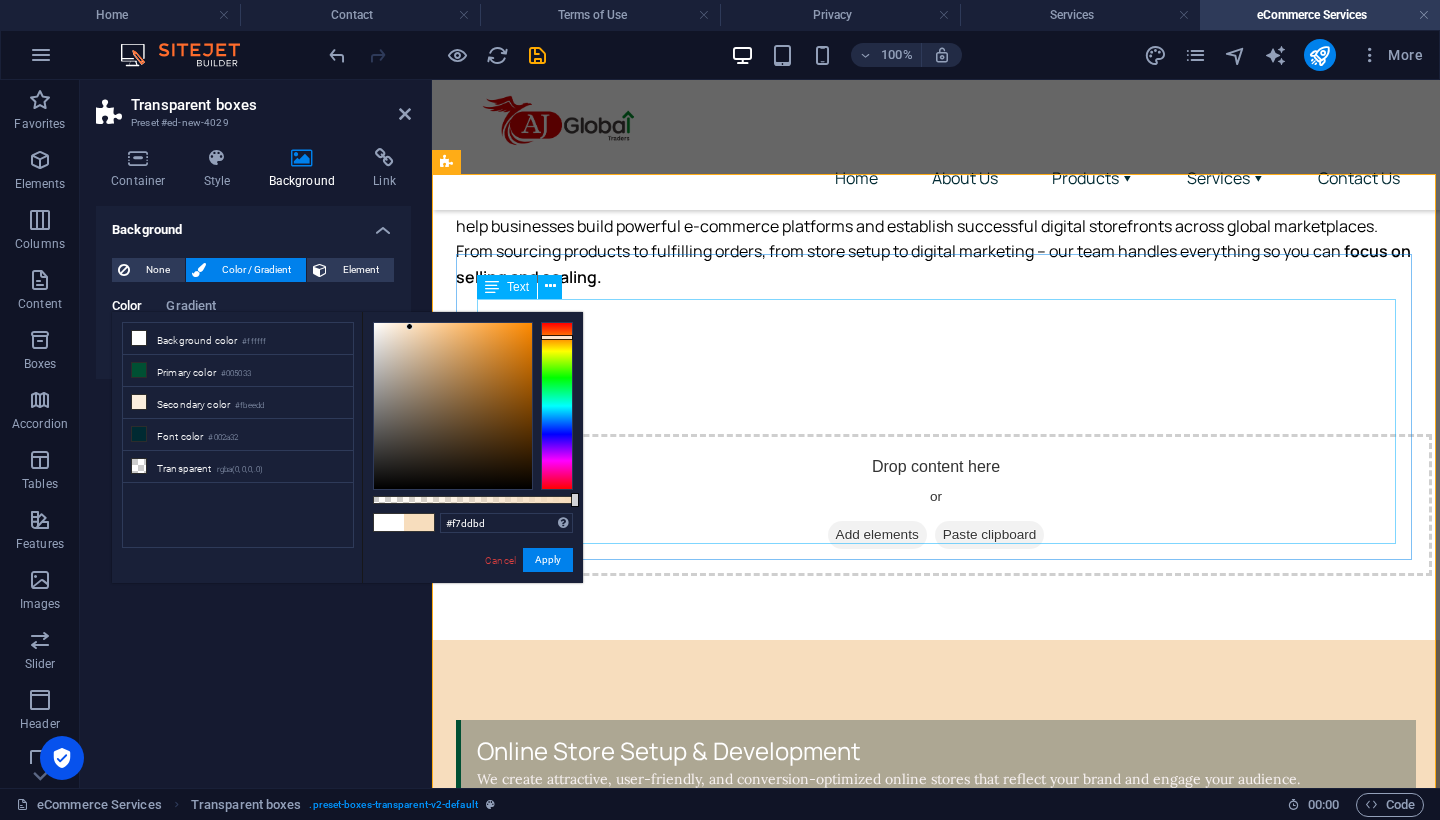 click on "We create attractive, user-friendly, and conversion-optimized online stores that reflect your brand and engage your audience.  Shopify, WooCommerce, Magento, and custom platforms  Mobile-friendly responsive design  Payment gateway and shipping integration  Multi-language & multi-currency support" at bounding box center (938, 878) 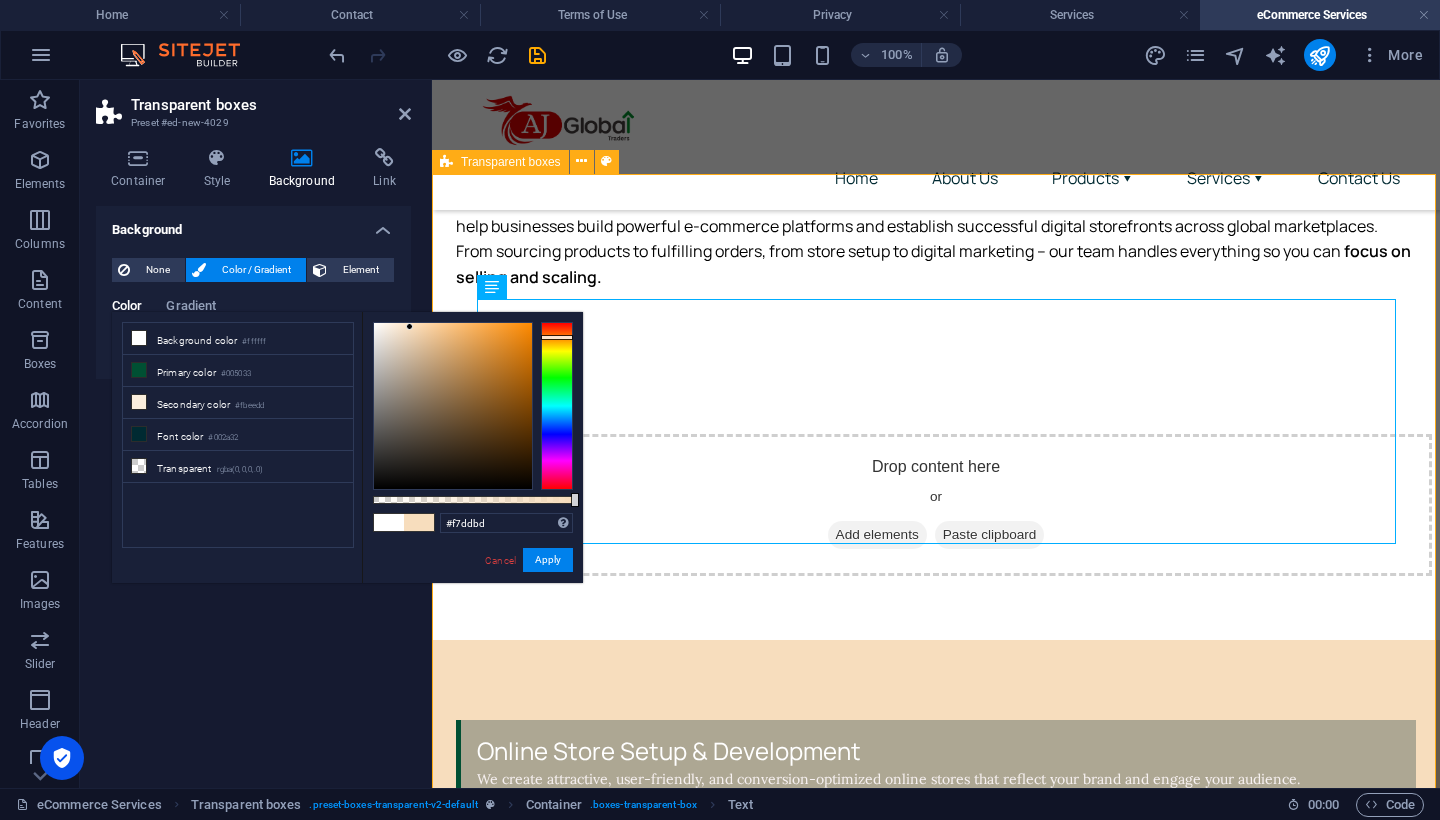 click on "Online Store Setup & Development We create attractive, user-friendly, and conversion-optimized online stores that reflect your brand and engage your audience.  Shopify, WooCommerce, Magento, and custom platforms  Mobile-friendly responsive design  Payment gateway and shipping integration  Multi-language & multi-currency support Marketplace Management Expand your reach through top marketplaces like   Amazon, Noon, eBay, Flipkart, and more.   We’ll help you go live and stay competitive. ✅ Product listings creation & optimization ✅ Brand registry and compliance ✅ Promotions & campaign management ✅ Marketplace analytics & performance tracking Headline Lorem ipsum dolor sit amet, consectetur adipisicing elit. Pariatur, minima, vel quisquam accusamus labore quaerat possimus neque nesciunt ab officia. Lorem ipsum dolor sit amet, consectetur adipisicing elit. Facilis, totam!" at bounding box center (936, 1094) 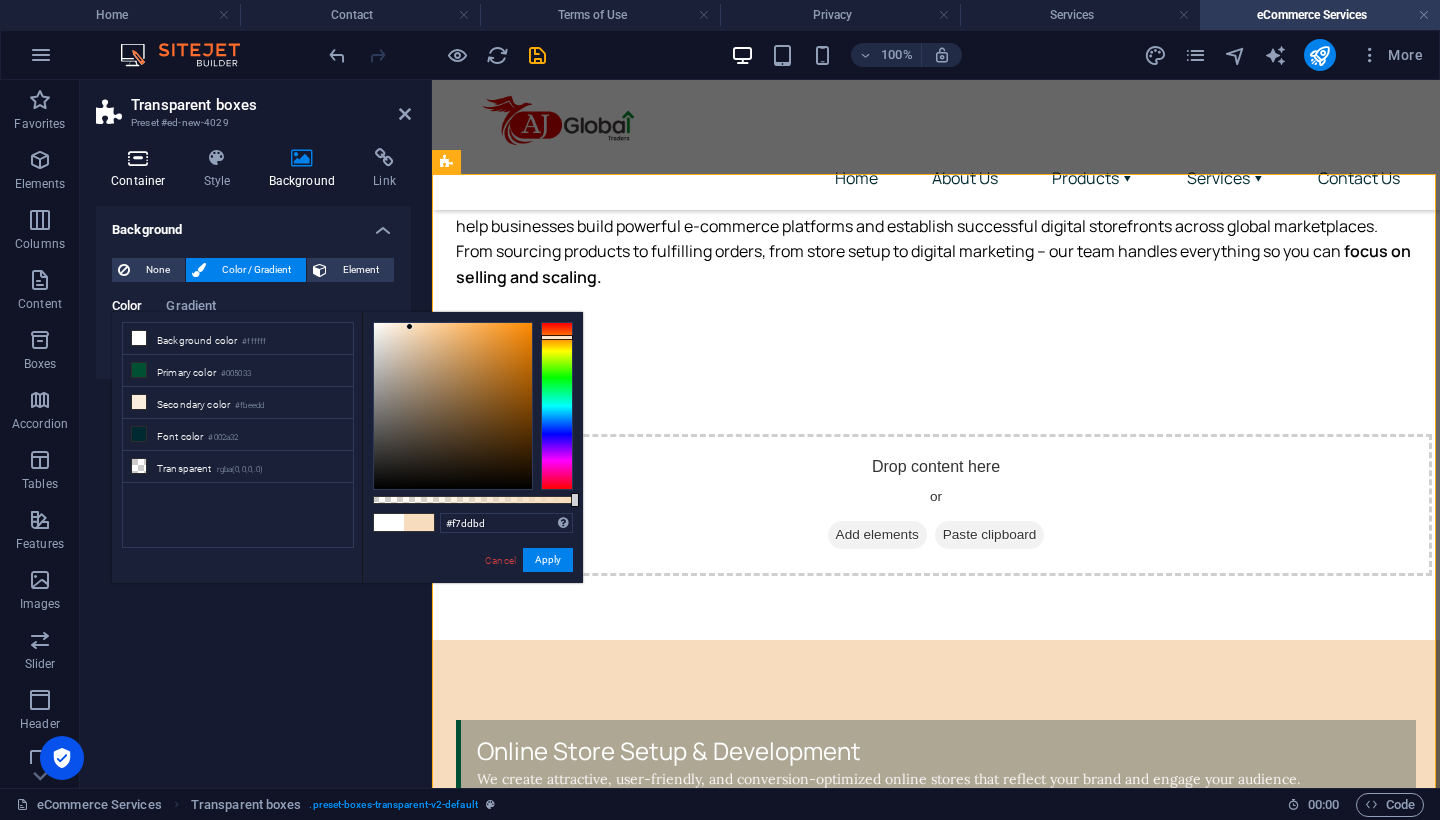 click on "Container" at bounding box center [142, 169] 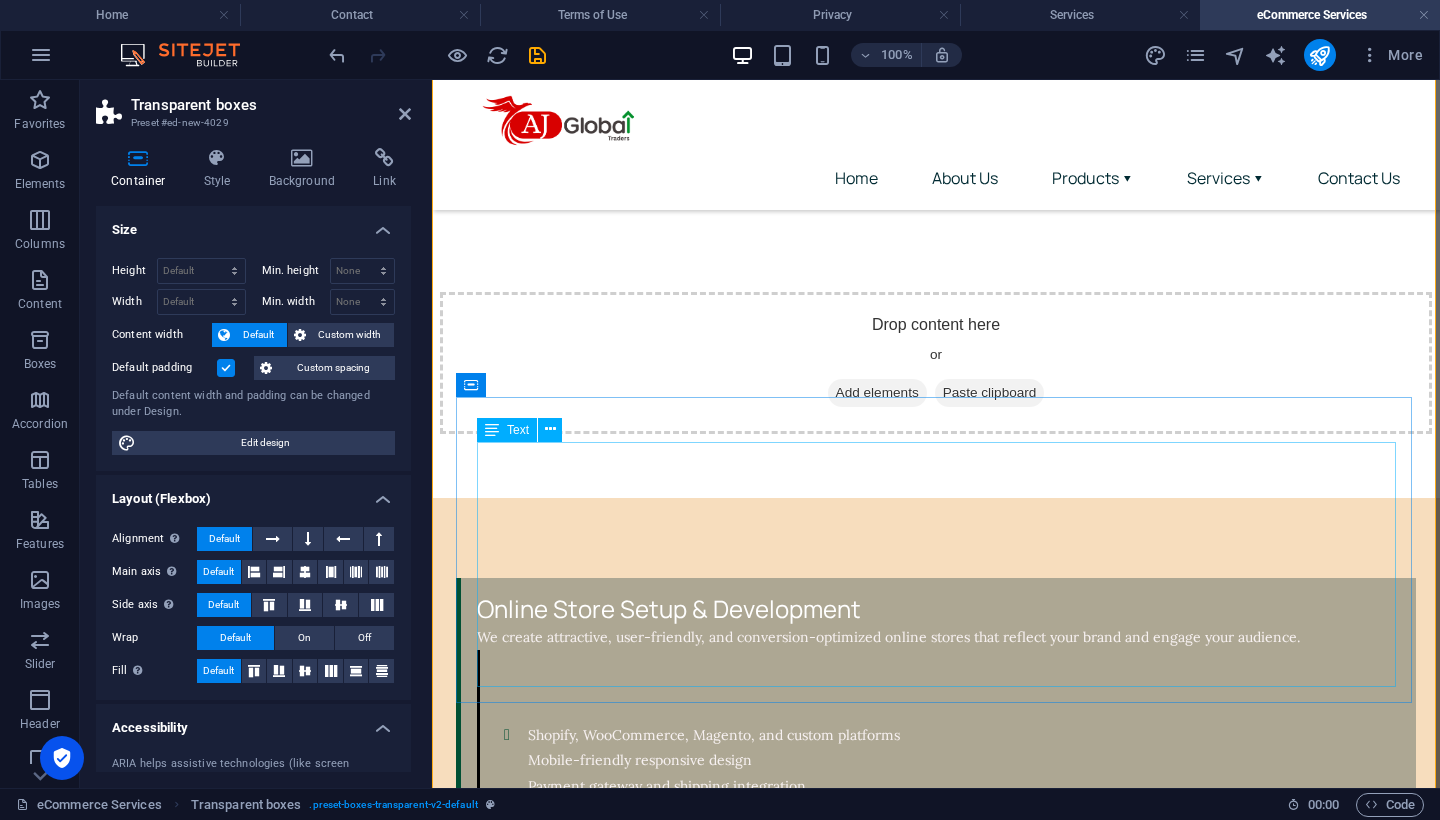 scroll, scrollTop: 1138, scrollLeft: 0, axis: vertical 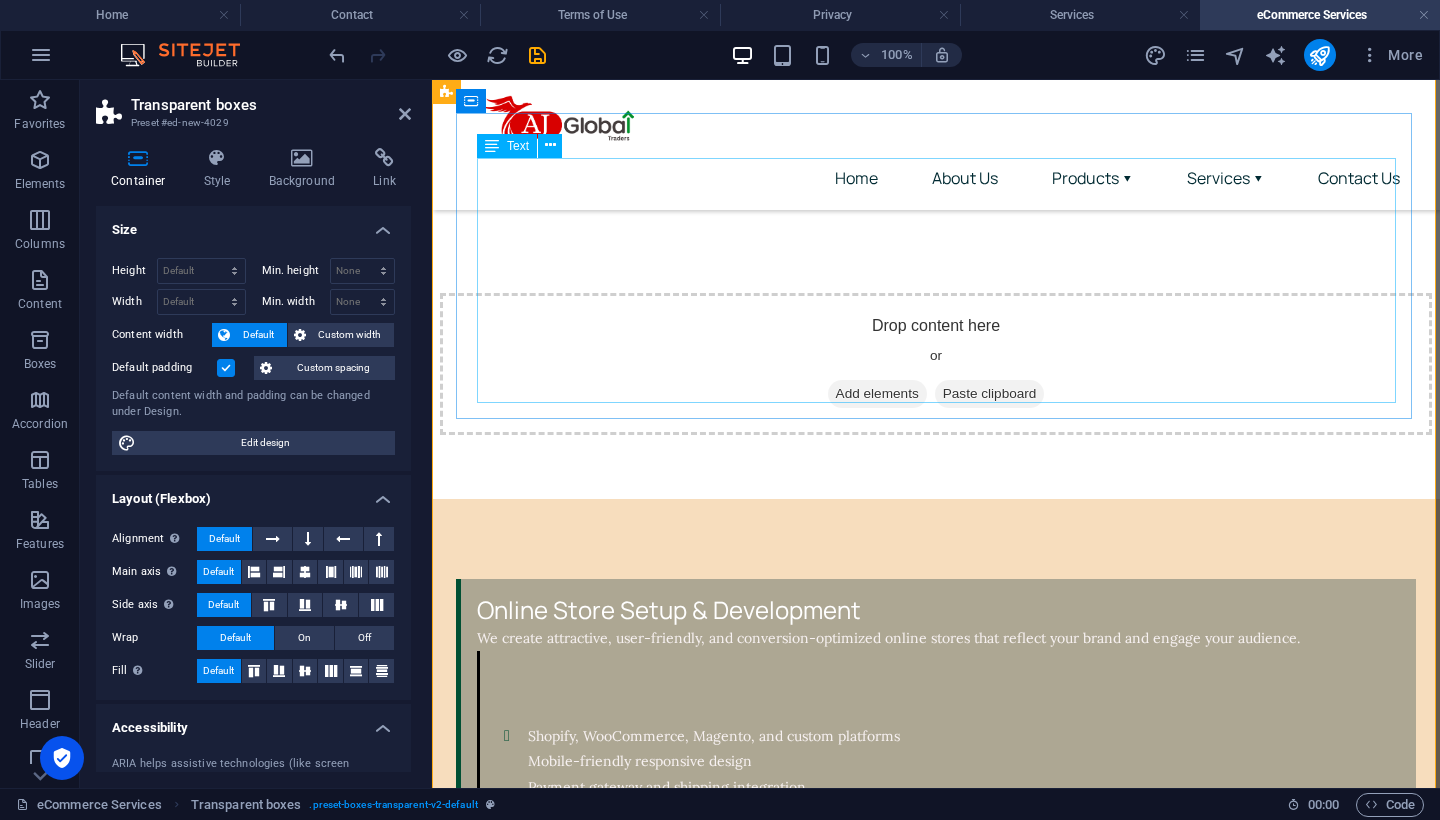click on "We create attractive, user-friendly, and conversion-optimized online stores that reflect your brand and engage your audience.  Shopify, WooCommerce, Magento, and custom platforms  Mobile-friendly responsive design  Payment gateway and shipping integration  Multi-language & multi-currency support" at bounding box center [938, 737] 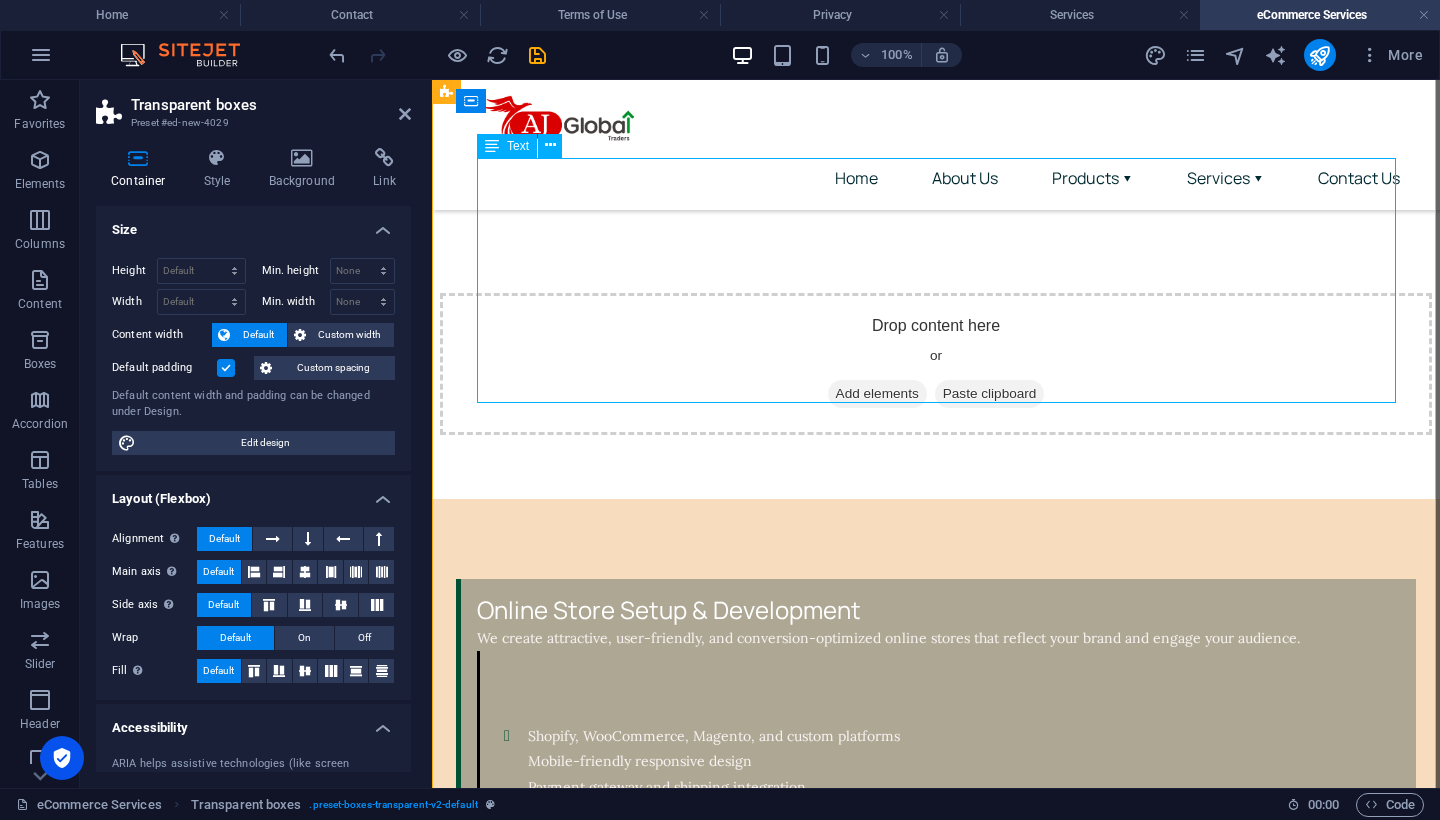 click on "We create attractive, user-friendly, and conversion-optimized online stores that reflect your brand and engage your audience.  Shopify, WooCommerce, Magento, and custom platforms  Mobile-friendly responsive design  Payment gateway and shipping integration  Multi-language & multi-currency support" at bounding box center [938, 737] 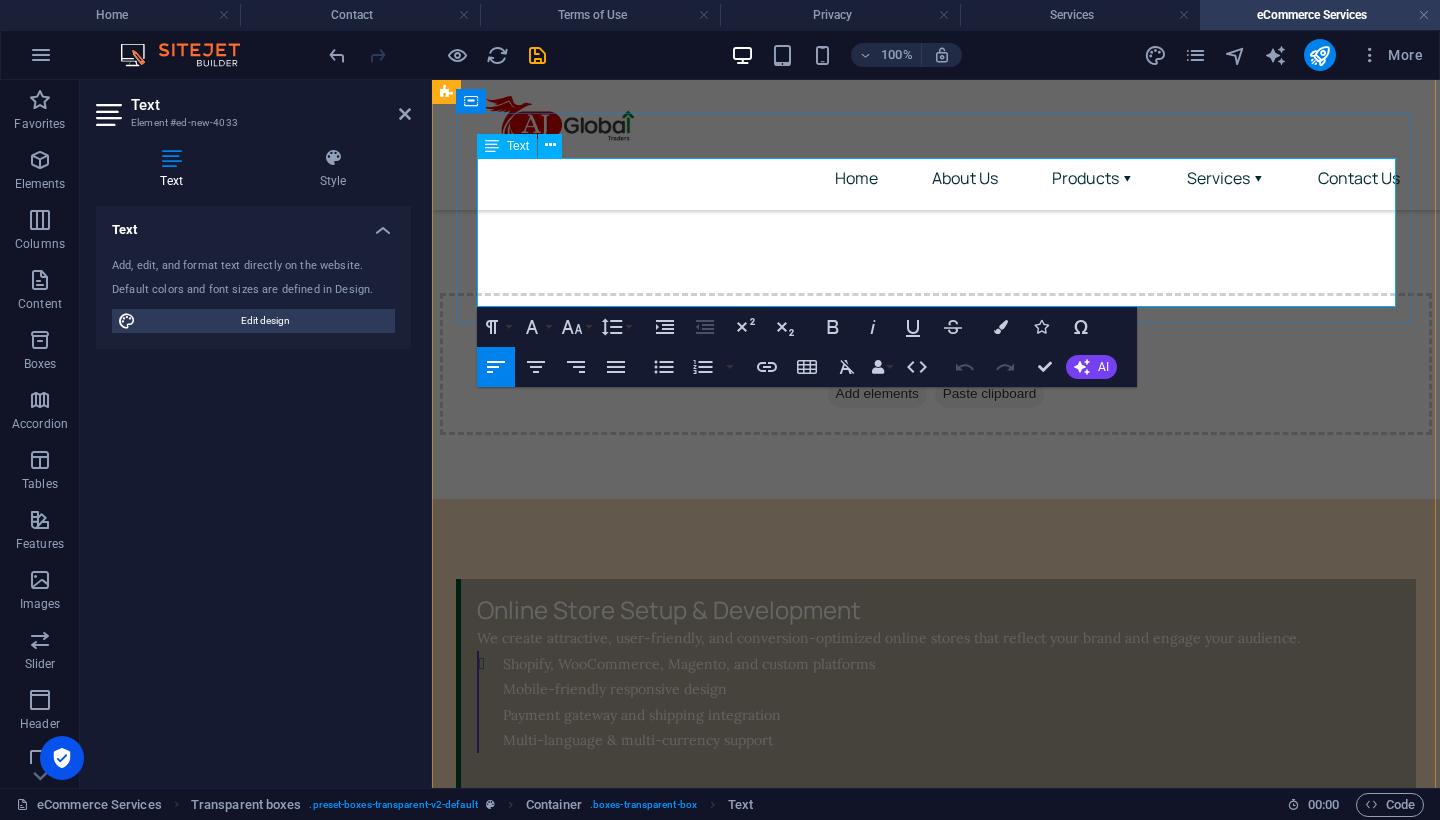 click on "Shopify, WooCommerce, Magento, and custom platforms  Mobile-friendly responsive design  Payment gateway and shipping integration  Multi-language & multi-currency support" at bounding box center (689, 702) 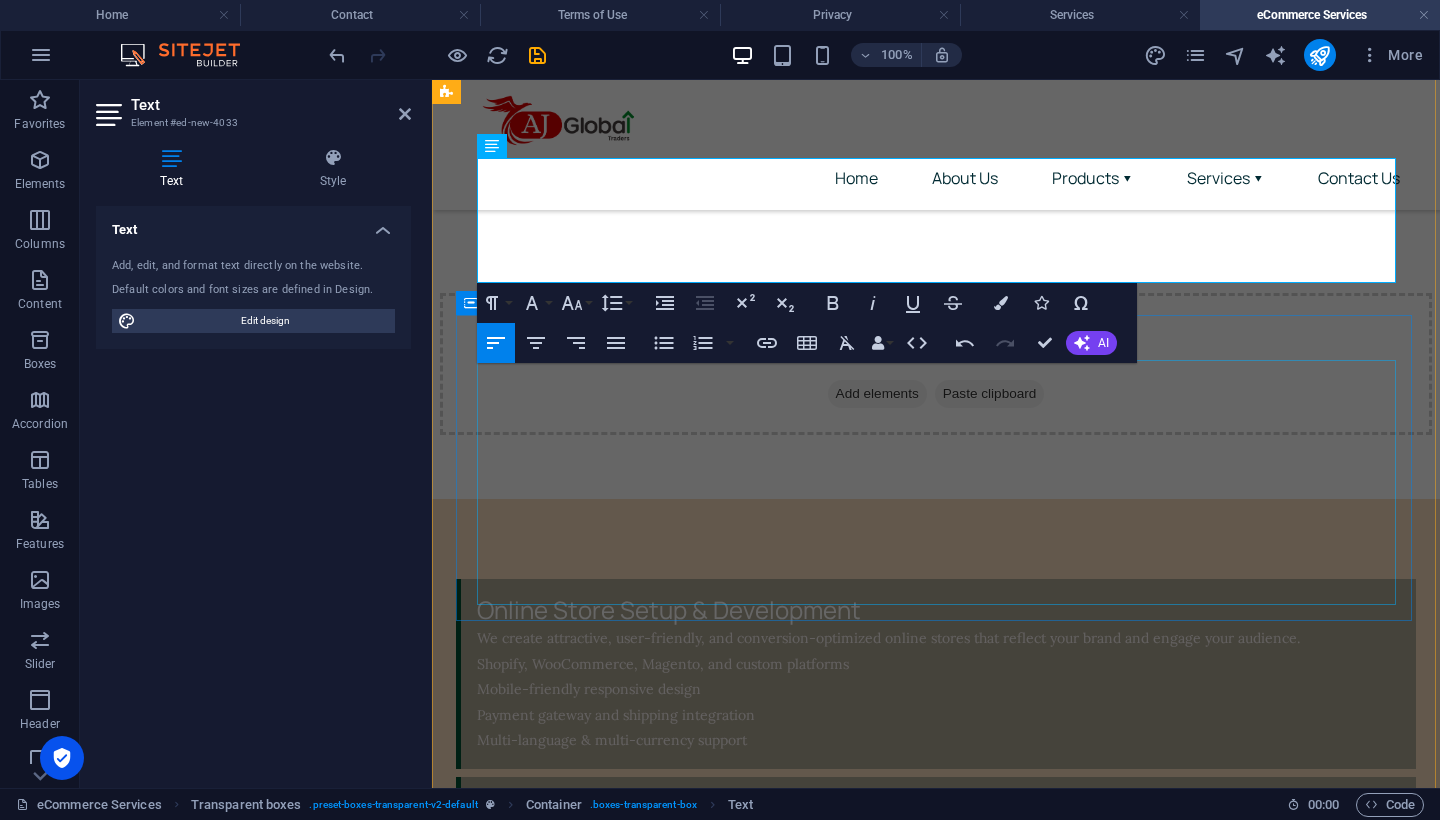 click on "Expand your reach through top marketplaces like   Amazon, Noon, eBay, Flipkart, and more.   We’ll help you go live and stay competitive. ✅ Product listings creation & optimization ✅ Brand registry and compliance ✅ Promotions & campaign management ✅ Marketplace analytics & performance tracking" at bounding box center (938, 935) 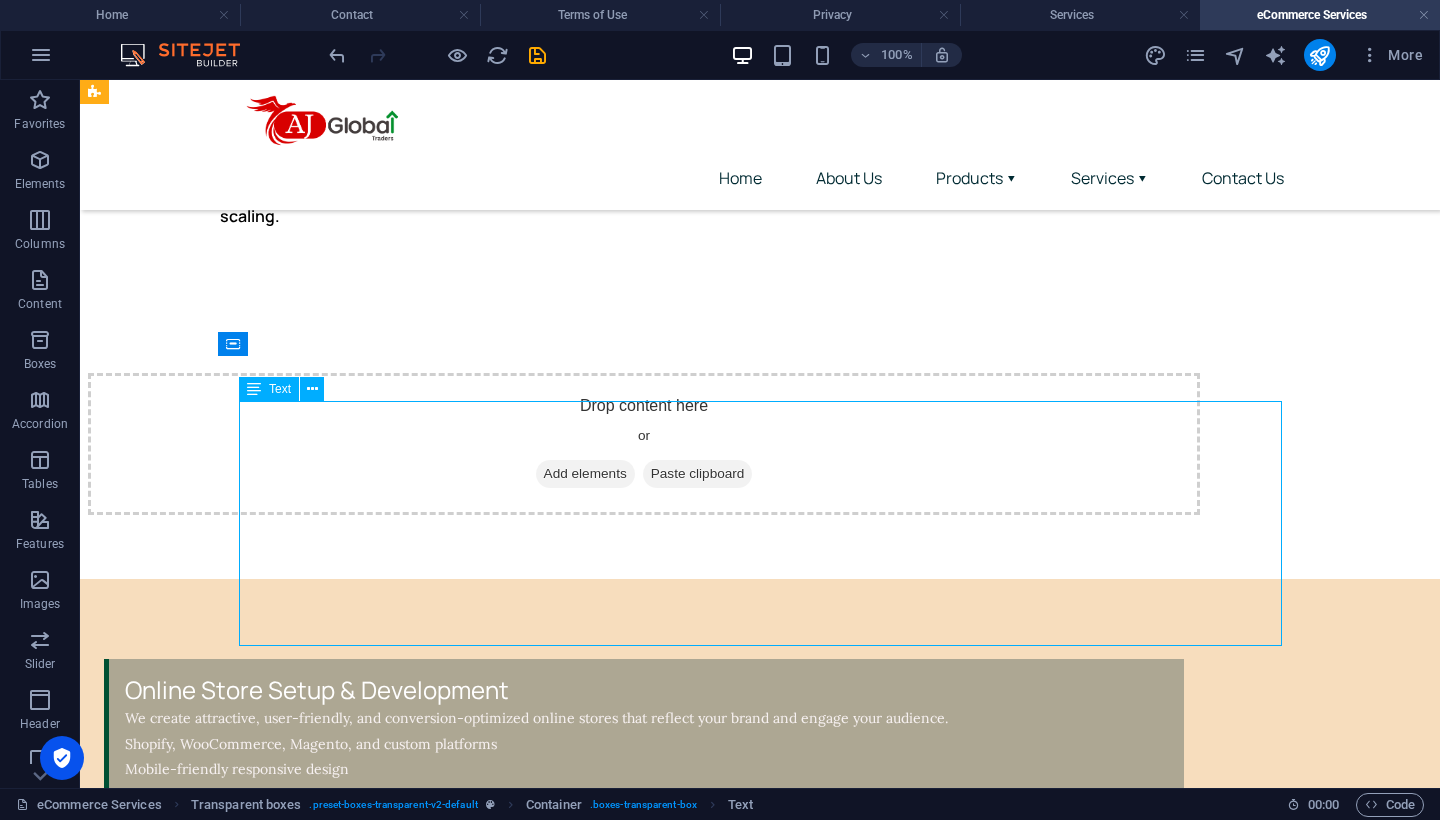 click on "Expand your reach through top marketplaces like   Amazon, Noon, eBay, Flipkart, and more.   We’ll help you go live and stay competitive. ✅ Product listings creation & optimization ✅ Brand registry and compliance ✅ Promotions & campaign management ✅ Marketplace analytics & performance tracking" at bounding box center (646, 1015) 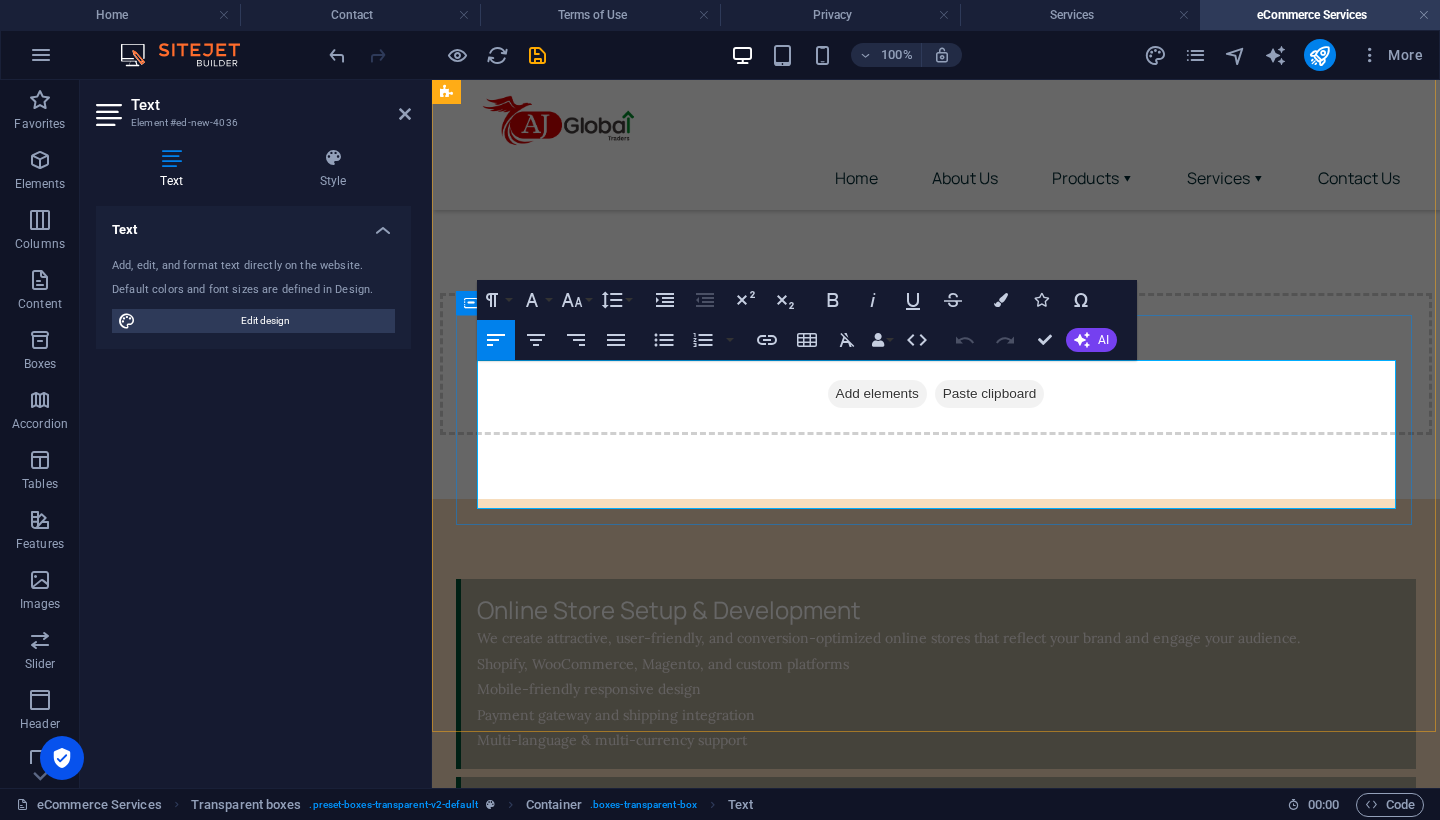 click on "✅ Product listings creation & optimization ✅ Brand registry and compliance ✅ Promotions & campaign management ✅ Marketplace analytics & performance tracking" at bounding box center (640, 899) 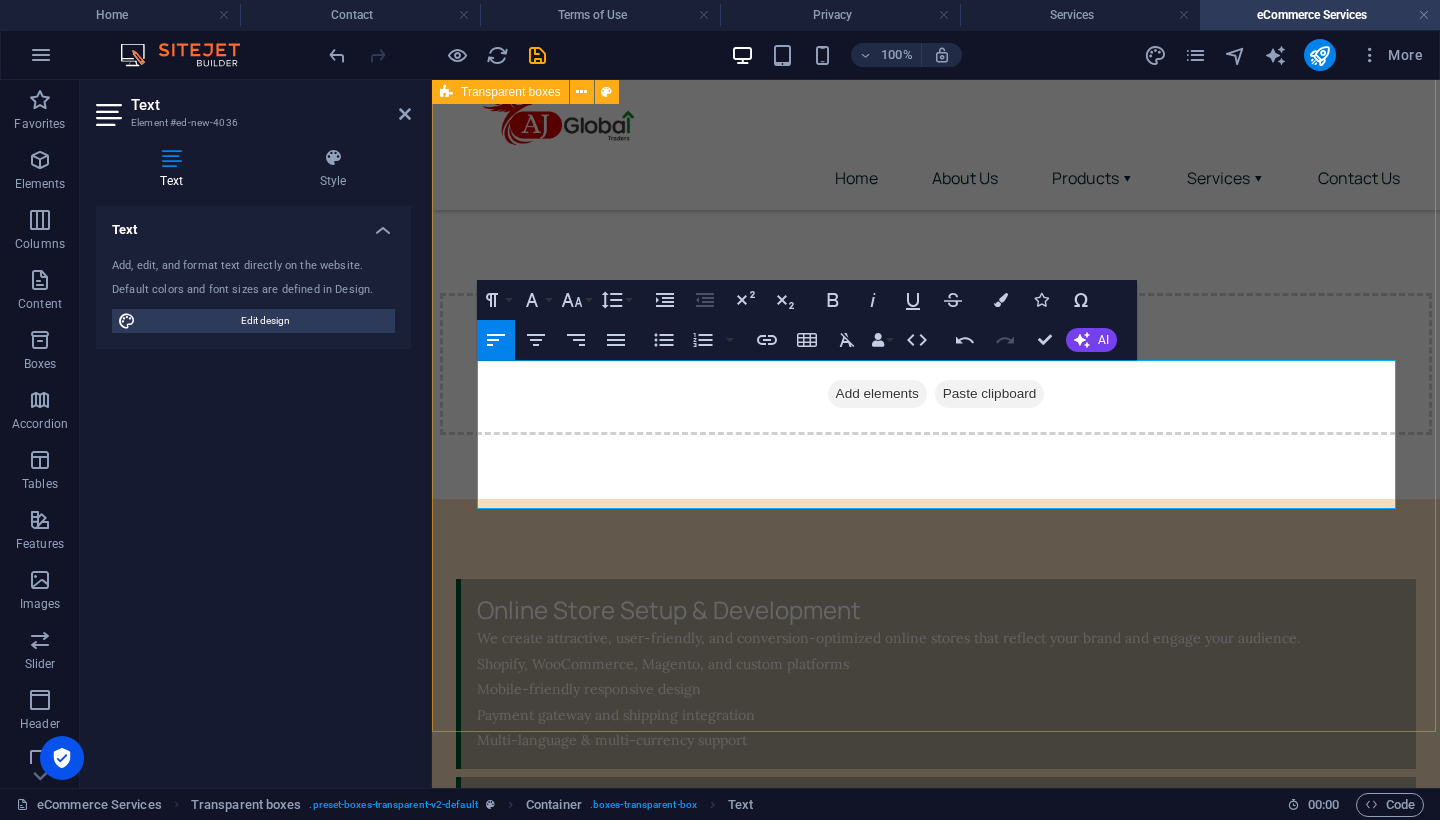 click on "Online Store Setup & Development We create attractive, user-friendly, and conversion-optimized online stores that reflect your brand and engage your audience. Shopify, WooCommerce, Magento, and custom platforms  Mobile-friendly responsive design  Payment gateway and shipping integration  Multi-language & multi-currency support Marketplace Management Expand your reach through top marketplaces like   Amazon, Noon, eBay, Flipkart, and more.   We’ll help you go live and stay competitive. Product listings creation & optimization Brand registry and compliance Promotions & campaign management Marketplace analytics & performance tracking Headline Lorem ipsum dolor sit amet, consectetur adipisicing elit. Pariatur, minima, vel quisquam accusamus labore quaerat possimus neque nesciunt ab officia. Lorem ipsum dolor sit amet, consectetur adipisicing elit. Facilis, totam!" at bounding box center [936, 845] 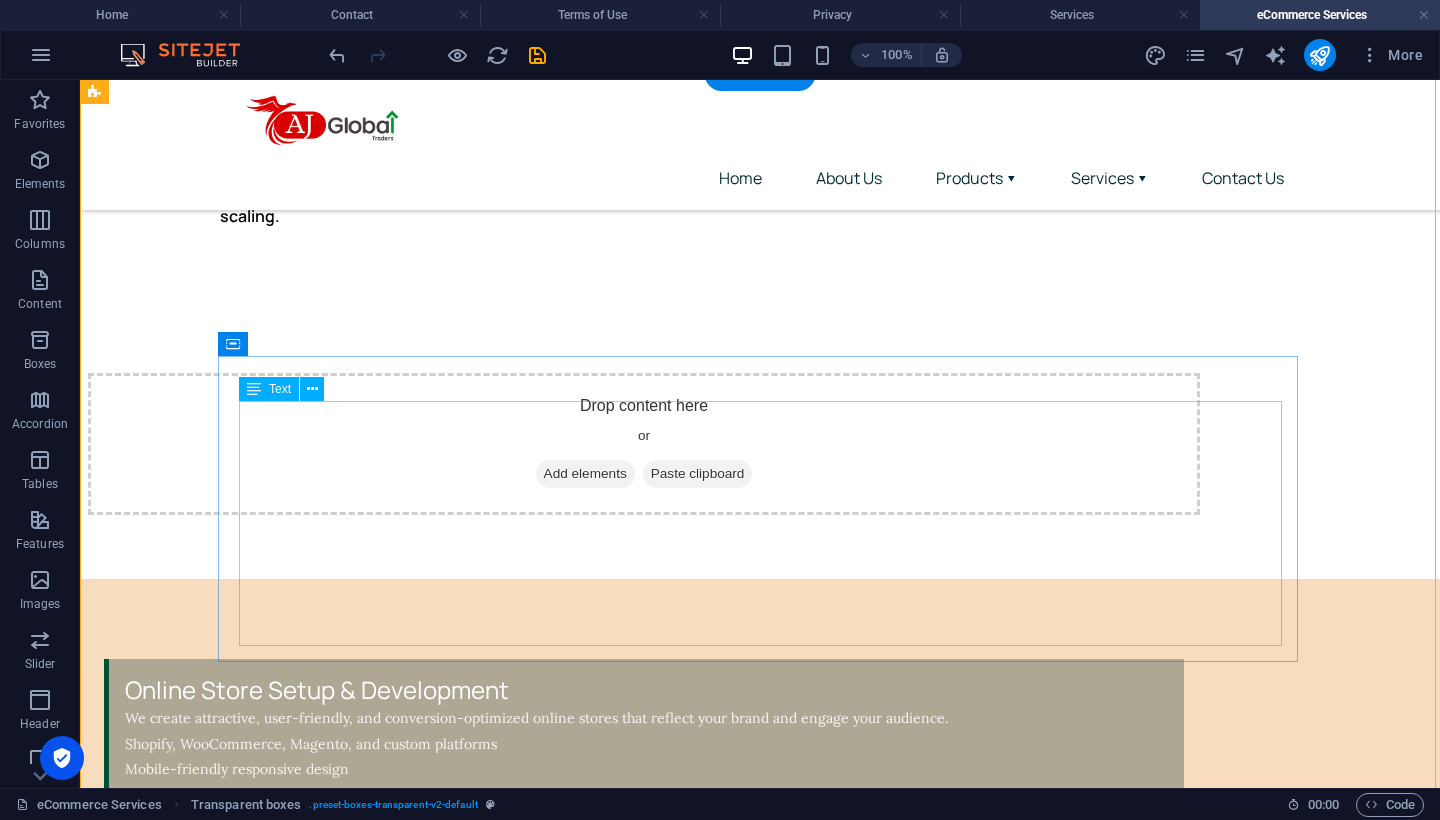 click on "Expand your reach through top marketplaces like   Amazon, Noon, eBay, Flipkart, and more.   We’ll help you go live and stay competitive. Product listings creation & optimization Brand registry and compliance Promotions & campaign management Marketplace analytics & performance tracking" at bounding box center (646, 1015) 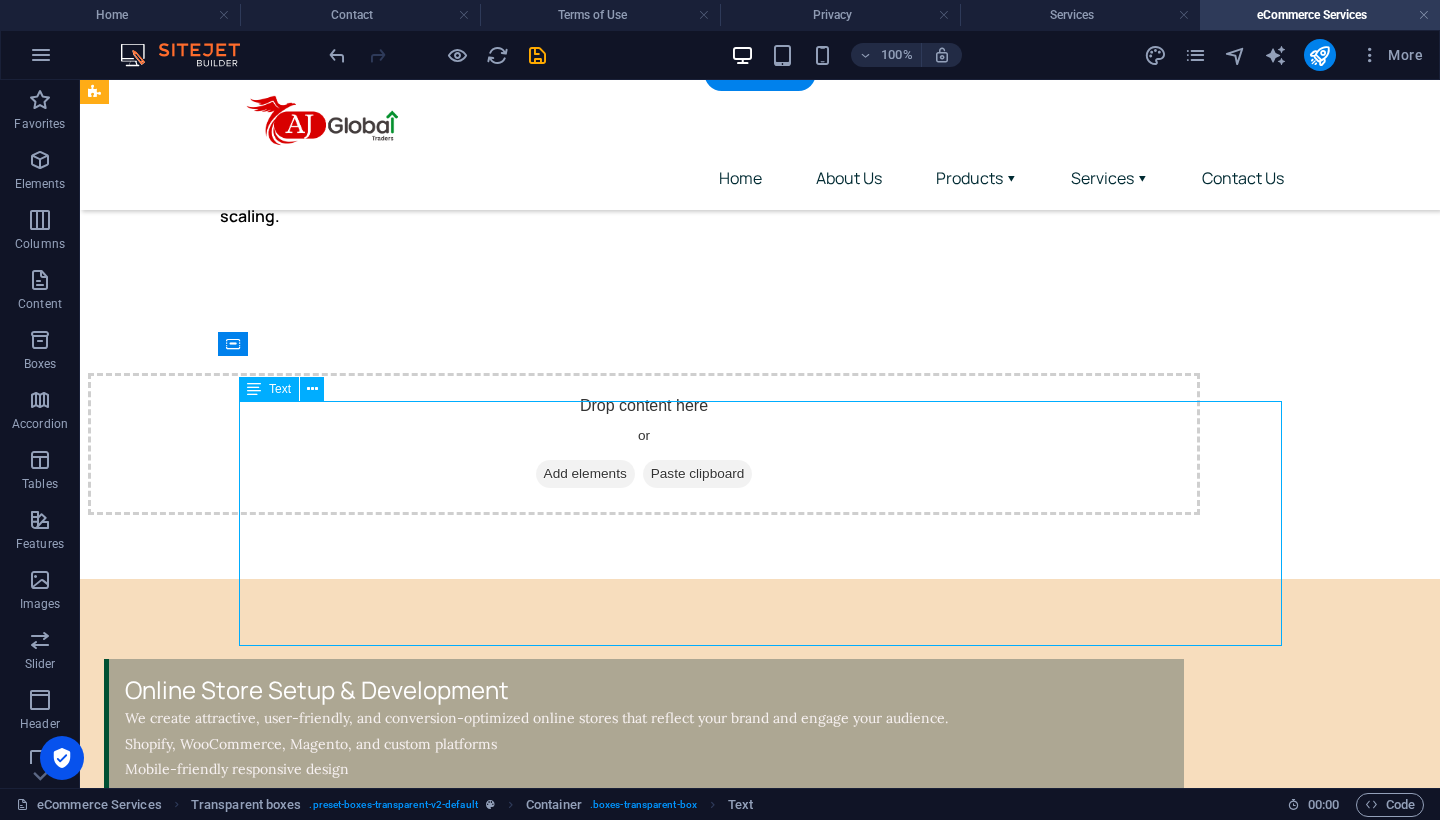 click on "Expand your reach through top marketplaces like   Amazon, Noon, eBay, Flipkart, and more.   We’ll help you go live and stay competitive. Product listings creation & optimization Brand registry and compliance Promotions & campaign management Marketplace analytics & performance tracking" at bounding box center [646, 1015] 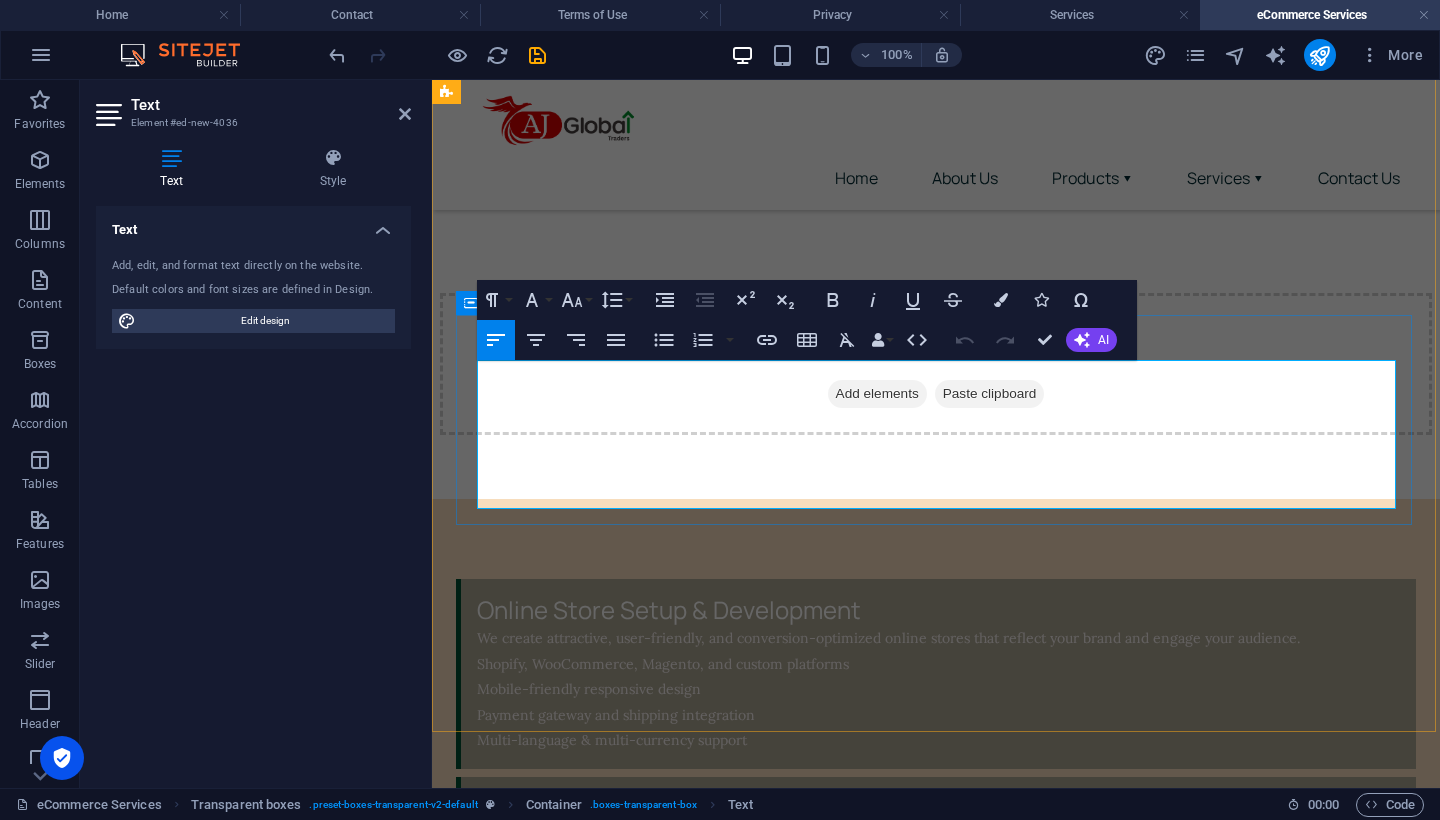 click on "Product listings creation & optimization Brand registry and compliance Promotions & campaign management" at bounding box center (608, 886) 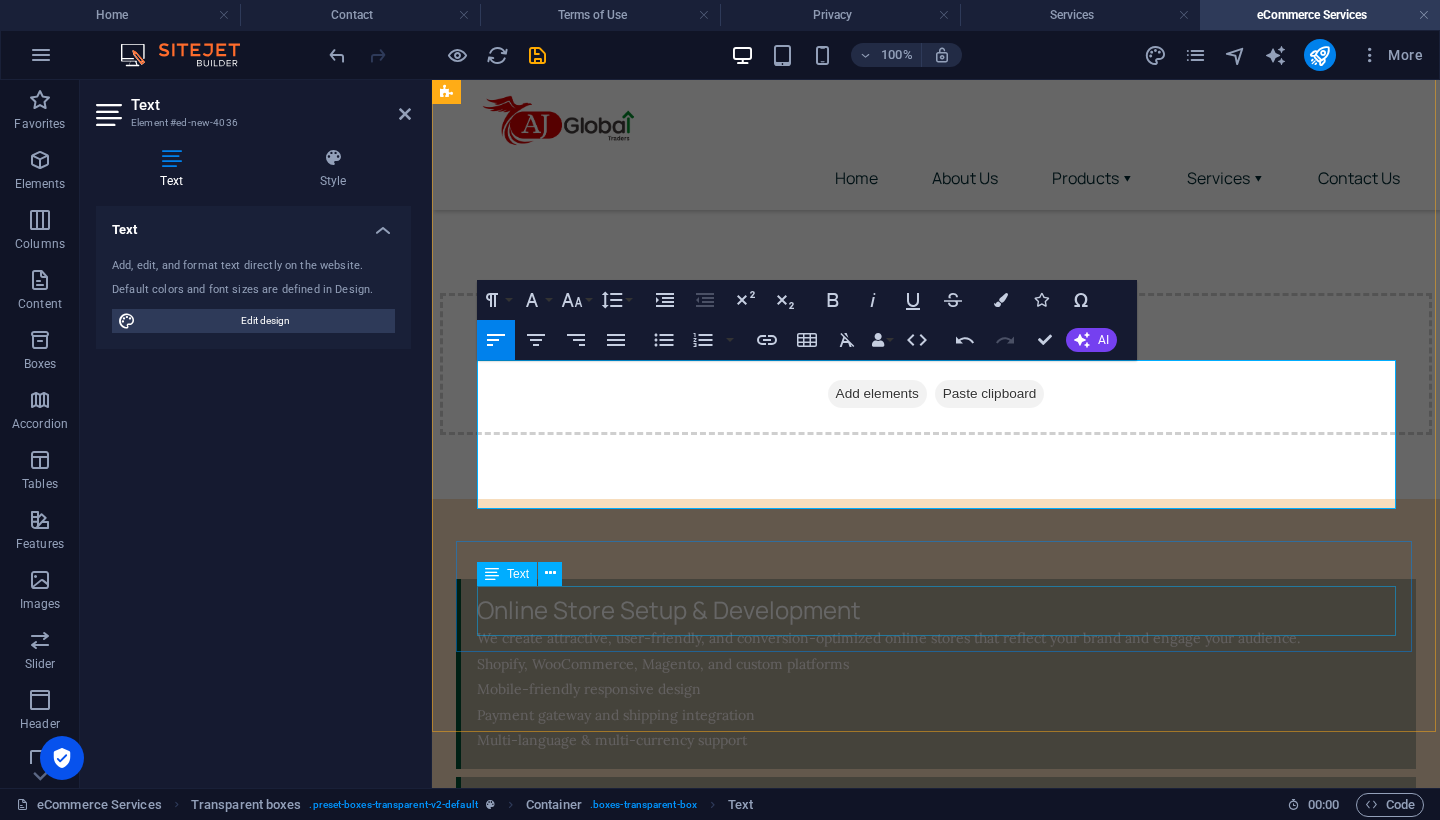 click on "Lorem ipsum dolor sit amet, consectetur adipisicing elit. Pariatur, minima, vel quisquam accusamus labore quaerat possimus neque nesciunt ab officia. Lorem ipsum dolor sit amet, consectetur adipisicing elit. Facilis, totam!" at bounding box center [938, 1070] 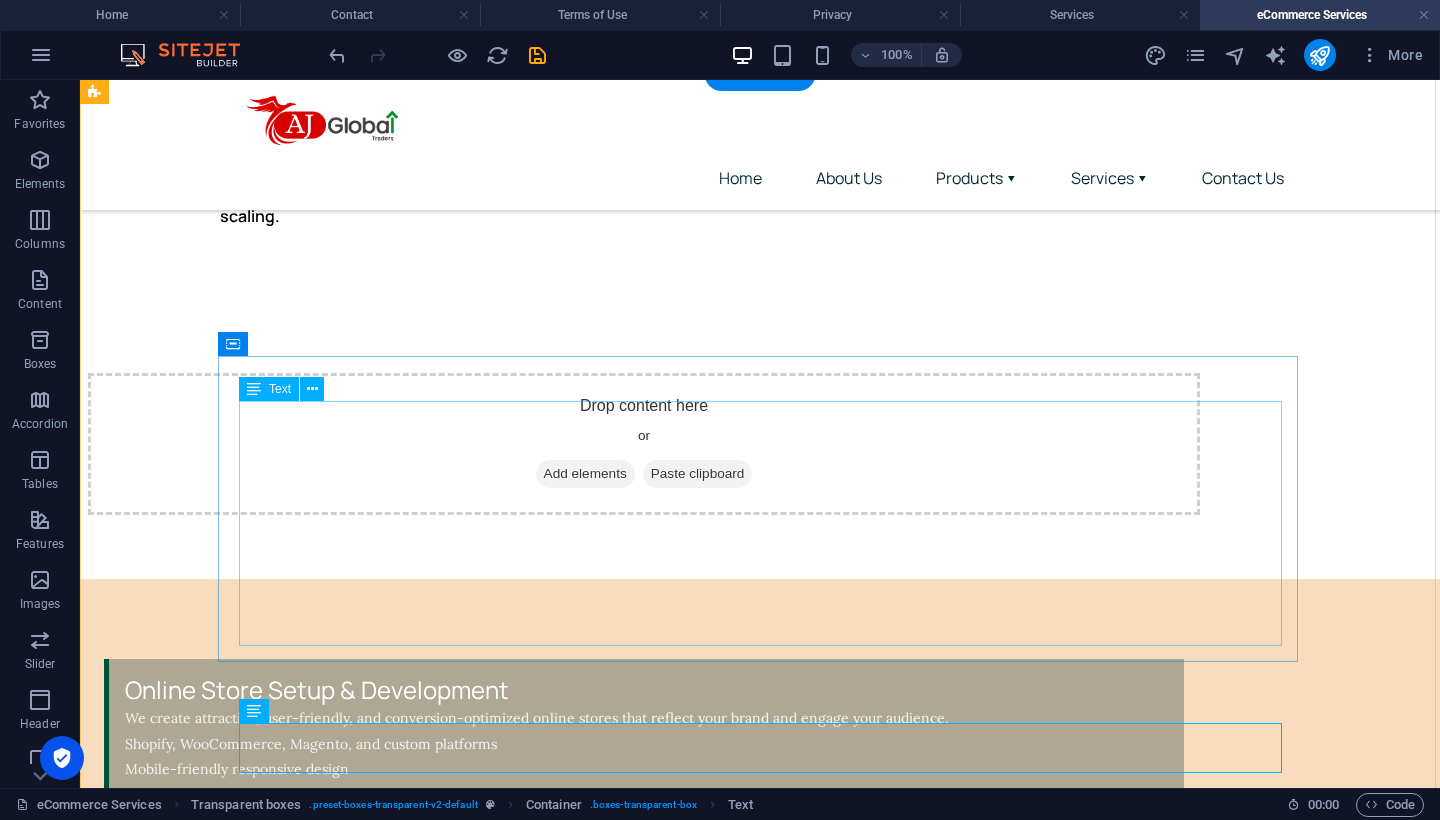 click on "Expand your reach through top marketplaces like   Amazon, Noon, eBay, Flipkart, and more.   We’ll help you go live and stay competitive. Product listings creation & optimization Brand registry and compliance Promotions & campaign management Marketplace analytics & performance tracking" at bounding box center [646, 1015] 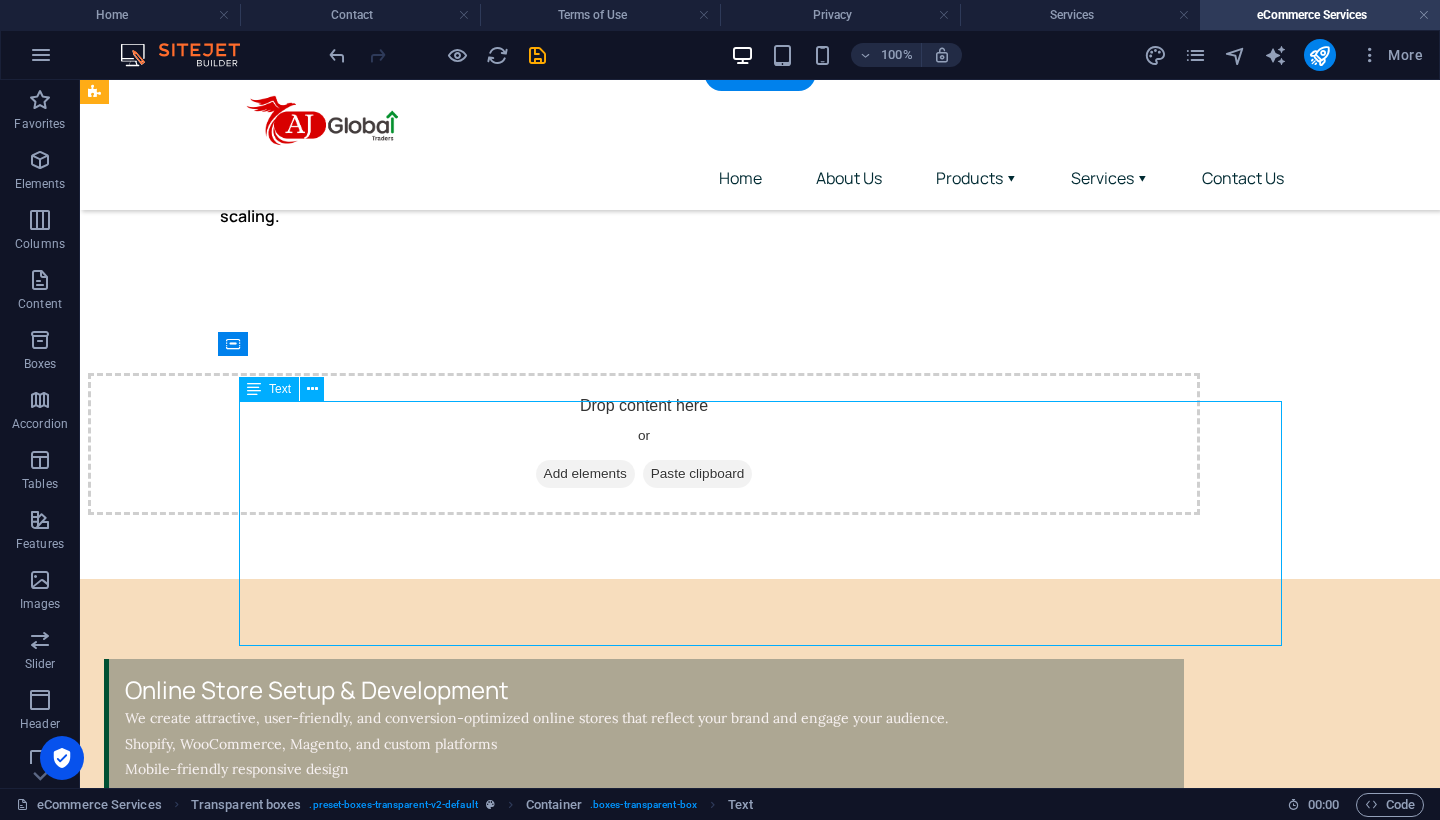 click on "Expand your reach through top marketplaces like   Amazon, Noon, eBay, Flipkart, and more.   We’ll help you go live and stay competitive. Product listings creation & optimization Brand registry and compliance Promotions & campaign management Marketplace analytics & performance tracking" at bounding box center (646, 1015) 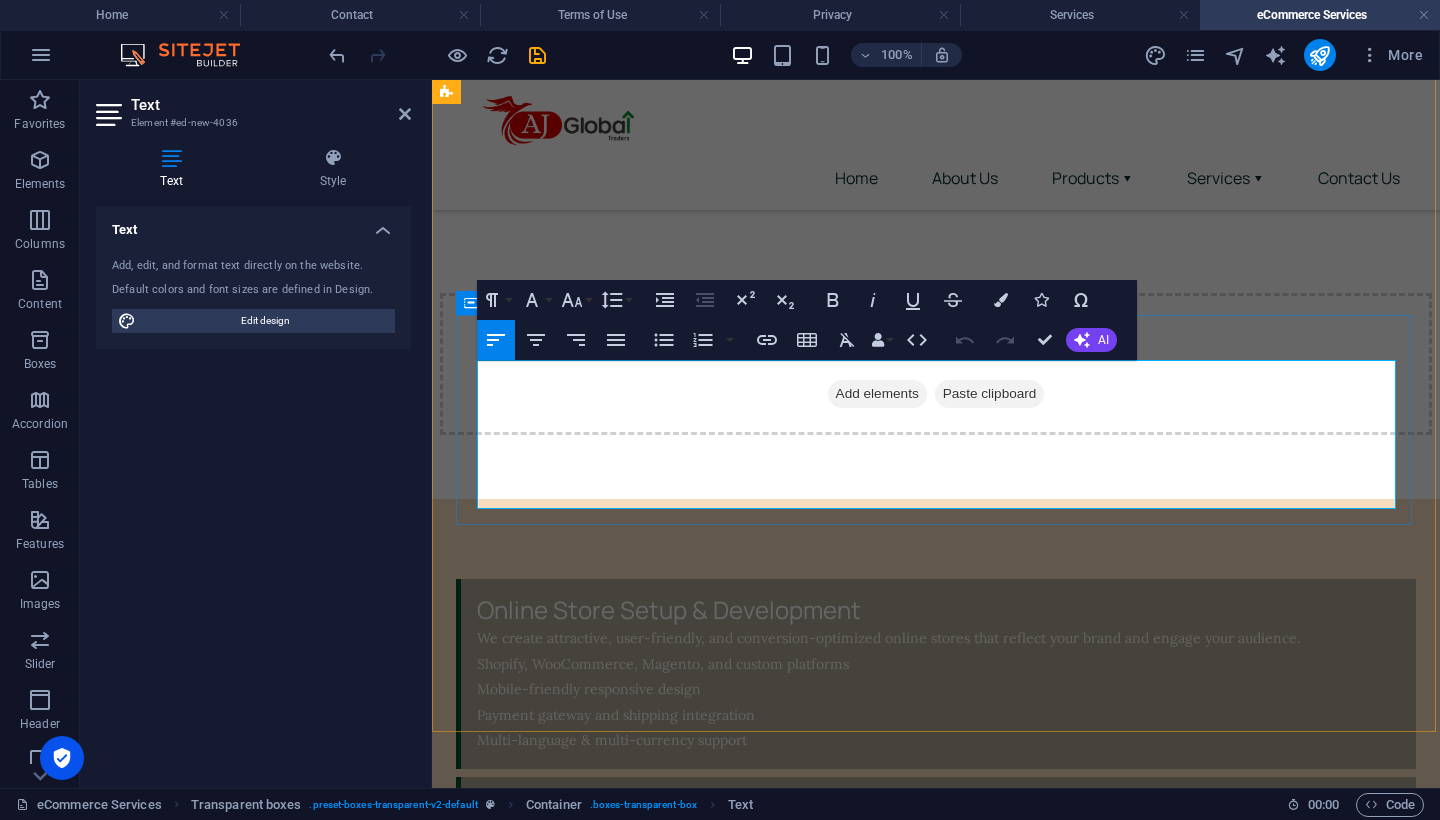 click on "Marketplace analytics & performance tracking" at bounding box center [630, 938] 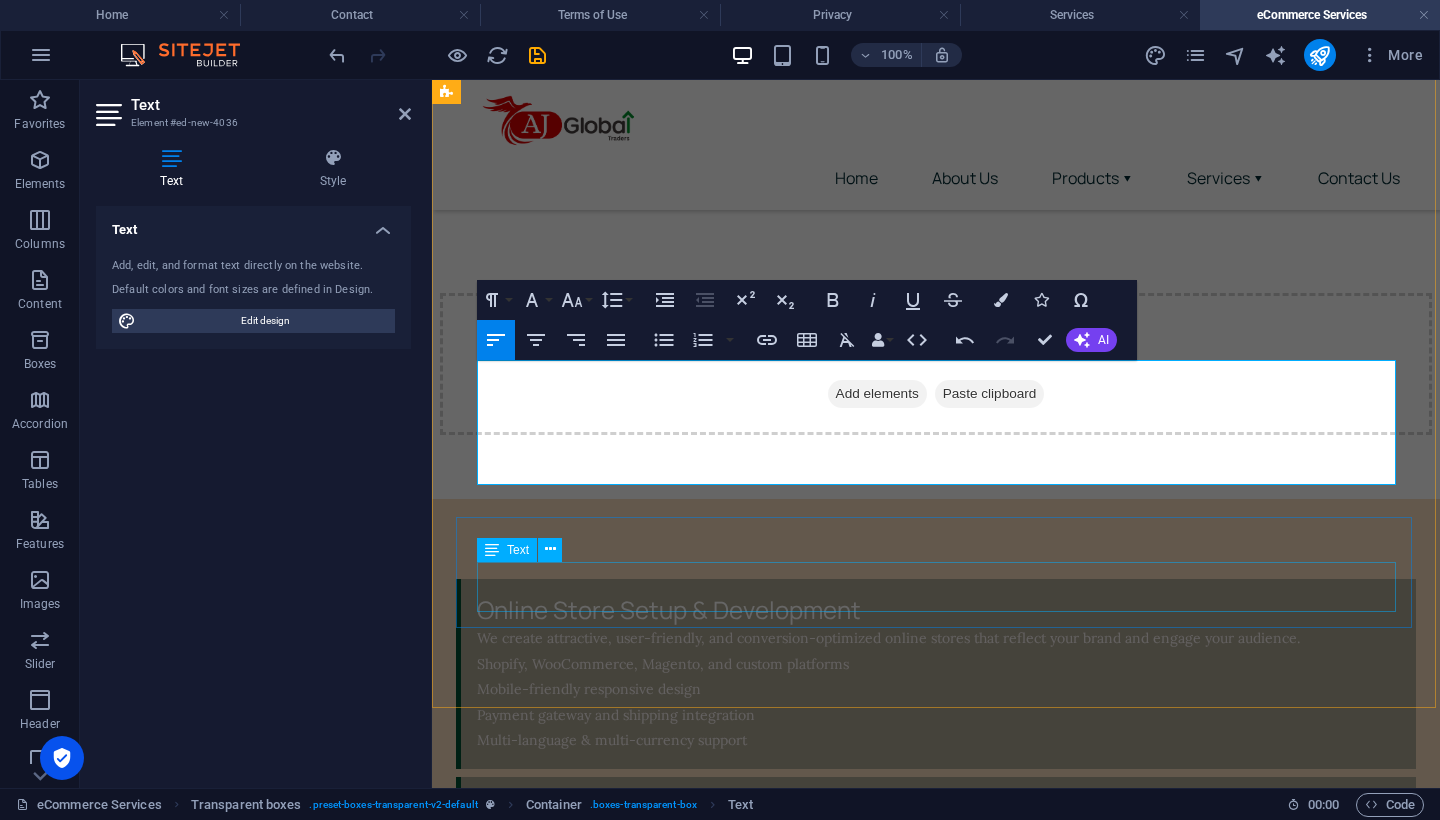click on "Lorem ipsum dolor sit amet, consectetur adipisicing elit. Pariatur, minima, vel quisquam accusamus labore quaerat possimus neque nesciunt ab officia. Lorem ipsum dolor sit amet, consectetur adipisicing elit. Facilis, totam!" at bounding box center (938, 1046) 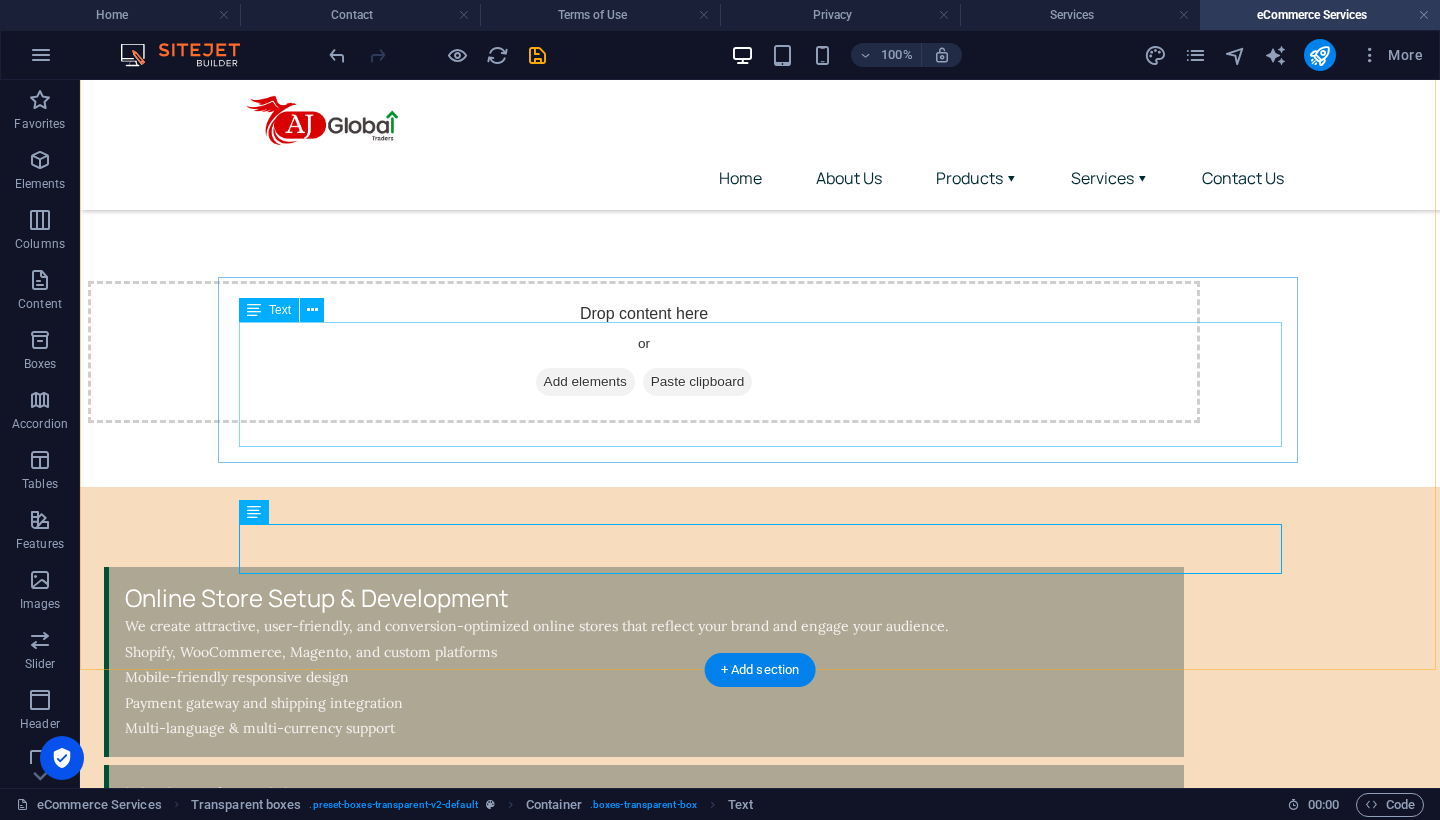 scroll, scrollTop: 1235, scrollLeft: 0, axis: vertical 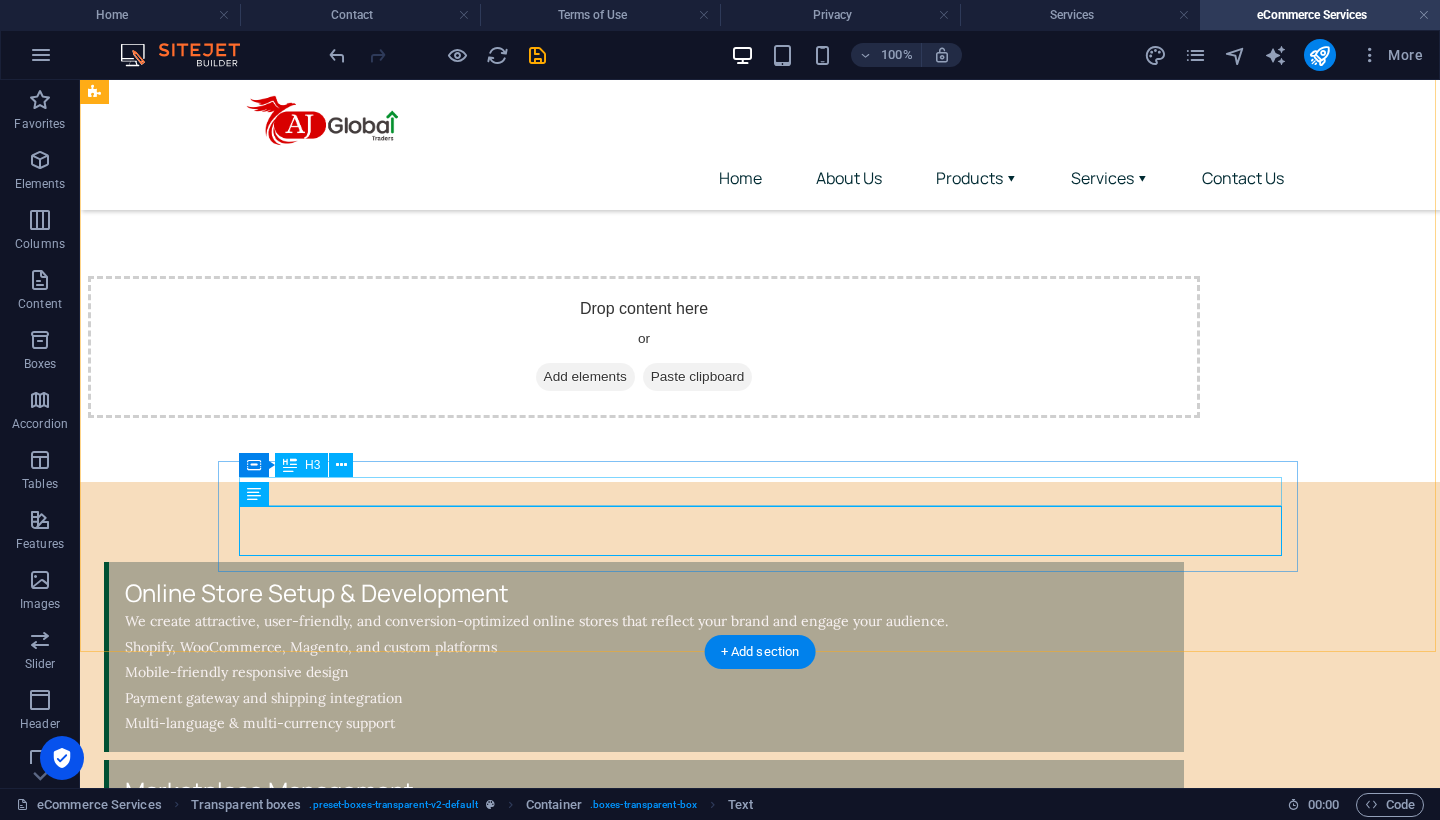 click on "Headline" at bounding box center [646, 989] 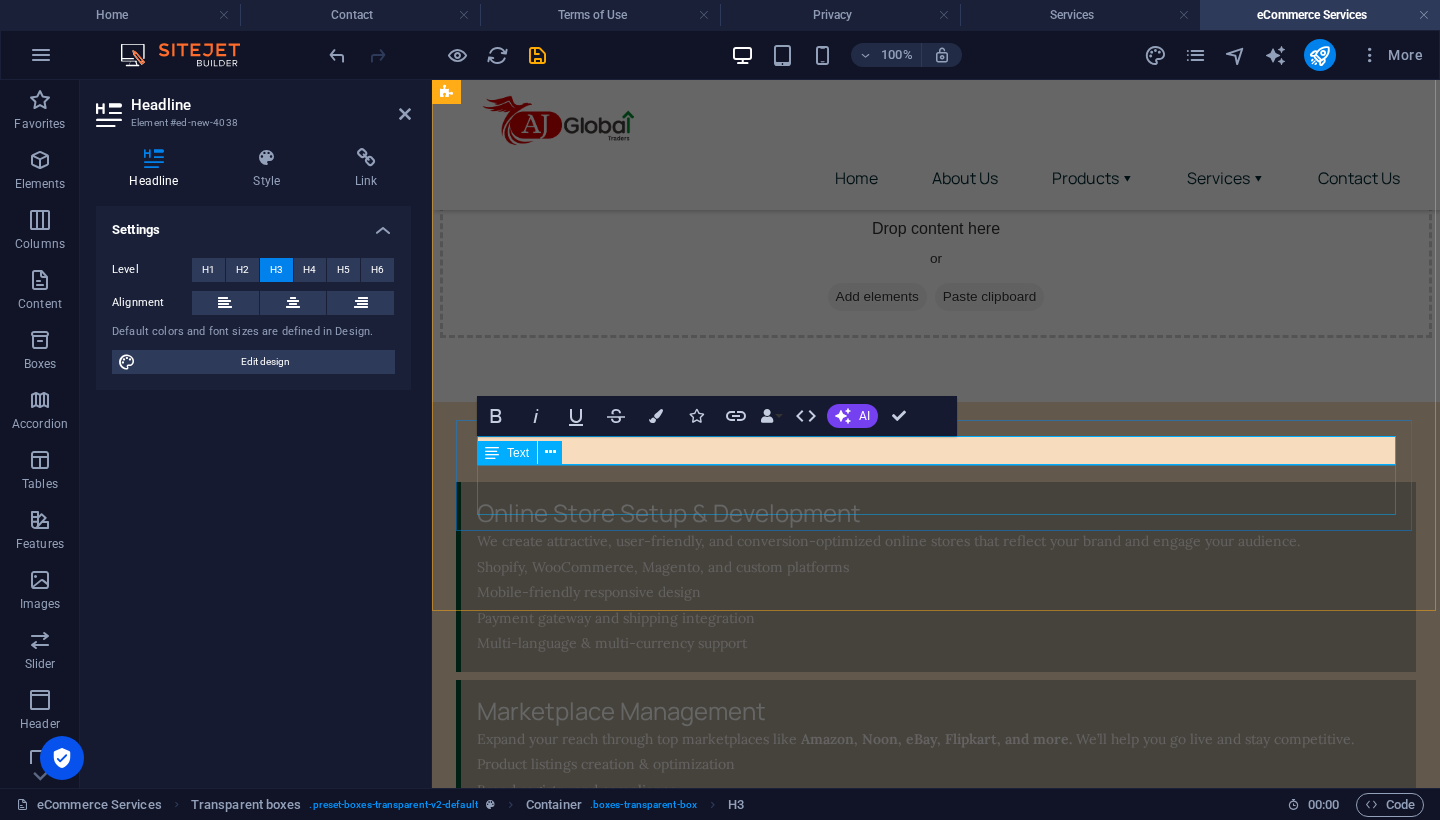 click on "Lorem ipsum dolor sit amet, consectetur adipisicing elit. Pariatur, minima, vel quisquam accusamus labore quaerat possimus neque nesciunt ab officia. Lorem ipsum dolor sit amet, consectetur adipisicing elit. Facilis, totam!" at bounding box center (938, 949) 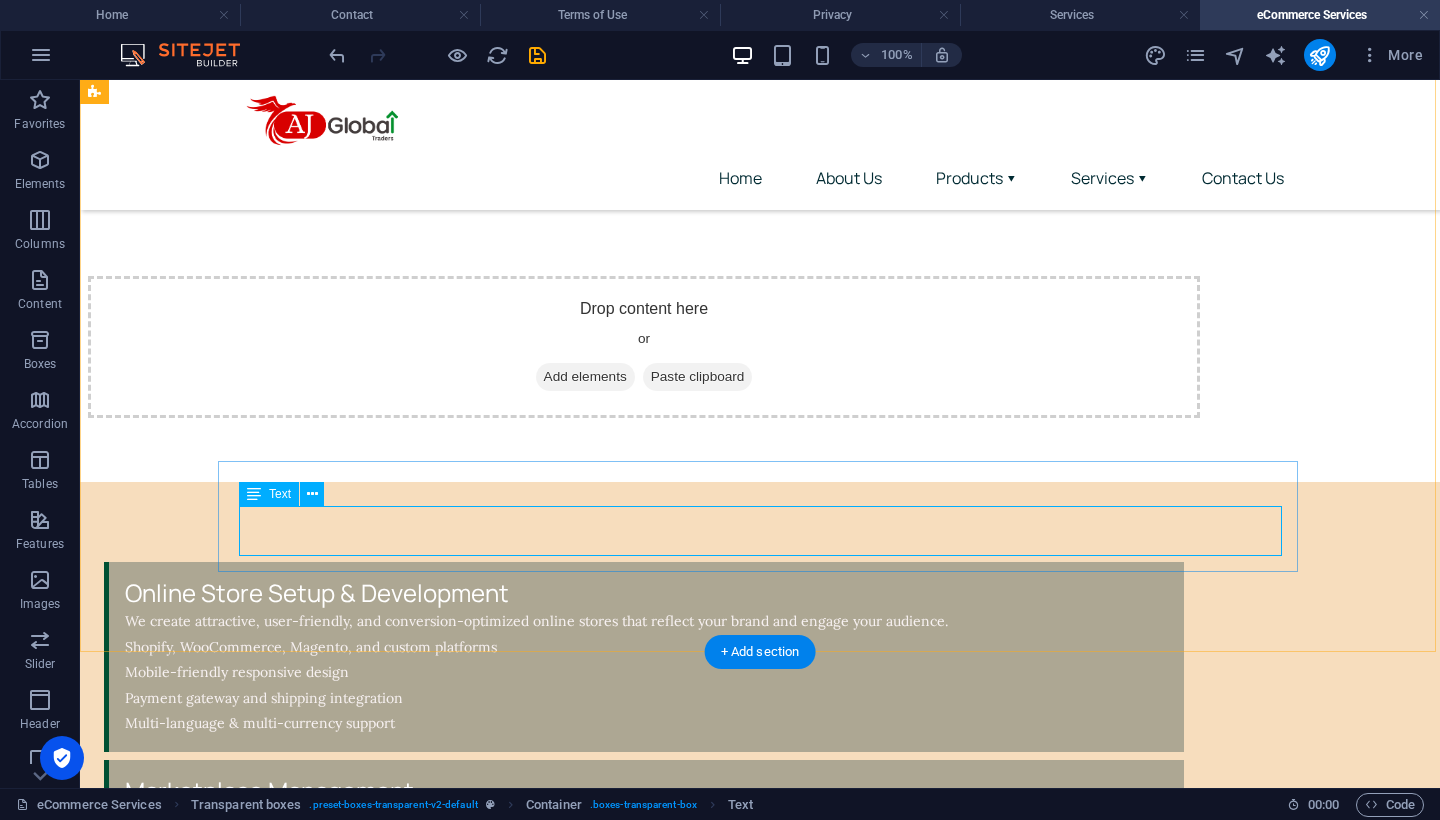 click on "Lorem ipsum dolor sit amet, consectetur adipisicing elit. Pariatur, minima, vel quisquam accusamus labore quaerat possimus neque nesciunt ab officia. Lorem ipsum dolor sit amet, consectetur adipisicing elit. Facilis, totam!" at bounding box center [646, 1029] 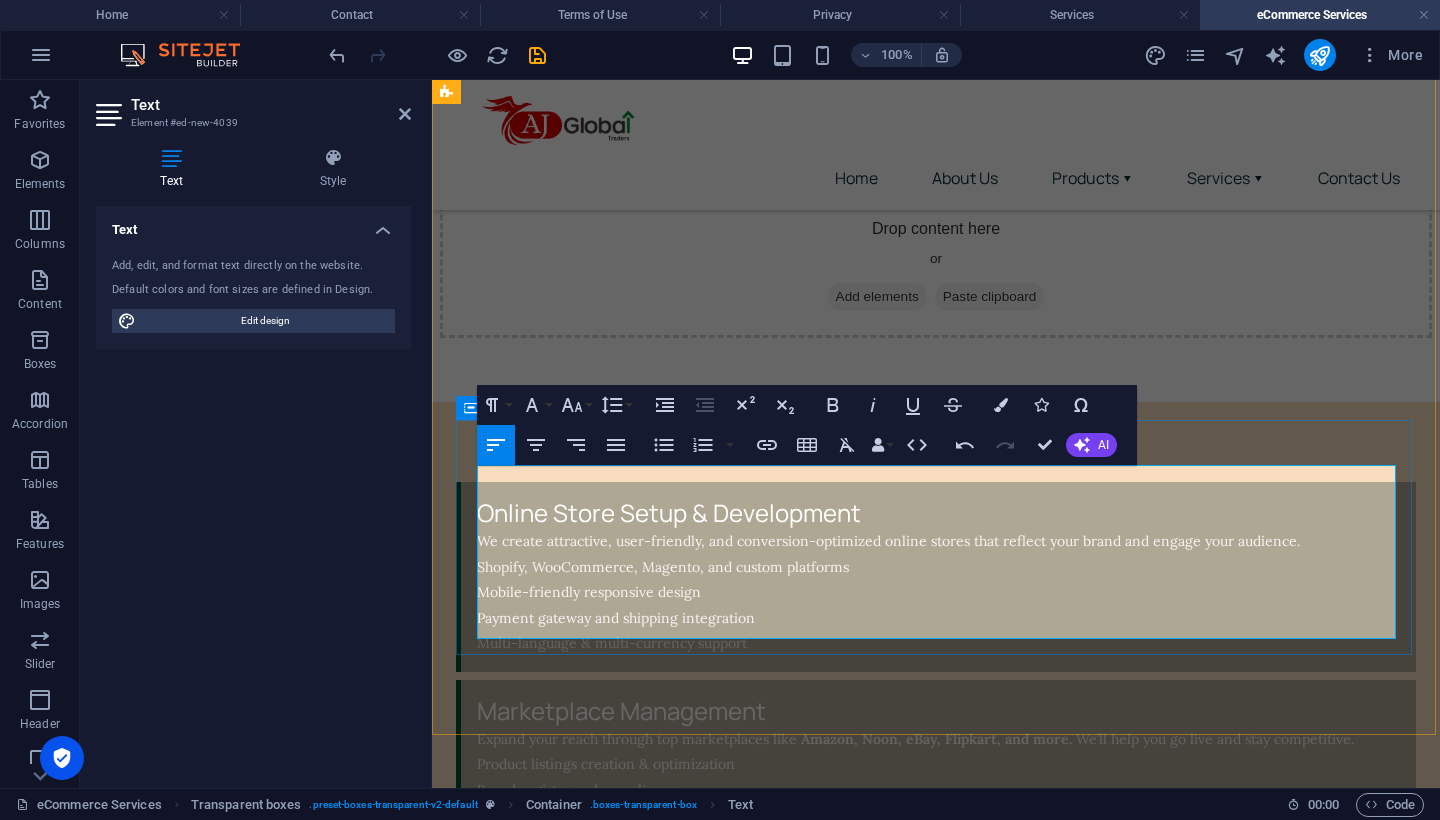 click on "✅ Local & international product sourcing ✅ Private label & white label options ✅ SKU management ✅ Stock alerts and fulfillment coordination" at bounding box center [939, 1026] 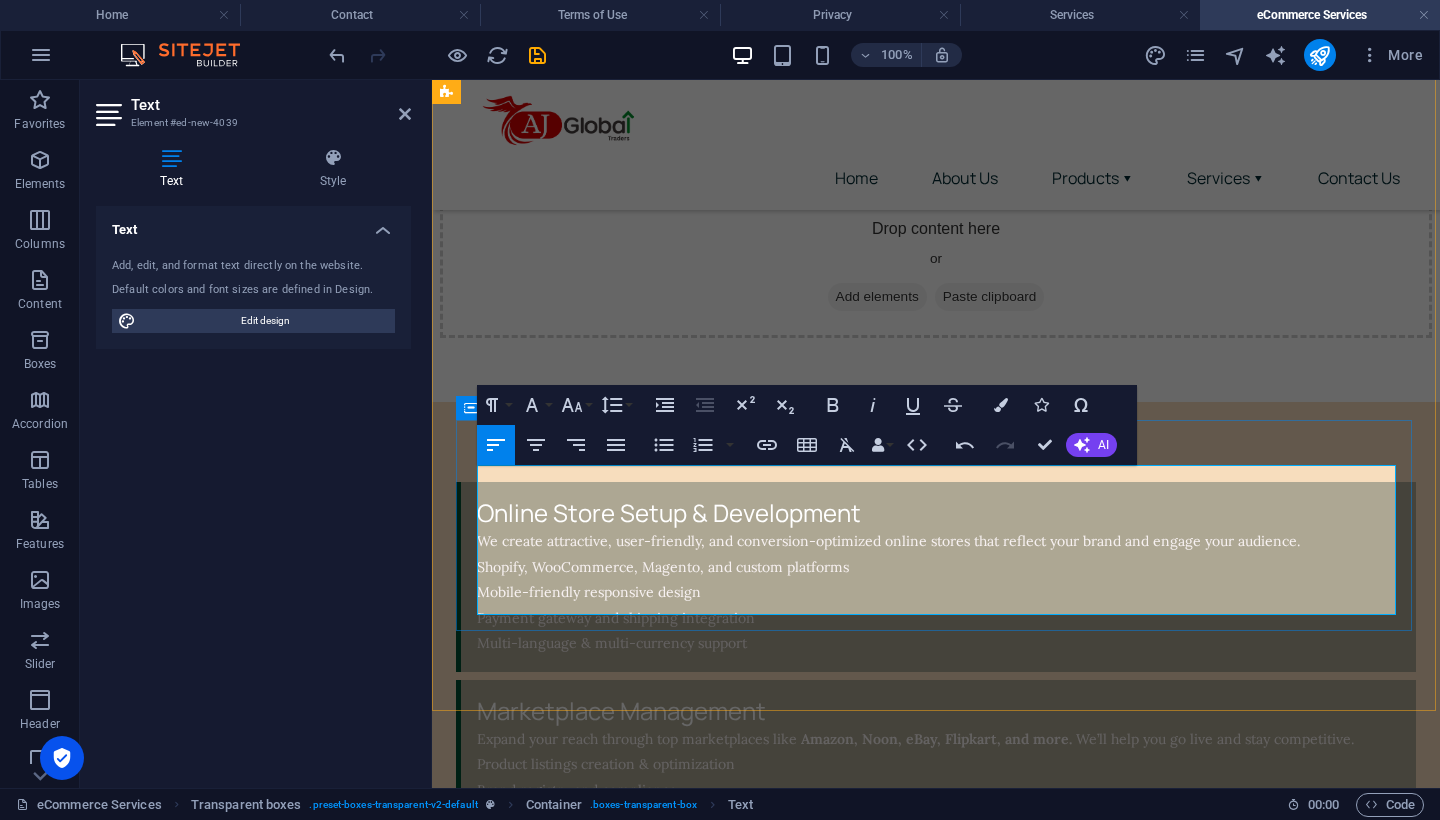 drag, startPoint x: 799, startPoint y: 601, endPoint x: 473, endPoint y: 477, distance: 348.78647 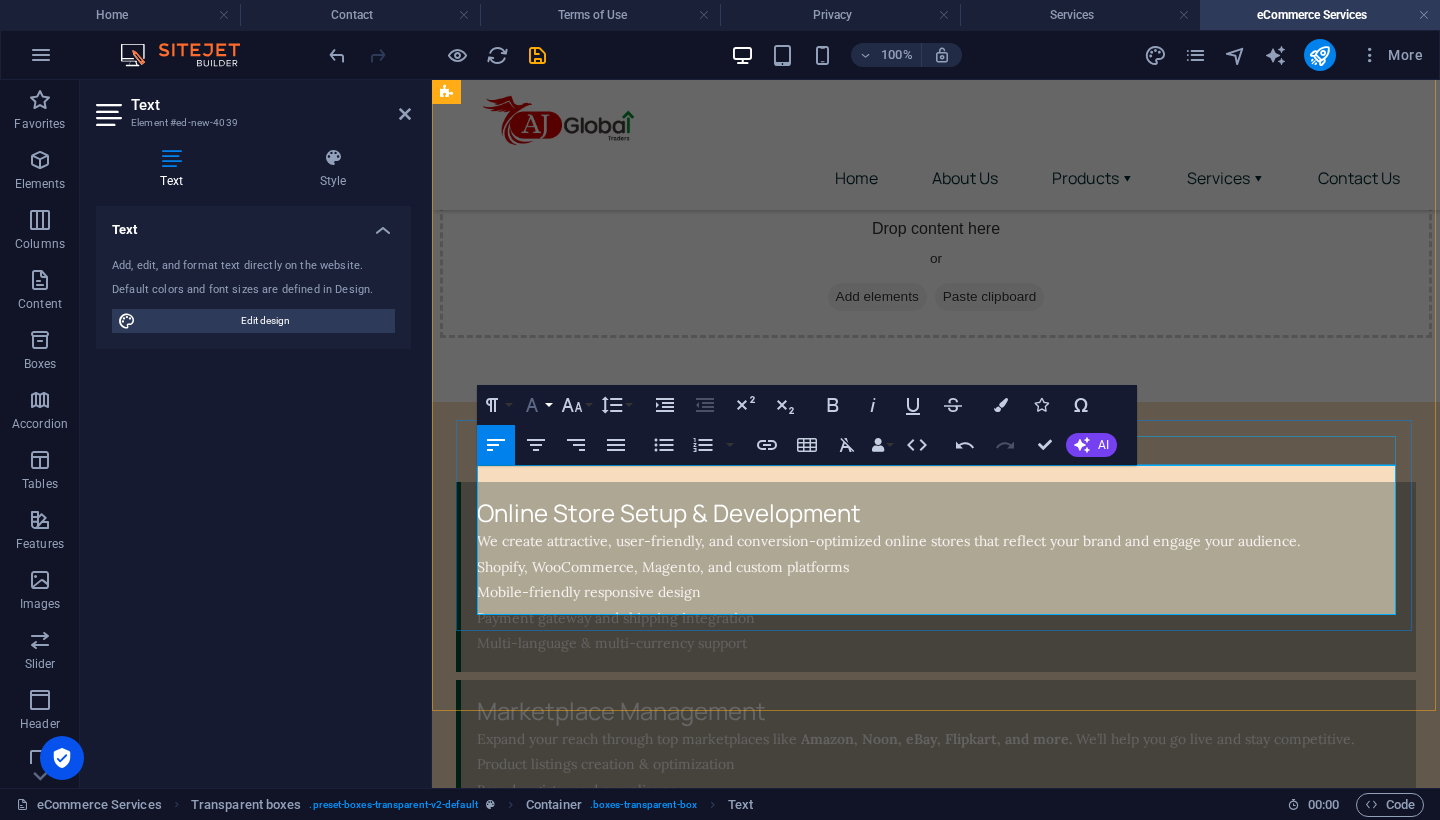 click on "Font Family" at bounding box center (536, 405) 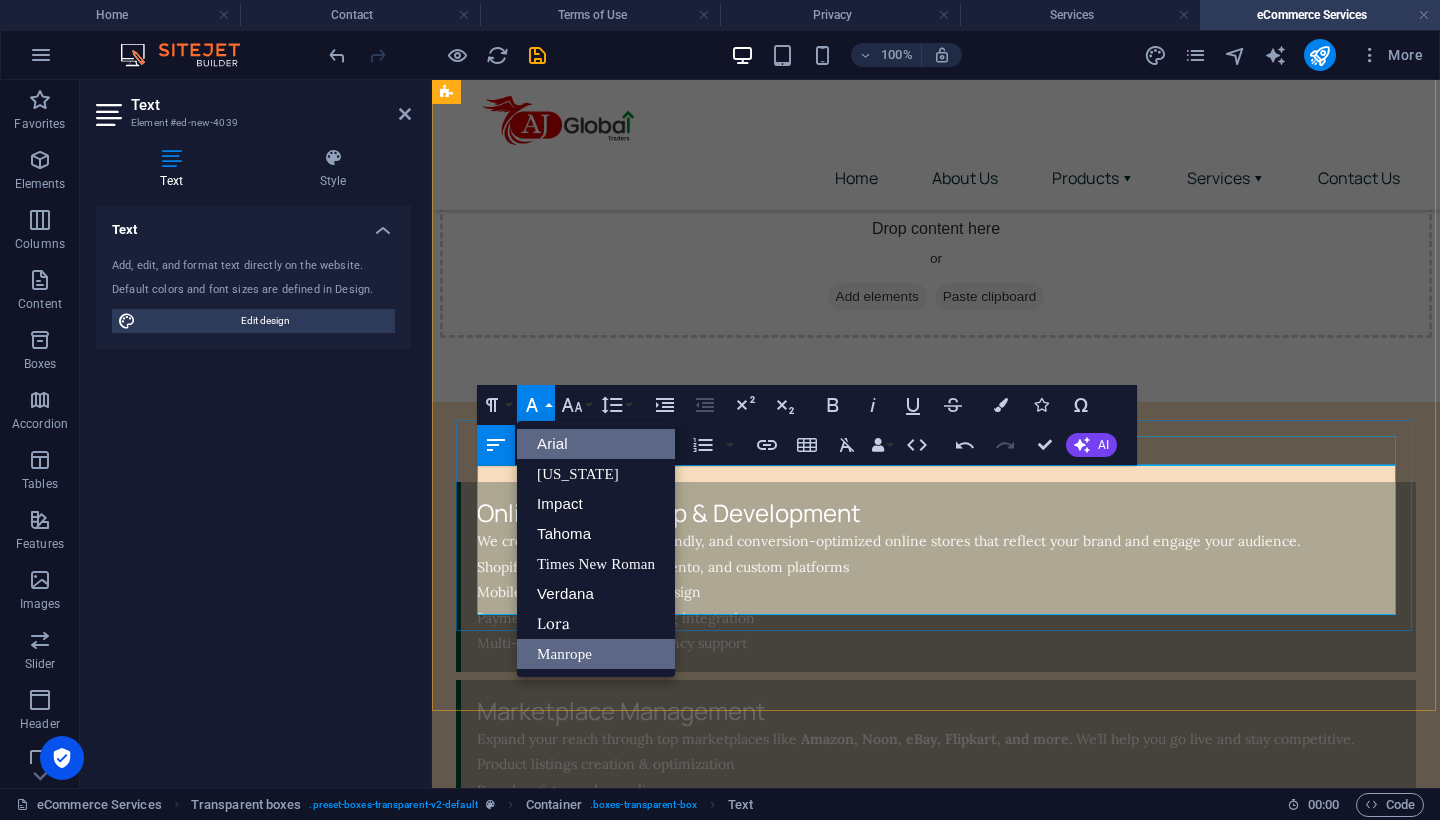 scroll, scrollTop: 0, scrollLeft: 0, axis: both 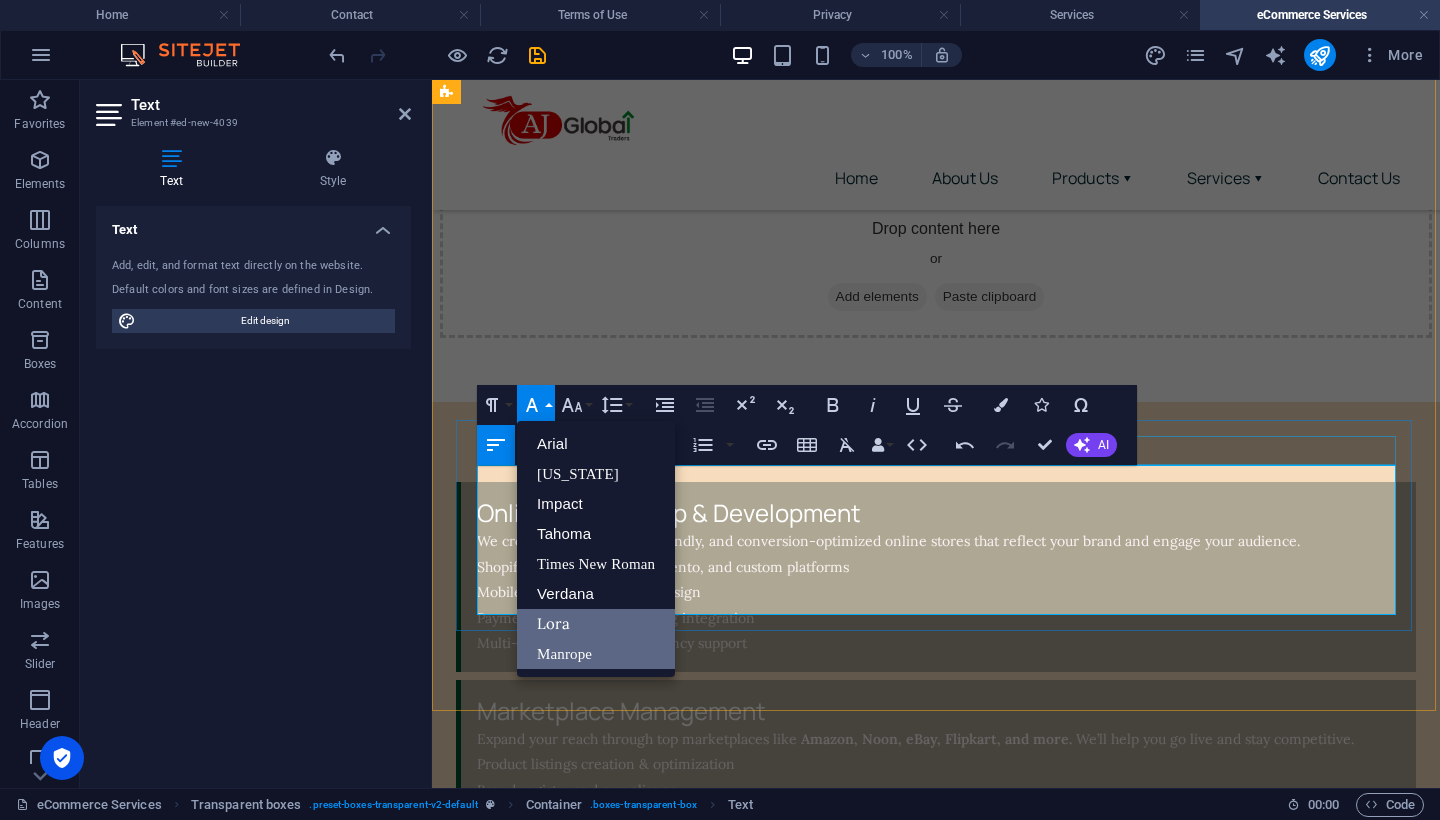 click on "Lora" at bounding box center [596, 624] 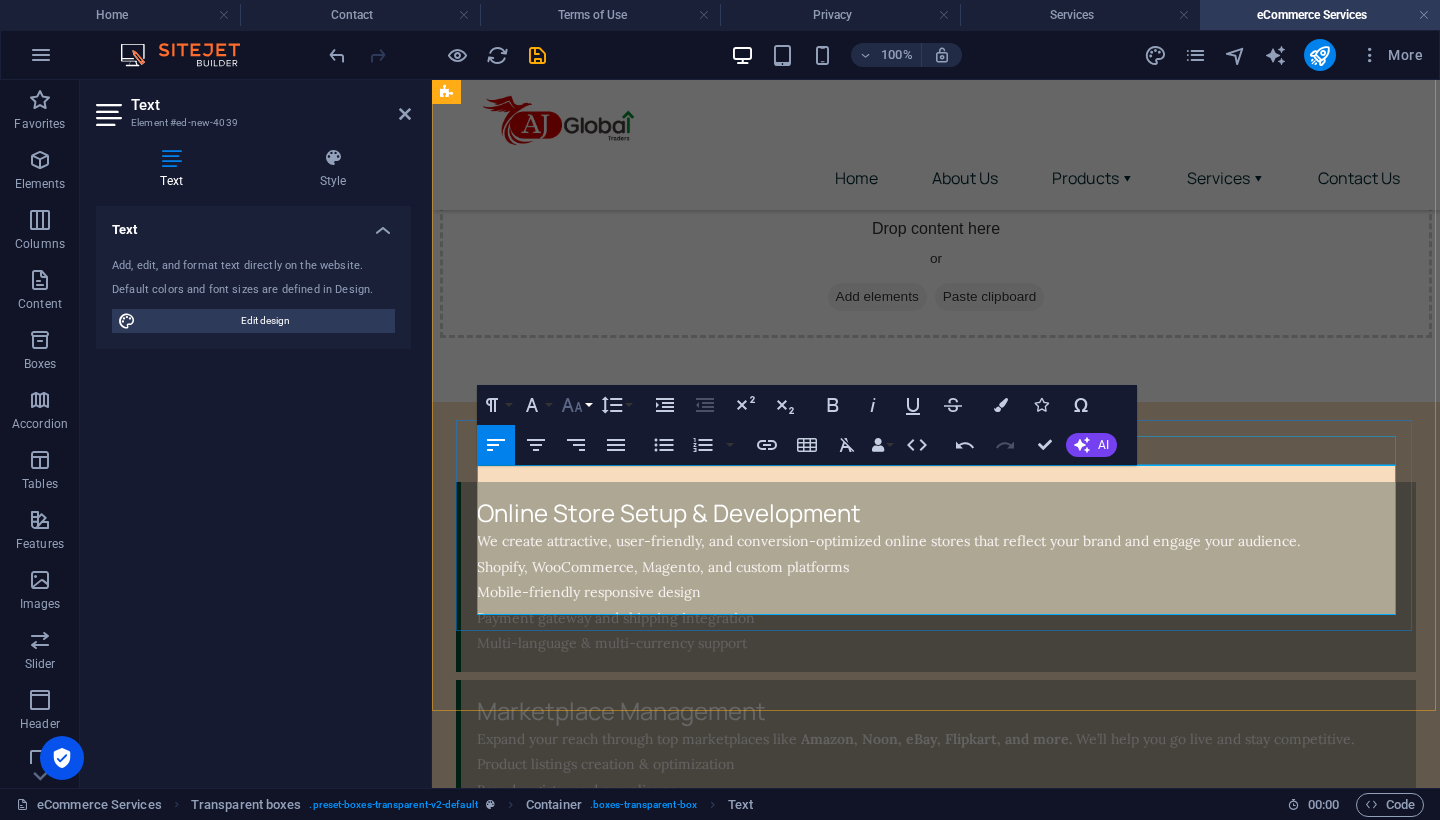click on "Font Size" at bounding box center (576, 405) 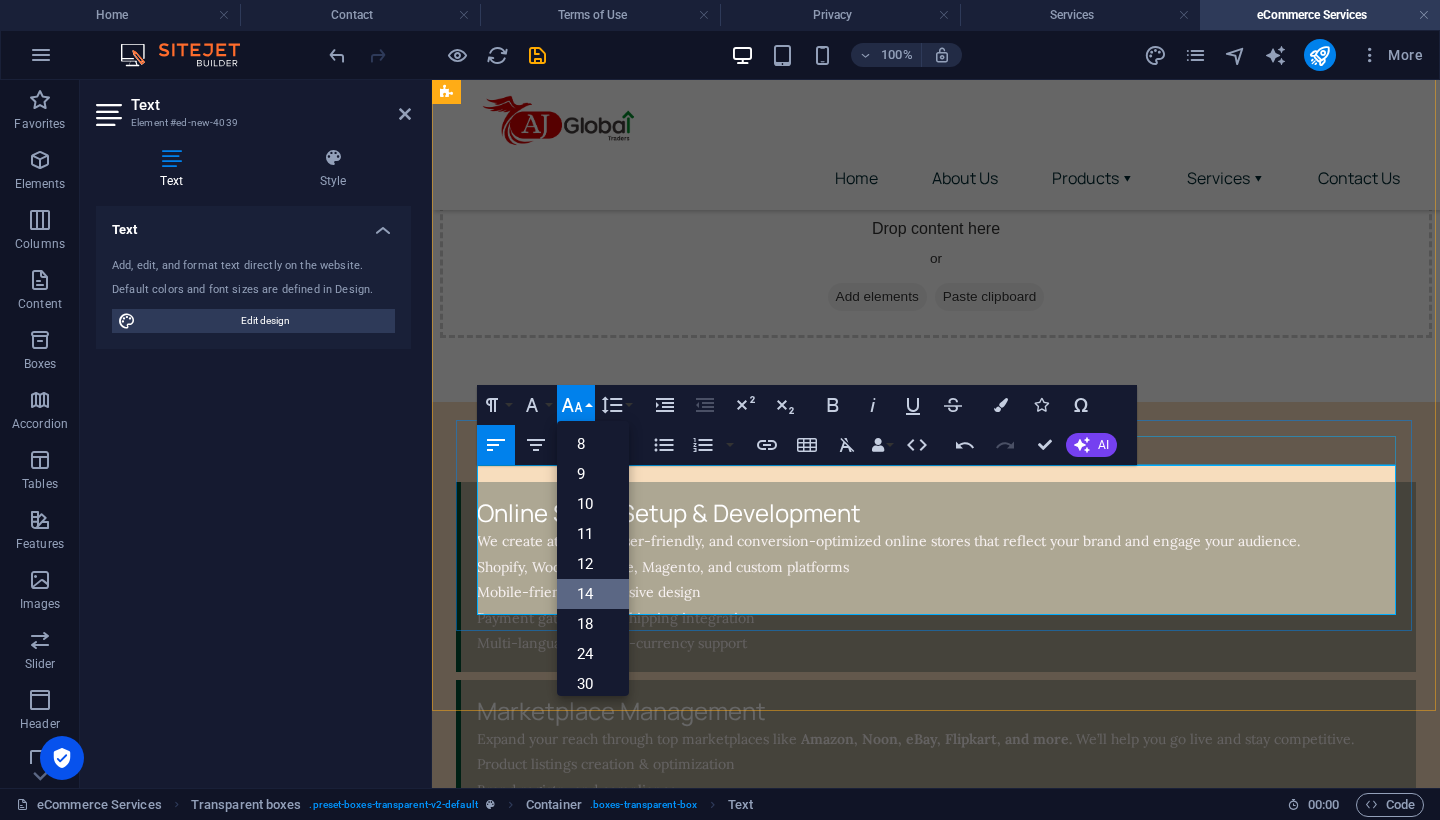 click on "14" at bounding box center (593, 594) 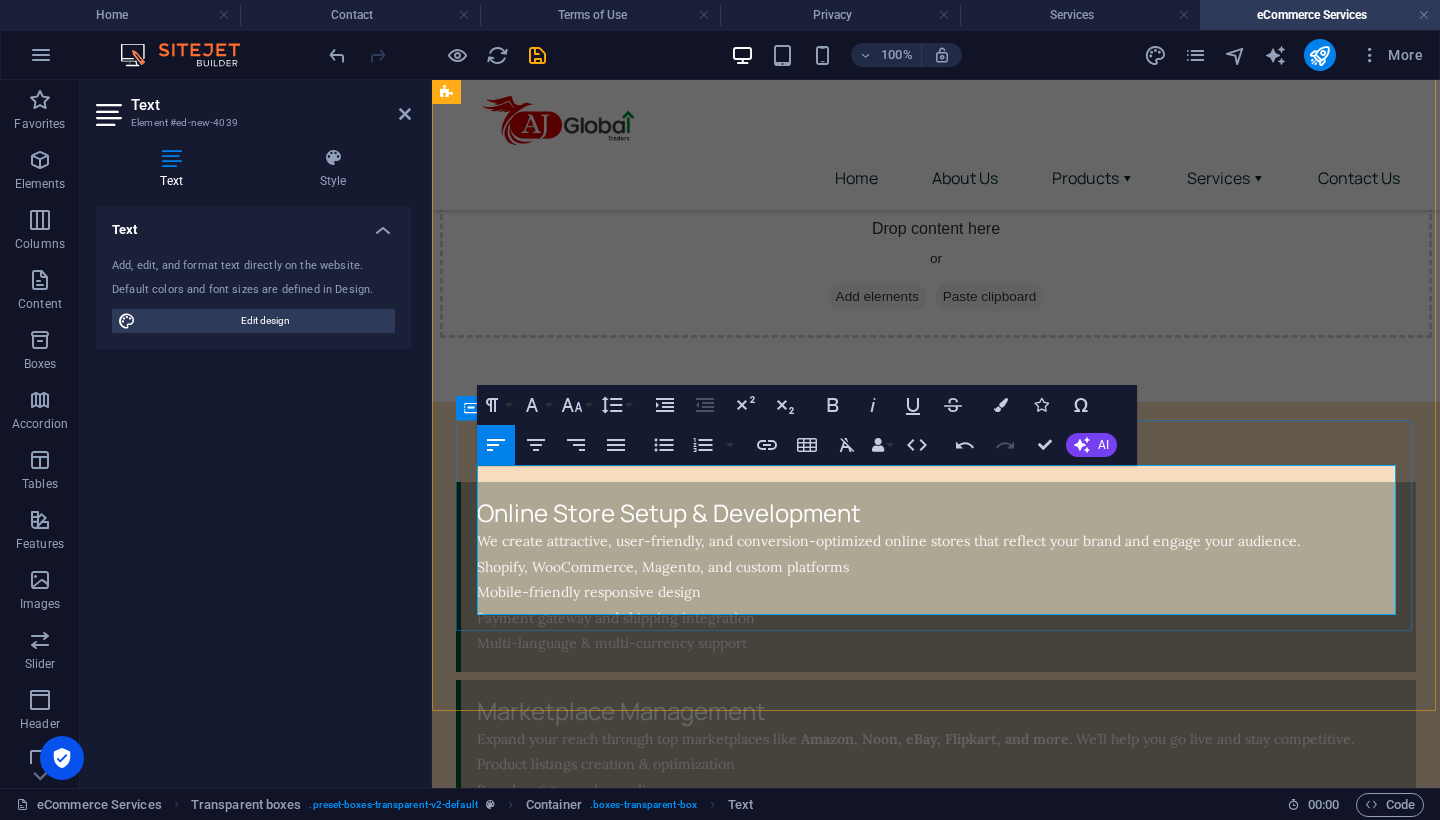 click on "SKU management" at bounding box center (938, 1039) 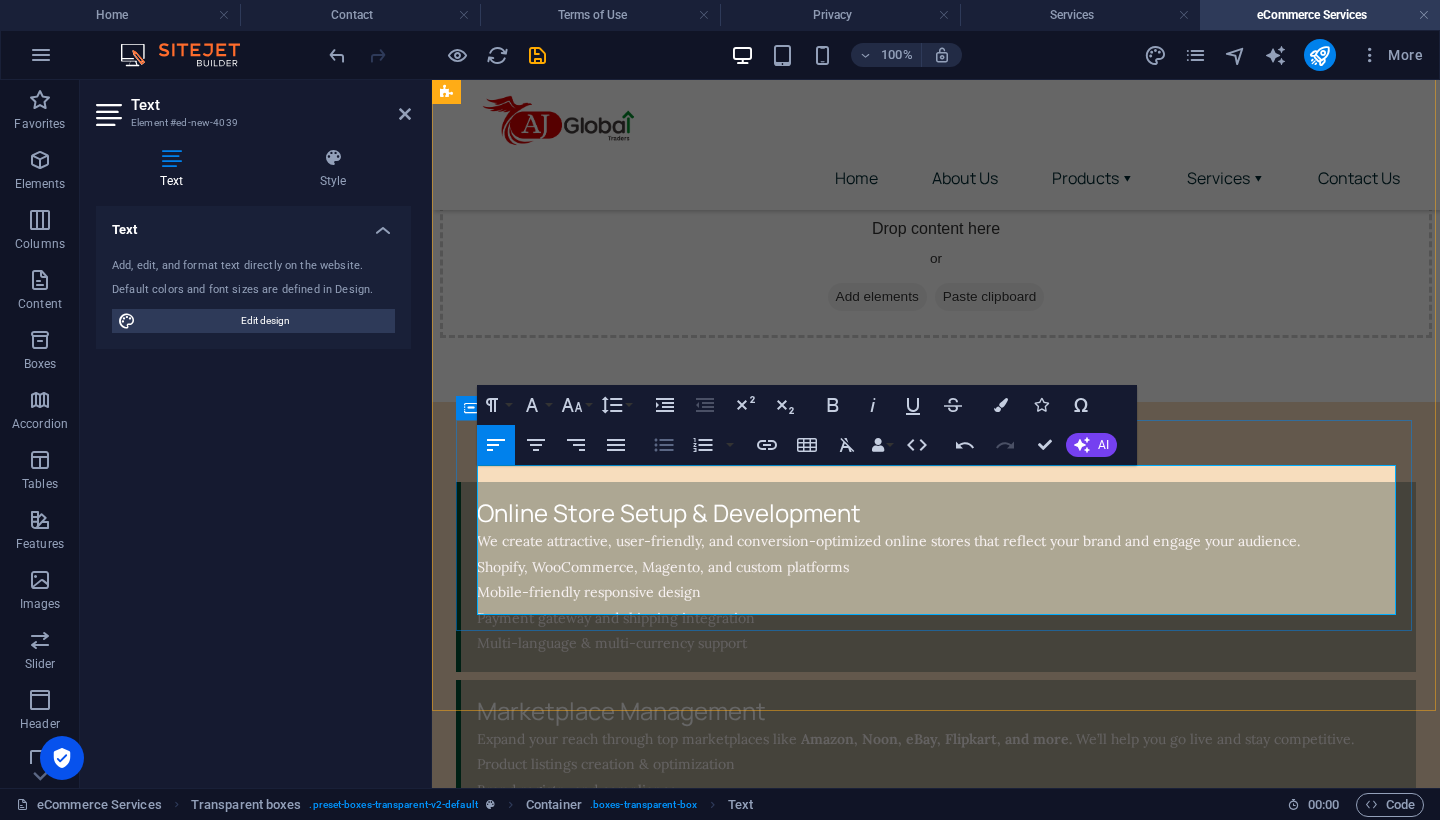 click 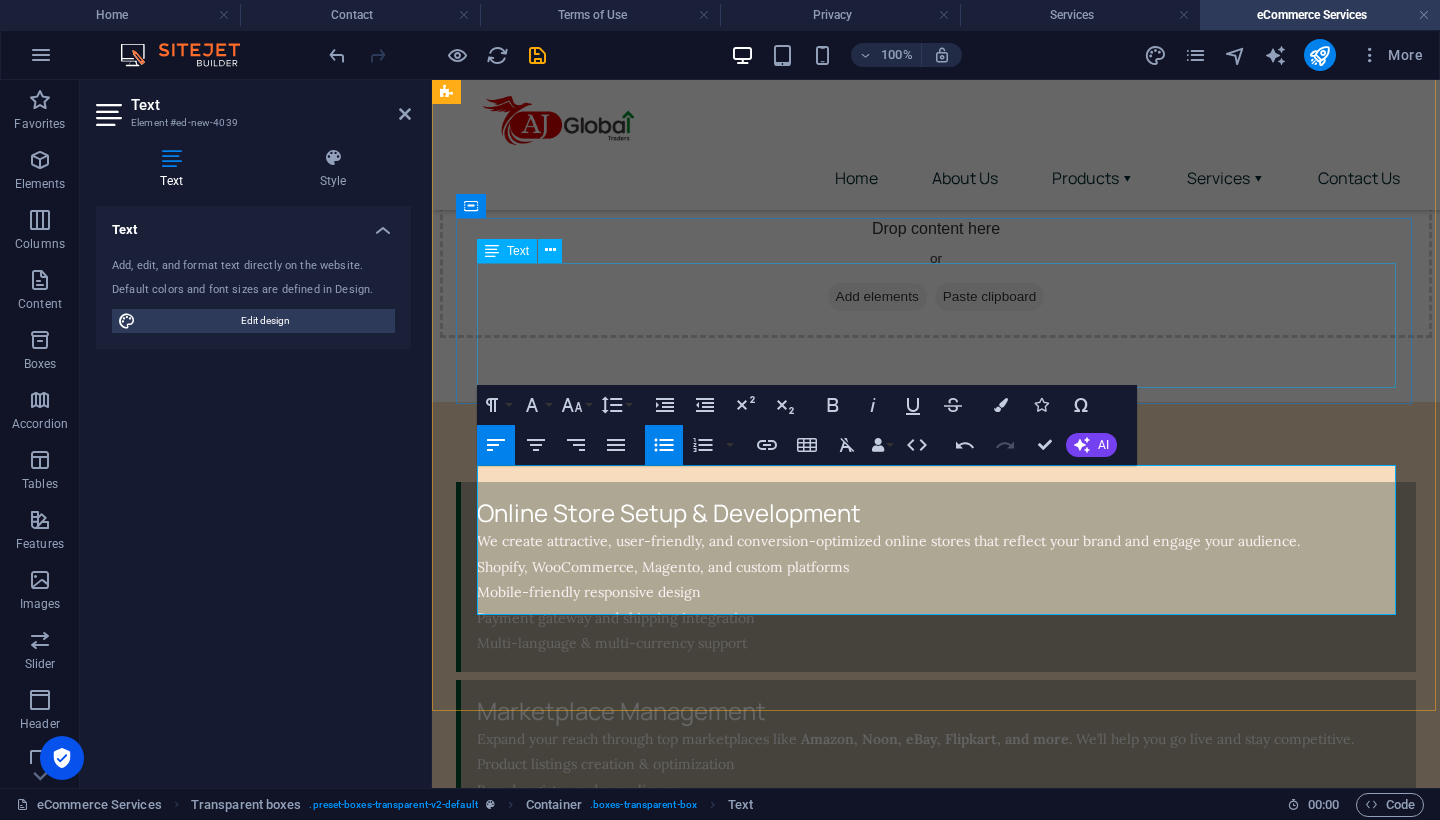 click on "Expand your reach through top marketplaces like   Amazon, Noon, eBay, Flipkart, and more.   We’ll help you go live and stay competitive. Product listings creation & optimization Brand registry and compliance Promotions & campaign management Marketplace analytics & performance tracking" at bounding box center [938, 790] 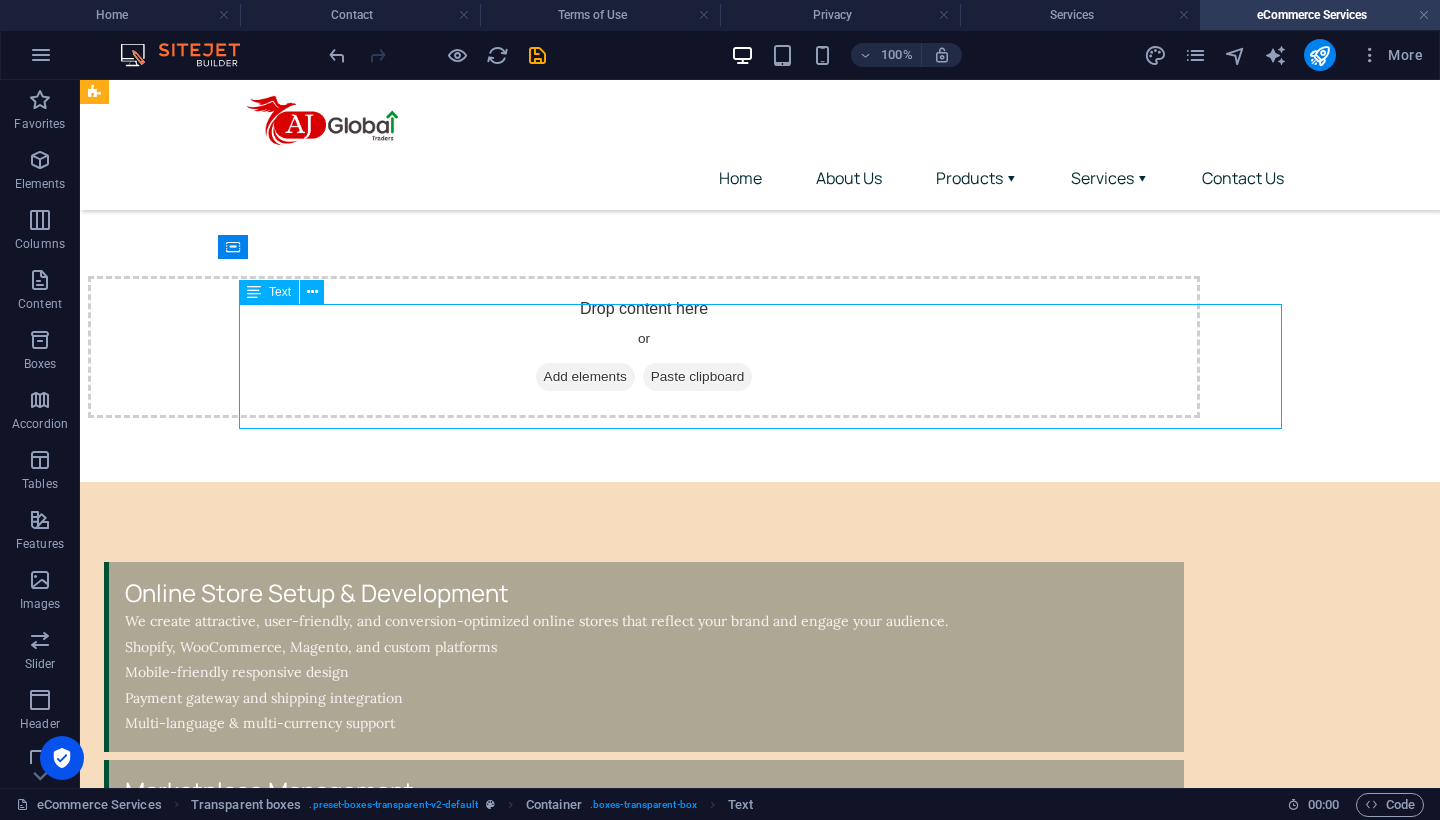 click on "Expand your reach through top marketplaces like   Amazon, Noon, eBay, Flipkart, and more.   We’ll help you go live and stay competitive. Product listings creation & optimization Brand registry and compliance Promotions & campaign management Marketplace analytics & performance tracking" at bounding box center (646, 870) 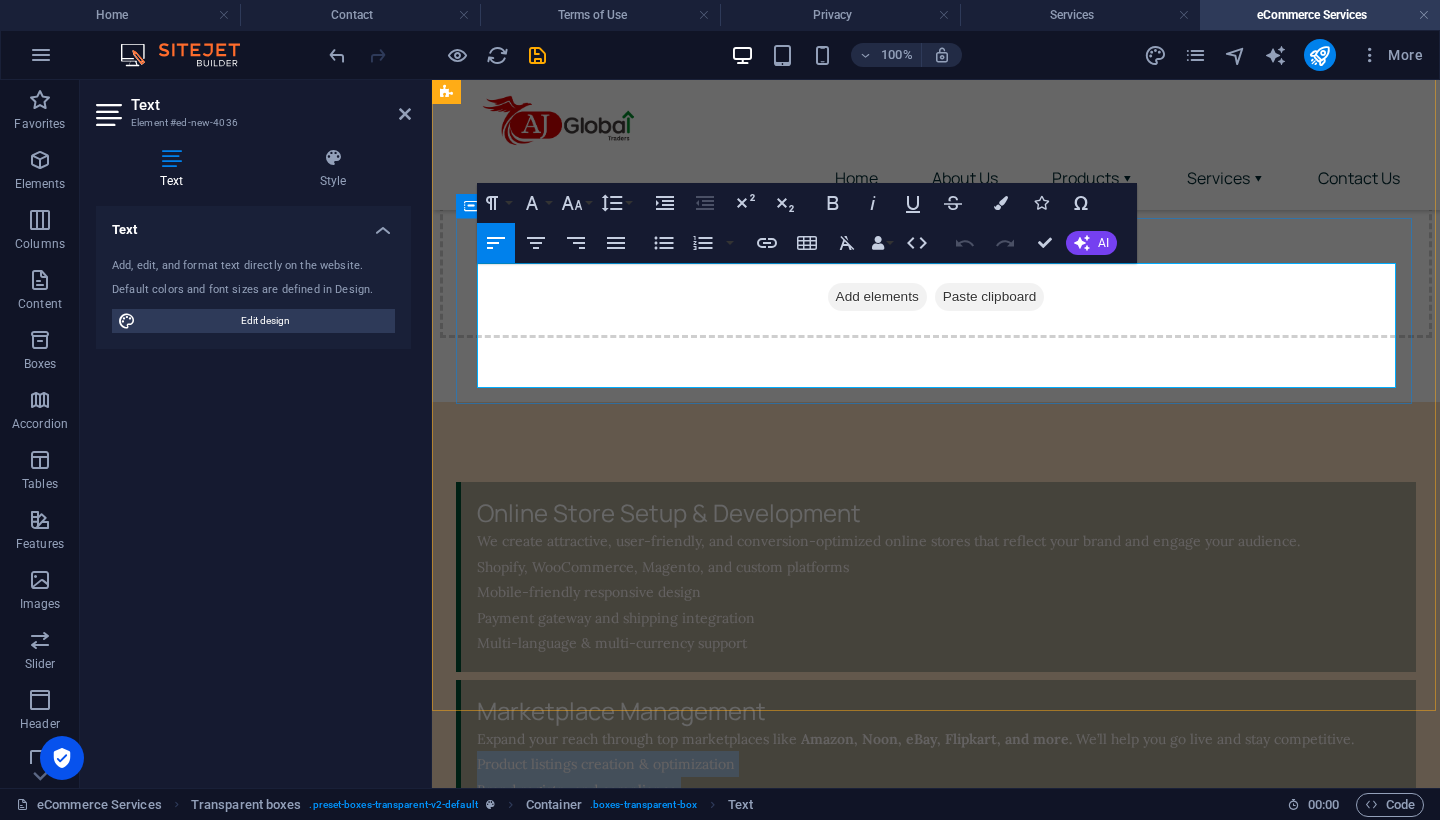 drag, startPoint x: 784, startPoint y: 375, endPoint x: 476, endPoint y: 309, distance: 314.99207 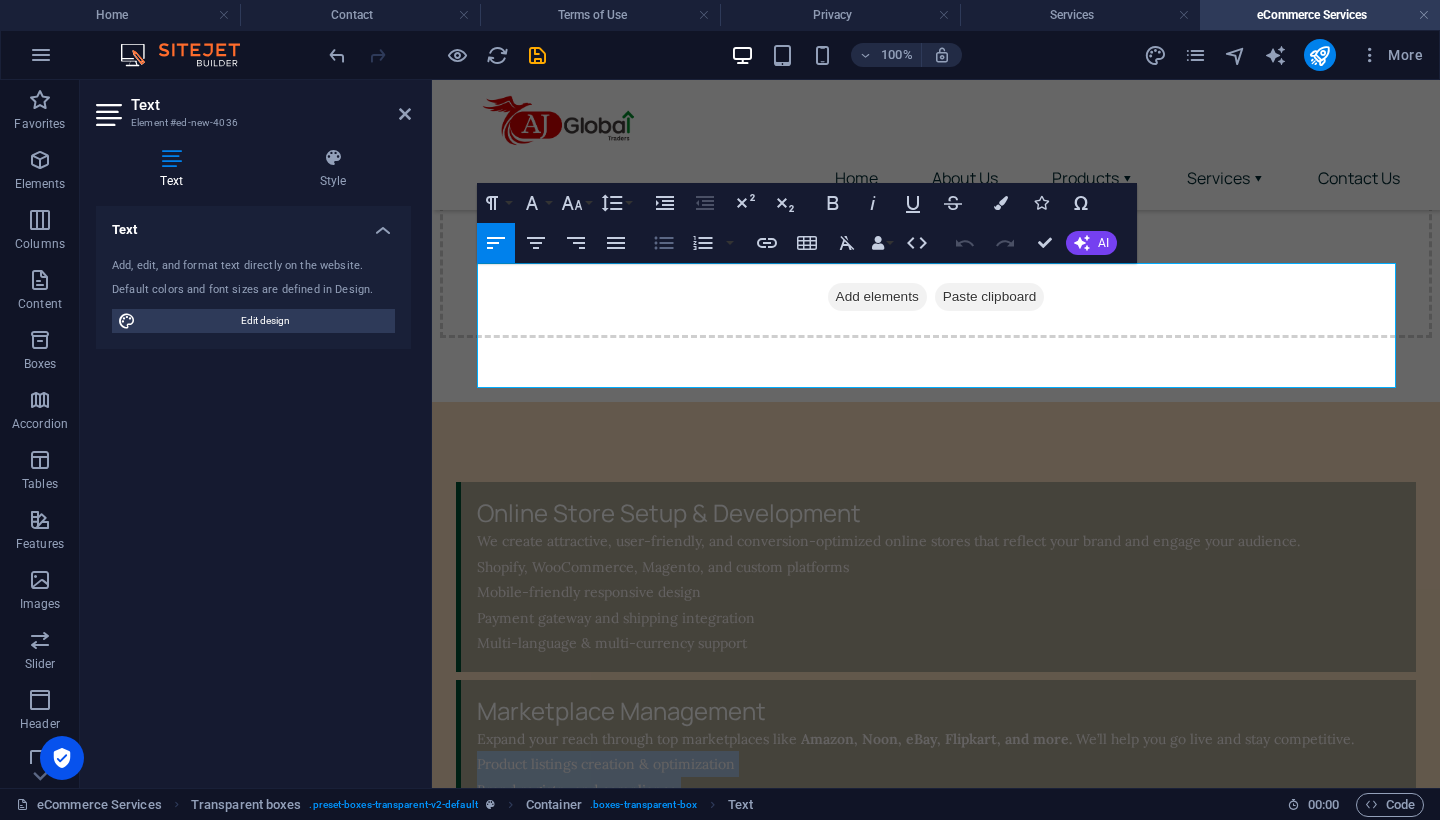 click 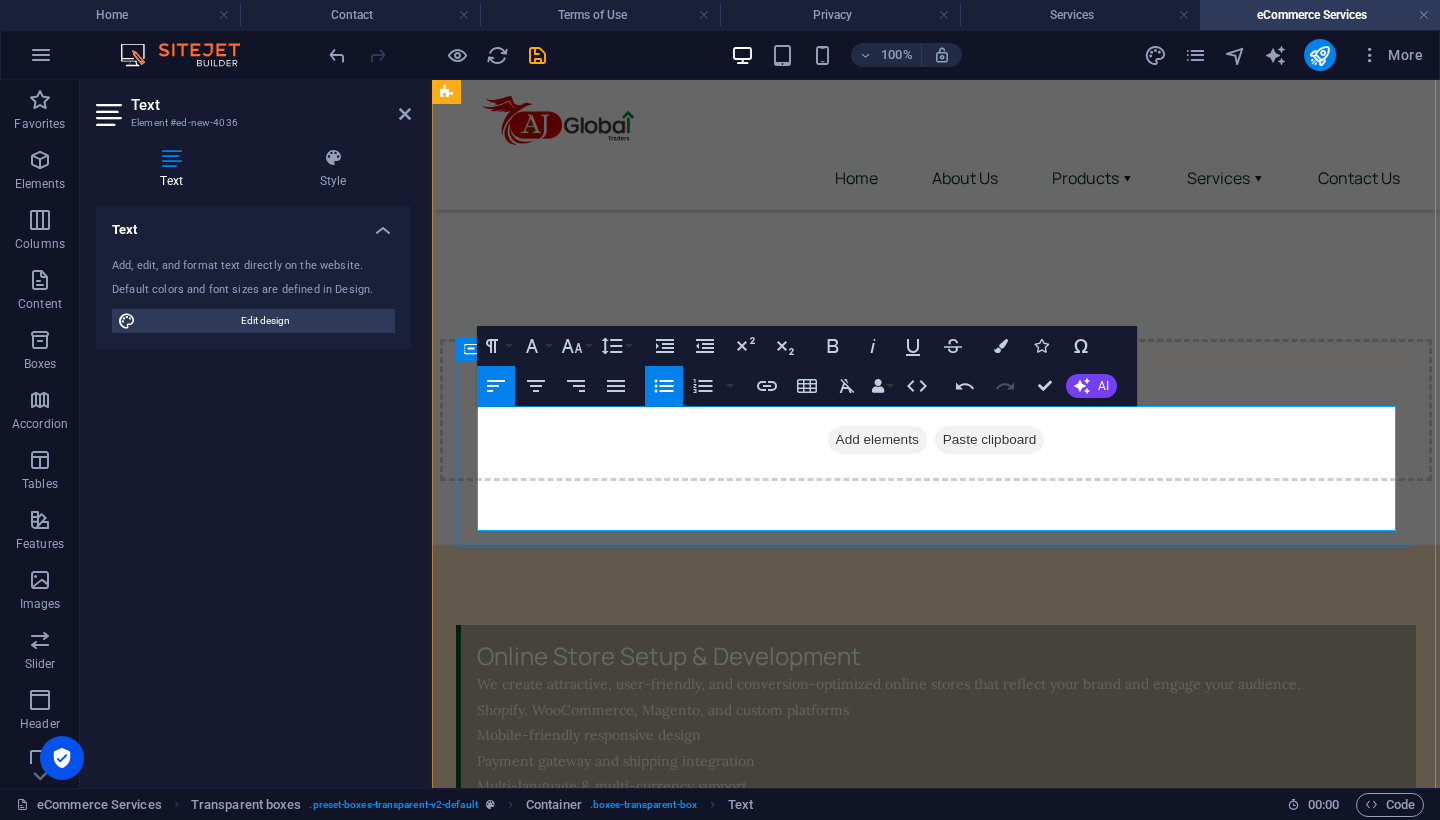 scroll, scrollTop: 1091, scrollLeft: 0, axis: vertical 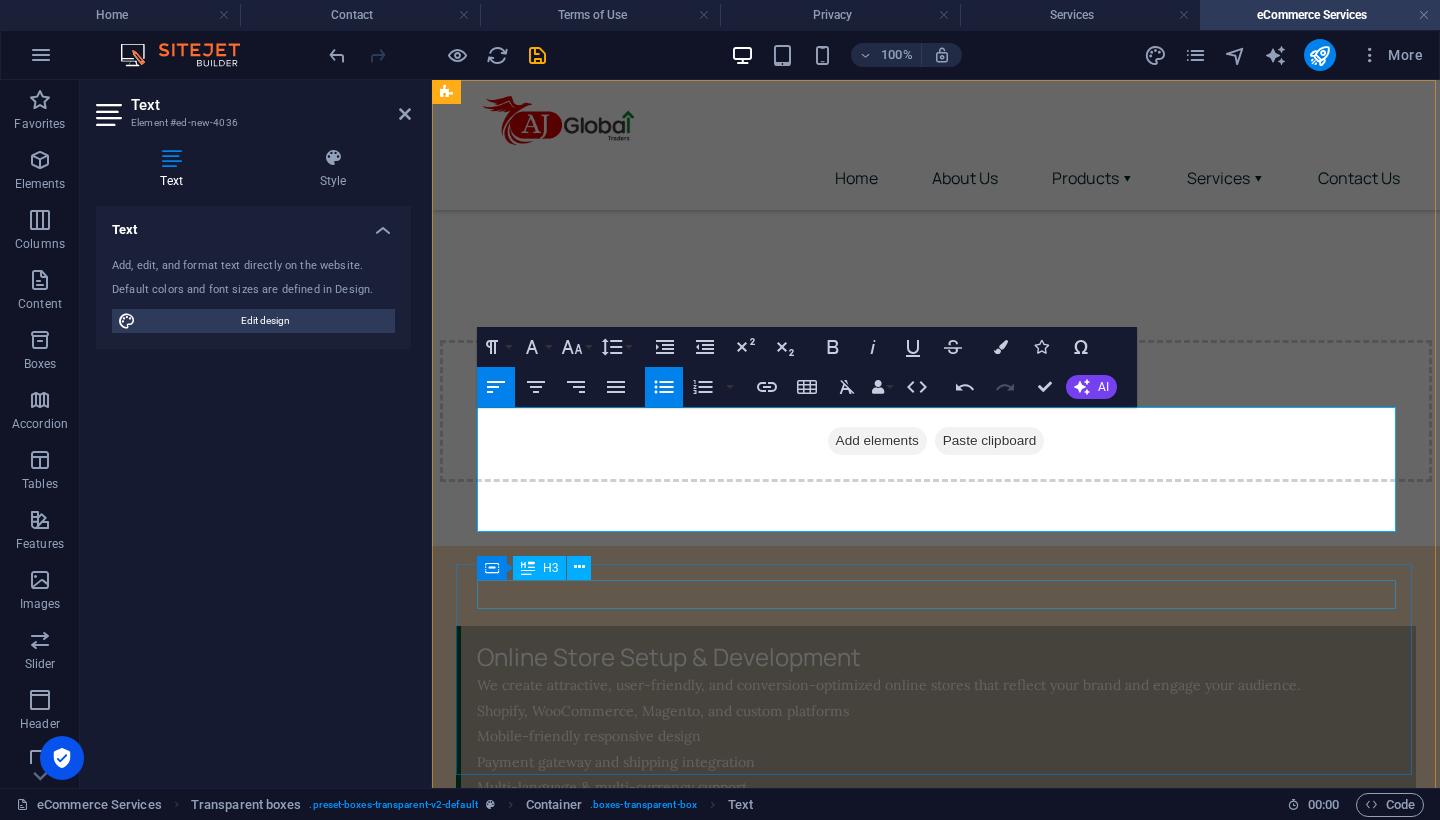 click on "Product Sourcing & Inventory Support" at bounding box center [938, 1053] 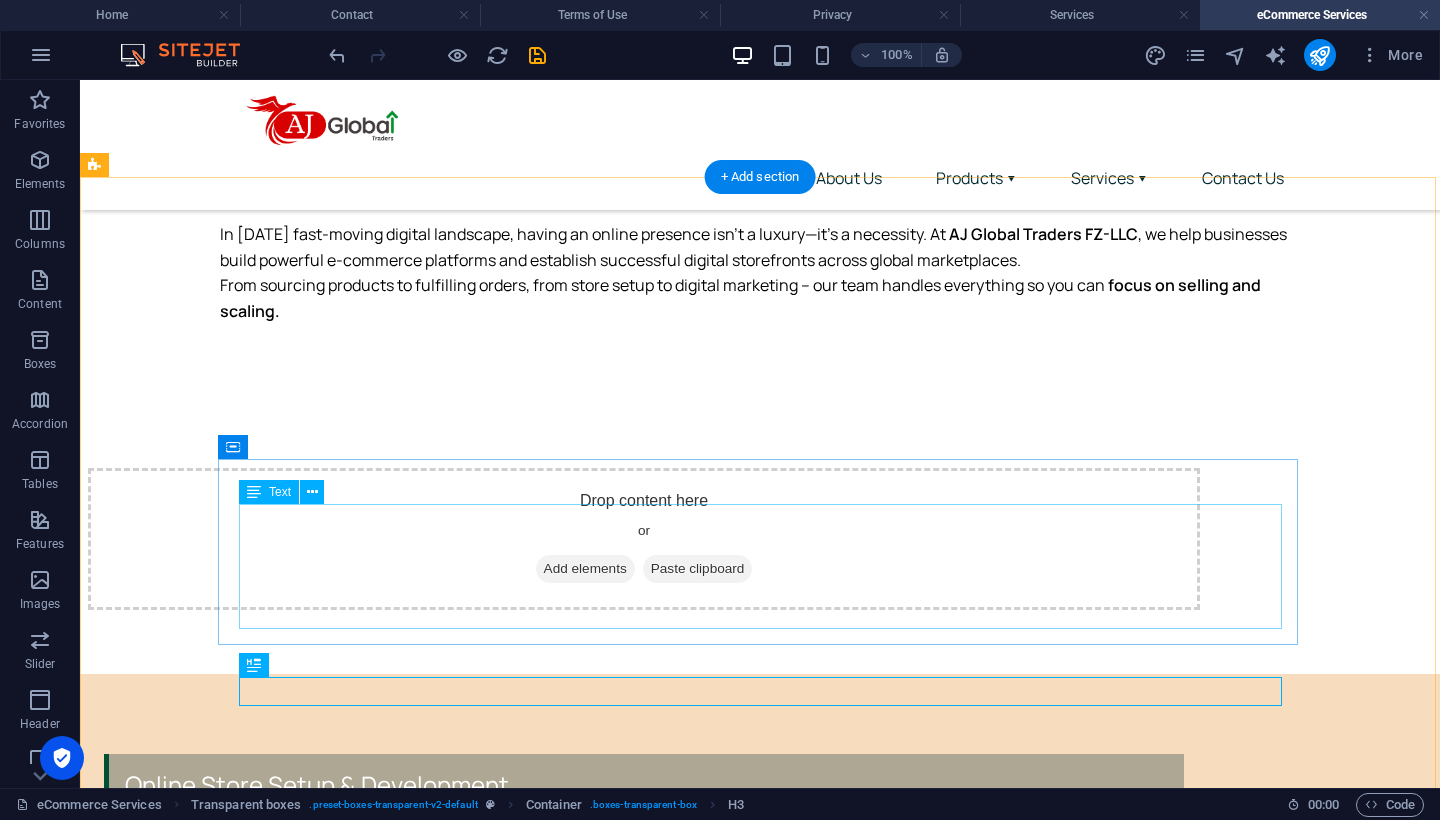 scroll, scrollTop: 1035, scrollLeft: 0, axis: vertical 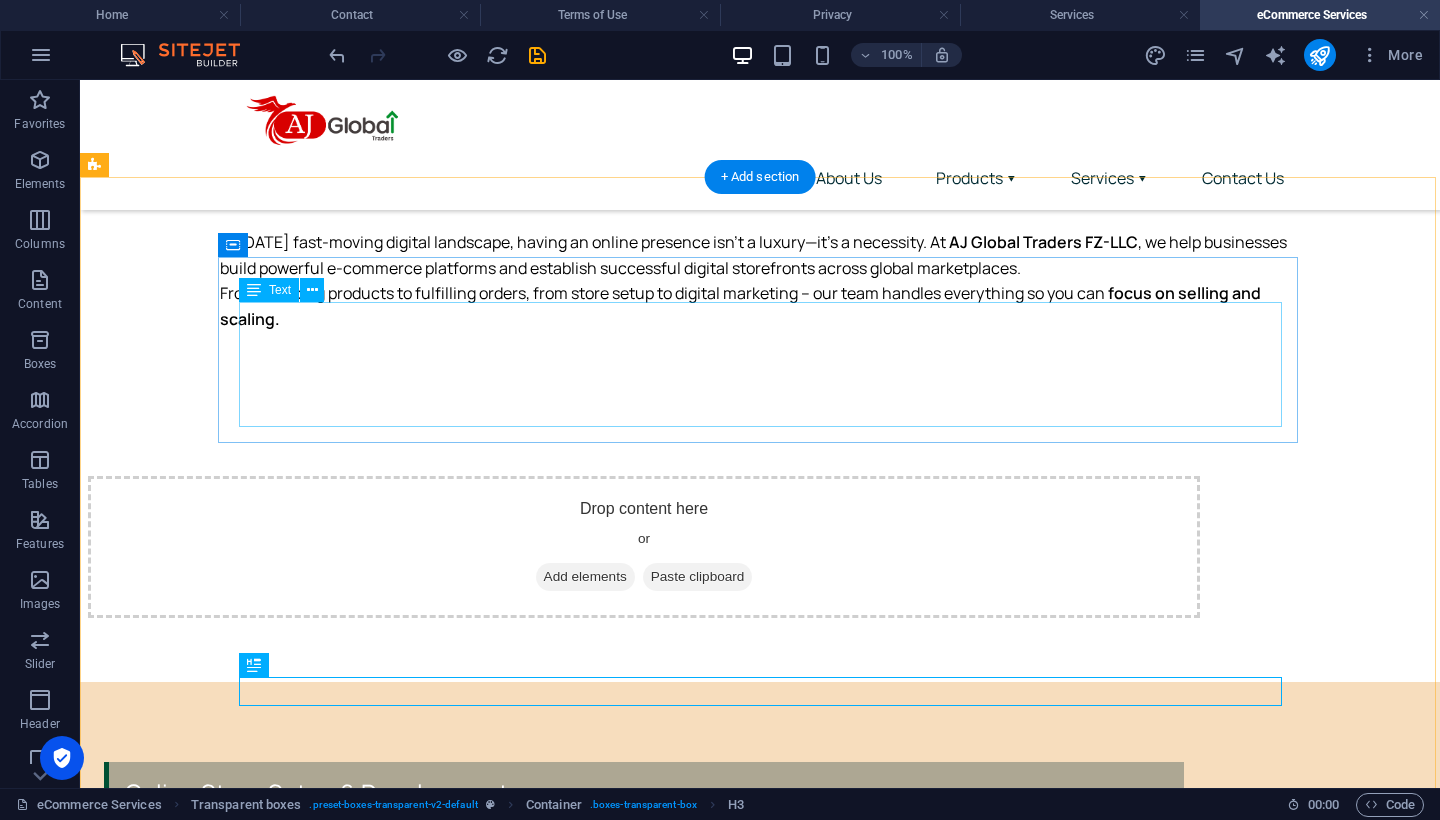 click on "We create attractive, user-friendly, and conversion-optimized online stores that reflect your brand and engage your audience. Shopify, WooCommerce, Magento, and custom platforms  Mobile-friendly responsive design  Payment gateway and shipping integration  Multi-language & multi-currency support" at bounding box center (646, 872) 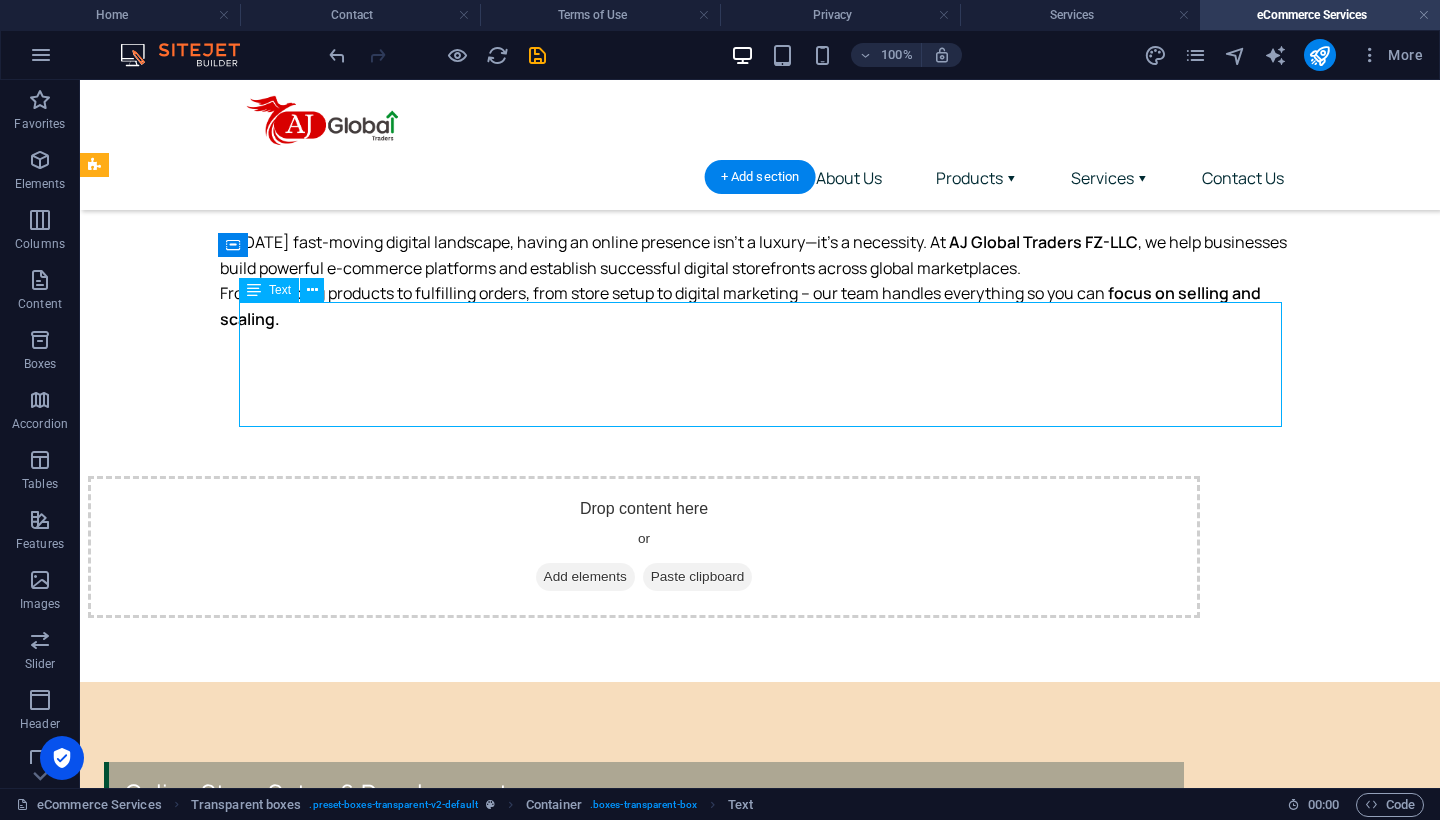 click on "We create attractive, user-friendly, and conversion-optimized online stores that reflect your brand and engage your audience. Shopify, WooCommerce, Magento, and custom platforms  Mobile-friendly responsive design  Payment gateway and shipping integration  Multi-language & multi-currency support" at bounding box center (646, 872) 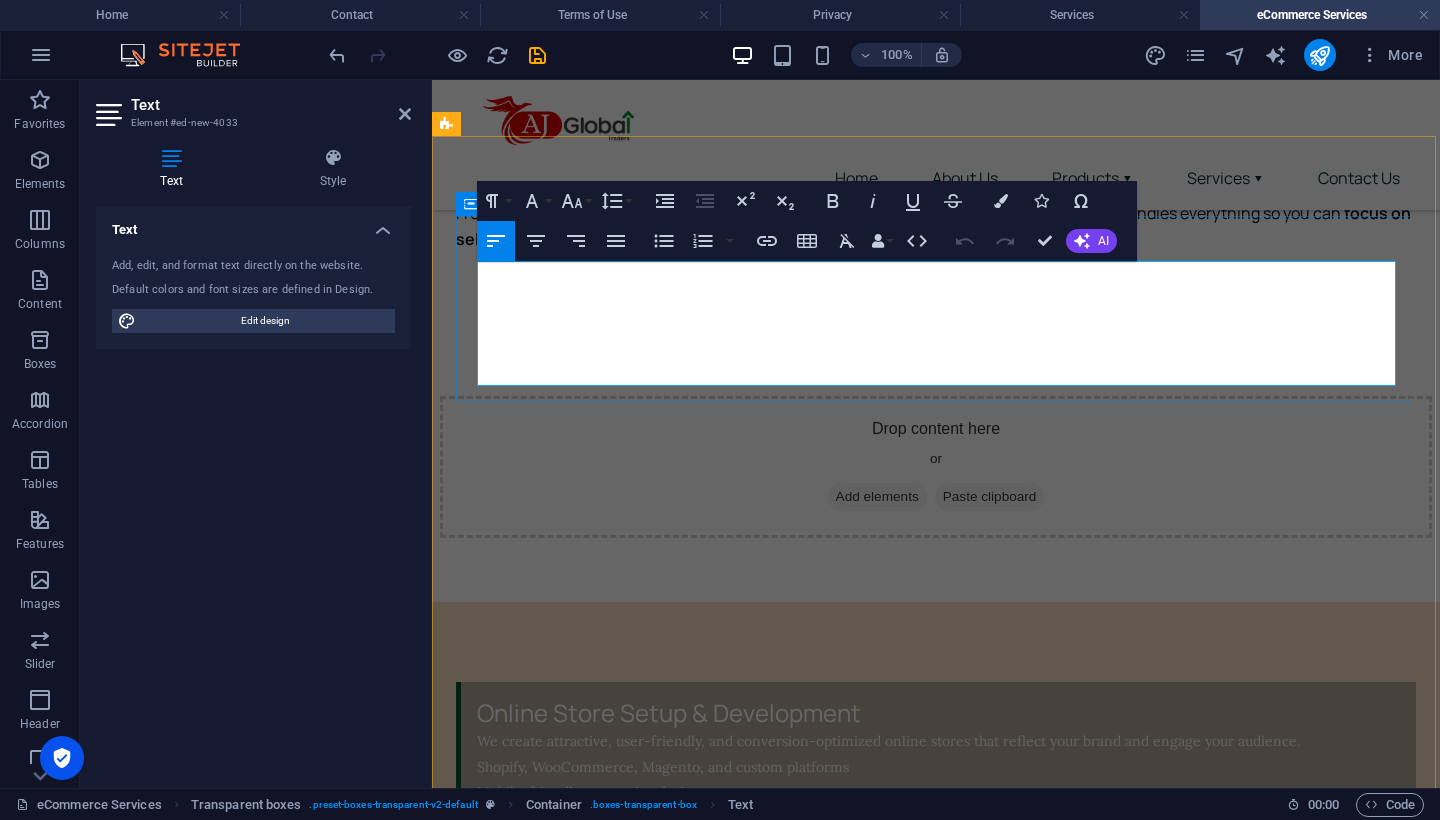 drag, startPoint x: 755, startPoint y: 375, endPoint x: 477, endPoint y: 299, distance: 288.20132 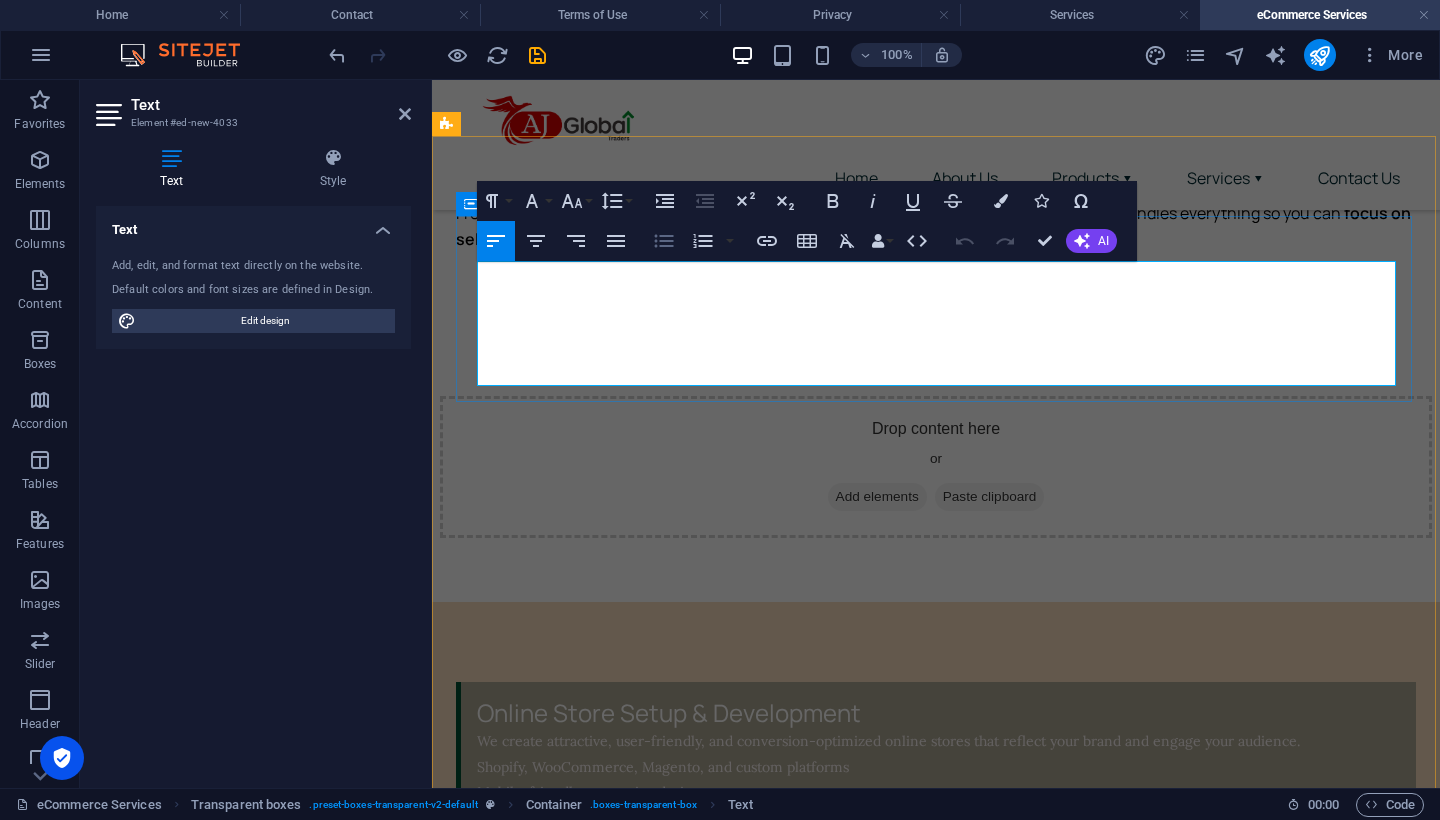 click 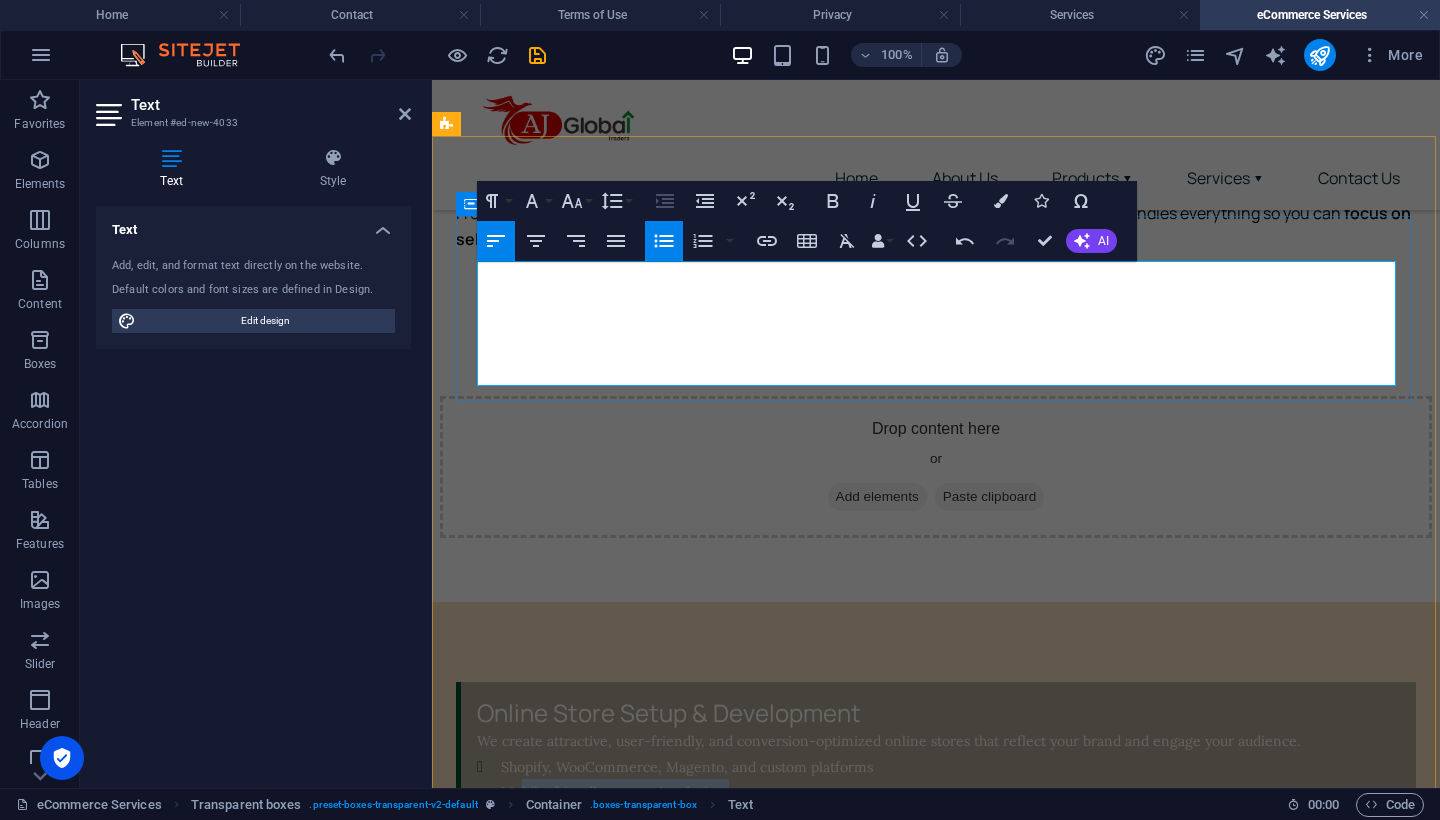 click on "Shopify, WooCommerce, Magento, and custom platforms  Mobile-friendly responsive design  Payment gateway and shipping integration  Multi-language & multi-currency support" at bounding box center [950, 805] 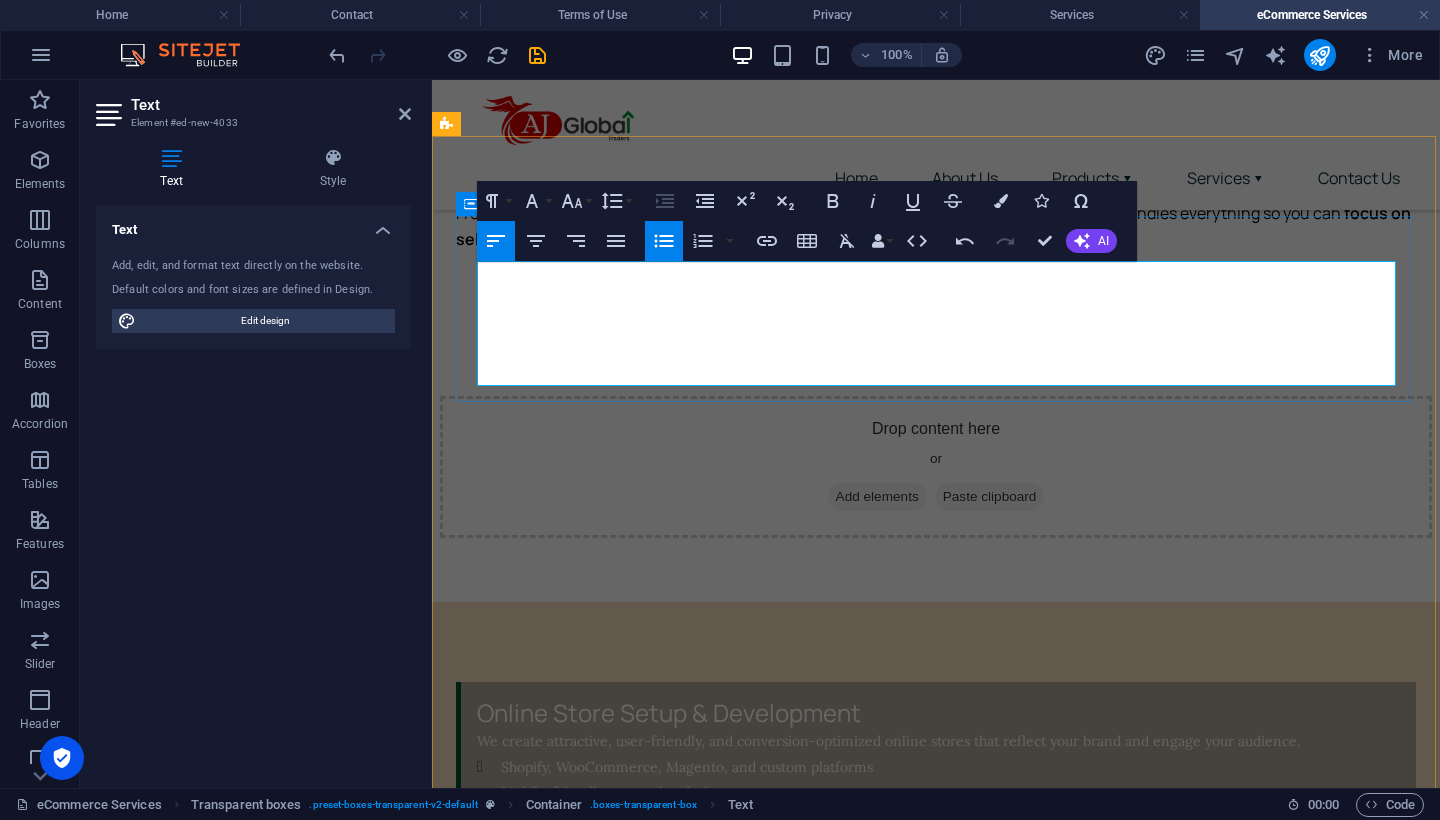 click on "Shopify, WooCommerce, Magento, and custom platforms  Mobile-friendly responsive design  Payment gateway and shipping integration  Multi-language & multi-currency support" at bounding box center [687, 805] 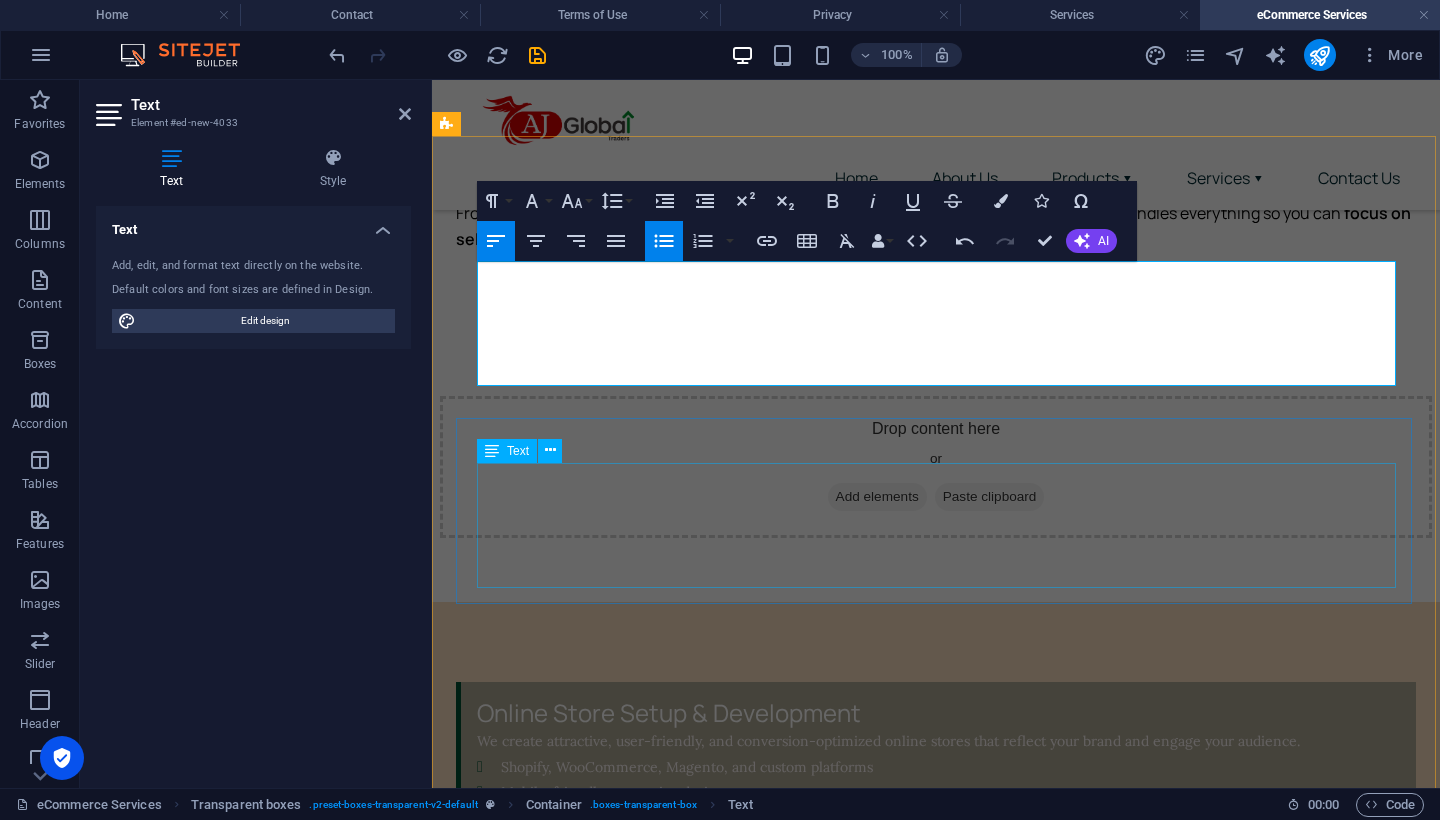click on "Expand your reach through top marketplaces like   Amazon, Noon, eBay, Flipkart, and more.   We’ll help you go live and stay competitive. Product listings creation & optimization Brand registry and compliance Promotions & campaign management Marketplace analytics & performance tracking" at bounding box center [938, 990] 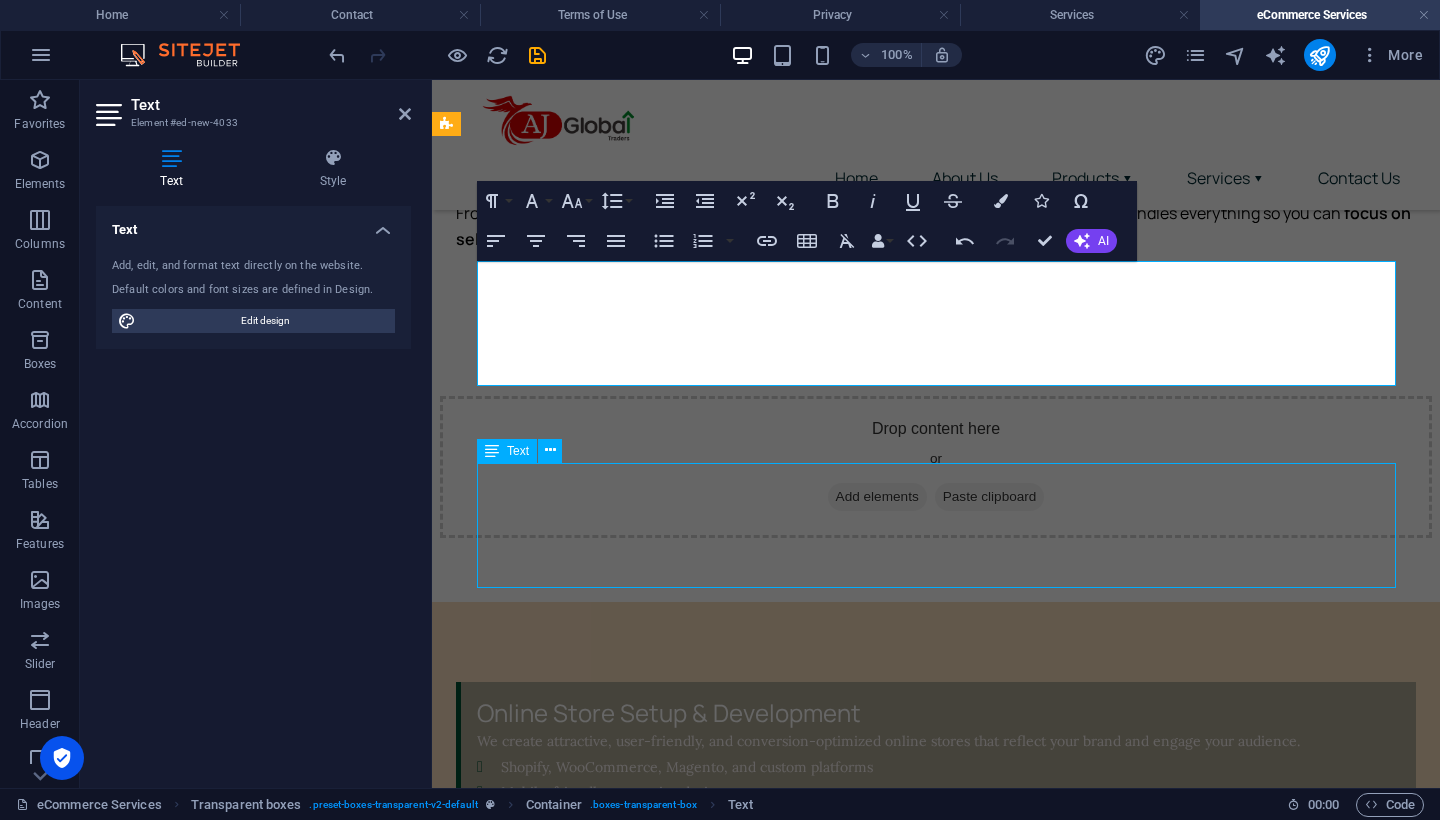 click on "Expand your reach through top marketplaces like   Amazon, Noon, eBay, Flipkart, and more.   We’ll help you go live and stay competitive. Product listings creation & optimization Brand registry and compliance Promotions & campaign management Marketplace analytics & performance tracking" at bounding box center [938, 990] 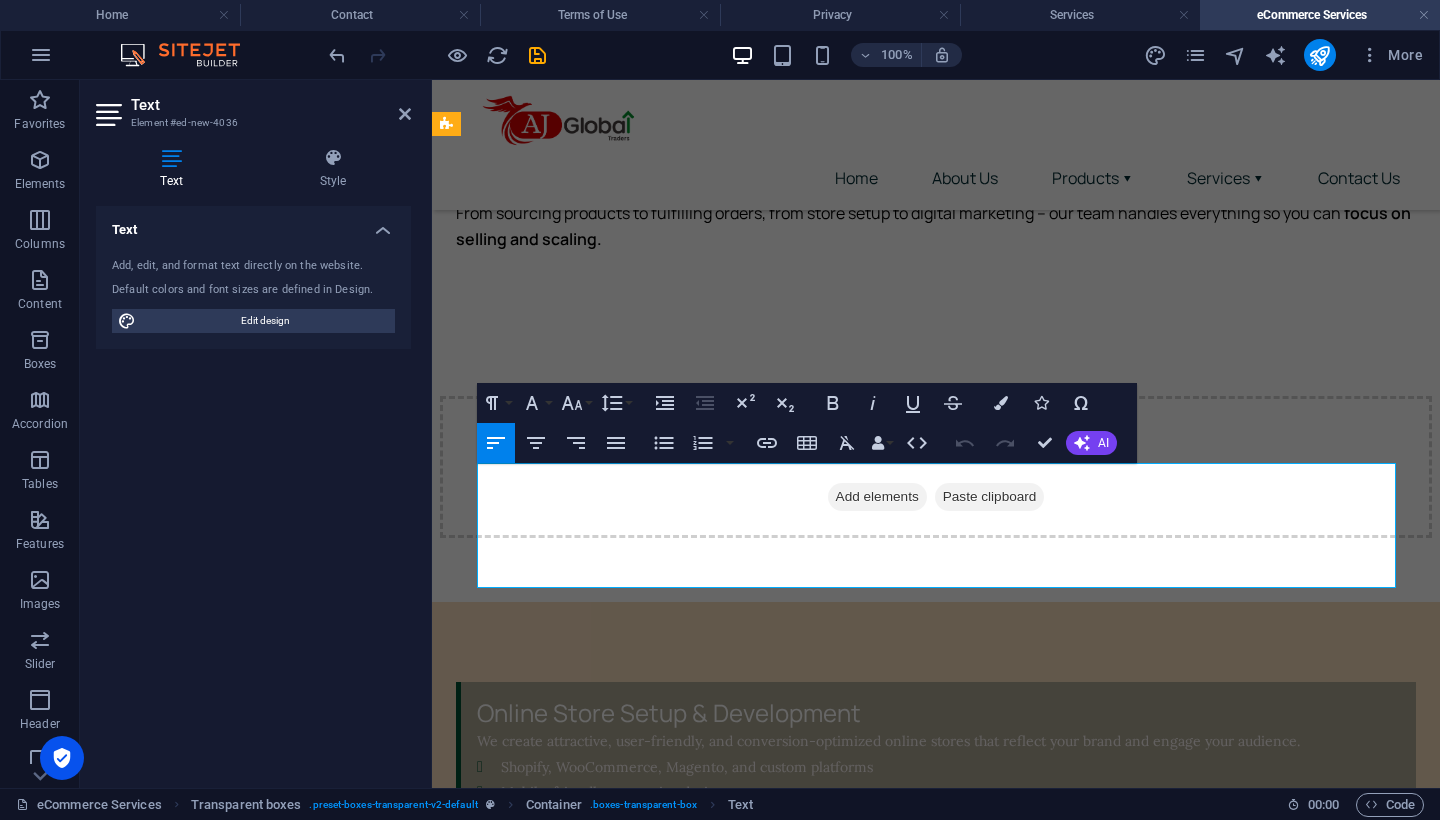 click on "Product listings creation & optimization Brand registry and compliance Promotions & campaign management" at bounding box center (630, 989) 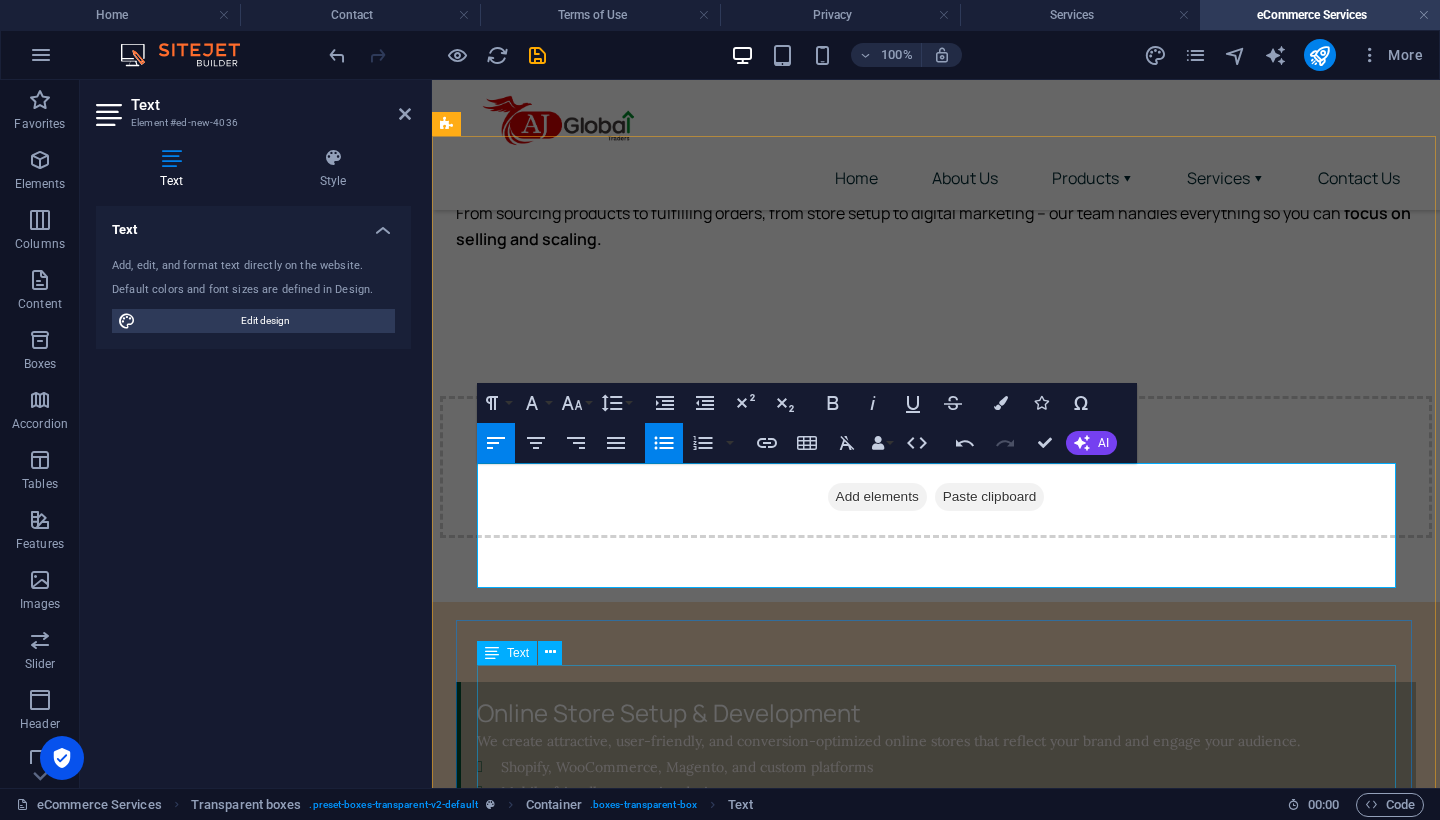 click on "Don’t know where to begin? We source high-quality products from trusted manufacturers globally and help manage your inventory efficiently. Local & international product sourcing Private label & white label options SKU management Stock alerts and fulfillment coordination" at bounding box center [938, 1201] 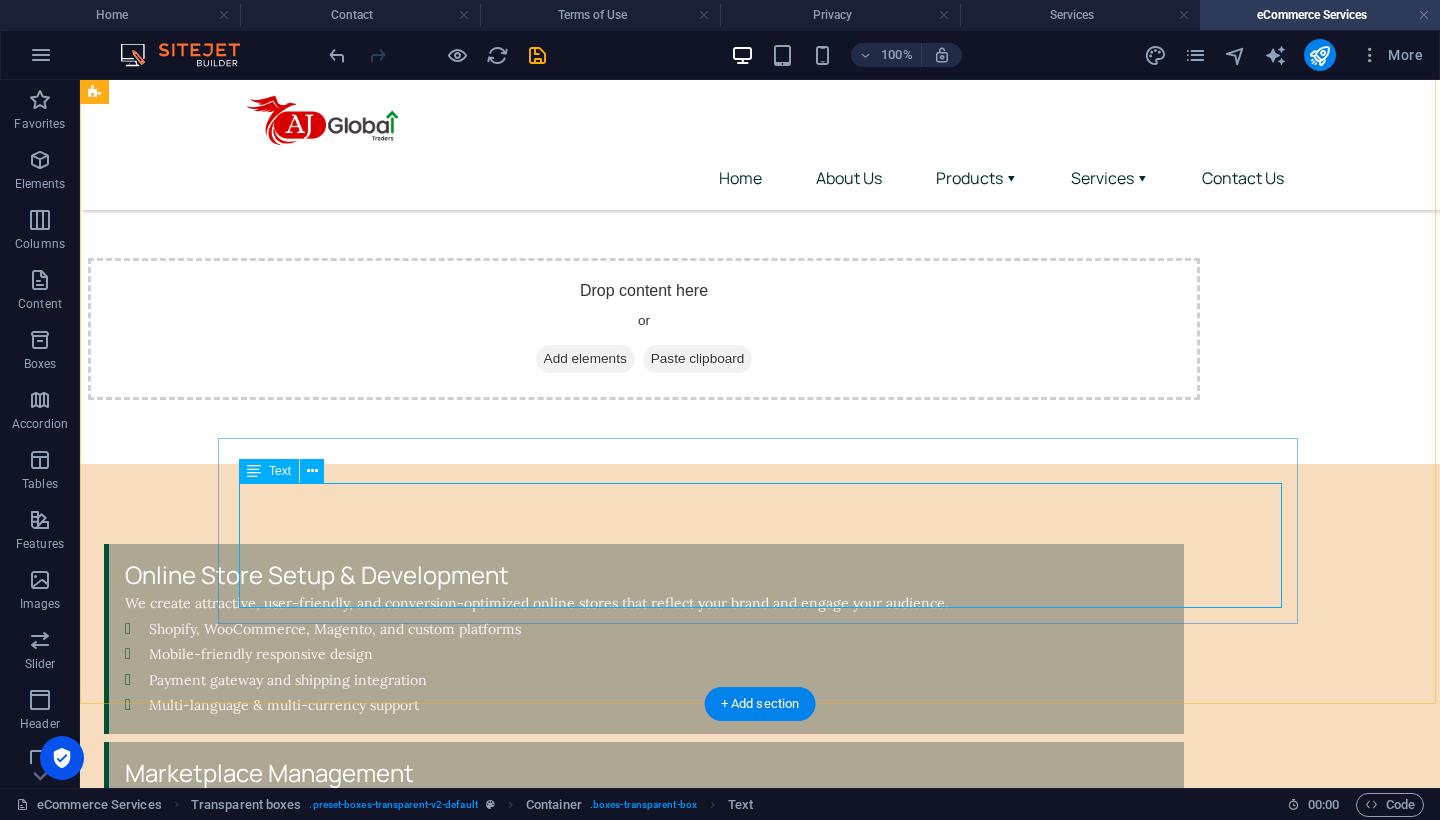 scroll, scrollTop: 1258, scrollLeft: 0, axis: vertical 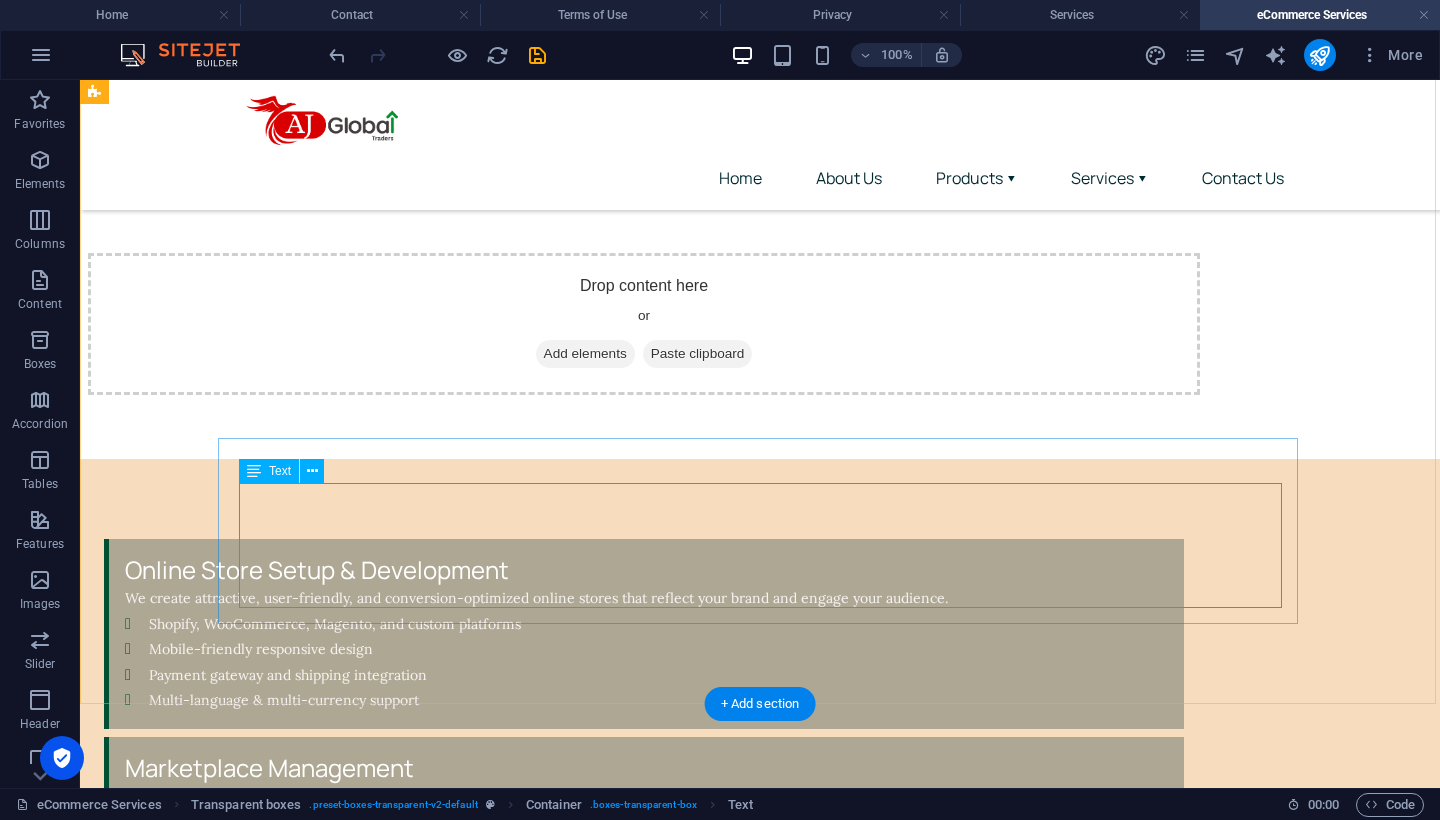 click on "Don’t know where to begin? We source high-quality products from trusted manufacturers globally and help manage your inventory efficiently. Local & international product sourcing Private label & white label options SKU management Stock alerts and fulfillment coordination" at bounding box center [646, 1045] 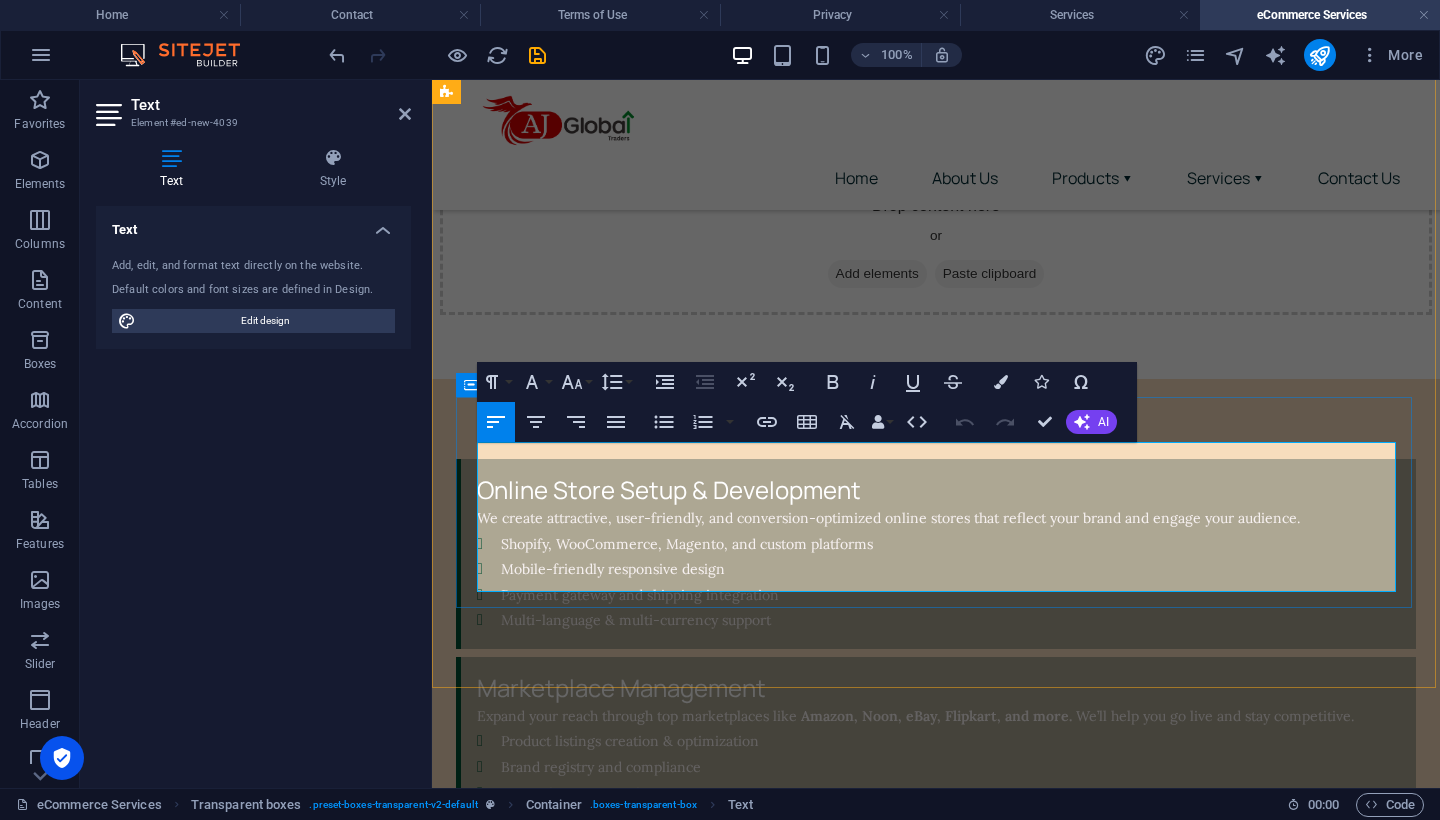 drag, startPoint x: 802, startPoint y: 571, endPoint x: 478, endPoint y: 457, distance: 343.47052 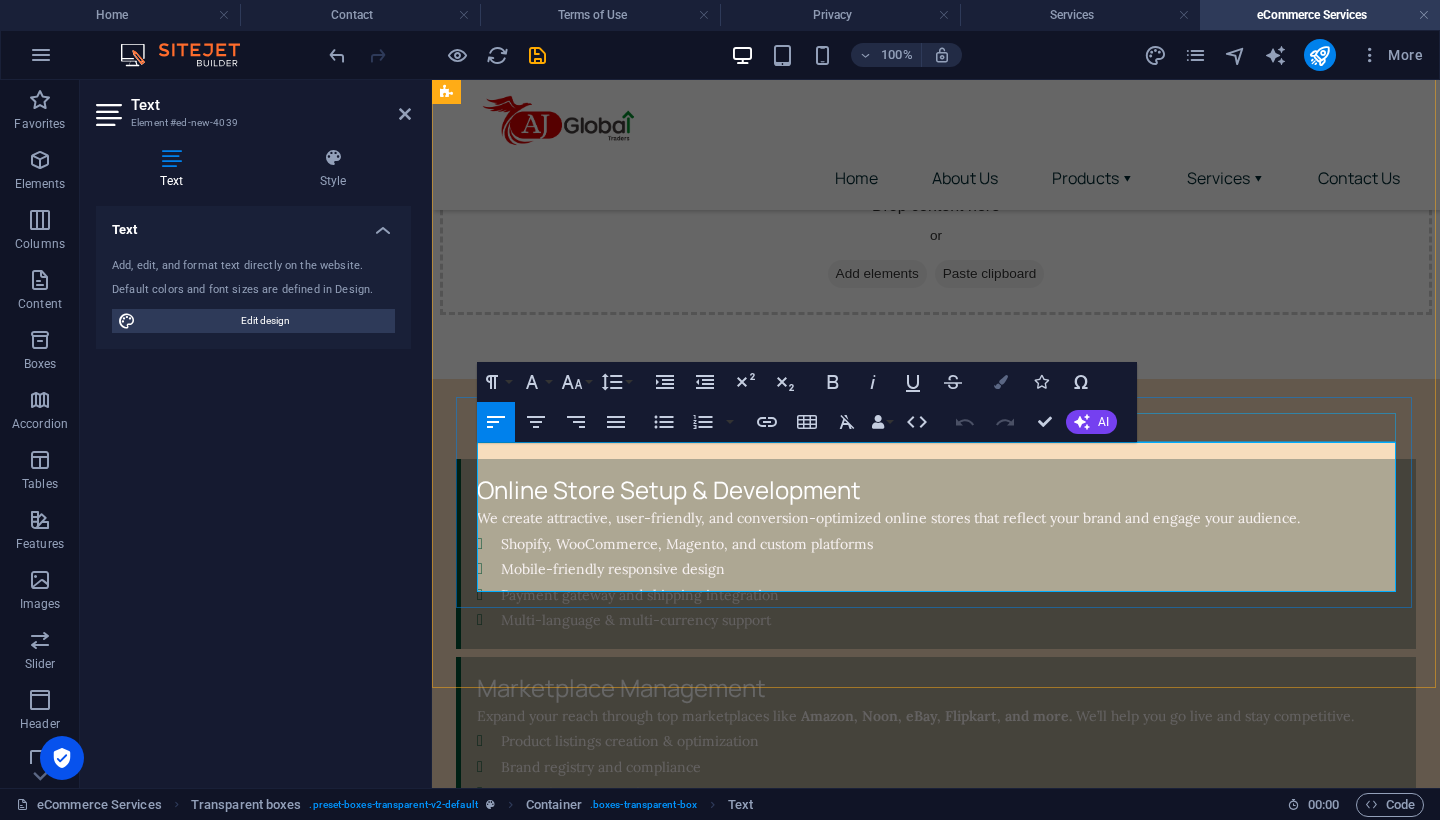 click at bounding box center [1001, 382] 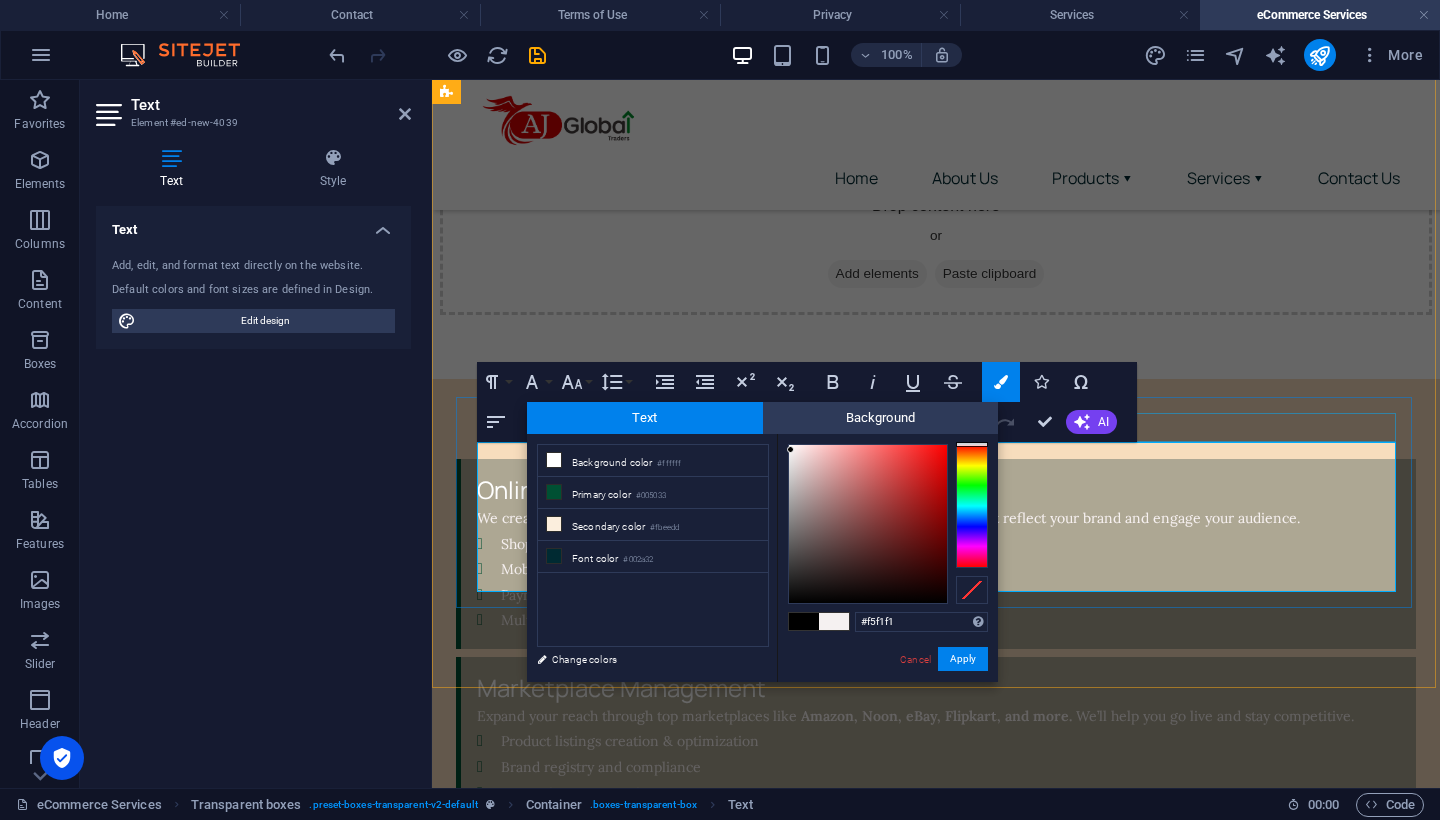 click at bounding box center (868, 524) 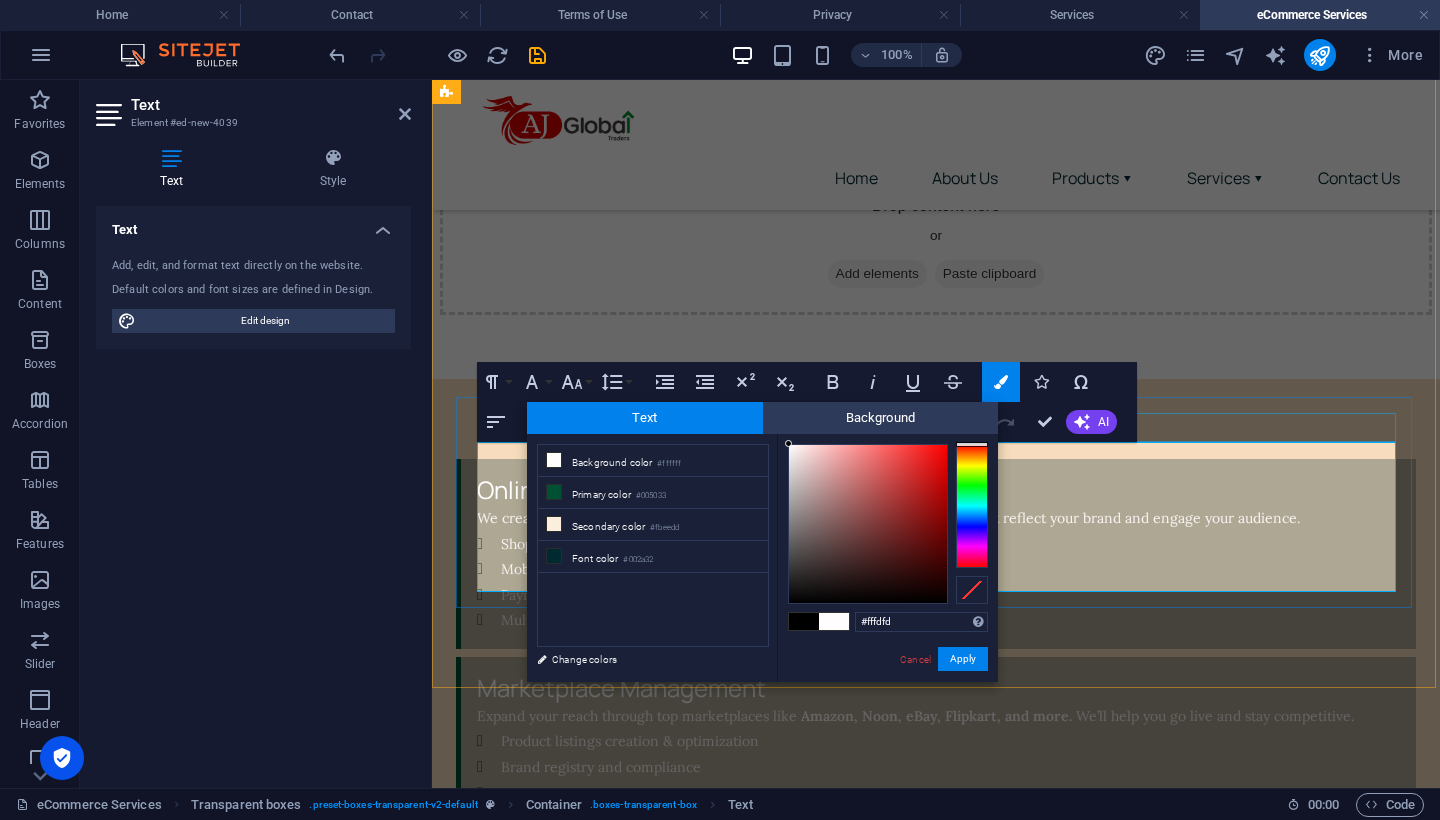 drag, startPoint x: 789, startPoint y: 449, endPoint x: 789, endPoint y: 433, distance: 16 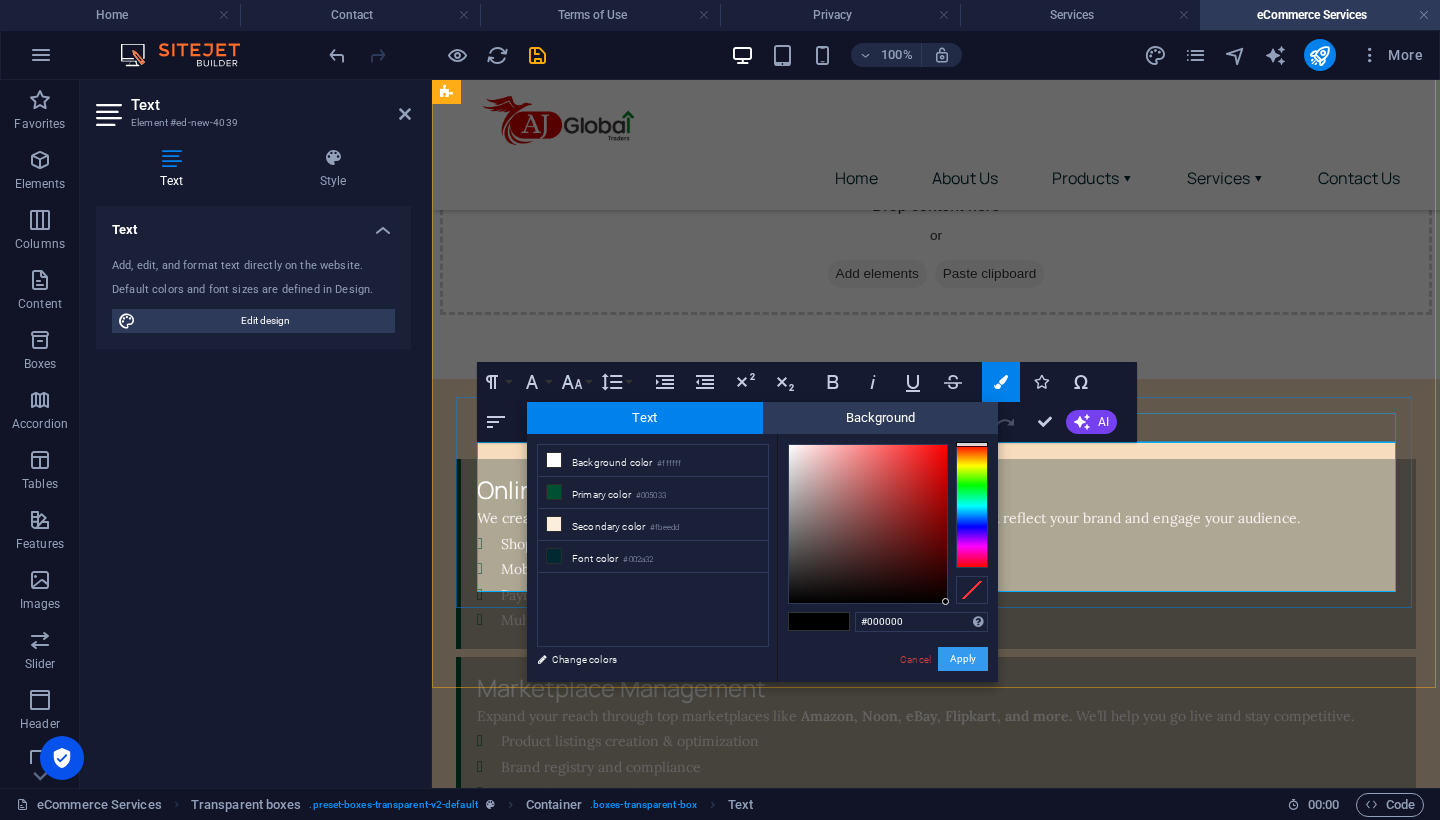 click on "Apply" at bounding box center [963, 659] 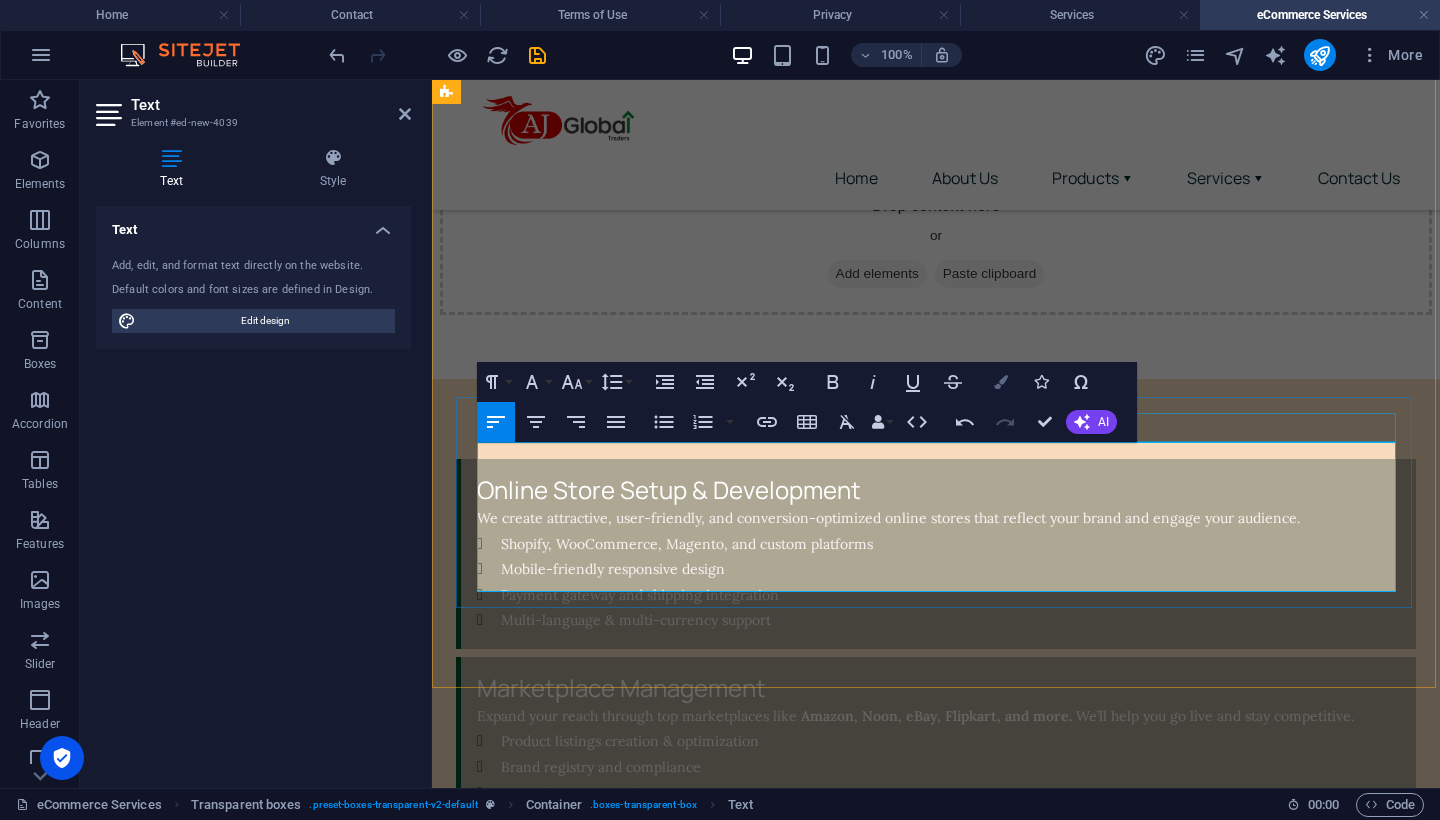 click on "Colors" at bounding box center (1001, 382) 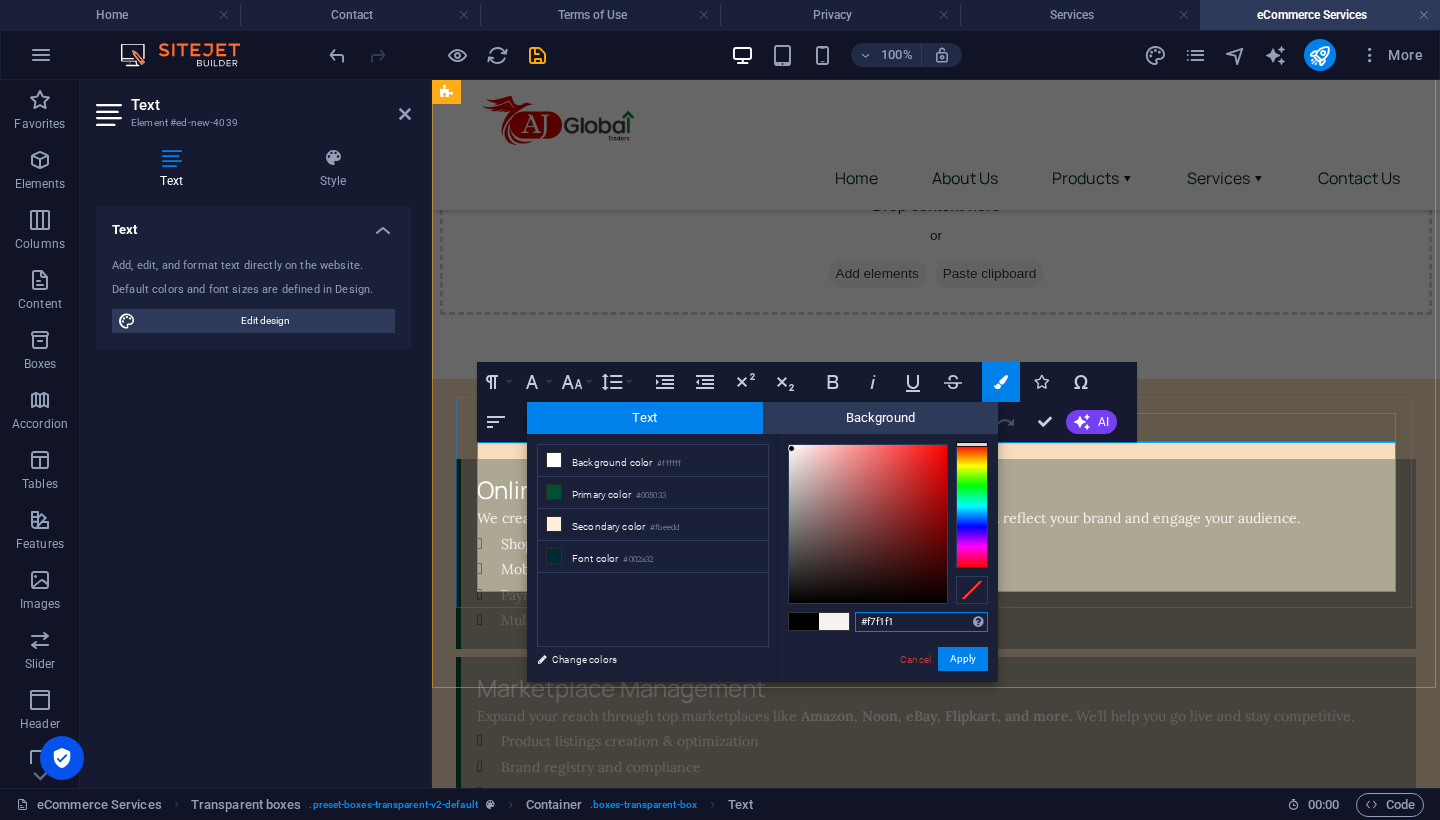 type on "#f8f2f2" 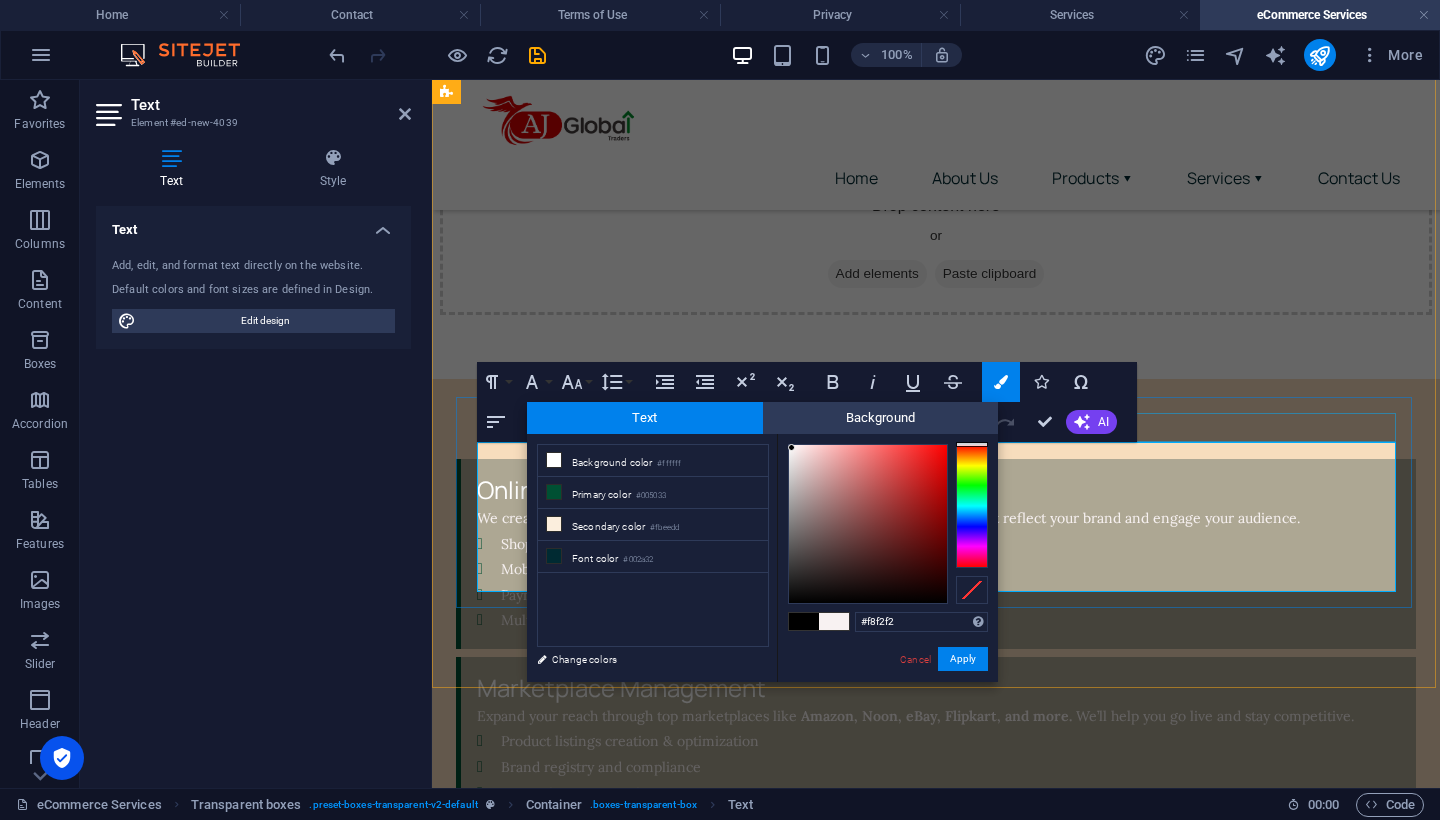click at bounding box center (791, 447) 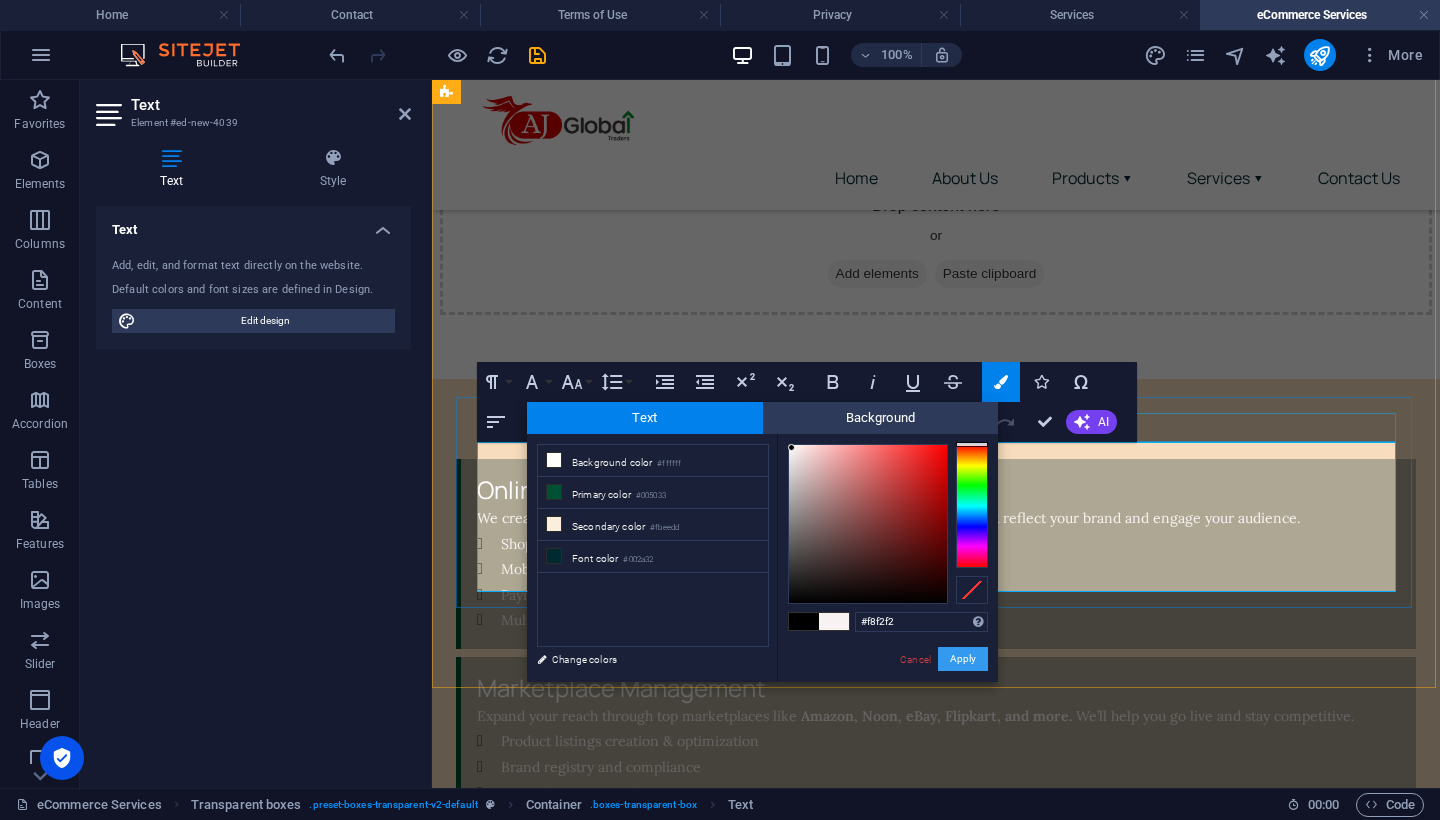 click on "Apply" at bounding box center [963, 659] 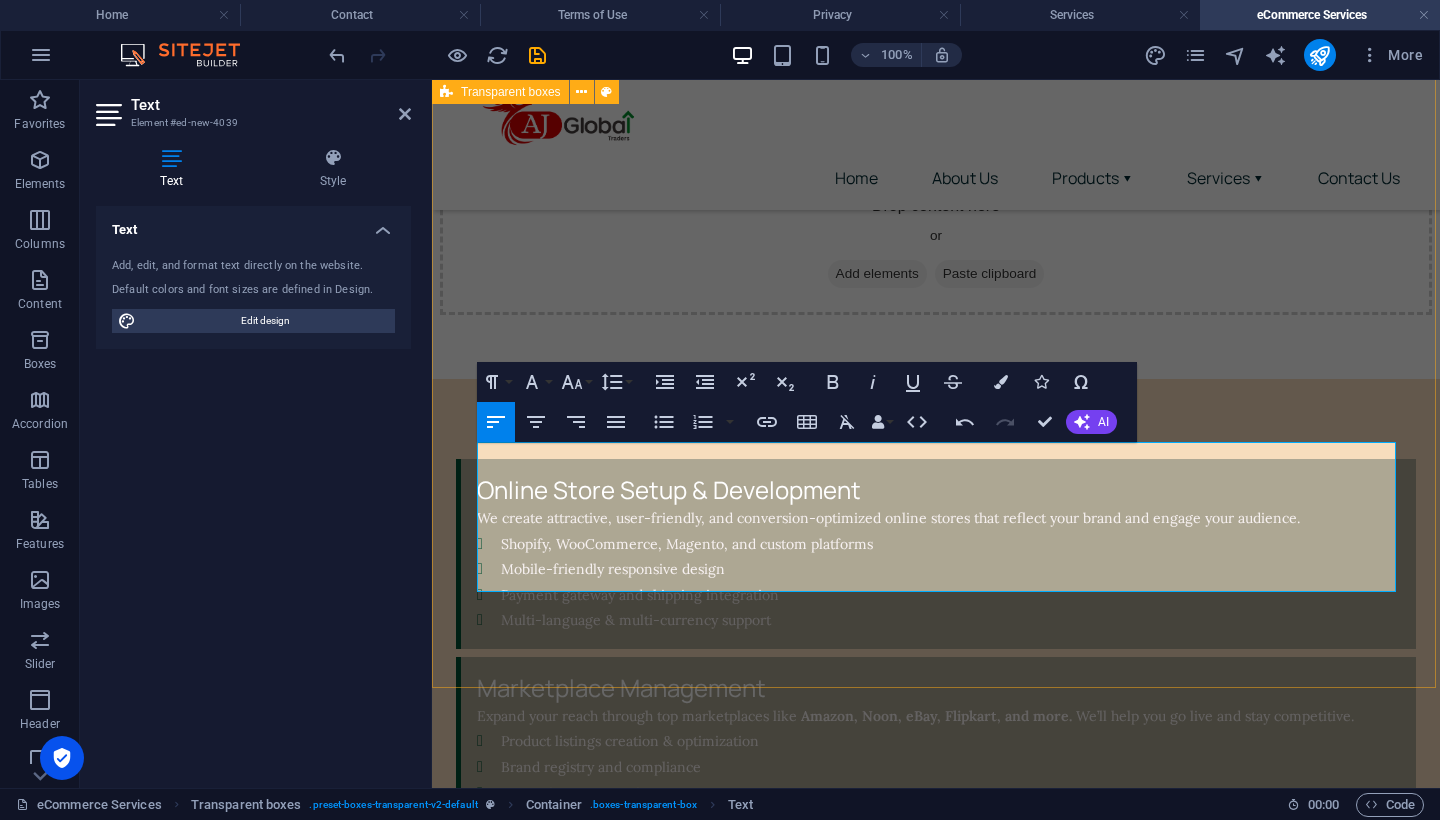 click on "Online Store Setup & Development We create attractive, user-friendly, and conversion-optimized online stores that reflect your brand and engage your audience. Shopify, WooCommerce, Magento, and custom platforms Mobile-friendly responsive design Payment gateway and shipping integration Multi-language & multi-currency support Marketplace Management Expand your reach through top marketplaces like   Amazon, Noon, eBay, Flipkart, and more.   We’ll help you go live and stay competitive. Product listings creation & optimization Brand registry and compliance Promotions & campaign management Marketplace analytics & performance tracking Product Sourcing & Inventory Support Don’t know where to begin? We source high-quality products from trusted manufacturers globally and help manage your inventory efficiently. Local & international product sourcing Private label & white label options SKU management Stock alerts and fulfillment coordination" at bounding box center [936, 764] 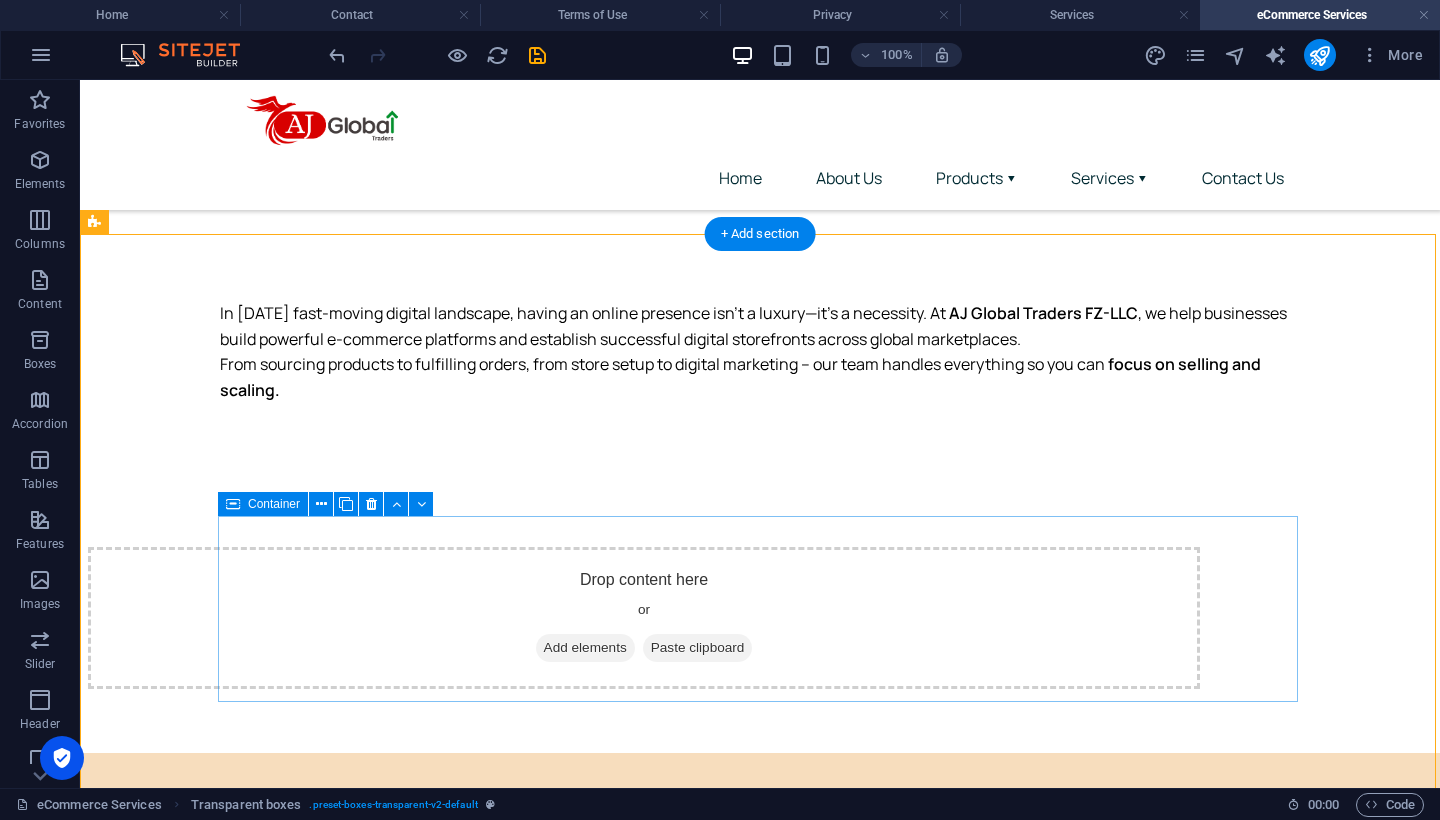 scroll, scrollTop: 952, scrollLeft: 0, axis: vertical 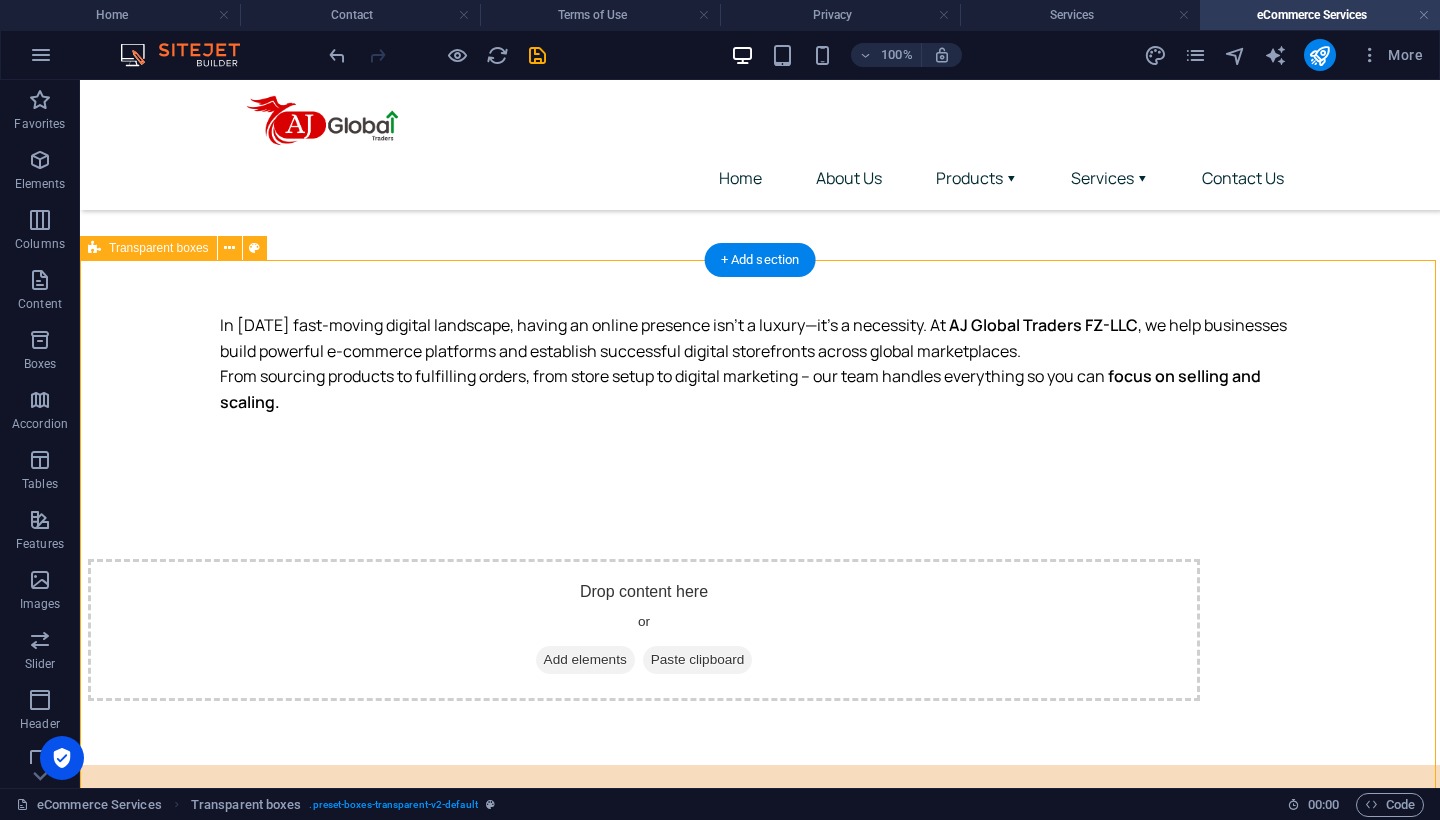 click on "Online Store Setup & Development We create attractive, user-friendly, and conversion-optimized online stores that reflect your brand and engage your audience. Shopify, WooCommerce, Magento, and custom platforms Mobile-friendly responsive design Payment gateway and shipping integration Multi-language & multi-currency support Marketplace Management Expand your reach through top marketplaces like   Amazon, Noon, eBay, Flipkart, and more.   We’ll help you go live and stay competitive. Product listings creation & optimization Brand registry and compliance Promotions & campaign management Marketplace analytics & performance tracking Product Sourcing & Inventory Support Don’t know where to begin? We source high-quality products from trusted manufacturers globally and help manage your inventory efficiently. Local & international product sourcing Private label & white label options SKU management Stock alerts and fulfillment coordination" at bounding box center (760, 1137) 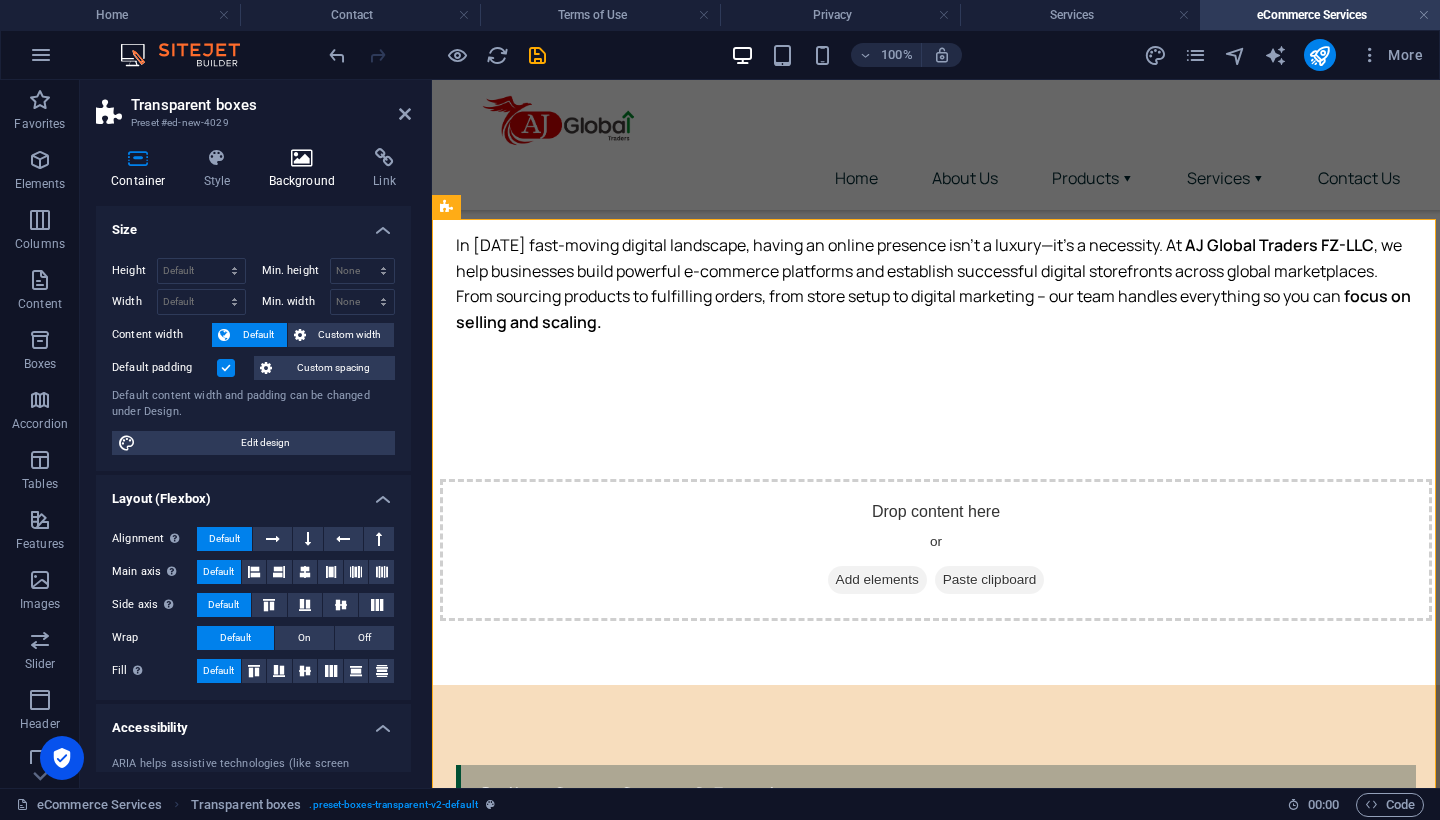click on "Background" at bounding box center (306, 169) 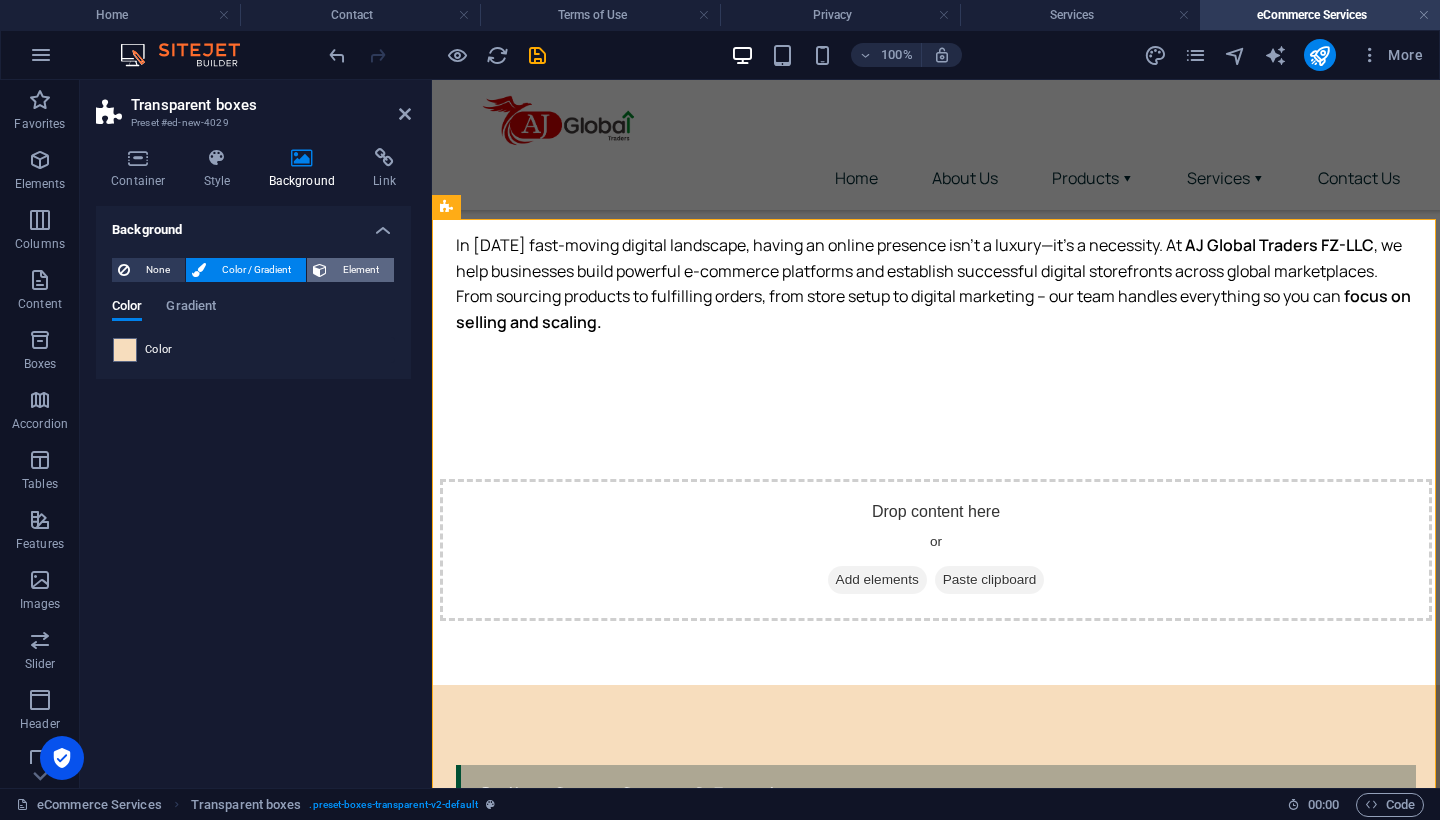 click on "Element" at bounding box center [360, 270] 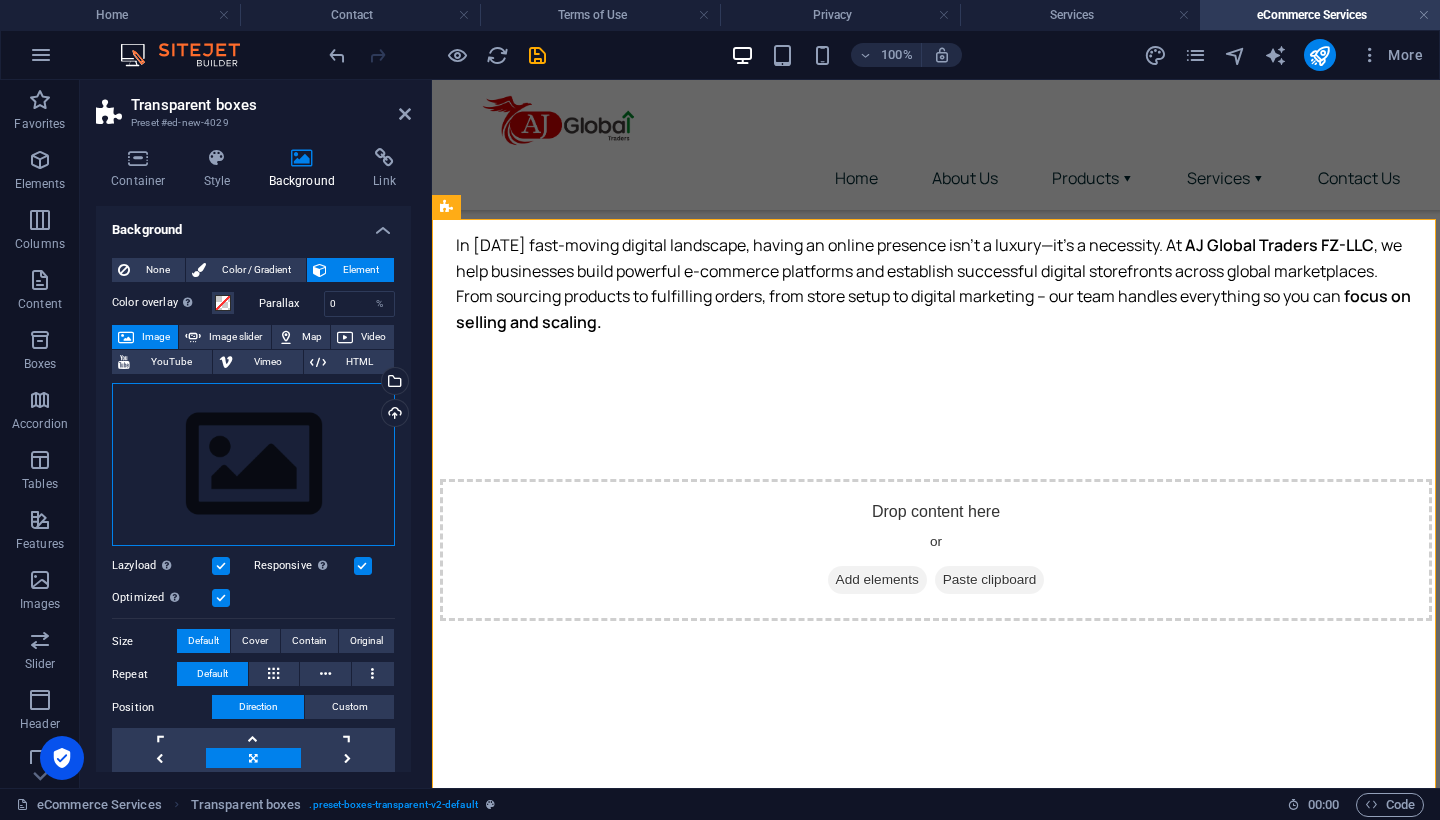 click on "Drag files here, click to choose files or select files from Files or our free stock photos & videos" at bounding box center [253, 465] 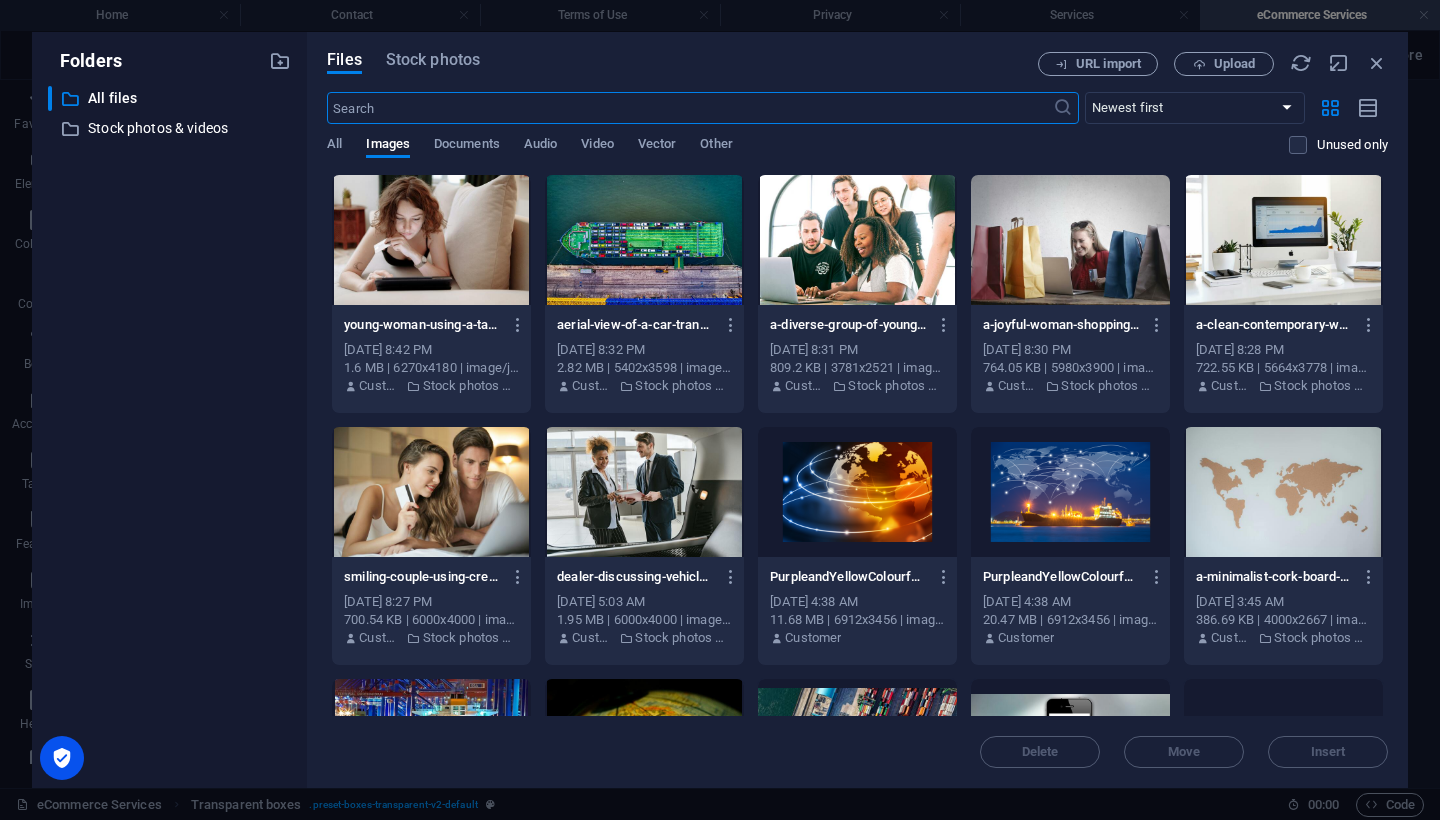 scroll, scrollTop: 748, scrollLeft: 0, axis: vertical 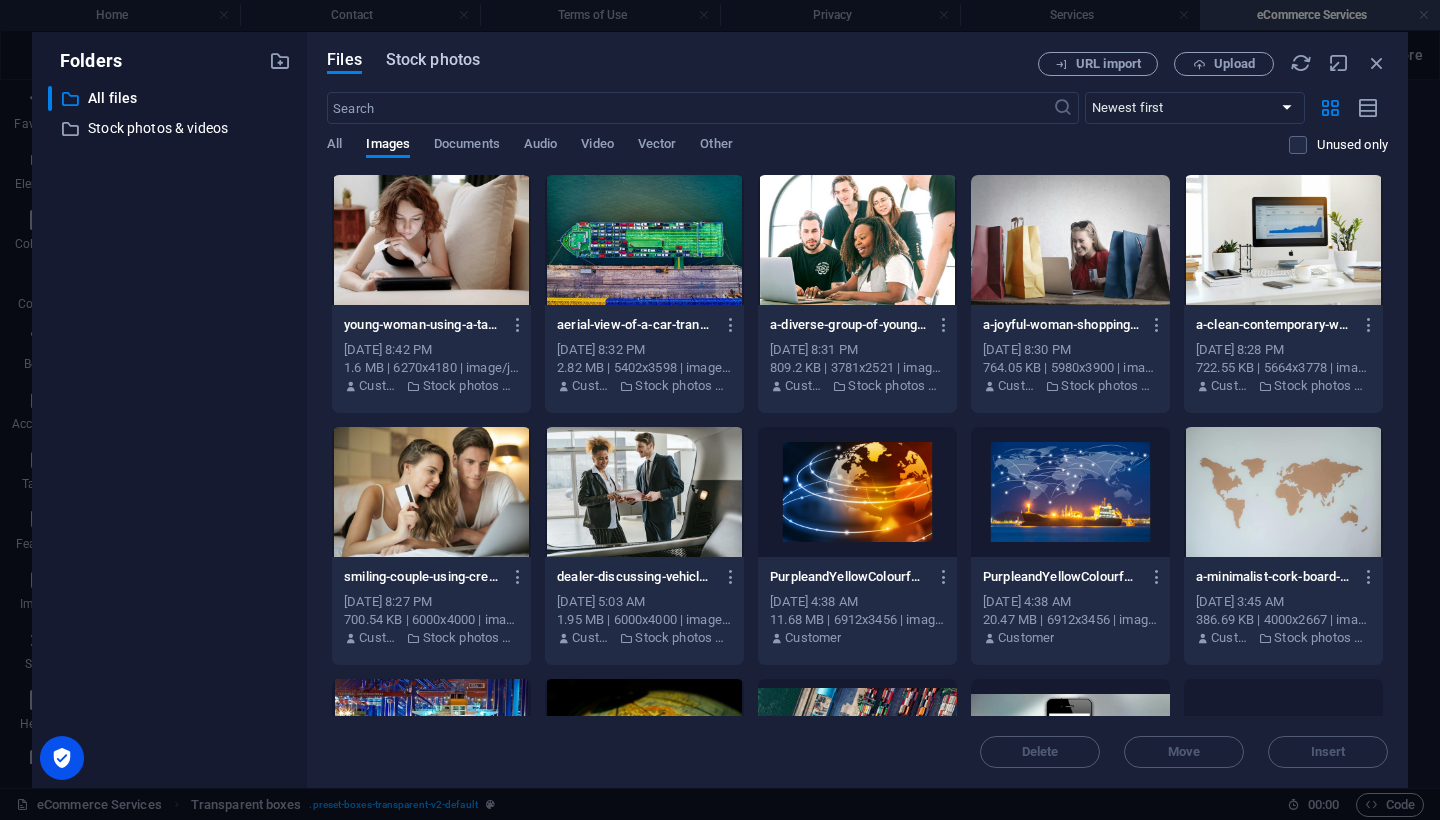 click on "Stock photos" at bounding box center [433, 60] 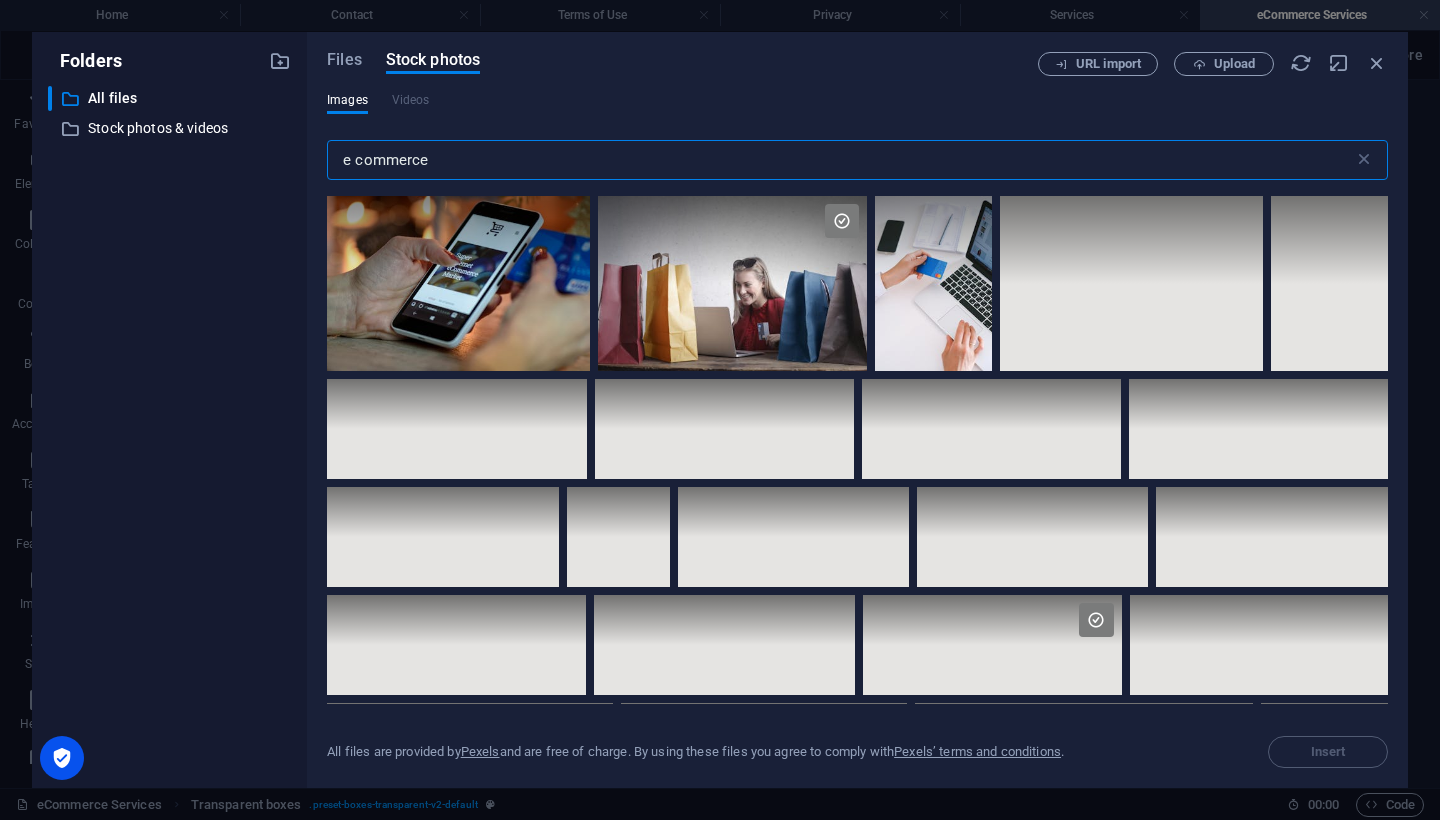 drag, startPoint x: 448, startPoint y: 153, endPoint x: 321, endPoint y: 131, distance: 128.89143 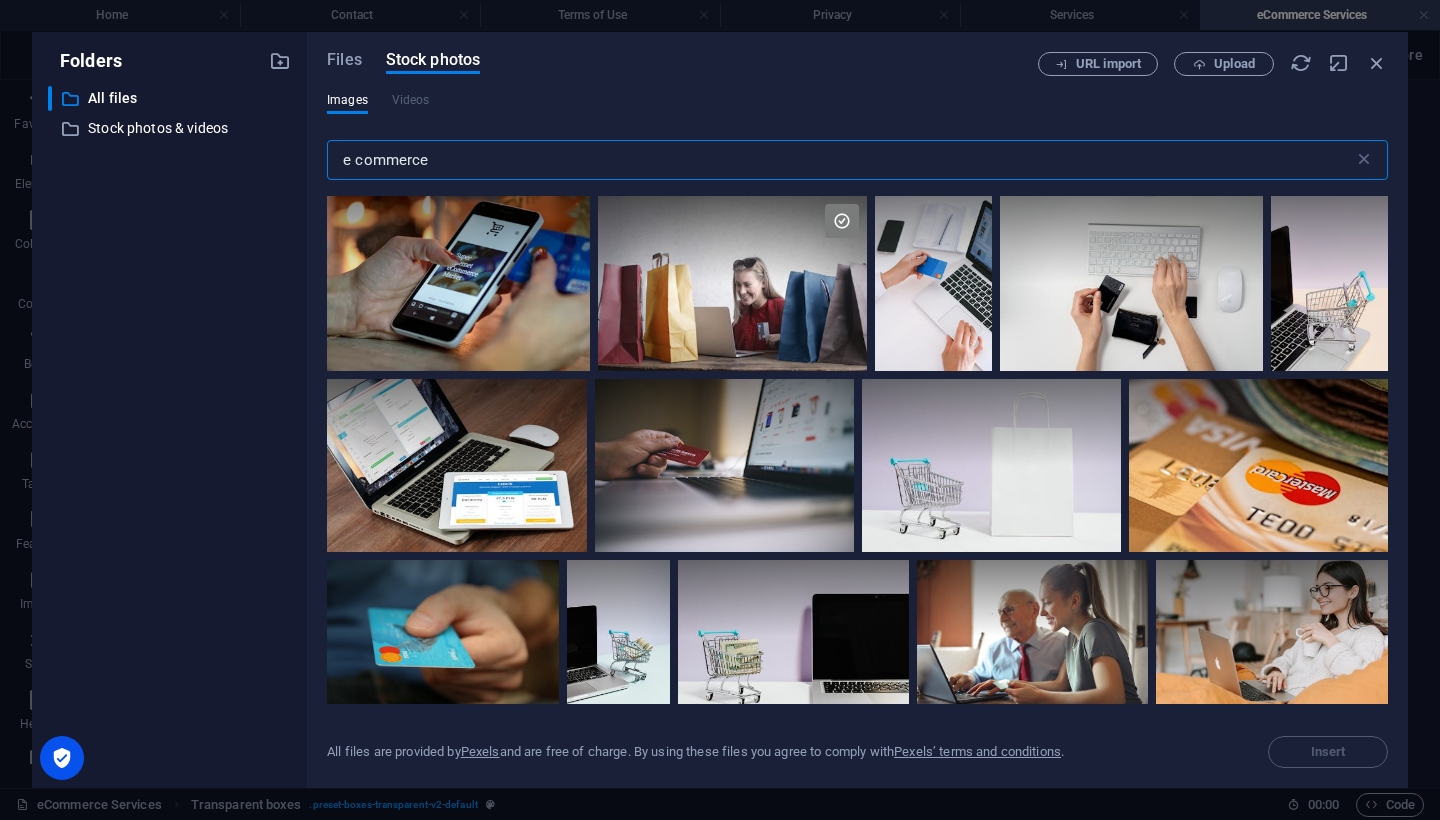 click on "Files Stock photos URL import Upload Images Videos e commerce ​ All files are provided by  Pexels  and are free of charge. By using these files you agree to comply with  Pexels’ terms and conditions . Insert" at bounding box center [857, 410] 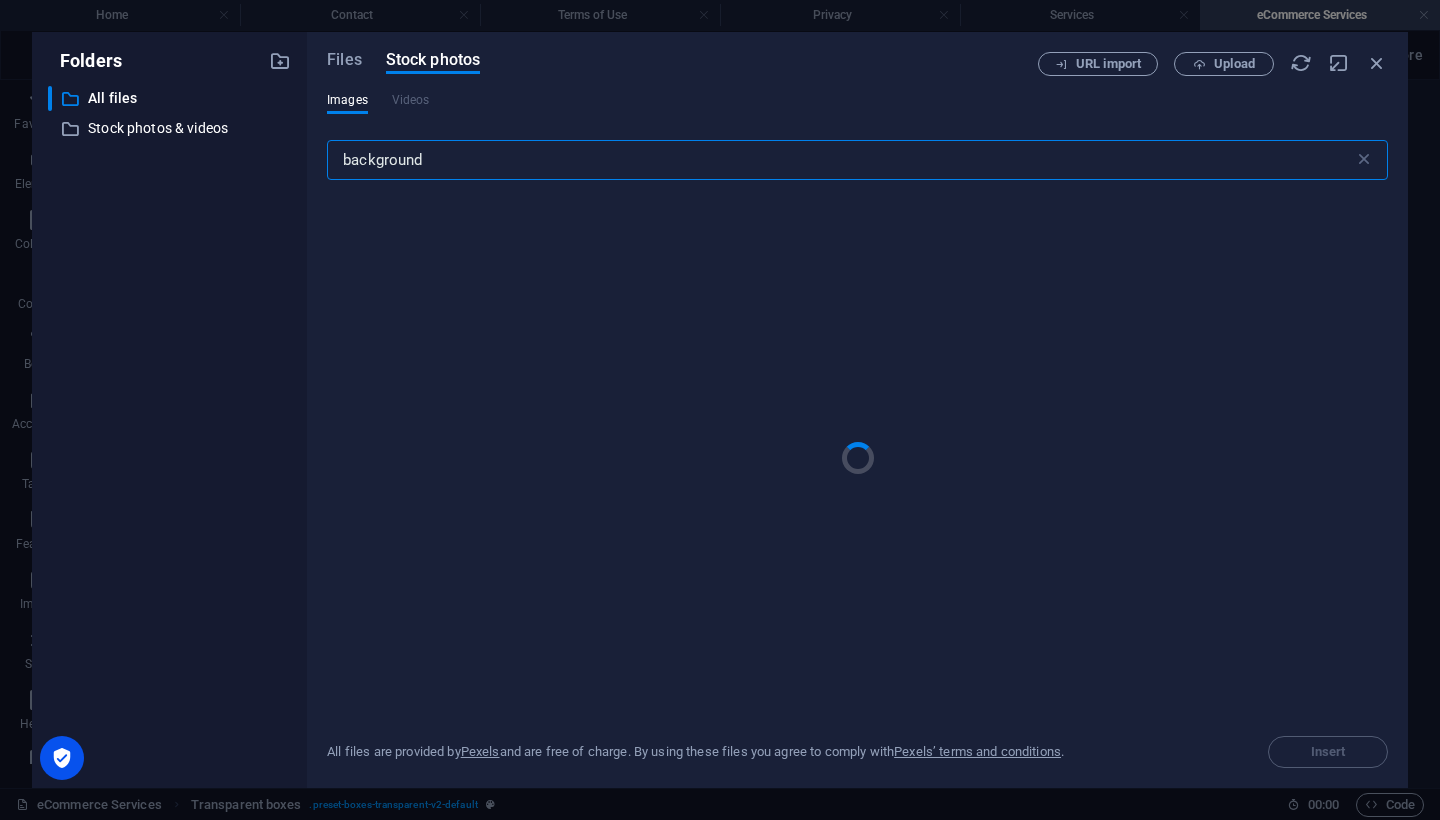 type on "background" 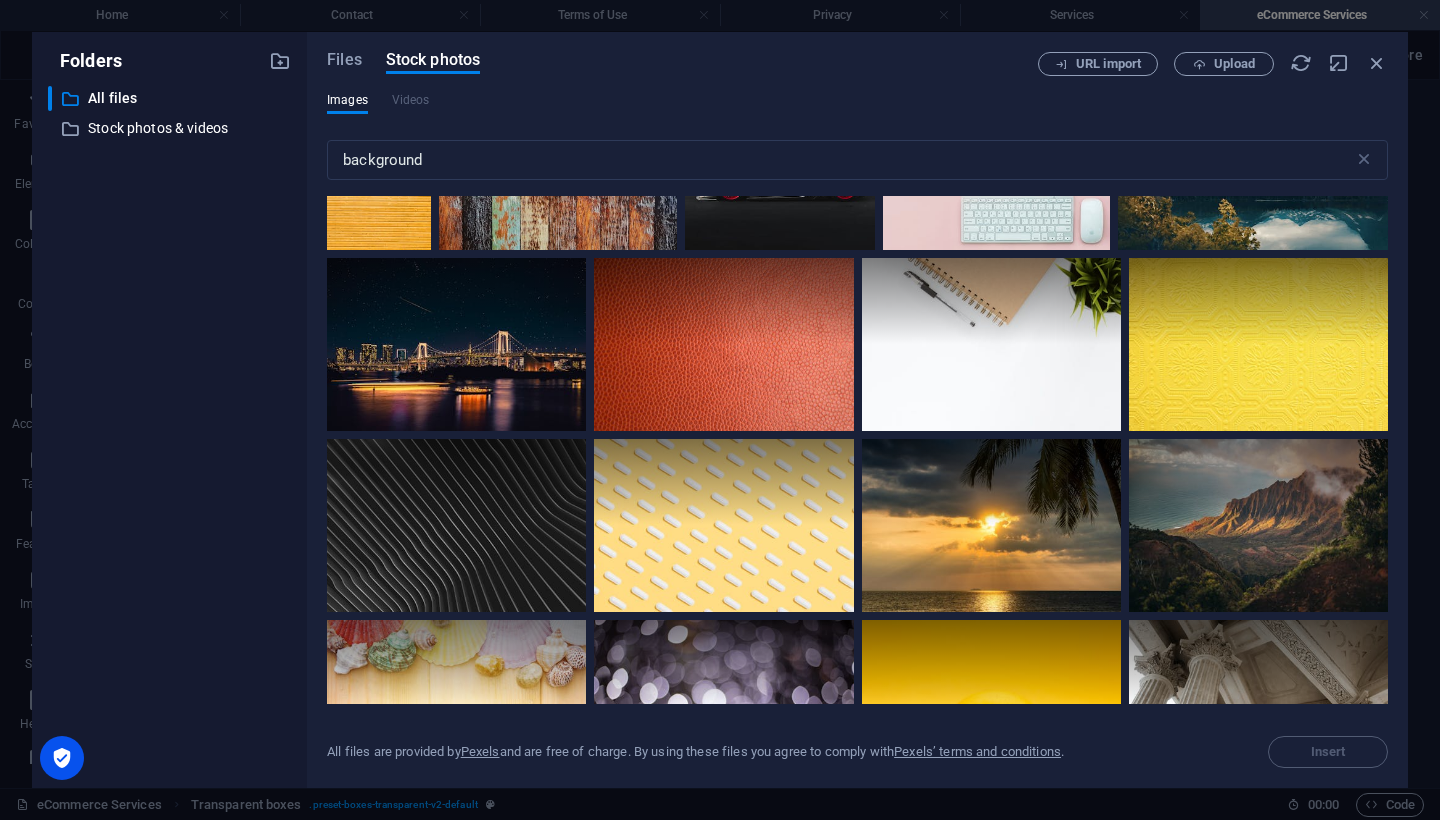 scroll, scrollTop: 5041, scrollLeft: 0, axis: vertical 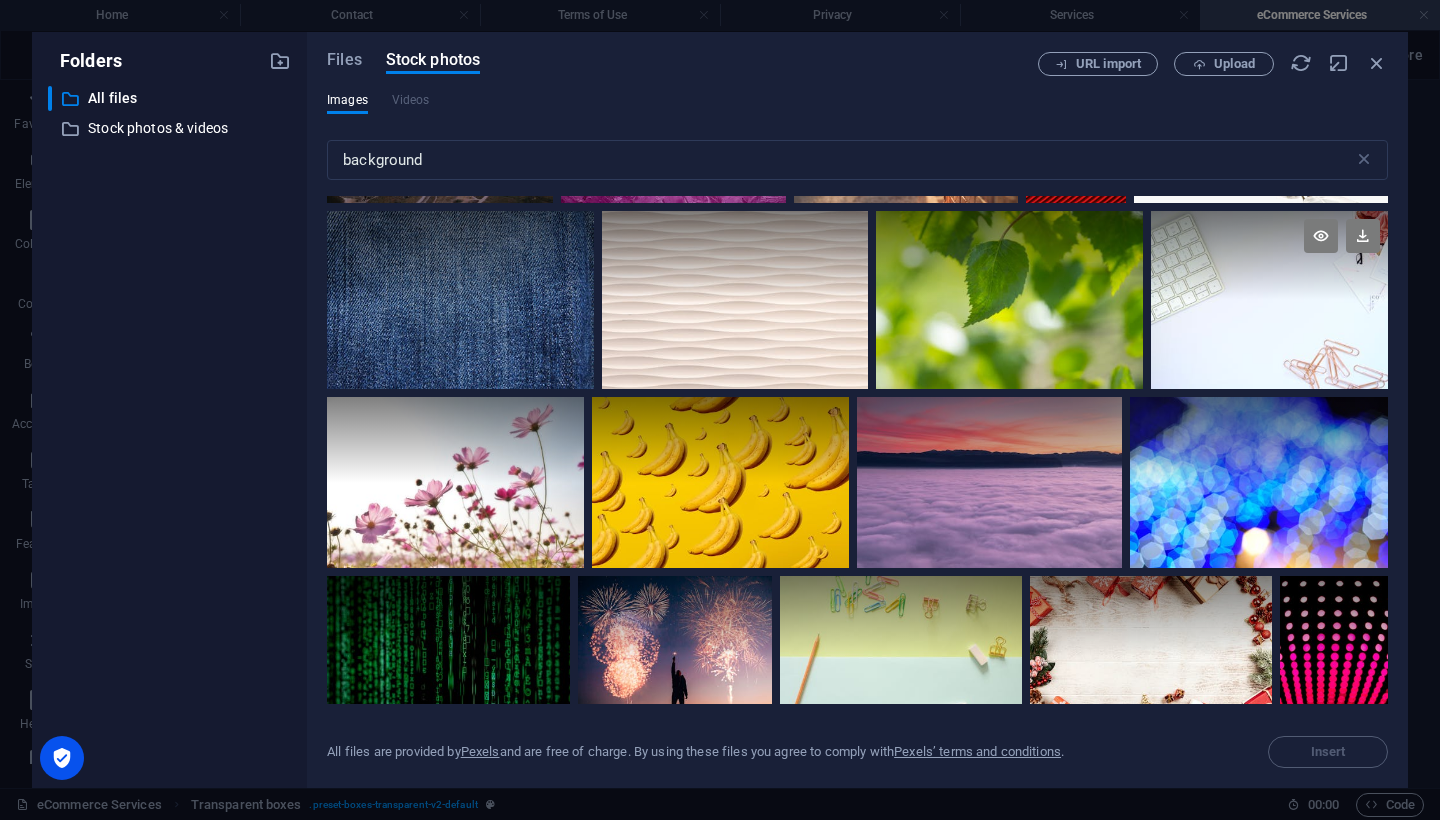 click at bounding box center (1269, 300) 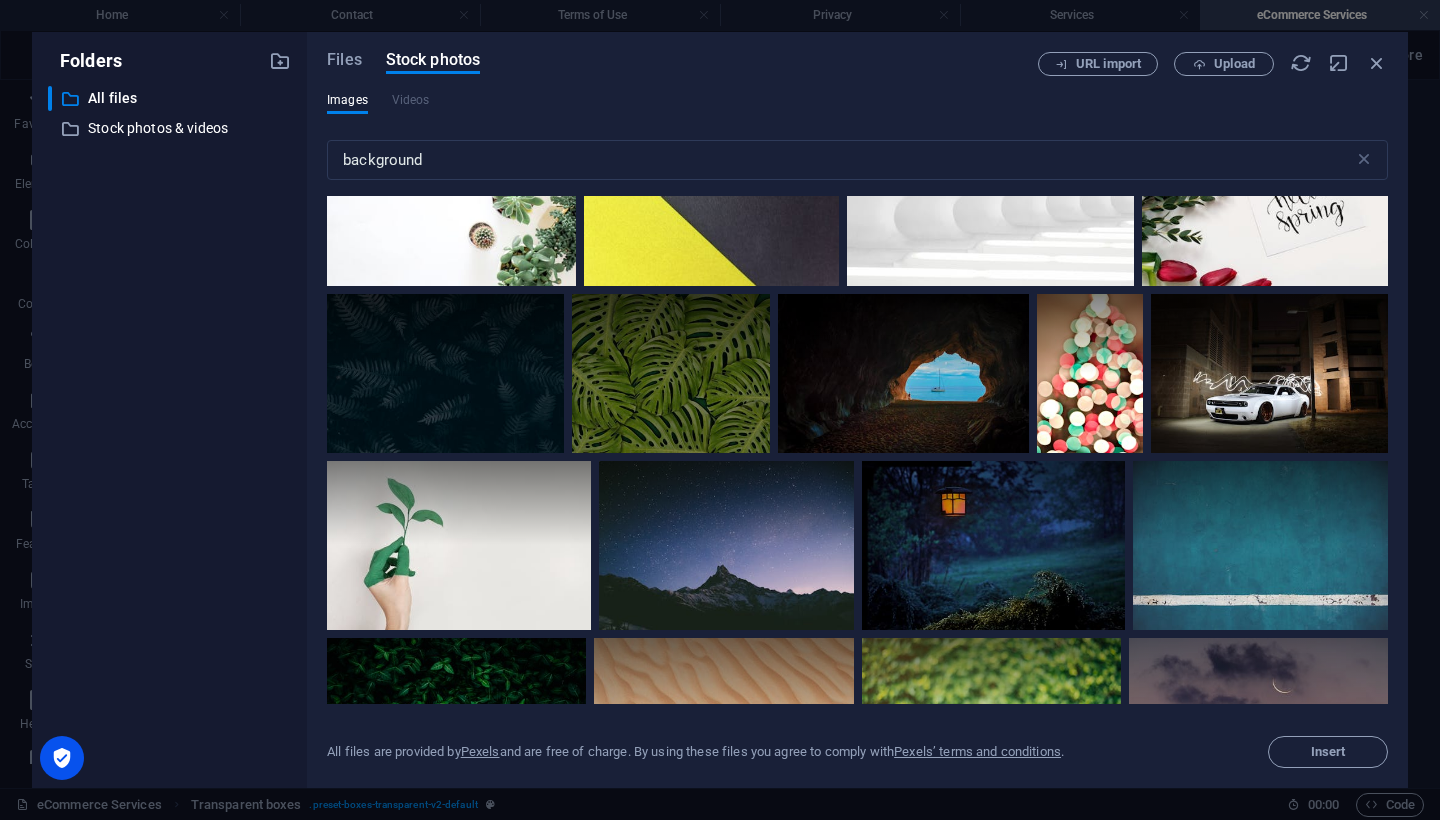 scroll, scrollTop: 10292, scrollLeft: 0, axis: vertical 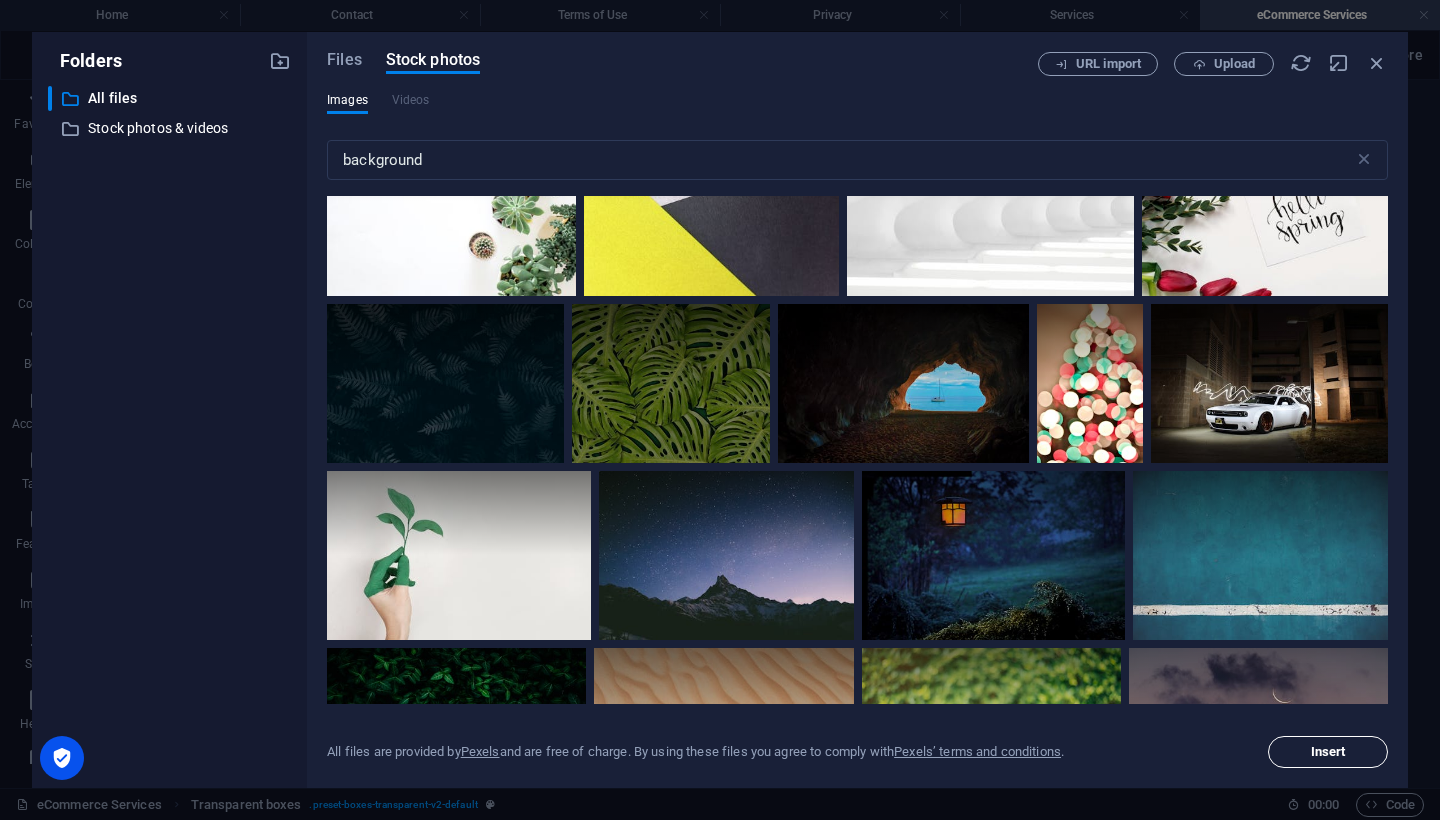 click on "Insert" at bounding box center [1328, 752] 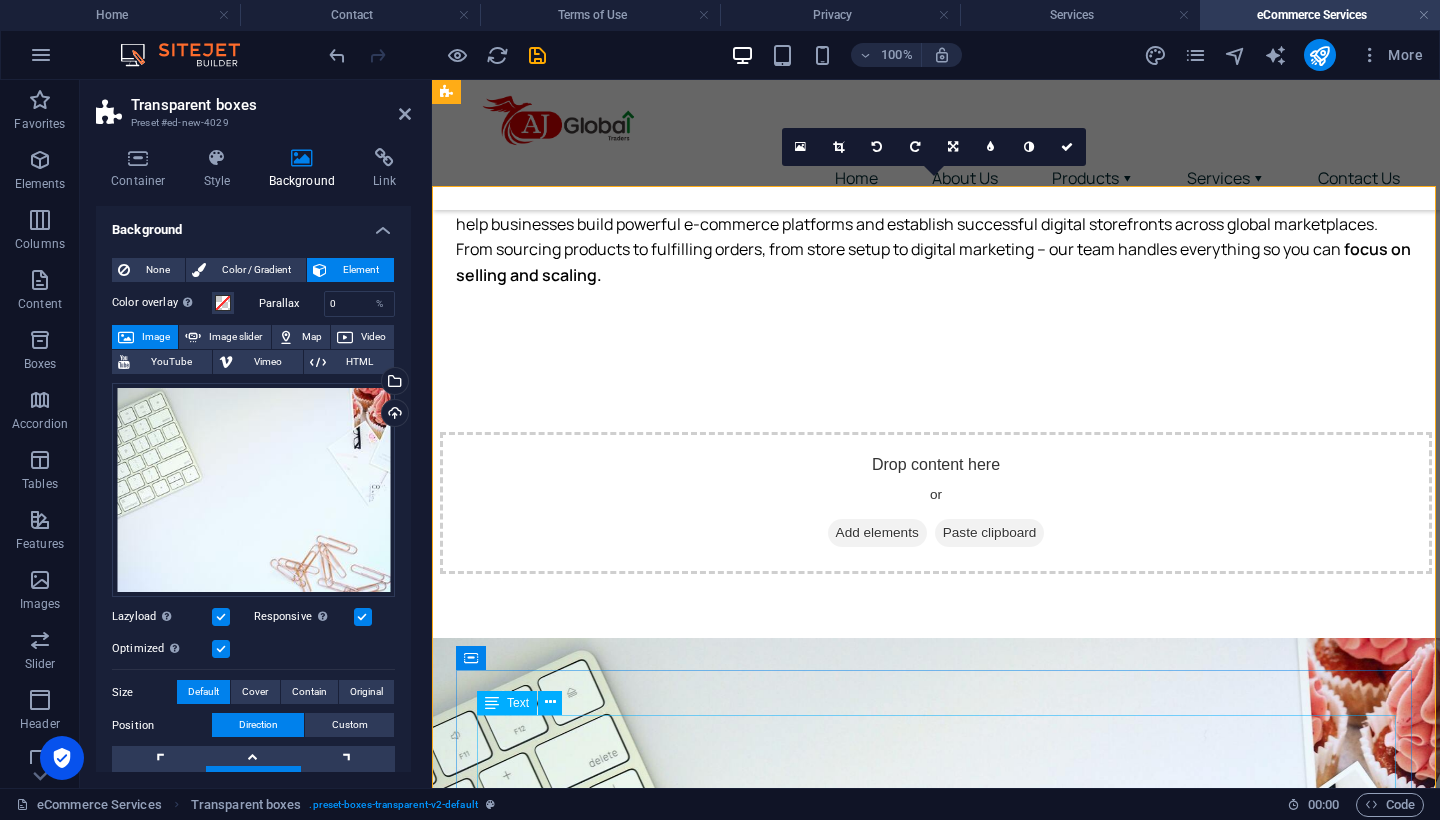 scroll, scrollTop: 985, scrollLeft: 0, axis: vertical 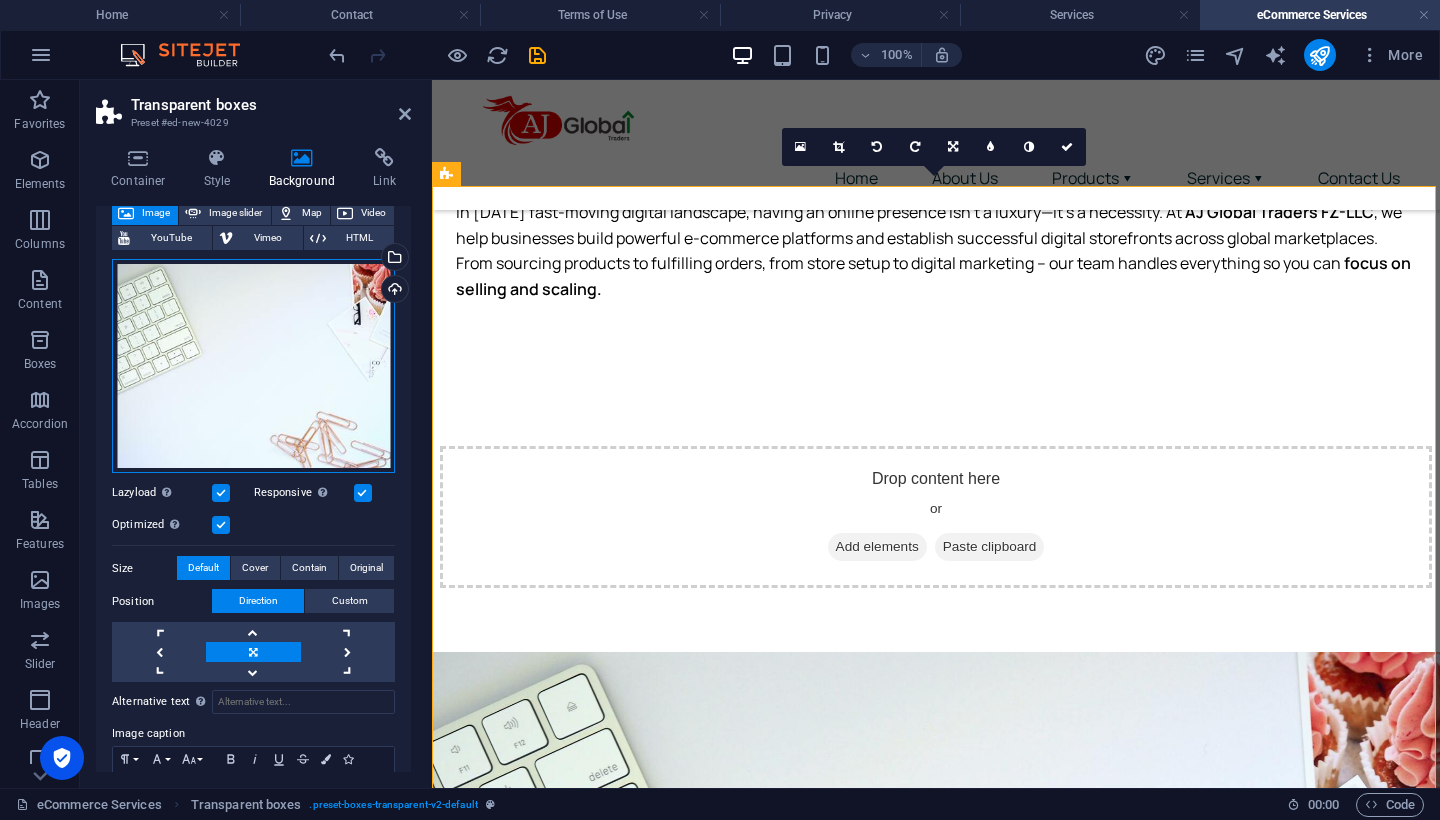 click on "Drag files here, click to choose files or select files from Files or our free stock photos & videos" at bounding box center (253, 366) 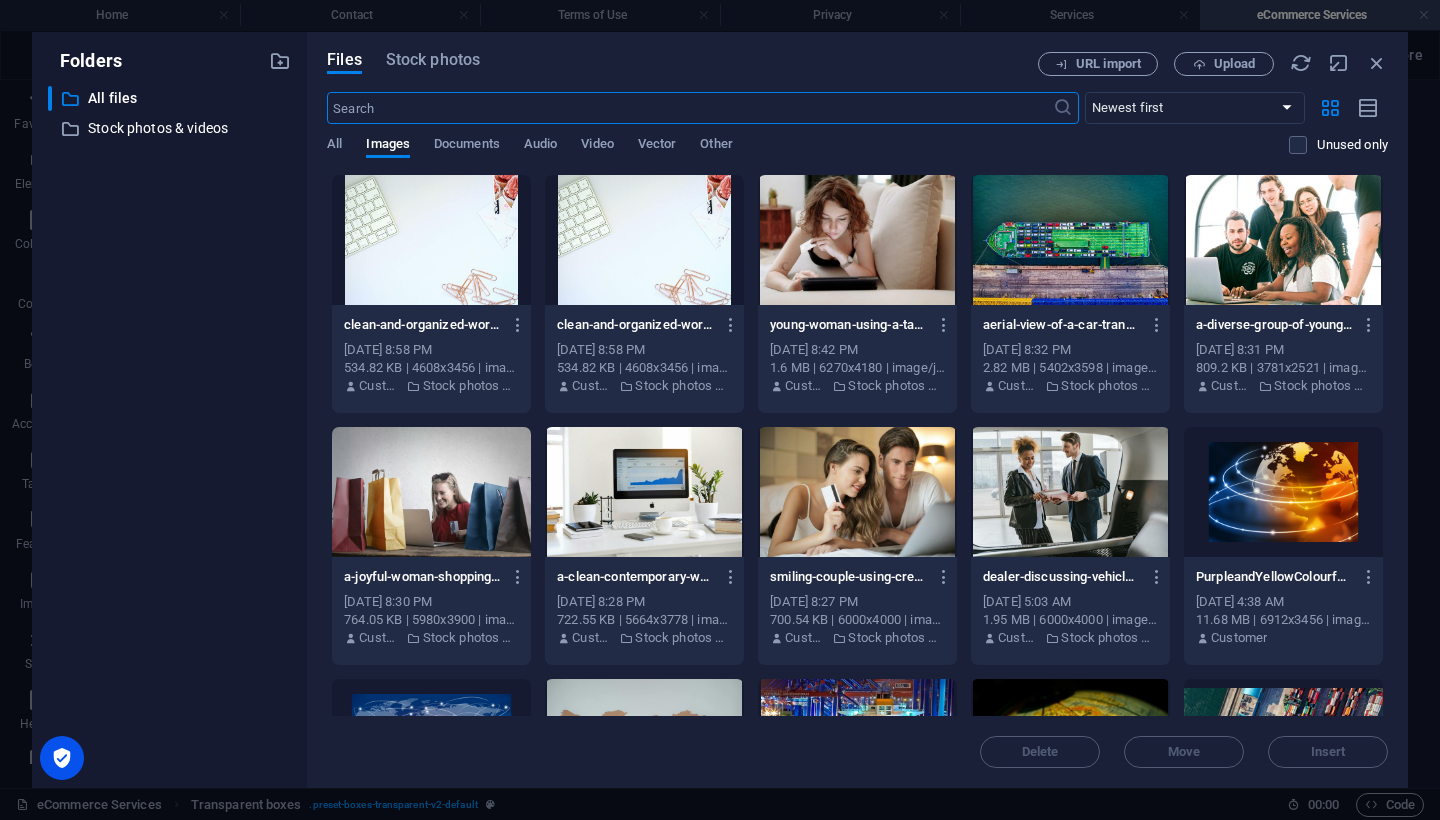 scroll, scrollTop: 748, scrollLeft: 0, axis: vertical 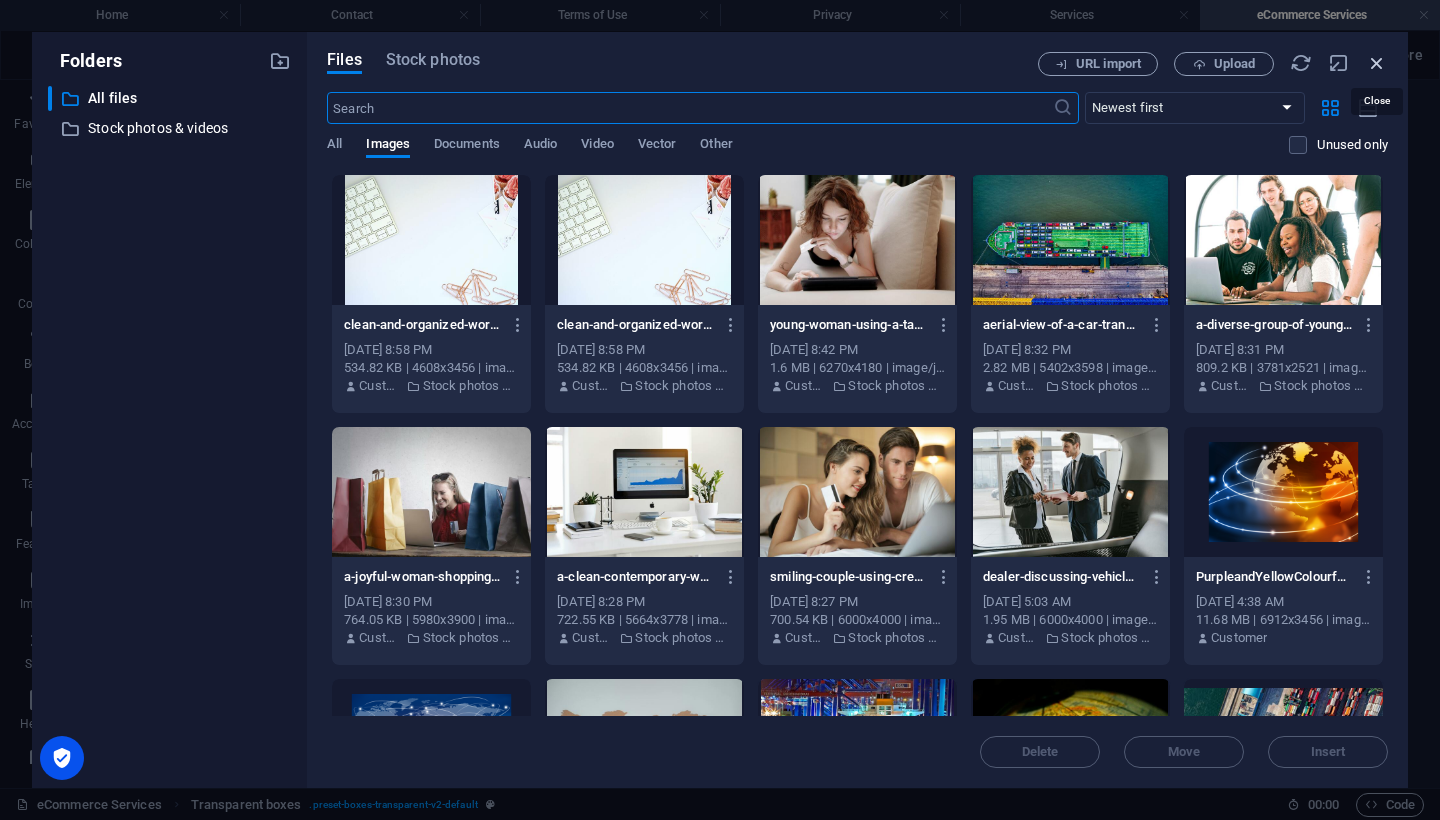 click at bounding box center [1377, 63] 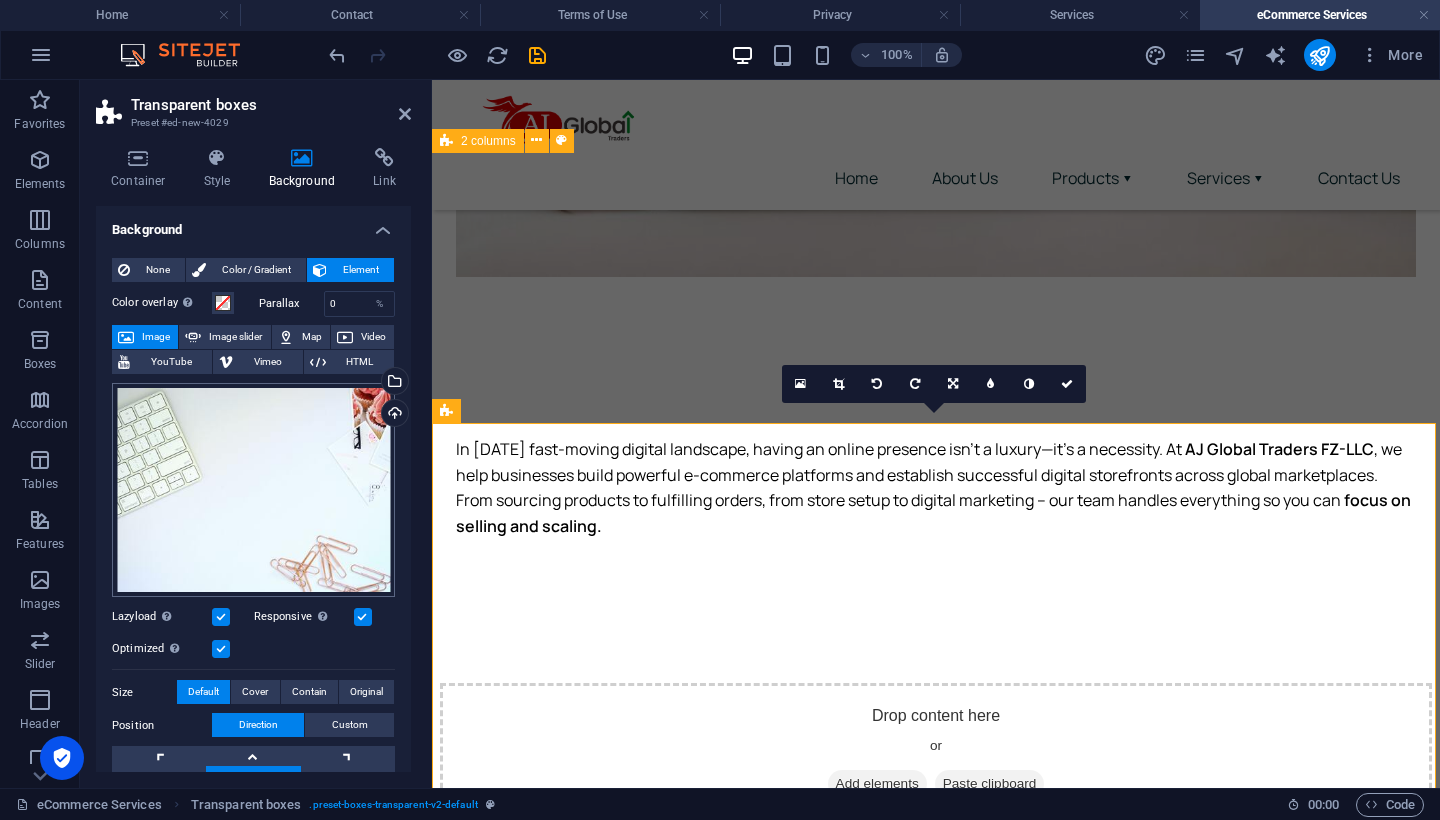 scroll, scrollTop: 0, scrollLeft: 0, axis: both 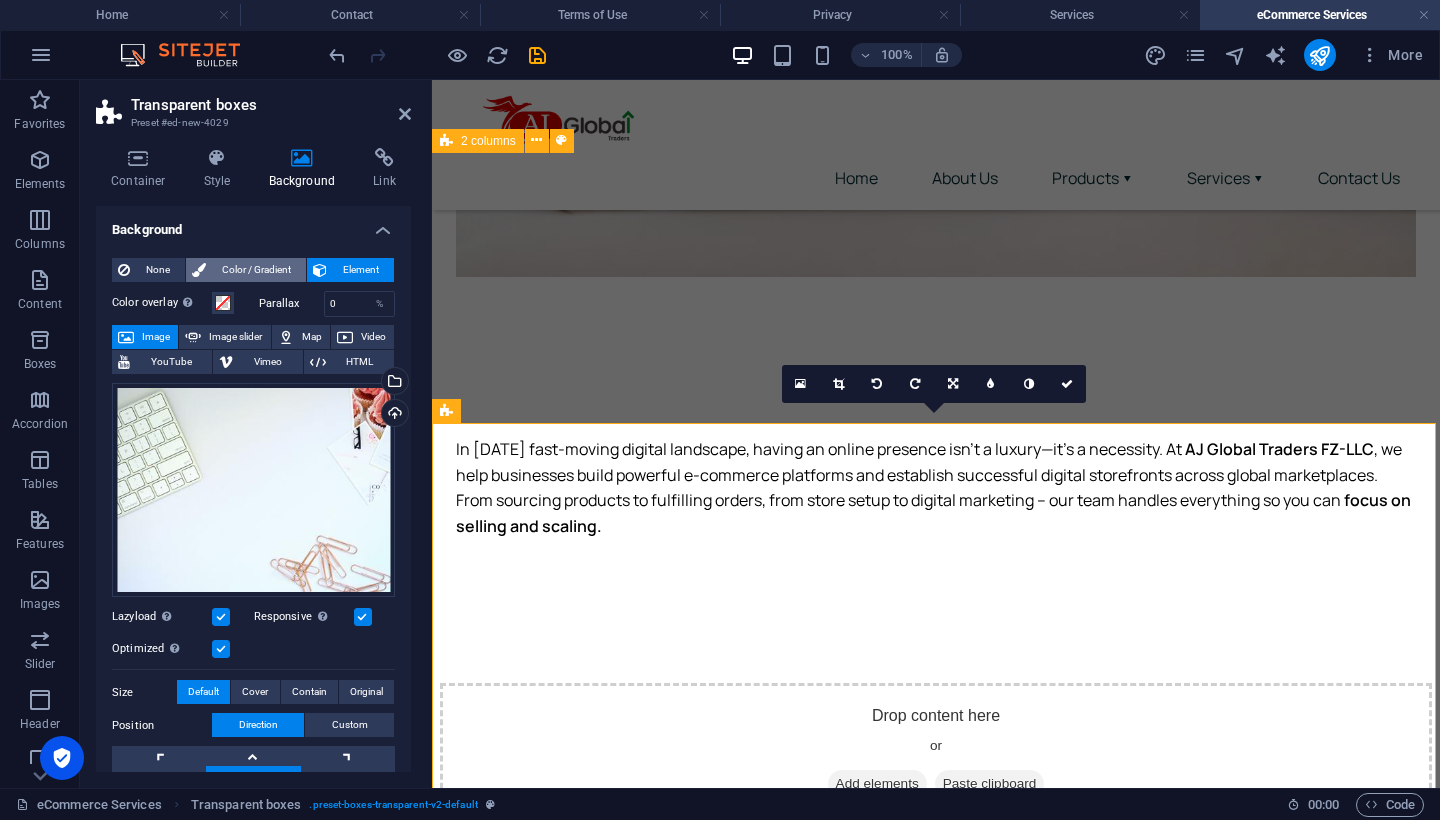 click on "Color / Gradient" at bounding box center [256, 270] 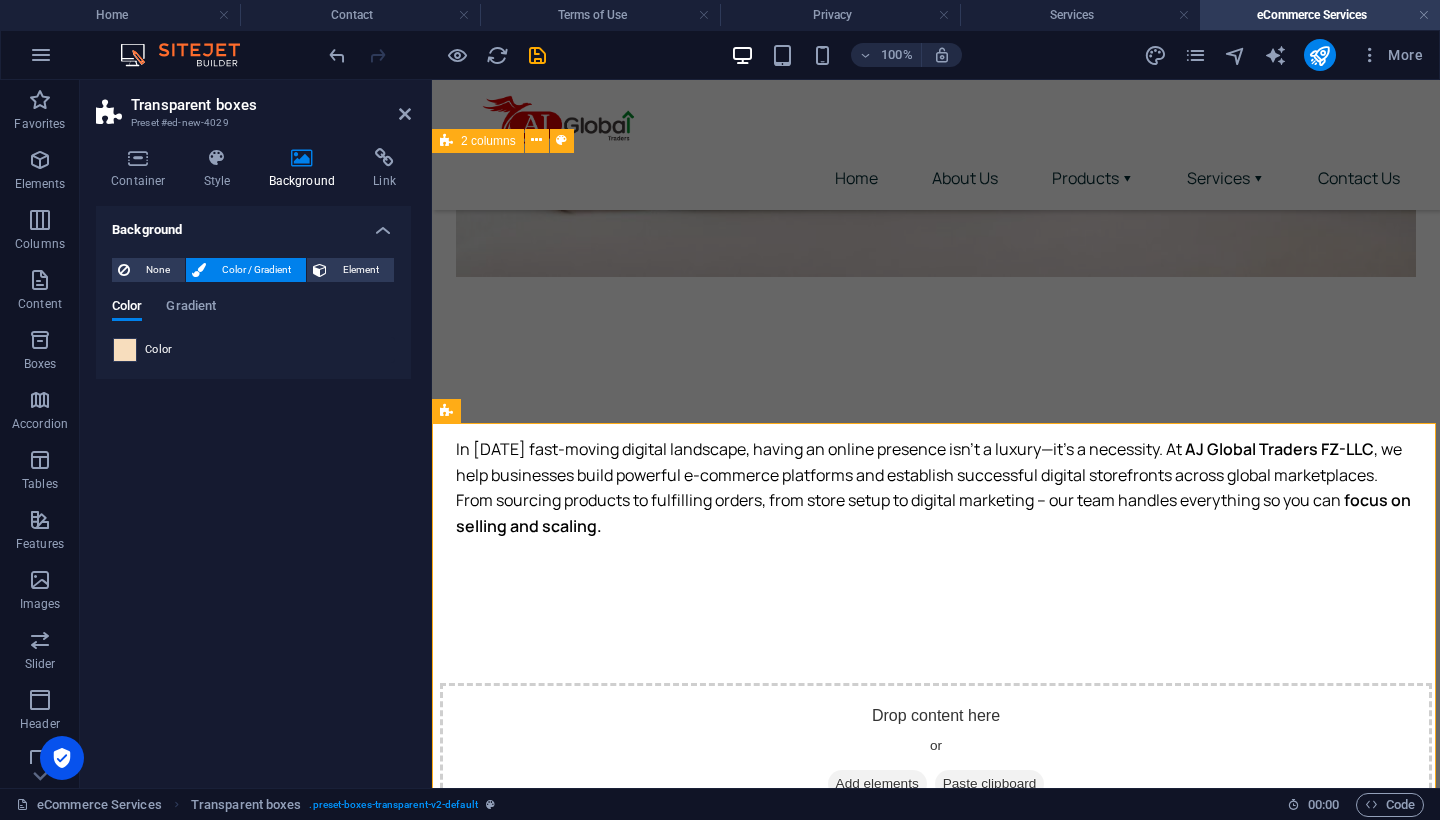 click at bounding box center (125, 350) 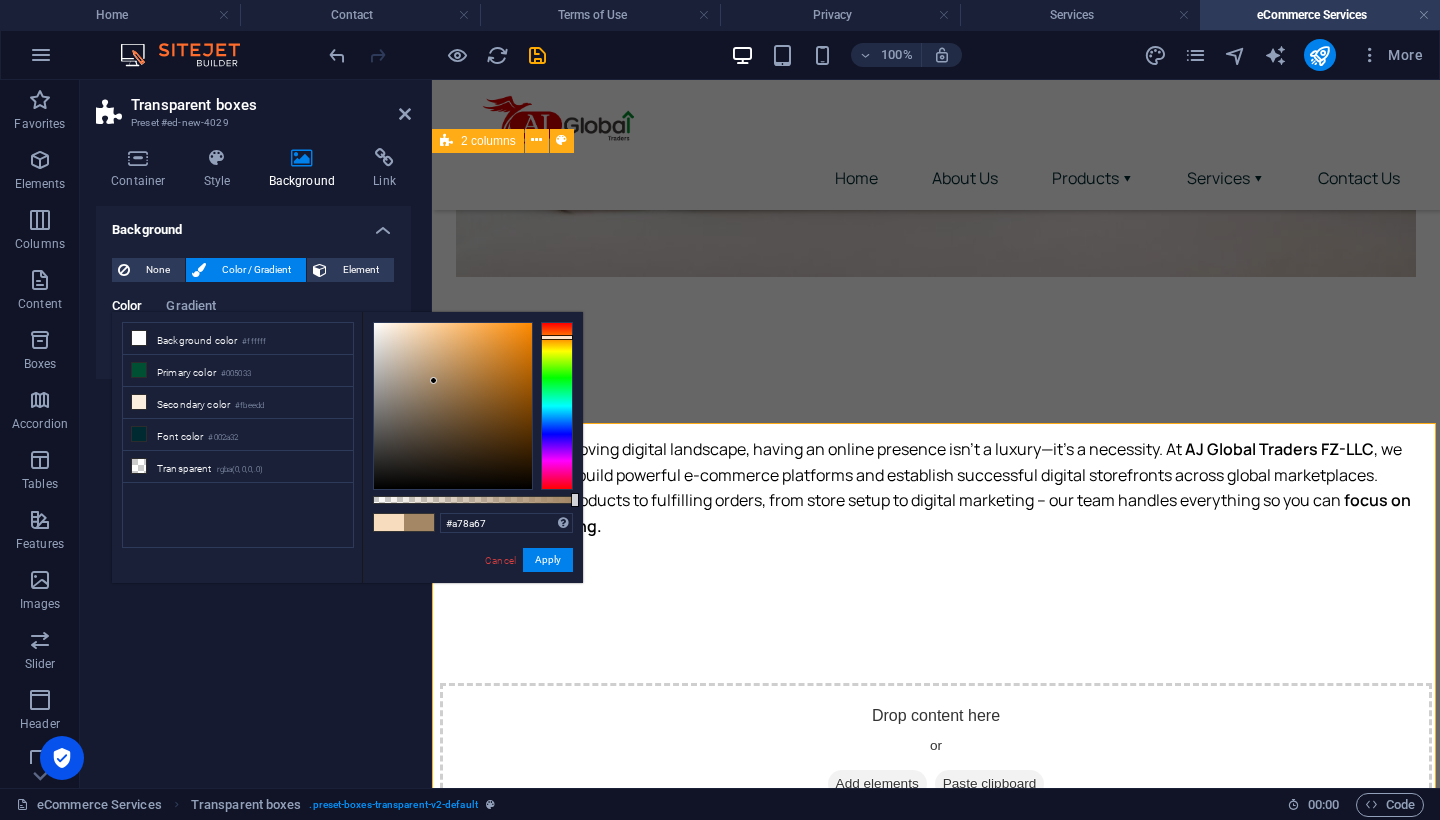 type on "#a98b68" 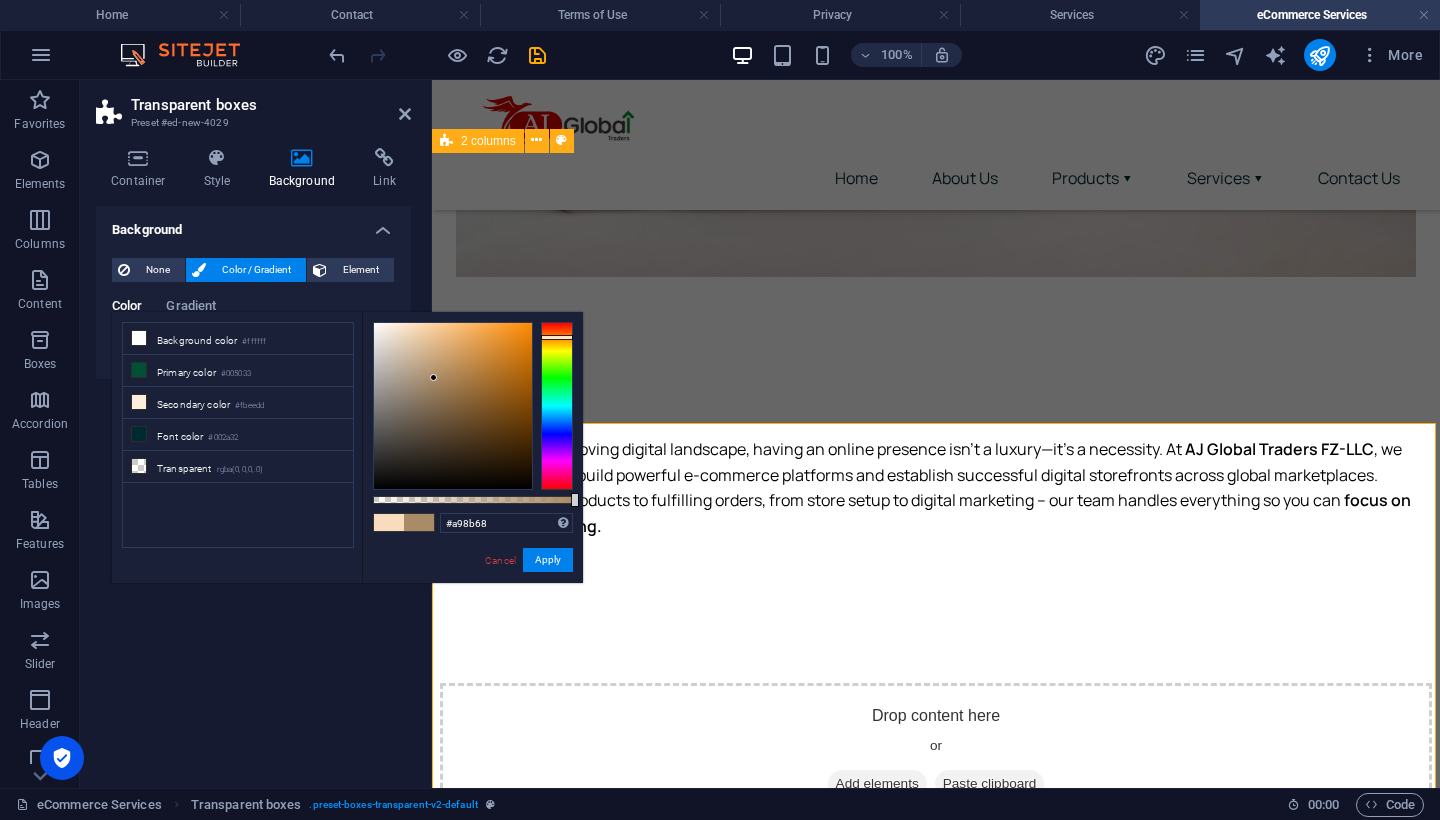 drag, startPoint x: 410, startPoint y: 324, endPoint x: 434, endPoint y: 378, distance: 59.093147 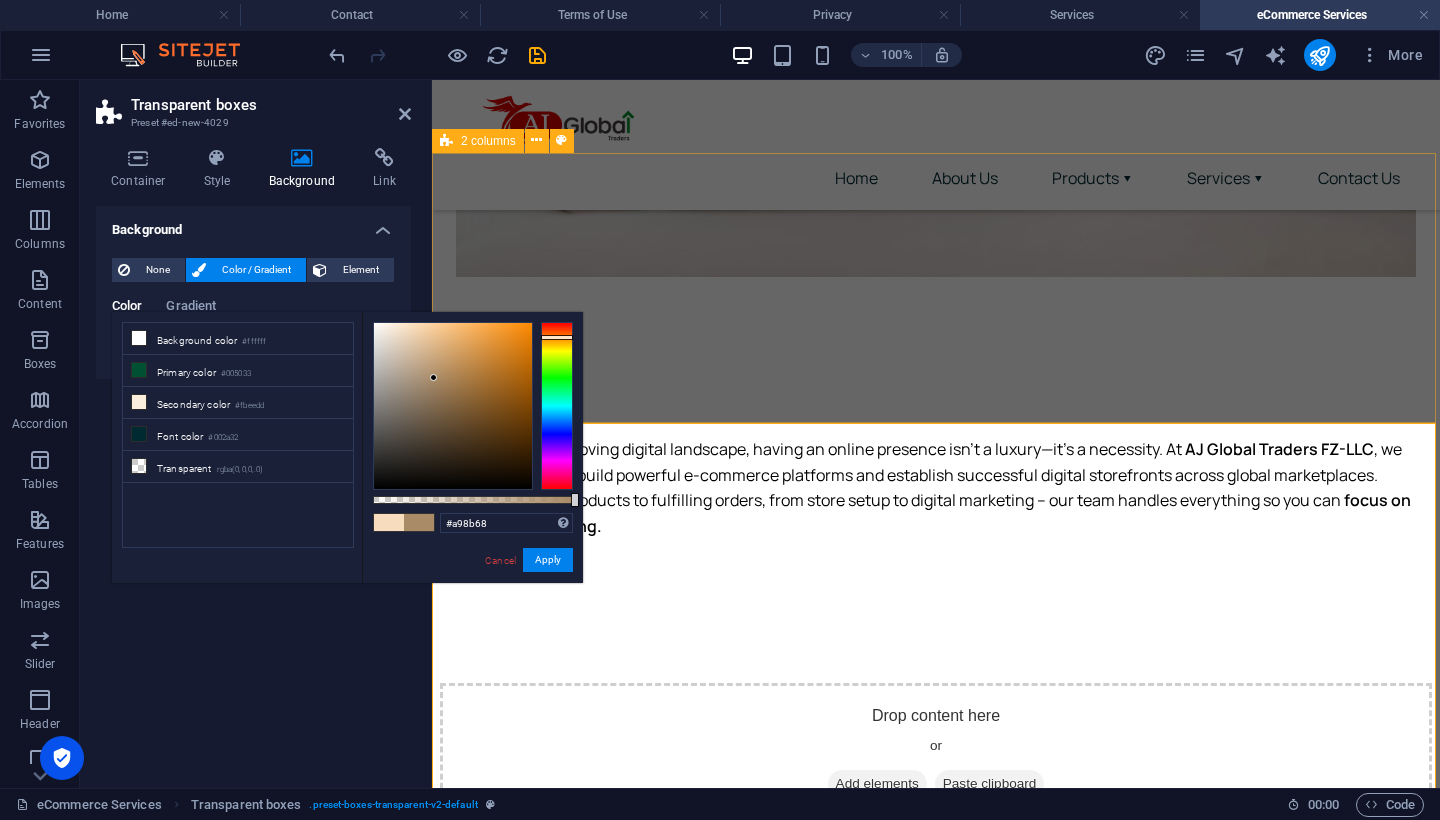 click on "Drop content here or  Add elements  Paste clipboard" at bounding box center [936, 754] 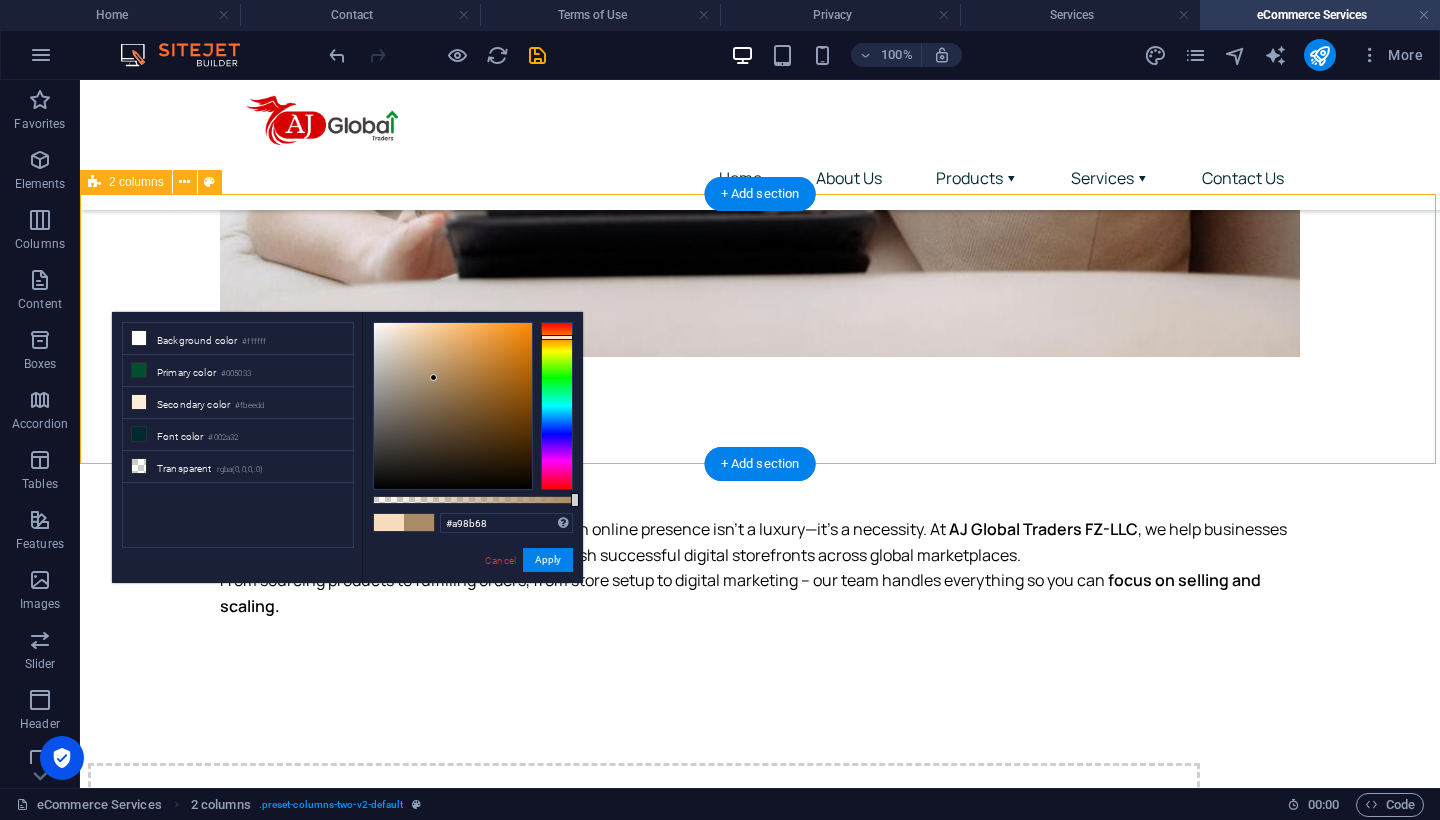 click on "Drop content here or  Add elements  Paste clipboard" at bounding box center [760, 834] 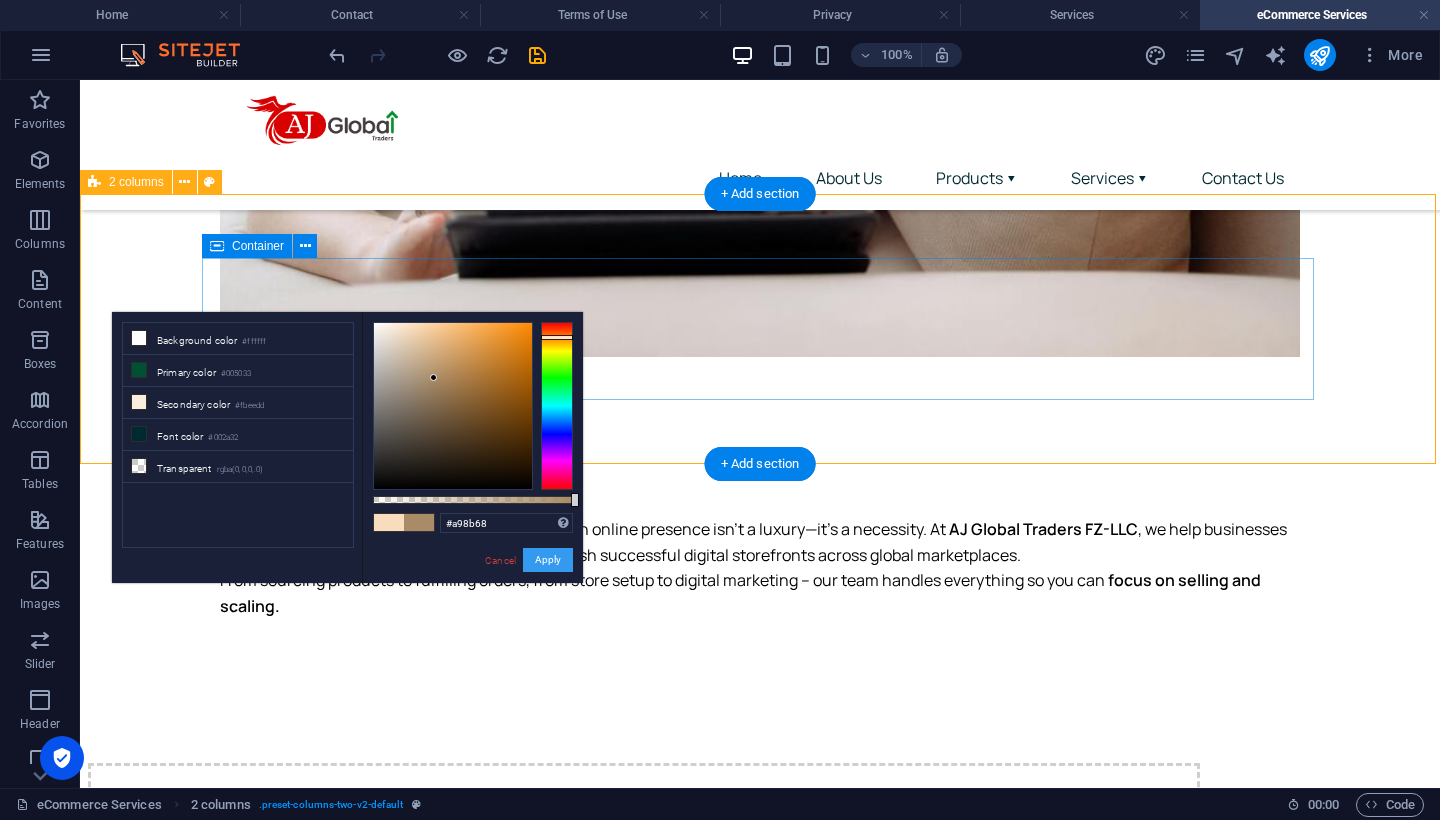 click on "Apply" at bounding box center (548, 560) 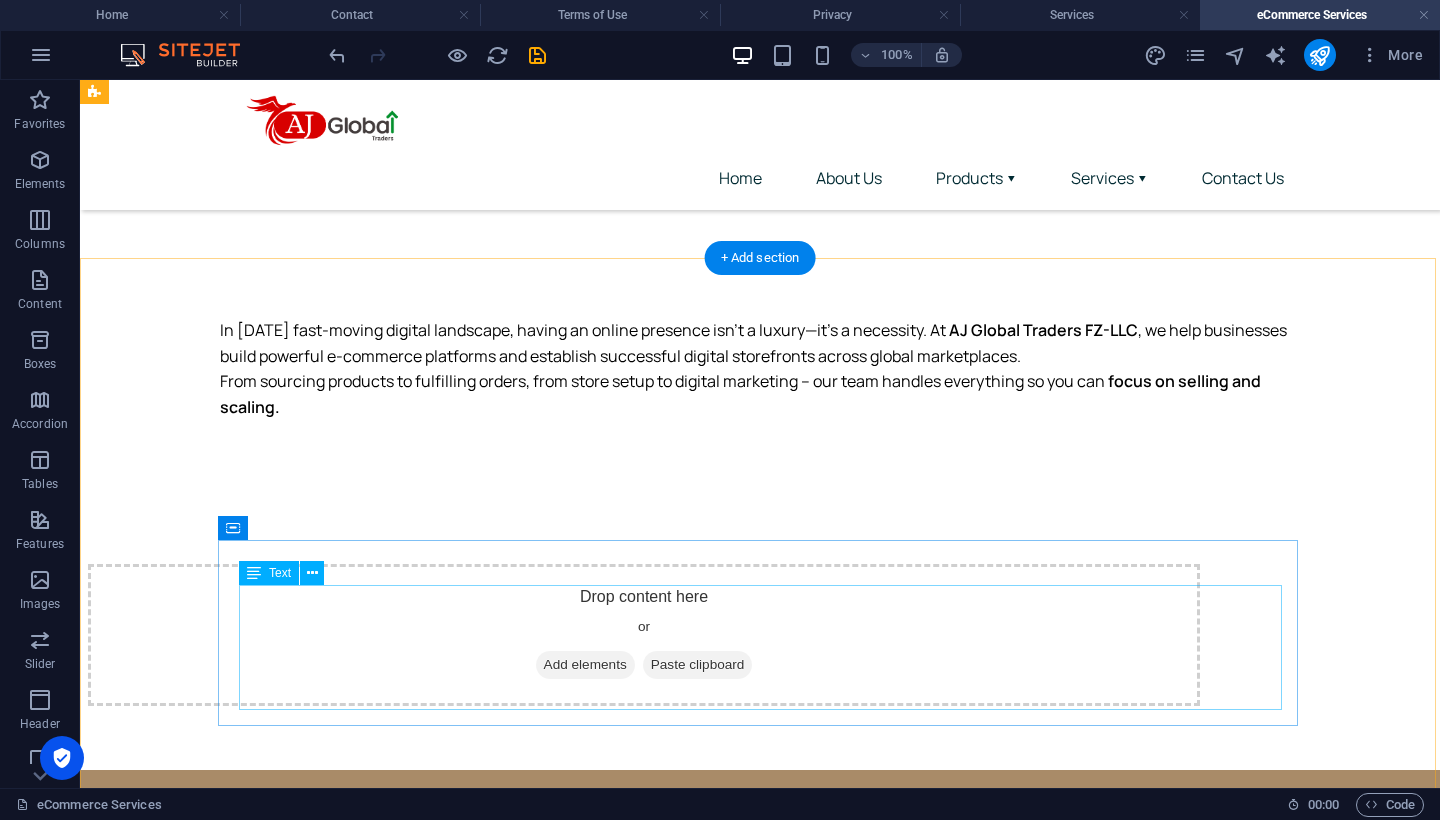 scroll, scrollTop: 945, scrollLeft: 0, axis: vertical 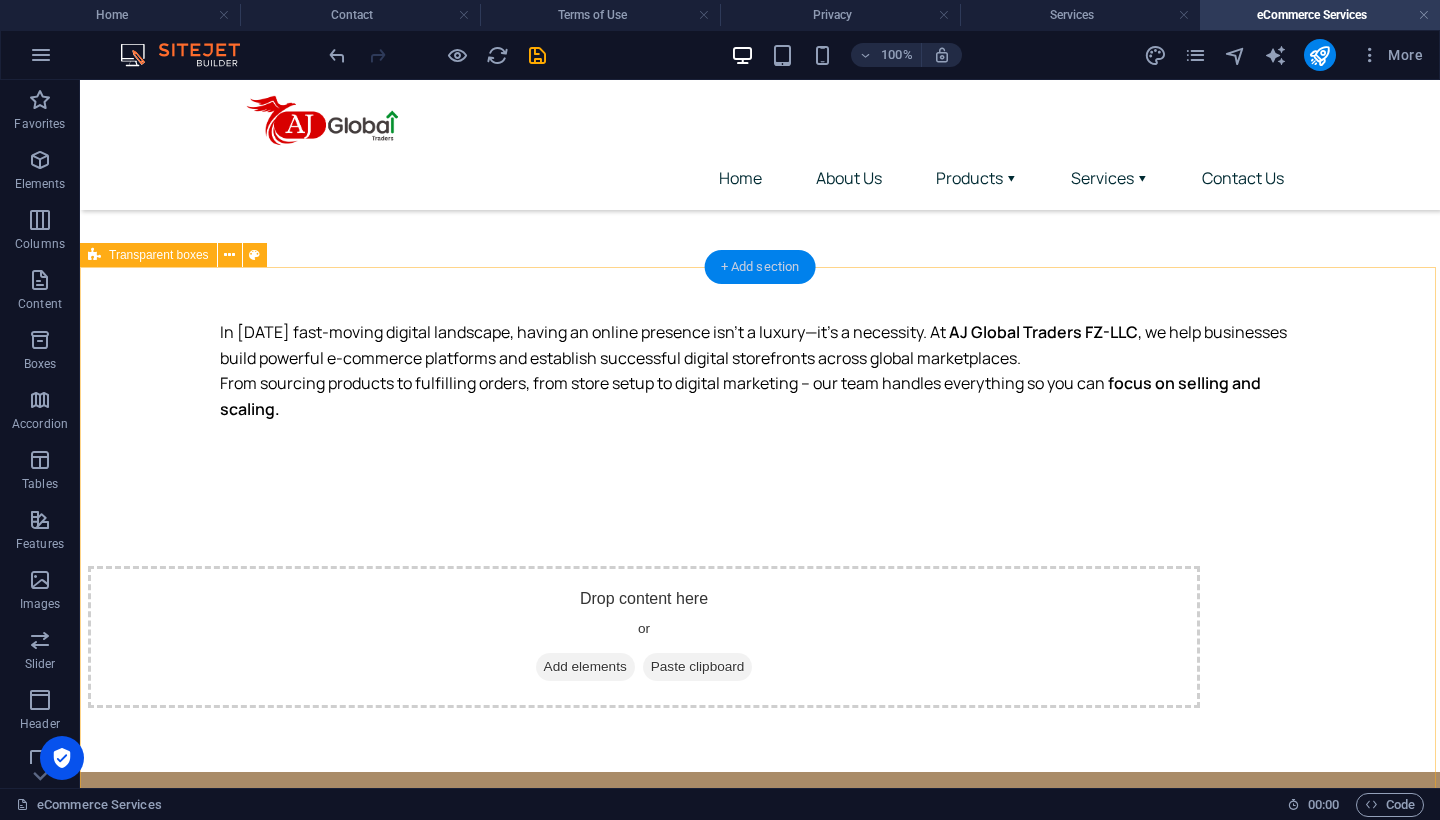 click on "+ Add section" at bounding box center (760, 267) 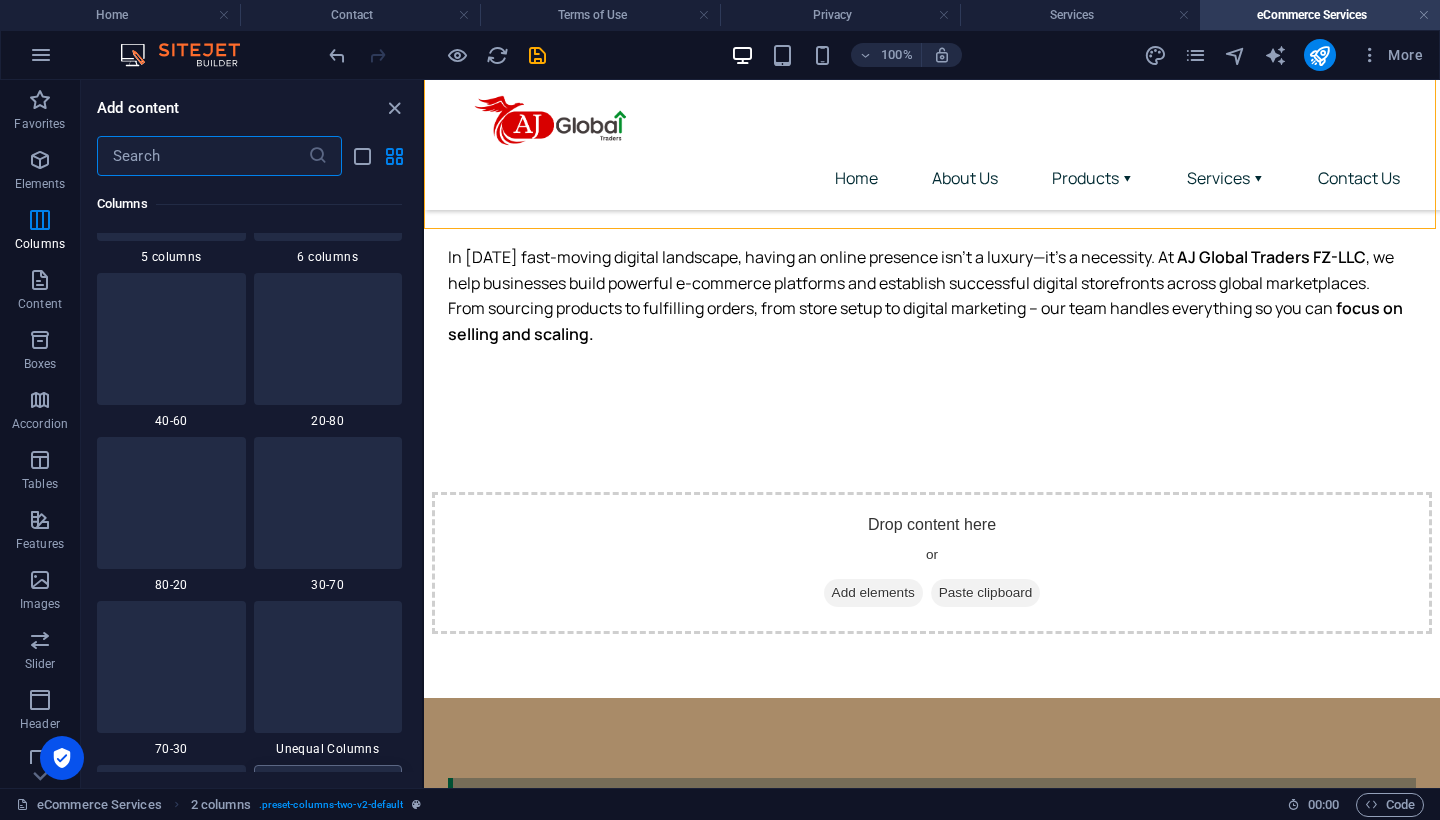scroll, scrollTop: 1426, scrollLeft: 0, axis: vertical 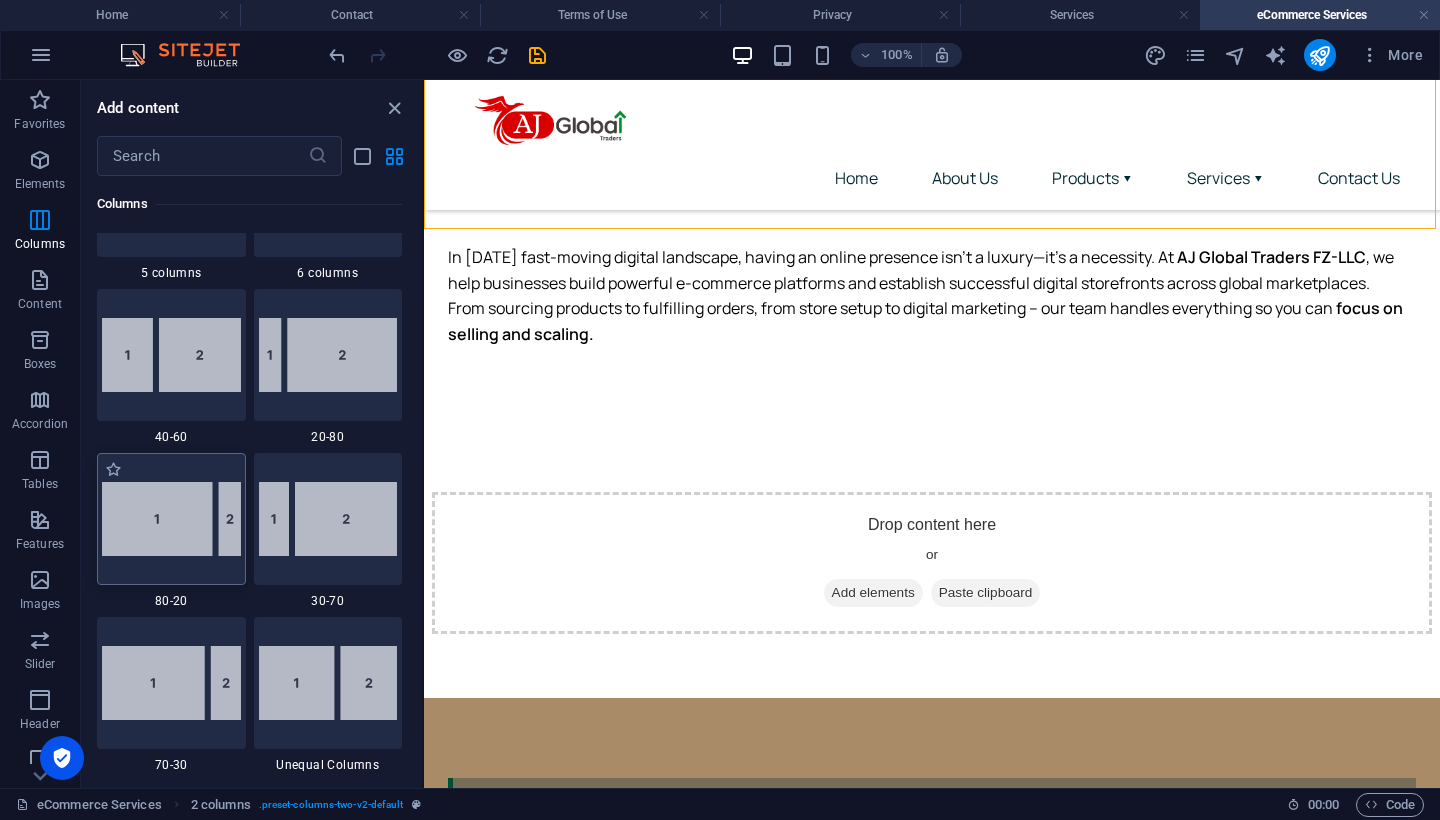 click at bounding box center [171, 519] 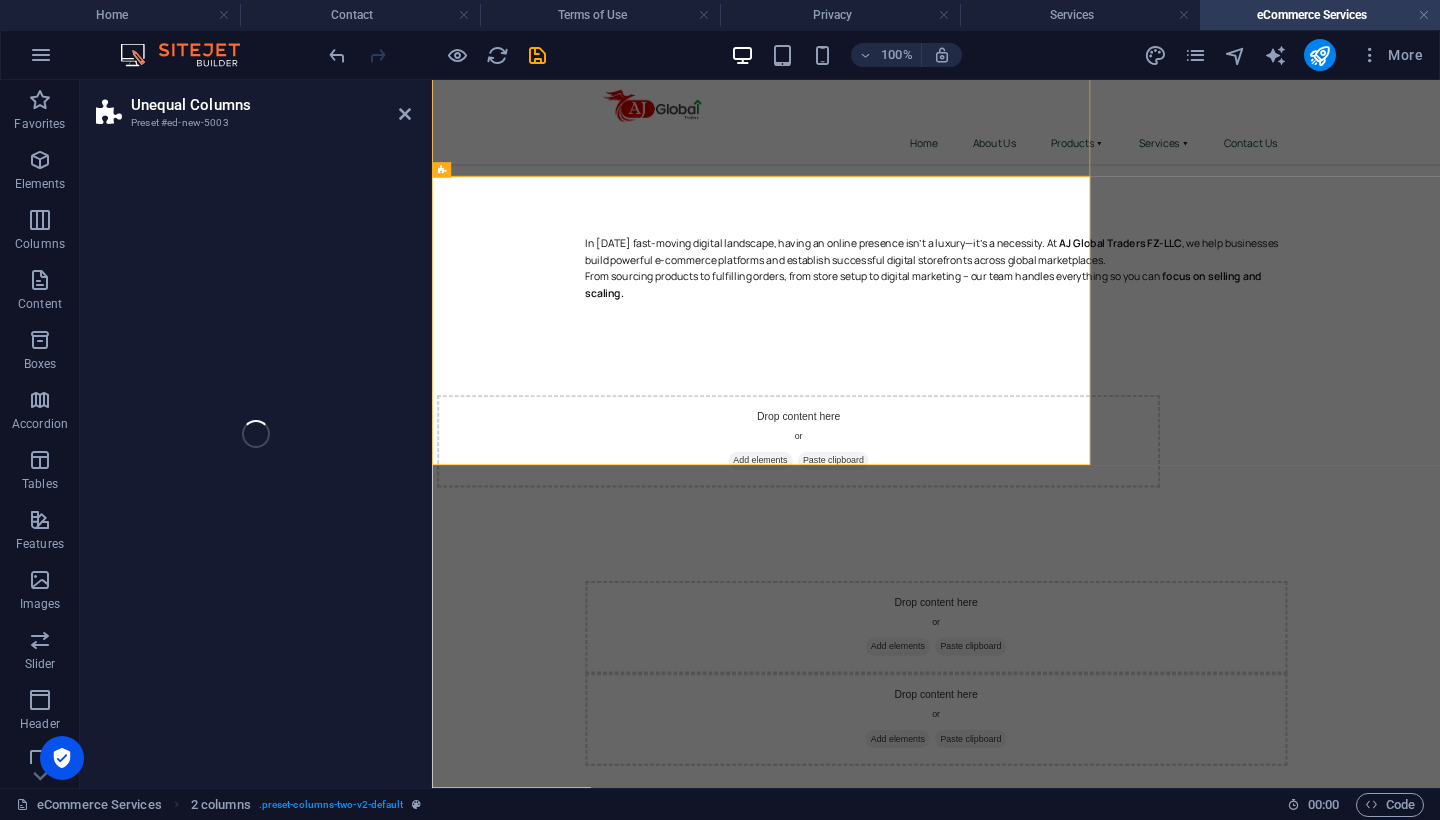 select on "%" 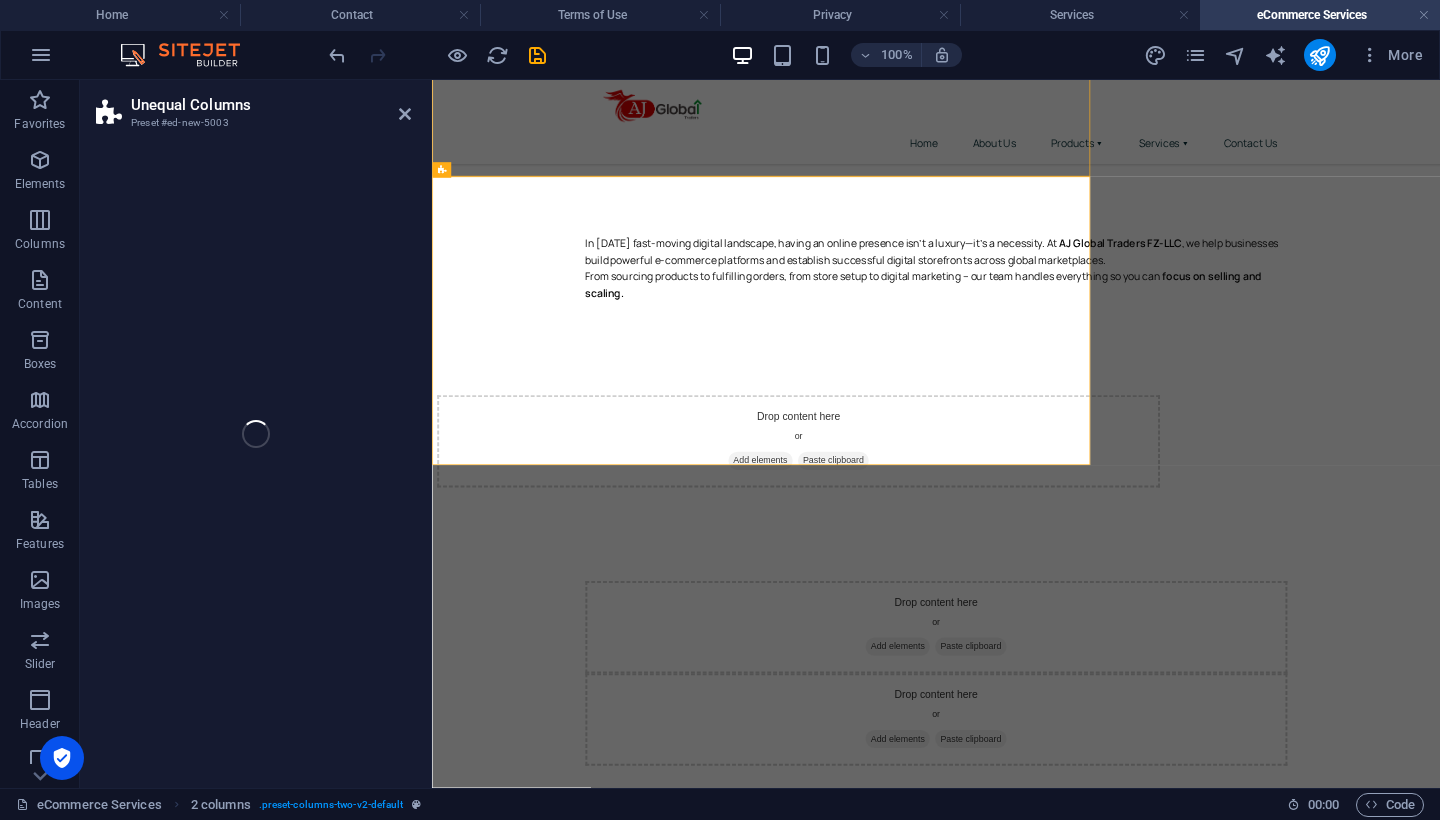 select on "rem" 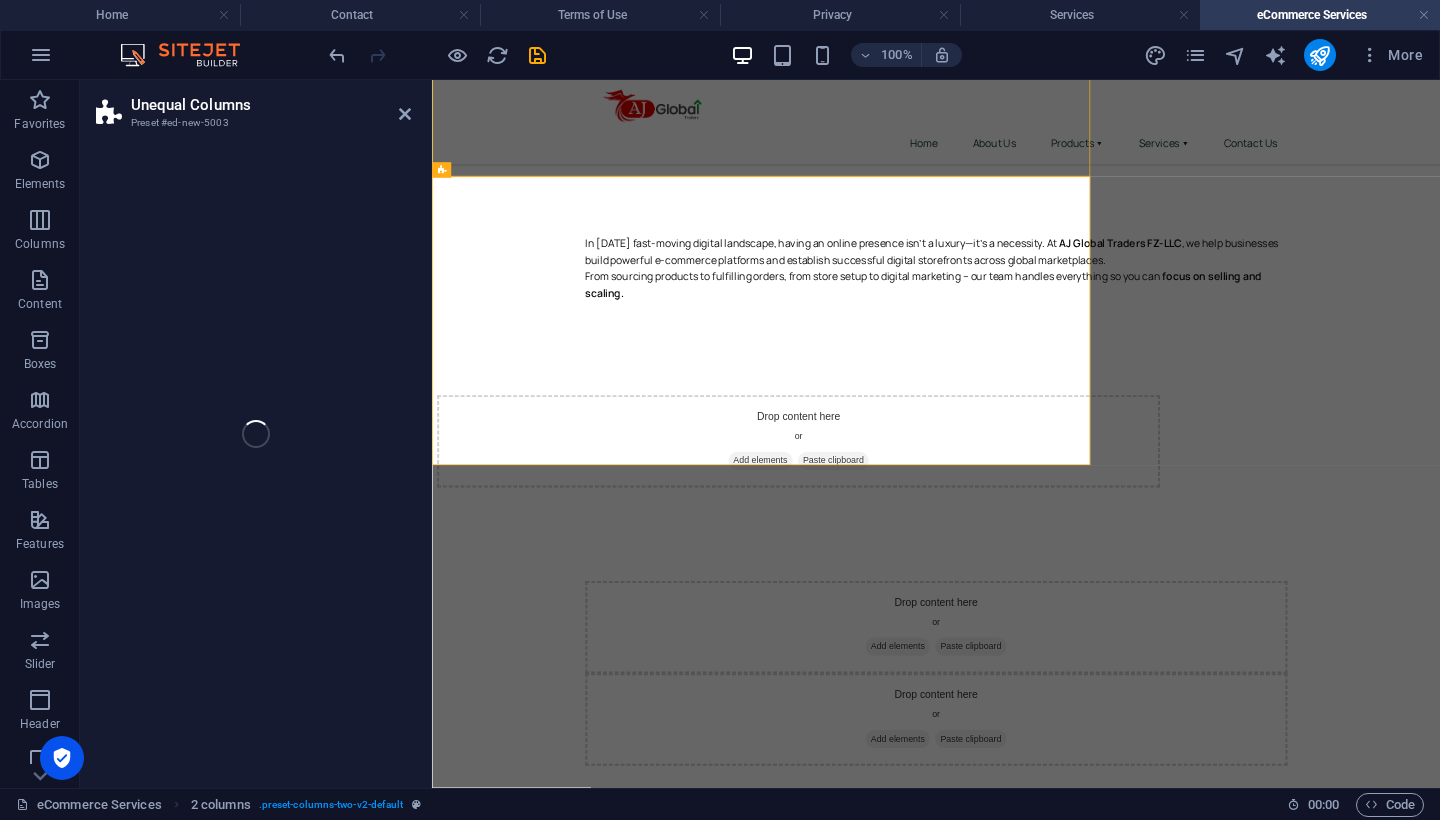 select on "preset-unequal-columns-v2-3-80-20" 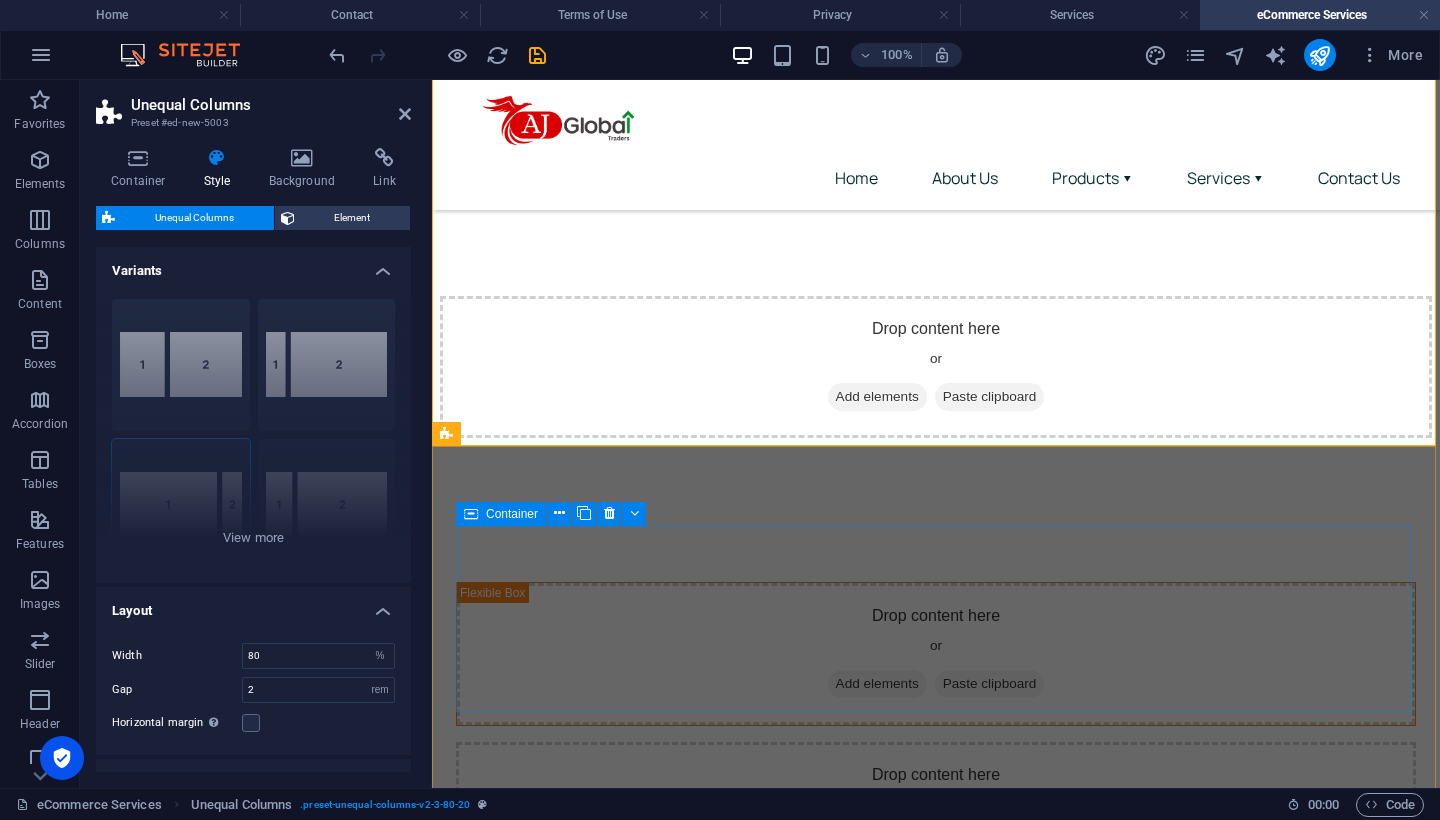 scroll, scrollTop: 1137, scrollLeft: 0, axis: vertical 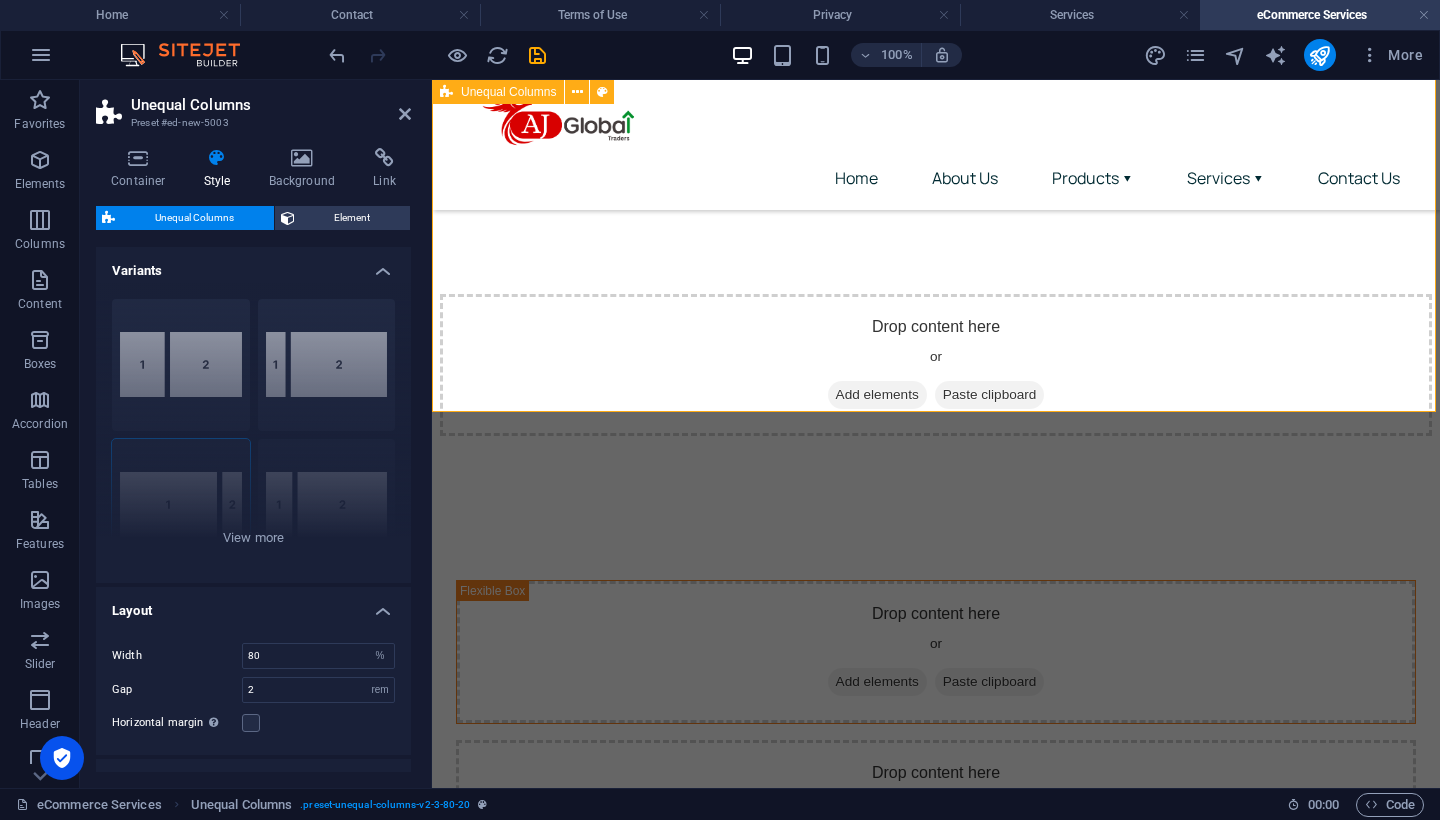 click on "Drop content here or  Add elements  Paste clipboard Drop content here or  Add elements  Paste clipboard" at bounding box center [936, 731] 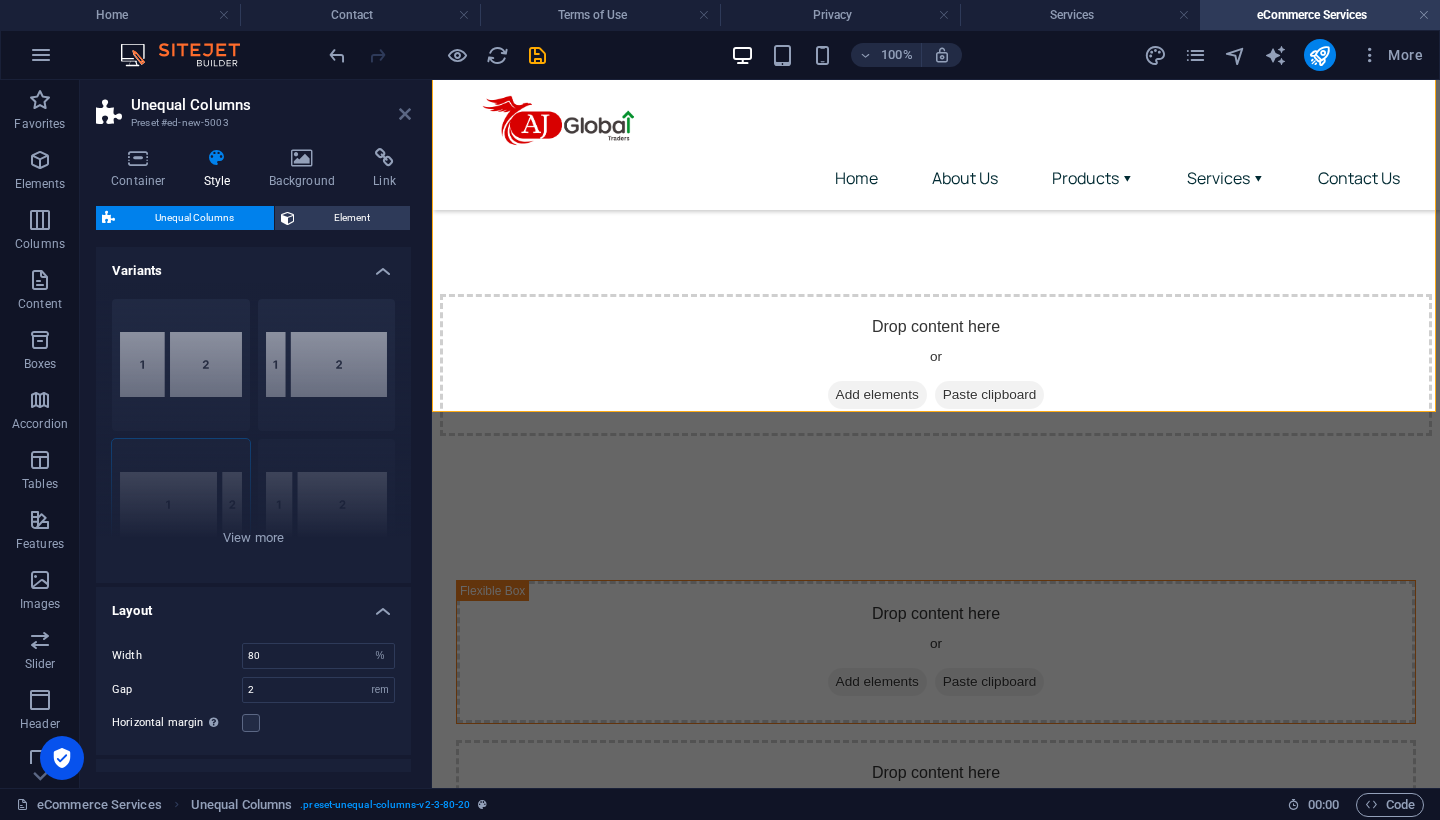 click at bounding box center (405, 114) 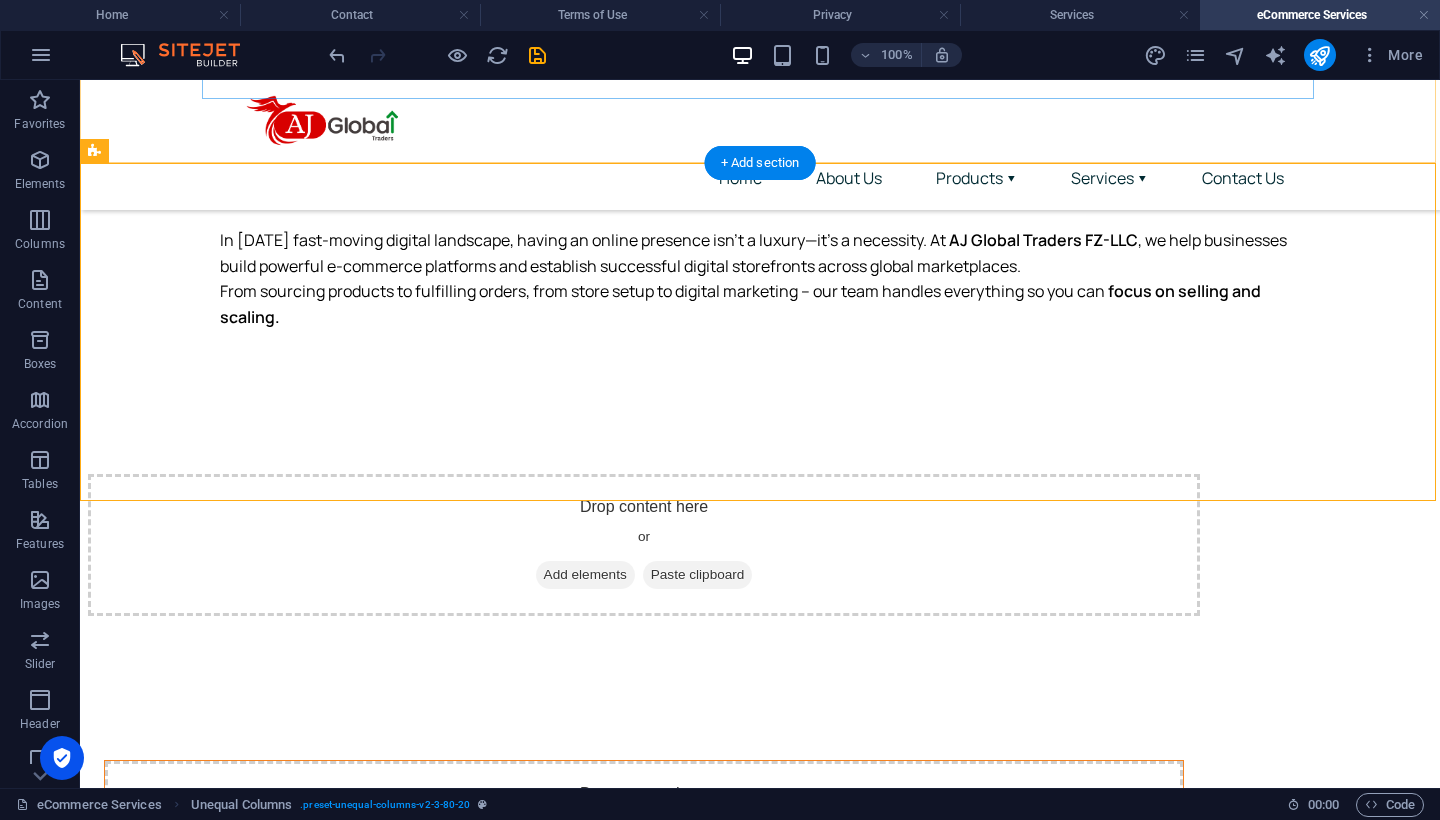 scroll, scrollTop: 1049, scrollLeft: 0, axis: vertical 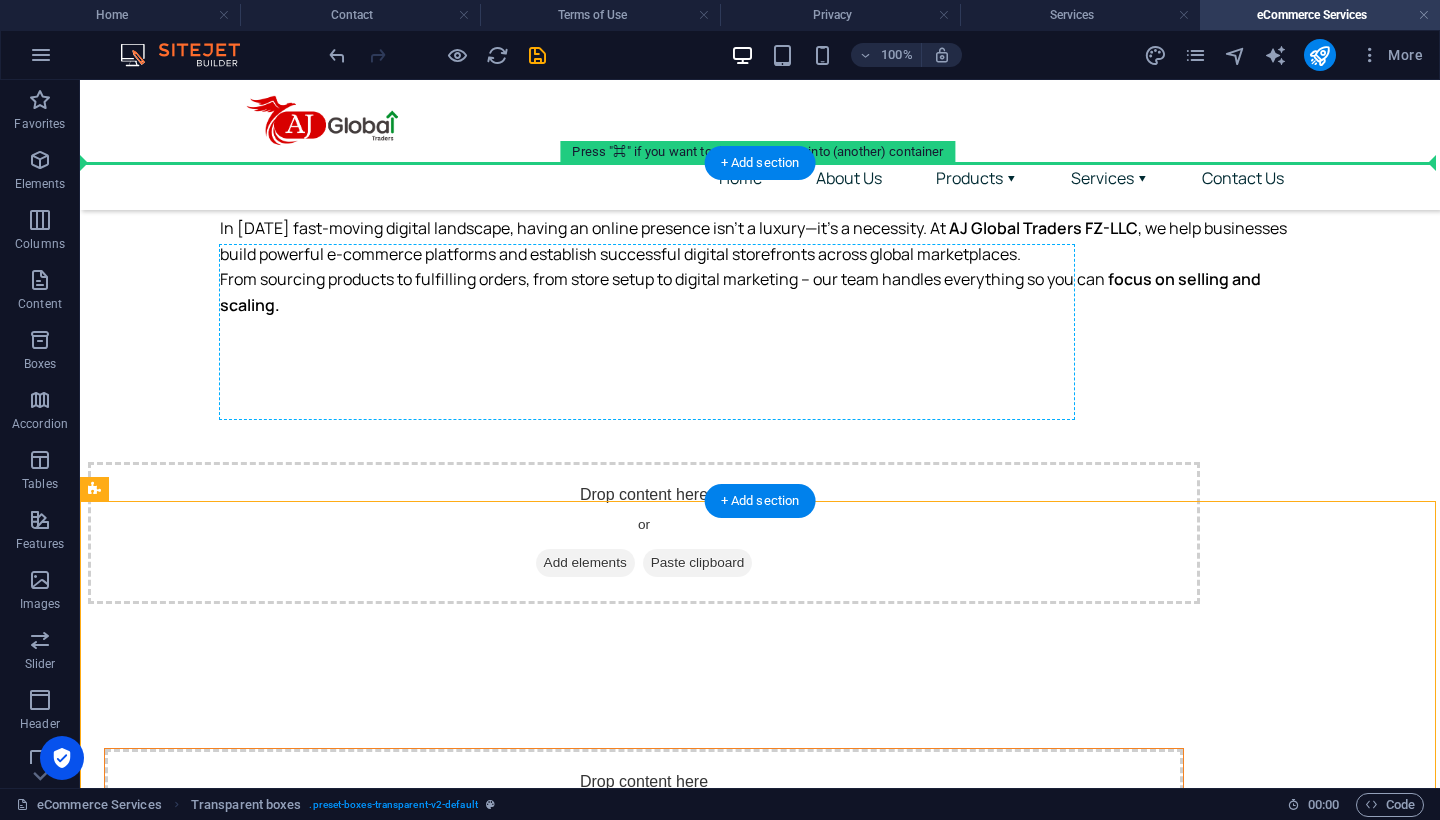 drag, startPoint x: 271, startPoint y: 564, endPoint x: 460, endPoint y: 325, distance: 304.69986 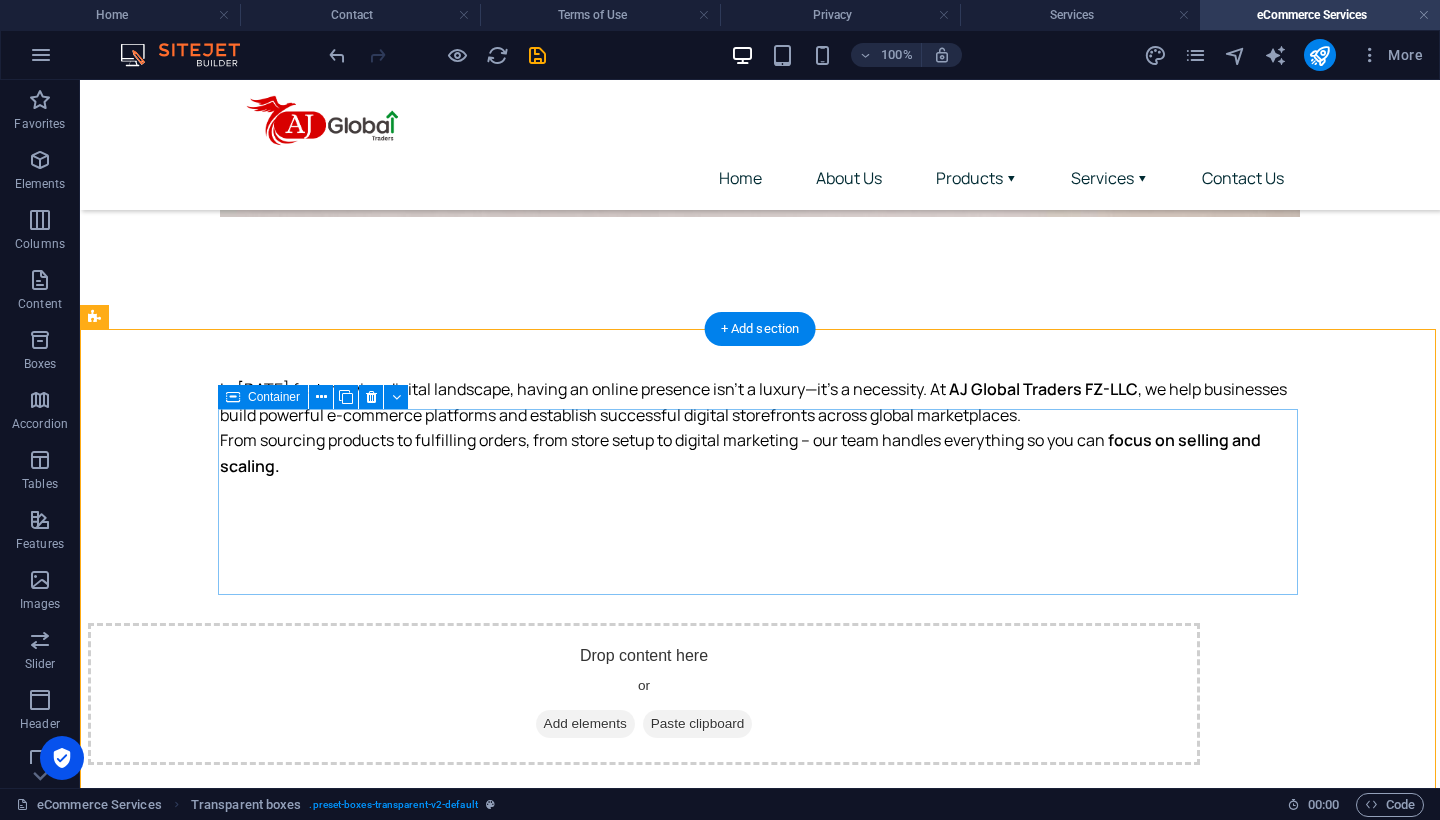 scroll, scrollTop: 883, scrollLeft: 0, axis: vertical 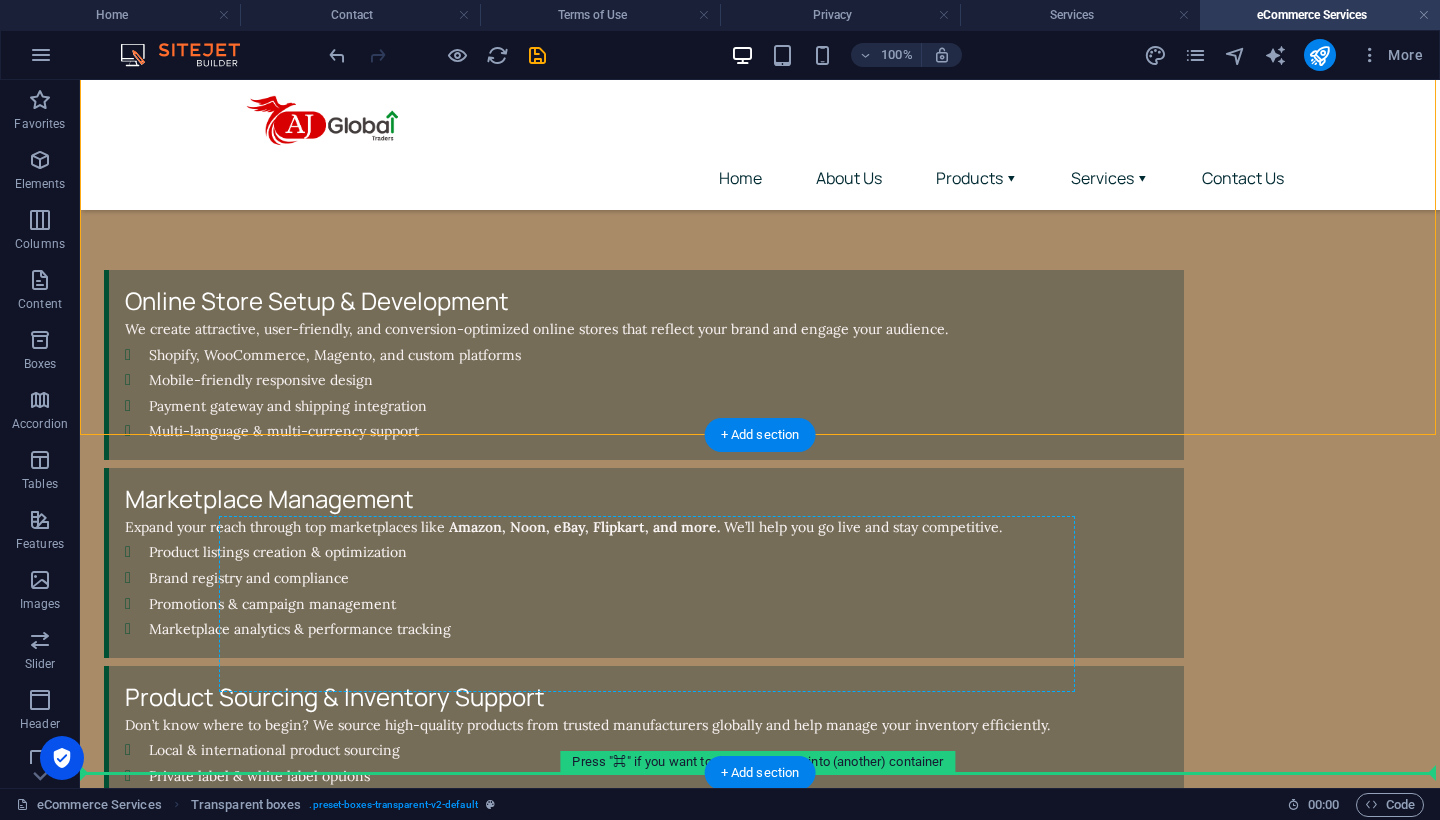 drag, startPoint x: 263, startPoint y: 396, endPoint x: 563, endPoint y: 616, distance: 372.0215 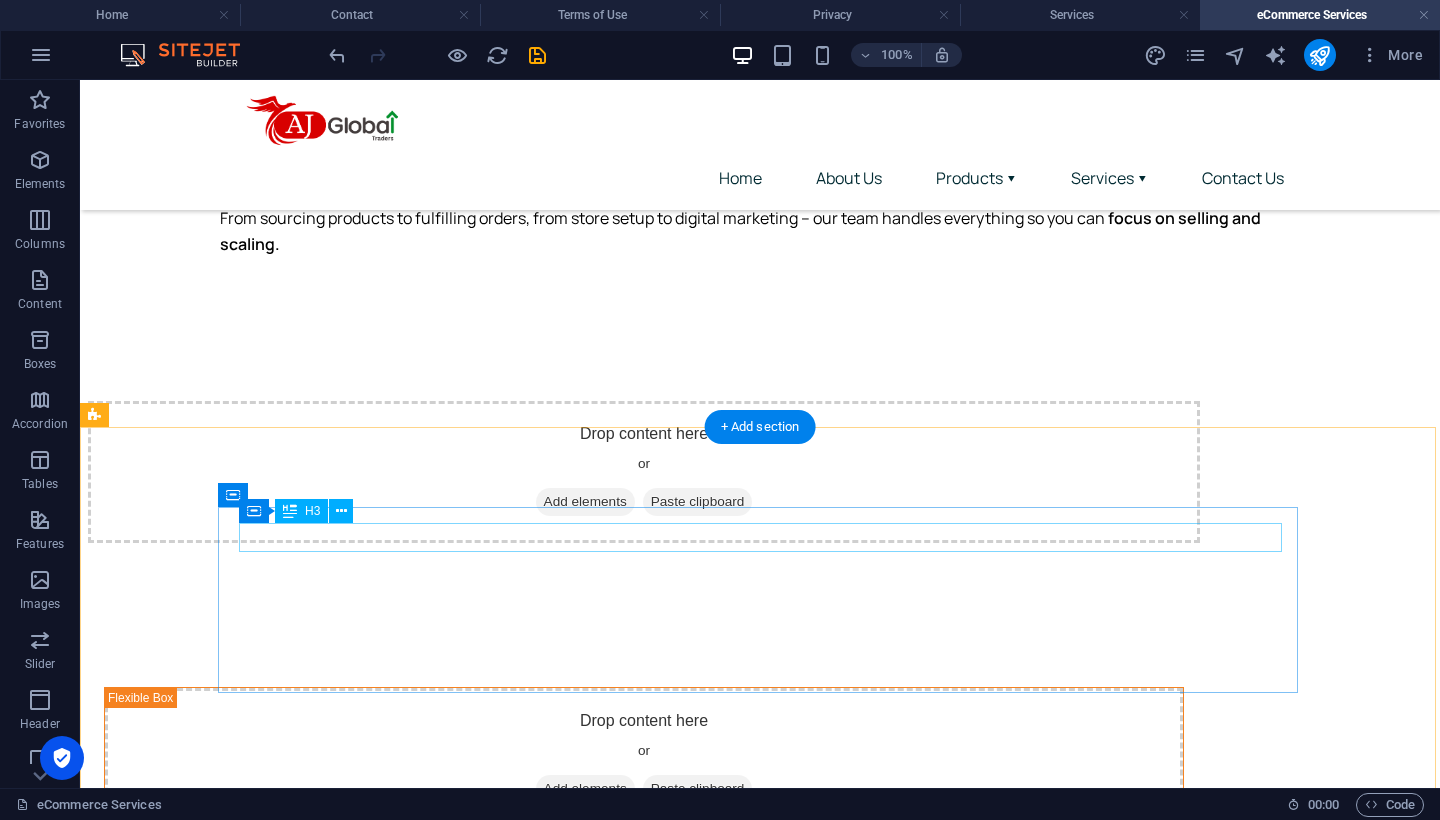 scroll, scrollTop: 1125, scrollLeft: 0, axis: vertical 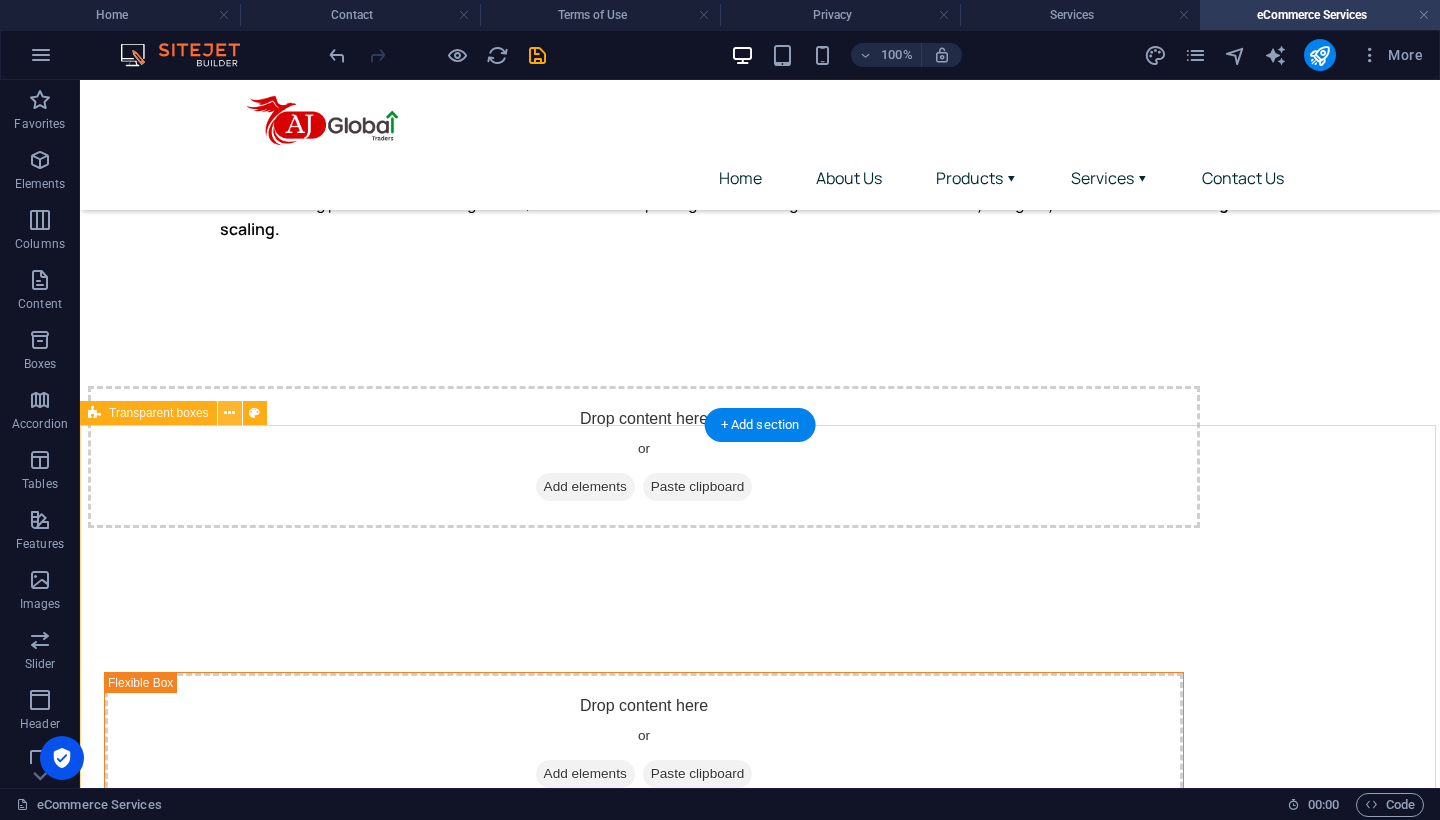 click at bounding box center (229, 413) 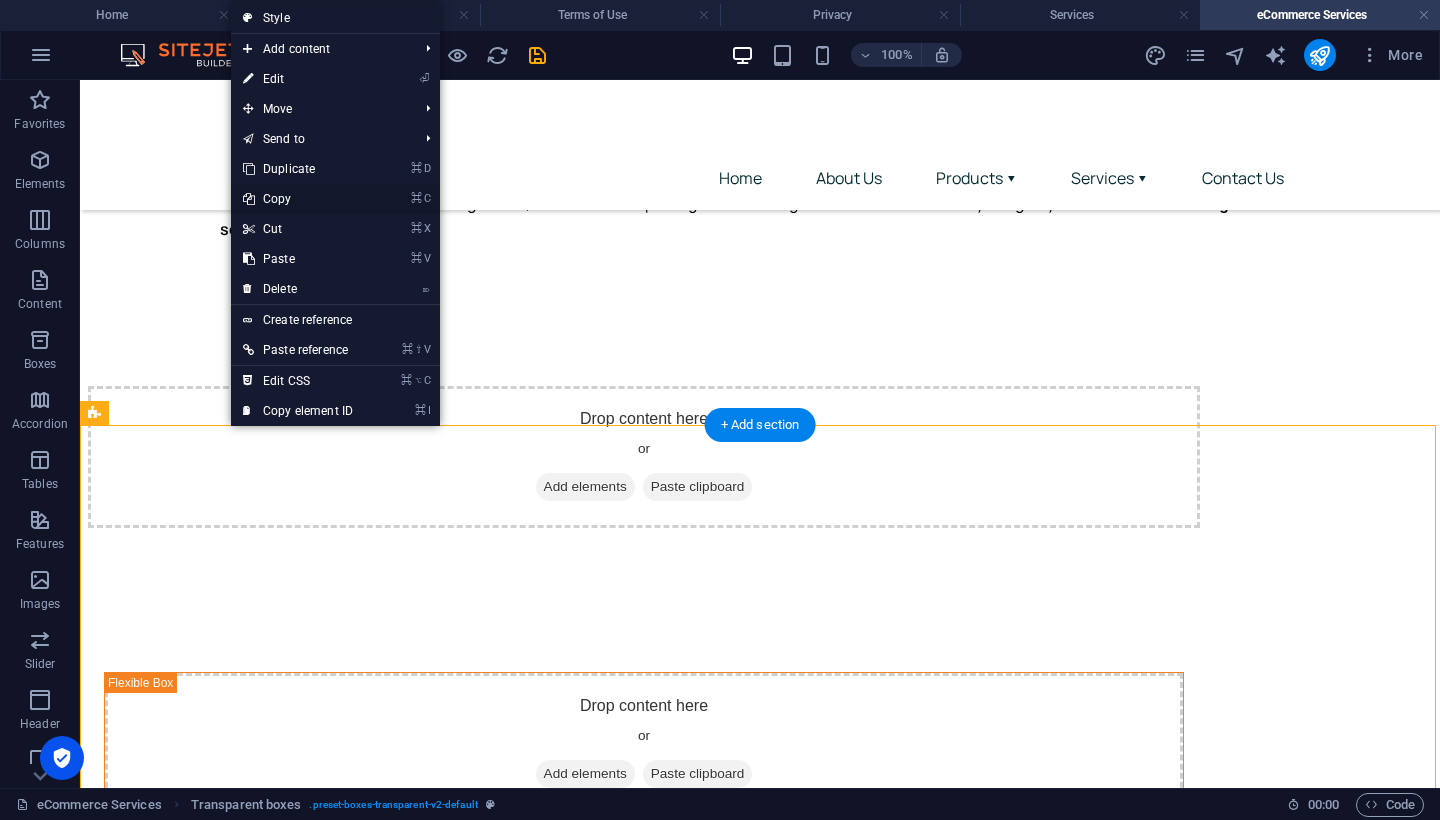 click on "⌘ C  Copy" at bounding box center [298, 199] 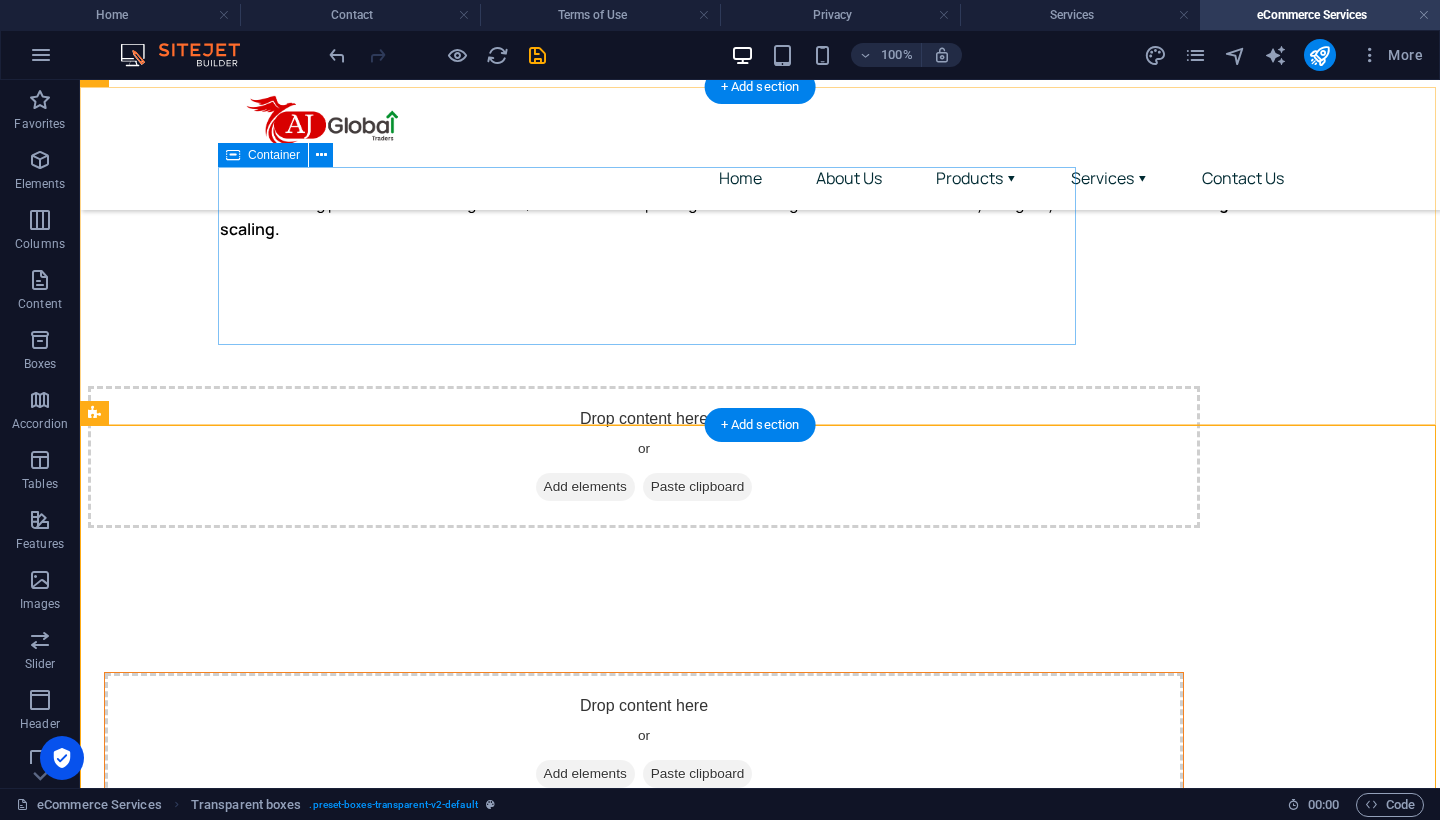 click on "Paste clipboard" at bounding box center [698, 774] 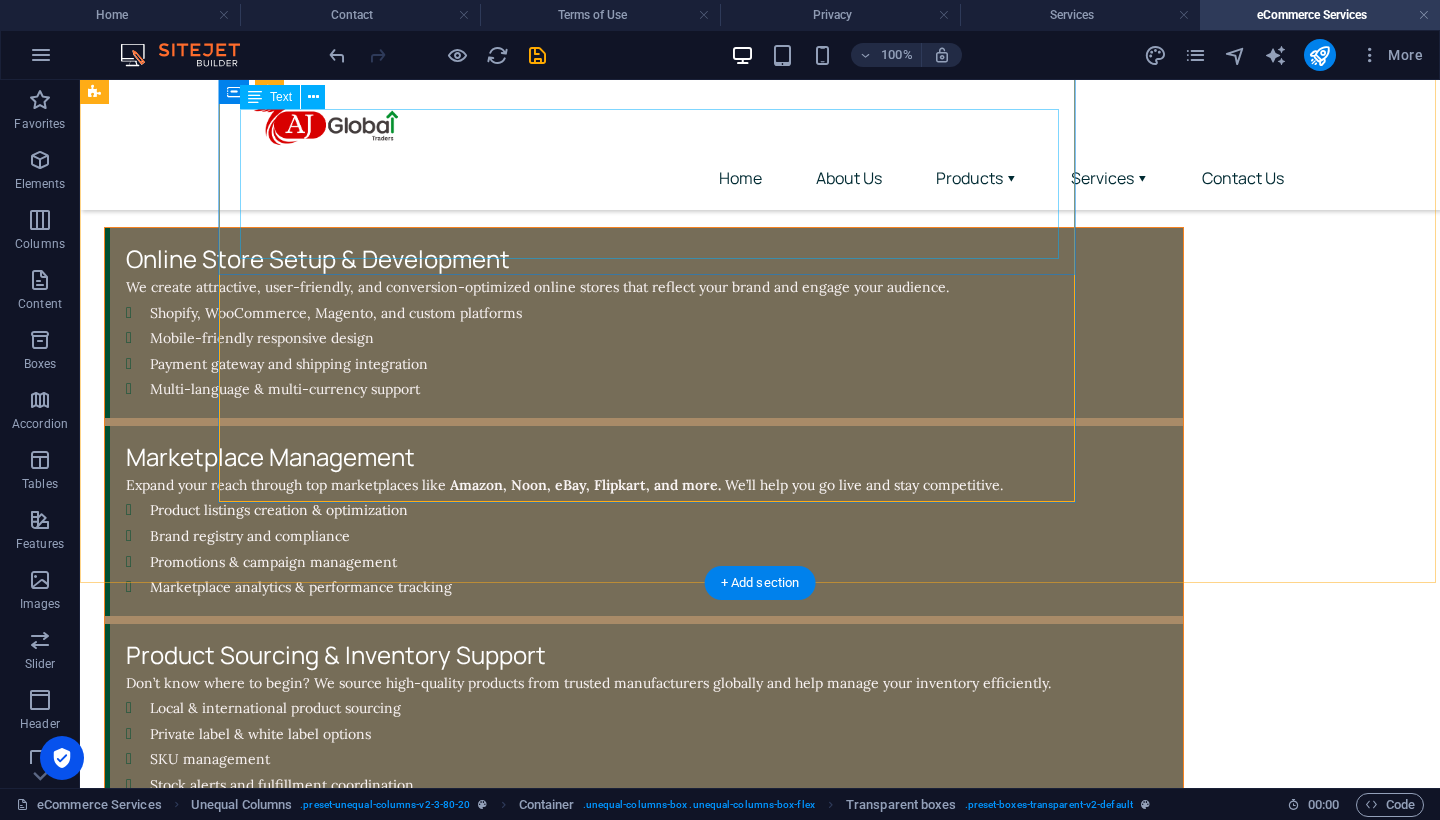 scroll, scrollTop: 1685, scrollLeft: 0, axis: vertical 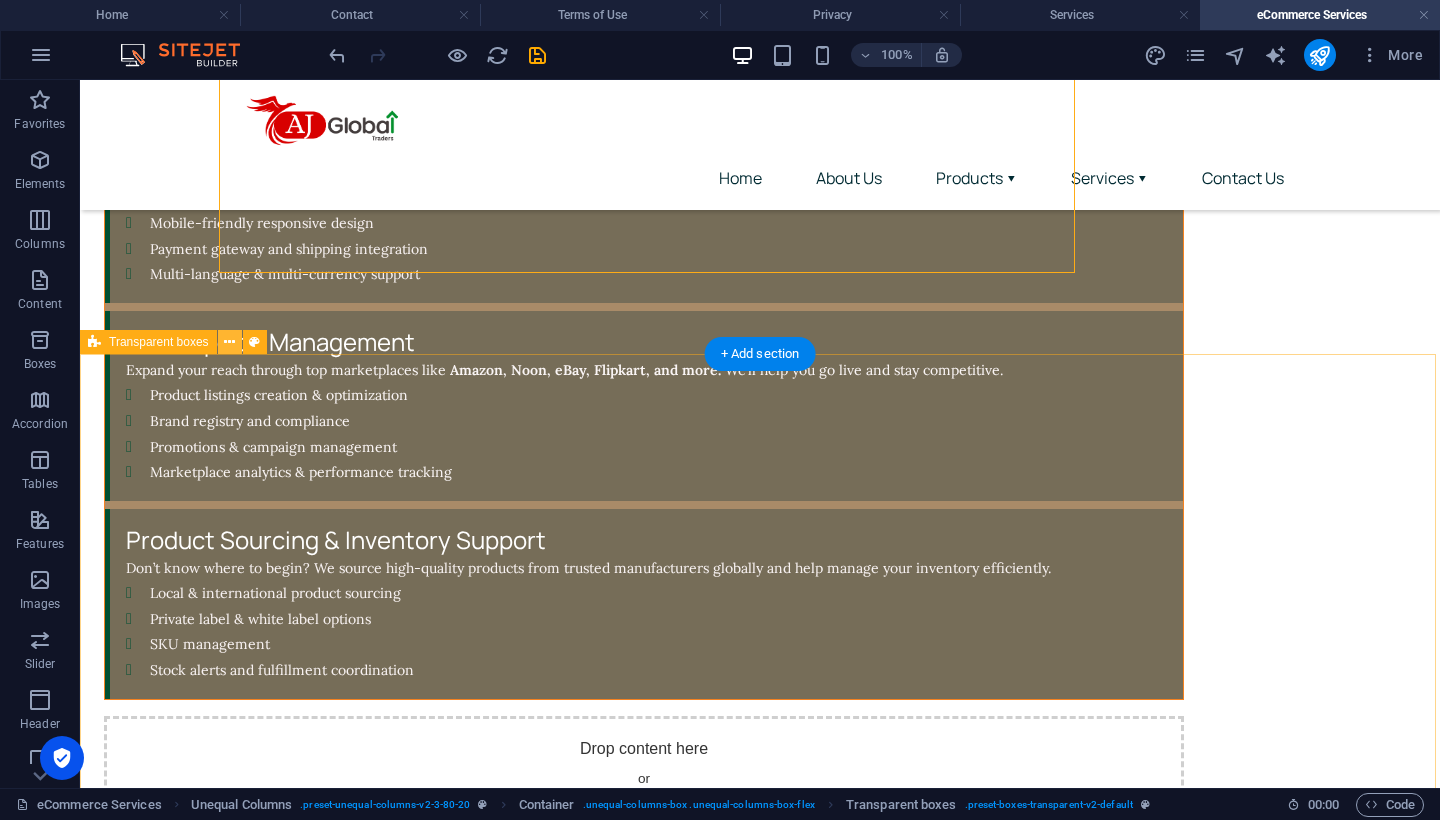 click at bounding box center (229, 342) 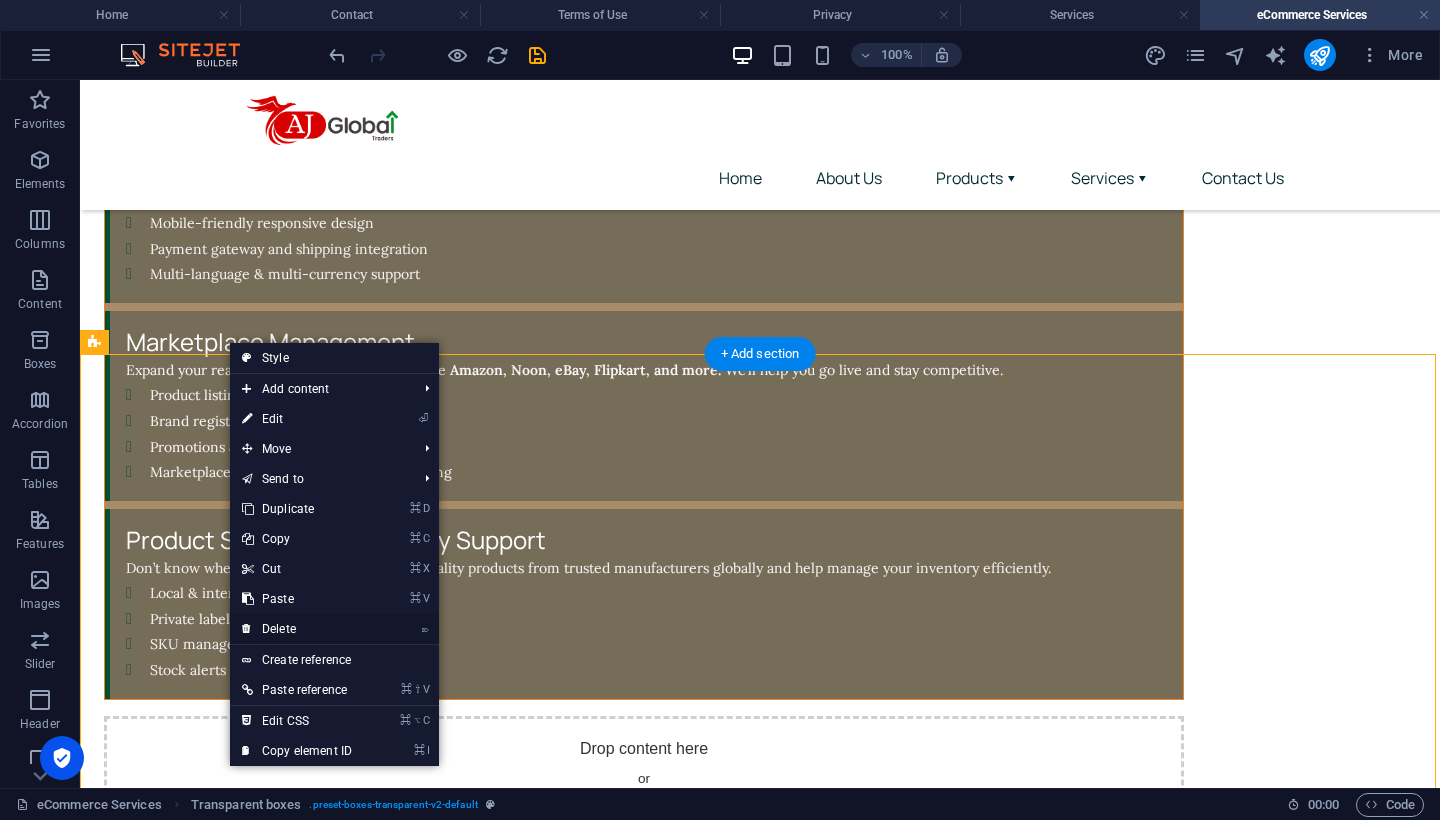 click on "⌦  Delete" at bounding box center [297, 629] 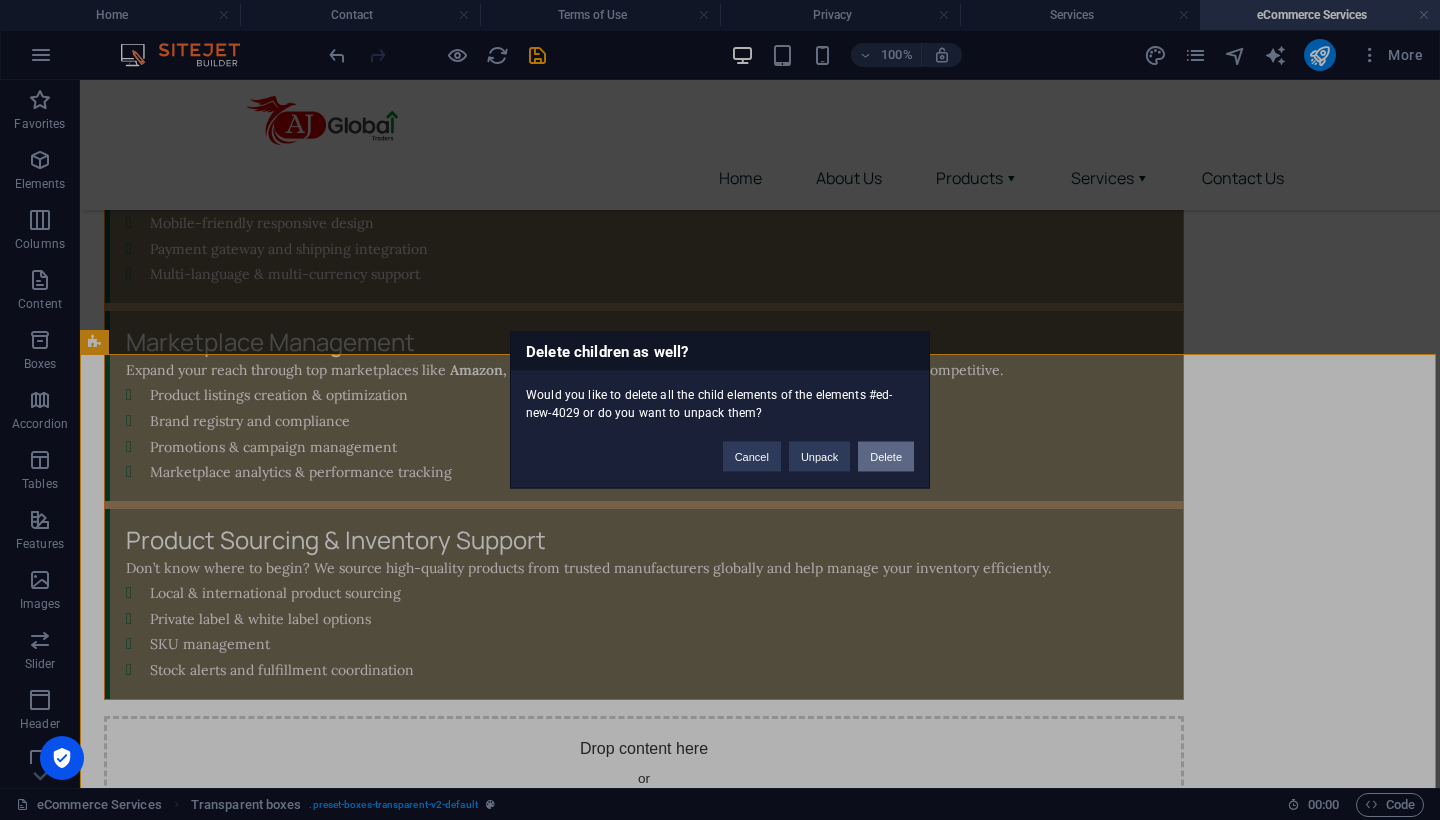 click on "Delete" at bounding box center [886, 457] 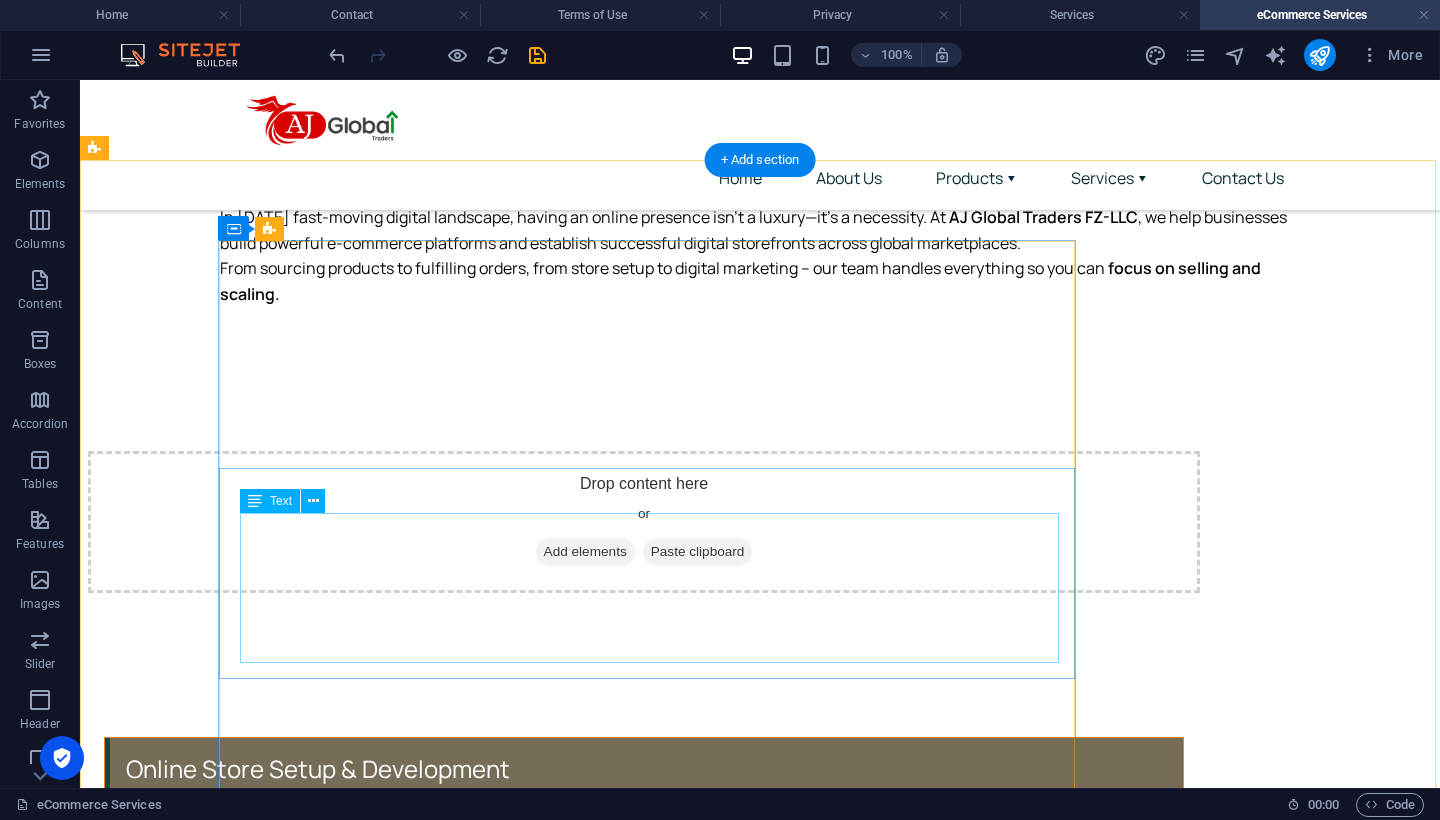 scroll, scrollTop: 1064, scrollLeft: 0, axis: vertical 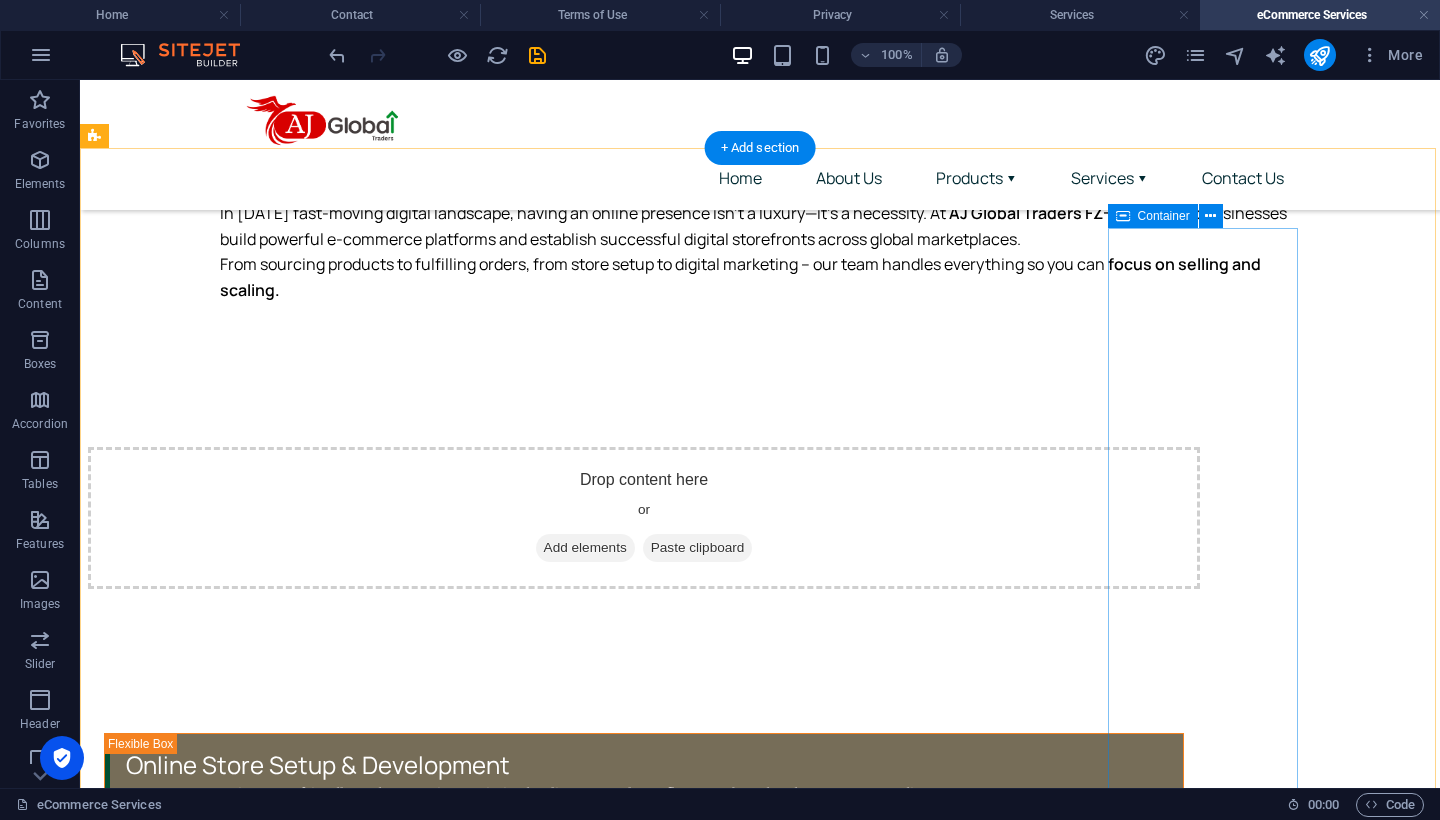 click on "Add elements" at bounding box center [585, 1438] 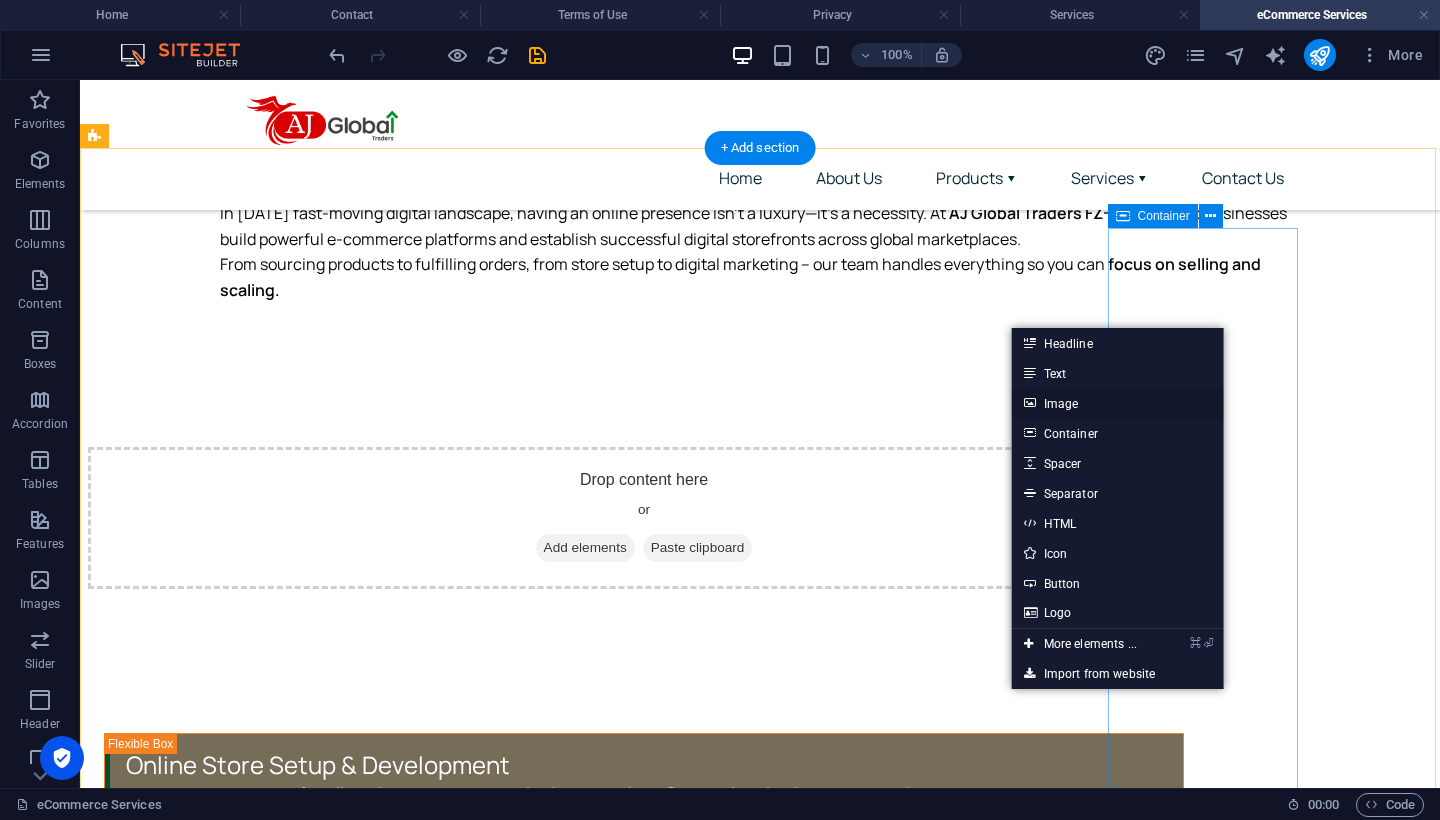 click on "Image" at bounding box center [1118, 403] 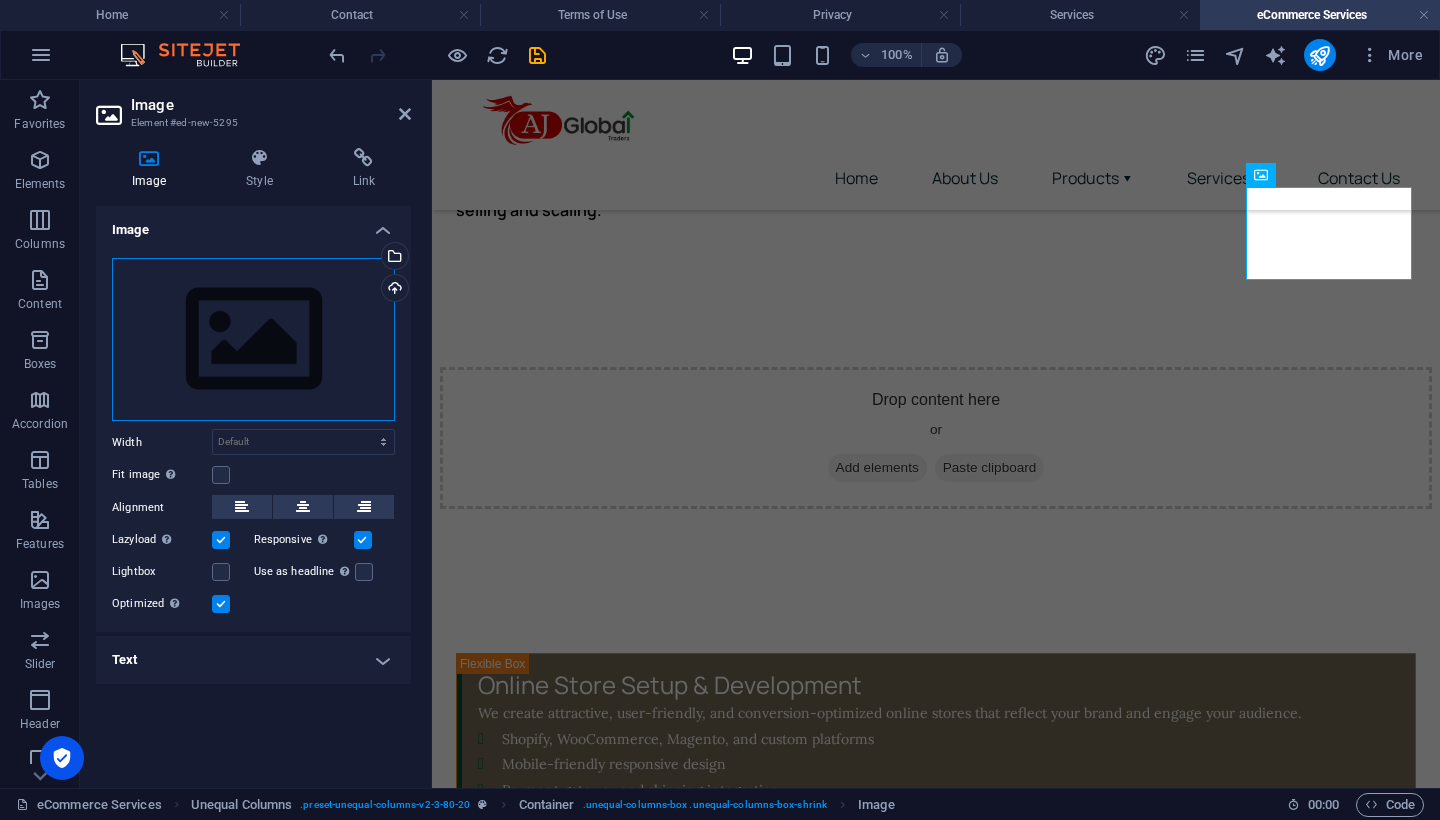 click on "Drag files here, click to choose files or select files from Files or our free stock photos & videos" at bounding box center (253, 340) 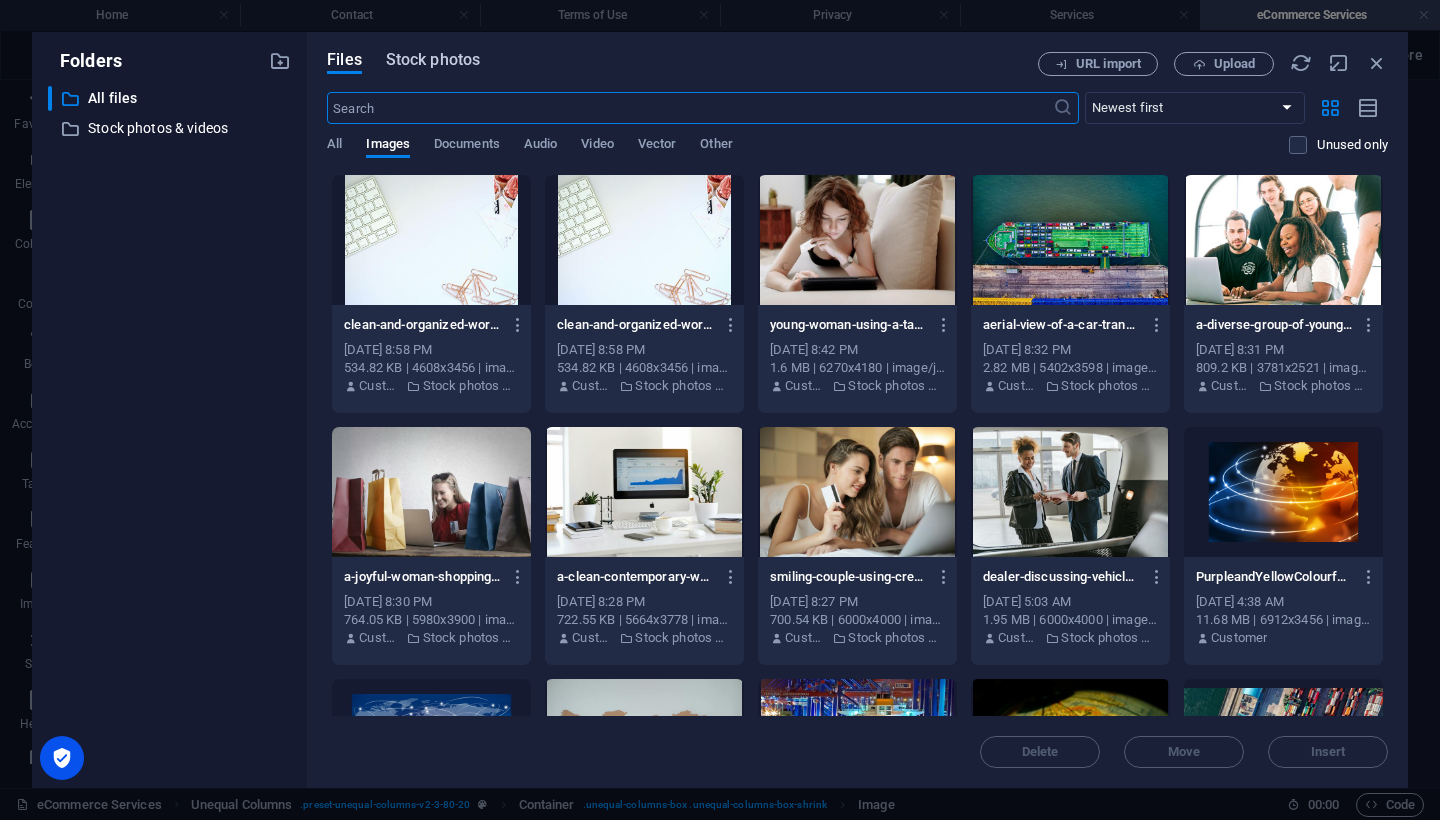 click on "Stock photos" at bounding box center [433, 60] 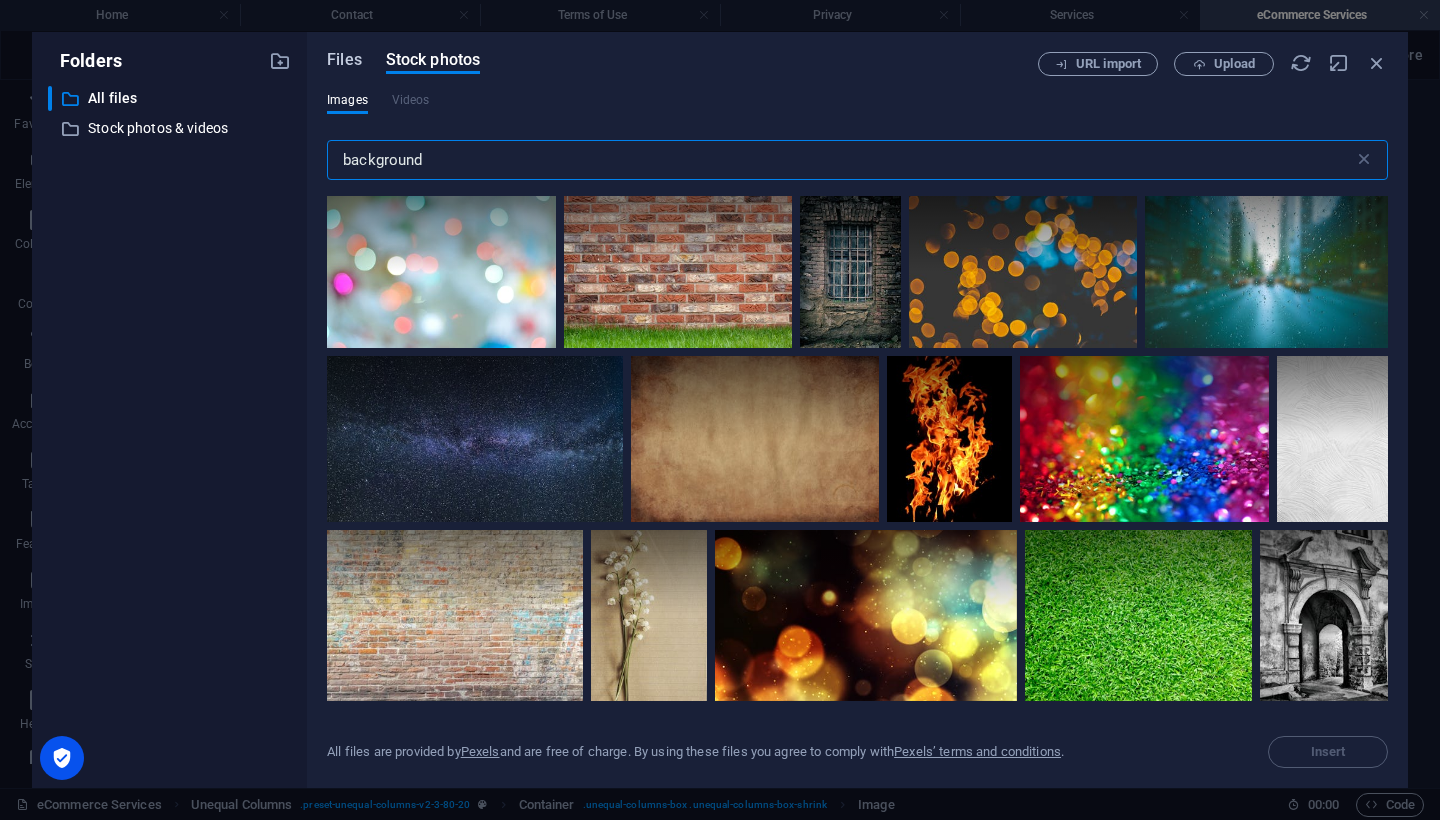 click on "Files" at bounding box center [344, 60] 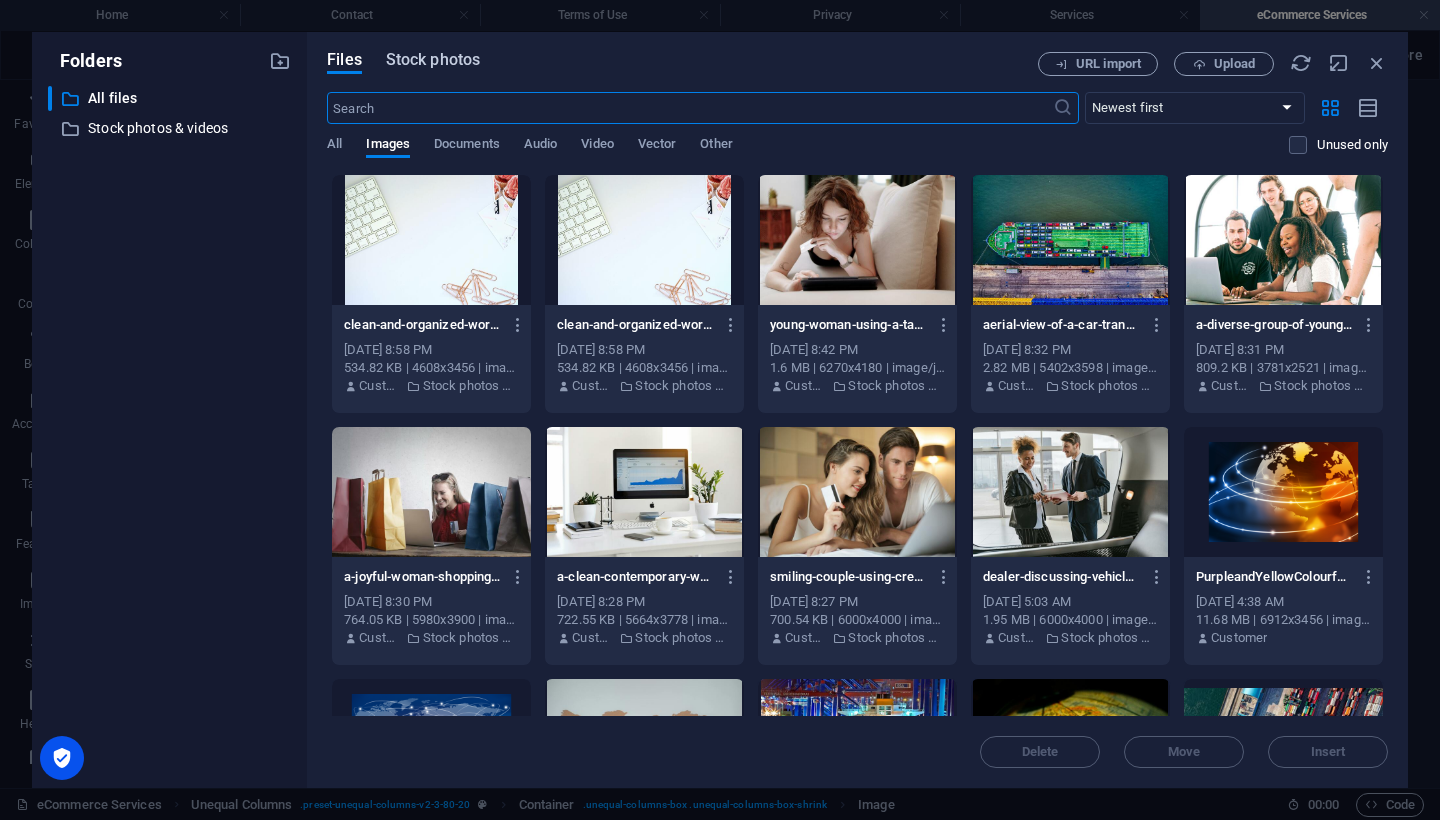click on "Stock photos" at bounding box center [433, 60] 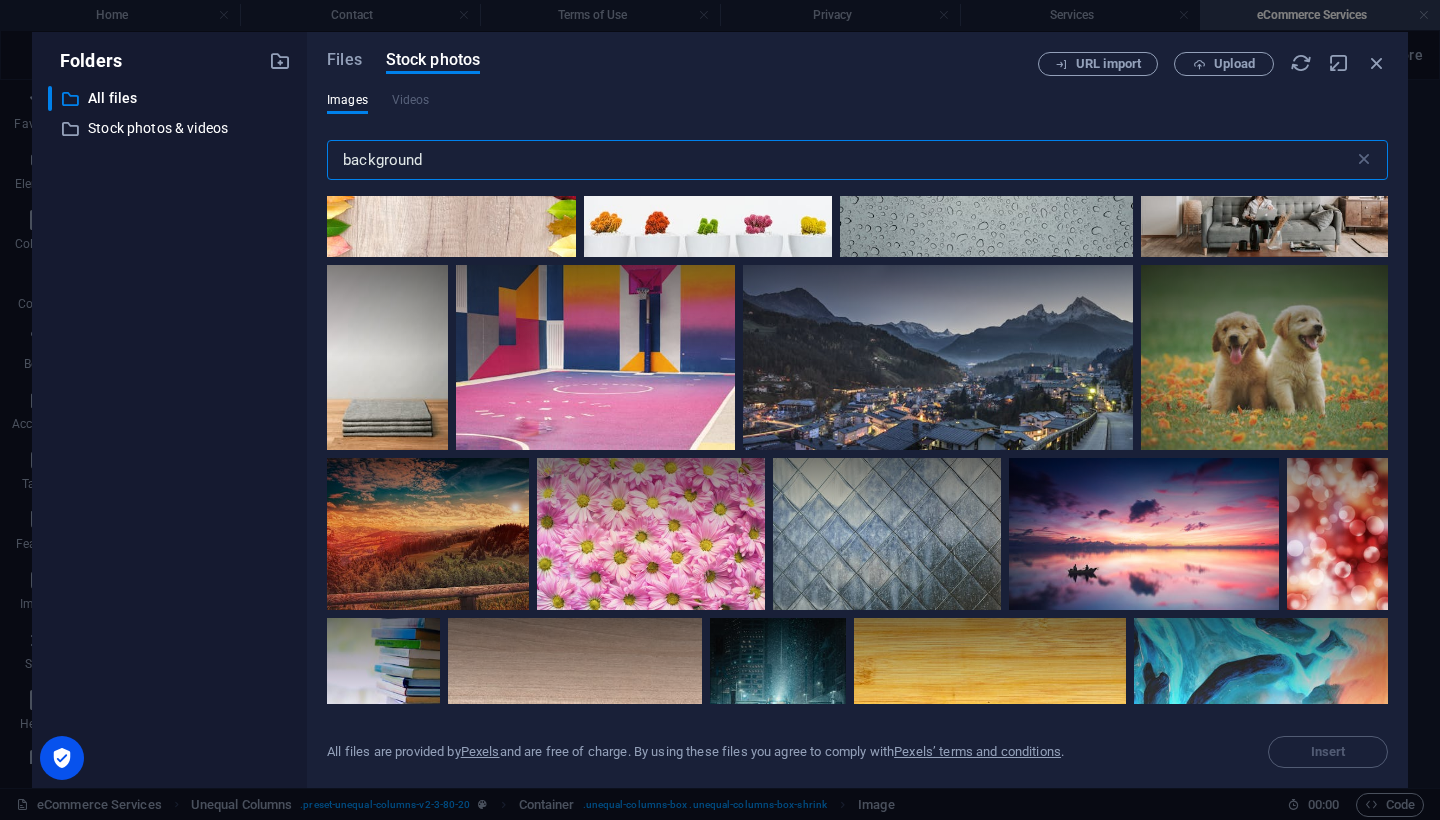 scroll, scrollTop: 8769, scrollLeft: 0, axis: vertical 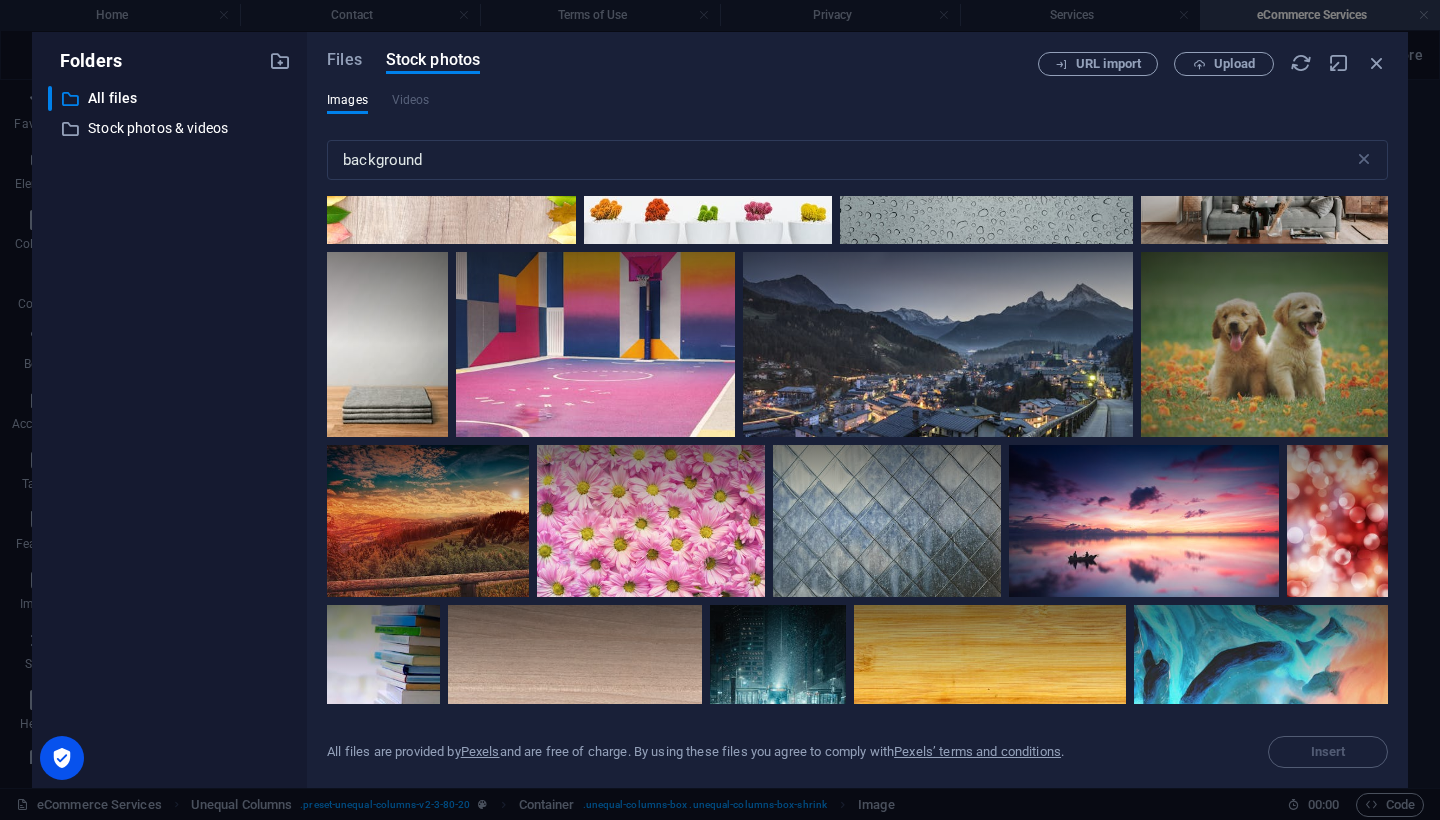 click at bounding box center [1264, 161] 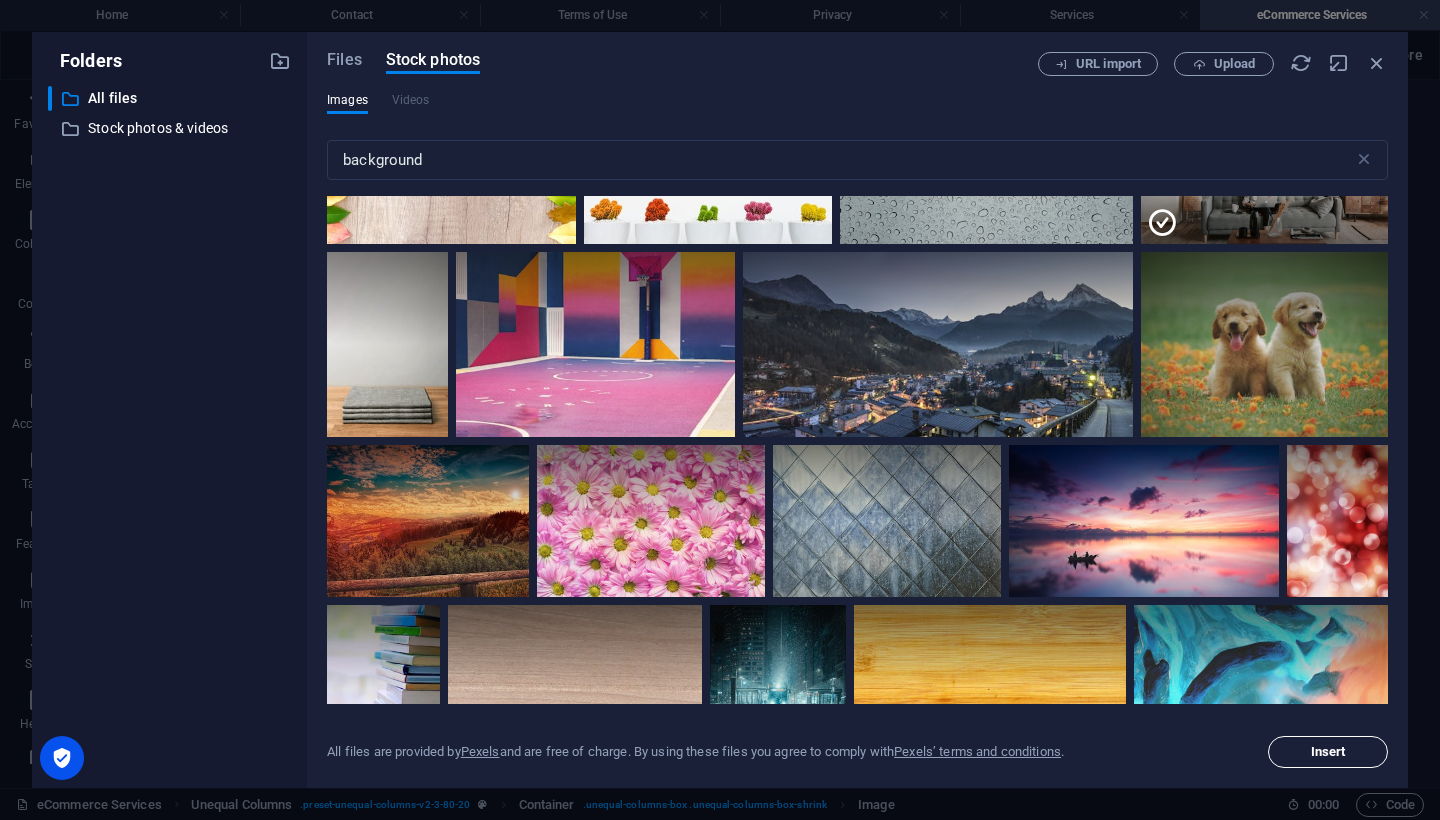 click on "Insert" at bounding box center (1328, 752) 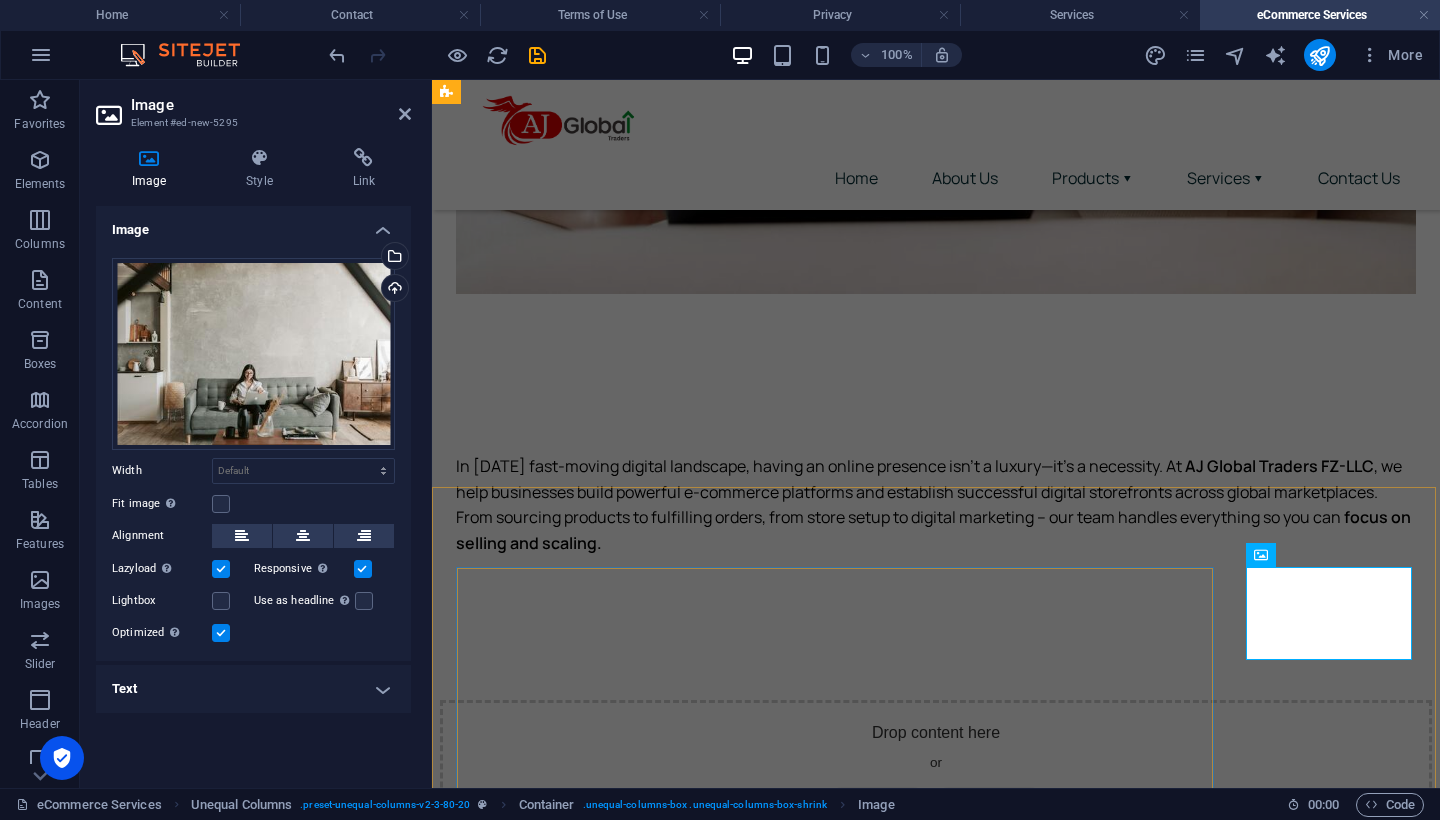 scroll, scrollTop: 684, scrollLeft: 0, axis: vertical 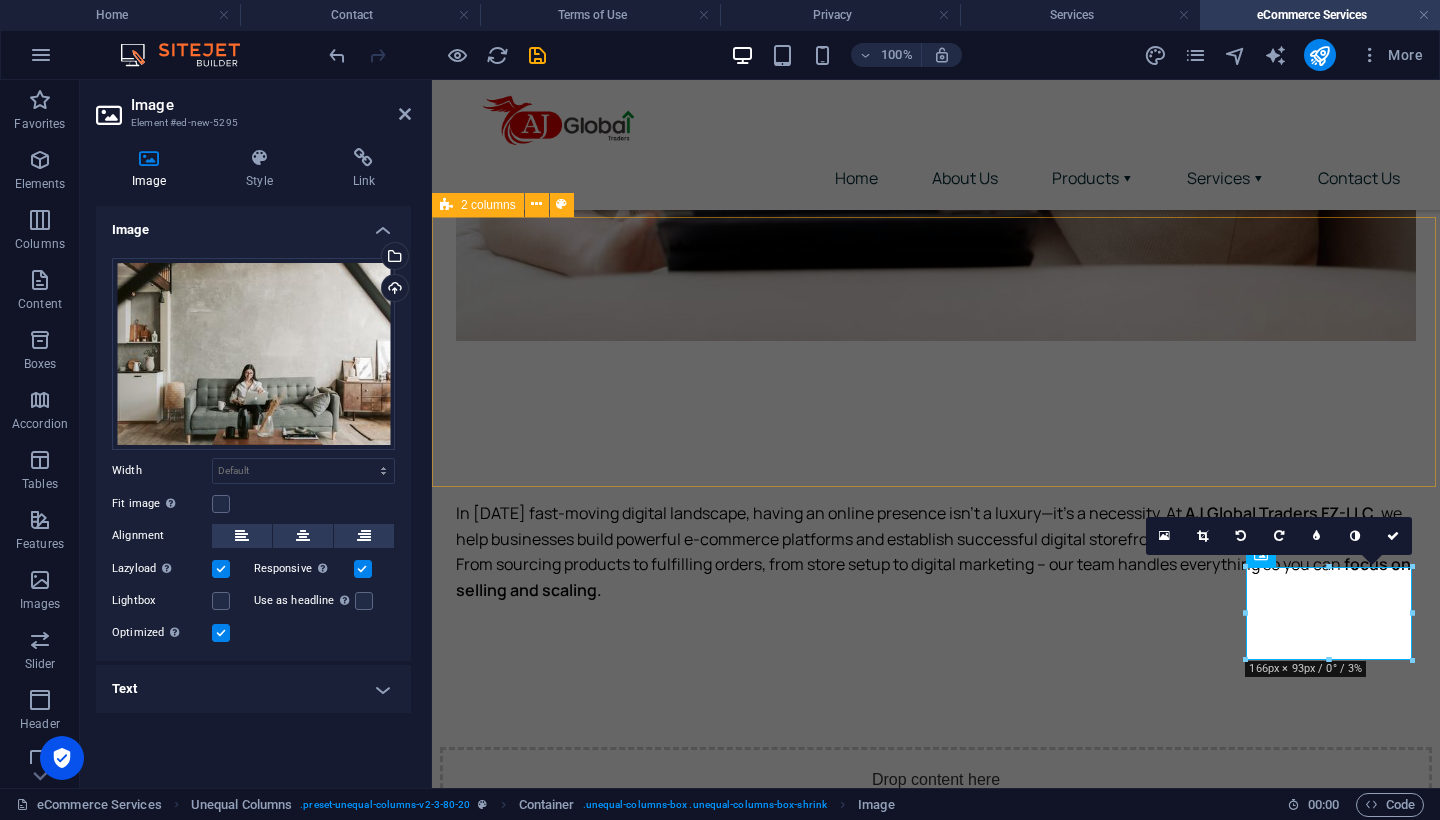 click on "Drop content here or  Add elements  Paste clipboard" at bounding box center (936, 818) 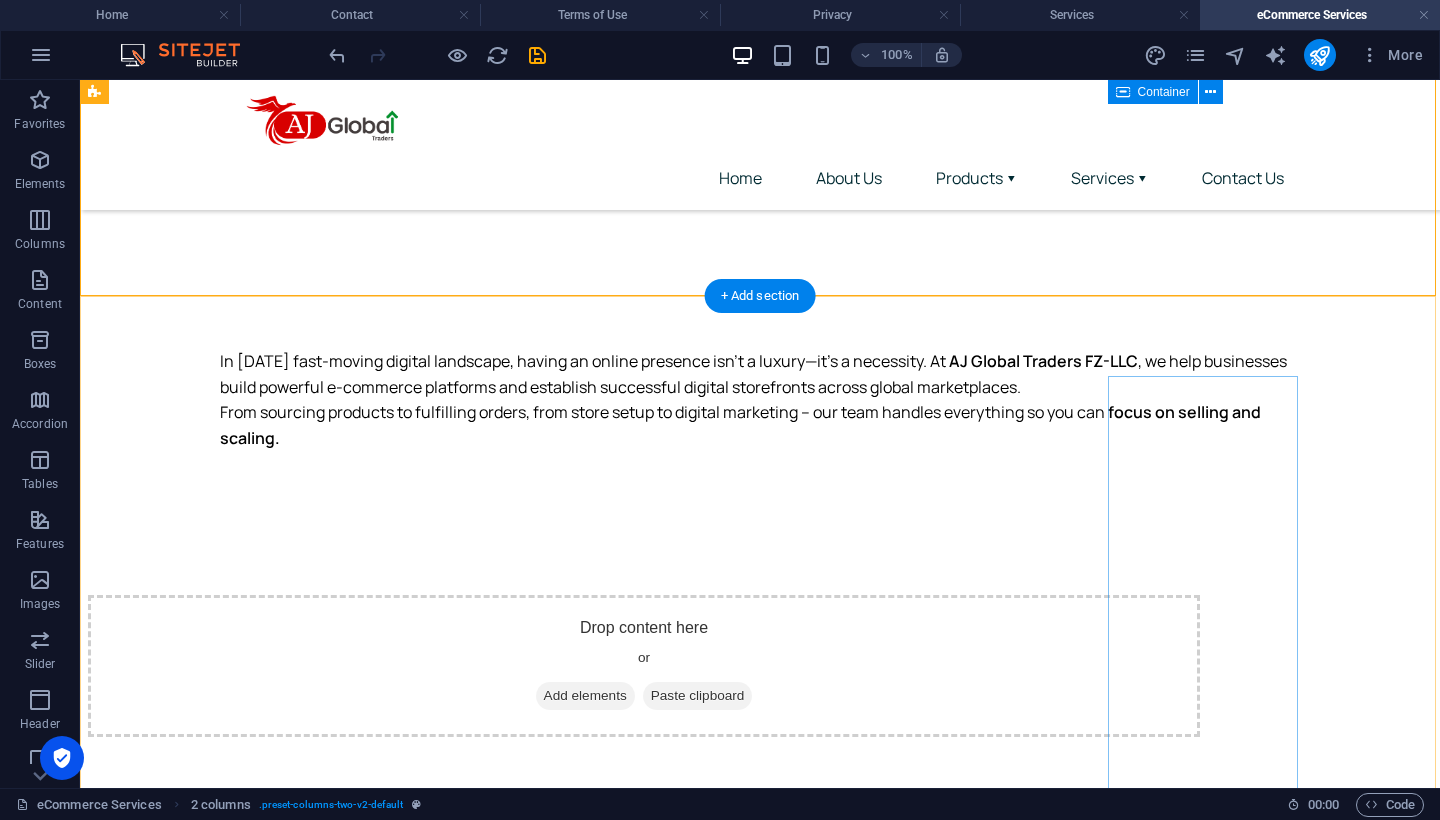 scroll, scrollTop: 895, scrollLeft: 0, axis: vertical 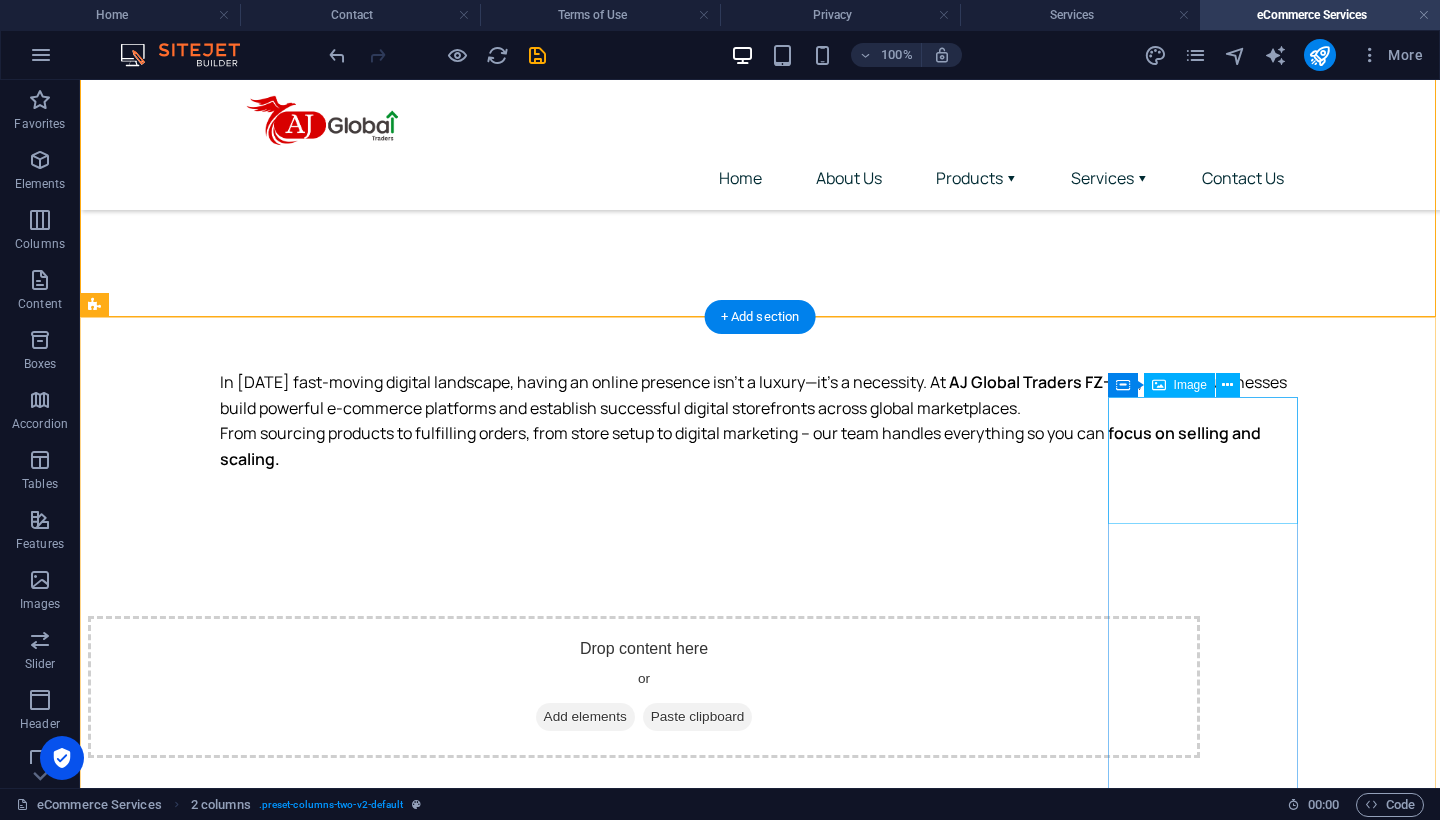 click at bounding box center (644, 1847) 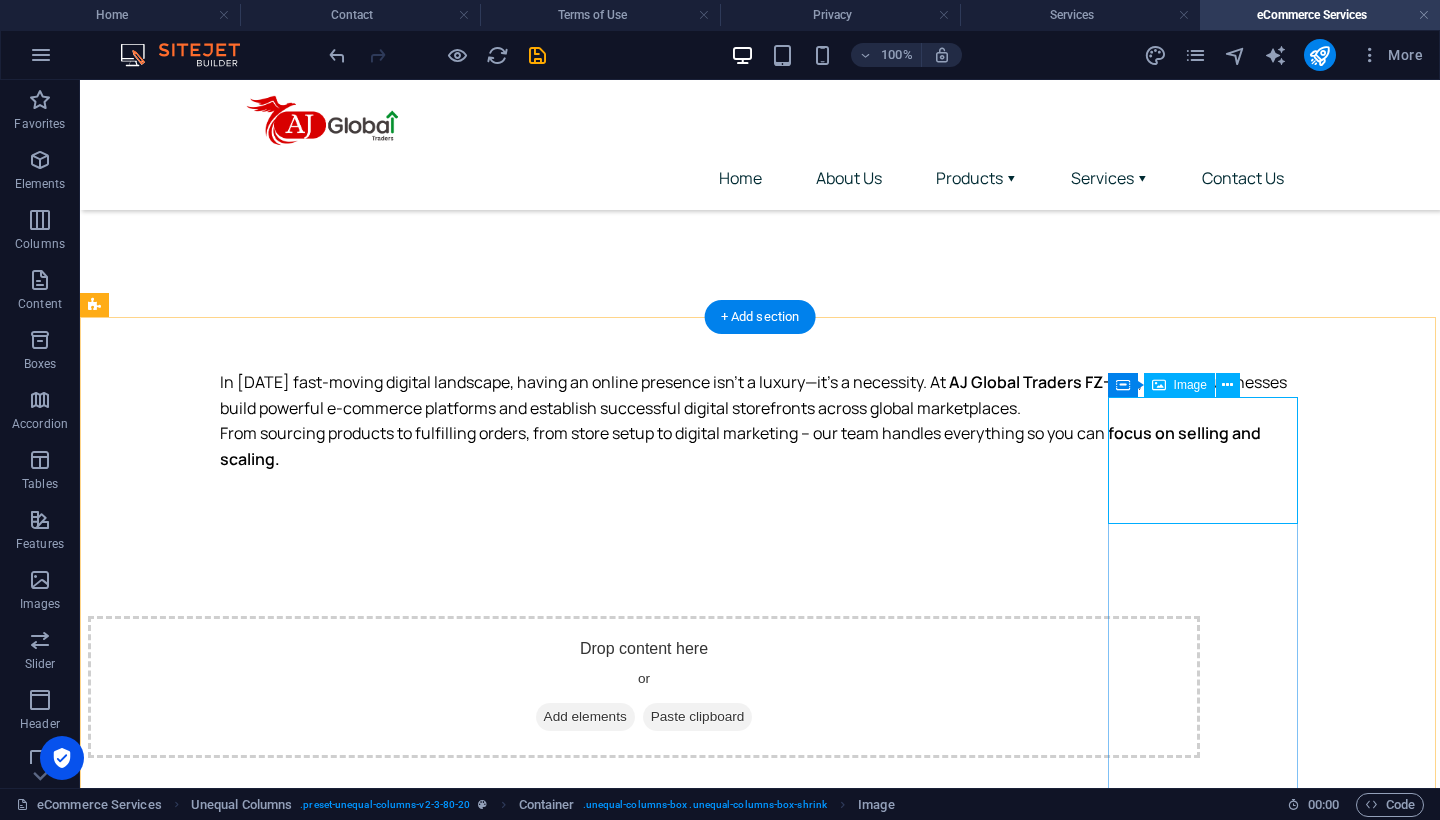 click on "Image" at bounding box center [1190, 385] 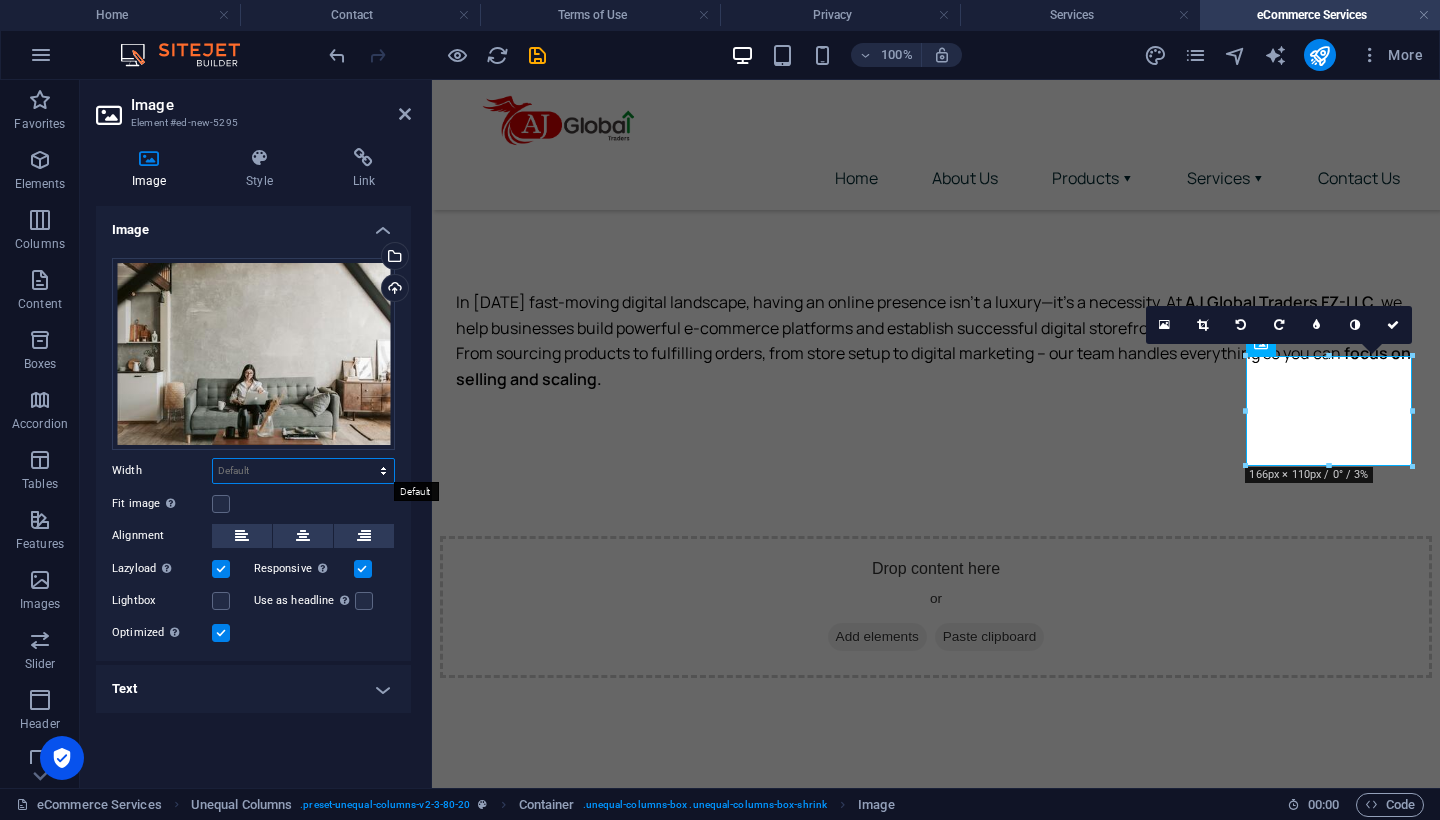 select on "px" 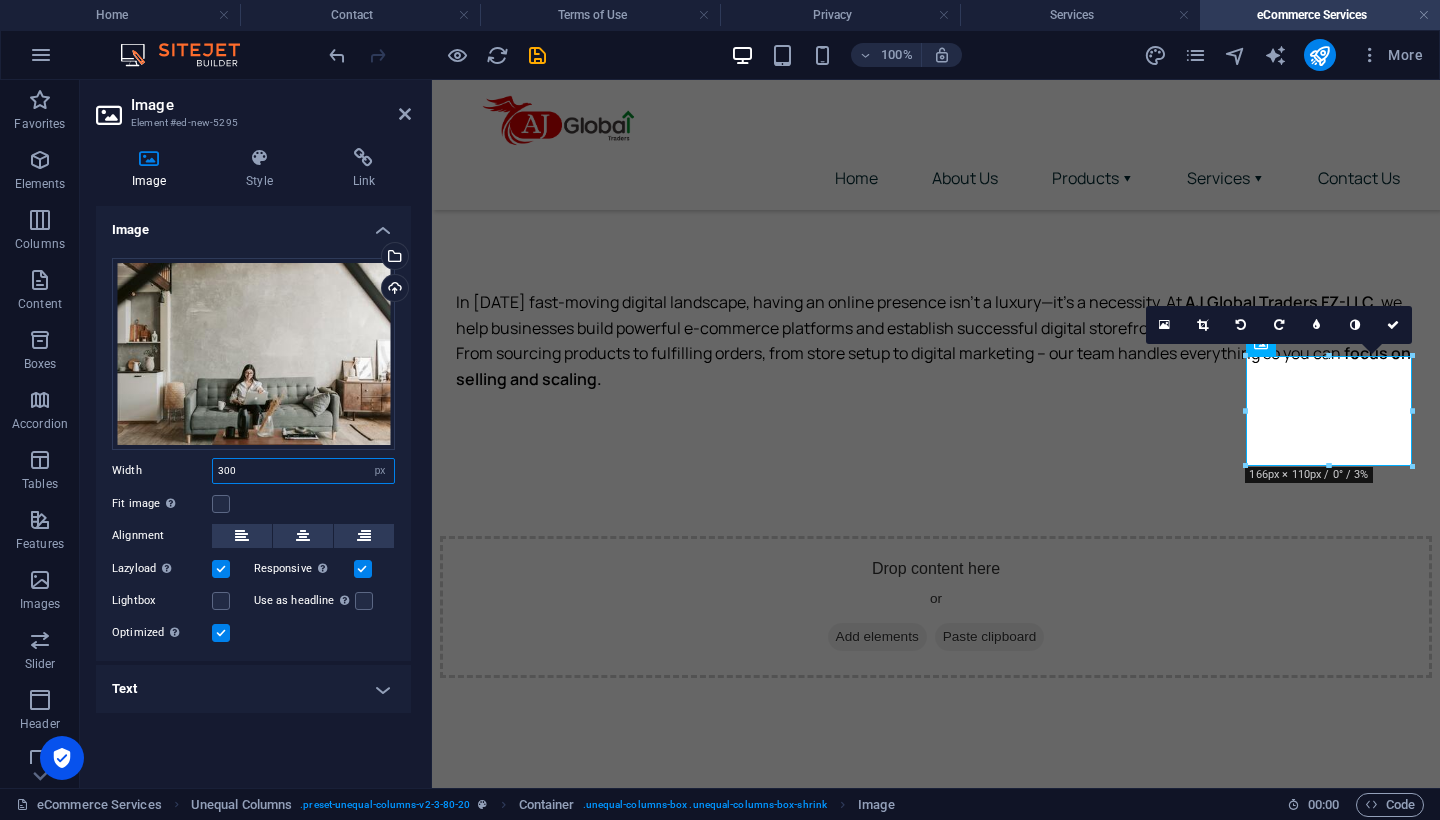 type on "300" 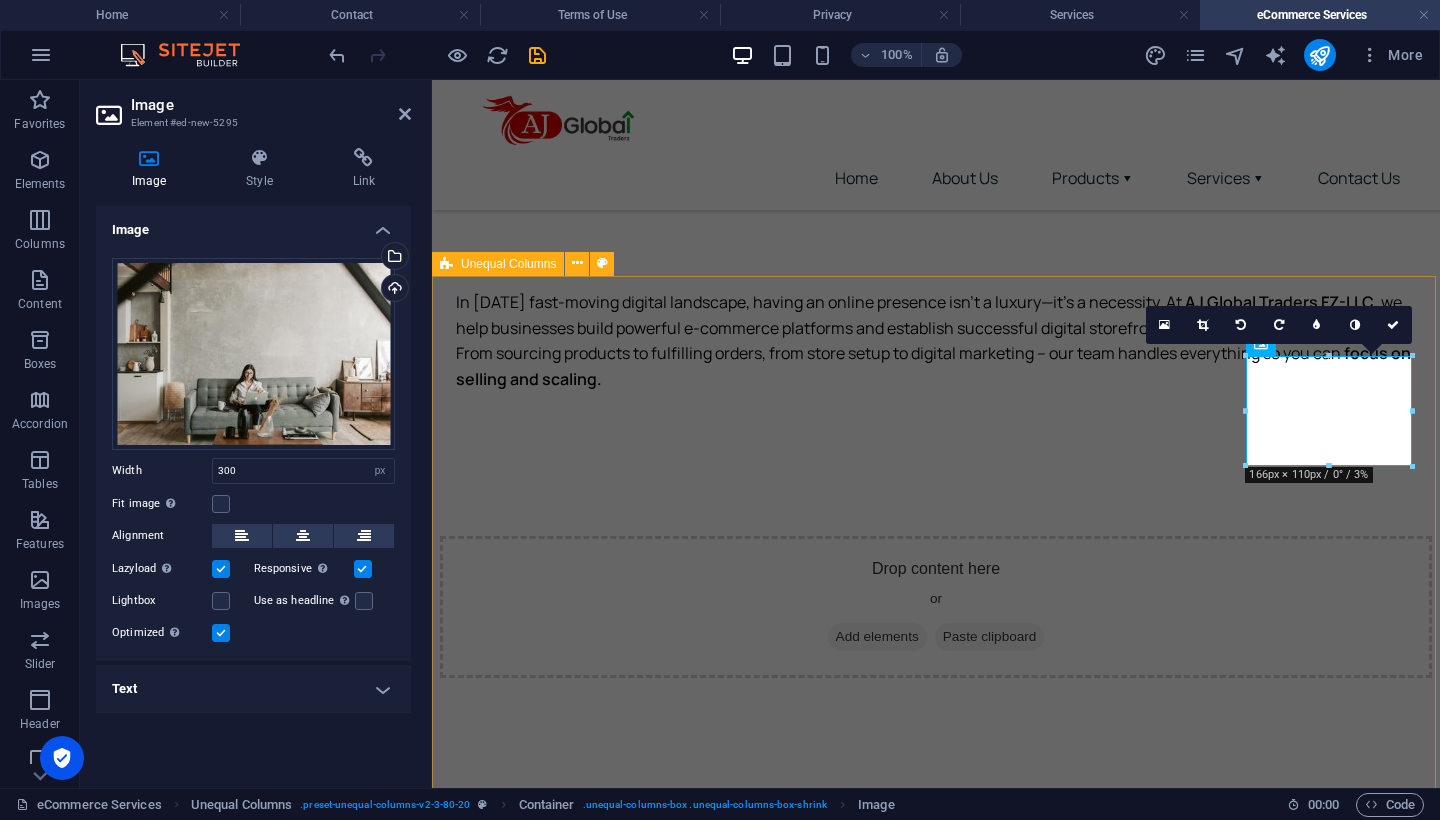 click on "Online Store Setup & Development We create attractive, user-friendly, and conversion-optimized online stores that reflect your brand and engage your audience. Shopify, WooCommerce, Magento, and custom platforms Mobile-friendly responsive design Payment gateway and shipping integration Multi-language & multi-currency support Marketplace Management Expand your reach through top marketplaces like   Amazon, Noon, eBay, Flipkart, and more.   We’ll help you go live and stay competitive. Product listings creation & optimization Brand registry and compliance Promotions & campaign management Marketplace analytics & performance tracking Product Sourcing & Inventory Support Don’t know where to begin? We source high-quality products from trusted manufacturers globally and help manage your inventory efficiently. Local & international product sourcing Private label & white label options SKU management Stock alerts and fulfillment coordination" at bounding box center (936, 1236) 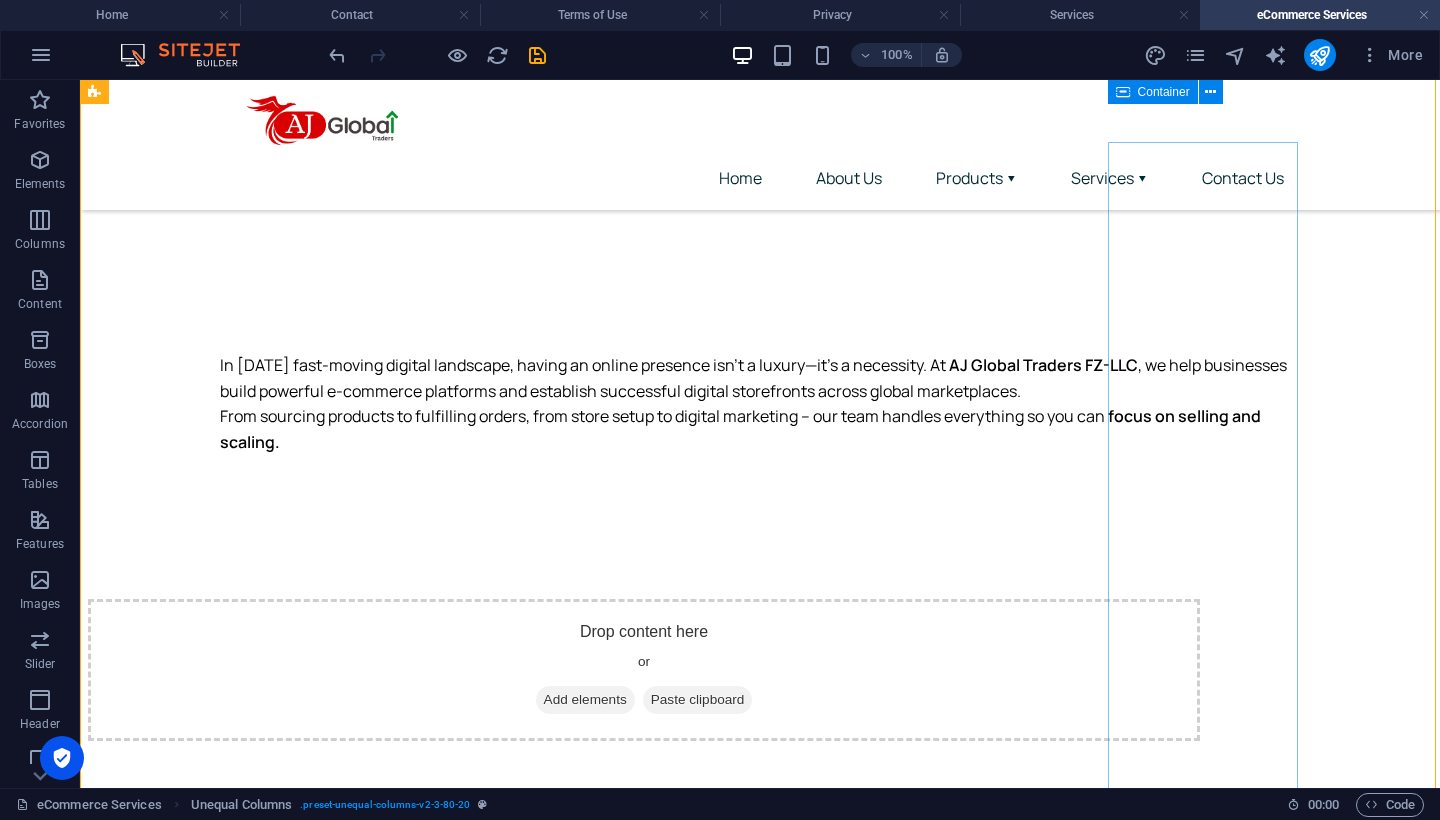 scroll, scrollTop: 867, scrollLeft: 0, axis: vertical 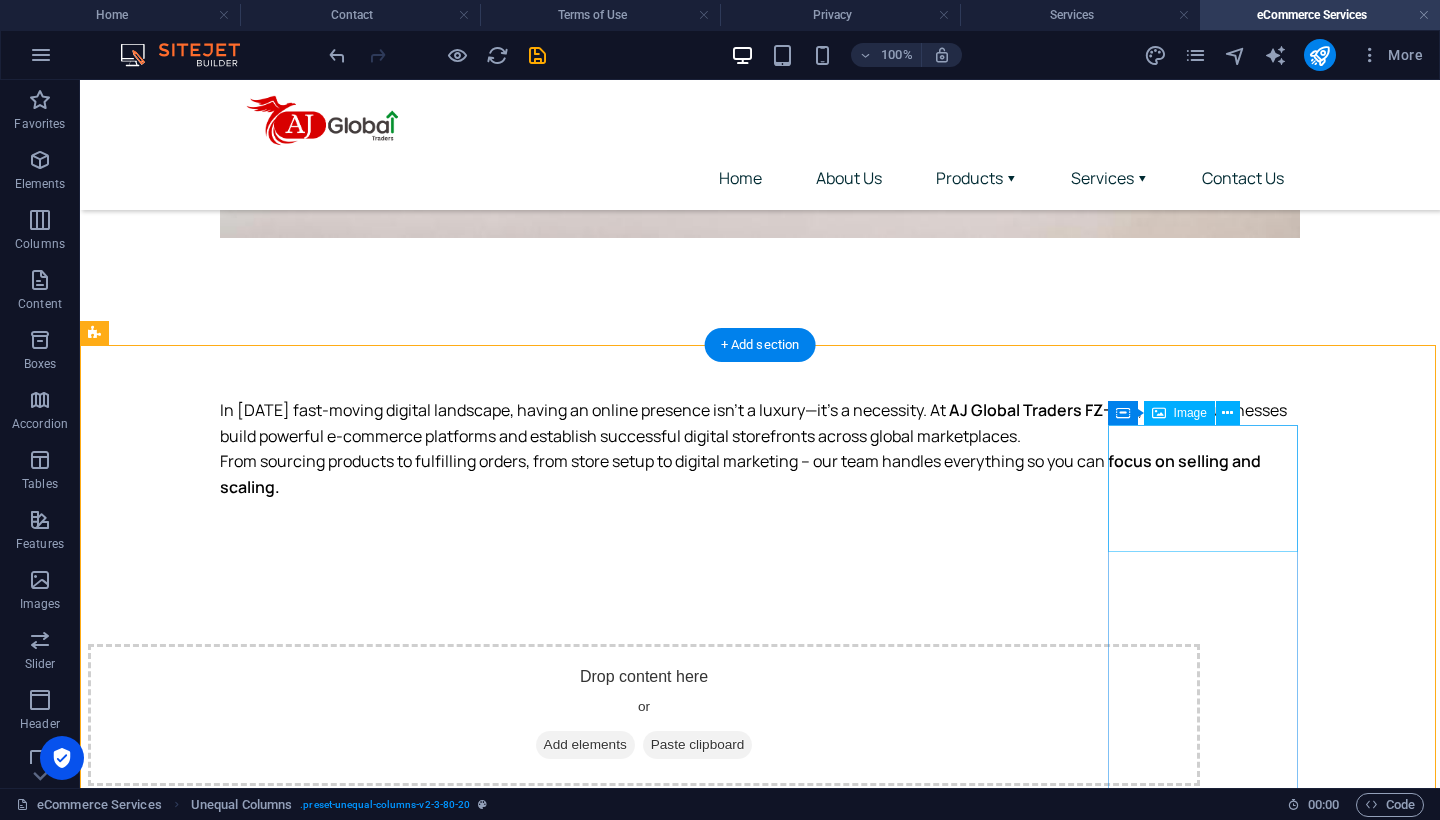 click at bounding box center (644, 1634) 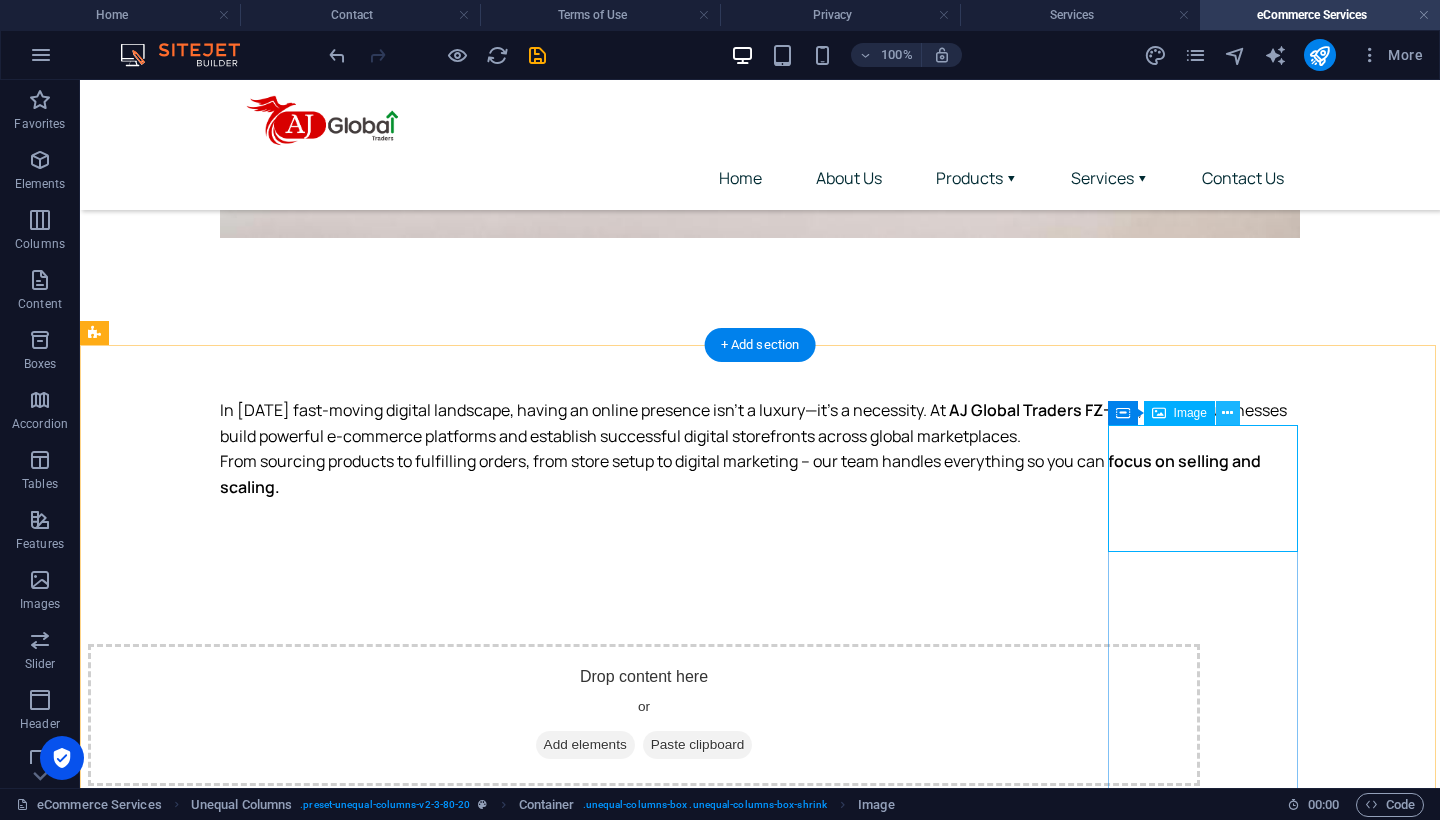 click at bounding box center (1227, 413) 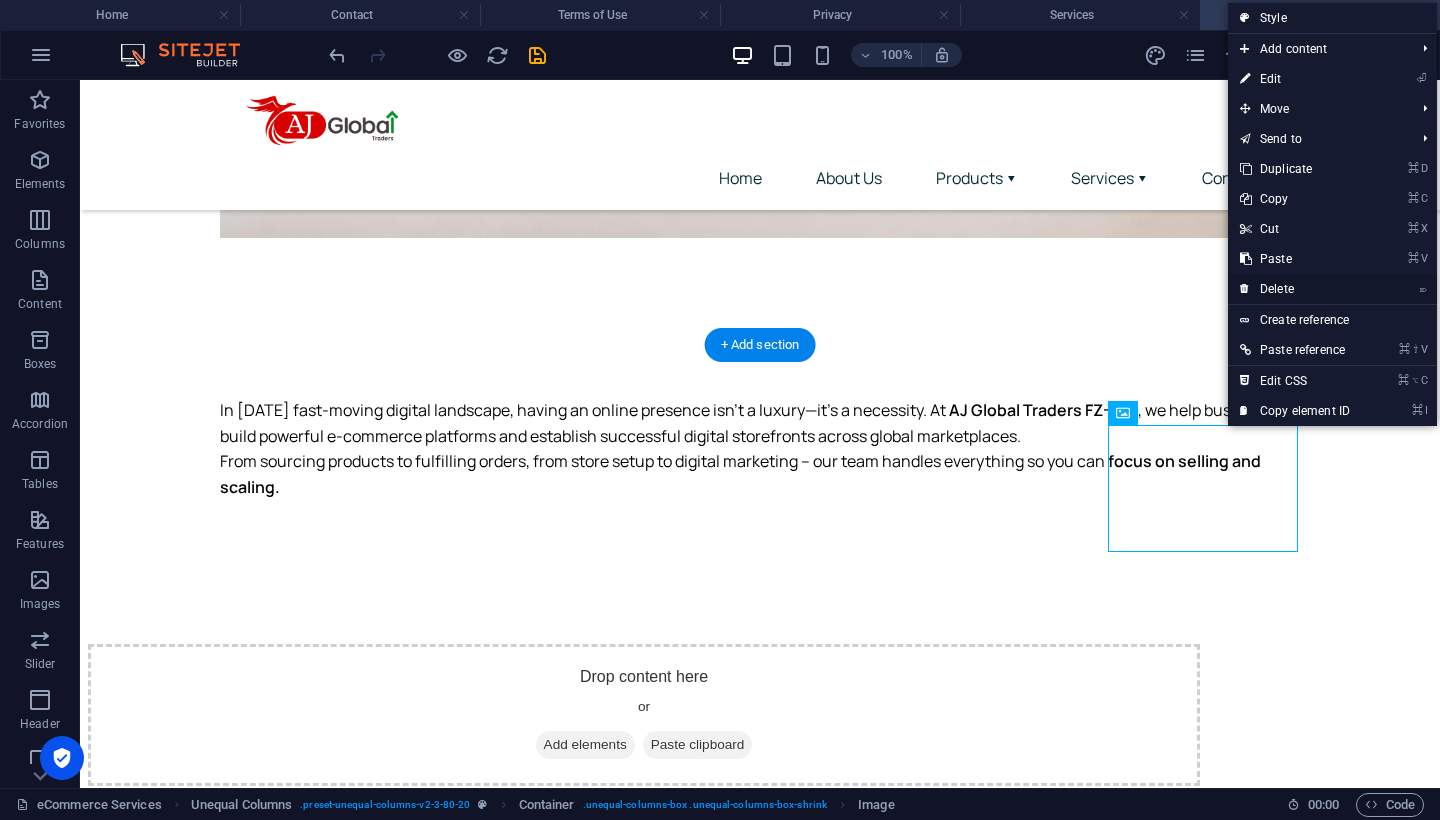 click on "⌦  Delete" at bounding box center (1295, 289) 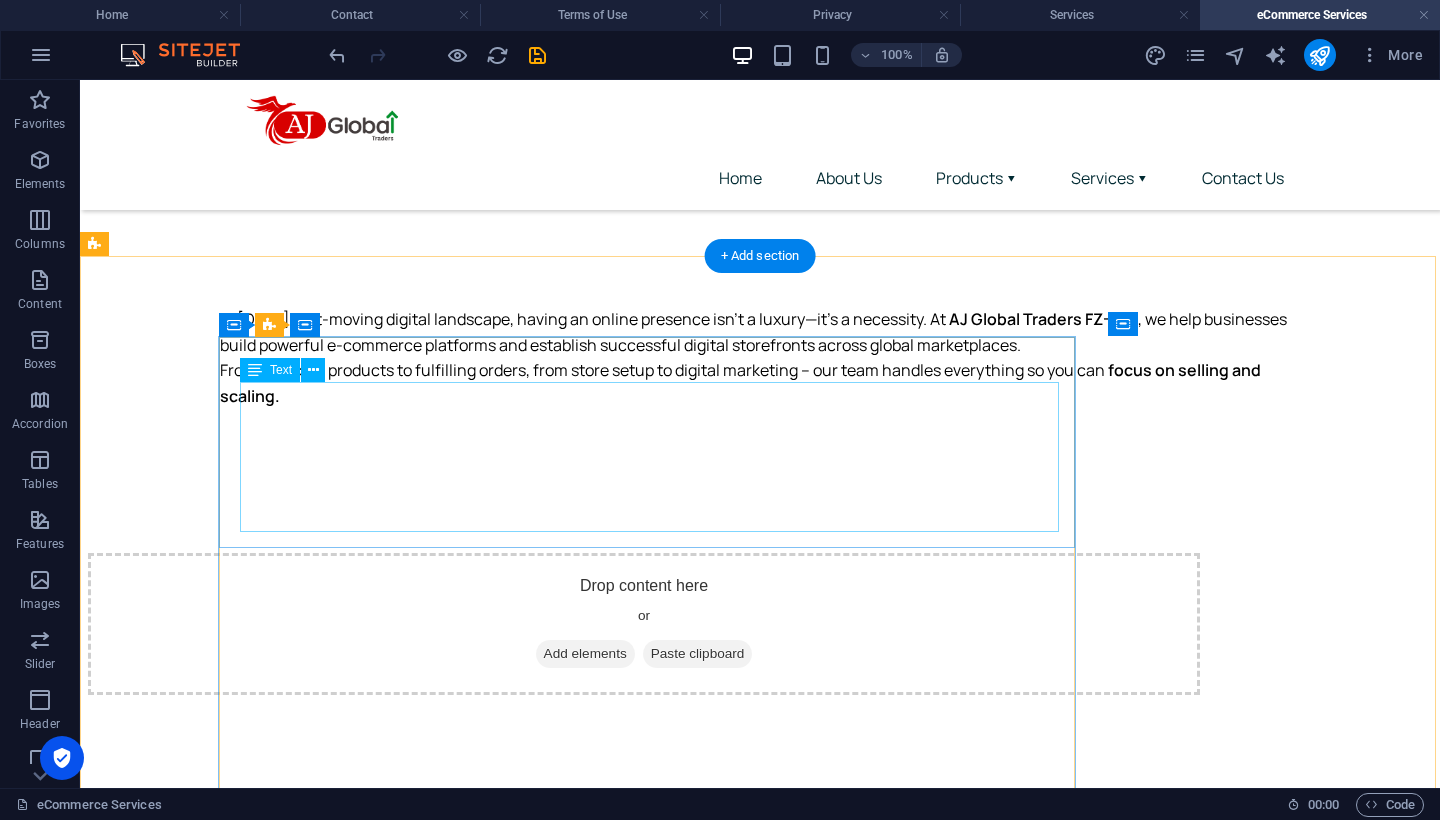 scroll, scrollTop: 956, scrollLeft: 0, axis: vertical 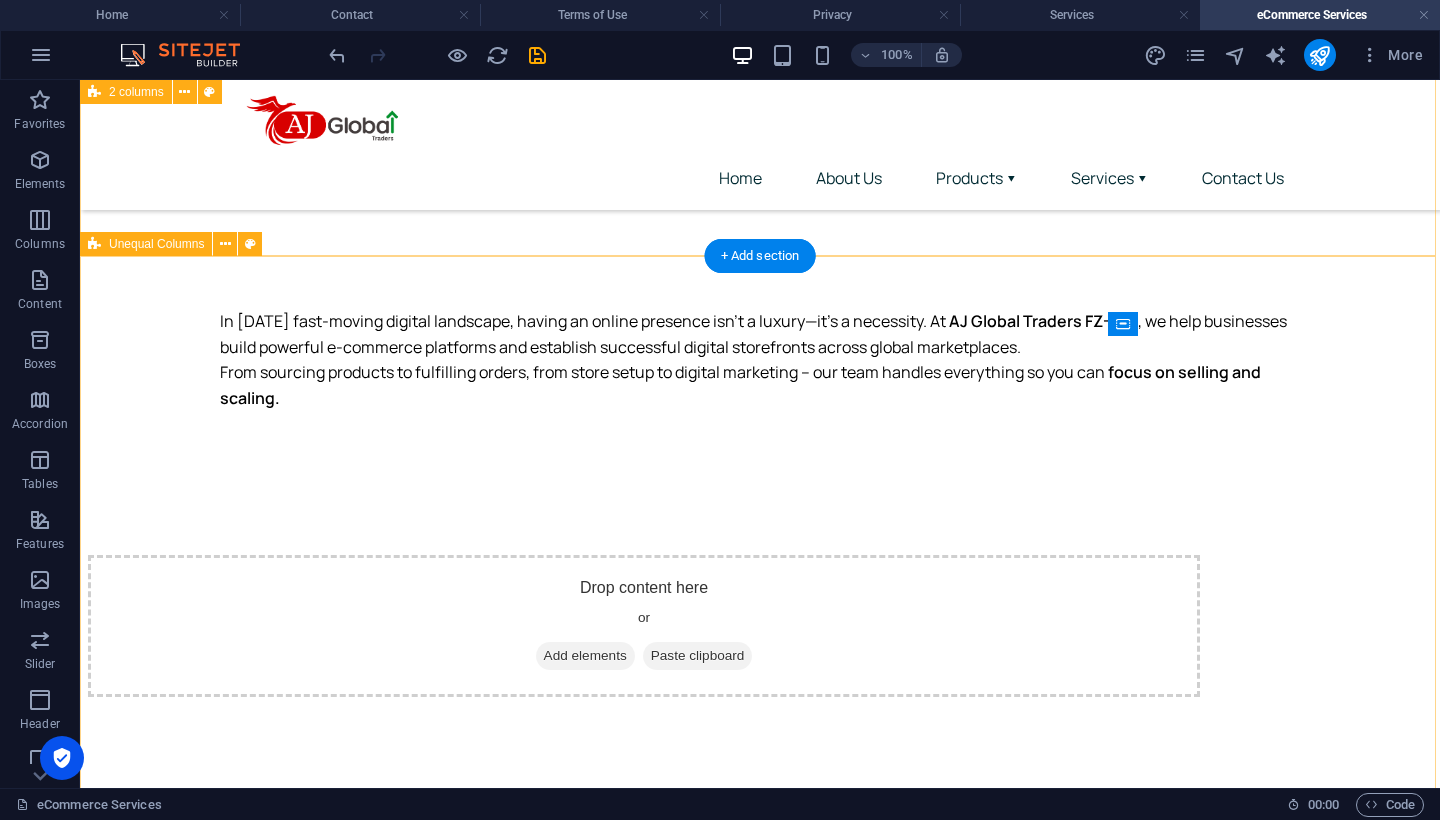 click on "Unequal Columns" at bounding box center (156, 244) 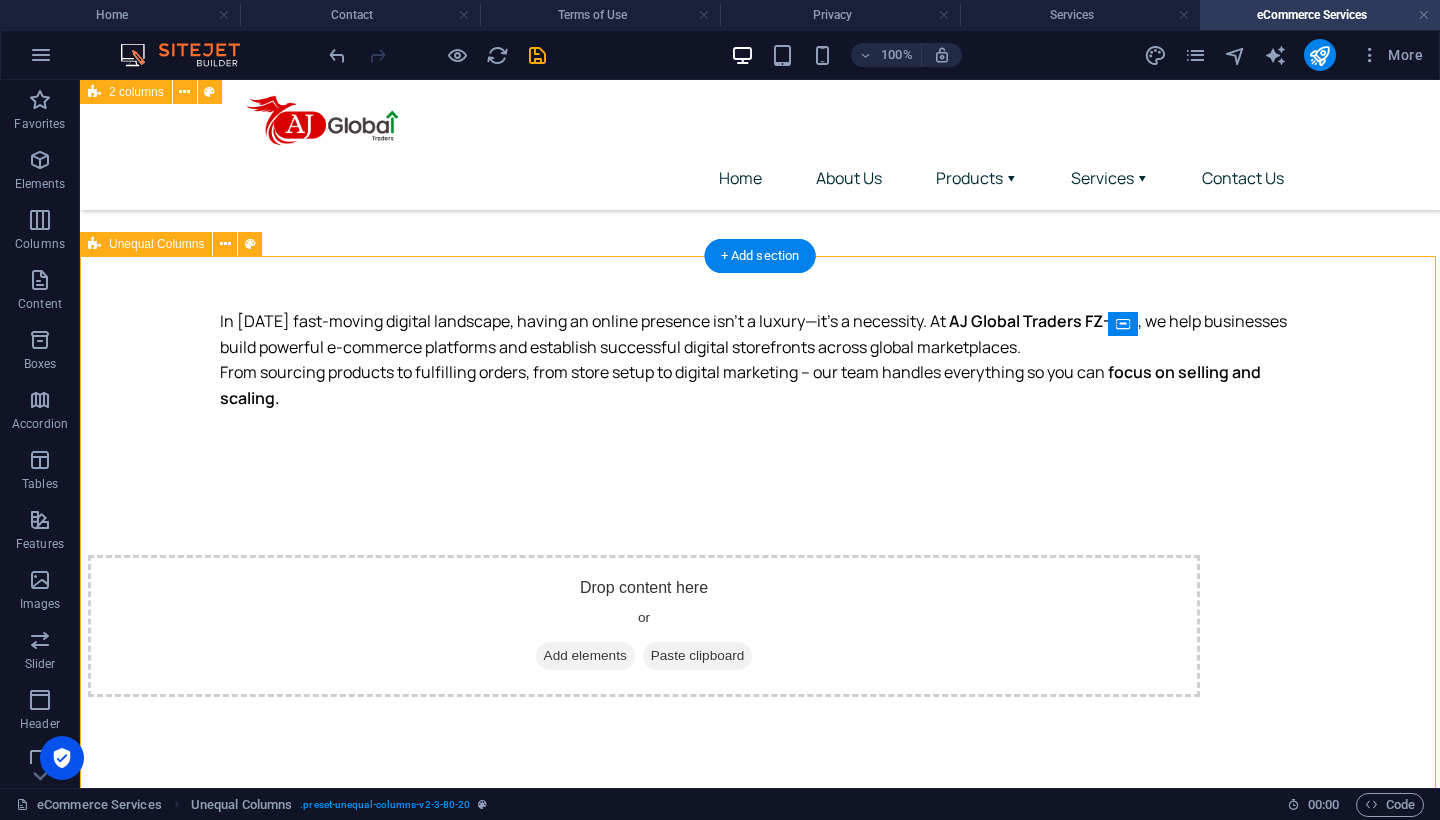 click on "Unequal Columns" at bounding box center (156, 244) 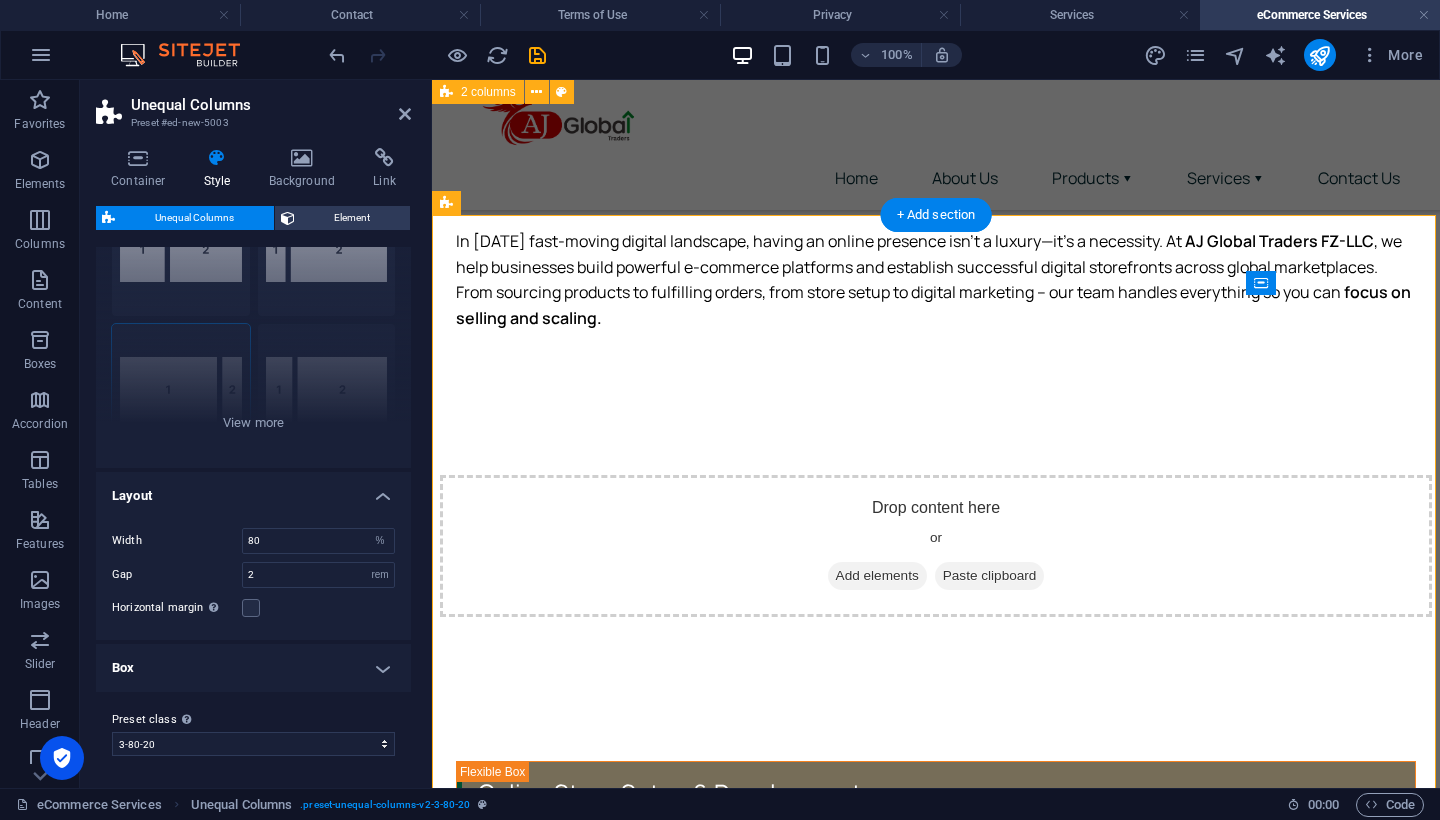 scroll, scrollTop: 114, scrollLeft: 0, axis: vertical 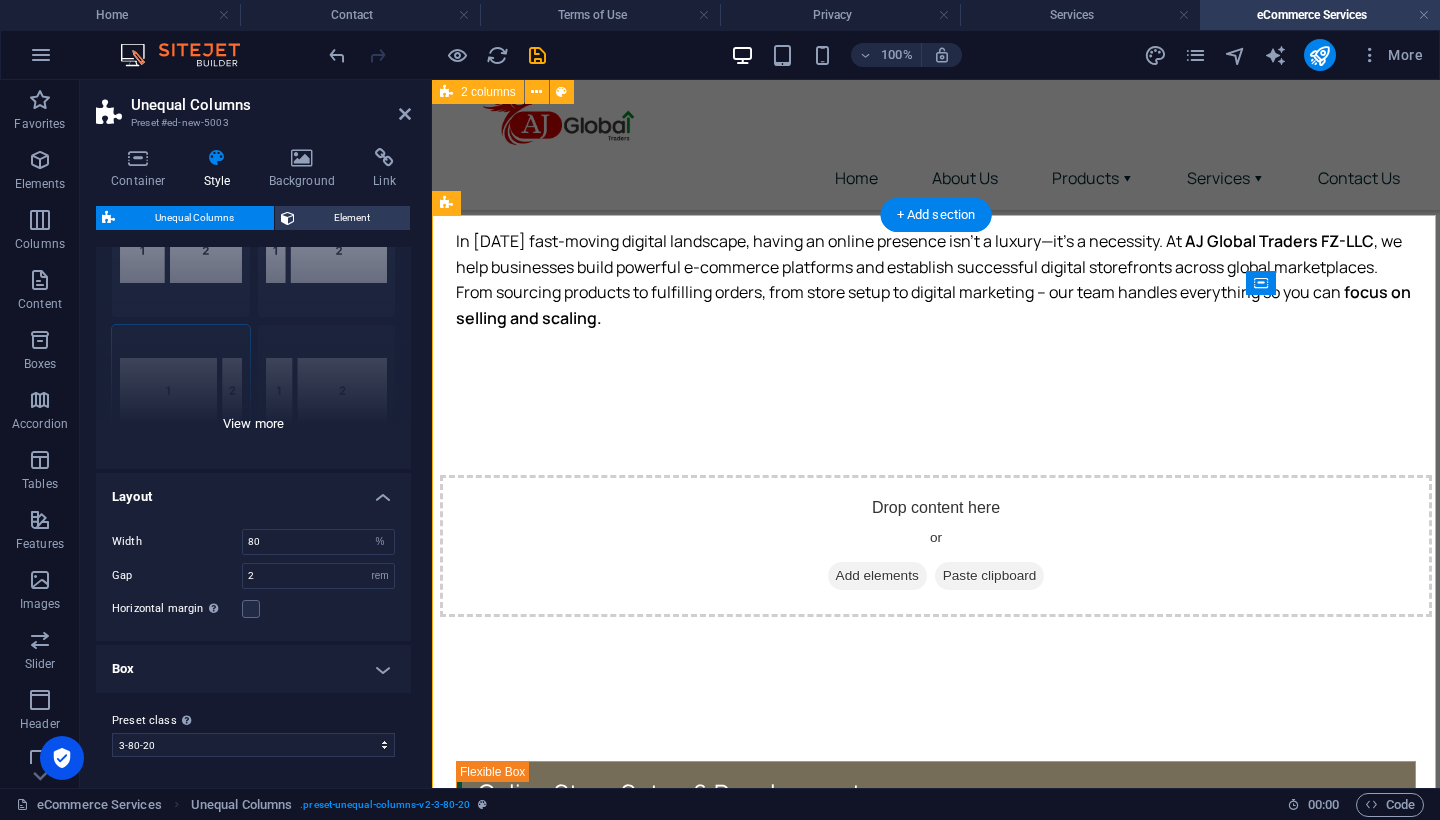 click on "40-60 20-80 80-20 30-70 70-30 Default" at bounding box center [253, 319] 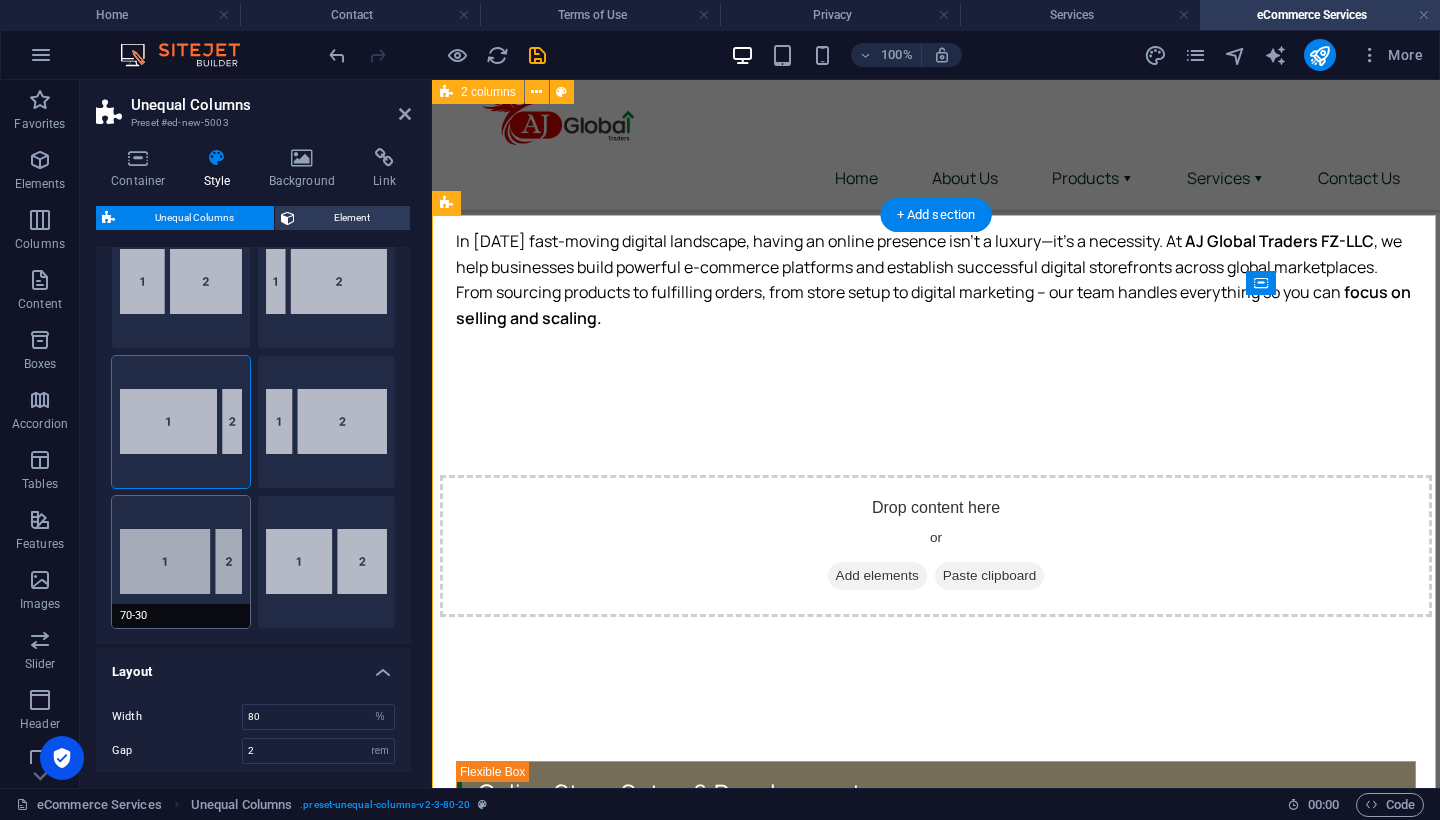 scroll, scrollTop: 78, scrollLeft: 0, axis: vertical 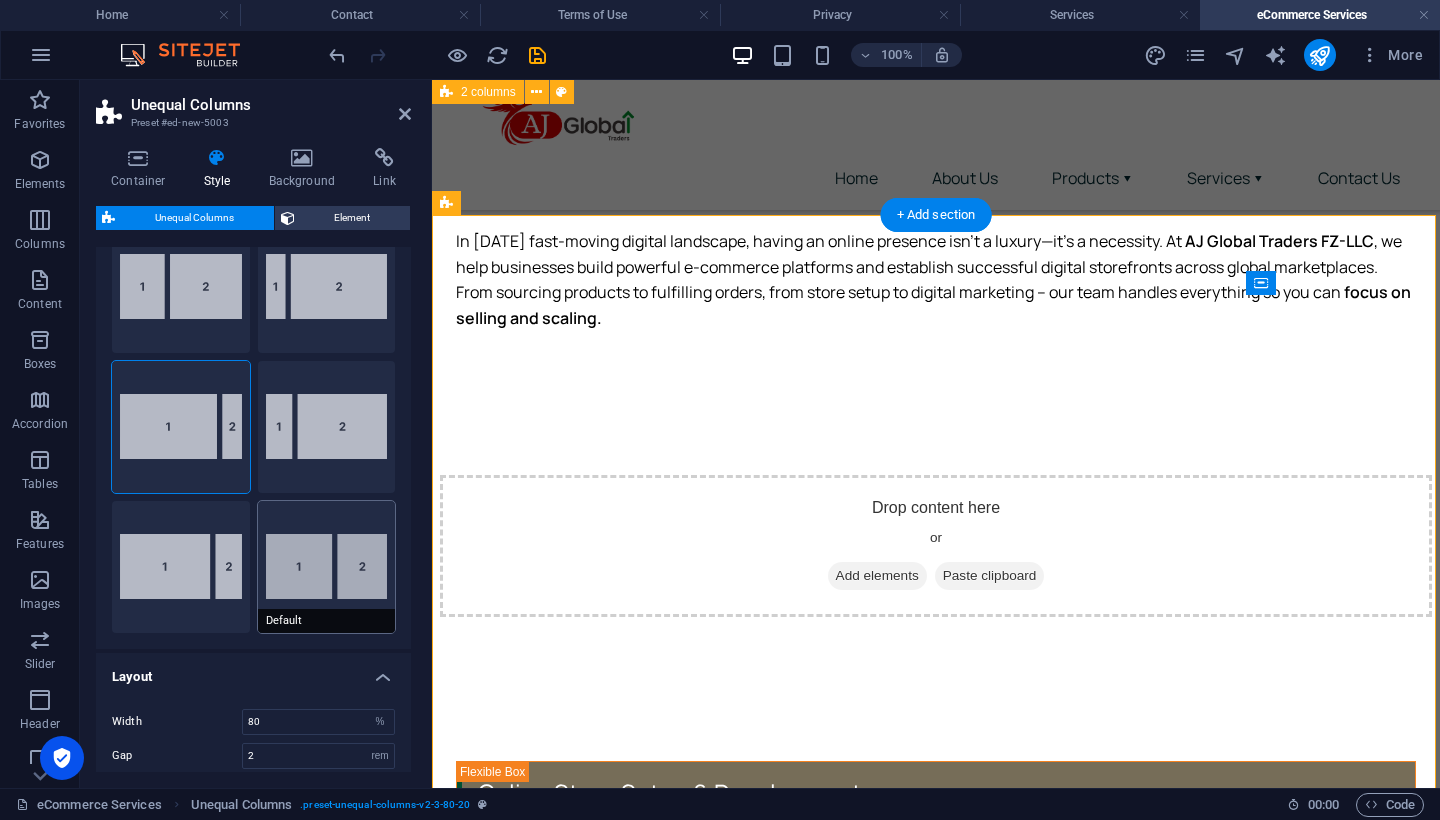 click on "Default" at bounding box center (327, 567) 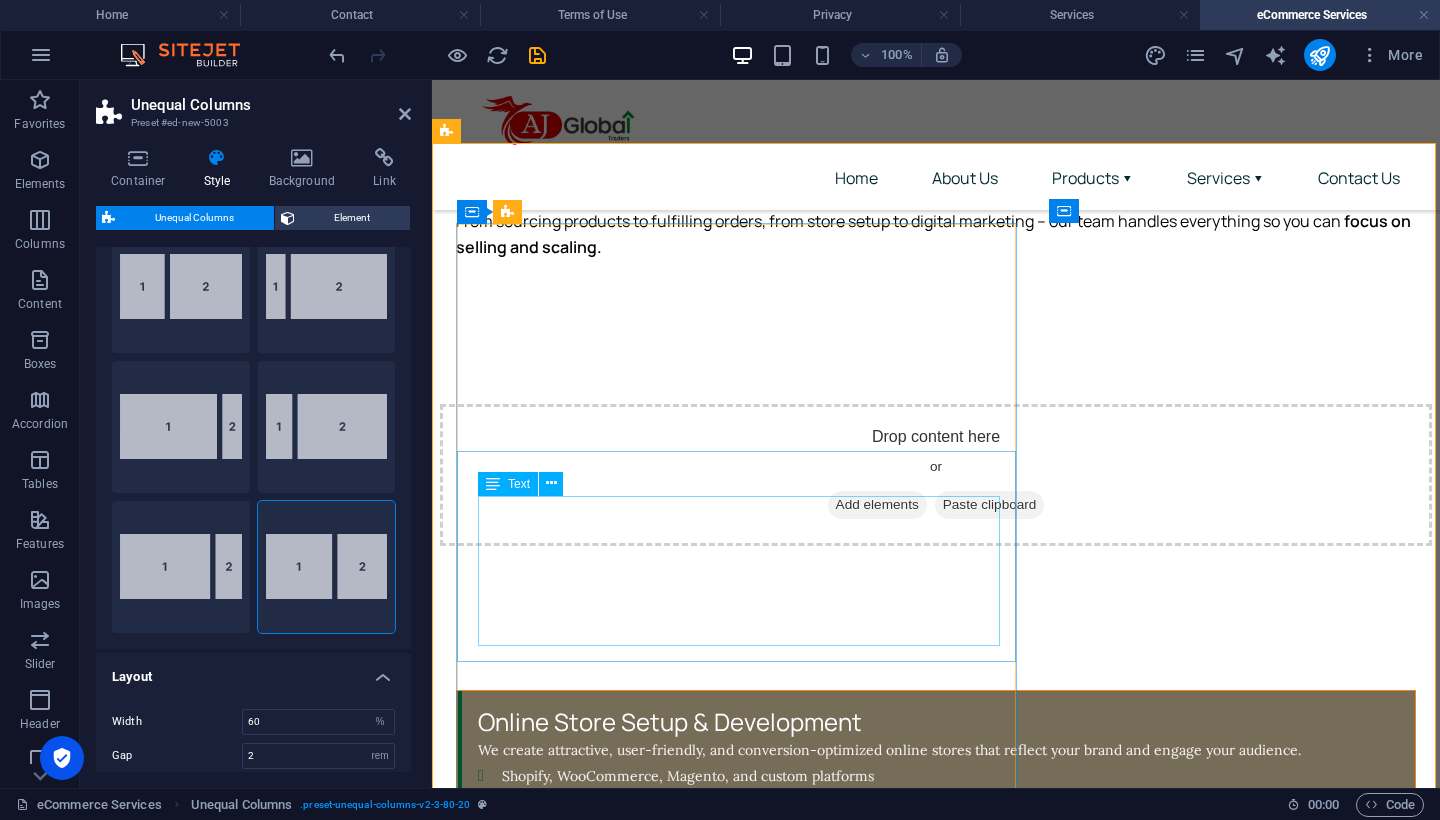 scroll, scrollTop: 1033, scrollLeft: 0, axis: vertical 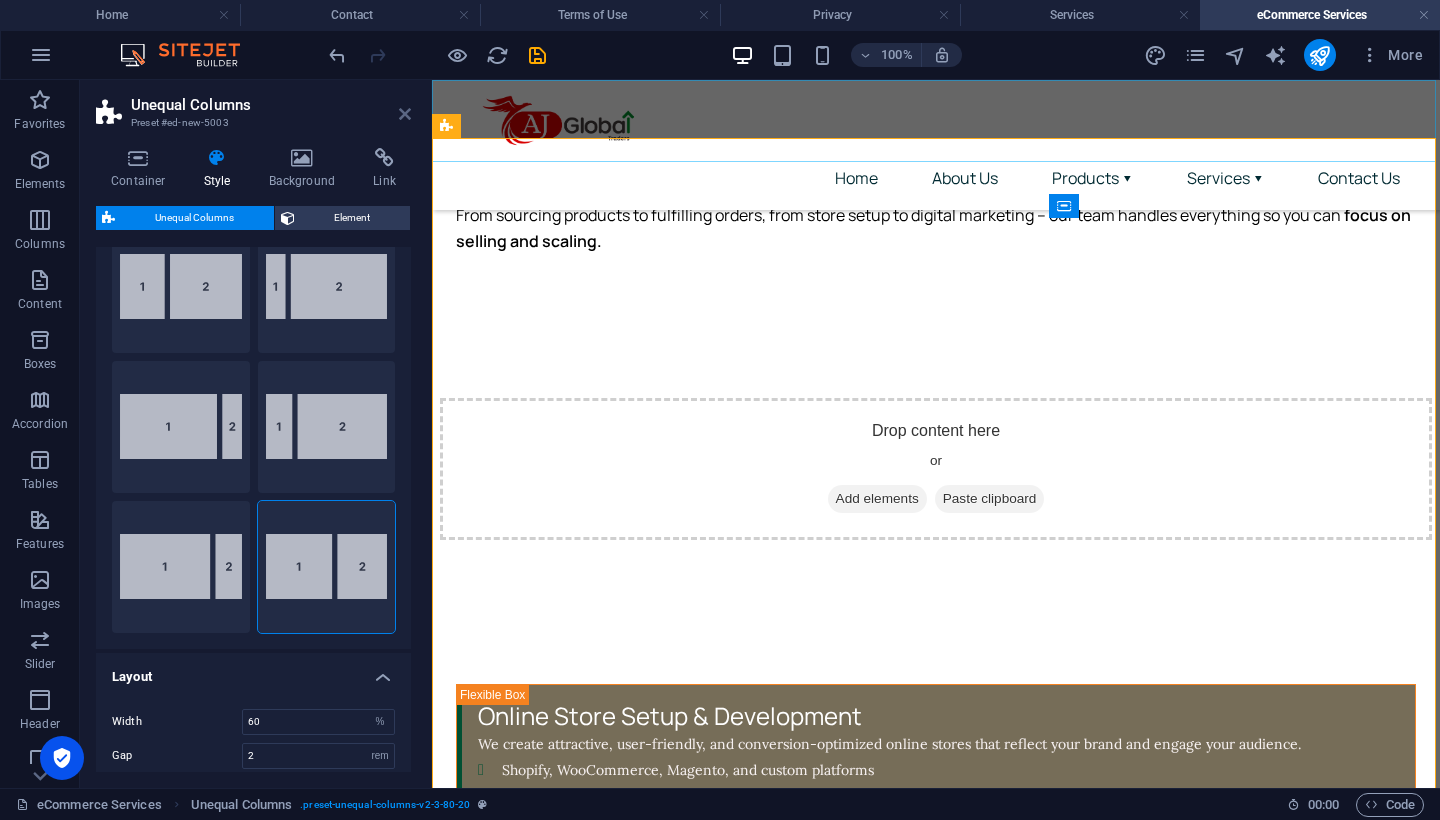click at bounding box center (405, 114) 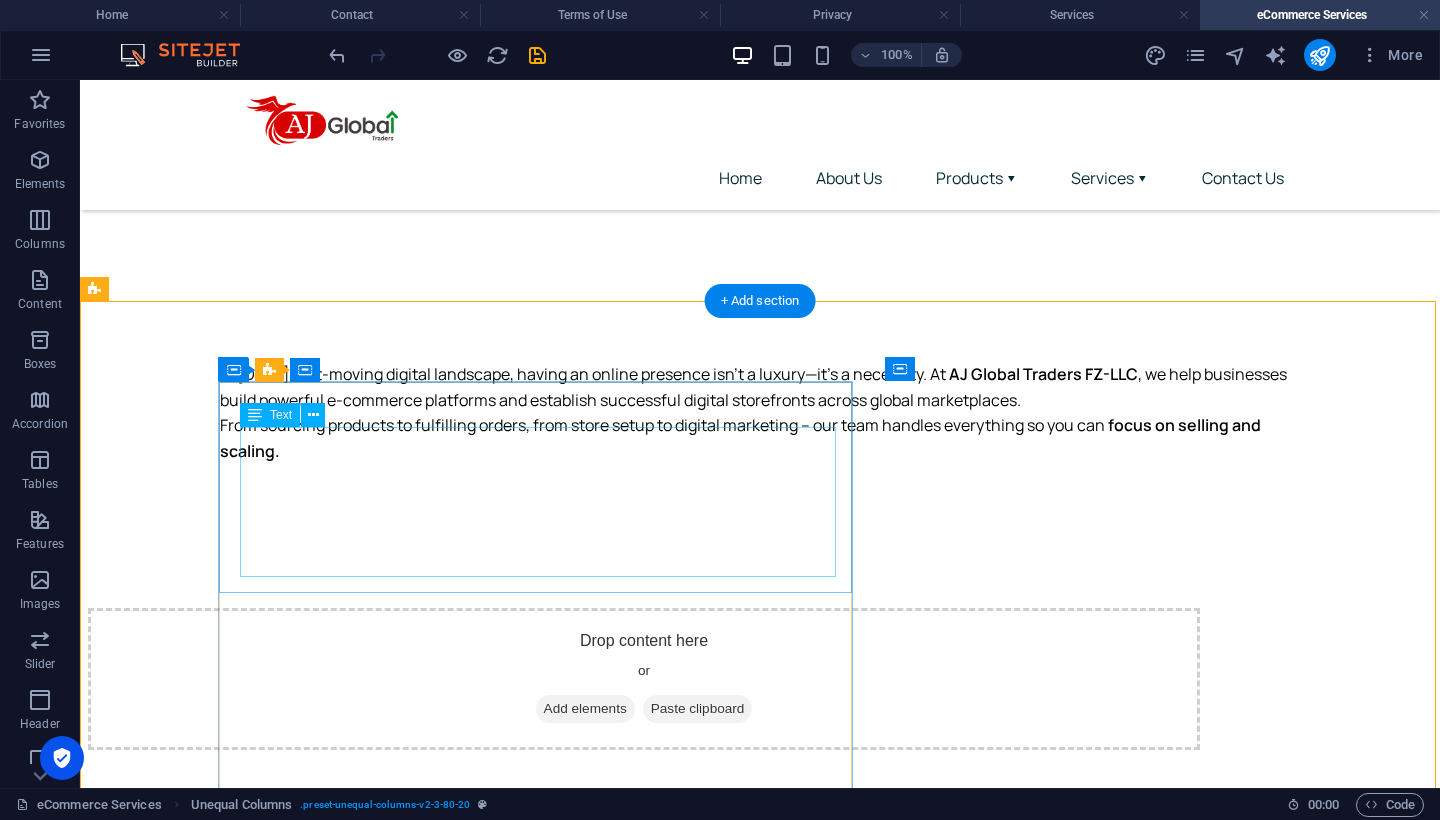 scroll, scrollTop: 912, scrollLeft: 0, axis: vertical 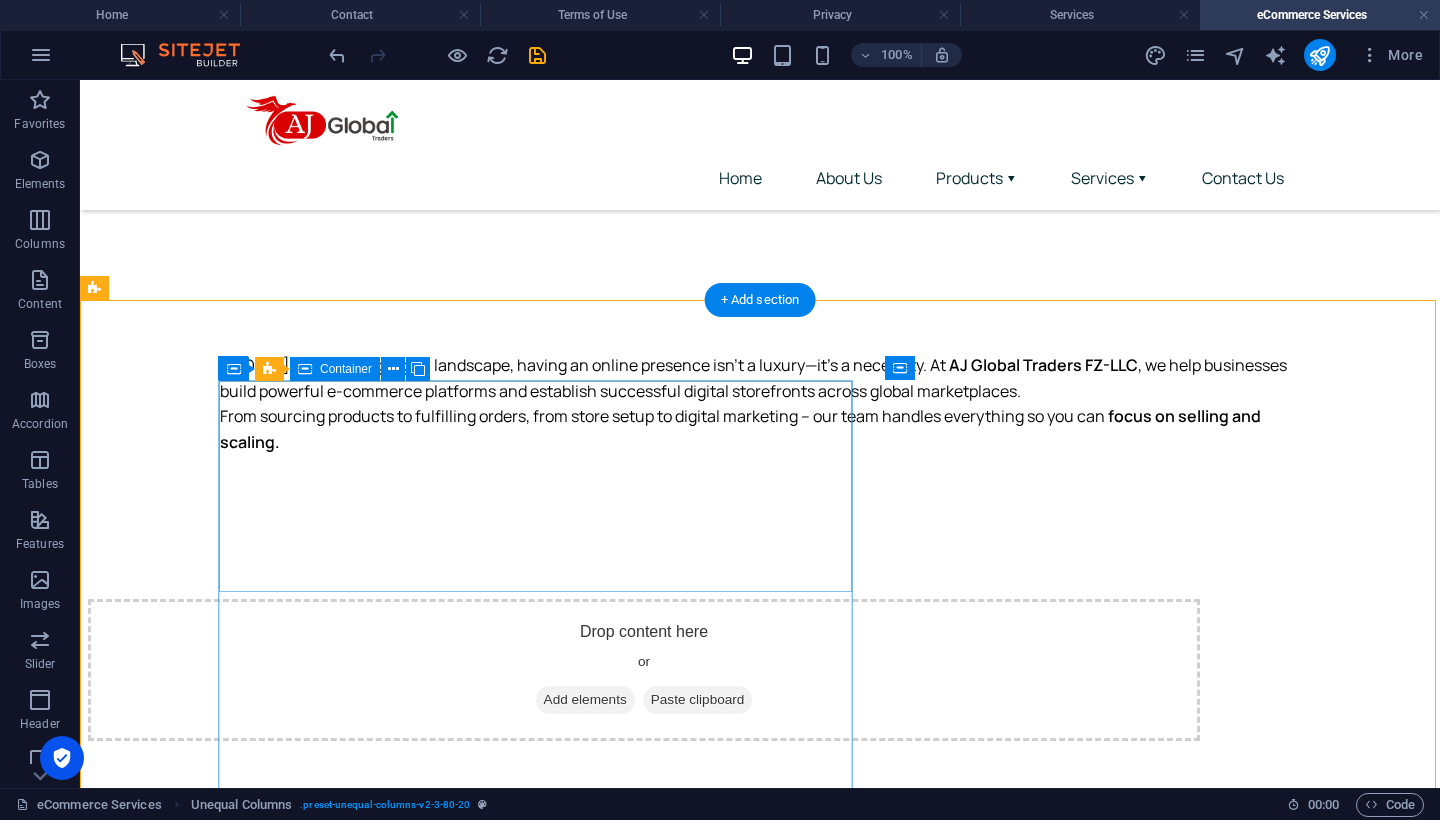click on "Online Store Setup & Development We create attractive, user-friendly, and conversion-optimized online stores that reflect your brand and engage your audience. Shopify, WooCommerce, Magento, and custom platforms Mobile-friendly responsive design Payment gateway and shipping integration Multi-language & multi-currency support" at bounding box center [644, 981] 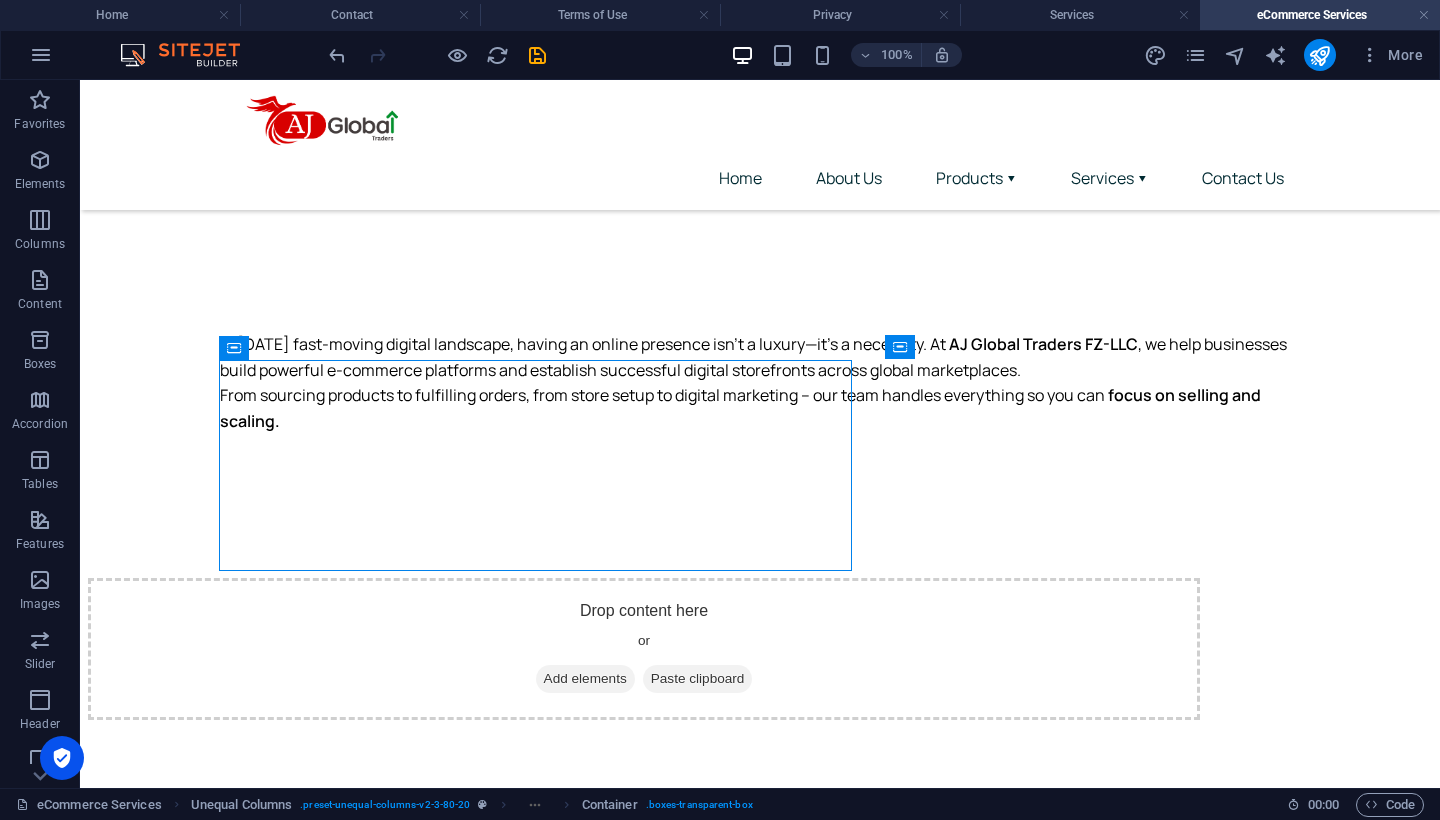 scroll, scrollTop: 1040, scrollLeft: 0, axis: vertical 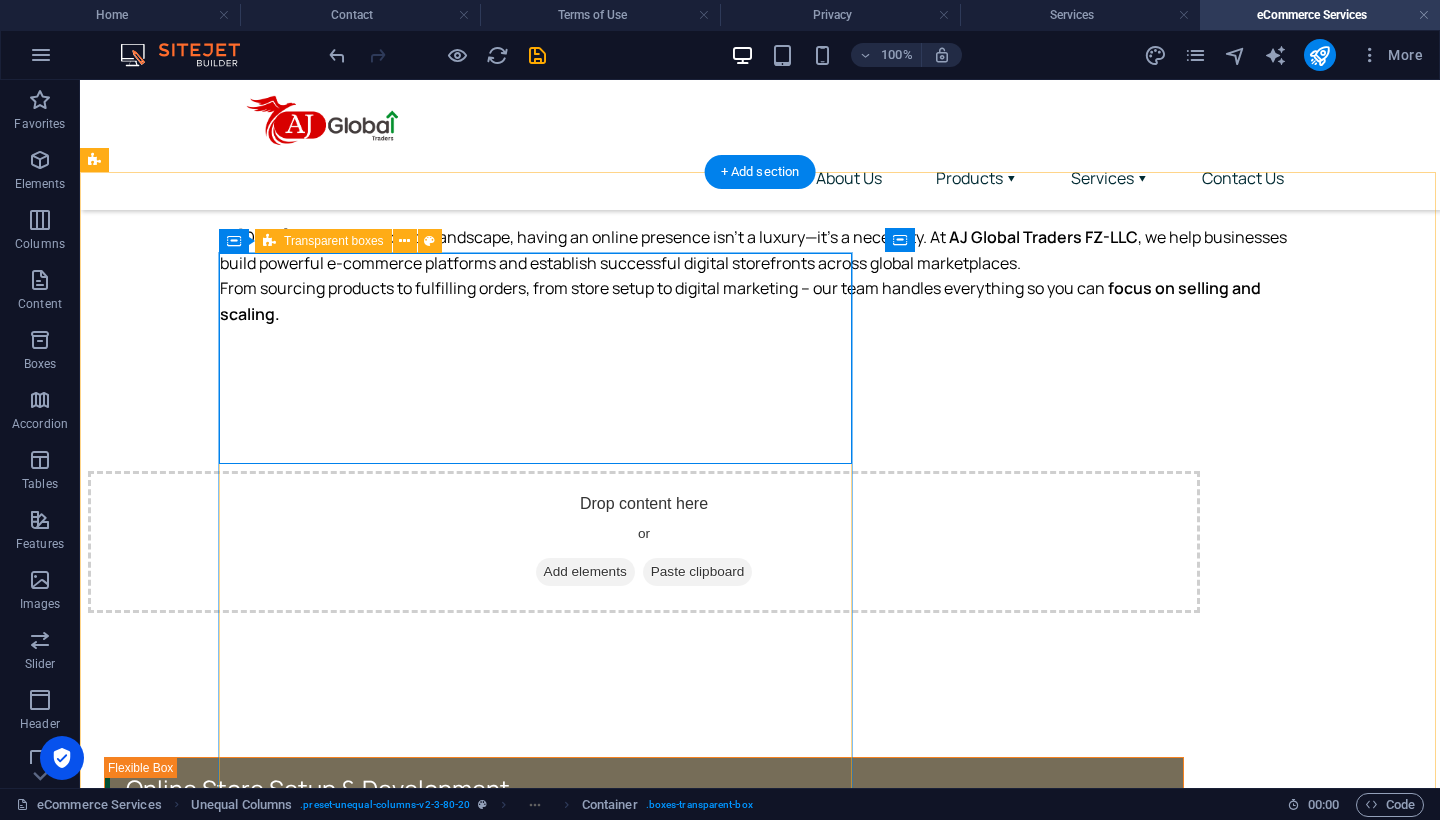 click on "Transparent boxes" at bounding box center (334, 241) 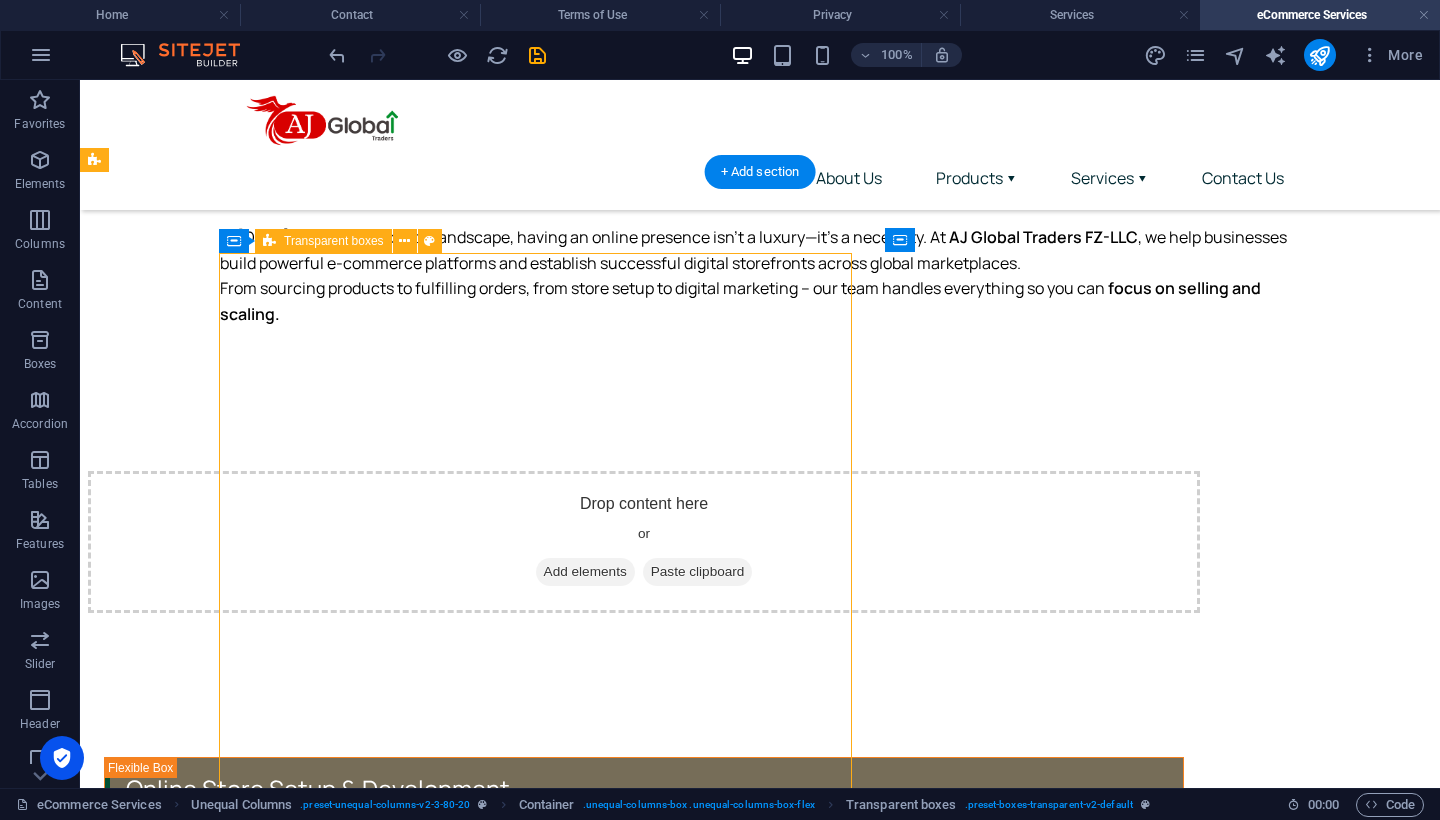 click on "Transparent boxes" at bounding box center (334, 241) 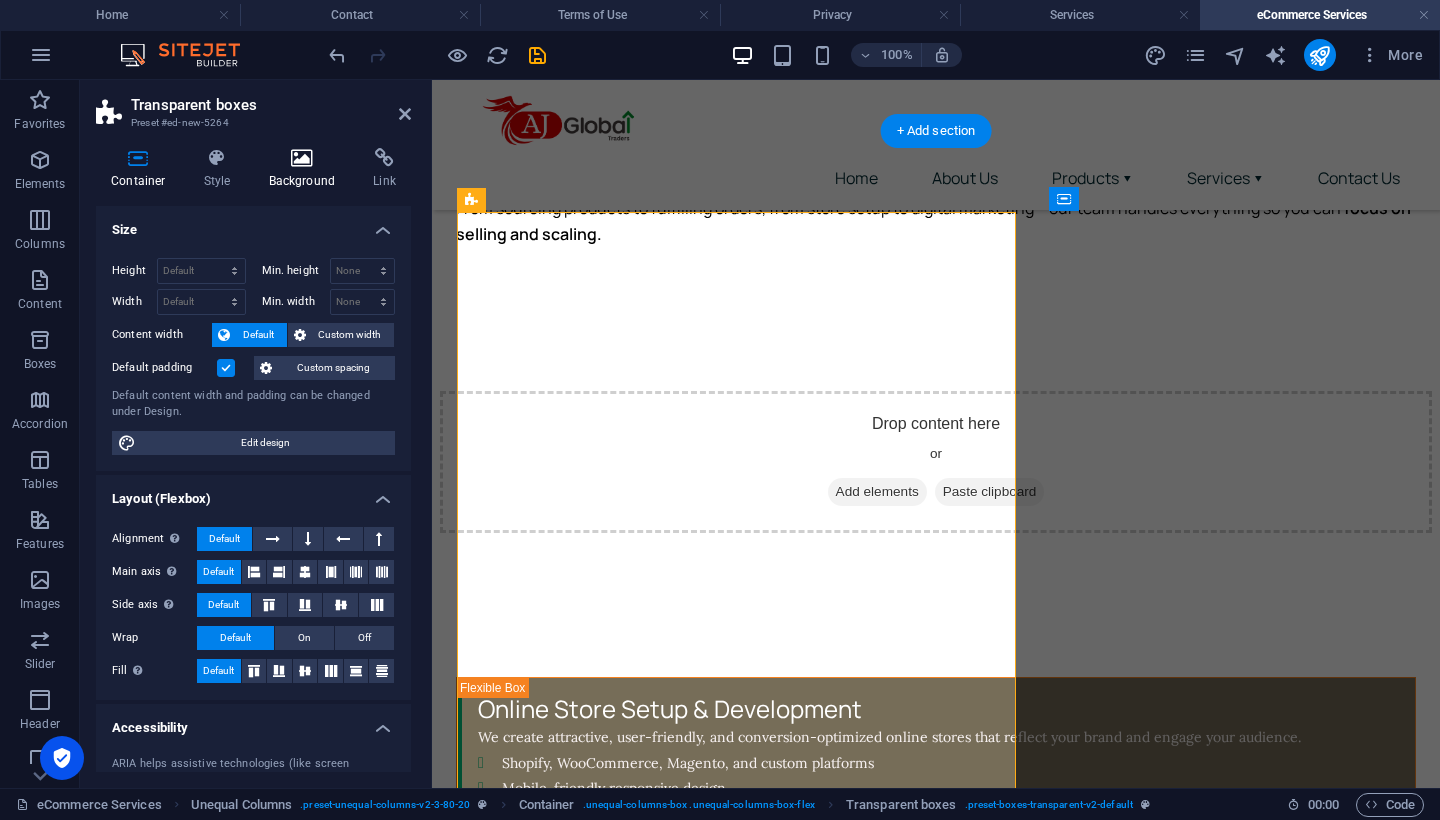 click on "Background" at bounding box center [306, 169] 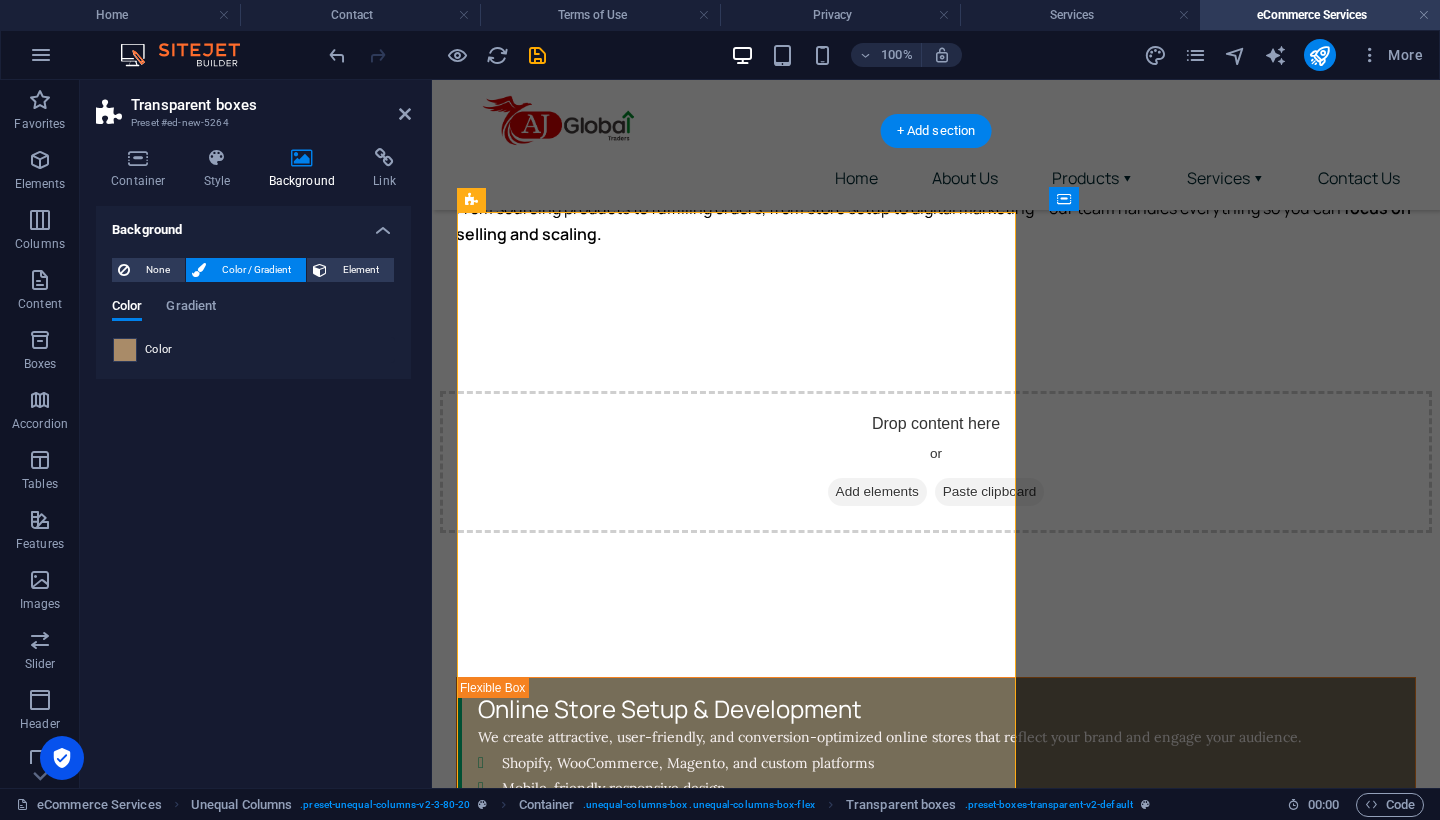 click at bounding box center [125, 350] 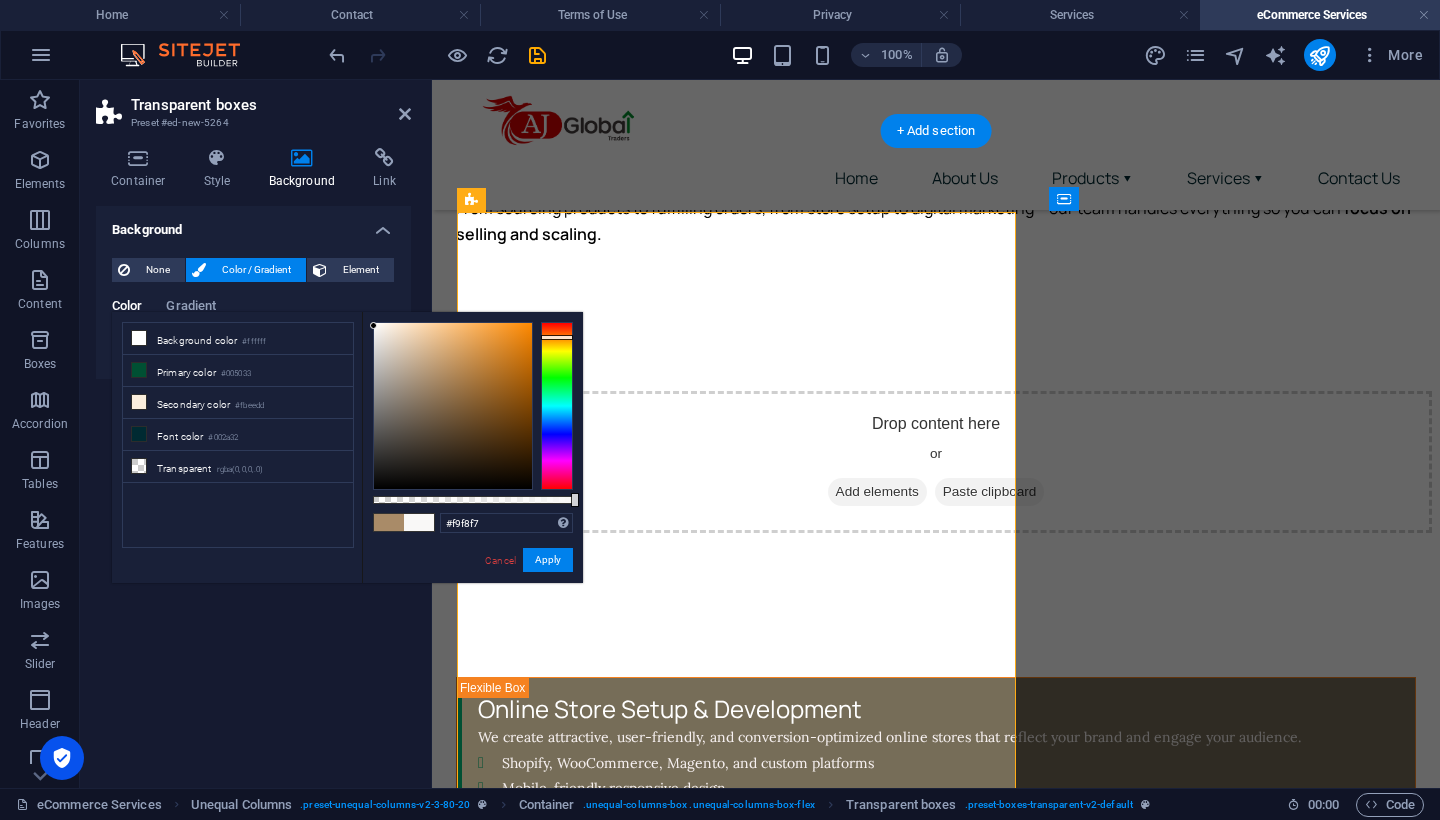 click at bounding box center (453, 406) 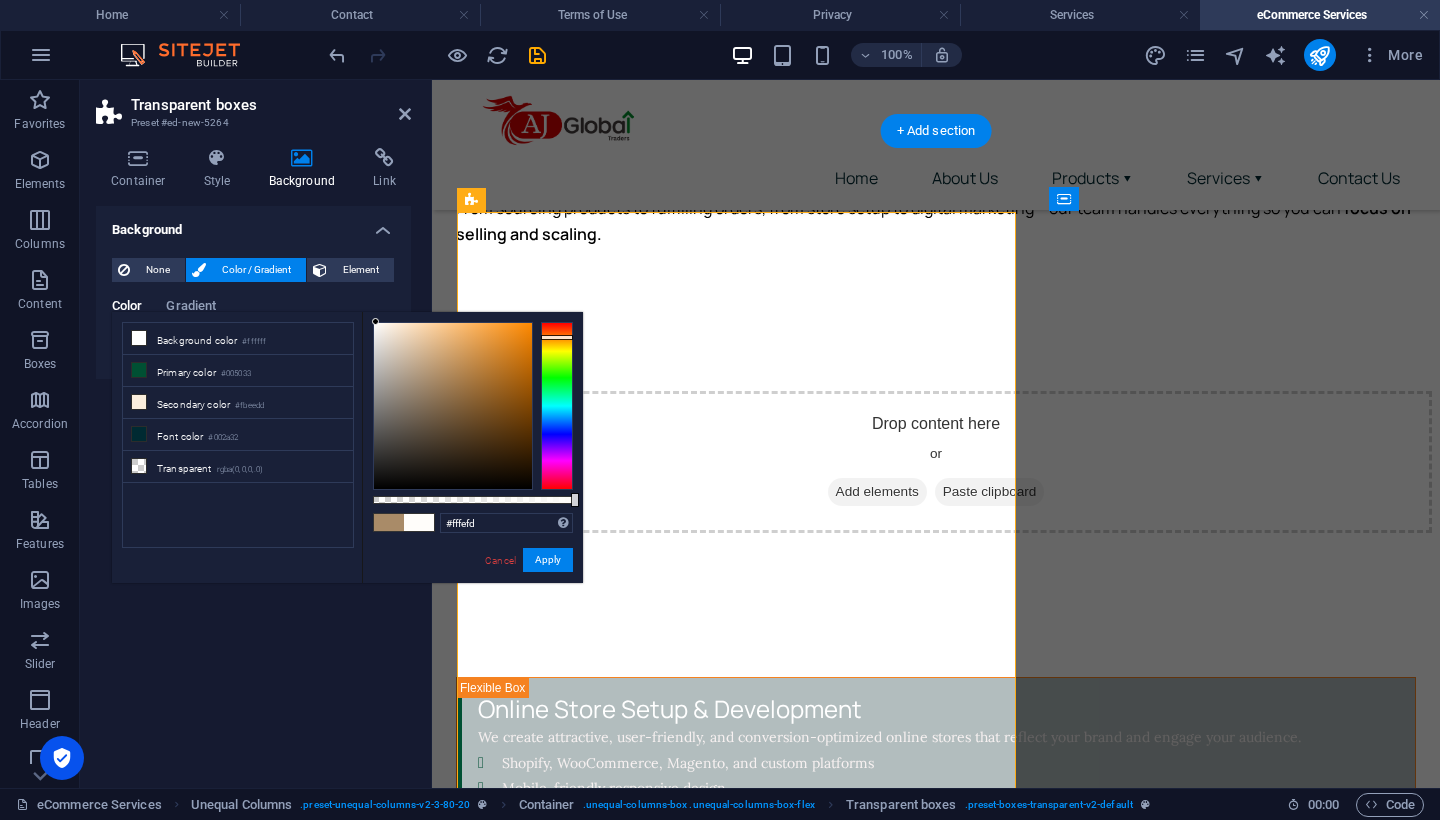 type on "#ffffff" 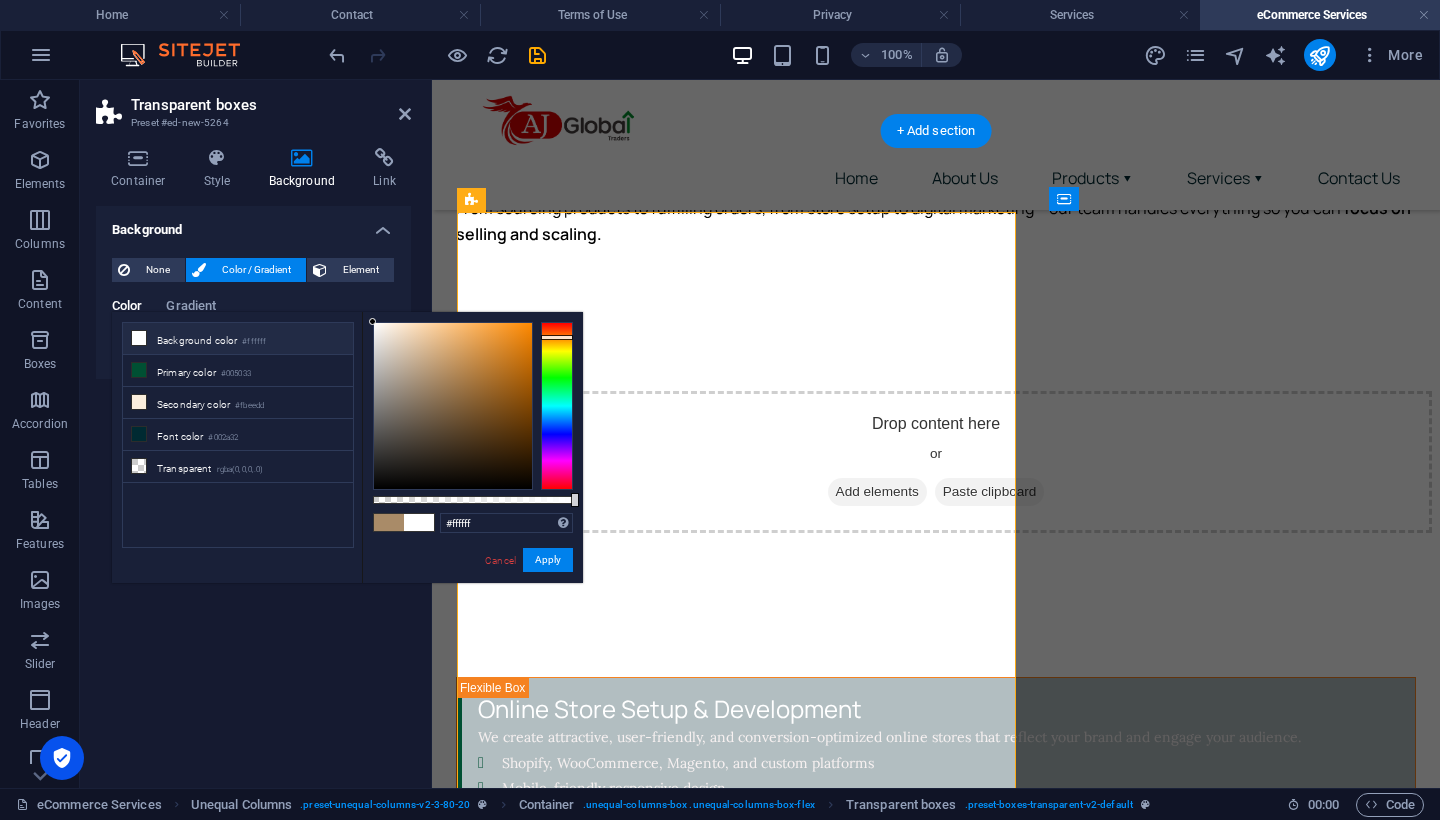 drag, startPoint x: 376, startPoint y: 326, endPoint x: 363, endPoint y: 315, distance: 17.029387 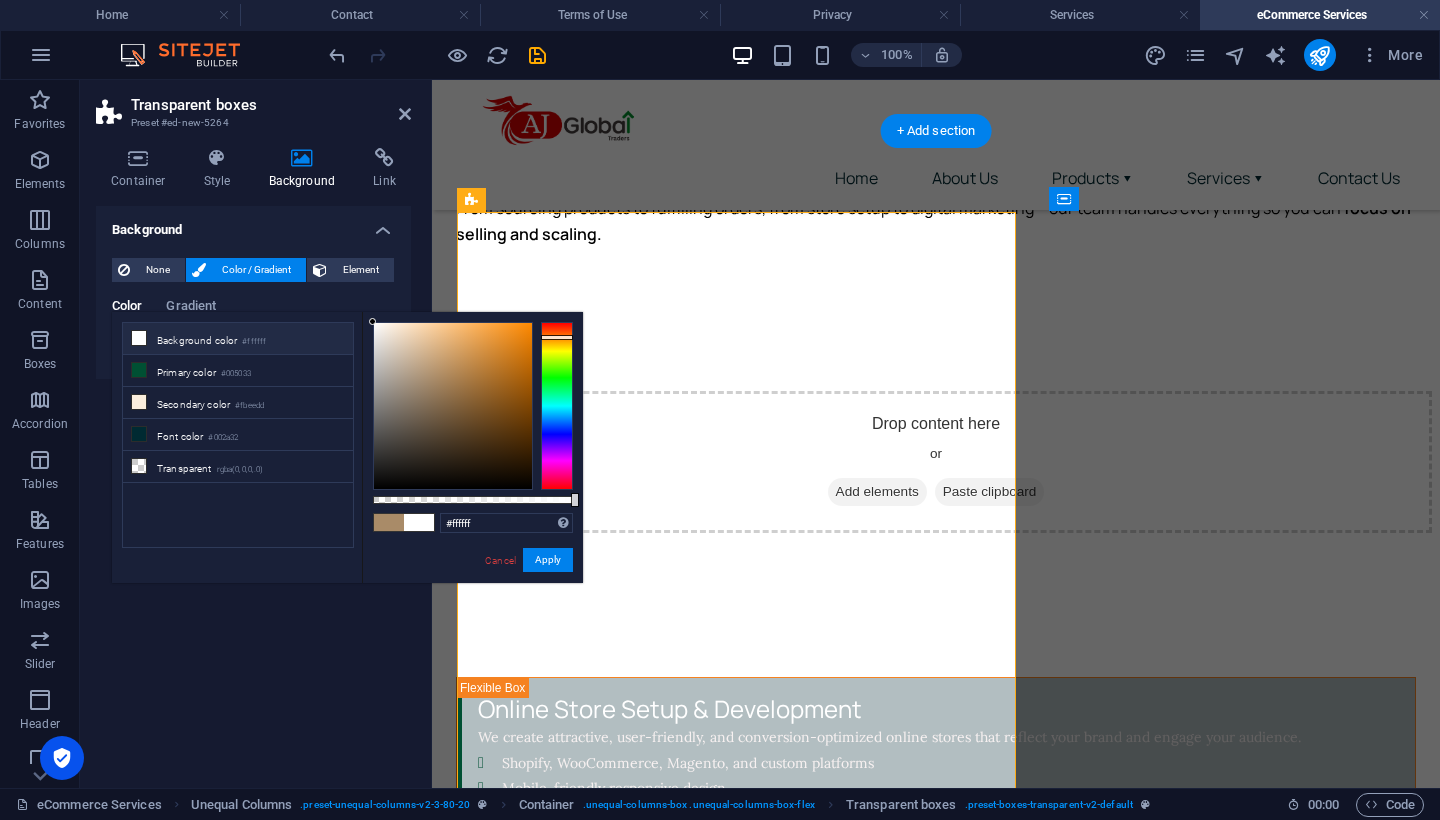 click on "#ffffff Supported formats #0852ed rgb(8, 82, 237) rgba(8, 82, 237, 90%) hsv(221,97,93) hsl(221, 93%, 48%) Cancel Apply" at bounding box center [472, 592] 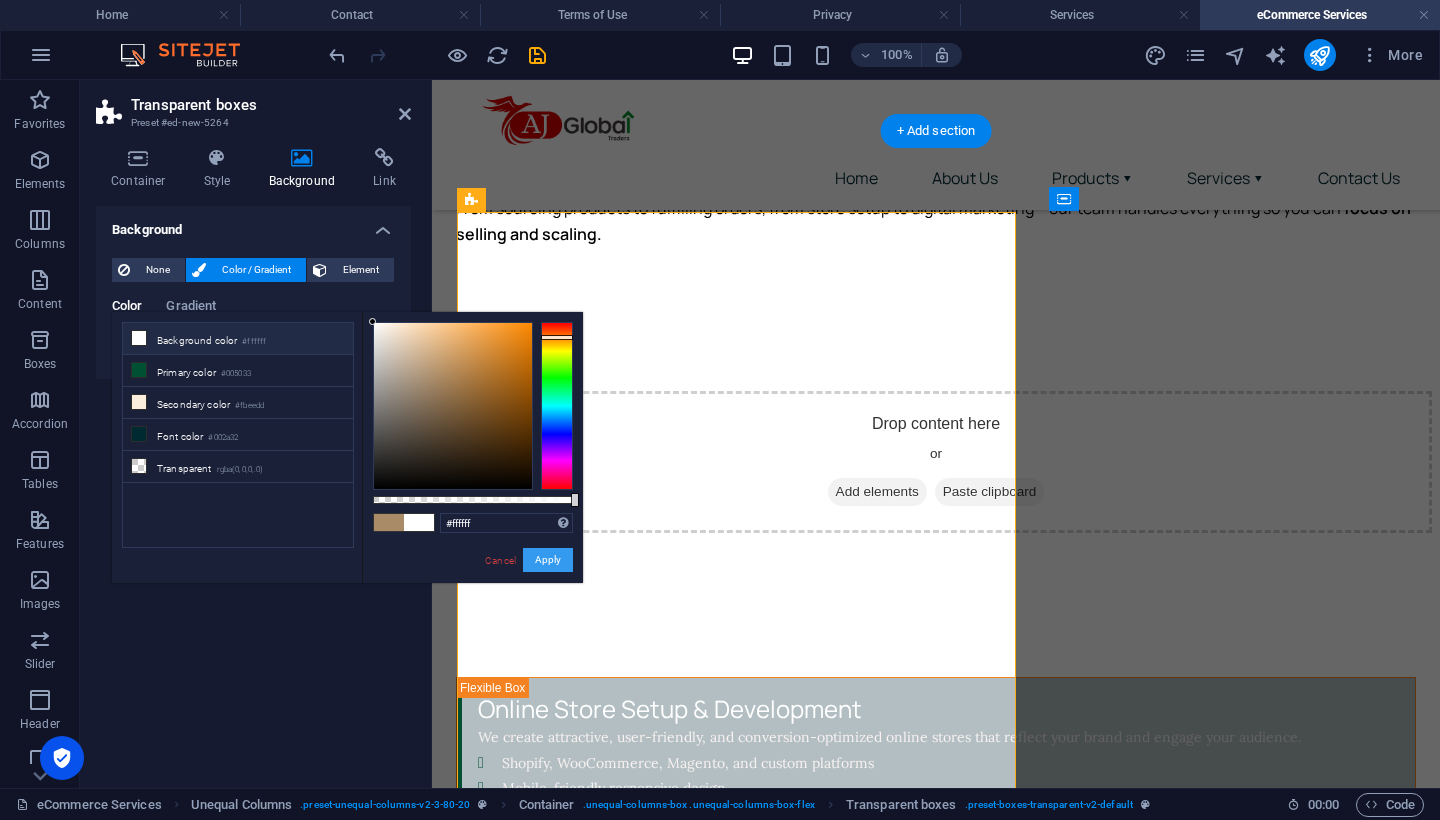 click on "Apply" at bounding box center (548, 560) 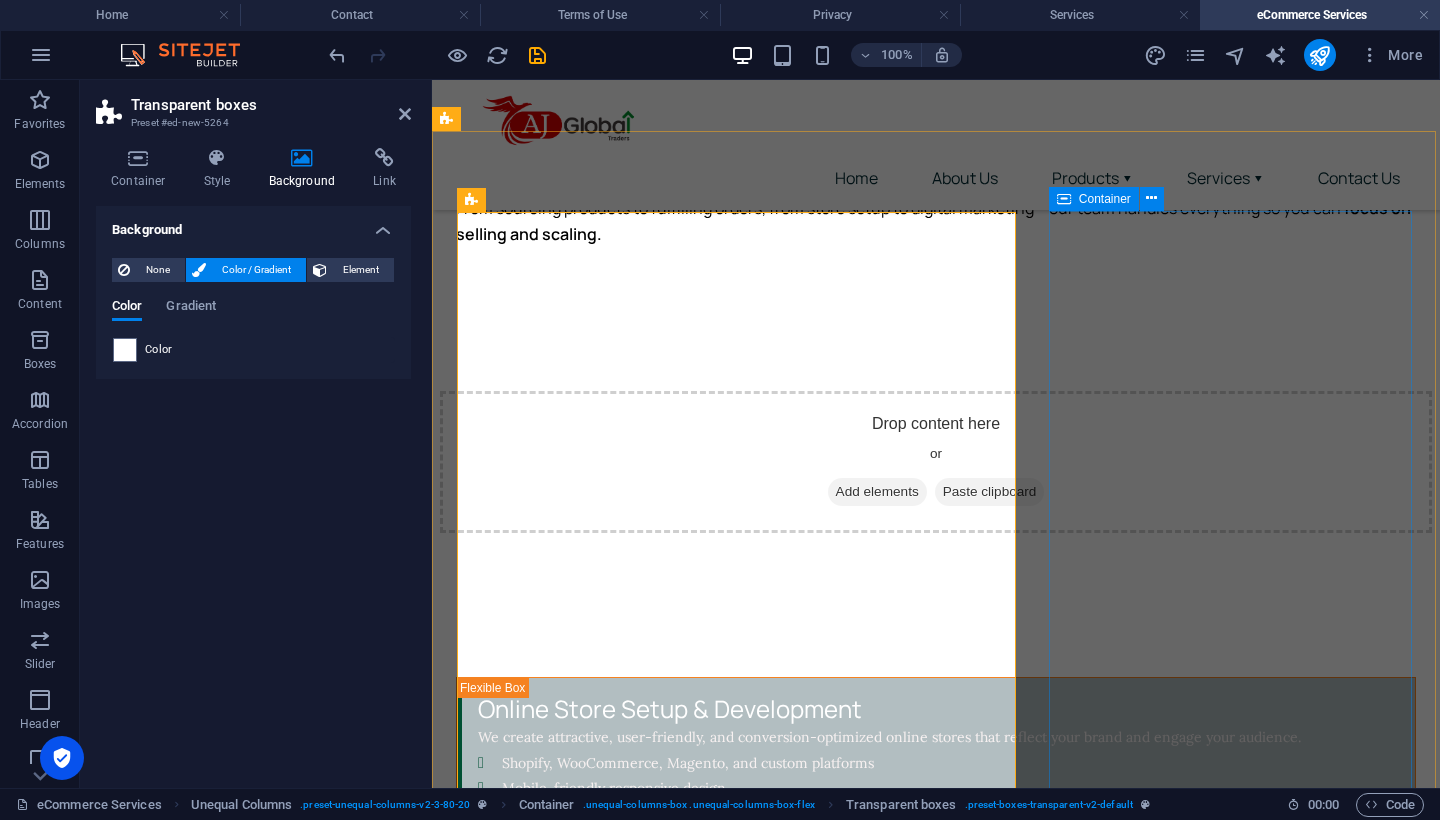 click on "Drop content here or  Add elements  Paste clipboard" at bounding box center (936, 1377) 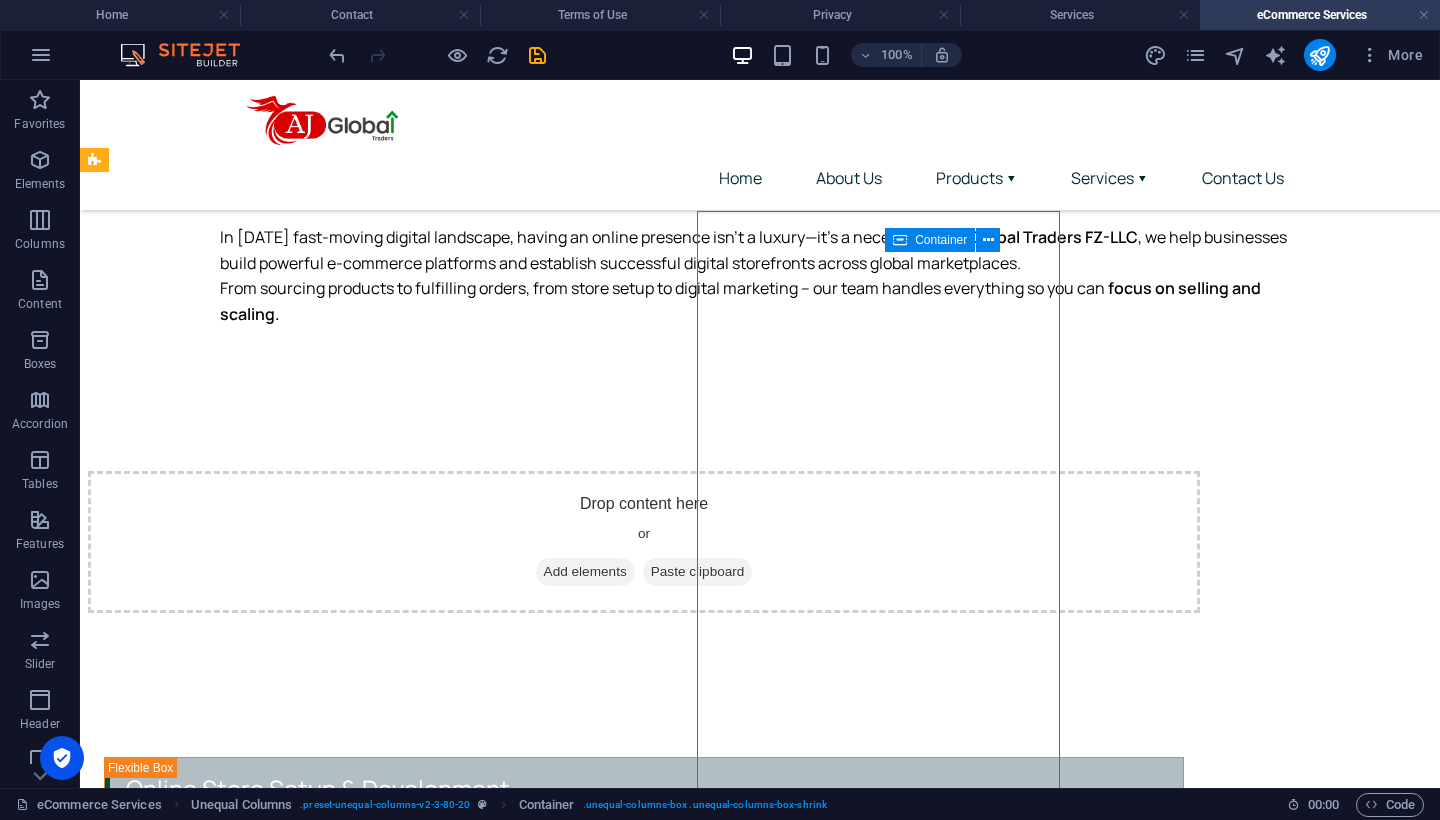 click on "Drop content here or  Add elements  Paste clipboard" at bounding box center (644, 1432) 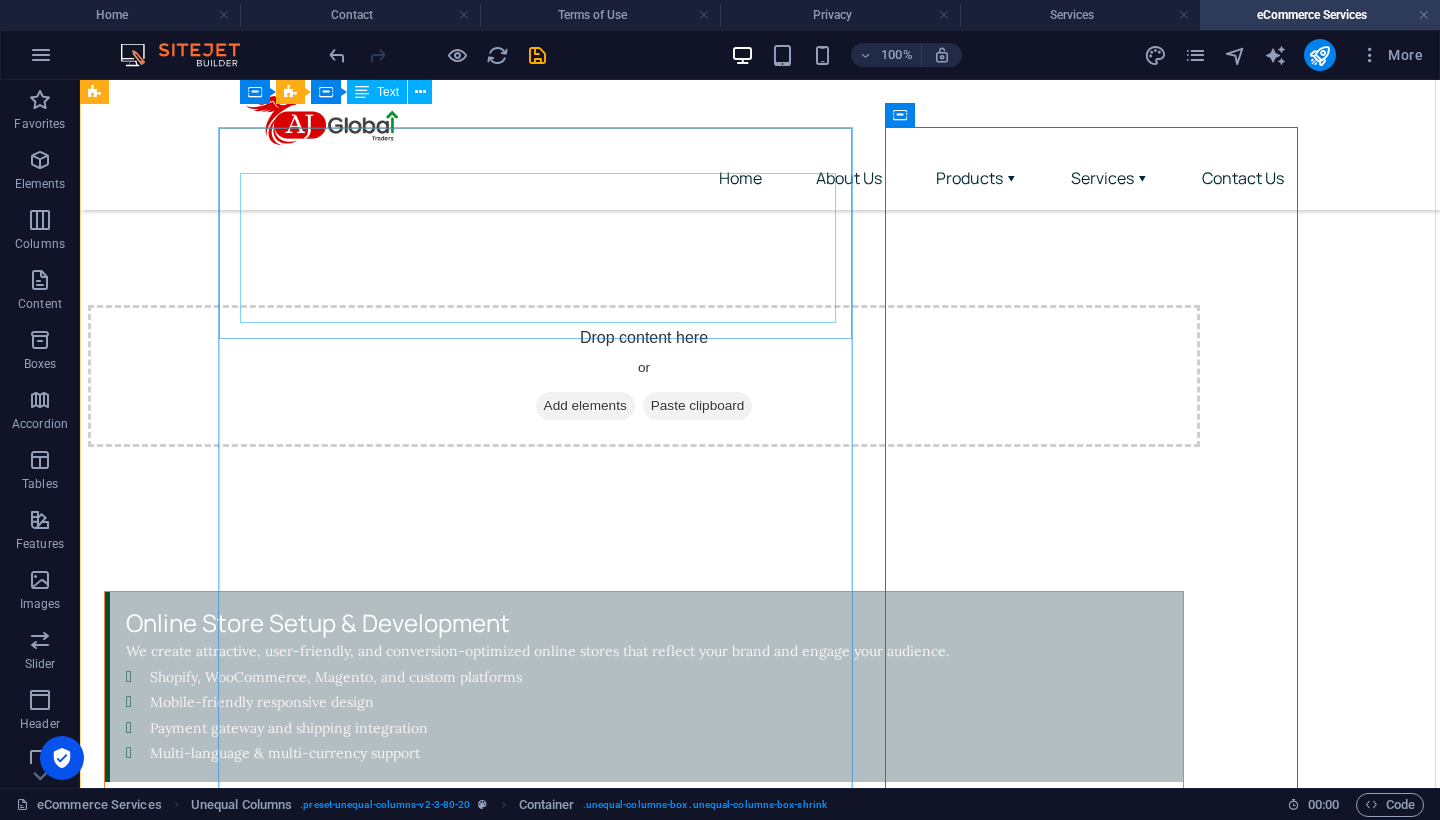 scroll, scrollTop: 890, scrollLeft: 0, axis: vertical 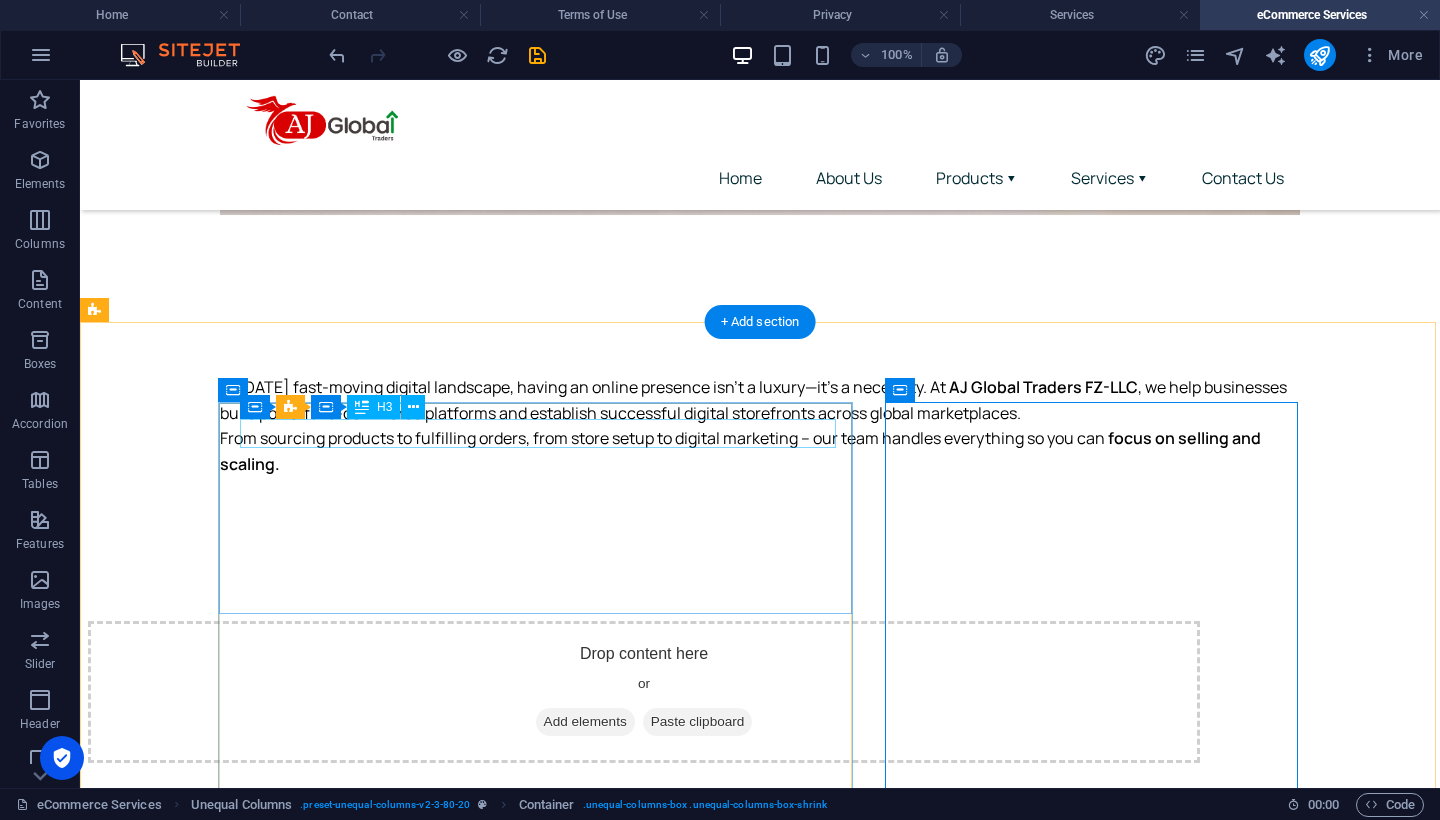 click on "Online Store Setup & Development" at bounding box center [646, 939] 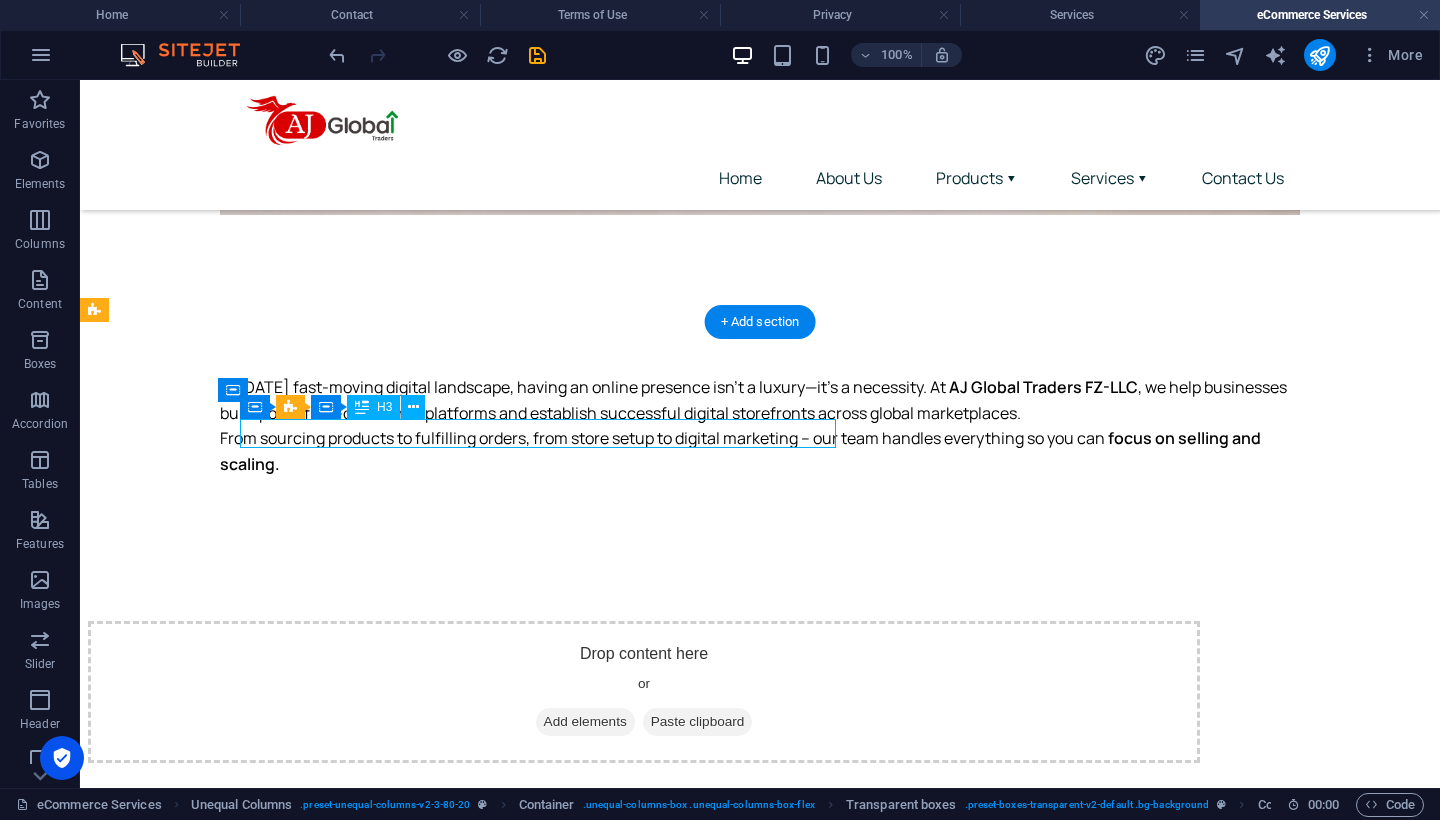 click on "Online Store Setup & Development" at bounding box center [646, 939] 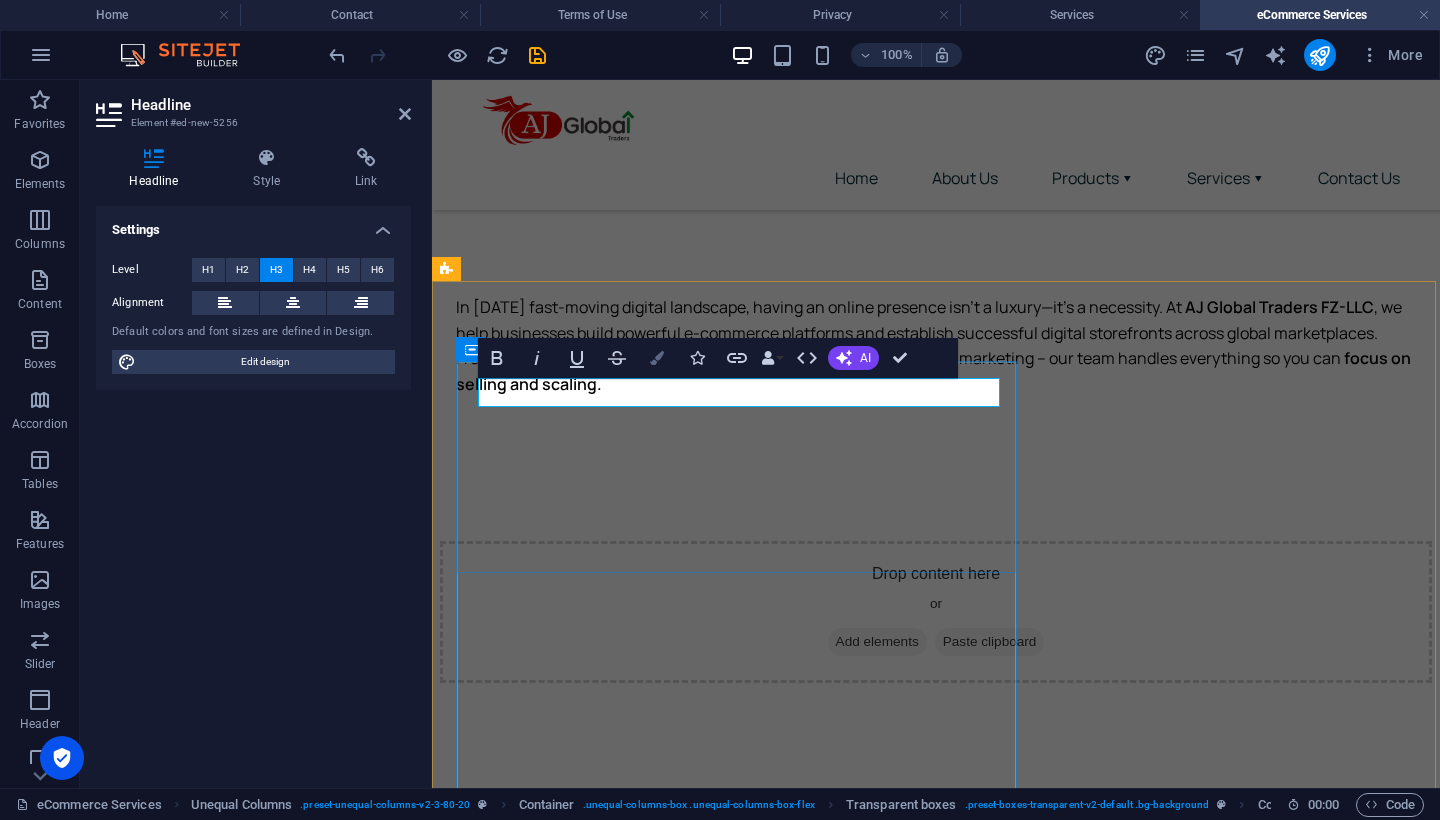click at bounding box center [657, 358] 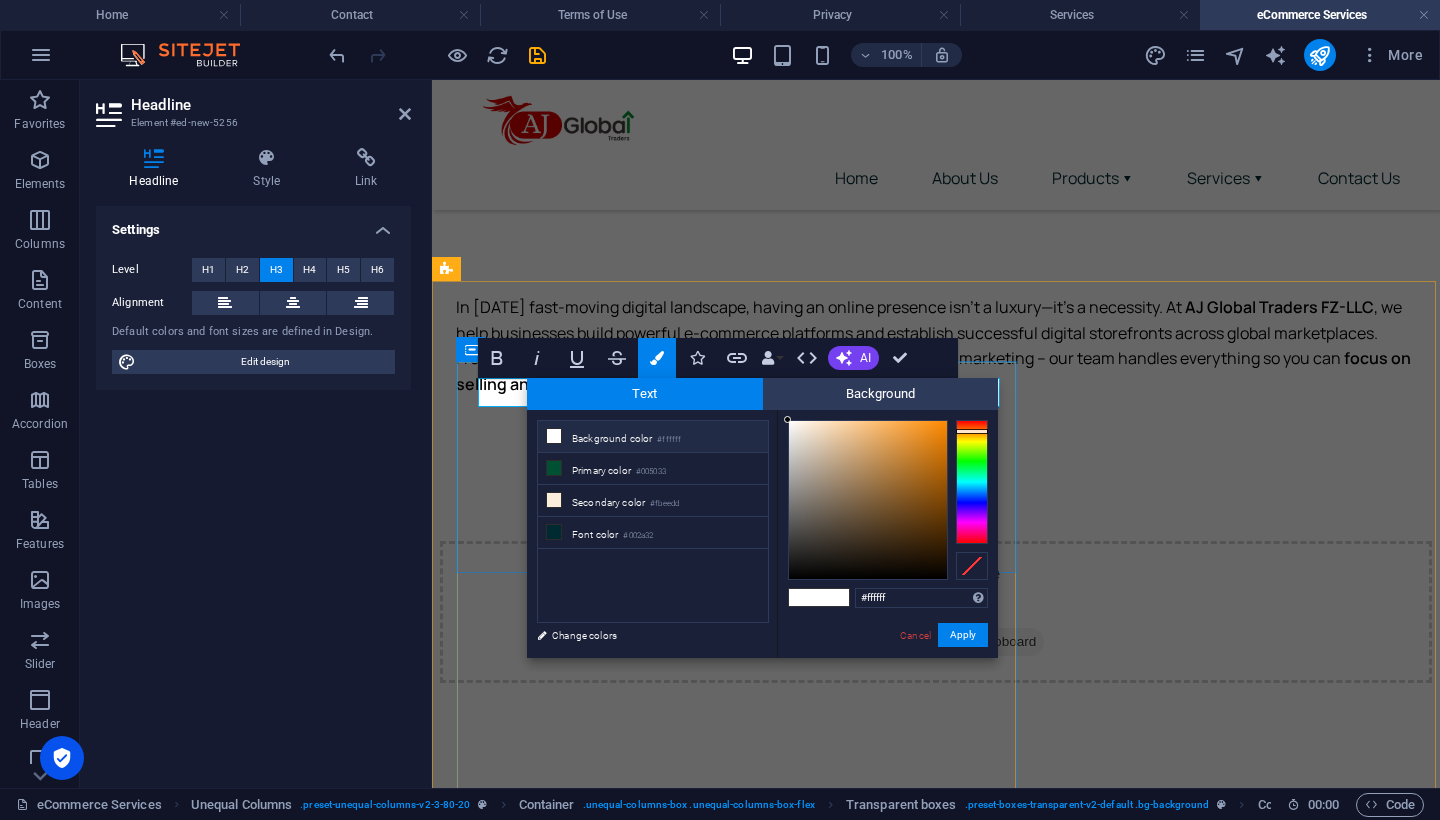 click at bounding box center (972, 482) 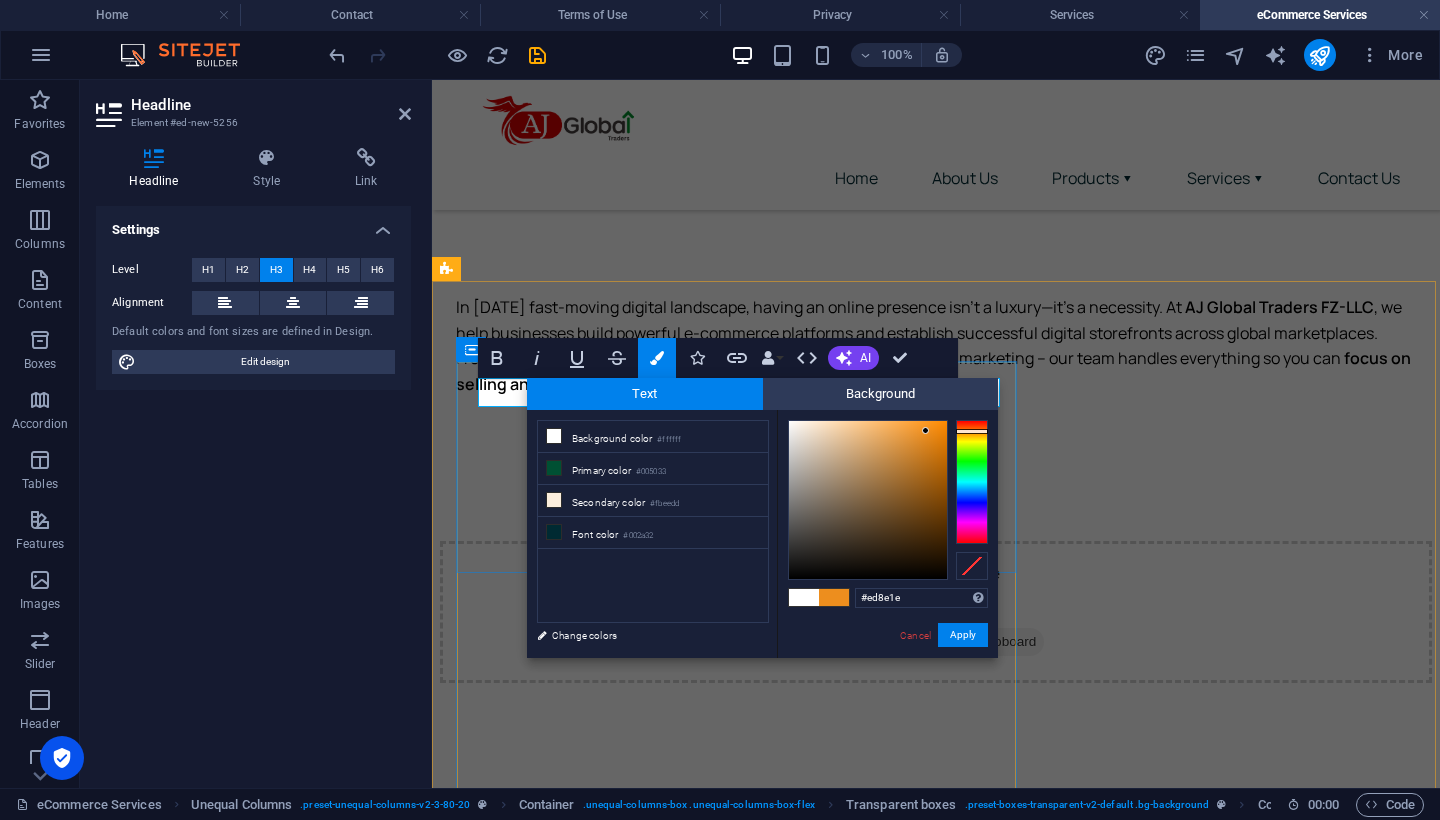 click at bounding box center [868, 500] 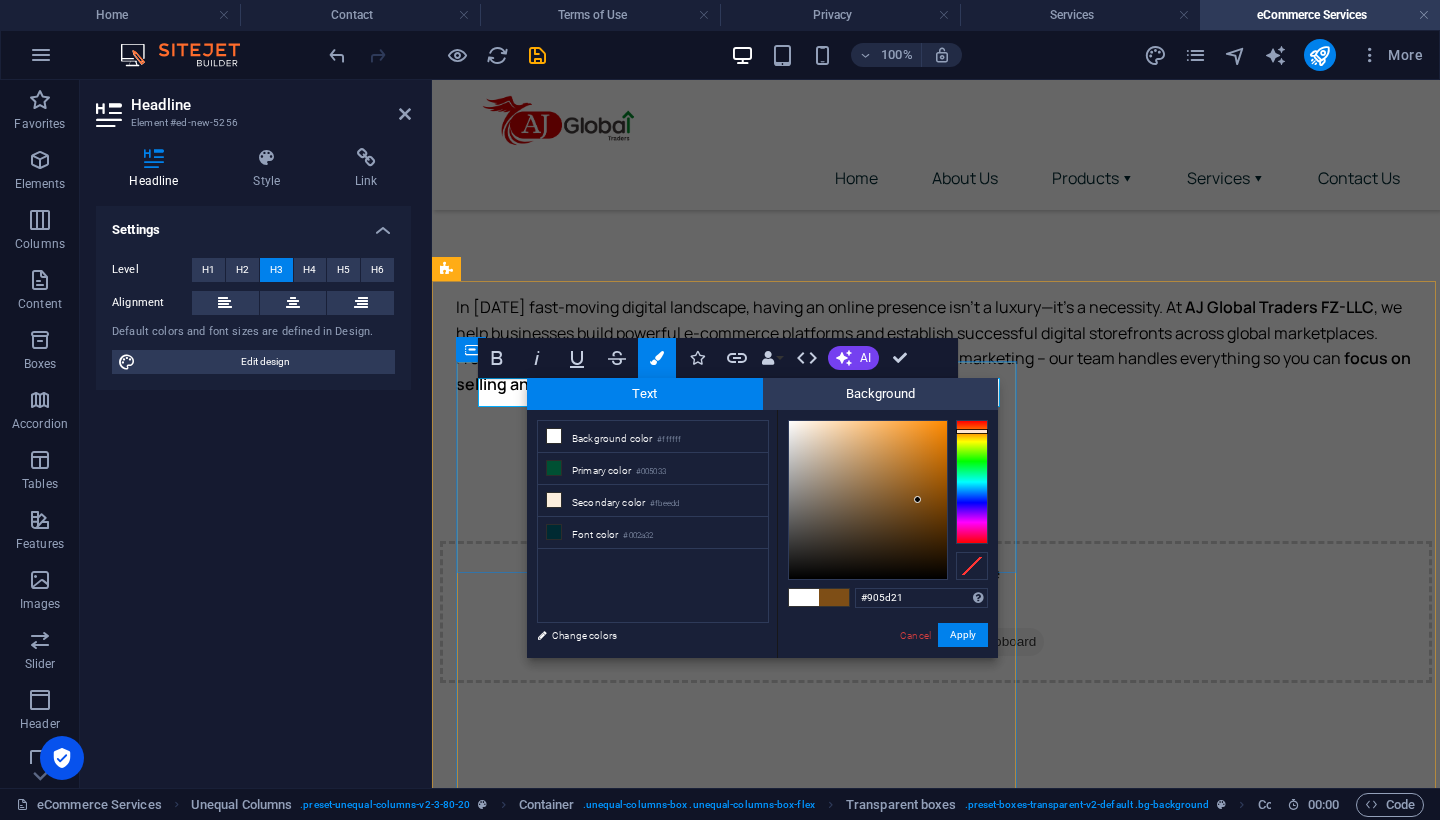 type on "#905d22" 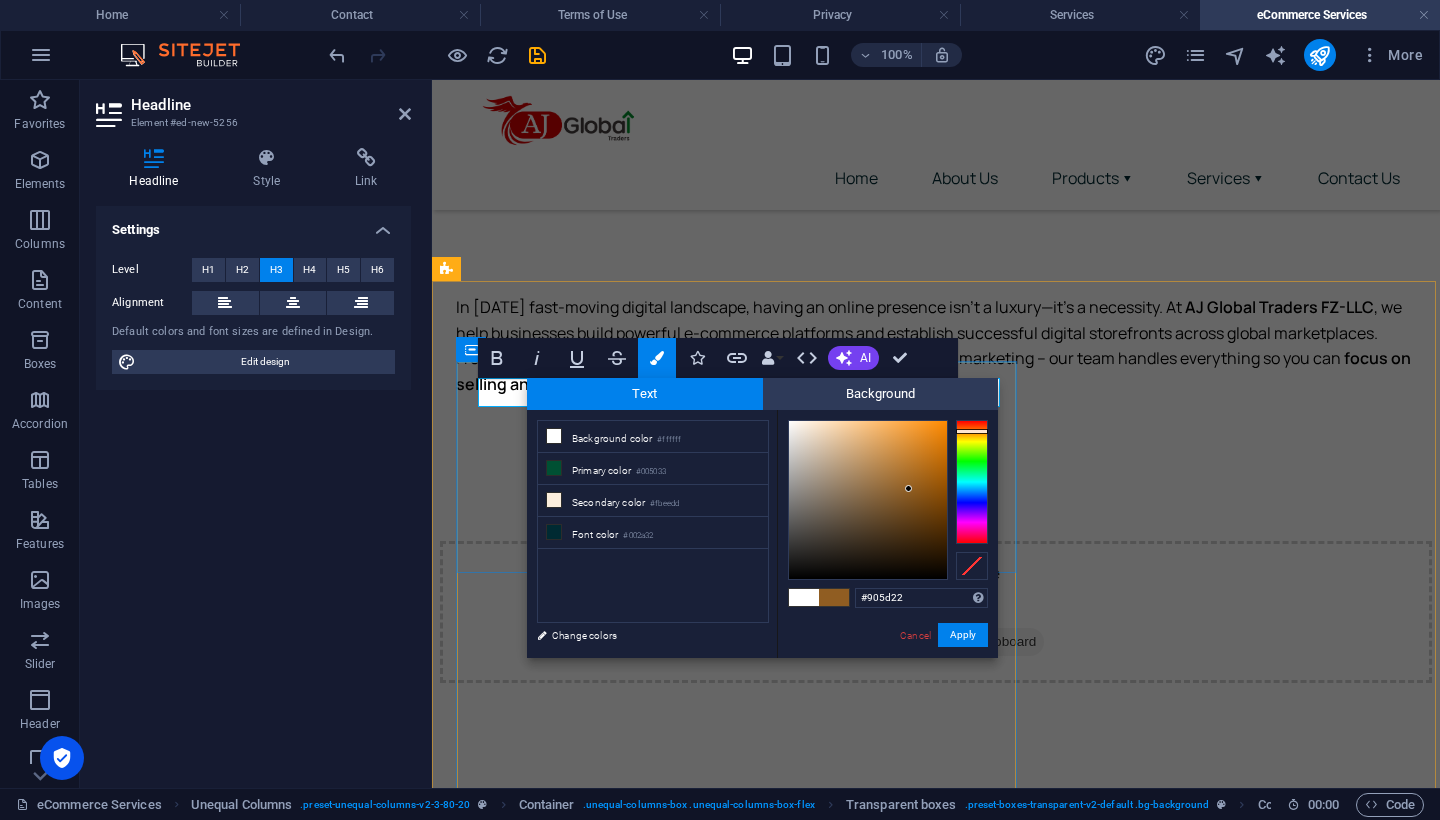 drag, startPoint x: 923, startPoint y: 445, endPoint x: 909, endPoint y: 489, distance: 46.173584 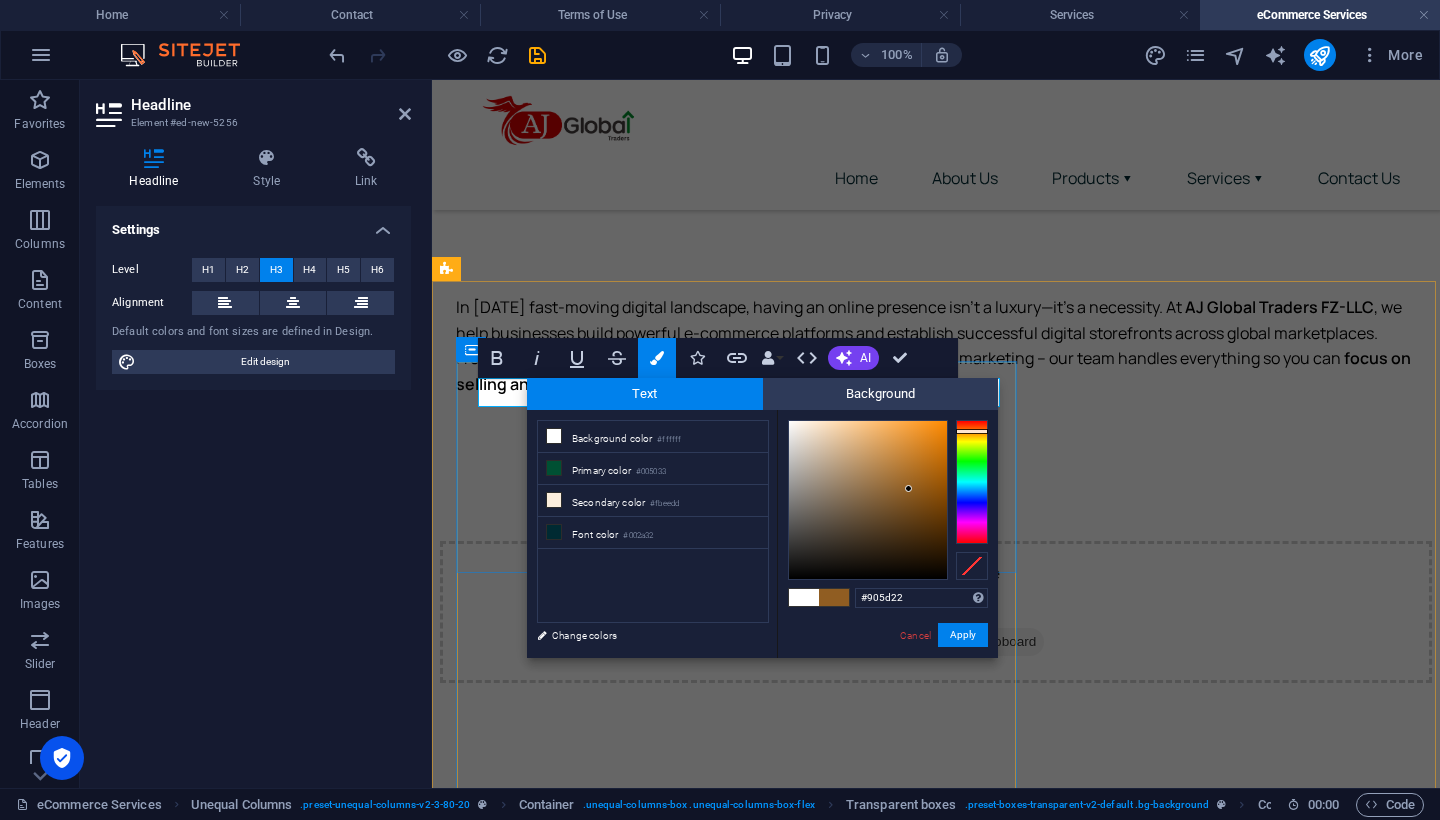 click at bounding box center (868, 500) 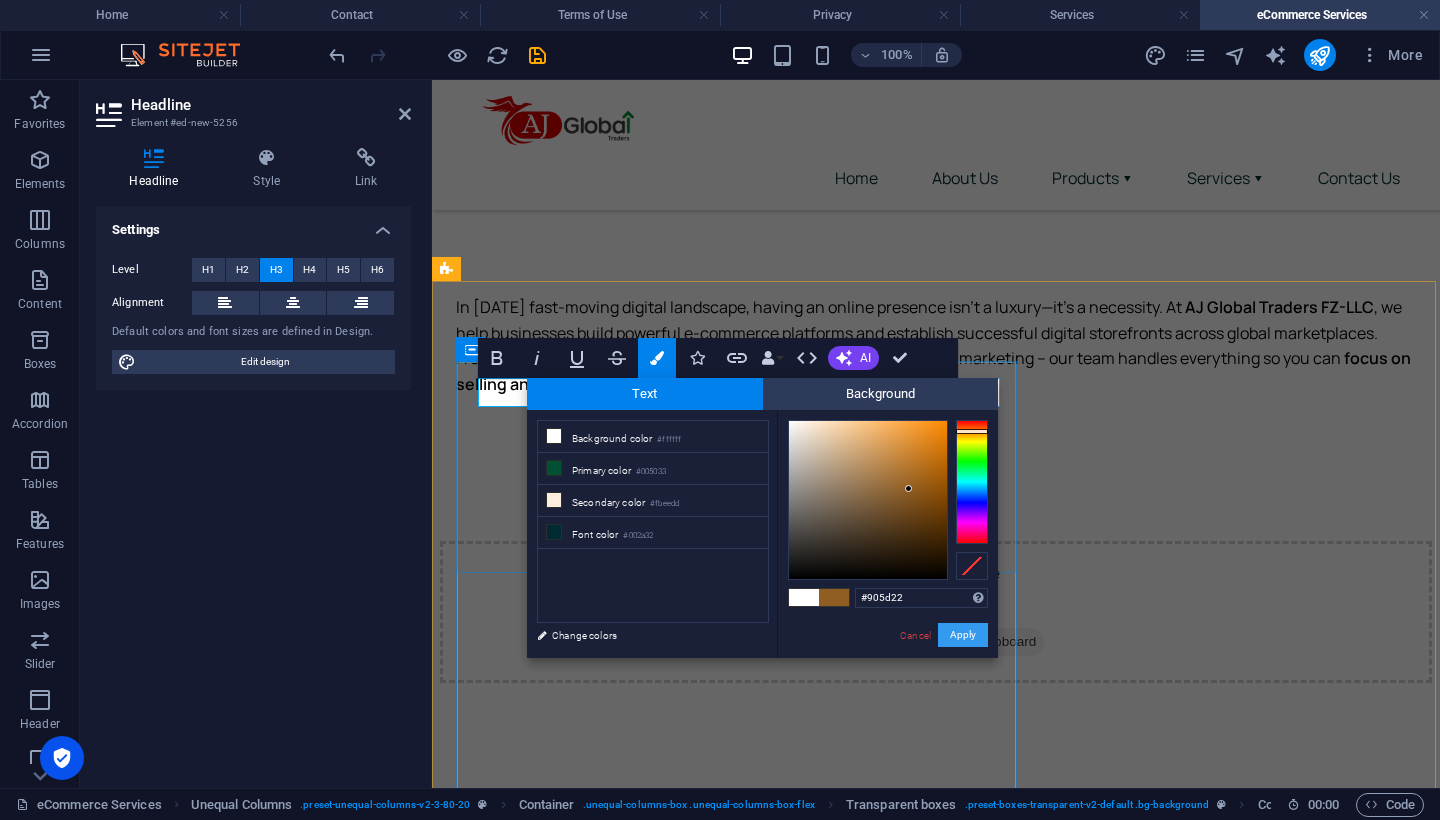 click on "Apply" at bounding box center [963, 635] 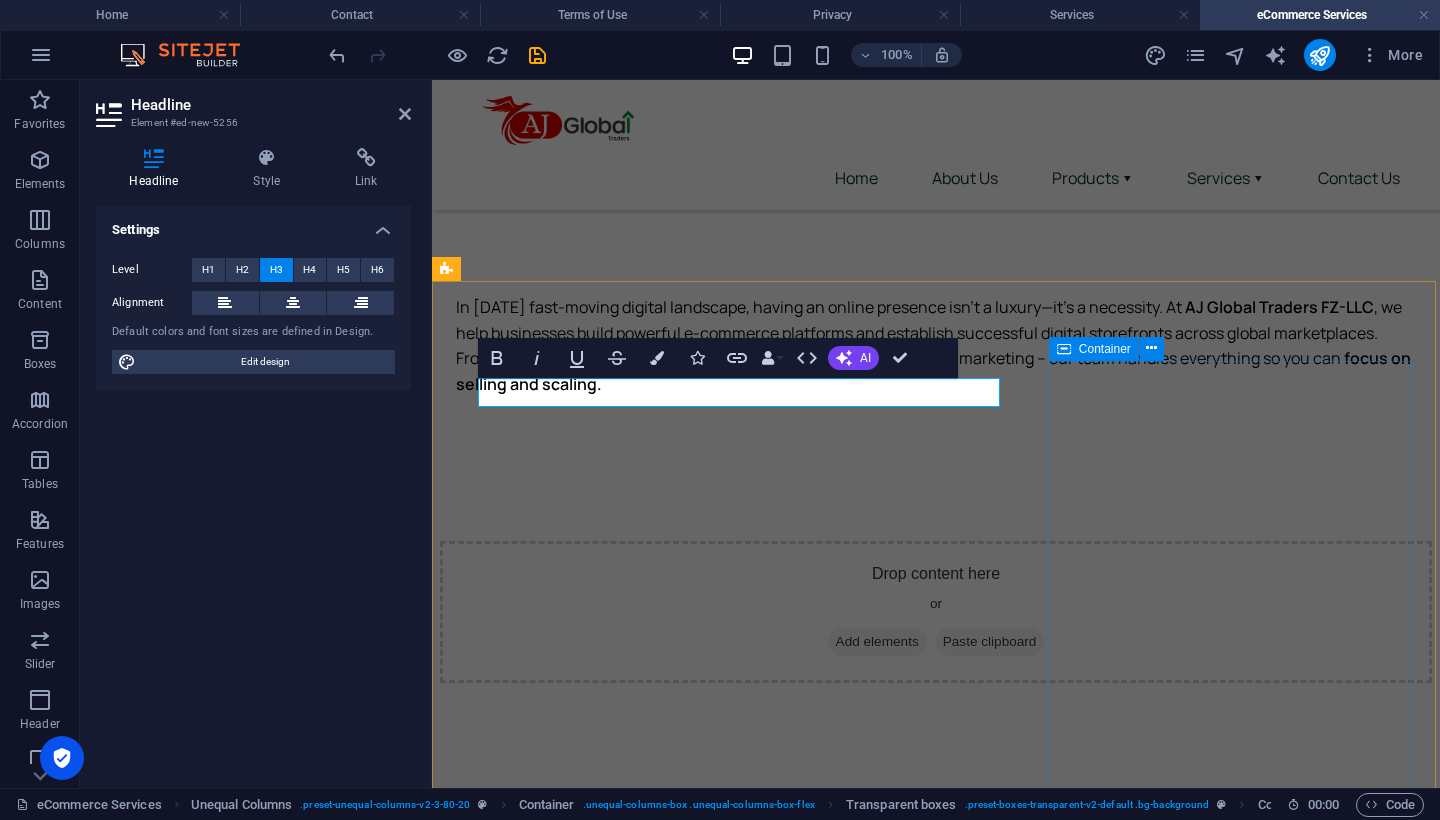 click on "Drop content here or  Add elements  Paste clipboard" at bounding box center [936, 1527] 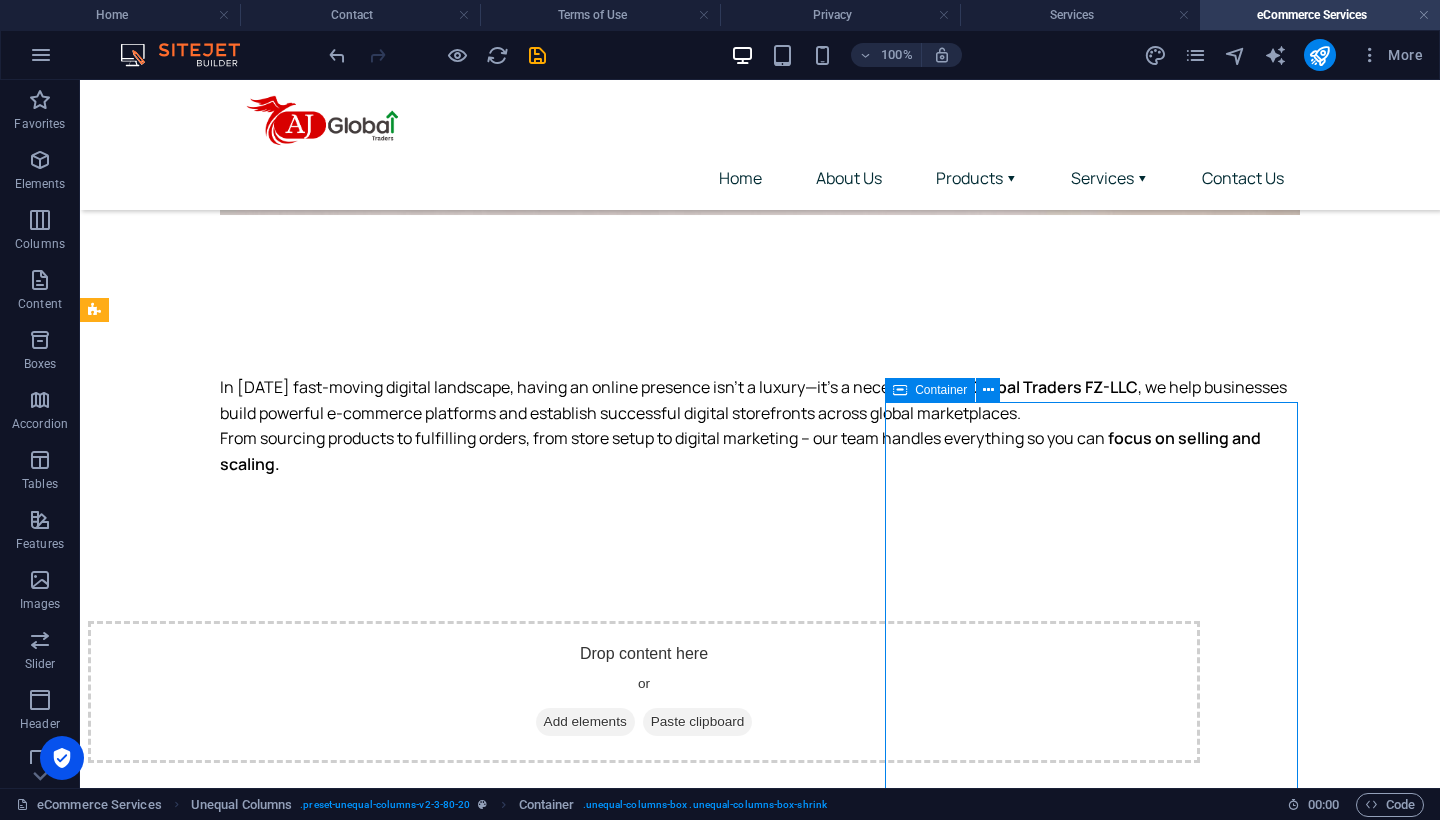 click on "Drop content here or  Add elements  Paste clipboard" at bounding box center (644, 1582) 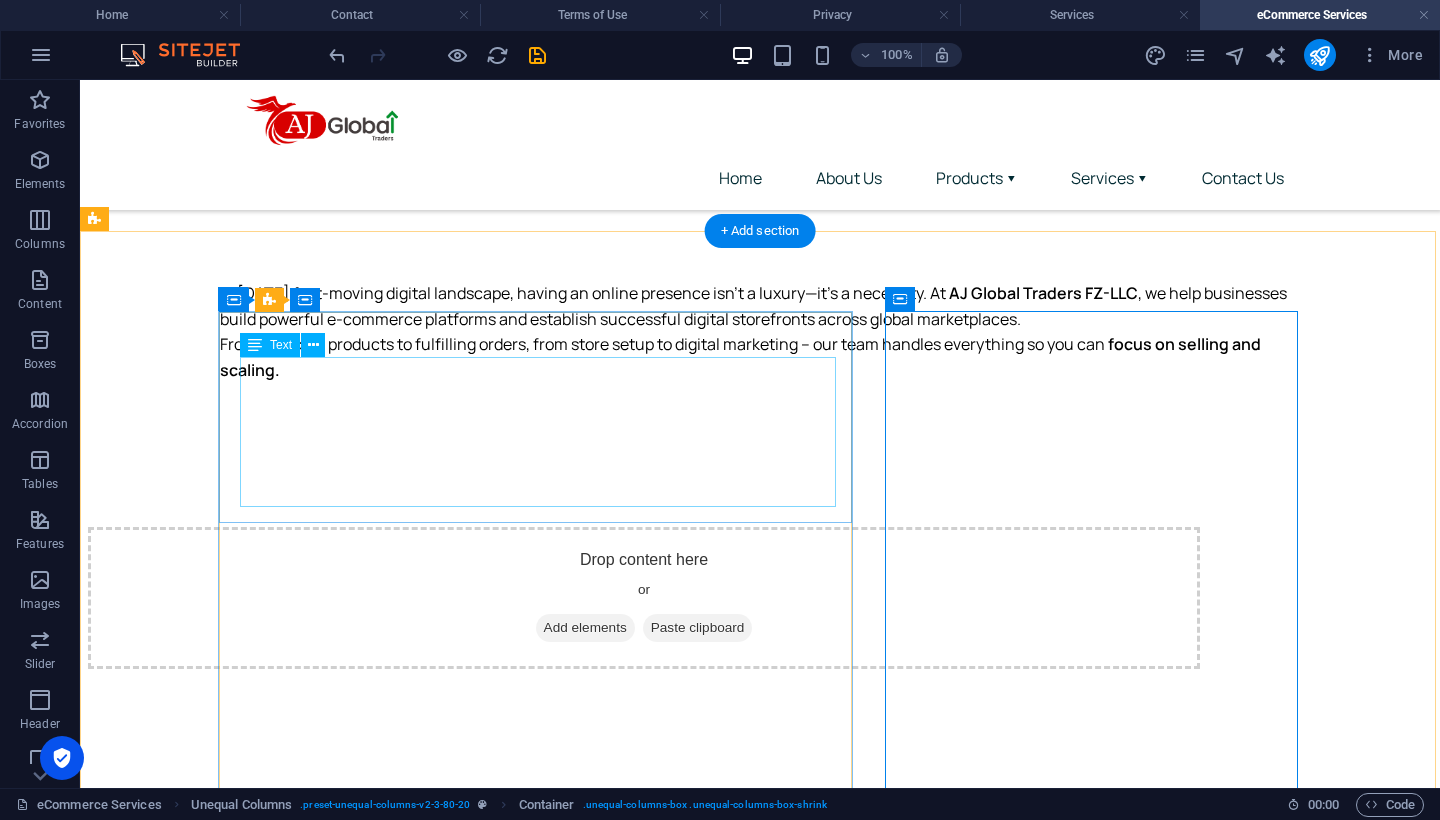 scroll, scrollTop: 986, scrollLeft: 0, axis: vertical 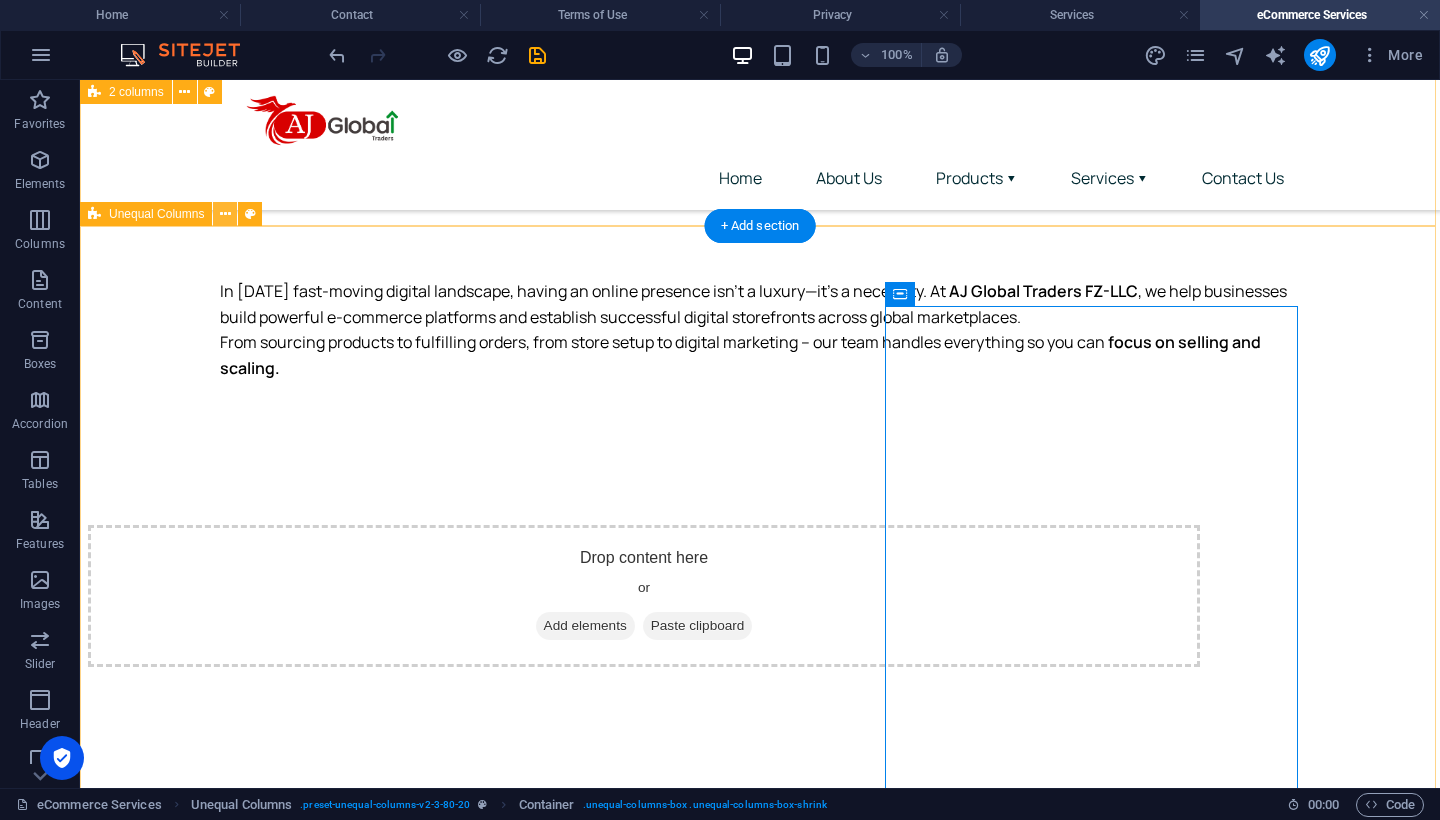 click at bounding box center (225, 214) 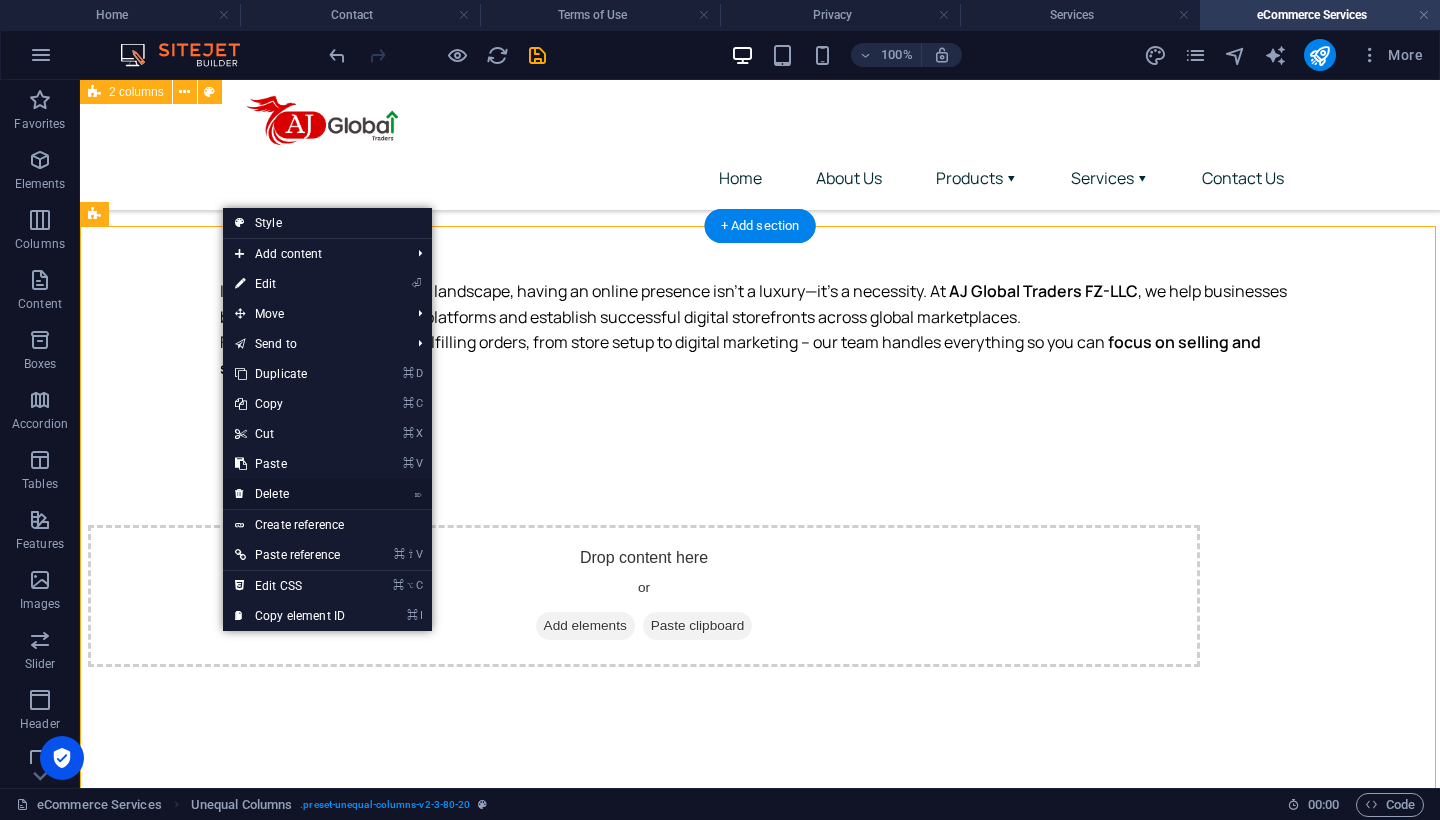click on "⌦  Delete" at bounding box center [290, 494] 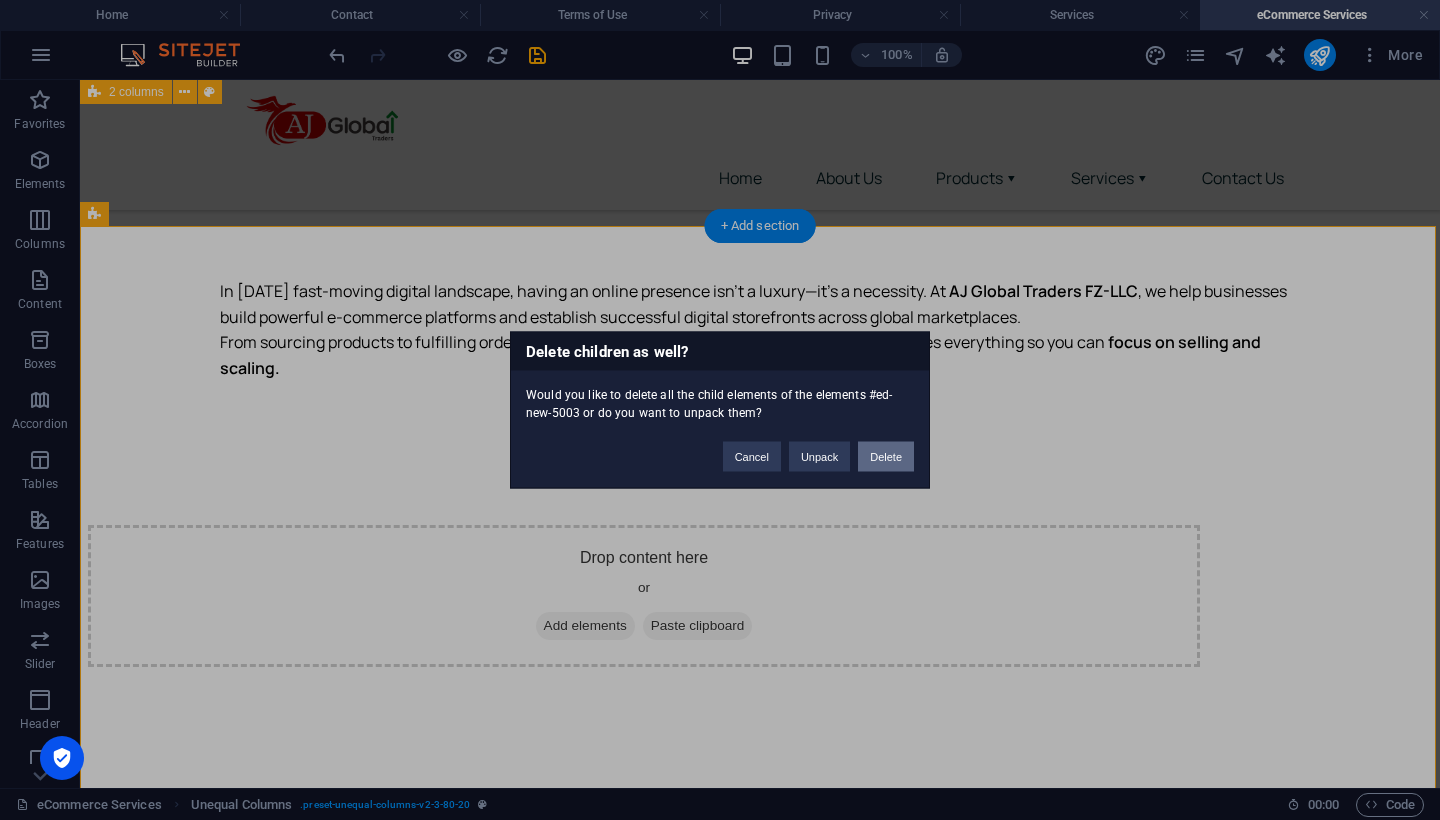 click on "Delete" at bounding box center [886, 457] 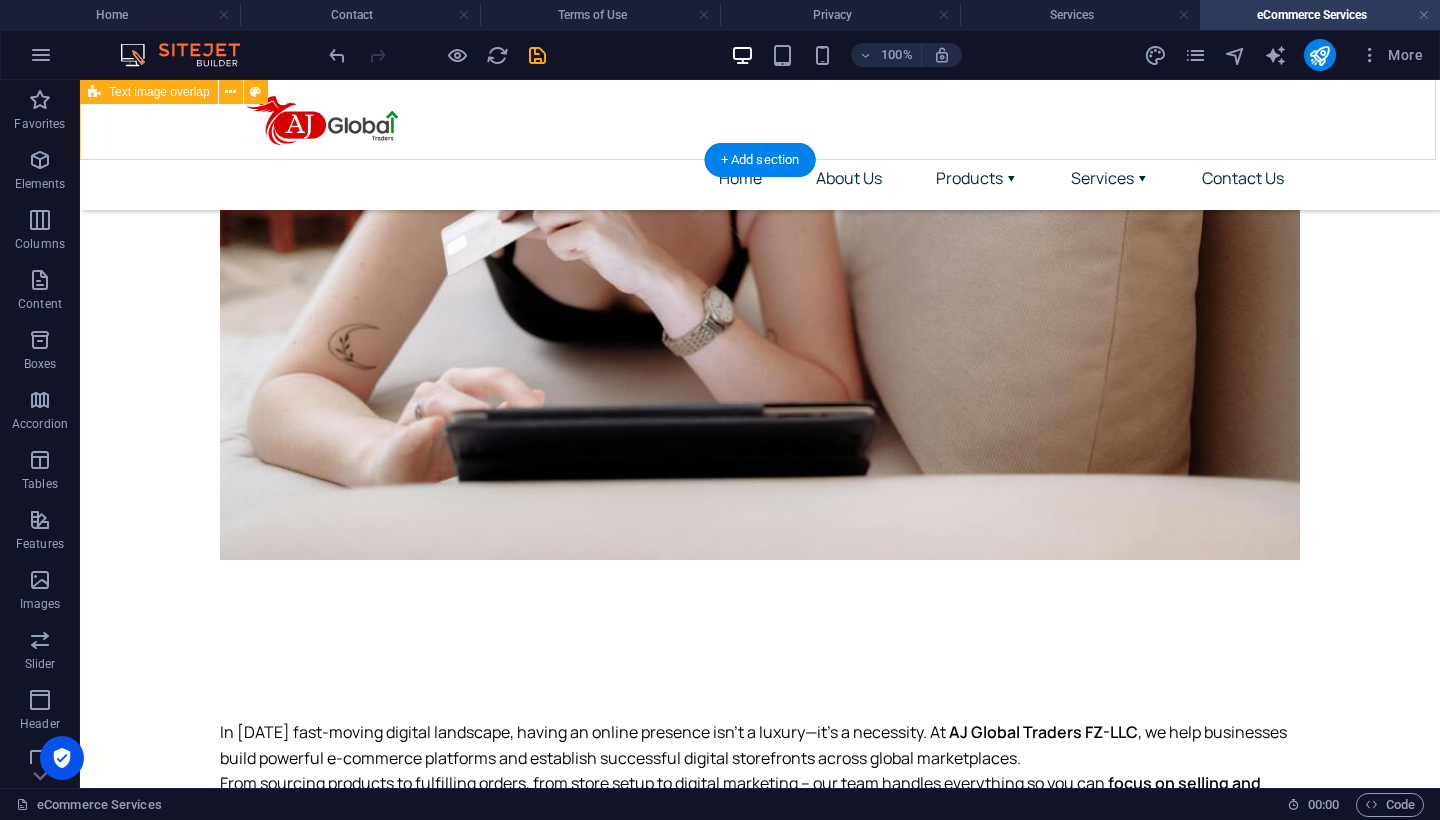 scroll, scrollTop: 511, scrollLeft: 0, axis: vertical 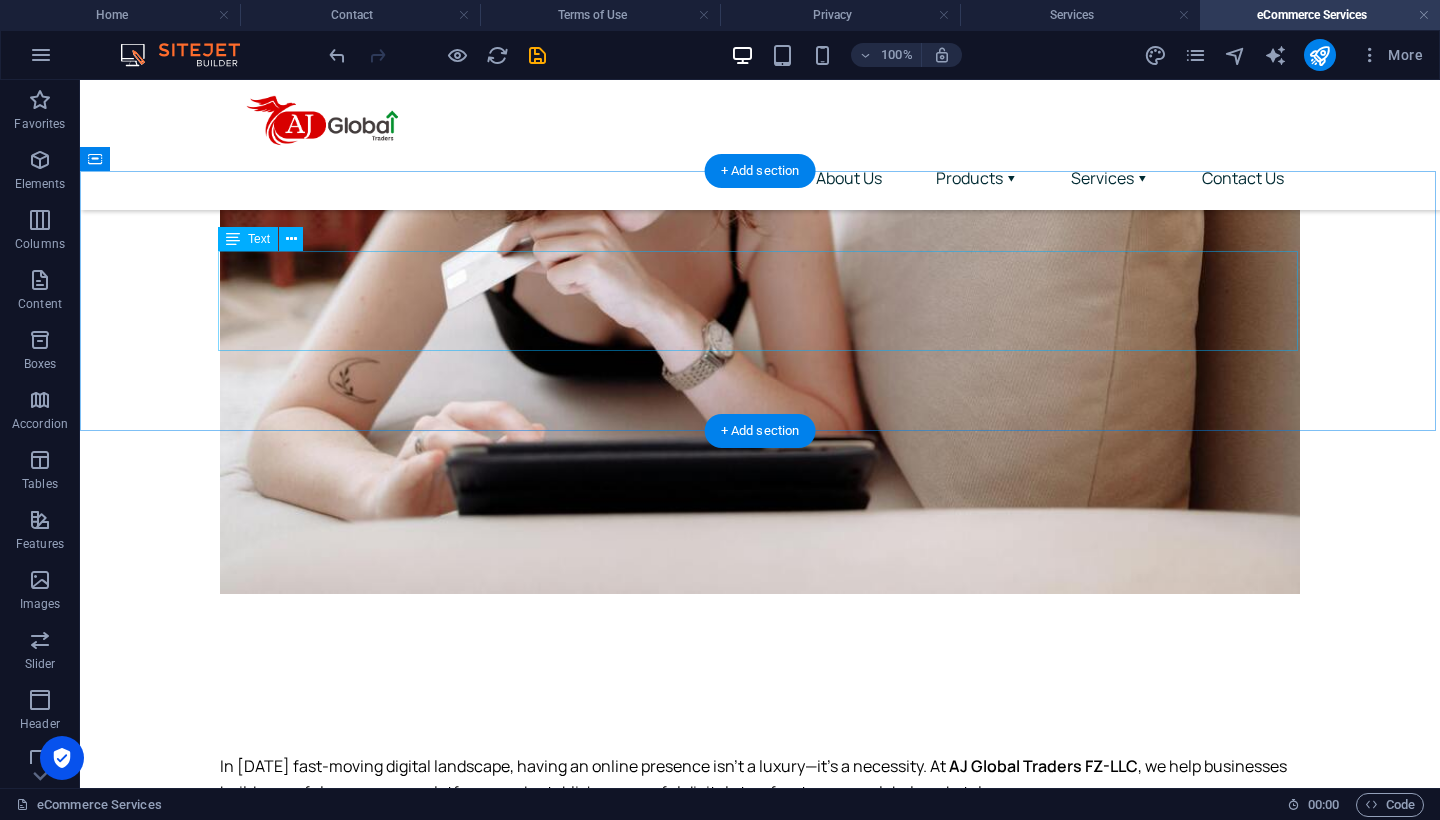 click on "In today's fast-moving digital landscape, having an online presence isn't a luxury—it's a necessity. At   AJ Global Traders FZ-LLC , we help businesses build powerful e-commerce platforms and establish successful digital storefronts across global marketplaces. From sourcing products to fulfilling orders, from store setup to digital marketing – our team handles everything so you can   focus on selling and scaling." at bounding box center (760, 805) 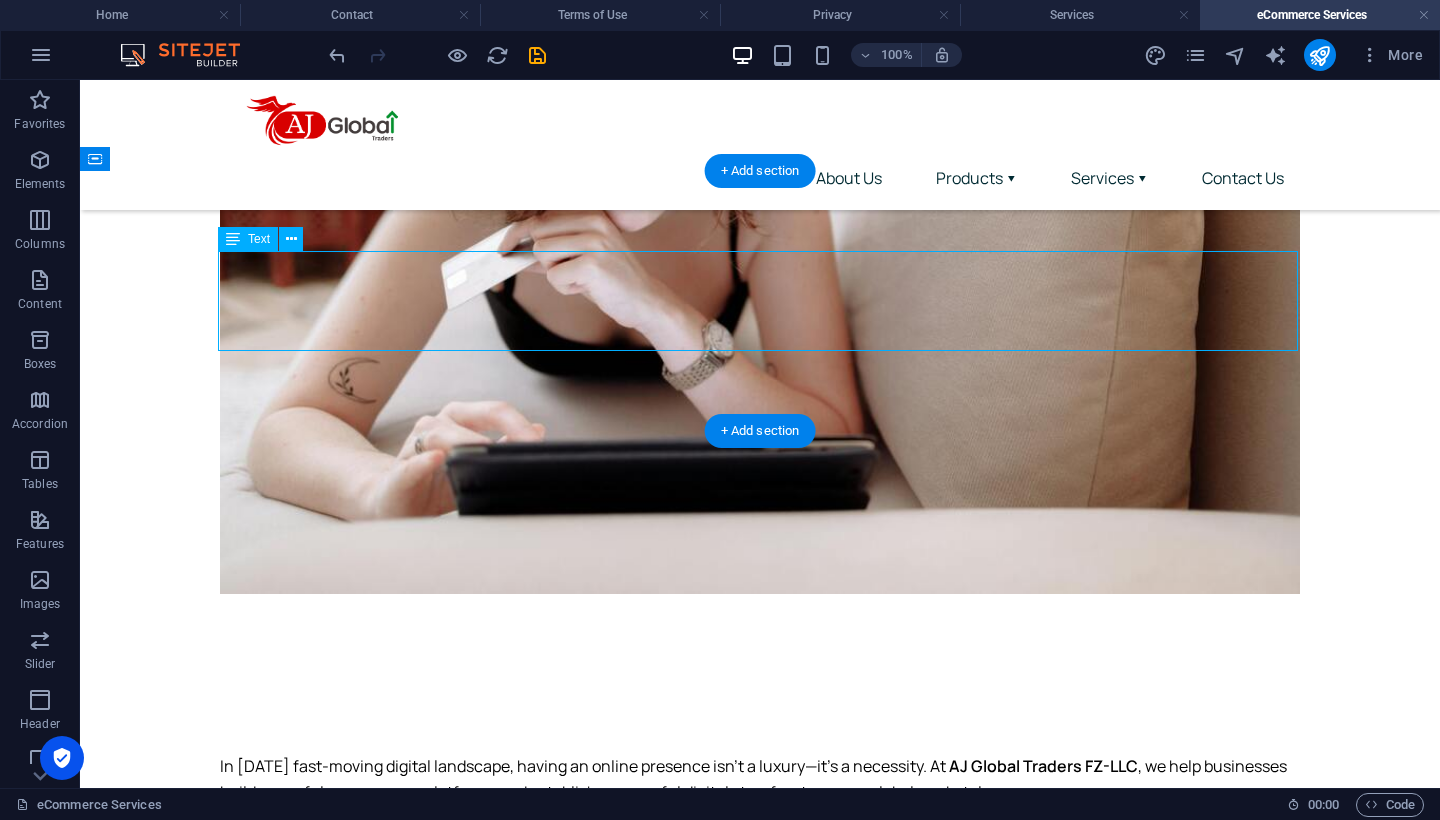click on "In today's fast-moving digital landscape, having an online presence isn't a luxury—it's a necessity. At   AJ Global Traders FZ-LLC , we help businesses build powerful e-commerce platforms and establish successful digital storefronts across global marketplaces. From sourcing products to fulfilling orders, from store setup to digital marketing – our team handles everything so you can   focus on selling and scaling." at bounding box center (760, 805) 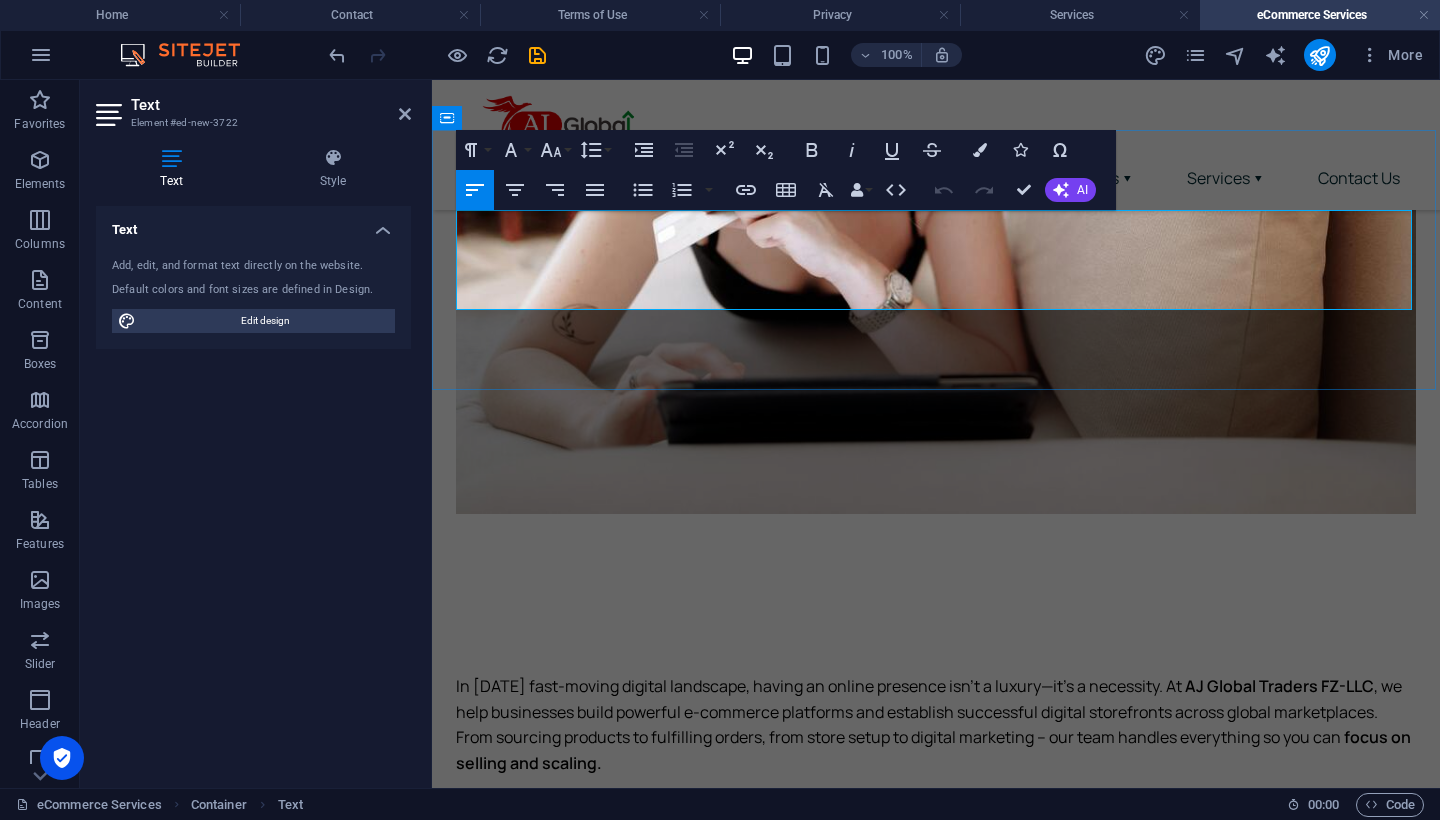 click on "From sourcing products to fulfilling orders, from store setup to digital marketing – our team handles everything so you can   focus on selling and scaling." at bounding box center (936, 750) 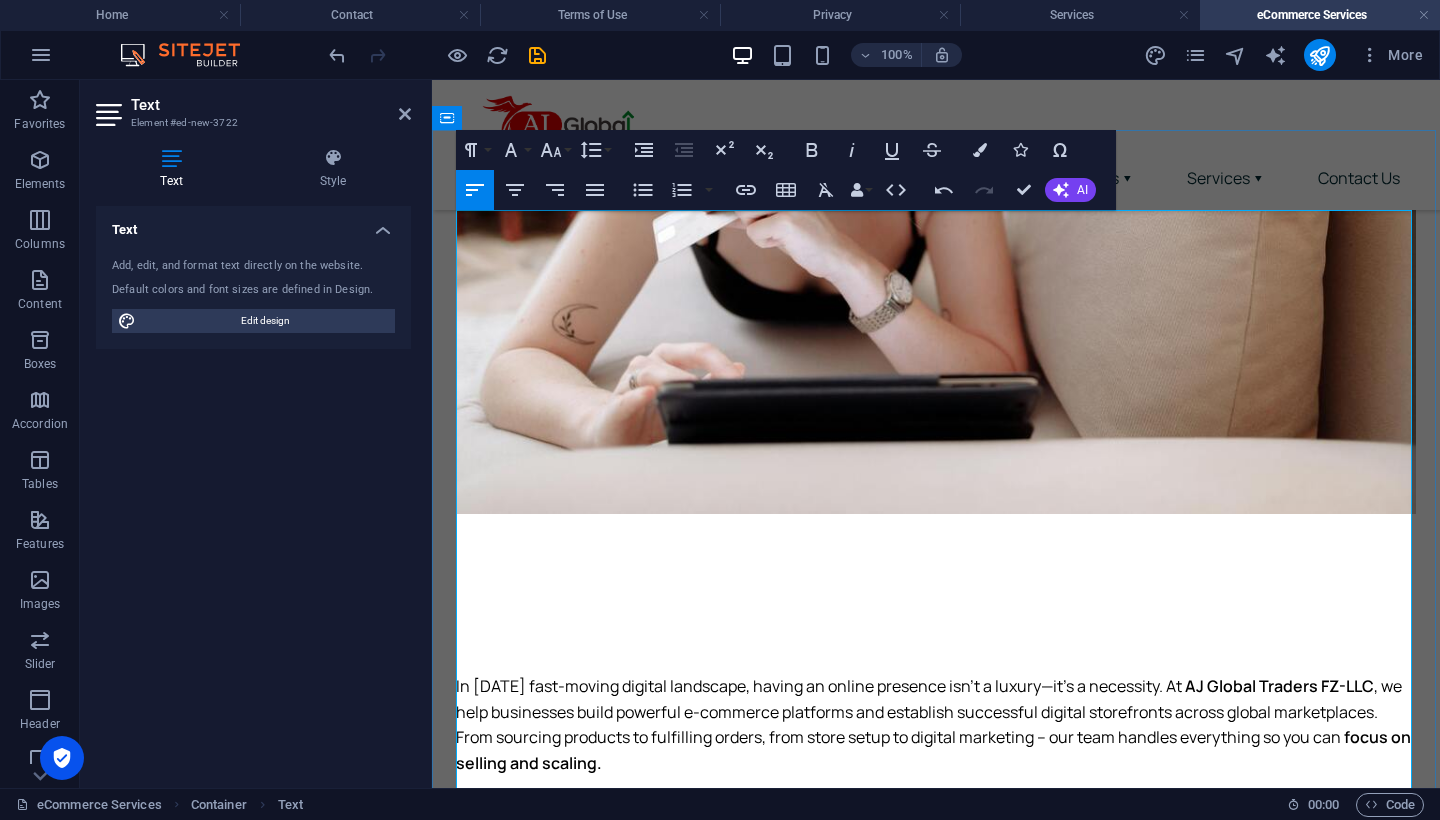 drag, startPoint x: 1183, startPoint y: 371, endPoint x: 471, endPoint y: 353, distance: 712.2275 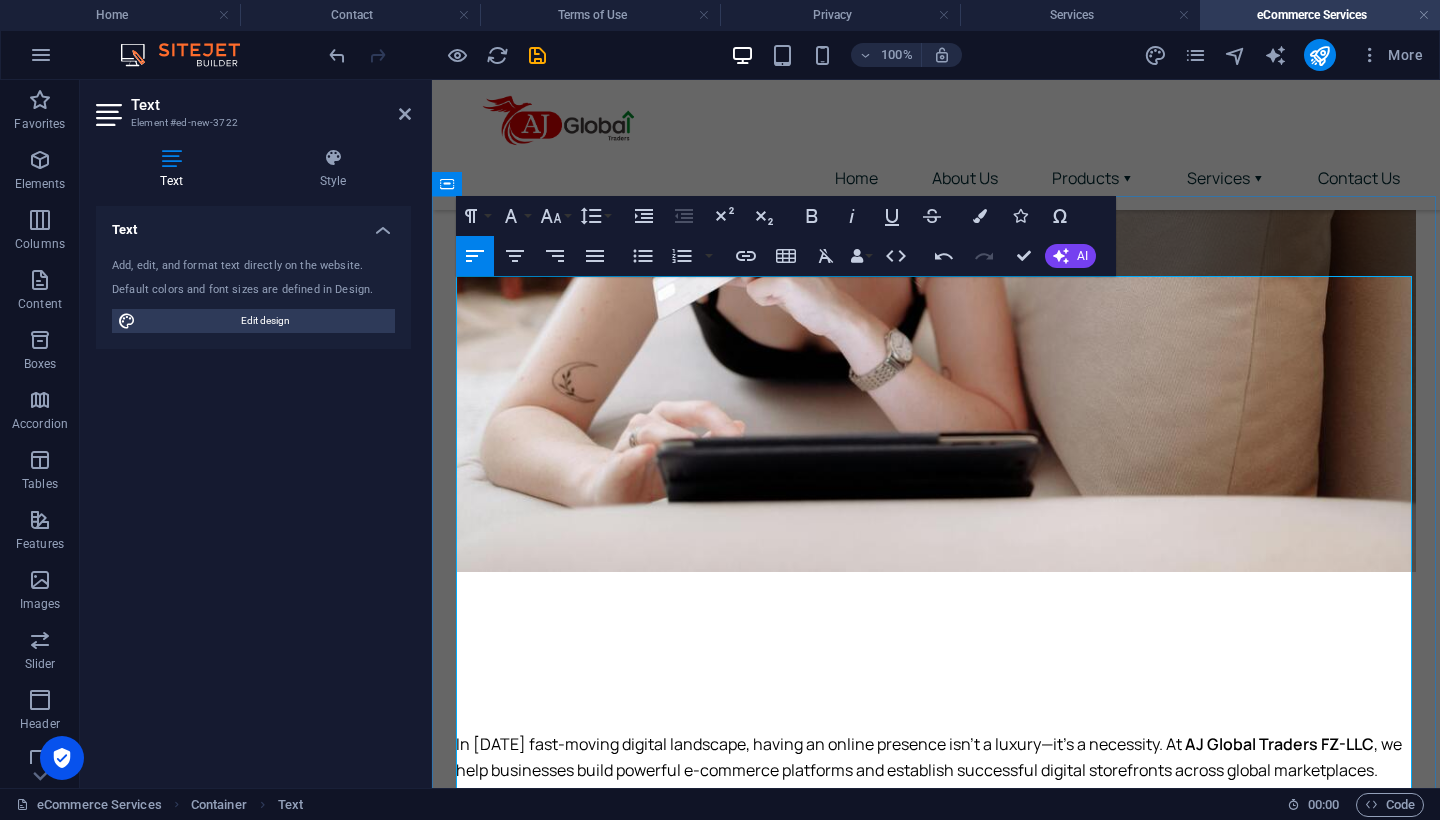 scroll, scrollTop: 445, scrollLeft: 0, axis: vertical 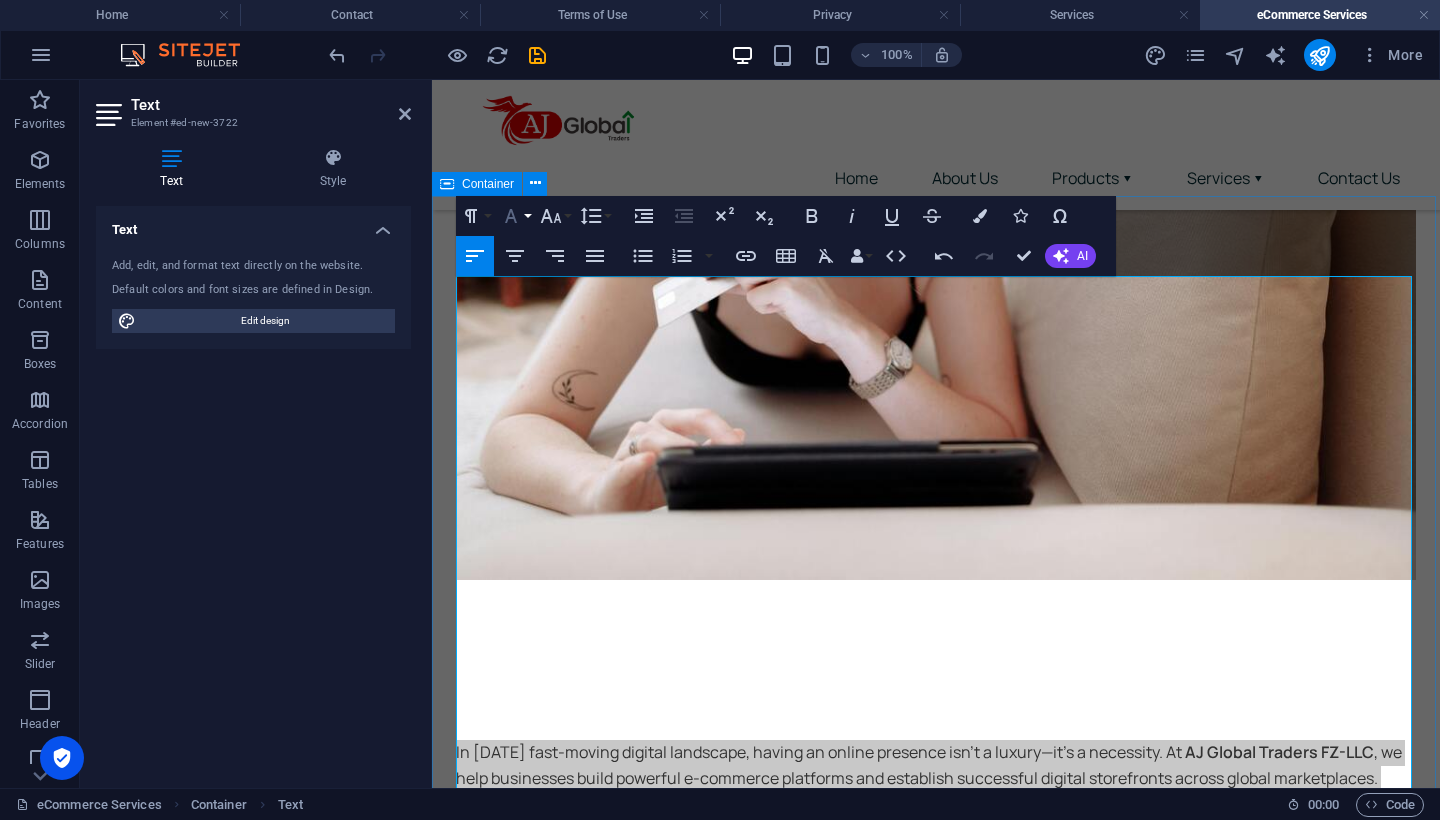 click on "Font Family" at bounding box center (515, 216) 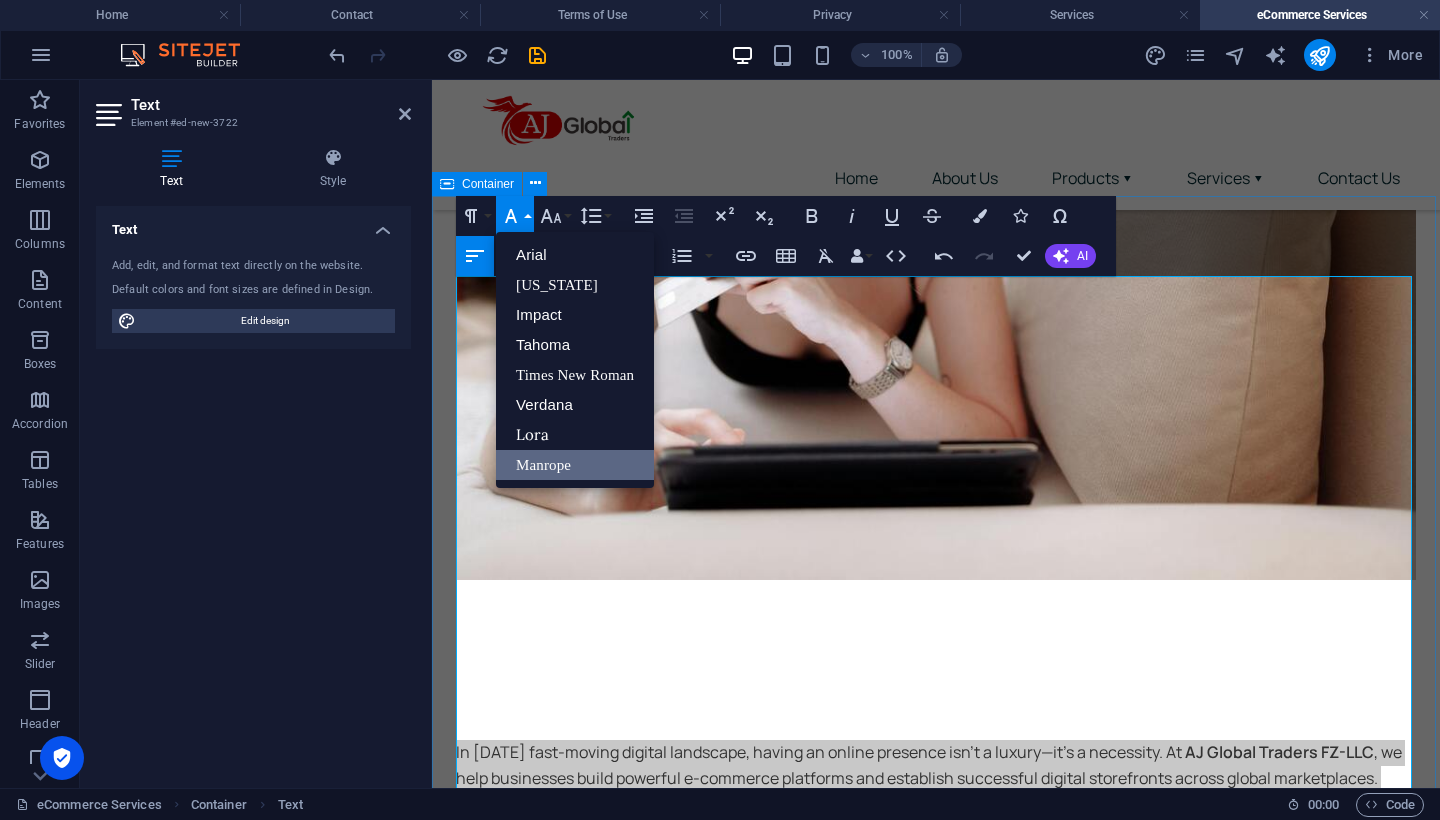 scroll, scrollTop: 0, scrollLeft: 0, axis: both 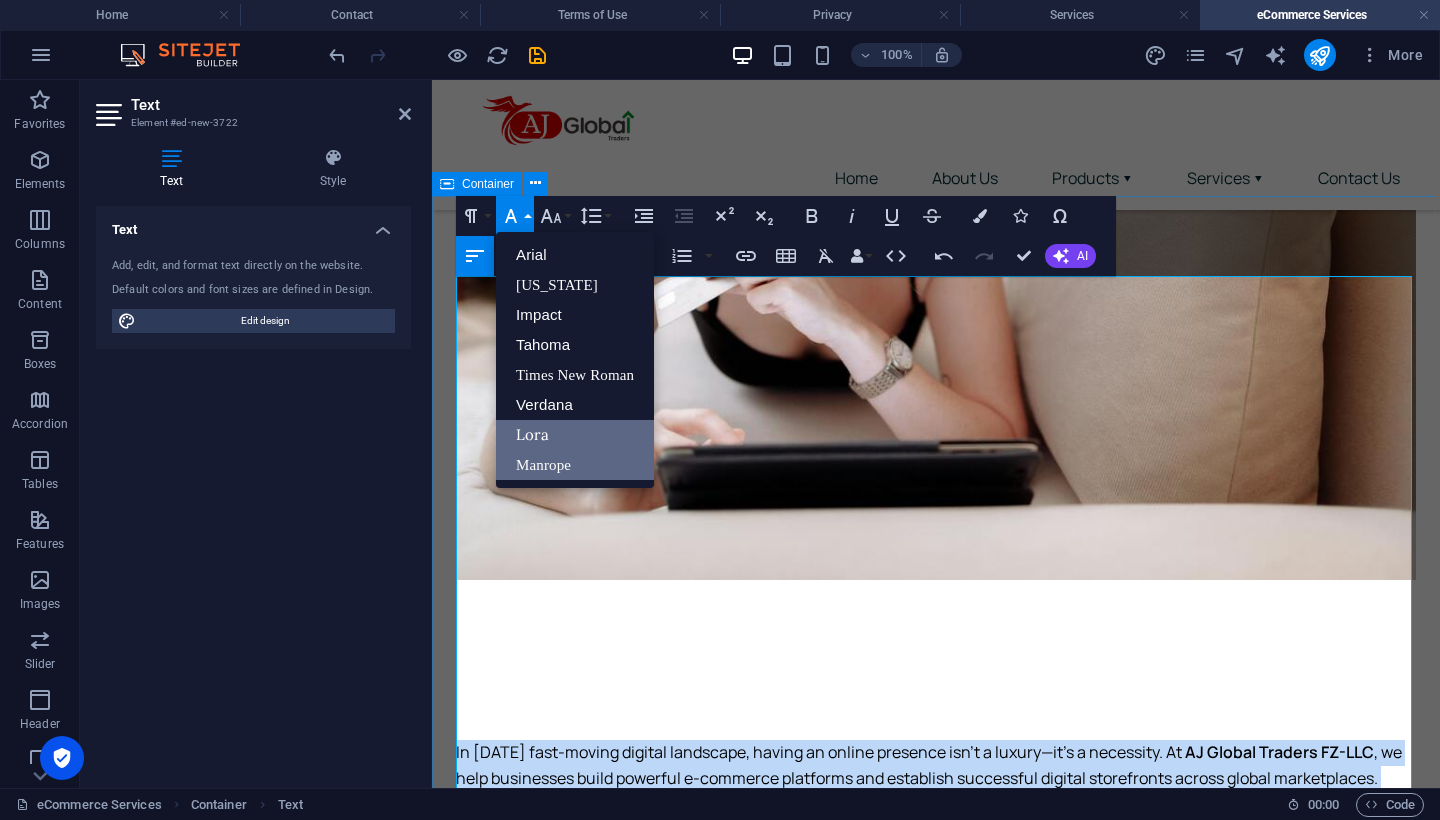 click on "Lora" at bounding box center [575, 435] 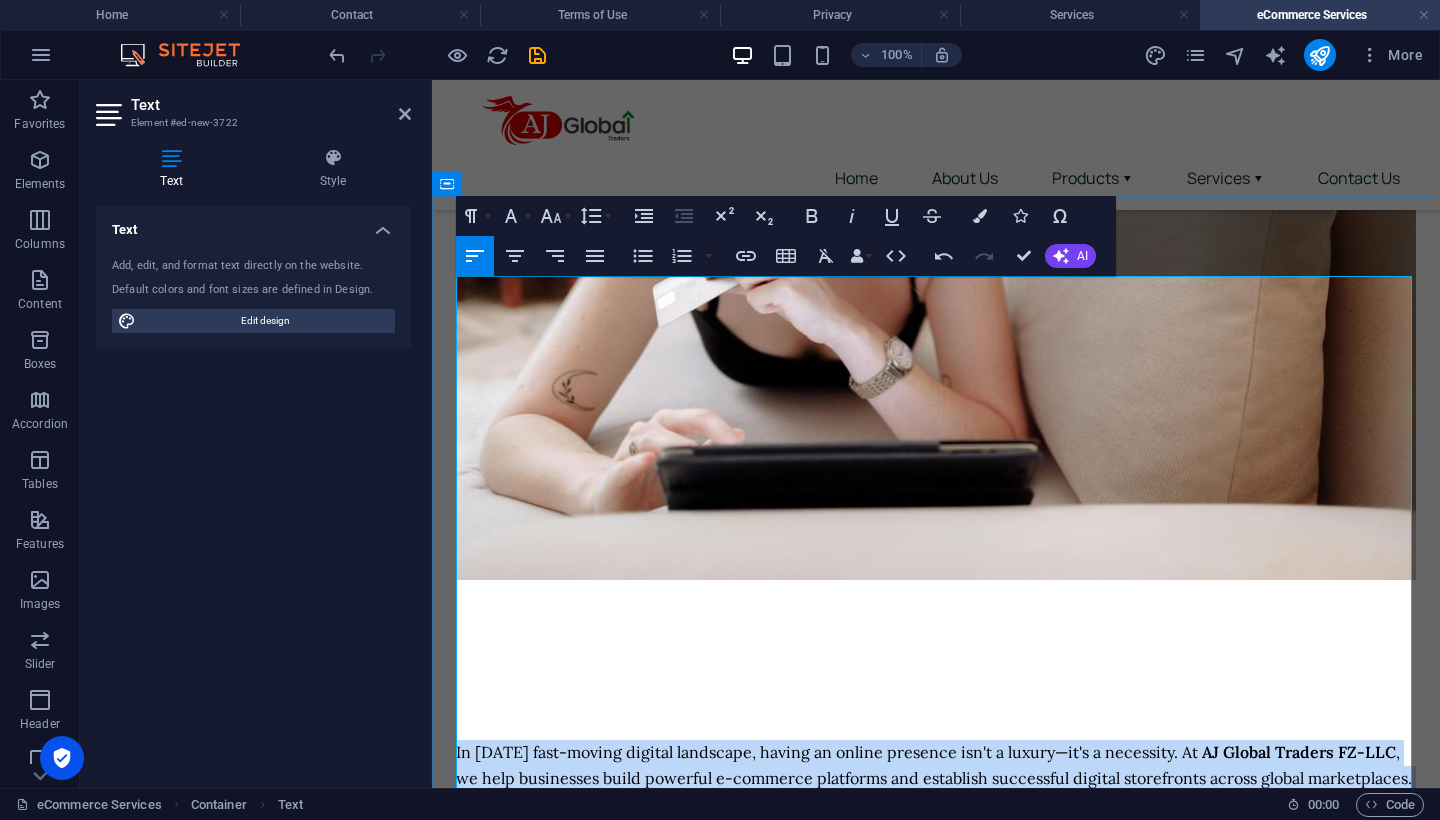 click on "✅ Shopify, WooCommerce, Magento, and custom platforms ✅ Mobile-friendly responsive design ✅ Payment gateway and shipping integration ✅ Multi-language & multi-currency support" at bounding box center [680, 979] 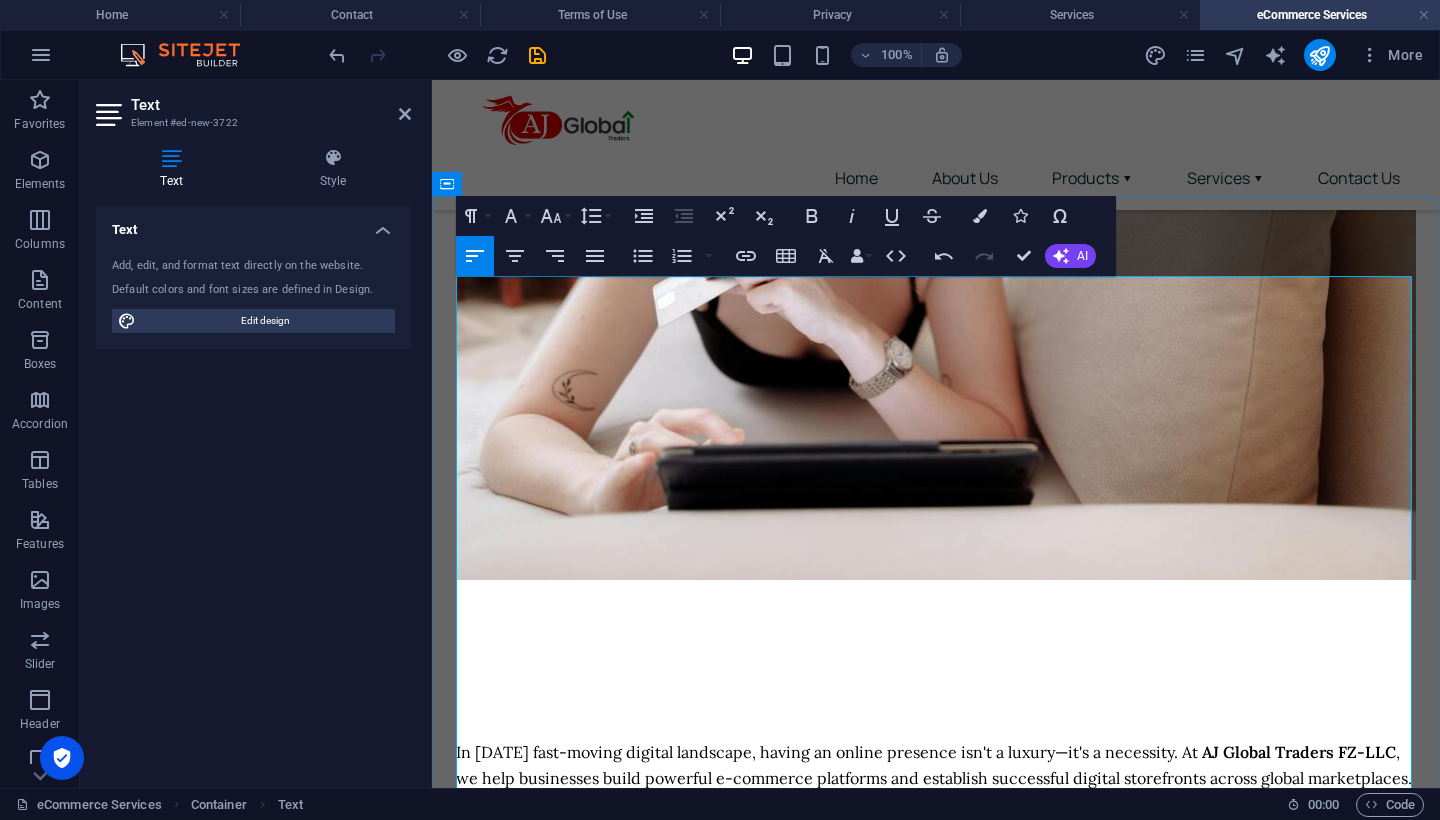 click on "focus on selling and scaling." at bounding box center (935, 816) 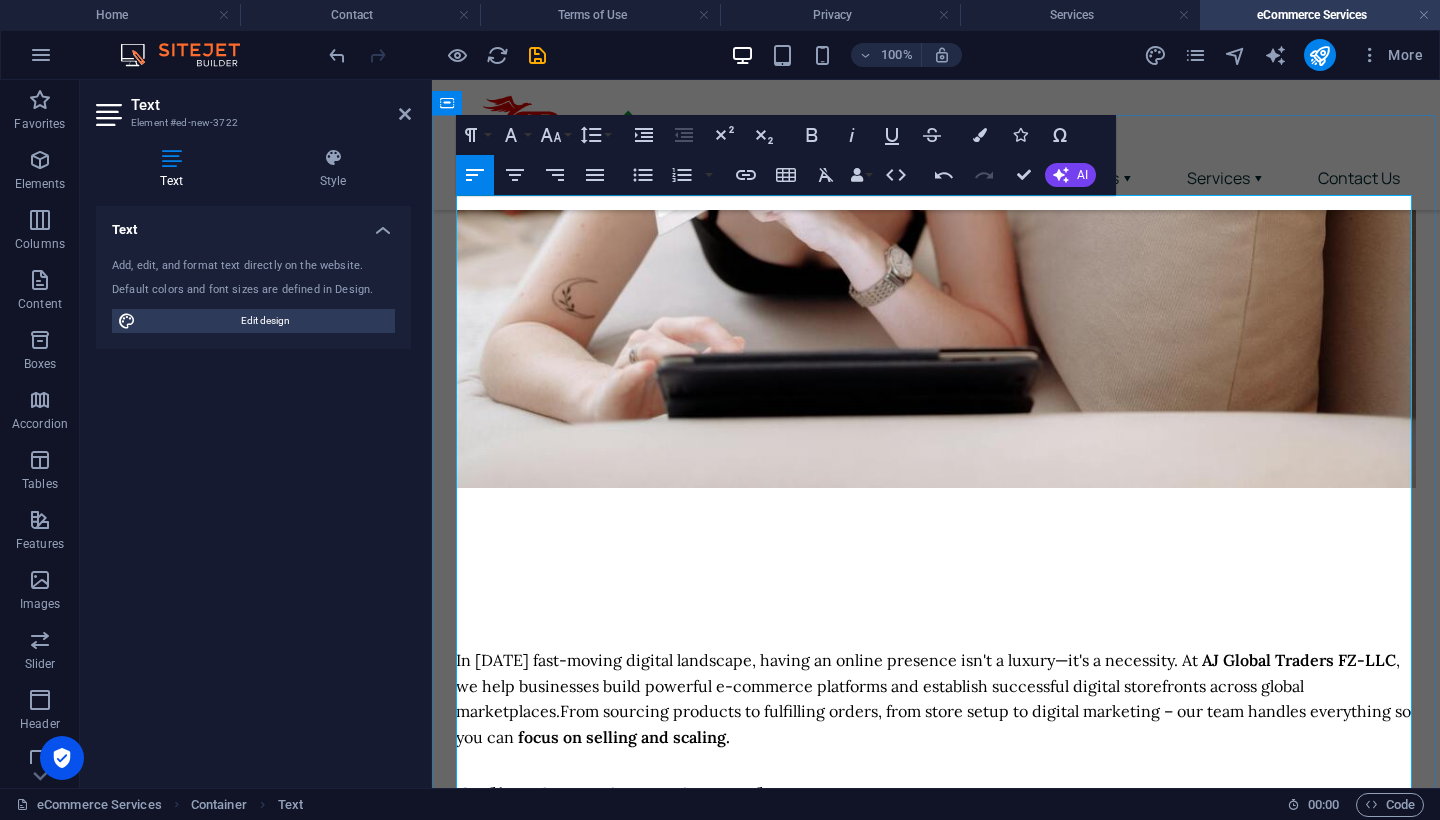scroll, scrollTop: 544, scrollLeft: 0, axis: vertical 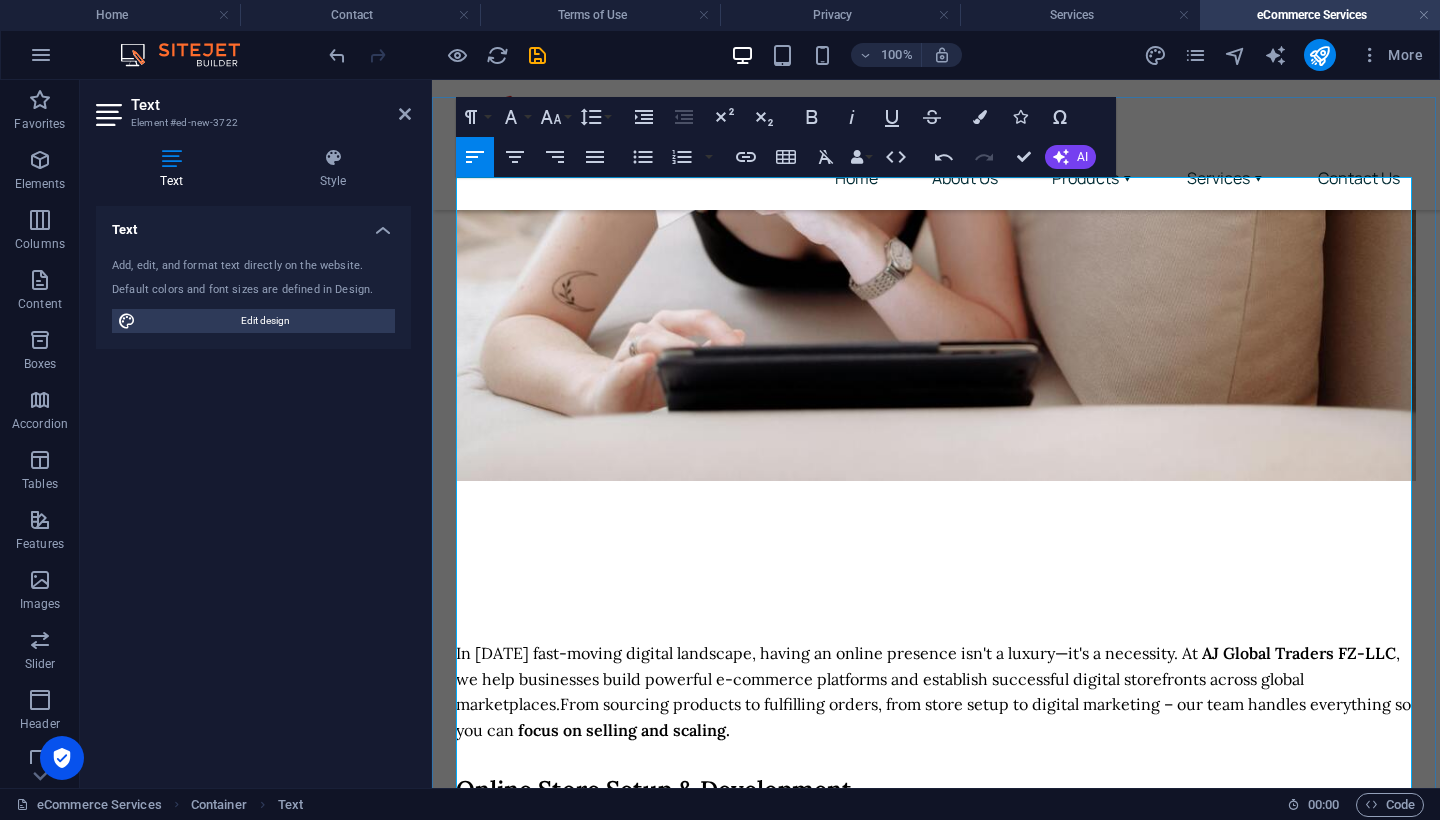 click on "✅ Shopify, WooCommerce, Magento, and custom platforms ✅ Mobile-friendly responsive design ✅ Payment gateway and shipping integration ✅ Multi-language & multi-currency support" at bounding box center [680, 880] 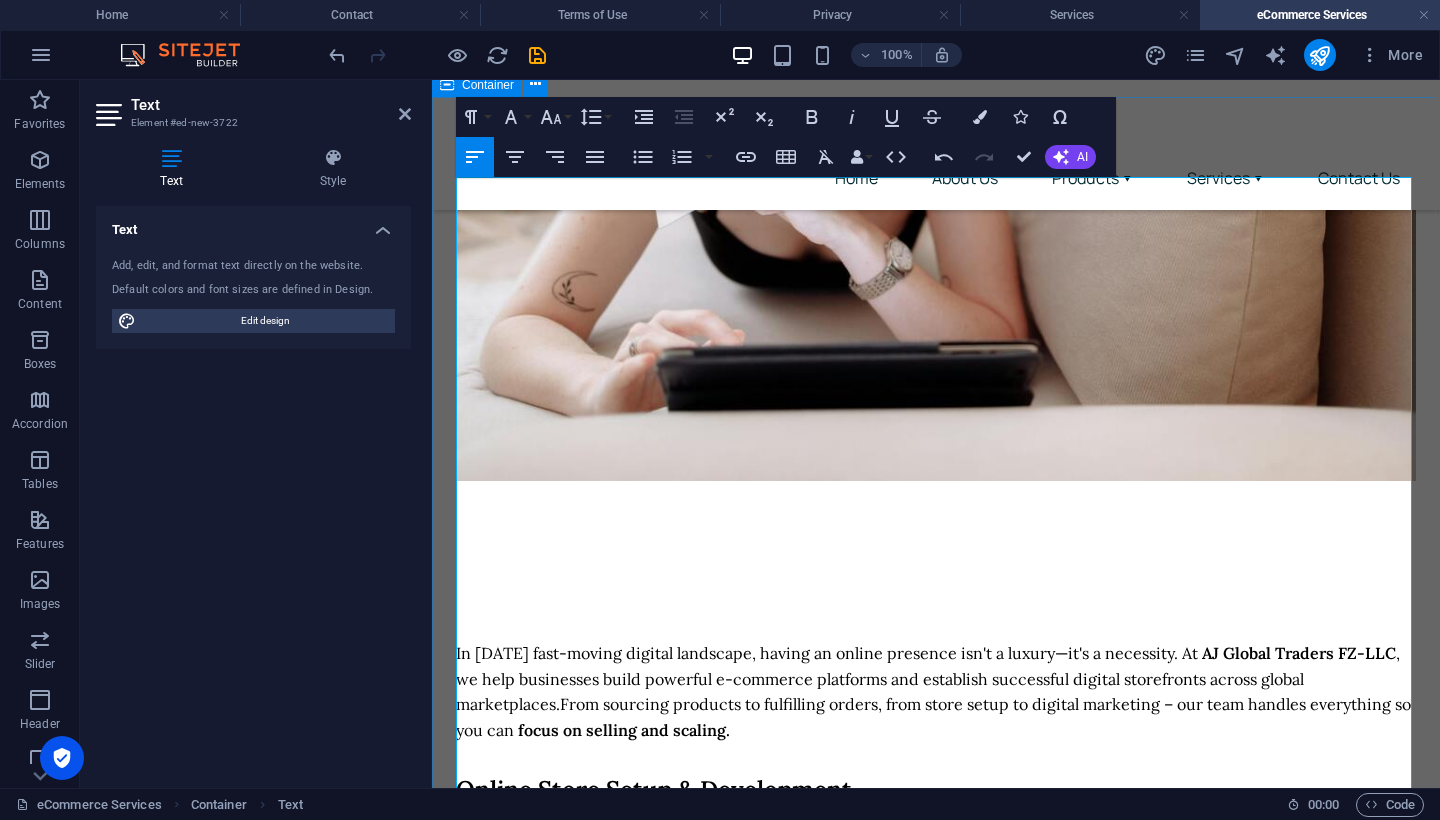 drag, startPoint x: 793, startPoint y: 477, endPoint x: 446, endPoint y: 373, distance: 362.2499 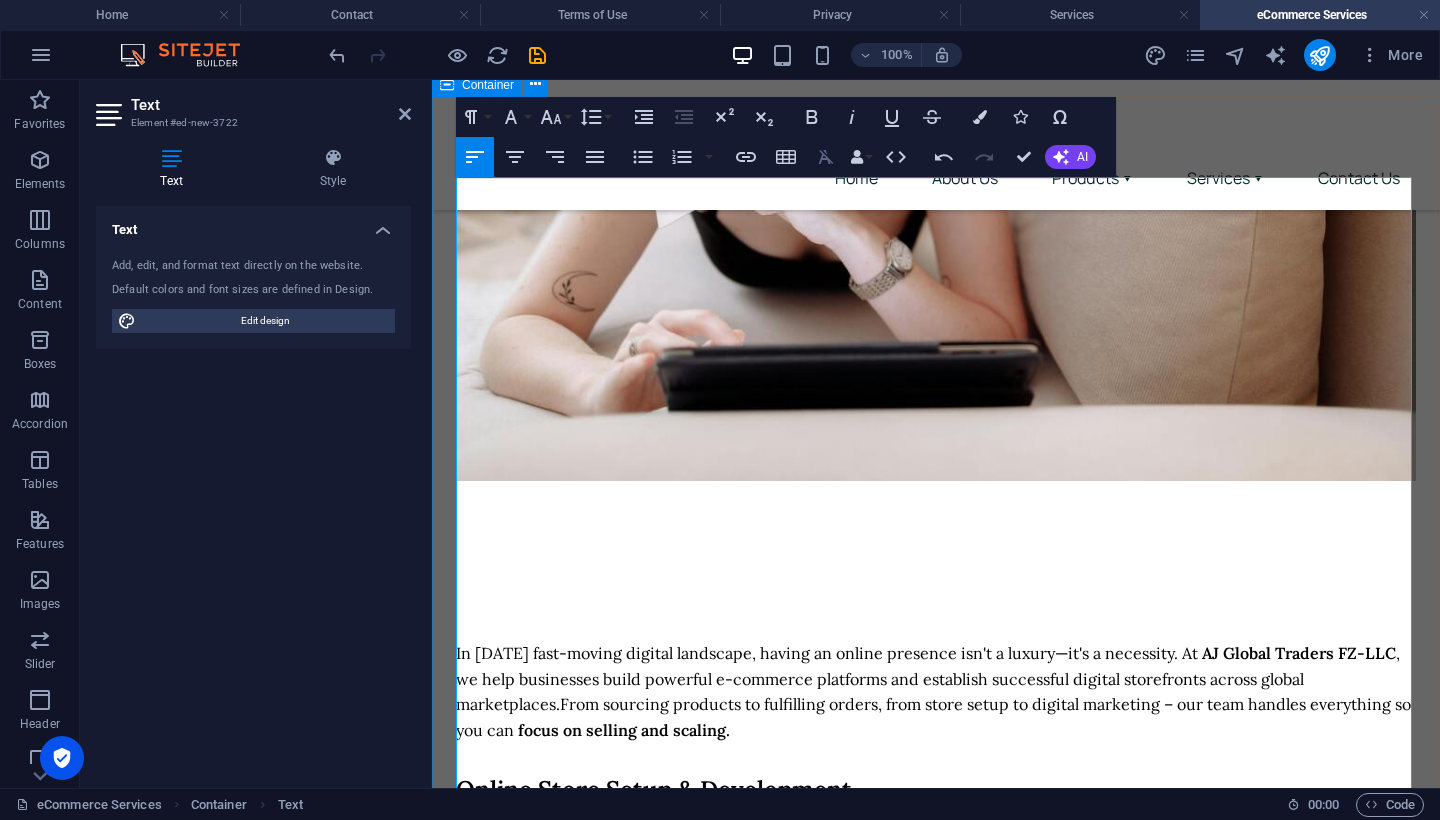 click 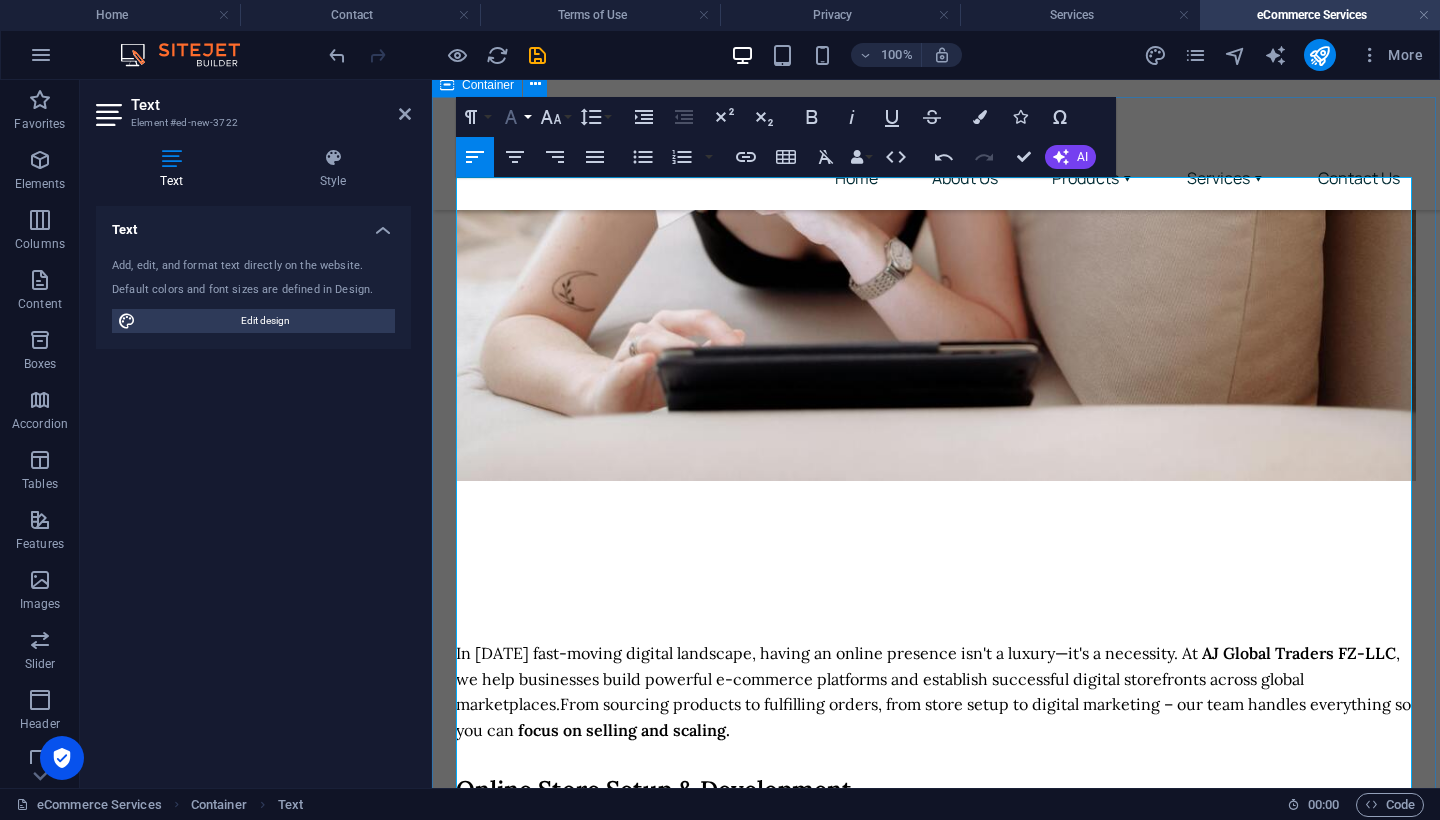click 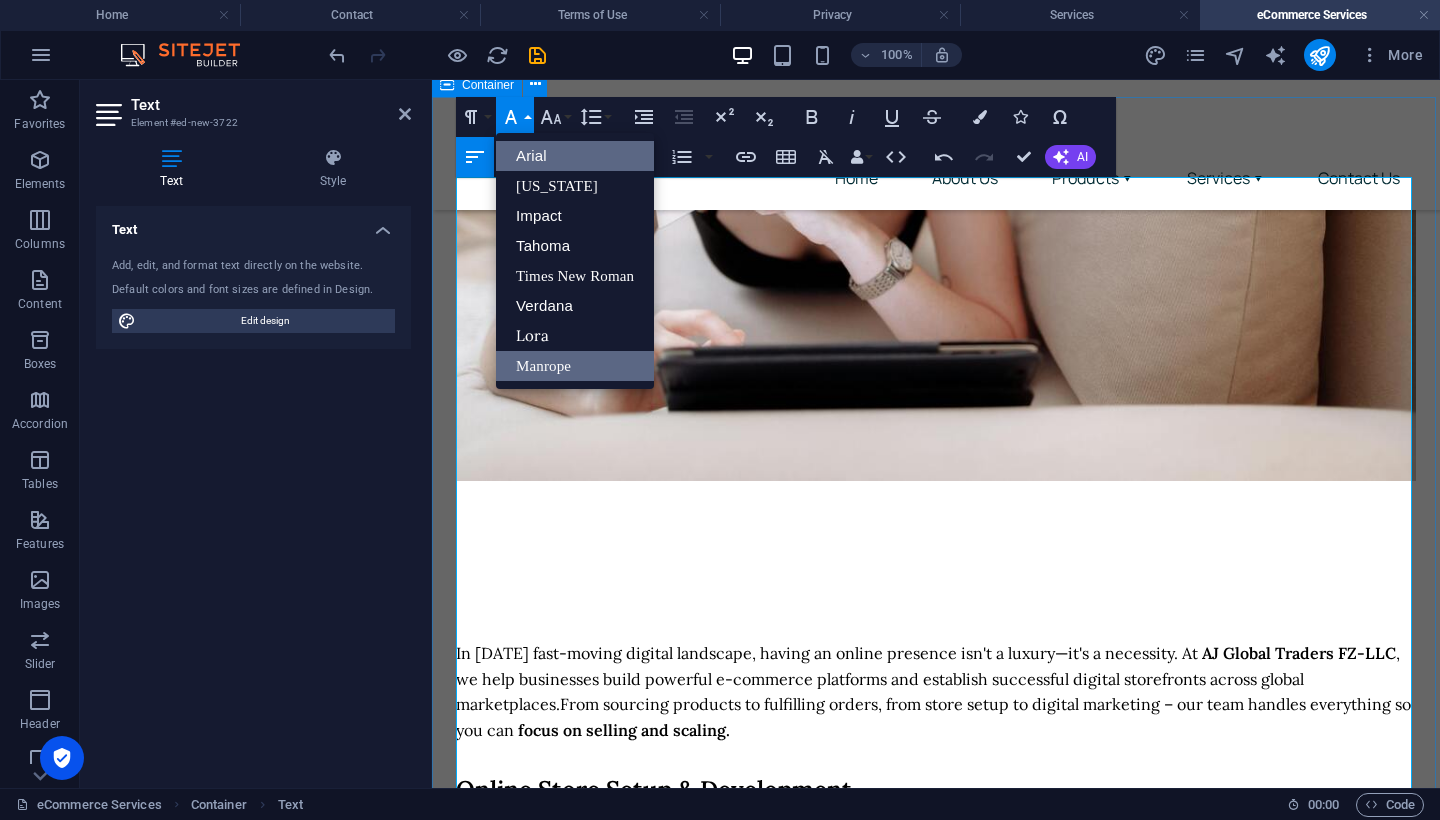 scroll, scrollTop: 0, scrollLeft: 0, axis: both 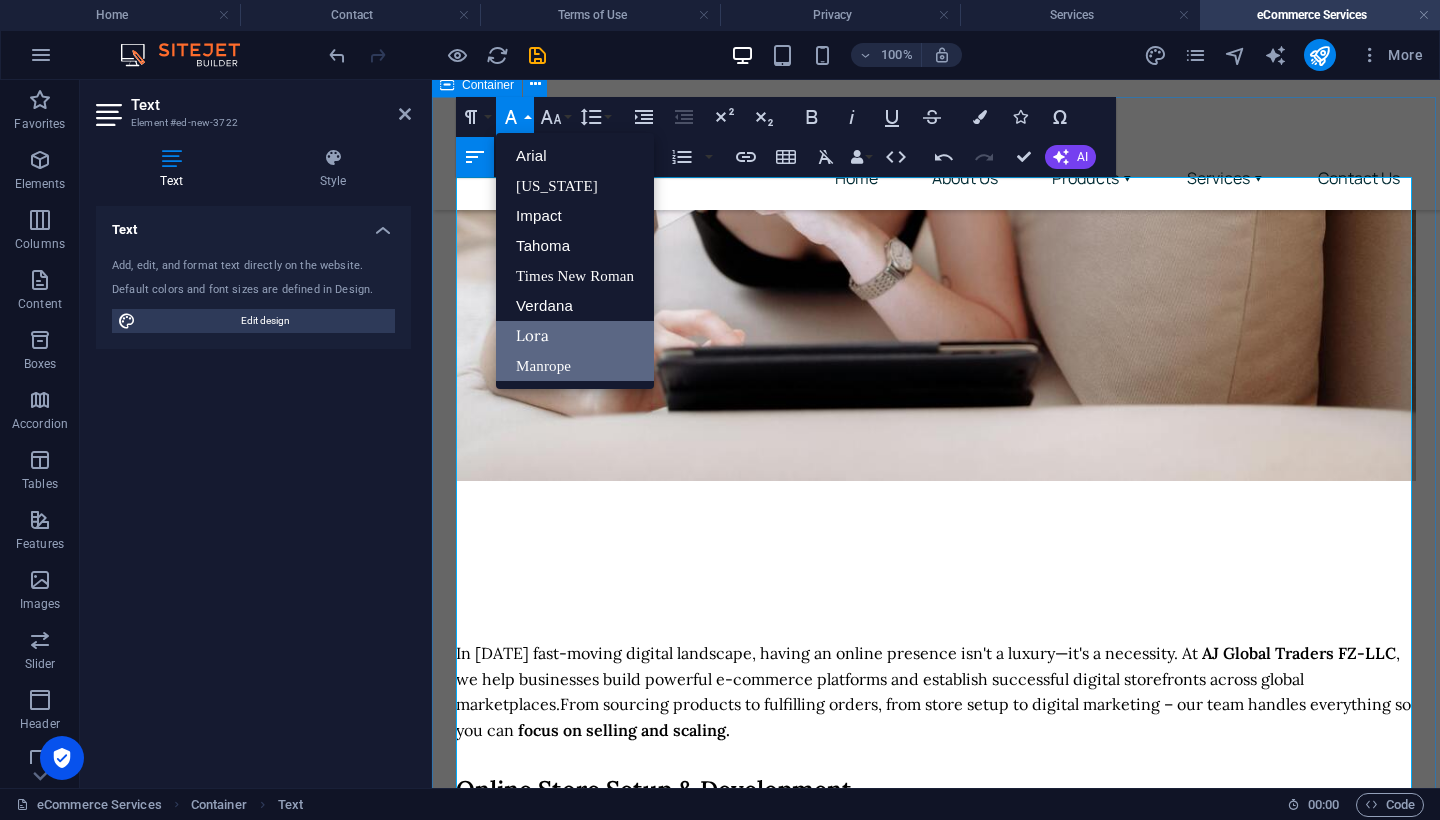 click on "Lora" at bounding box center [575, 336] 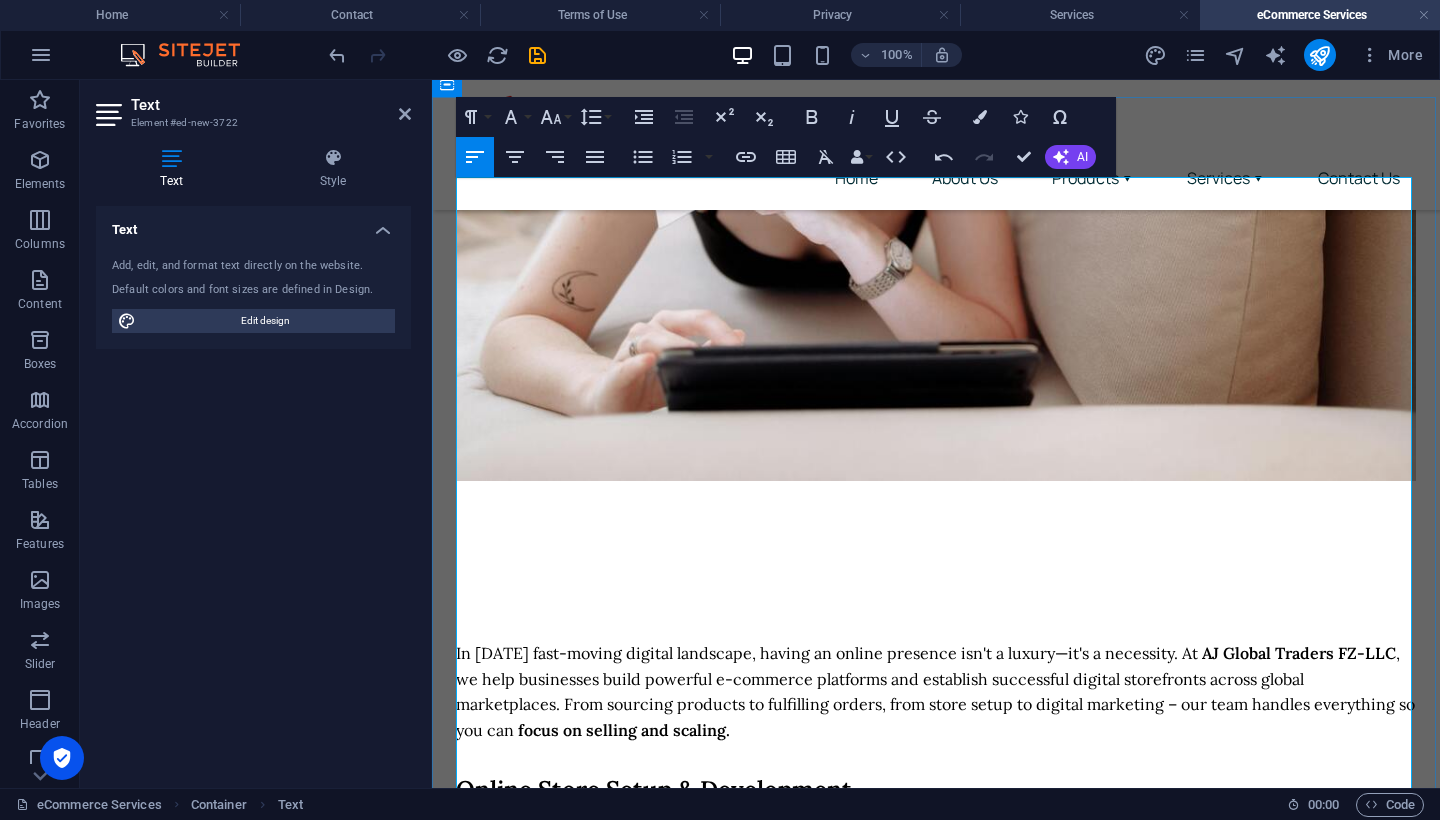 click on "Shopify, WooCommerce, Magento, and custom platforms Mobile-friendly responsive design Payment gateway and shipping integration" at bounding box center [668, 867] 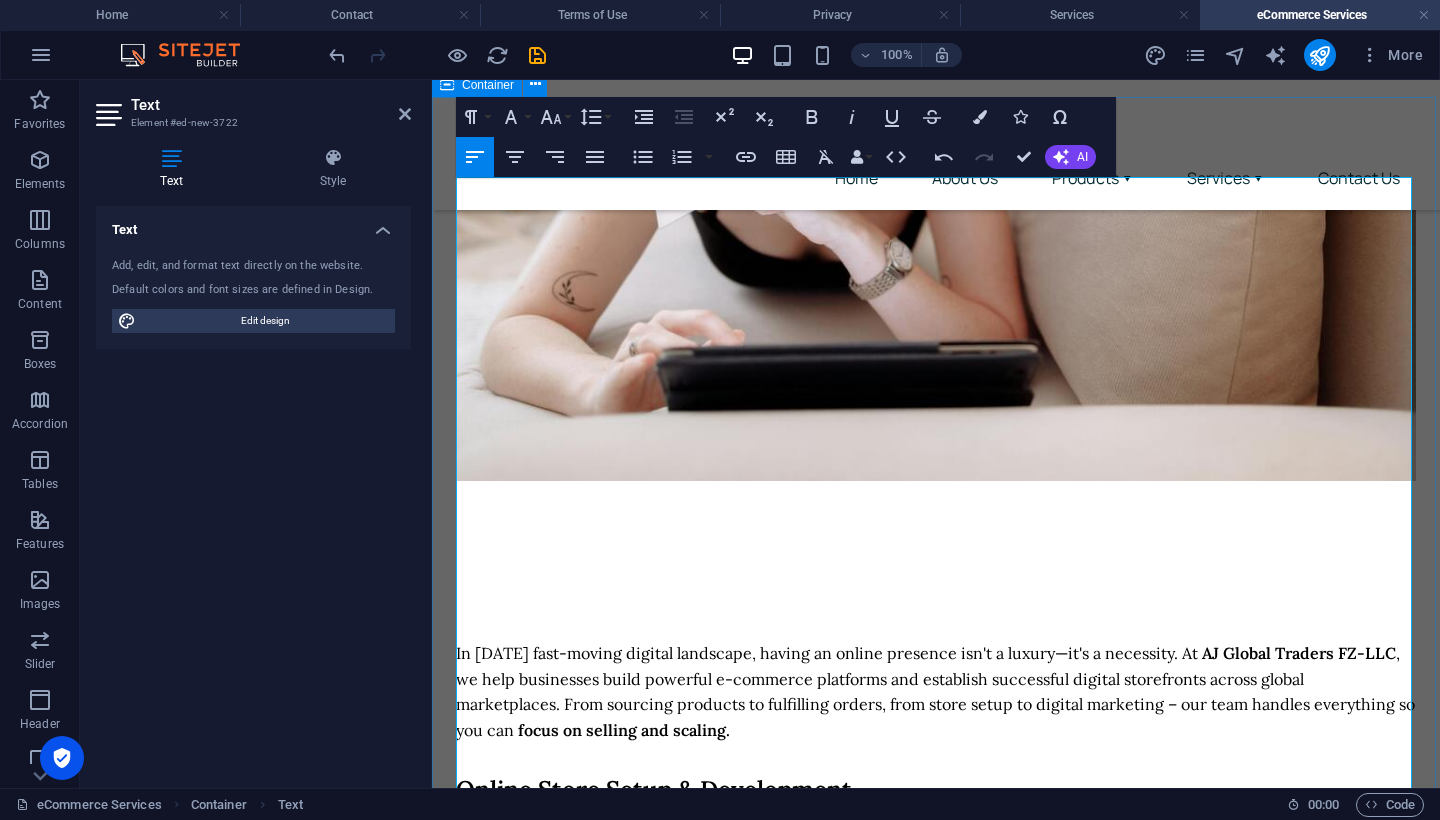 drag, startPoint x: 795, startPoint y: 458, endPoint x: 454, endPoint y: 375, distance: 350.95584 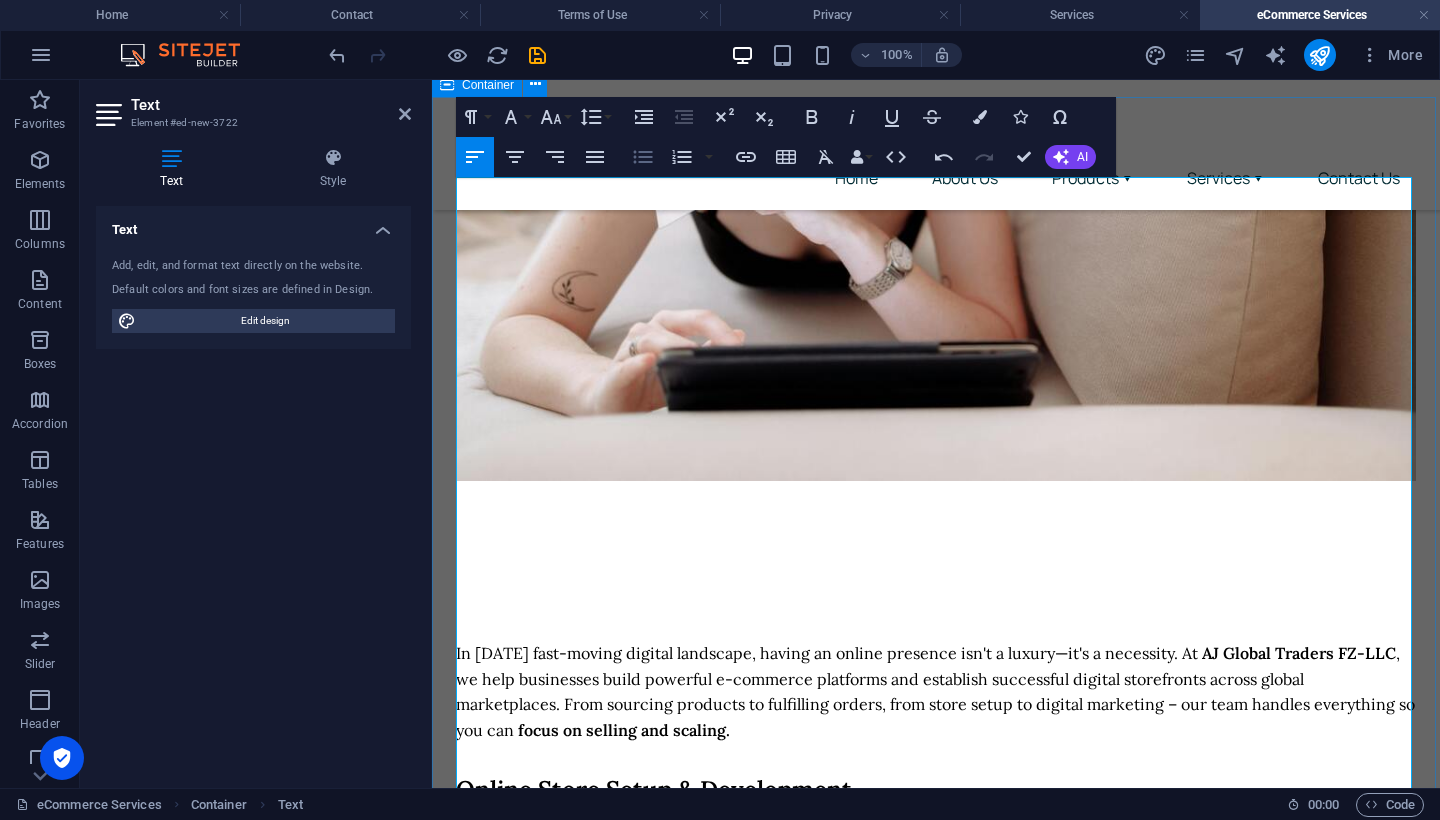 click 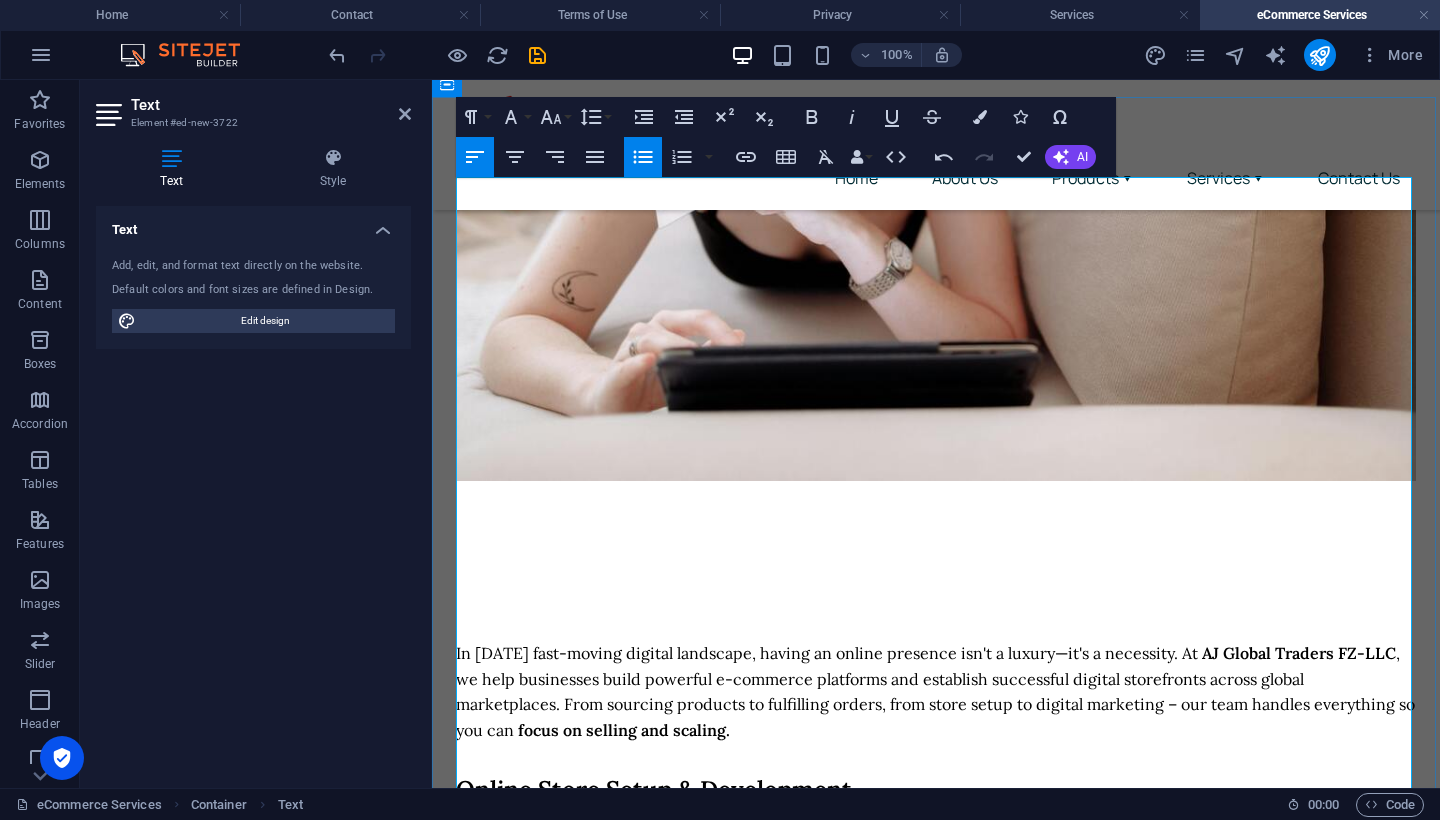 click on "Multi-language & multi-currency support" at bounding box center [948, 920] 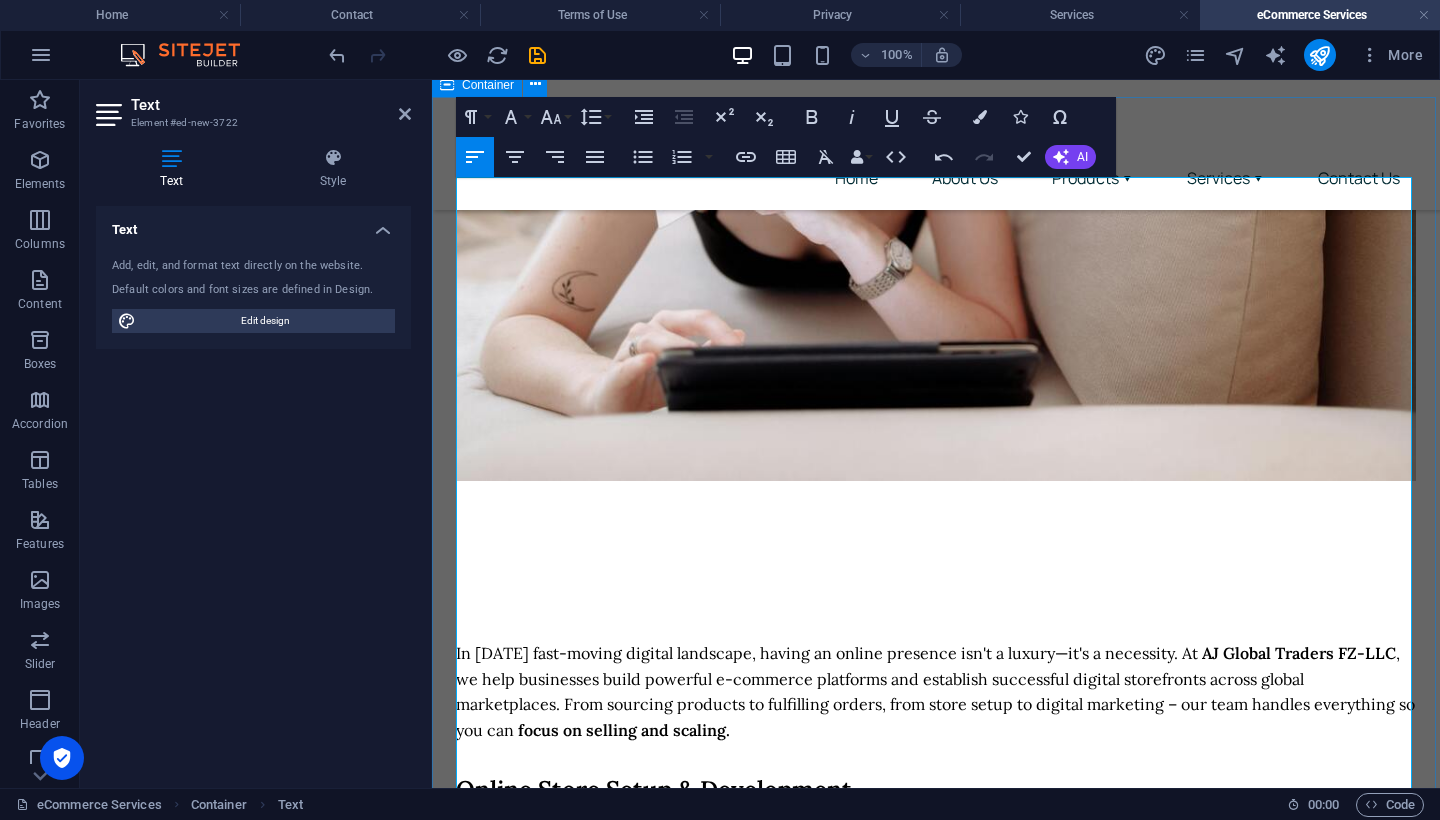 drag, startPoint x: 823, startPoint y: 637, endPoint x: 445, endPoint y: 563, distance: 385.1753 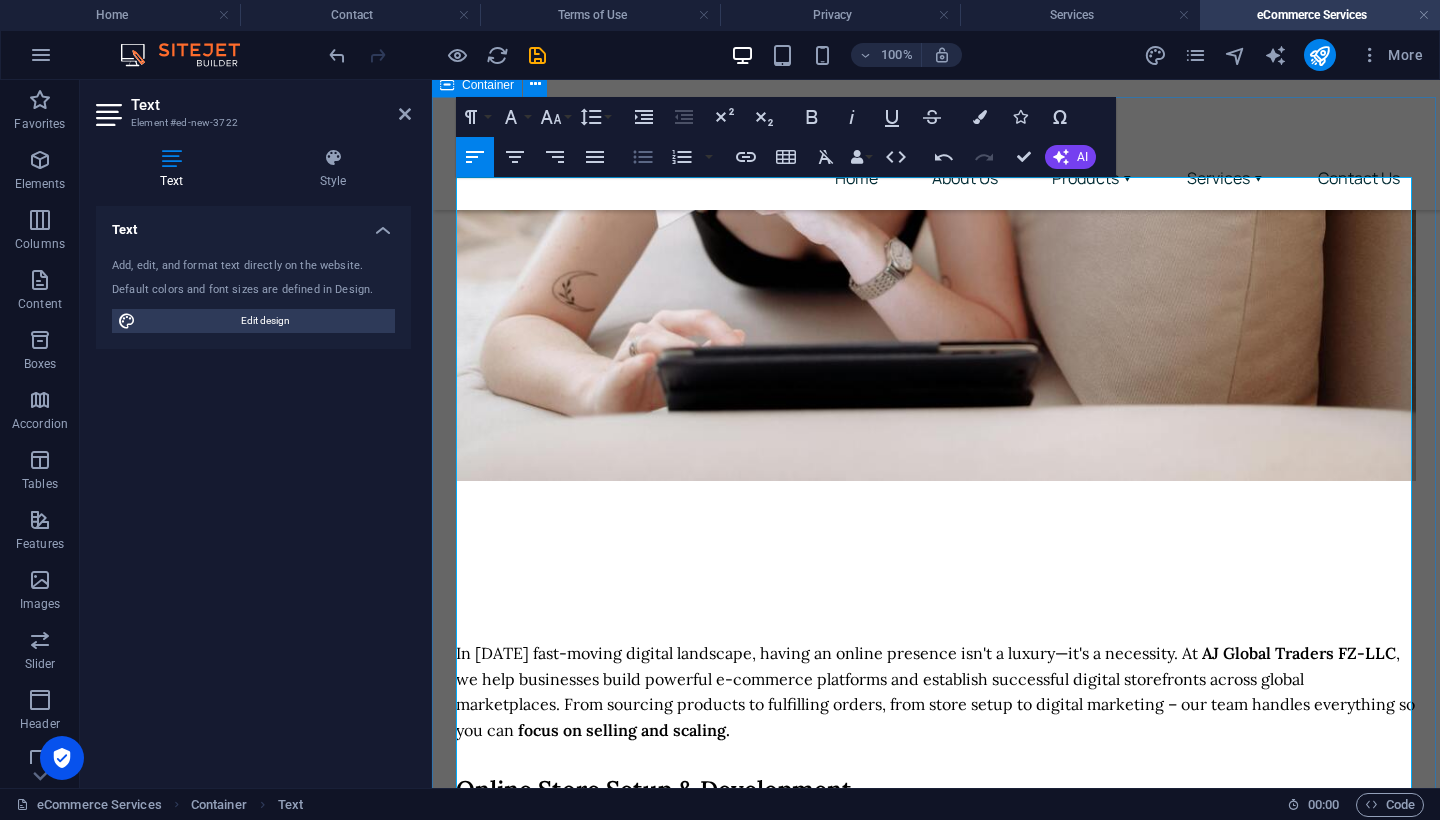 click 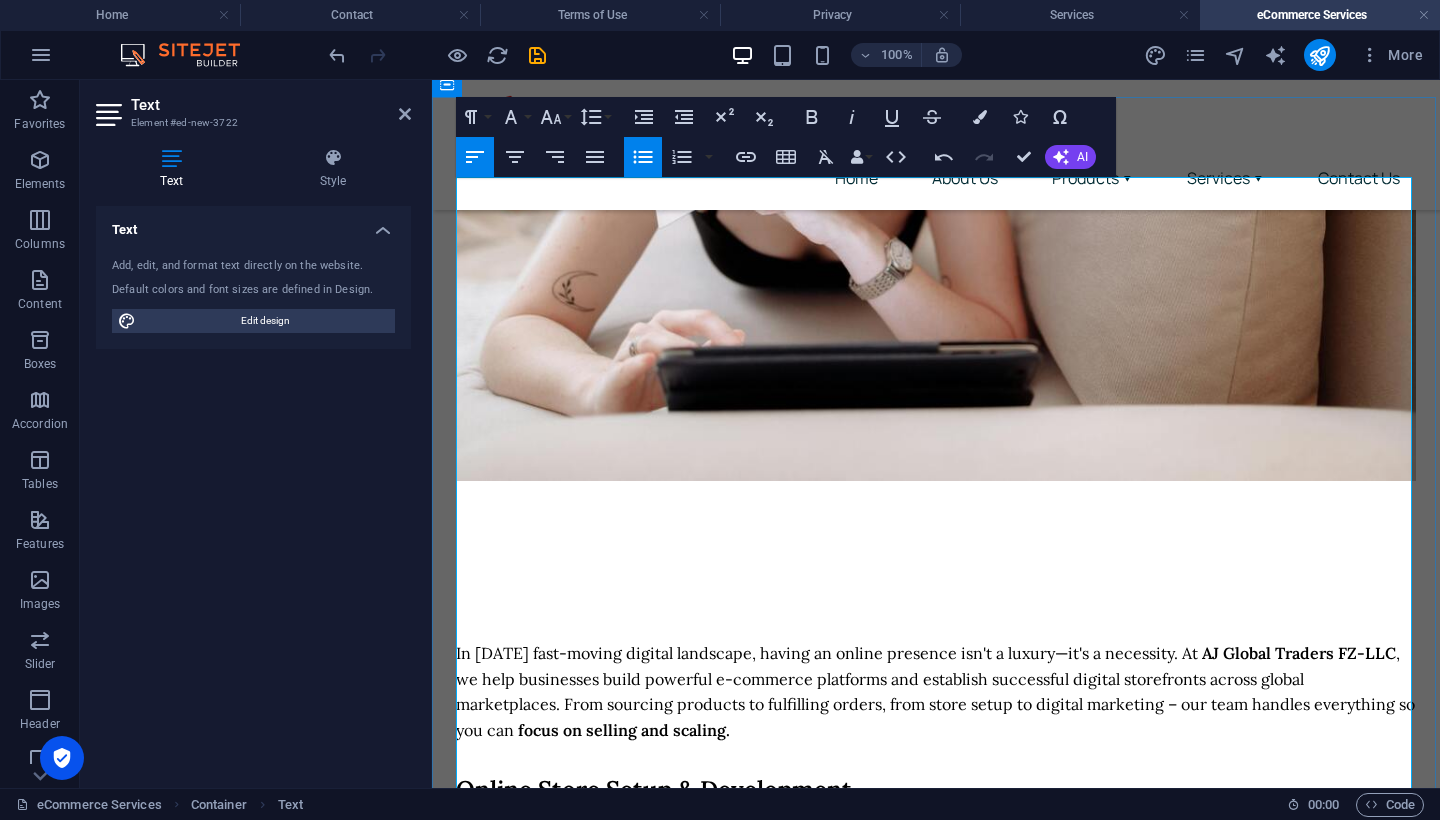 click on "Marketplace analytics & performance tracking" at bounding box center [948, 1113] 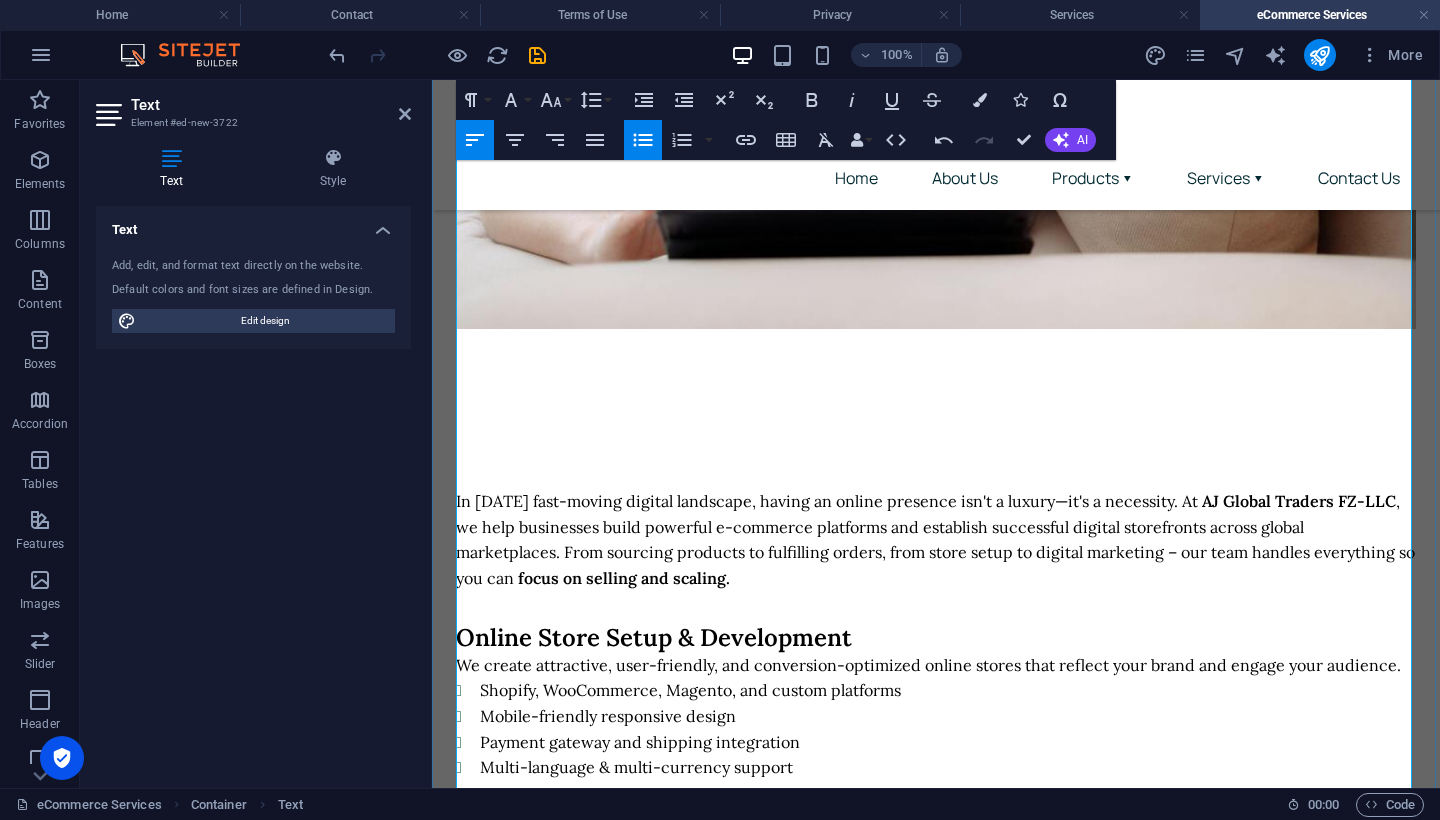 scroll, scrollTop: 703, scrollLeft: 0, axis: vertical 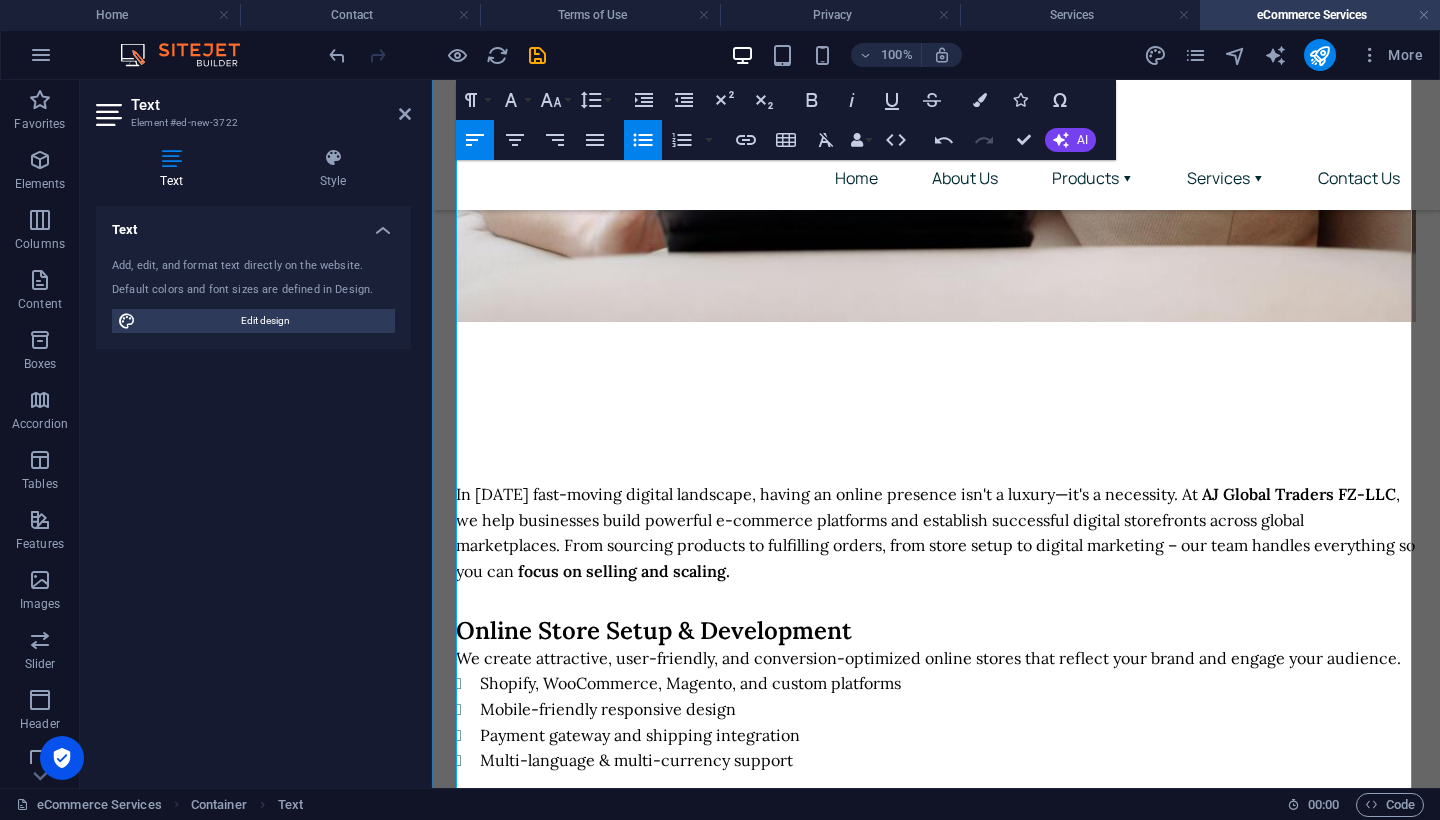 click on "3. Product Sourcing & Inventory Support" at bounding box center (688, 989) 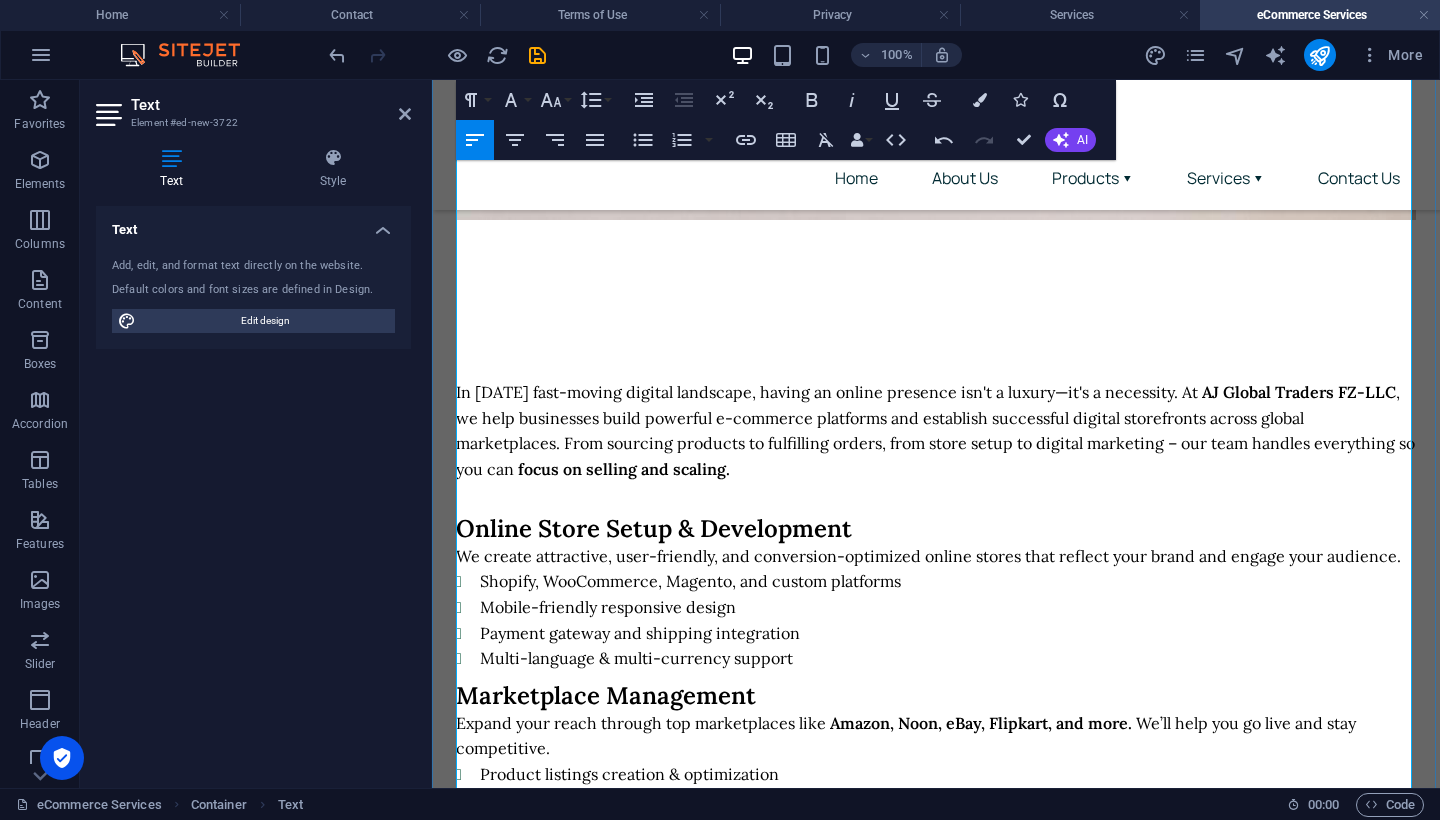 scroll, scrollTop: 804, scrollLeft: 0, axis: vertical 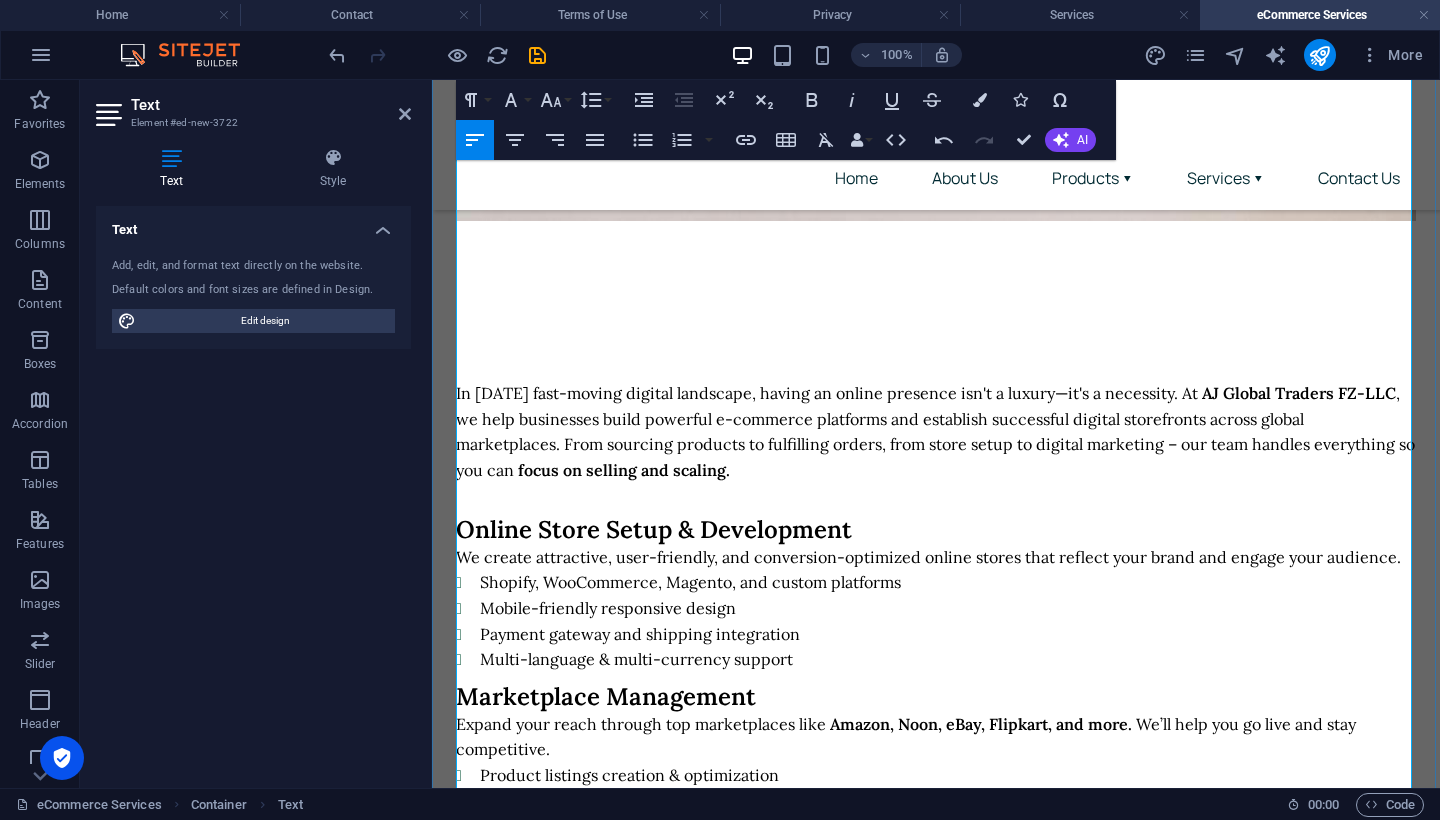 drag, startPoint x: 784, startPoint y: 564, endPoint x: 457, endPoint y: 488, distance: 335.71567 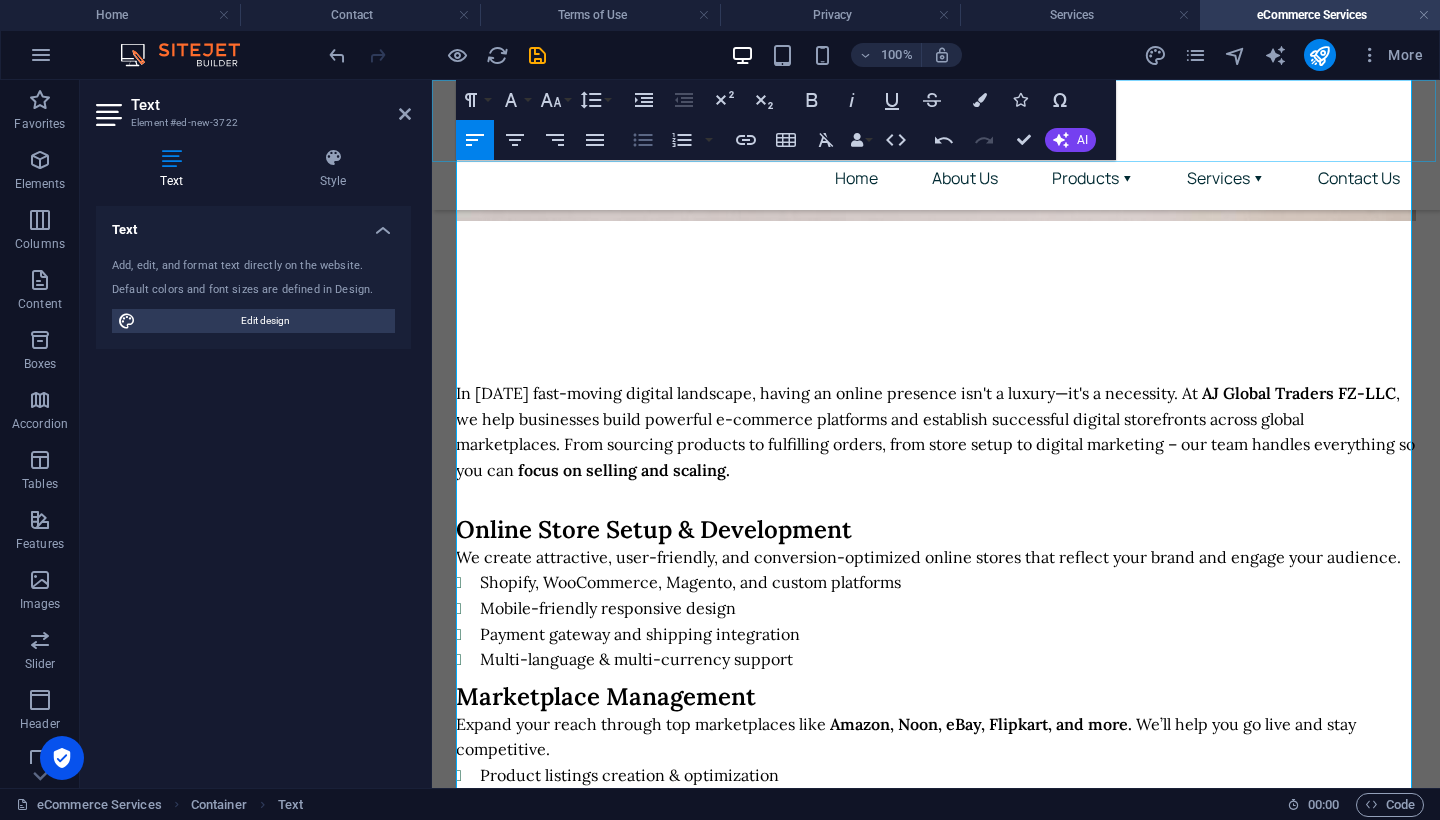 click 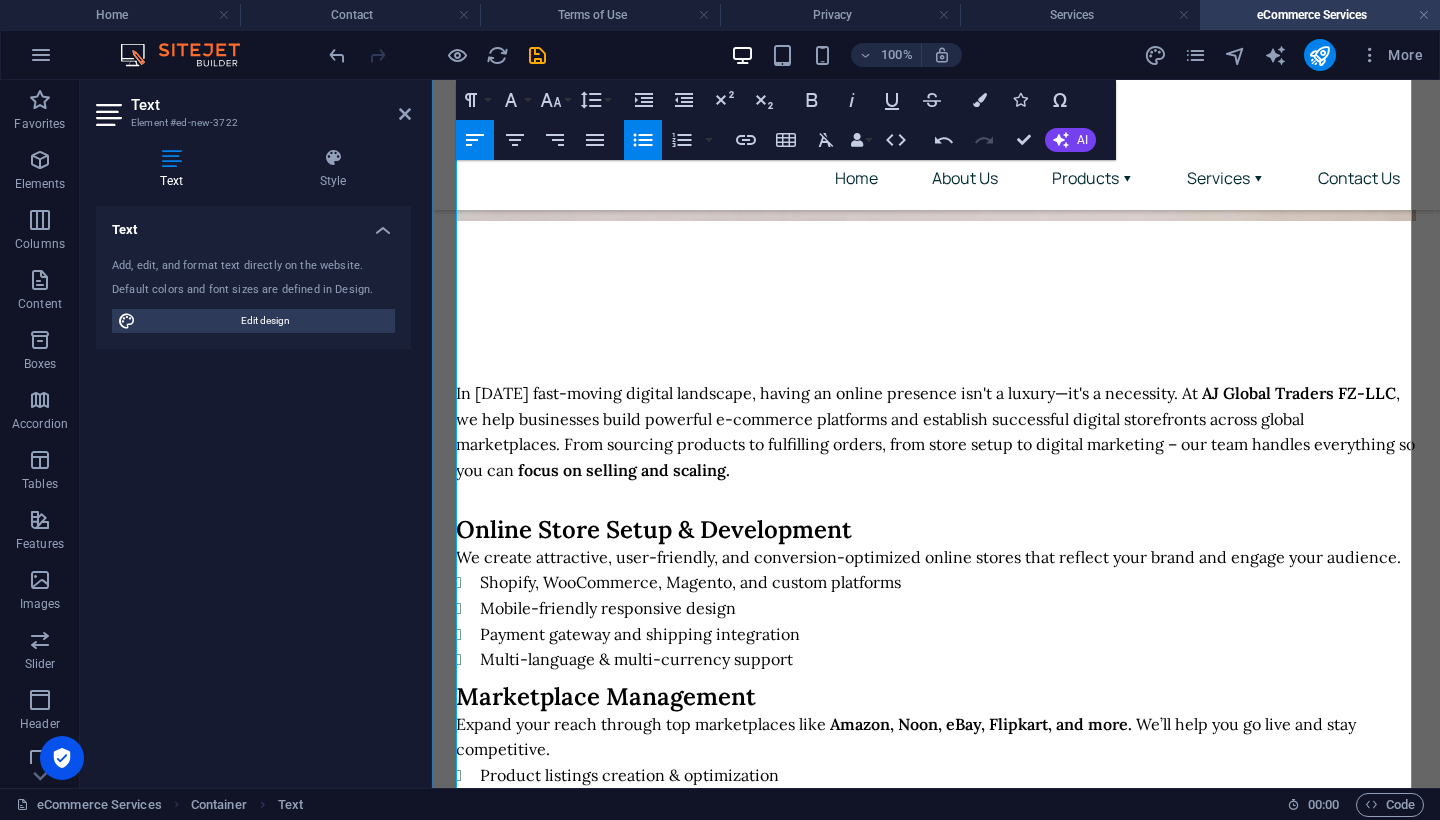 click on "Stock alerts and fulfillment coordination" at bounding box center (948, 1045) 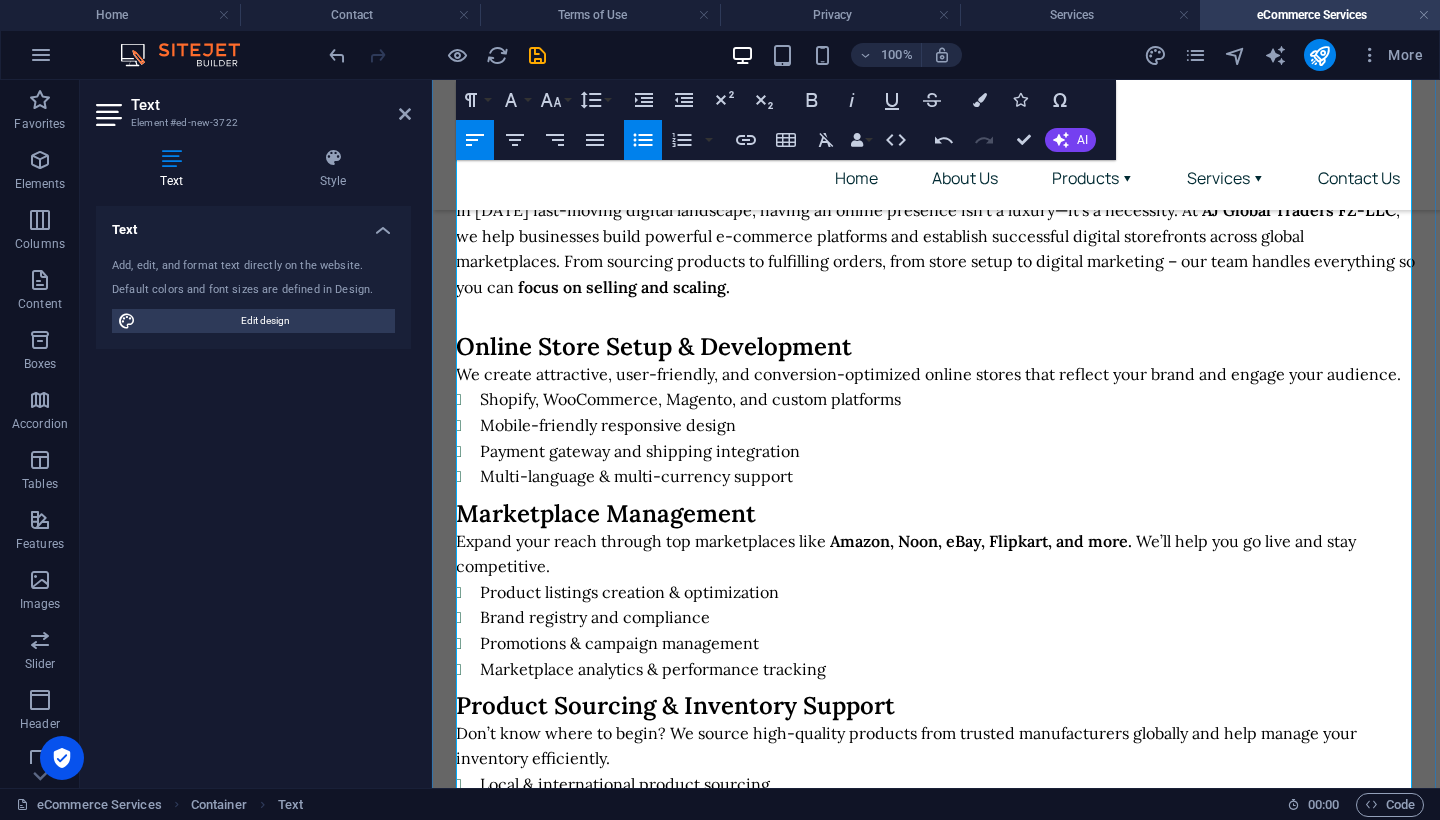 scroll, scrollTop: 989, scrollLeft: 0, axis: vertical 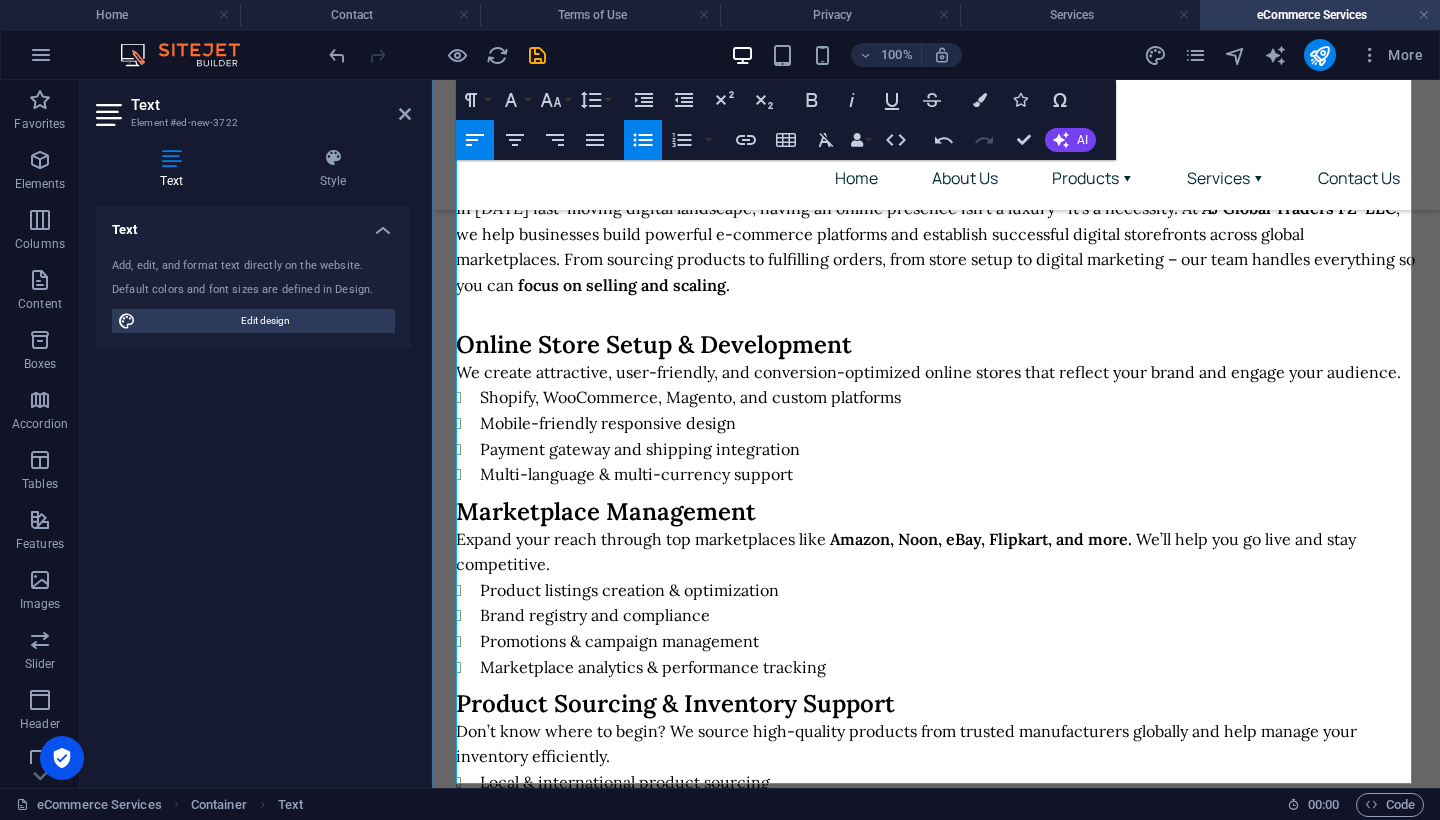 click on "✅ Warehousing support ✅ Last-mile delivery coordination ✅ Cross-border shipping support ✅ Real-time tracking integration" at bounding box center (587, 1012) 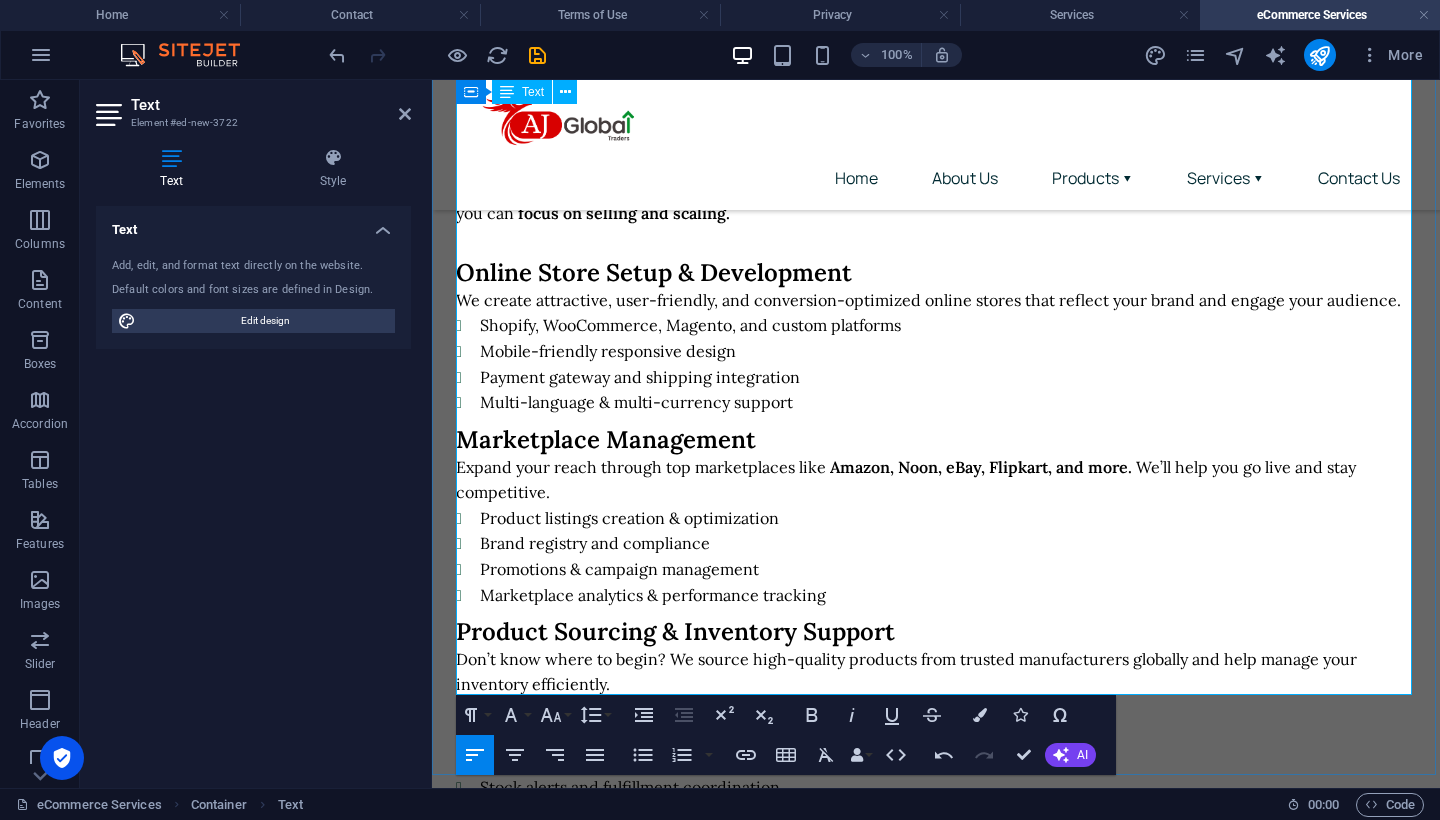 scroll, scrollTop: 1062, scrollLeft: 0, axis: vertical 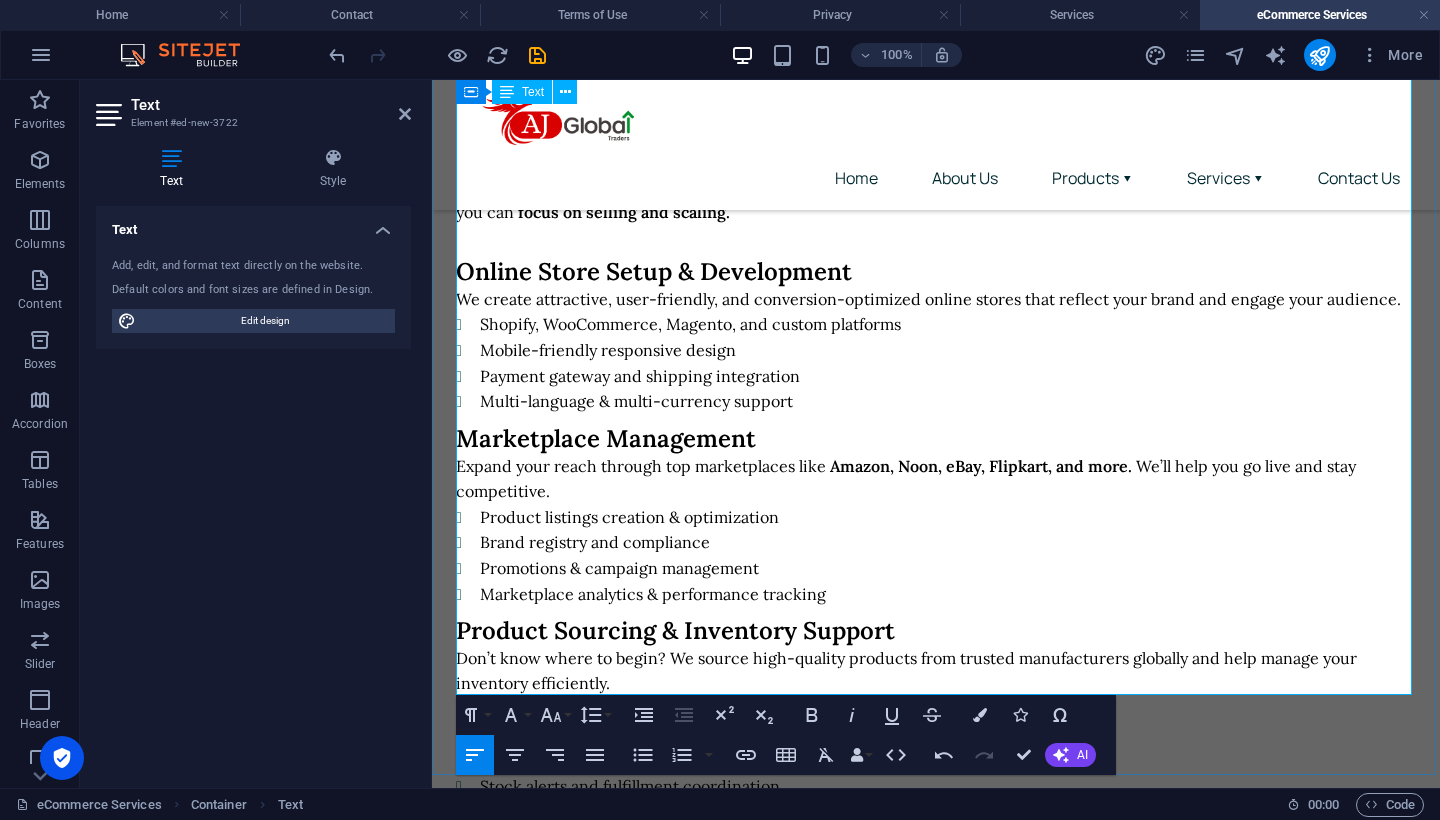 click on "4. Order Fulfillment & Logistics" at bounding box center (632, 822) 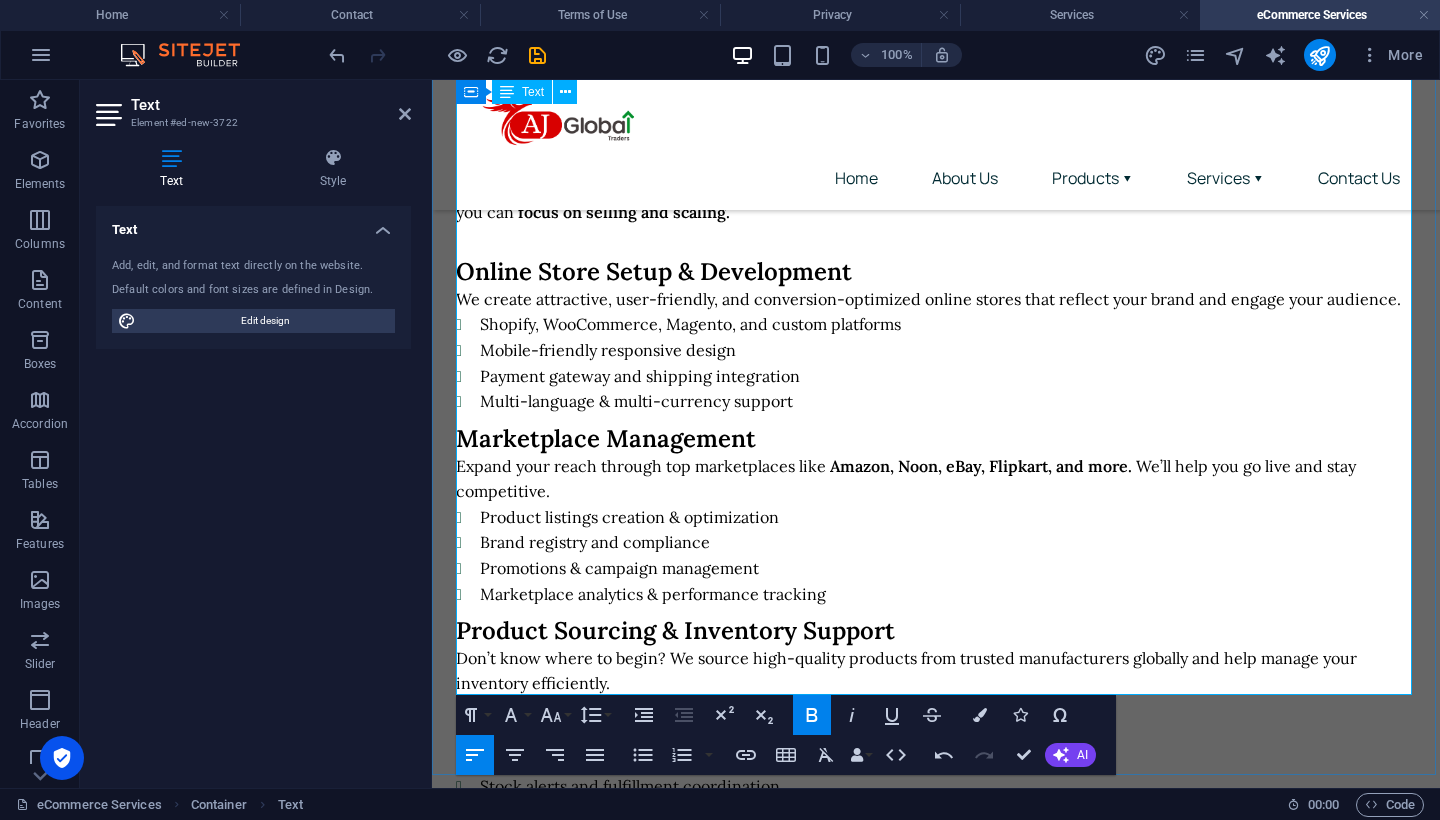 click on "5. E-Commerce Consultation & Growth Strategy" at bounding box center (730, 1015) 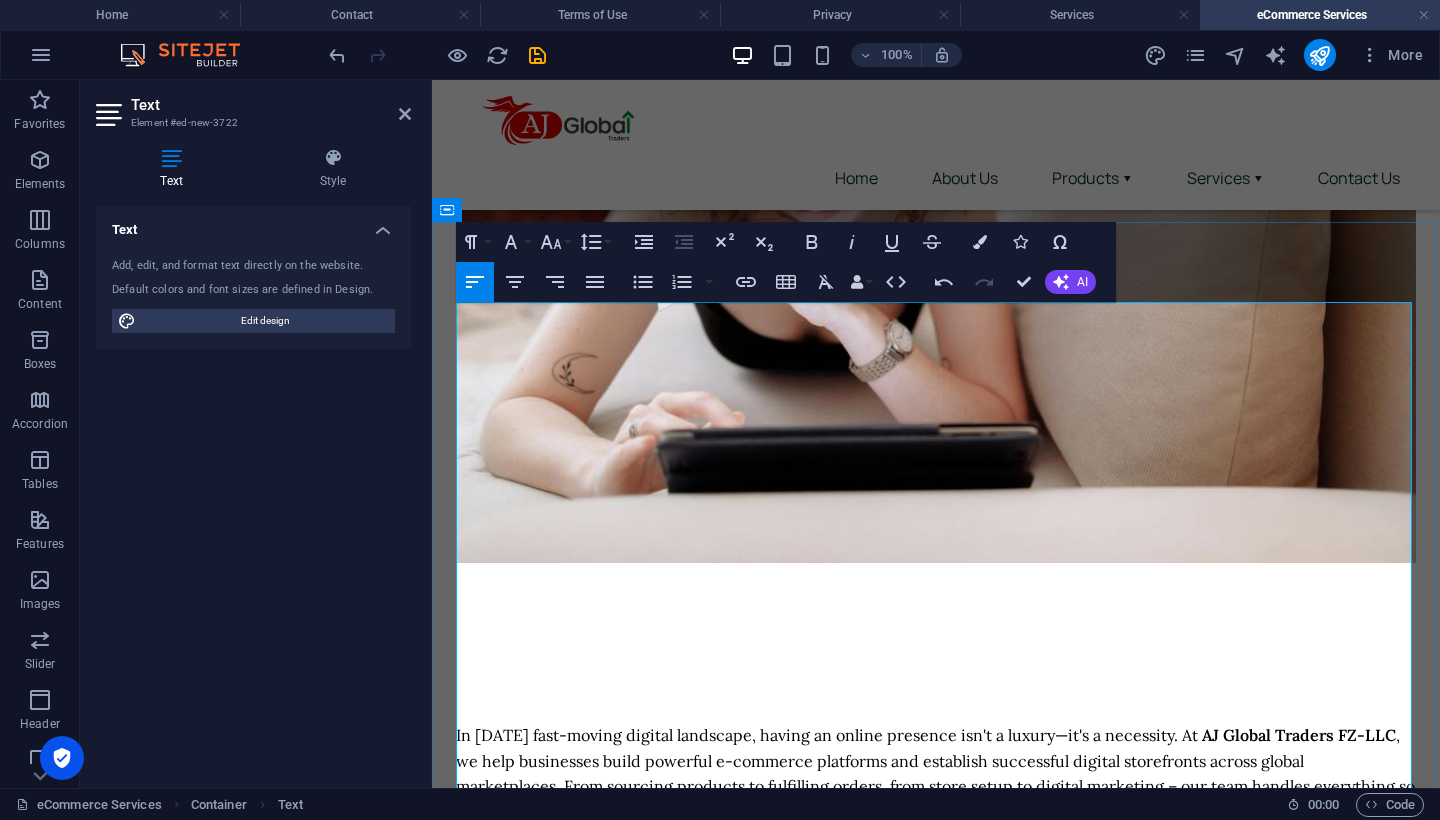 scroll, scrollTop: 419, scrollLeft: 0, axis: vertical 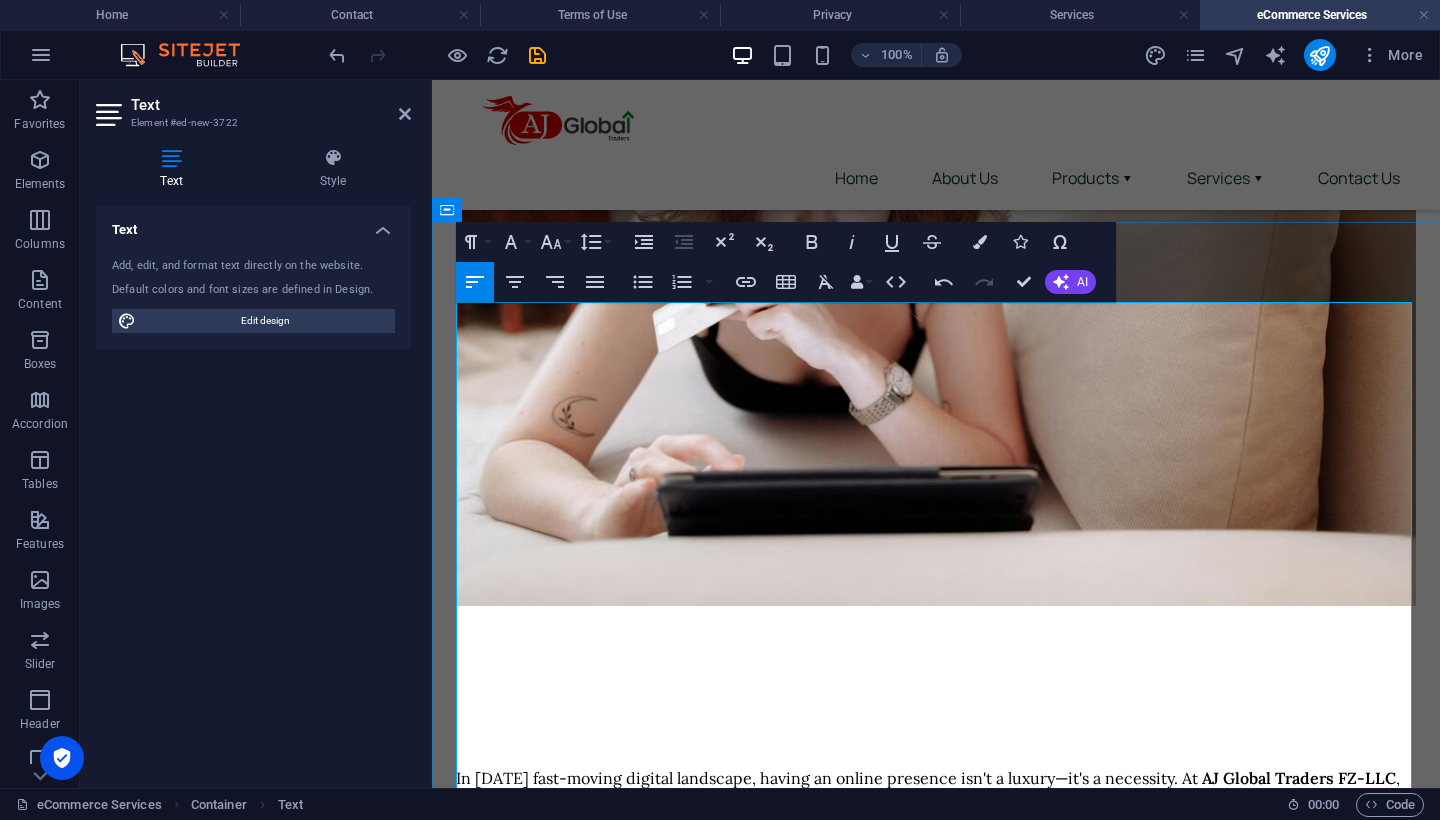 click at bounding box center [936, 883] 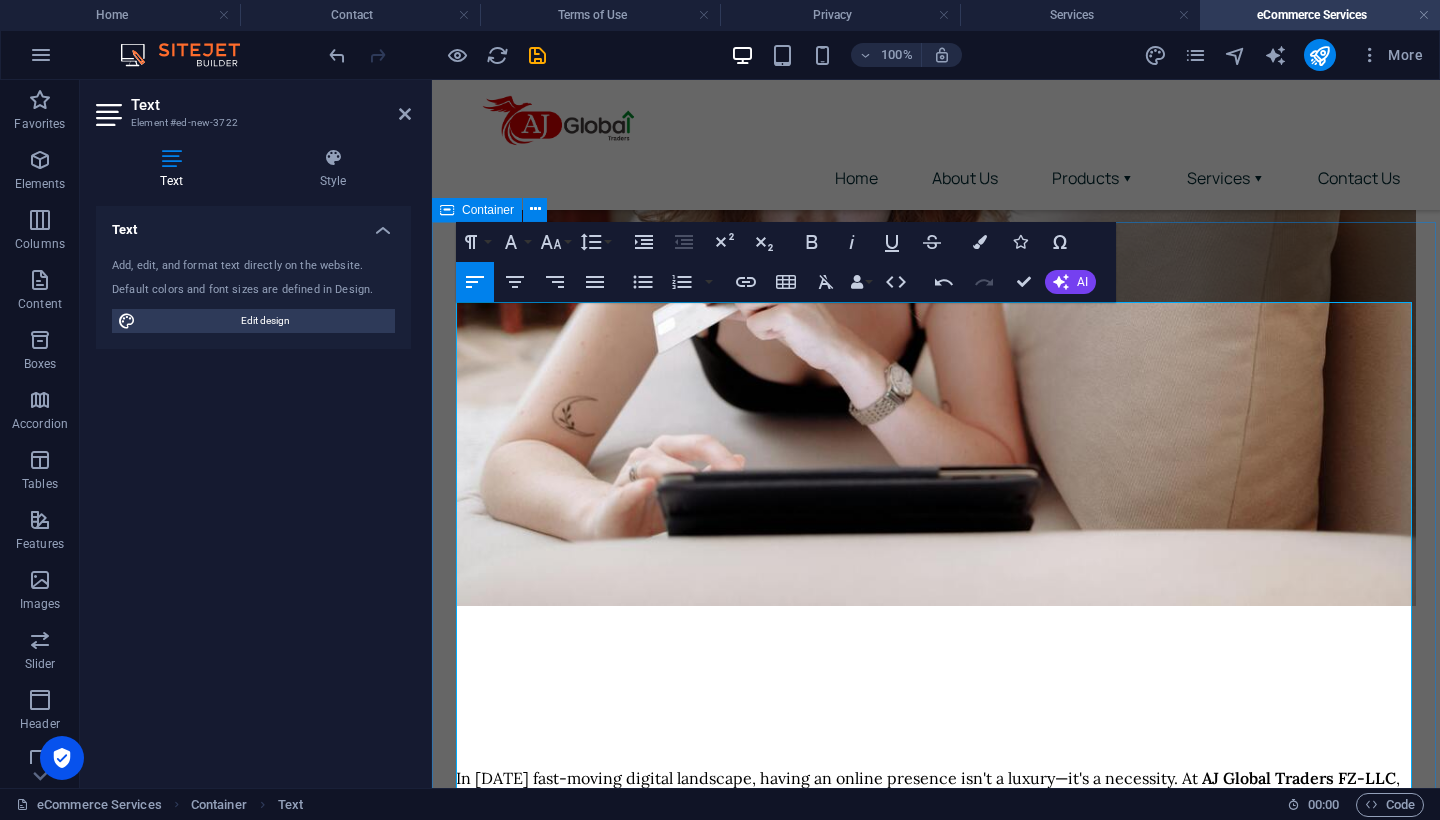 click on "In today's fast-moving digital landscape, having an online presence isn't a luxury—it's a necessity. At   AJ Global Traders FZ-LLC , we help businesses build powerful e-commerce platforms and establish successful digital storefronts across global marketplaces. From sourcing products to fulfilling orders, from store setup to digital marketing – our team handles everything so you can   focus on selling and scaling.  Online Store Setup & Development We create attractive, user-friendly, and conversion-optimized online stores that reflect your brand and engage your audience. Shopify, WooCommerce, Magento, and custom platforms Mobile-friendly responsive design Payment gateway and shipping integration Multi-language & multi-currency support Marketplace Management Expand your reach through top marketplaces like   Amazon, Noon, eBay, Flipkart, and more.   We’ll help you go live and stay competitive. Product listings creation & optimization Brand registry and compliance Promotions & campaign management" at bounding box center [936, 1284] 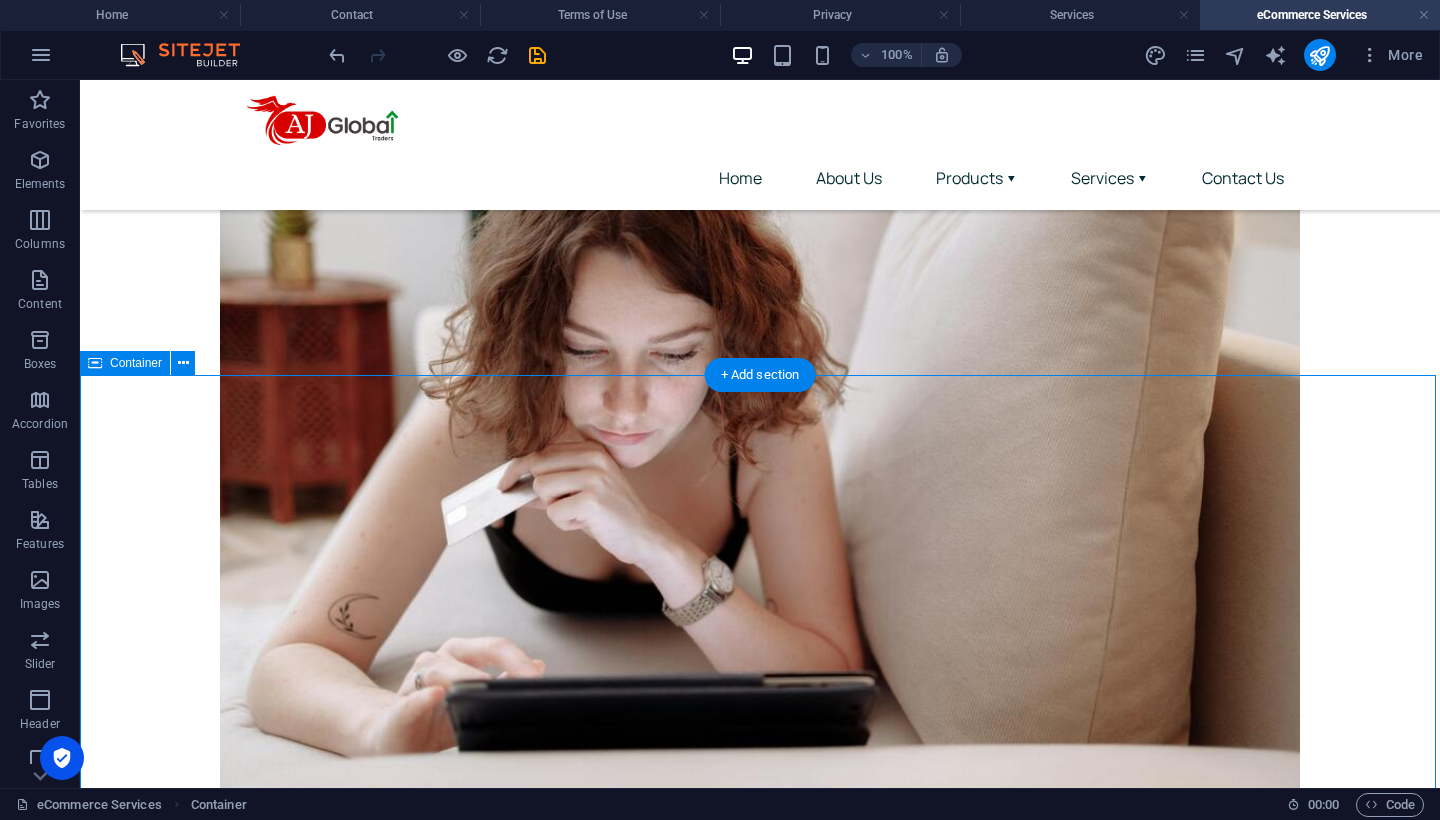 scroll, scrollTop: 309, scrollLeft: 0, axis: vertical 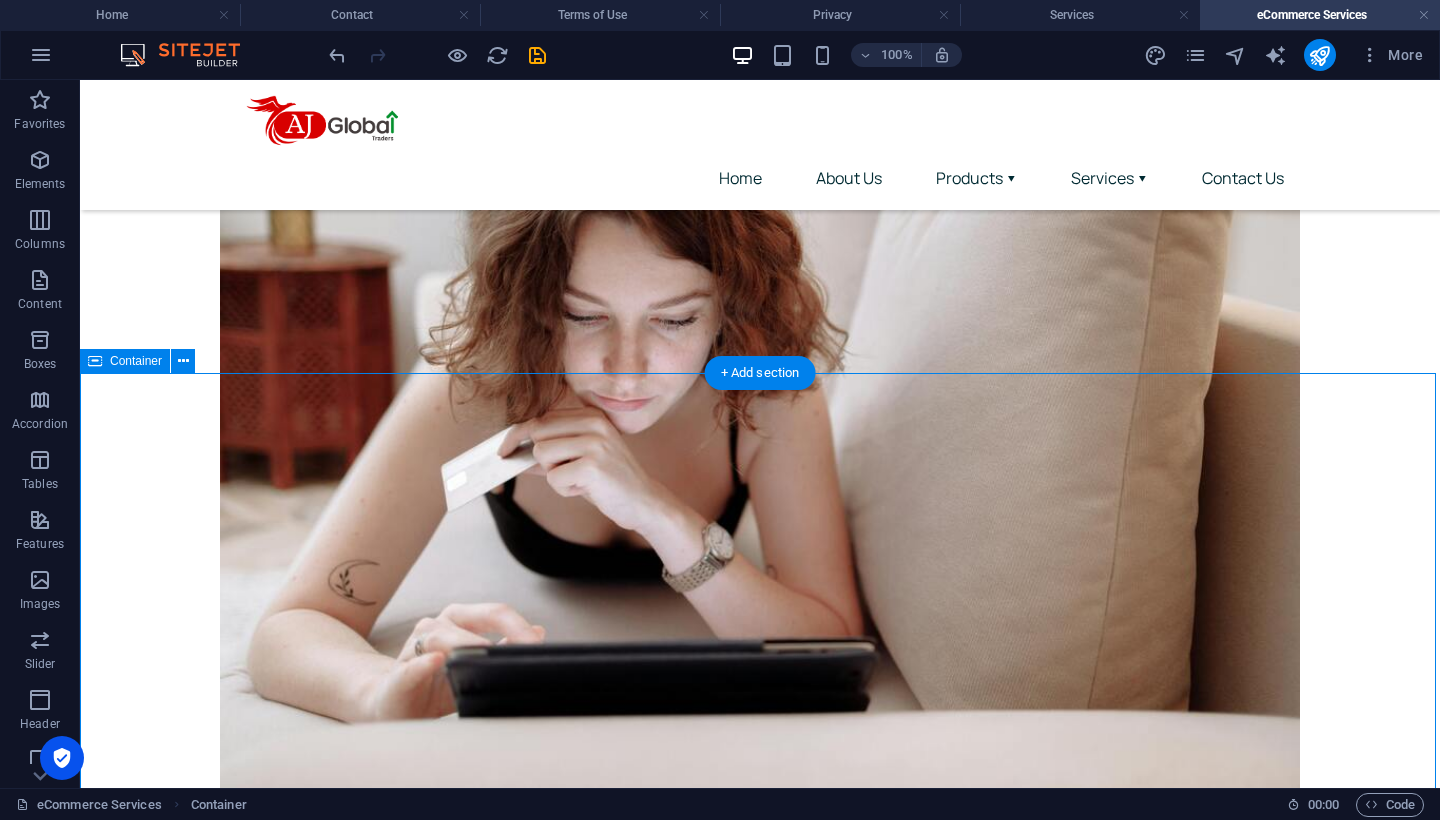 click on "Container" at bounding box center [136, 361] 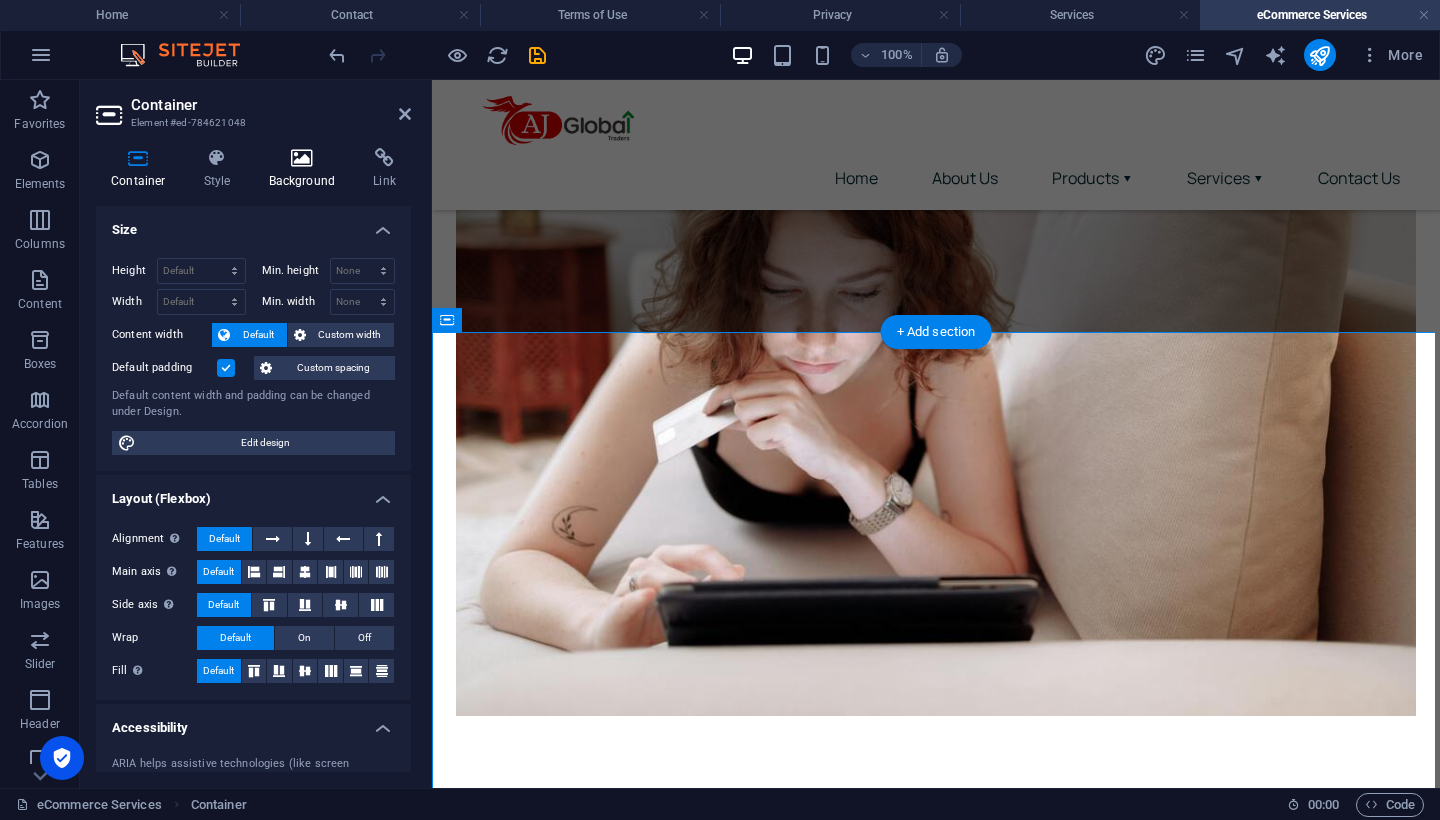 click at bounding box center (302, 158) 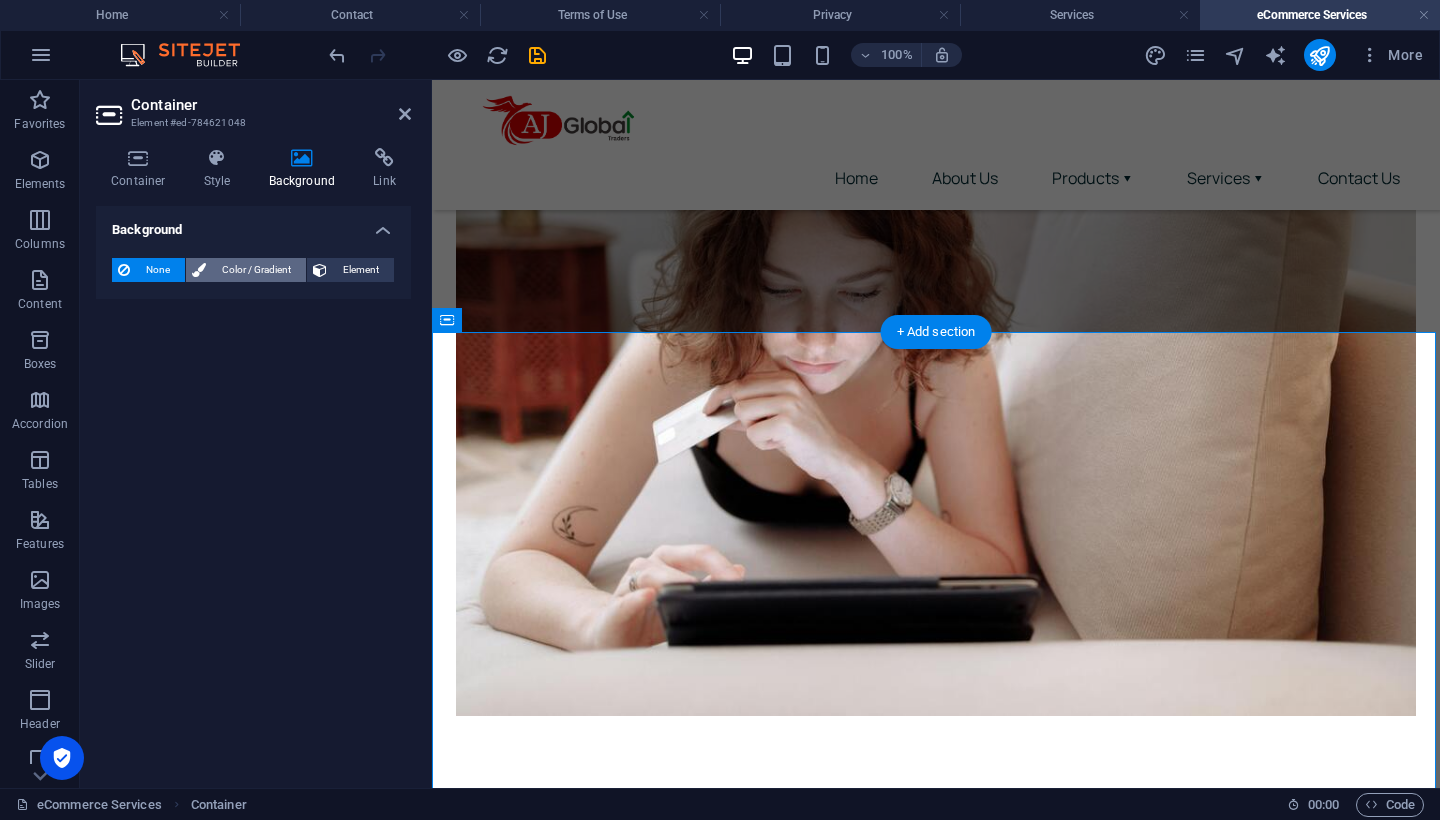 click on "Color / Gradient" at bounding box center [256, 270] 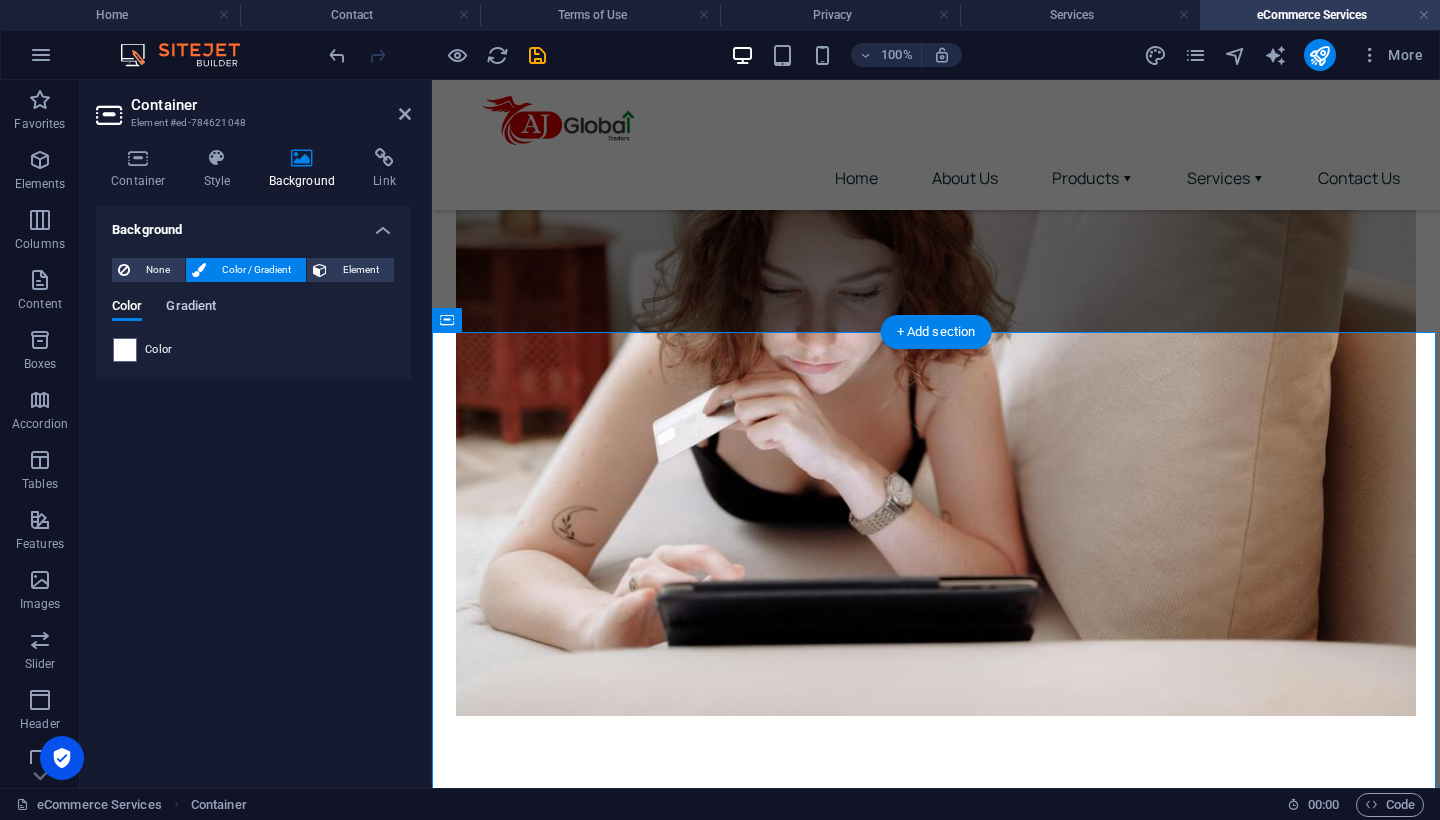 click on "Gradient" at bounding box center [191, 308] 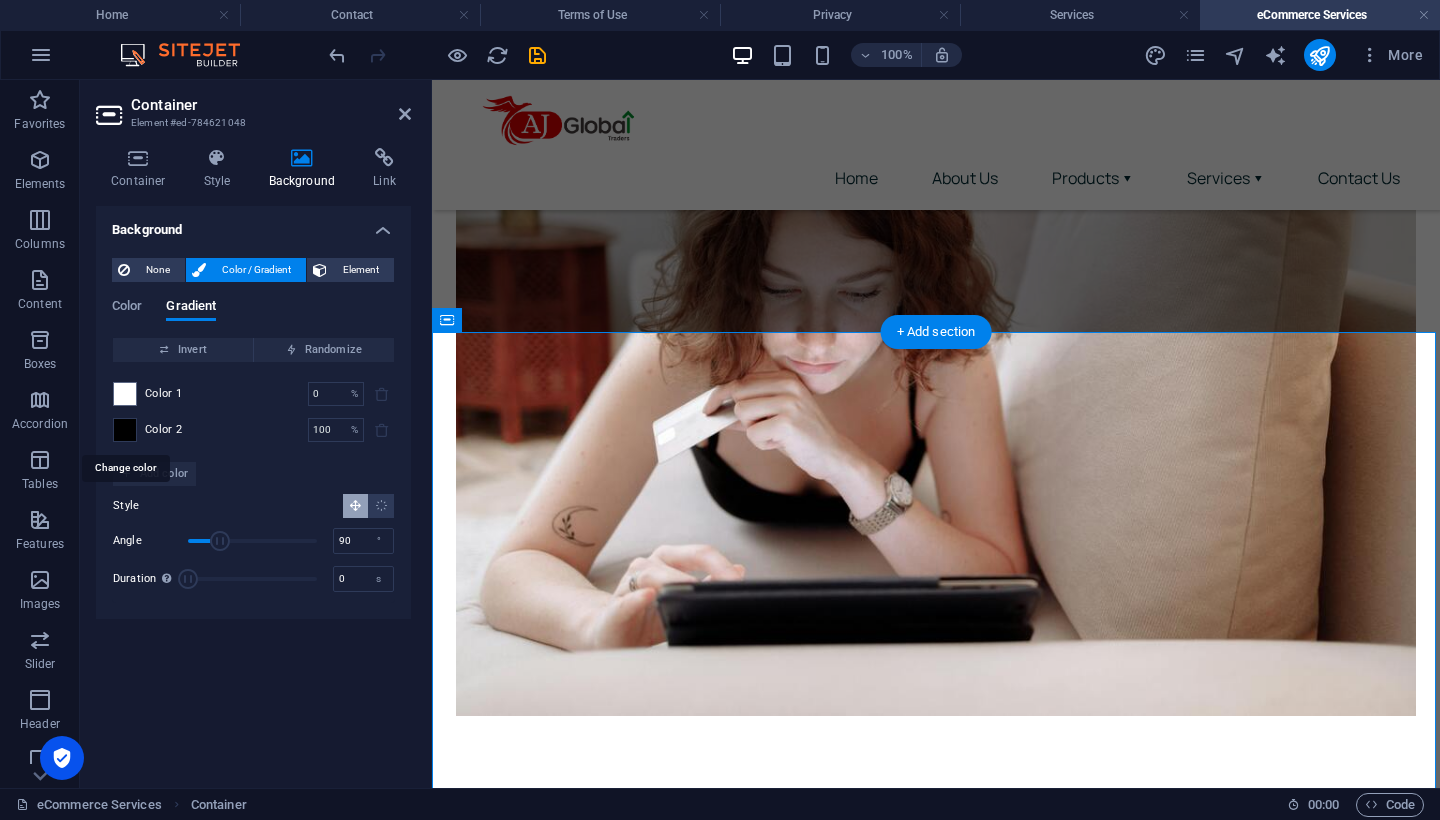 click at bounding box center [125, 430] 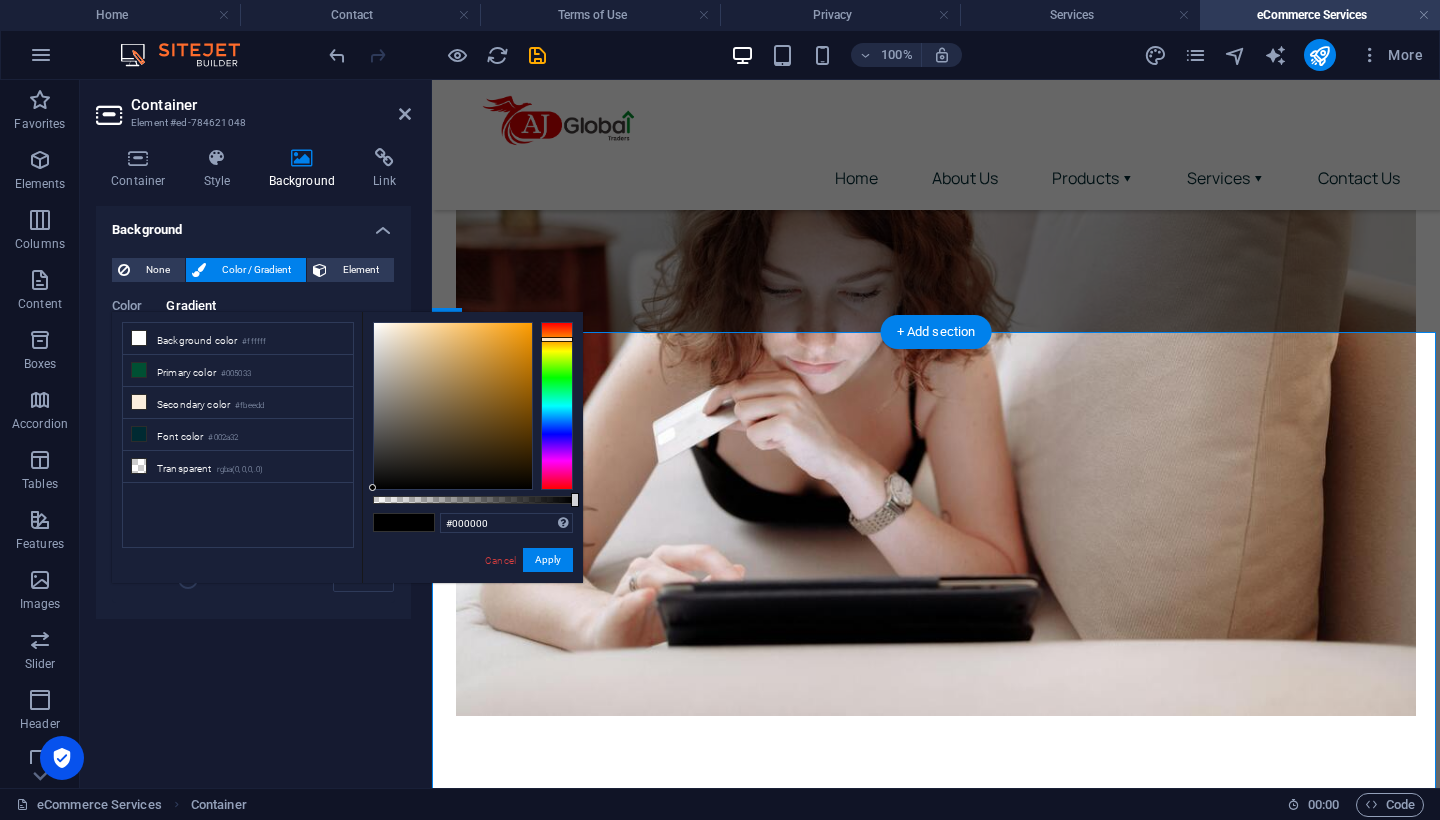 drag, startPoint x: 554, startPoint y: 324, endPoint x: 556, endPoint y: 339, distance: 15.132746 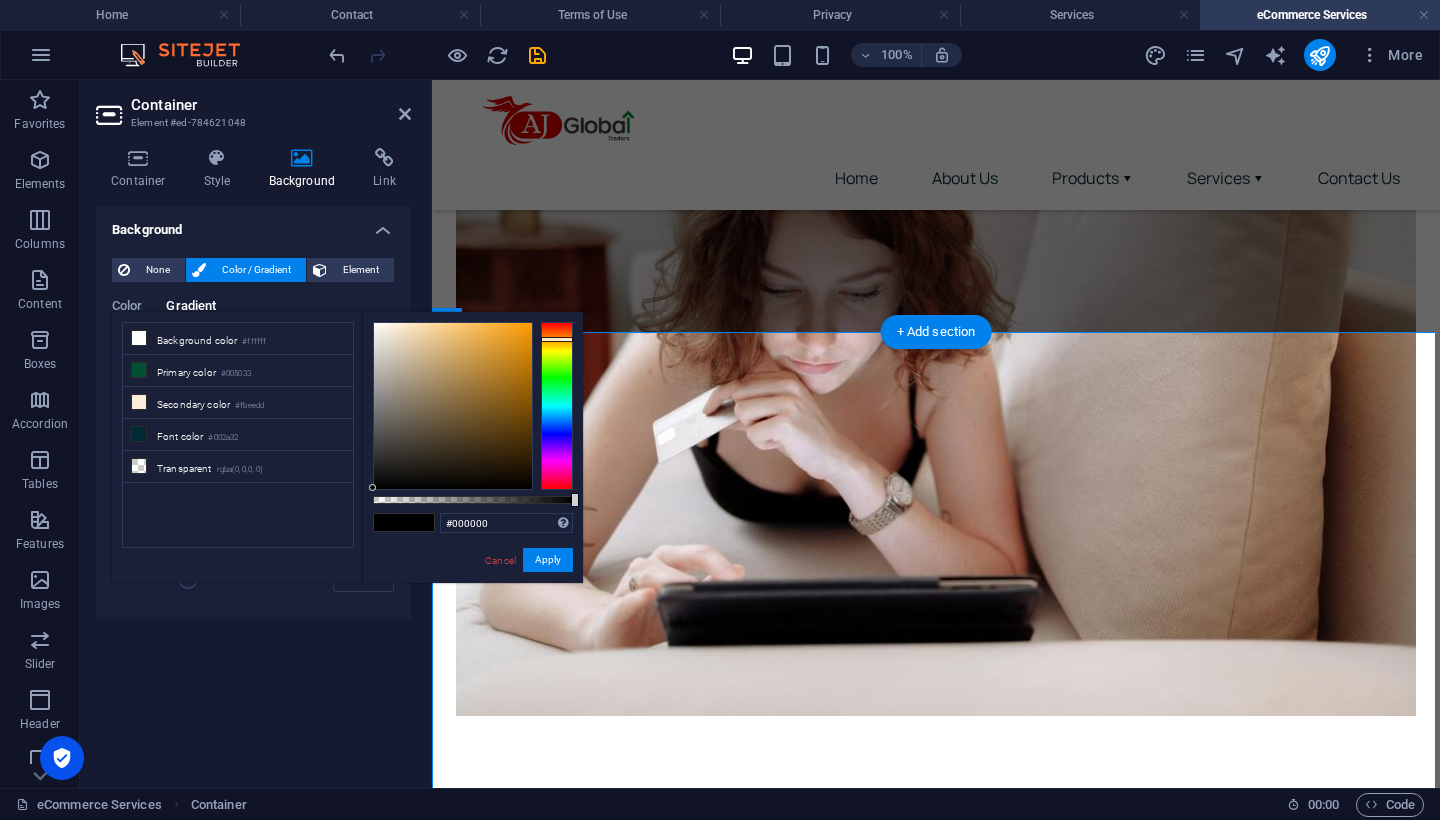 click at bounding box center (557, 339) 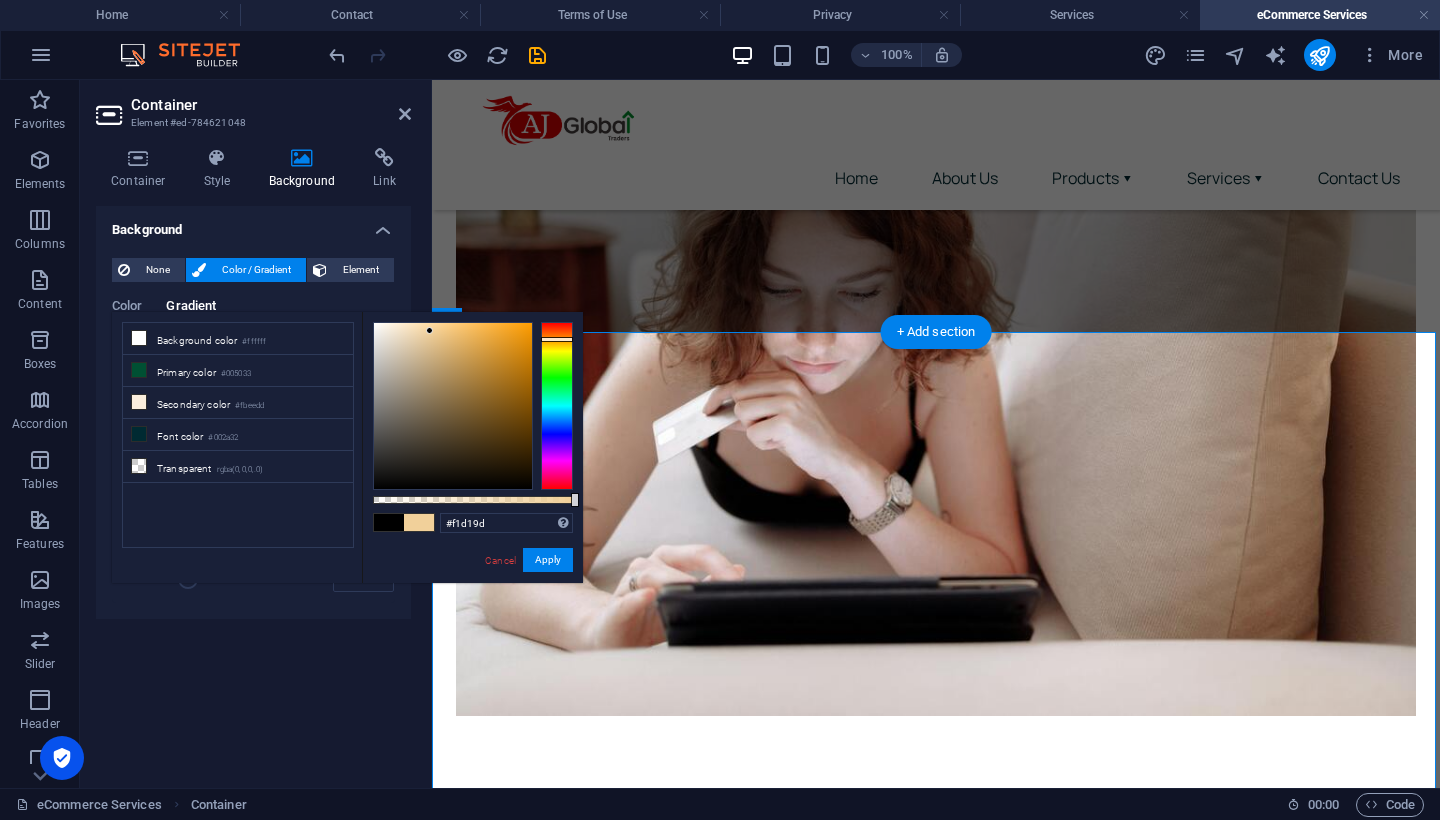 type on "#f1d19f" 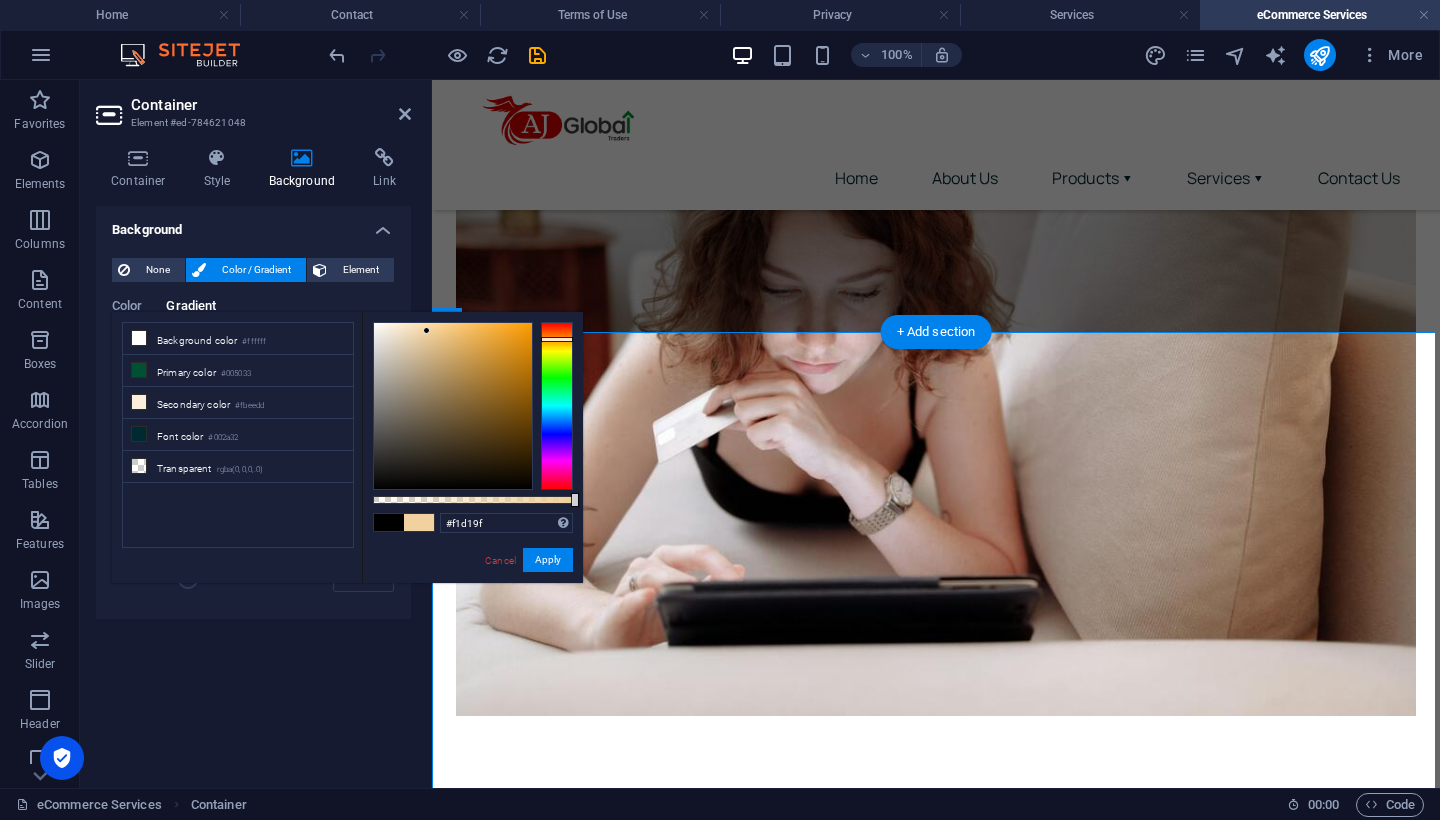 drag, startPoint x: 396, startPoint y: 462, endPoint x: 427, endPoint y: 331, distance: 134.61798 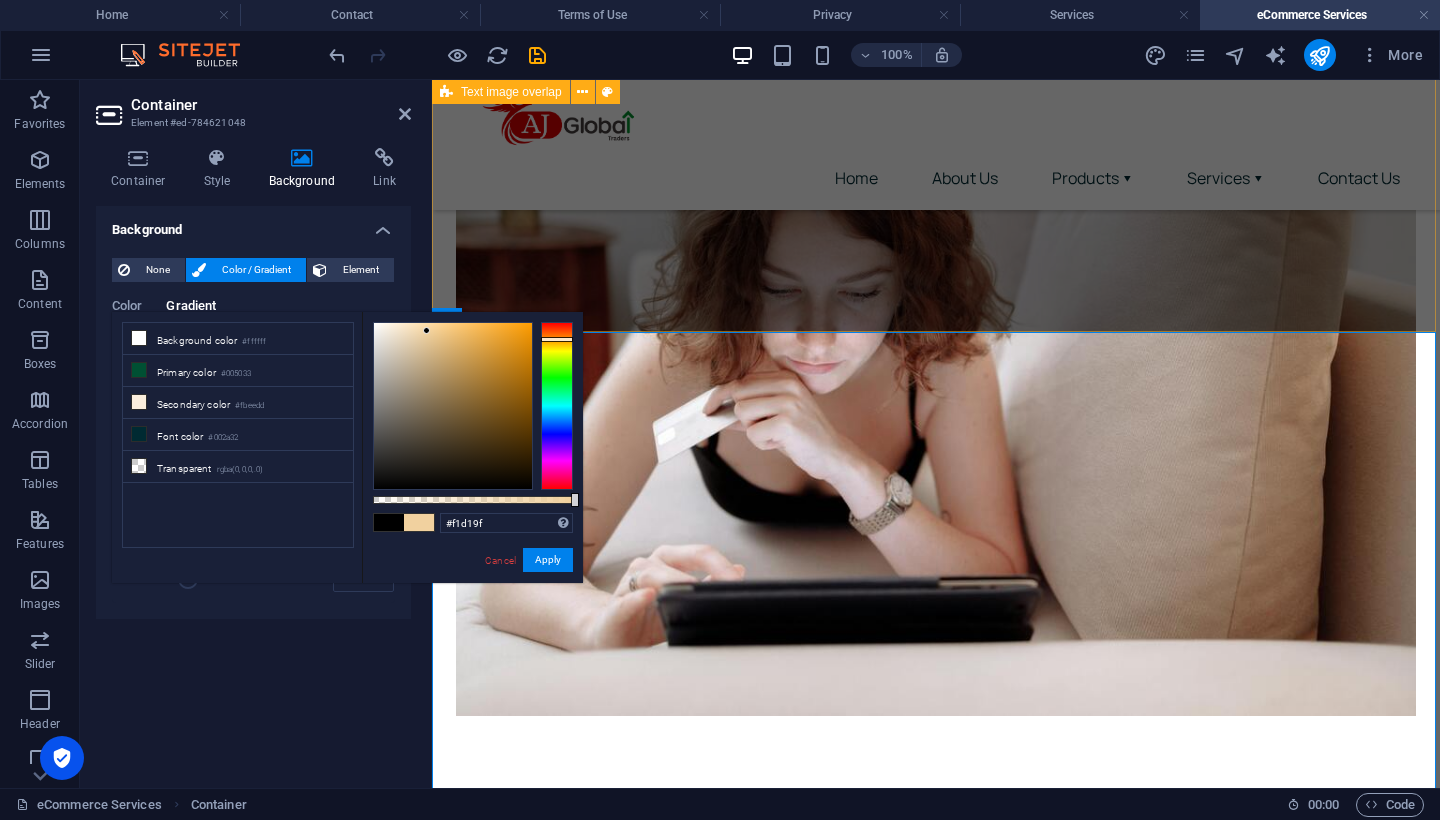 click on "Empowering Online Success - One Click at a Time Launch, manage, and grow your digital store with  our all-in-one e-commerce solutions" at bounding box center [936, 283] 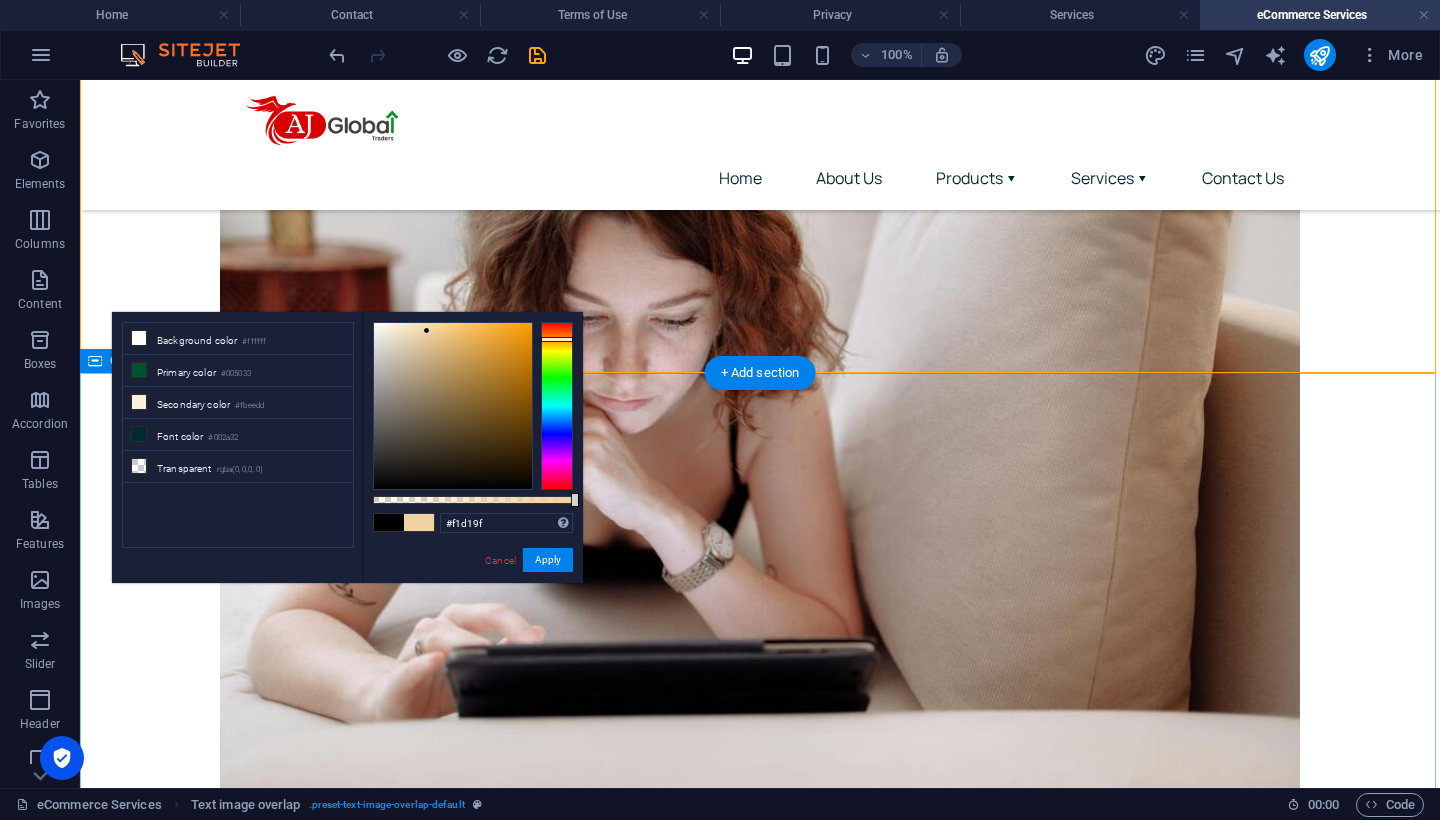 click on "In today's fast-moving digital landscape, having an online presence isn't a luxury—it's a necessity. At   AJ Global Traders FZ-LLC , we help businesses build powerful e-commerce platforms and establish successful digital storefronts across global marketplaces. From sourcing products to fulfilling orders, from store setup to digital marketing – our team handles everything so you can   focus on selling and scaling.  Online Store Setup & Development We create attractive, user-friendly, and conversion-optimized online stores that reflect your brand and engage your audience. Shopify, WooCommerce, Magento, and custom platforms Mobile-friendly responsive design Payment gateway and shipping integration Multi-language & multi-currency support Marketplace Management Expand your reach through top marketplaces like   Amazon, Noon, eBay, Flipkart, and more.   We’ll help you go live and stay competitive. Product listings creation & optimization Brand registry and compliance Promotions & campaign management" at bounding box center (760, 1422) 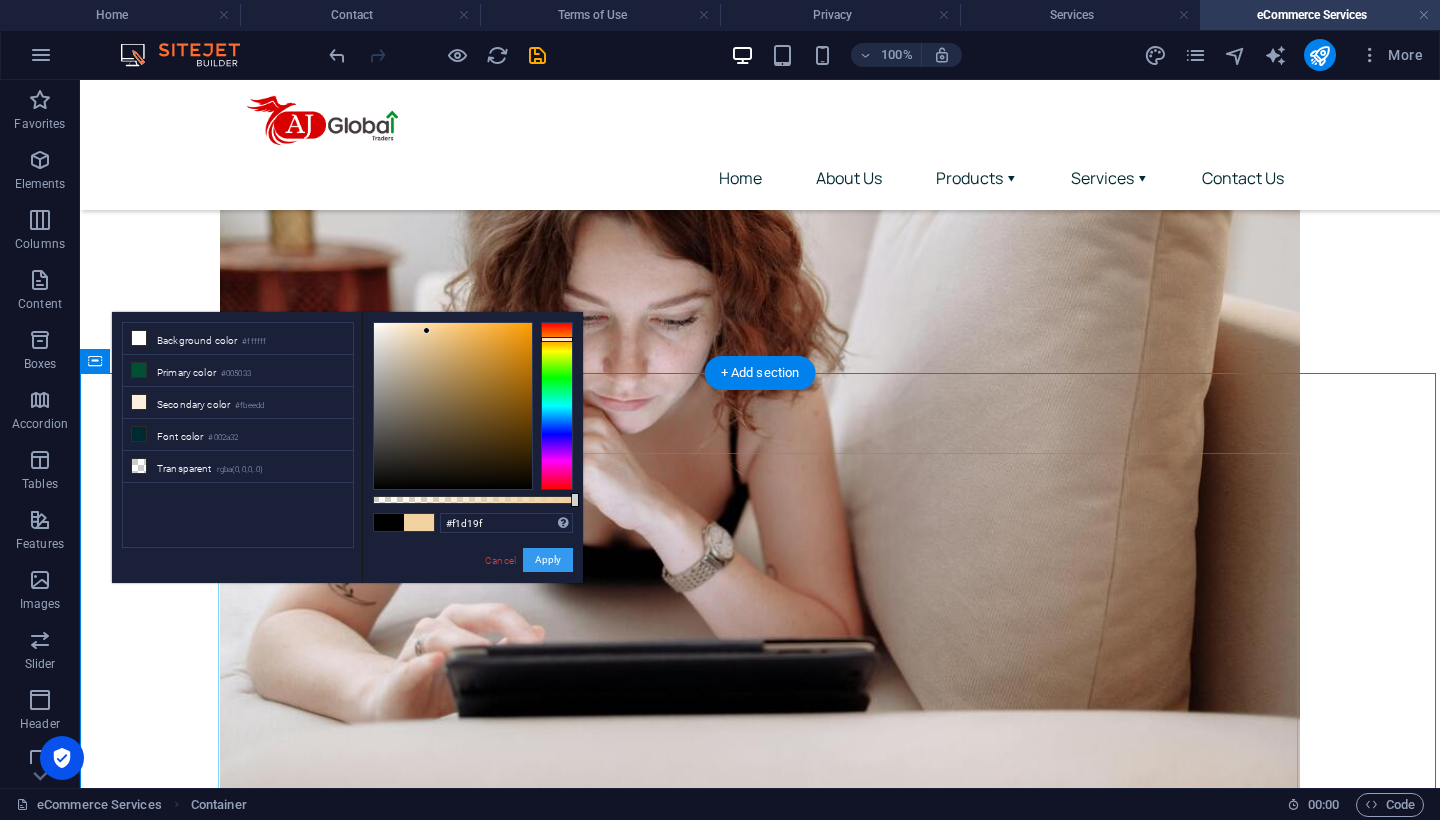 click on "Apply" at bounding box center [548, 560] 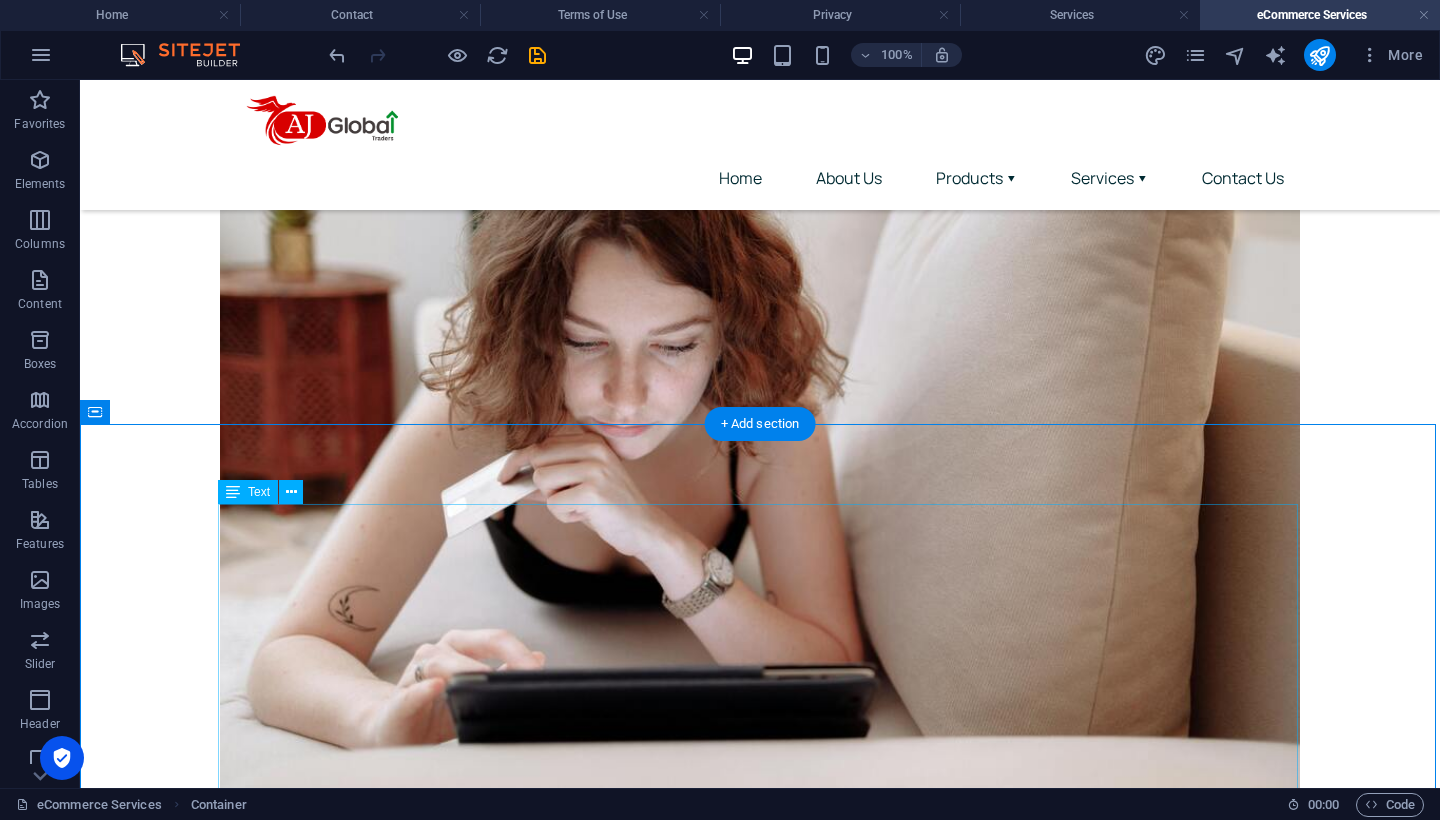 scroll, scrollTop: 246, scrollLeft: 0, axis: vertical 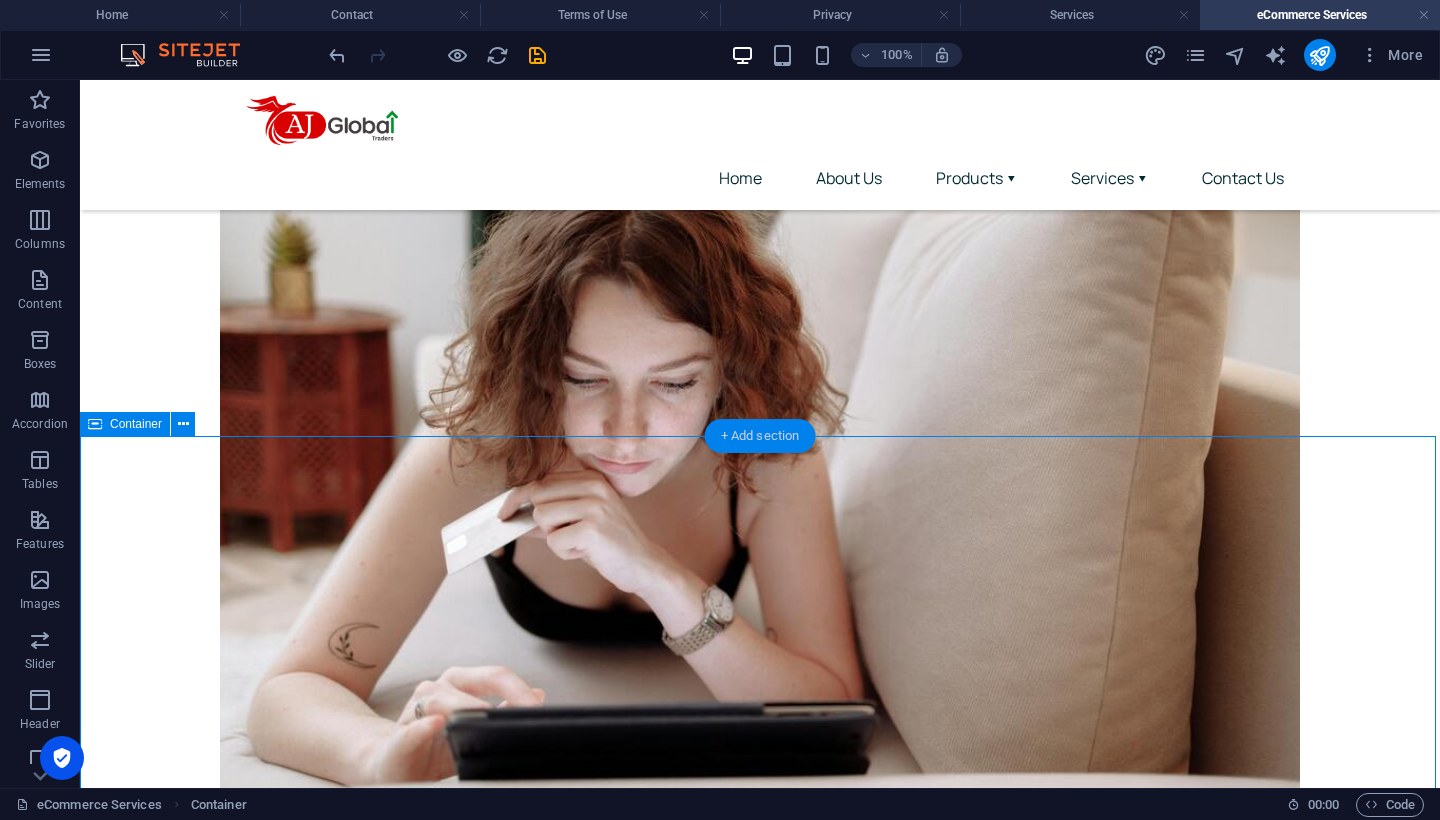 click on "+ Add section" at bounding box center (760, 436) 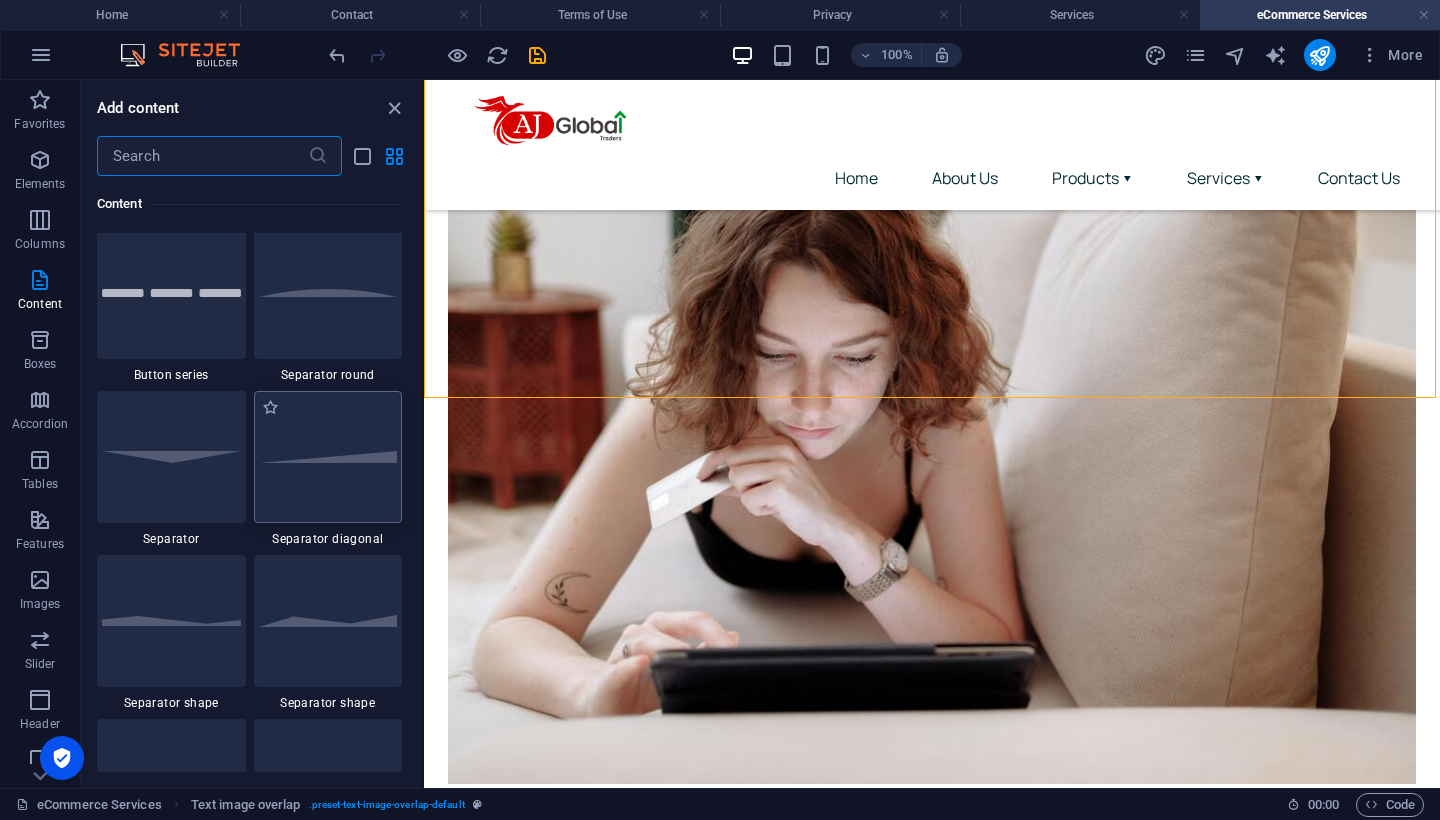 scroll, scrollTop: 4627, scrollLeft: 0, axis: vertical 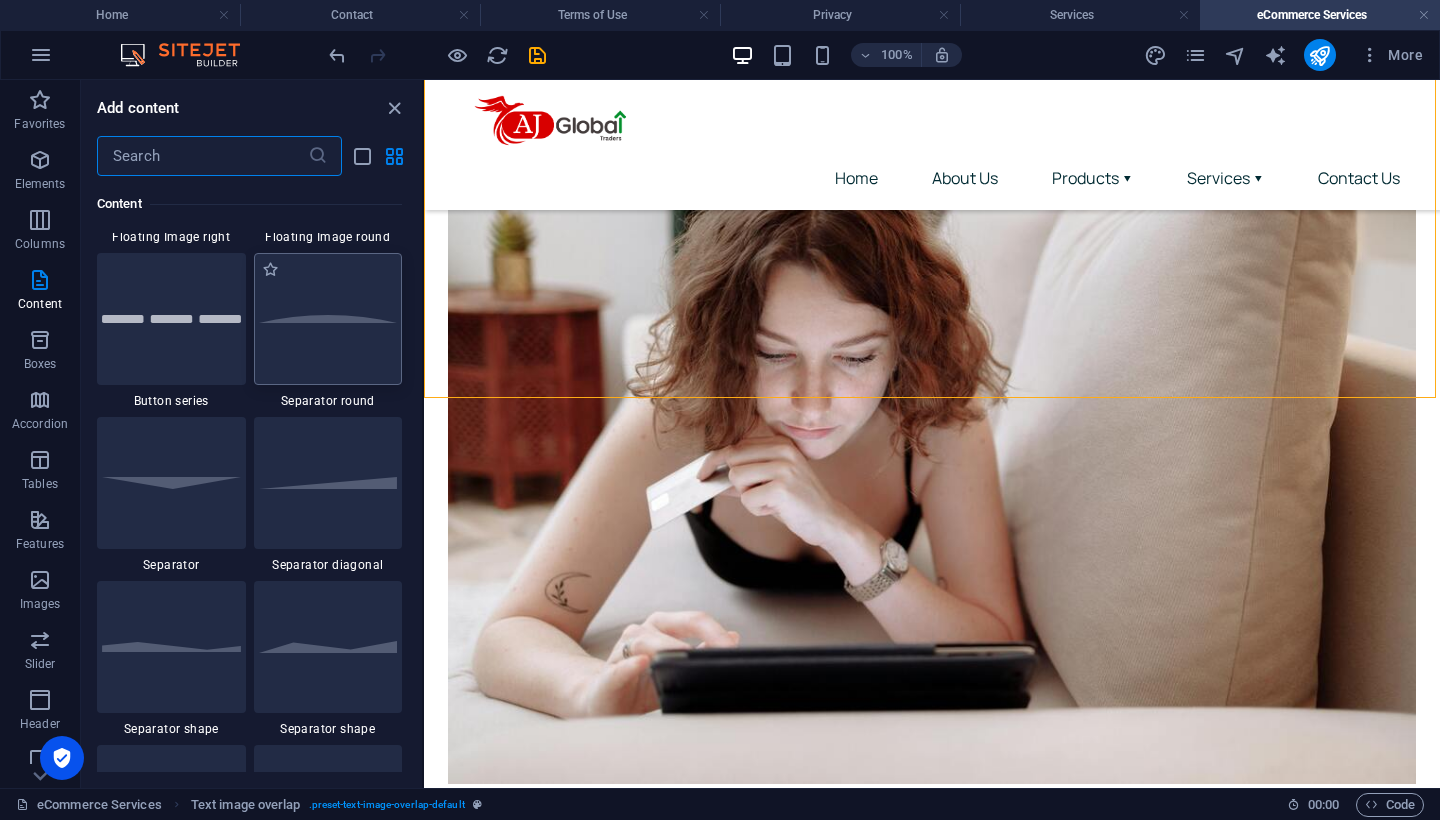 click at bounding box center (328, 319) 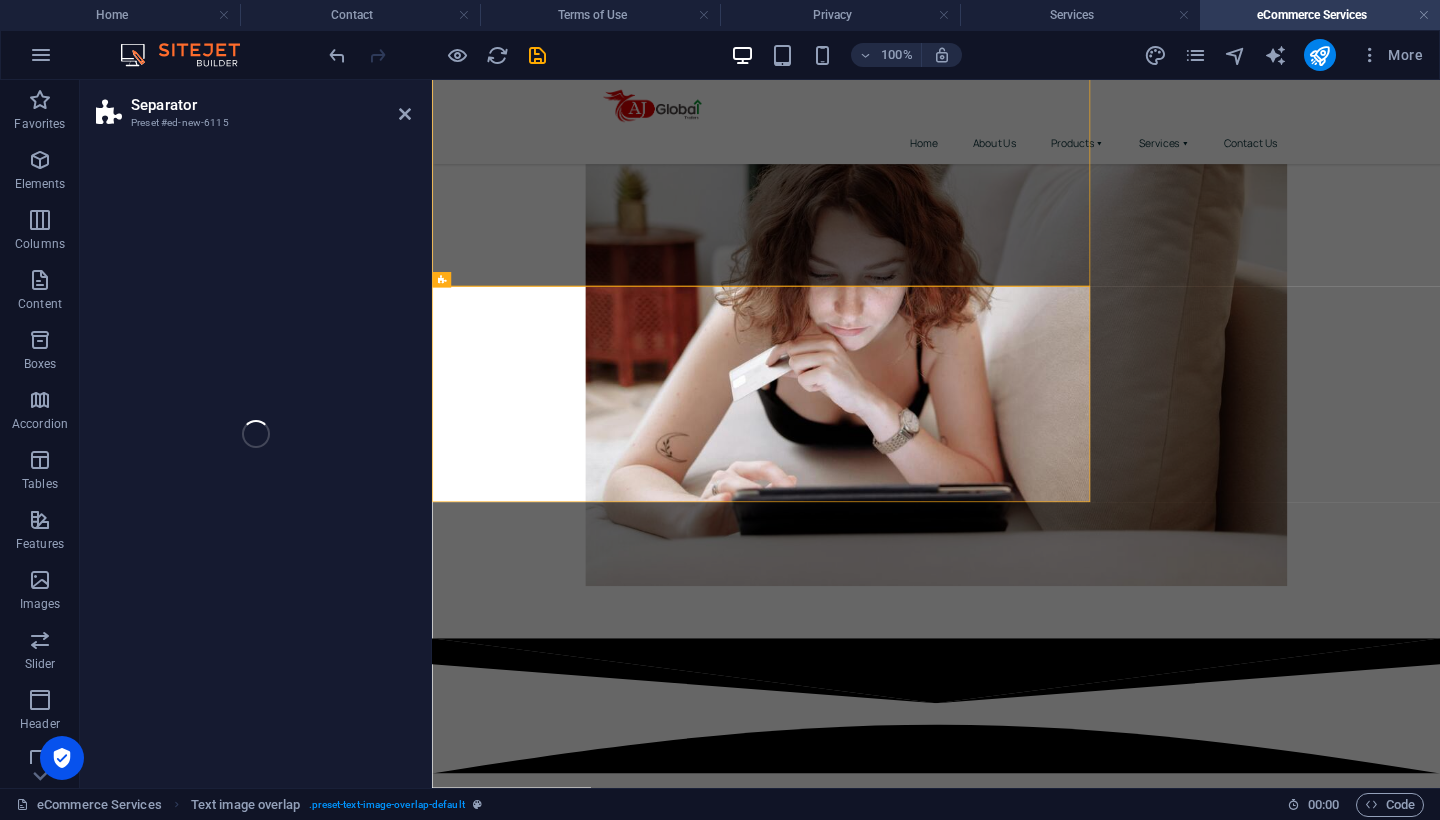 select on "circle" 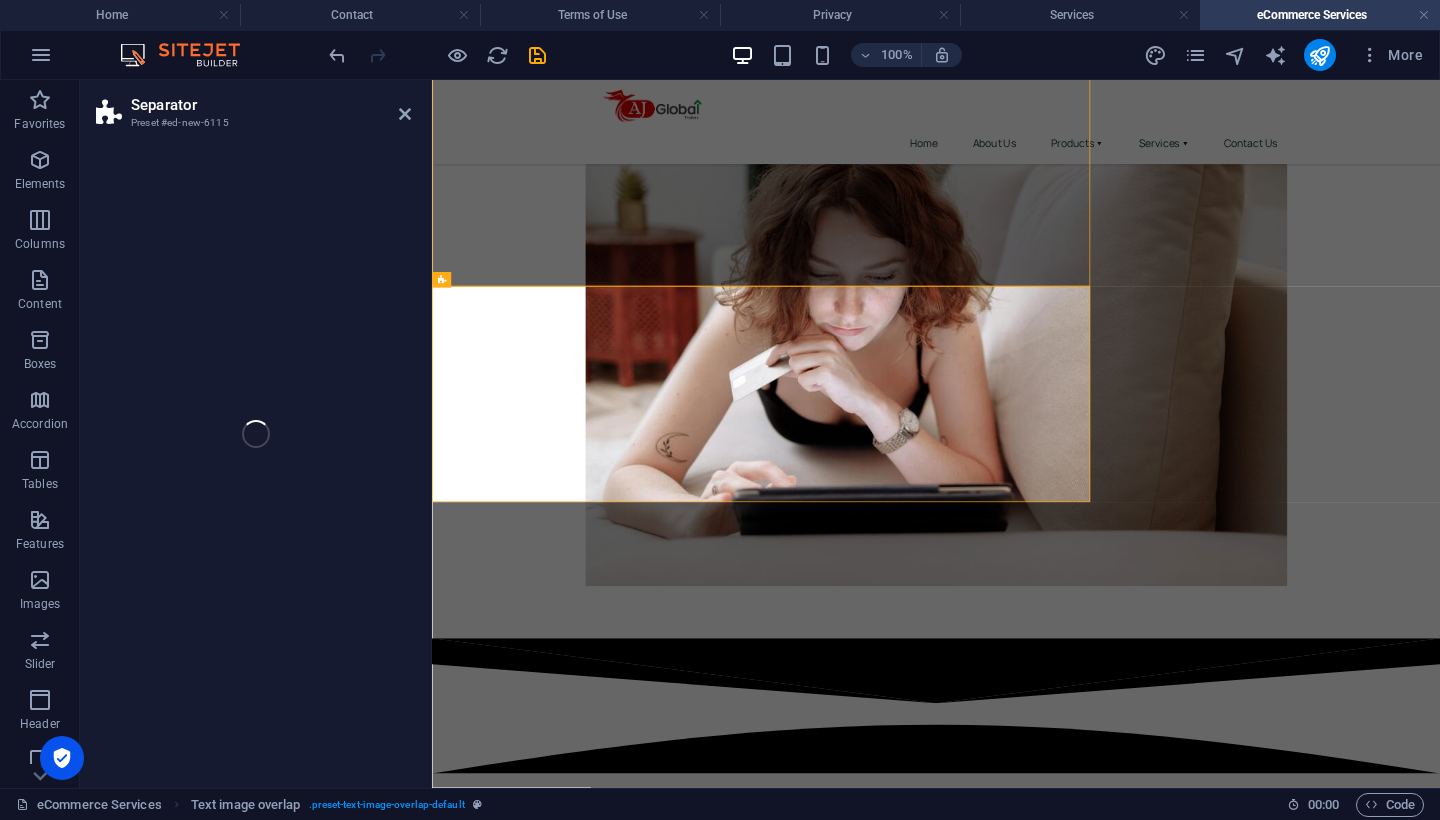 select on "rem" 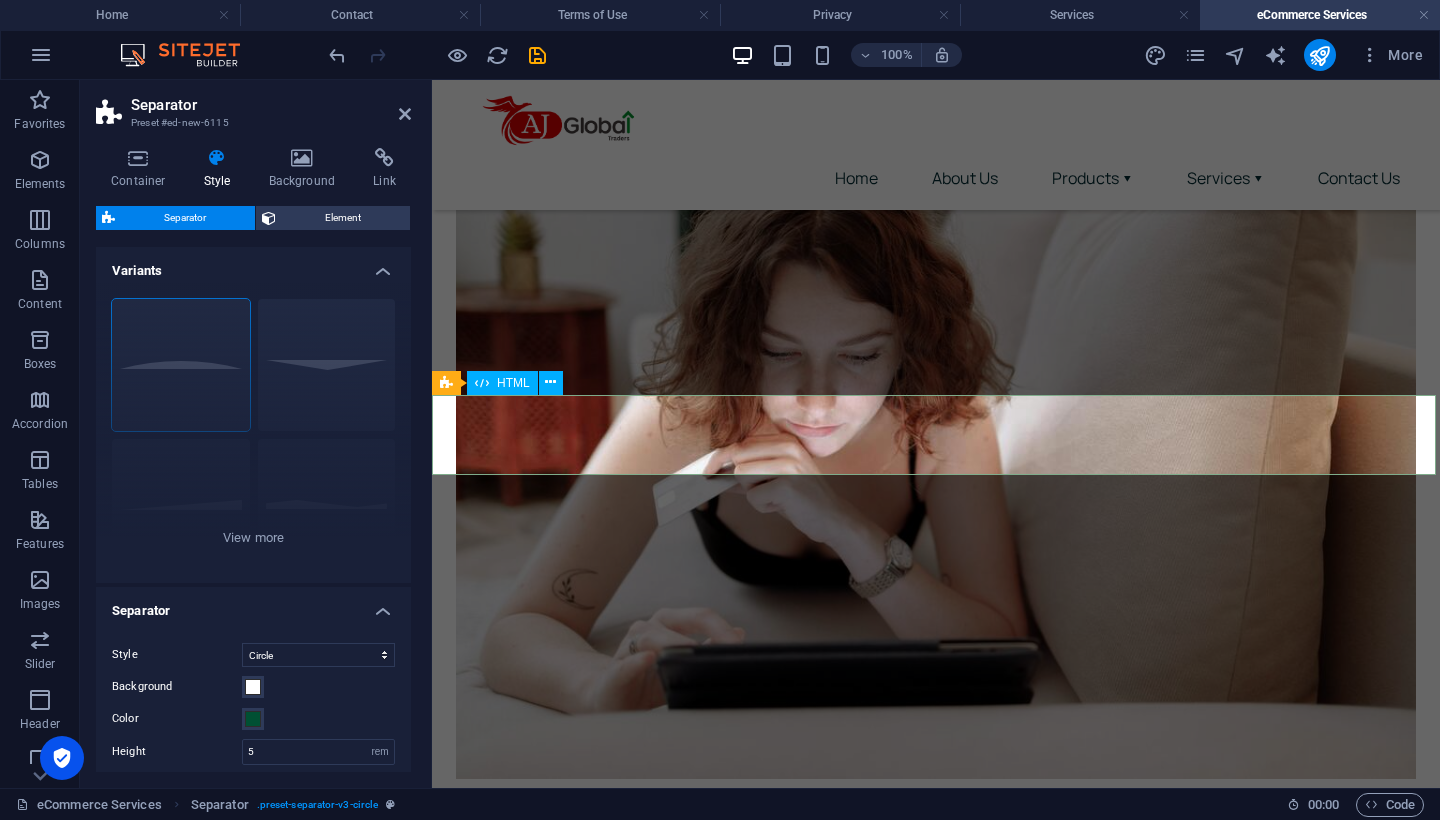 click at bounding box center [936, 899] 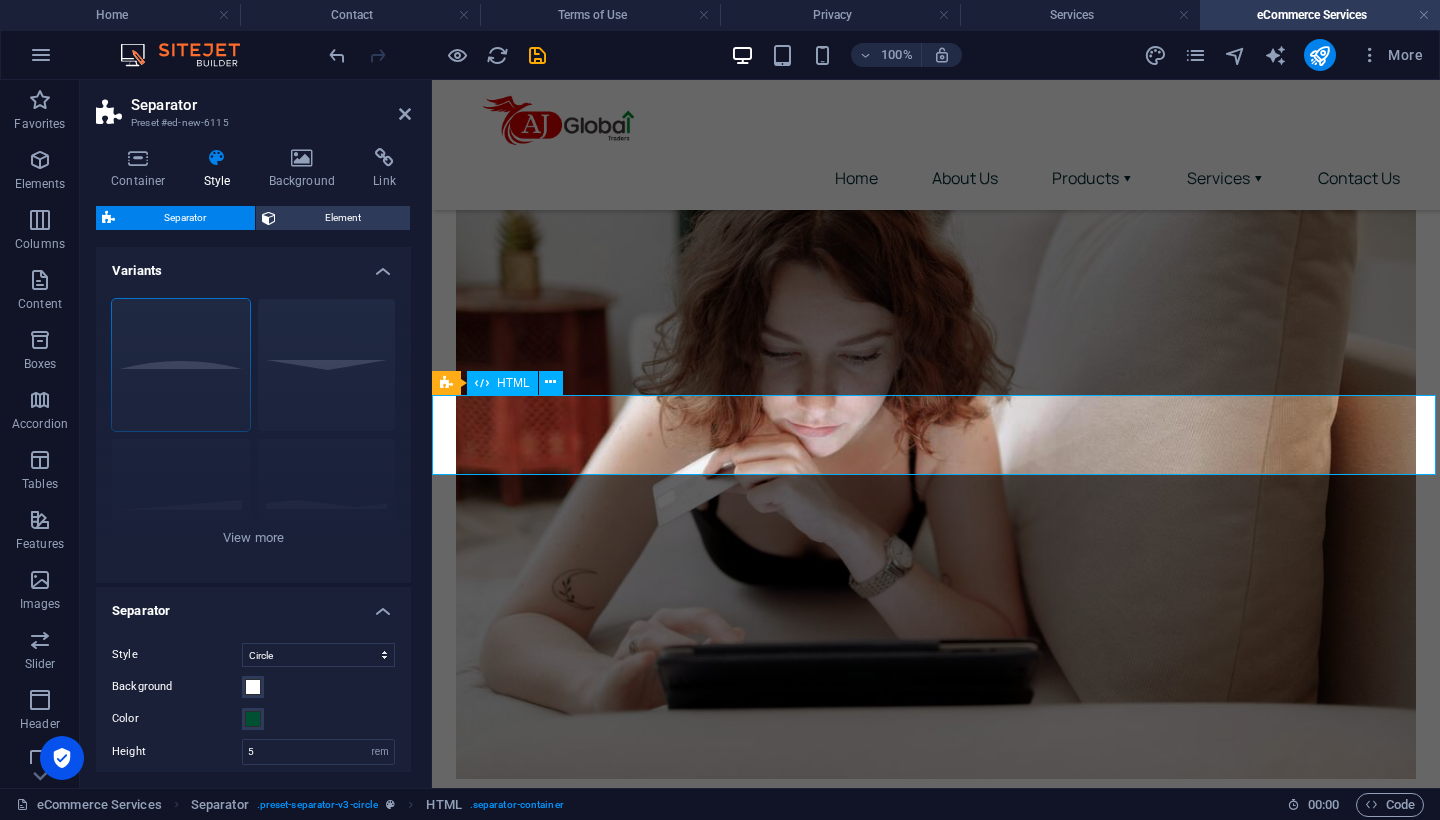 click at bounding box center (936, 899) 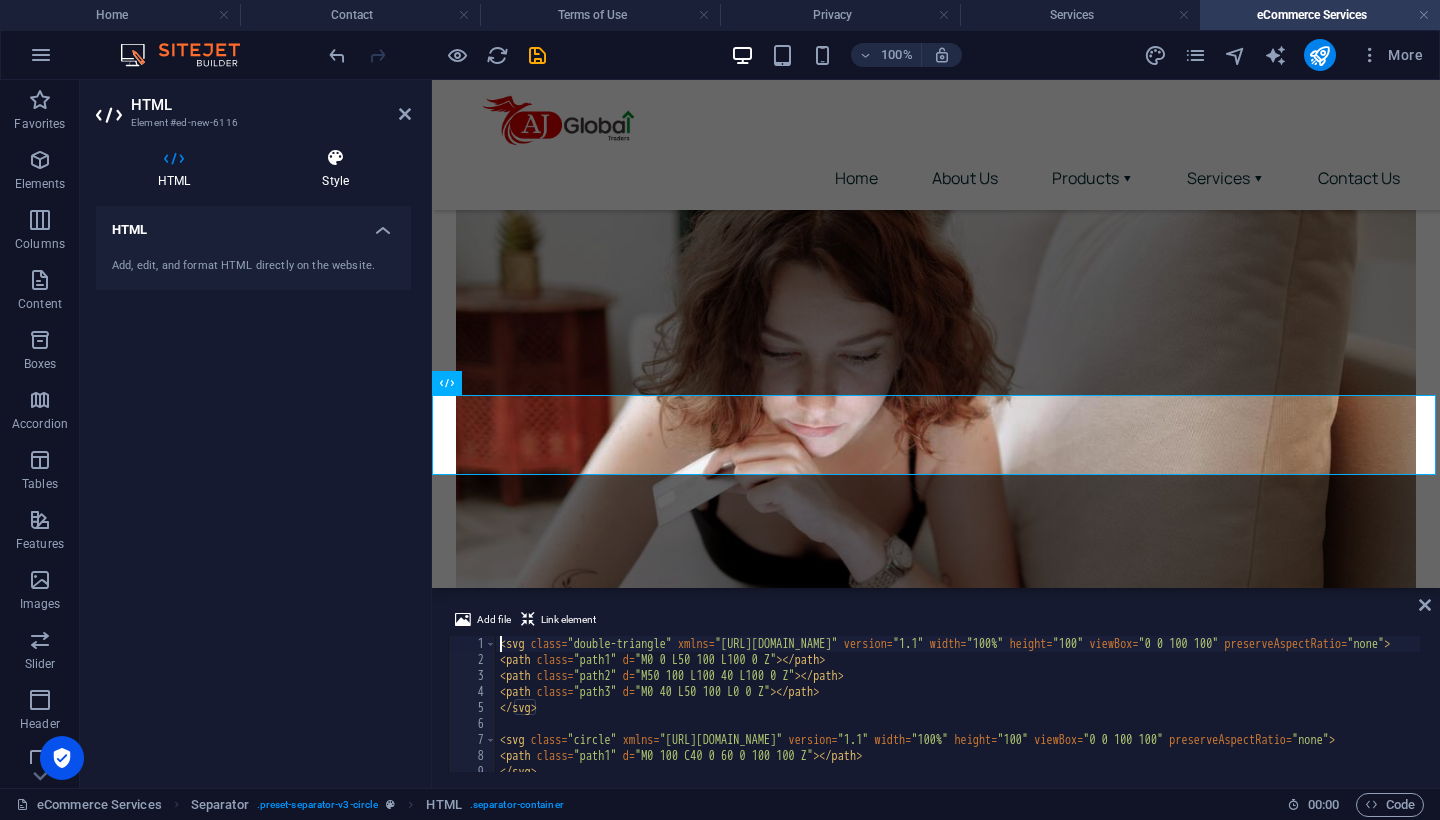 click at bounding box center (335, 158) 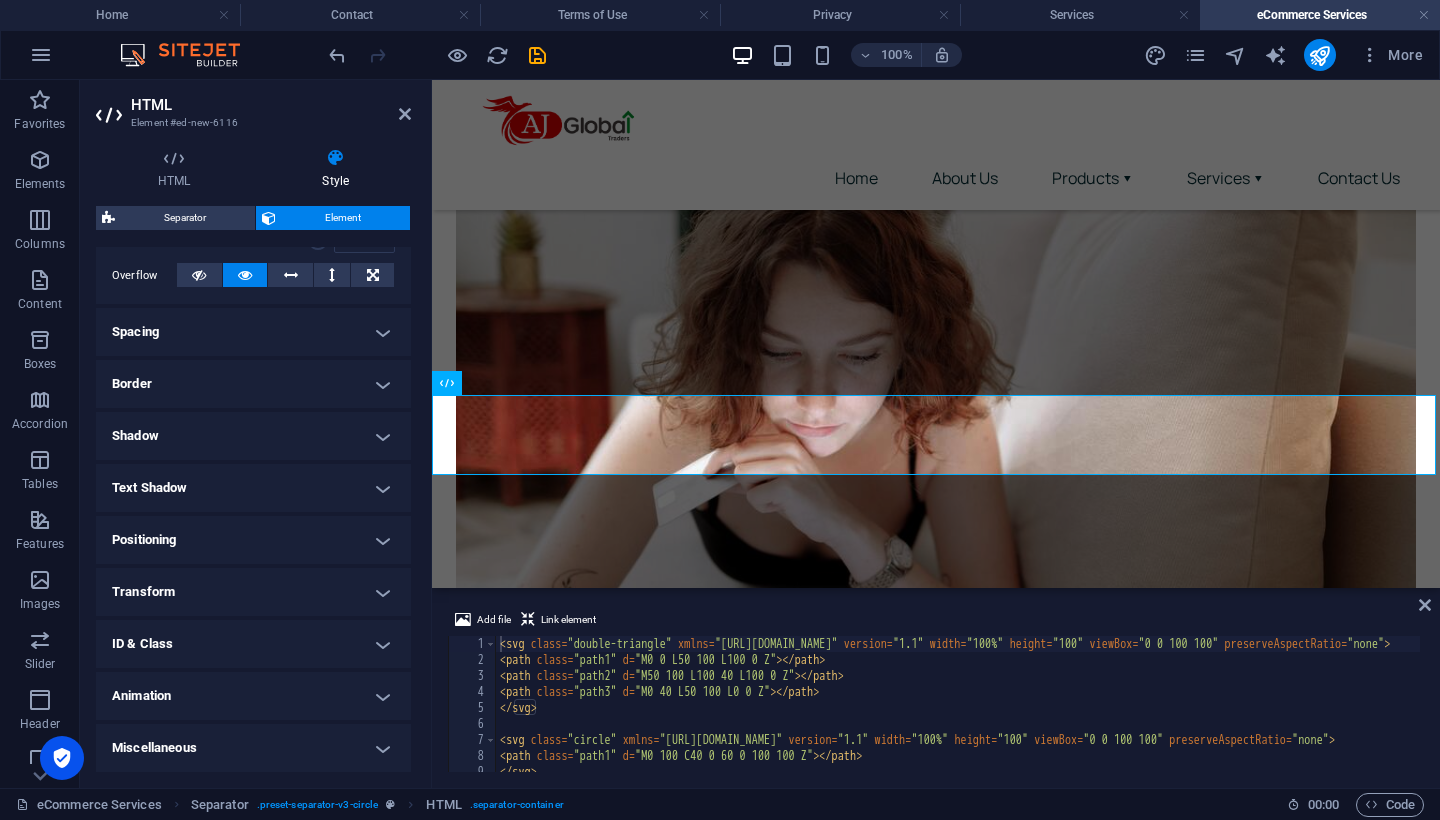scroll, scrollTop: 319, scrollLeft: 0, axis: vertical 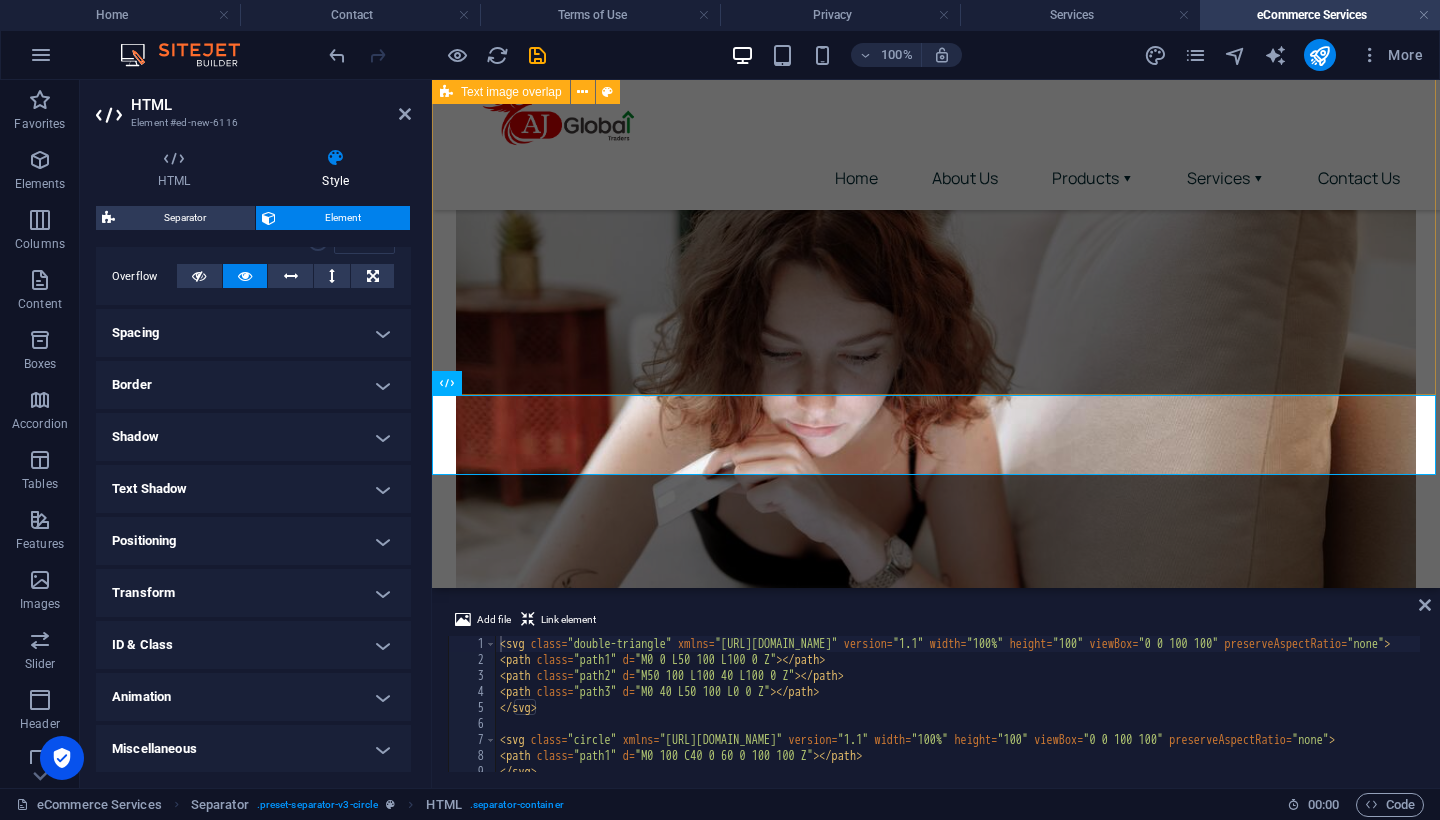 click on "Empowering Online Success - One Click at a Time Launch, manage, and grow your digital store with  our all-in-one e-commerce solutions" at bounding box center [936, 346] 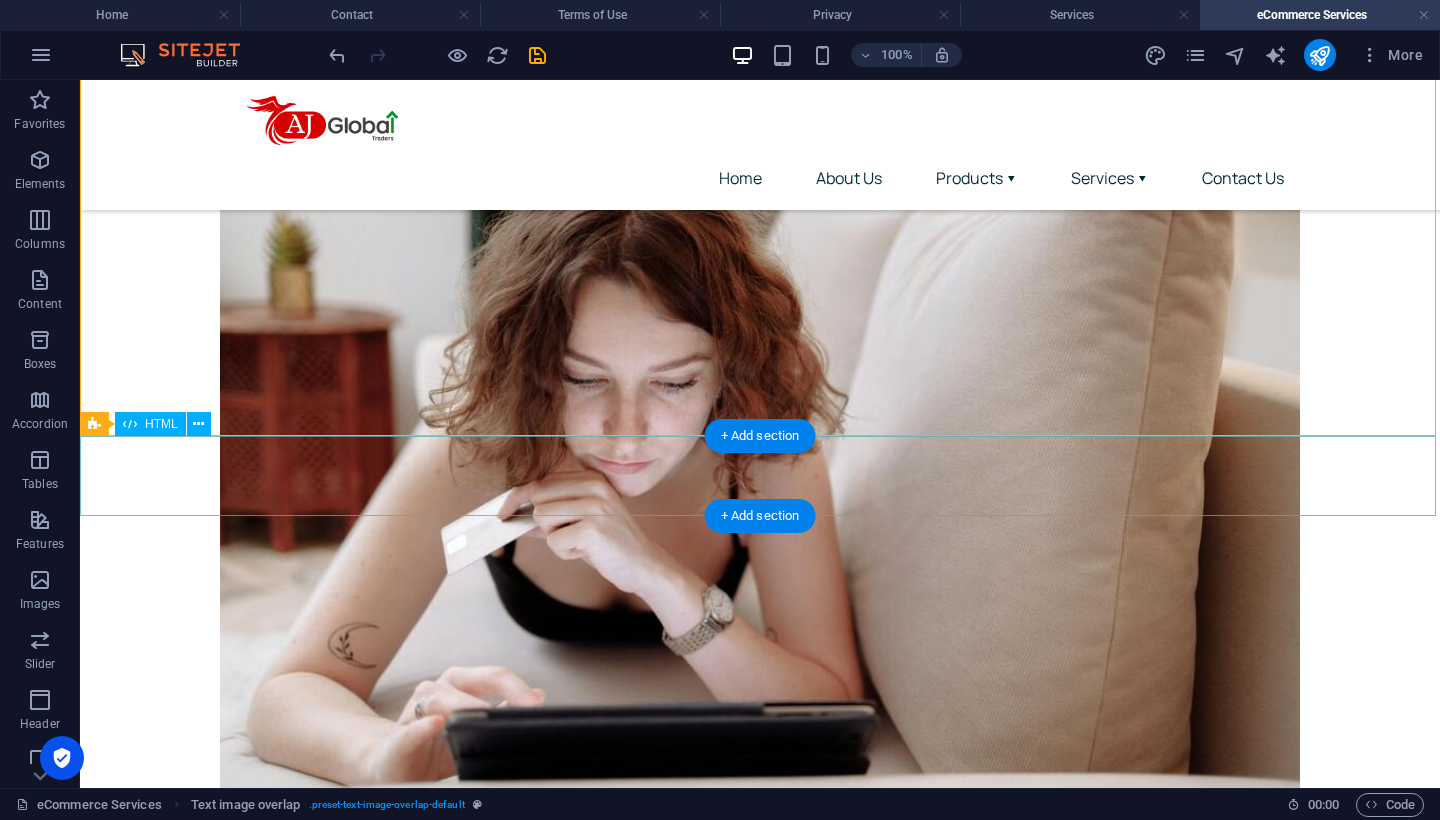 click at bounding box center (760, 979) 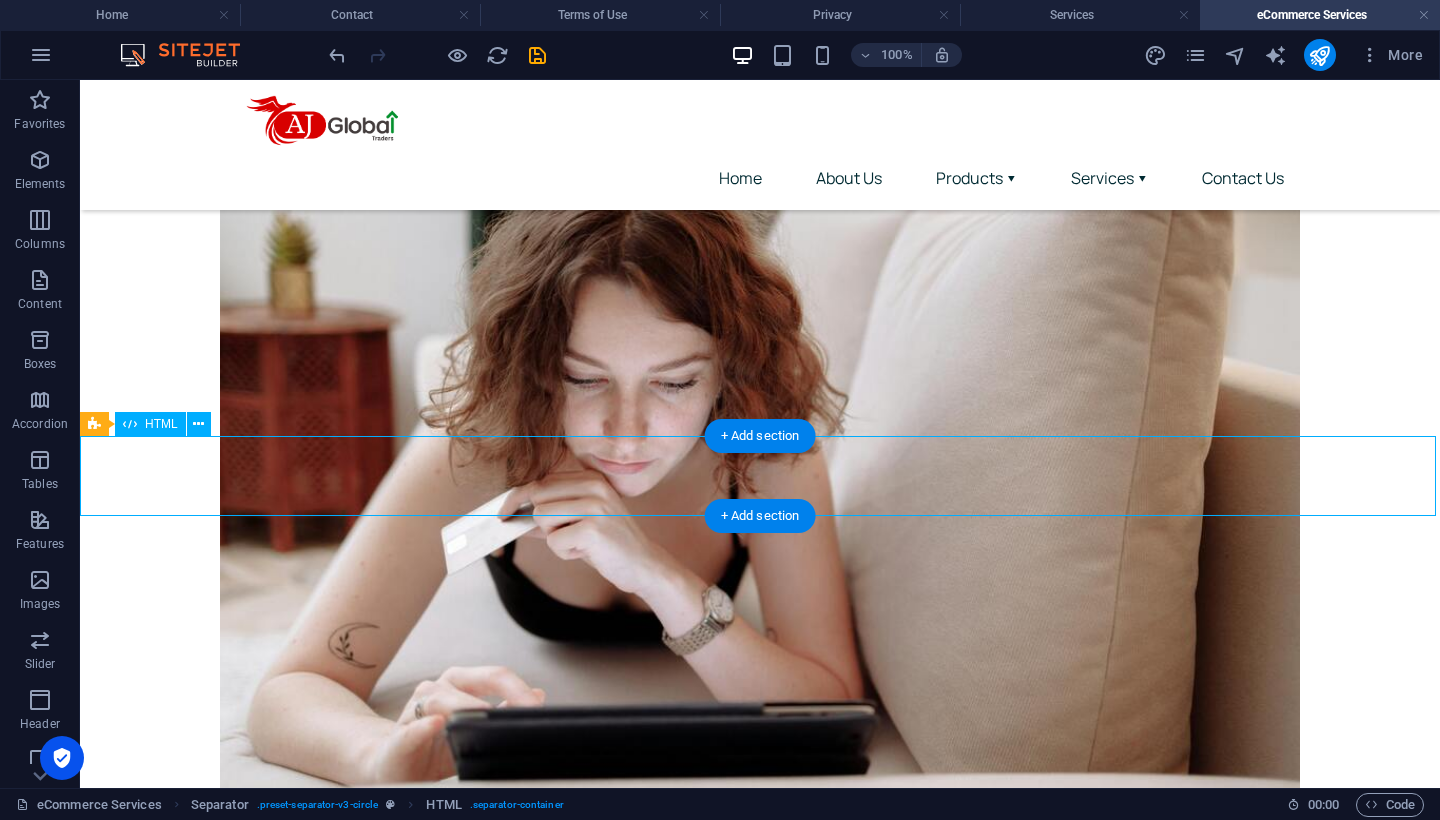 click at bounding box center (760, 979) 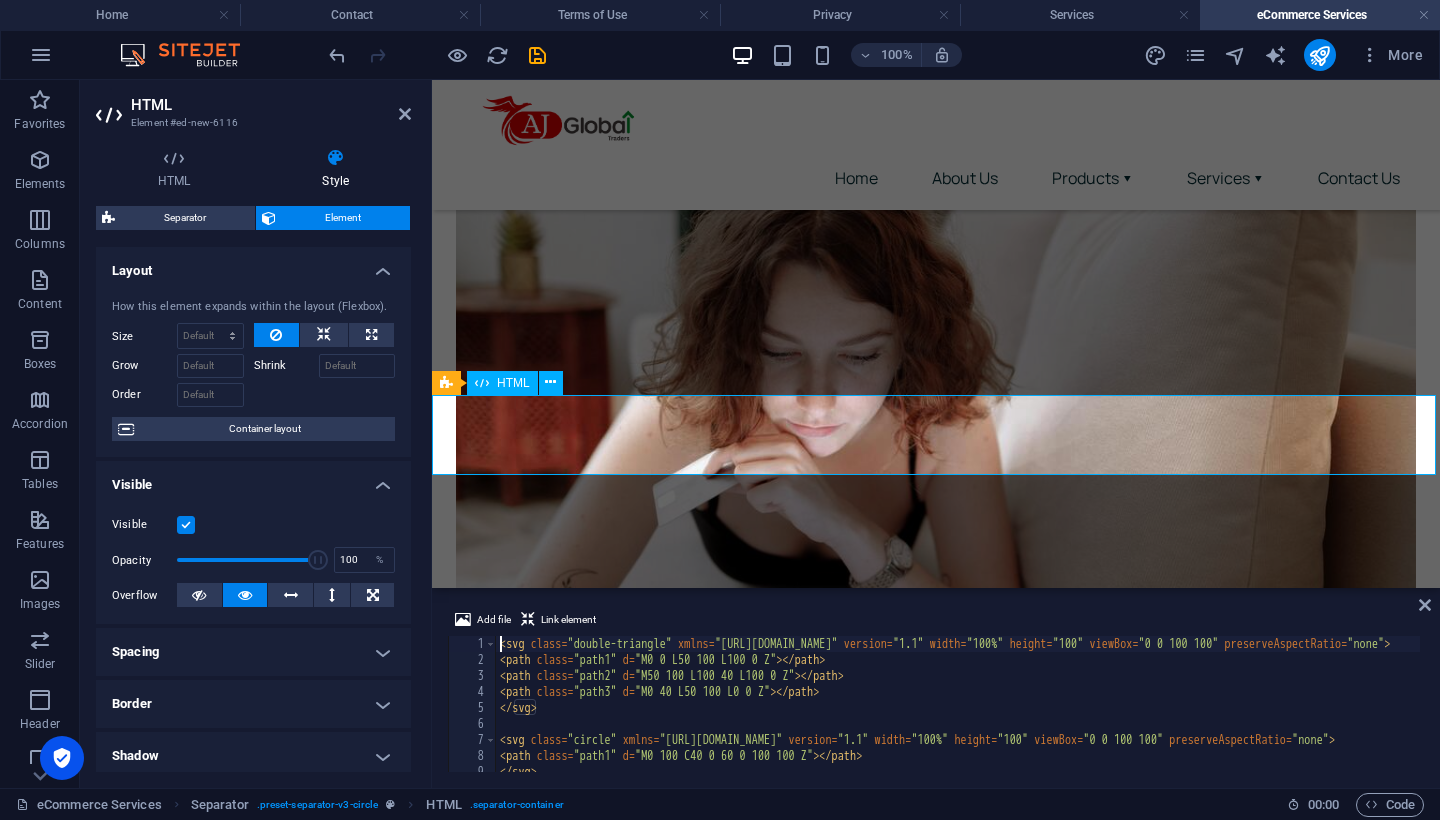 click at bounding box center (936, 899) 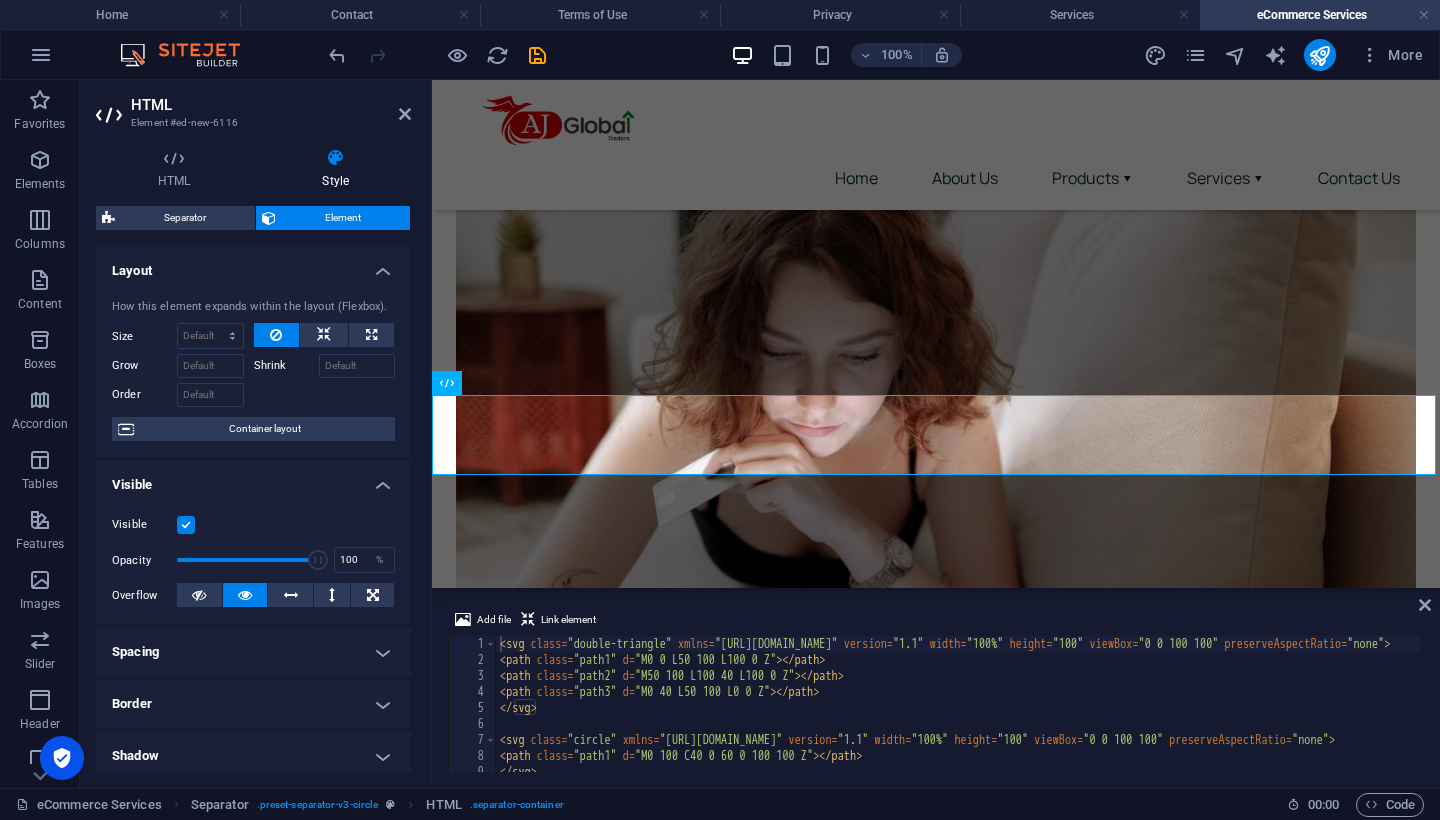 click at bounding box center (335, 158) 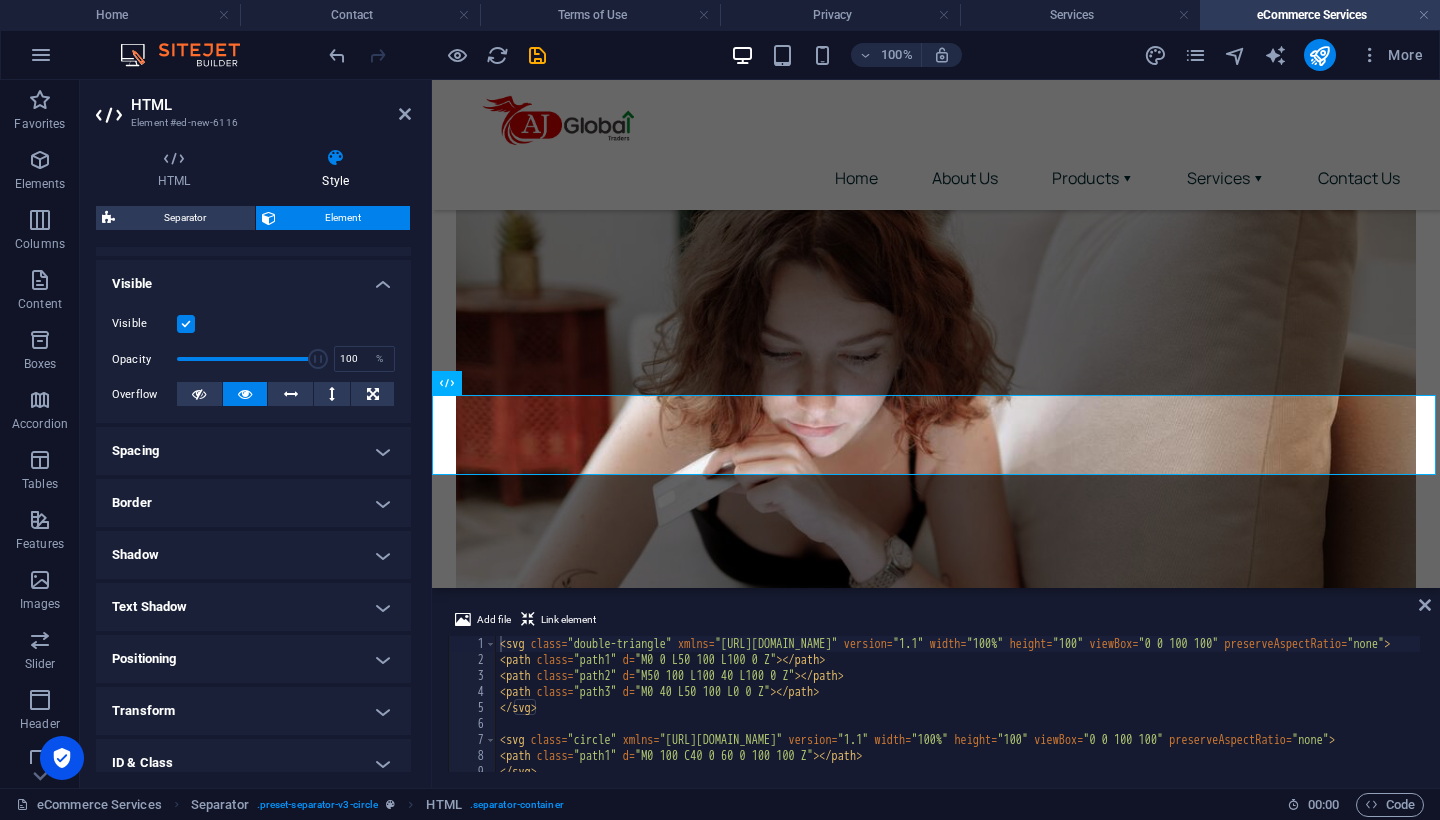 scroll, scrollTop: 204, scrollLeft: 0, axis: vertical 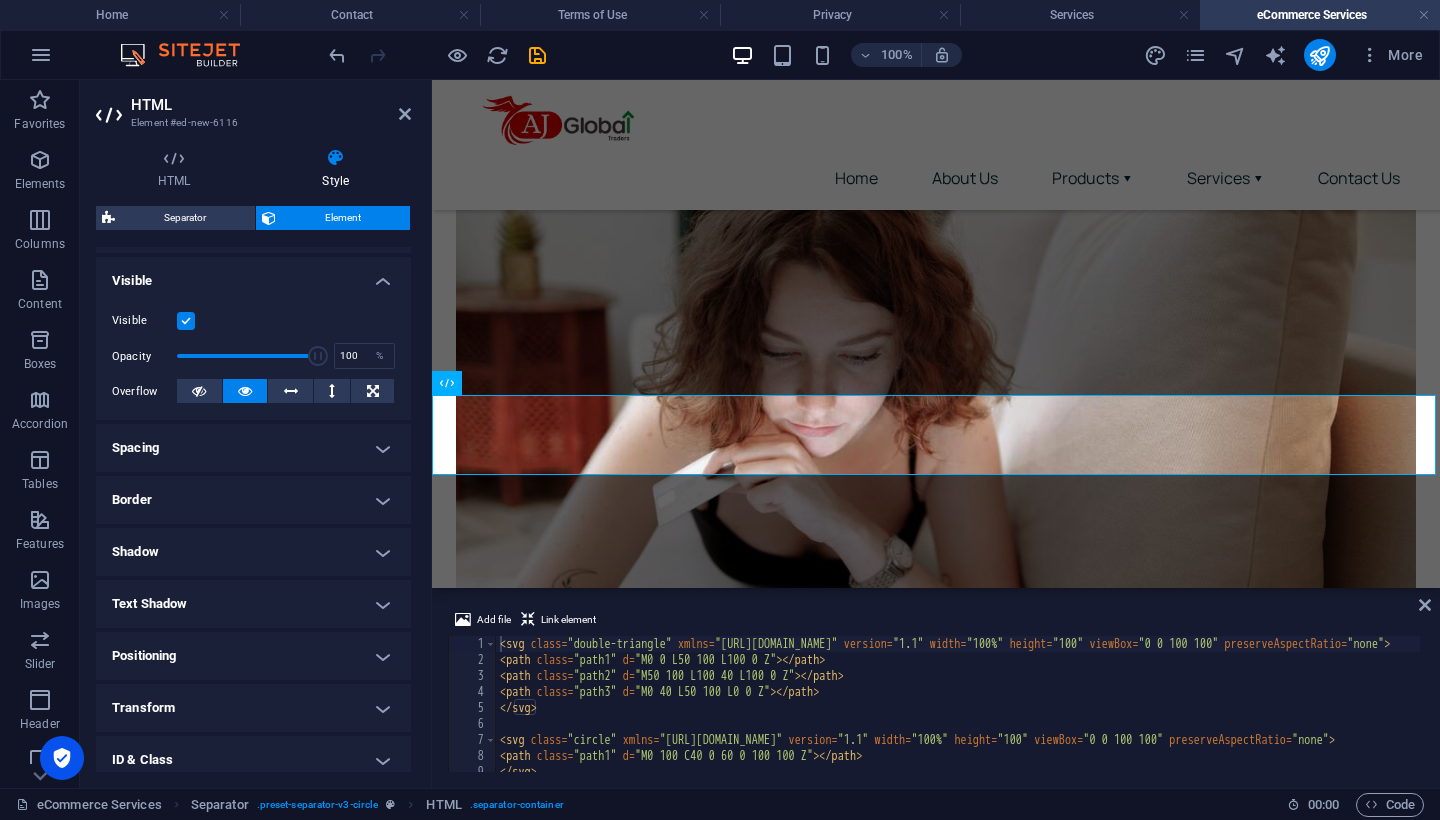 click at bounding box center (186, 321) 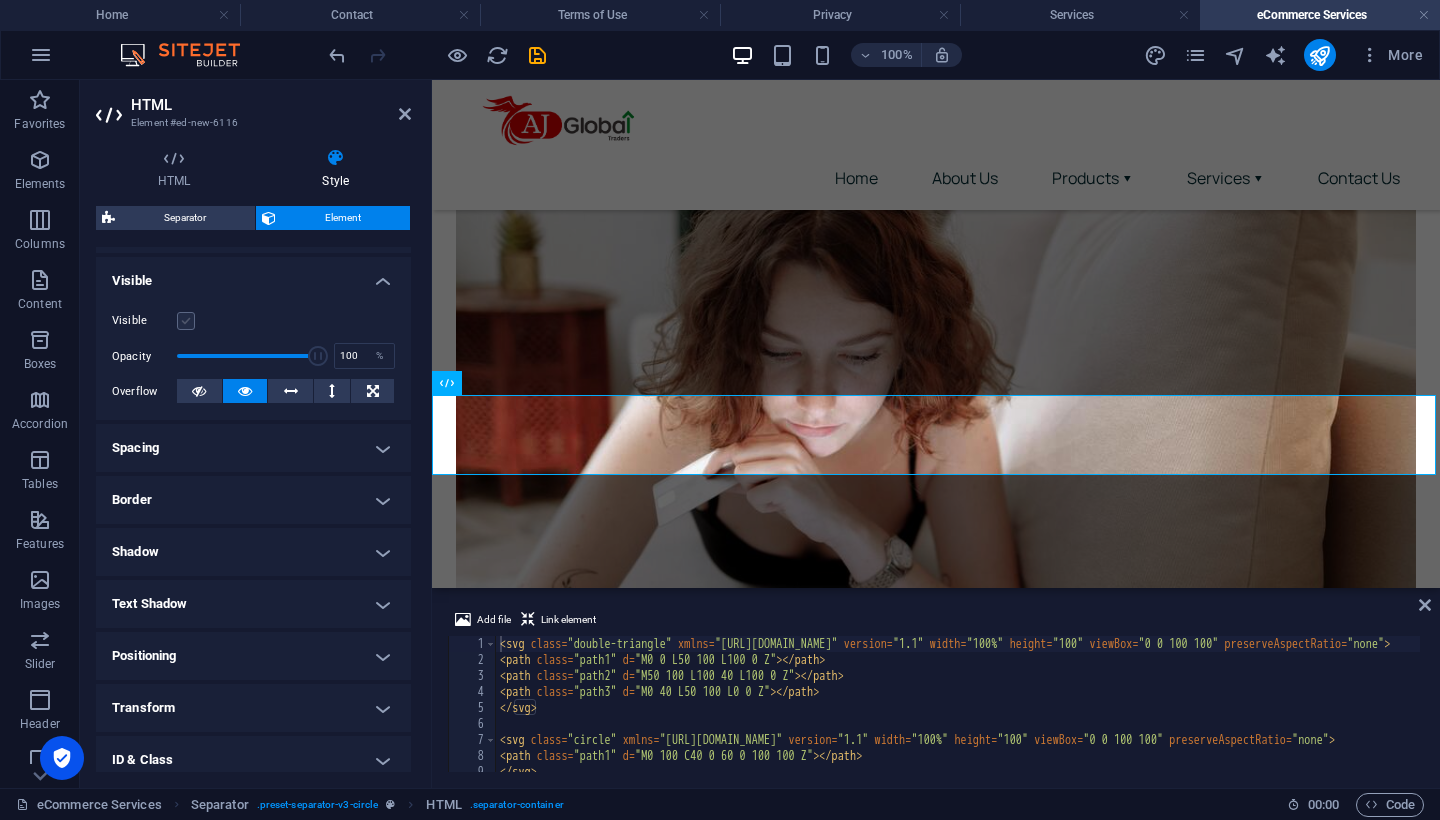 click at bounding box center [186, 321] 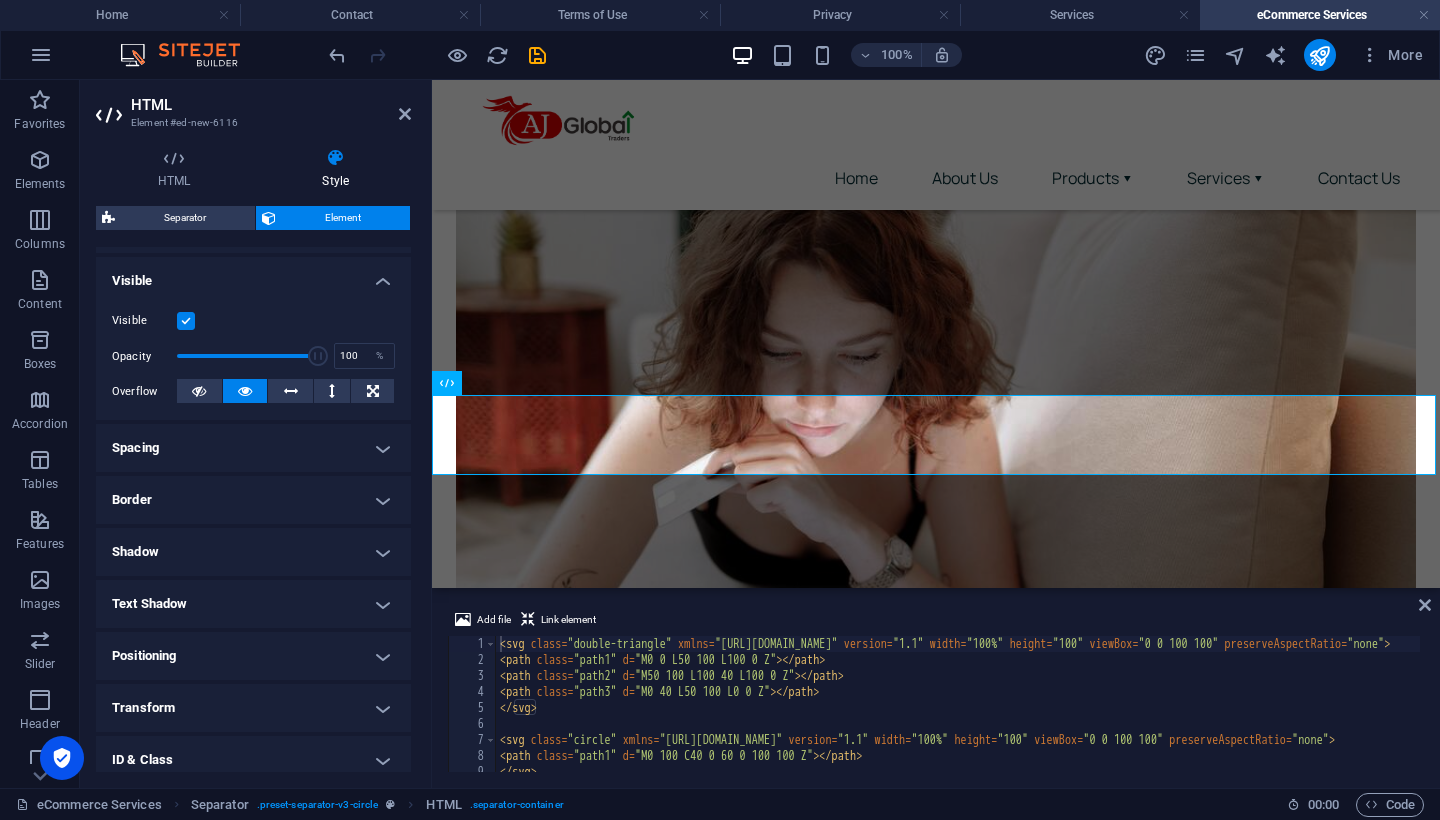 click at bounding box center (186, 321) 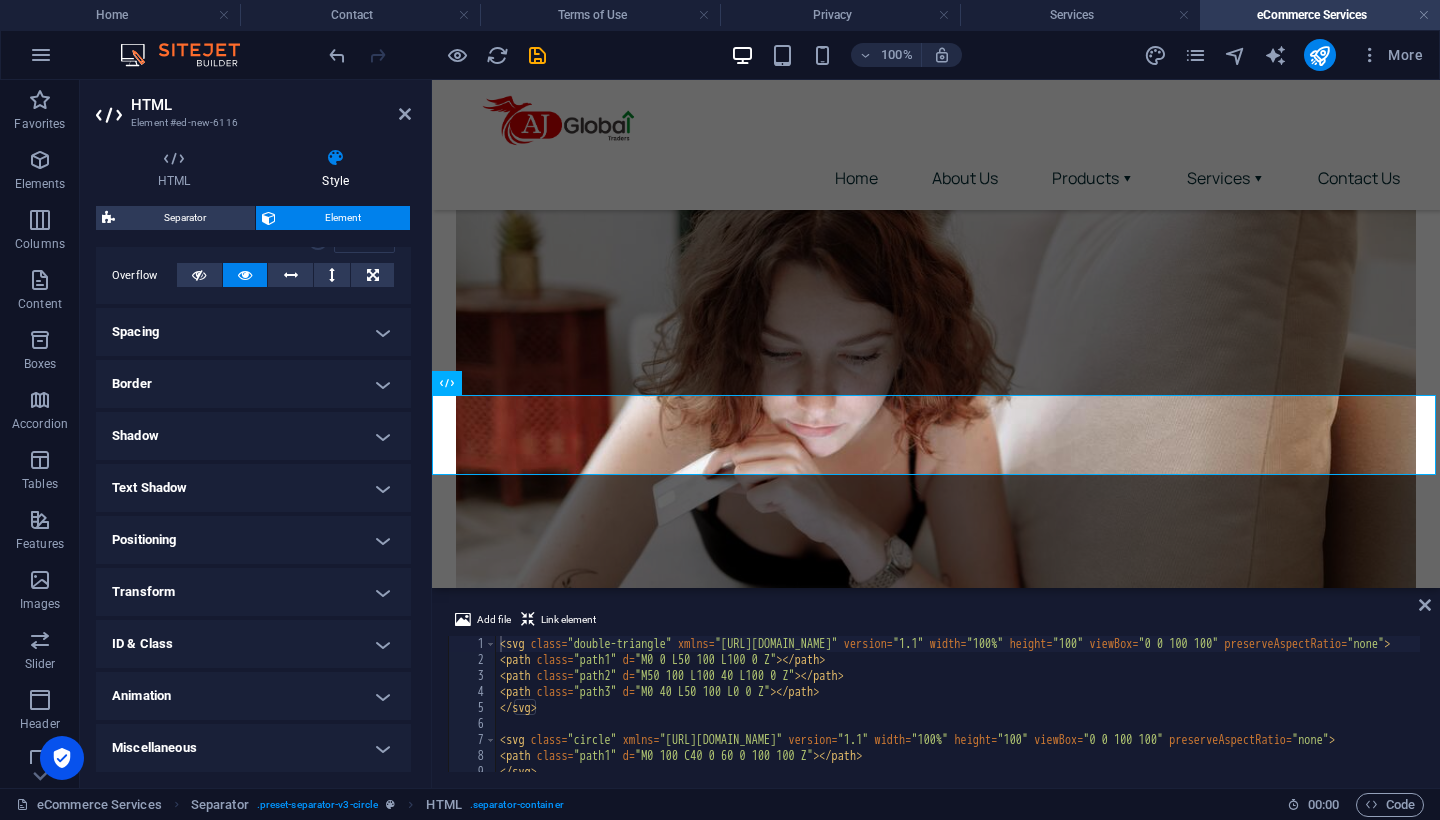 scroll, scrollTop: 319, scrollLeft: 0, axis: vertical 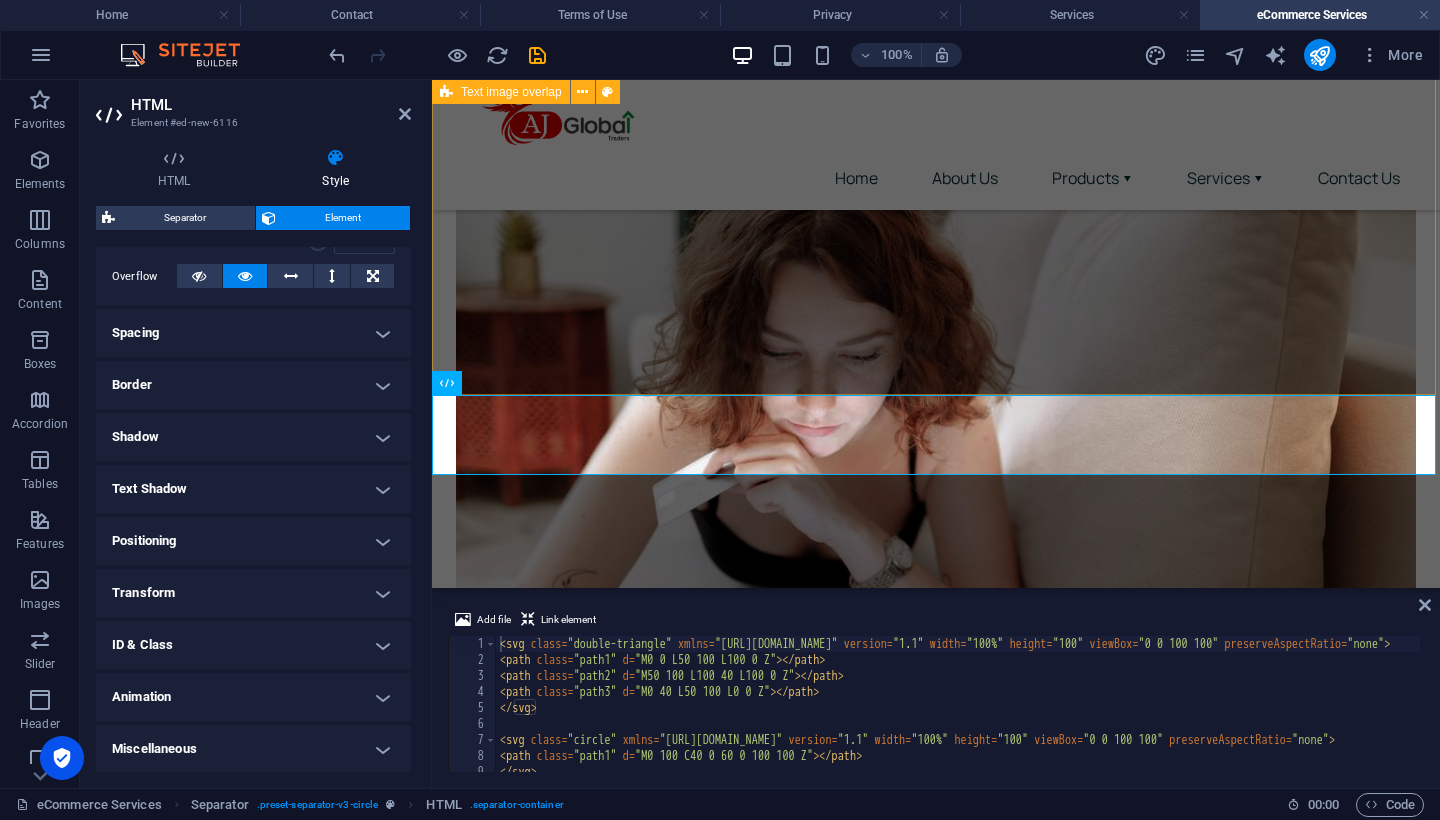 click on "Empowering Online Success - One Click at a Time Launch, manage, and grow your digital store with  our all-in-one e-commerce solutions" at bounding box center (936, 346) 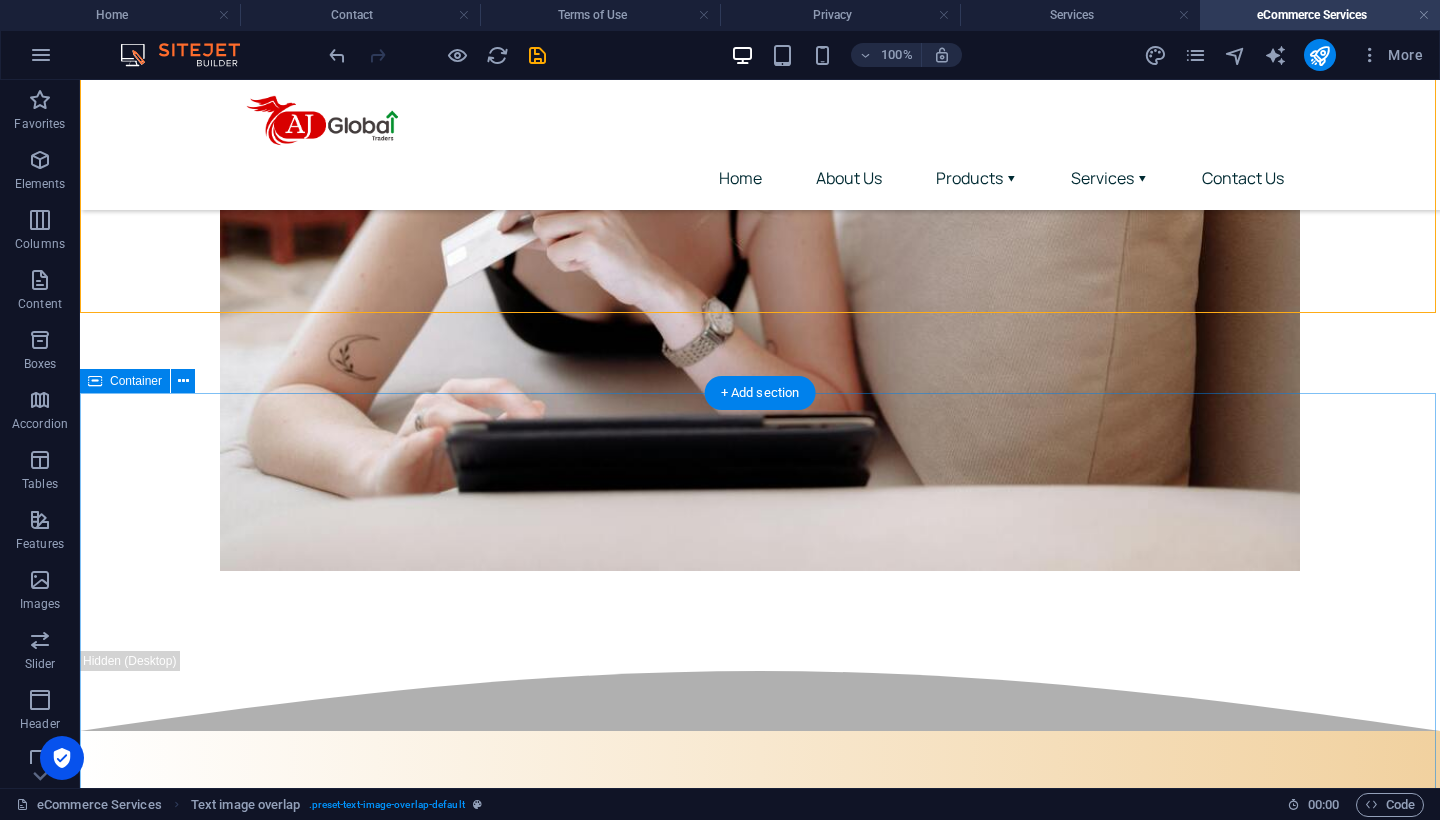 scroll, scrollTop: 240, scrollLeft: 0, axis: vertical 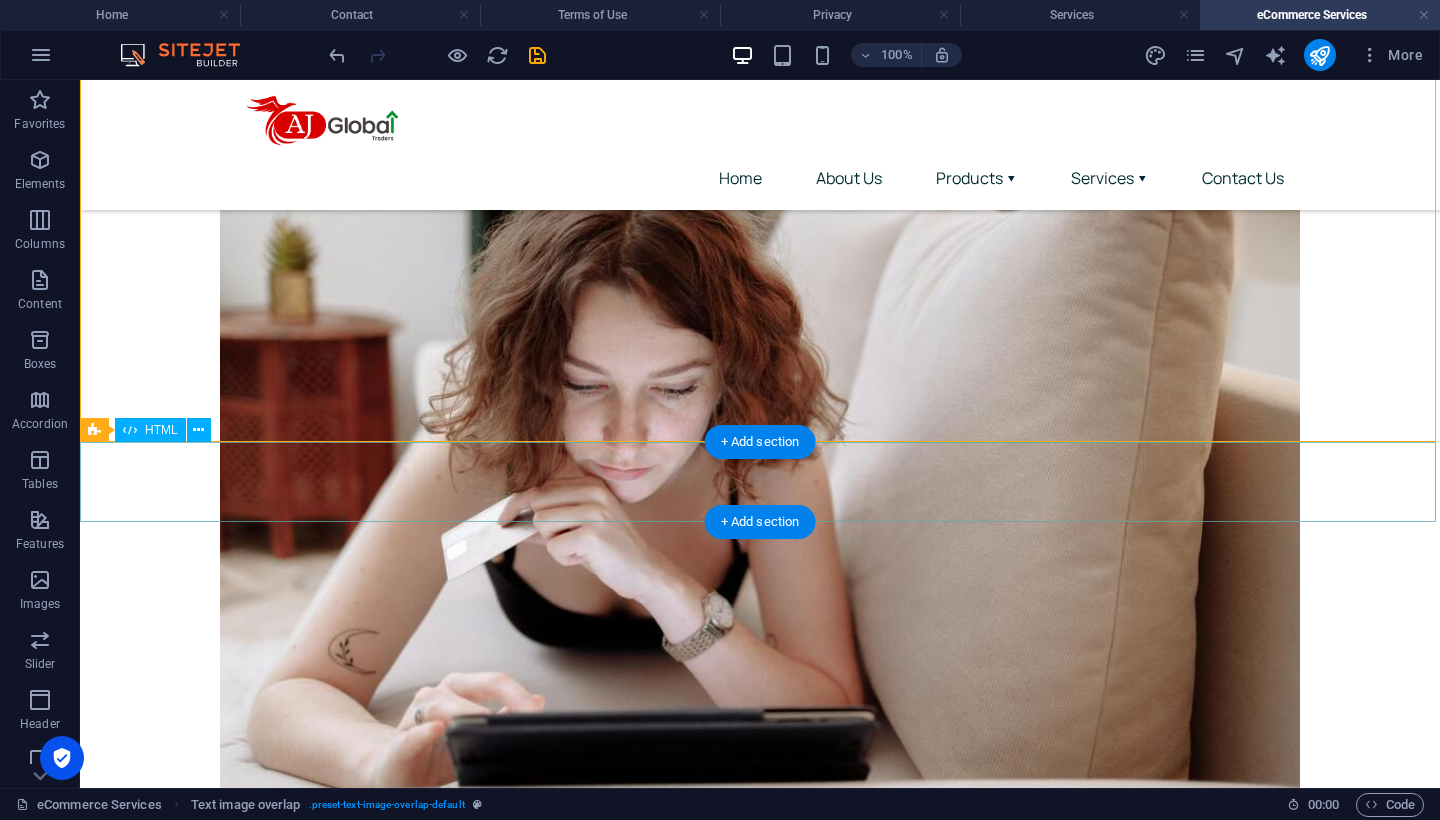 click at bounding box center (760, 985) 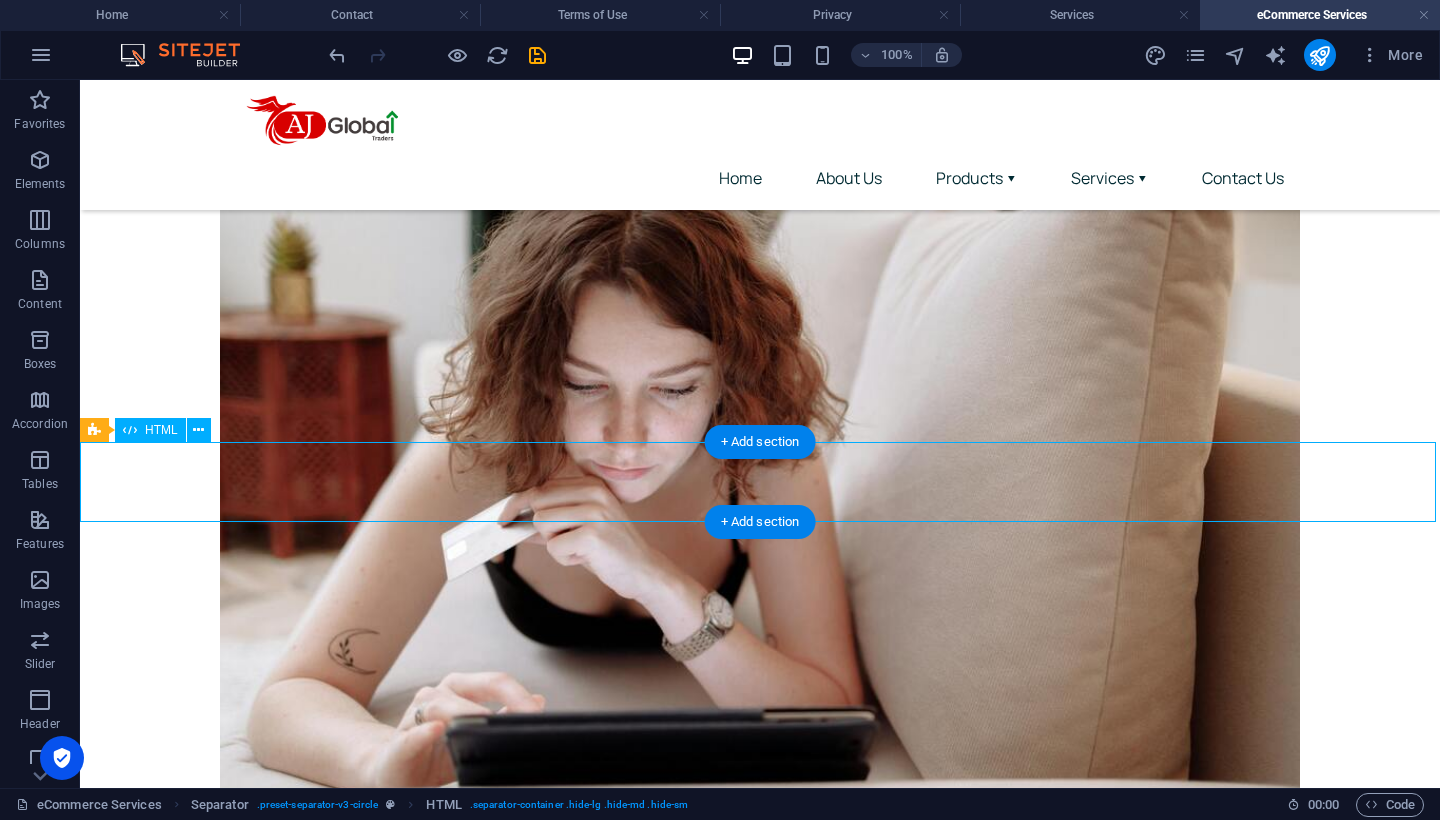 click at bounding box center [760, 985] 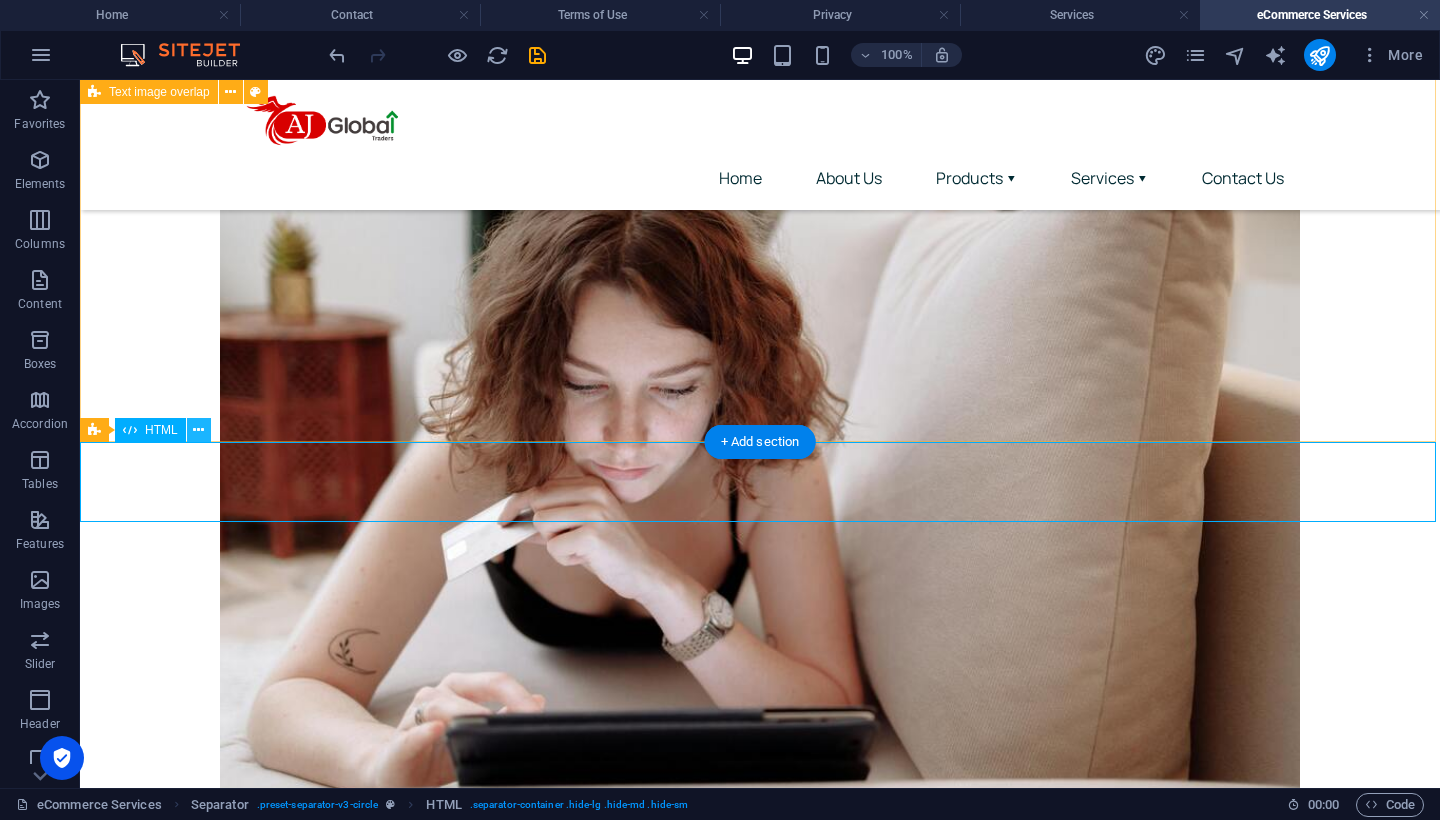 click at bounding box center (198, 430) 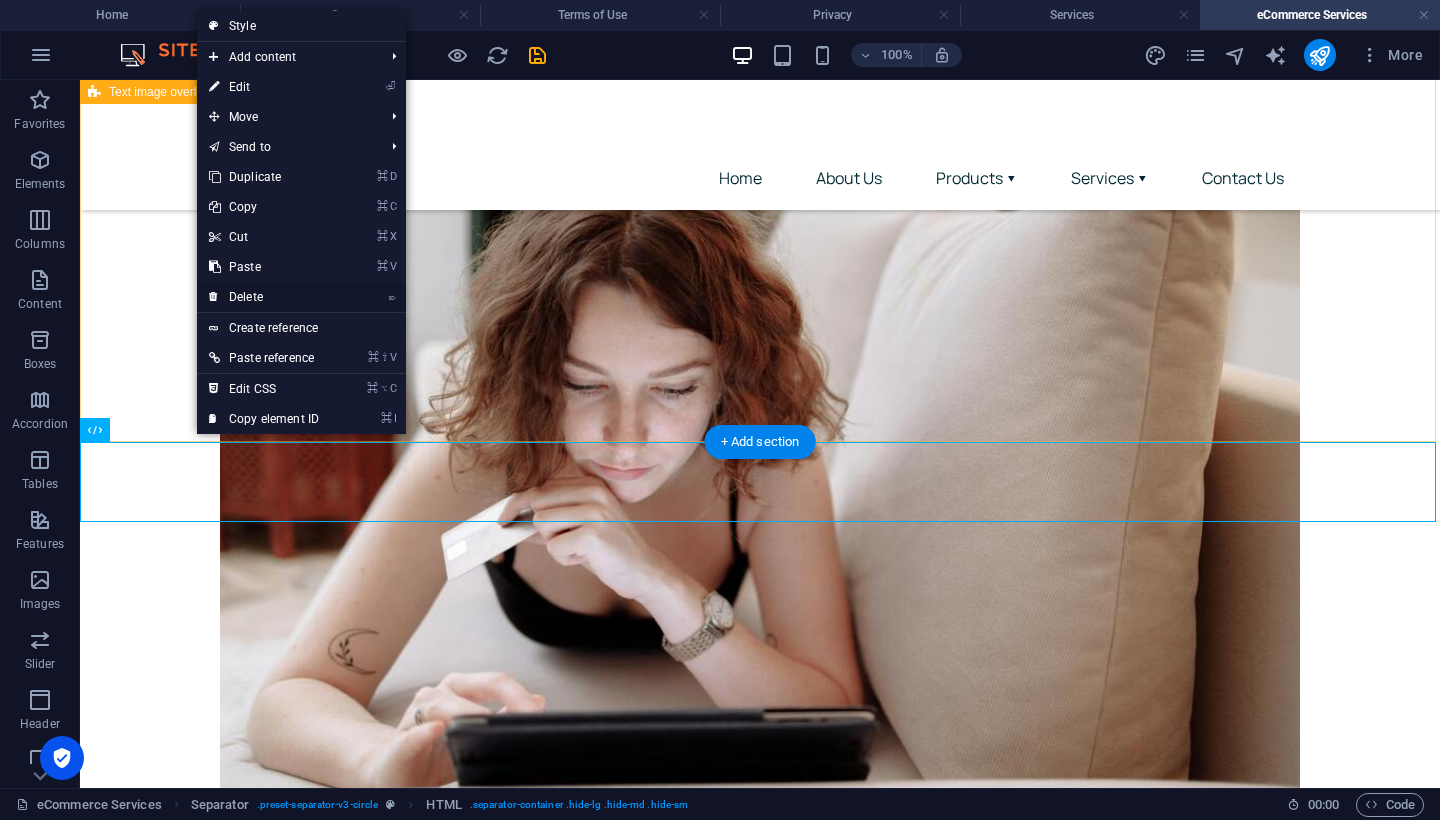 click on "⌦  Delete" at bounding box center [264, 297] 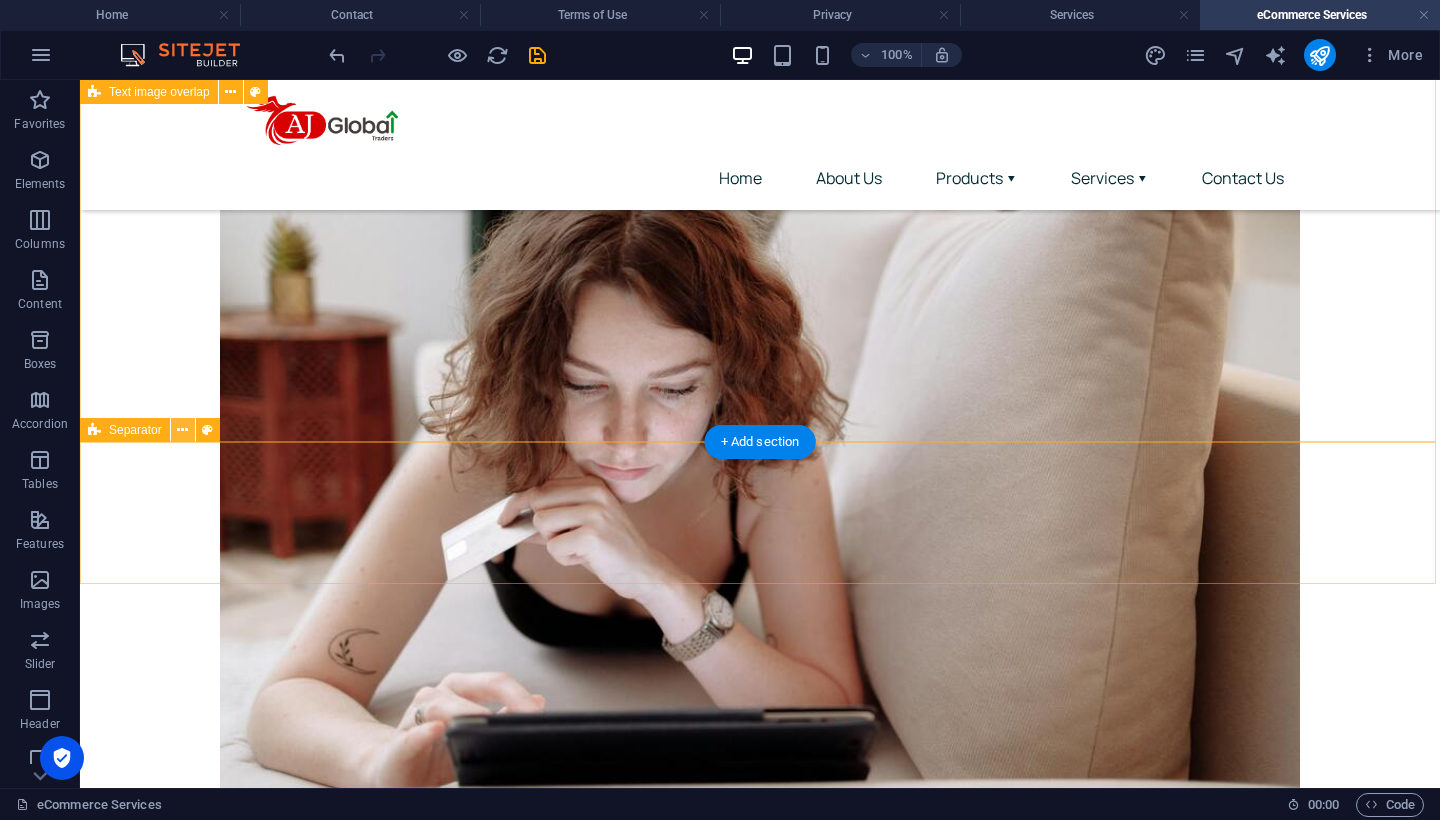 click at bounding box center [182, 430] 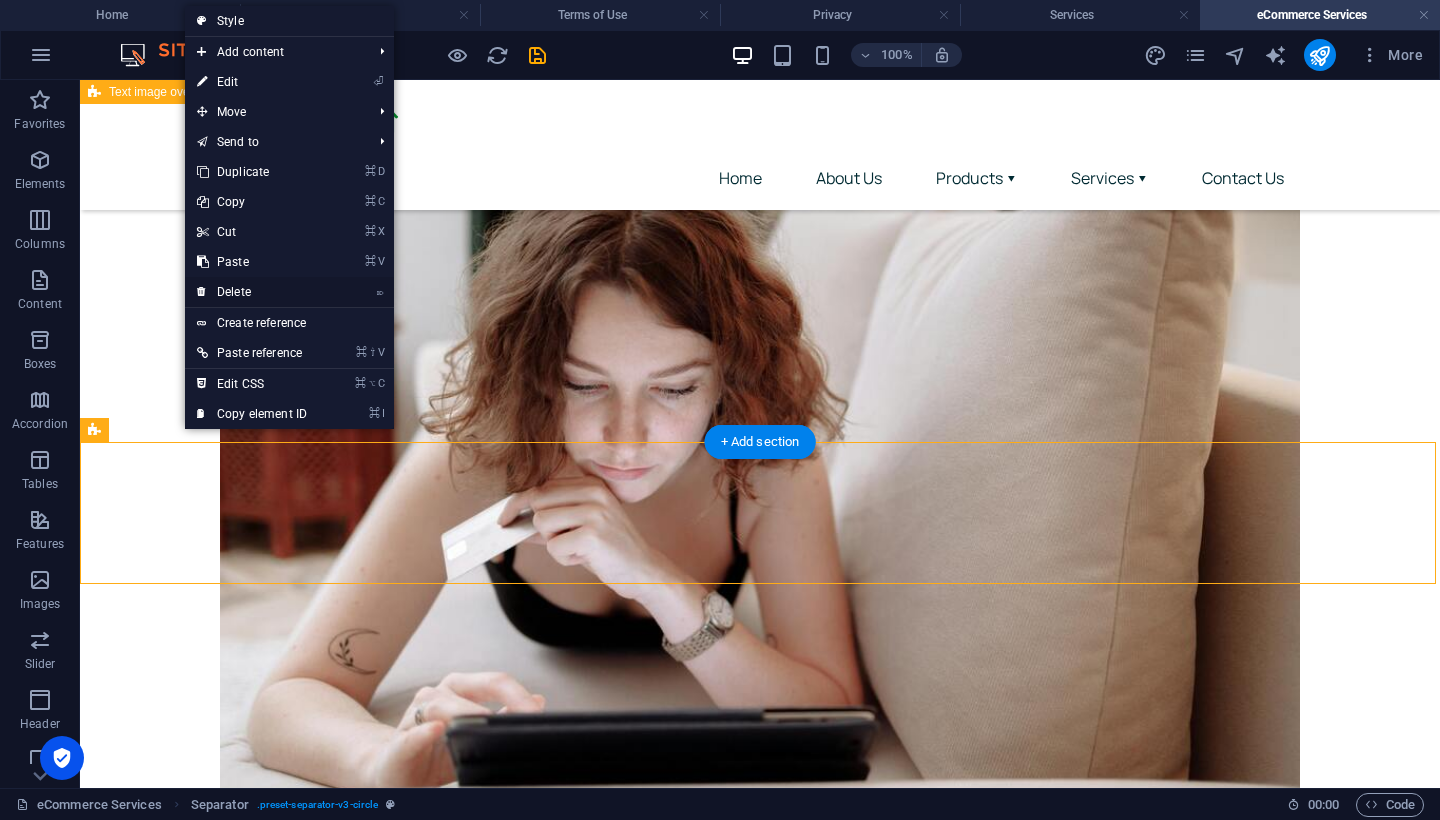 click on "⌦  Delete" at bounding box center [252, 292] 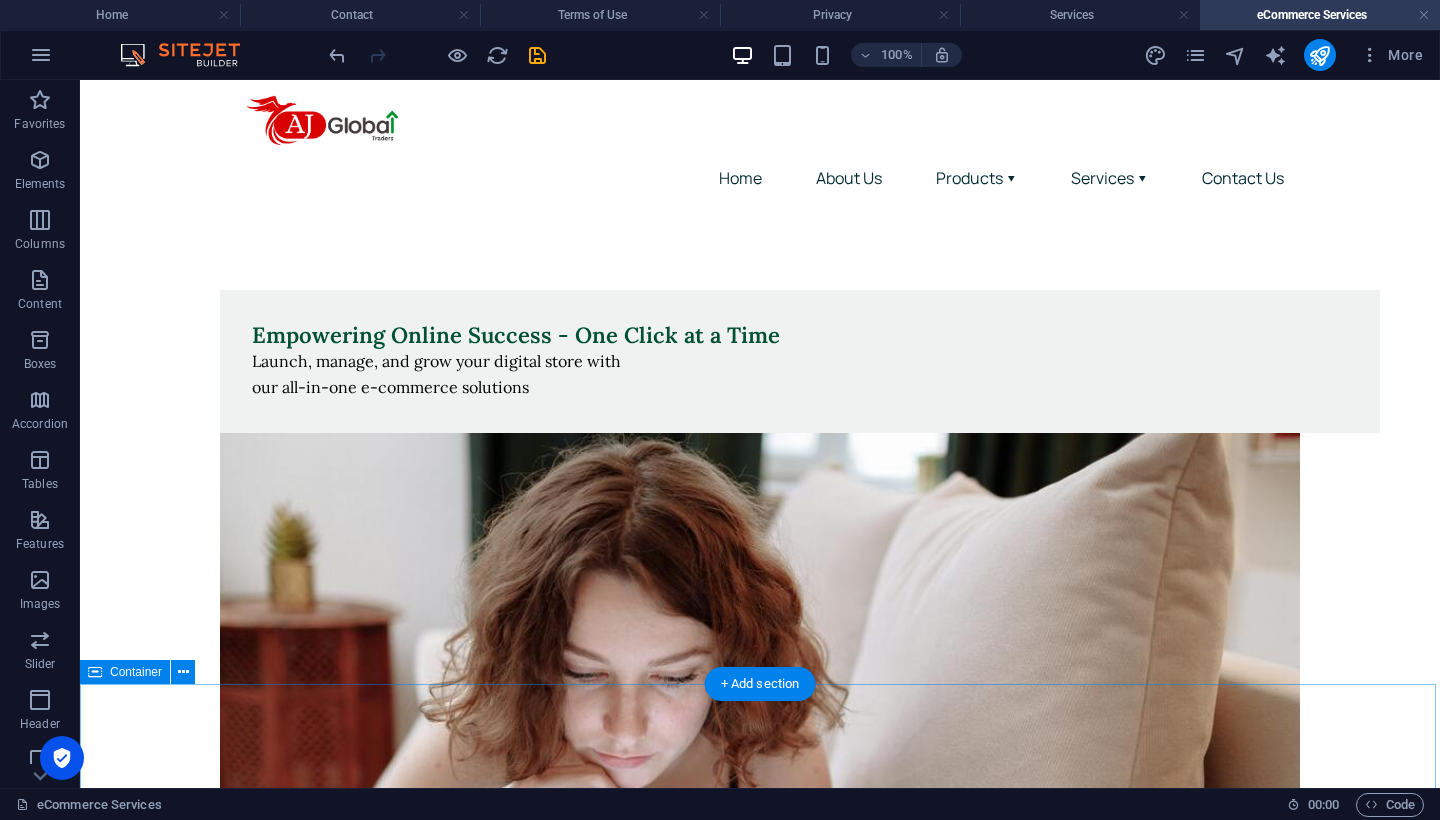 scroll, scrollTop: 0, scrollLeft: 0, axis: both 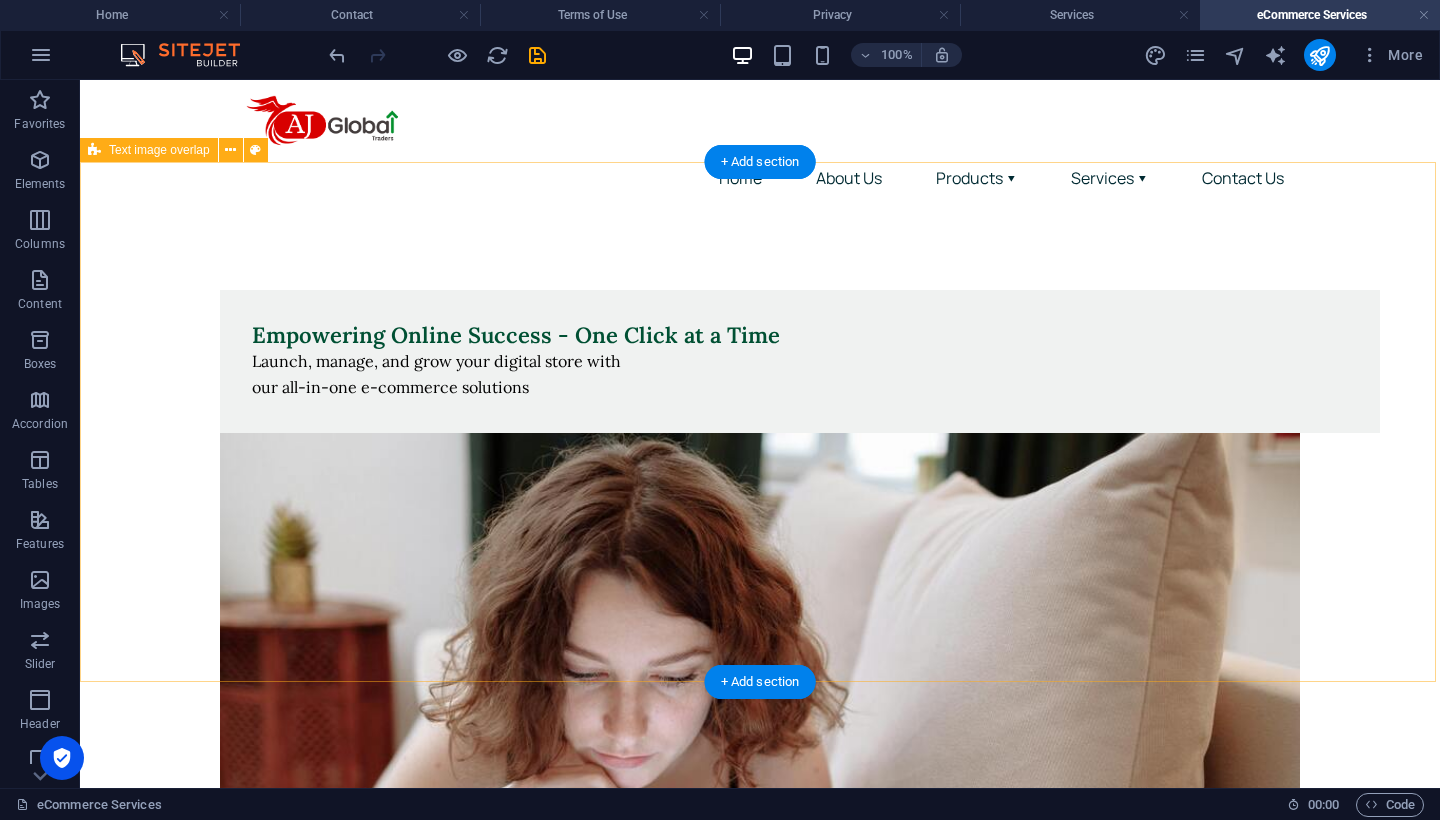 click on "Empowering Online Success - One Click at a Time Launch, manage, and grow your digital store with  our all-in-one e-commerce solutions" at bounding box center [760, 721] 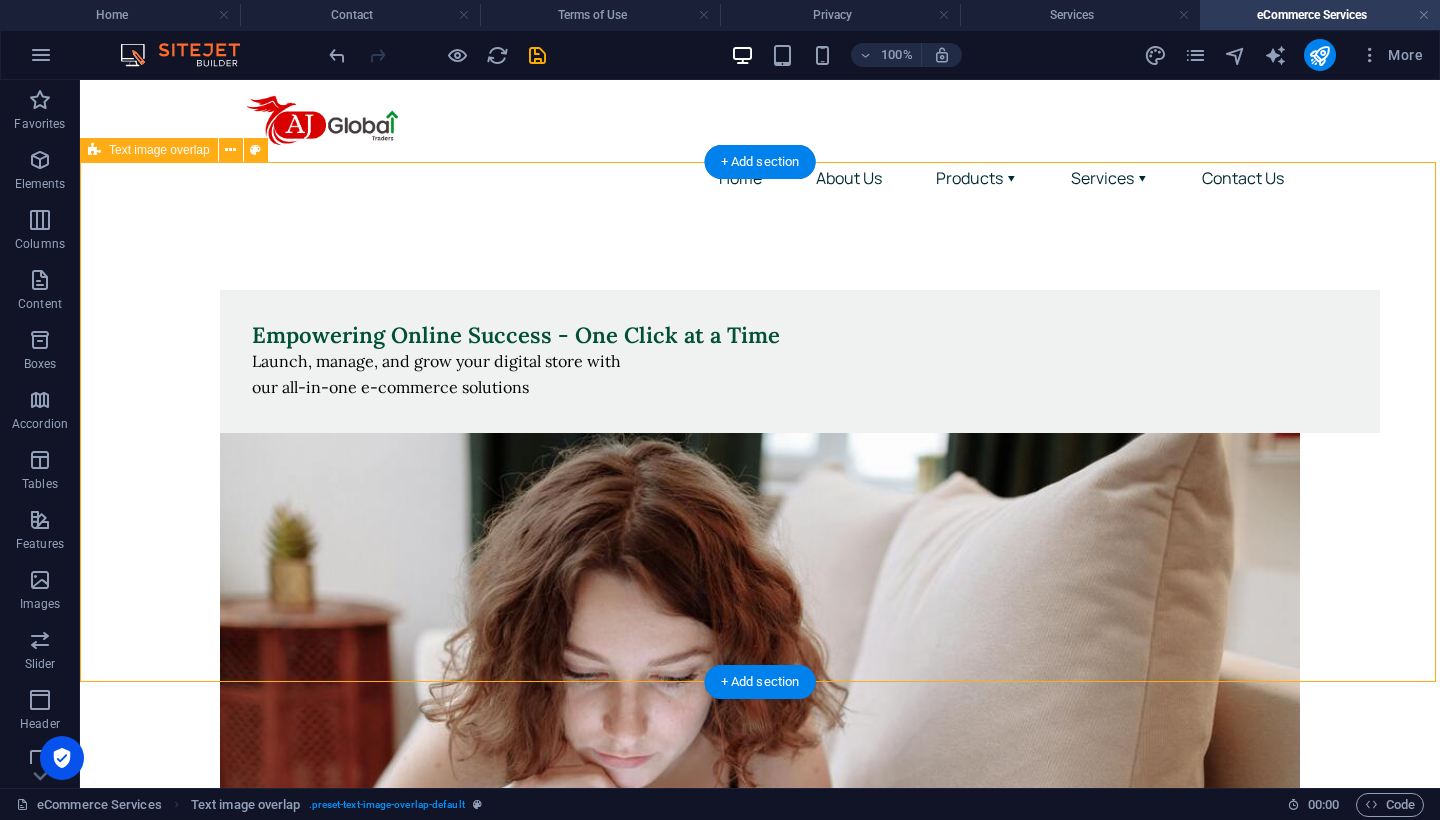 click on "Text image overlap" at bounding box center [159, 150] 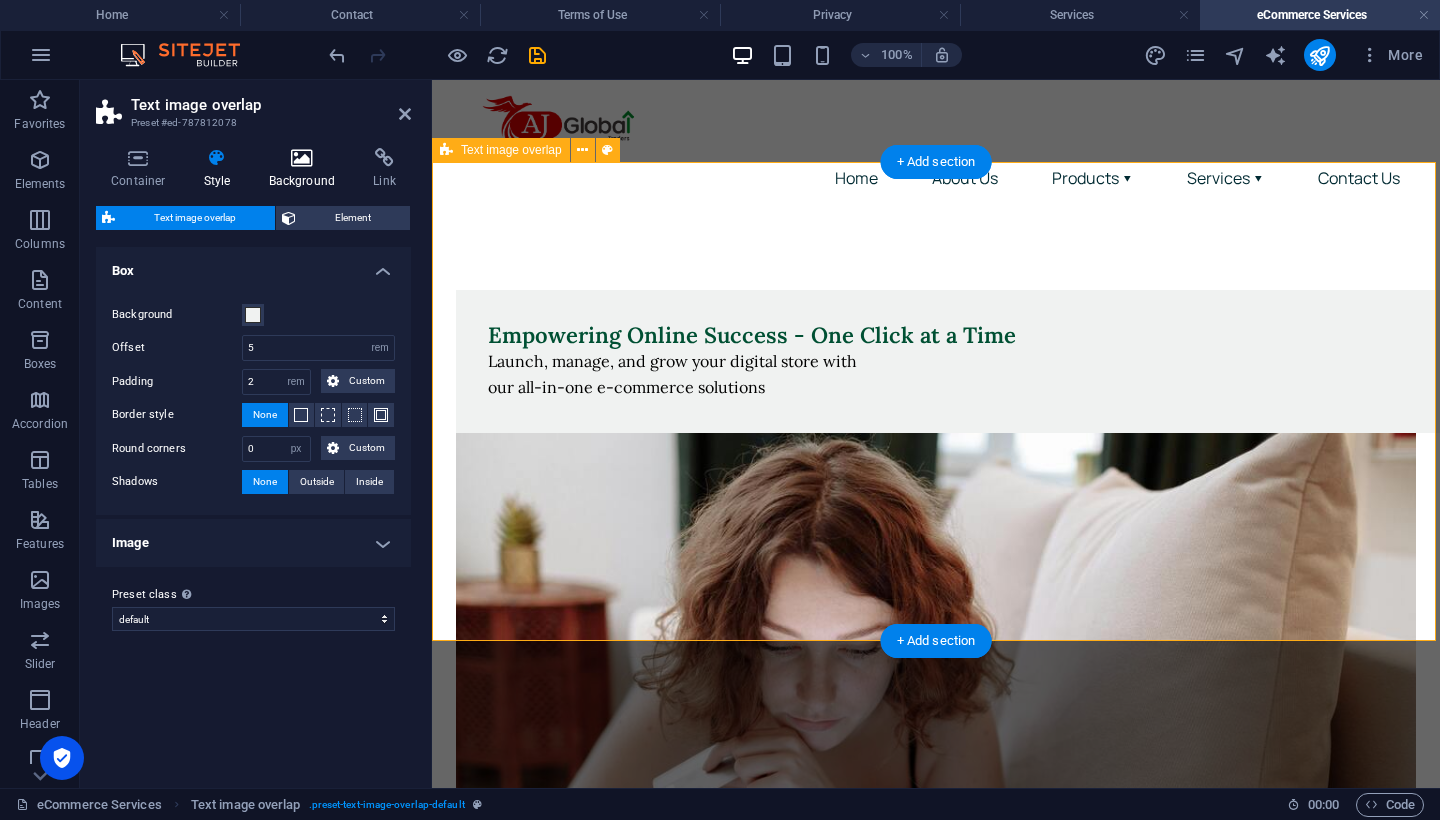 click on "Background" at bounding box center [306, 169] 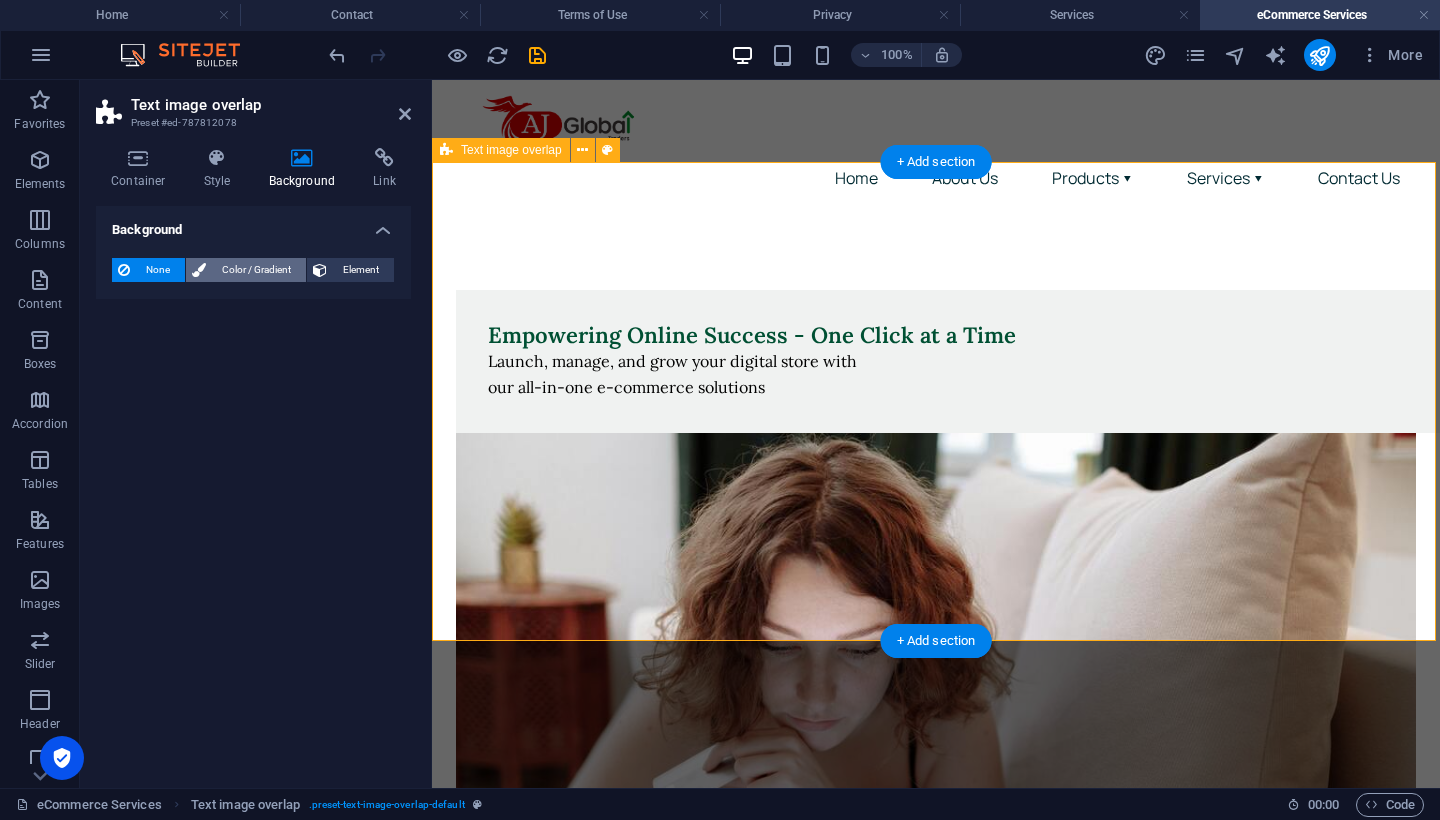 click on "Color / Gradient" at bounding box center [256, 270] 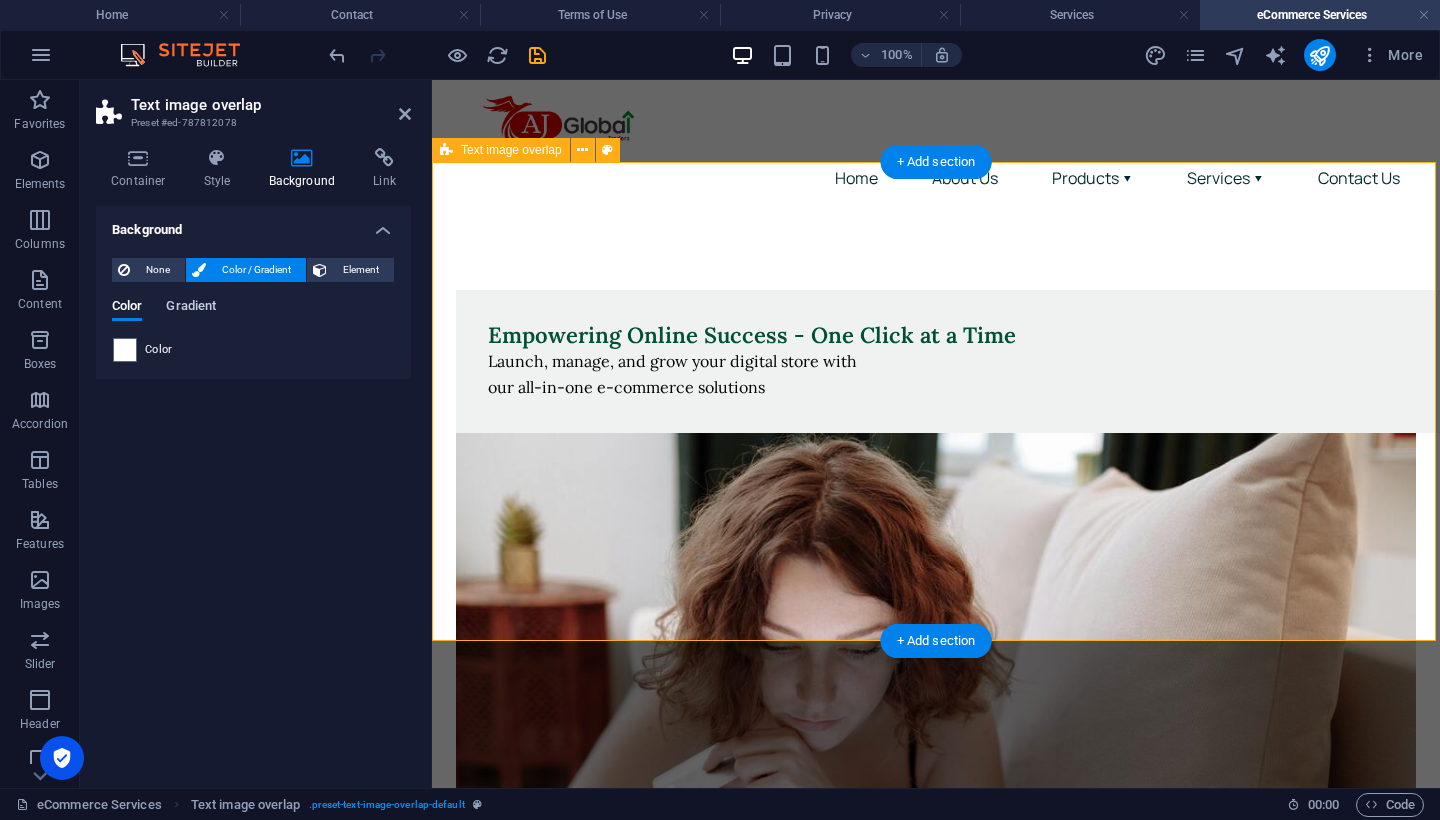click on "Gradient" at bounding box center [191, 308] 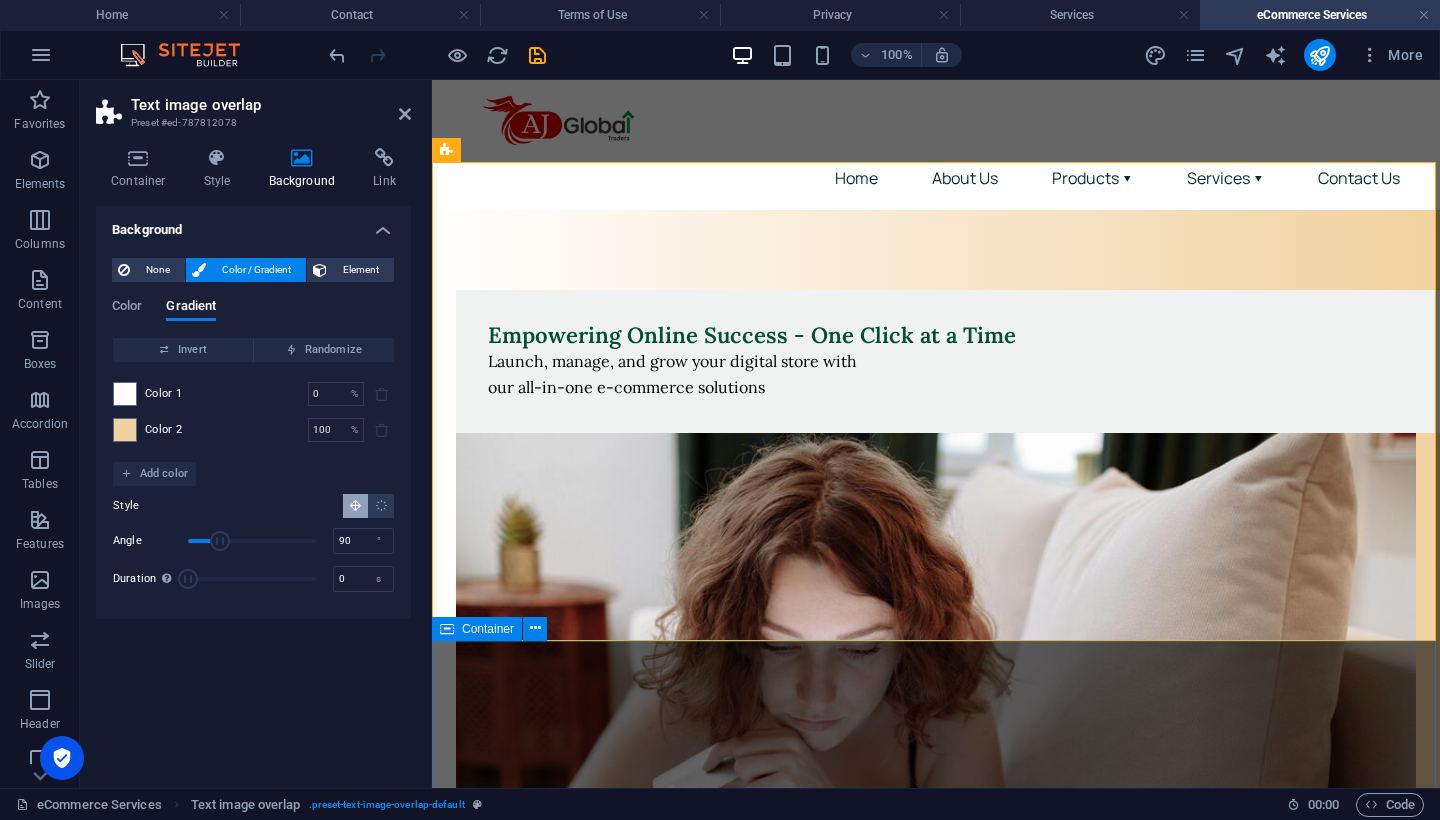 click on "In today's fast-moving digital landscape, having an online presence isn't a luxury—it's a necessity. At   AJ Global Traders FZ-LLC , we help businesses build powerful e-commerce platforms and establish successful digital storefronts across global marketplaces. From sourcing products to fulfilling orders, from store setup to digital marketing – our team handles everything so you can   focus on selling and scaling.  Online Store Setup & Development We create attractive, user-friendly, and conversion-optimized online stores that reflect your brand and engage your audience. Shopify, WooCommerce, Magento, and custom platforms Mobile-friendly responsive design Payment gateway and shipping integration Multi-language & multi-currency support Marketplace Management Expand your reach through top marketplaces like   Amazon, Noon, eBay, Flipkart, and more.   We’ll help you go live and stay competitive. Product listings creation & optimization Brand registry and compliance Promotions & campaign management" at bounding box center [936, 1751] 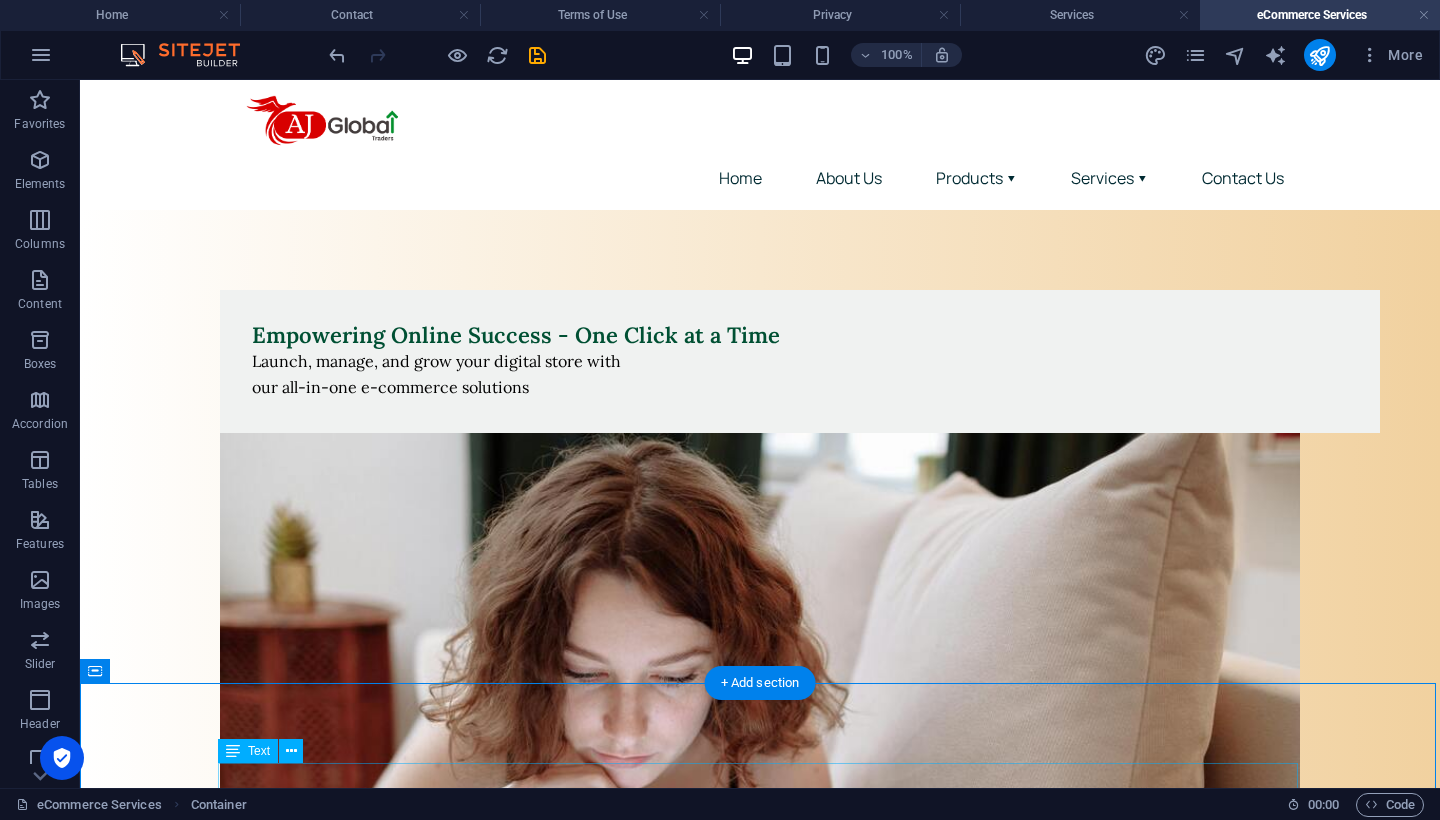 scroll, scrollTop: 0, scrollLeft: 0, axis: both 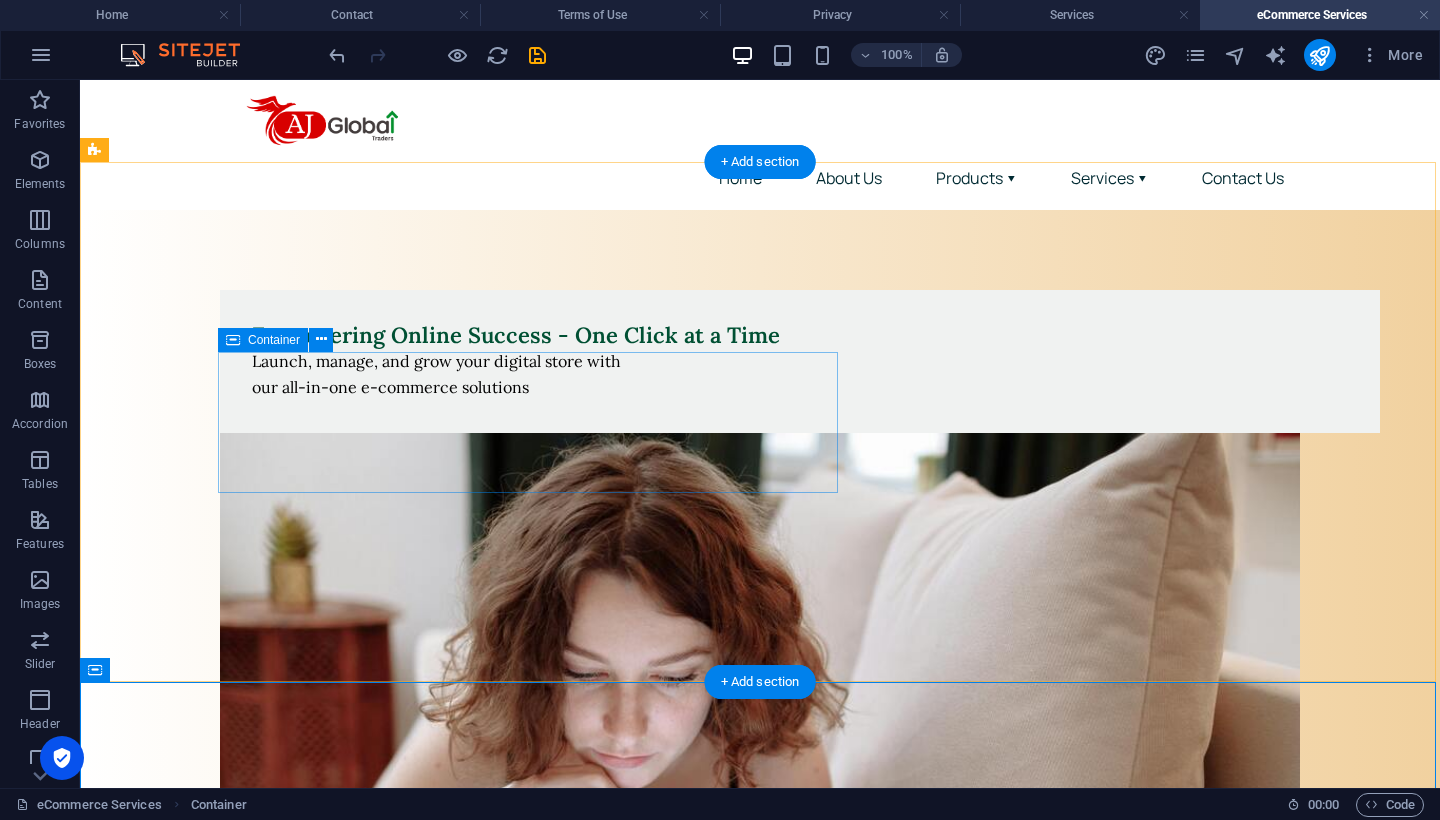 click on "Empowering Online Success - One Click at a Time Launch, manage, and grow your digital store with  our all-in-one e-commerce solutions" at bounding box center [800, 361] 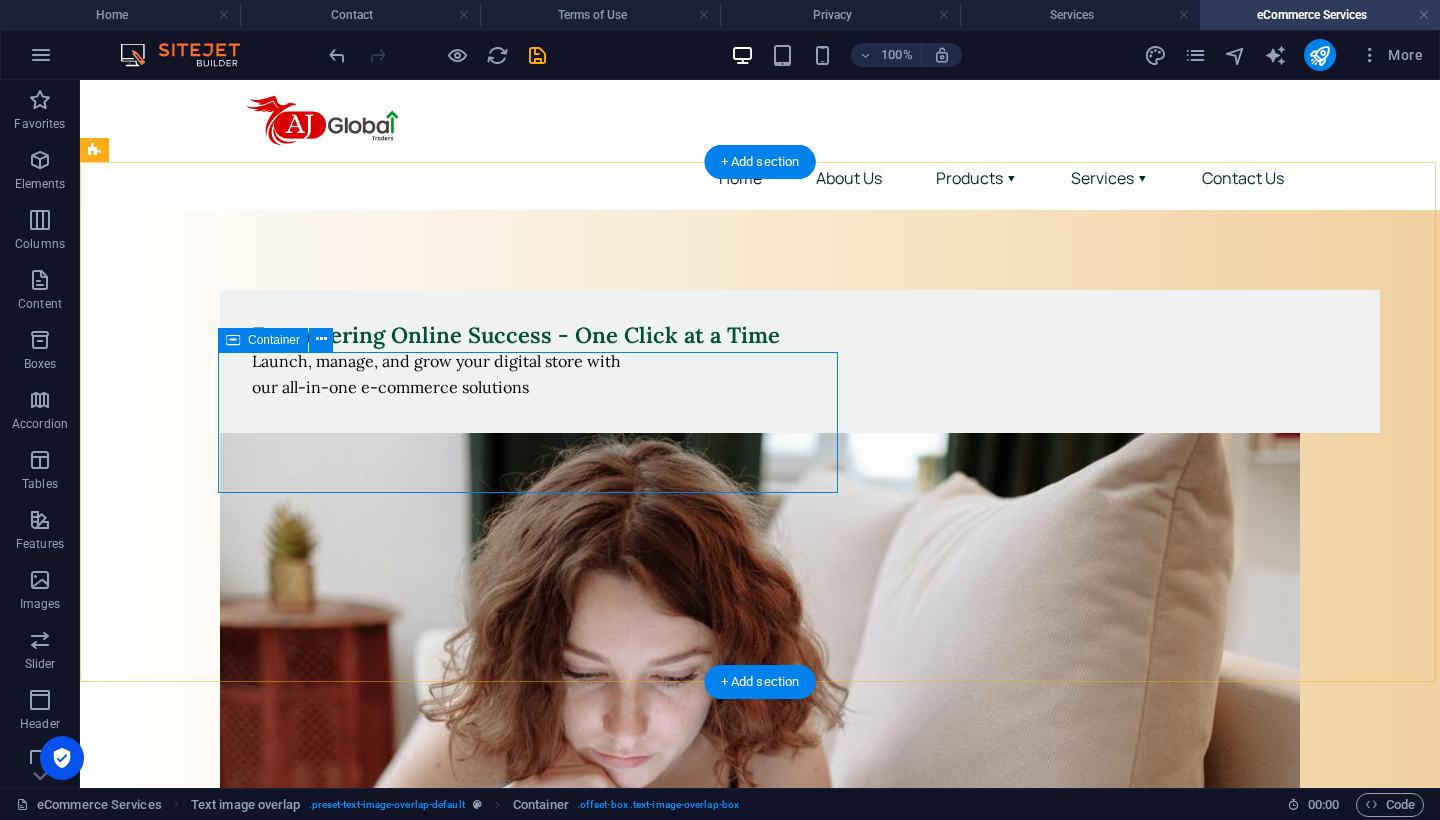 click on "Container" at bounding box center (274, 340) 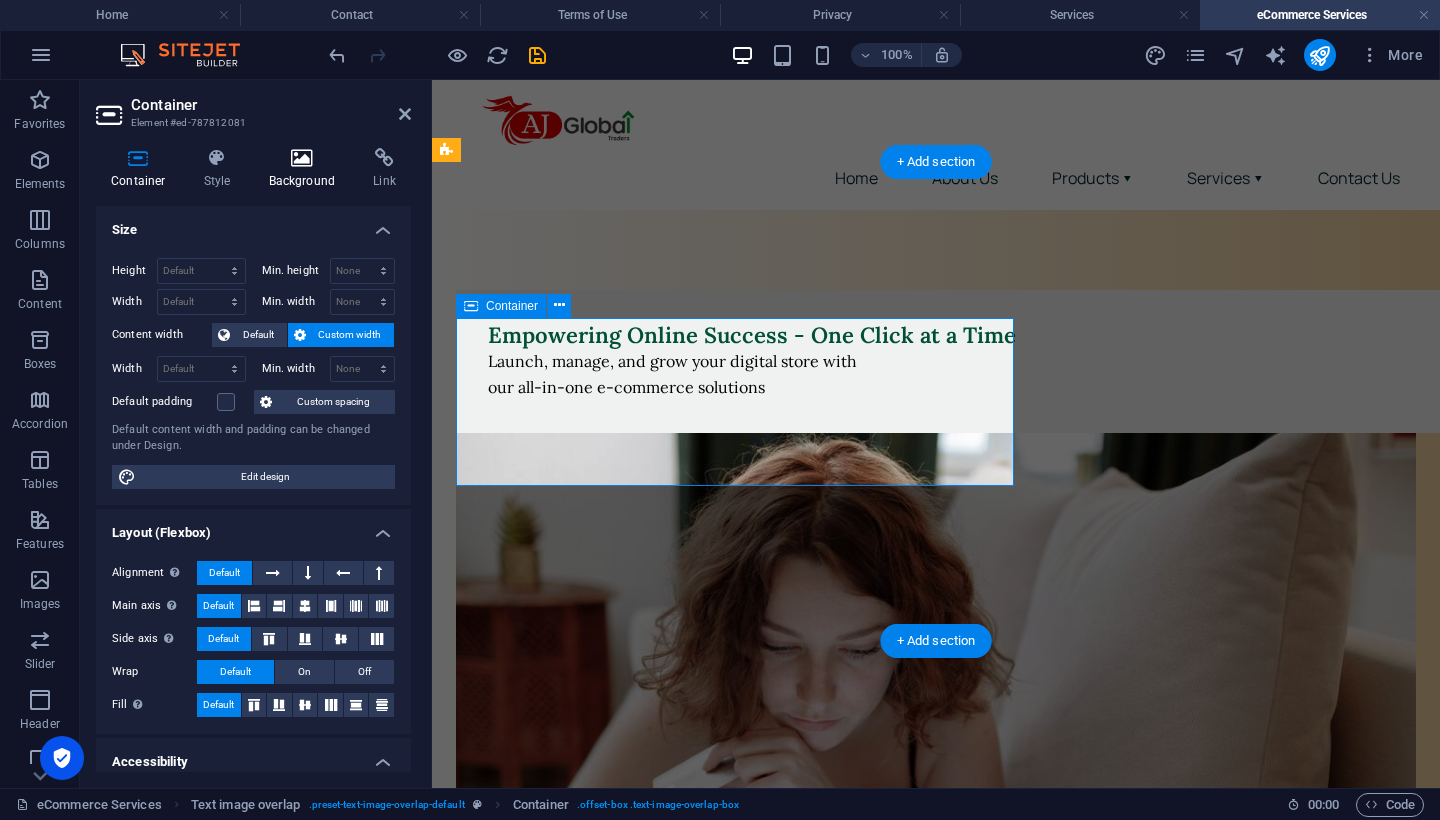 click on "Background" at bounding box center (306, 169) 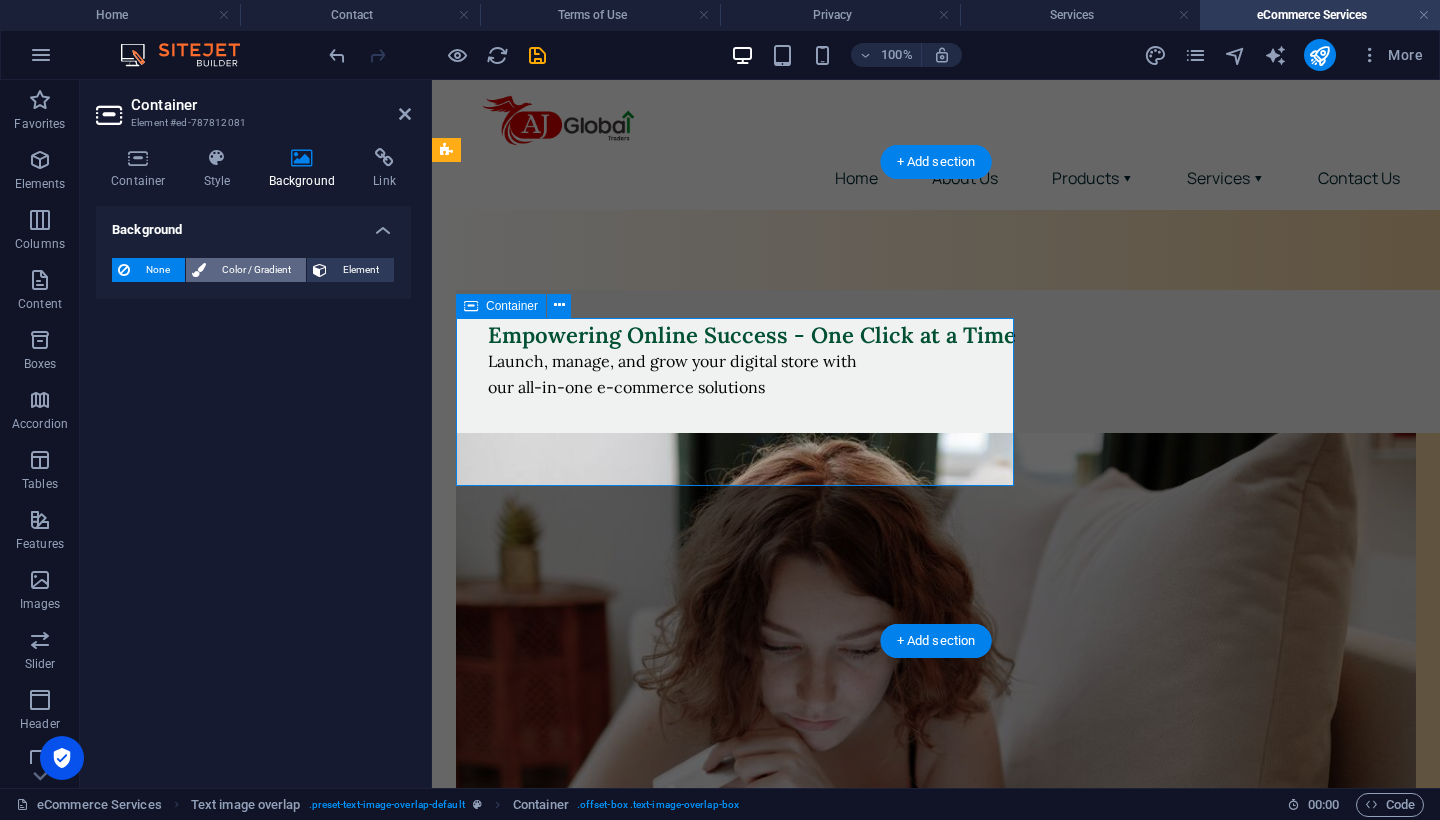 click on "Color / Gradient" at bounding box center [256, 270] 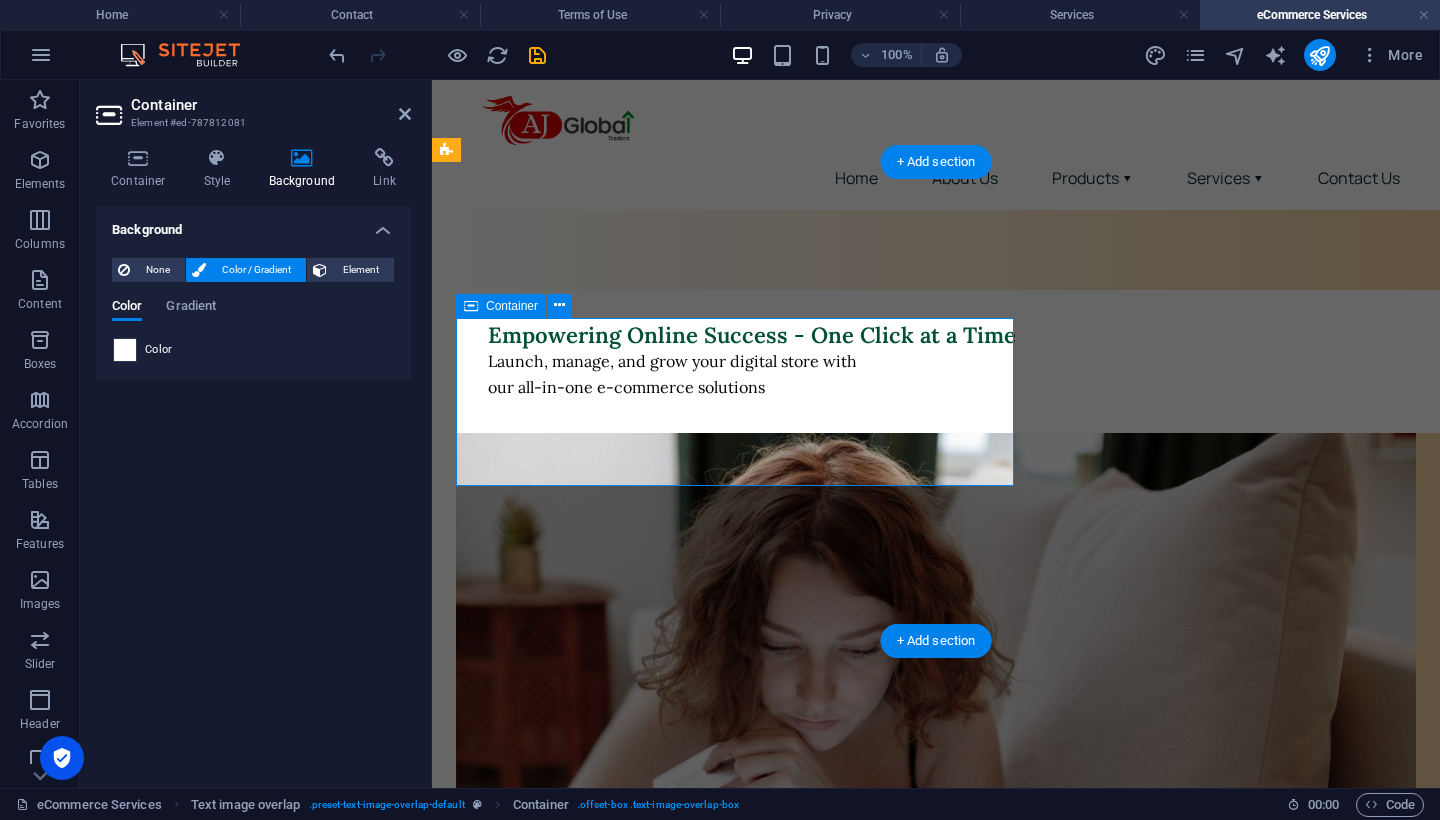 click at bounding box center (125, 350) 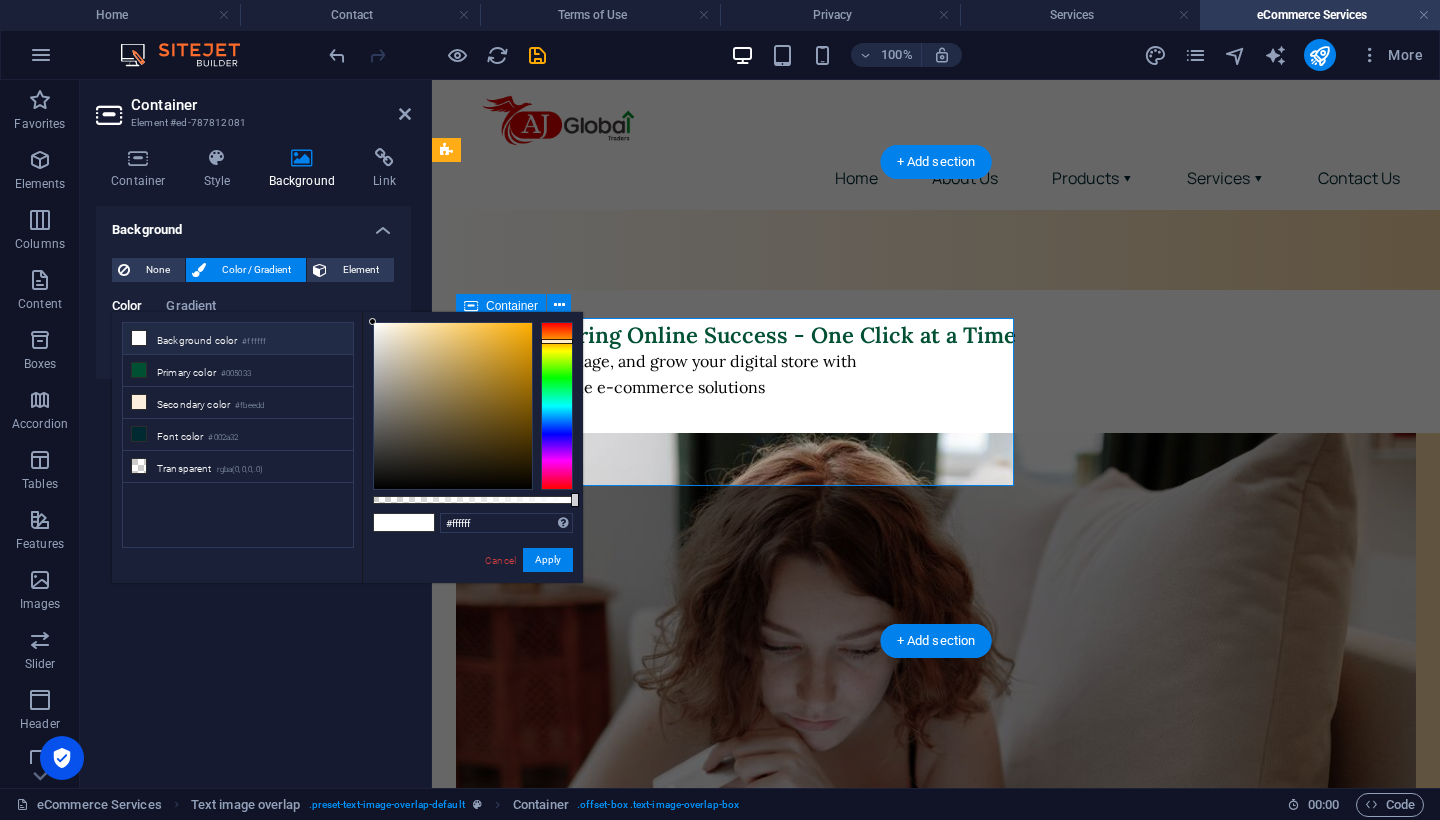 drag, startPoint x: 563, startPoint y: 323, endPoint x: 563, endPoint y: 341, distance: 18 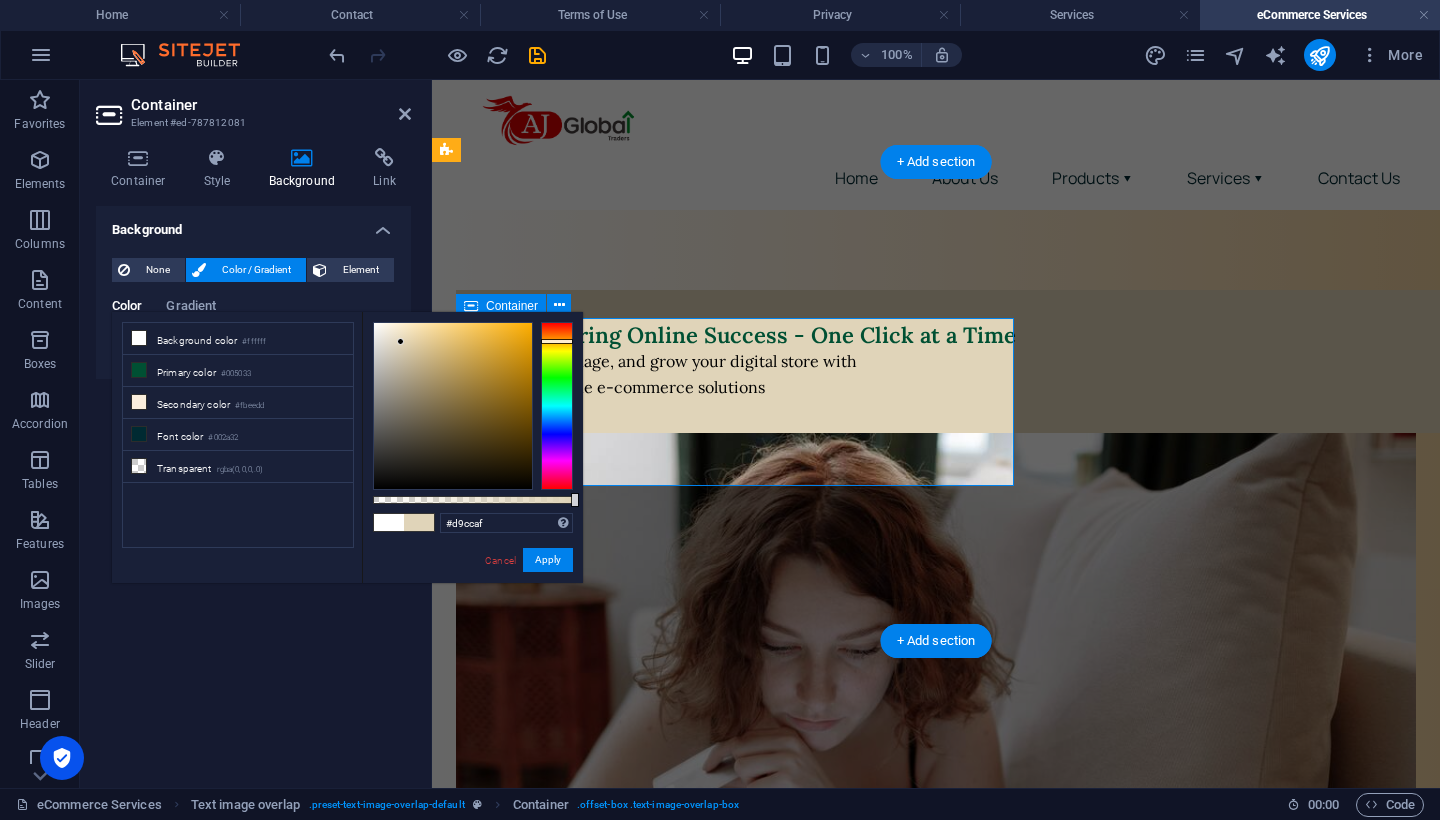 type on "#d7caae" 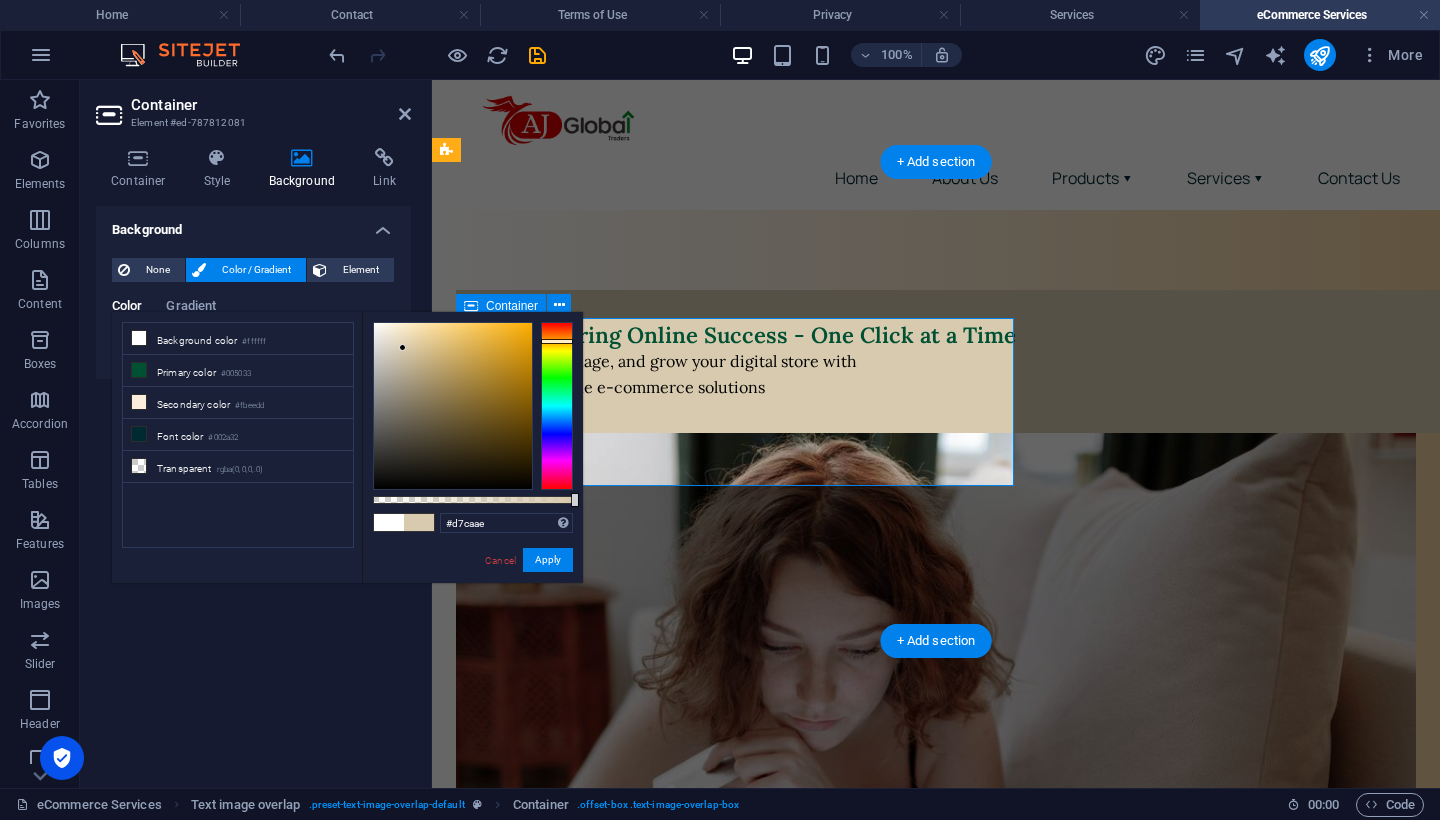 drag, startPoint x: 377, startPoint y: 322, endPoint x: 403, endPoint y: 348, distance: 36.769554 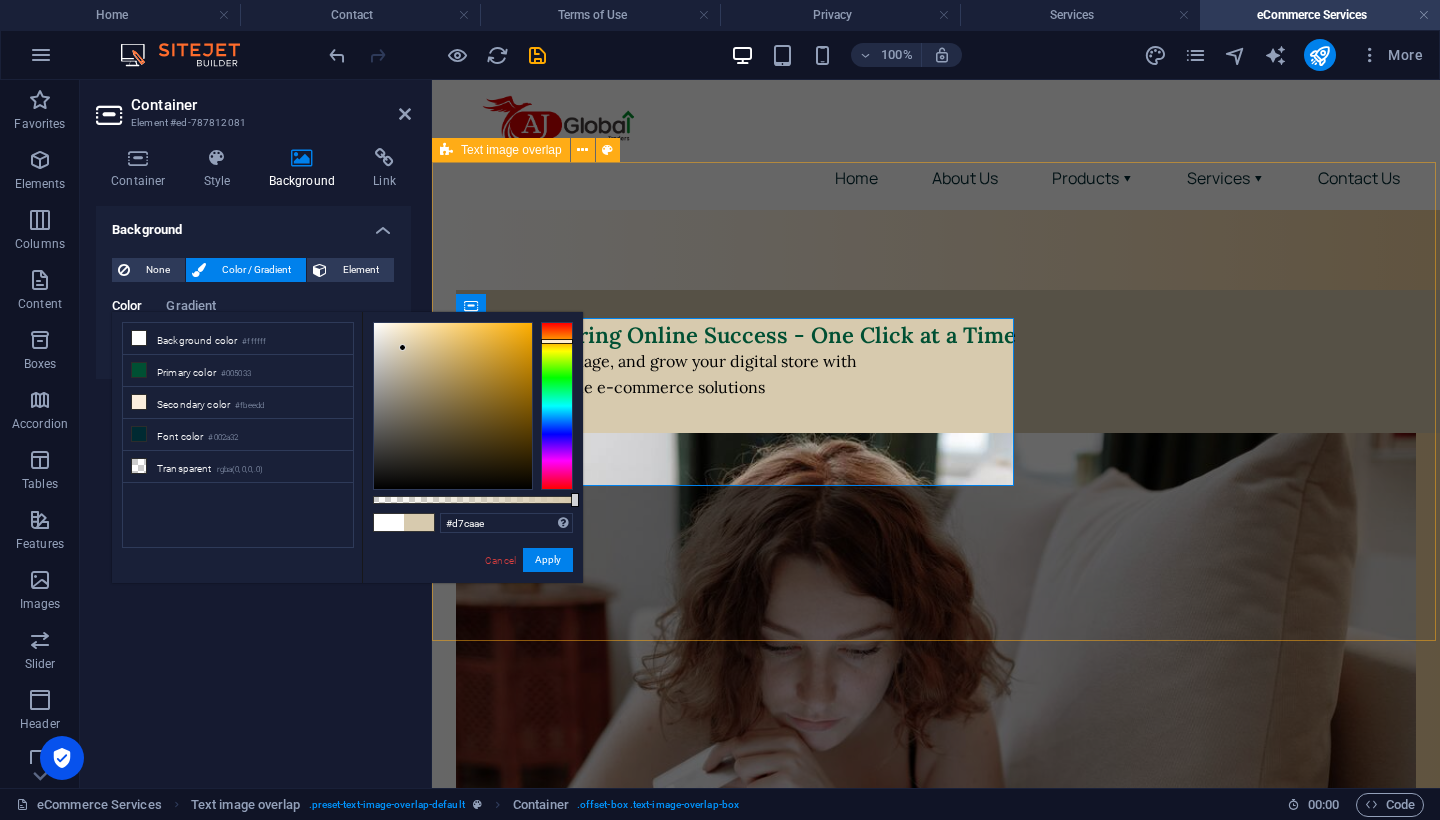 click on "Empowering Online Success - One Click at a Time Launch, manage, and grow your digital store with  our all-in-one e-commerce solutions" at bounding box center (936, 681) 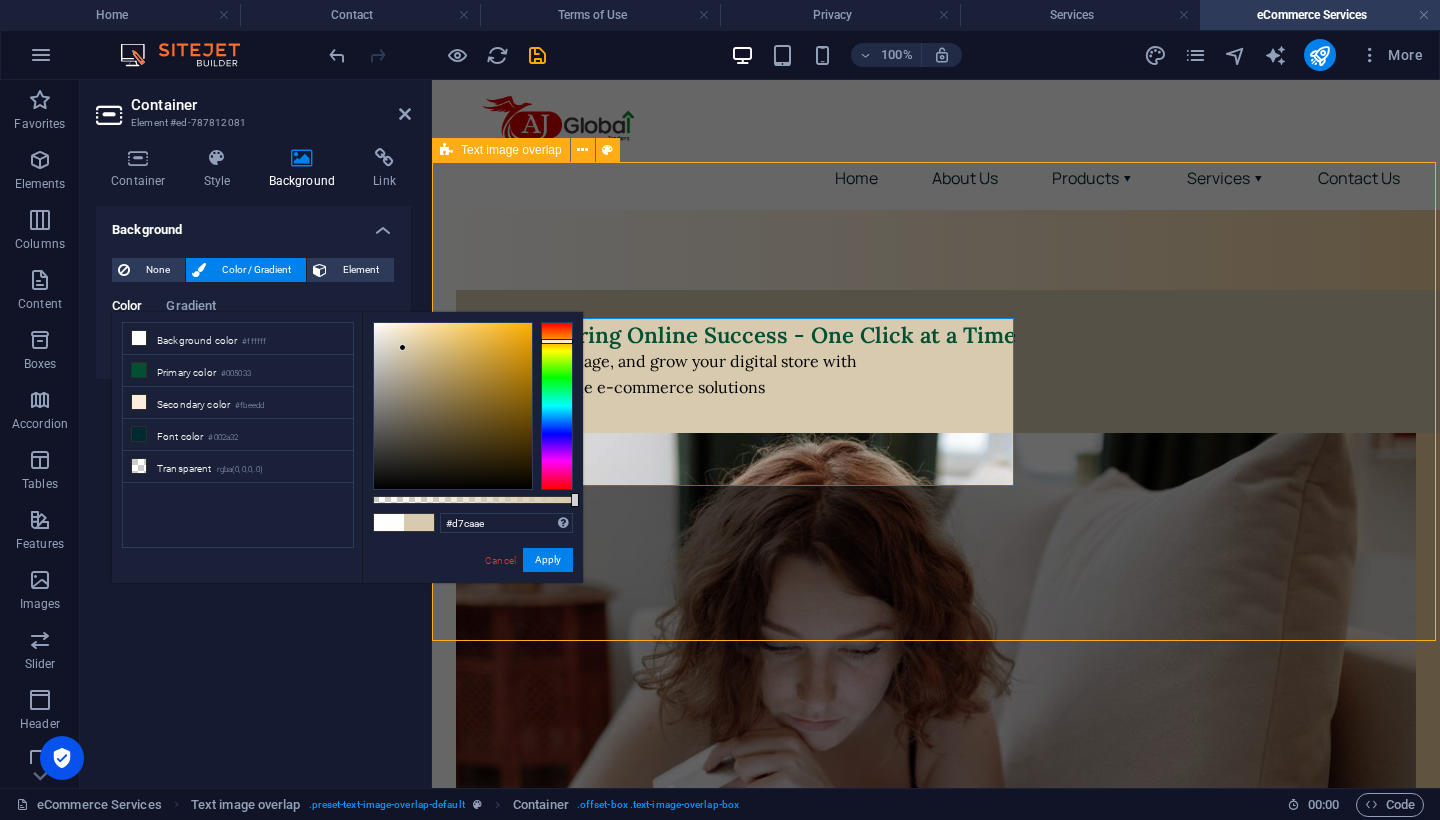 click on "Empowering Online Success - One Click at a Time Launch, manage, and grow your digital store with  our all-in-one e-commerce solutions" at bounding box center [936, 681] 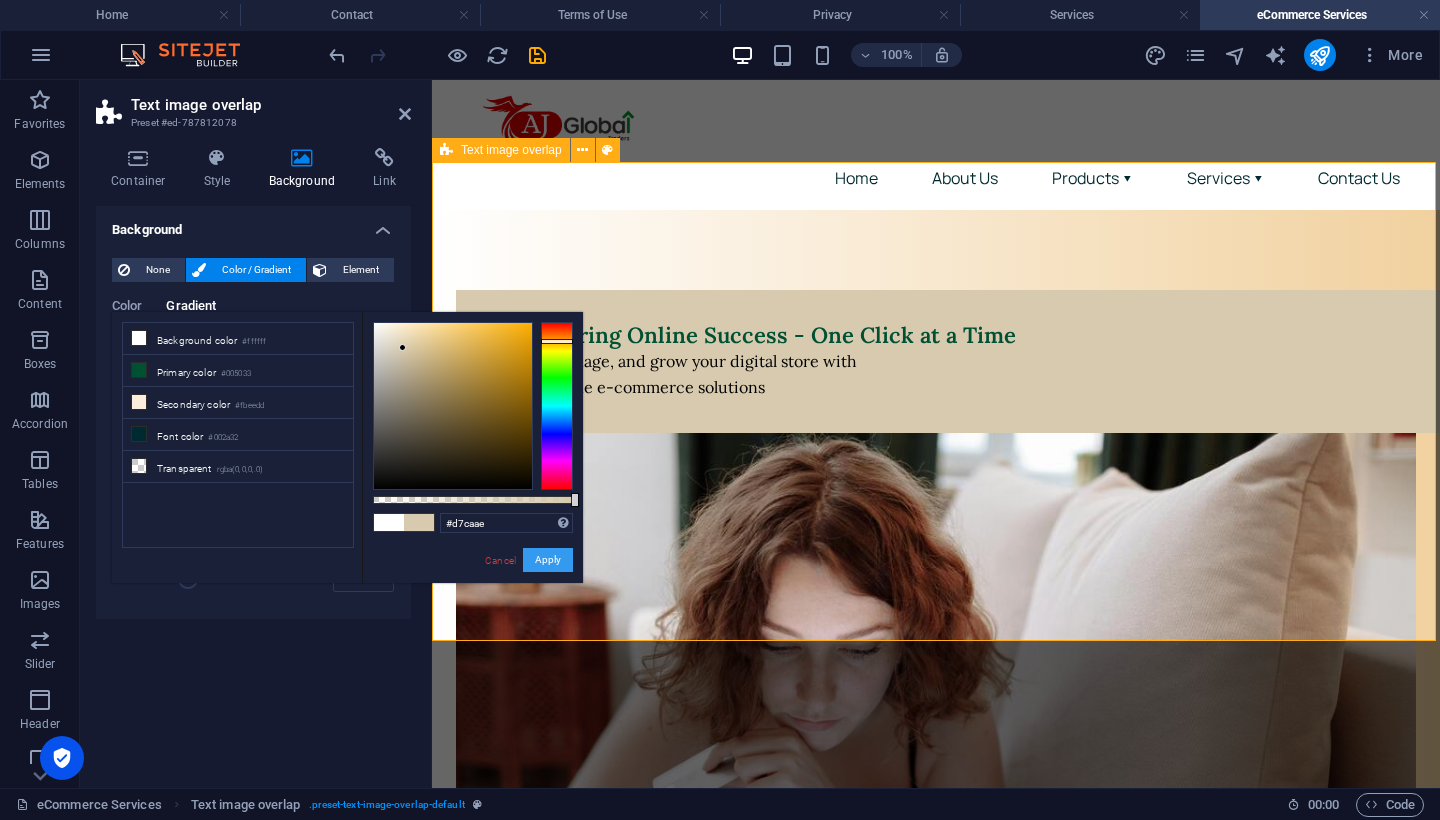 click on "Apply" at bounding box center [548, 560] 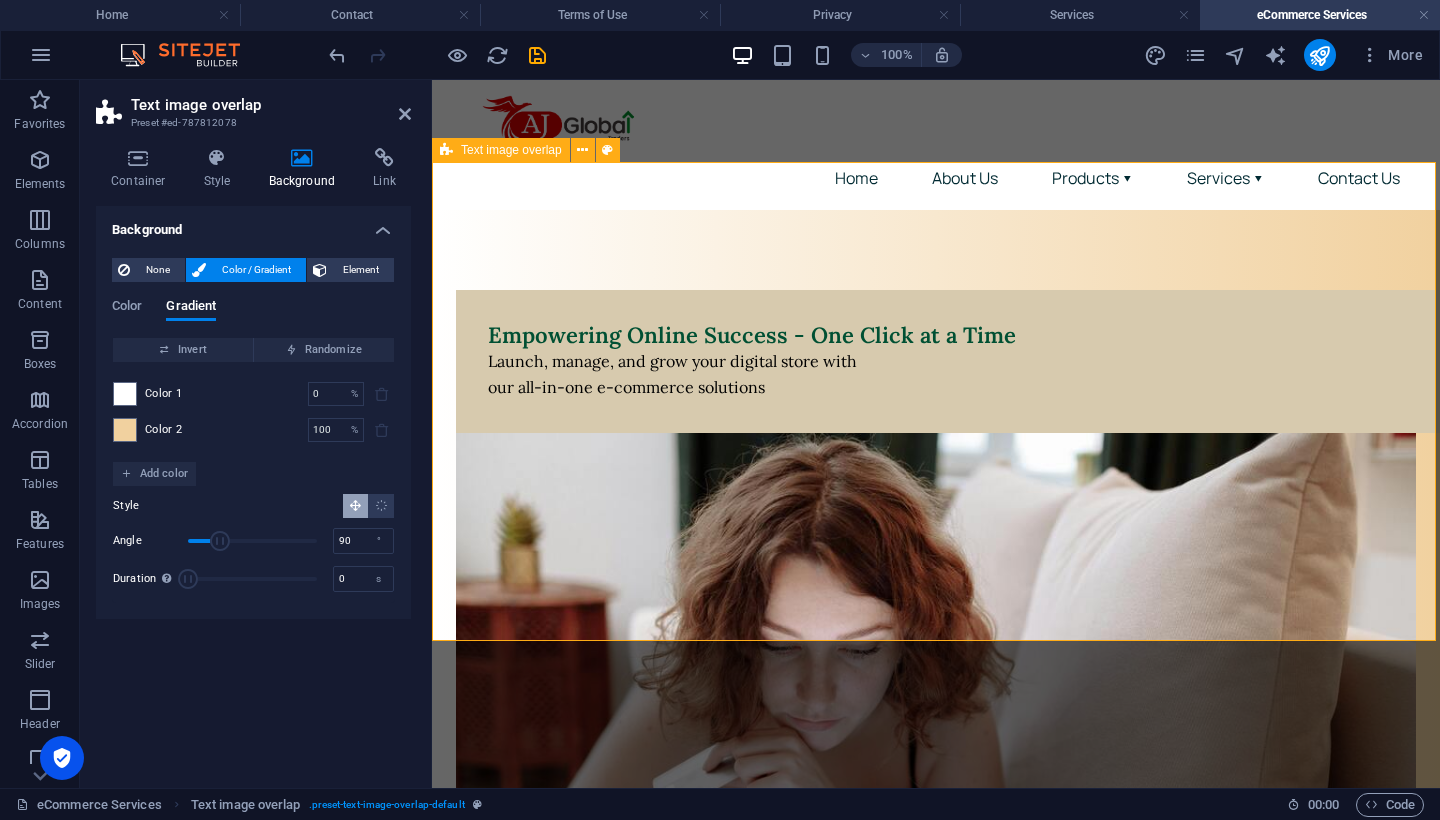 click on "Empowering Online Success - One Click at a Time Launch, manage, and grow your digital store with  our all-in-one e-commerce solutions" at bounding box center (936, 681) 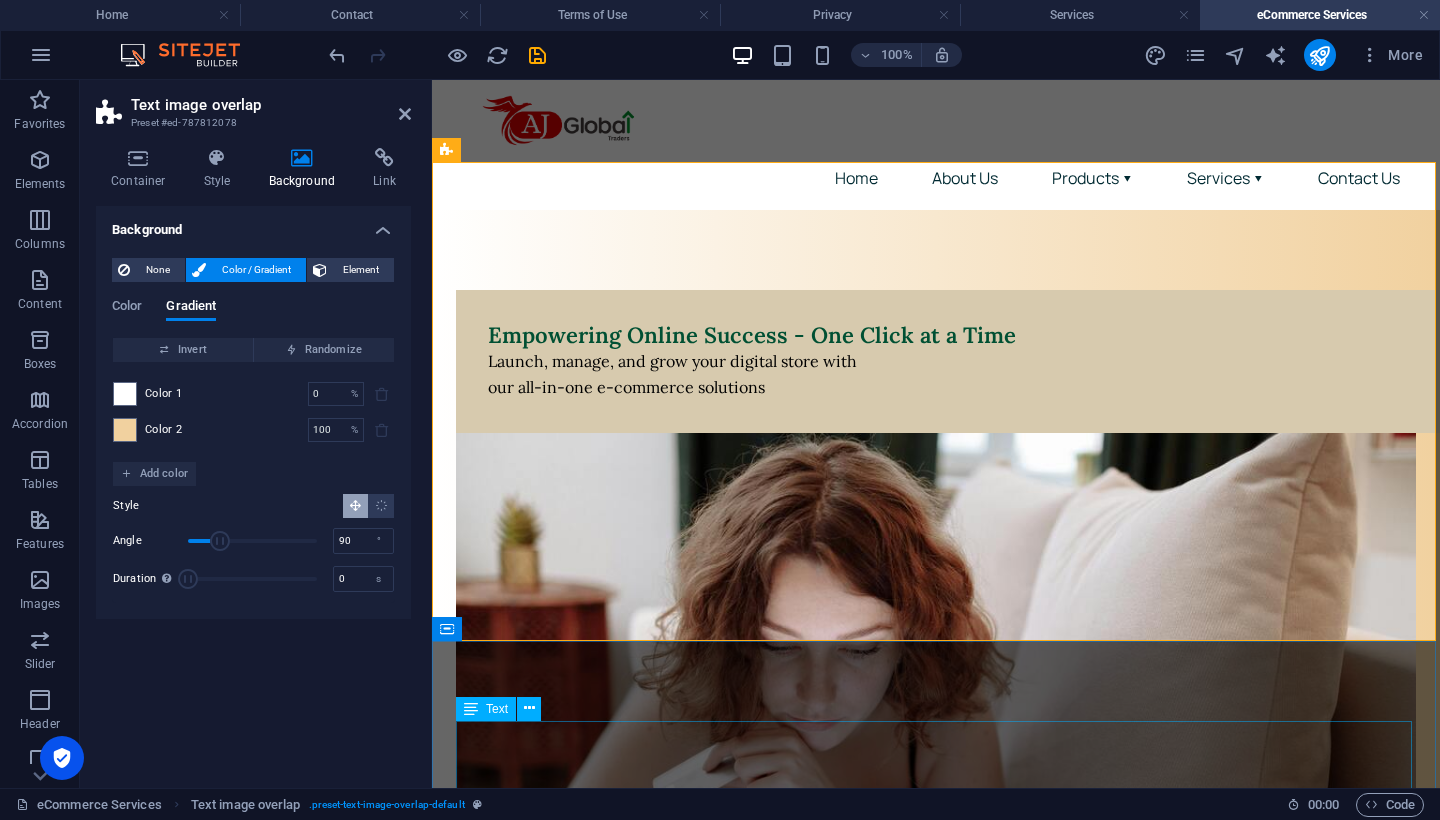 click on "In today's fast-moving digital landscape, having an online presence isn't a luxury—it's a necessity. At   AJ Global Traders FZ-LLC , we help businesses build powerful e-commerce platforms and establish successful digital storefronts across global marketplaces. From sourcing products to fulfilling orders, from store setup to digital marketing – our team handles everything so you can   focus on selling and scaling.  Online Store Setup & Development We create attractive, user-friendly, and conversion-optimized online stores that reflect your brand and engage your audience. Shopify, WooCommerce, Magento, and custom platforms Mobile-friendly responsive design Payment gateway and shipping integration Multi-language & multi-currency support Marketplace Management Expand your reach through top marketplaces like   Amazon, Noon, eBay, Flipkart, and more.   We’ll help you go live and stay competitive. Product listings creation & optimization Brand registry and compliance Promotions & campaign management" at bounding box center (936, 1751) 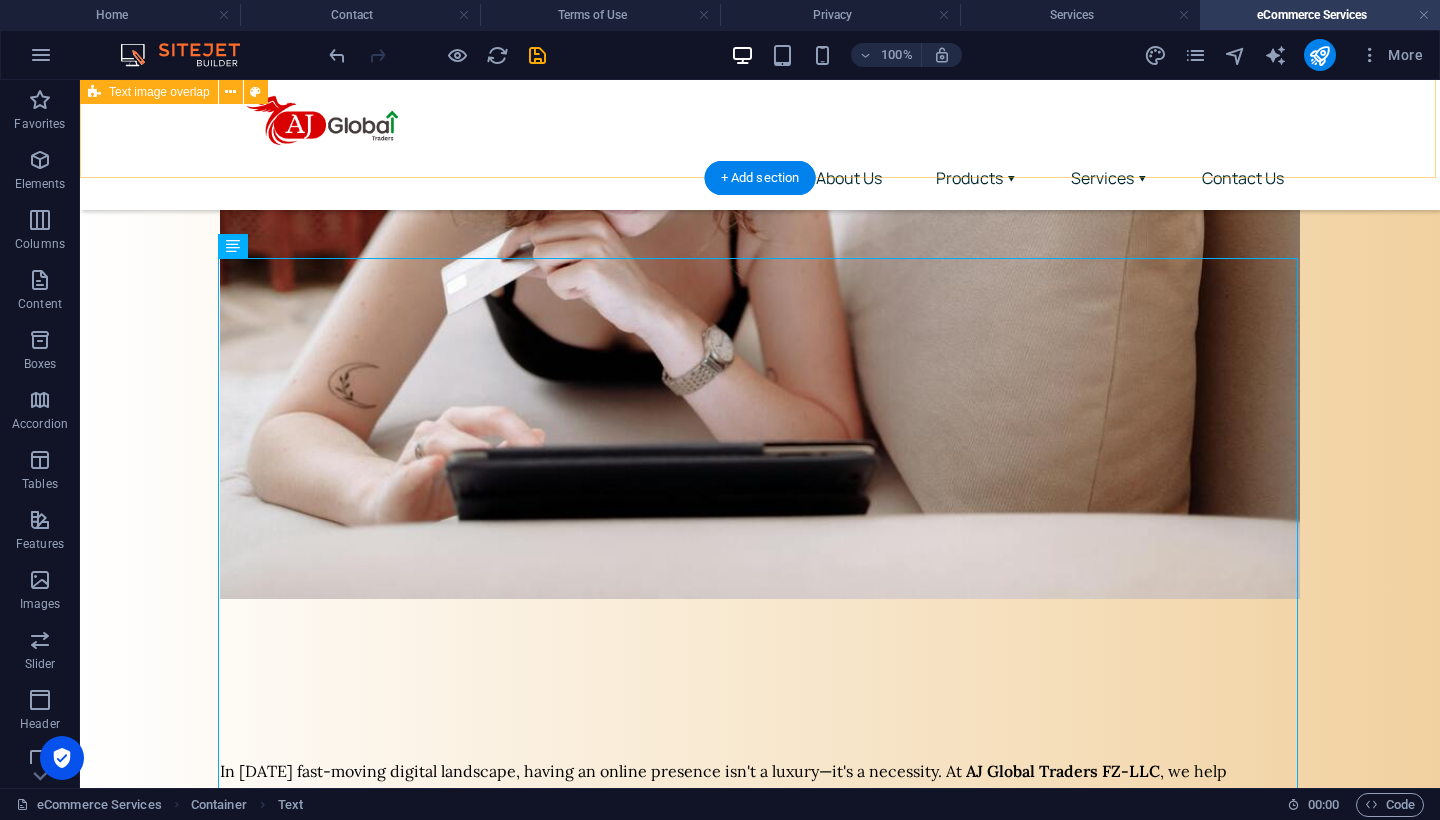 scroll, scrollTop: 504, scrollLeft: 0, axis: vertical 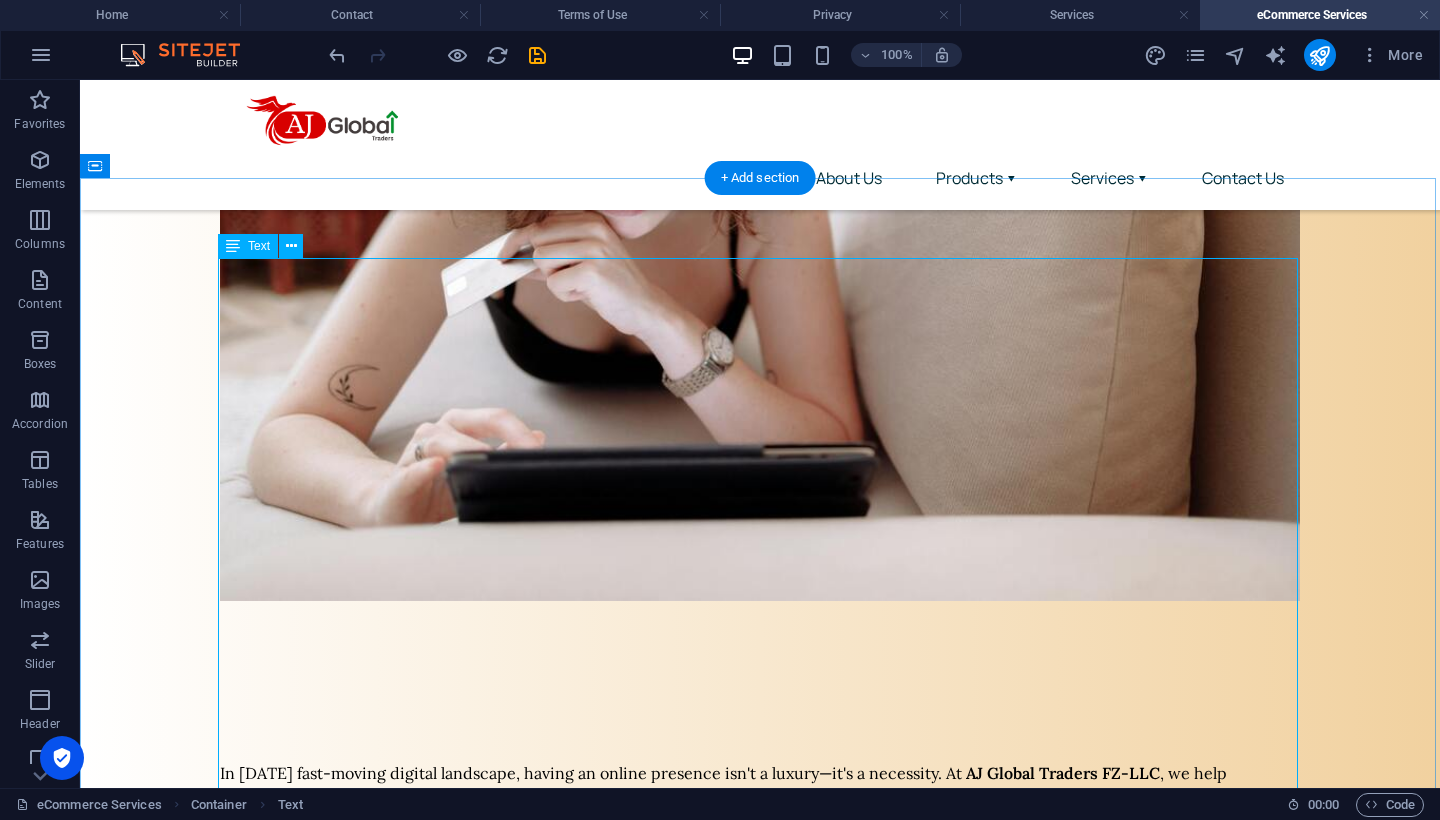 click on "In today's fast-moving digital landscape, having an online presence isn't a luxury—it's a necessity. At   AJ Global Traders FZ-LLC , we help businesses build powerful e-commerce platforms and establish successful digital storefronts across global marketplaces. From sourcing products to fulfilling orders, from store setup to digital marketing – our team handles everything so you can   focus on selling and scaling.  Online Store Setup & Development We create attractive, user-friendly, and conversion-optimized online stores that reflect your brand and engage your audience. Shopify, WooCommerce, Magento, and custom platforms Mobile-friendly responsive design Payment gateway and shipping integration Multi-language & multi-currency support Marketplace Management Expand your reach through top marketplaces like   Amazon, Noon, eBay, Flipkart, and more.   We’ll help you go live and stay competitive. Product listings creation & optimization Brand registry and compliance Promotions & campaign management" at bounding box center [760, 1227] 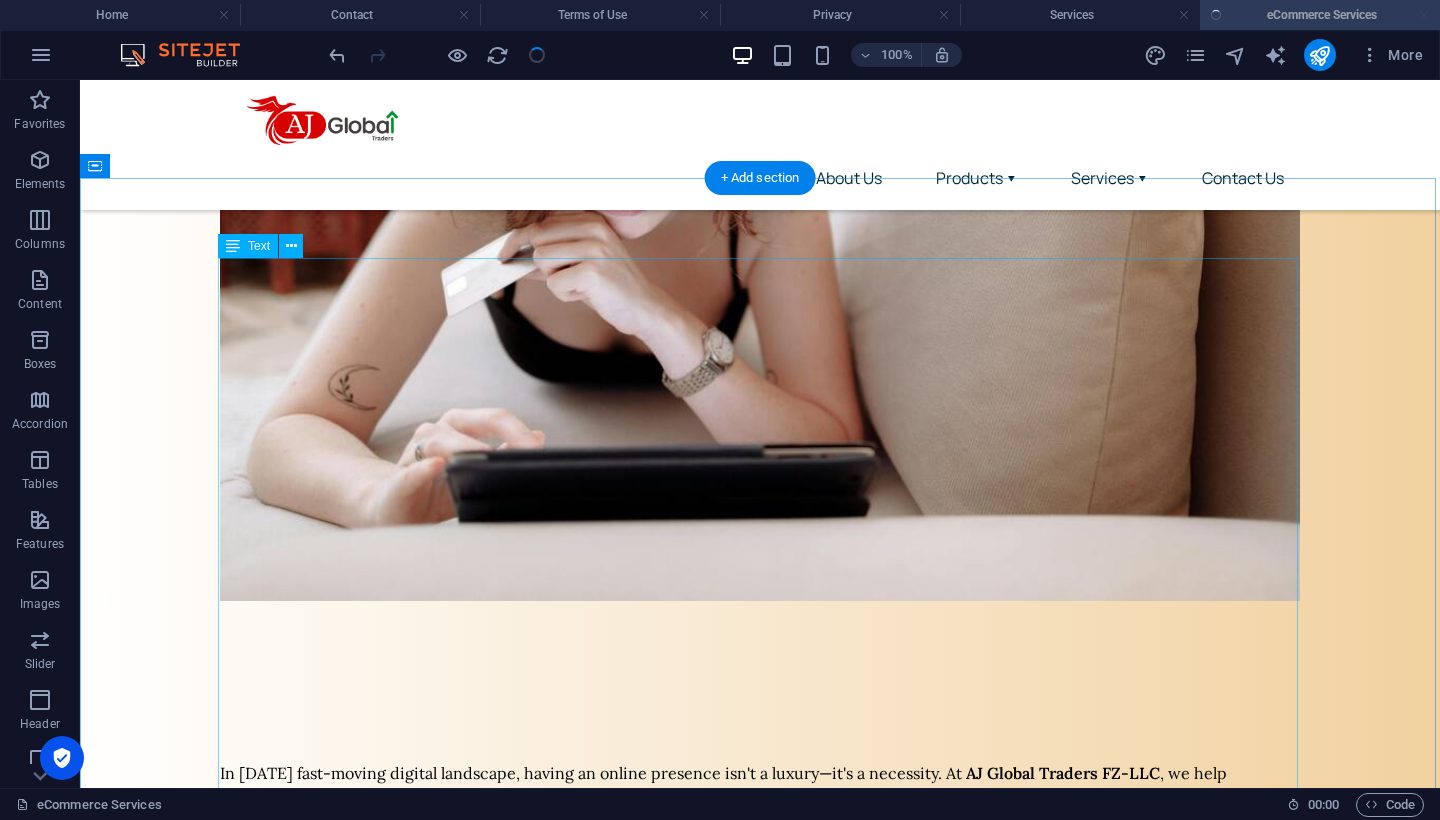 click on "In today's fast-moving digital landscape, having an online presence isn't a luxury—it's a necessity. At   AJ Global Traders FZ-LLC , we help businesses build powerful e-commerce platforms and establish successful digital storefronts across global marketplaces. From sourcing products to fulfilling orders, from store setup to digital marketing – our team handles everything so you can   focus on selling and scaling.  Online Store Setup & Development We create attractive, user-friendly, and conversion-optimized online stores that reflect your brand and engage your audience. Shopify, WooCommerce, Magento, and custom platforms Mobile-friendly responsive design Payment gateway and shipping integration Multi-language & multi-currency support Marketplace Management Expand your reach through top marketplaces like   Amazon, Noon, eBay, Flipkart, and more.   We’ll help you go live and stay competitive. Product listings creation & optimization Brand registry and compliance Promotions & campaign management" at bounding box center (760, 1227) 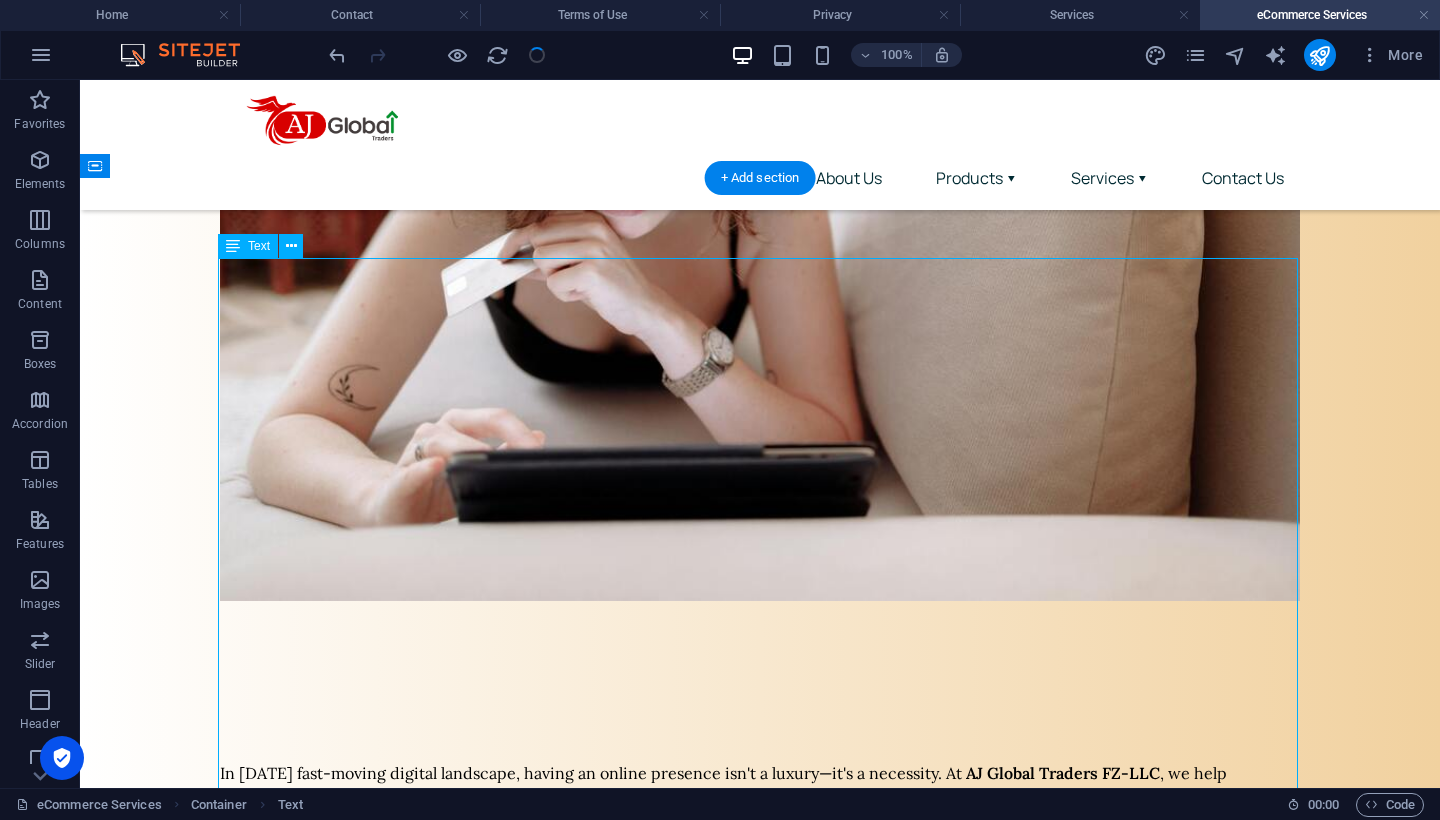 click on "In today's fast-moving digital landscape, having an online presence isn't a luxury—it's a necessity. At   AJ Global Traders FZ-LLC , we help businesses build powerful e-commerce platforms and establish successful digital storefronts across global marketplaces. From sourcing products to fulfilling orders, from store setup to digital marketing – our team handles everything so you can   focus on selling and scaling.  Online Store Setup & Development We create attractive, user-friendly, and conversion-optimized online stores that reflect your brand and engage your audience. Shopify, WooCommerce, Magento, and custom platforms Mobile-friendly responsive design Payment gateway and shipping integration Multi-language & multi-currency support Marketplace Management Expand your reach through top marketplaces like   Amazon, Noon, eBay, Flipkart, and more.   We’ll help you go live and stay competitive. Product listings creation & optimization Brand registry and compliance Promotions & campaign management" at bounding box center [760, 1227] 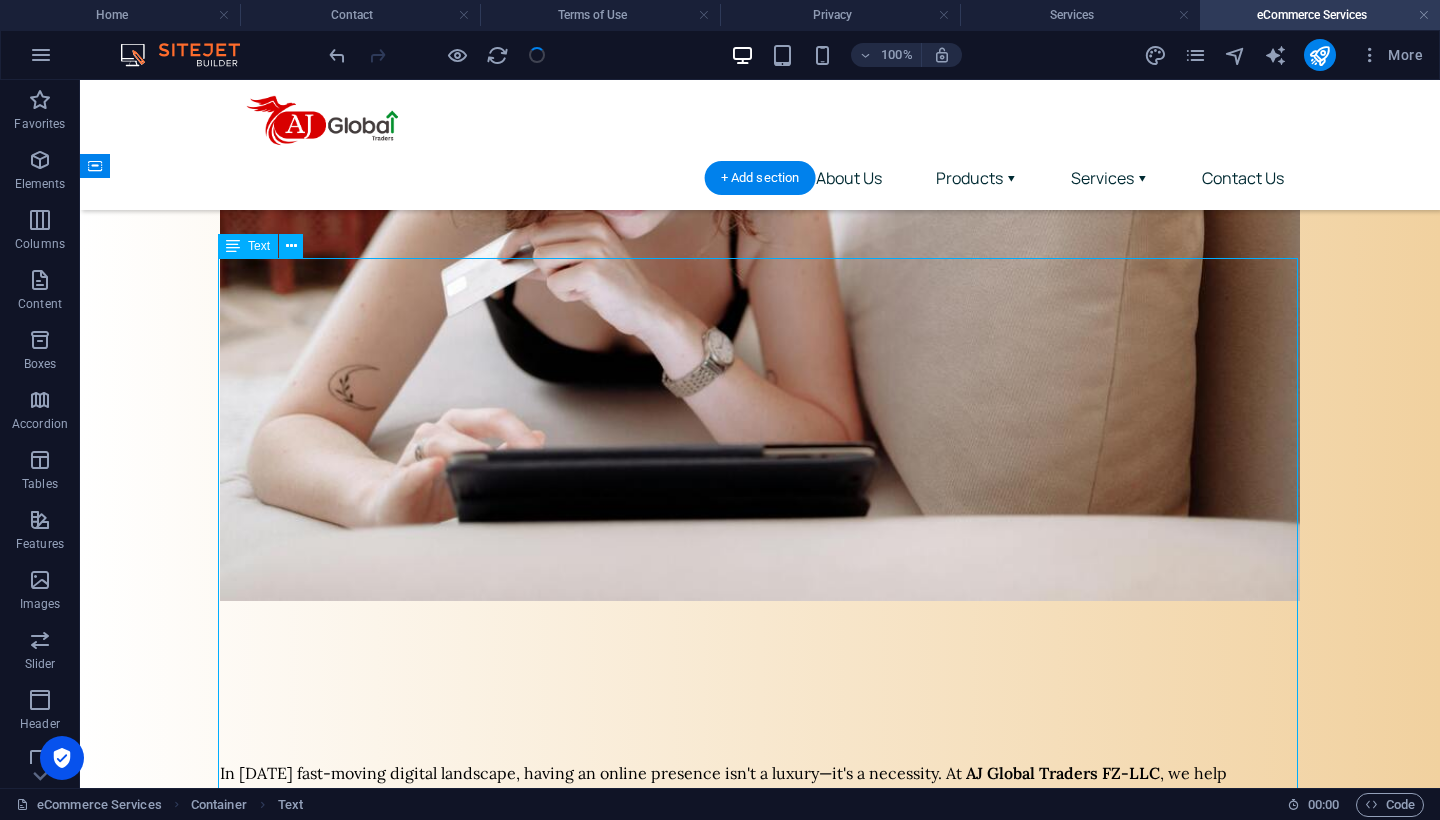 click on "In today's fast-moving digital landscape, having an online presence isn't a luxury—it's a necessity. At   AJ Global Traders FZ-LLC , we help businesses build powerful e-commerce platforms and establish successful digital storefronts across global marketplaces. From sourcing products to fulfilling orders, from store setup to digital marketing – our team handles everything so you can   focus on selling and scaling.  Online Store Setup & Development We create attractive, user-friendly, and conversion-optimized online stores that reflect your brand and engage your audience. Shopify, WooCommerce, Magento, and custom platforms Mobile-friendly responsive design Payment gateway and shipping integration Multi-language & multi-currency support Marketplace Management Expand your reach through top marketplaces like   Amazon, Noon, eBay, Flipkart, and more.   We’ll help you go live and stay competitive. Product listings creation & optimization Brand registry and compliance Promotions & campaign management" at bounding box center (760, 1227) 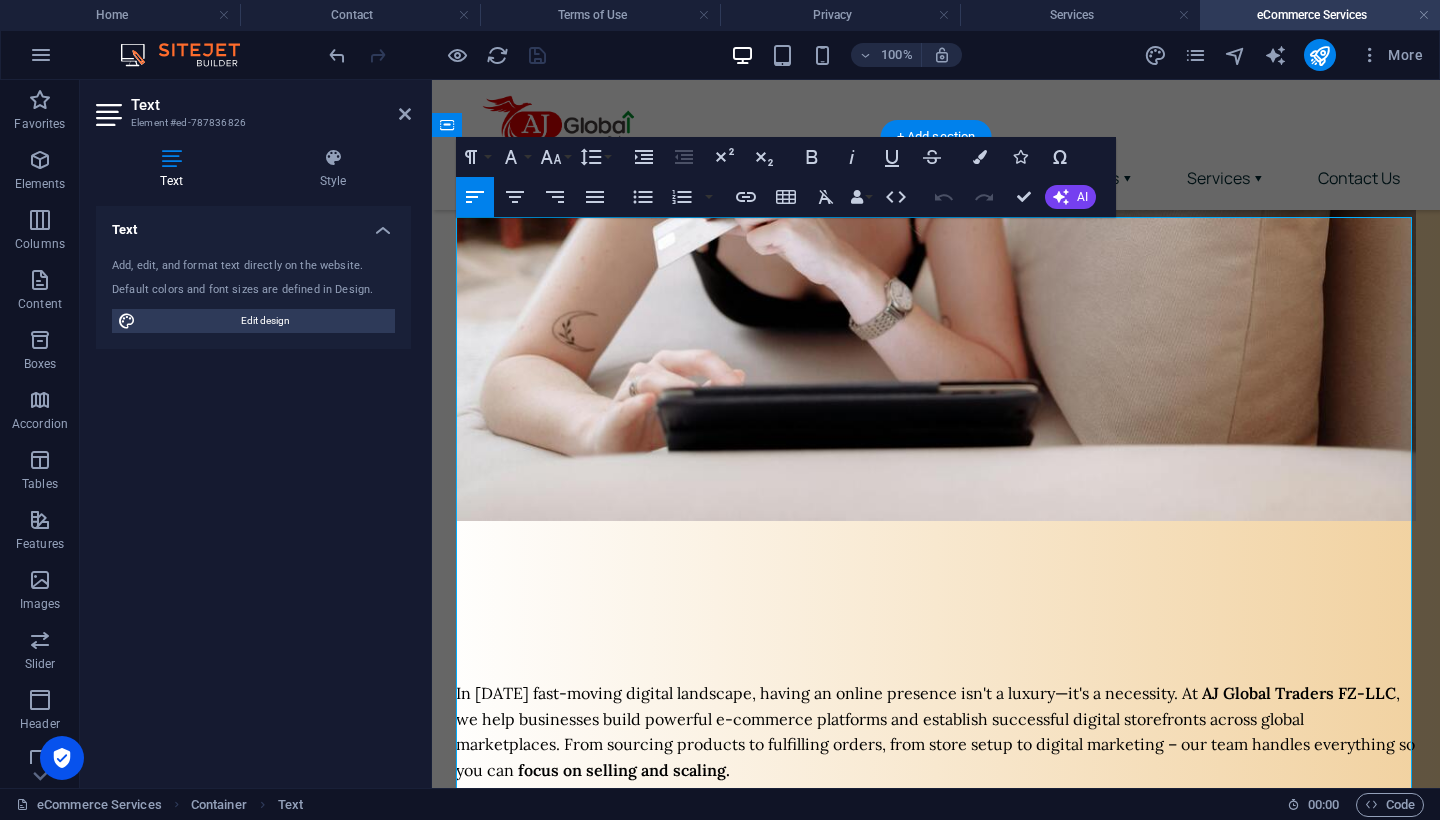 click on "We create attractive, user-friendly, and conversion-optimized online stores that reflect your brand and engage your audience." at bounding box center [928, 857] 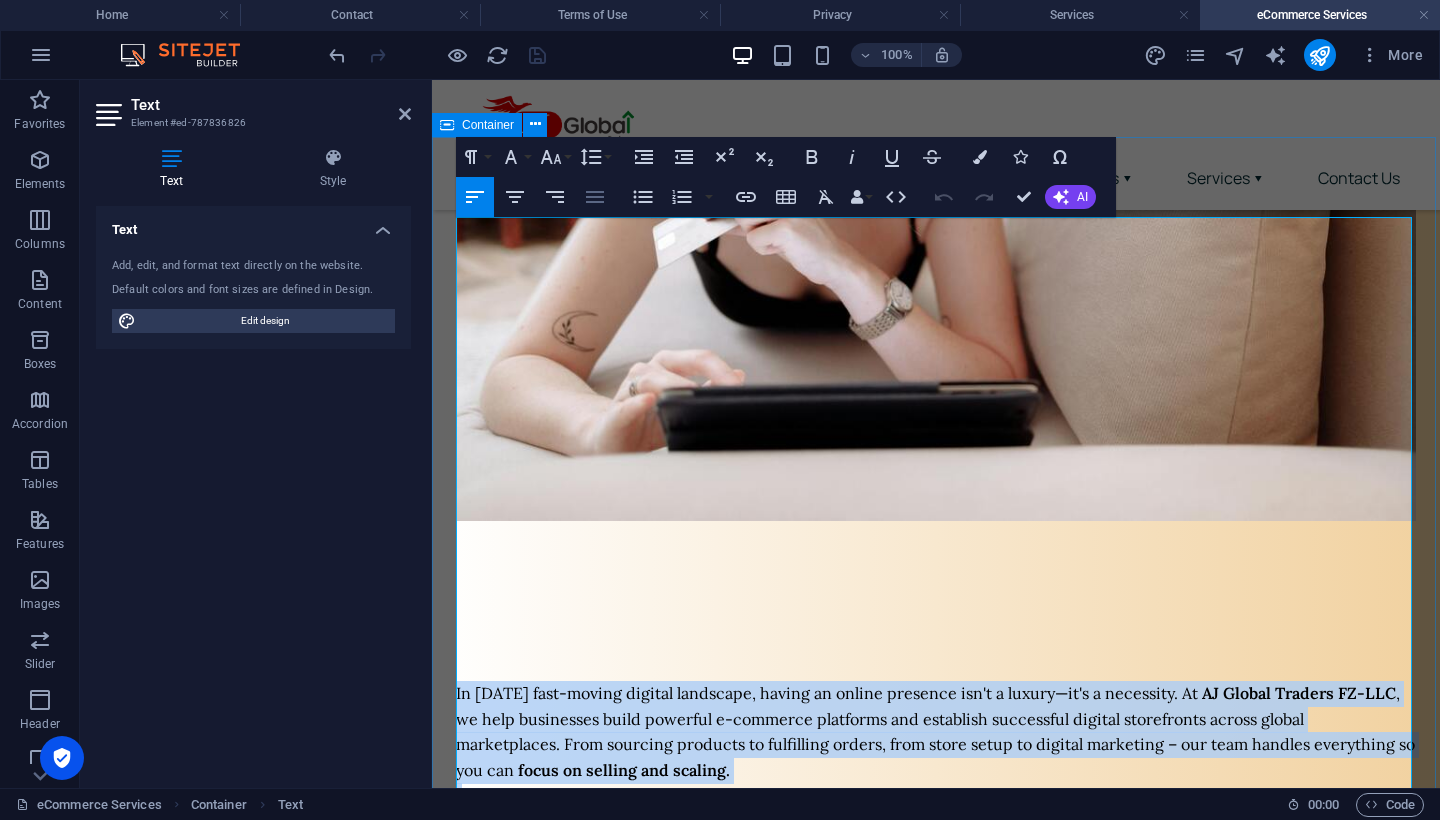 click 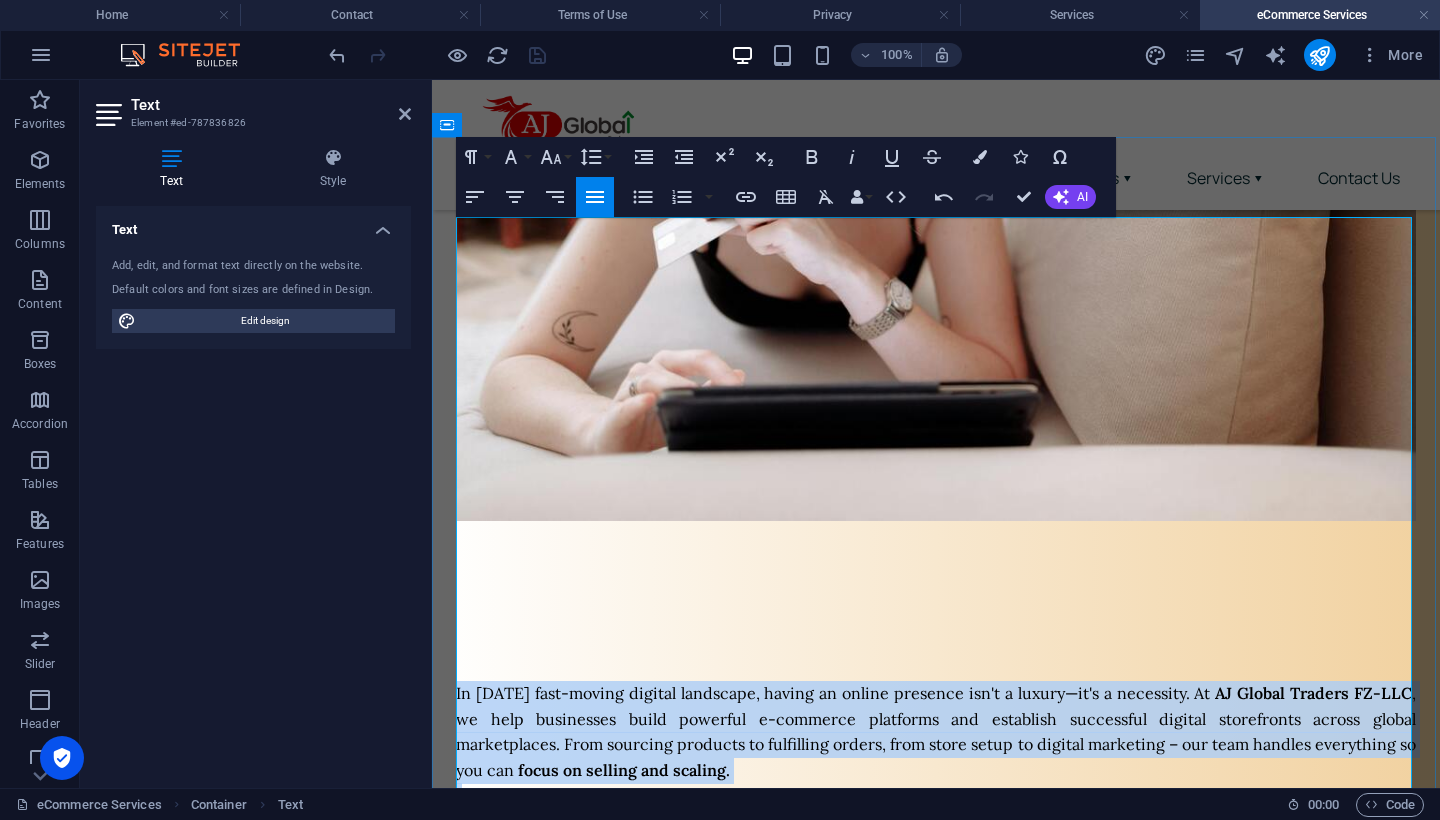 click on "Shopify, WooCommerce, Magento, and custom platforms" at bounding box center (690, 882) 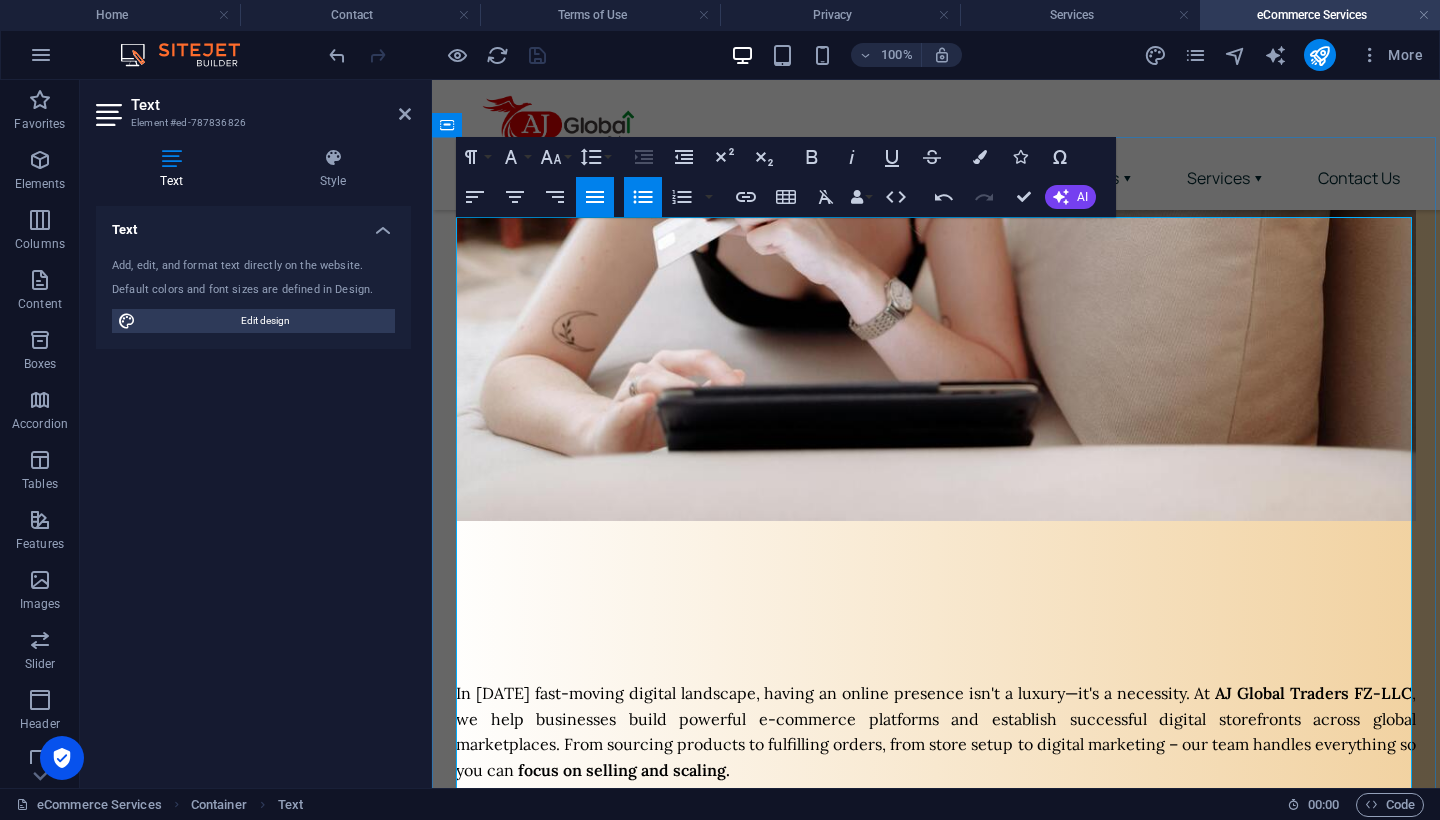 click on "Mobile-friendly responsive design" at bounding box center [948, 909] 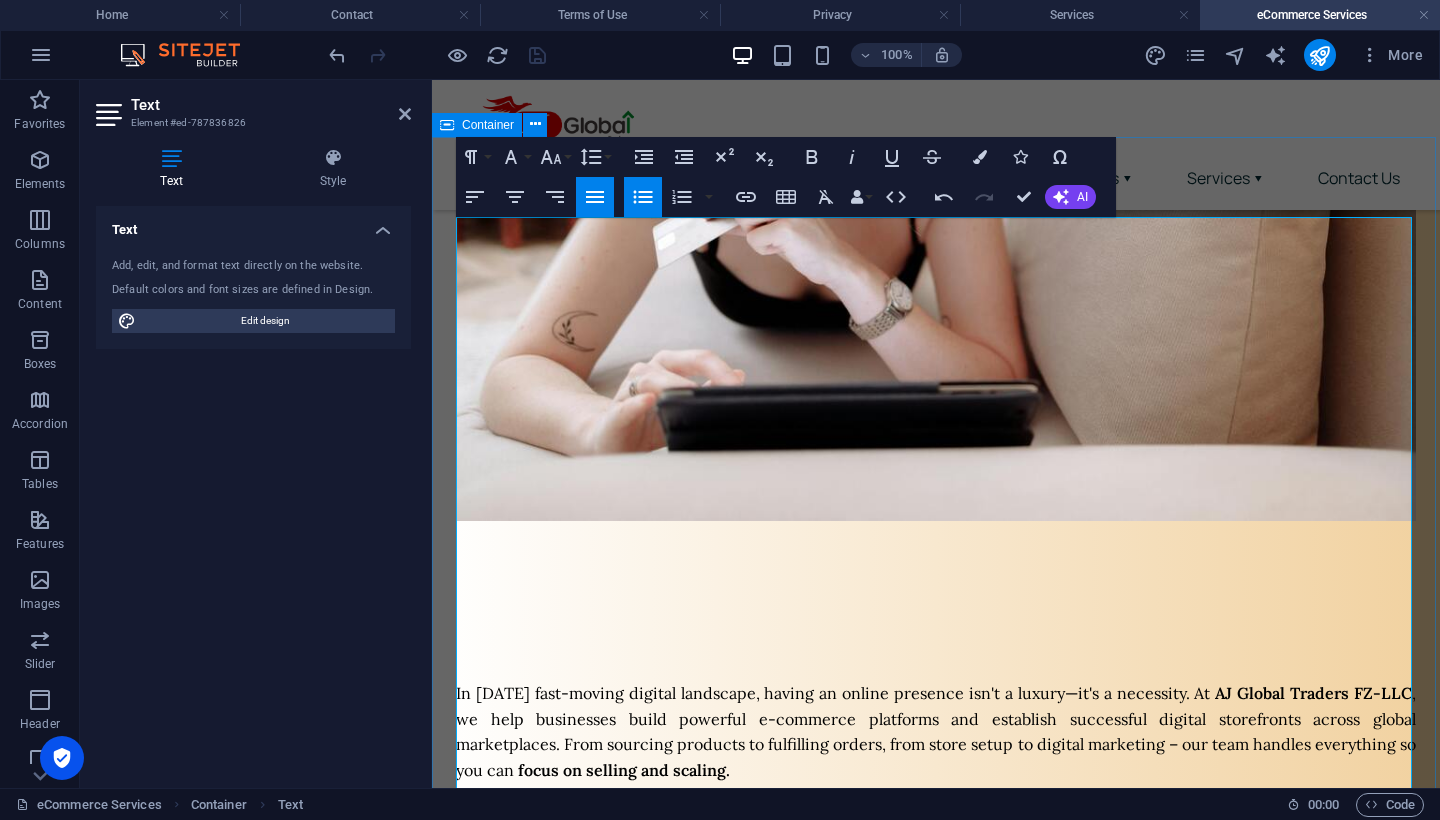 click on "In today's fast-moving digital landscape, having an online presence isn't a luxury—it's a necessity. At   AJ Global Traders FZ-LLC , we help businesses build powerful e-commerce platforms and establish successful digital storefronts across global marketplaces. From sourcing products to fulfilling orders, from store setup to digital marketing – our team handles everything so you can   focus on selling and scaling.  Online Store Setup & Development We create attractive, user-friendly, and conversion-optimized online stores that reflect your brand and engage your audience. Shopify, WooCommerce, Magento, and custom platforms Mobile-friendly responsive design Payment gateway and shipping integration Multi-language & multi-currency support Marketplace Management Expand your reach through top marketplaces like   Amazon, Noon, eBay, Flipkart, and more.   We’ll help you go live and stay competitive. Product listings creation & optimization Brand registry and compliance Promotions & campaign management" at bounding box center (936, 1199) 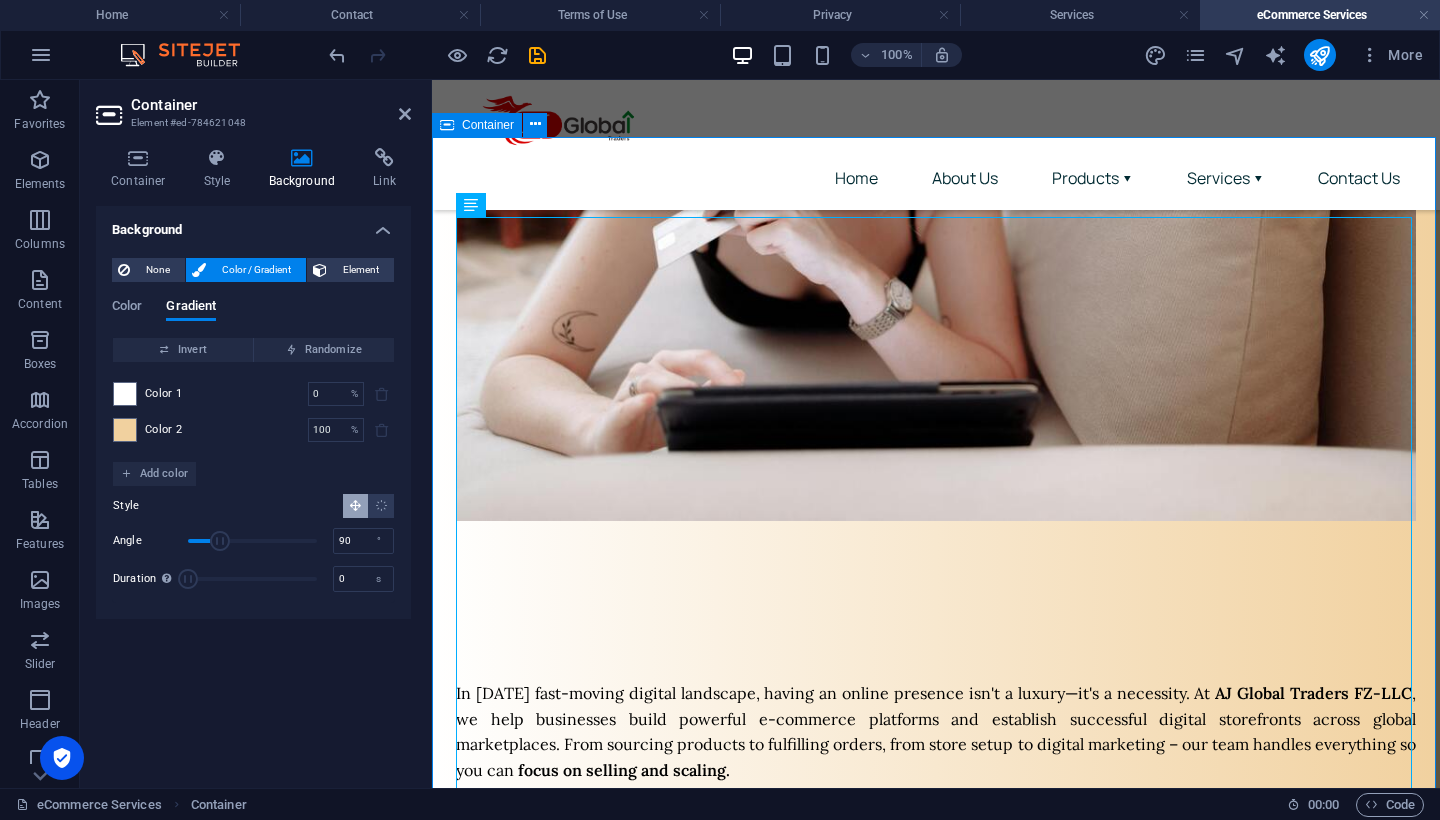 click on "In today's fast-moving digital landscape, having an online presence isn't a luxury—it's a necessity. At   AJ Global Traders FZ-LLC , we help businesses build powerful e-commerce platforms and establish successful digital storefronts across global marketplaces. From sourcing products to fulfilling orders, from store setup to digital marketing – our team handles everything so you can   focus on selling and scaling.  Online Store Setup & Development We create attractive, user-friendly, and conversion-optimized online stores that reflect your brand and engage your audience. Shopify, WooCommerce, Magento, and custom platforms Mobile-friendly responsive design Payment gateway and shipping integration Multi-language & multi-currency support Marketplace Management Expand your reach through top marketplaces like   Amazon, Noon, eBay, Flipkart, and more.   We’ll help you go live and stay competitive. Product listings creation & optimization Brand registry and compliance Promotions & campaign management" at bounding box center [936, 1199] 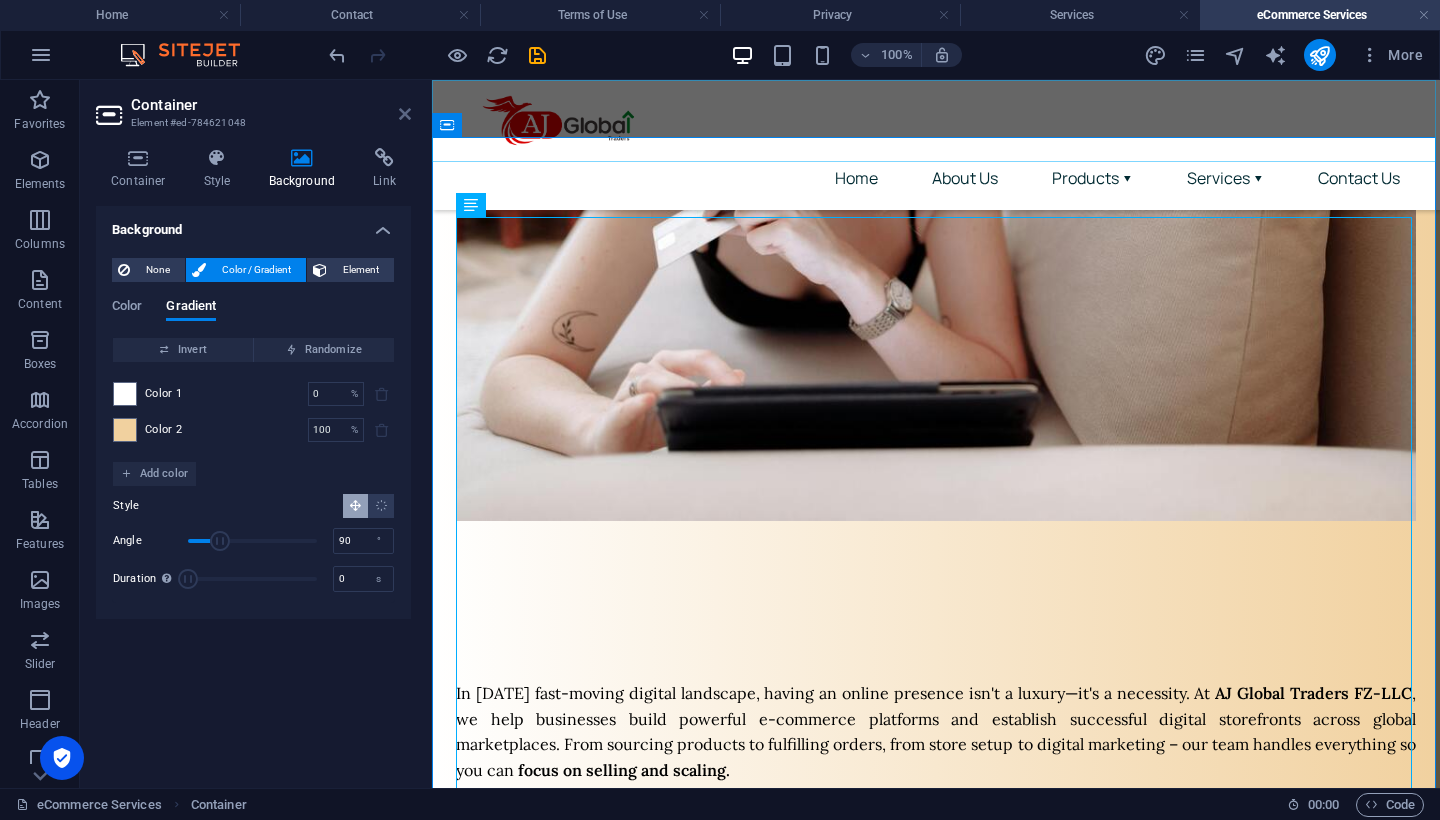click at bounding box center [405, 114] 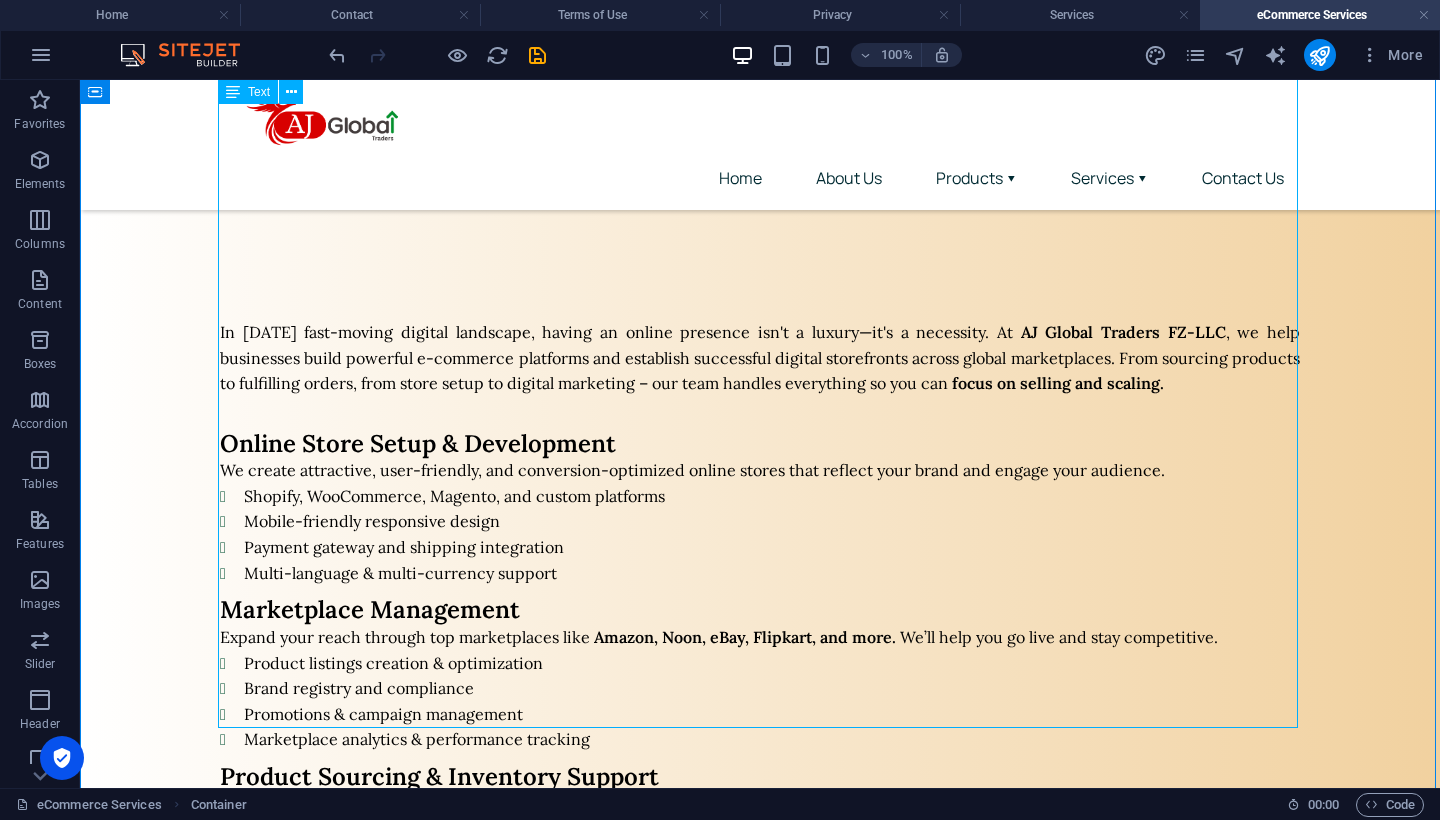 scroll, scrollTop: 951, scrollLeft: 0, axis: vertical 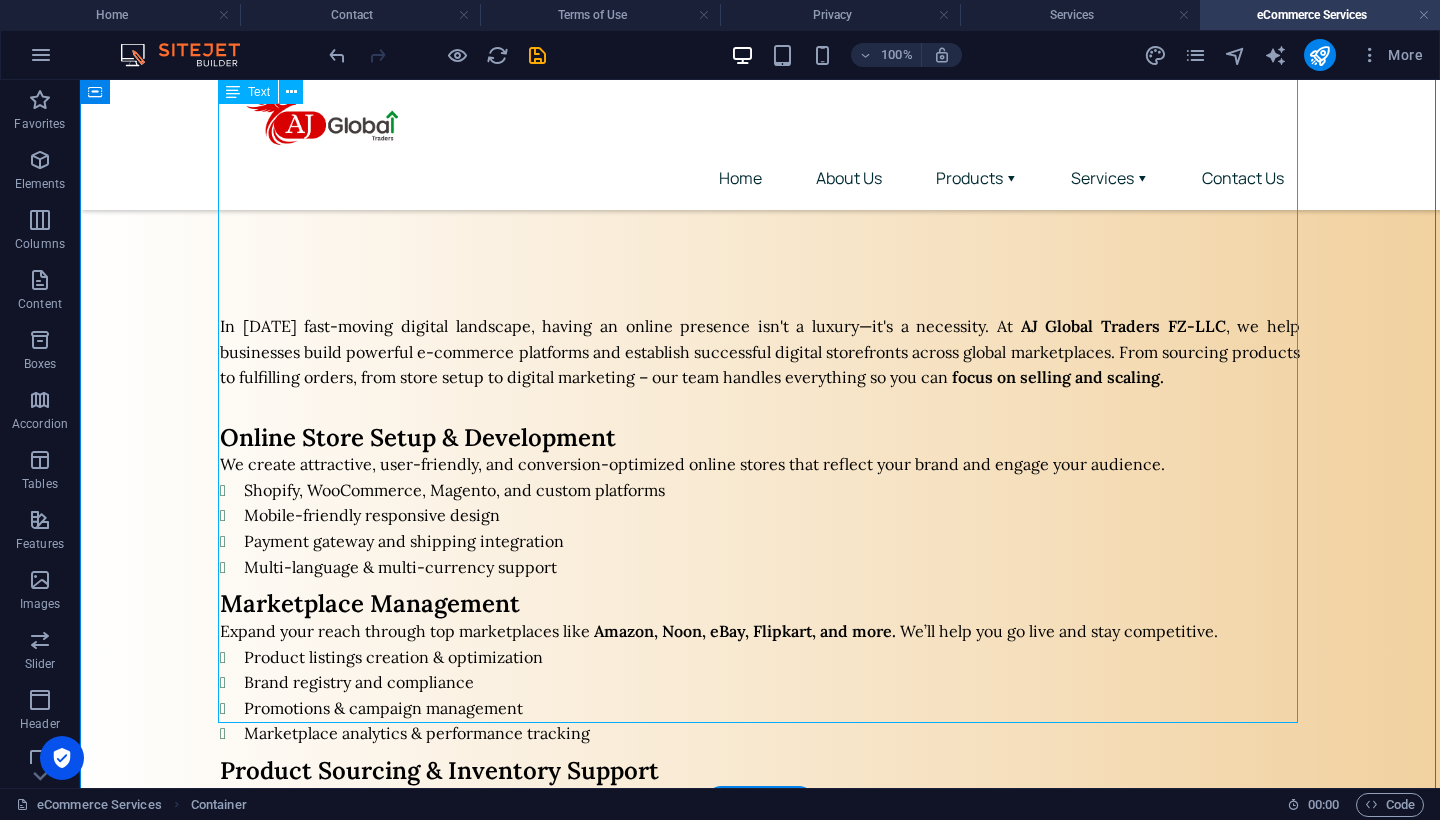 click on "In today's fast-moving digital landscape, having an online presence isn't a luxury—it's a necessity. At   AJ Global Traders FZ-LLC , we help businesses build powerful e-commerce platforms and establish successful digital storefronts across global marketplaces. From sourcing products to fulfilling orders, from store setup to digital marketing – our team handles everything so you can   focus on selling and scaling.  Online Store Setup & Development We create attractive, user-friendly, and conversion-optimized online stores that reflect your brand and engage your audience. Shopify, WooCommerce, Magento, and custom platforms Mobile-friendly responsive design Payment gateway and shipping integration Multi-language & multi-currency support Marketplace Management Expand your reach through top marketplaces like   Amazon, Noon, eBay, Flipkart, and more.   We’ll help you go live and stay competitive. Product listings creation & optimization Brand registry and compliance Promotions & campaign management" at bounding box center [760, 780] 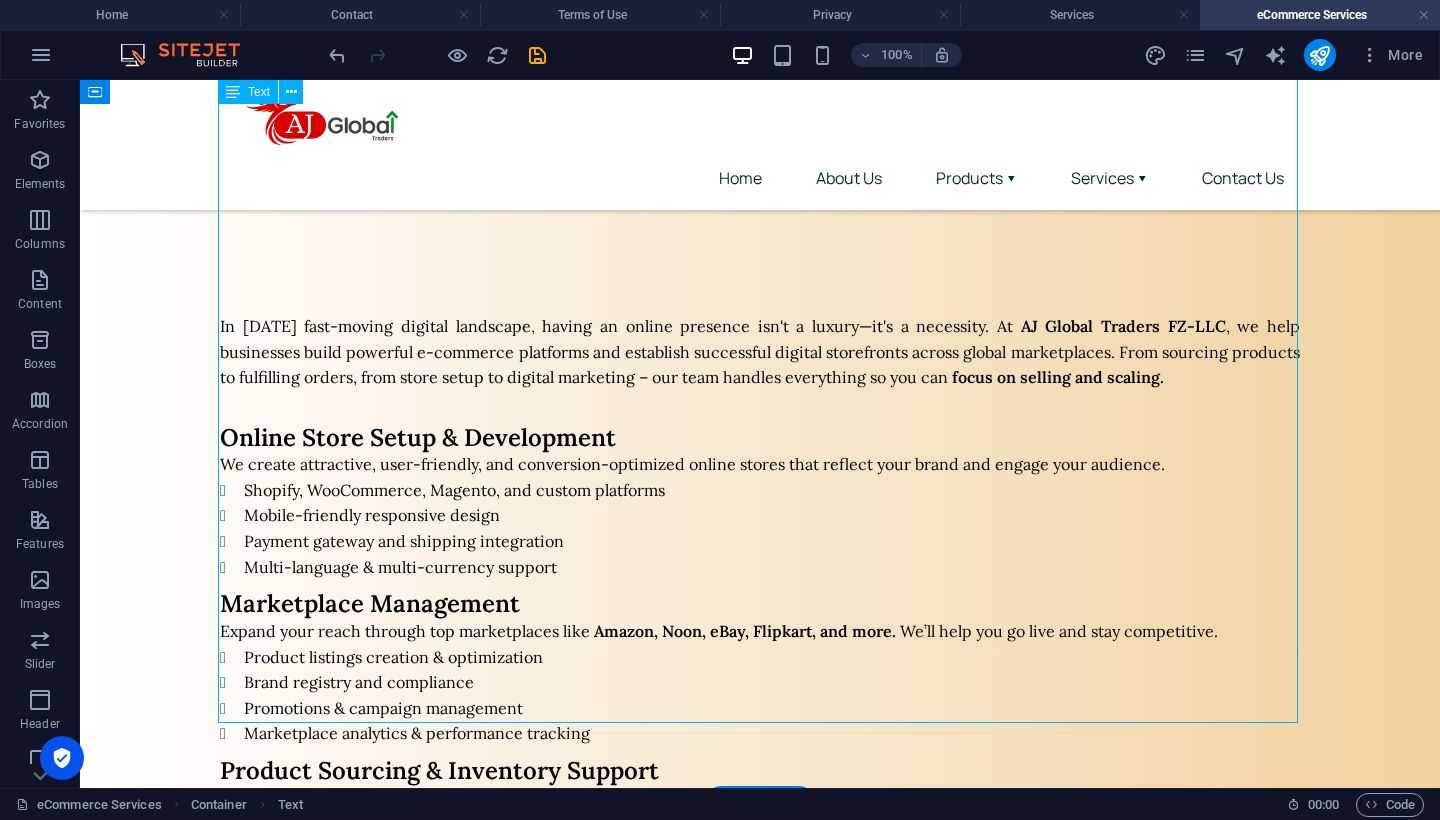 click on "In today's fast-moving digital landscape, having an online presence isn't a luxury—it's a necessity. At   AJ Global Traders FZ-LLC , we help businesses build powerful e-commerce platforms and establish successful digital storefronts across global marketplaces. From sourcing products to fulfilling orders, from store setup to digital marketing – our team handles everything so you can   focus on selling and scaling.  Online Store Setup & Development We create attractive, user-friendly, and conversion-optimized online stores that reflect your brand and engage your audience. Shopify, WooCommerce, Magento, and custom platforms Mobile-friendly responsive design Payment gateway and shipping integration Multi-language & multi-currency support Marketplace Management Expand your reach through top marketplaces like   Amazon, Noon, eBay, Flipkart, and more.   We’ll help you go live and stay competitive. Product listings creation & optimization Brand registry and compliance Promotions & campaign management" at bounding box center (760, 780) 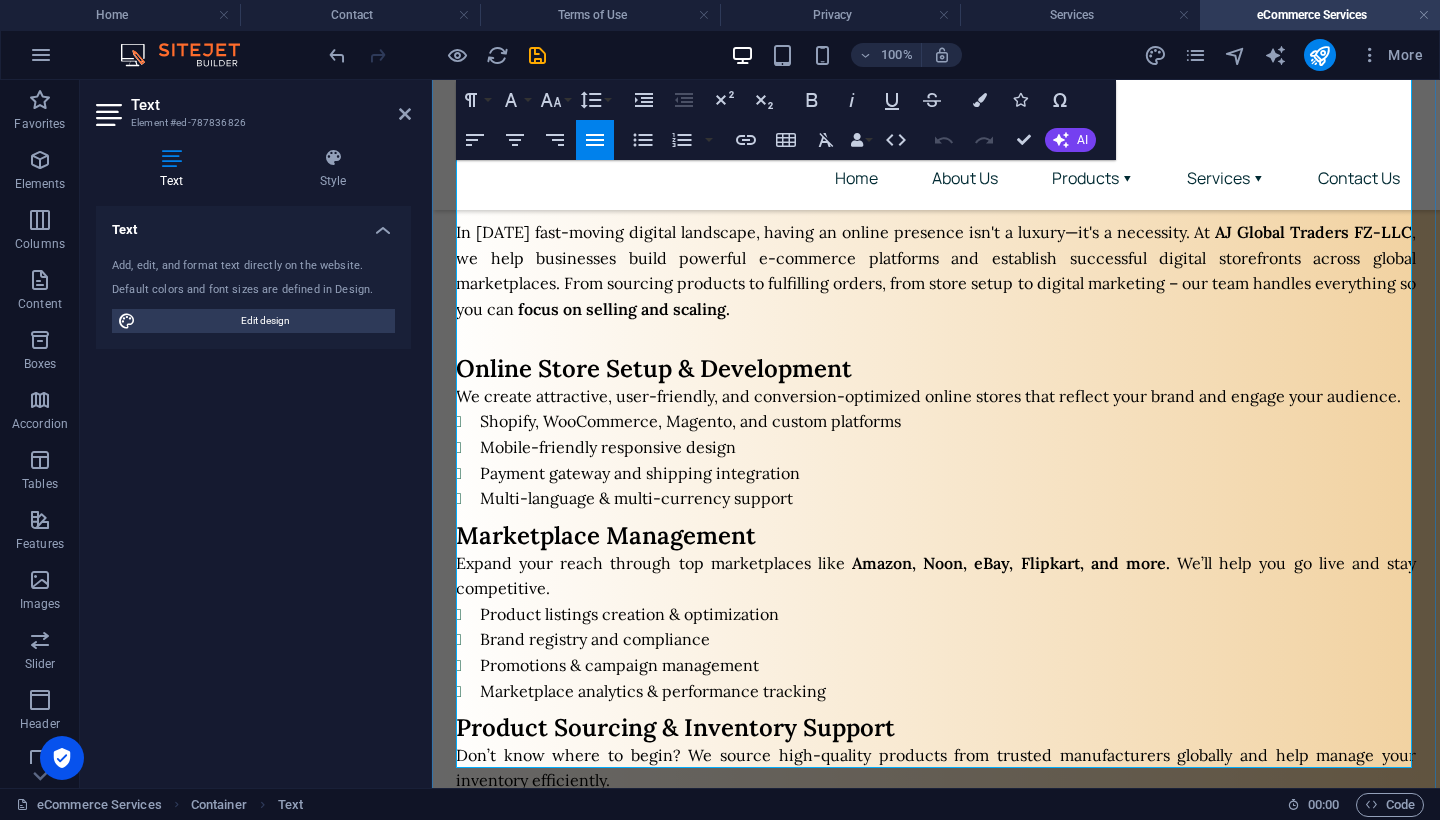 scroll, scrollTop: 977, scrollLeft: 0, axis: vertical 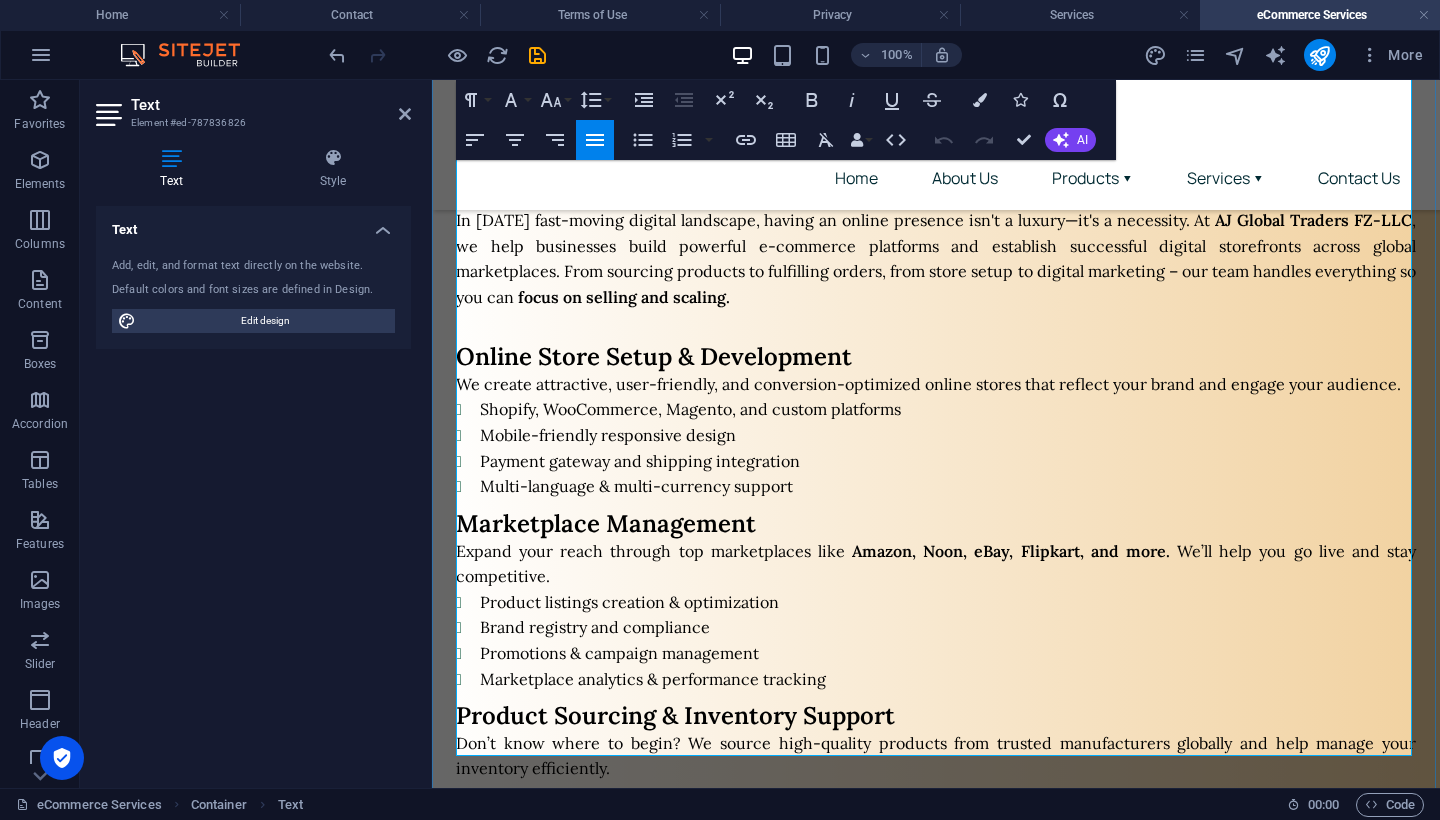drag, startPoint x: 686, startPoint y: 577, endPoint x: 458, endPoint y: 504, distance: 239.40134 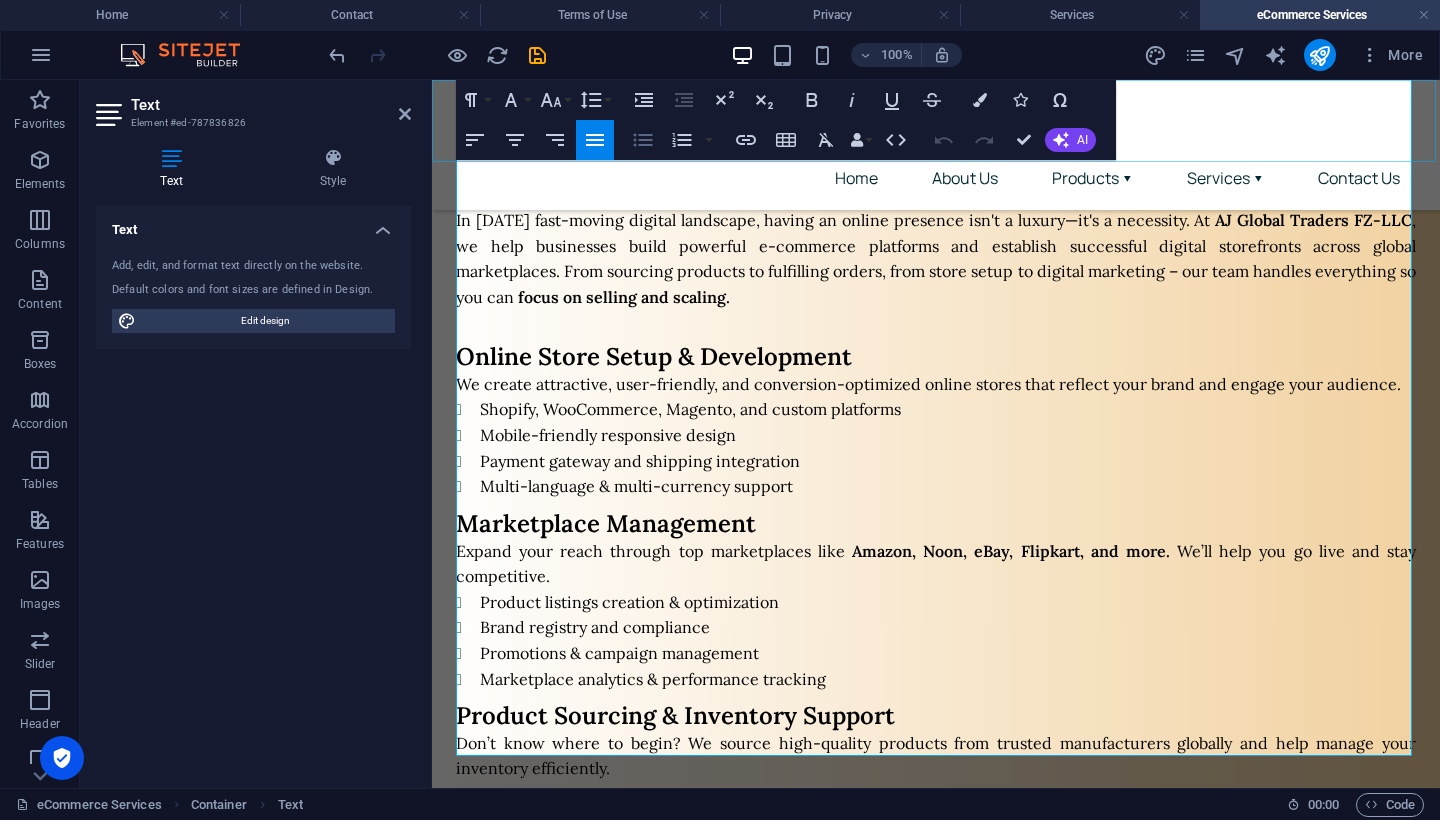 click 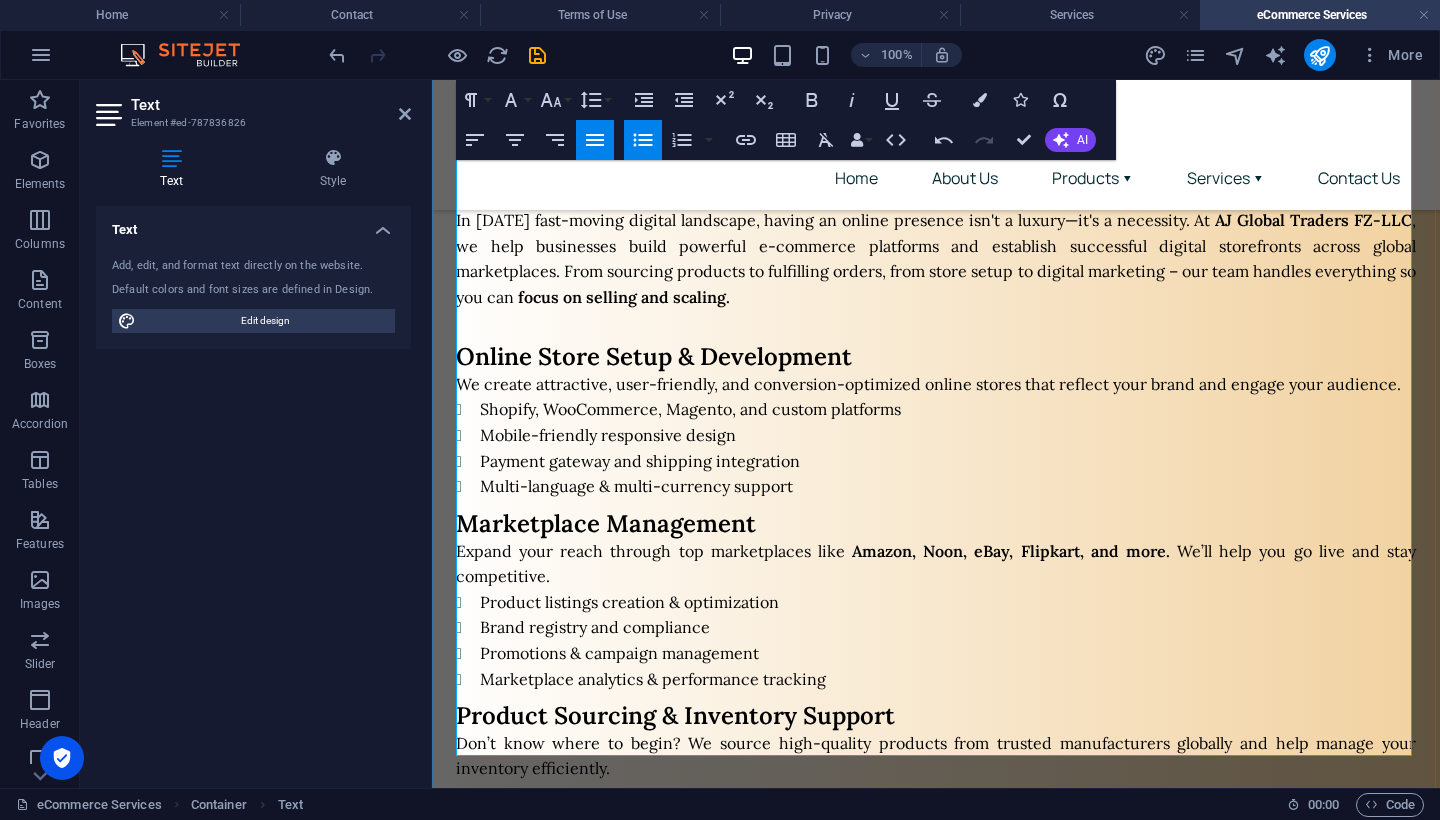 drag, startPoint x: 720, startPoint y: 747, endPoint x: 545, endPoint y: 683, distance: 186.33572 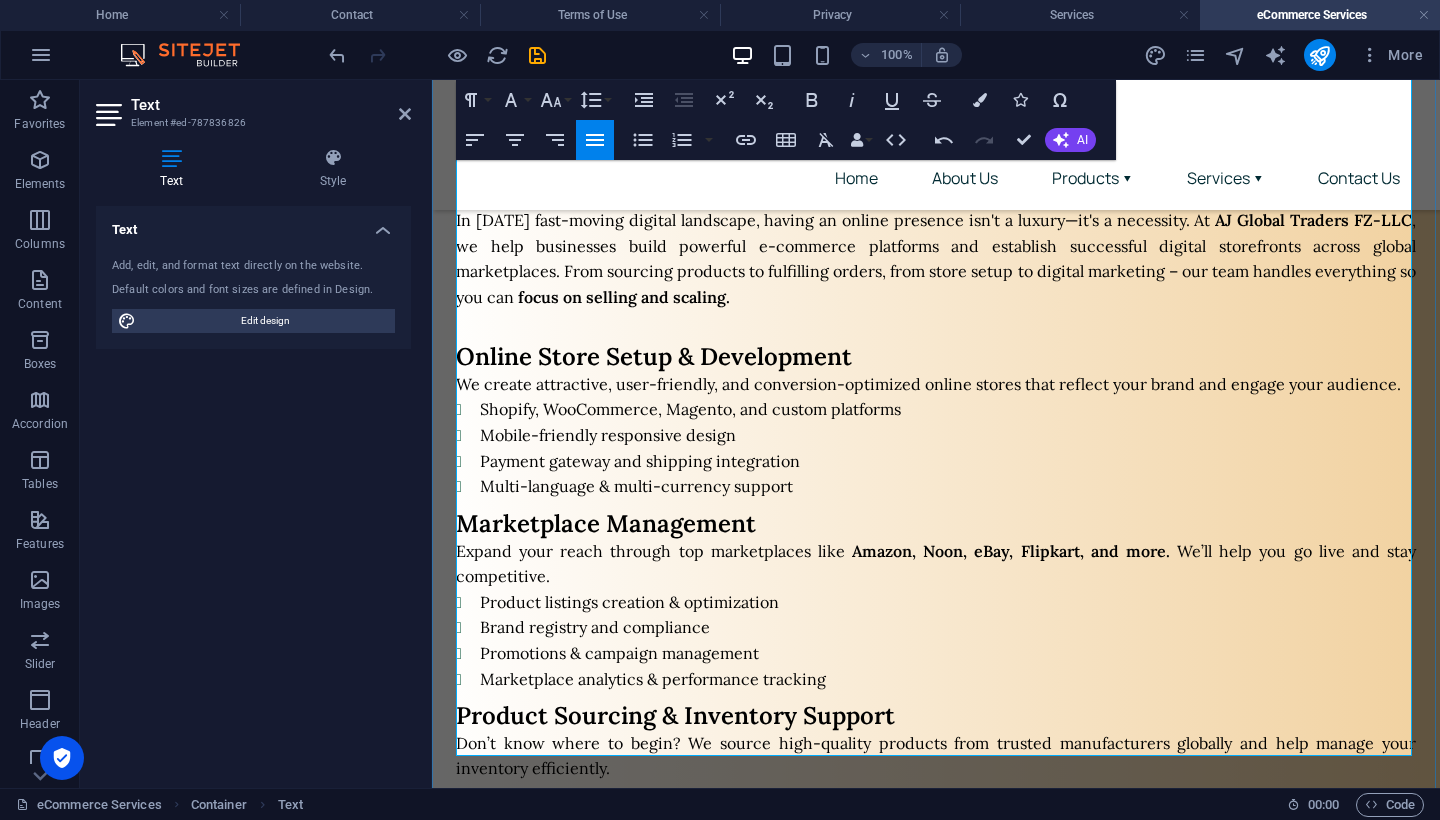 click on "Competitor & market analysis" at bounding box center [565, 1153] 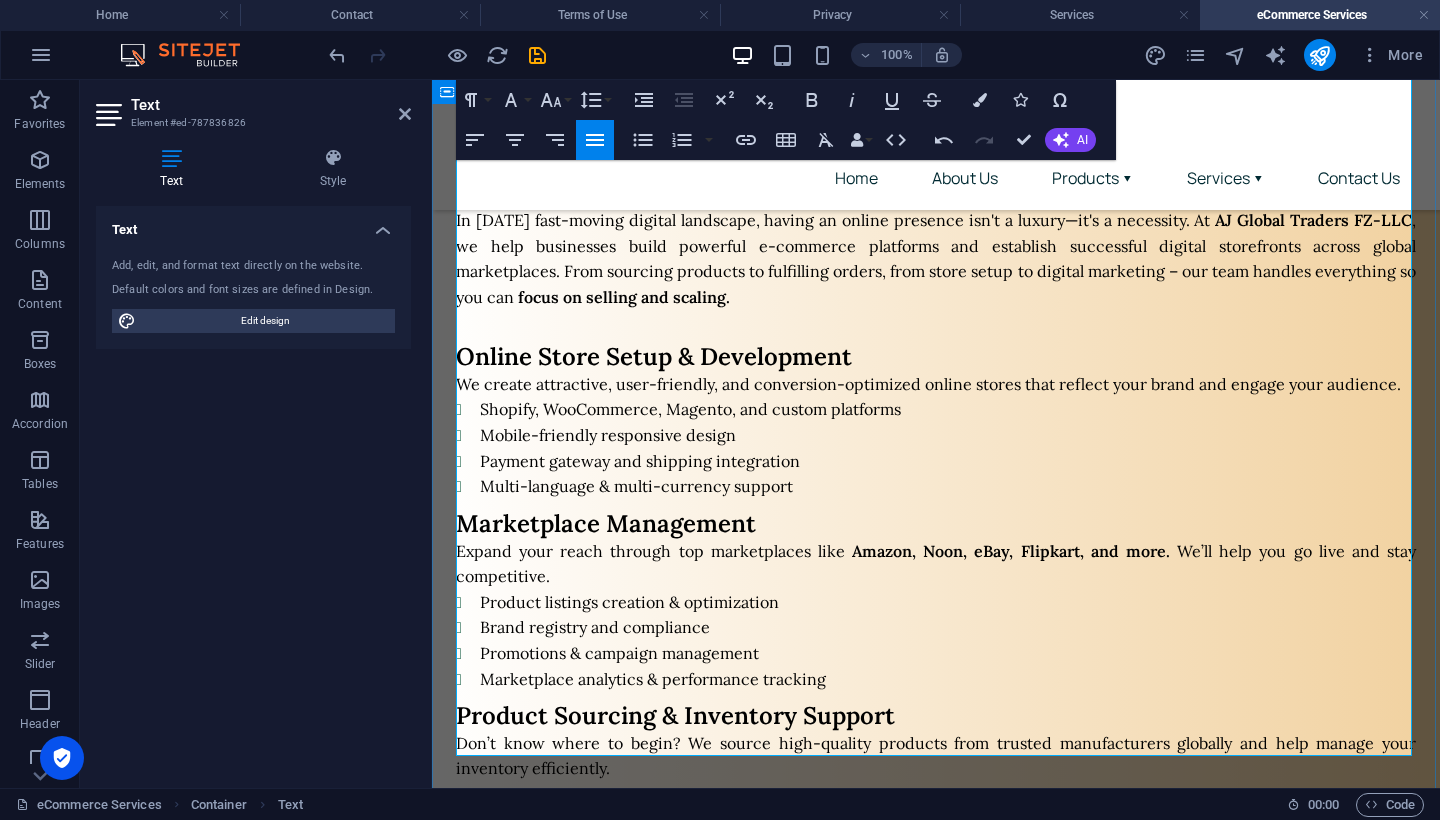 drag, startPoint x: 721, startPoint y: 743, endPoint x: 449, endPoint y: 665, distance: 282.9629 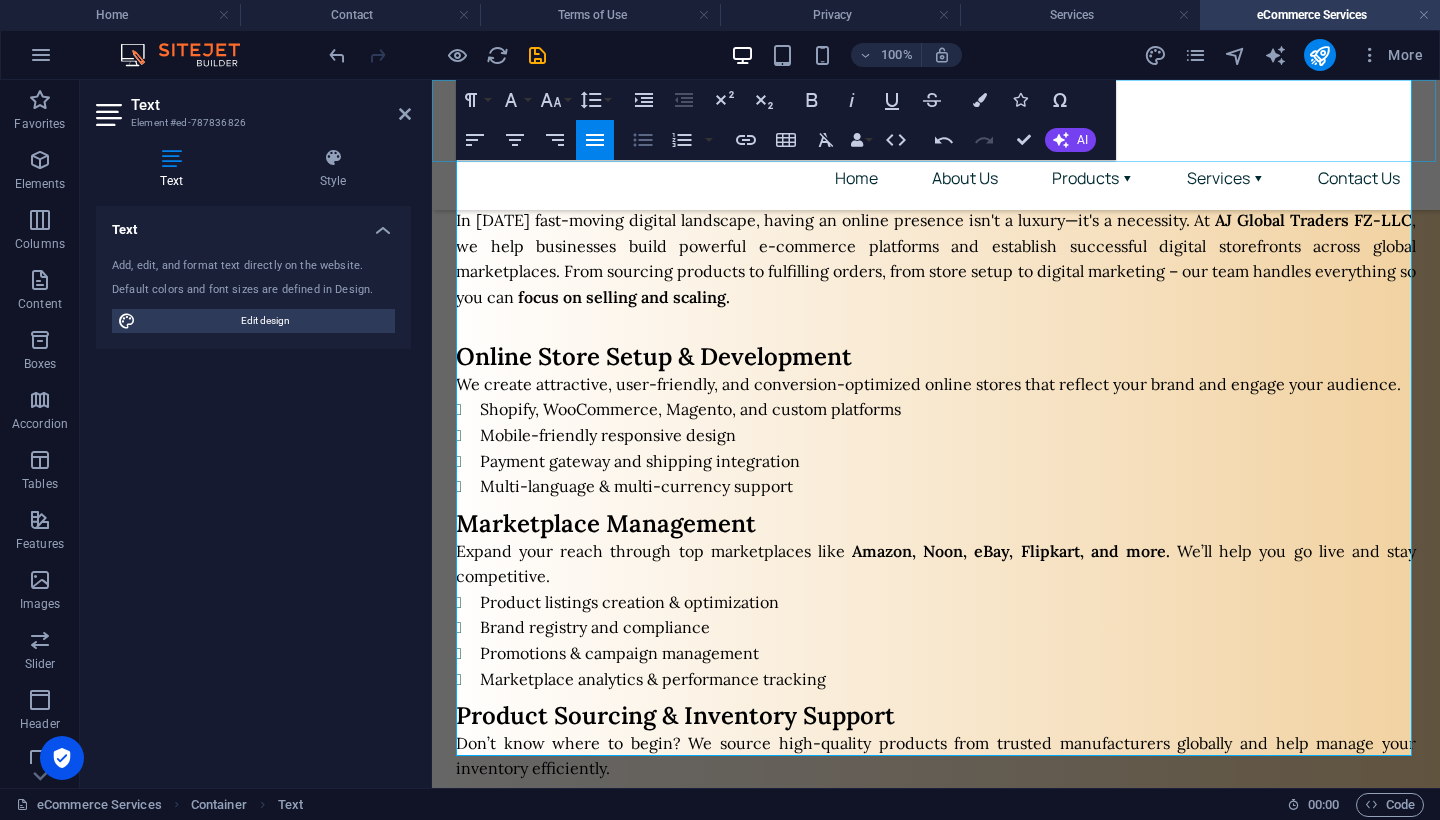 click 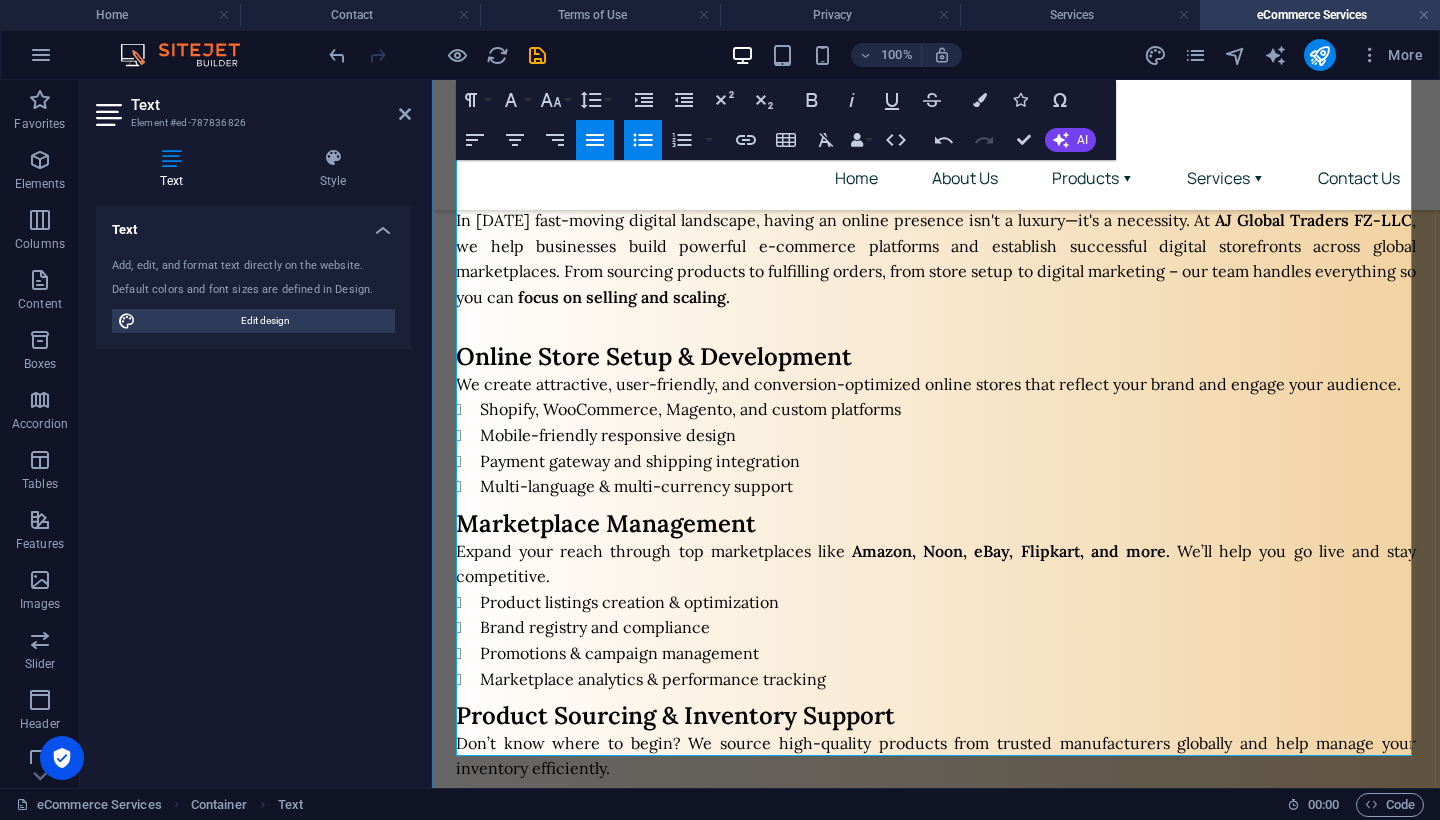 click on "Cross-border shipping support" at bounding box center (948, 1039) 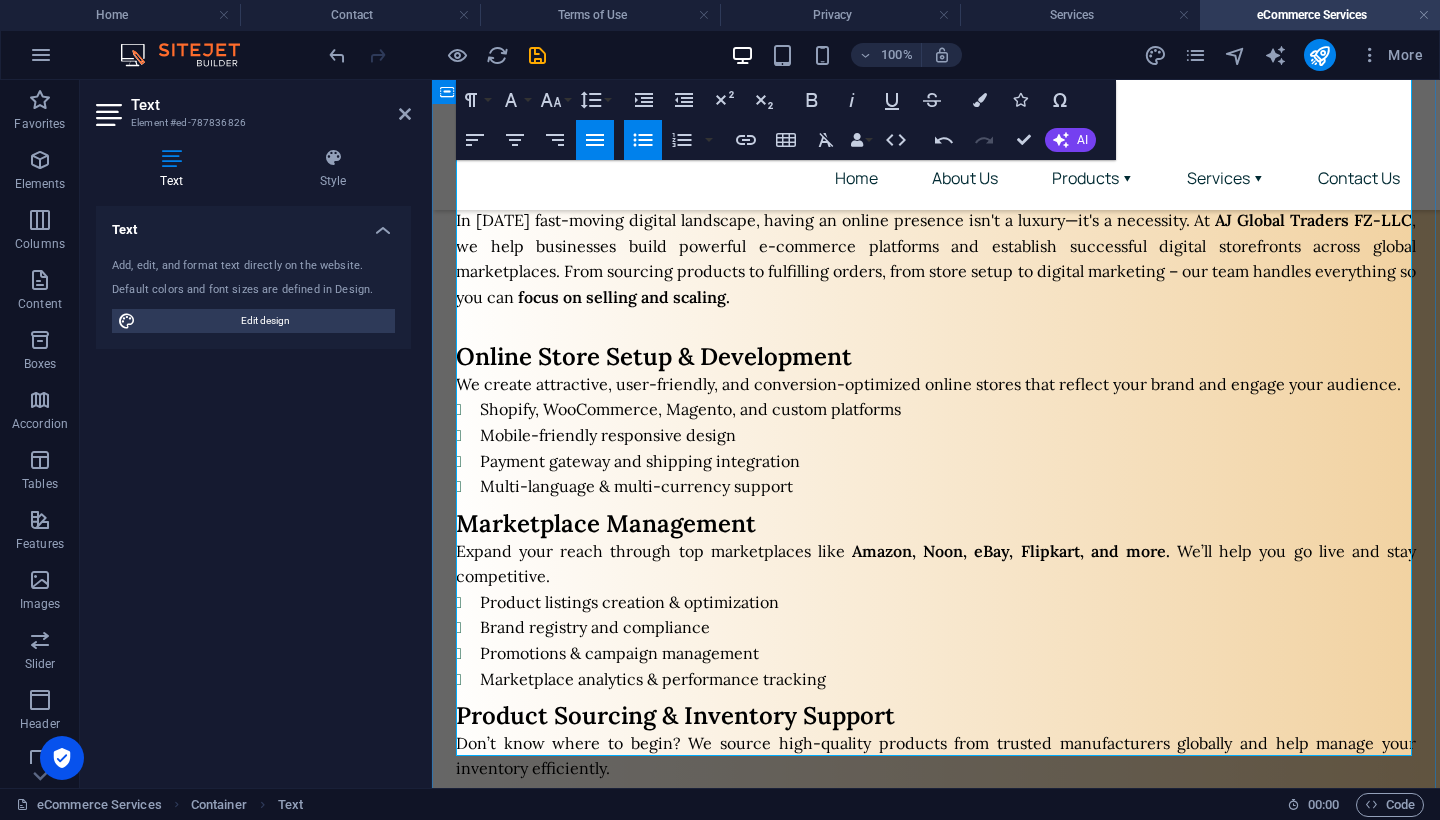 click on "In today's fast-moving digital landscape, having an online presence isn't a luxury—it's a necessity. At   AJ Global Traders FZ-LLC , we help businesses build powerful e-commerce platforms and establish successful digital storefronts across global marketplaces. From sourcing products to fulfilling orders, from store setup to digital marketing – our team handles everything so you can   focus on selling and scaling.  Online Store Setup & Development We create attractive, user-friendly, and conversion-optimized online stores that reflect your brand and engage your audience. Shopify, WooCommerce, Magento, and custom platforms Mobile-friendly responsive design Payment gateway and shipping integration Multi-language & multi-currency support Marketplace Management Expand your reach through top marketplaces like   Amazon, Noon, eBay, Flipkart, and more.   We’ll help you go live and stay competitive. Product listings creation & optimization Brand registry and compliance Promotions & campaign management" at bounding box center [936, 726] 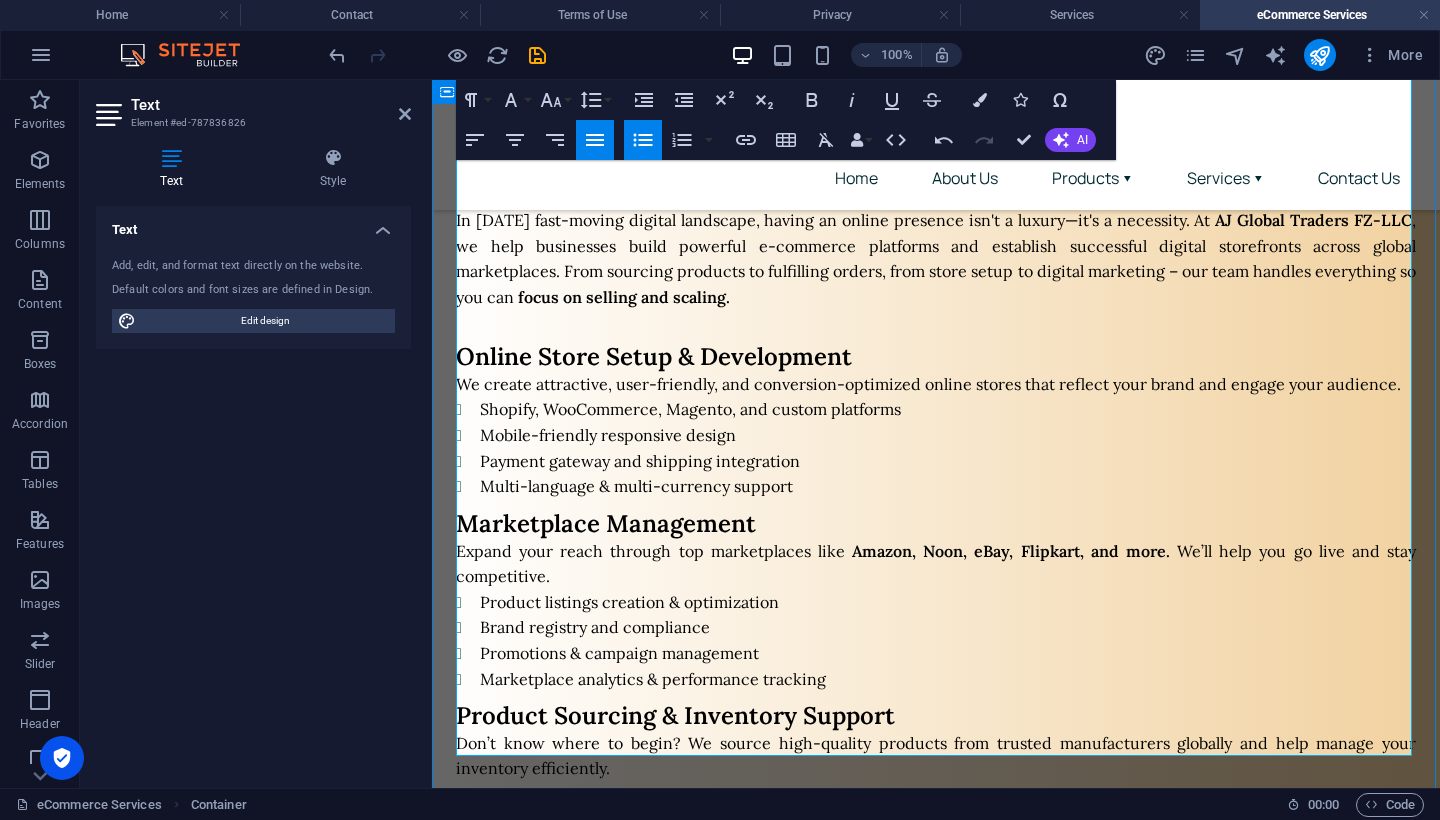 click on "In today's fast-moving digital landscape, having an online presence isn't a luxury—it's a necessity. At   AJ Global Traders FZ-LLC , we help businesses build powerful e-commerce platforms and establish successful digital storefronts across global marketplaces. From sourcing products to fulfilling orders, from store setup to digital marketing – our team handles everything so you can   focus on selling and scaling.  Online Store Setup & Development We create attractive, user-friendly, and conversion-optimized online stores that reflect your brand and engage your audience. Shopify, WooCommerce, Magento, and custom platforms Mobile-friendly responsive design Payment gateway and shipping integration Multi-language & multi-currency support Marketplace Management Expand your reach through top marketplaces like   Amazon, Noon, eBay, Flipkart, and more.   We’ll help you go live and stay competitive. Product listings creation & optimization Brand registry and compliance Promotions & campaign management" at bounding box center (936, 726) 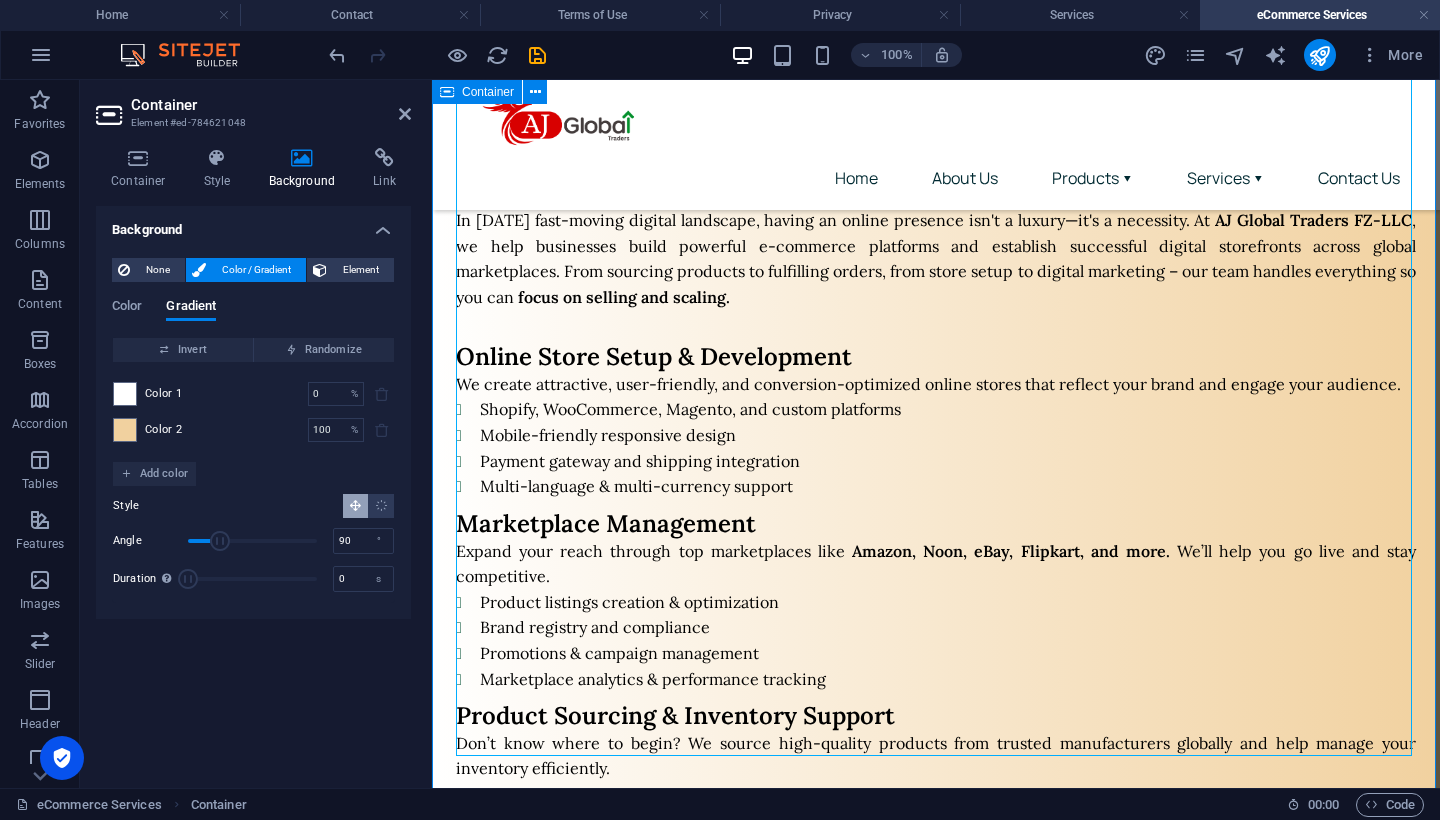 click on "In today's fast-moving digital landscape, having an online presence isn't a luxury—it's a necessity. At   AJ Global Traders FZ-LLC , we help businesses build powerful e-commerce platforms and establish successful digital storefronts across global marketplaces. From sourcing products to fulfilling orders, from store setup to digital marketing – our team handles everything so you can   focus on selling and scaling.  Online Store Setup & Development We create attractive, user-friendly, and conversion-optimized online stores that reflect your brand and engage your audience. Shopify, WooCommerce, Magento, and custom platforms Mobile-friendly responsive design Payment gateway and shipping integration Multi-language & multi-currency support Marketplace Management Expand your reach through top marketplaces like   Amazon, Noon, eBay, Flipkart, and more.   We’ll help you go live and stay competitive. Product listings creation & optimization Brand registry and compliance Promotions & campaign management" at bounding box center [936, 726] 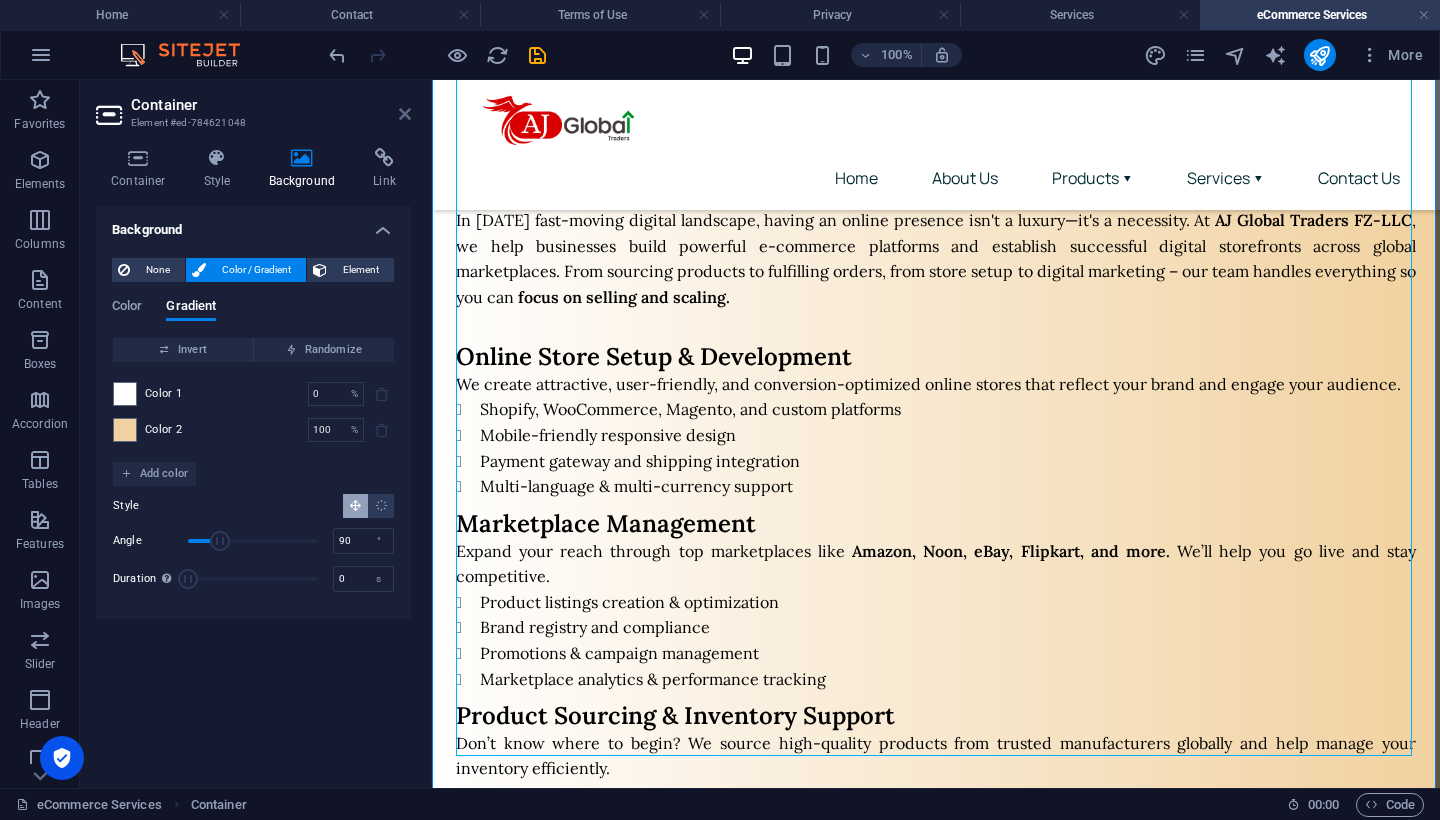 click at bounding box center (405, 114) 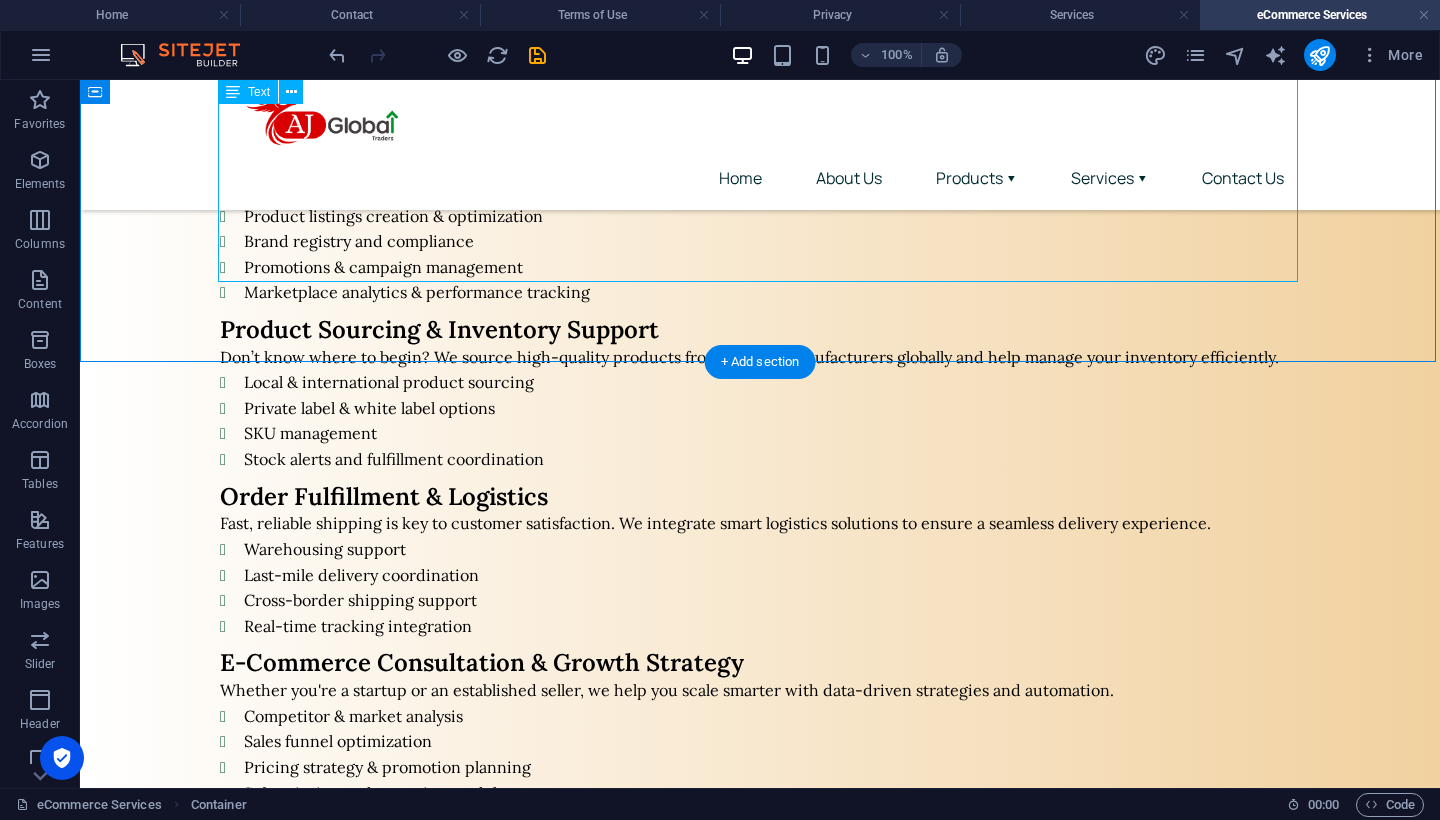 scroll, scrollTop: 1394, scrollLeft: 0, axis: vertical 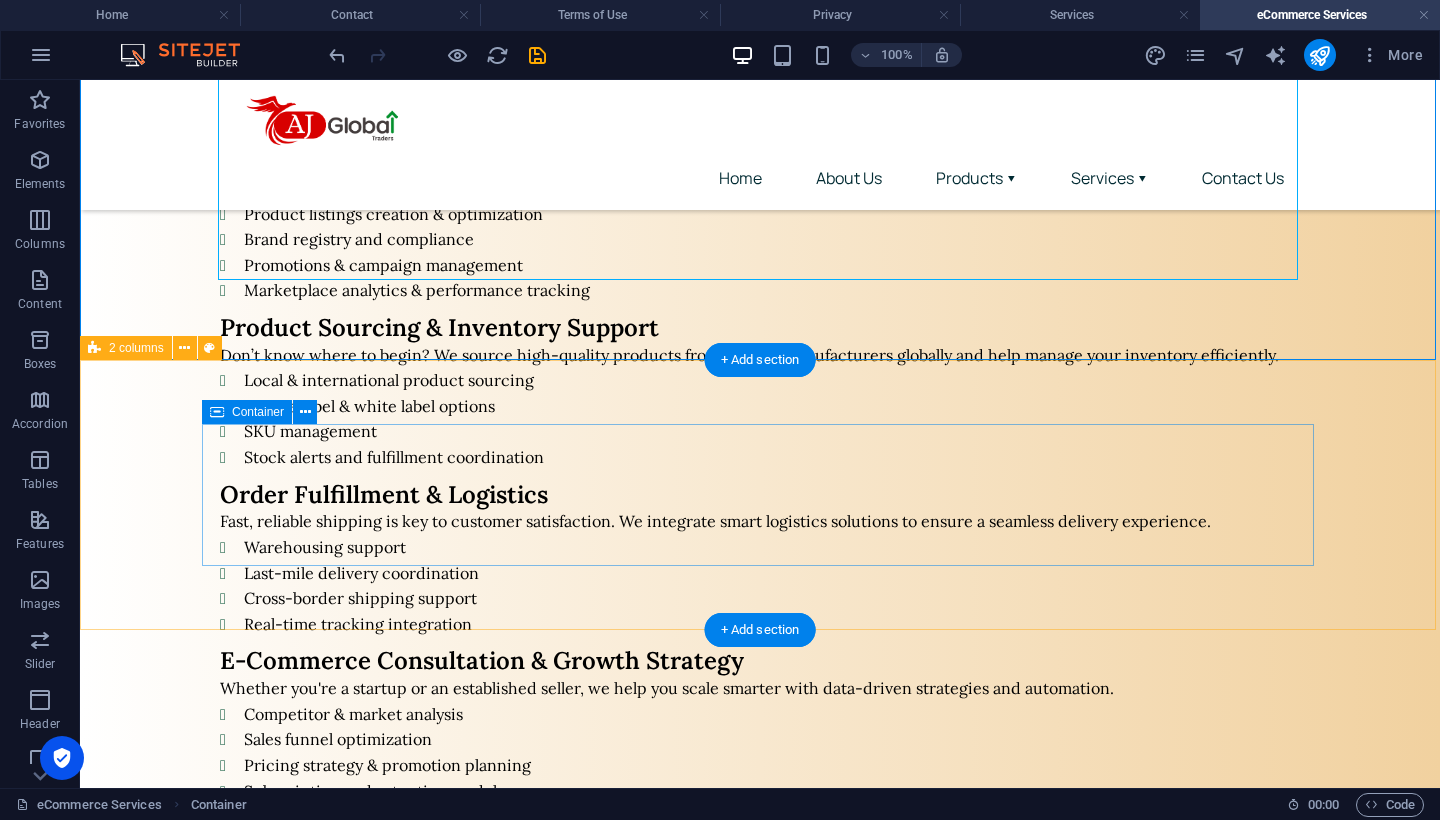 click on "Add elements" at bounding box center [585, 1049] 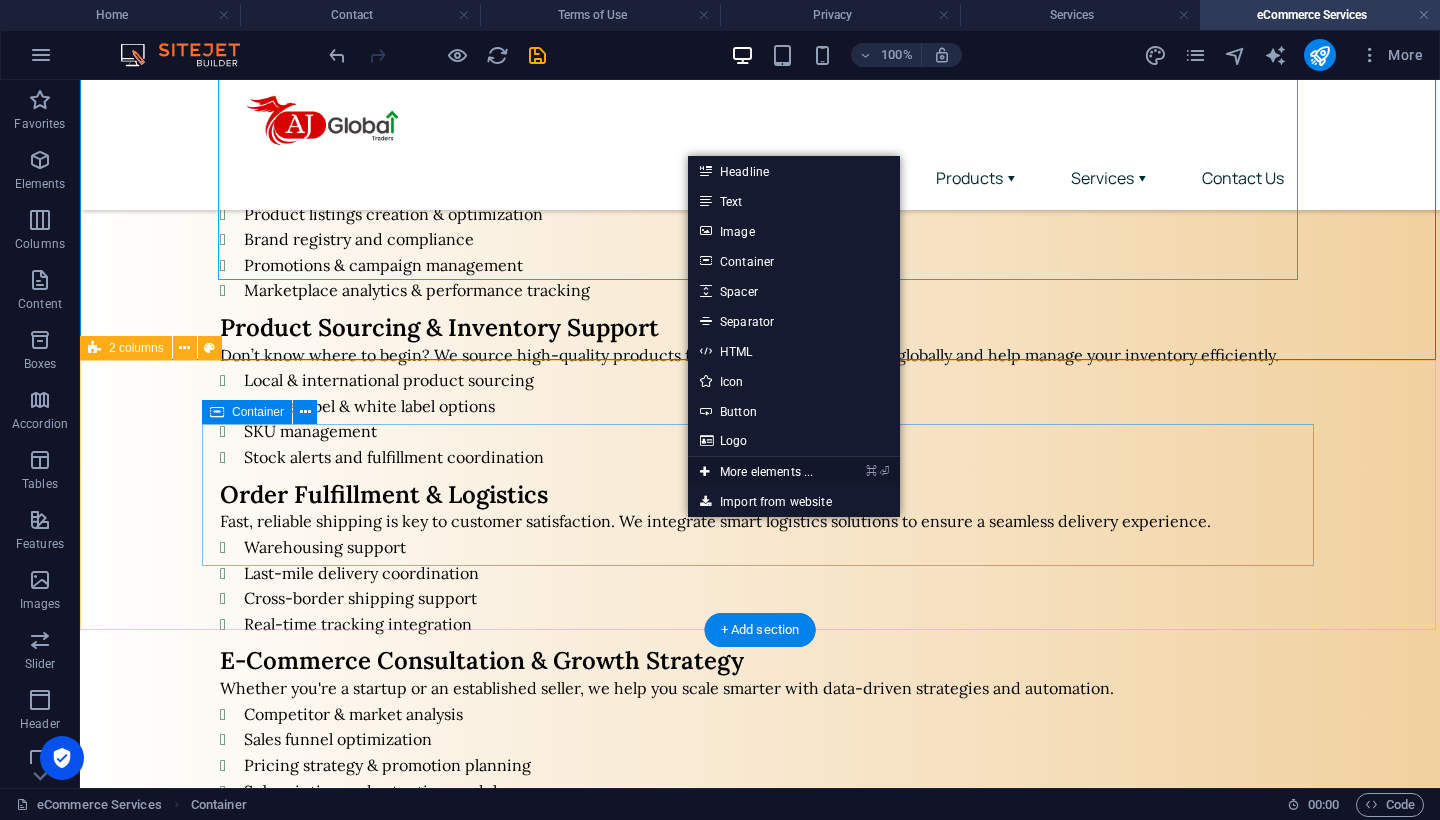 click on "⌘ ⏎  More elements ..." at bounding box center (756, 472) 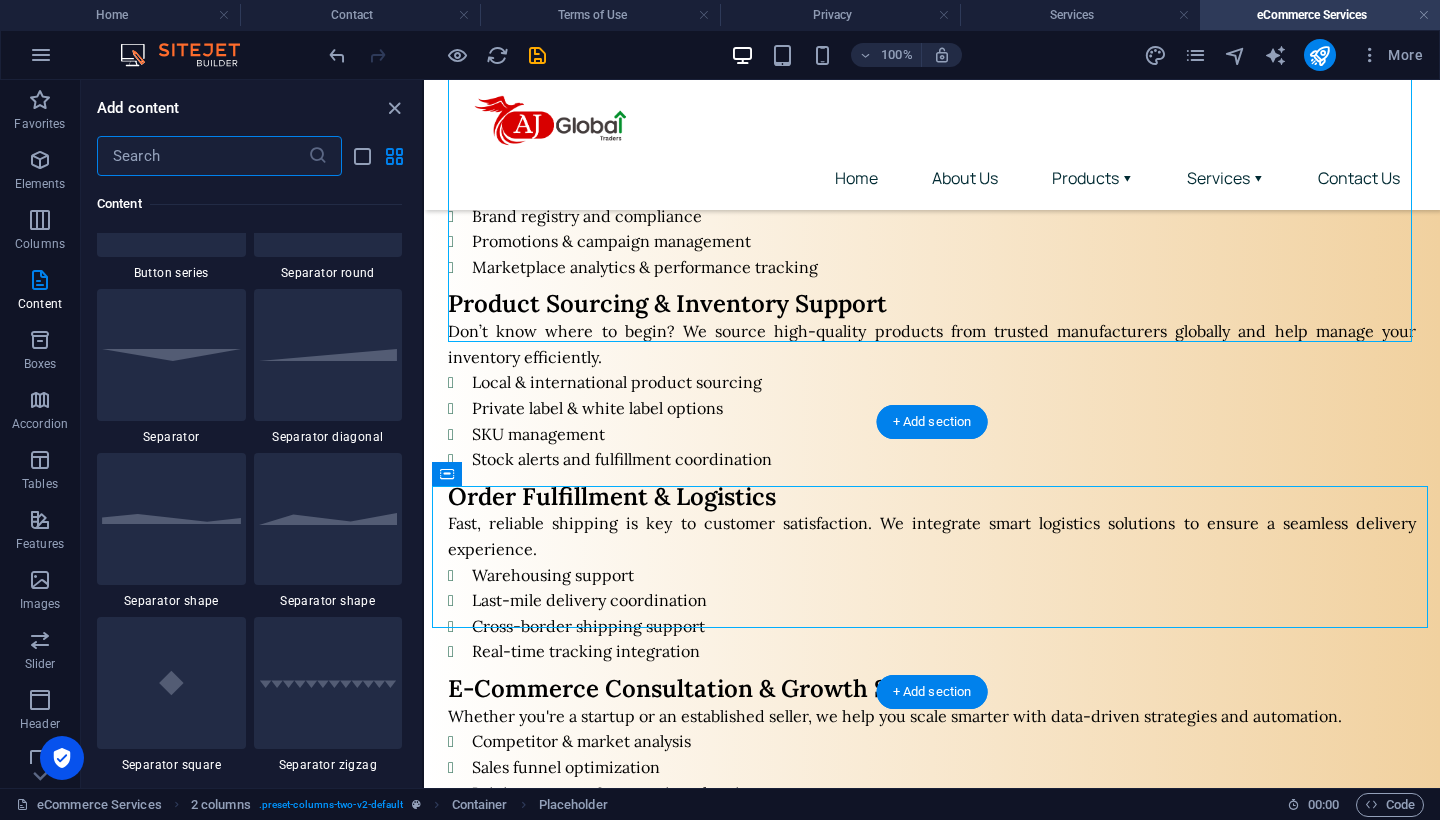 scroll, scrollTop: 4779, scrollLeft: 0, axis: vertical 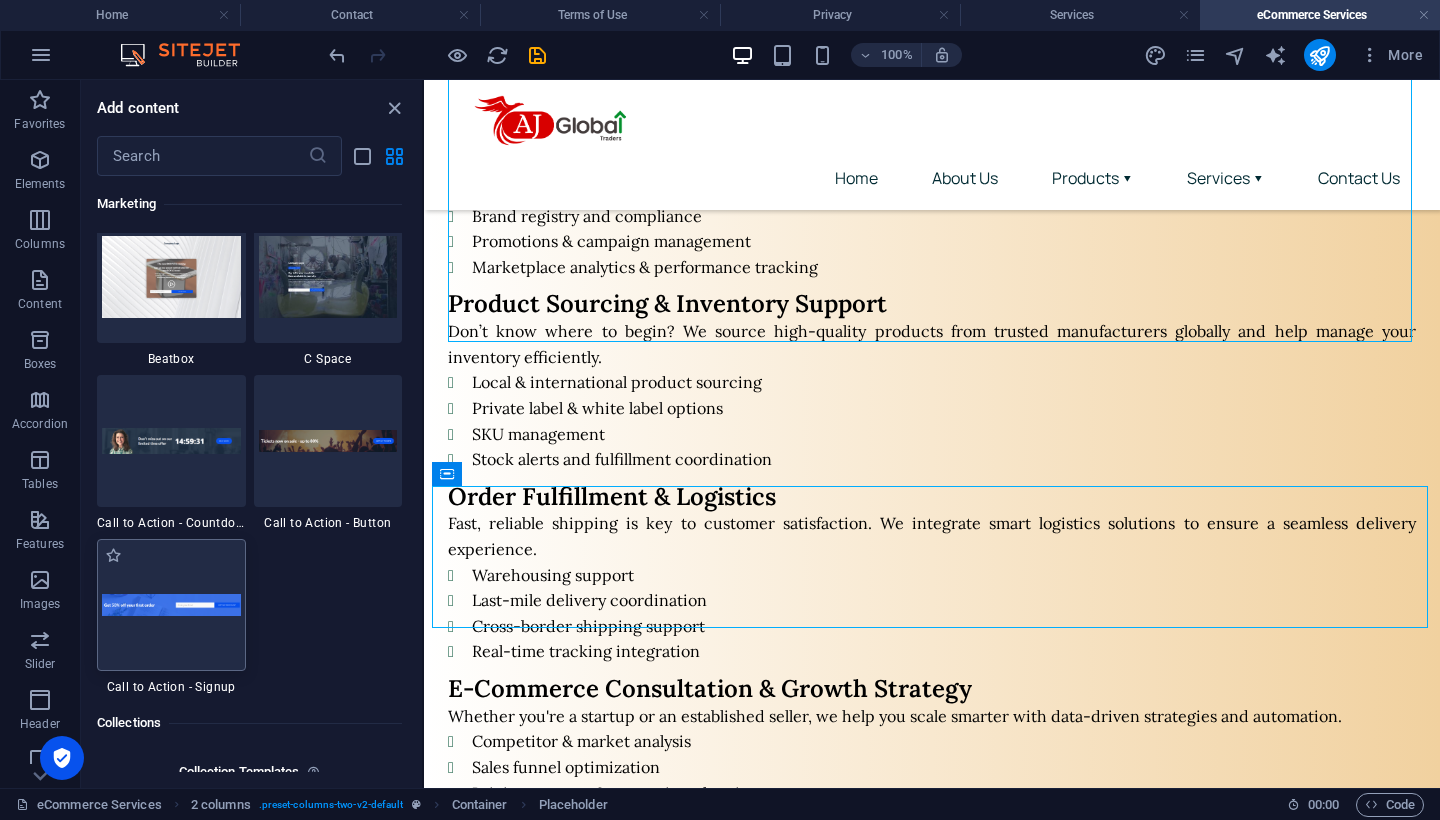 click at bounding box center [171, 605] 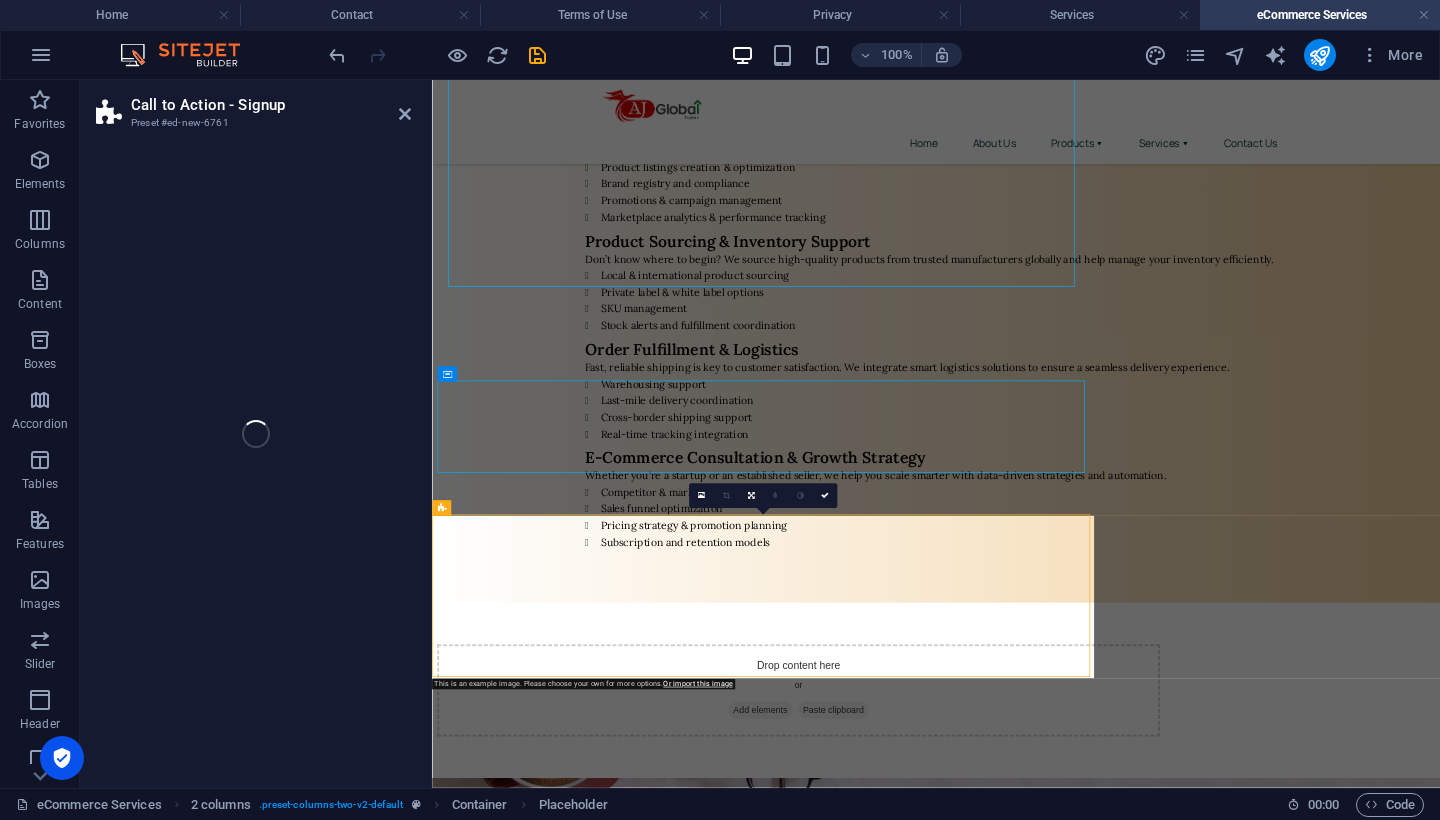 select on "rem" 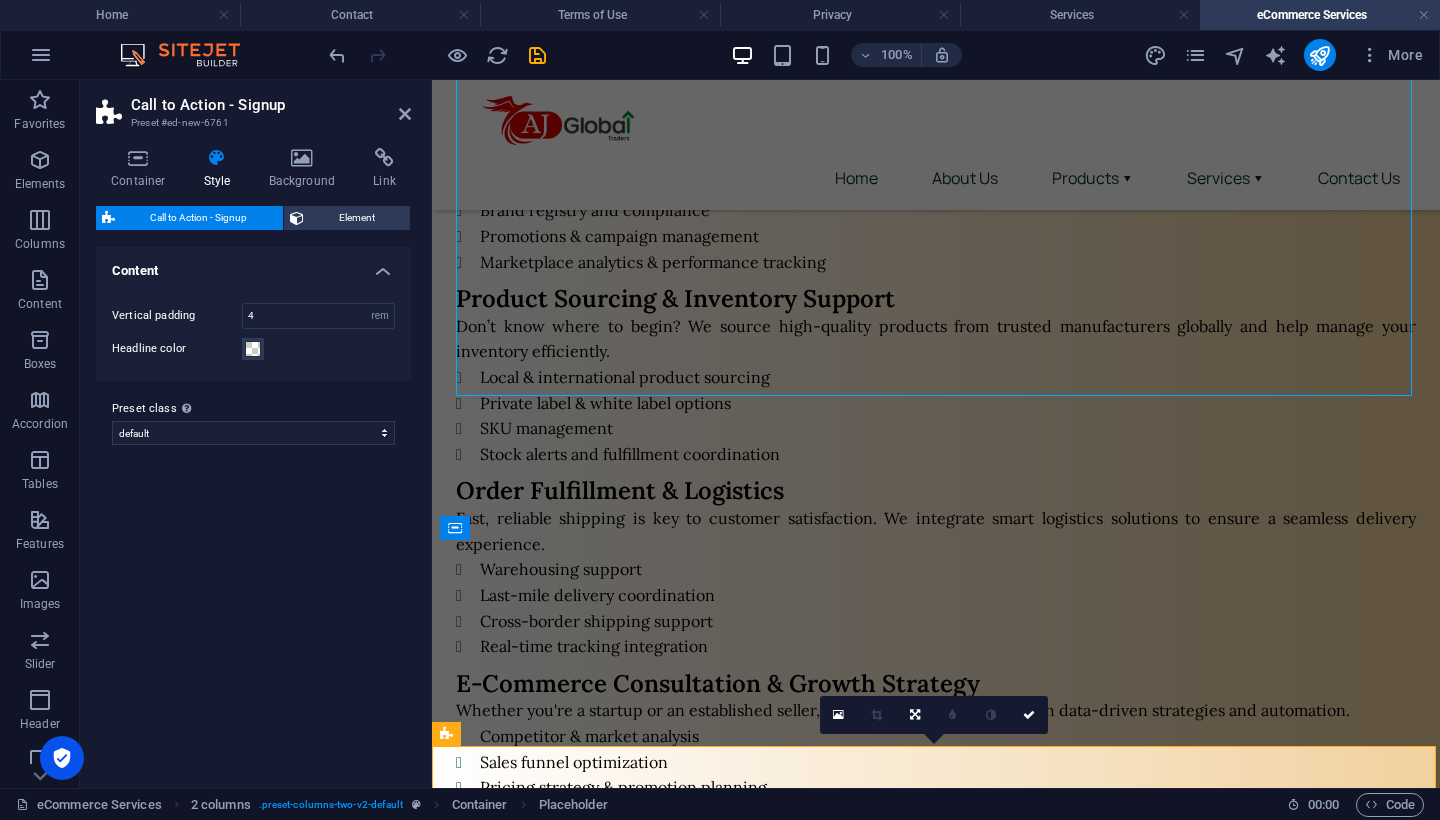 scroll, scrollTop: 1337, scrollLeft: 0, axis: vertical 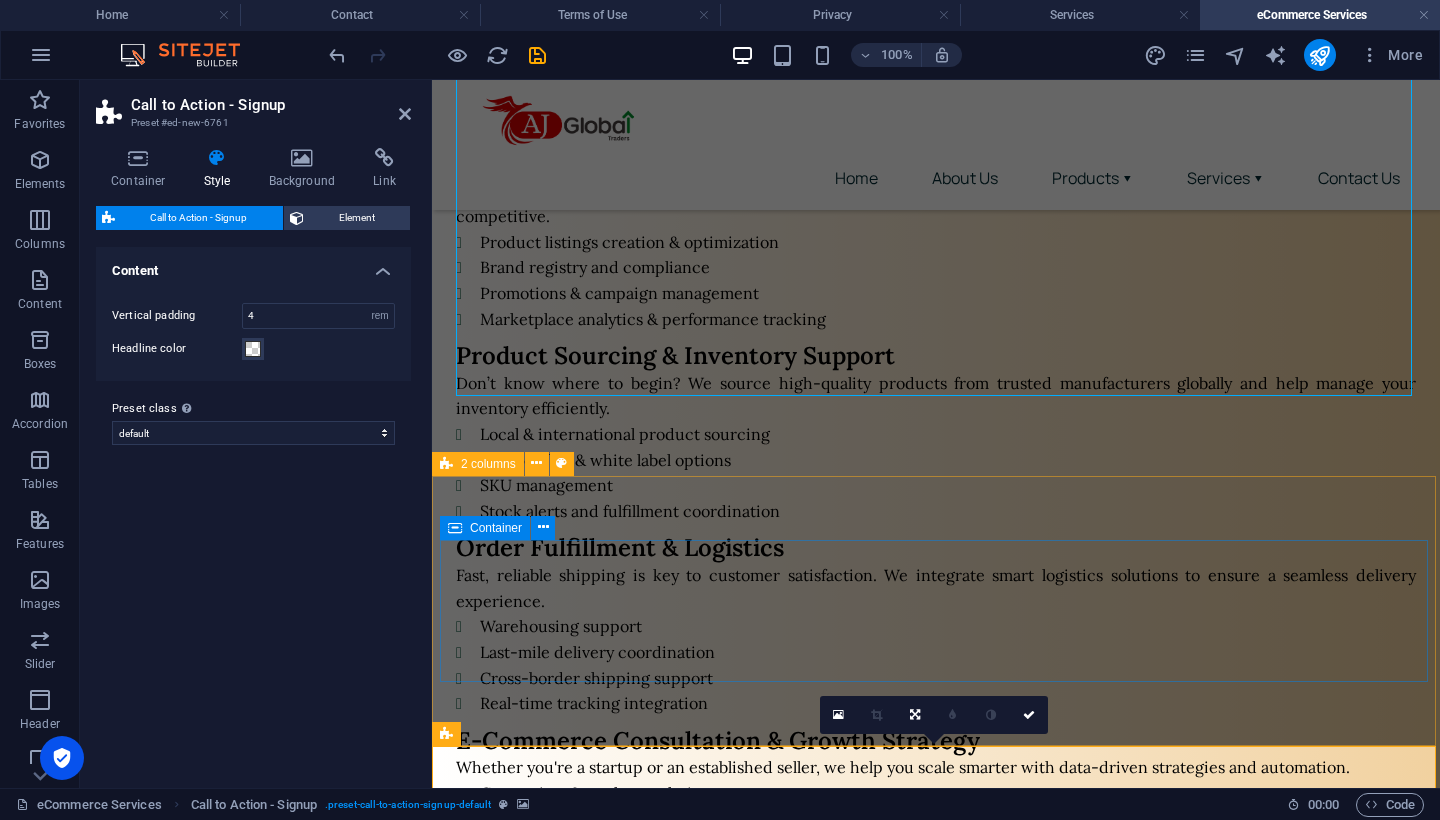 click on "Drop content here or  Add elements  Paste clipboard" at bounding box center (936, 1098) 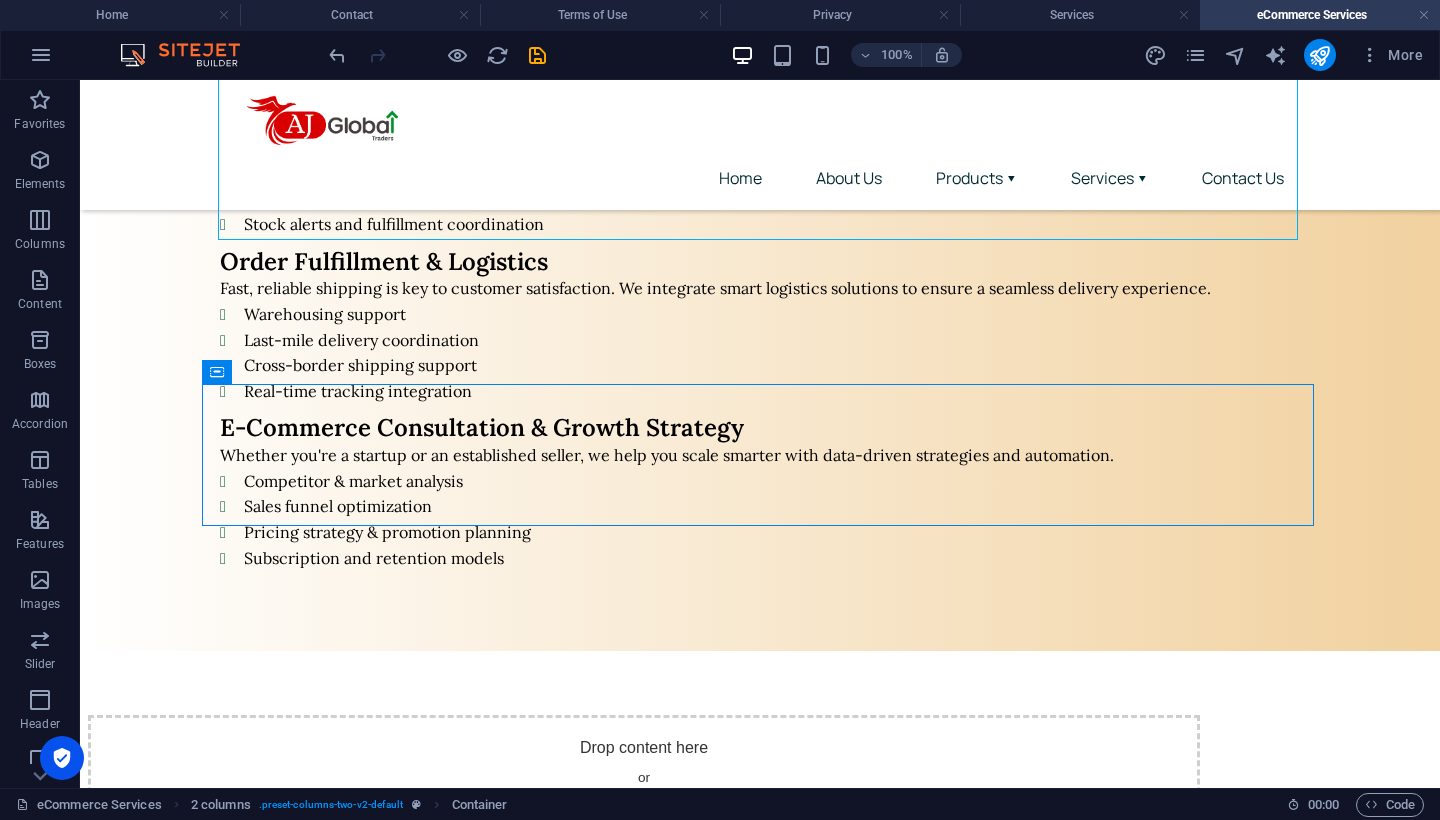 scroll, scrollTop: 1350, scrollLeft: 0, axis: vertical 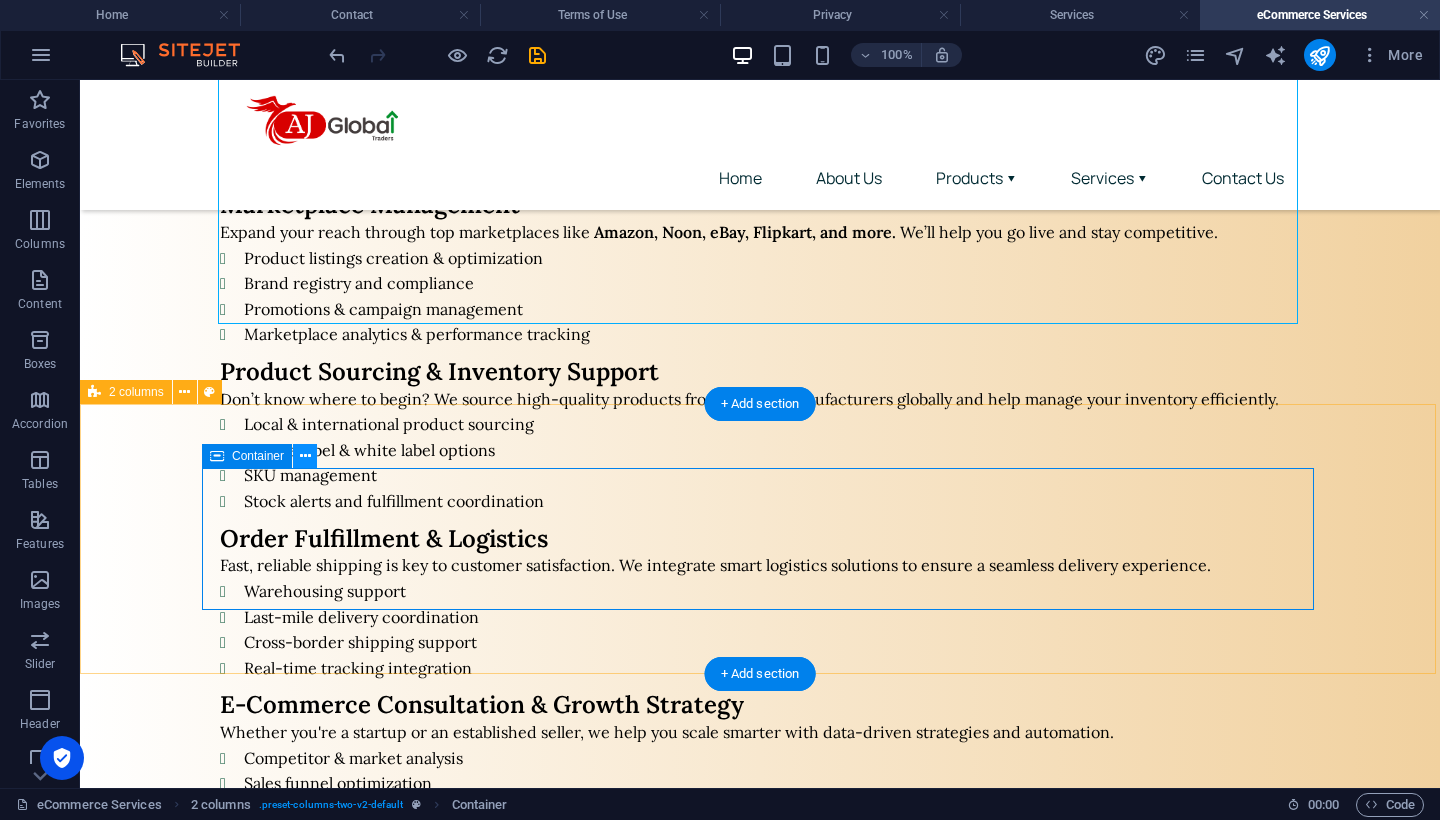 click at bounding box center (305, 456) 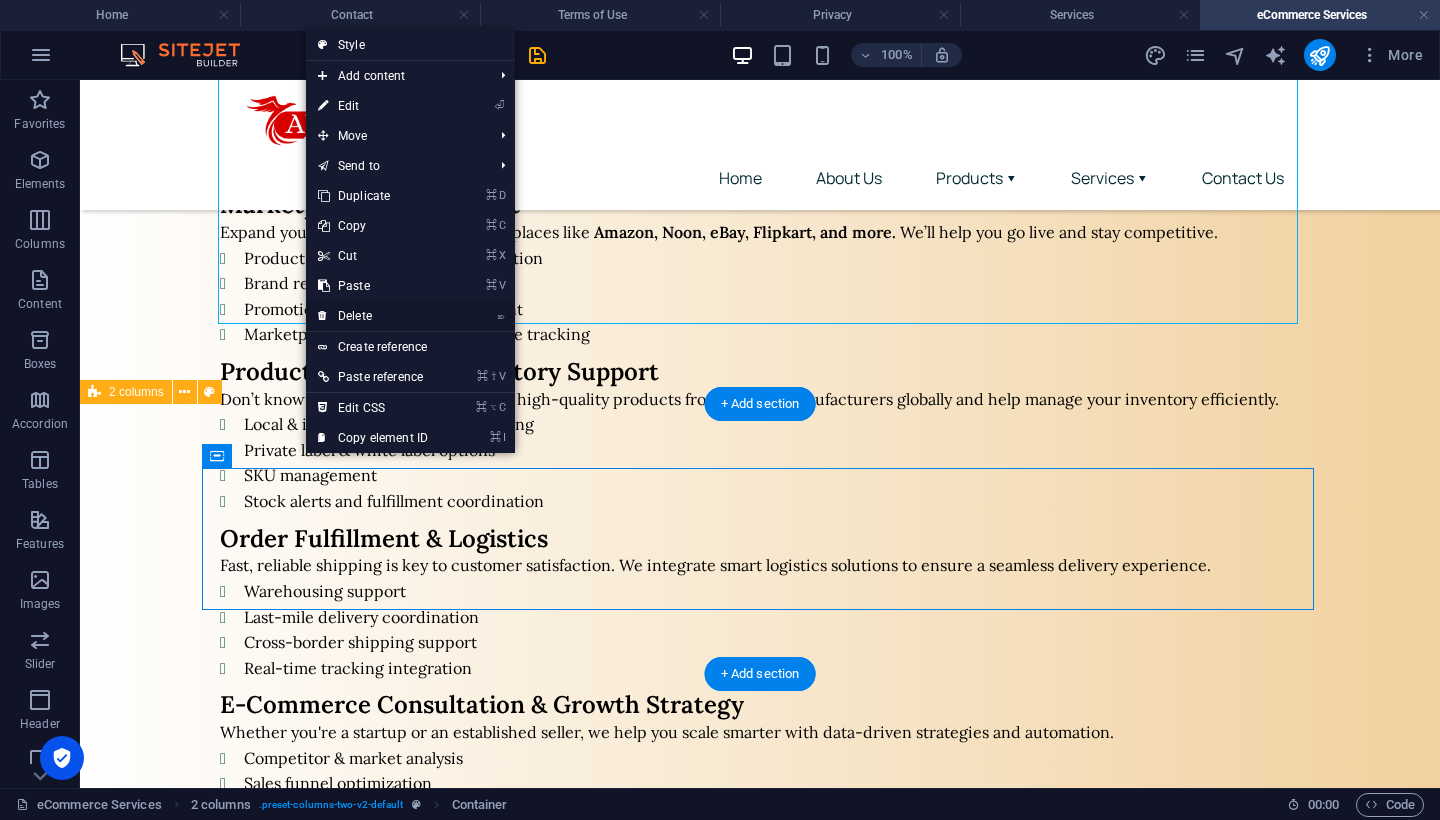 click on "⌦  Delete" at bounding box center (373, 316) 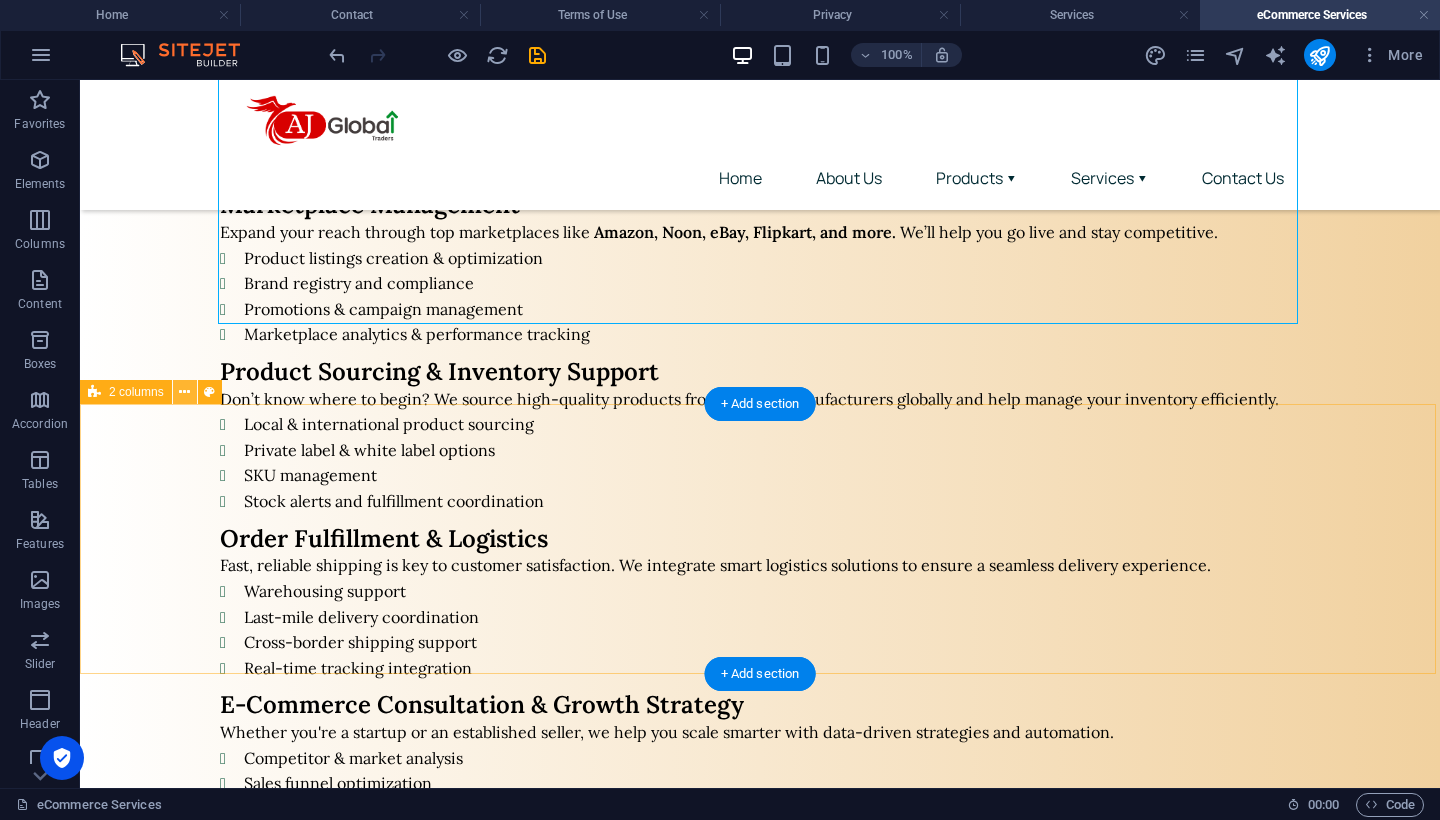 click at bounding box center (184, 392) 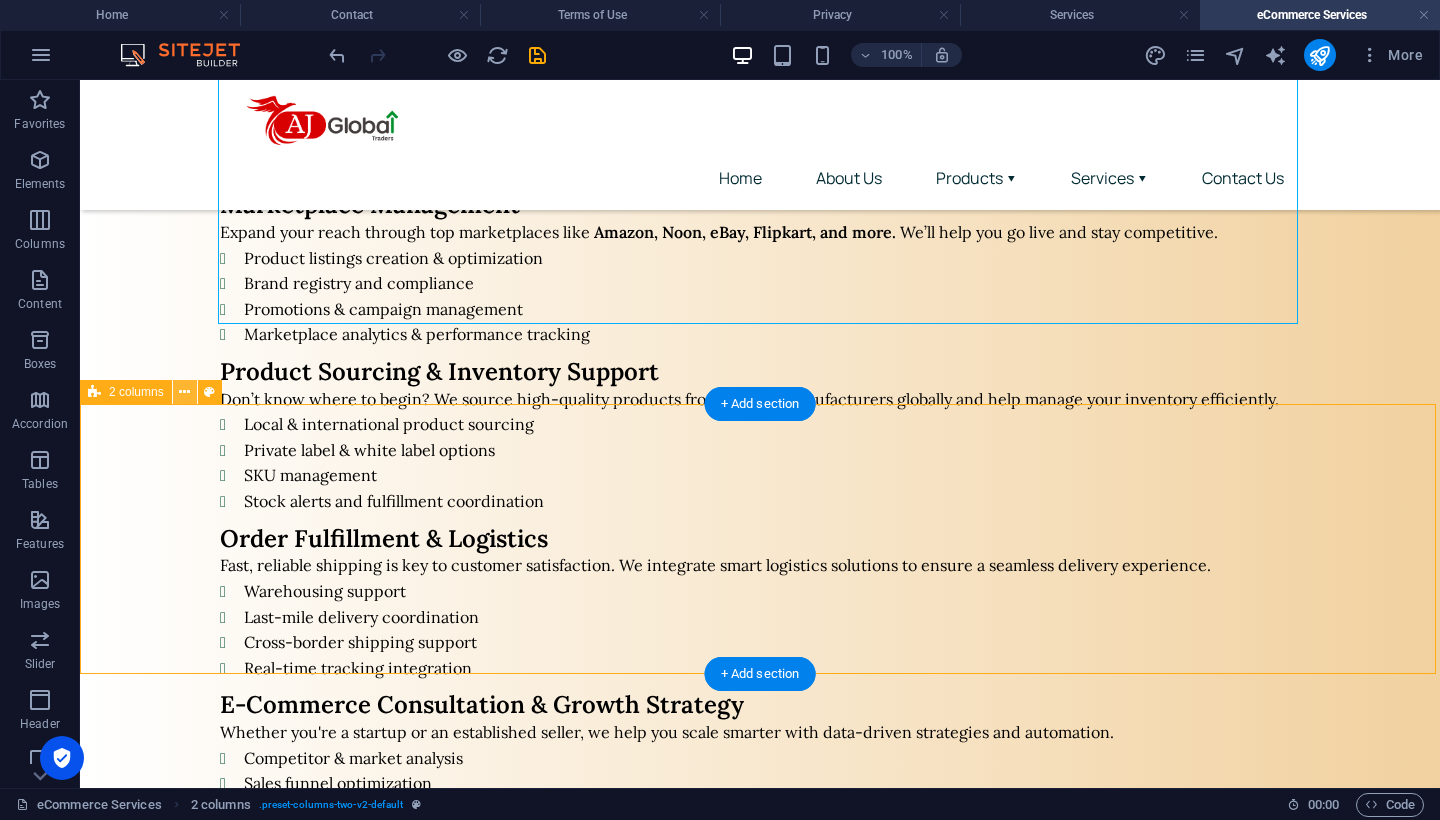 click at bounding box center [184, 392] 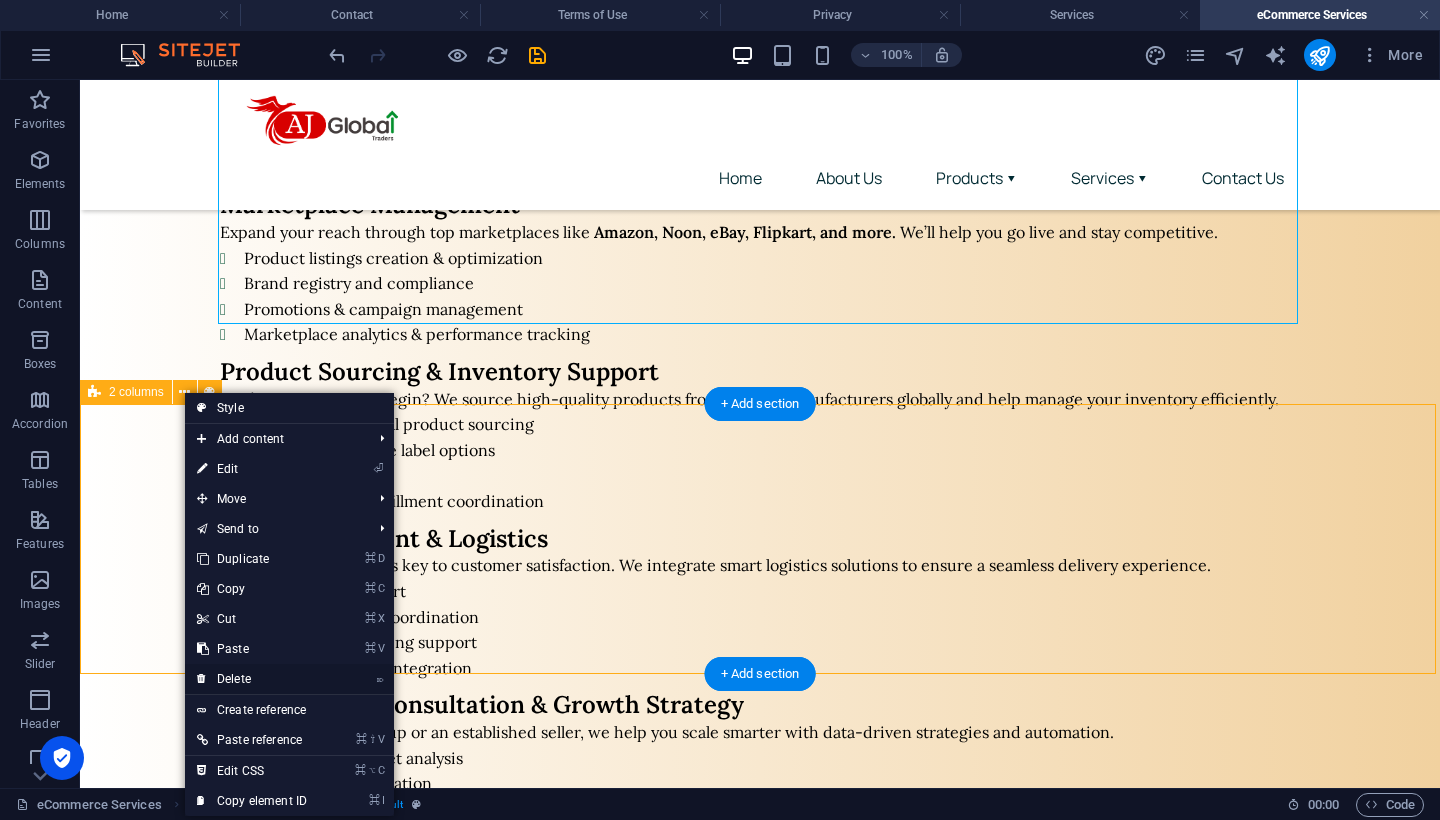click on "⌦  Delete" at bounding box center (252, 679) 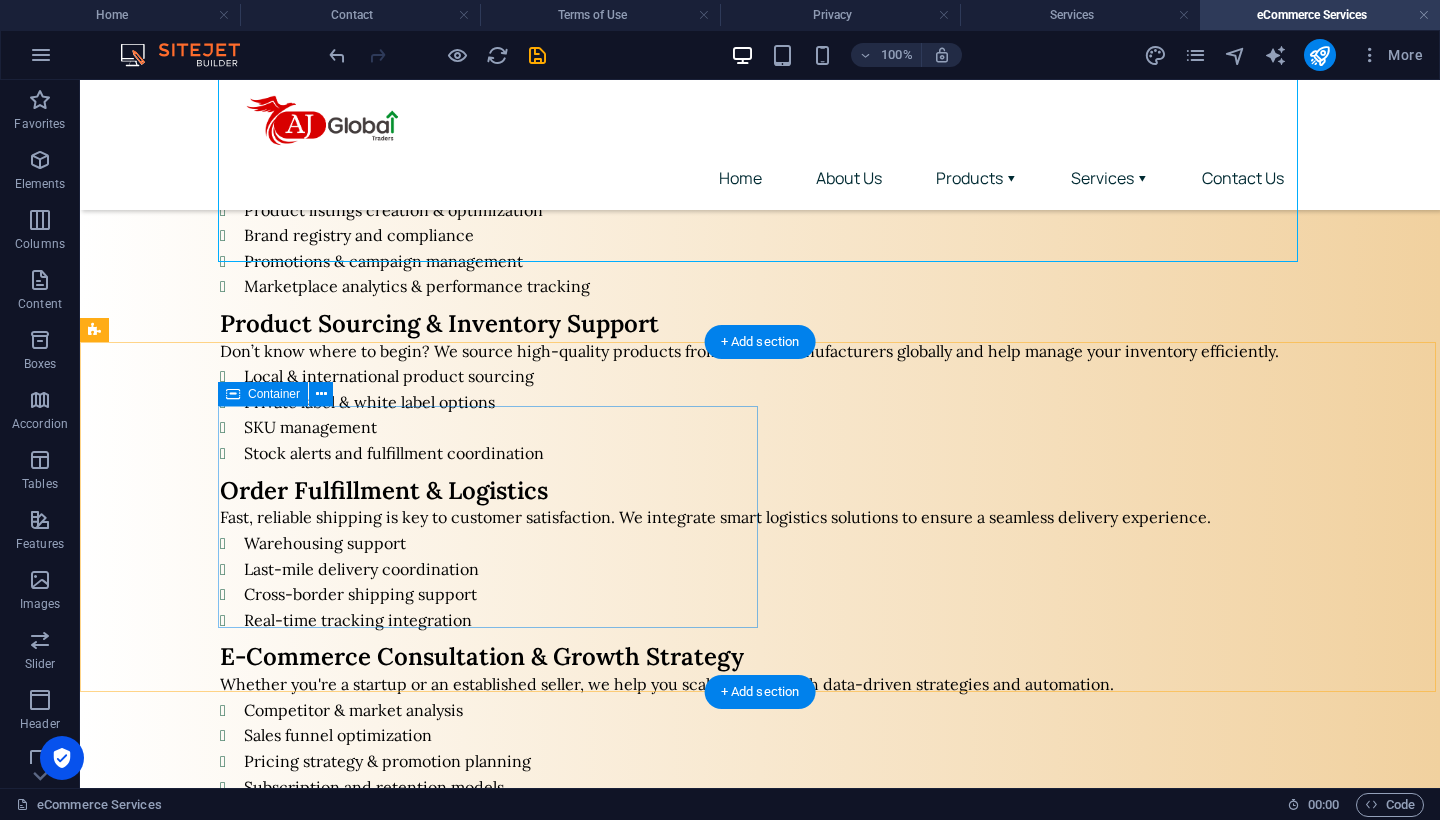 scroll, scrollTop: 1417, scrollLeft: 0, axis: vertical 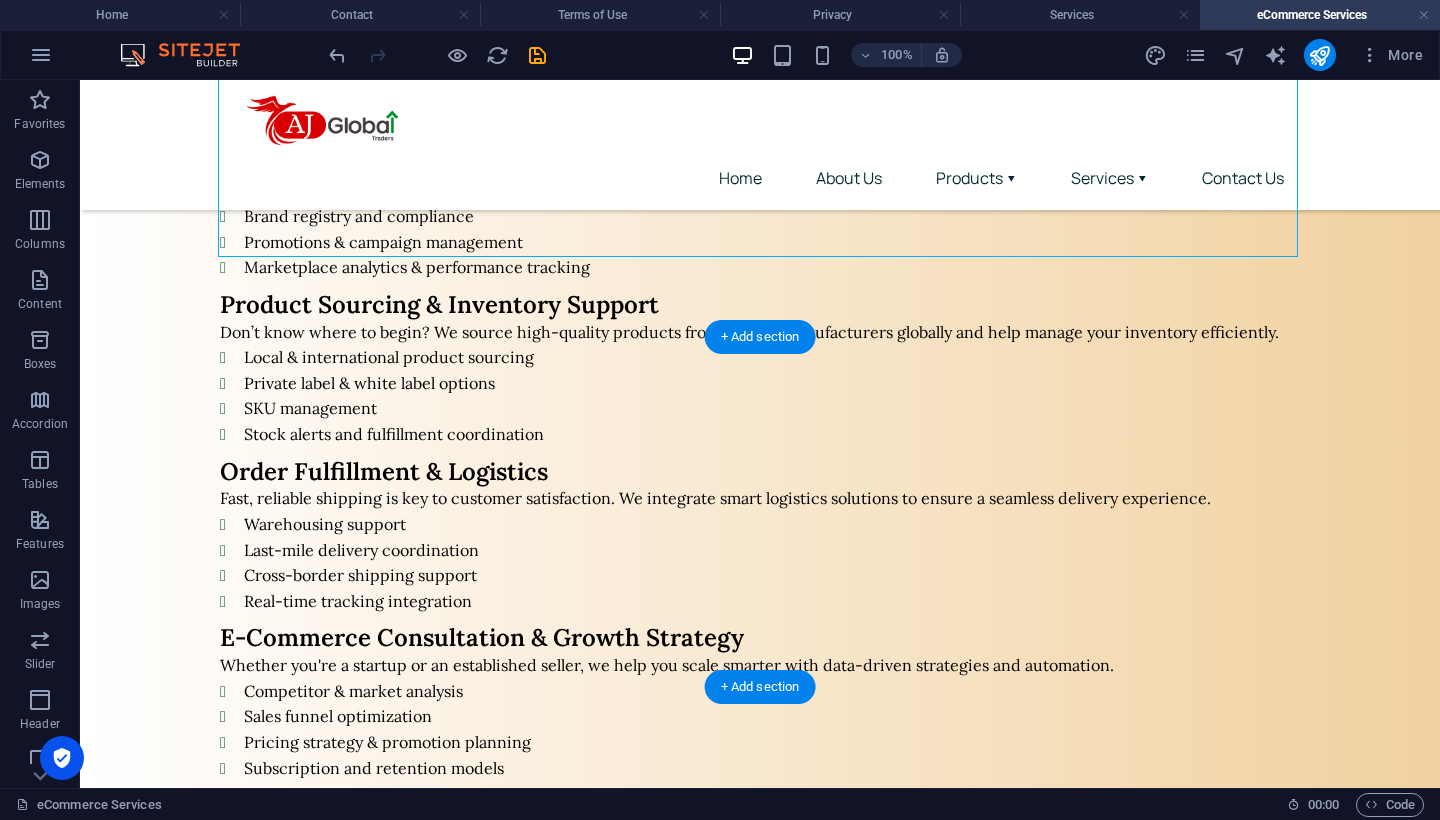 click at bounding box center (760, 1036) 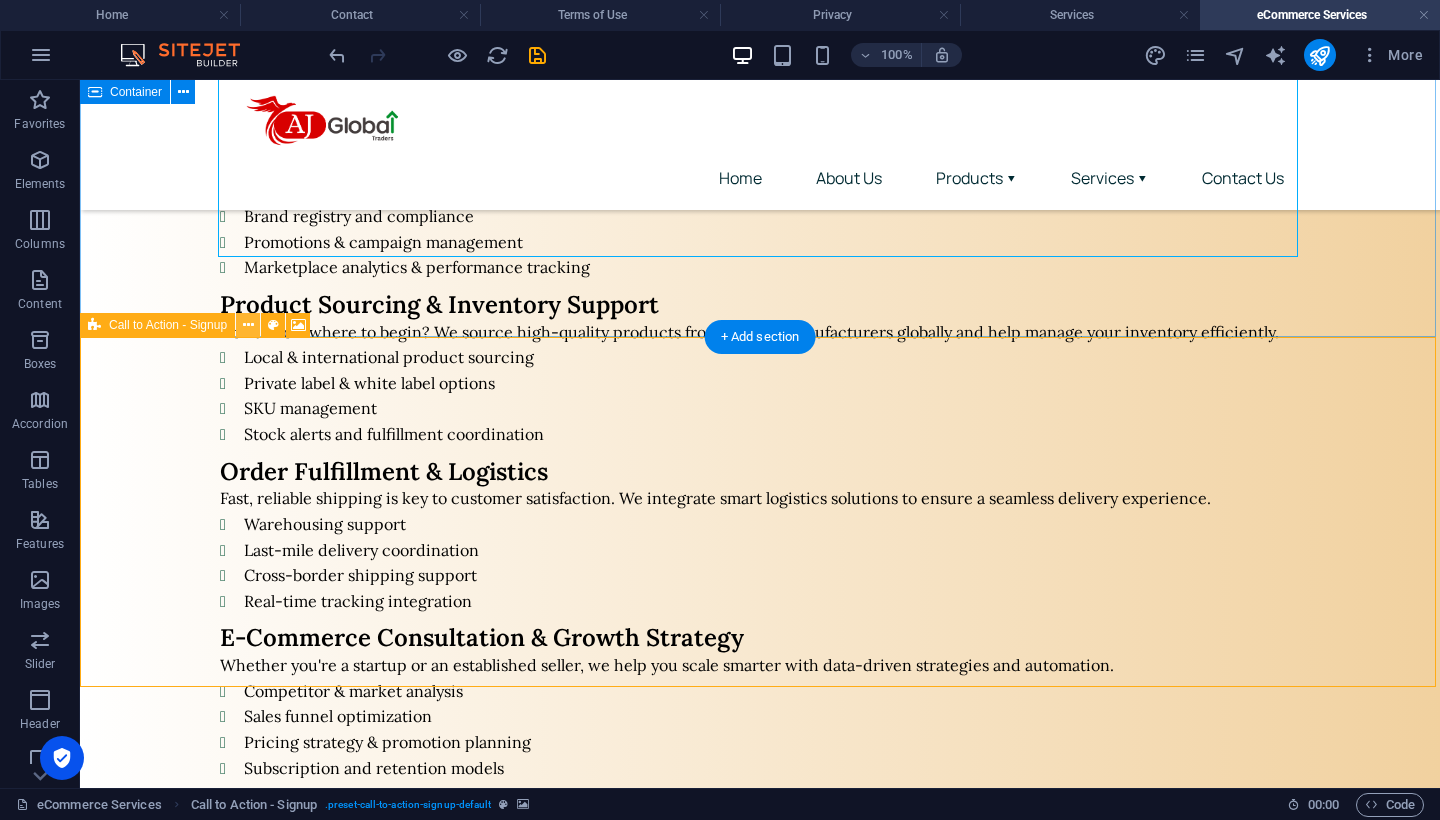 click at bounding box center [248, 325] 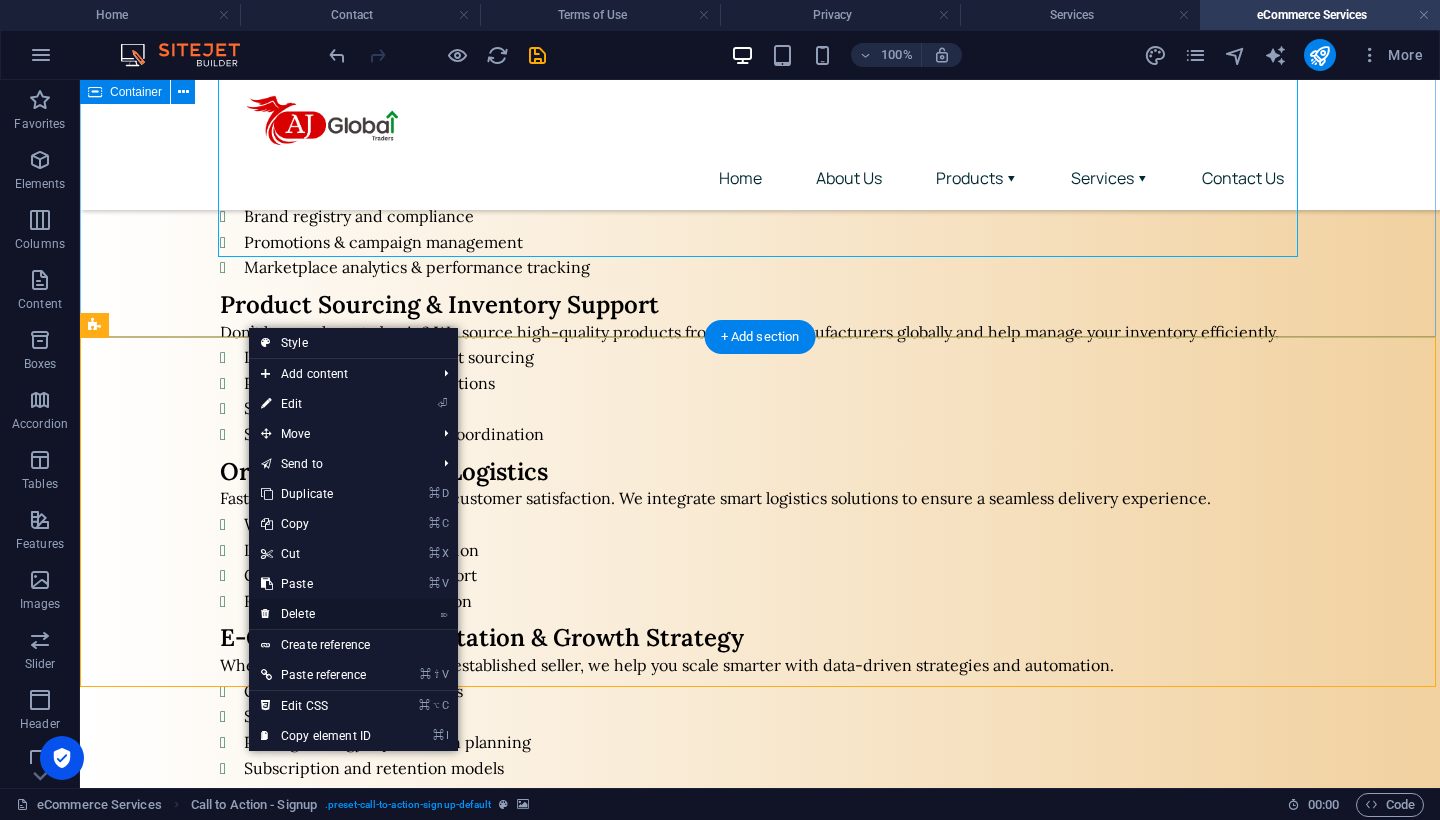 click on "⌦  Delete" at bounding box center [316, 614] 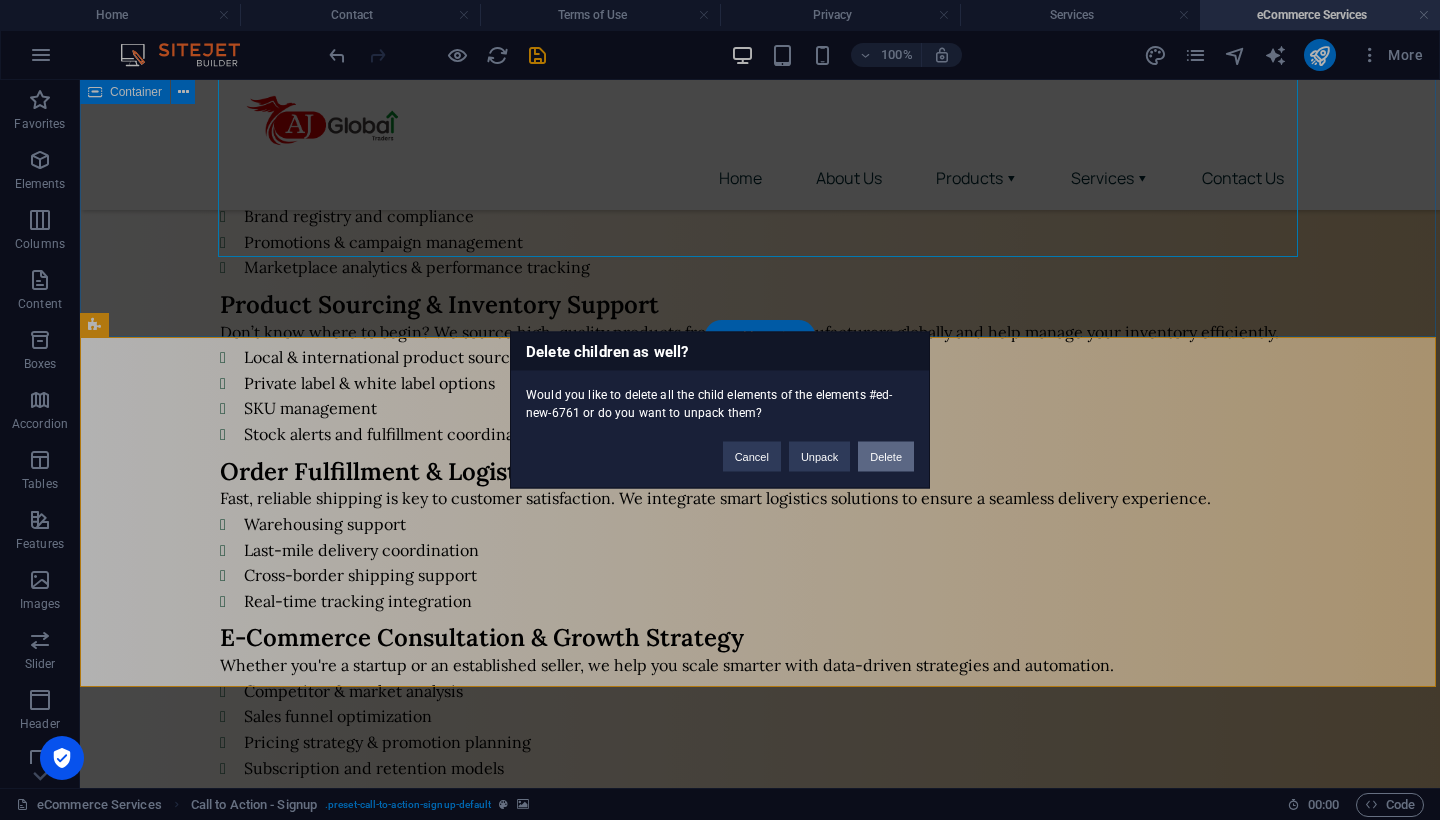 click on "Delete" at bounding box center [886, 457] 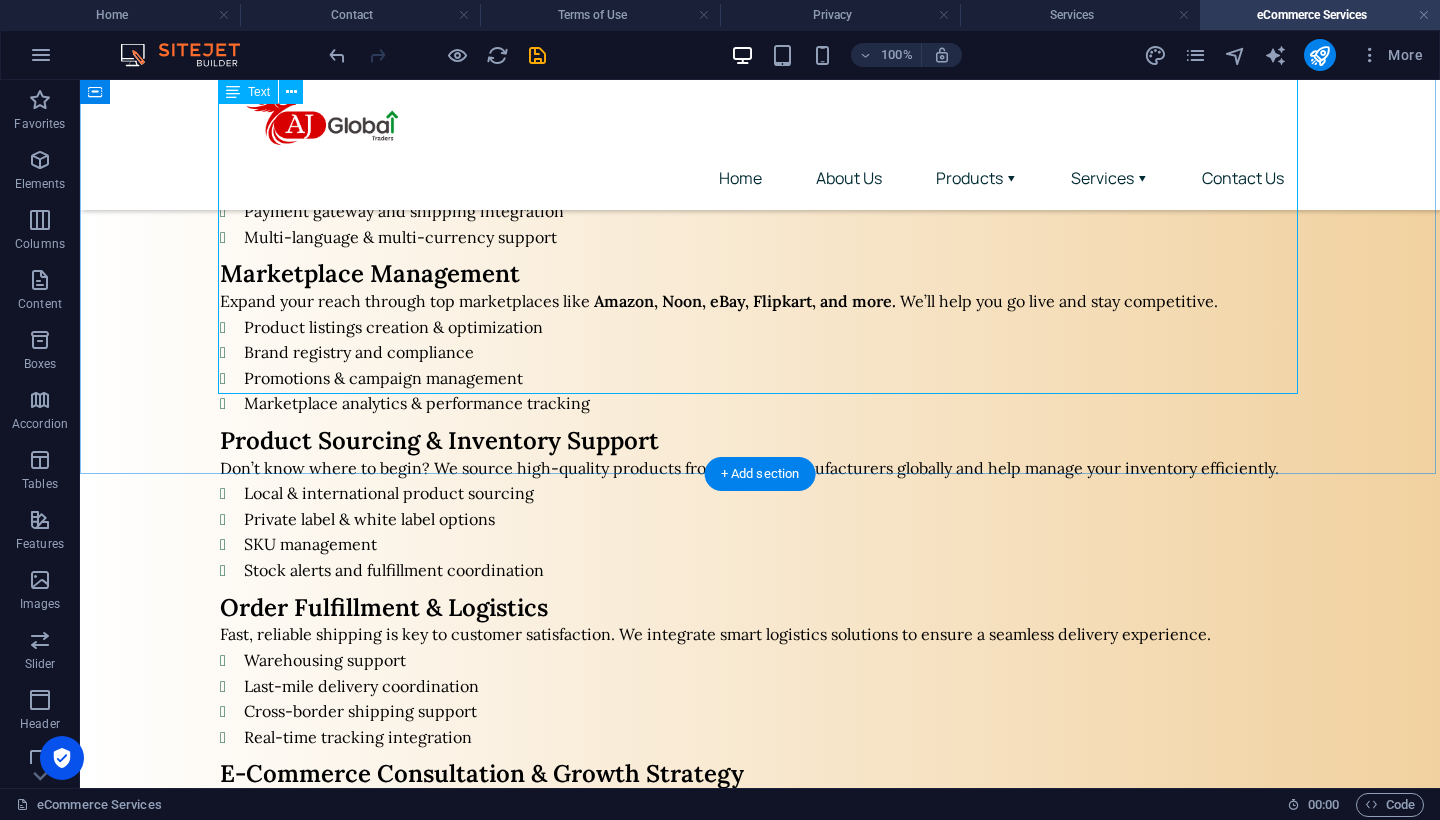 scroll, scrollTop: 1280, scrollLeft: 0, axis: vertical 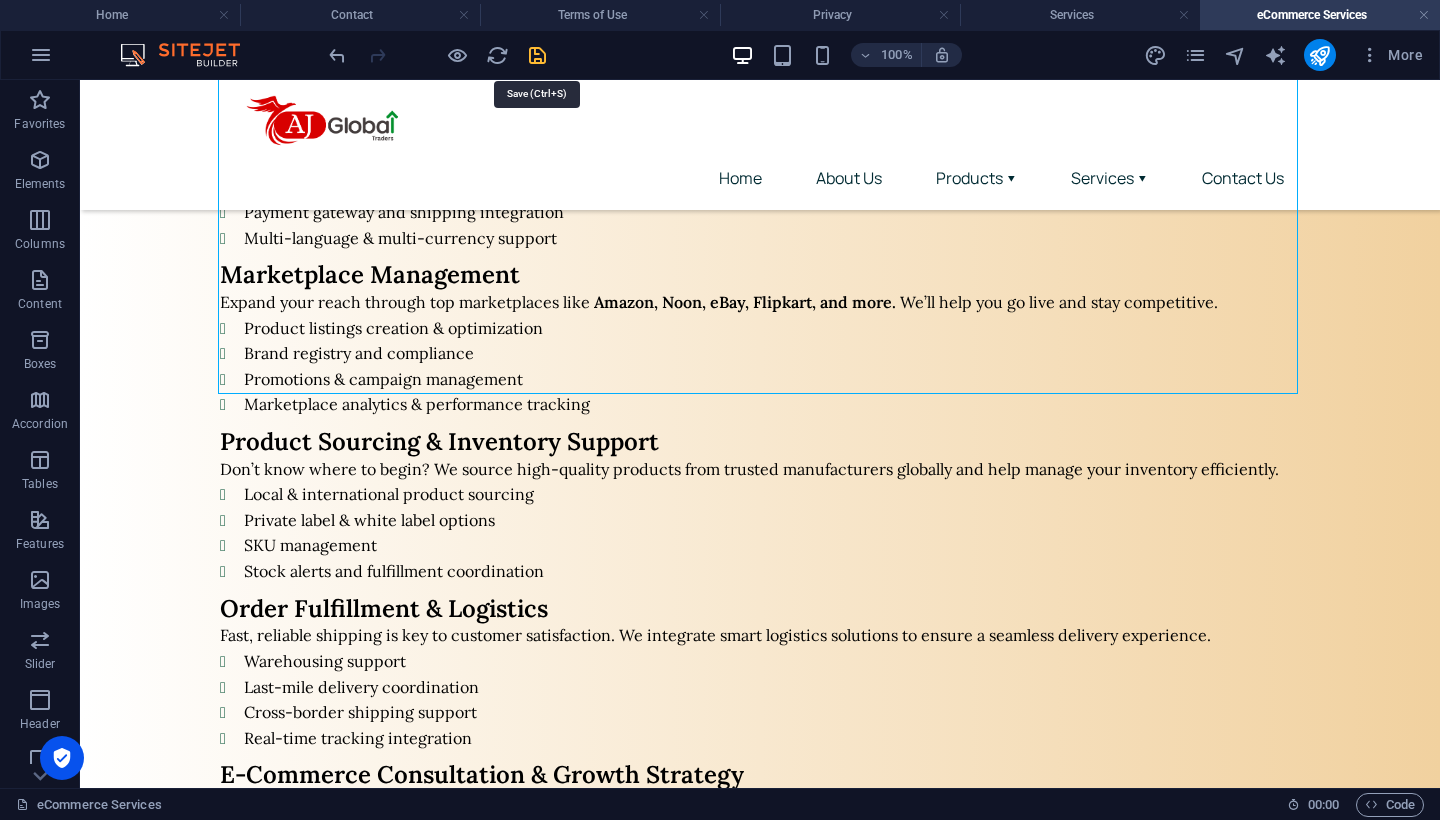 click at bounding box center [537, 55] 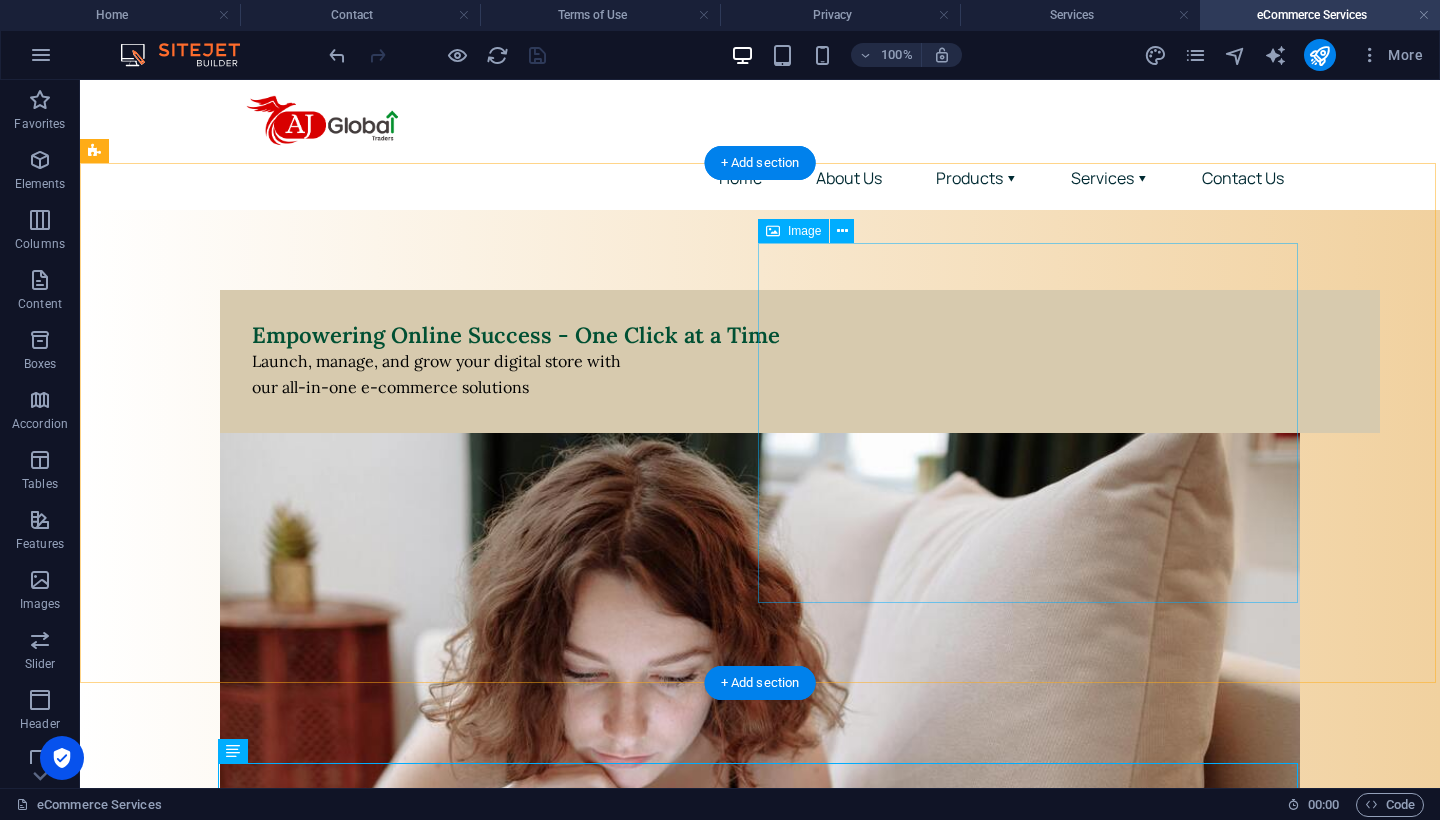 scroll, scrollTop: 0, scrollLeft: 0, axis: both 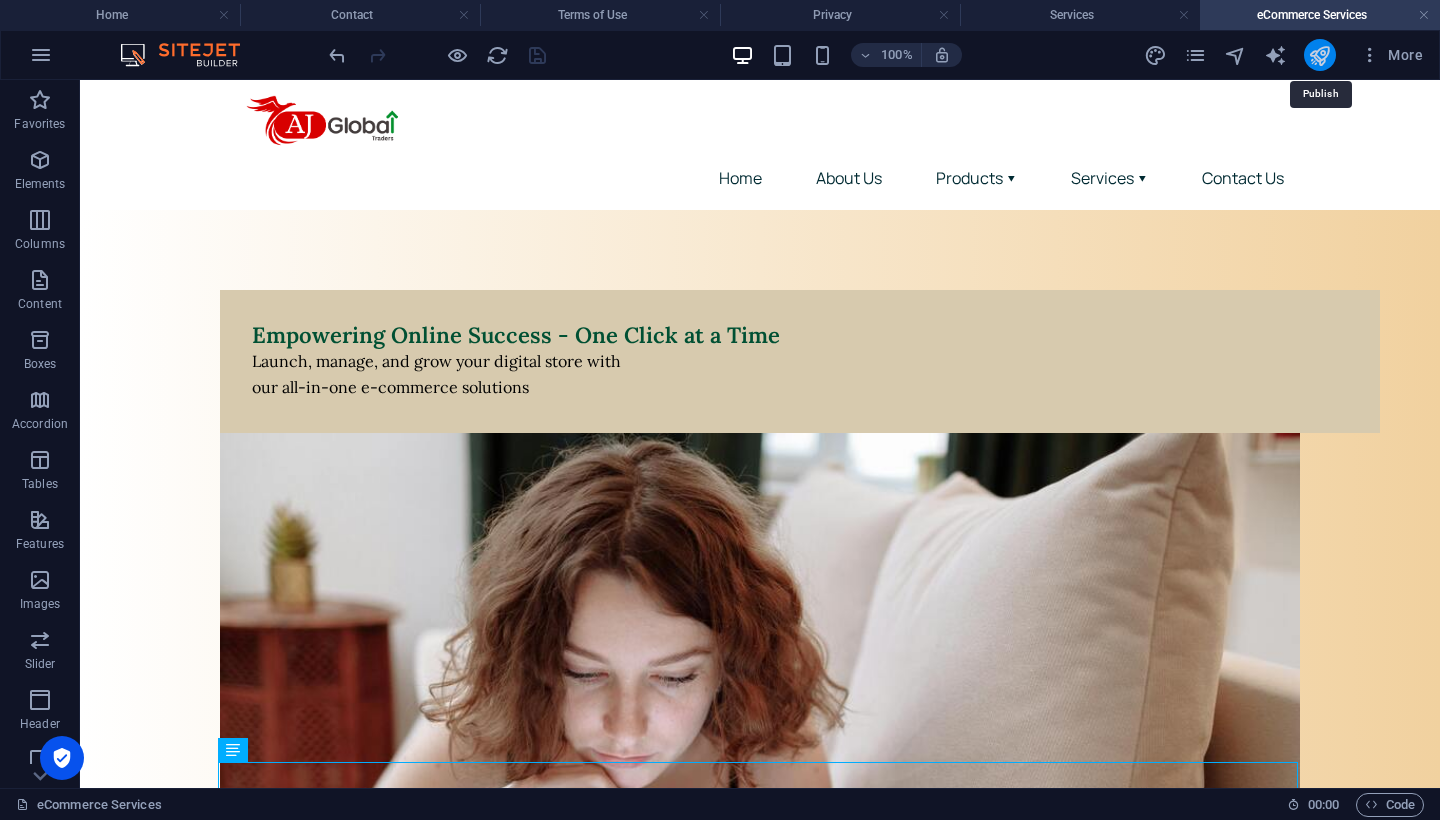 click at bounding box center [1319, 55] 